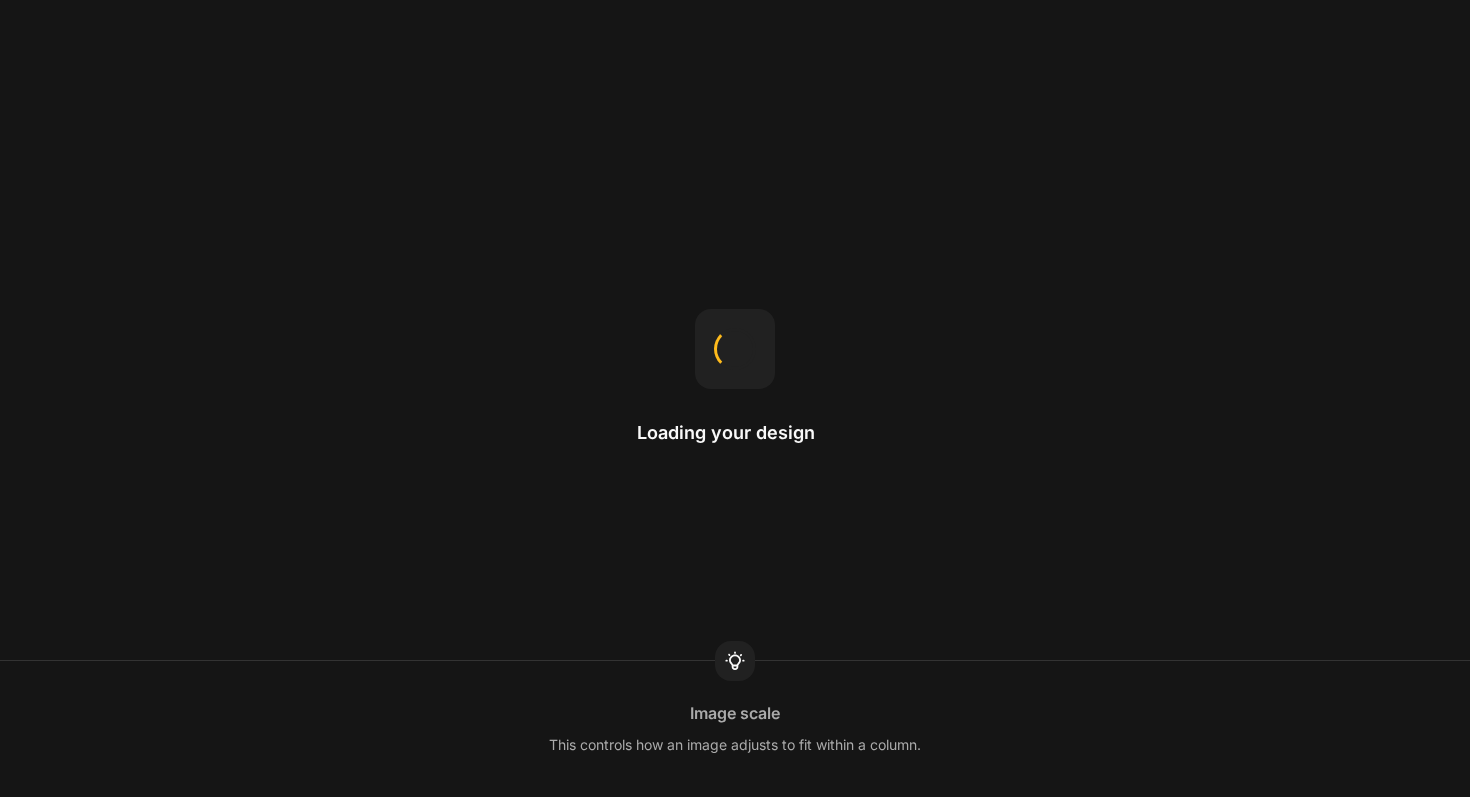 scroll, scrollTop: 0, scrollLeft: 0, axis: both 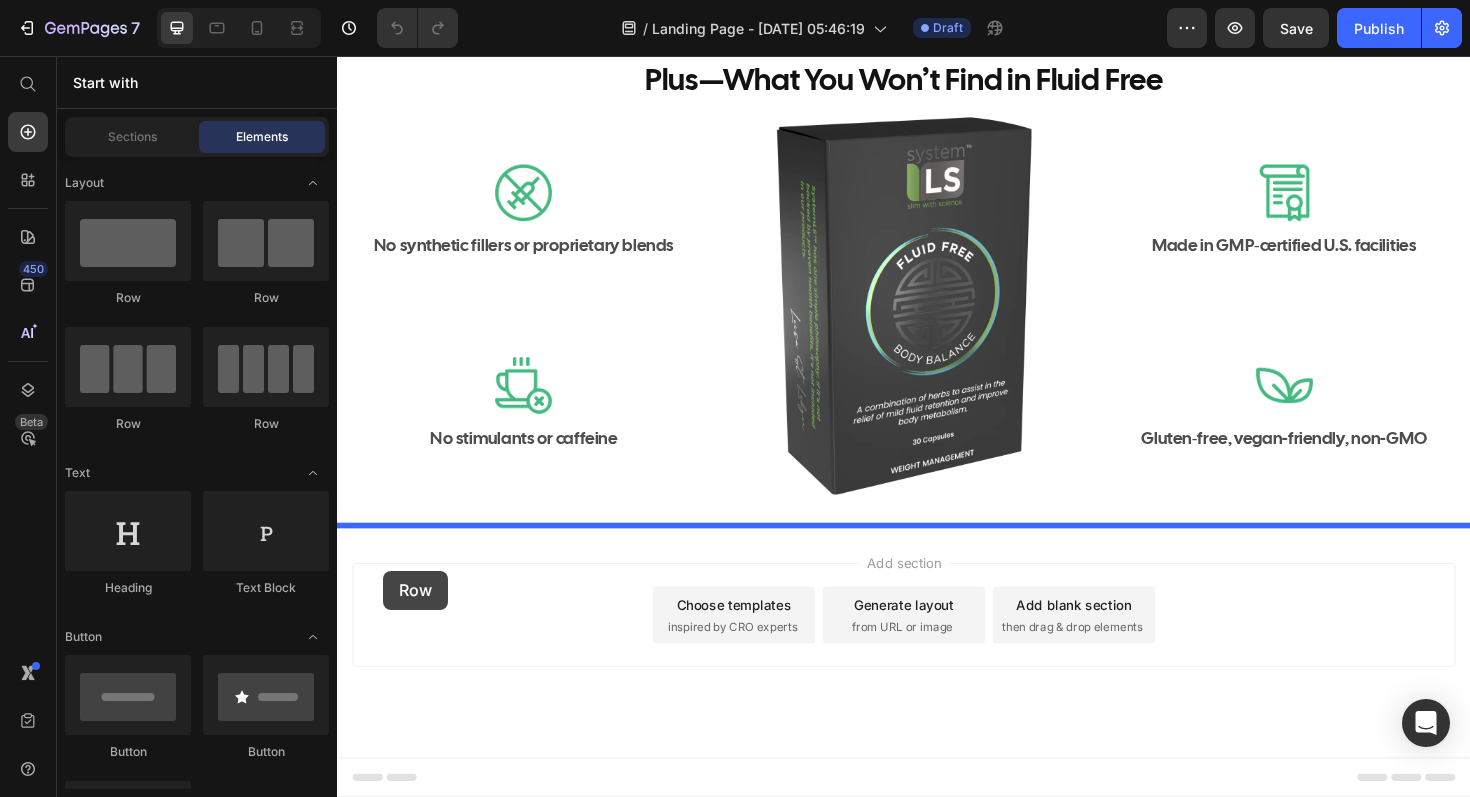drag, startPoint x: 482, startPoint y: 308, endPoint x: 383, endPoint y: 601, distance: 309.27335 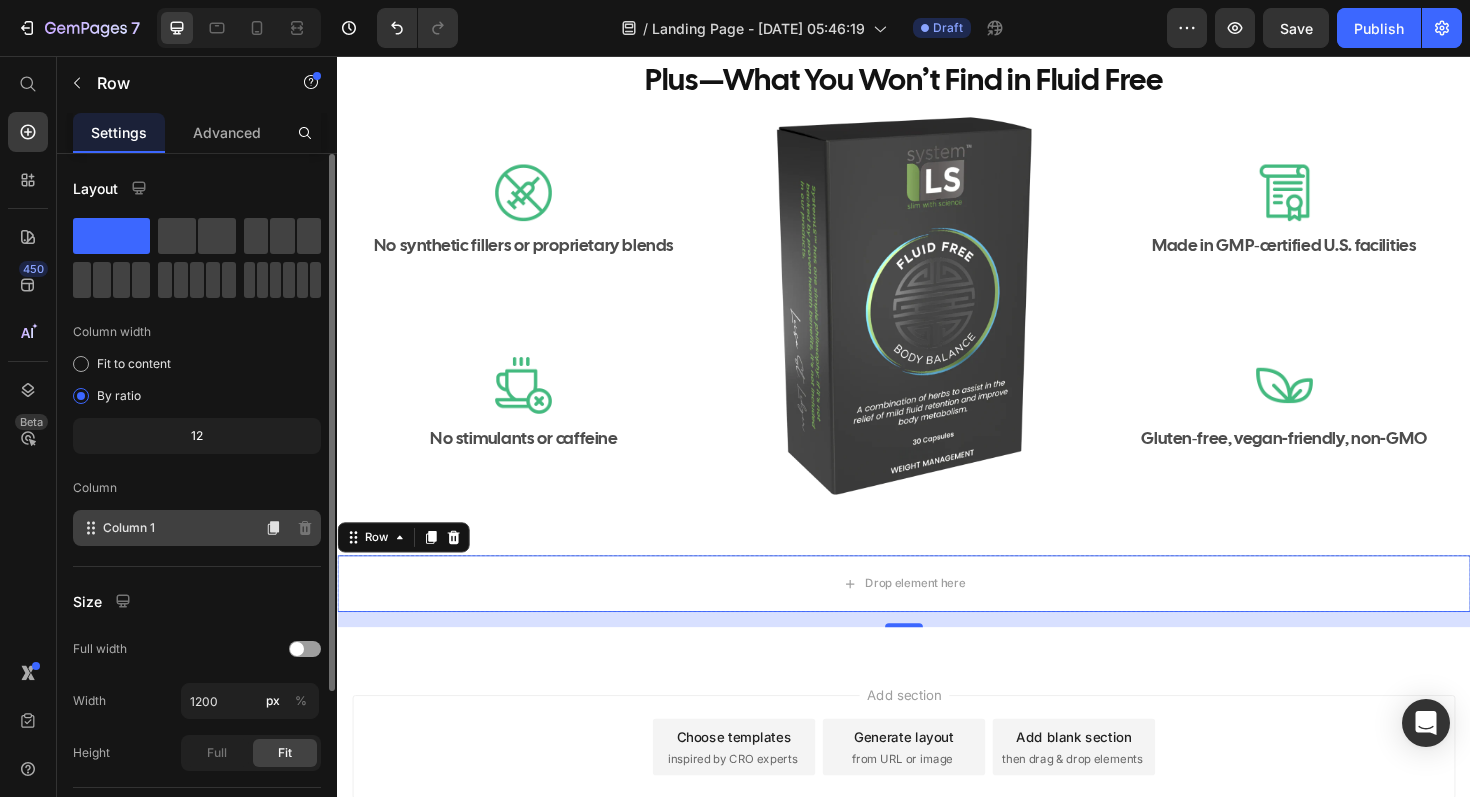 scroll, scrollTop: 212, scrollLeft: 0, axis: vertical 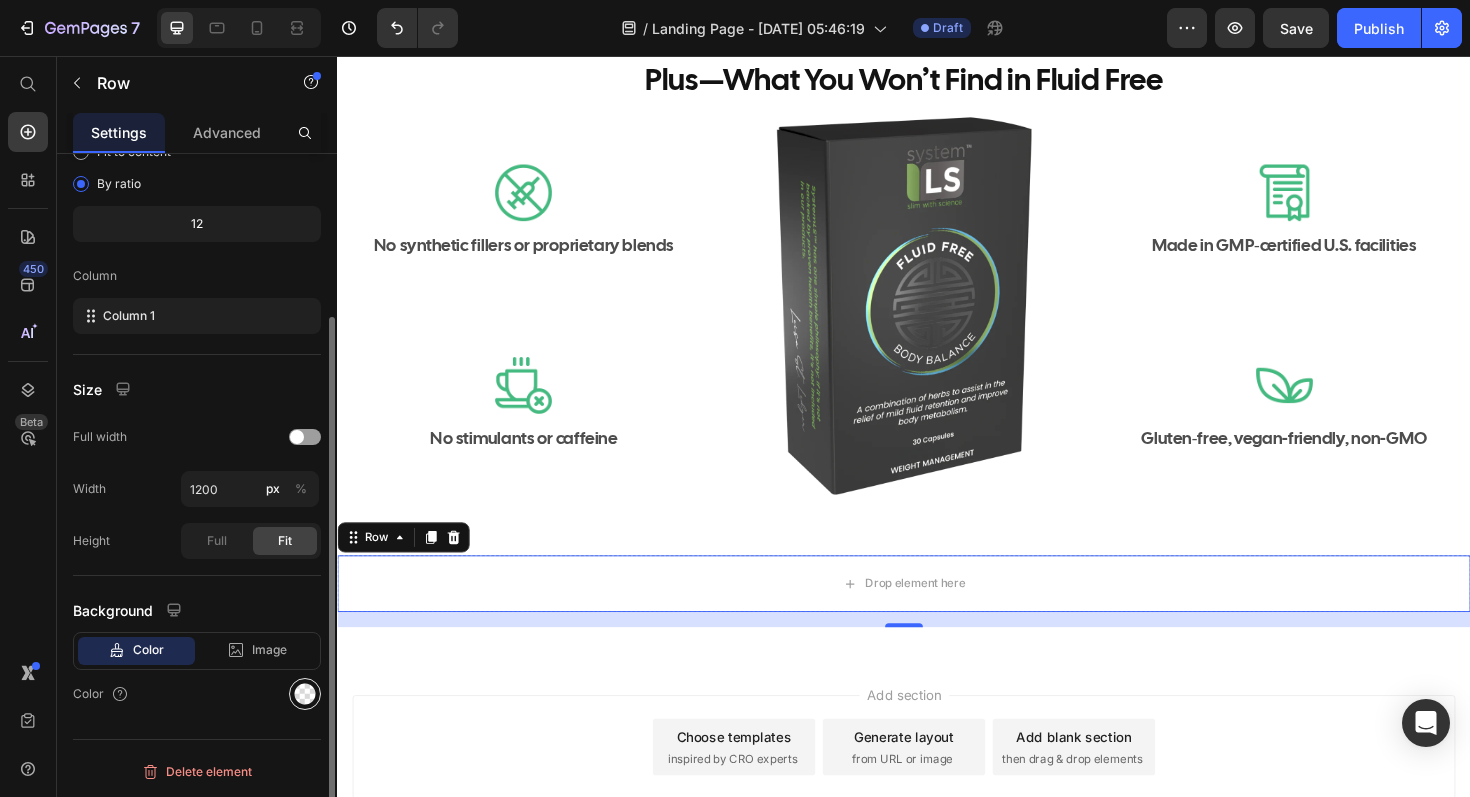 click at bounding box center (305, 694) 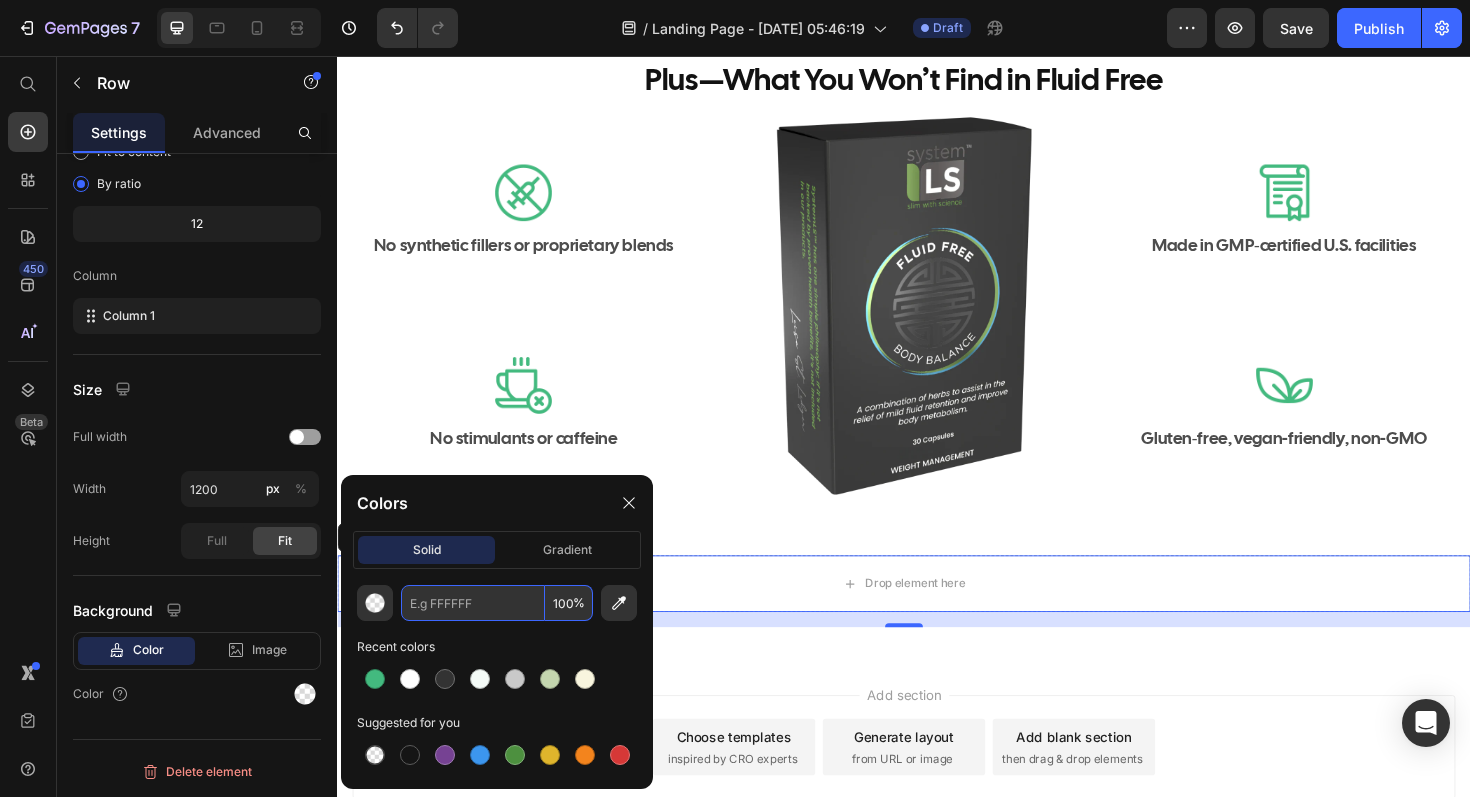 click at bounding box center [473, 603] 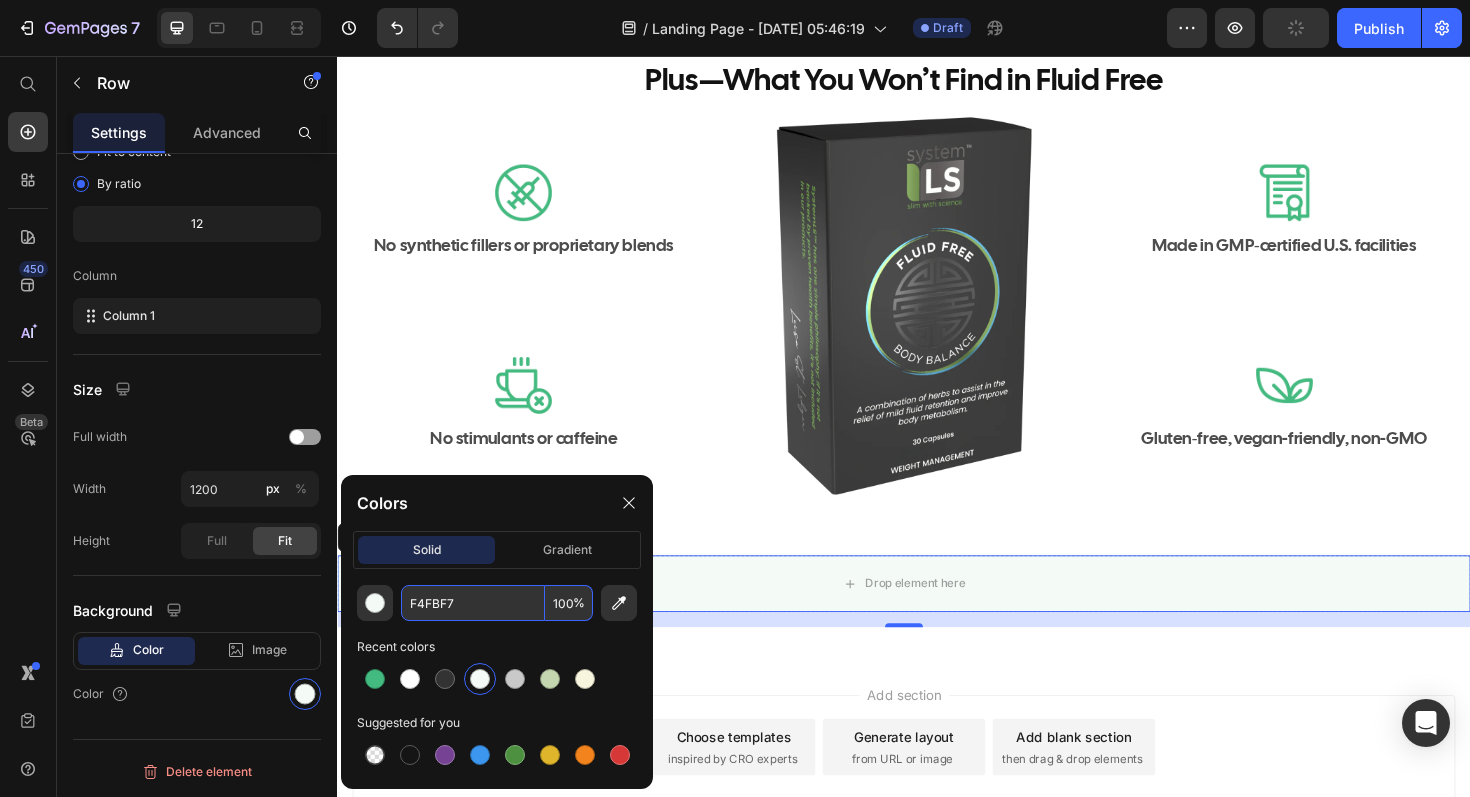 type on "F4FBF7" 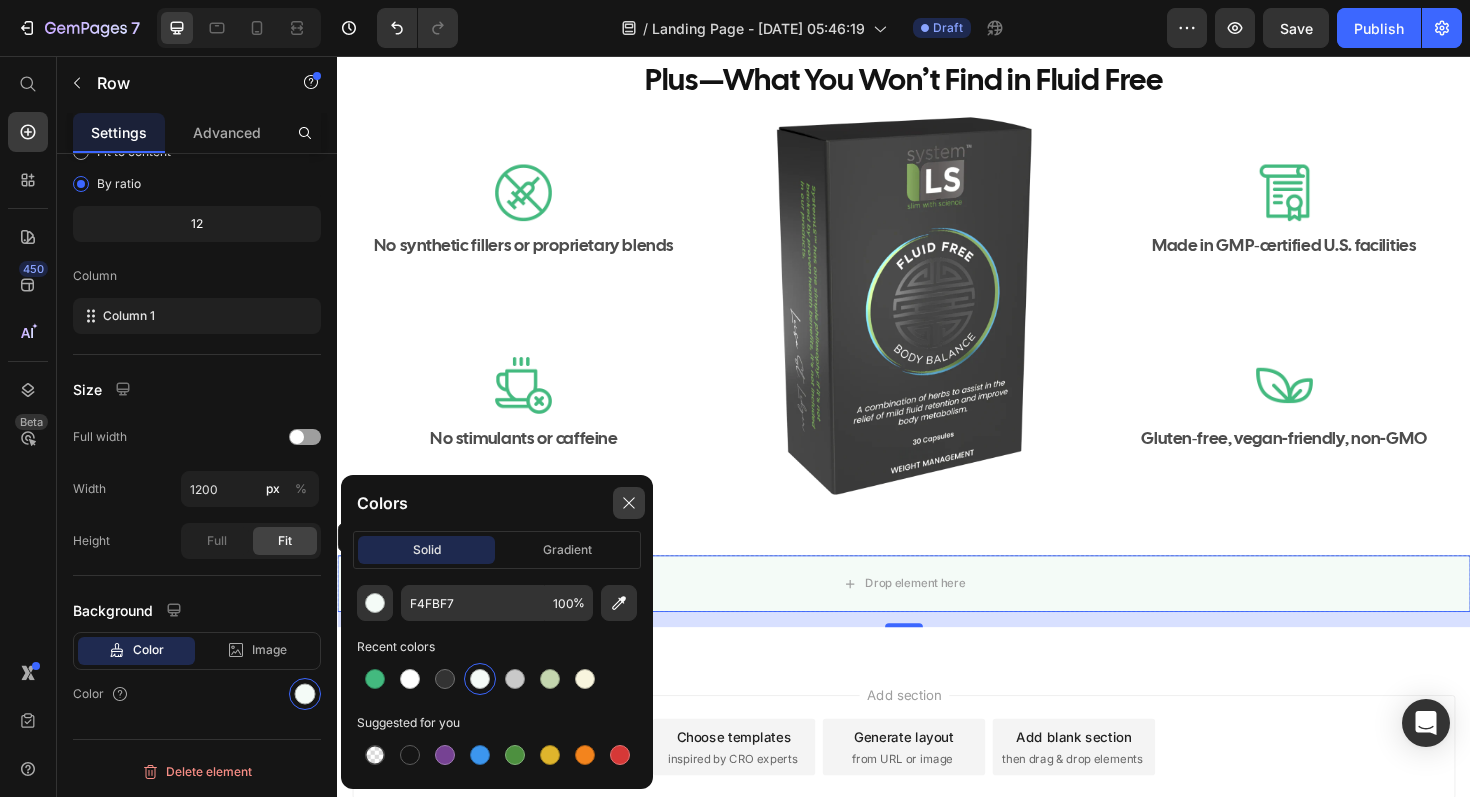 click 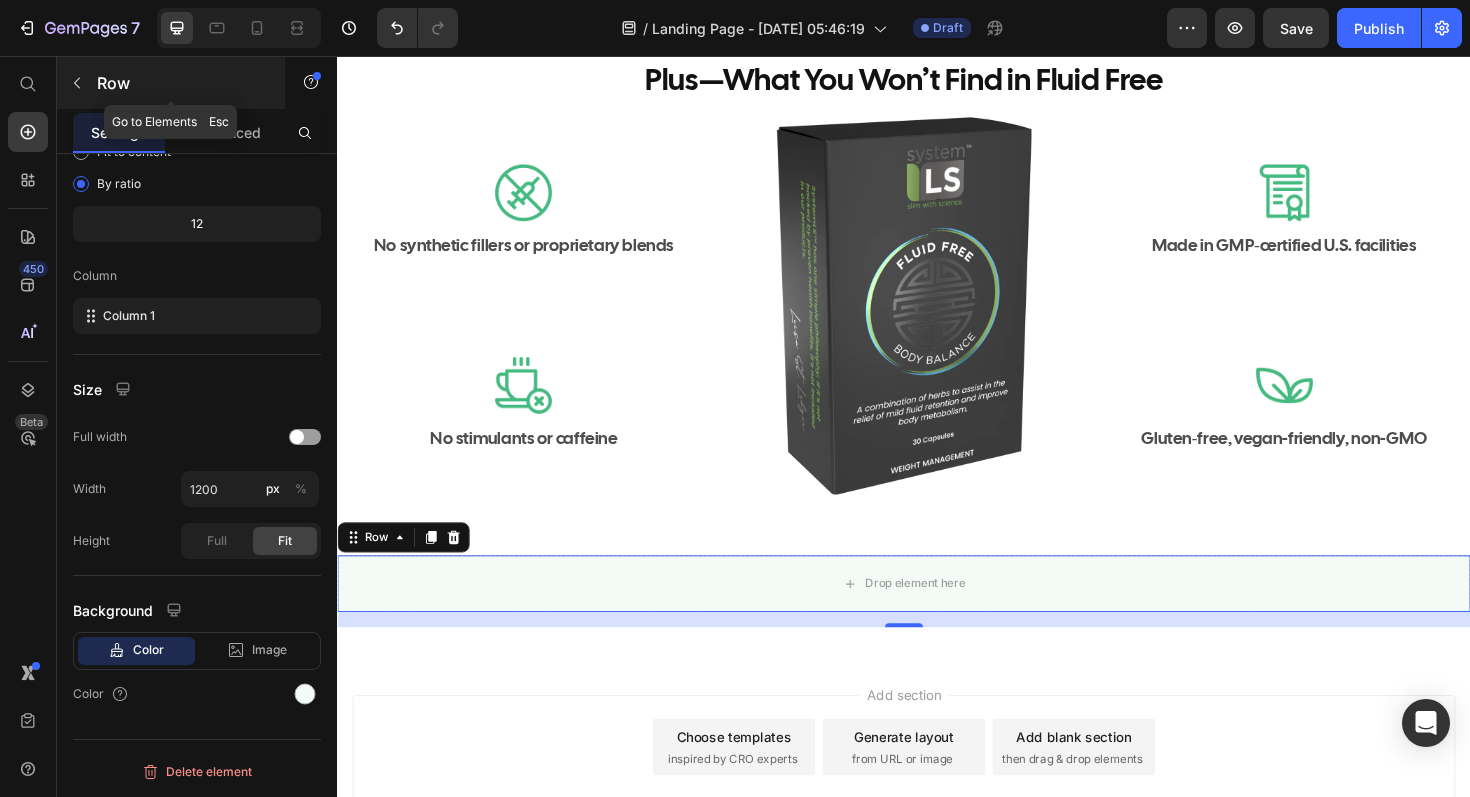 click 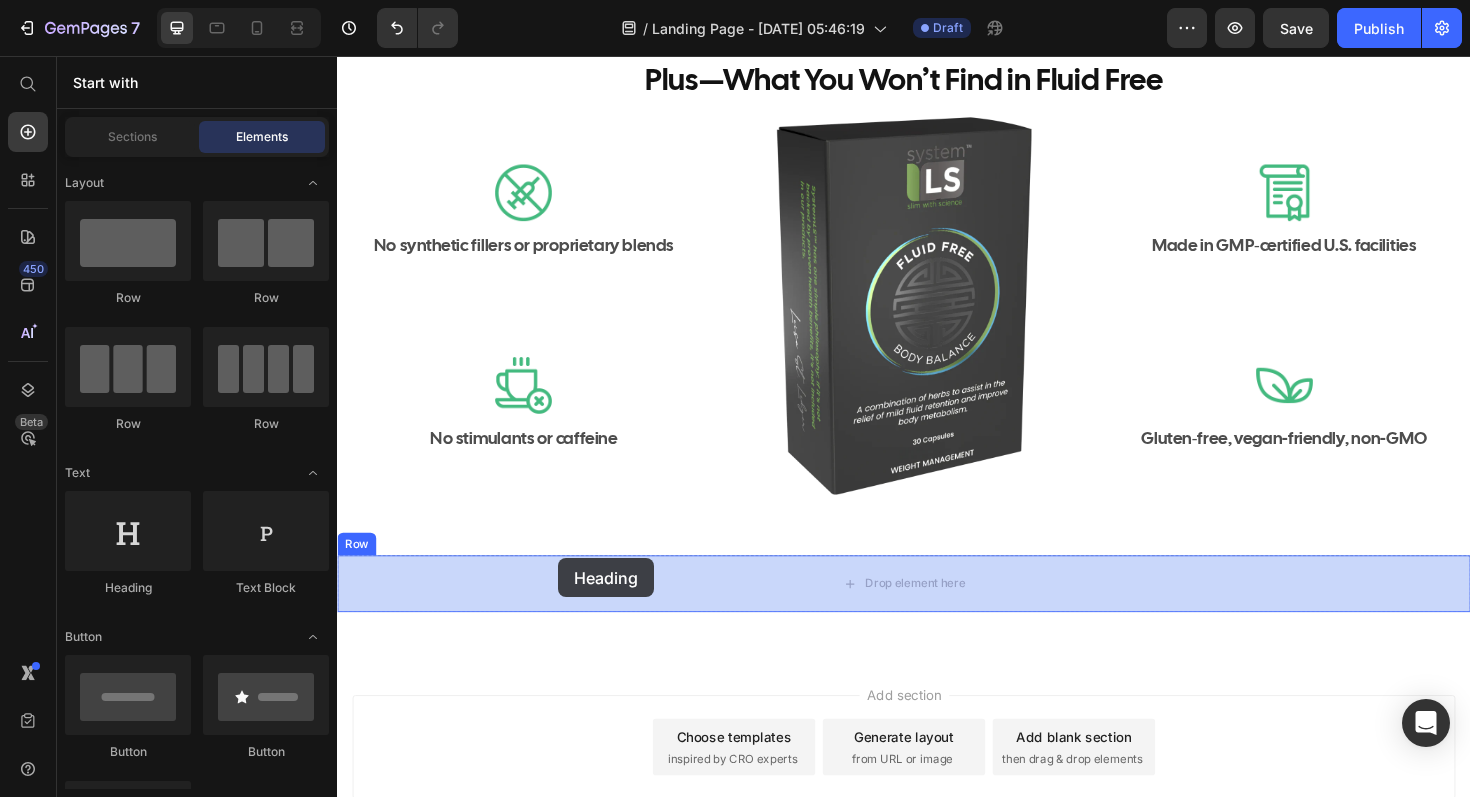drag, startPoint x: 468, startPoint y: 584, endPoint x: 571, endPoint y: 588, distance: 103.077644 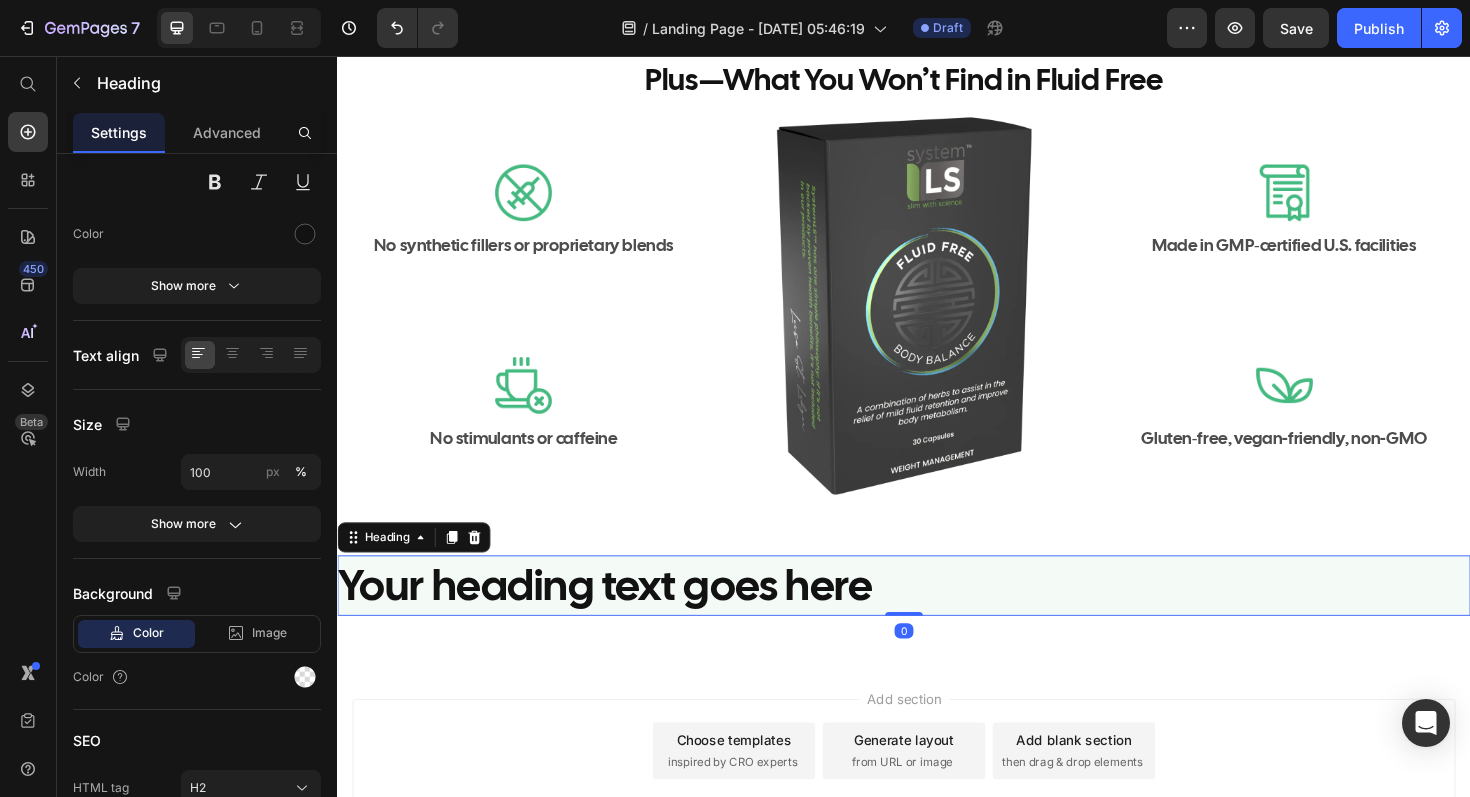 scroll, scrollTop: 0, scrollLeft: 0, axis: both 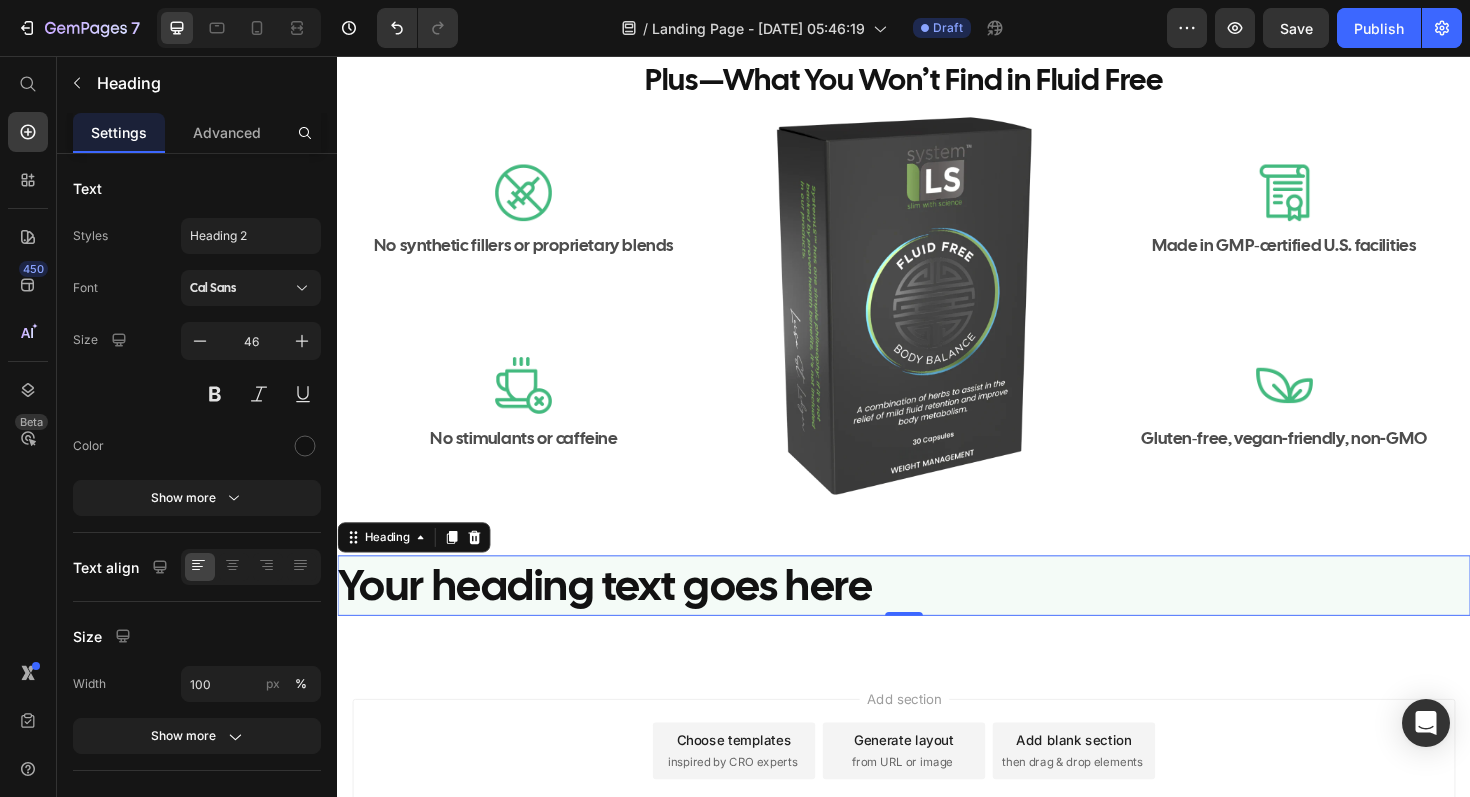 click on "Your heading text goes here" at bounding box center (937, 617) 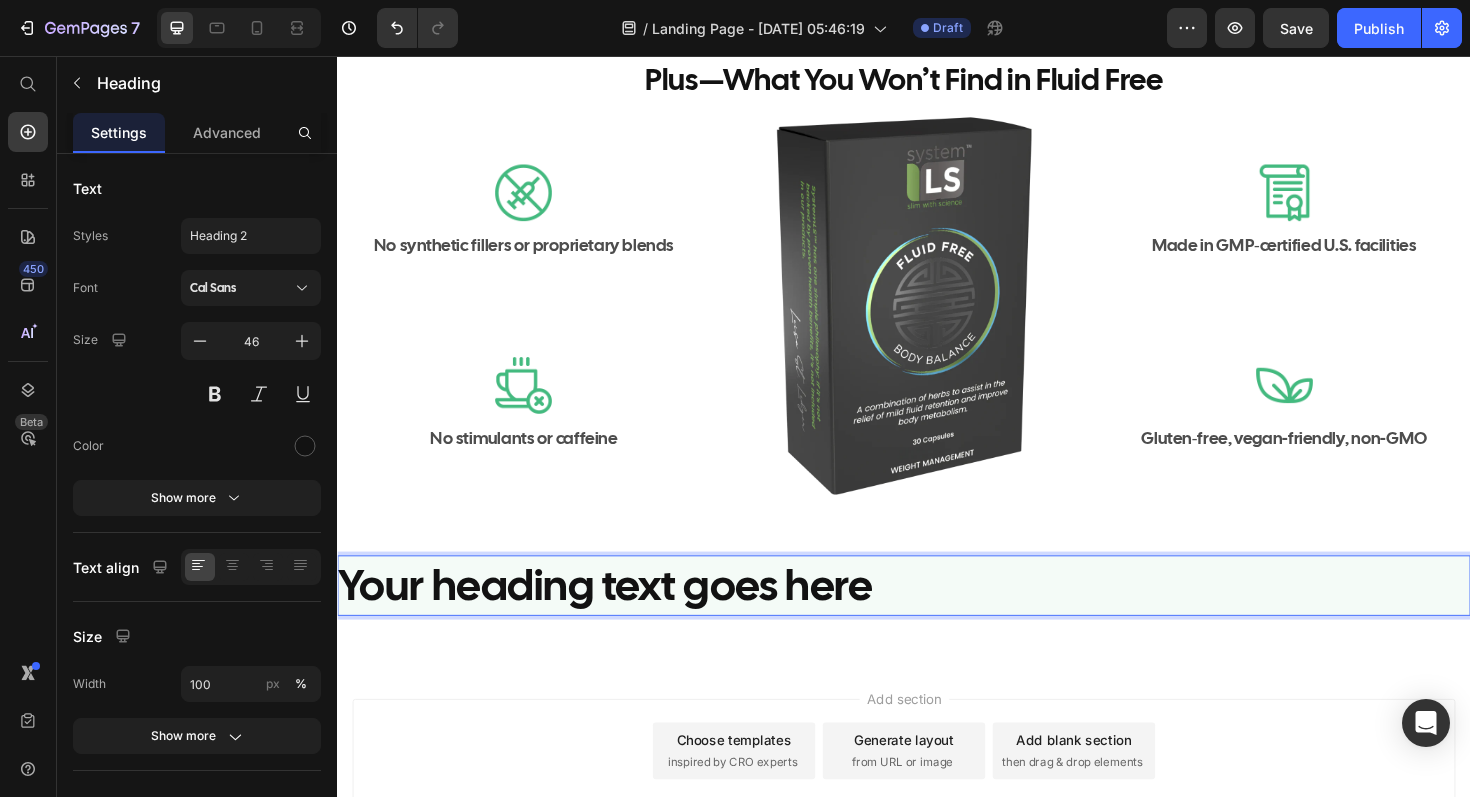click on "Your heading text goes here" at bounding box center [937, 617] 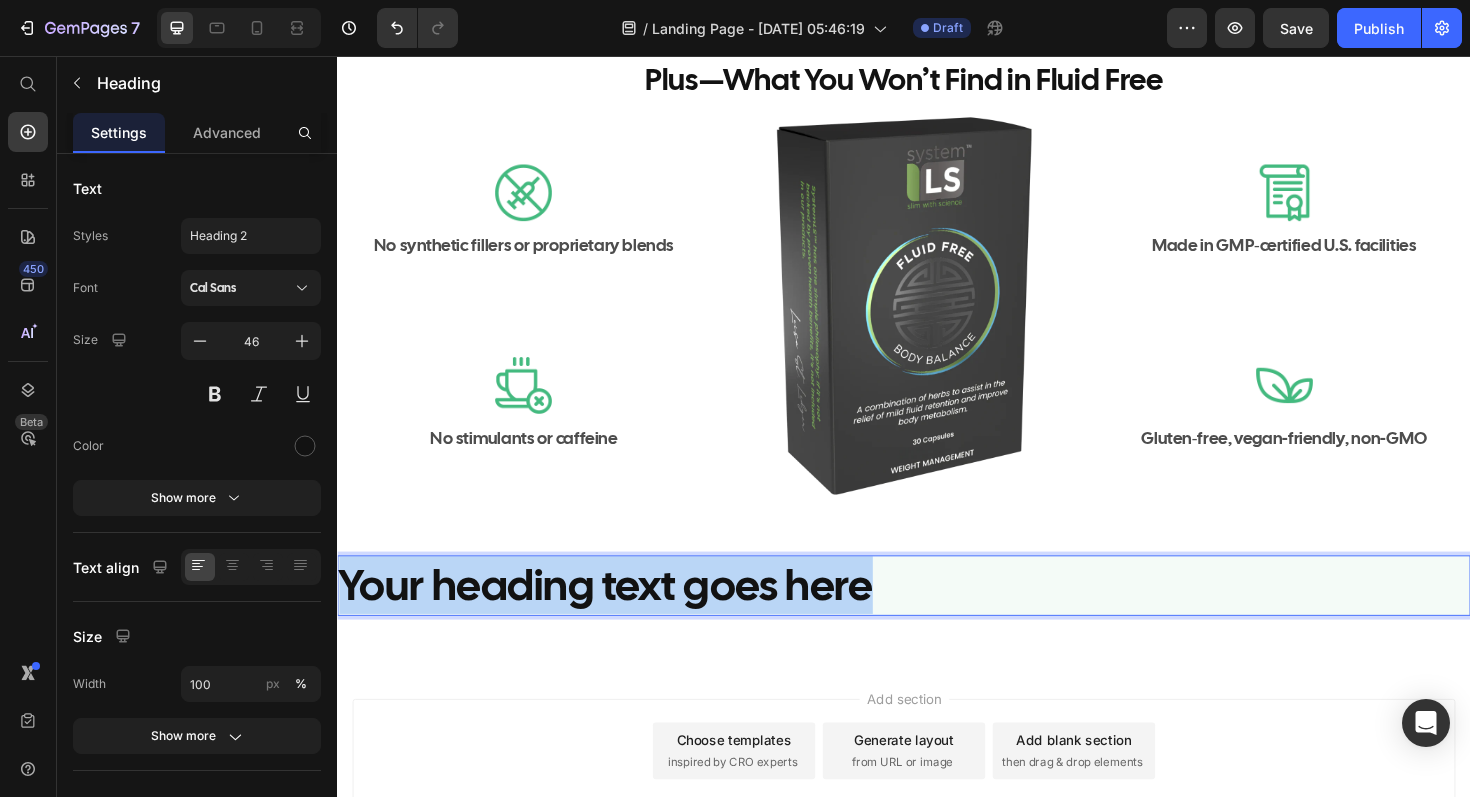click on "Your heading text goes here" at bounding box center (937, 617) 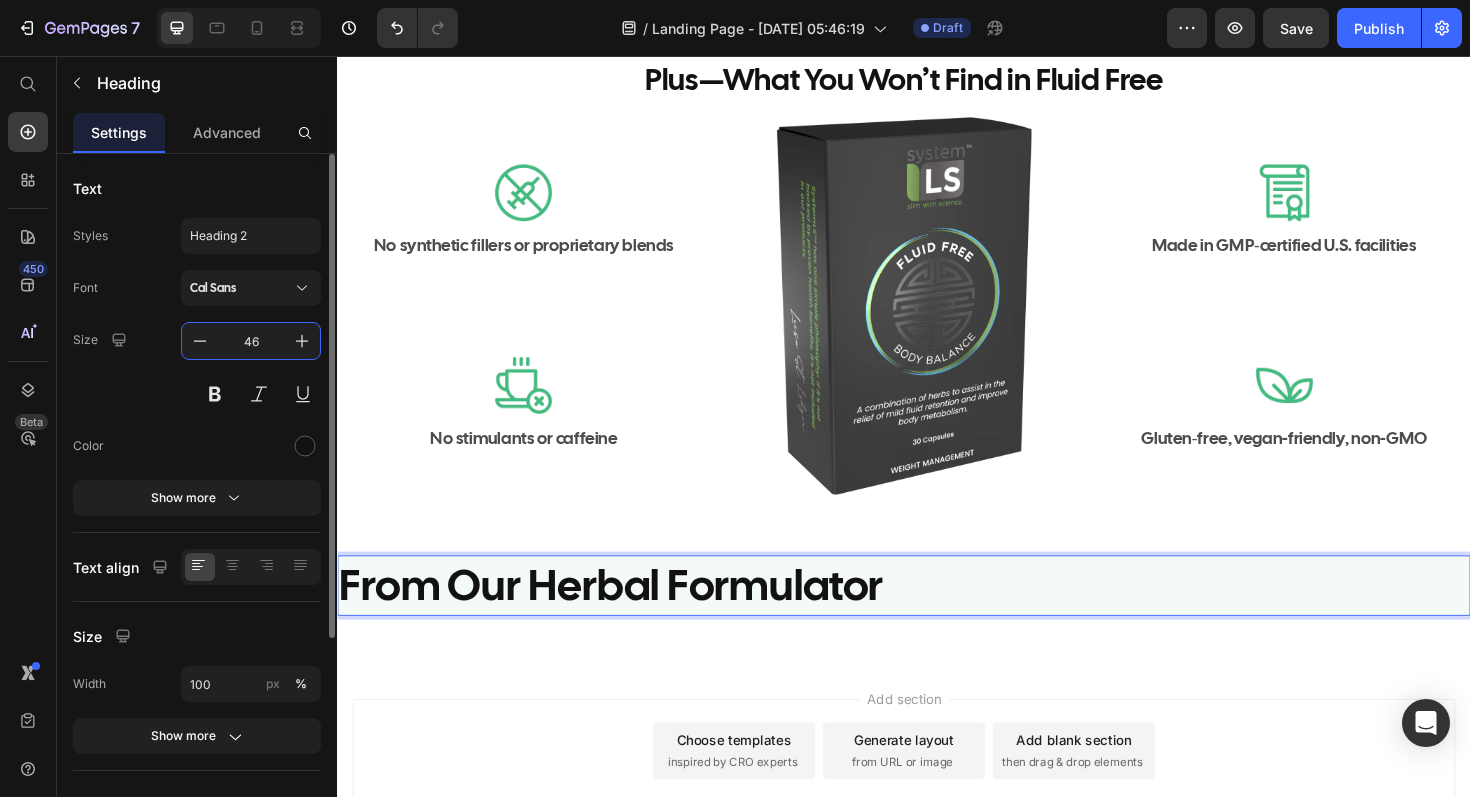 click on "46" at bounding box center (251, 341) 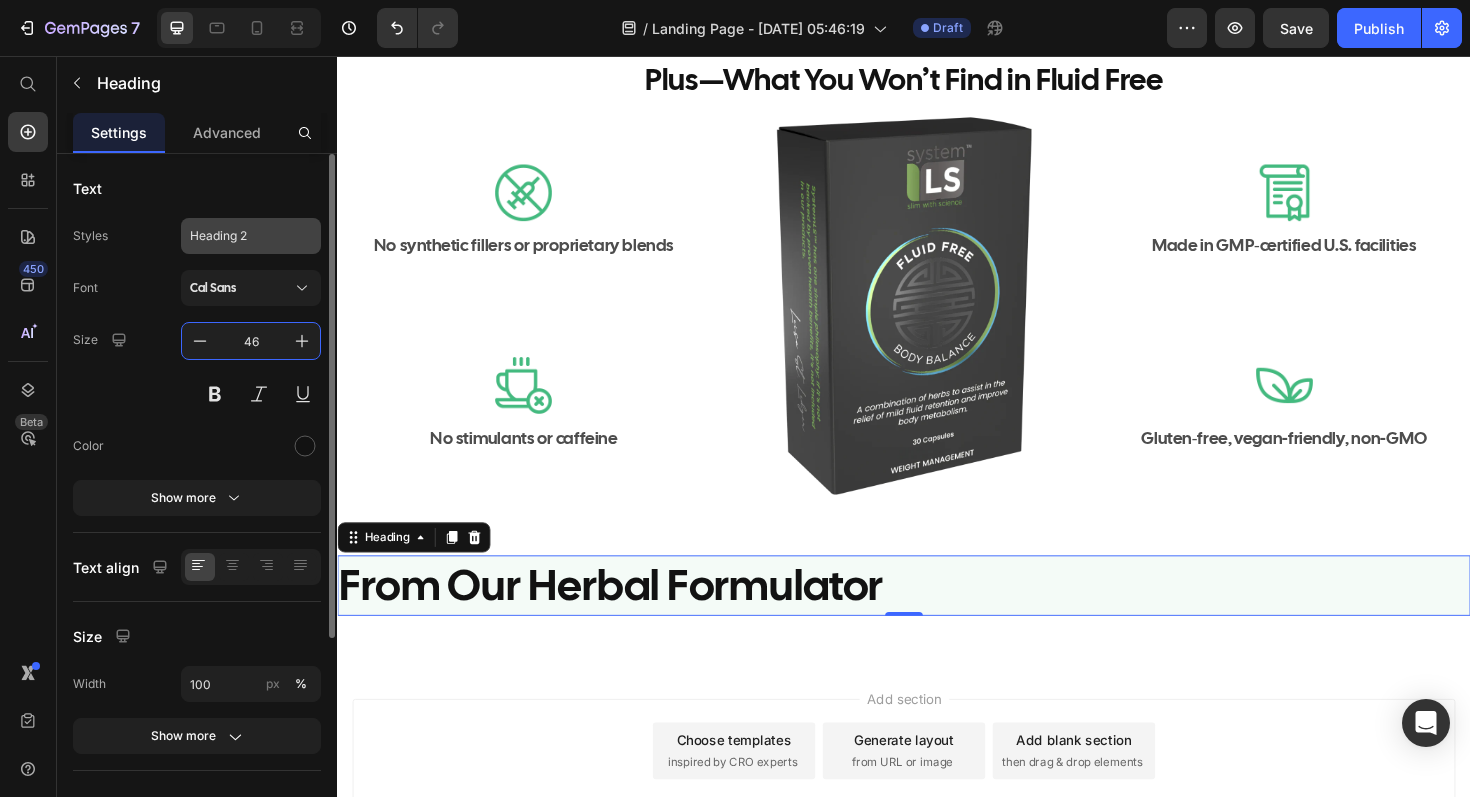 click on "Heading 2" at bounding box center (239, 236) 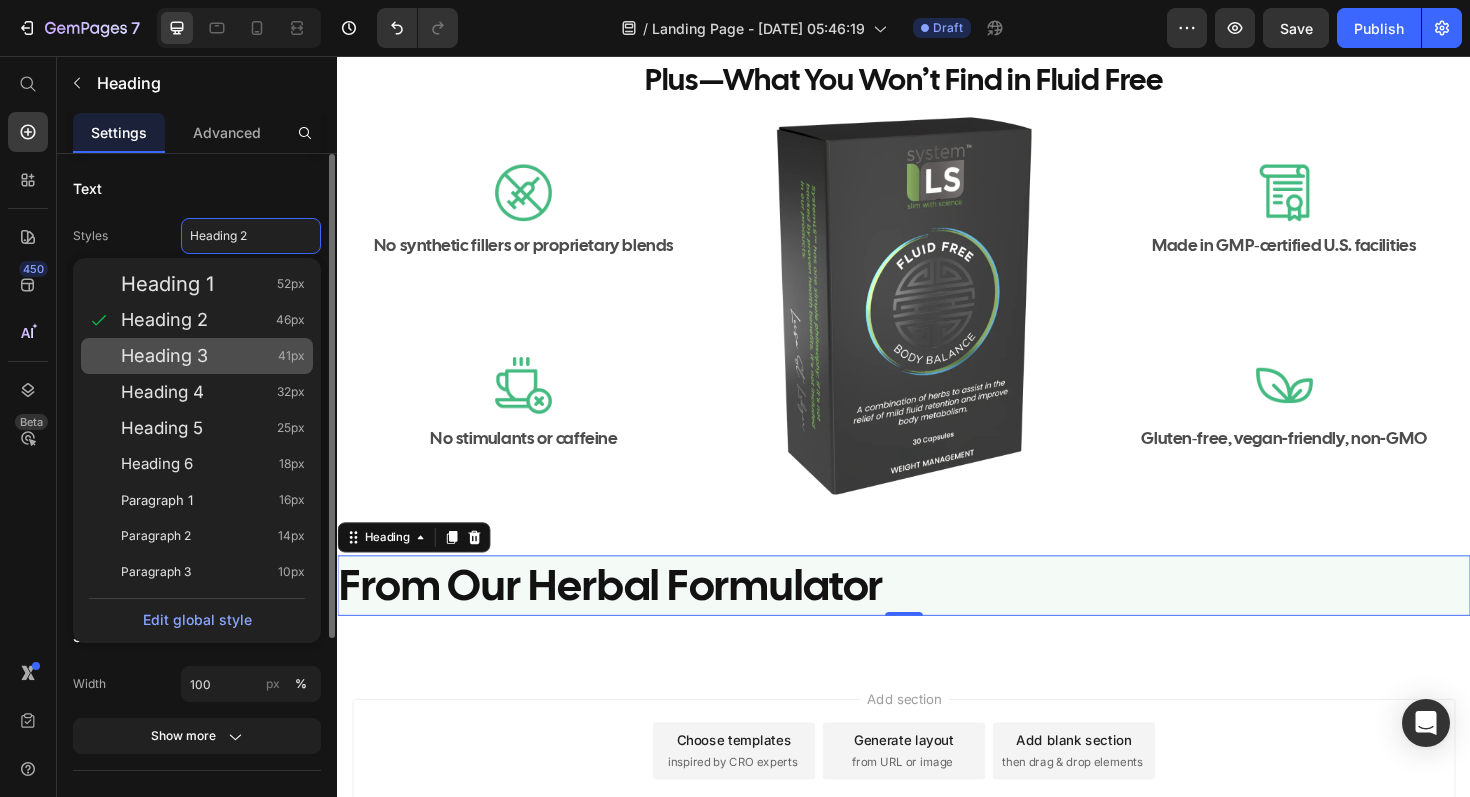 click on "Heading 3 41px" at bounding box center [213, 356] 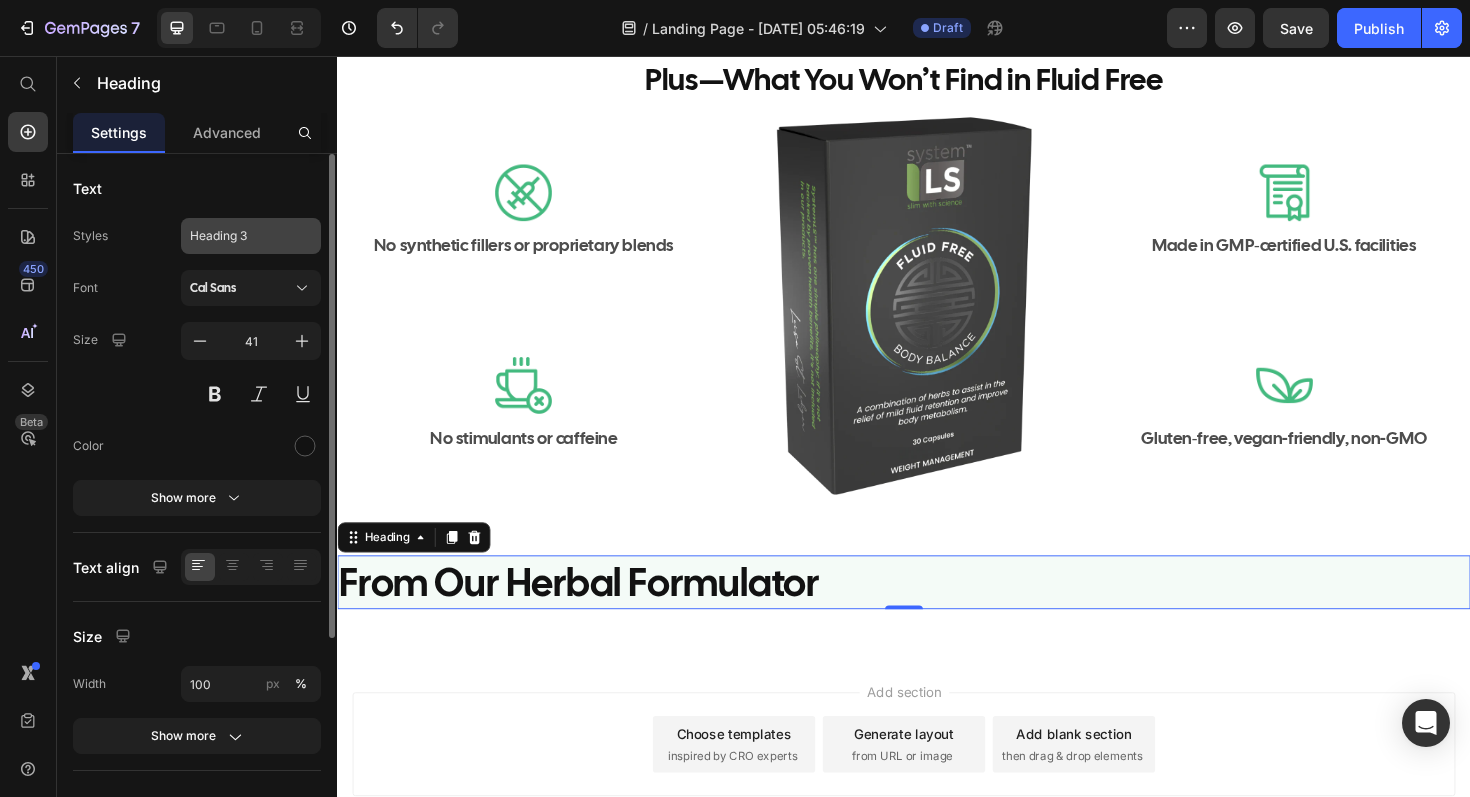 click on "Heading 3" at bounding box center (239, 236) 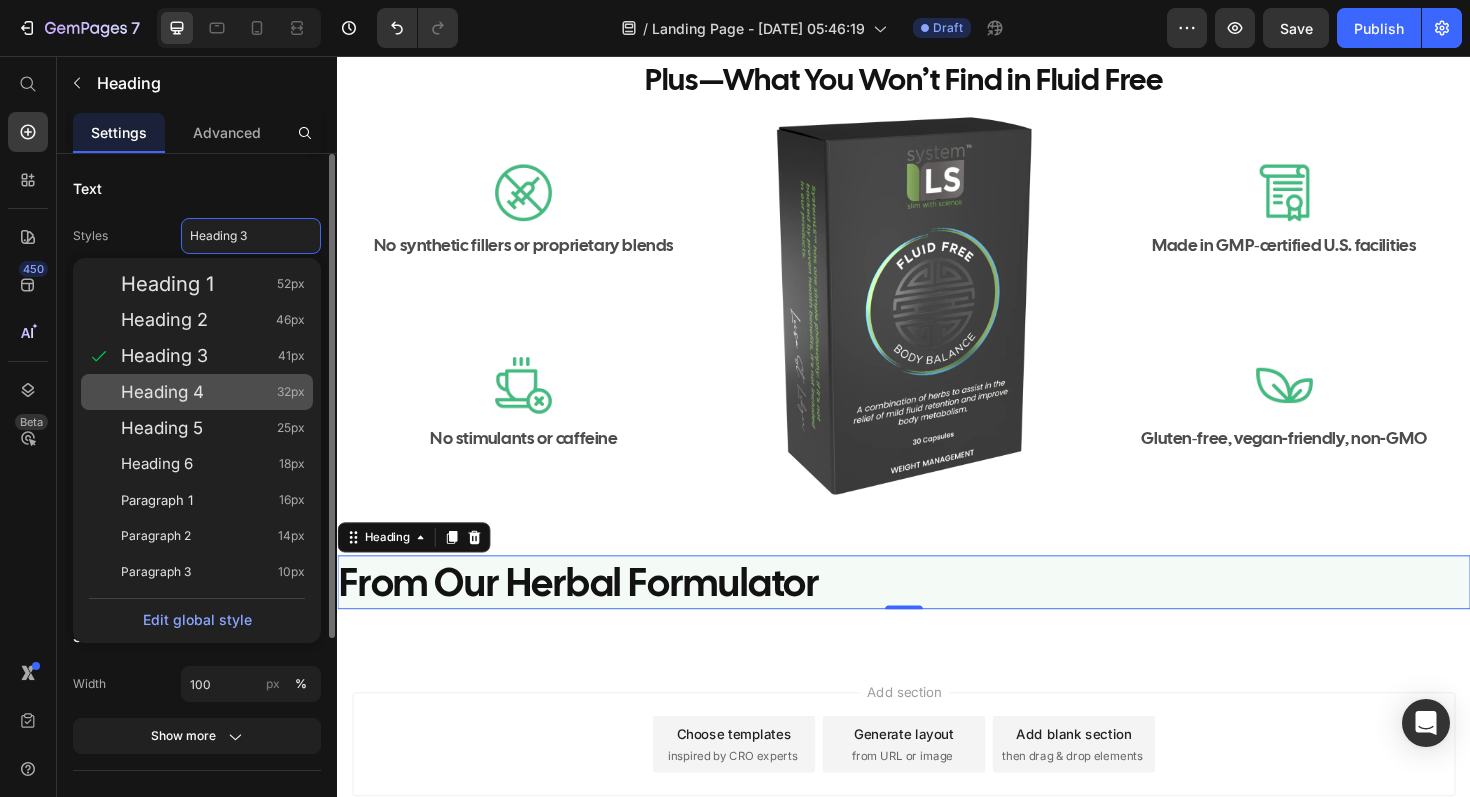 click on "Heading 4 32px" 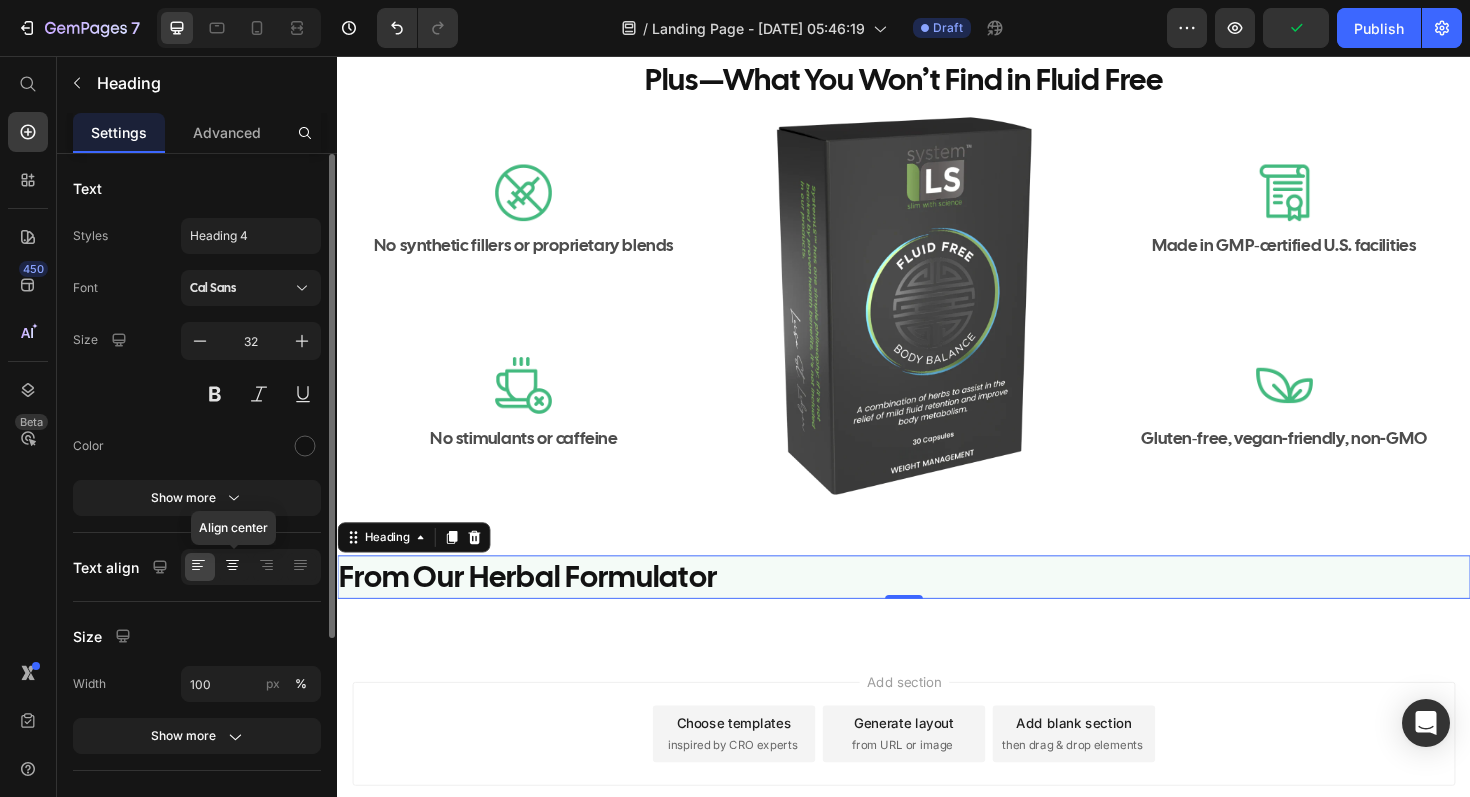 click 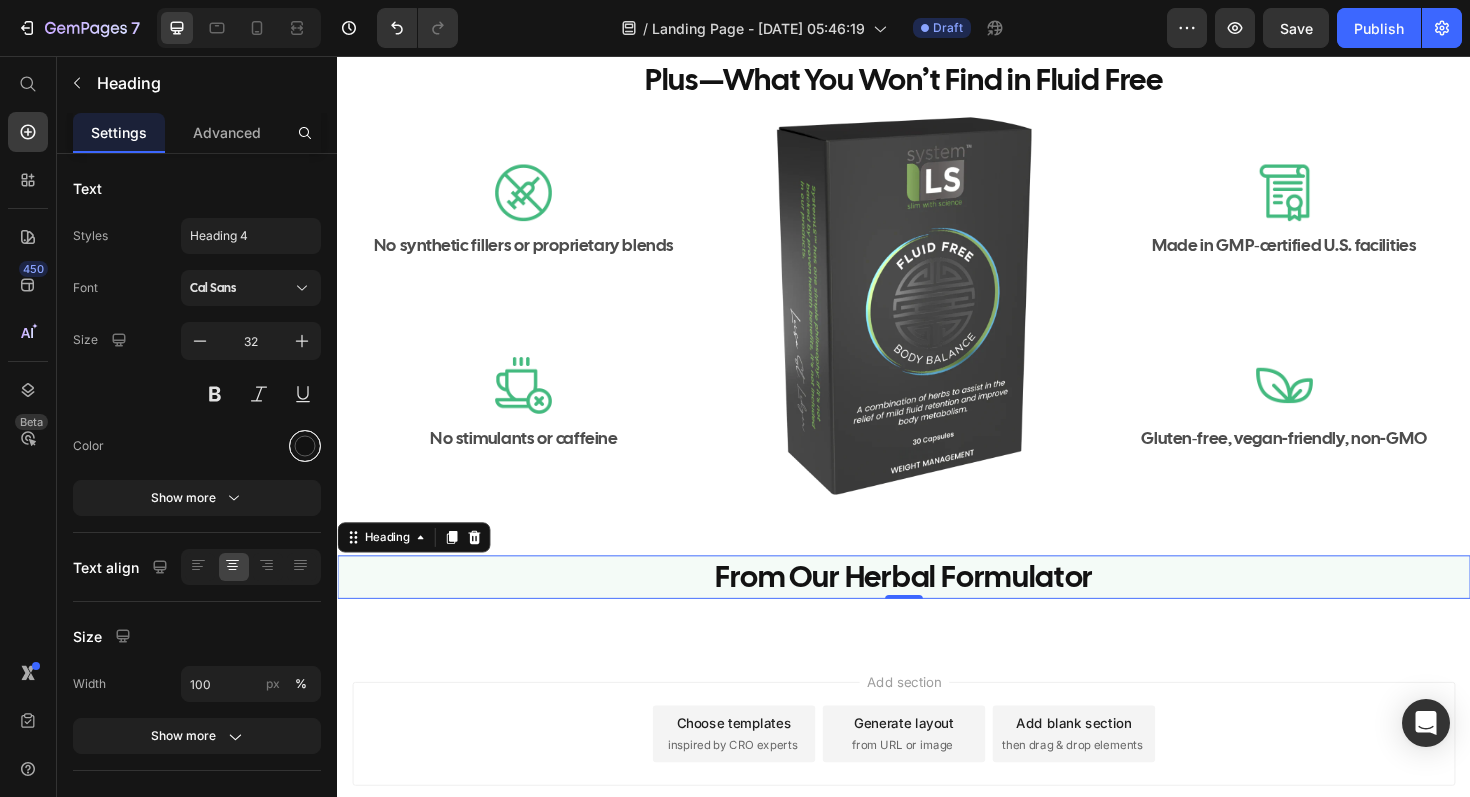 click at bounding box center [305, 446] 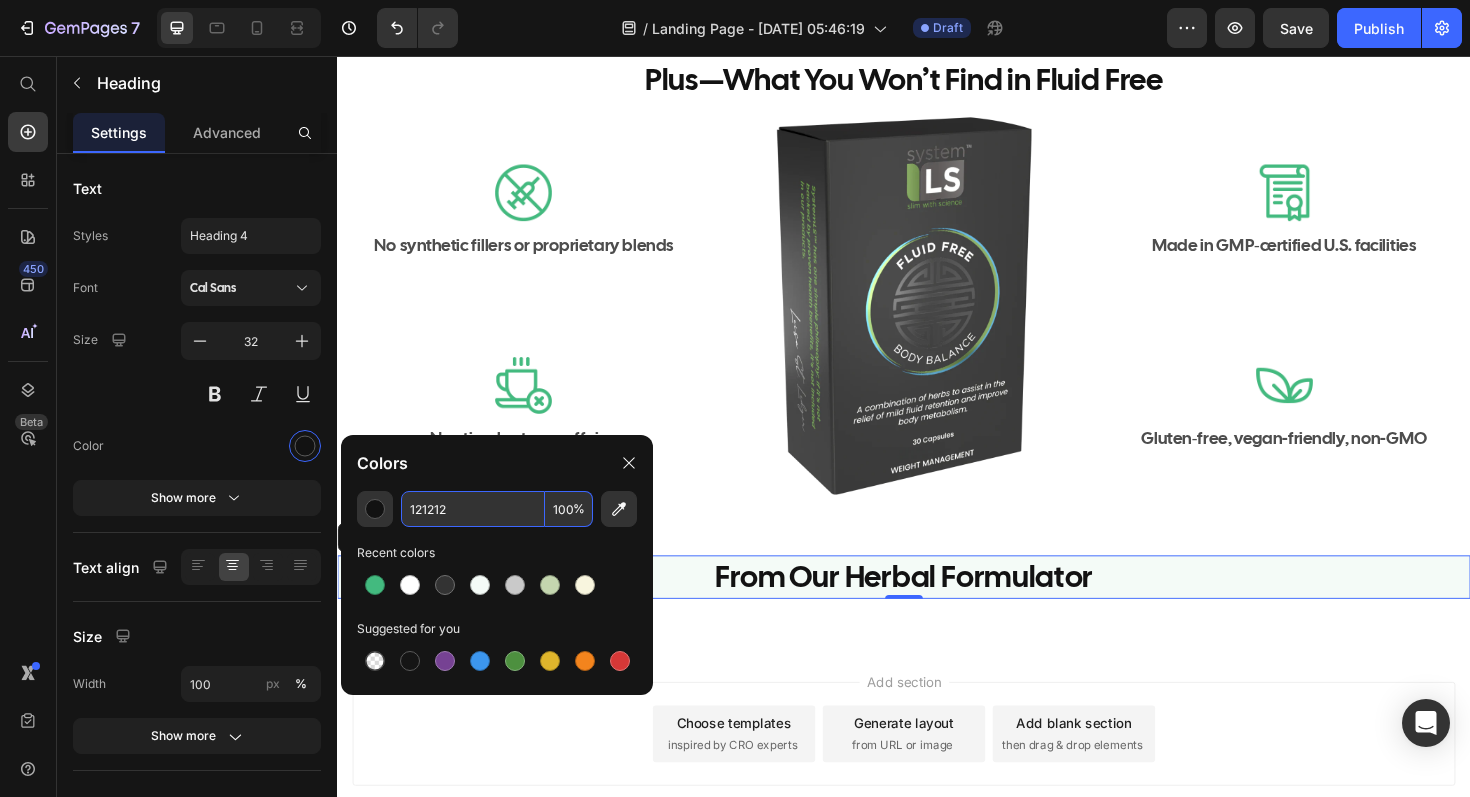 click on "121212" at bounding box center [473, 509] 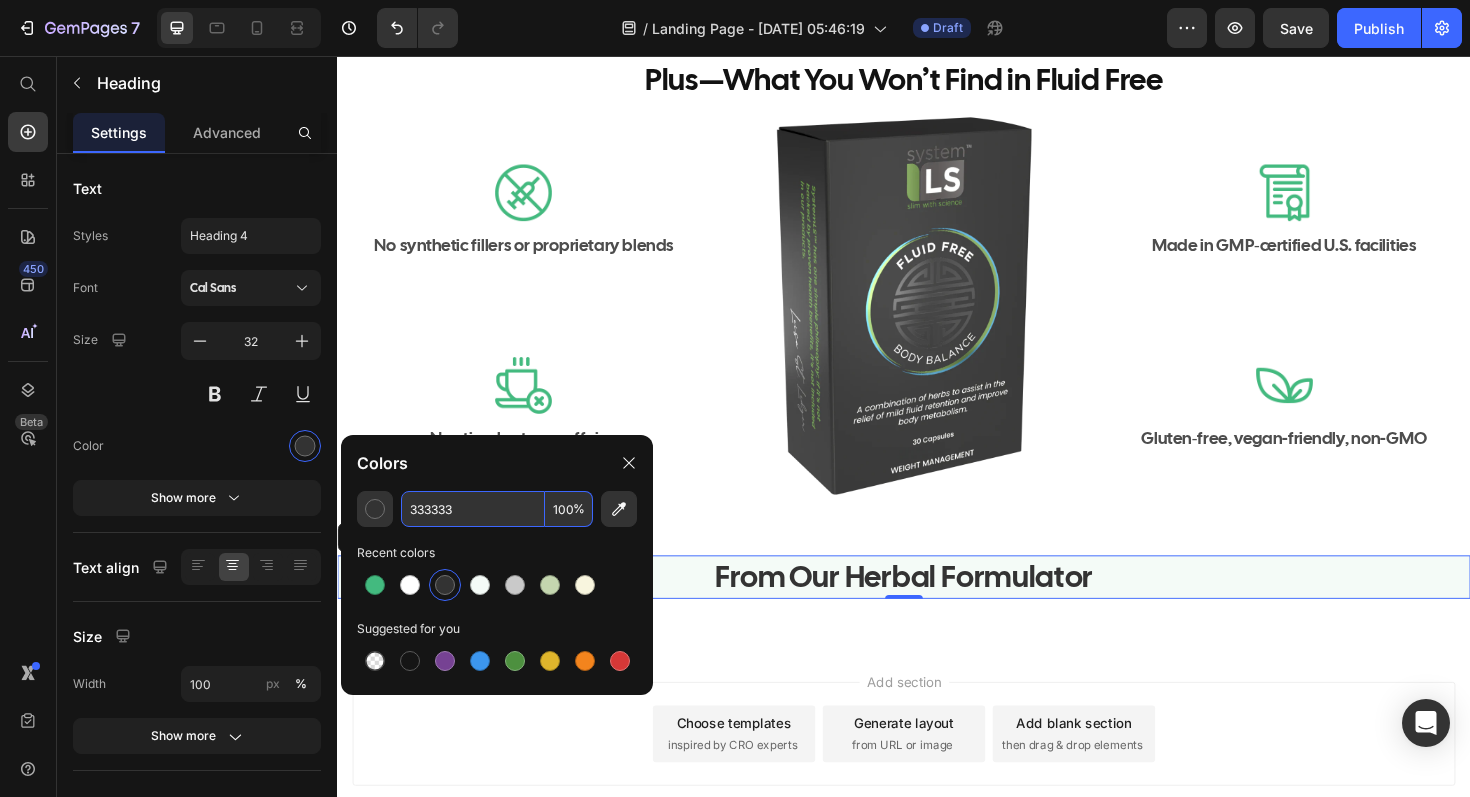 type on "333333" 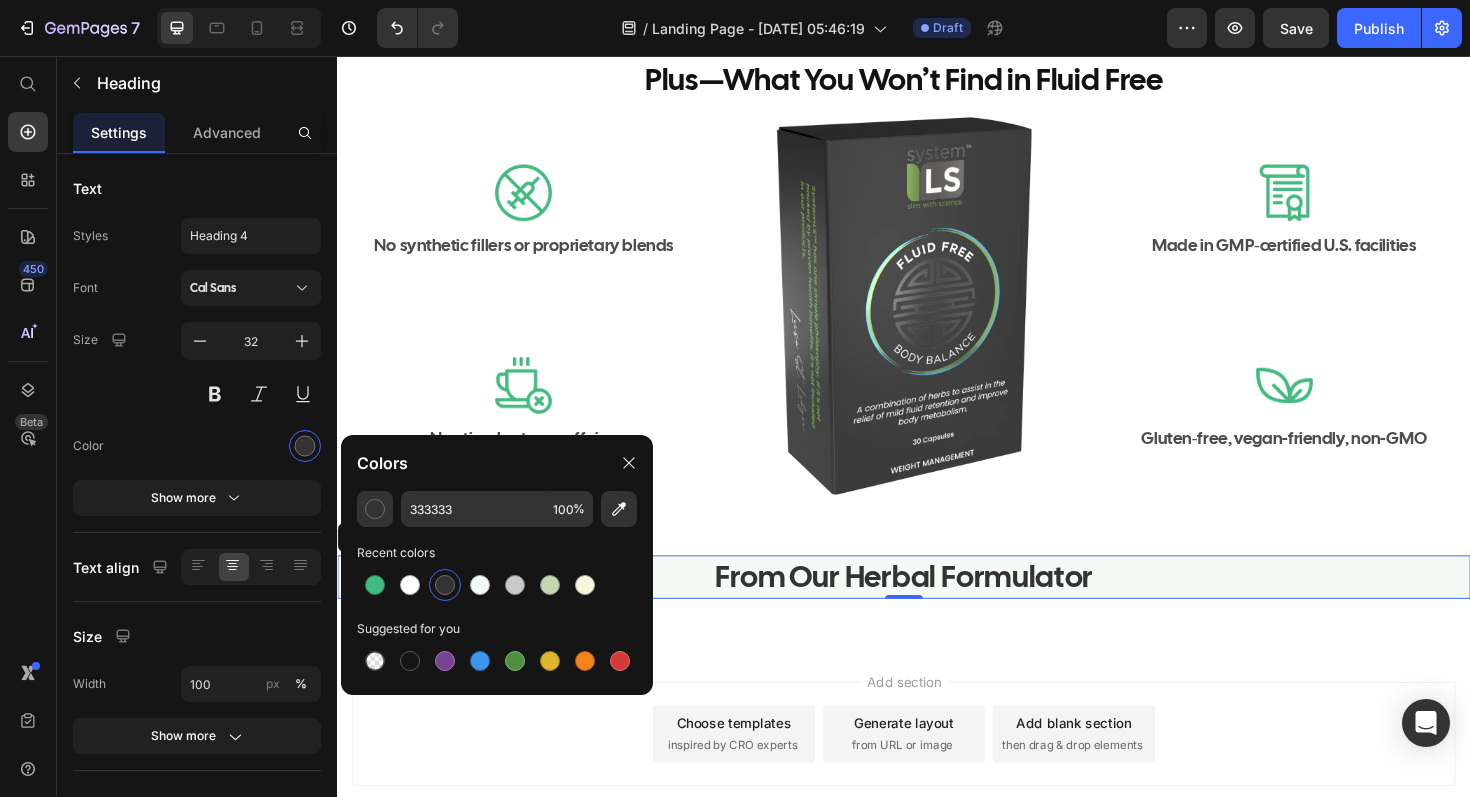 click on "333333 100 % Recent colors Suggested for you" 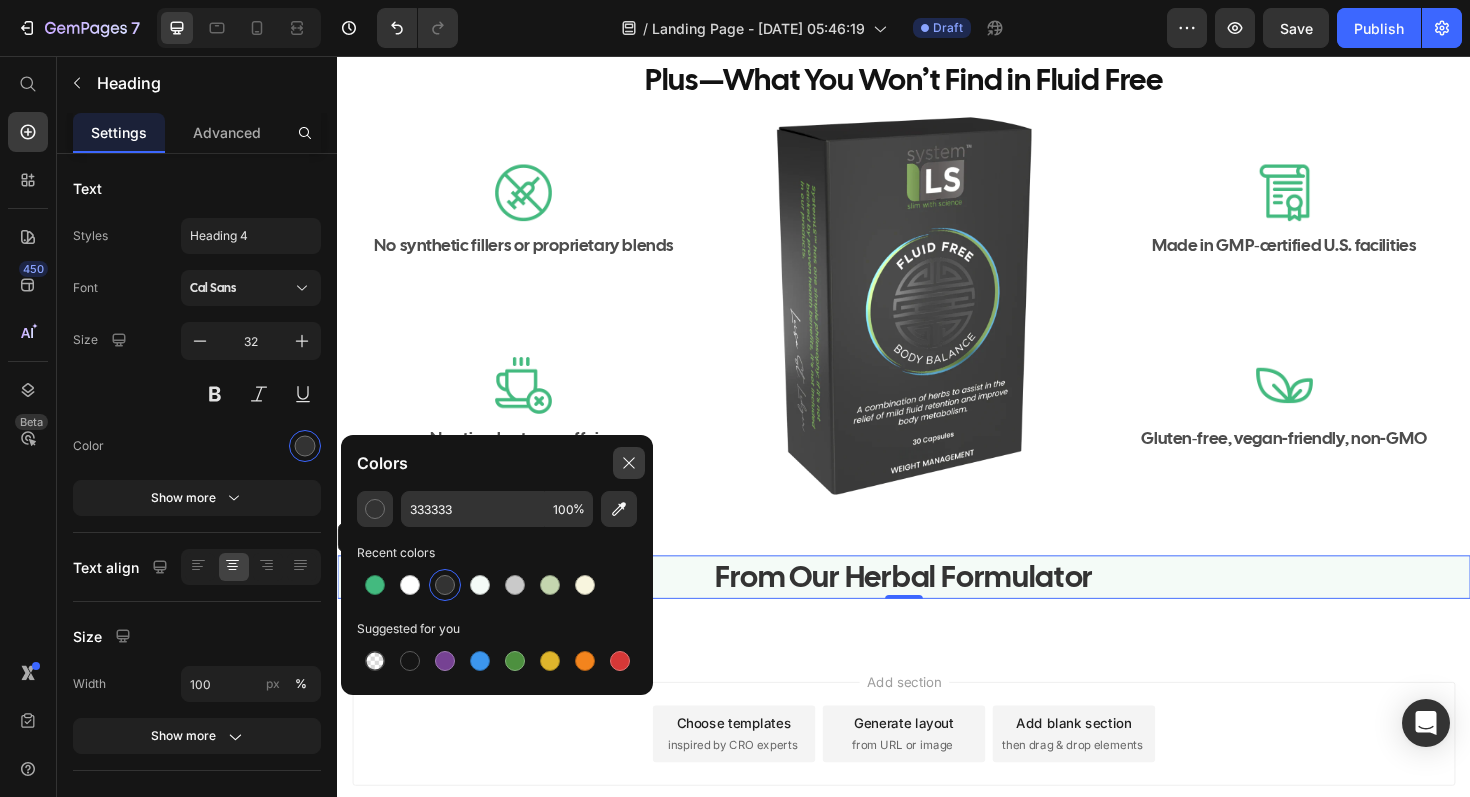 click 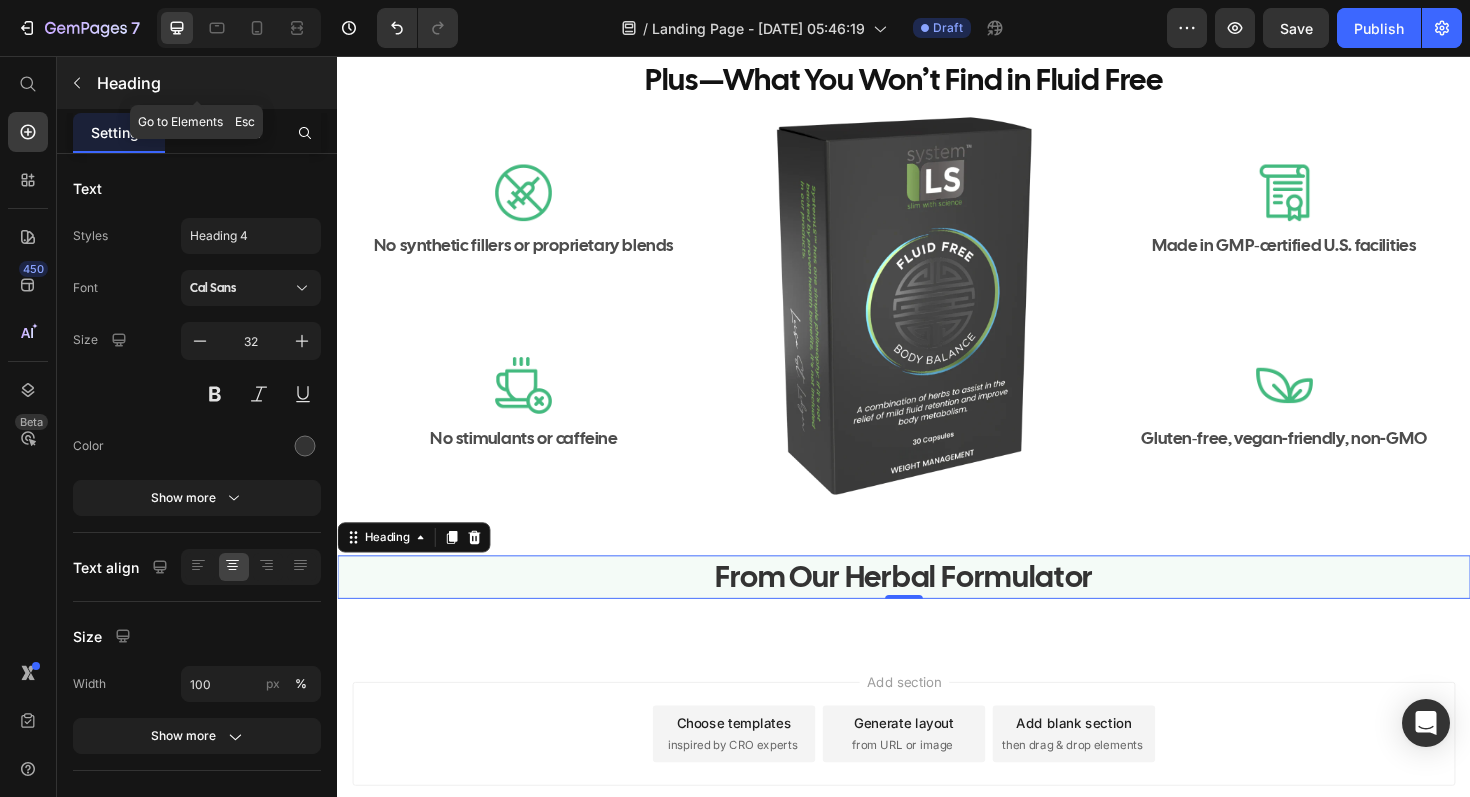 click 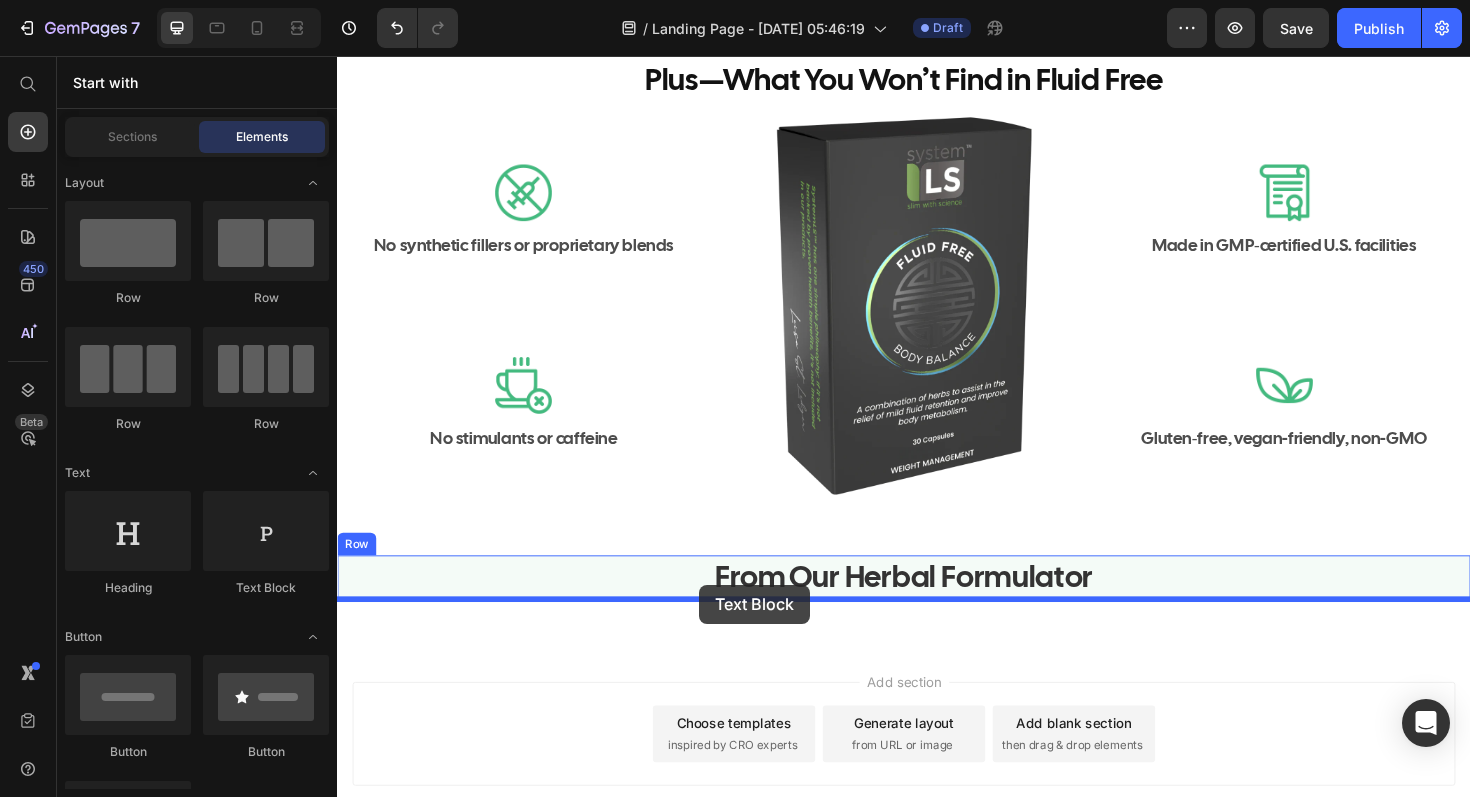 drag, startPoint x: 573, startPoint y: 579, endPoint x: 720, endPoint y: 616, distance: 151.58496 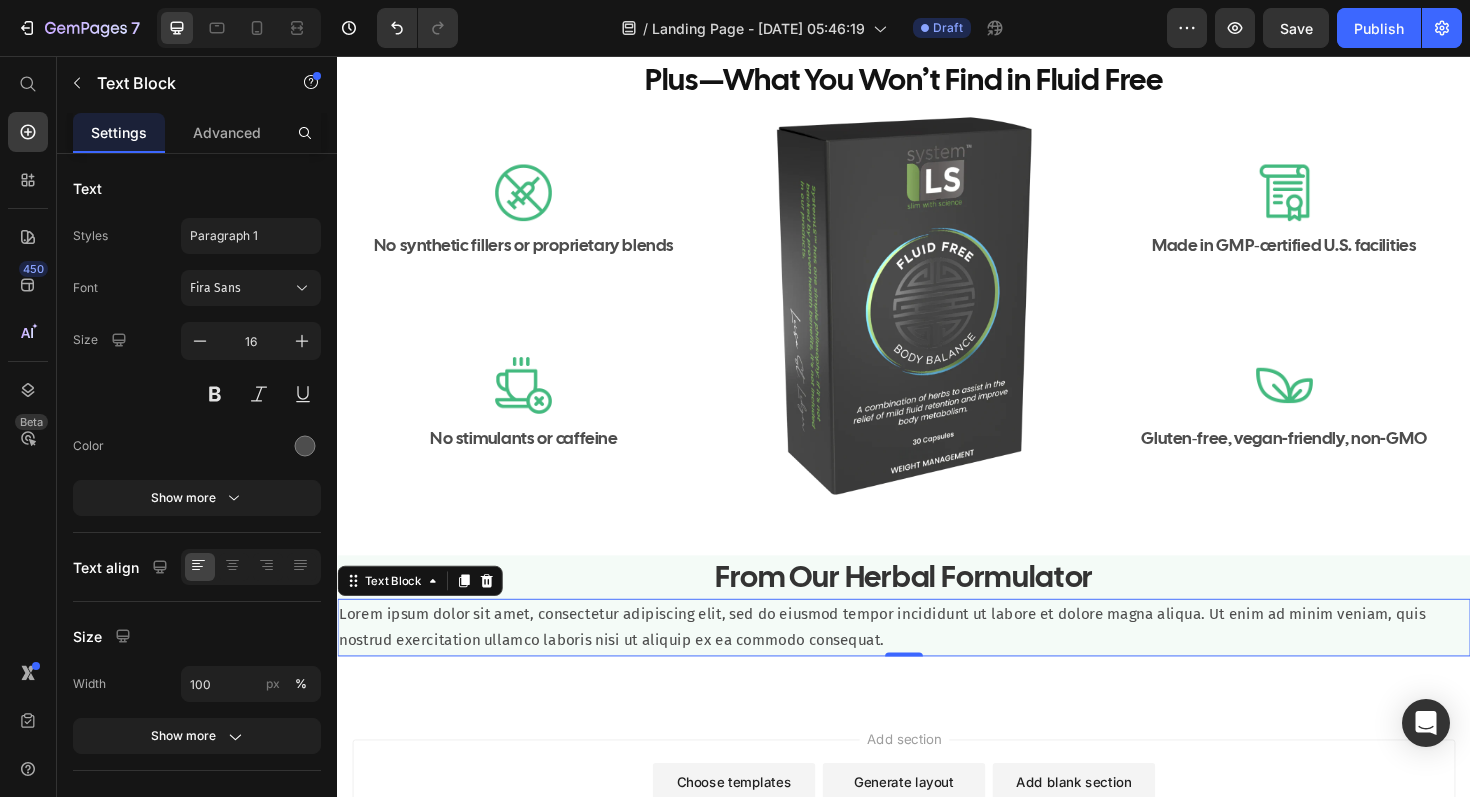 click on "Lorem ipsum dolor sit amet, consectetur adipiscing elit, sed do eiusmod tempor incididunt ut labore et dolore magna aliqua. Ut enim ad minim veniam, quis nostrud exercitation ullamco laboris nisi ut aliquip ex ea commodo consequat." at bounding box center [937, 662] 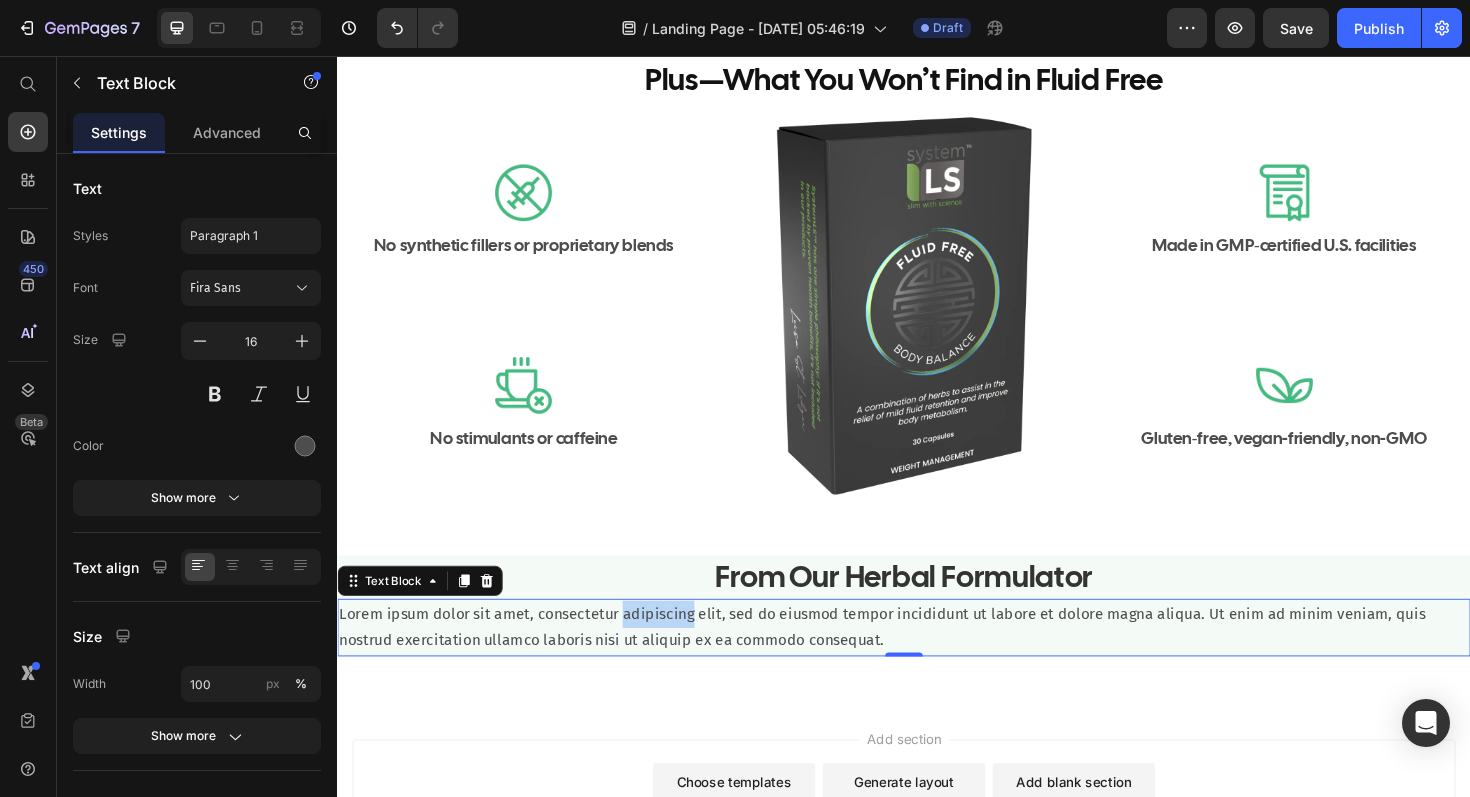 click on "Lorem ipsum dolor sit amet, consectetur adipiscing elit, sed do eiusmod tempor incididunt ut labore et dolore magna aliqua. Ut enim ad minim veniam, quis nostrud exercitation ullamco laboris nisi ut aliquip ex ea commodo consequat." at bounding box center [937, 662] 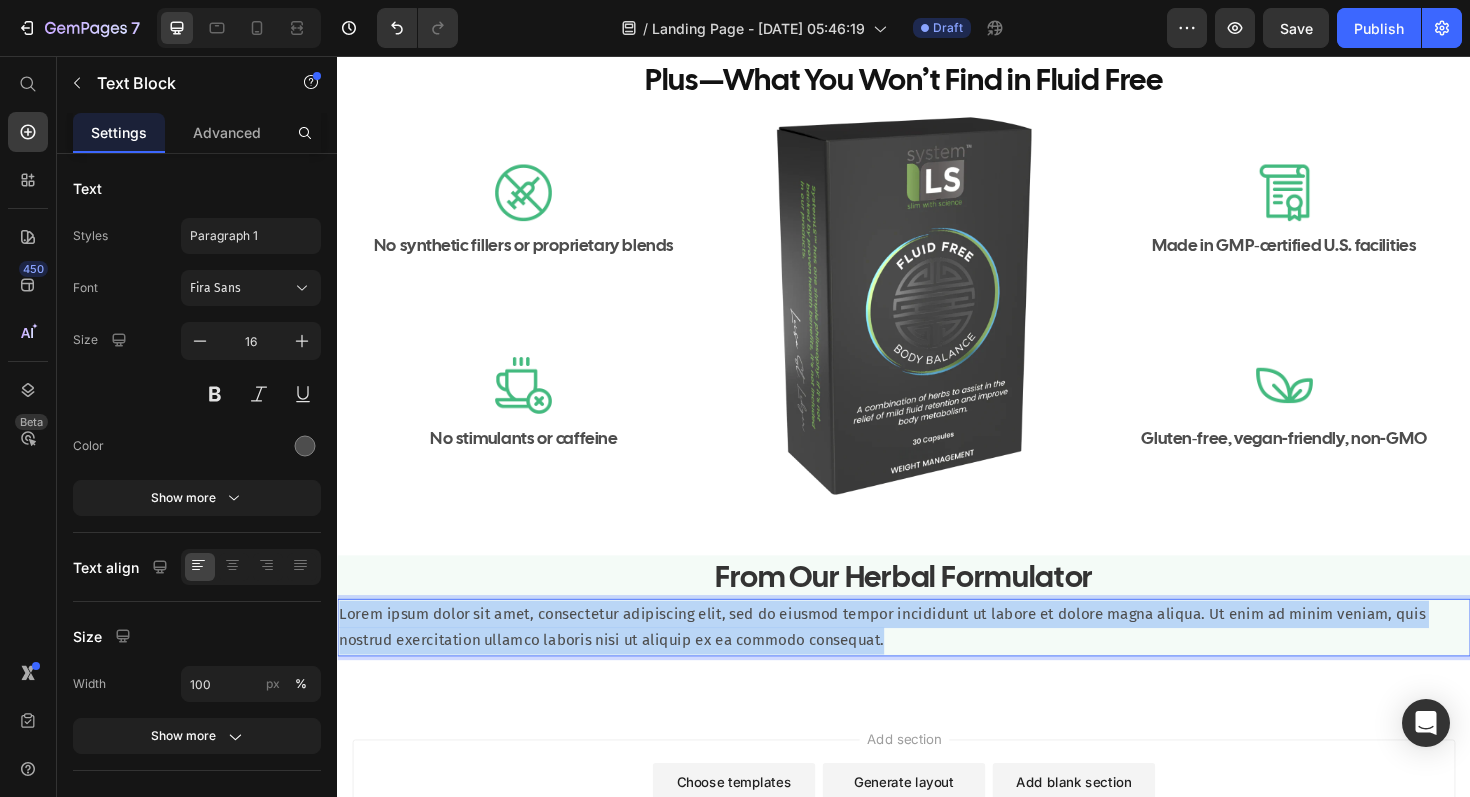 click on "Lorem ipsum dolor sit amet, consectetur adipiscing elit, sed do eiusmod tempor incididunt ut labore et dolore magna aliqua. Ut enim ad minim veniam, quis nostrud exercitation ullamco laboris nisi ut aliquip ex ea commodo consequat." at bounding box center (937, 662) 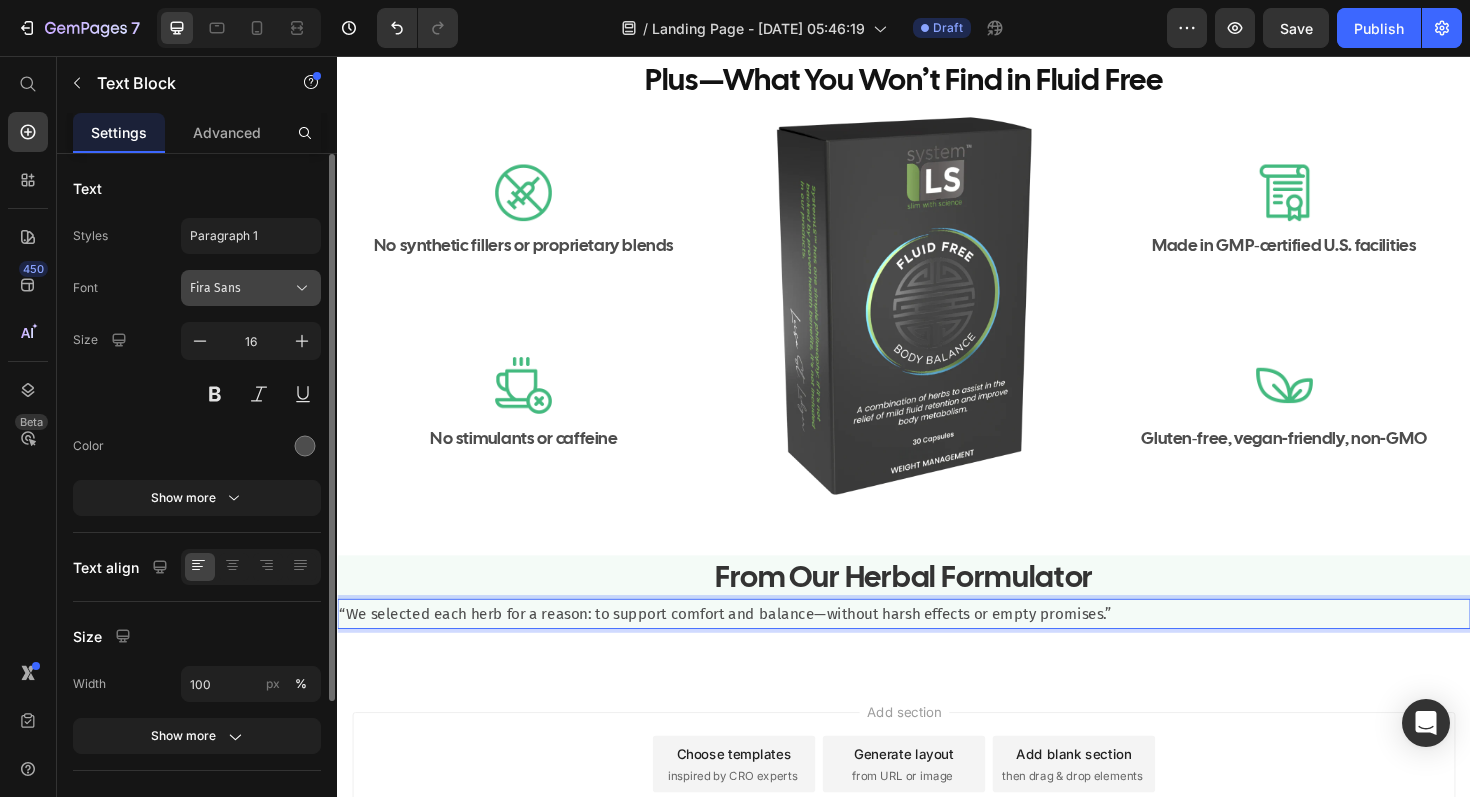 click on "Fira Sans" at bounding box center [241, 288] 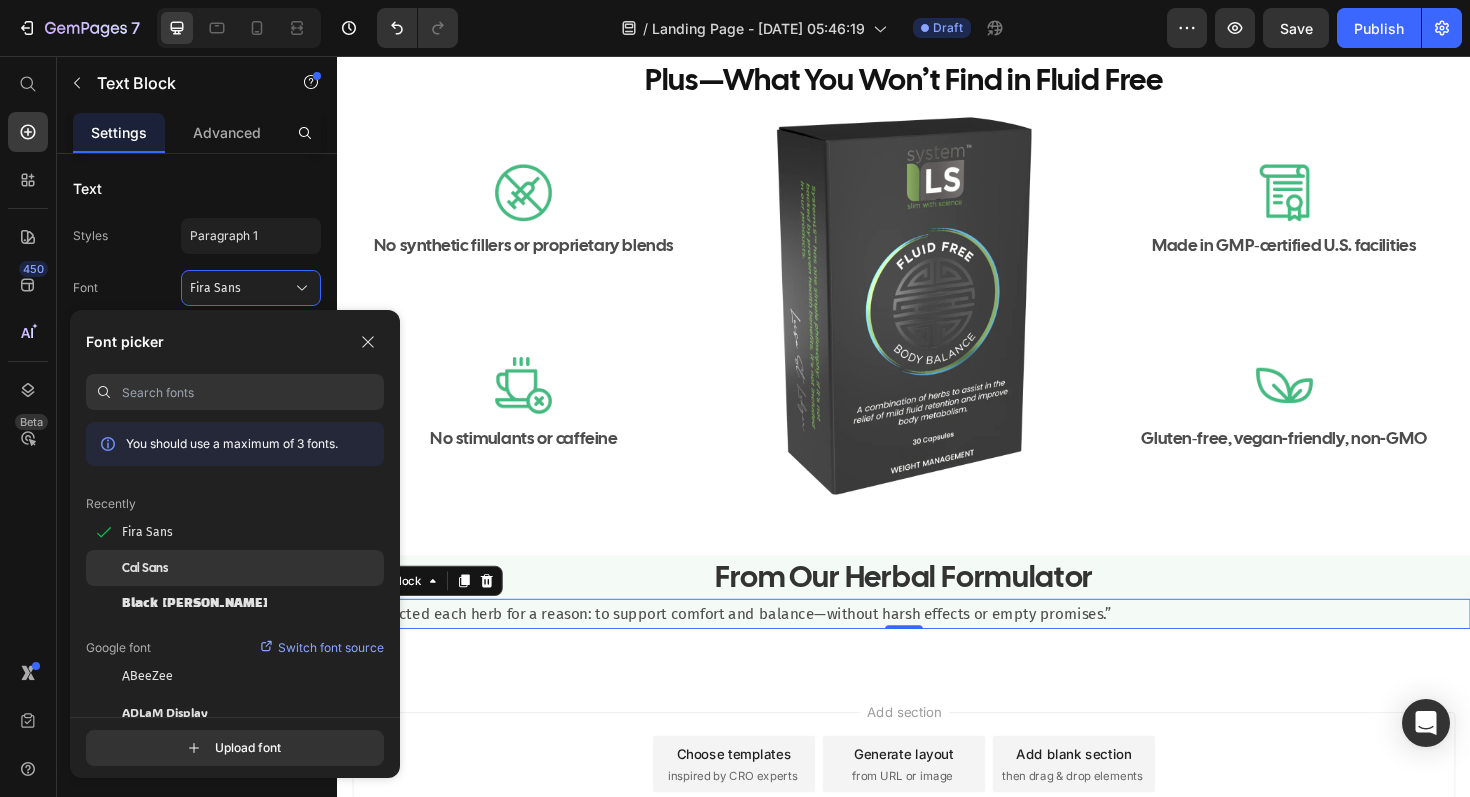 click on "Cal Sans" 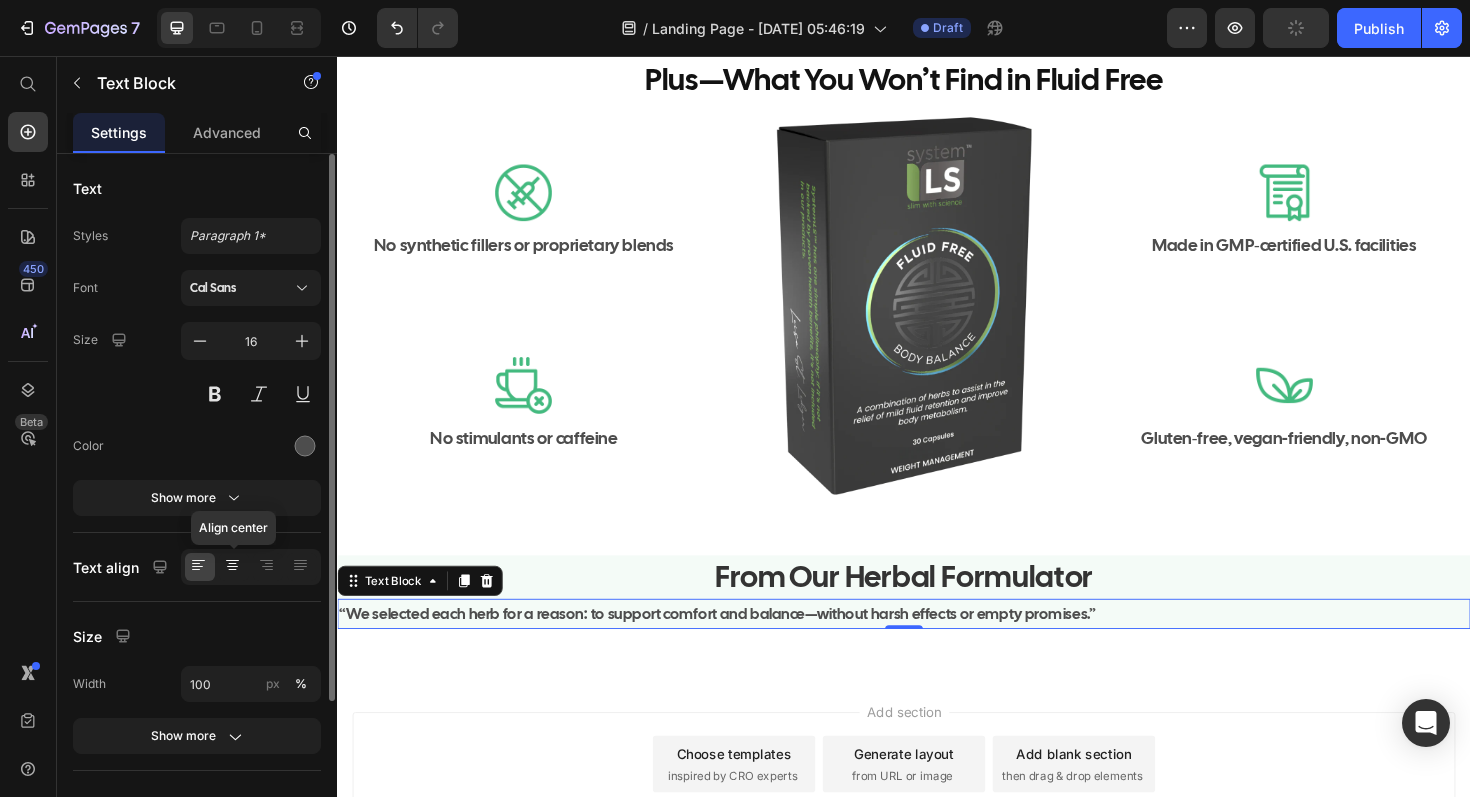 click 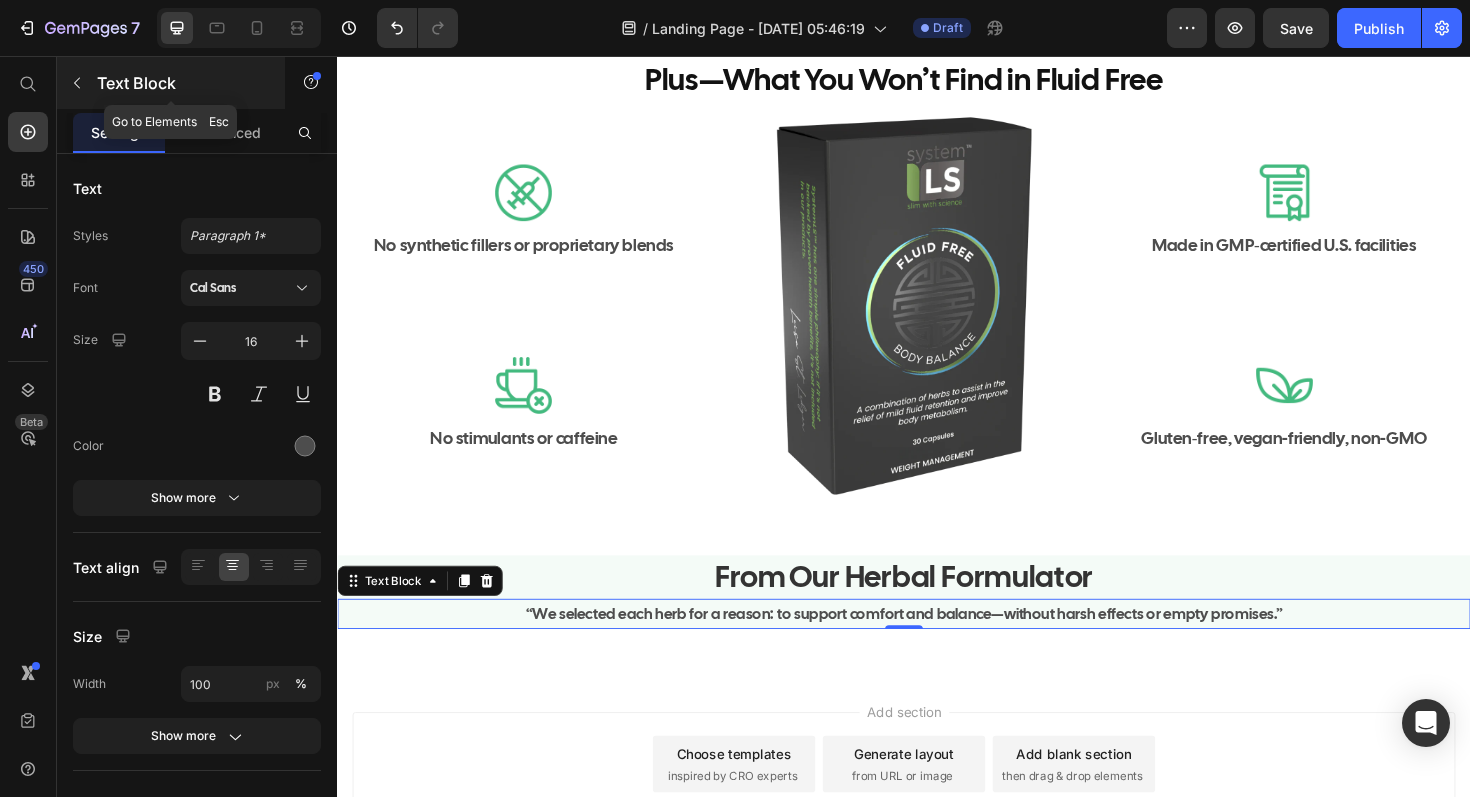 click at bounding box center [77, 83] 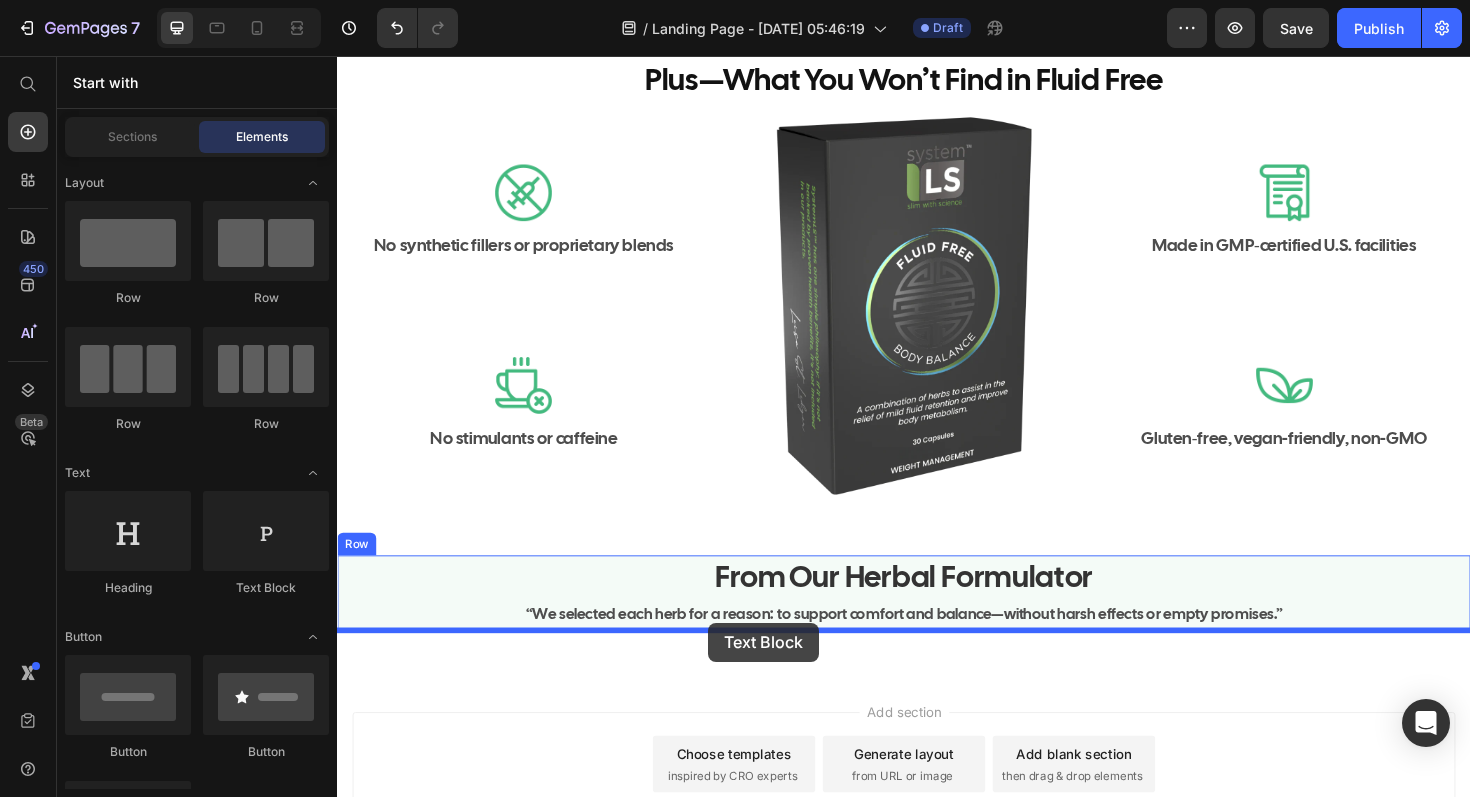drag, startPoint x: 597, startPoint y: 572, endPoint x: 730, endPoint y: 656, distance: 157.30544 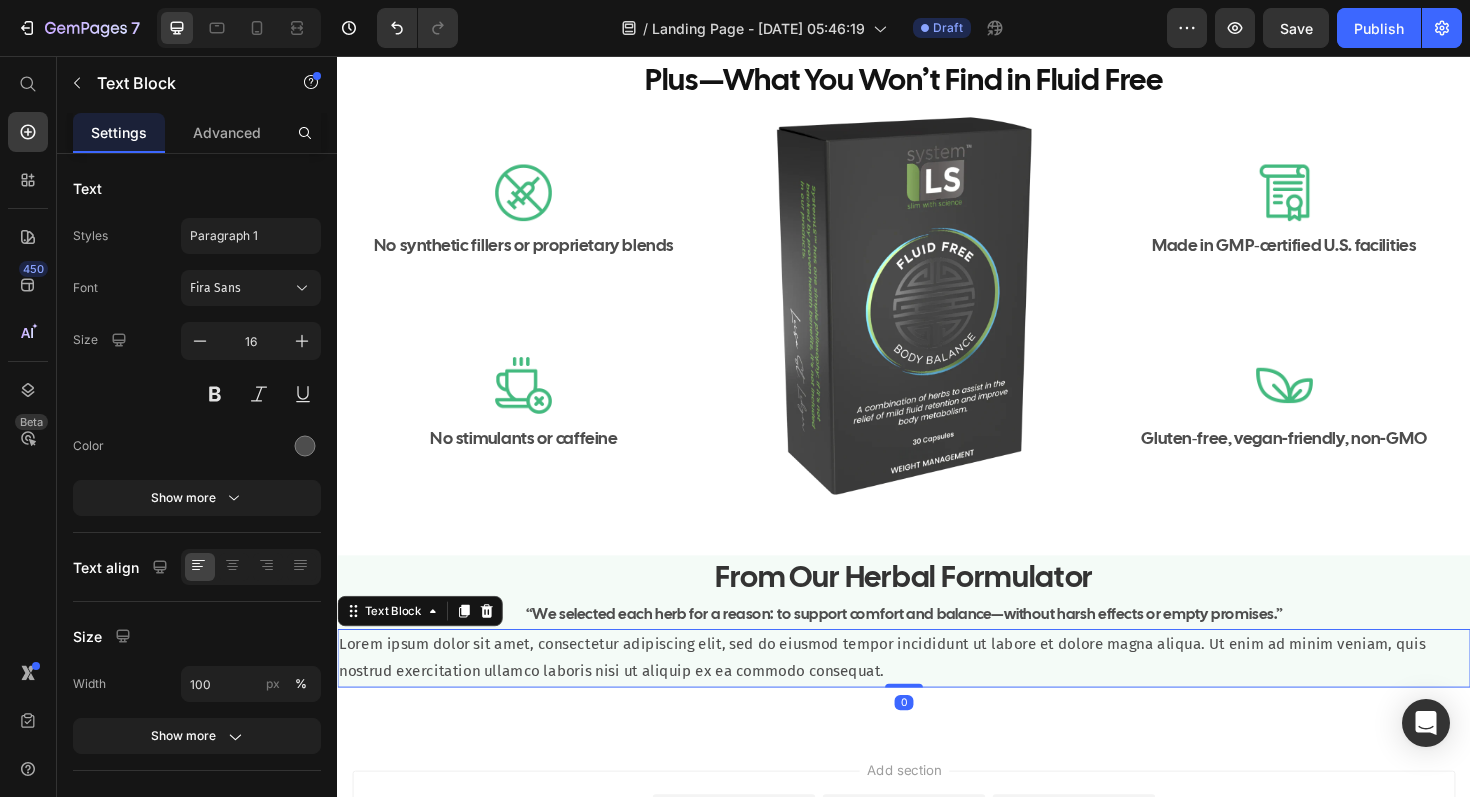 click on "Lorem ipsum dolor sit amet, consectetur adipiscing elit, sed do eiusmod tempor incididunt ut labore et dolore magna aliqua. Ut enim ad minim veniam, quis nostrud exercitation ullamco laboris nisi ut aliquip ex ea commodo consequat." at bounding box center (937, 694) 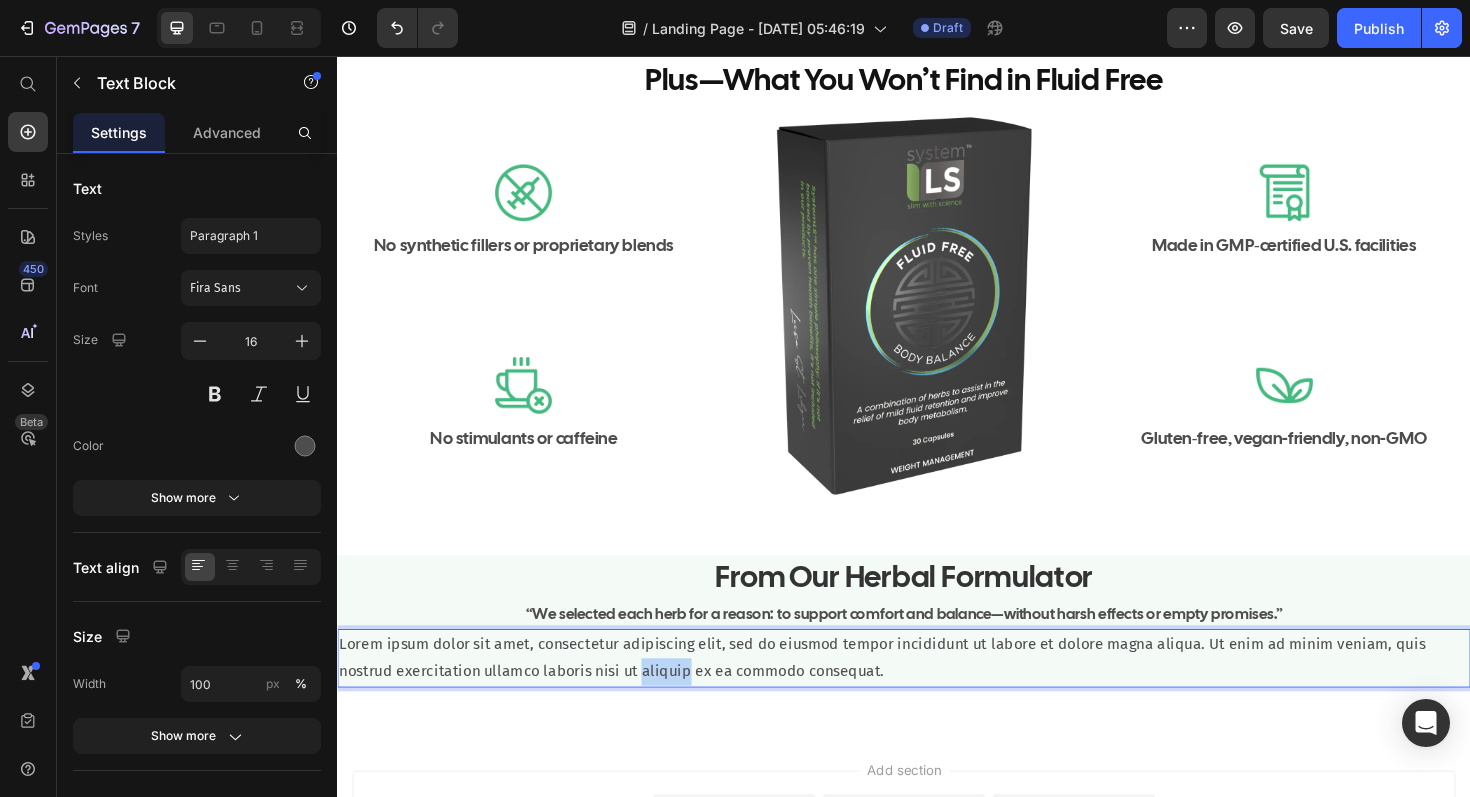 click on "Lorem ipsum dolor sit amet, consectetur adipiscing elit, sed do eiusmod tempor incididunt ut labore et dolore magna aliqua. Ut enim ad minim veniam, quis nostrud exercitation ullamco laboris nisi ut aliquip ex ea commodo consequat." at bounding box center [937, 694] 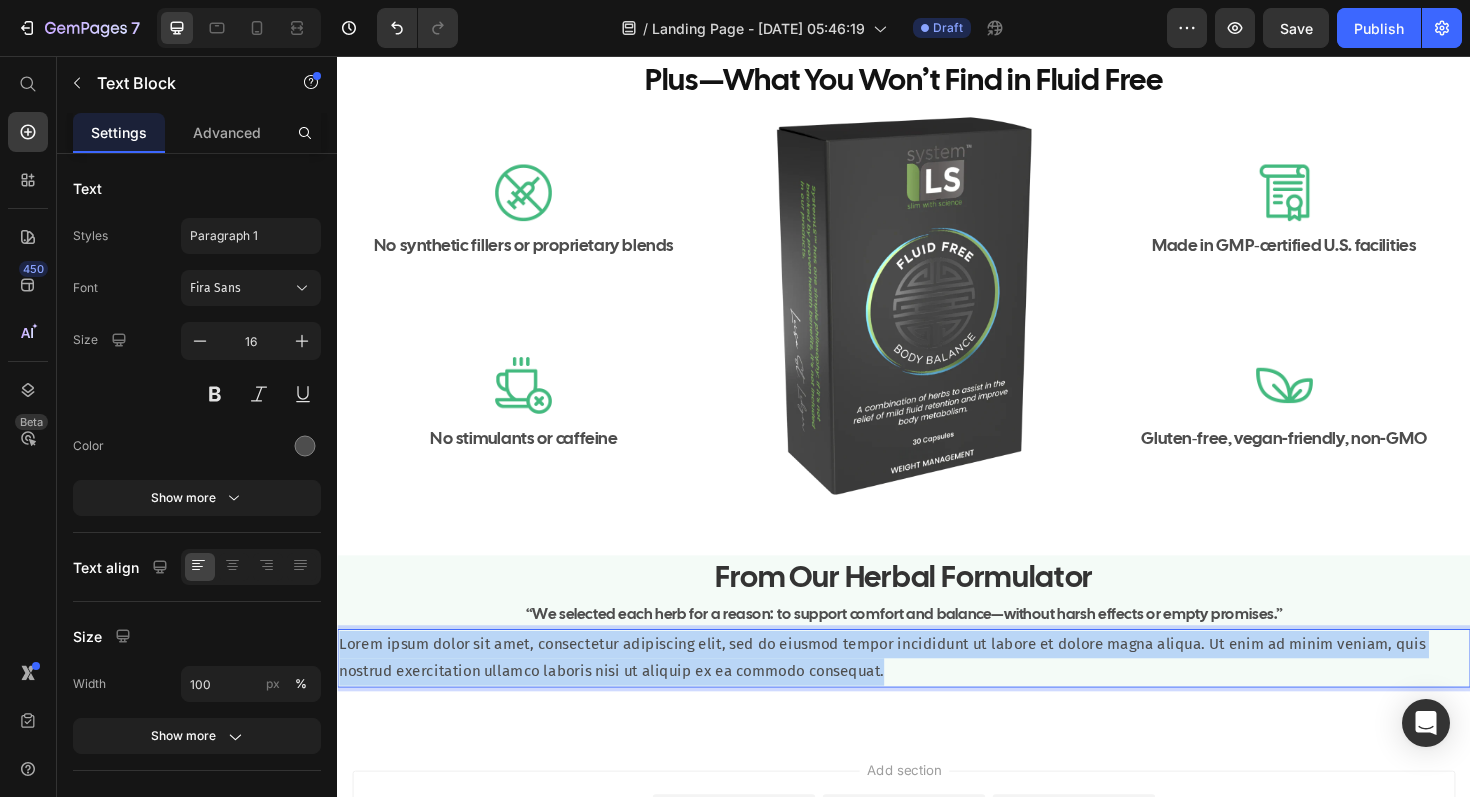 click on "Lorem ipsum dolor sit amet, consectetur adipiscing elit, sed do eiusmod tempor incididunt ut labore et dolore magna aliqua. Ut enim ad minim veniam, quis nostrud exercitation ullamco laboris nisi ut aliquip ex ea commodo consequat." at bounding box center [937, 694] 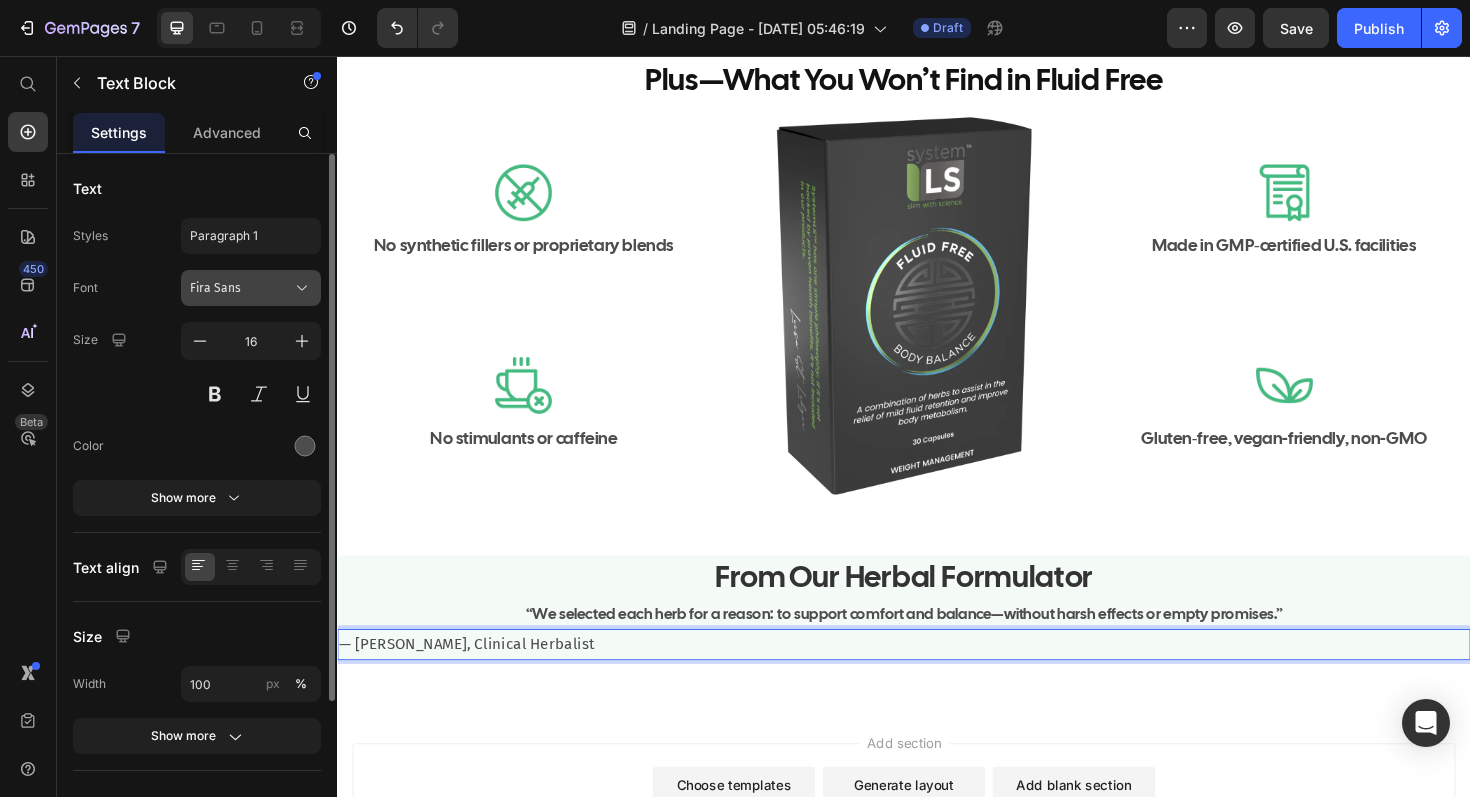click on "Fira Sans" at bounding box center (251, 288) 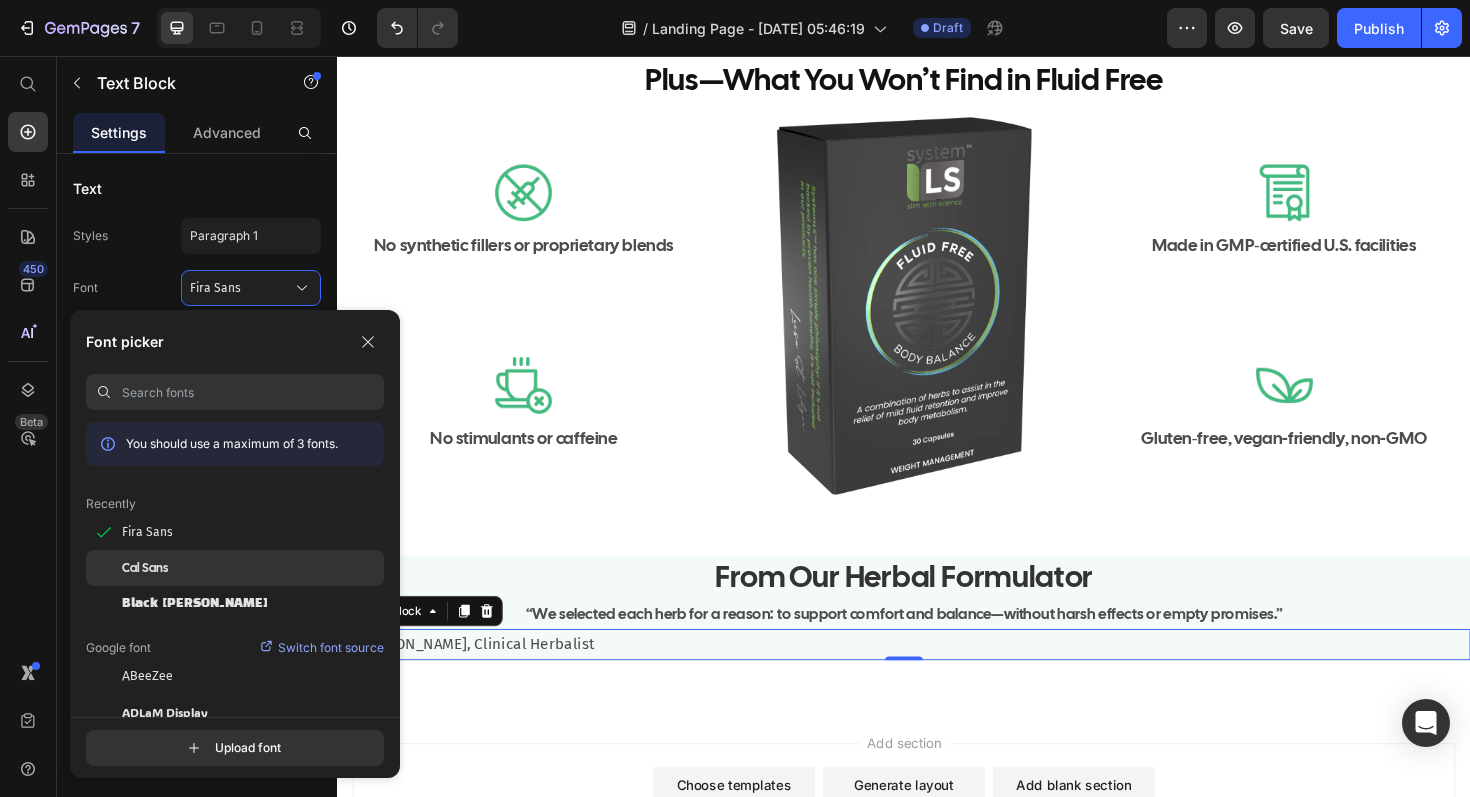 click on "Cal Sans" 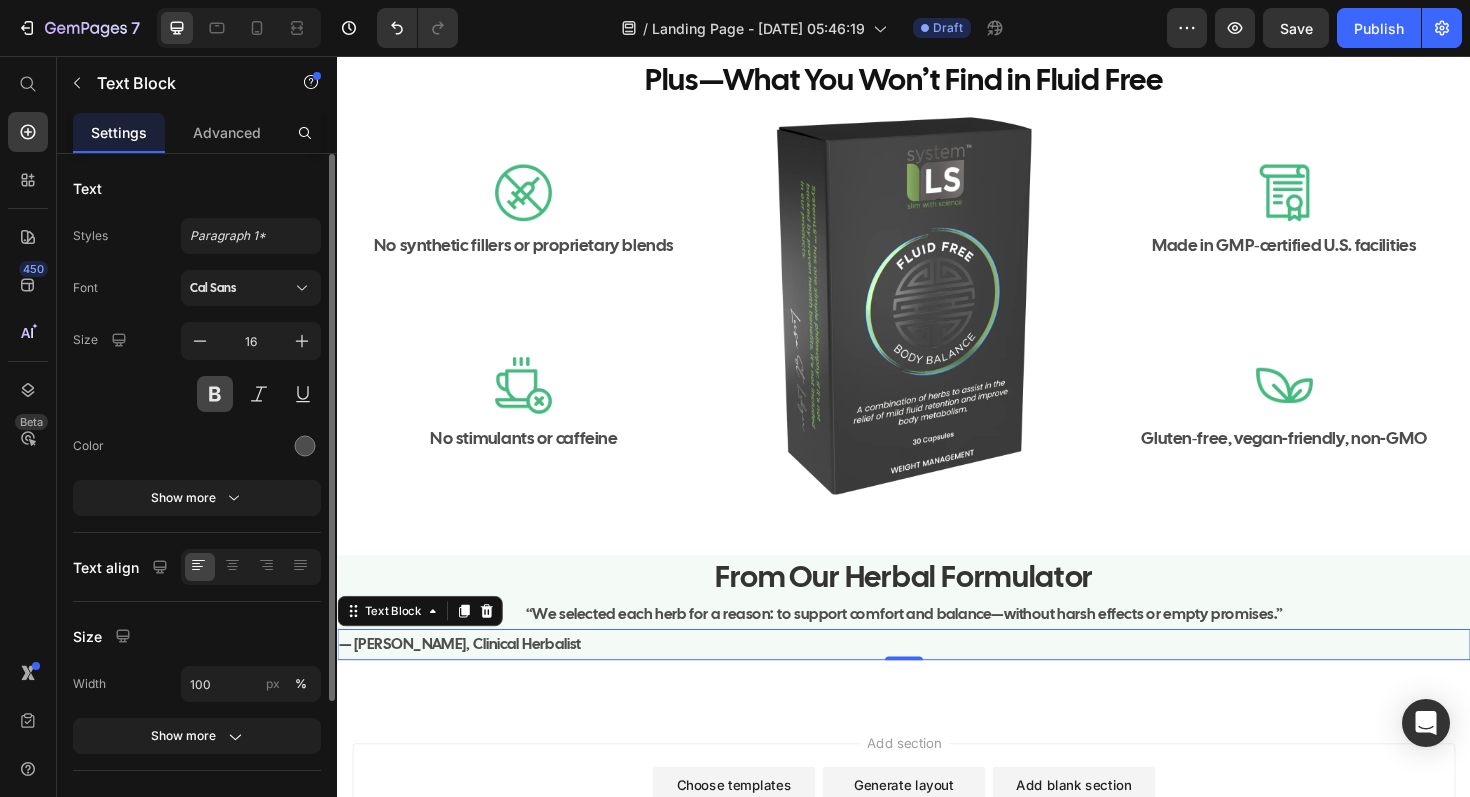 click at bounding box center (215, 394) 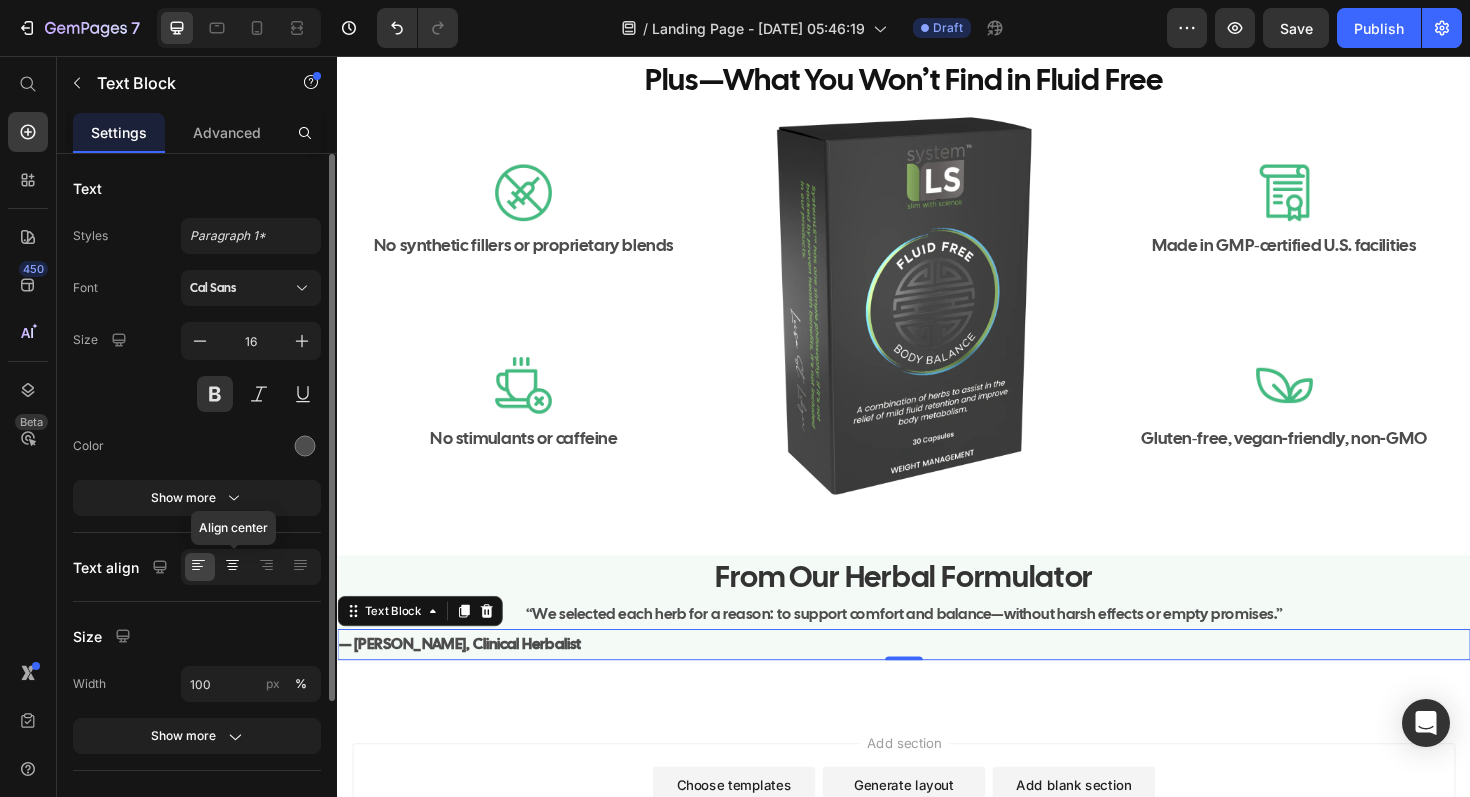 click 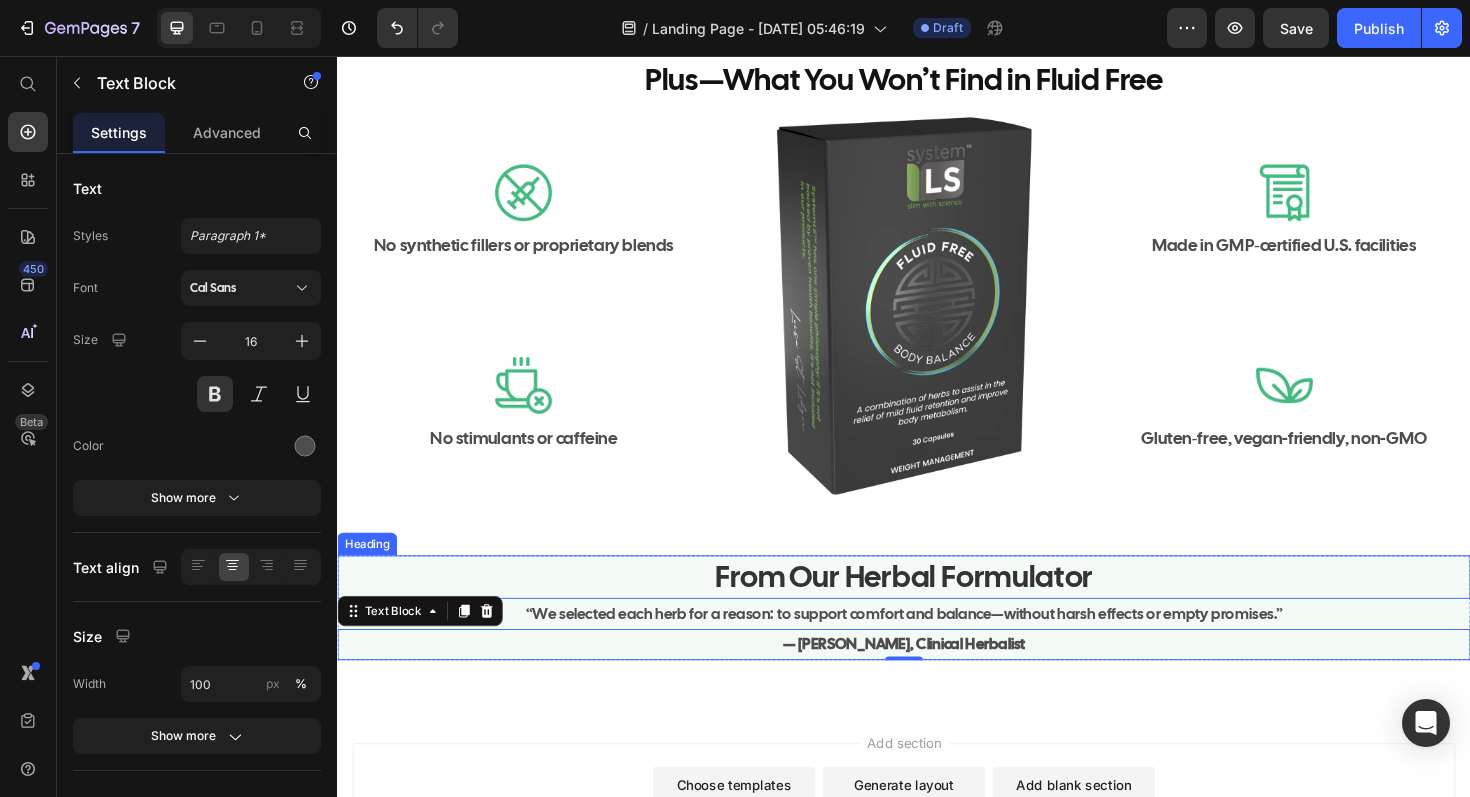 click on "From Our Herbal Formulator" at bounding box center [937, 608] 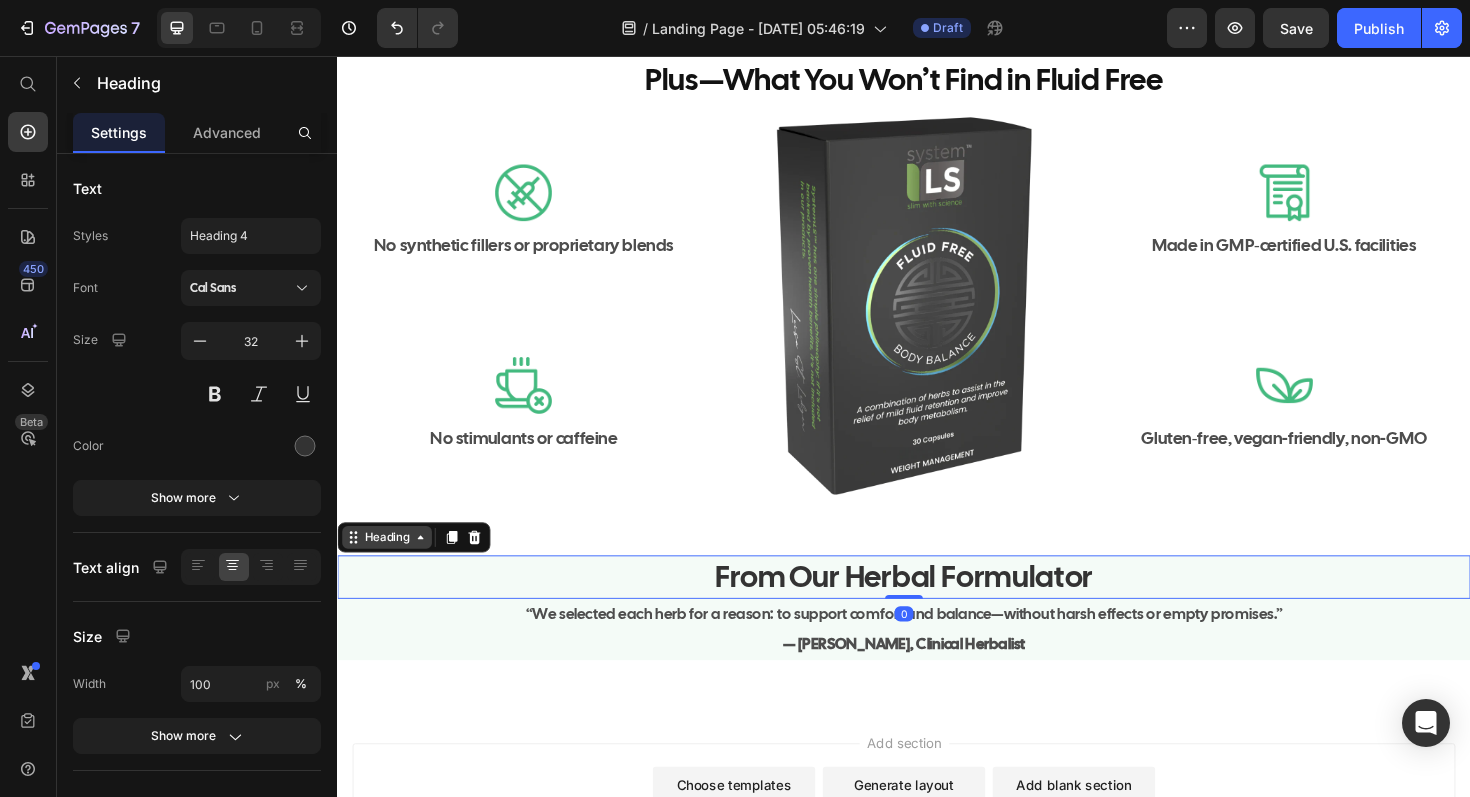 click on "Heading" at bounding box center (389, 566) 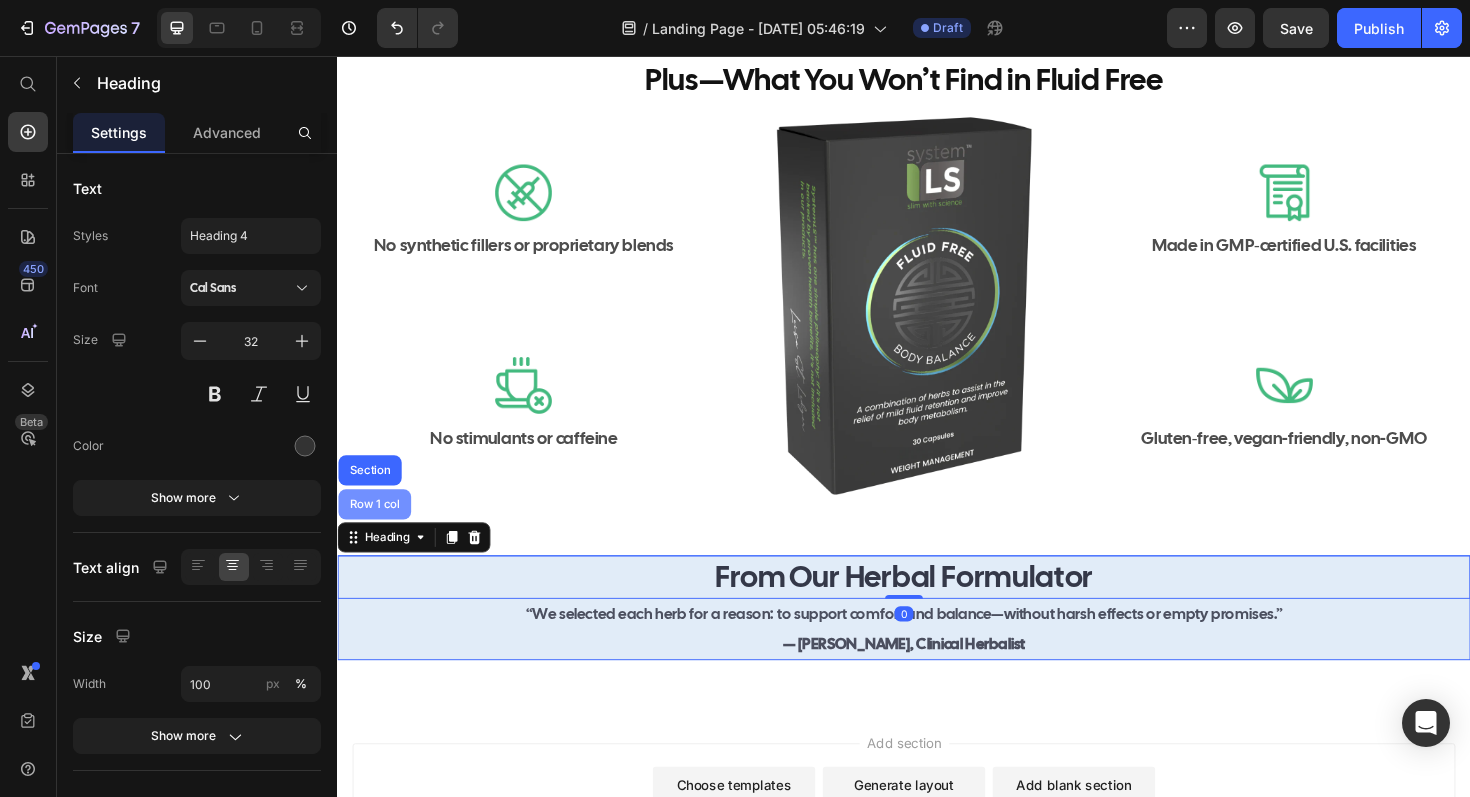 click on "Row 1 col" at bounding box center [376, 531] 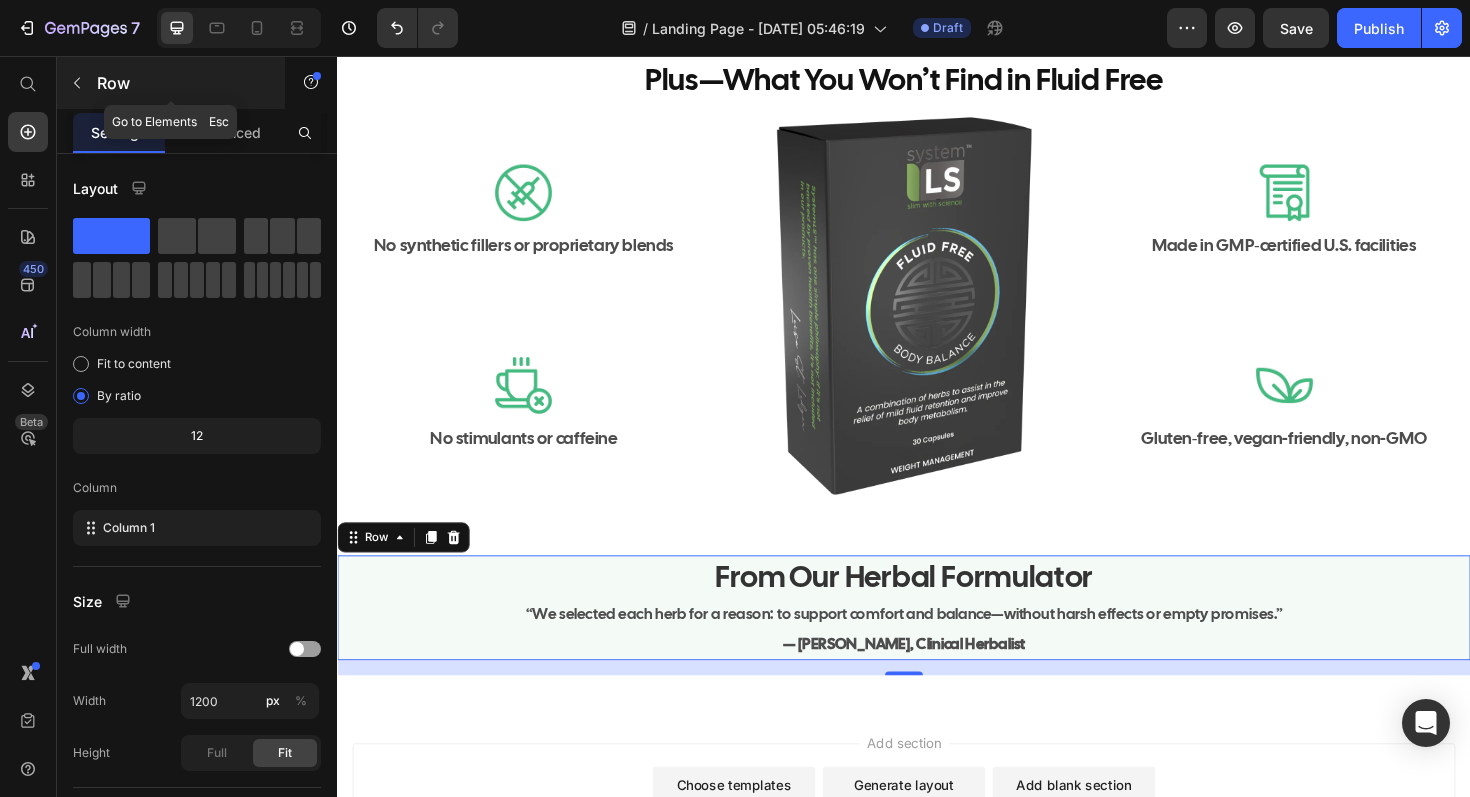 click at bounding box center [77, 83] 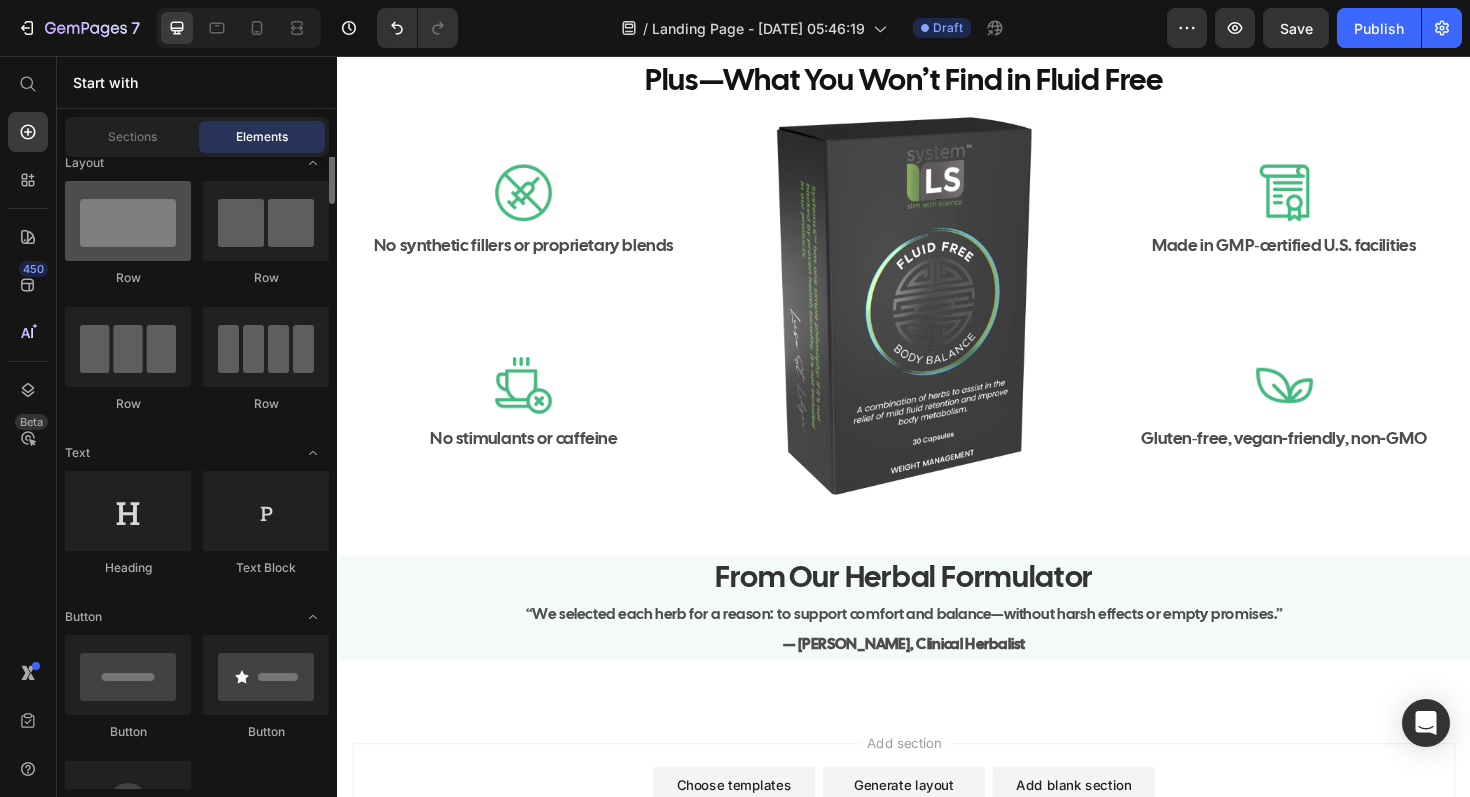 scroll, scrollTop: 0, scrollLeft: 0, axis: both 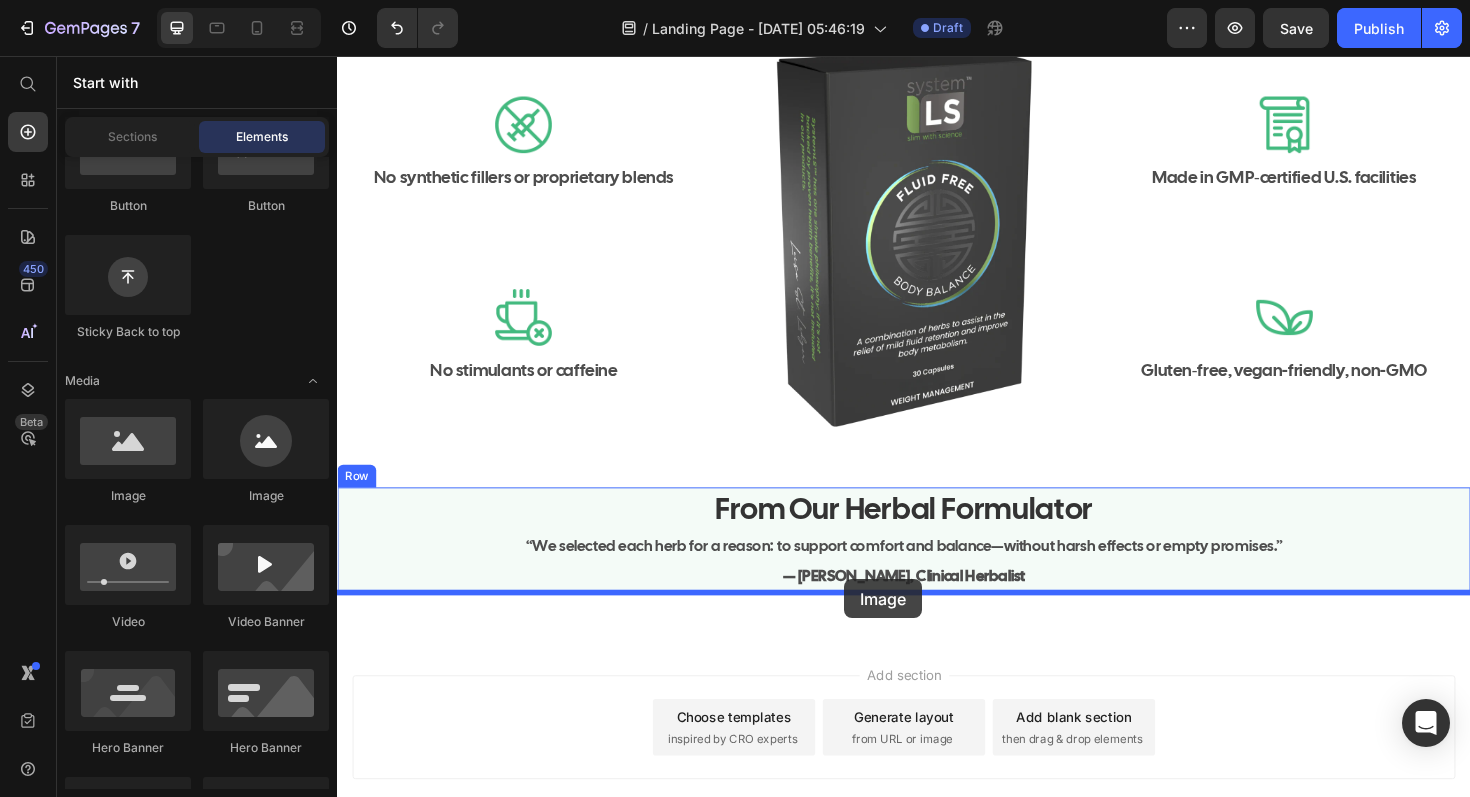 drag, startPoint x: 466, startPoint y: 504, endPoint x: 870, endPoint y: 609, distance: 417.42184 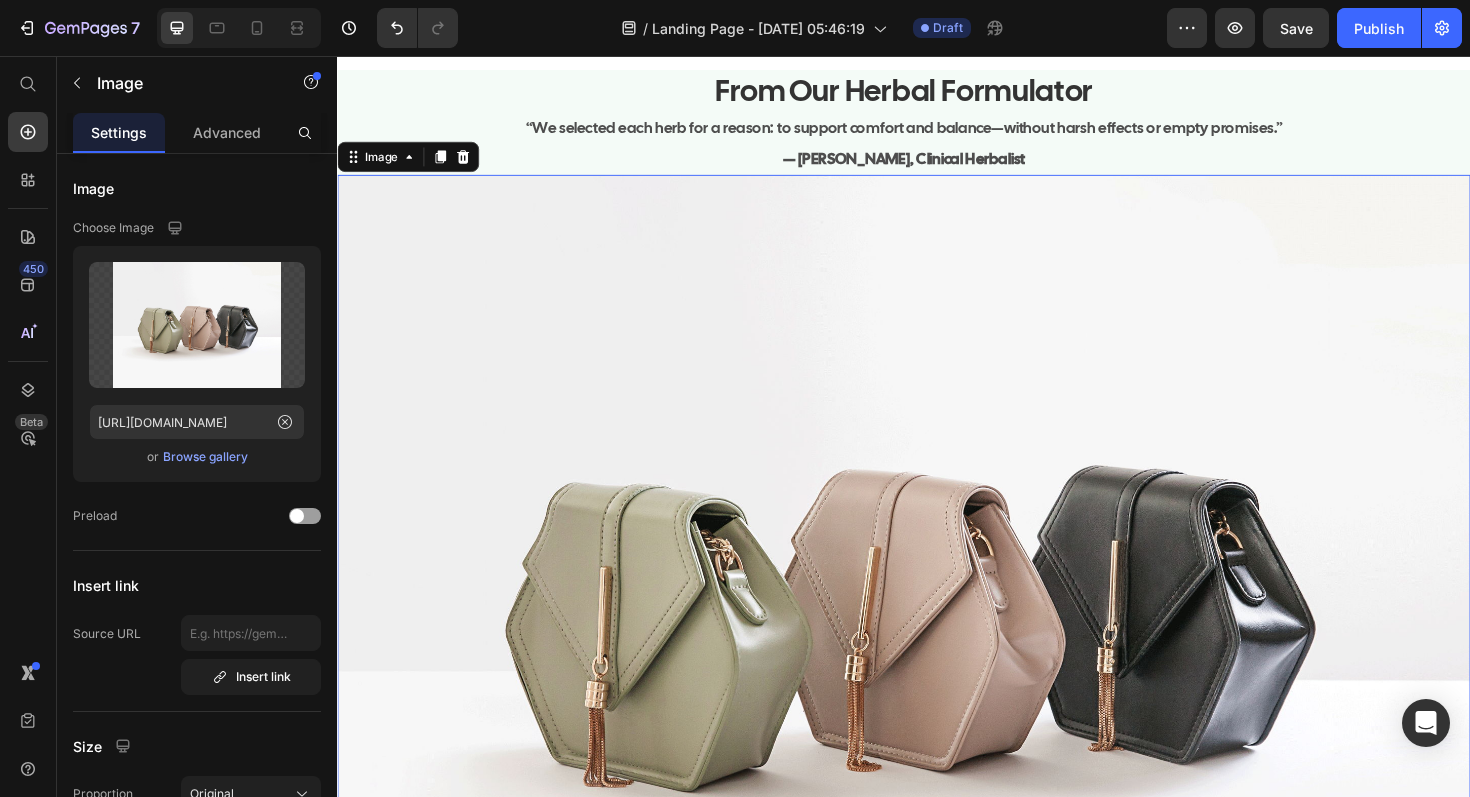 scroll, scrollTop: 9099, scrollLeft: 0, axis: vertical 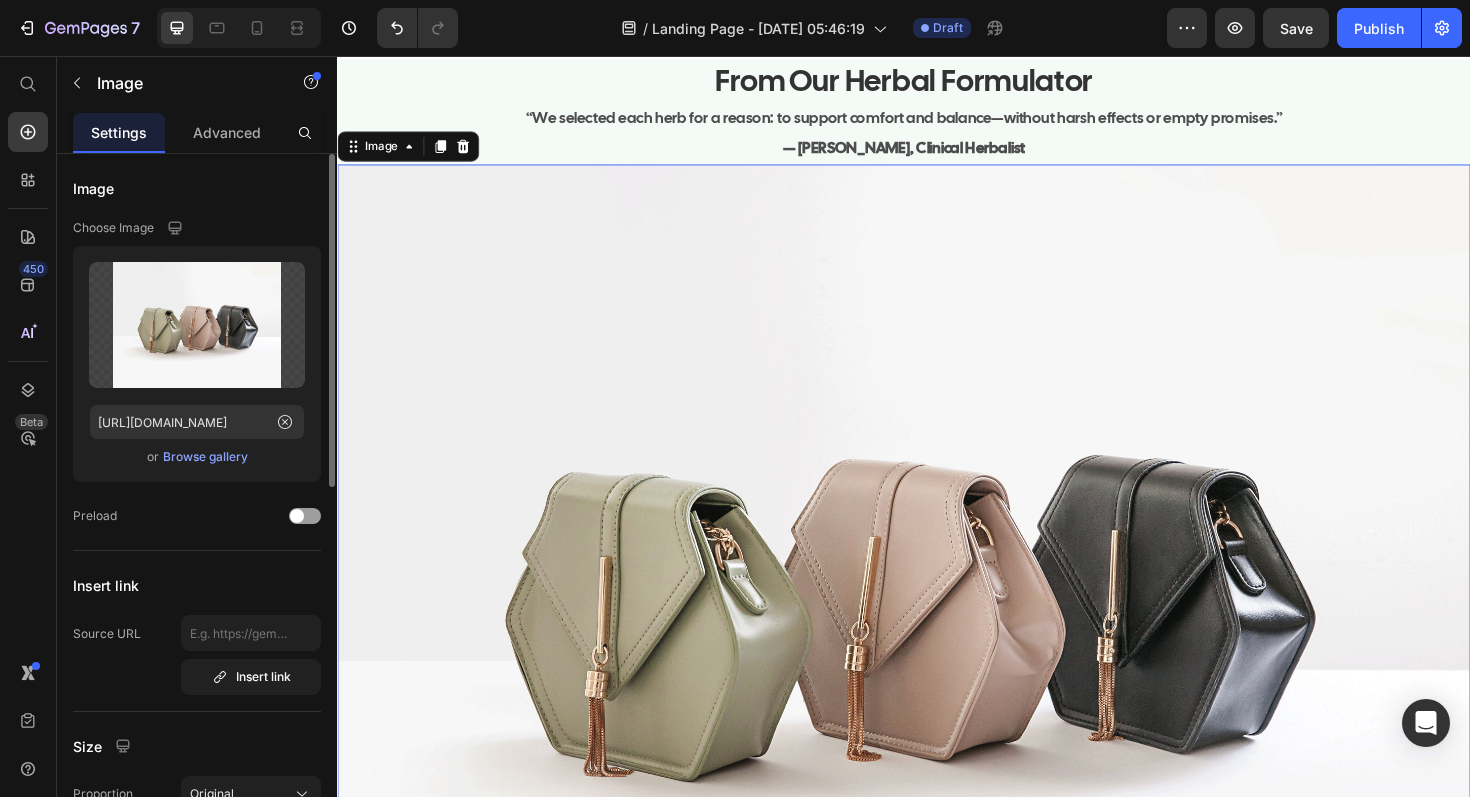 click on "Browse gallery" at bounding box center (205, 457) 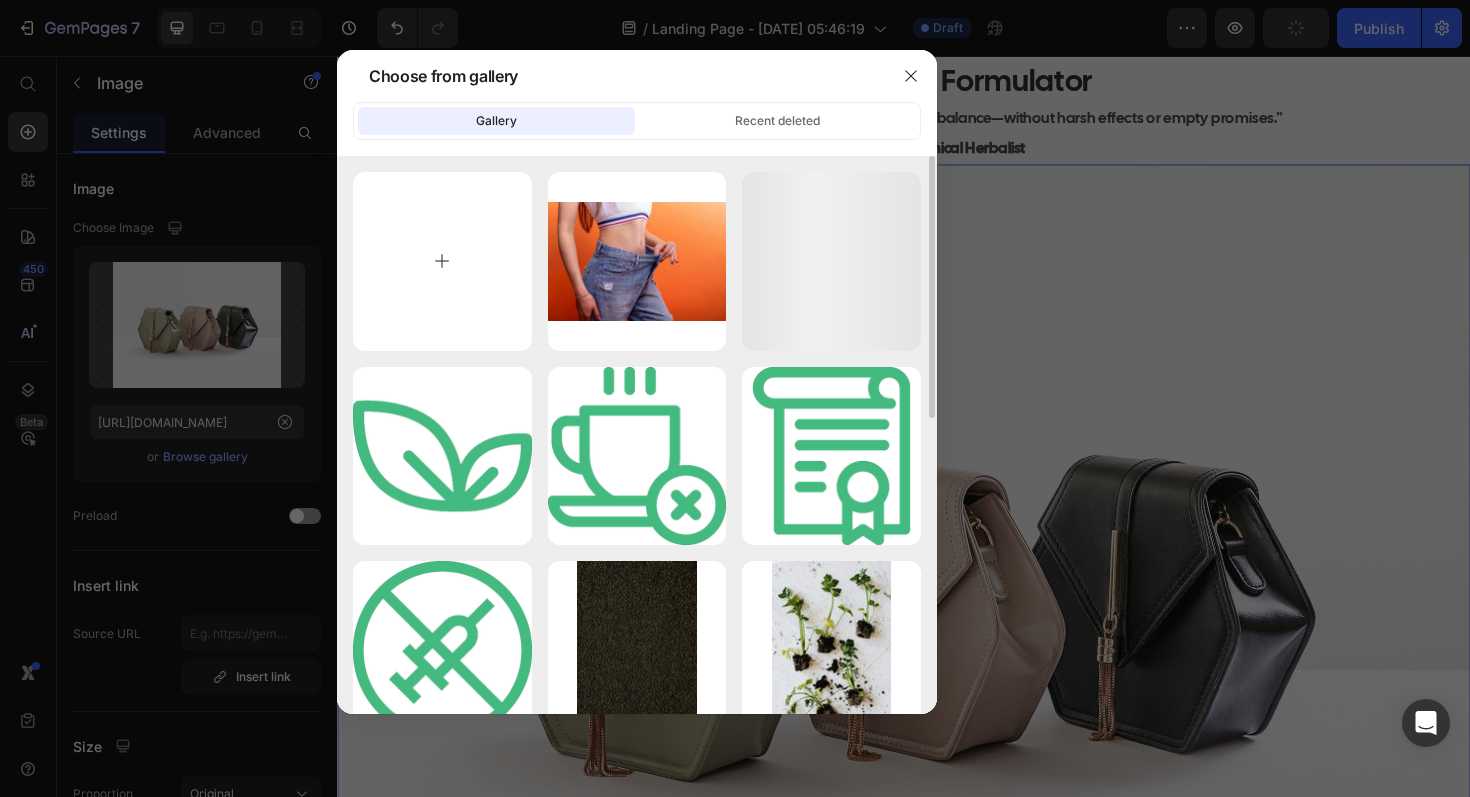 click at bounding box center [442, 261] 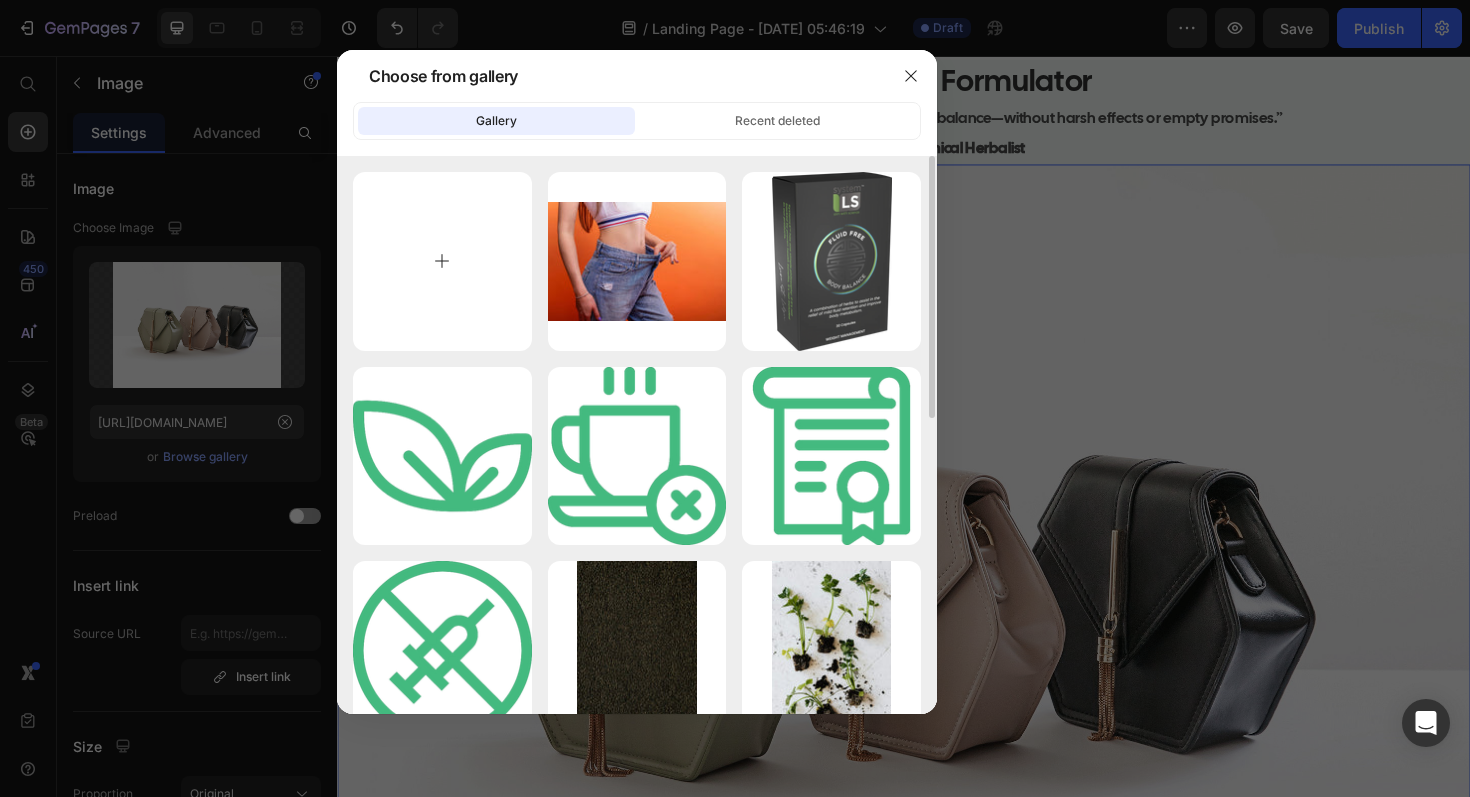 click at bounding box center (442, 261) 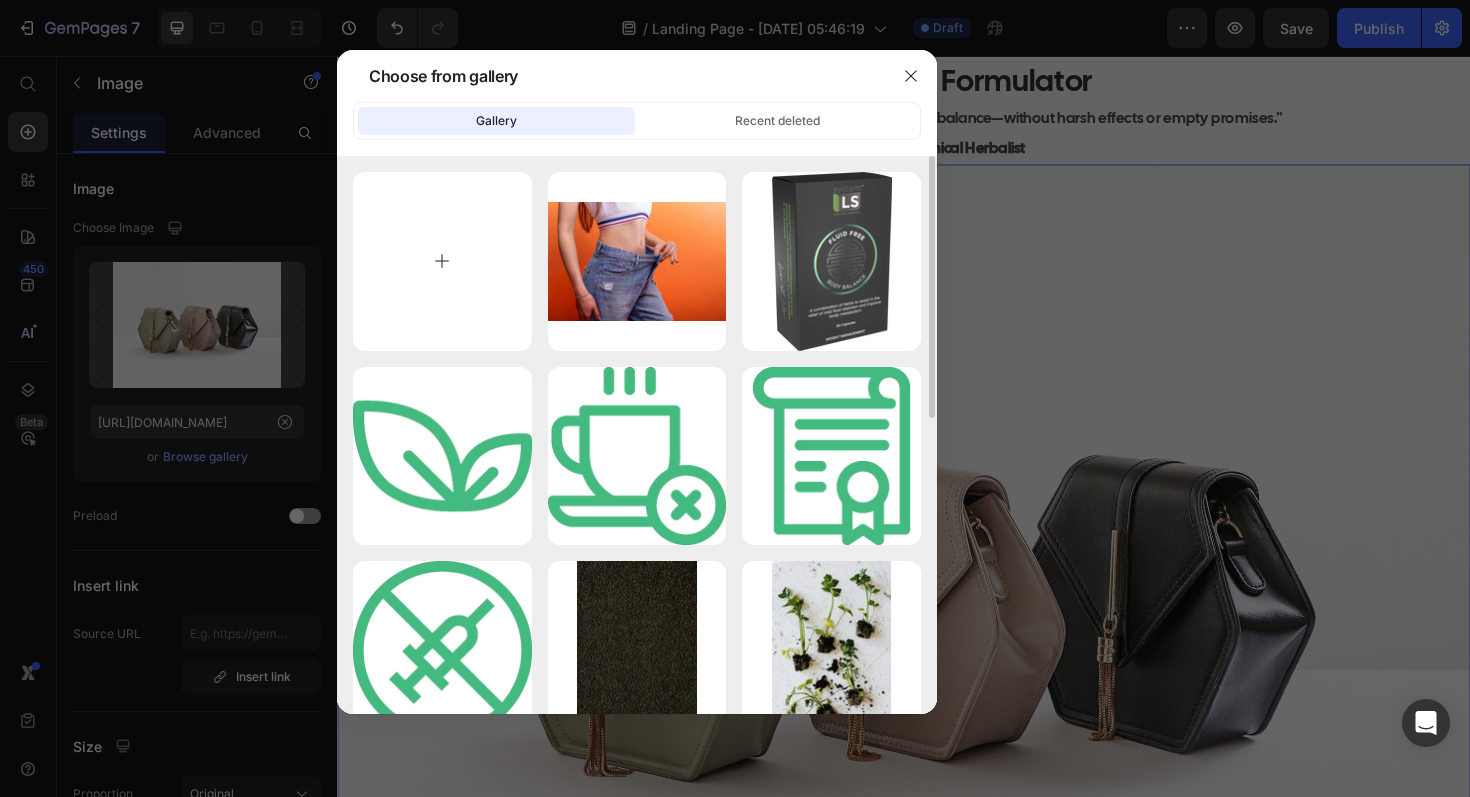 type on "C:\fakepath\842735e17d36a033e62b4e8f39ec36fd84b0fe60.jpg" 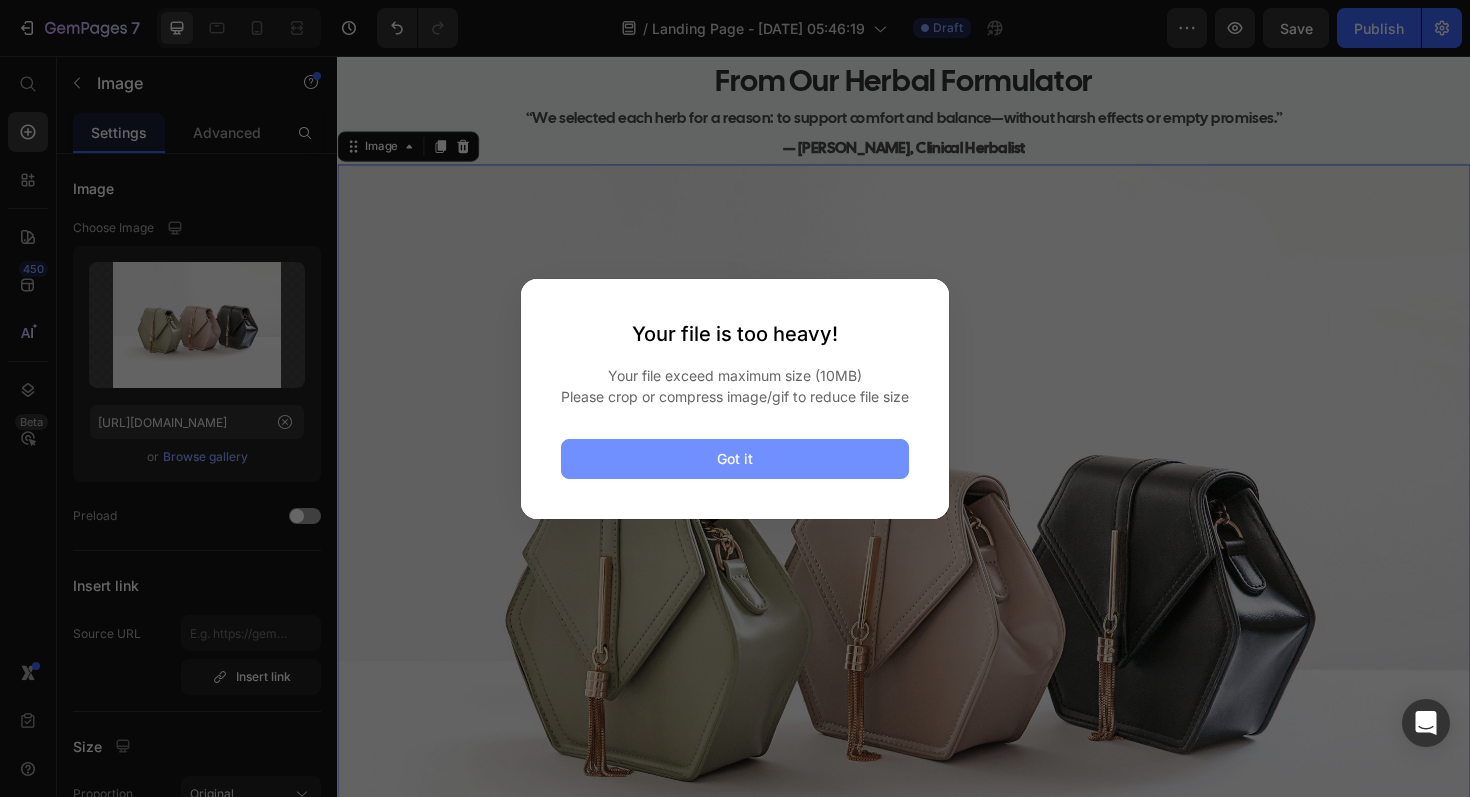 click on "Got it" at bounding box center [735, 459] 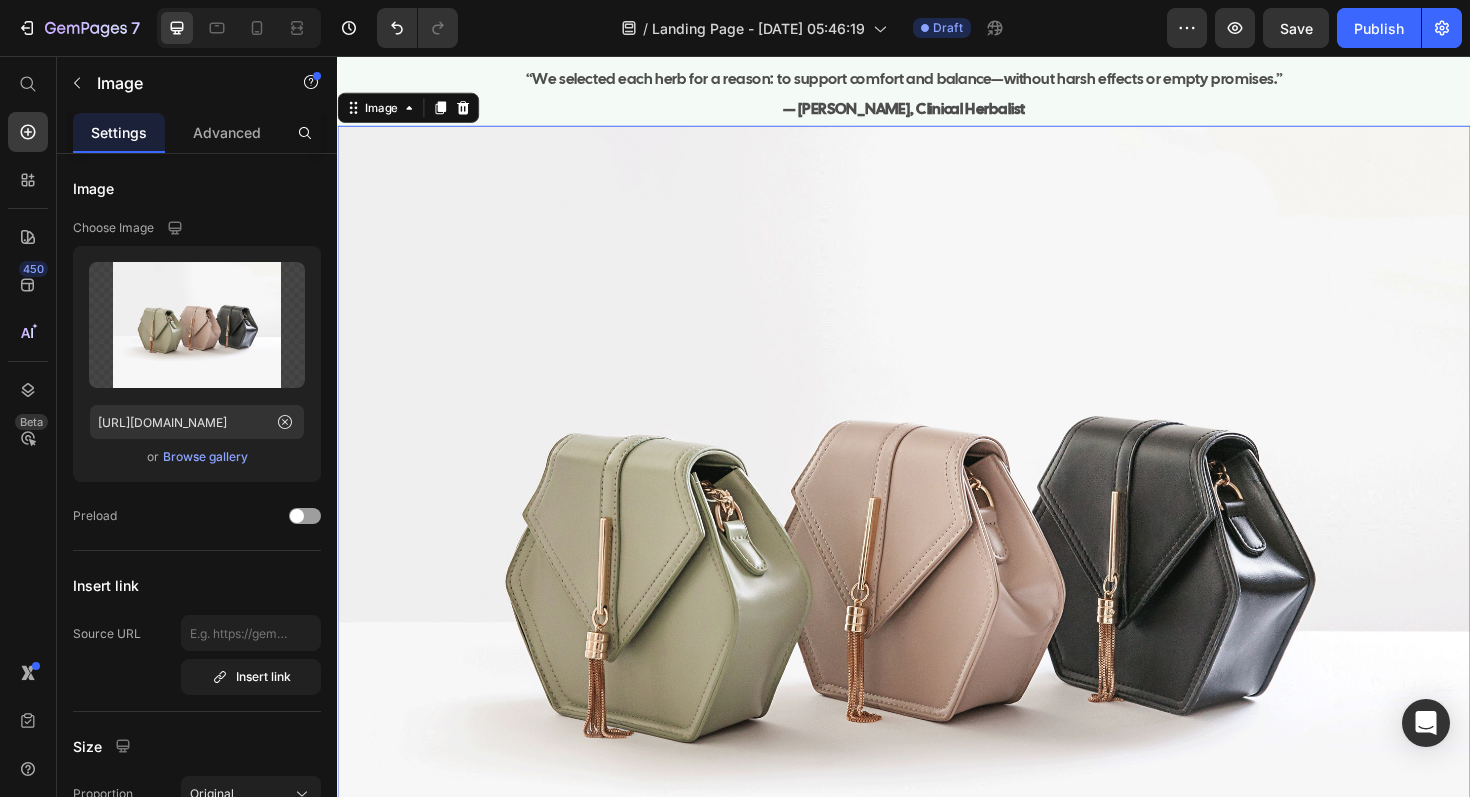 scroll, scrollTop: 9149, scrollLeft: 0, axis: vertical 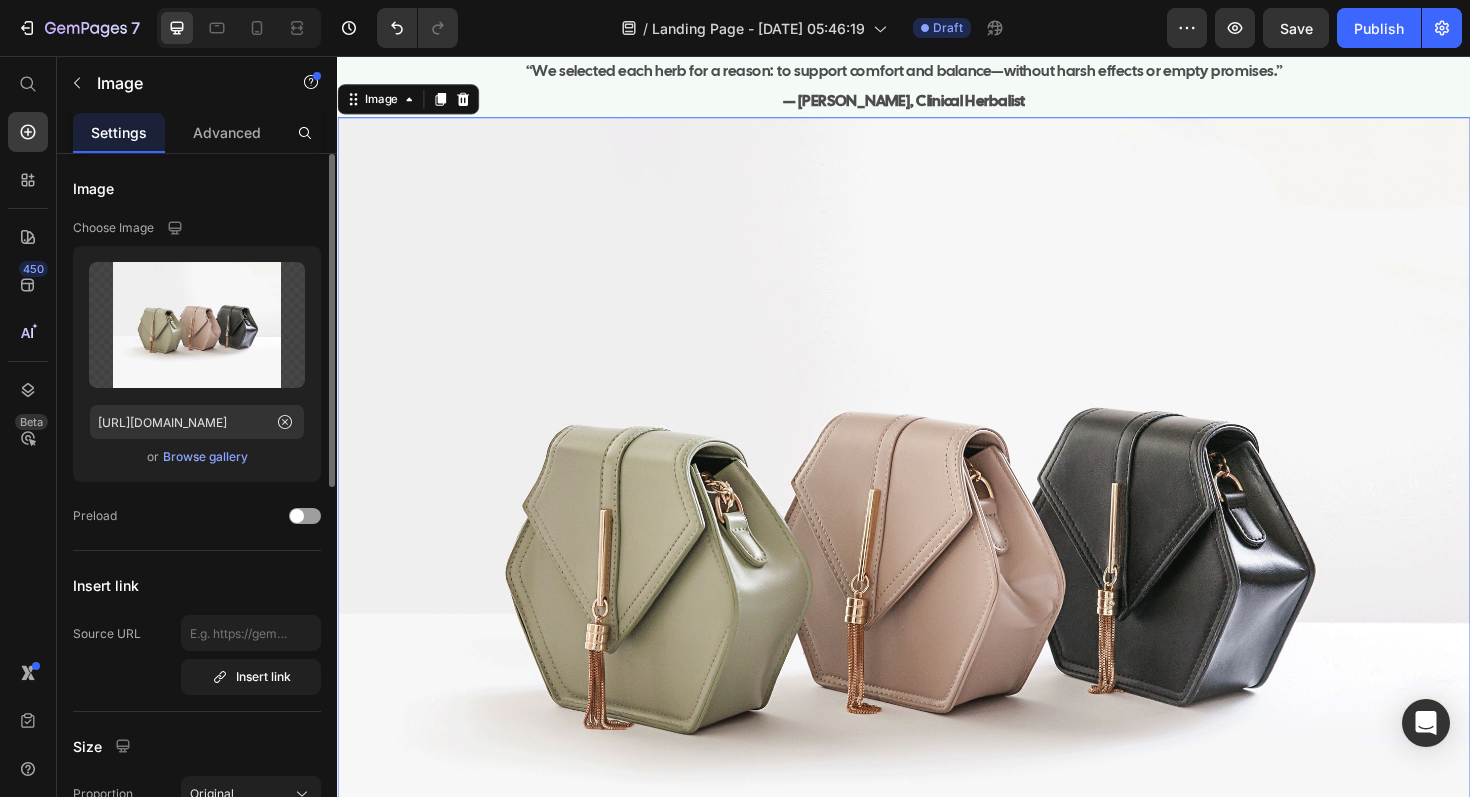 click on "Browse gallery" at bounding box center [205, 457] 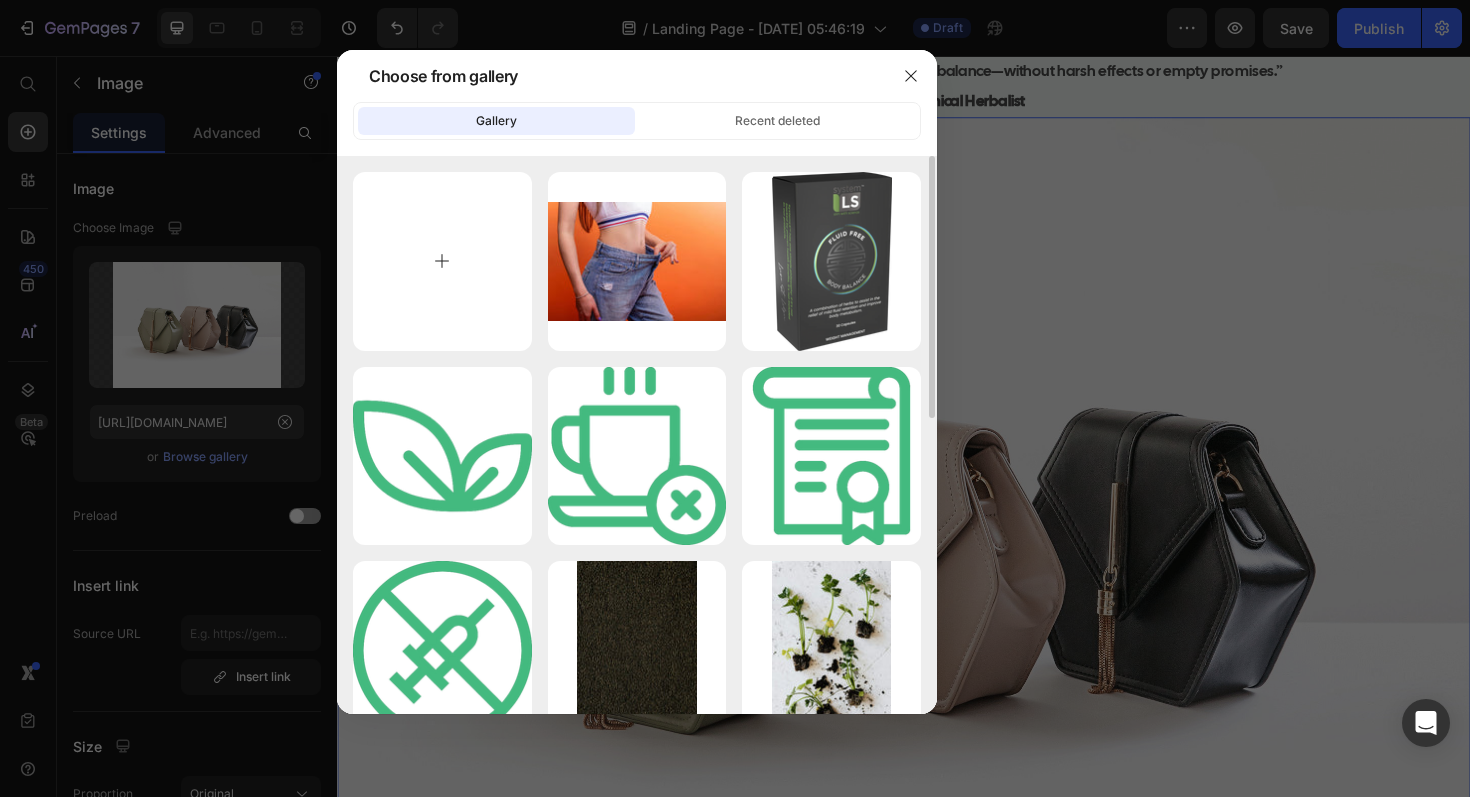 click at bounding box center (442, 261) 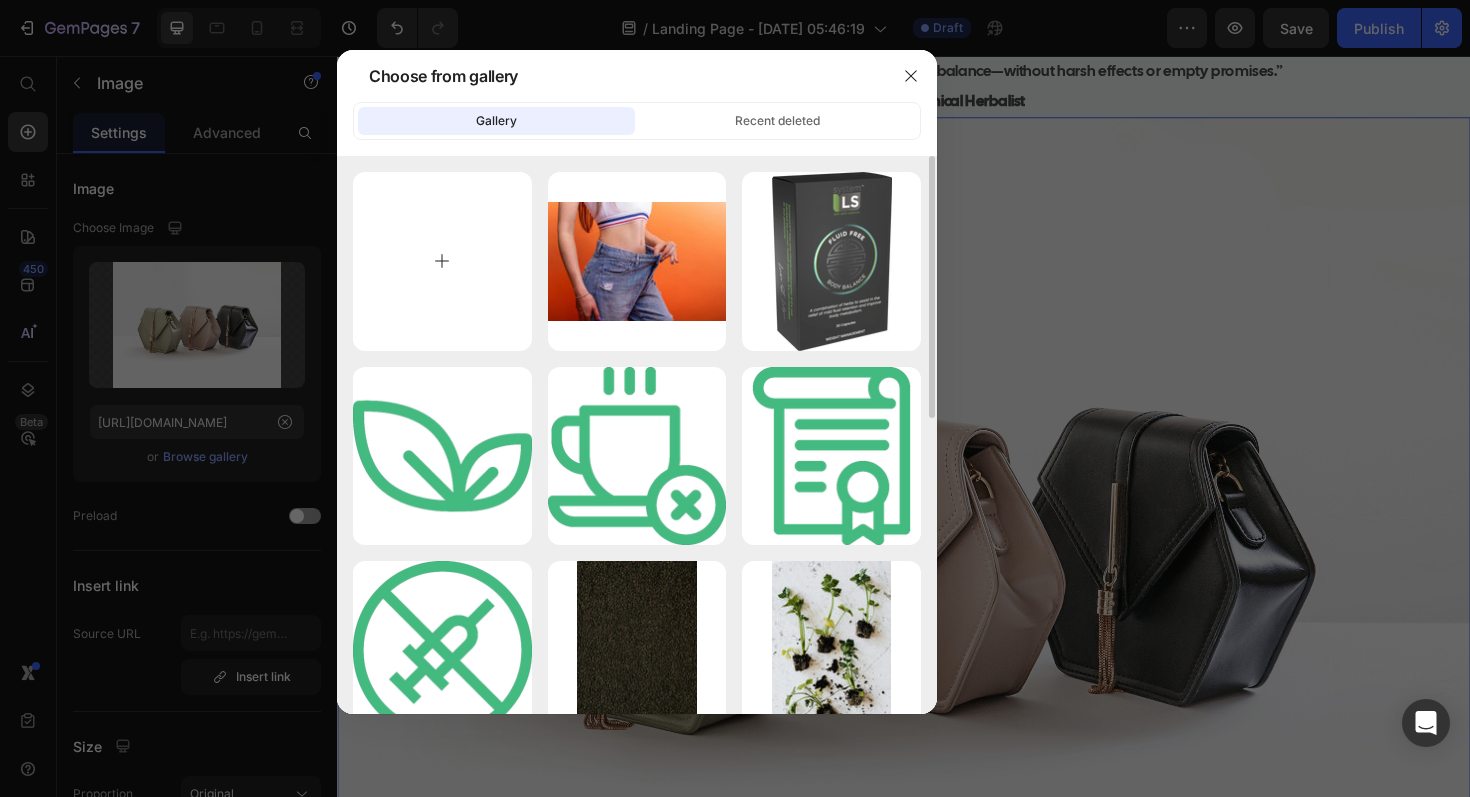 type on "C:\fakepath\842735e17d36a033e62b4e8f39ec36fd84b0fe60-min.jpg" 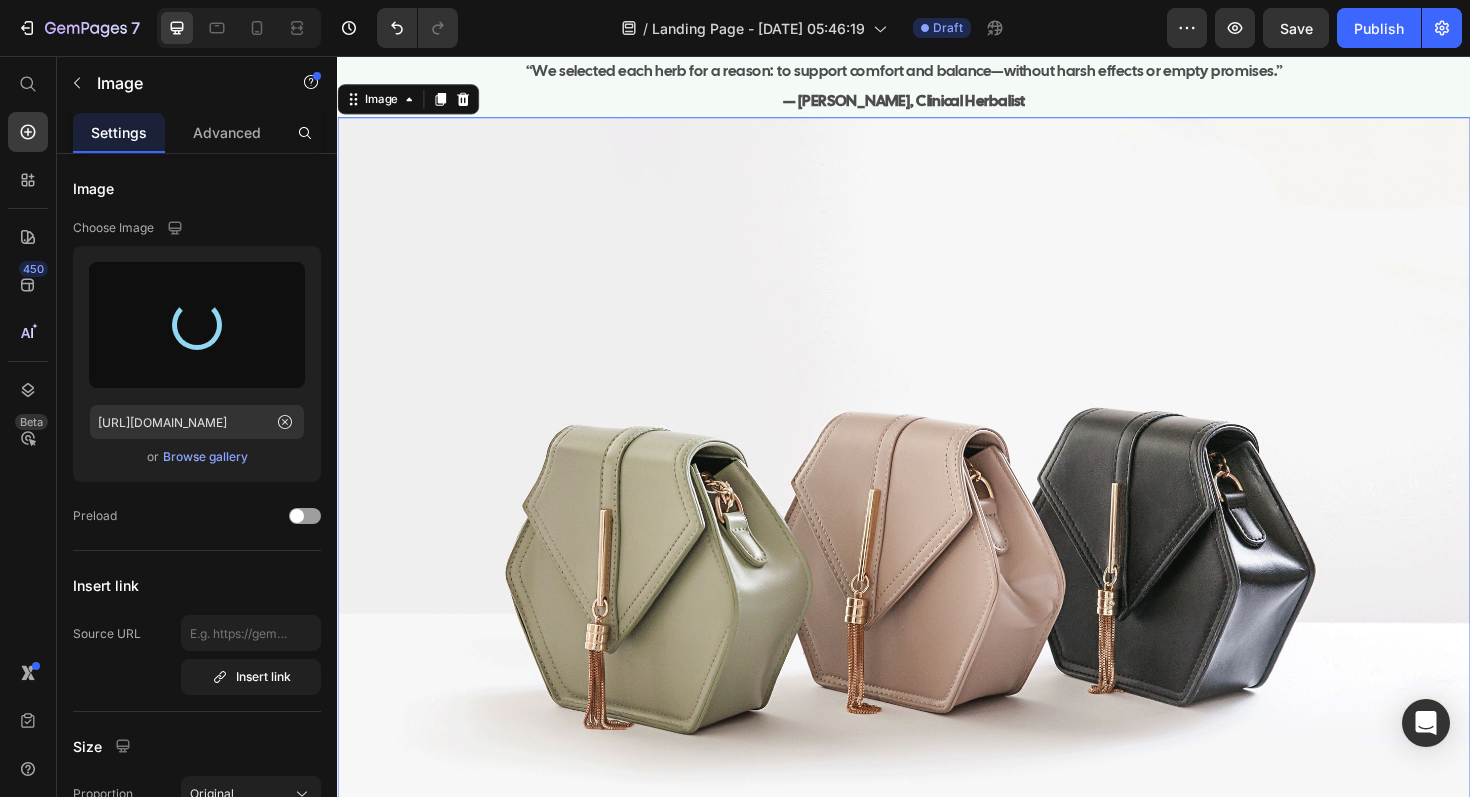 type on "[URL][DOMAIN_NAME]" 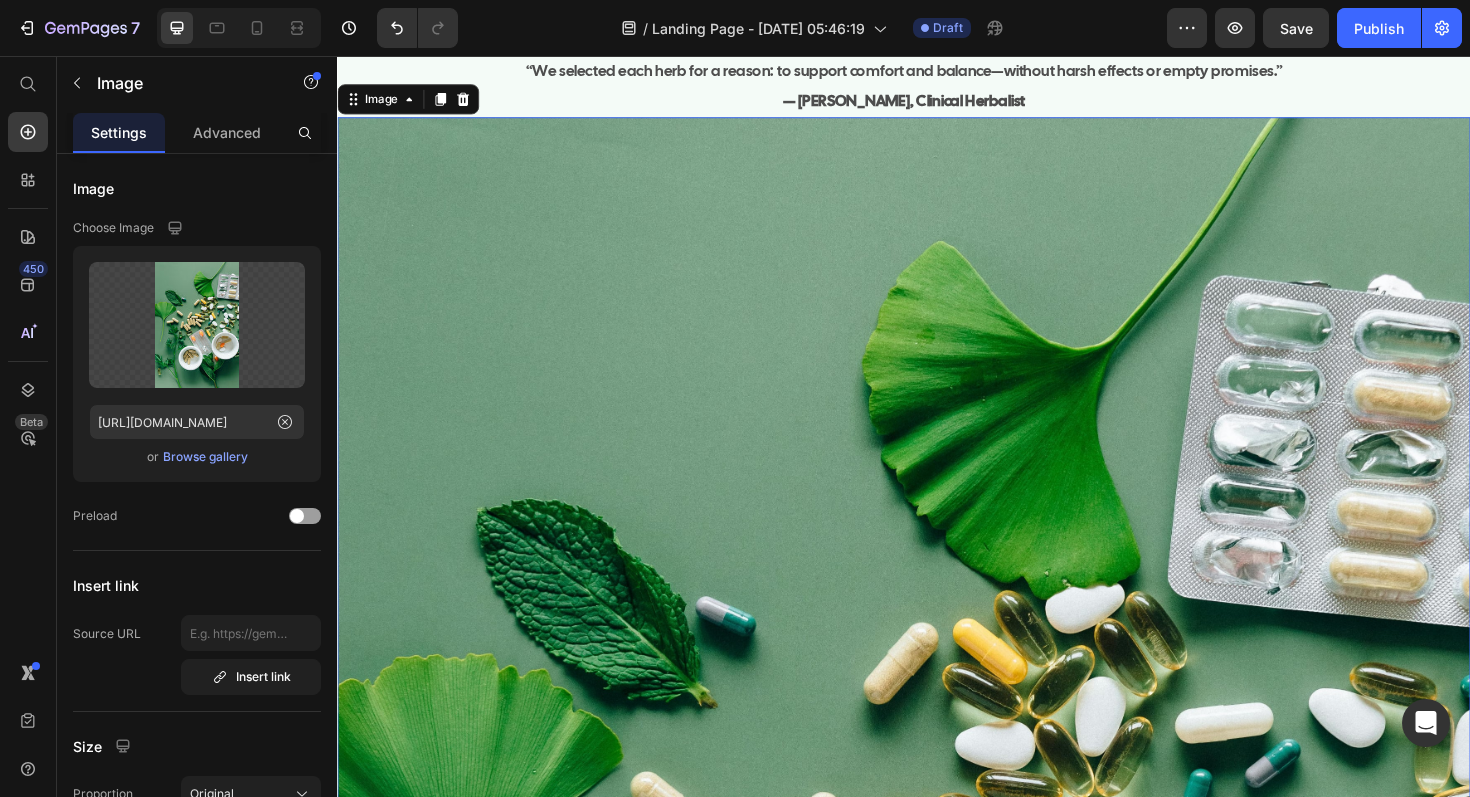 scroll, scrollTop: 9192, scrollLeft: 0, axis: vertical 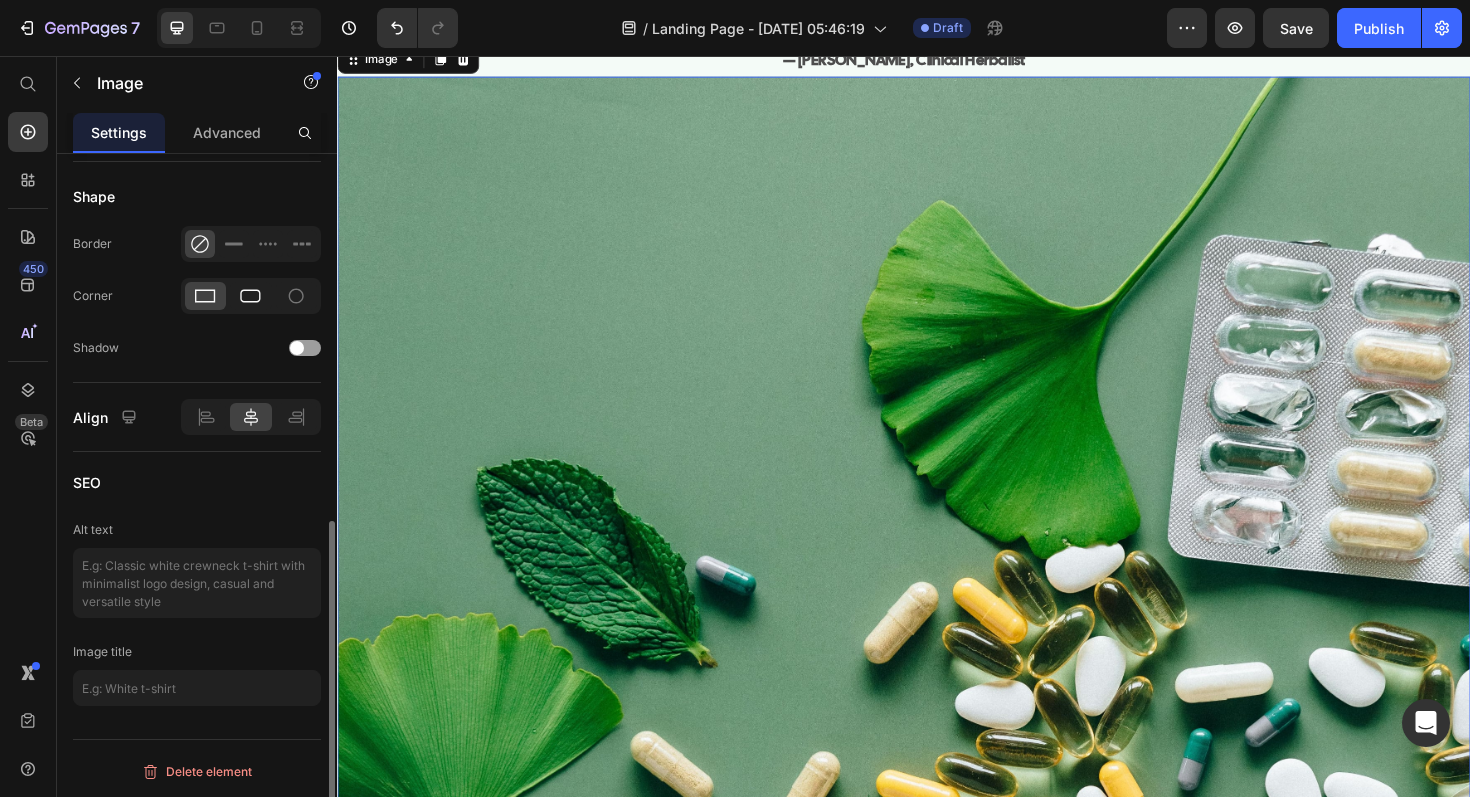 click 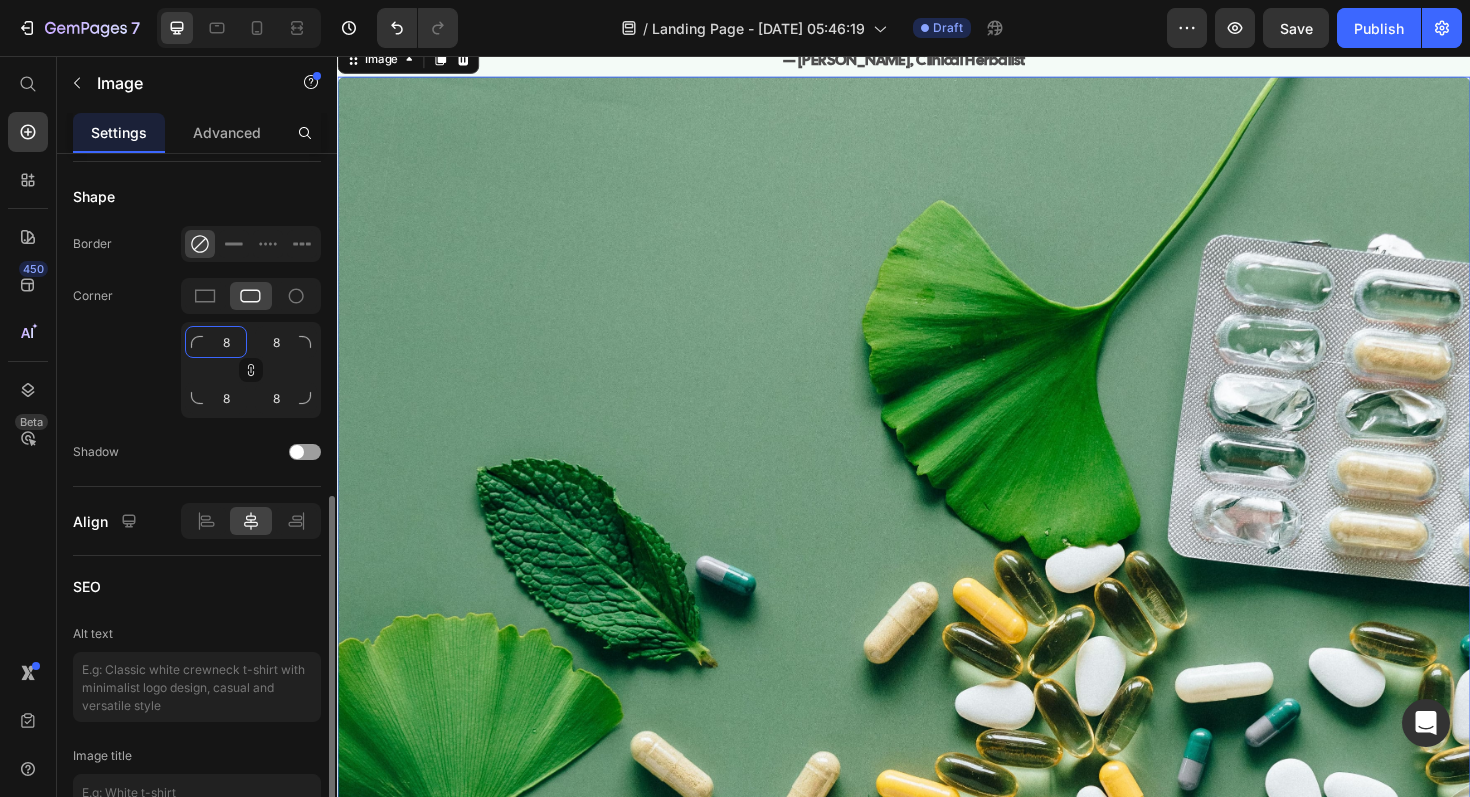 click on "8" 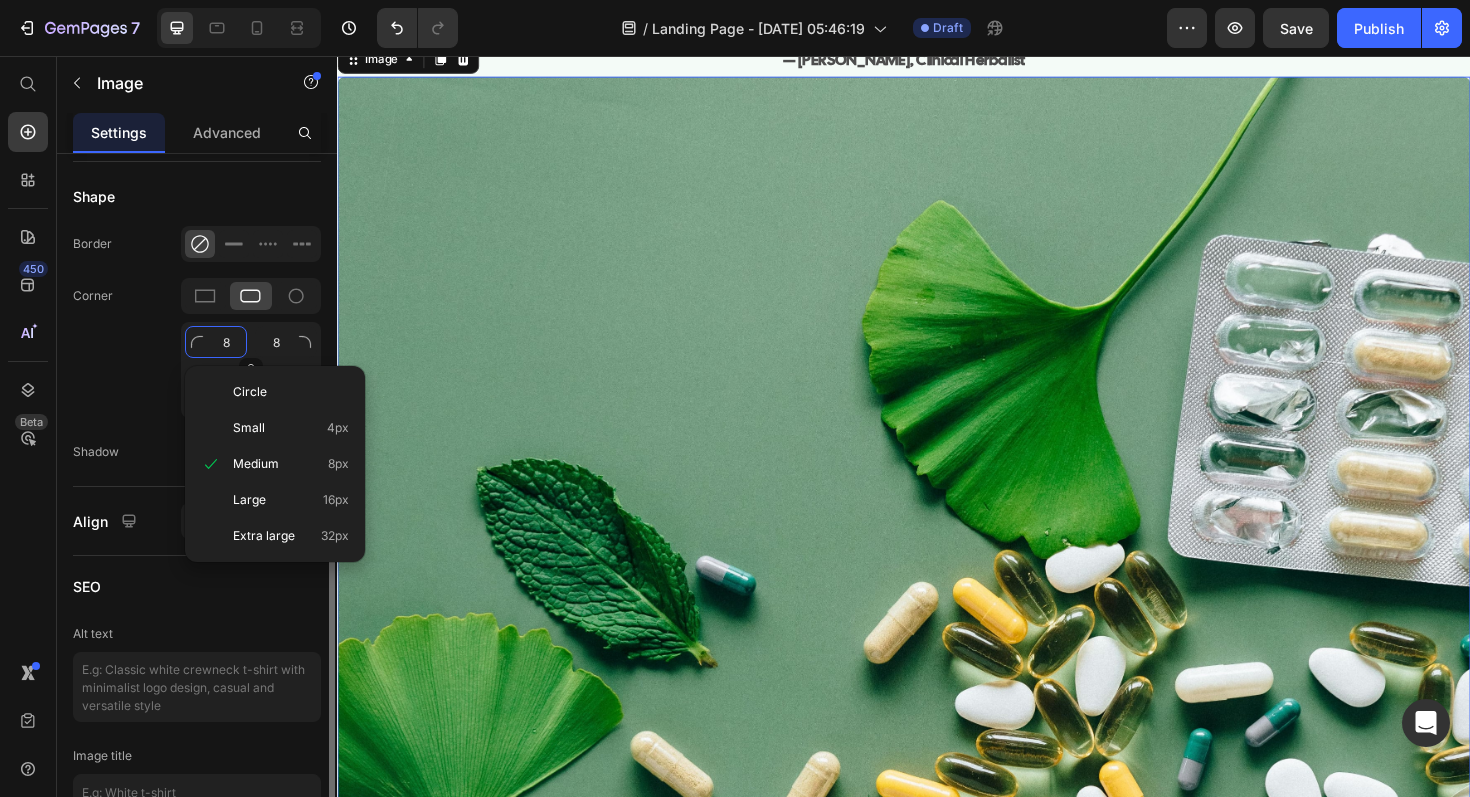 type on "4" 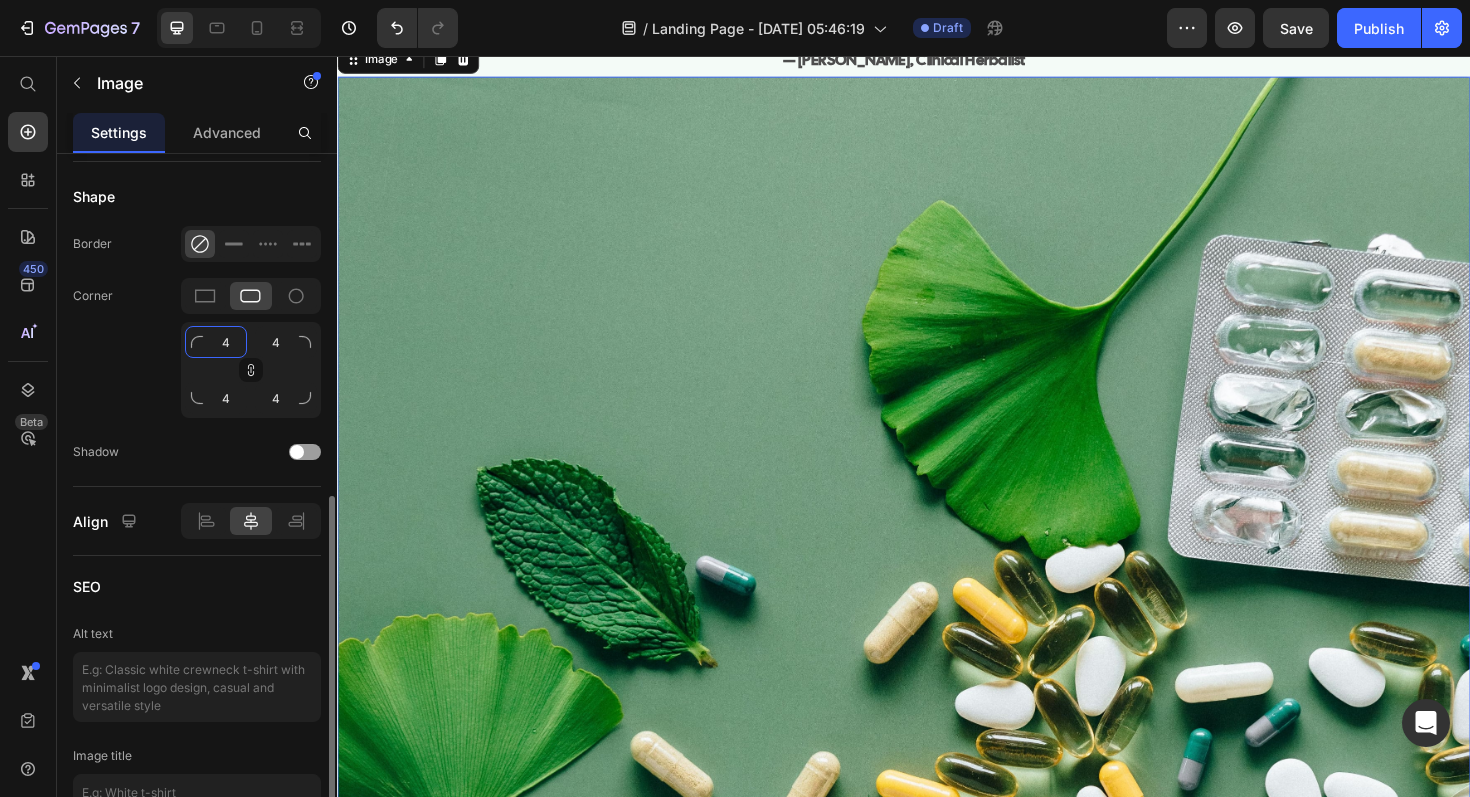 type on "40" 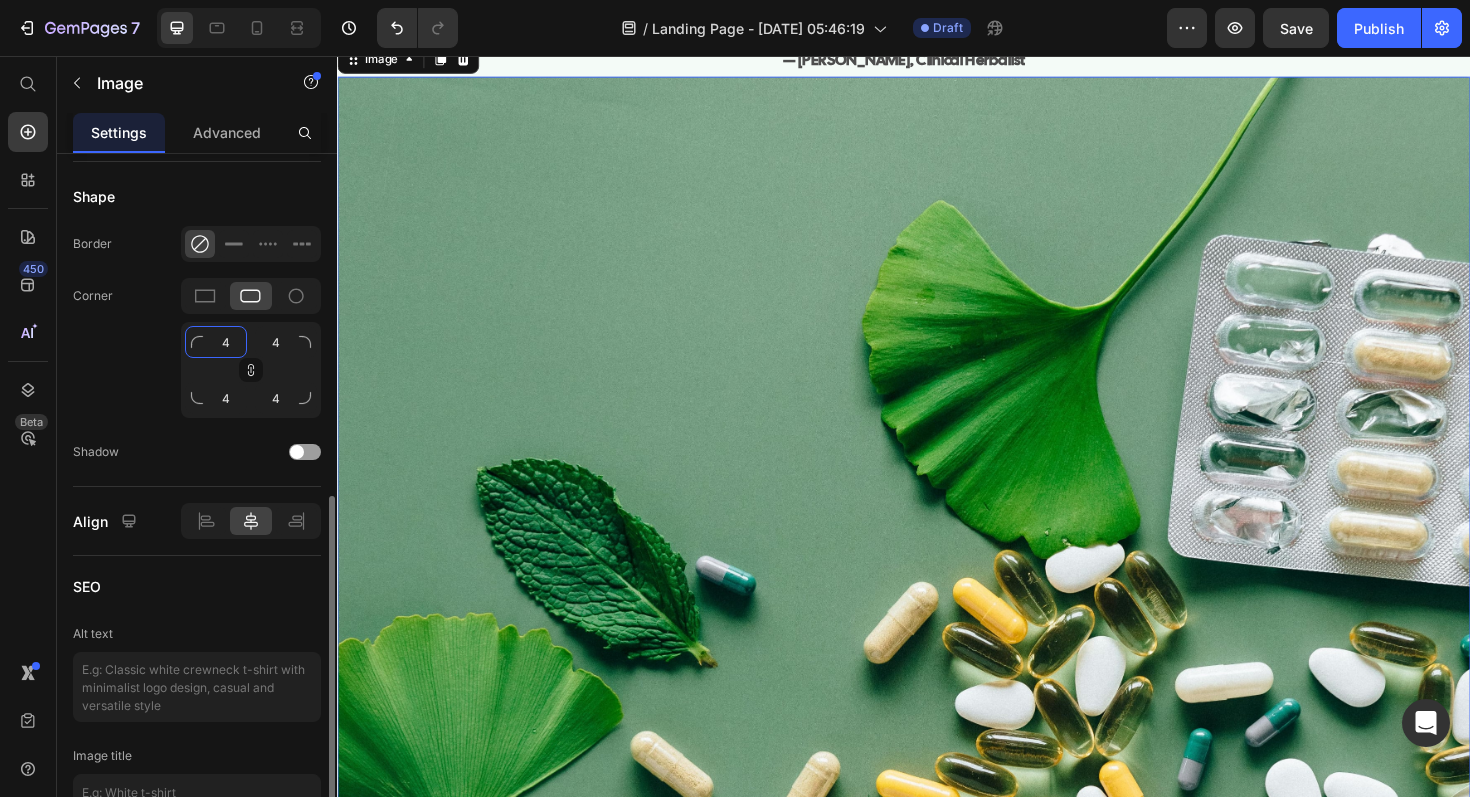 type on "40" 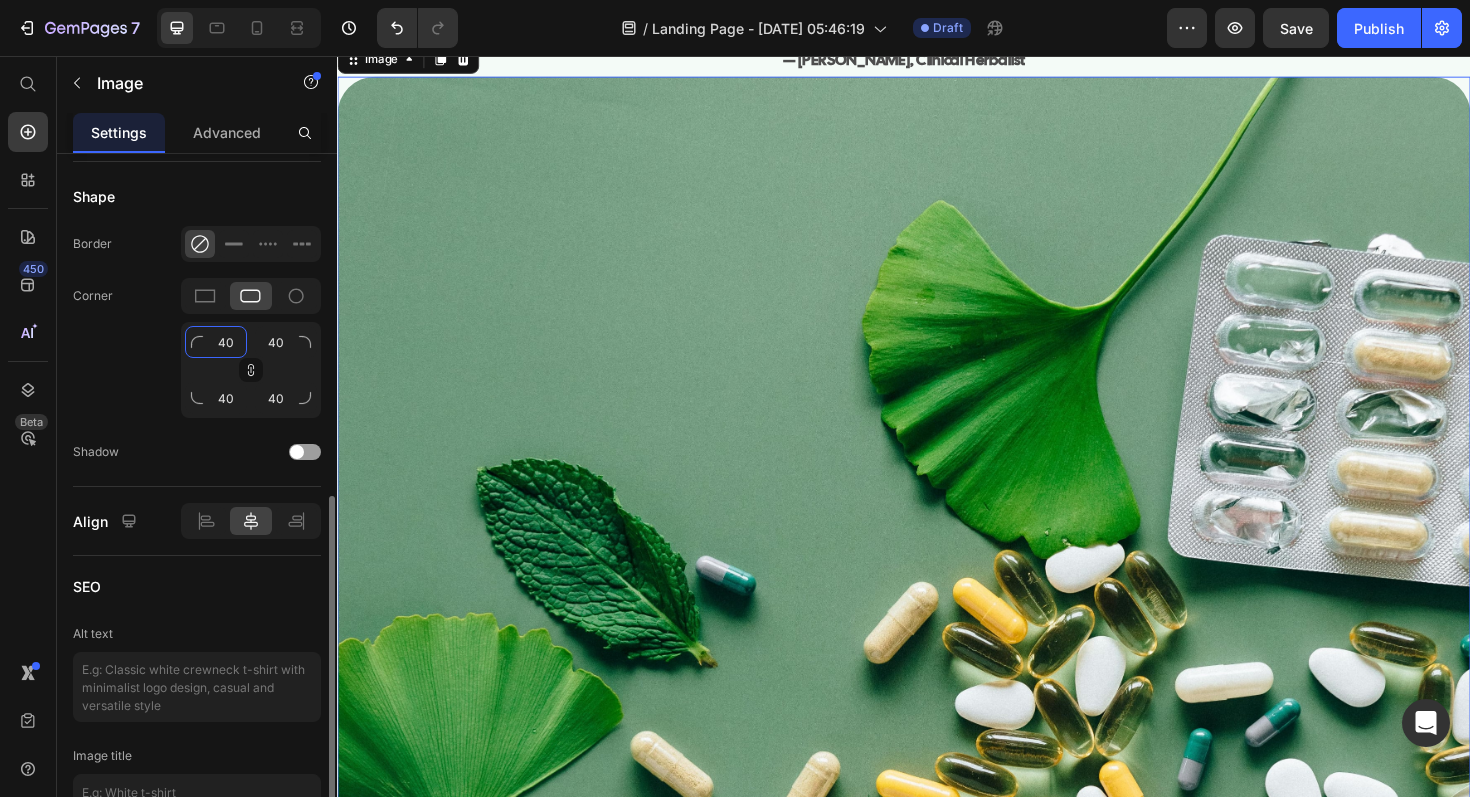 type on "40" 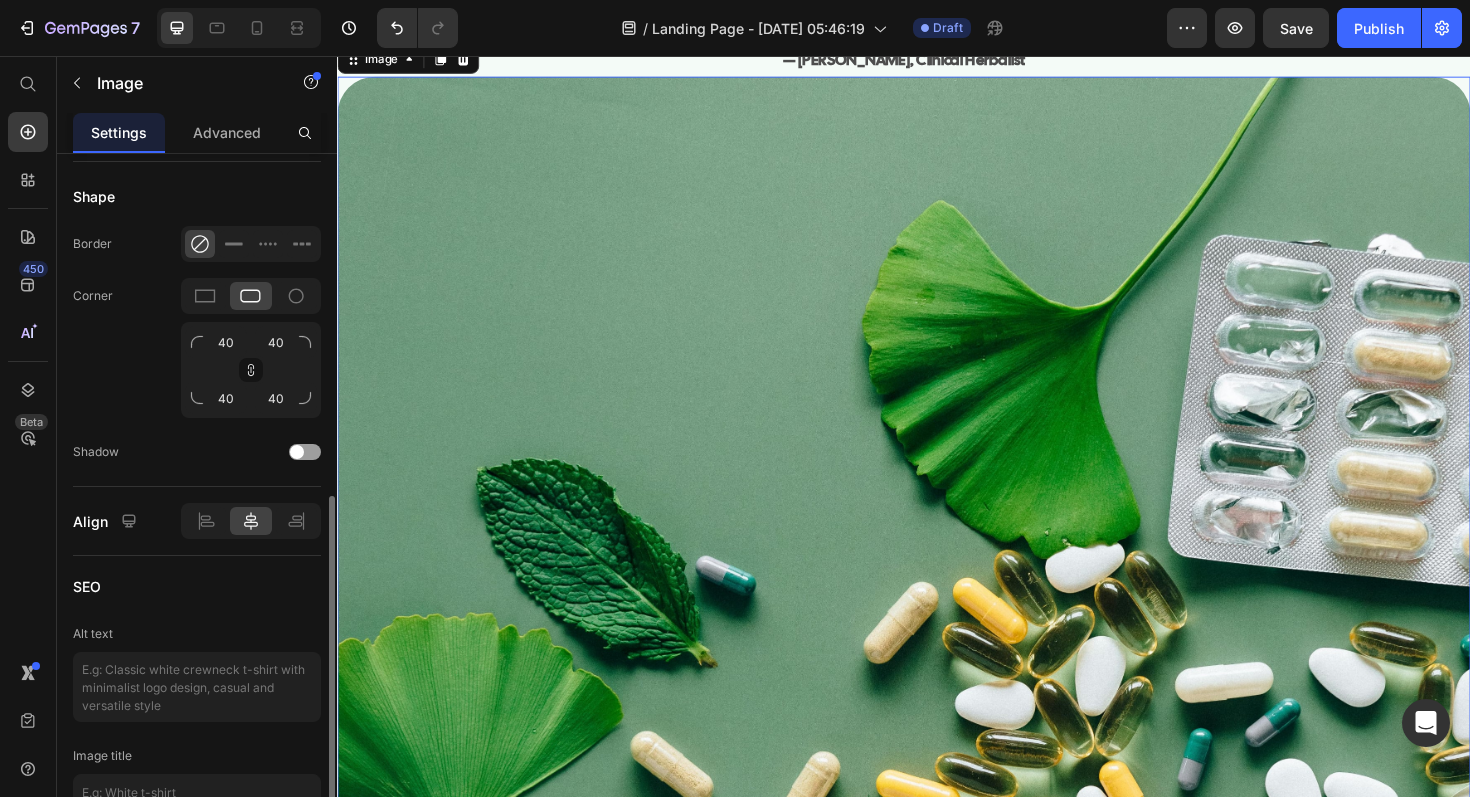 click on "Corner 40 40 40 40" 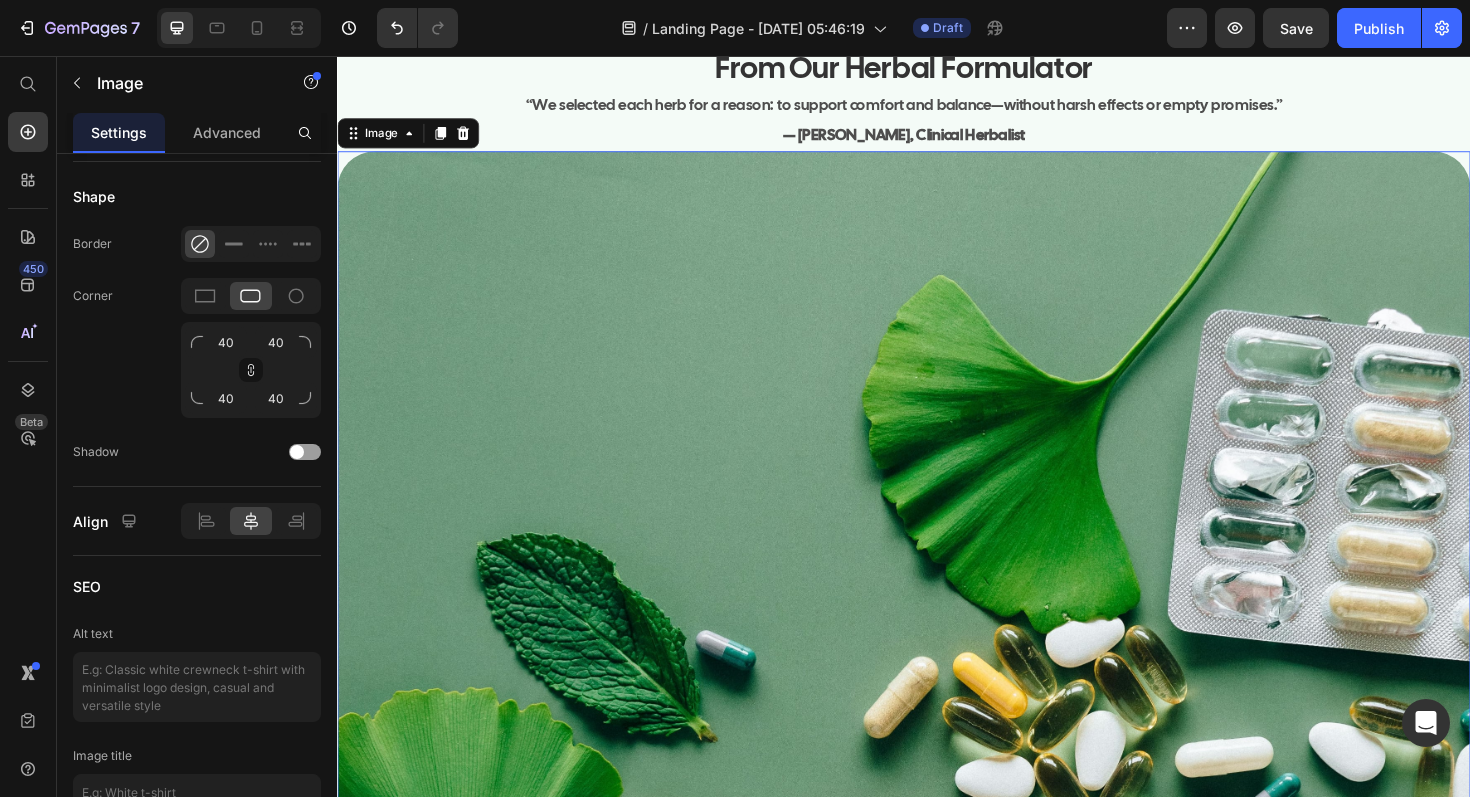 scroll, scrollTop: 9036, scrollLeft: 0, axis: vertical 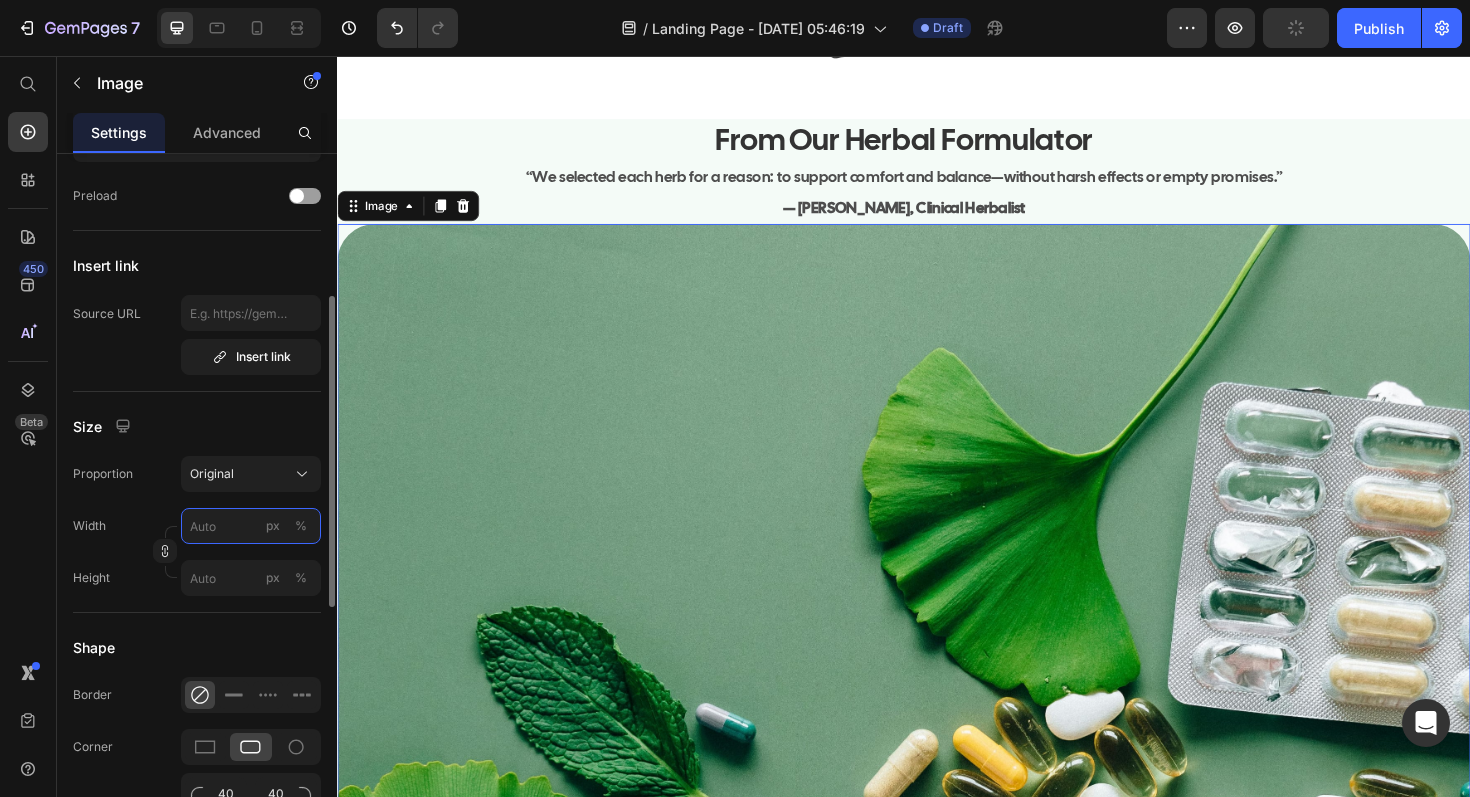 click on "px %" at bounding box center [251, 526] 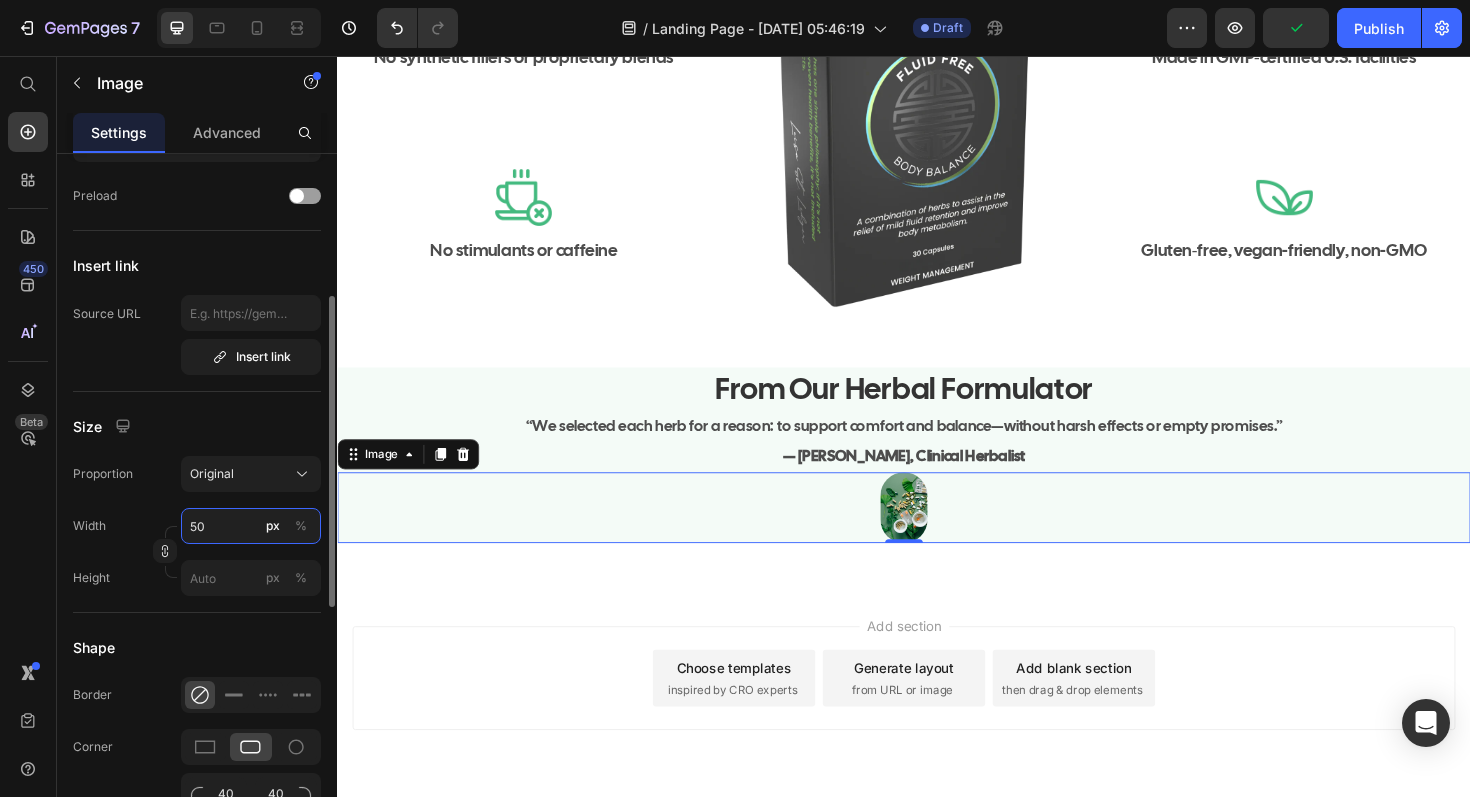 scroll, scrollTop: 8840, scrollLeft: 0, axis: vertical 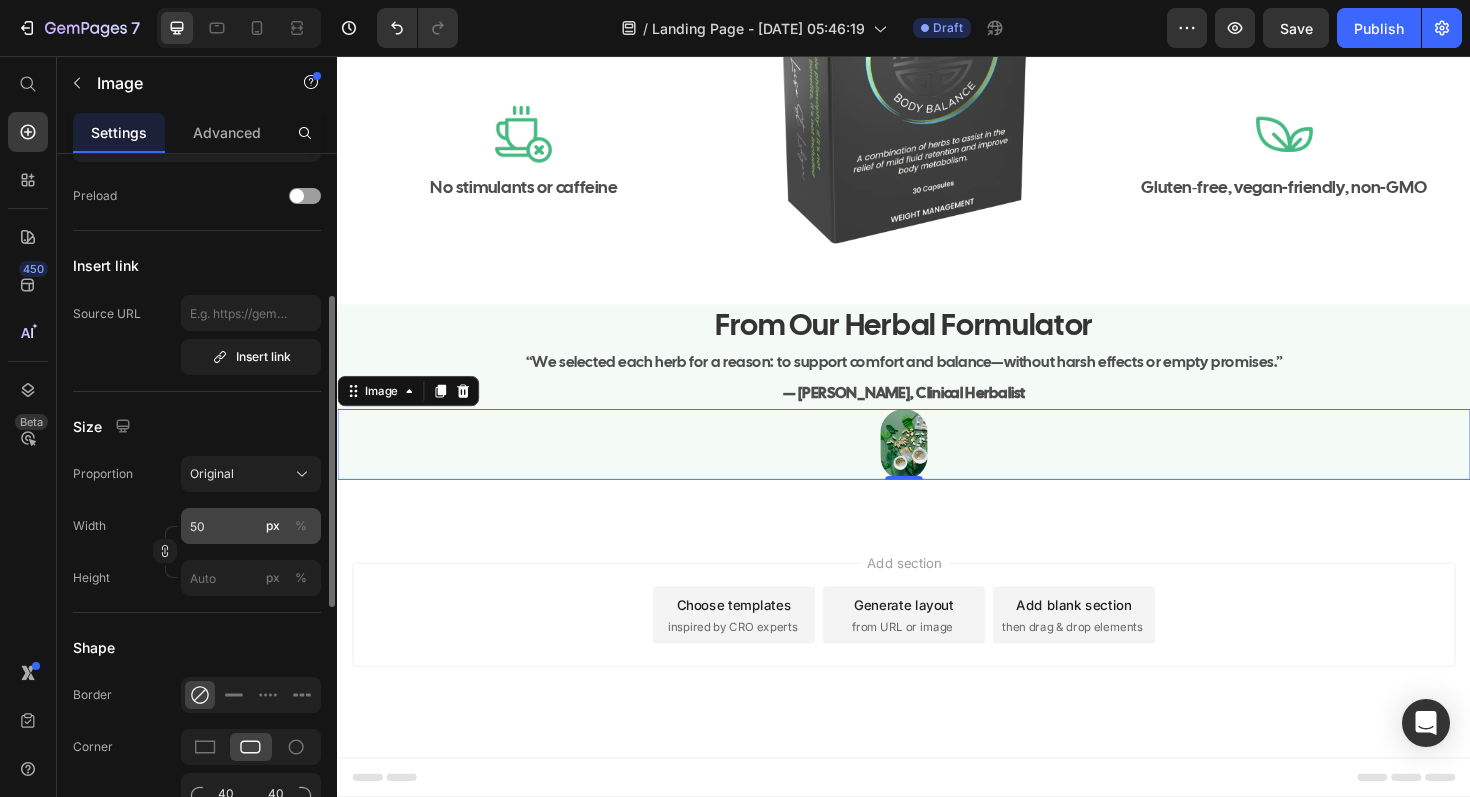 click on "%" at bounding box center [301, 526] 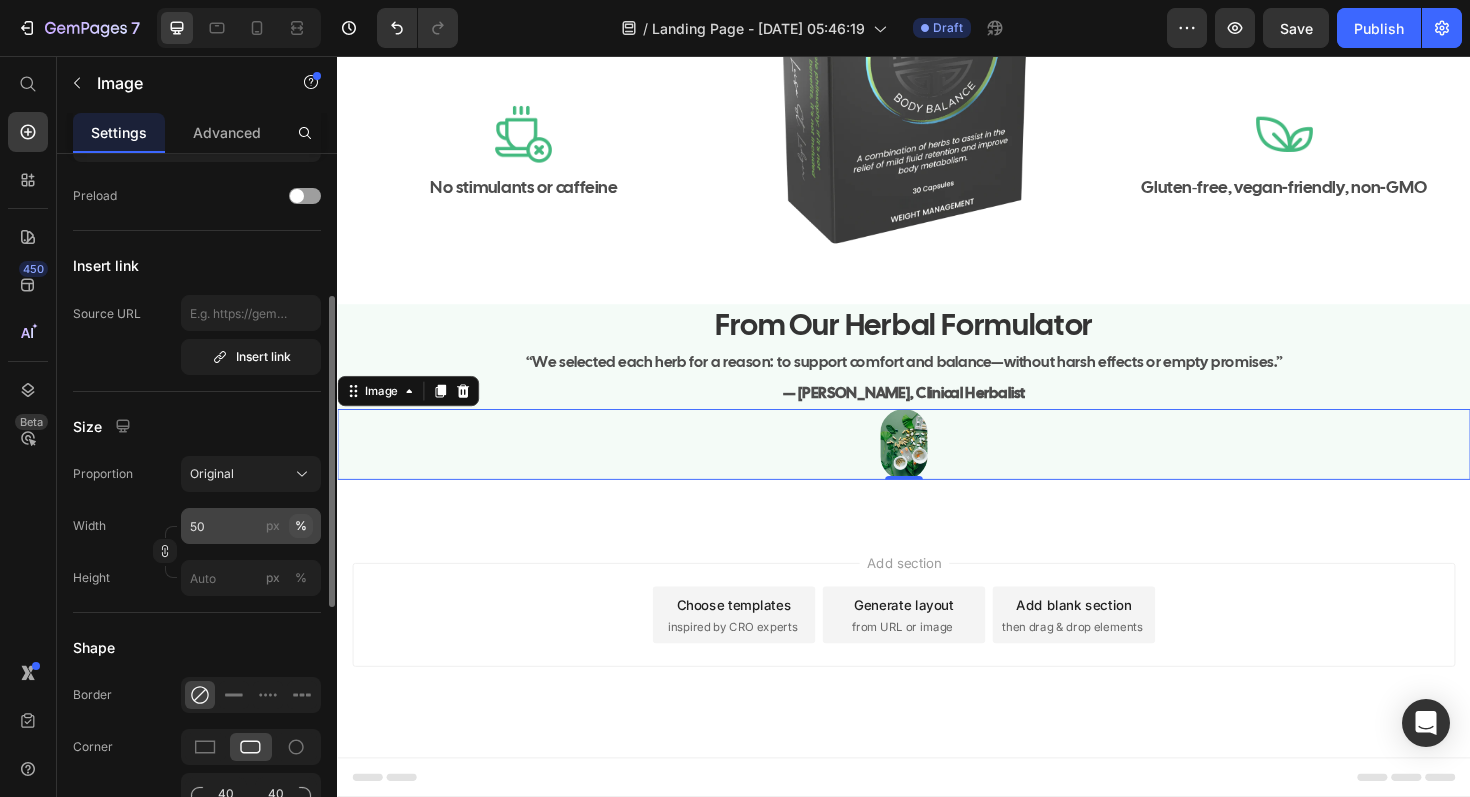 scroll, scrollTop: 9036, scrollLeft: 0, axis: vertical 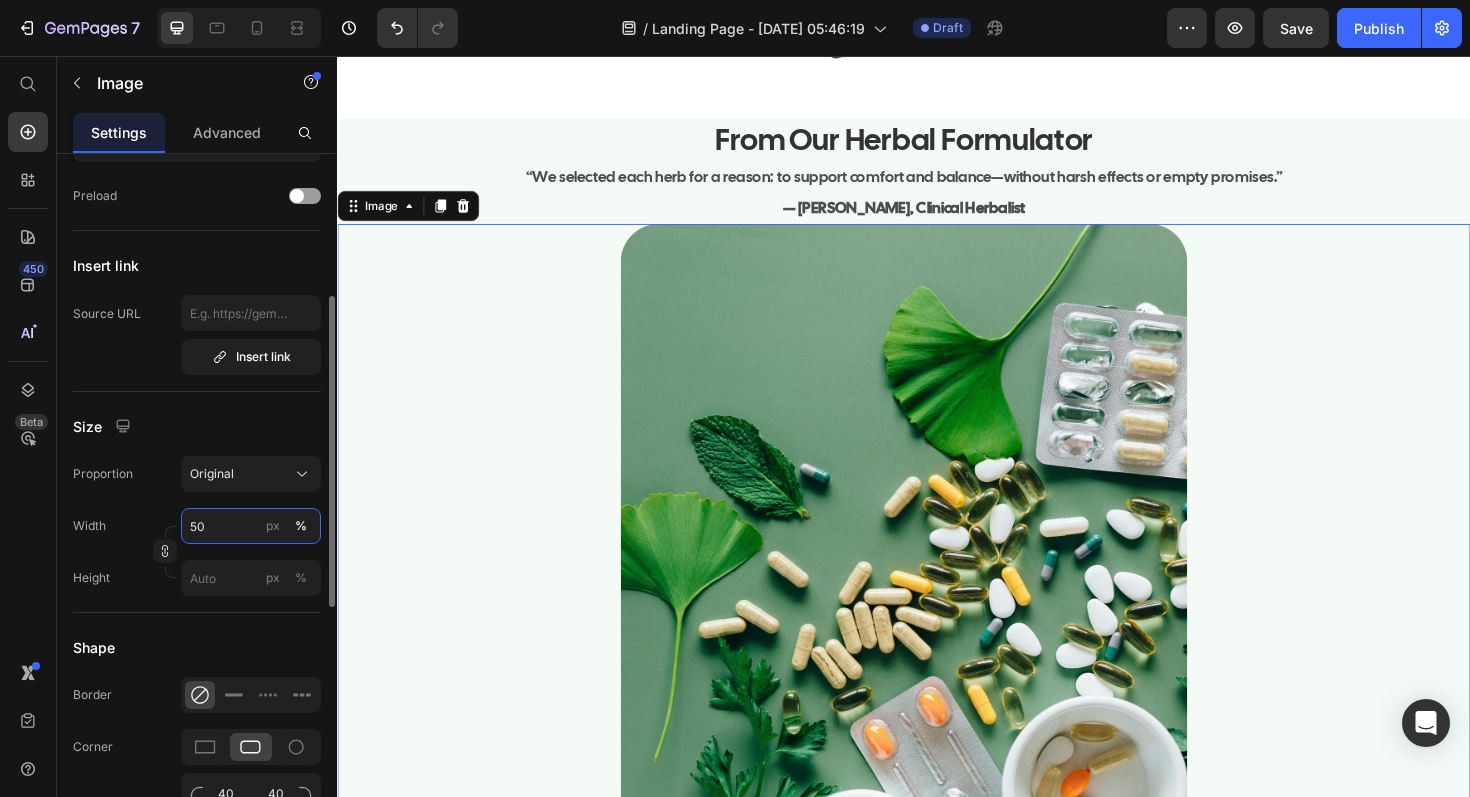 click on "50" at bounding box center [251, 526] 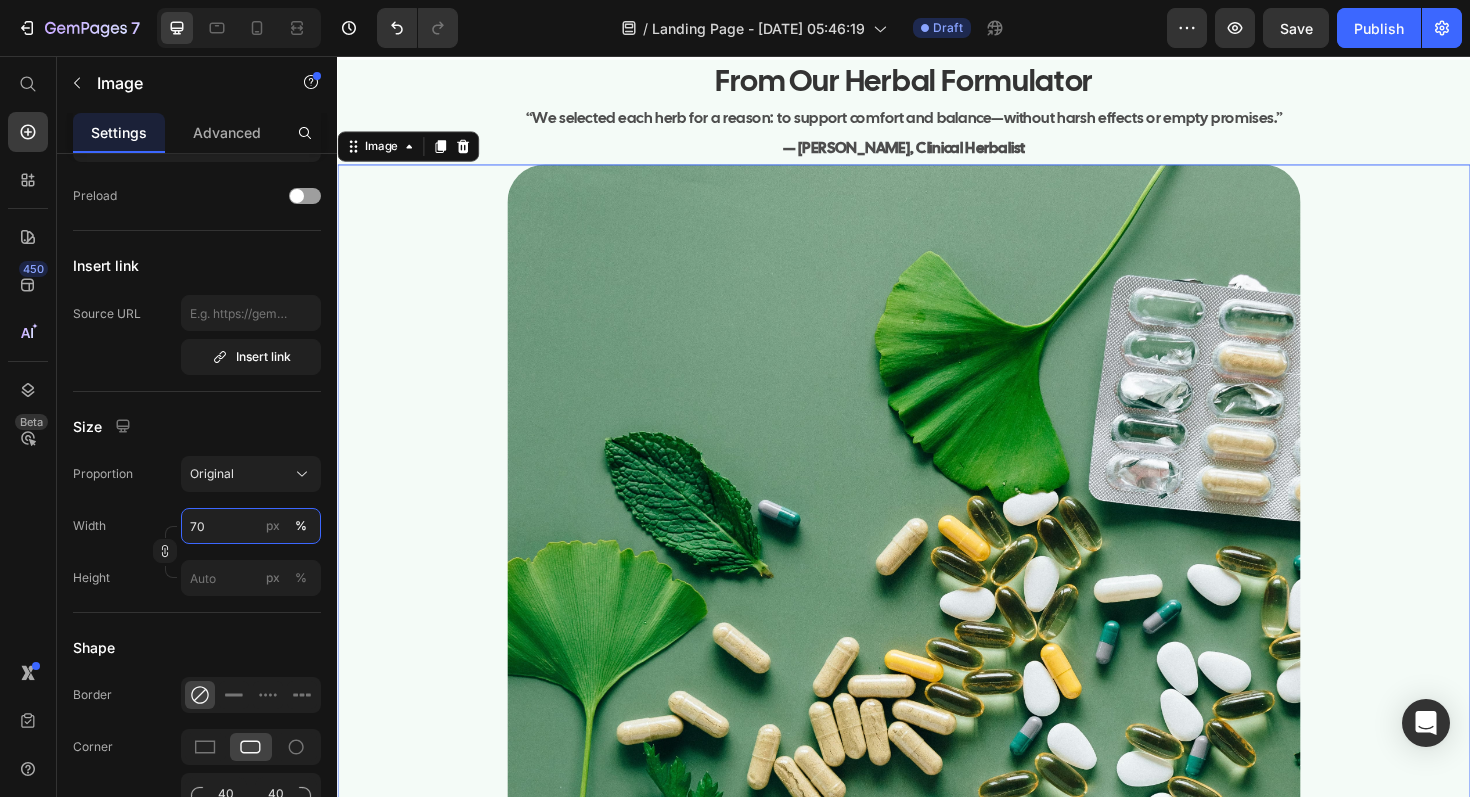 scroll, scrollTop: 9061, scrollLeft: 0, axis: vertical 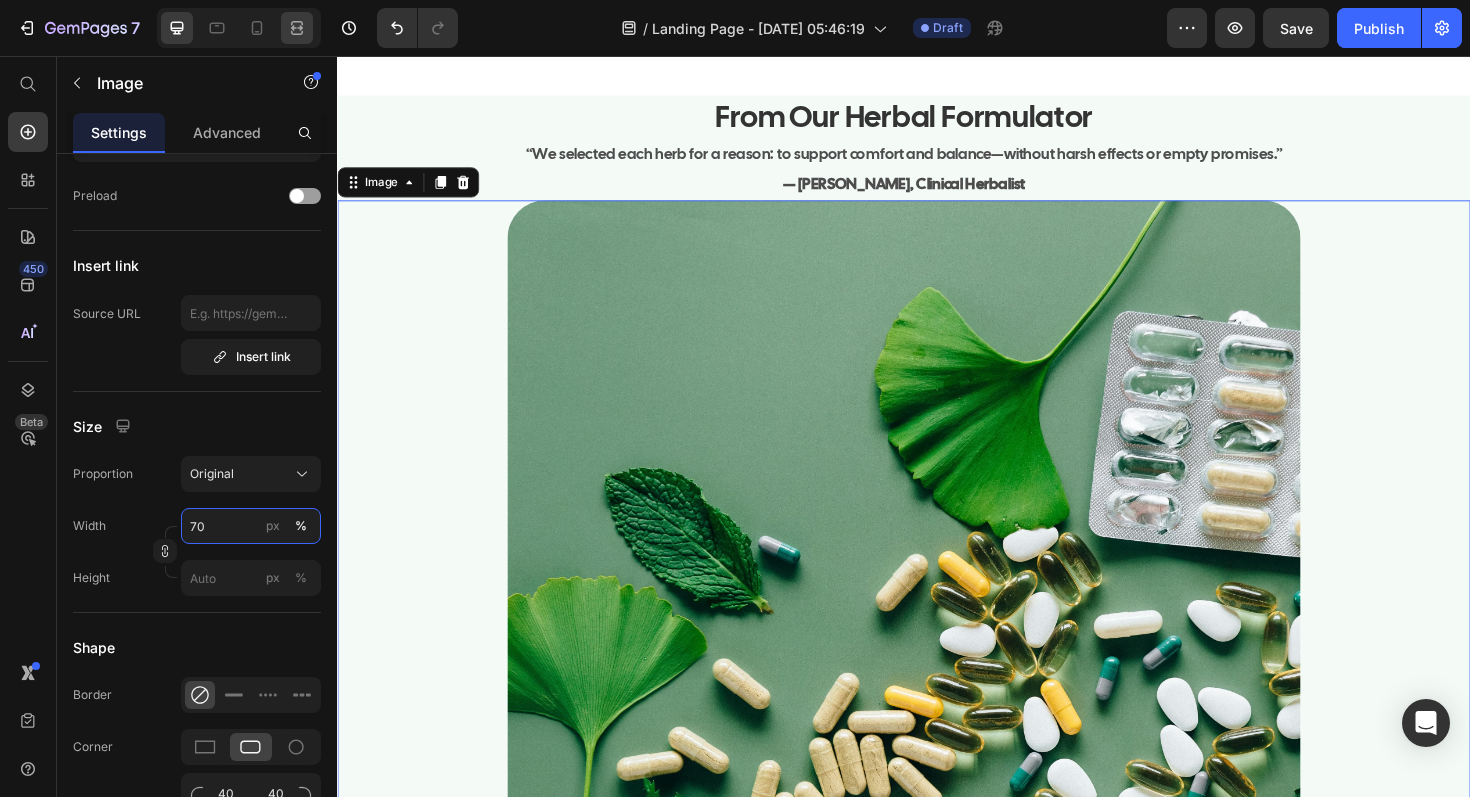 type on "70" 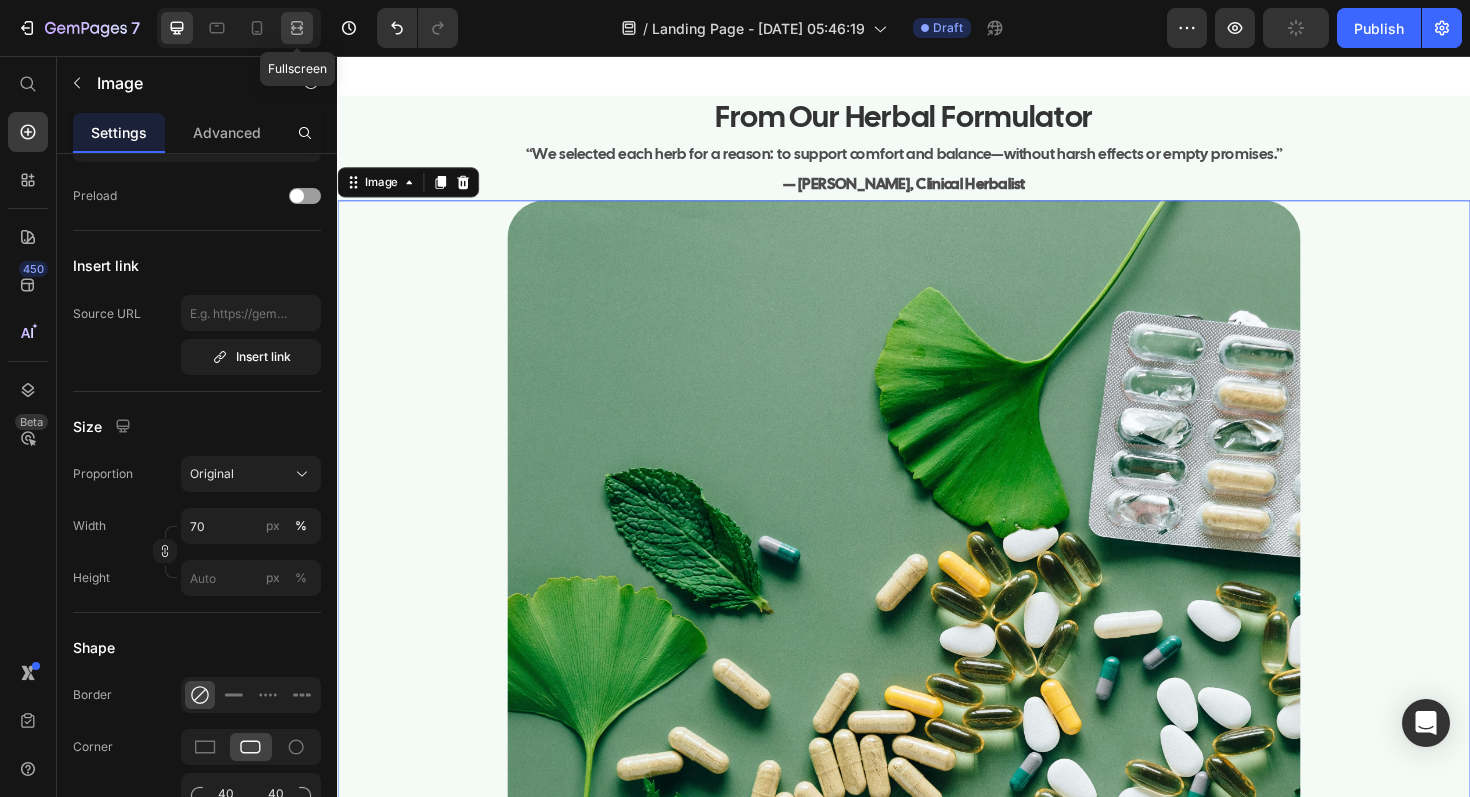 click 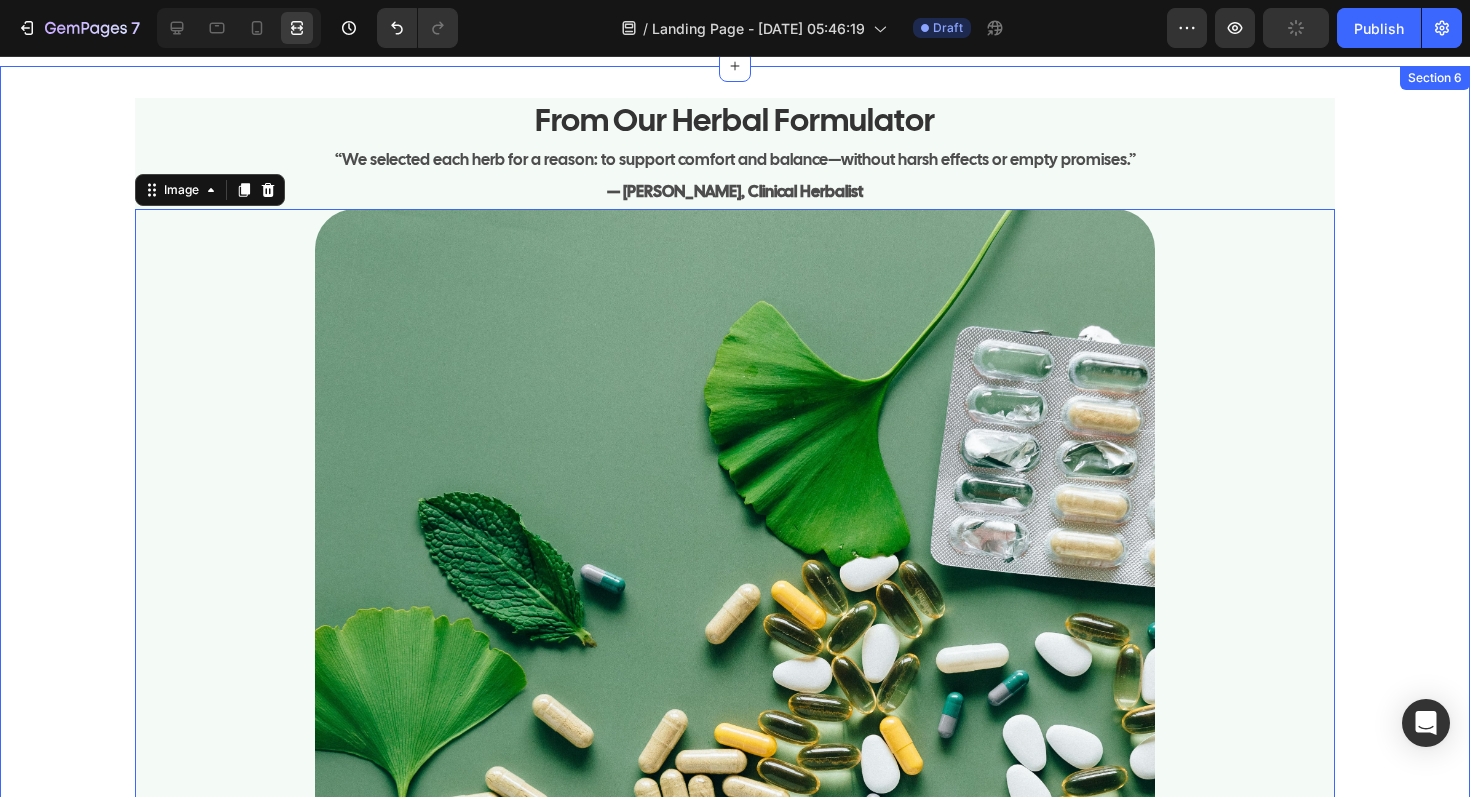 click on "From Our Herbal Formulator Heading “We selected each herb for a reason: to support comfort and balance—without harsh effects or empty promises.” Text Block — [PERSON_NAME], Clinical Herbalist Text Block Image   0 Row" at bounding box center (735, 791) 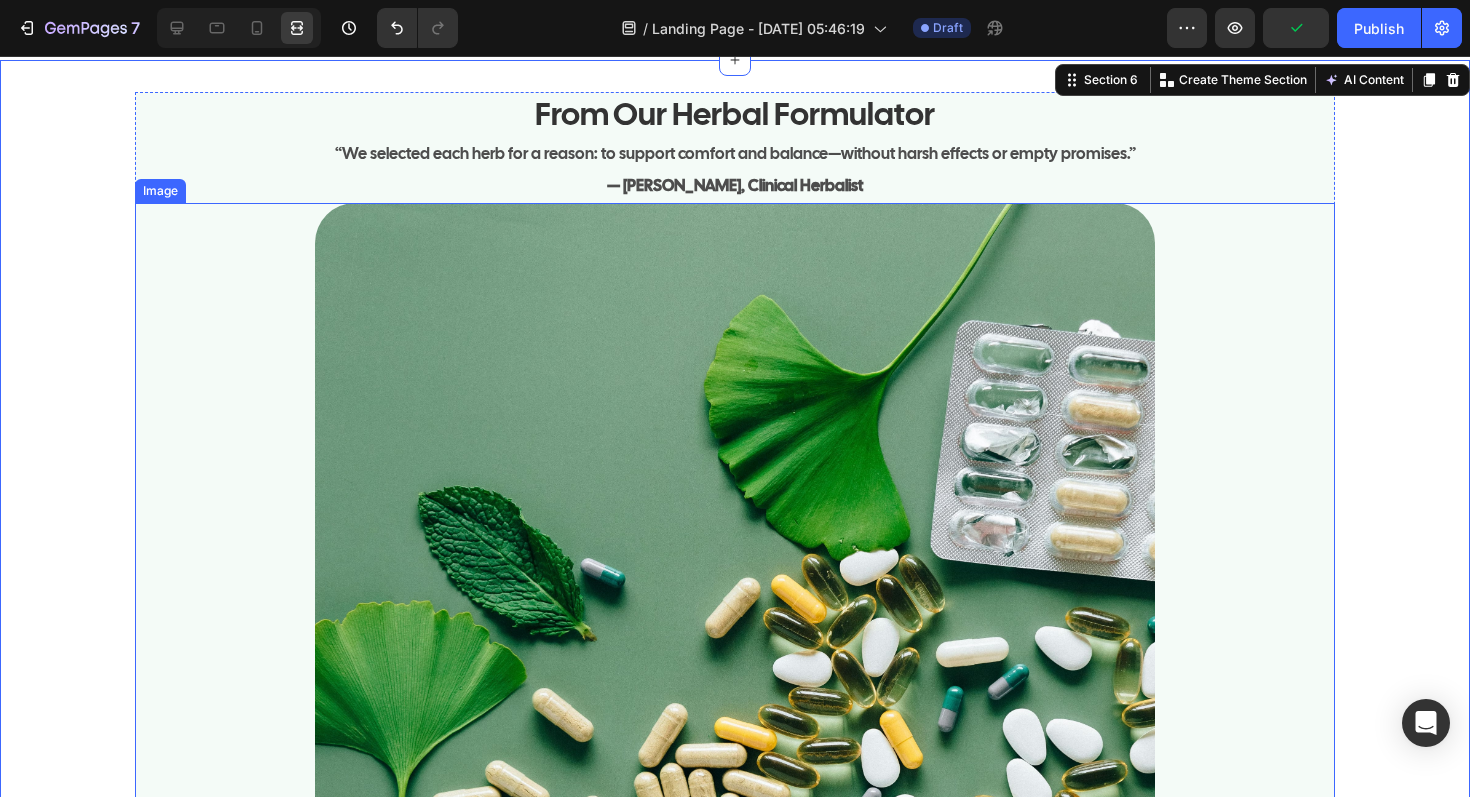 scroll, scrollTop: 9055, scrollLeft: 0, axis: vertical 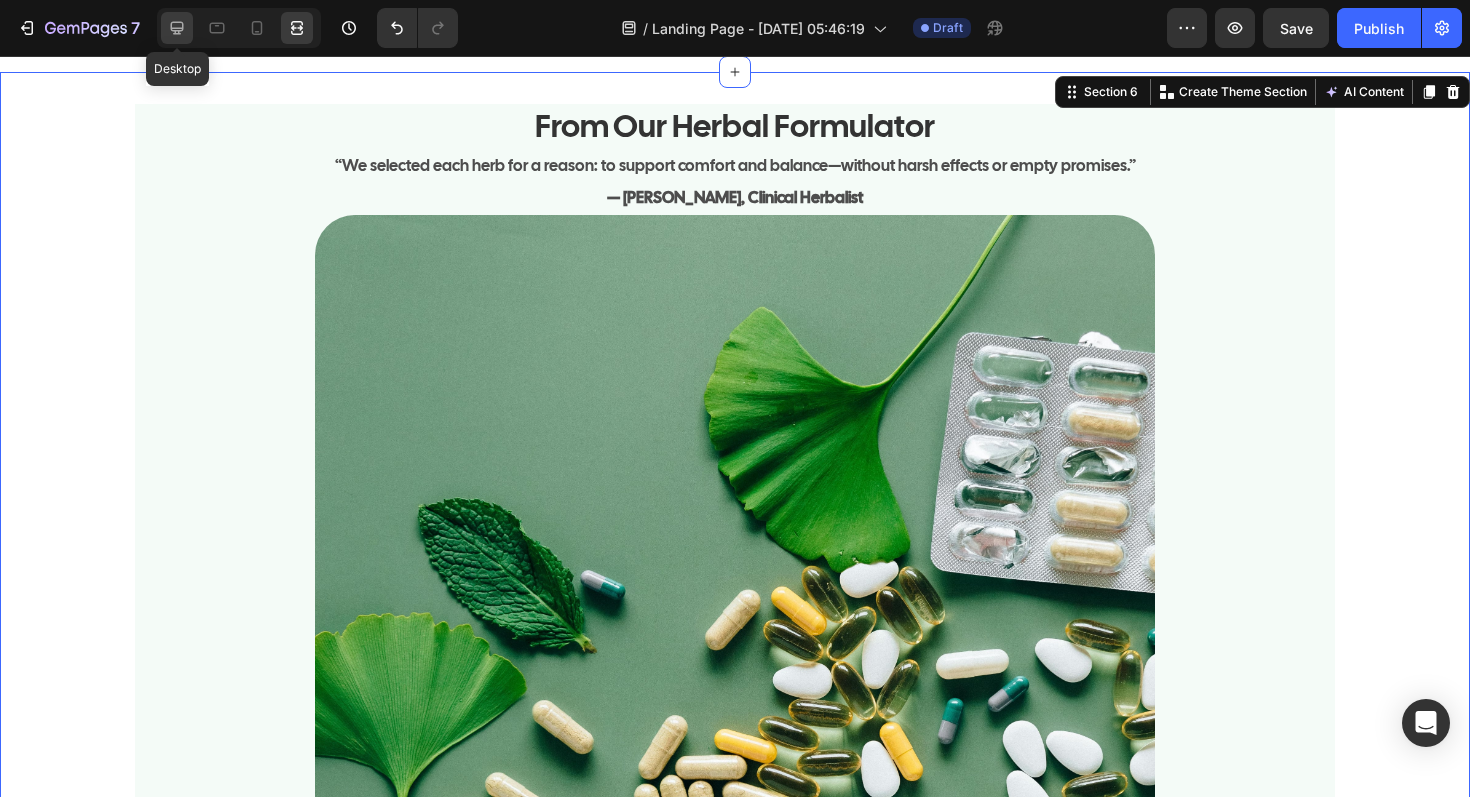 click 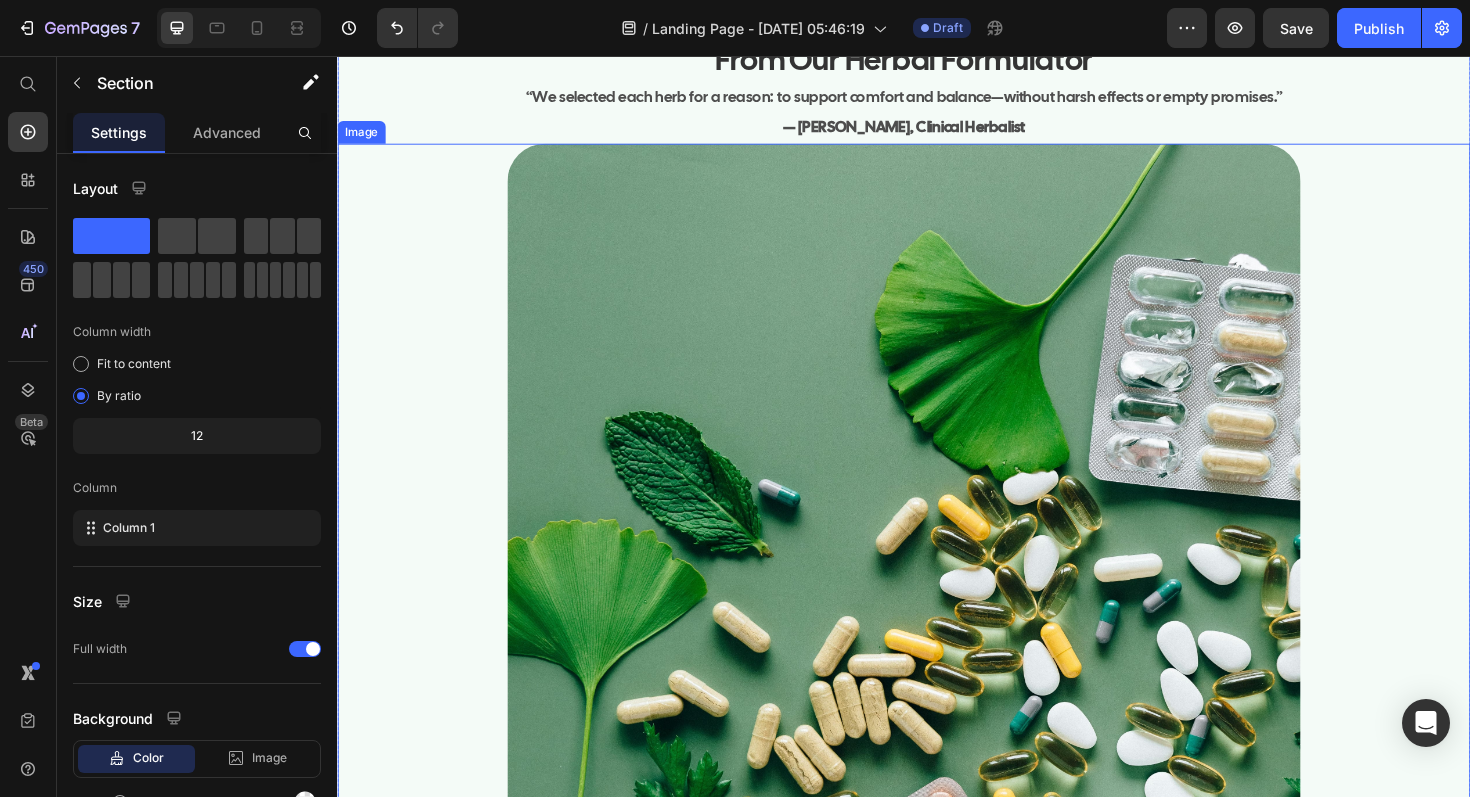scroll, scrollTop: 9142, scrollLeft: 0, axis: vertical 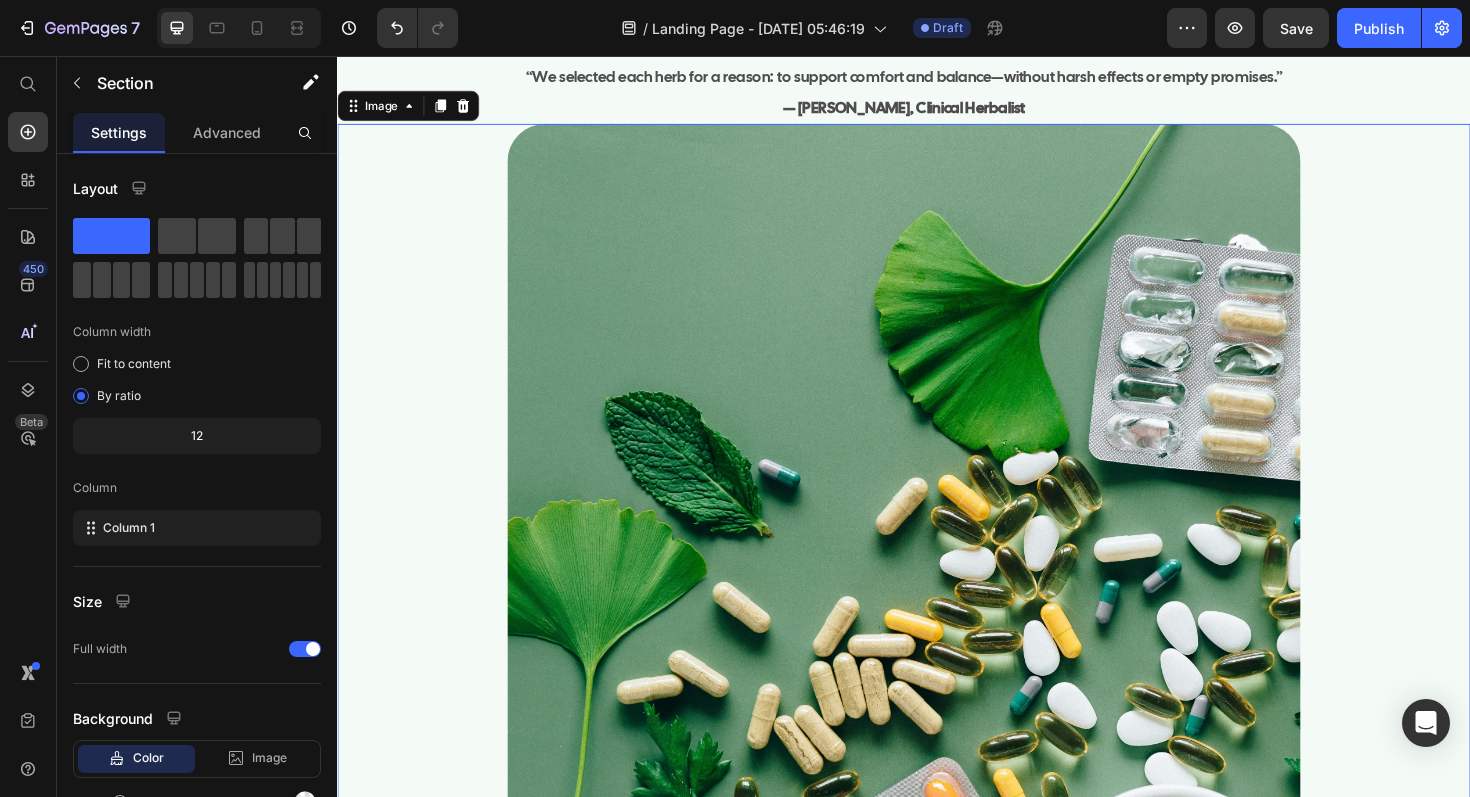 click at bounding box center (937, 758) 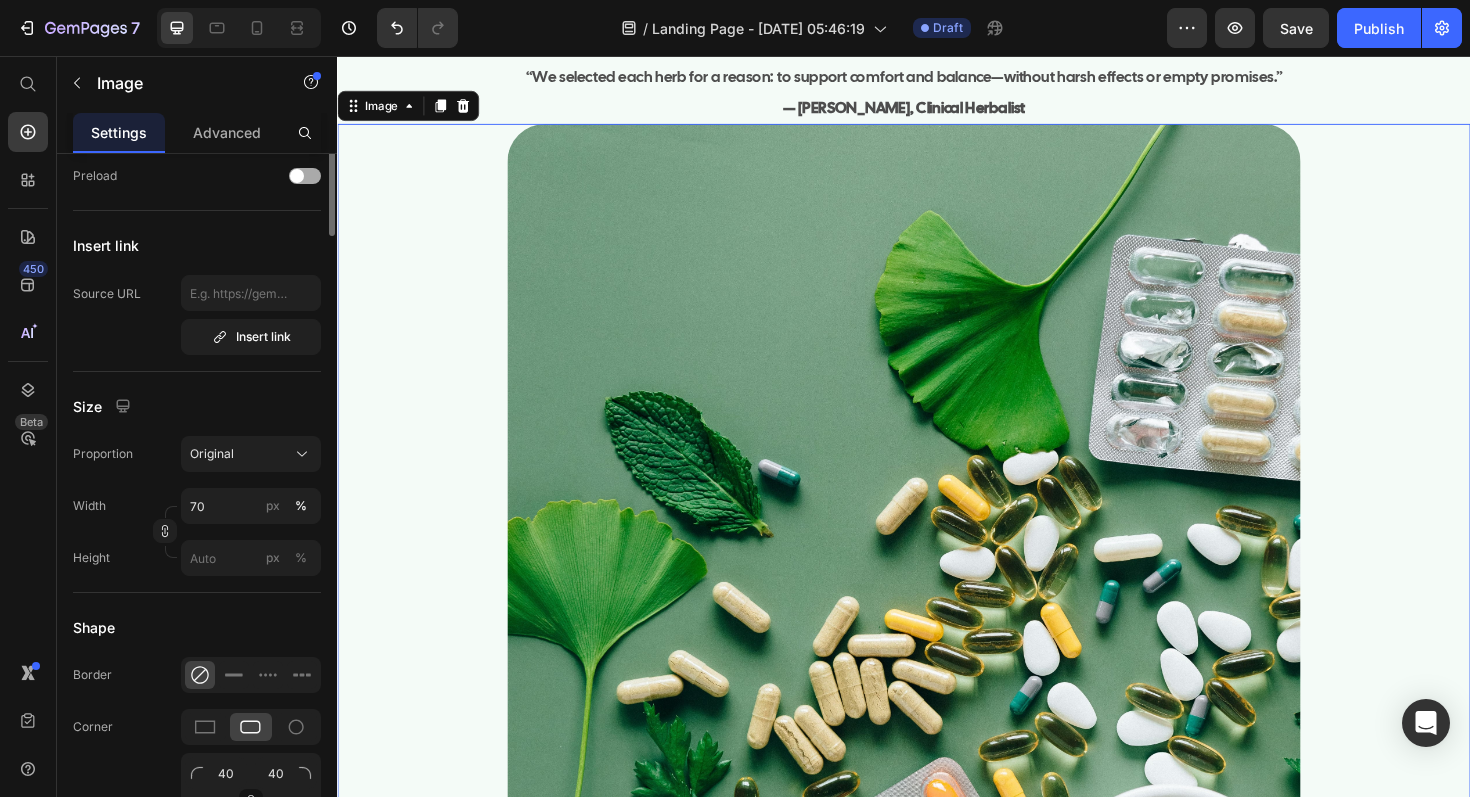 scroll, scrollTop: 372, scrollLeft: 0, axis: vertical 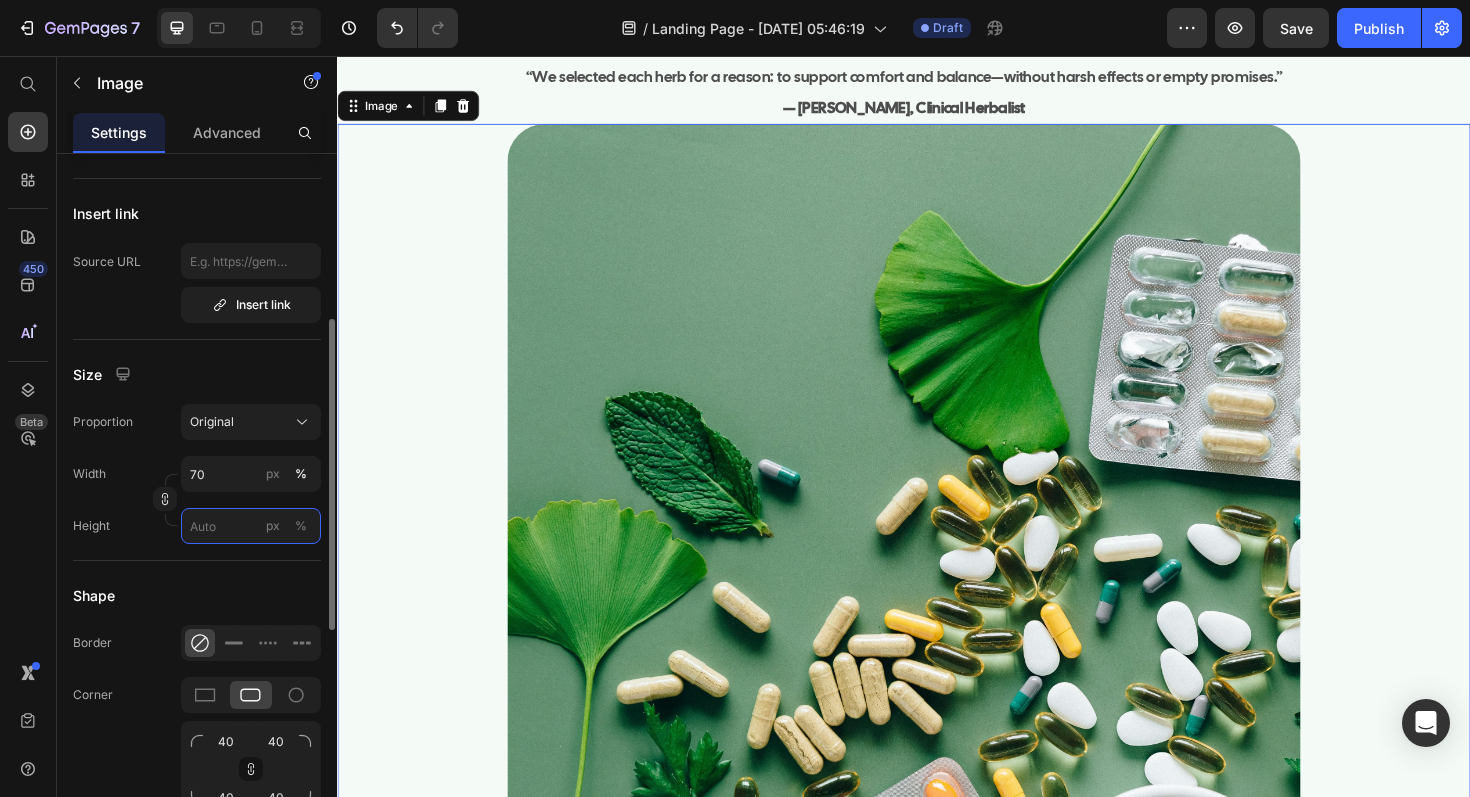 click on "px %" at bounding box center (251, 526) 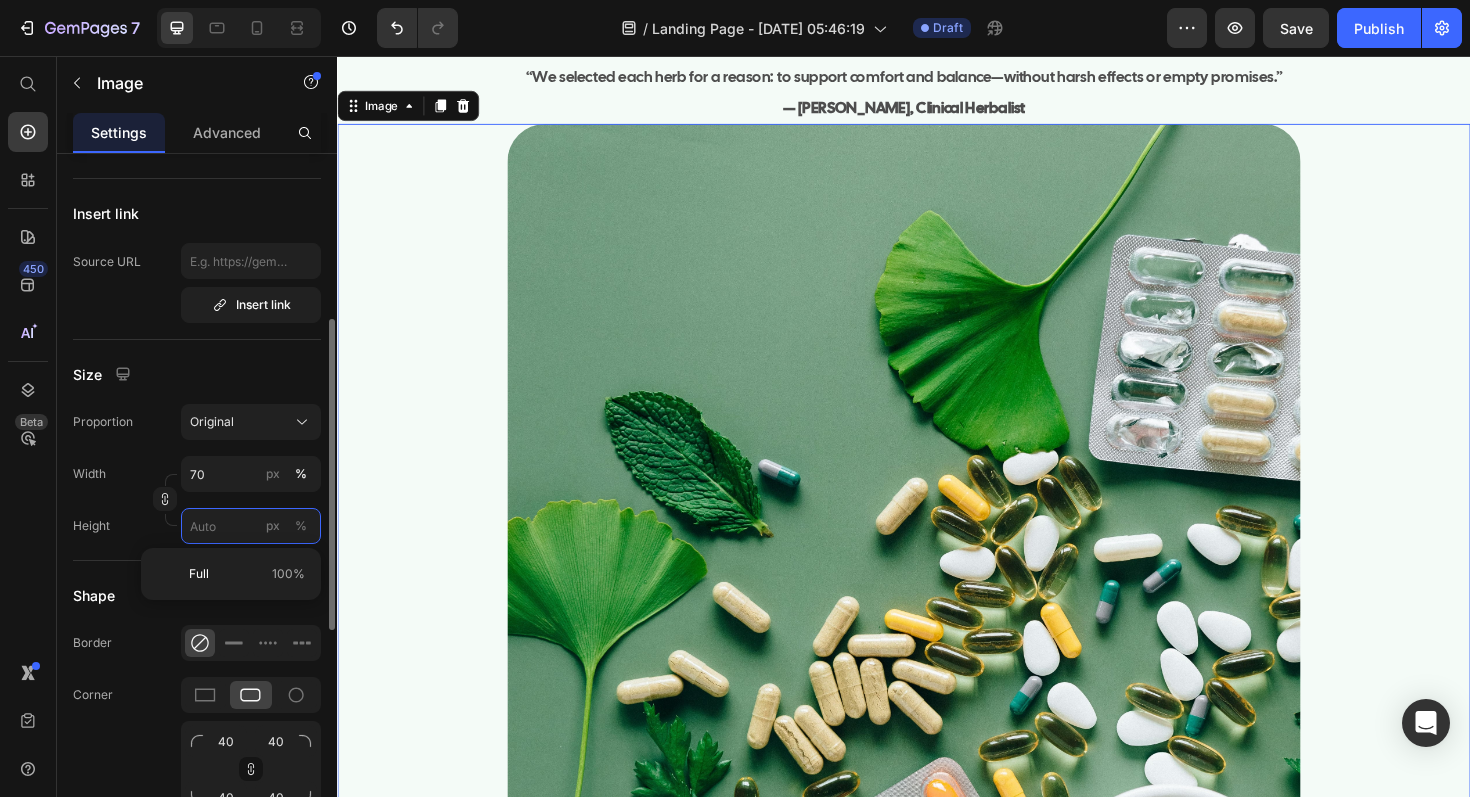 type 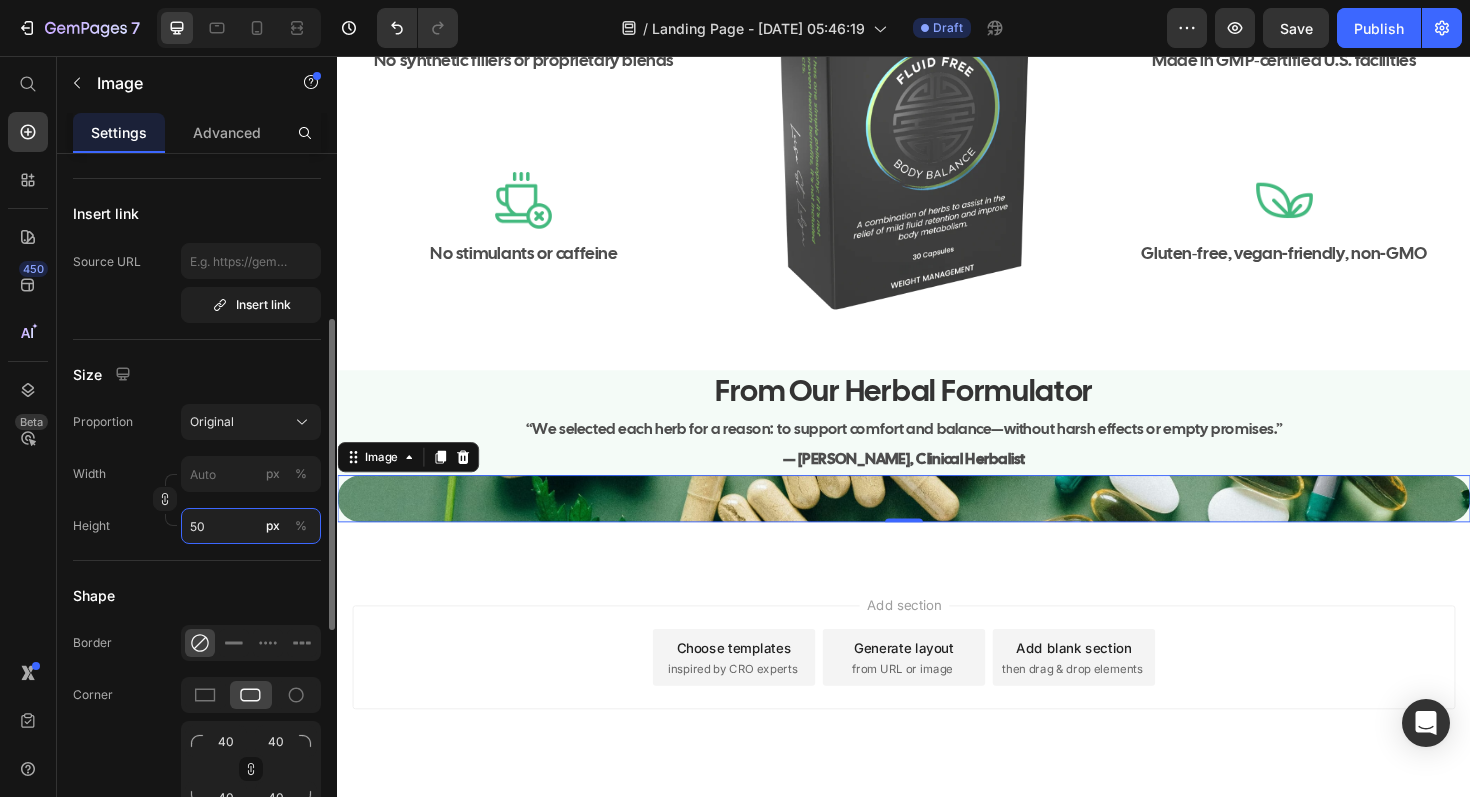 scroll, scrollTop: 8815, scrollLeft: 0, axis: vertical 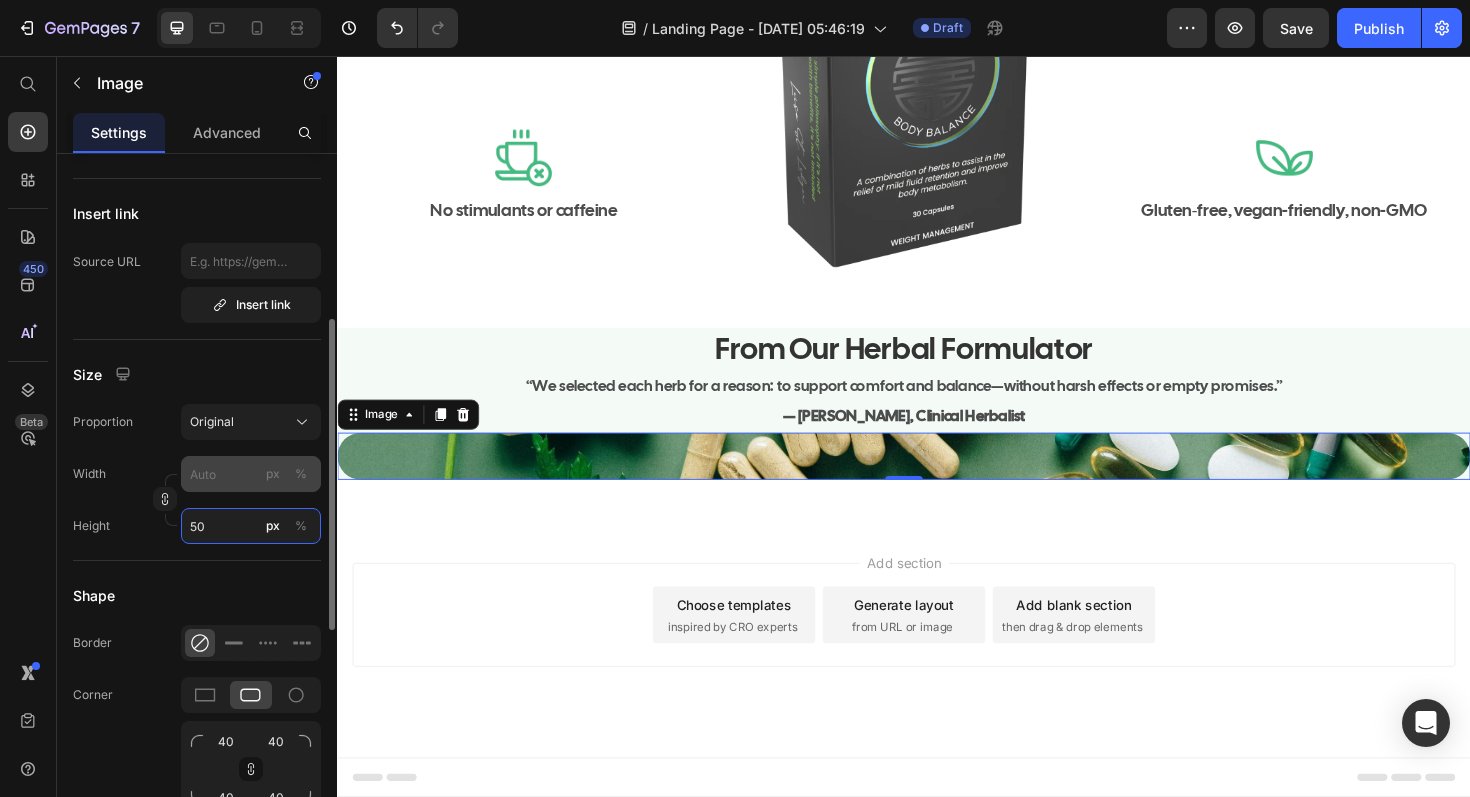 type on "50" 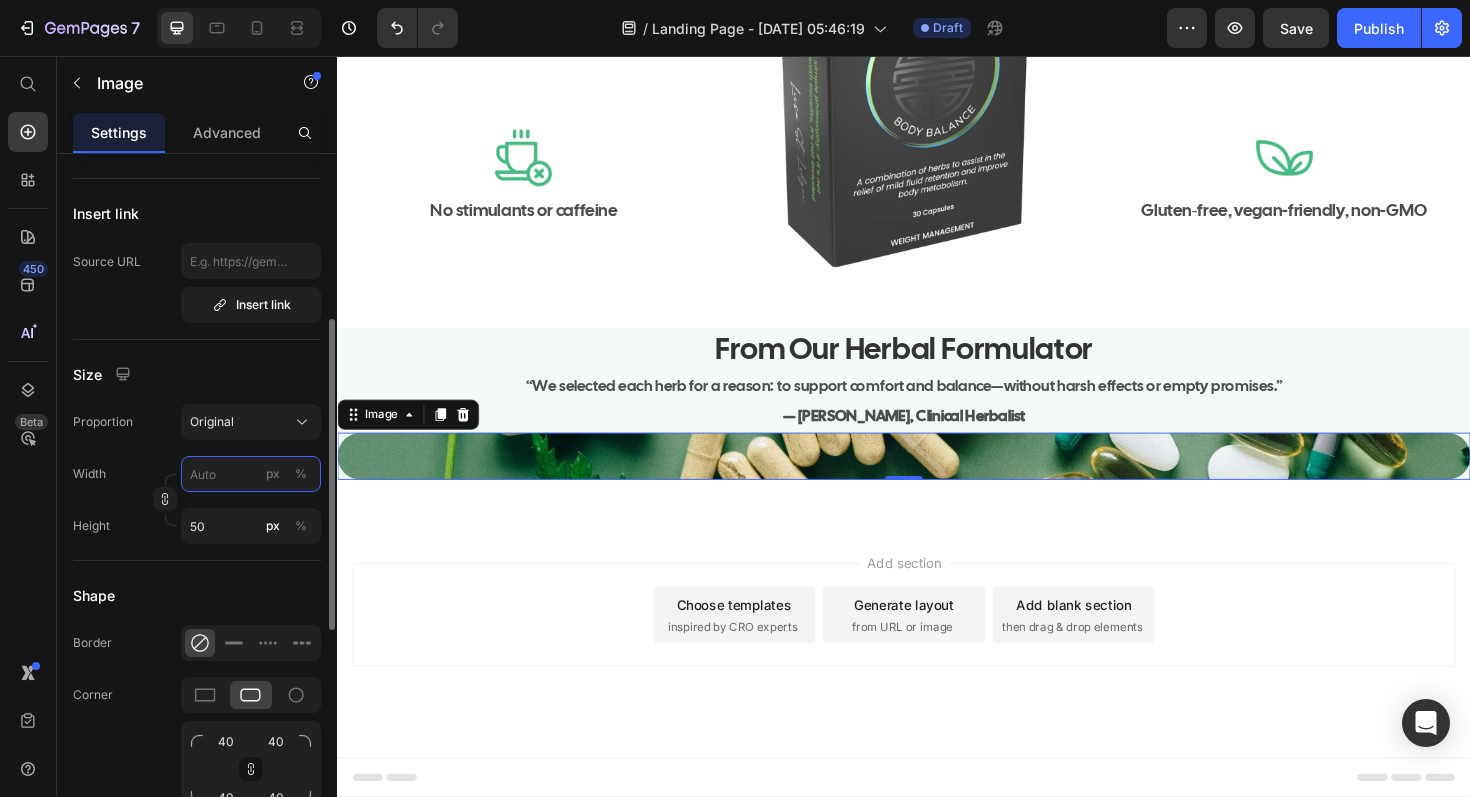 click on "px %" at bounding box center [251, 474] 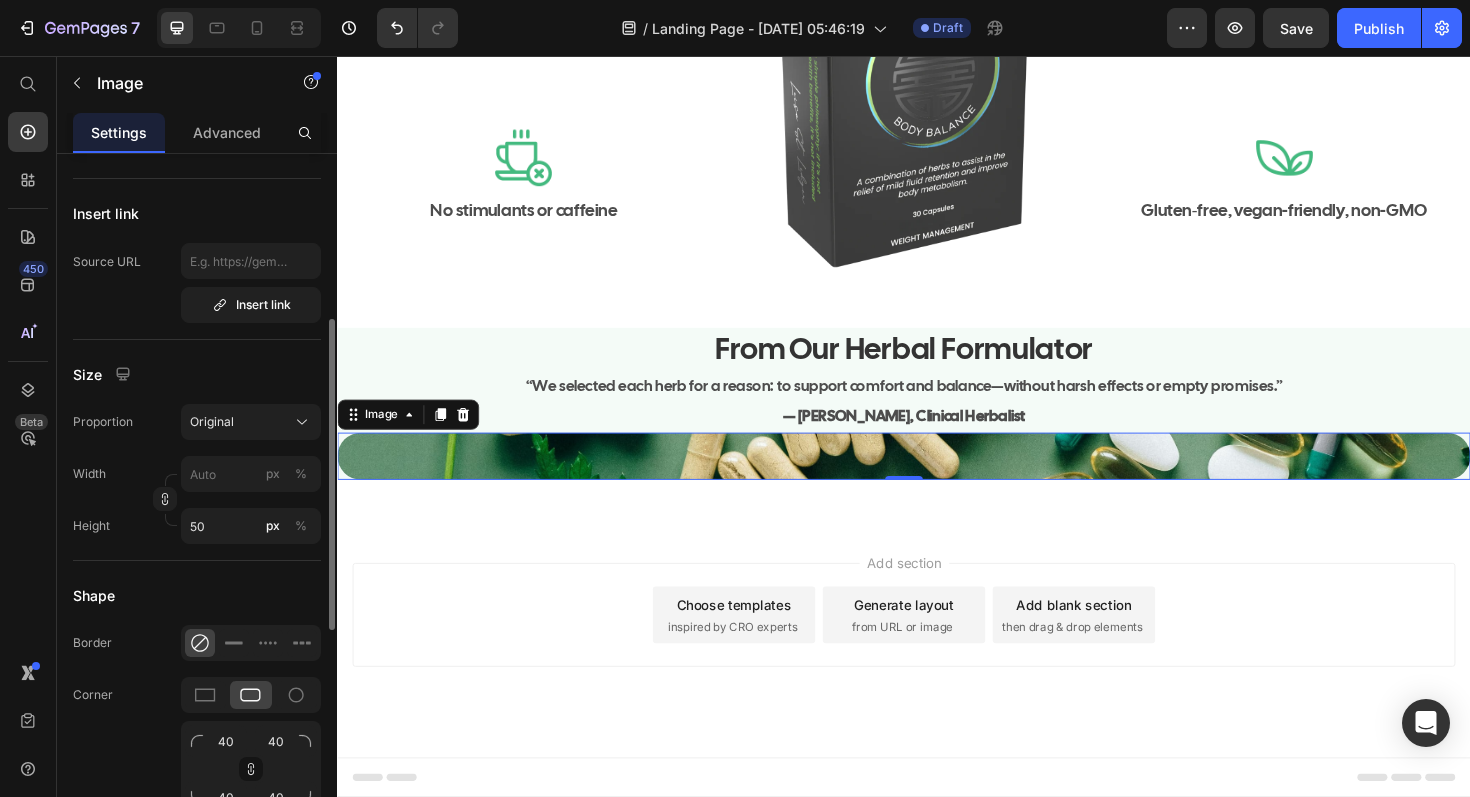 click on "Size Proportion Original Width px % Height 50 px %" 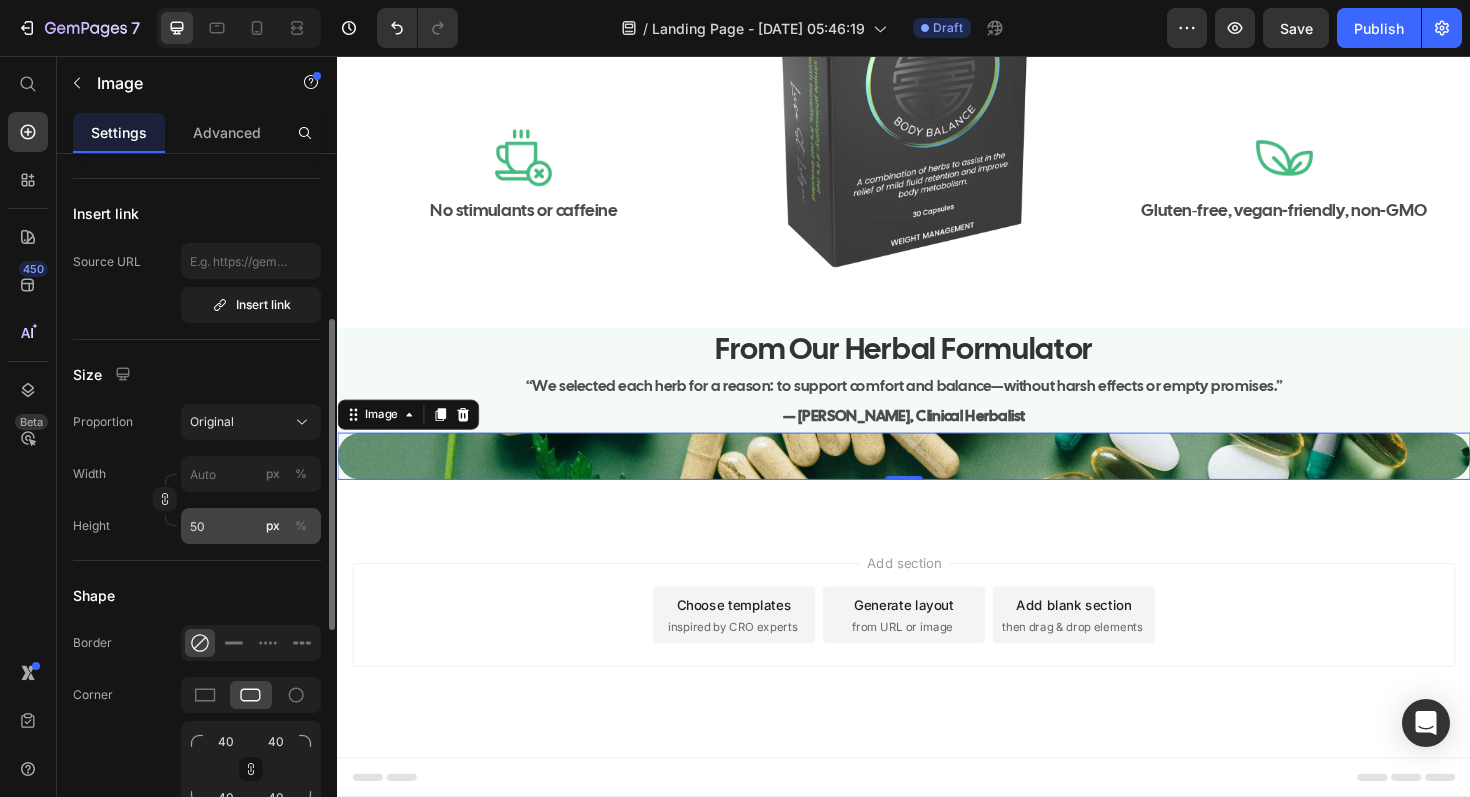 click on "%" at bounding box center (301, 526) 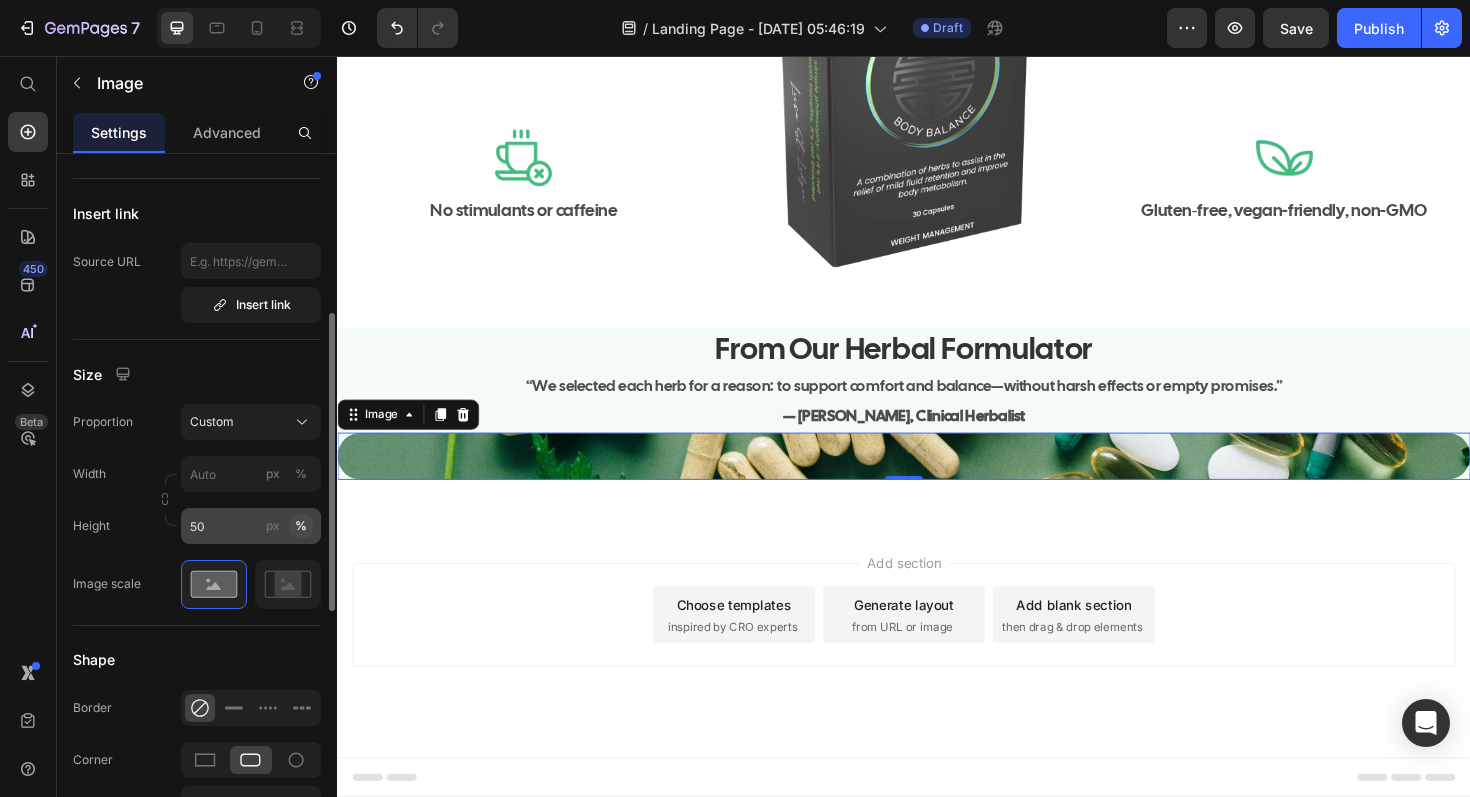 scroll, scrollTop: 9142, scrollLeft: 0, axis: vertical 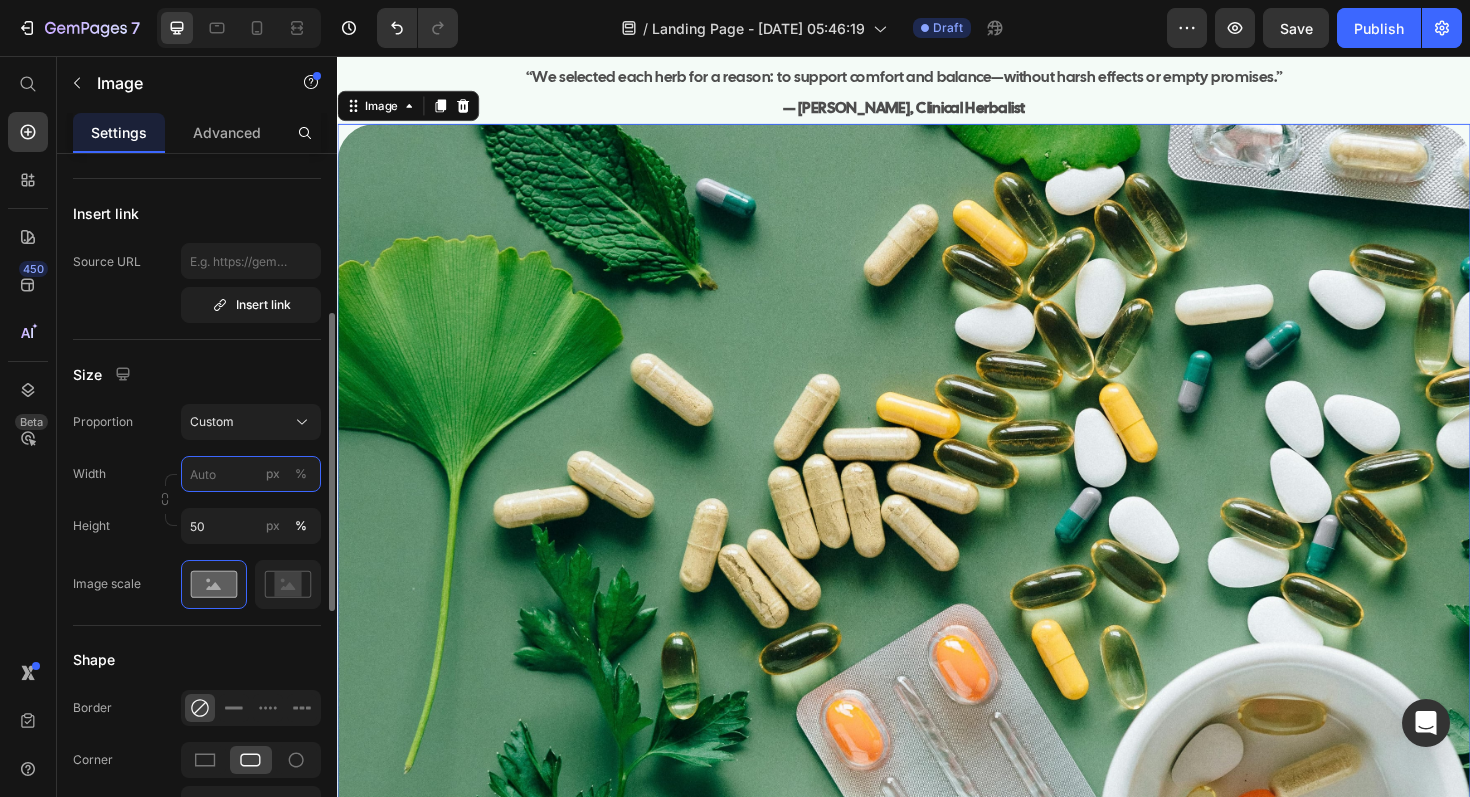click on "px %" at bounding box center (251, 474) 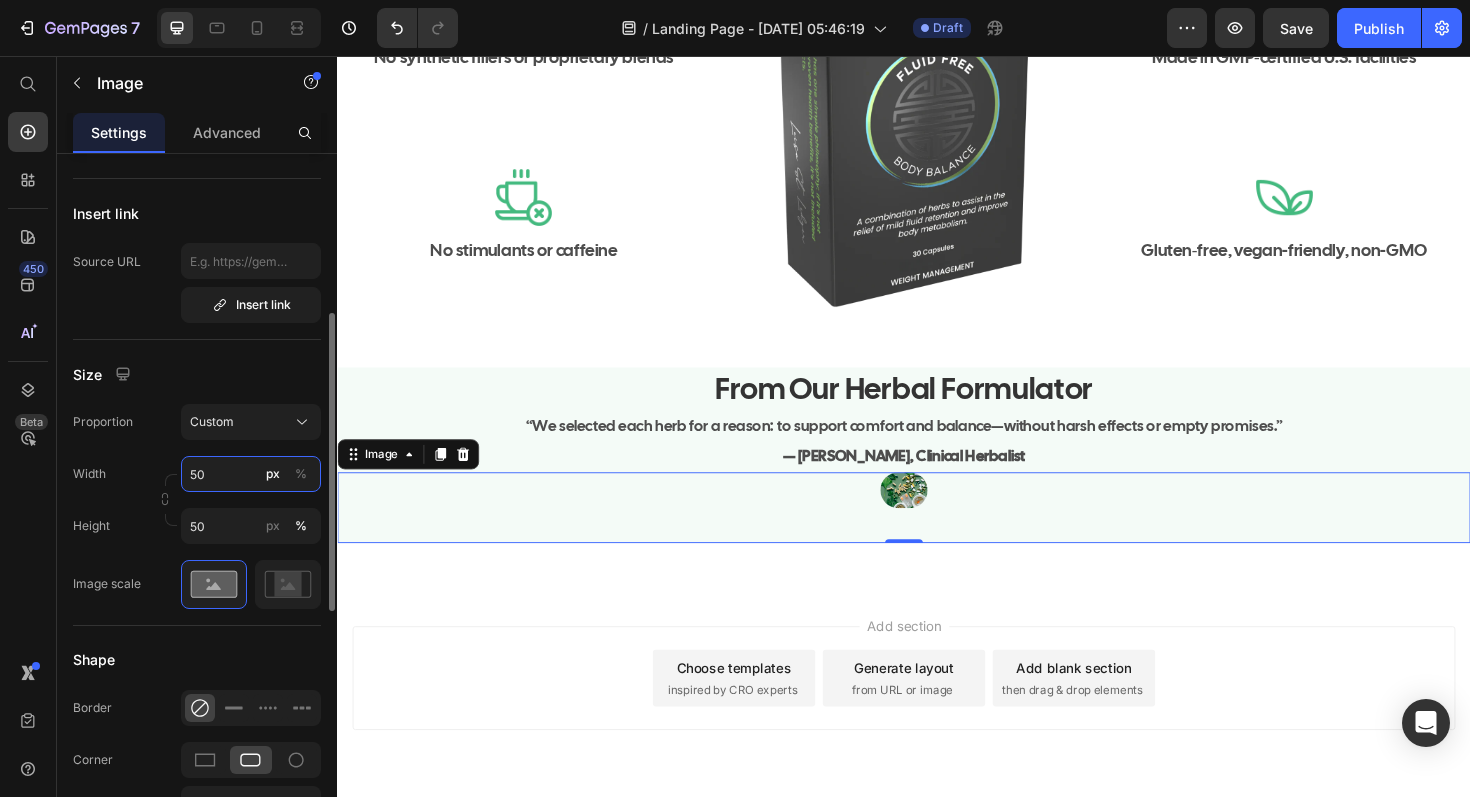 scroll, scrollTop: 8840, scrollLeft: 0, axis: vertical 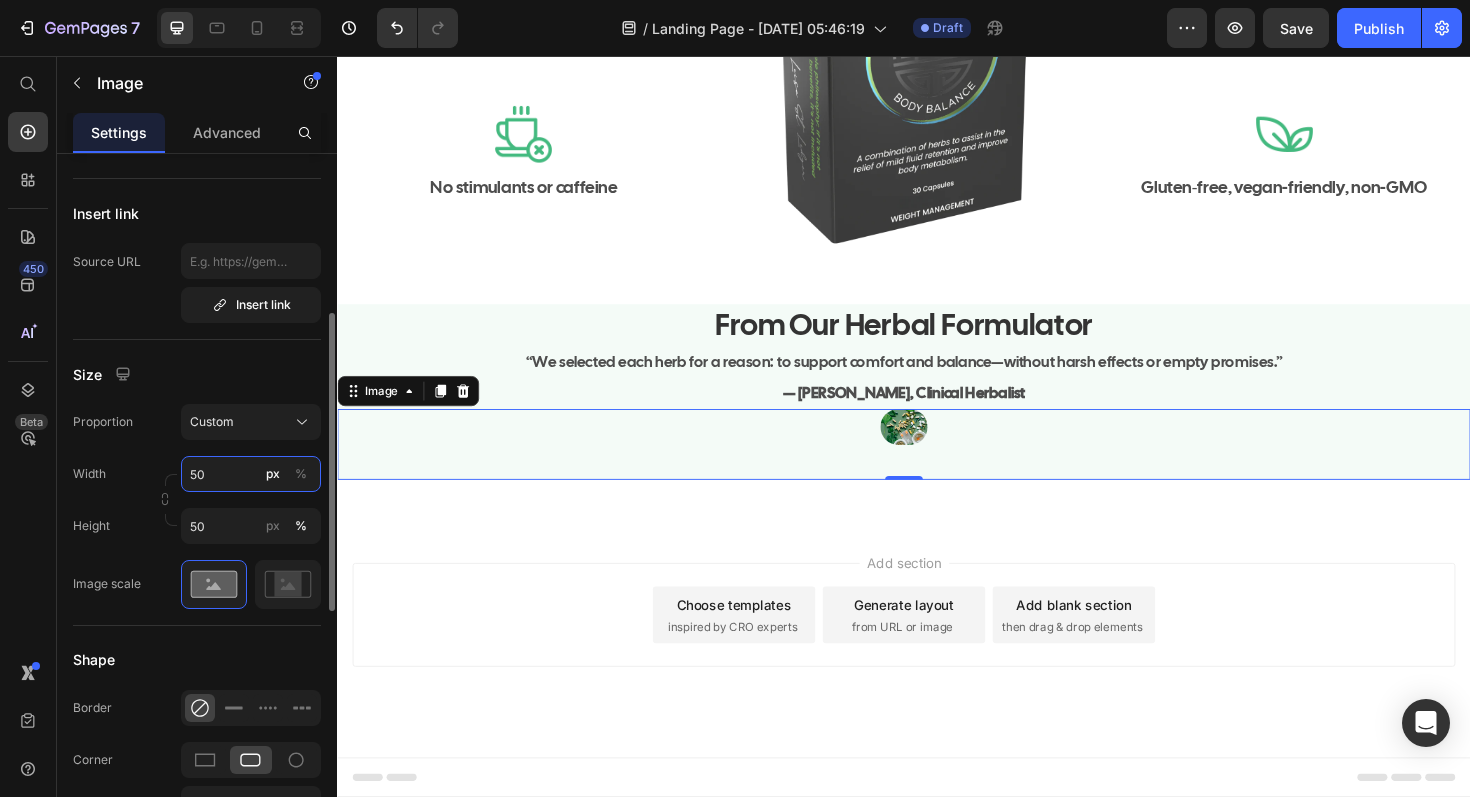type on "50" 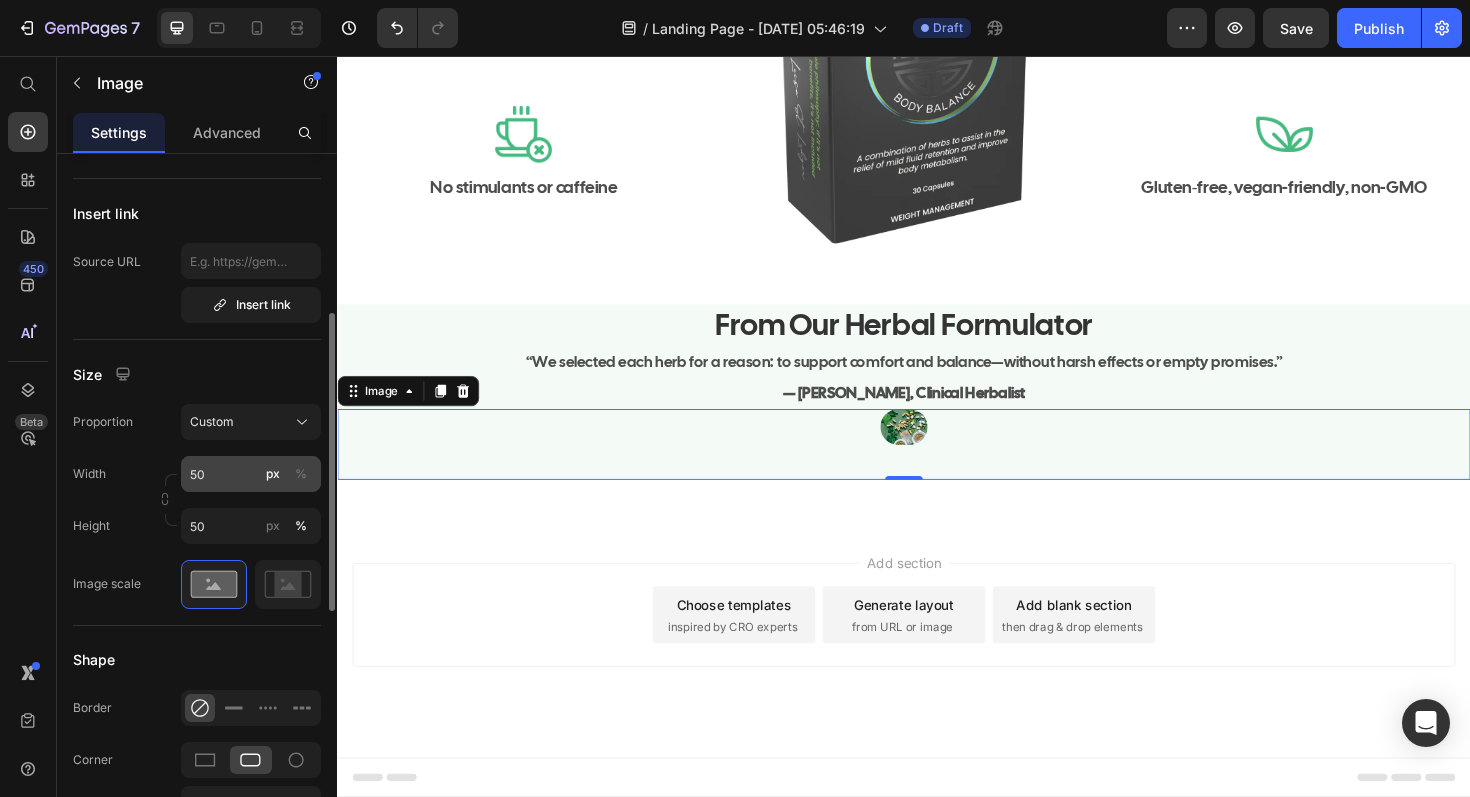 click on "%" at bounding box center [301, 474] 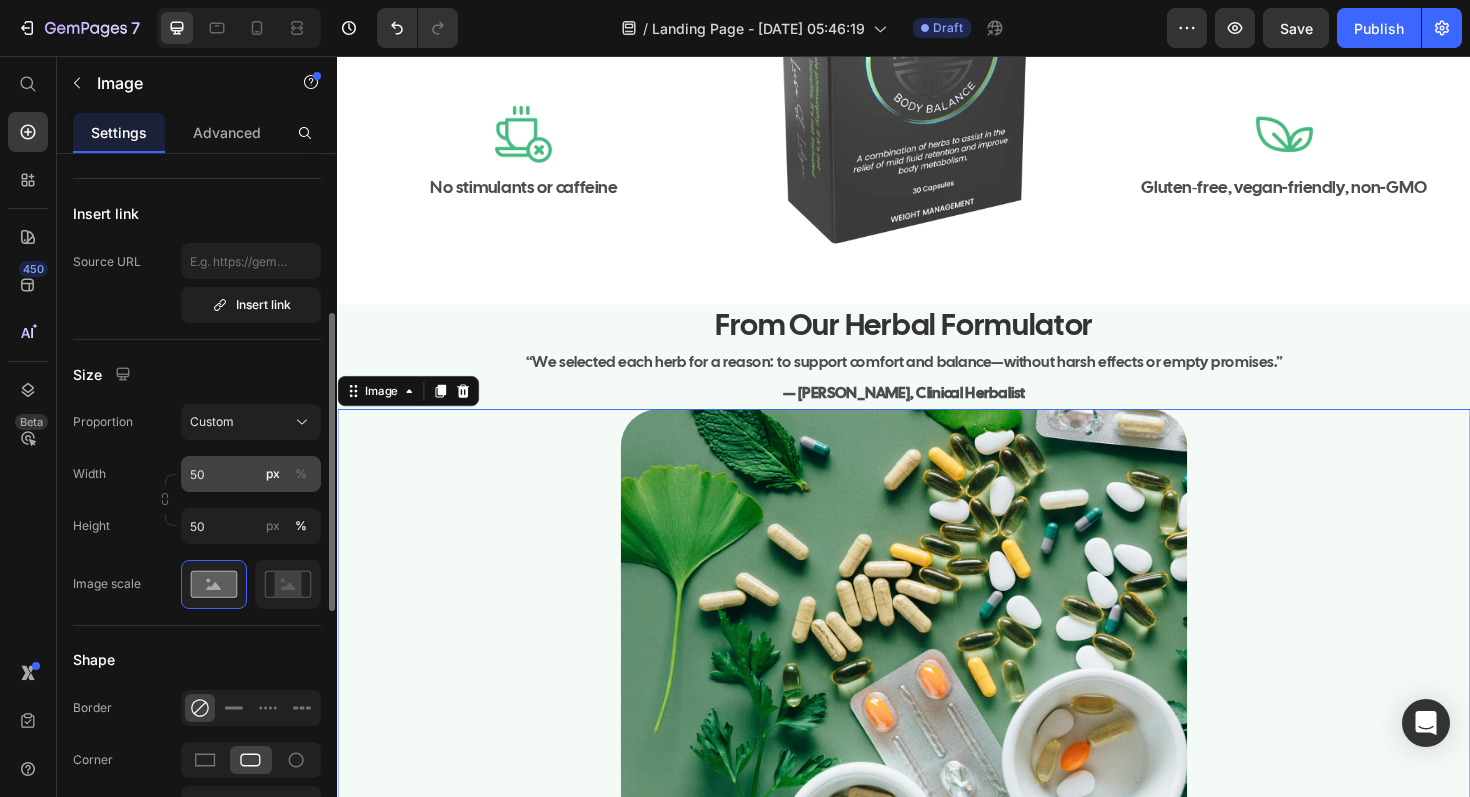 scroll, scrollTop: 9142, scrollLeft: 0, axis: vertical 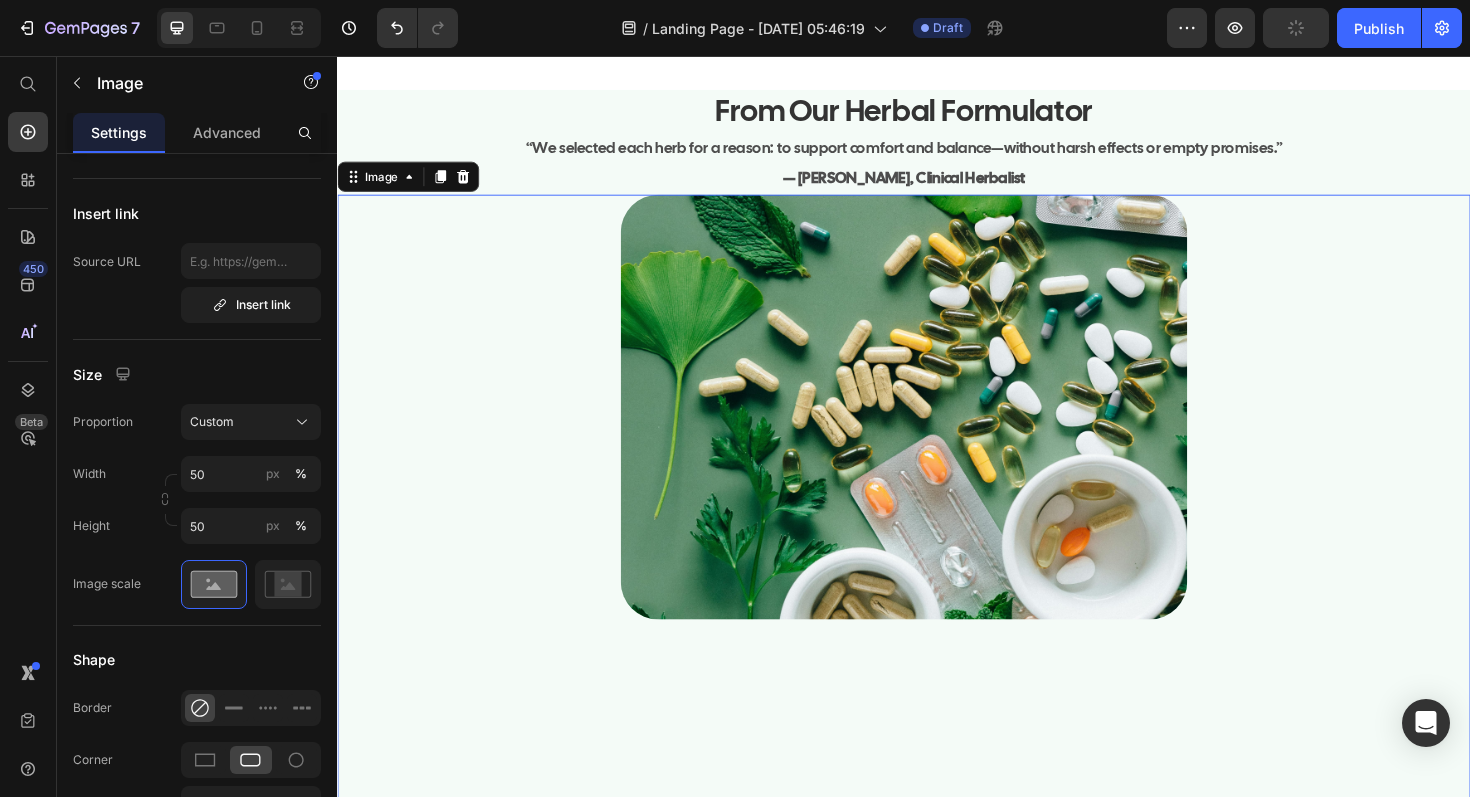 click at bounding box center [937, 653] 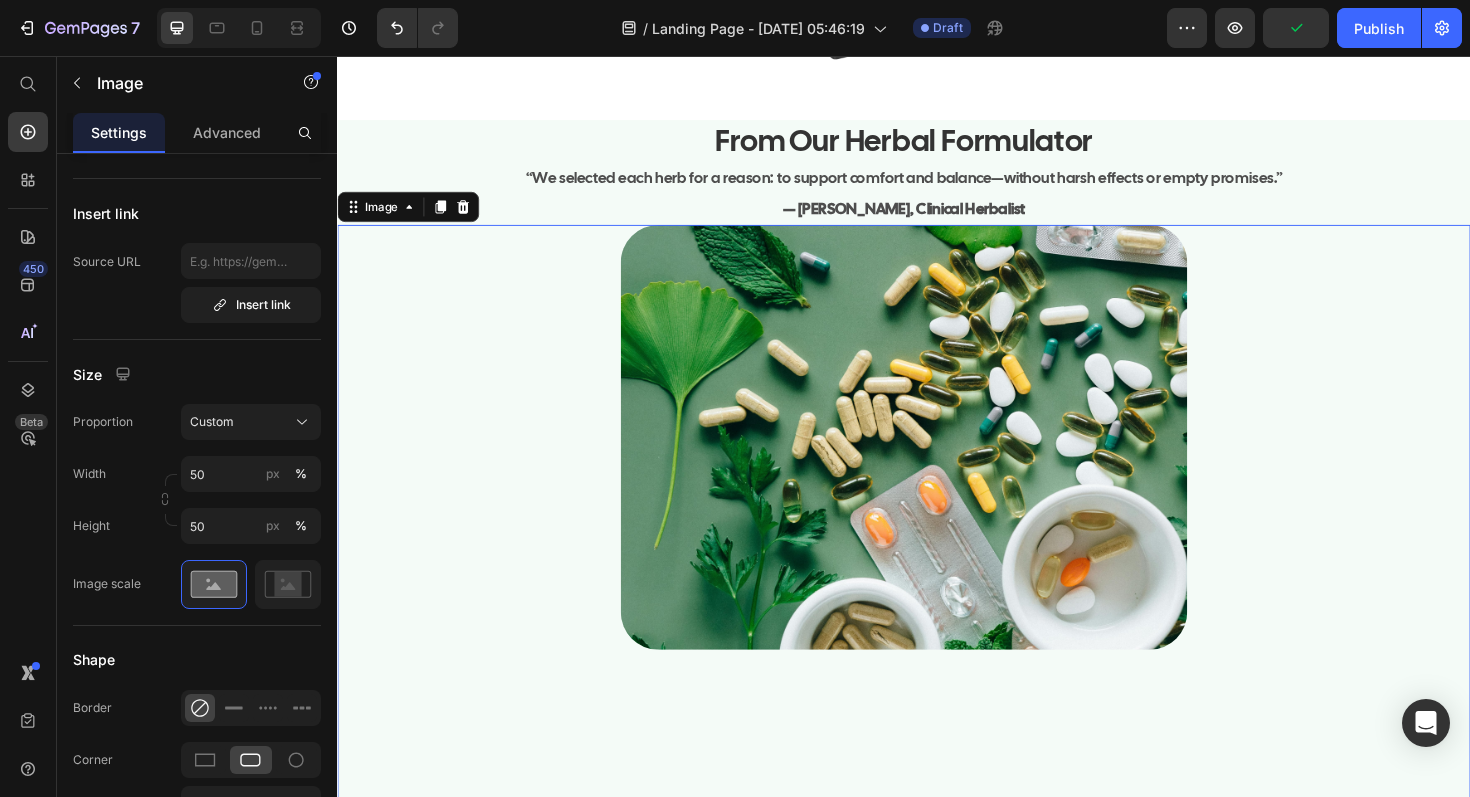 scroll, scrollTop: 8927, scrollLeft: 0, axis: vertical 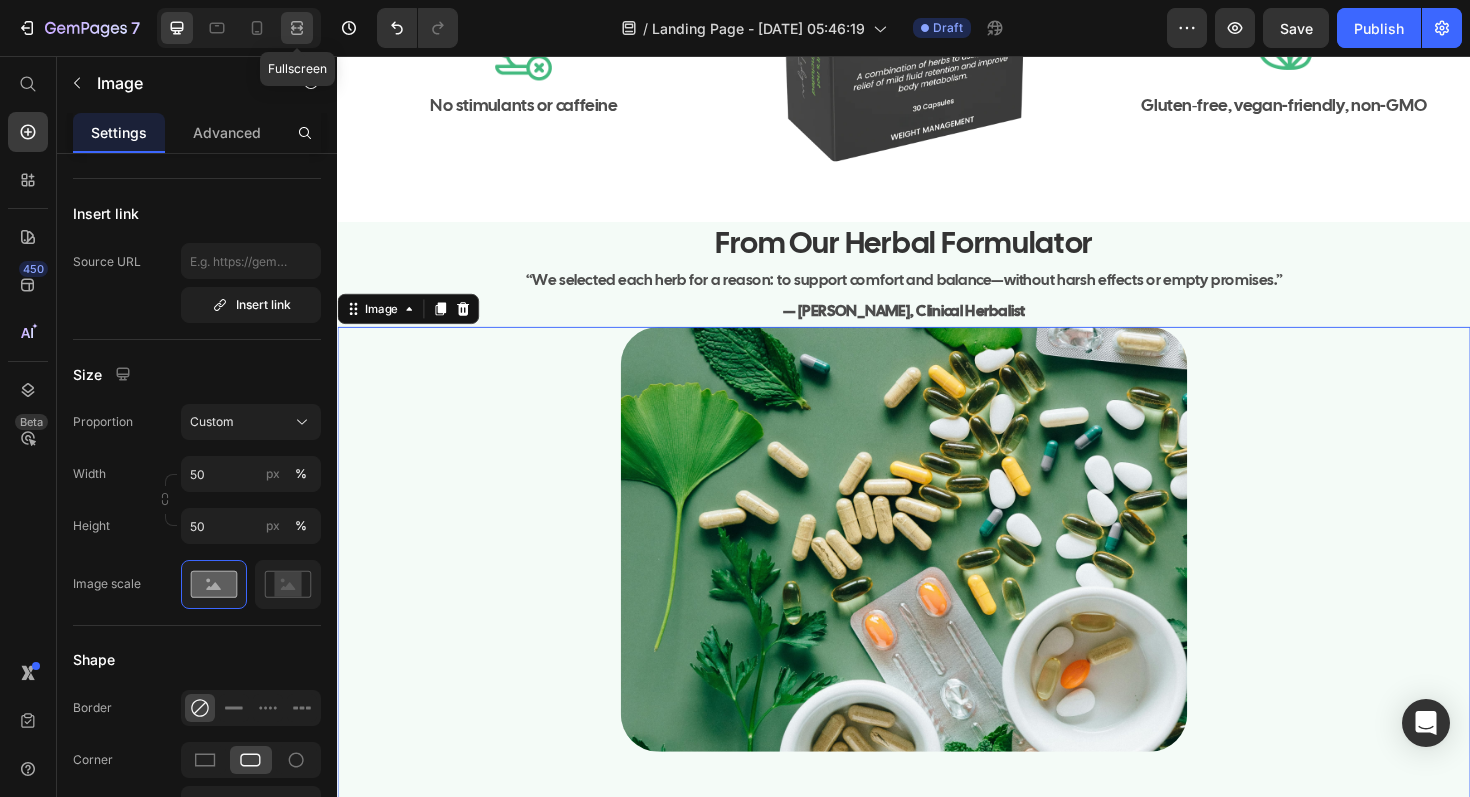 click 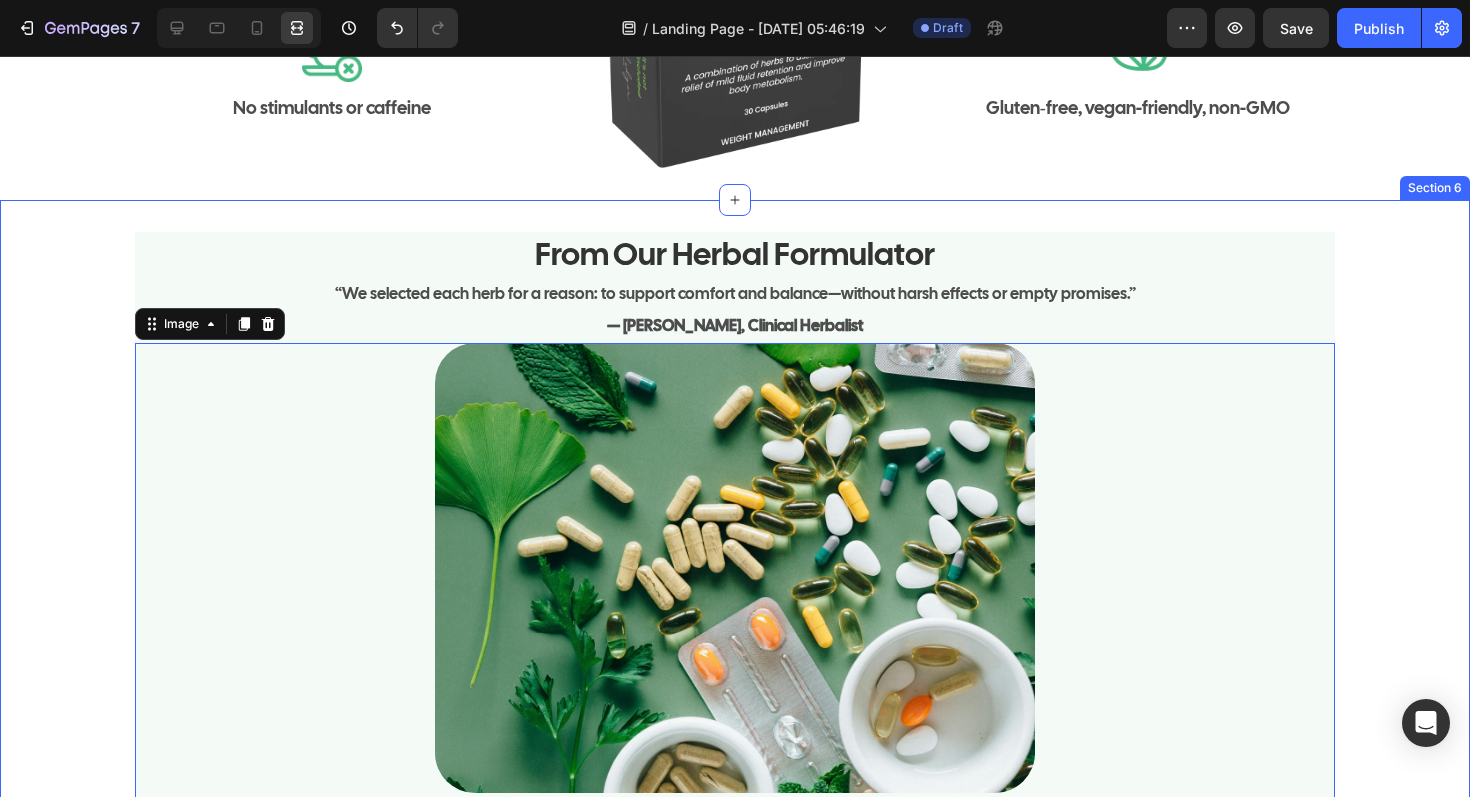 click on "From Our Herbal Formulator Heading “We selected each herb for a reason: to support comfort and balance—without harsh effects or empty promises.” Text Block — [PERSON_NAME], Clinical Herbalist Text Block Image   0 Row" at bounding box center [735, 745] 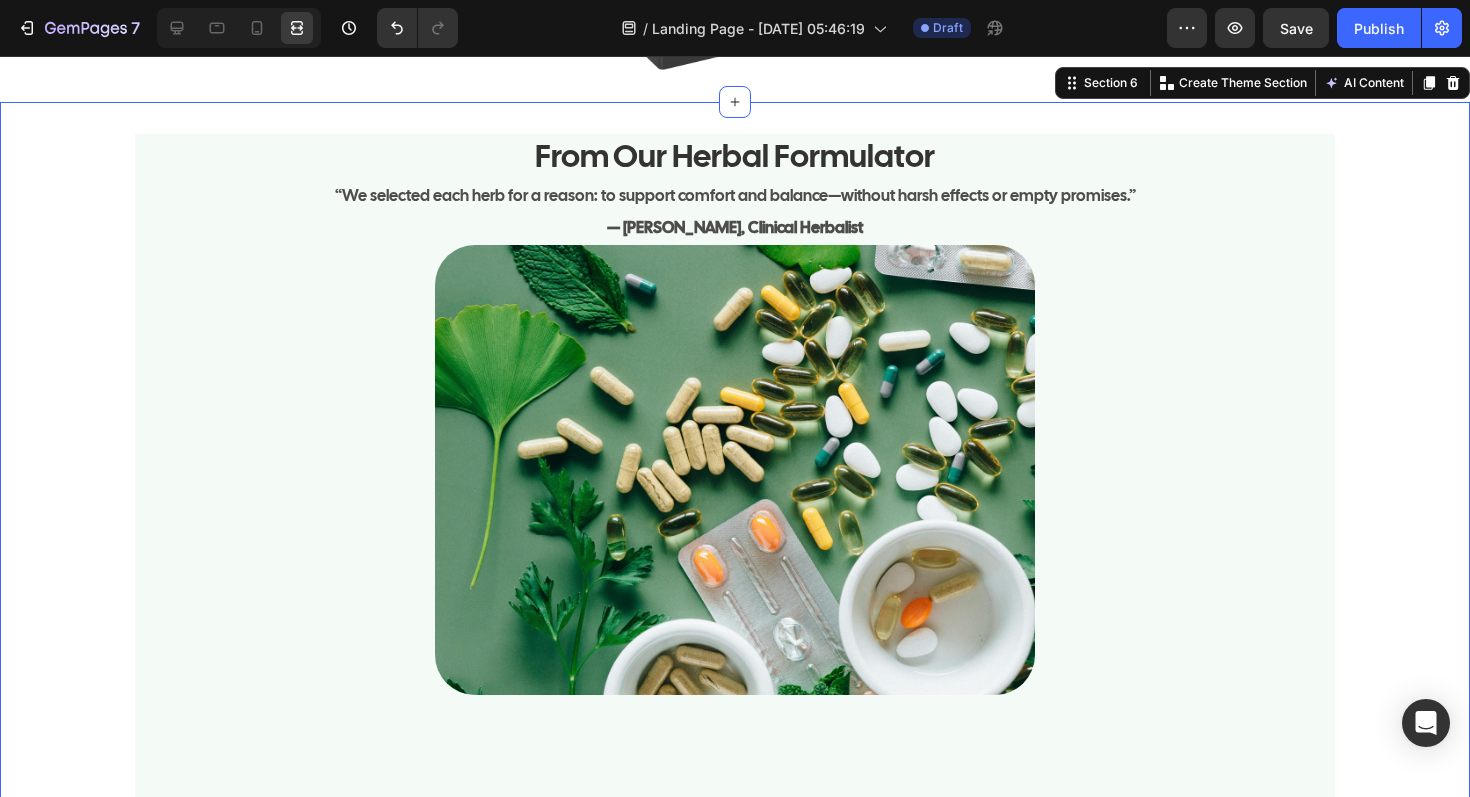 scroll, scrollTop: 9073, scrollLeft: 0, axis: vertical 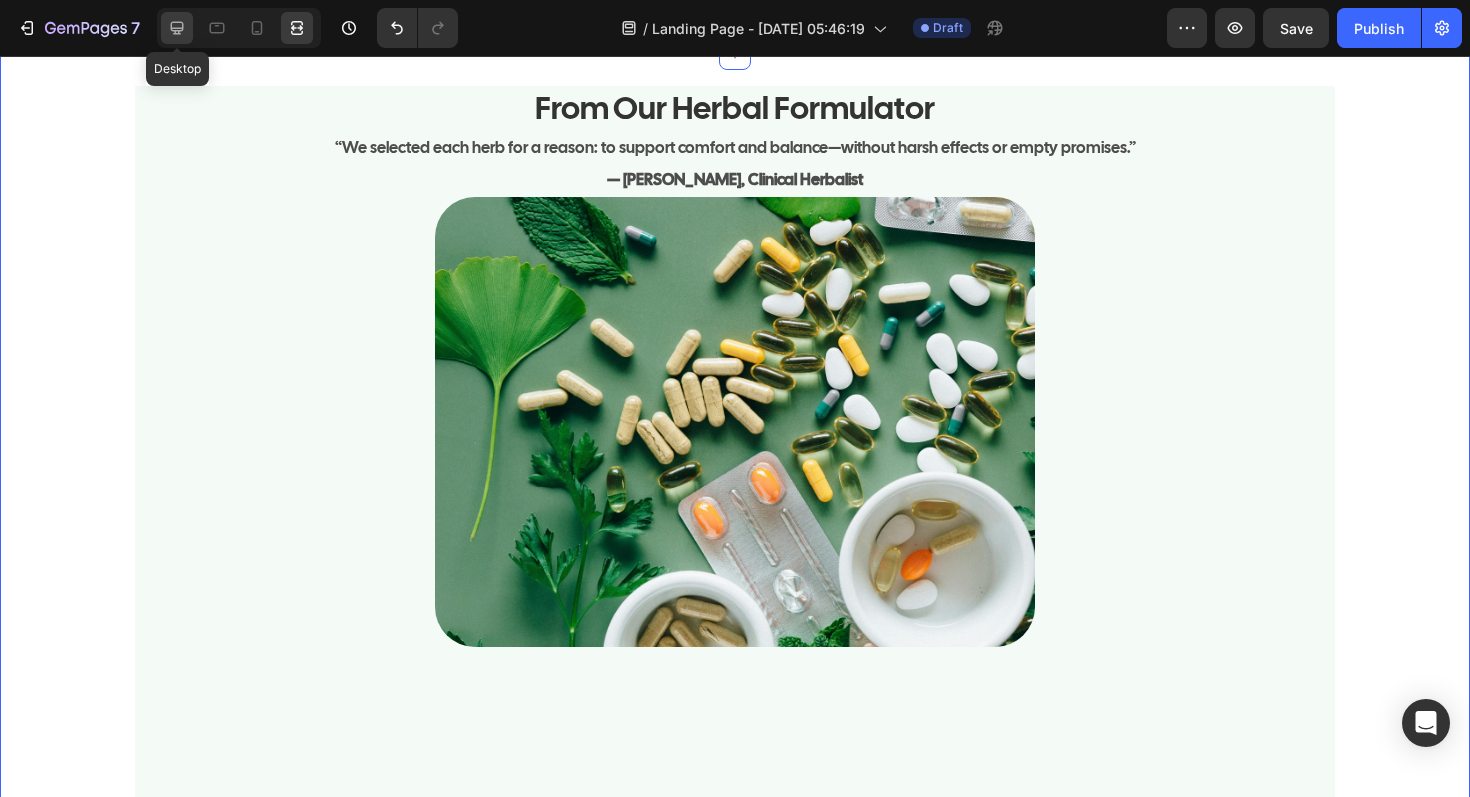 click 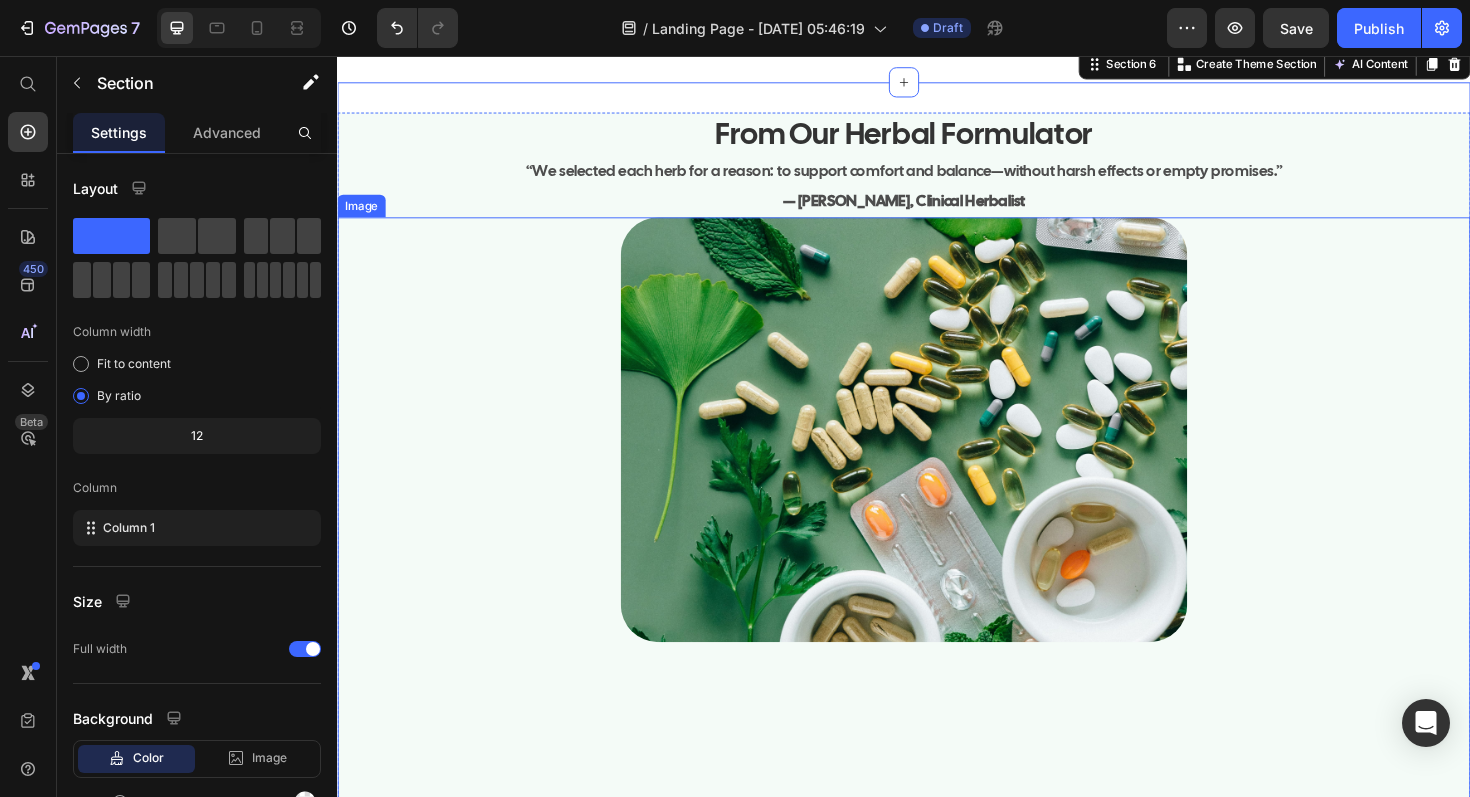 scroll, scrollTop: 9022, scrollLeft: 0, axis: vertical 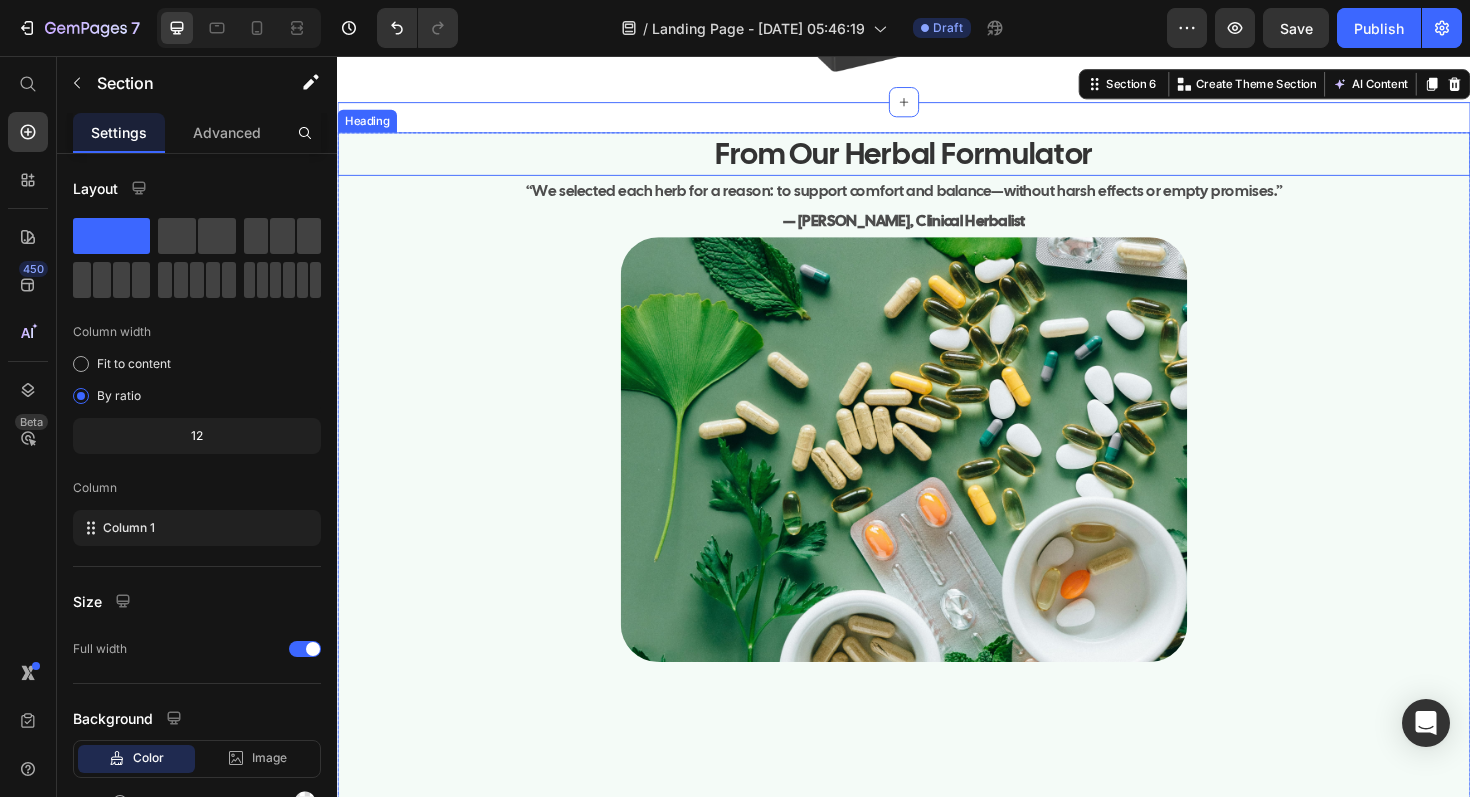 click on "From Our Herbal Formulator" at bounding box center (937, 160) 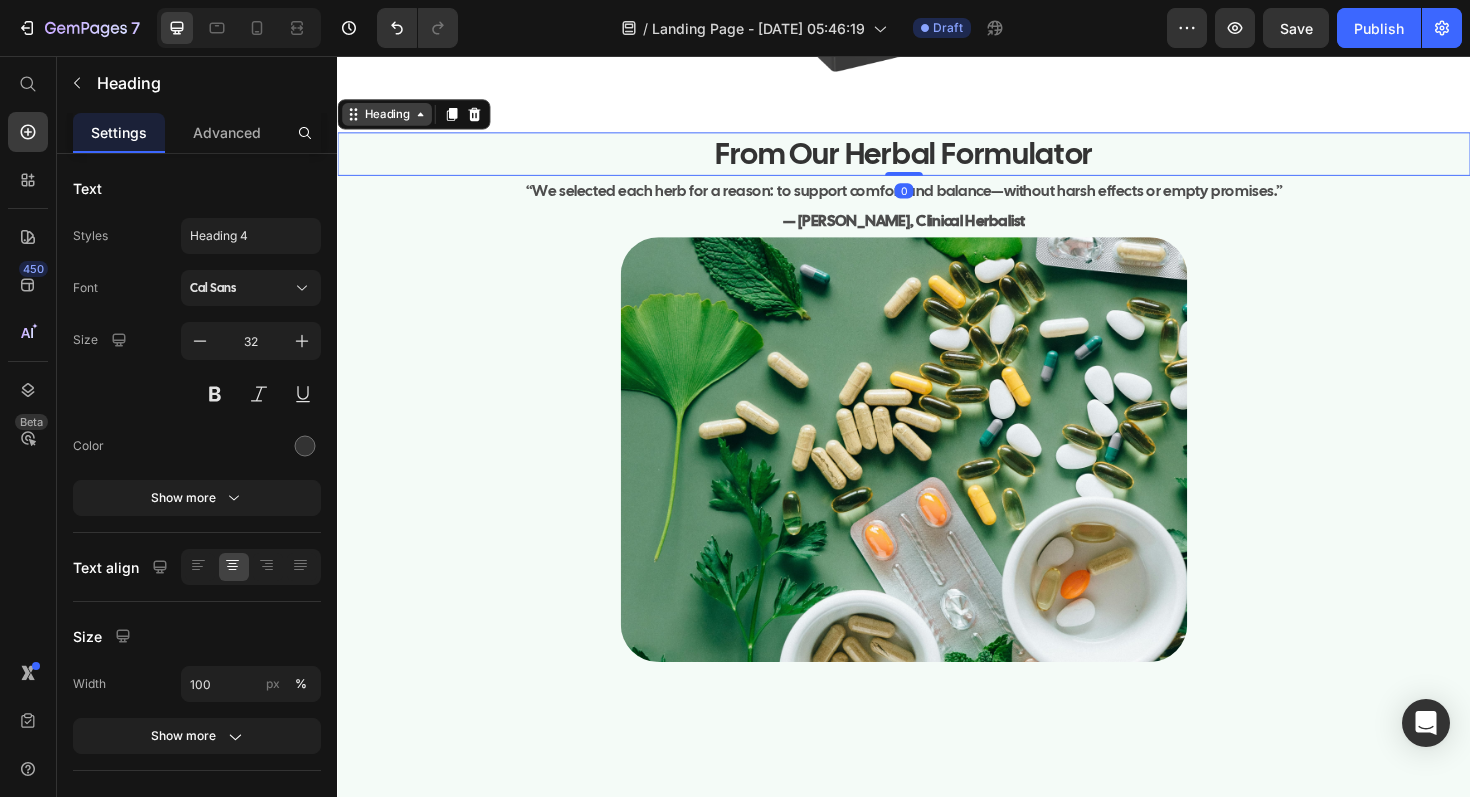 click on "Heading" at bounding box center (389, 118) 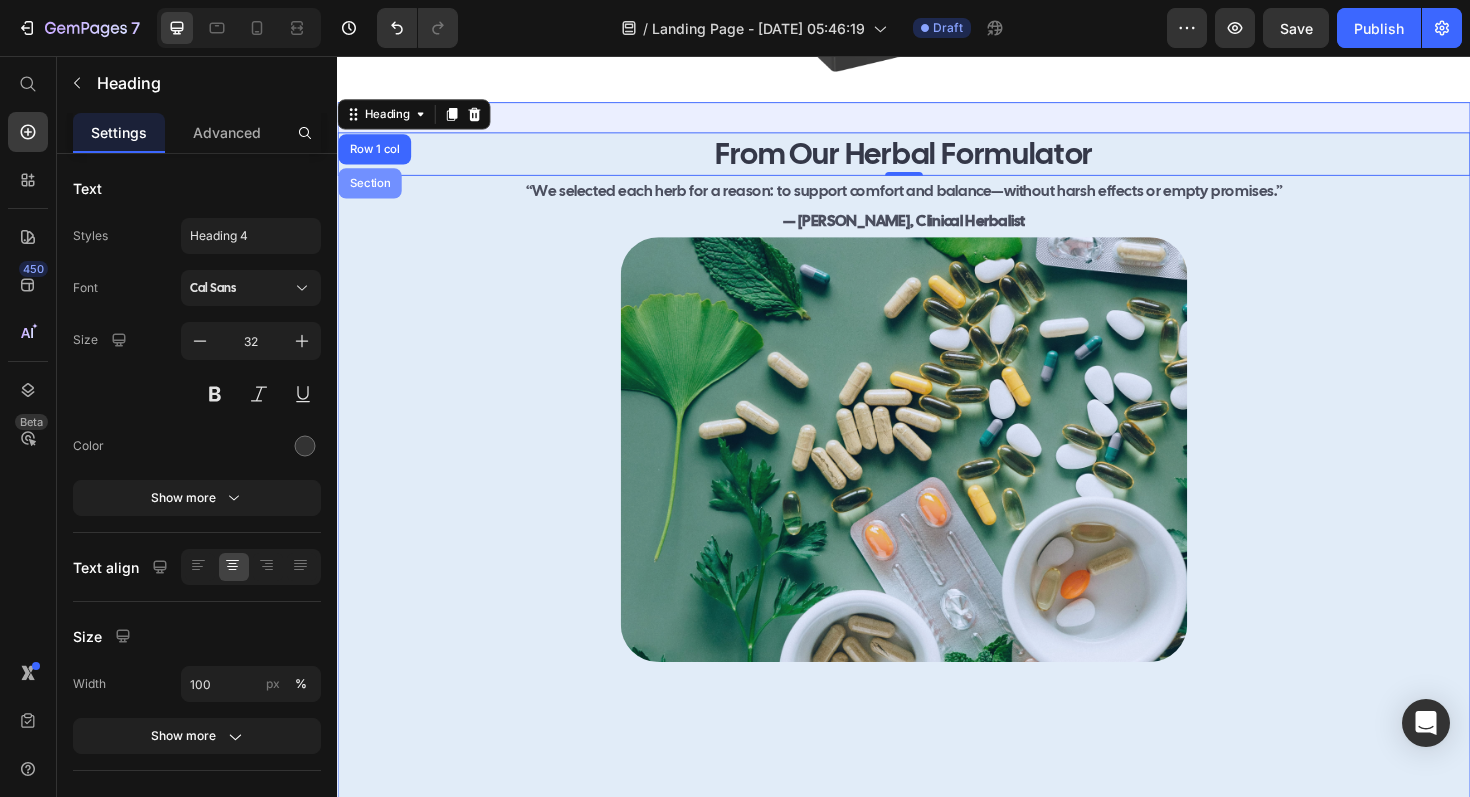 click on "Section" at bounding box center [371, 191] 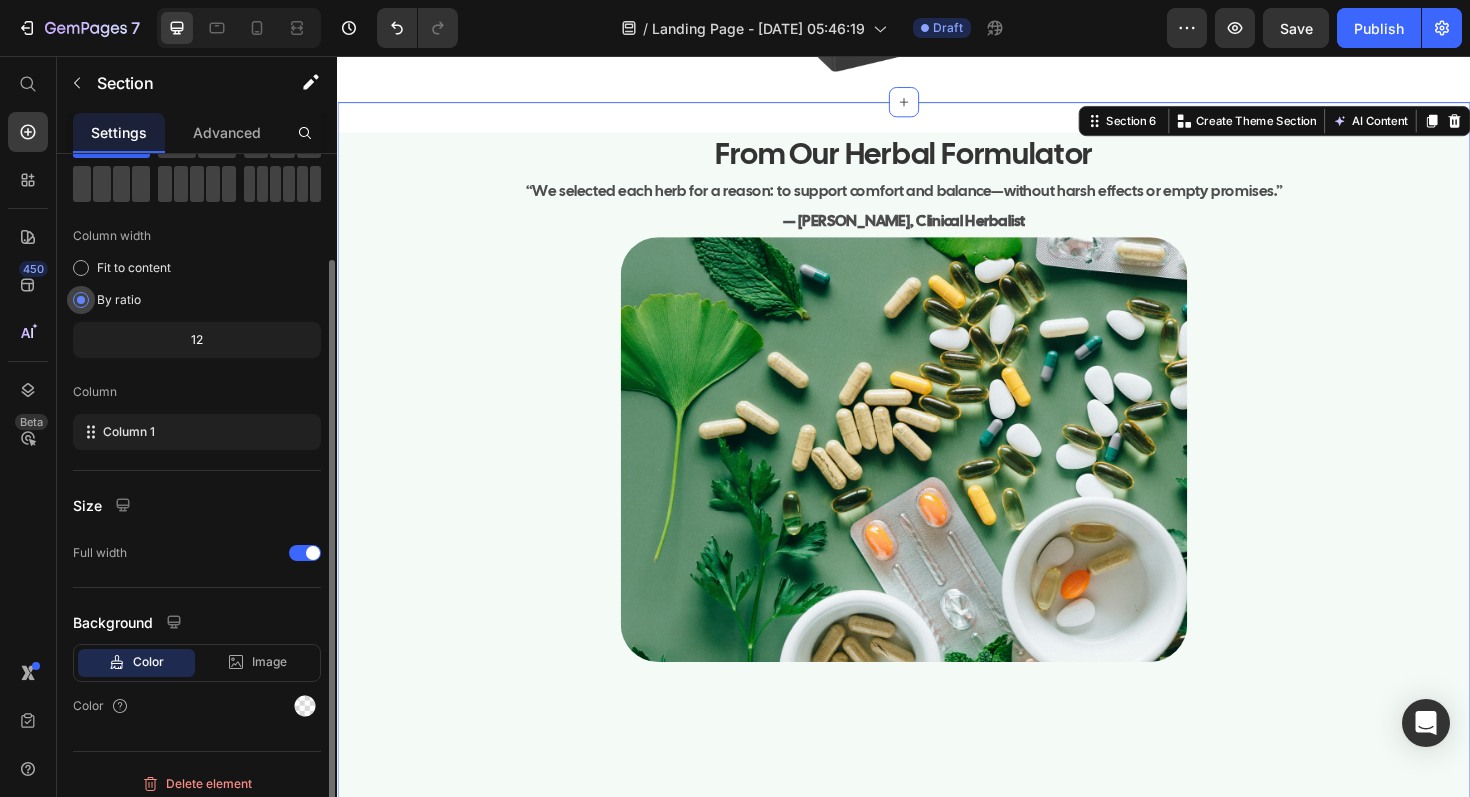 scroll, scrollTop: 108, scrollLeft: 0, axis: vertical 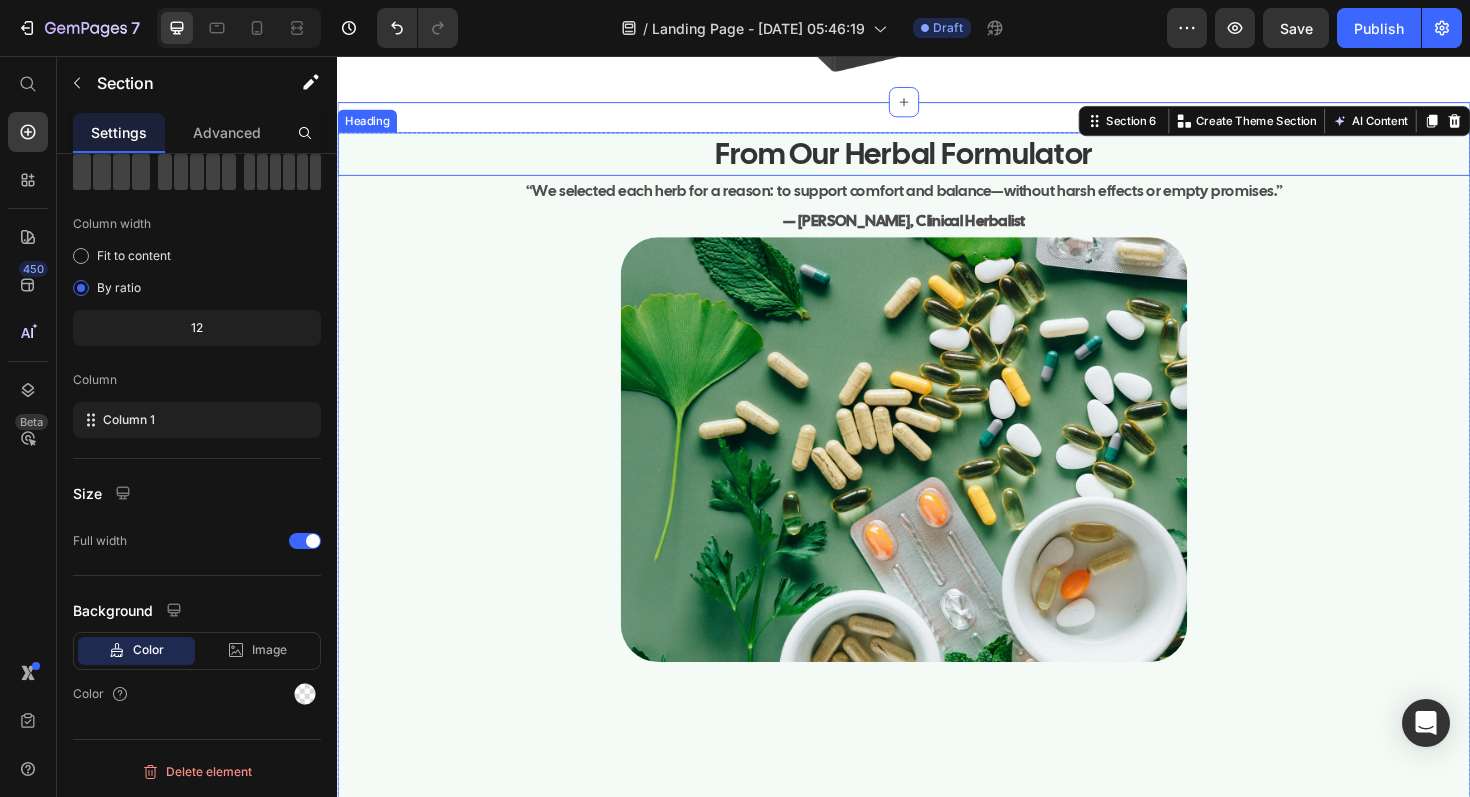 click on "From Our Herbal Formulator" at bounding box center (937, 160) 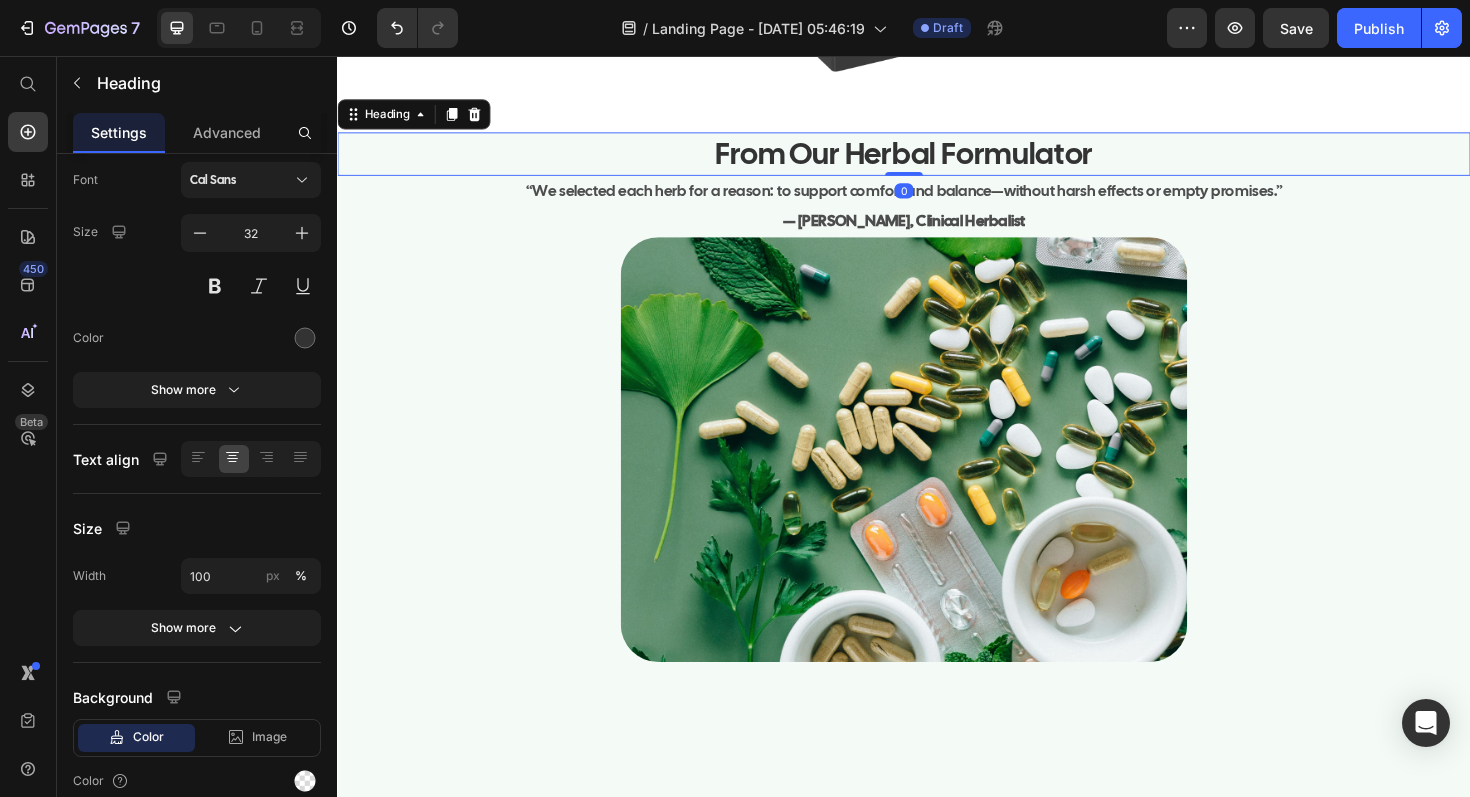 scroll, scrollTop: 0, scrollLeft: 0, axis: both 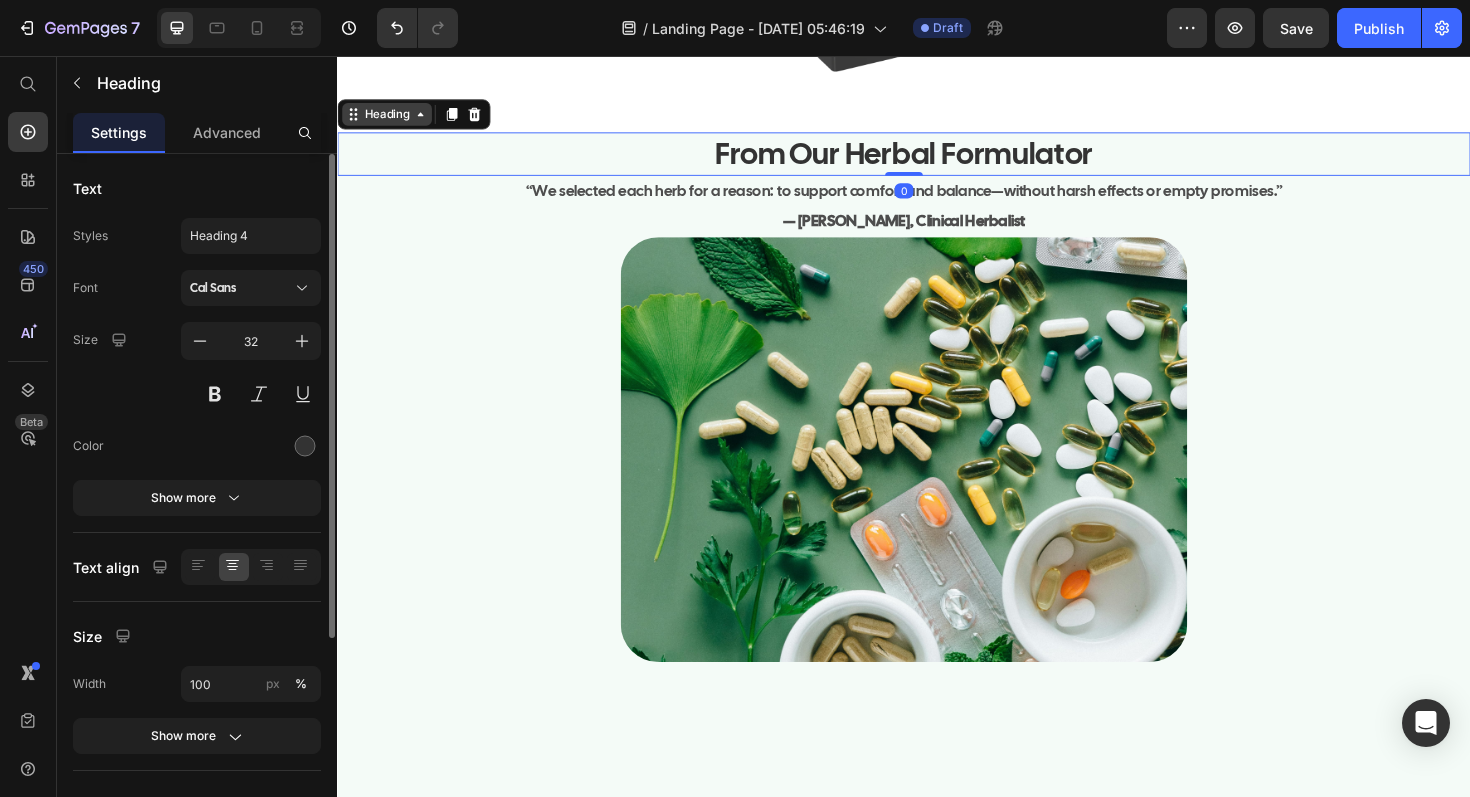click on "Heading" at bounding box center (389, 118) 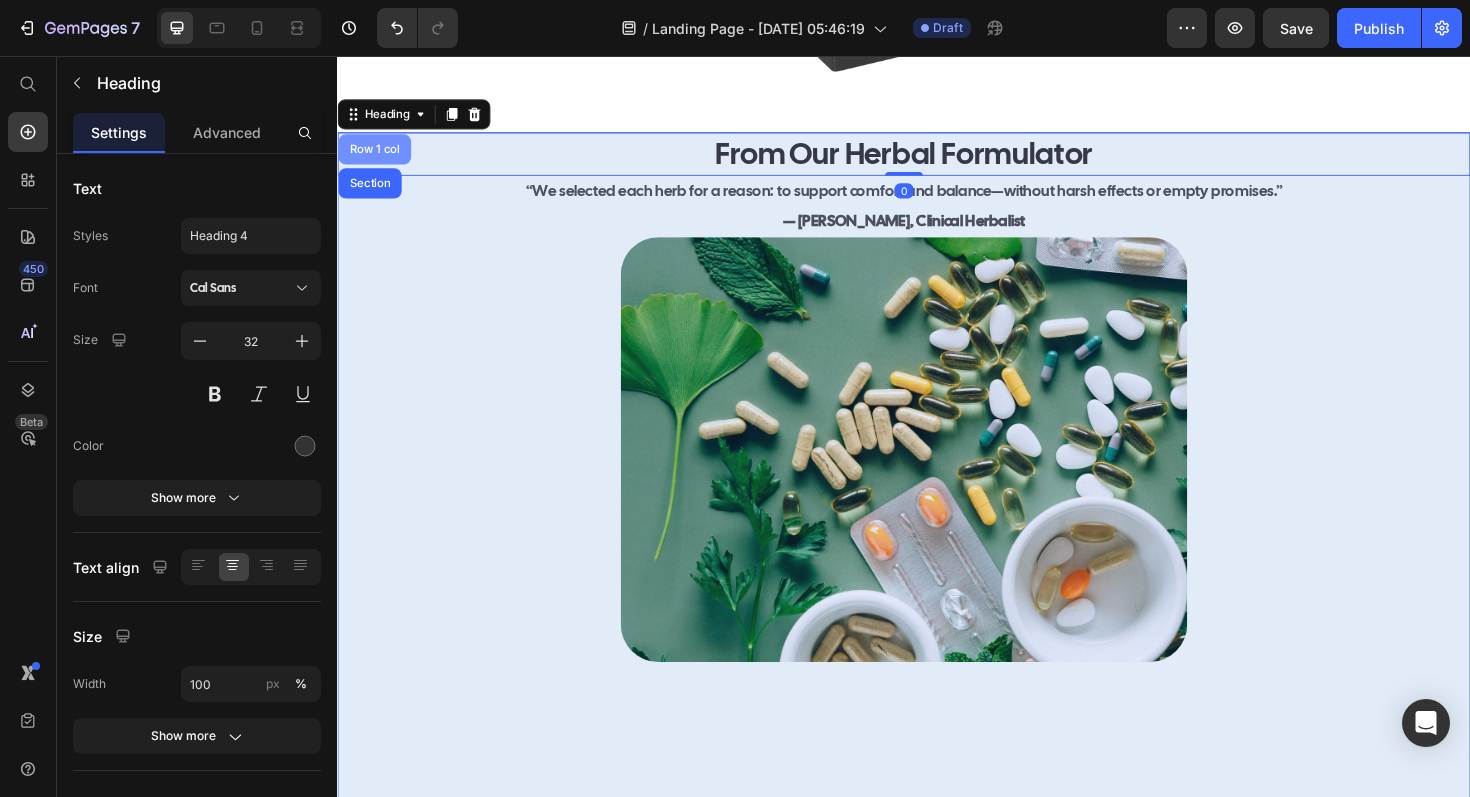 click on "Row 1 col" at bounding box center [376, 155] 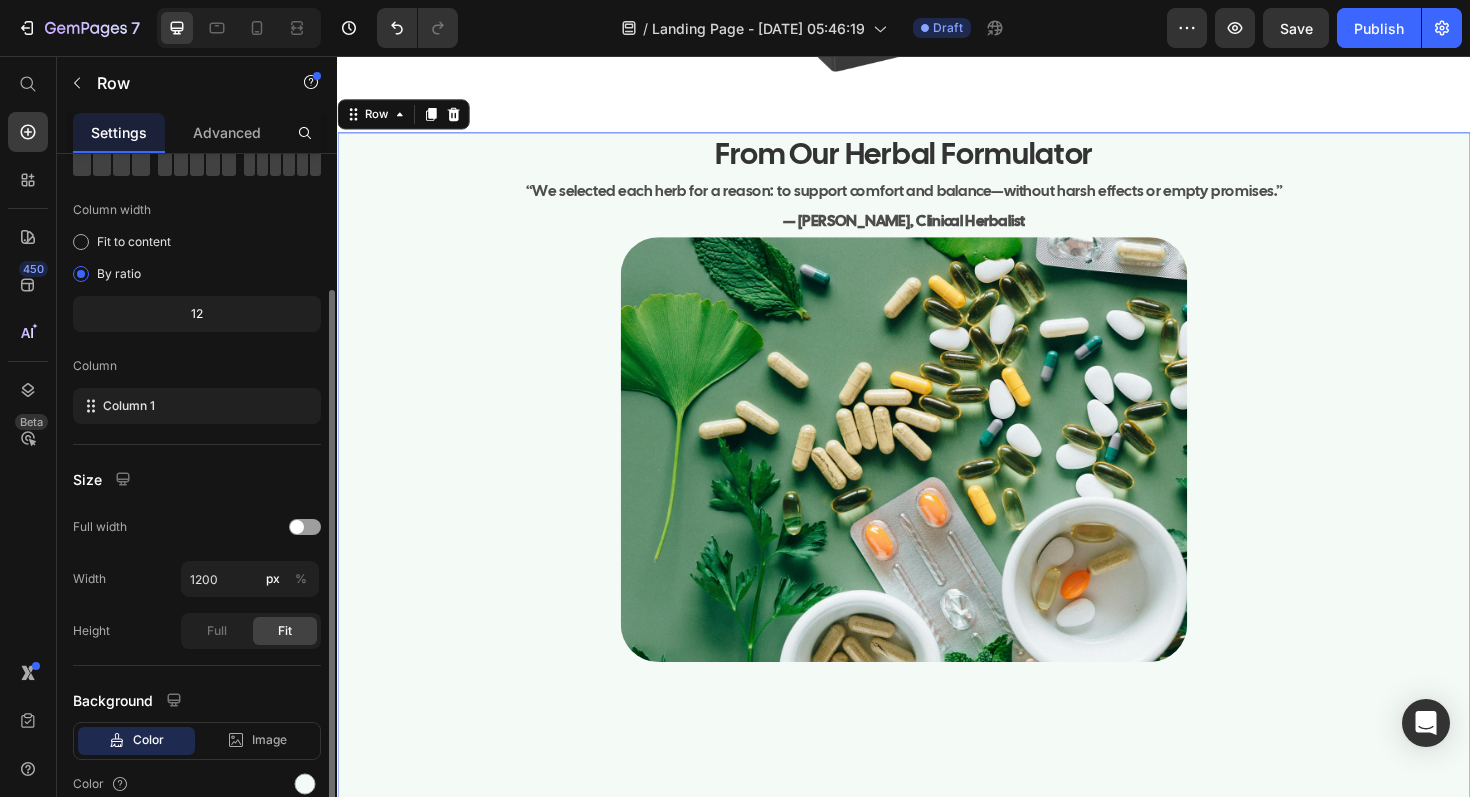 scroll, scrollTop: 146, scrollLeft: 0, axis: vertical 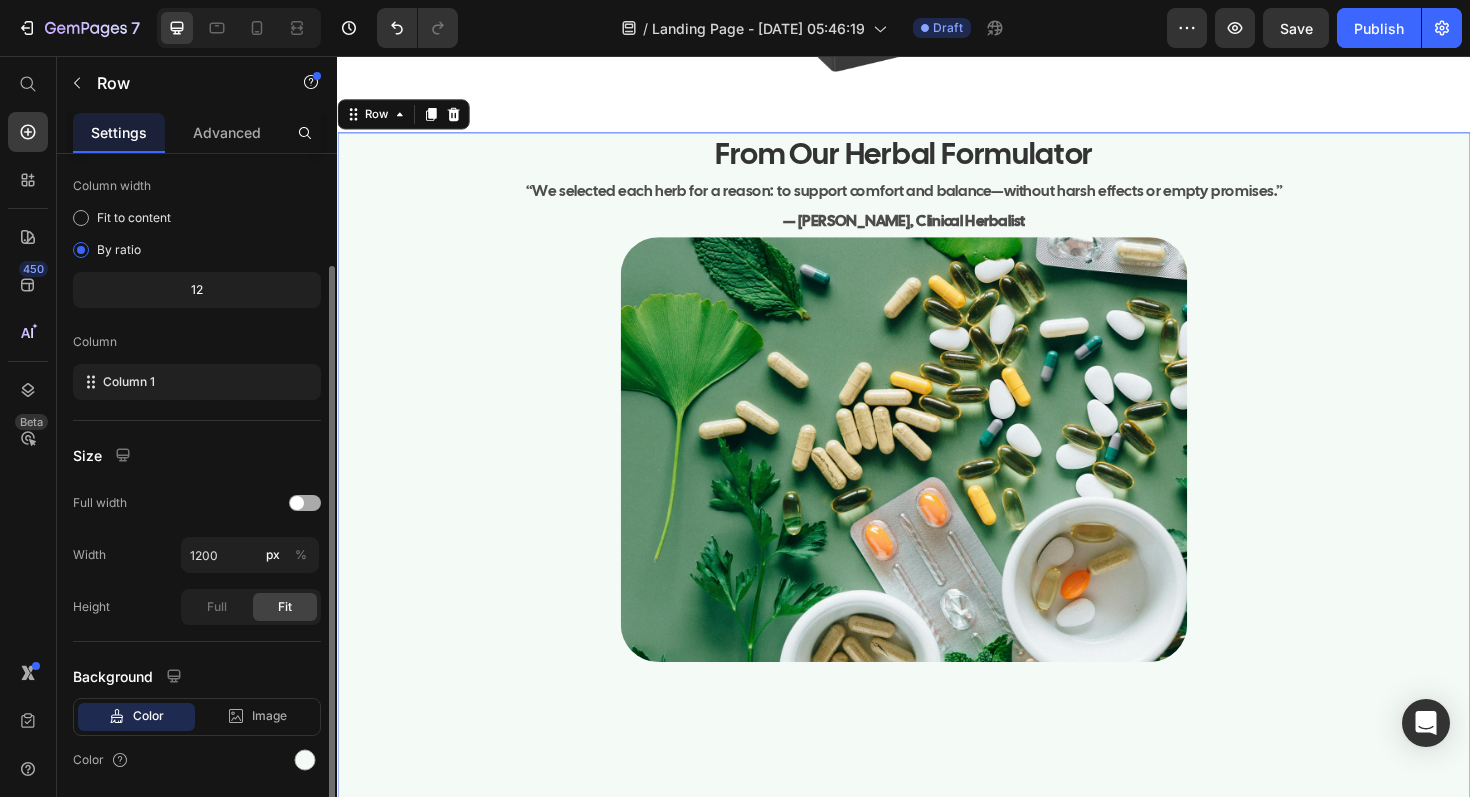 click at bounding box center [297, 503] 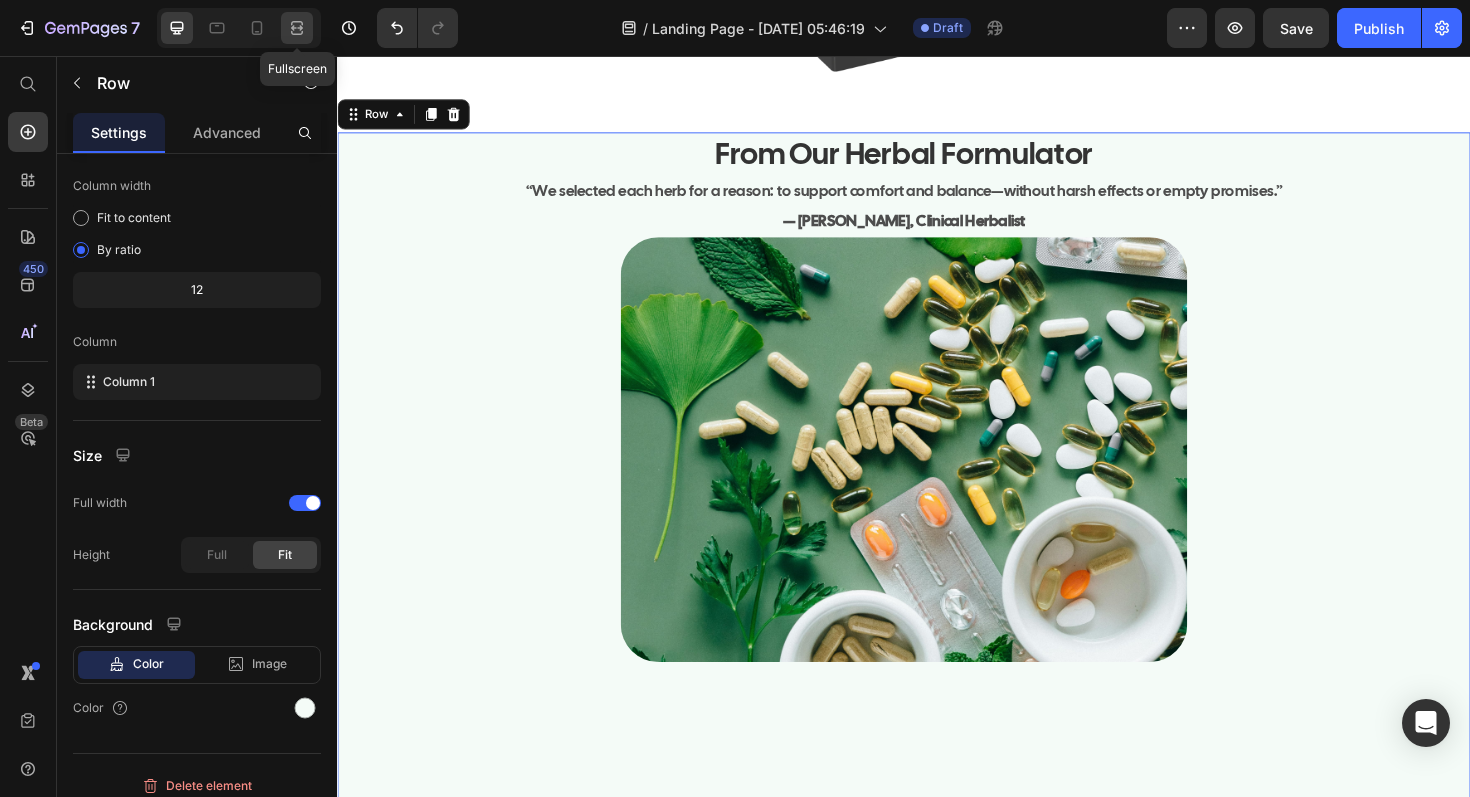 click 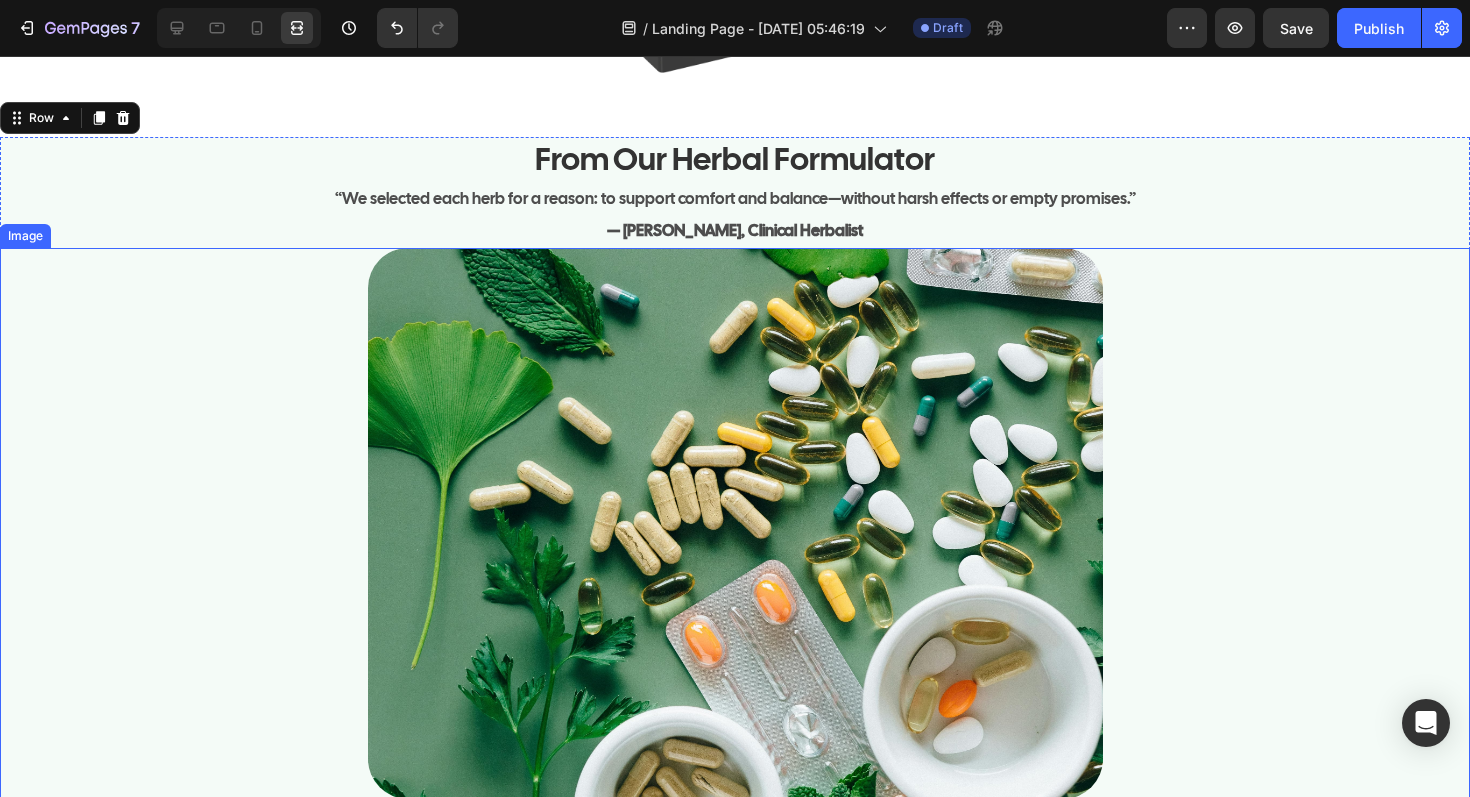 click at bounding box center [735, 799] 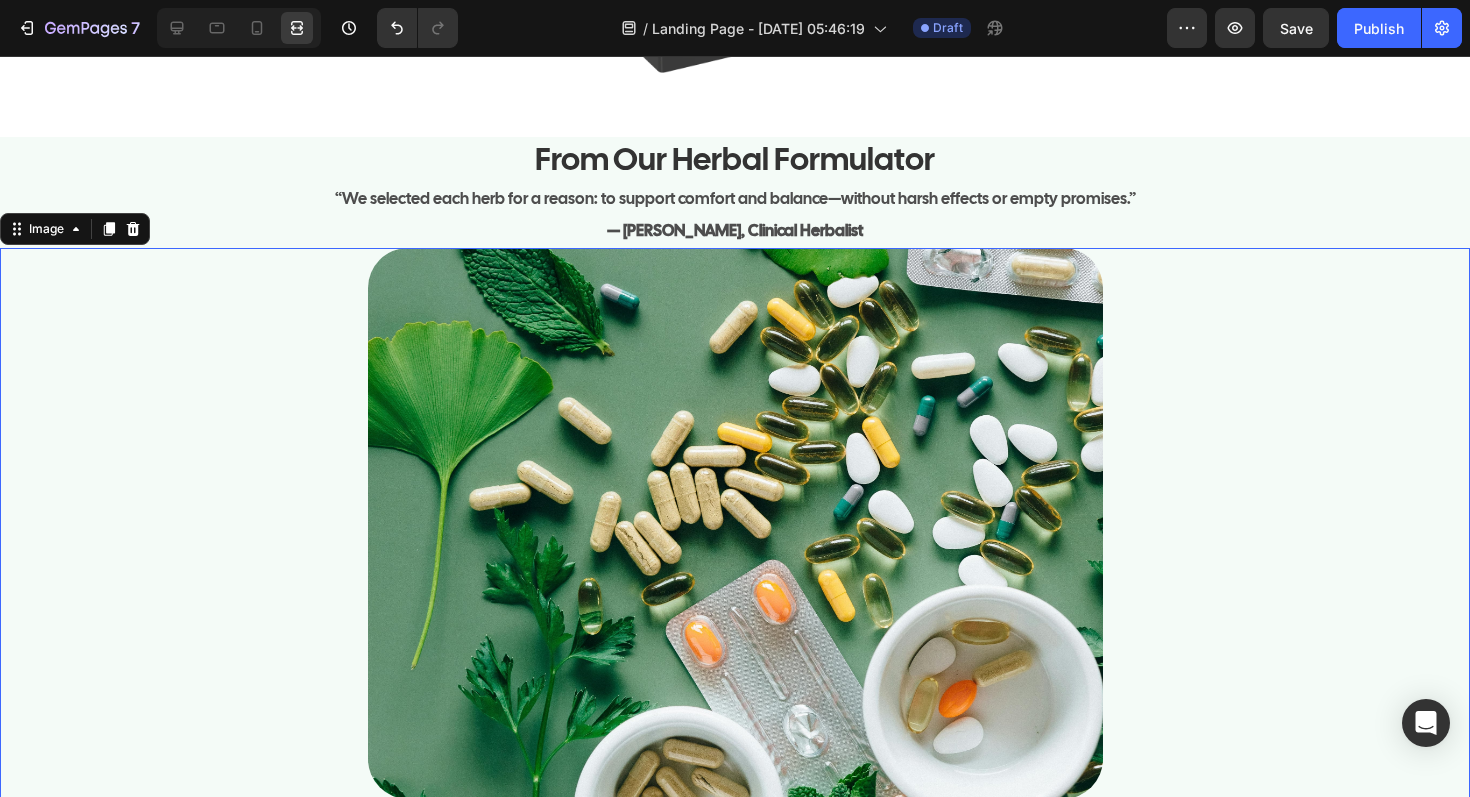 scroll, scrollTop: 0, scrollLeft: 0, axis: both 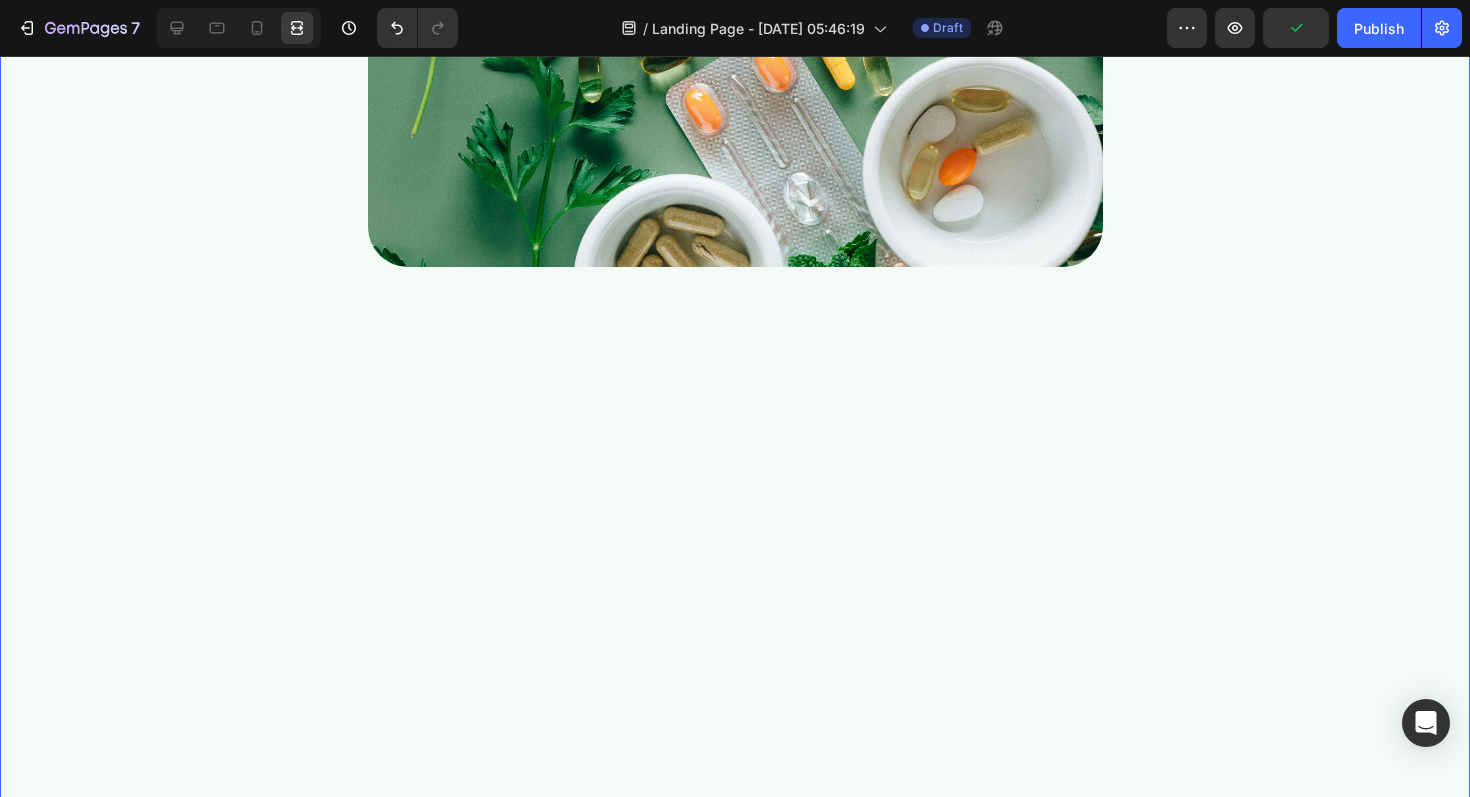 click at bounding box center (735, 267) 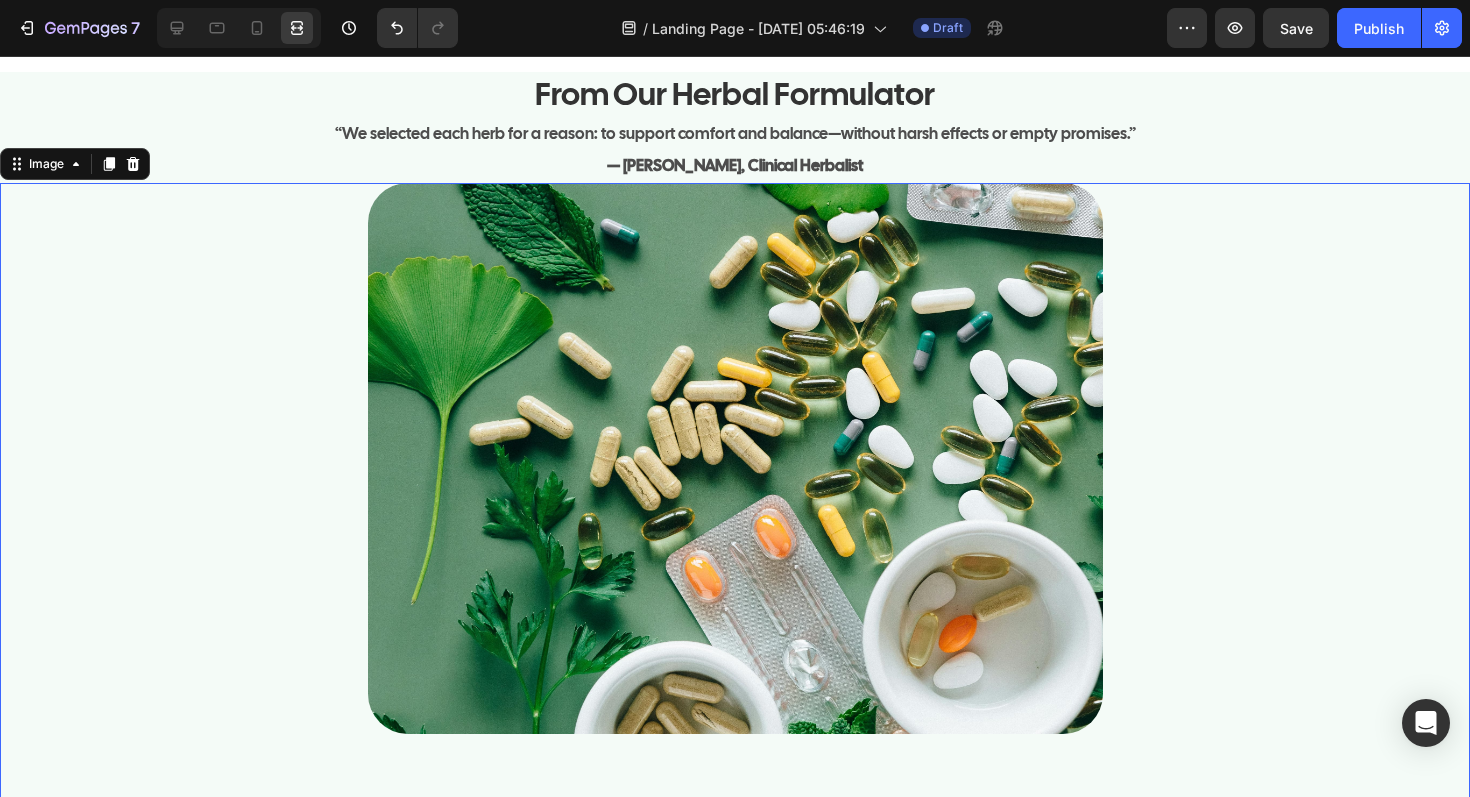 scroll, scrollTop: 9084, scrollLeft: 0, axis: vertical 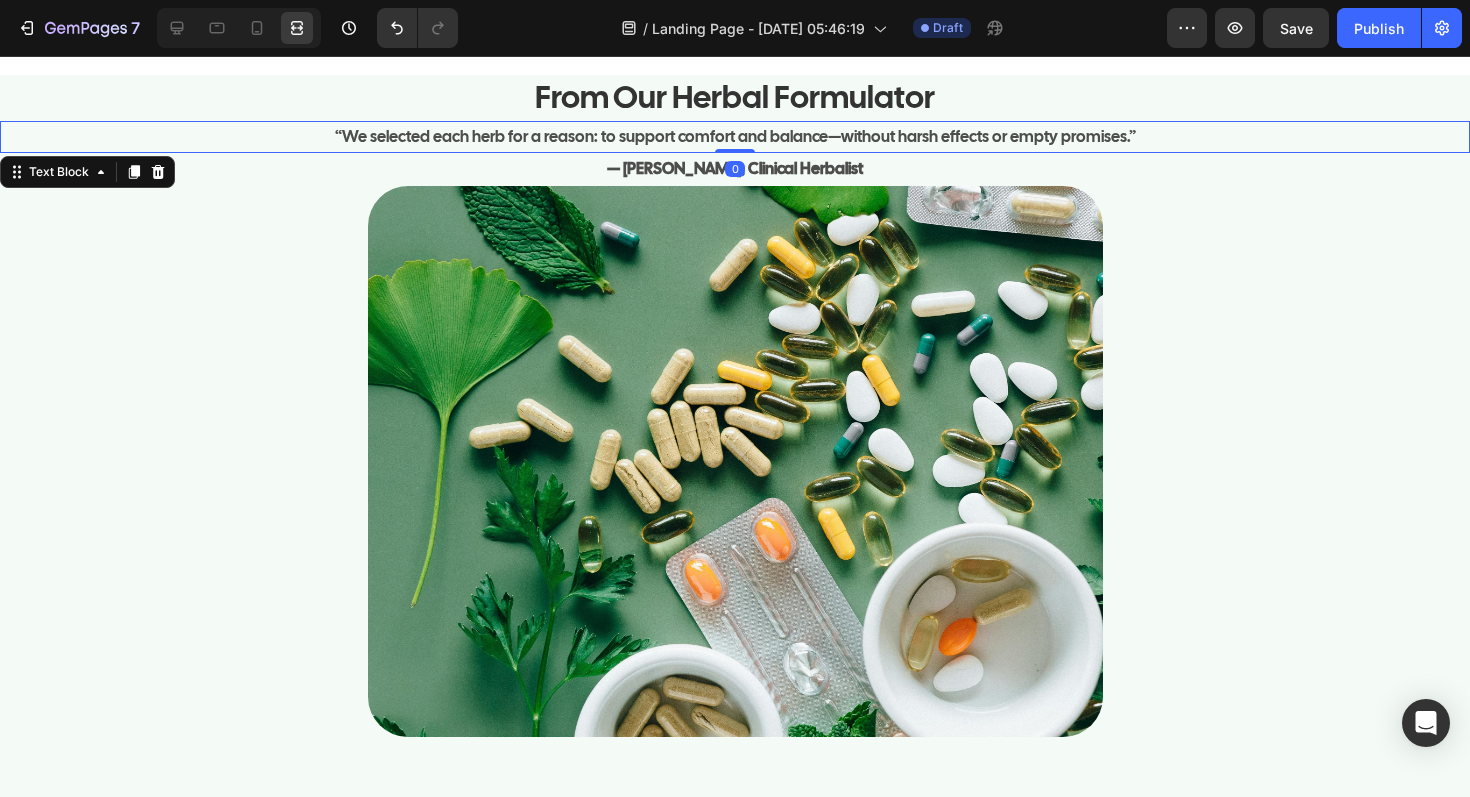 click on "“We selected each herb for a reason: to support comfort and balance—without harsh effects or empty promises.”" at bounding box center [735, 137] 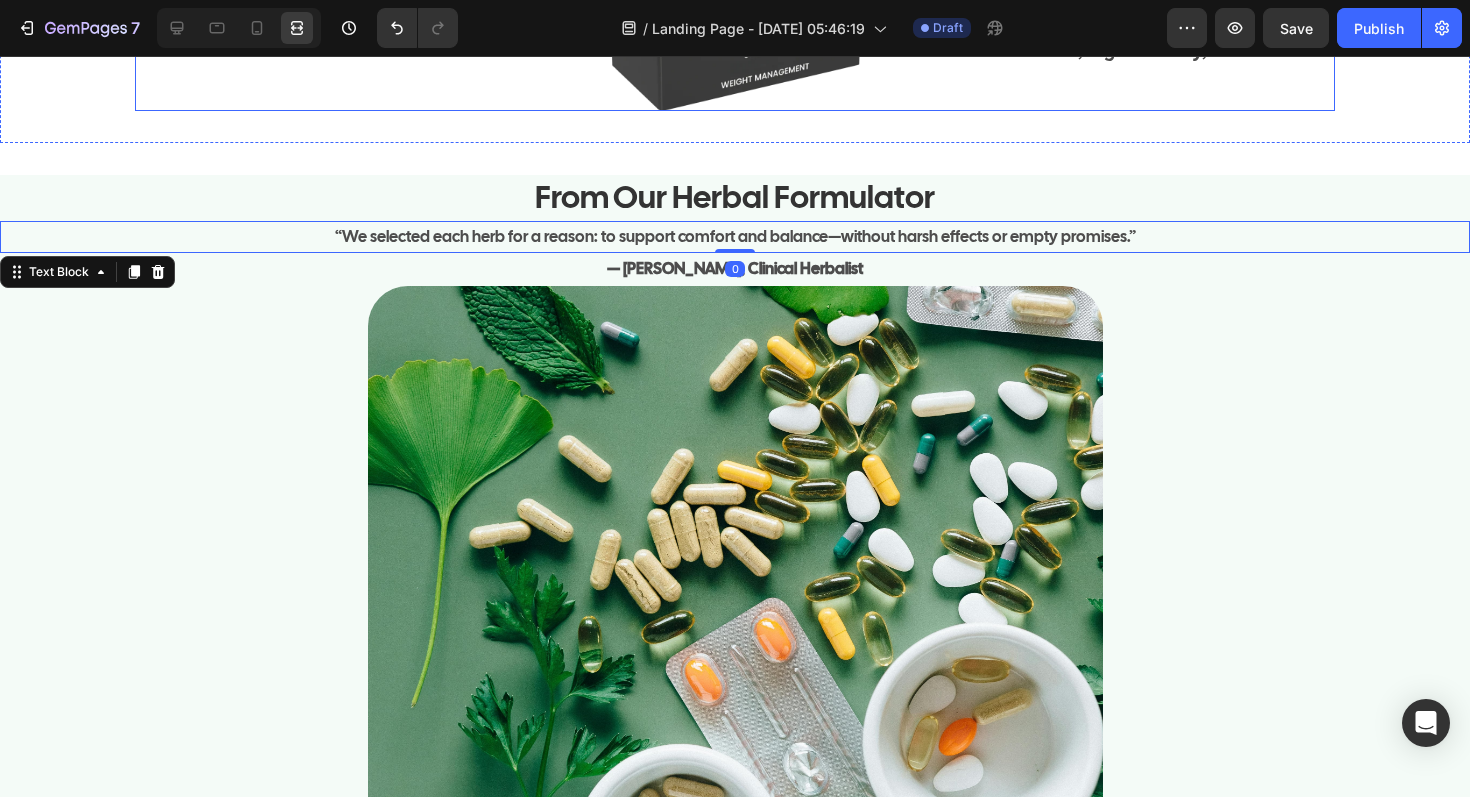 click on "Image No synthetic fillers or proprietary blends Text Block Row Image No stimulants or caffeine Text Block Row" at bounding box center (332, -89) 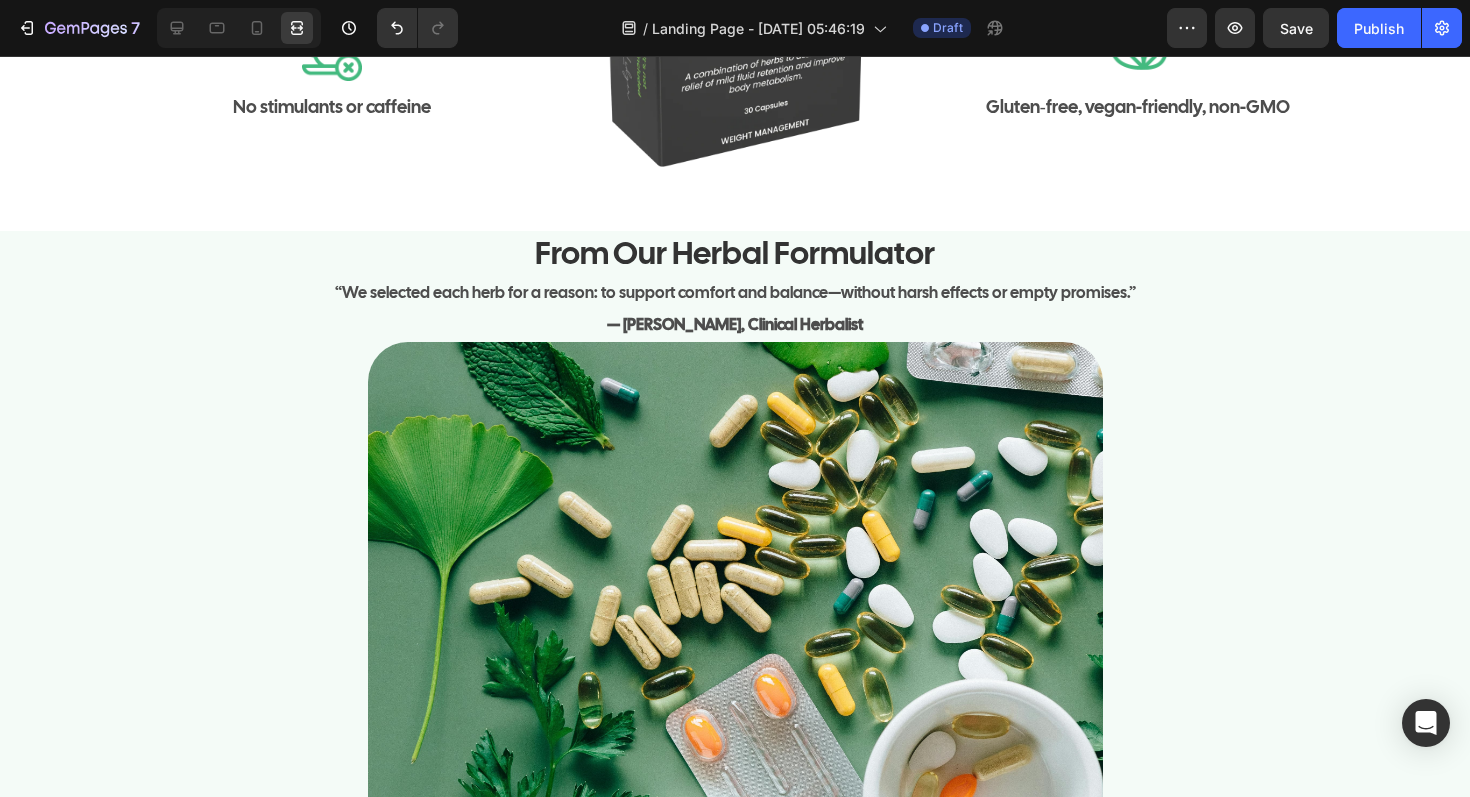 scroll, scrollTop: 8927, scrollLeft: 0, axis: vertical 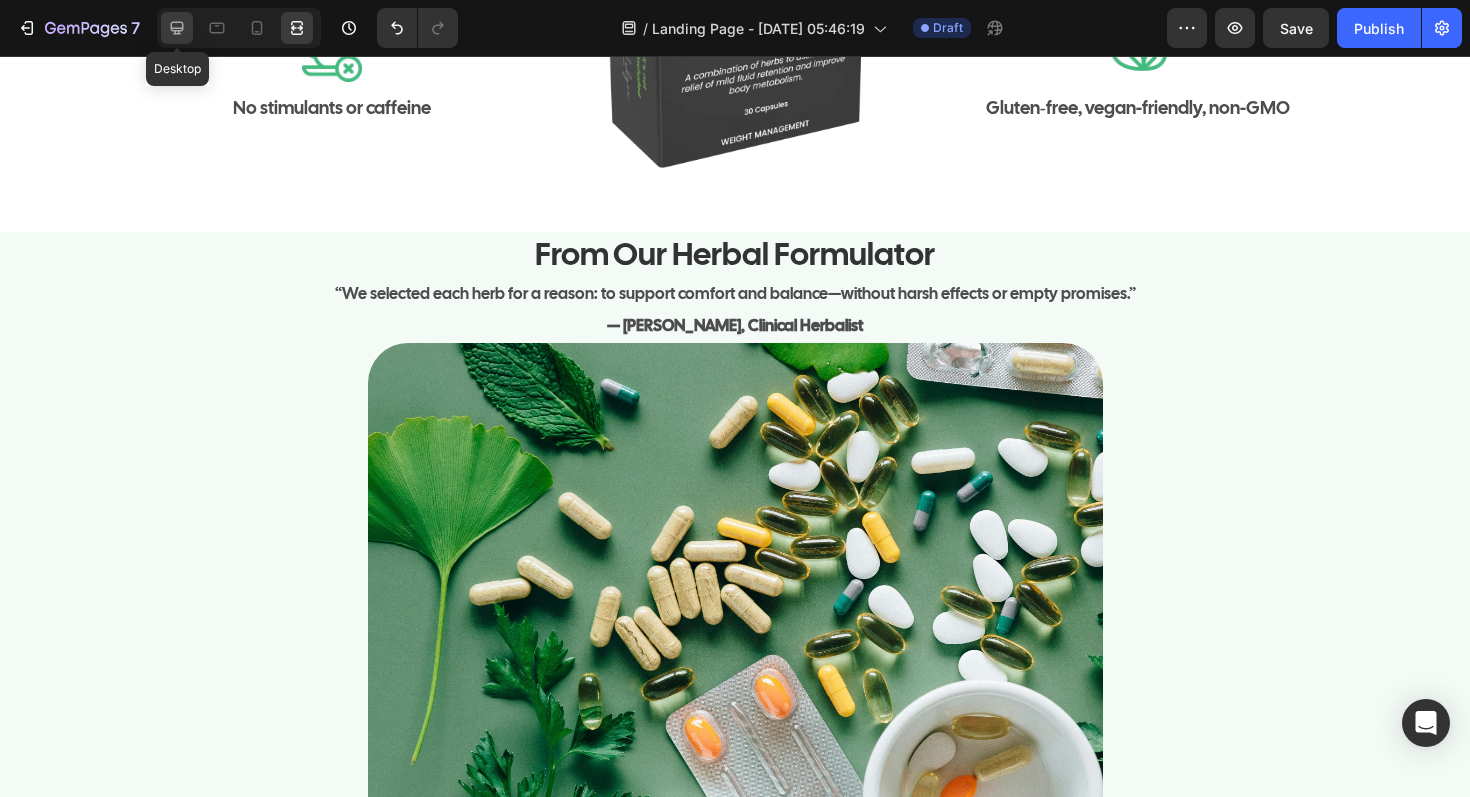 click 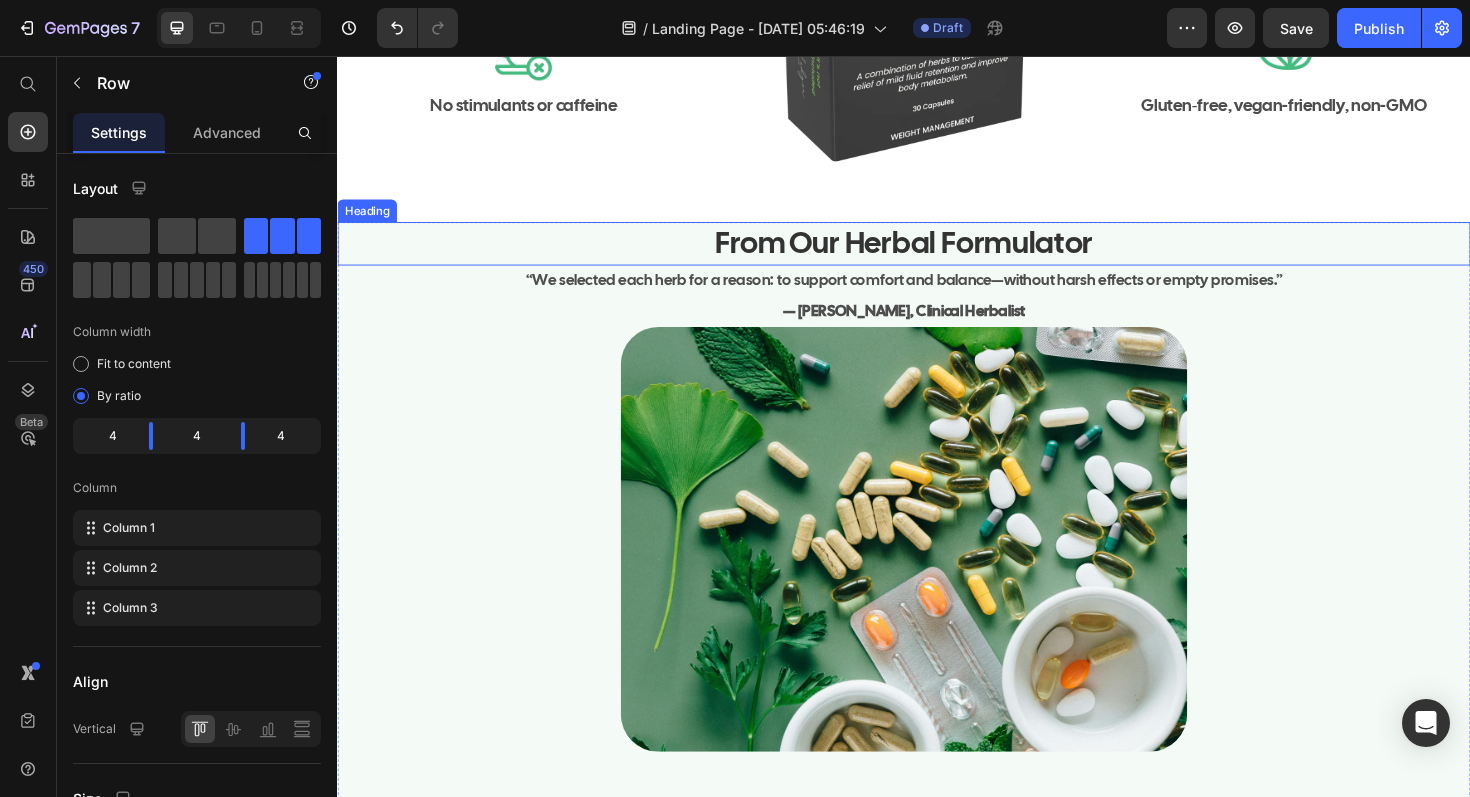 click on "From Our Herbal Formulator" at bounding box center [937, 255] 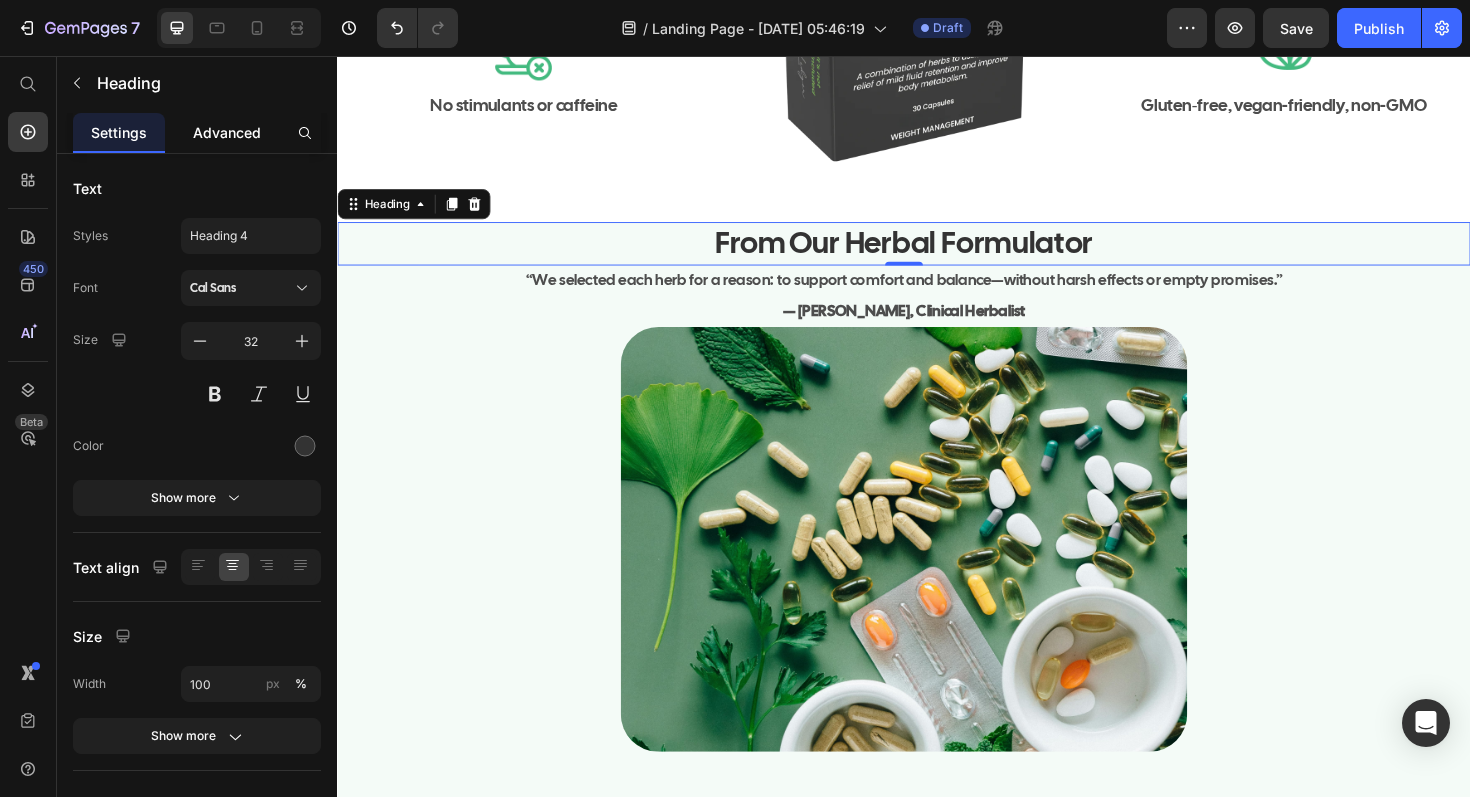 click on "Advanced" at bounding box center [227, 132] 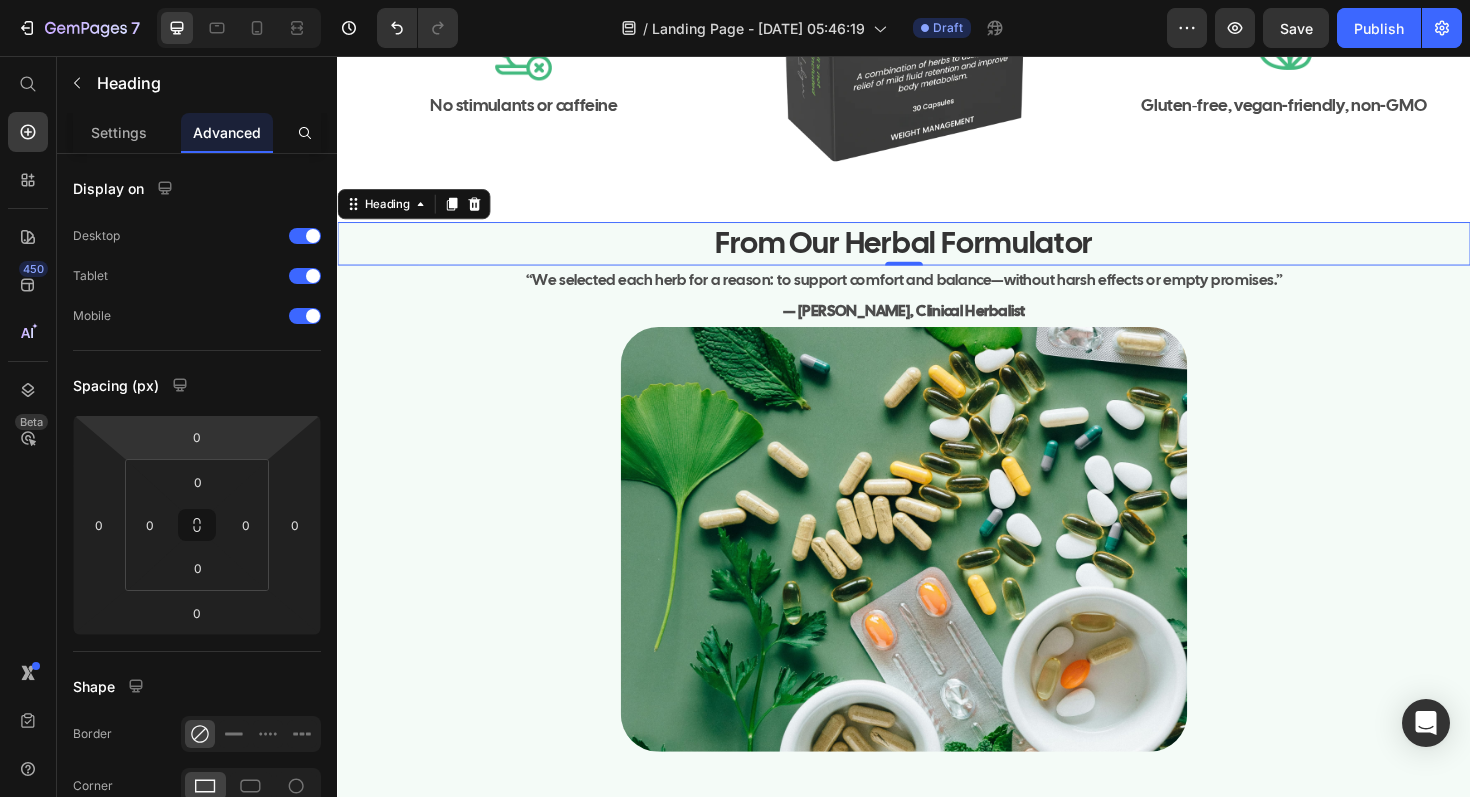 click on "7  Version history  /  Landing Page - [DATE] 05:46:19 Draft Preview  Save   Publish  450 Beta Start with Sections Elements Hero Section Product Detail Brands Trusted Badges Guarantee Product Breakdown How to use Testimonials Compare Bundle FAQs Social Proof Brand Story Product List Collection Blog List Contact Sticky Add to Cart Custom Footer Browse Library 450 Layout
Row
Row
Row
Row Text
Heading
Text Block Button
Button
Button
Sticky Back to top Media
Image Image" at bounding box center [735, 0] 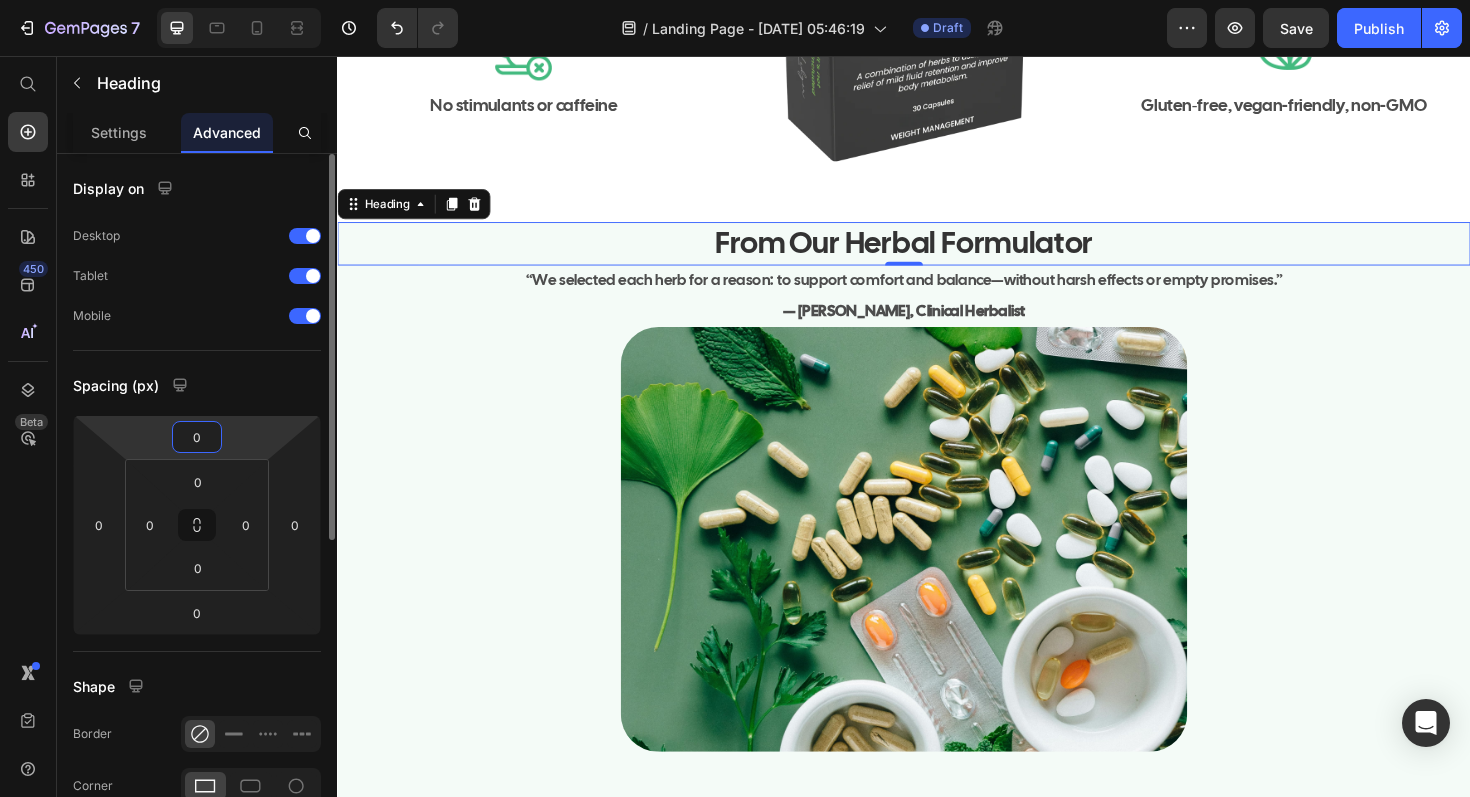 click on "0" at bounding box center [197, 437] 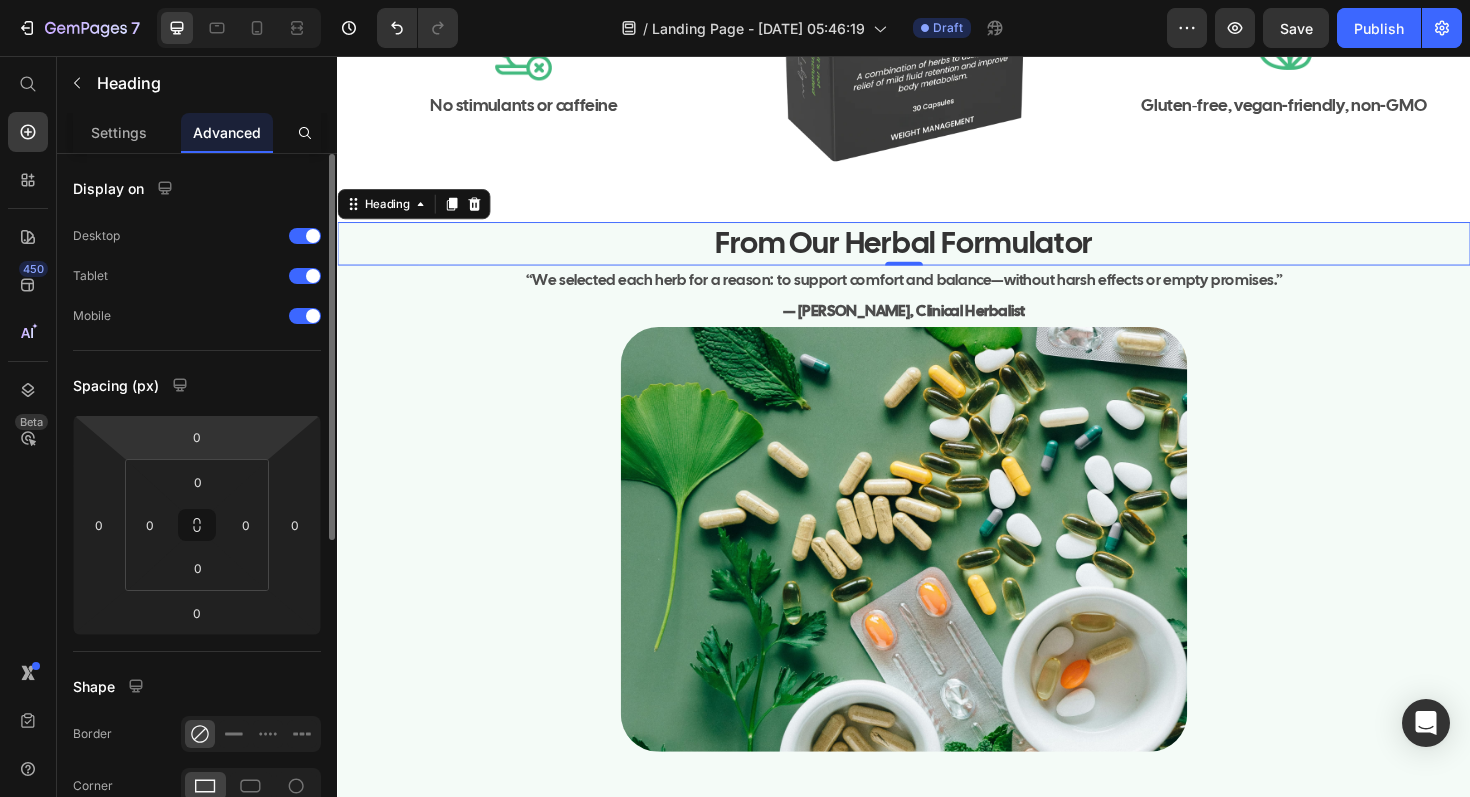 click on "Spacing (px)" at bounding box center [197, 385] 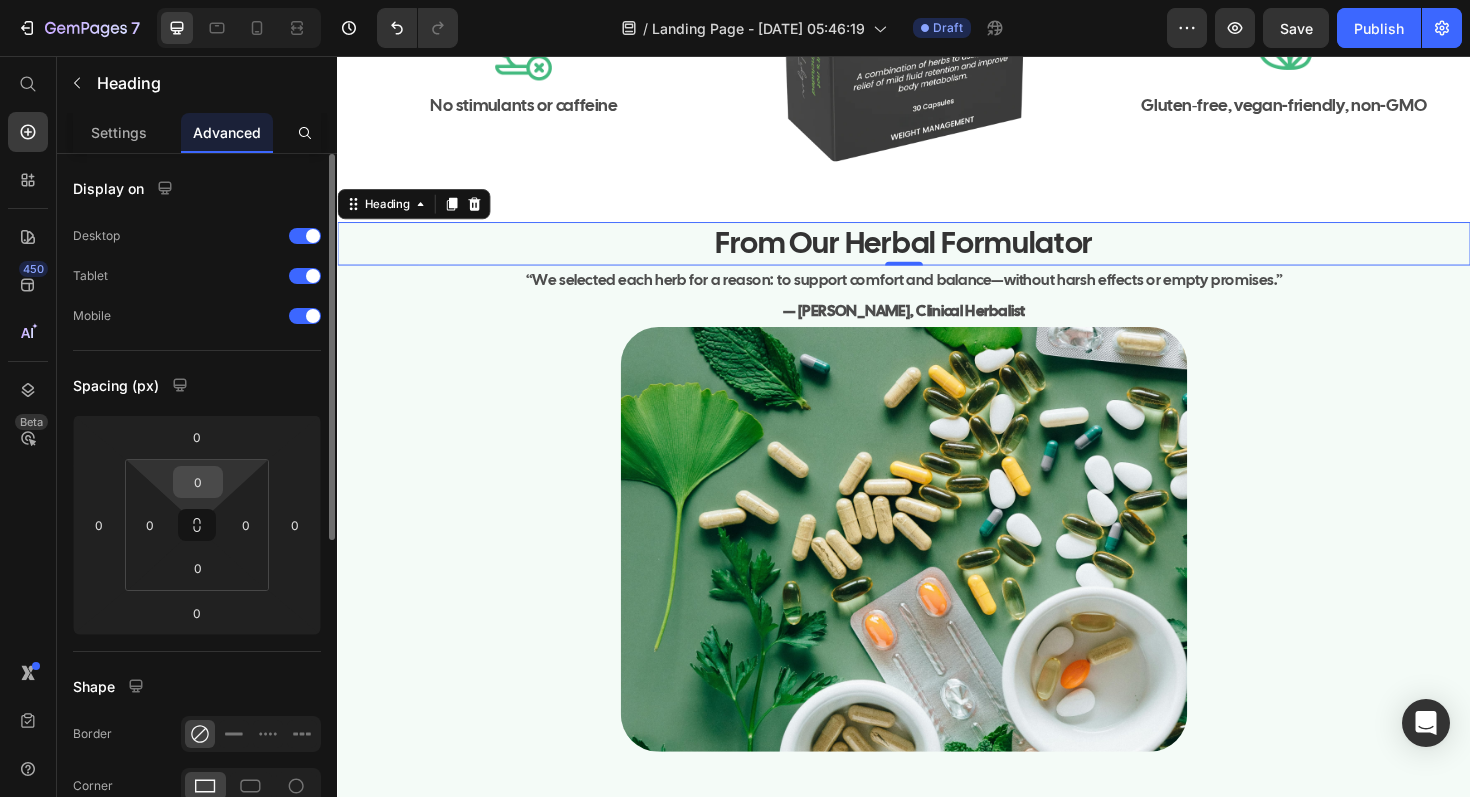 click on "0" at bounding box center (198, 482) 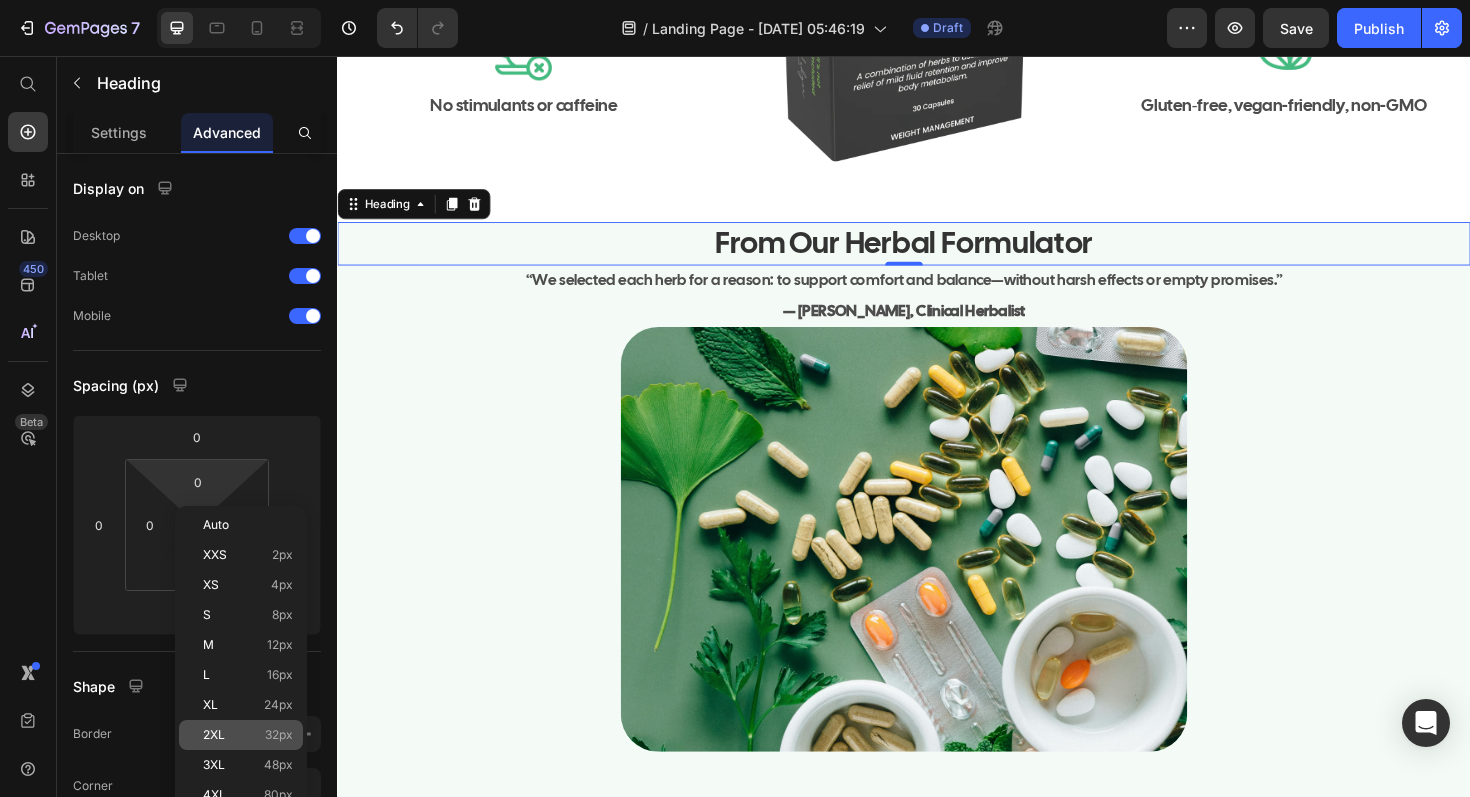 click on "2XL 32px" at bounding box center [248, 735] 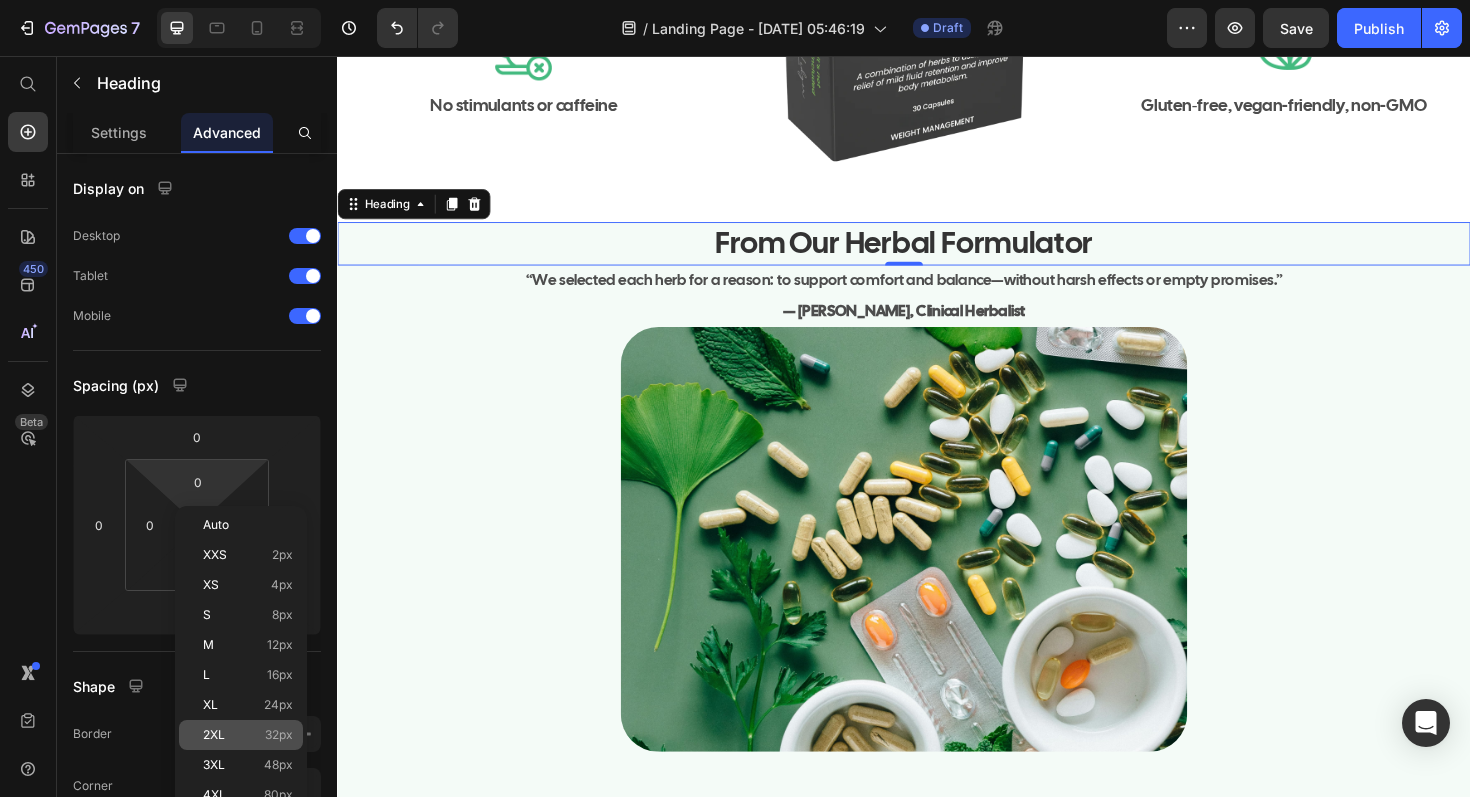 type on "32" 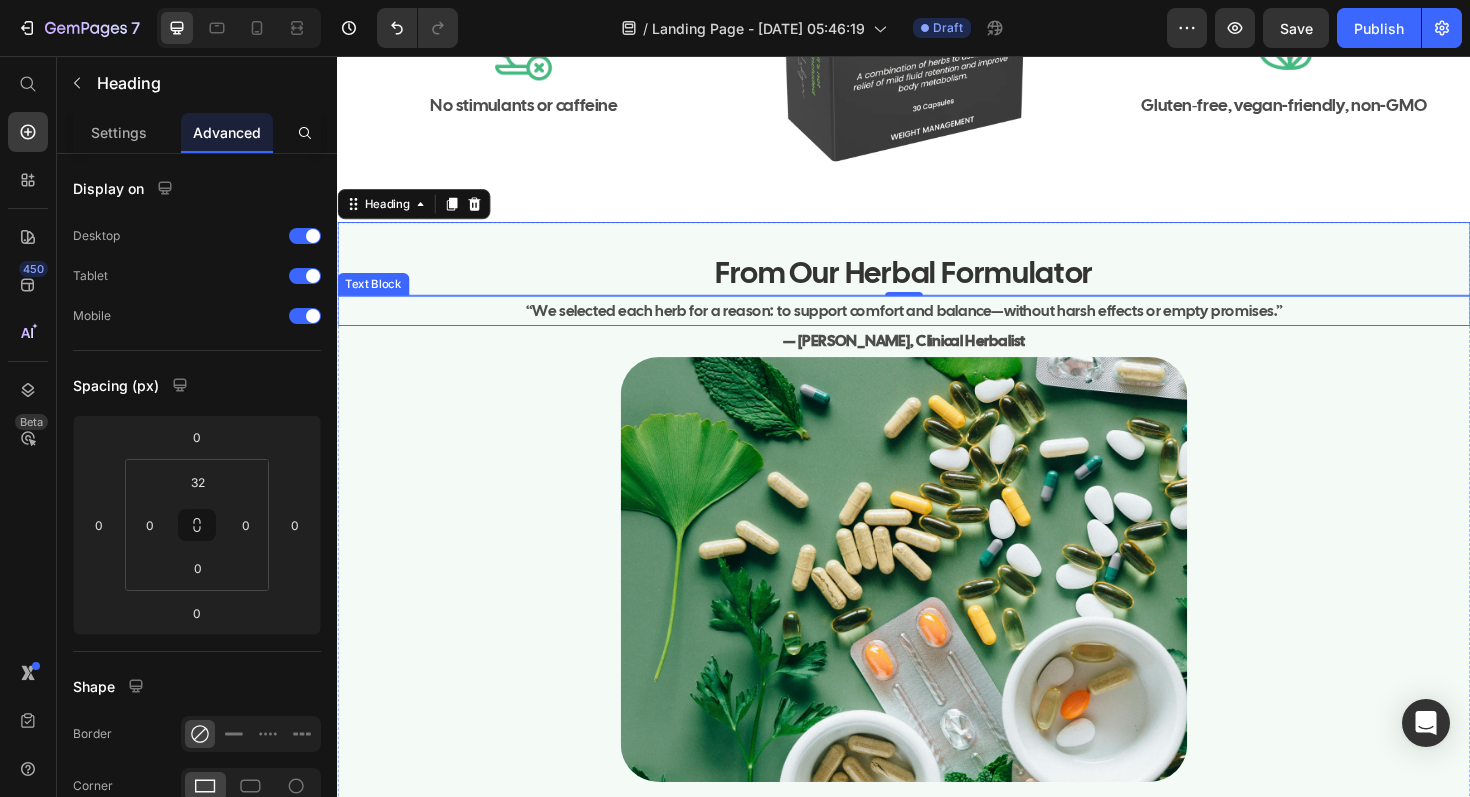 click on "“We selected each herb for a reason: to support comfort and balance—without harsh effects or empty promises.”" at bounding box center [937, 326] 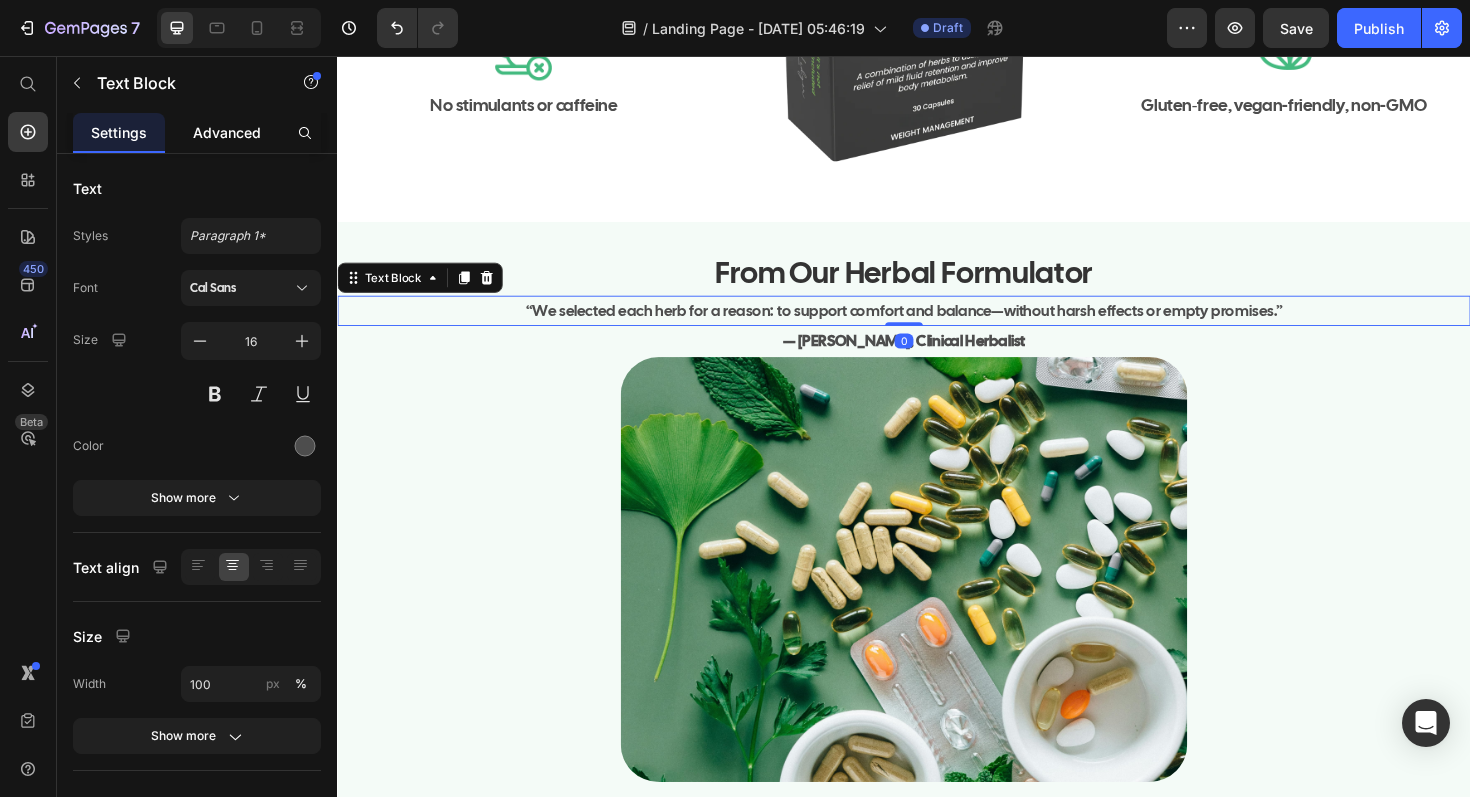 click on "Advanced" at bounding box center (227, 132) 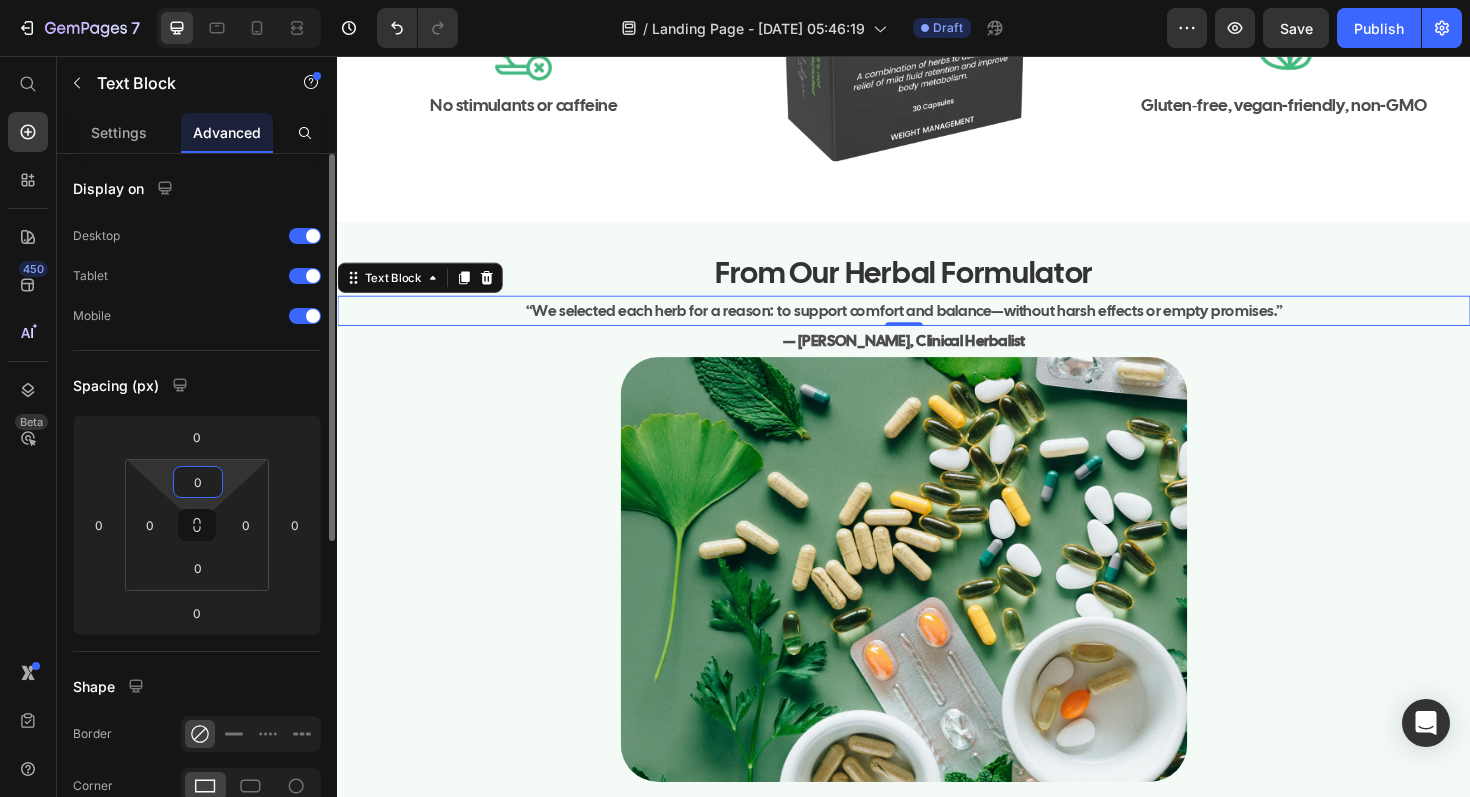 click on "0" at bounding box center [198, 482] 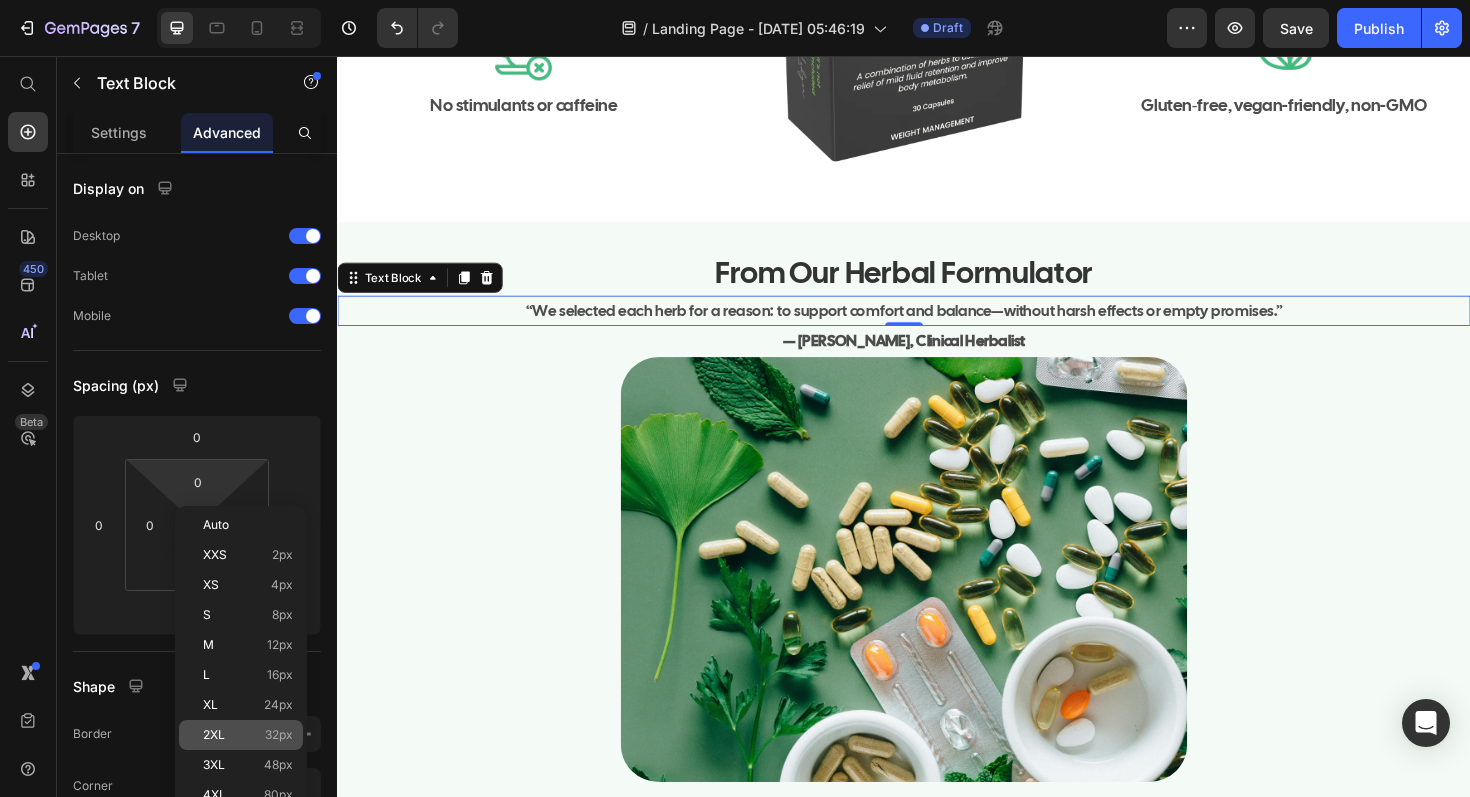 click on "2XL 32px" at bounding box center [248, 735] 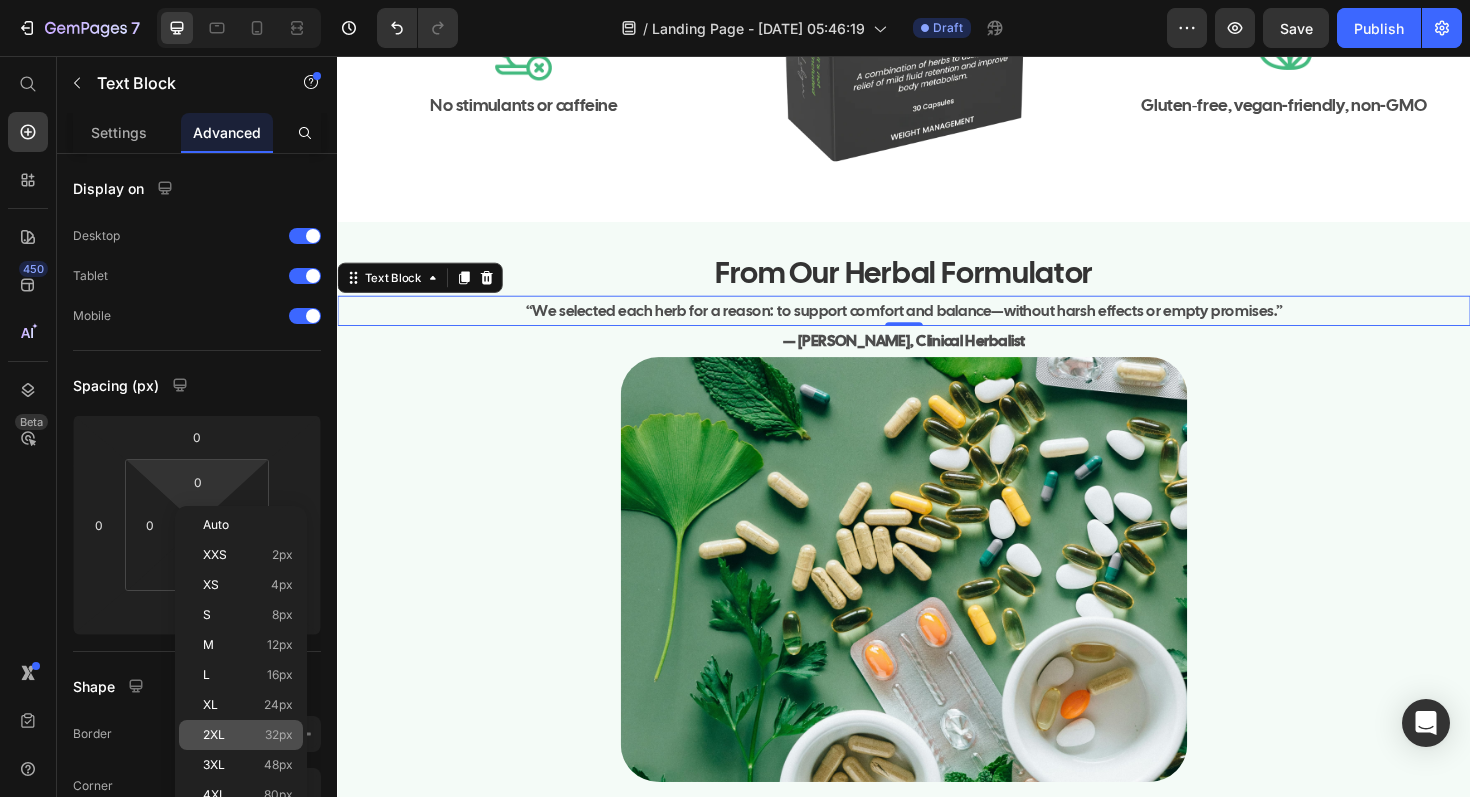 type on "32" 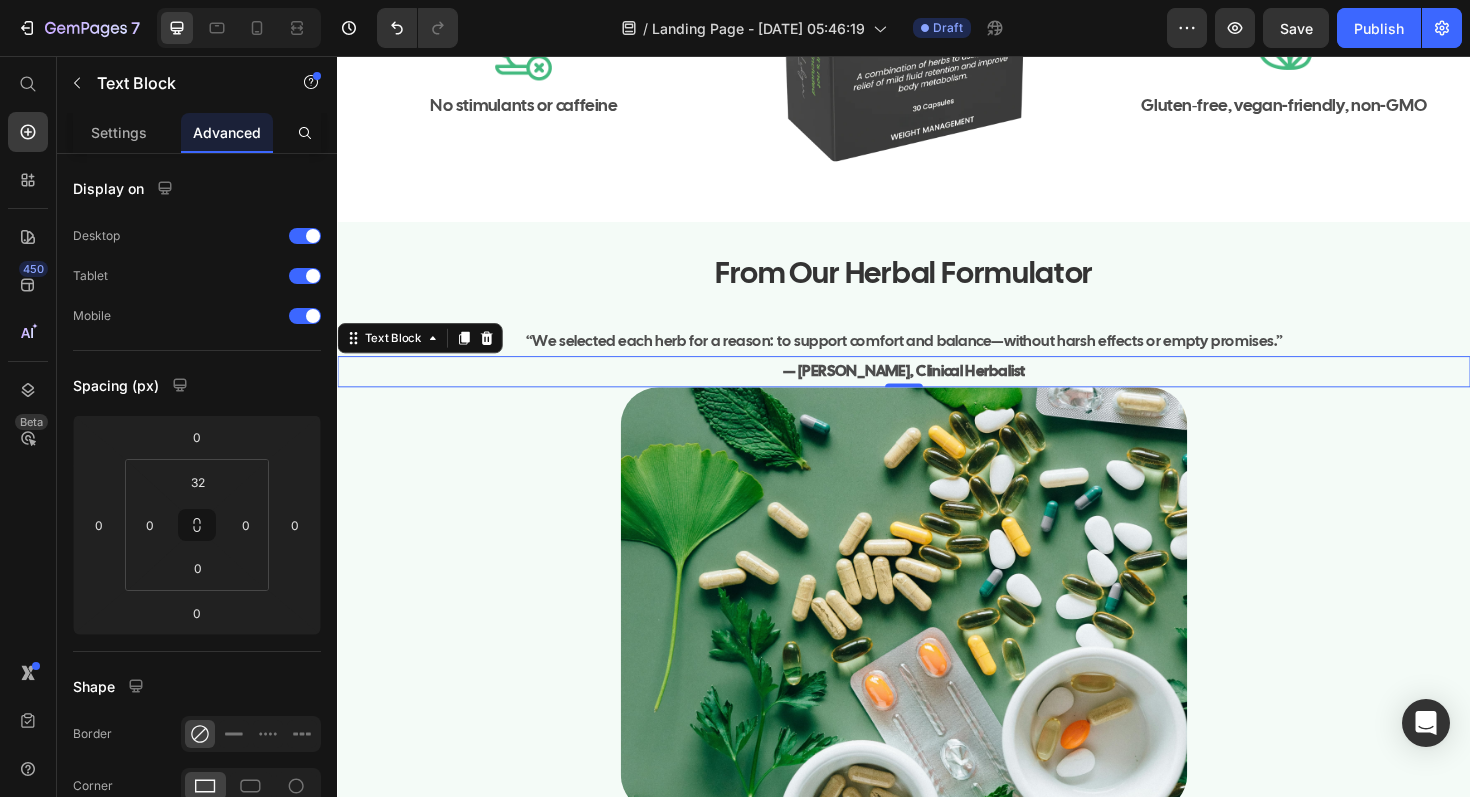 click on "— [PERSON_NAME], Clinical Herbalist" at bounding box center [937, 390] 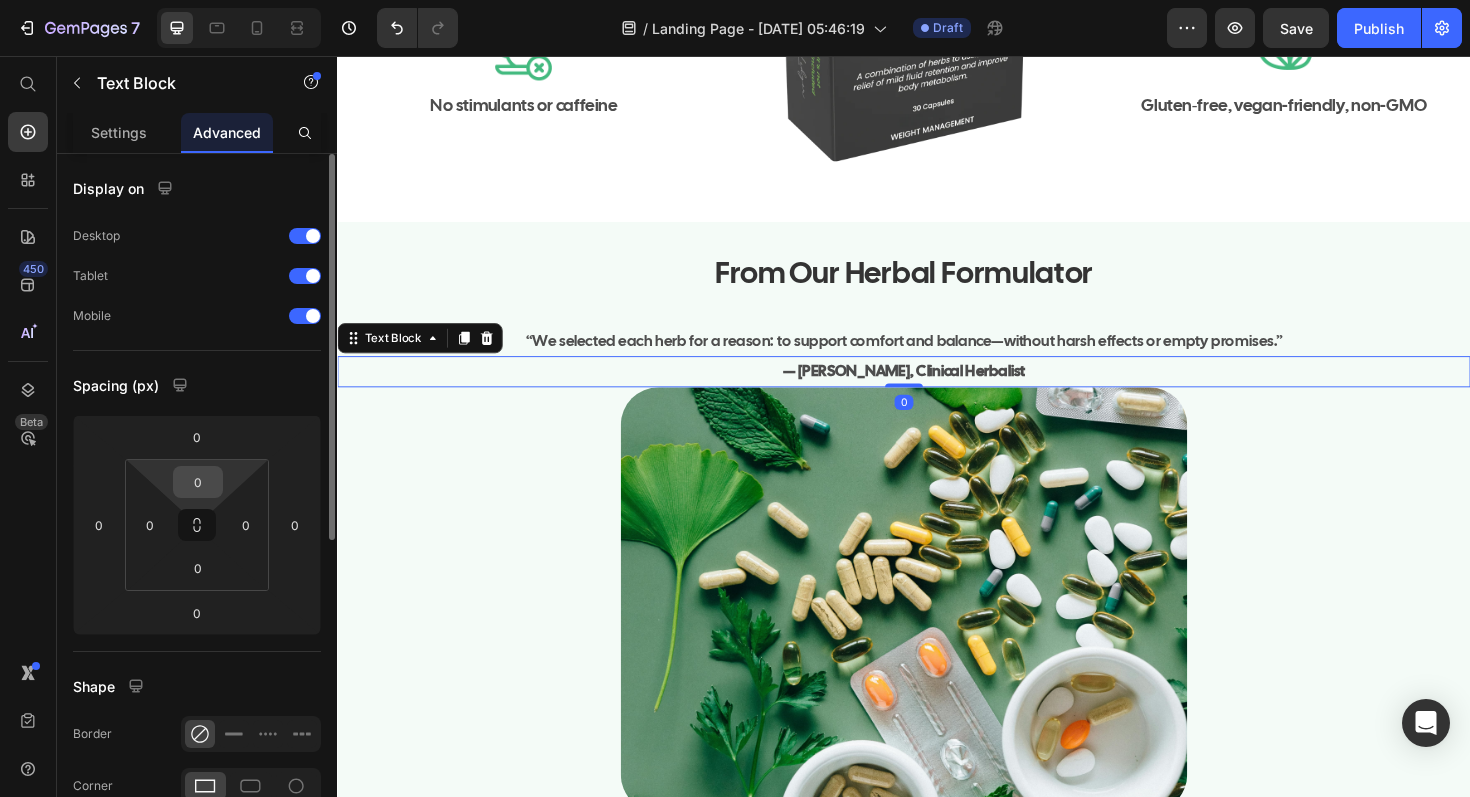 click on "0" at bounding box center [198, 482] 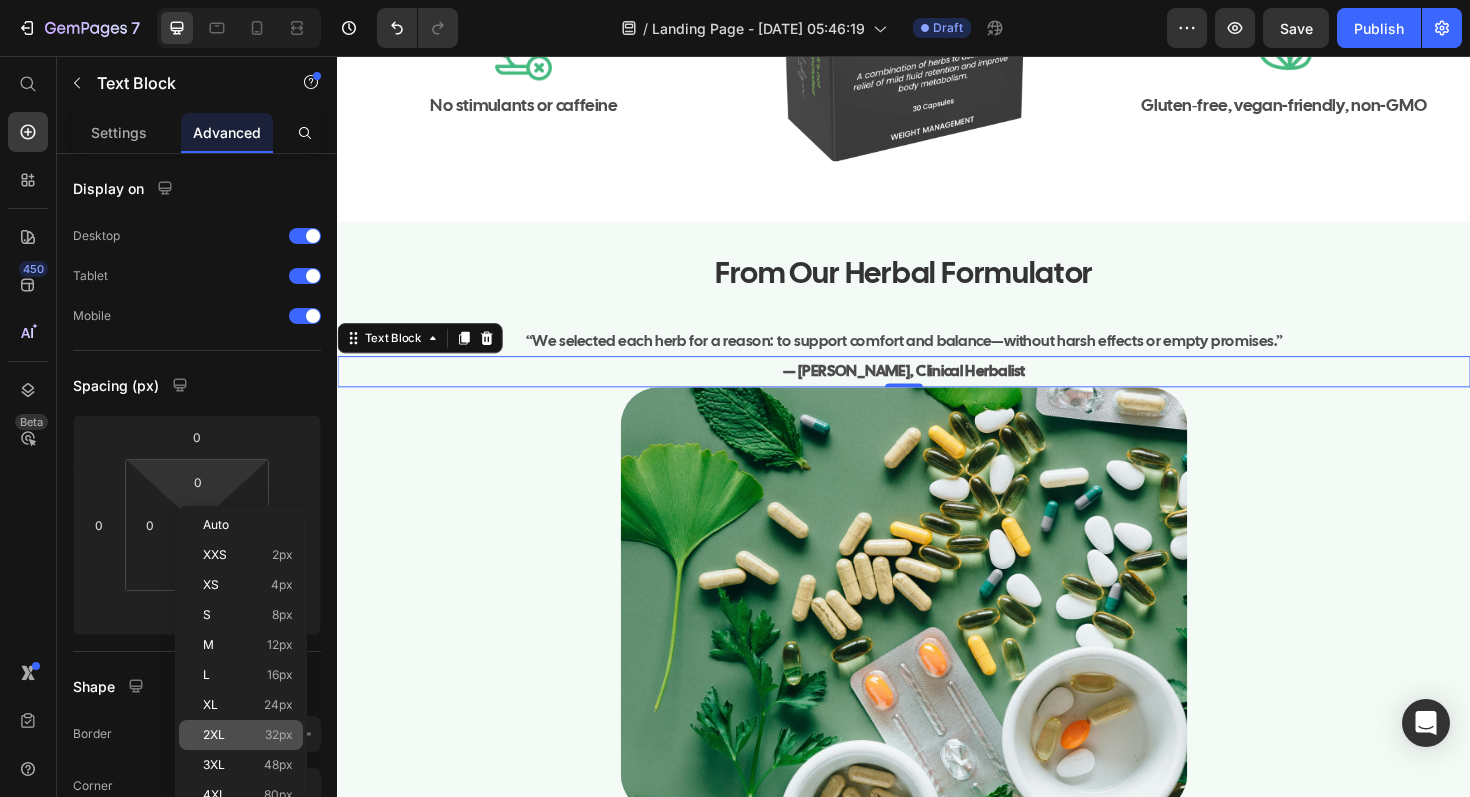 click on "2XL 32px" at bounding box center [248, 735] 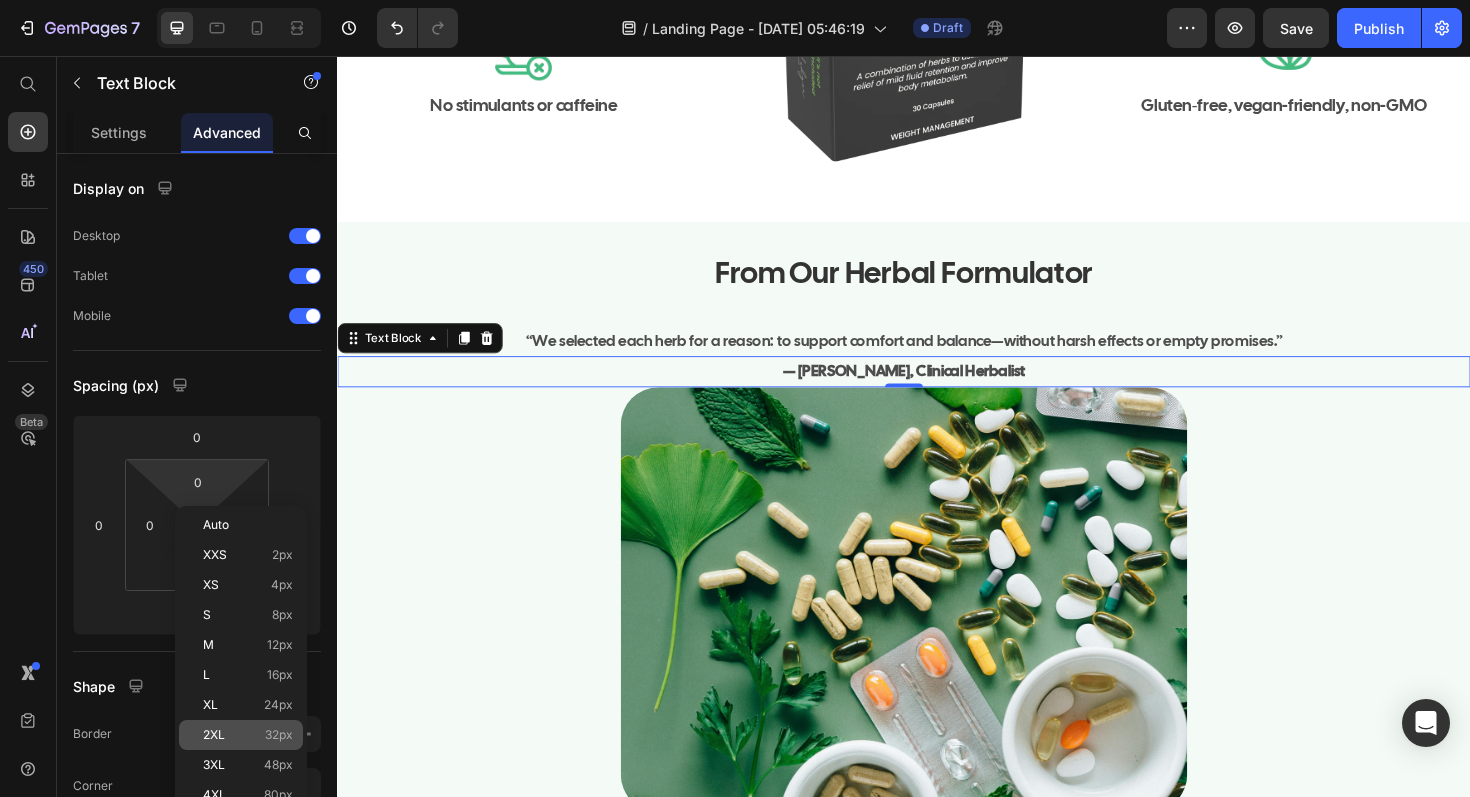 type on "32" 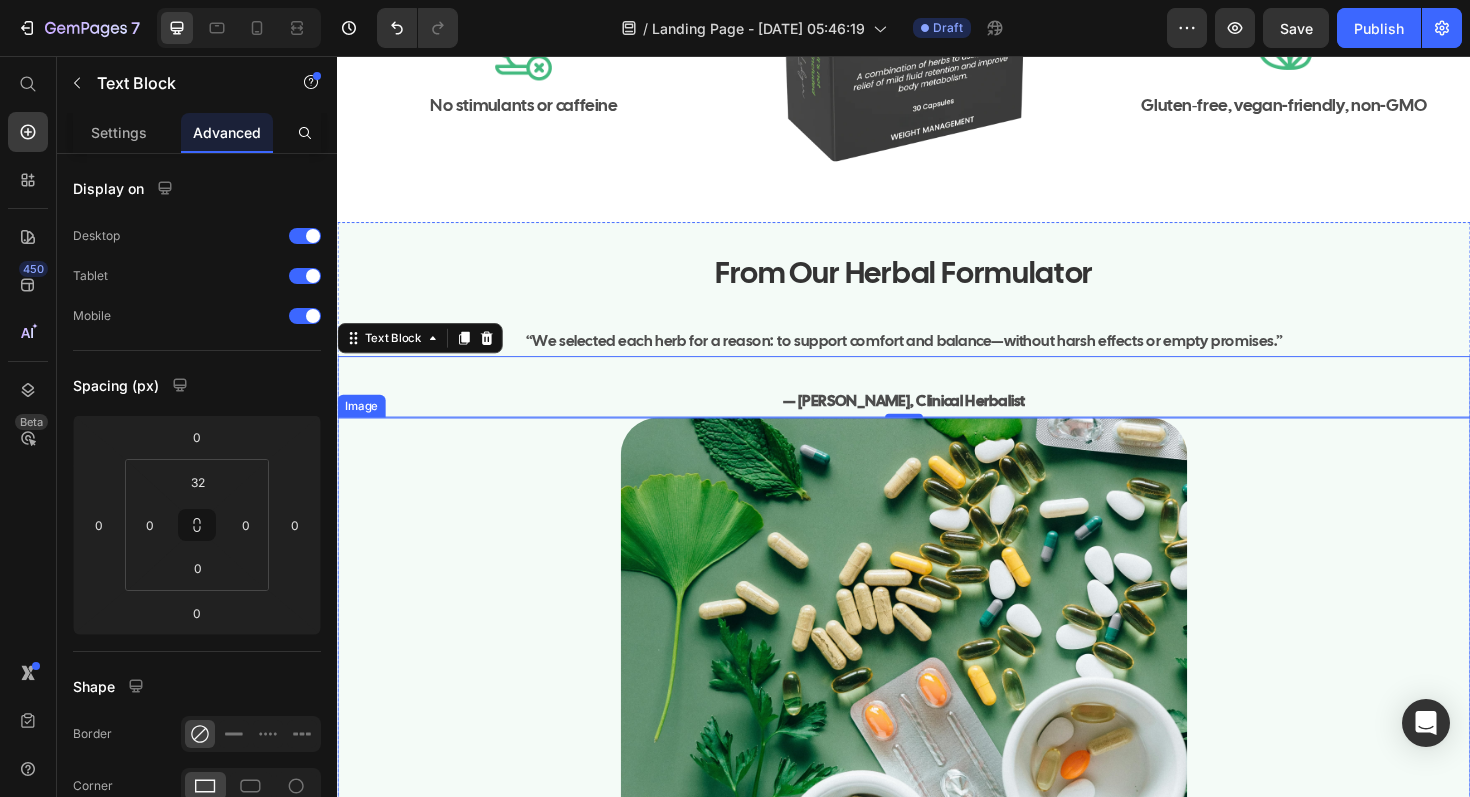 click at bounding box center [937, 889] 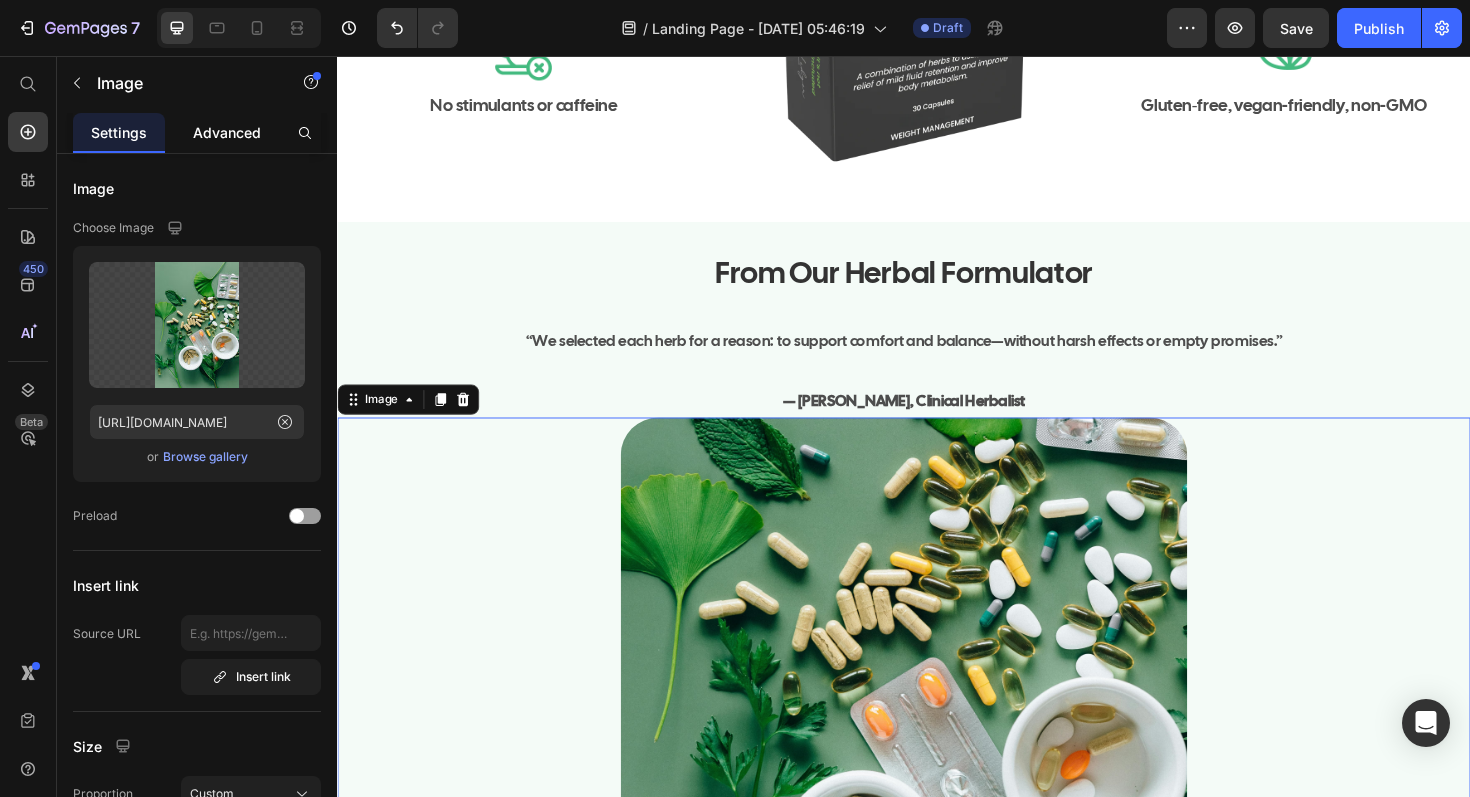 click on "Advanced" at bounding box center (227, 132) 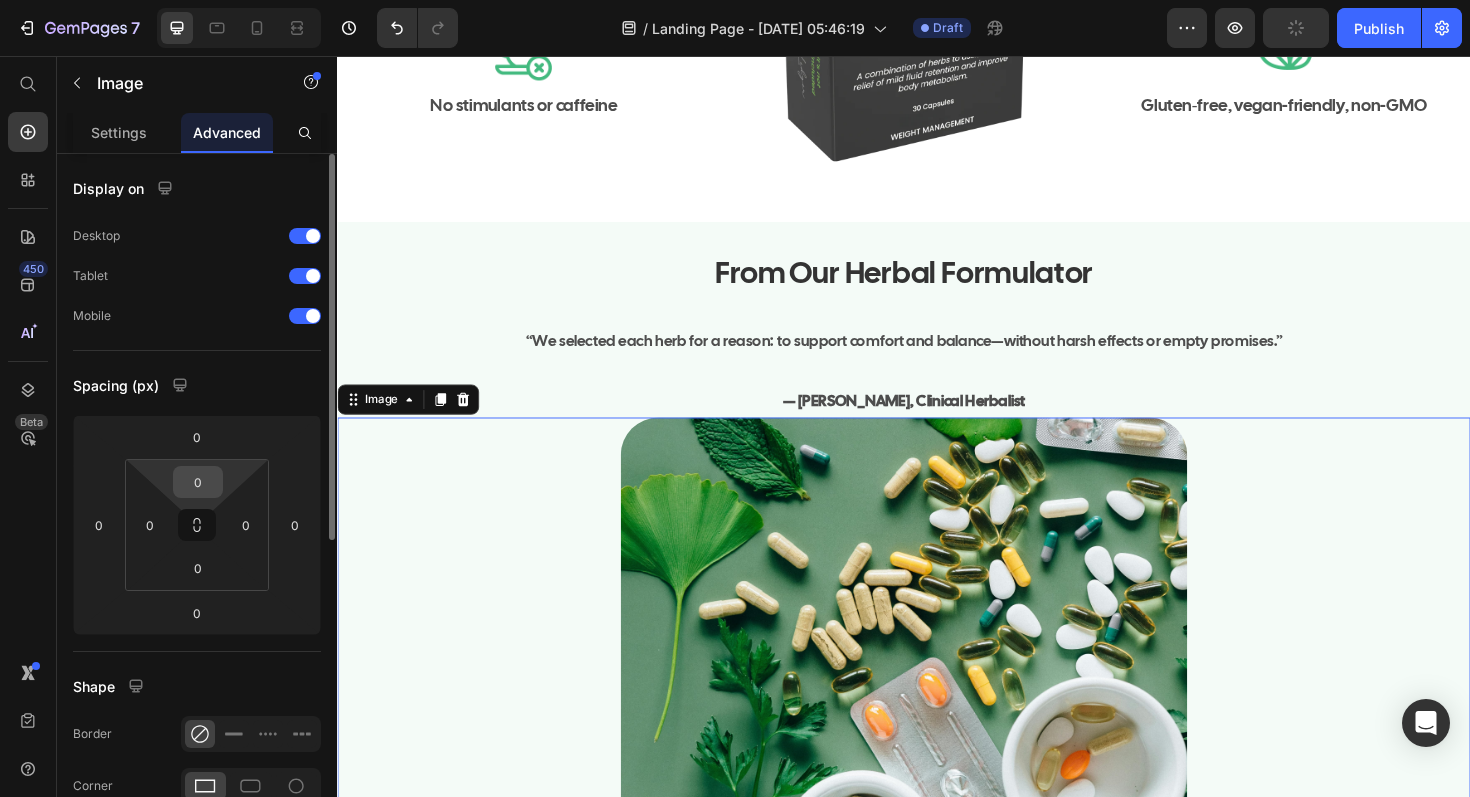 click on "0" at bounding box center (198, 482) 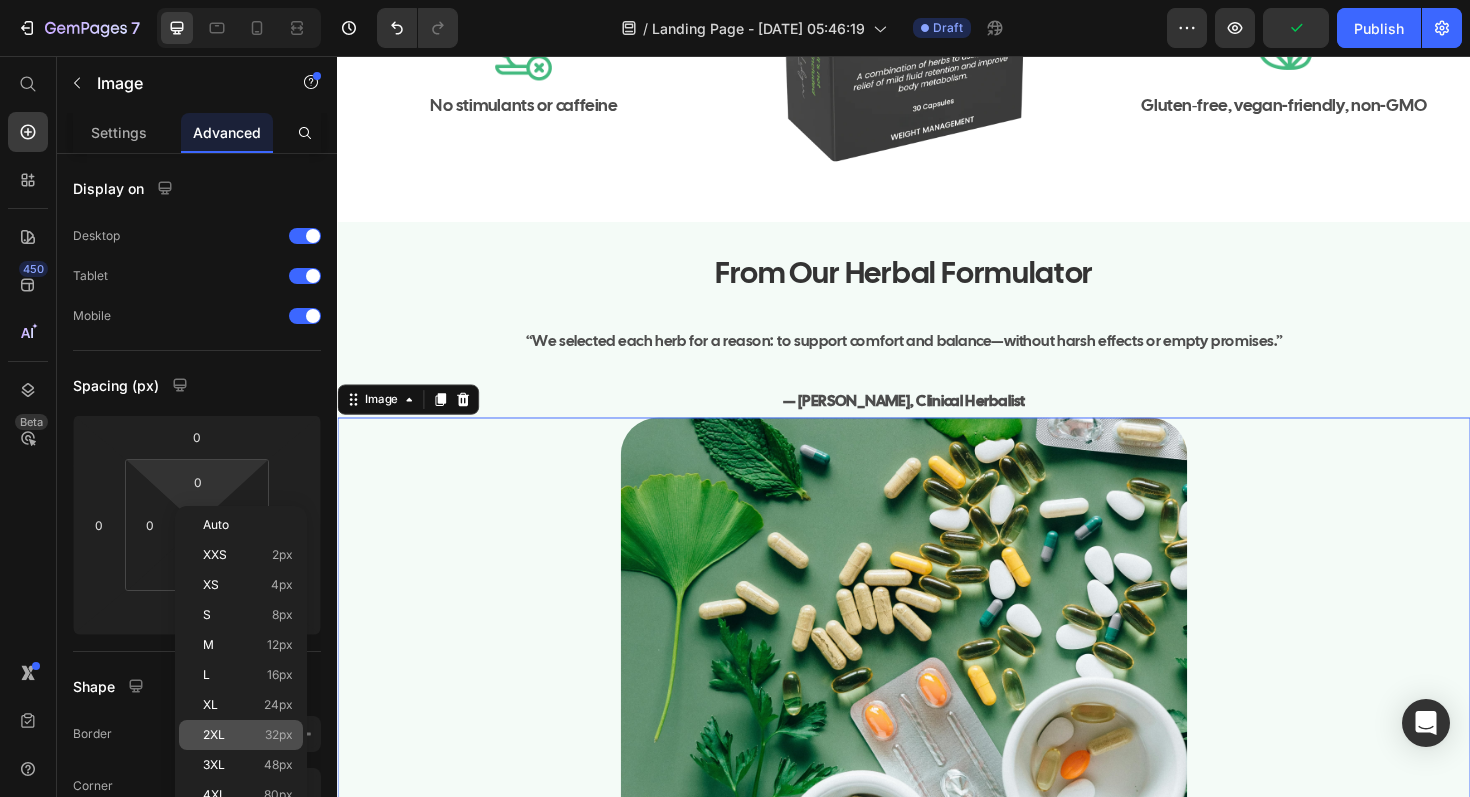 click on "2XL 32px" 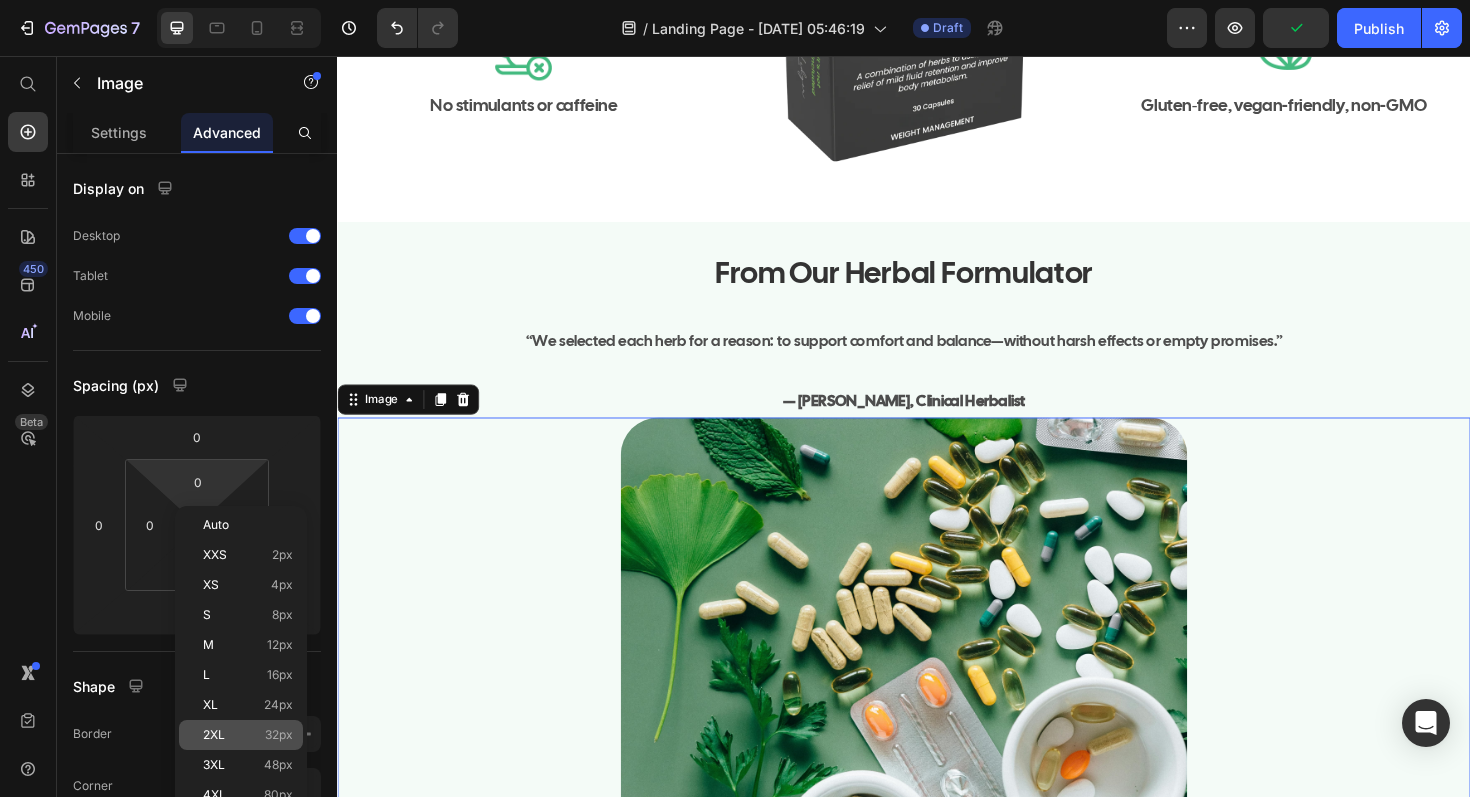 type on "32" 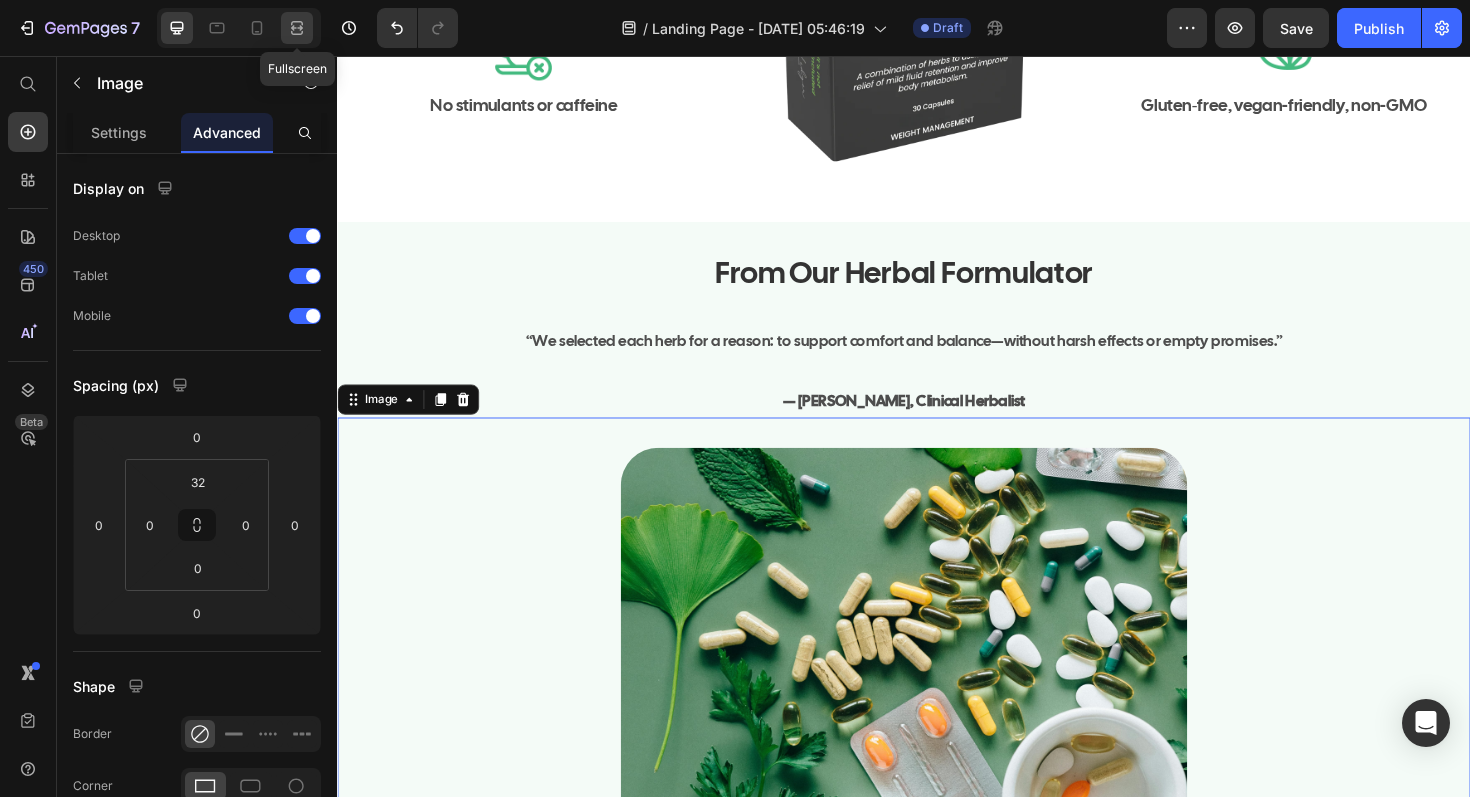 click 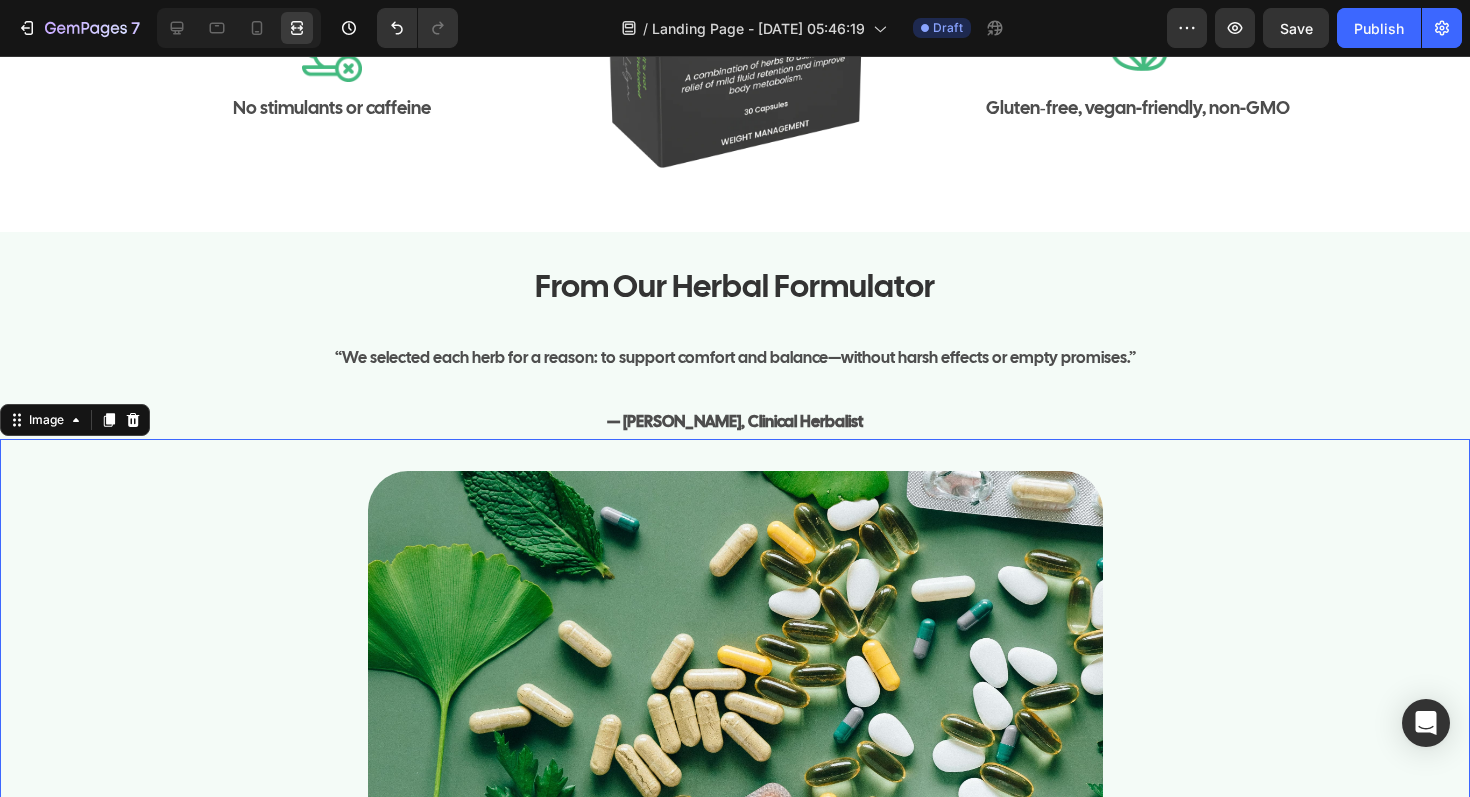 click at bounding box center [735, 1006] 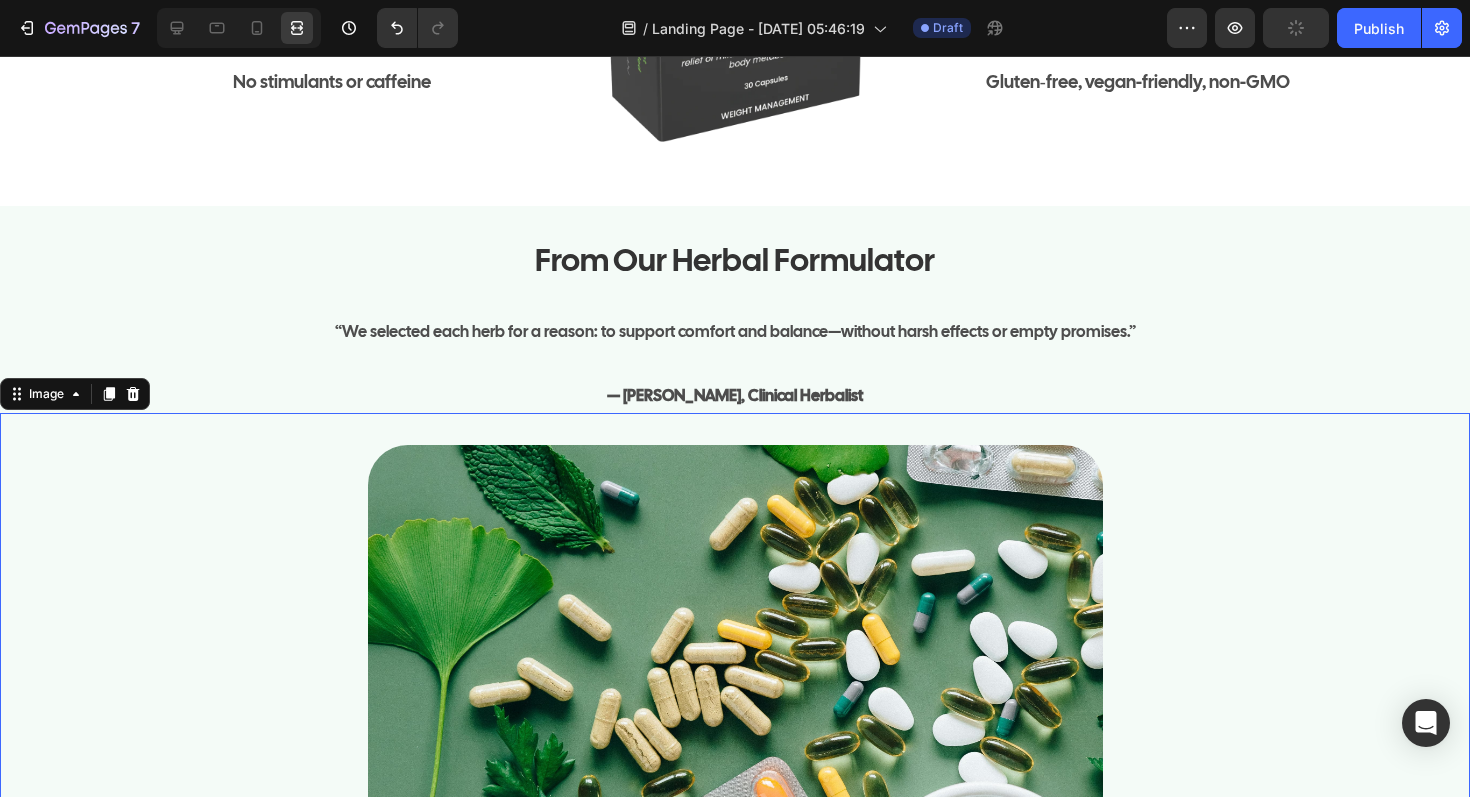 scroll, scrollTop: 8966, scrollLeft: 0, axis: vertical 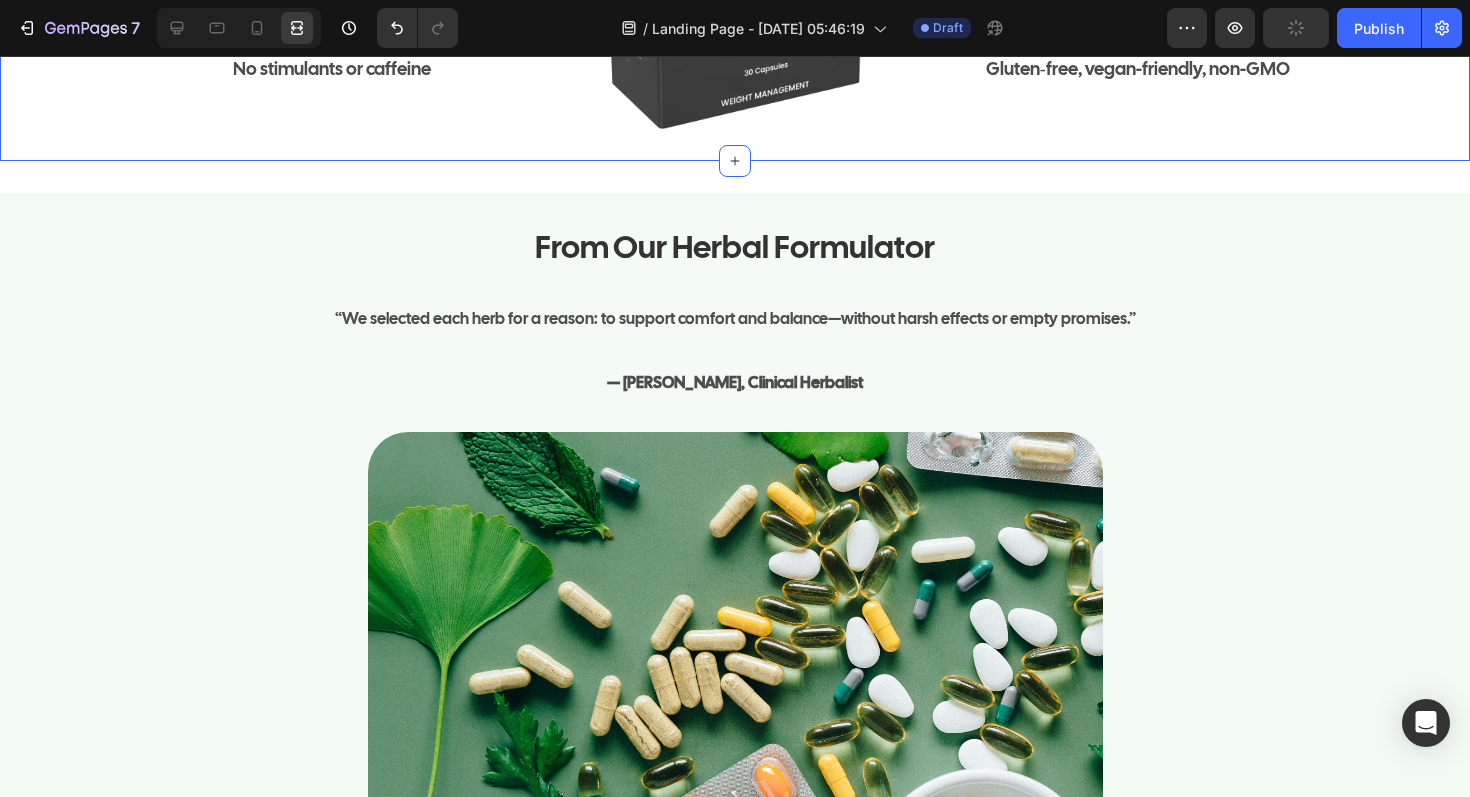 click on "Plus—What You Won’t Find in Fluid Free Heading Row Image No synthetic fillers or proprietary blends Text Block Row Image No stimulants or caffeine Text Block Row Image Image Made in GMP‑certified U.S. facilities Text Block Row Image Gluten‑free, vegan-friendly, non-GMO Text Block Row Row Section 5" at bounding box center (735, -102) 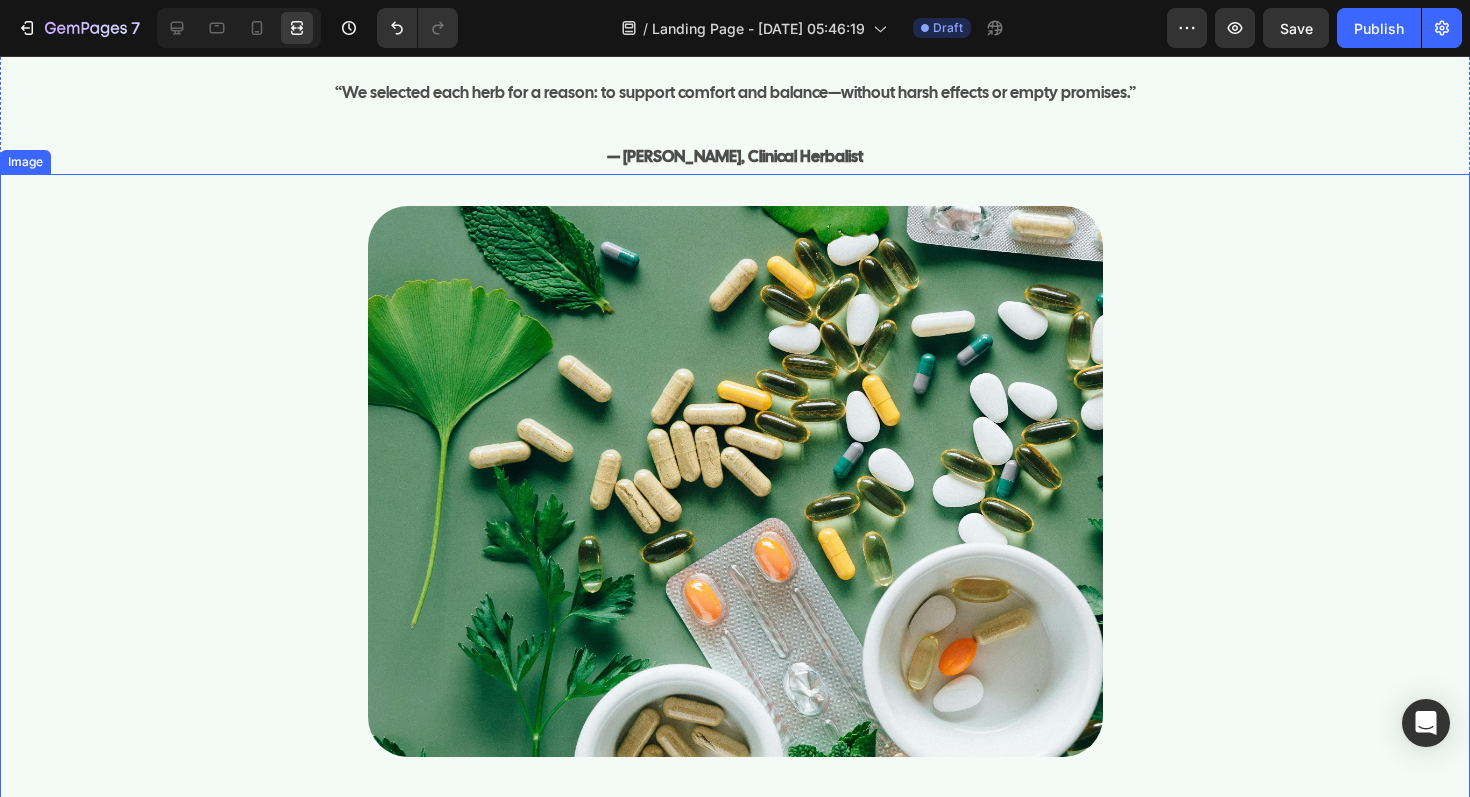 scroll, scrollTop: 9142, scrollLeft: 0, axis: vertical 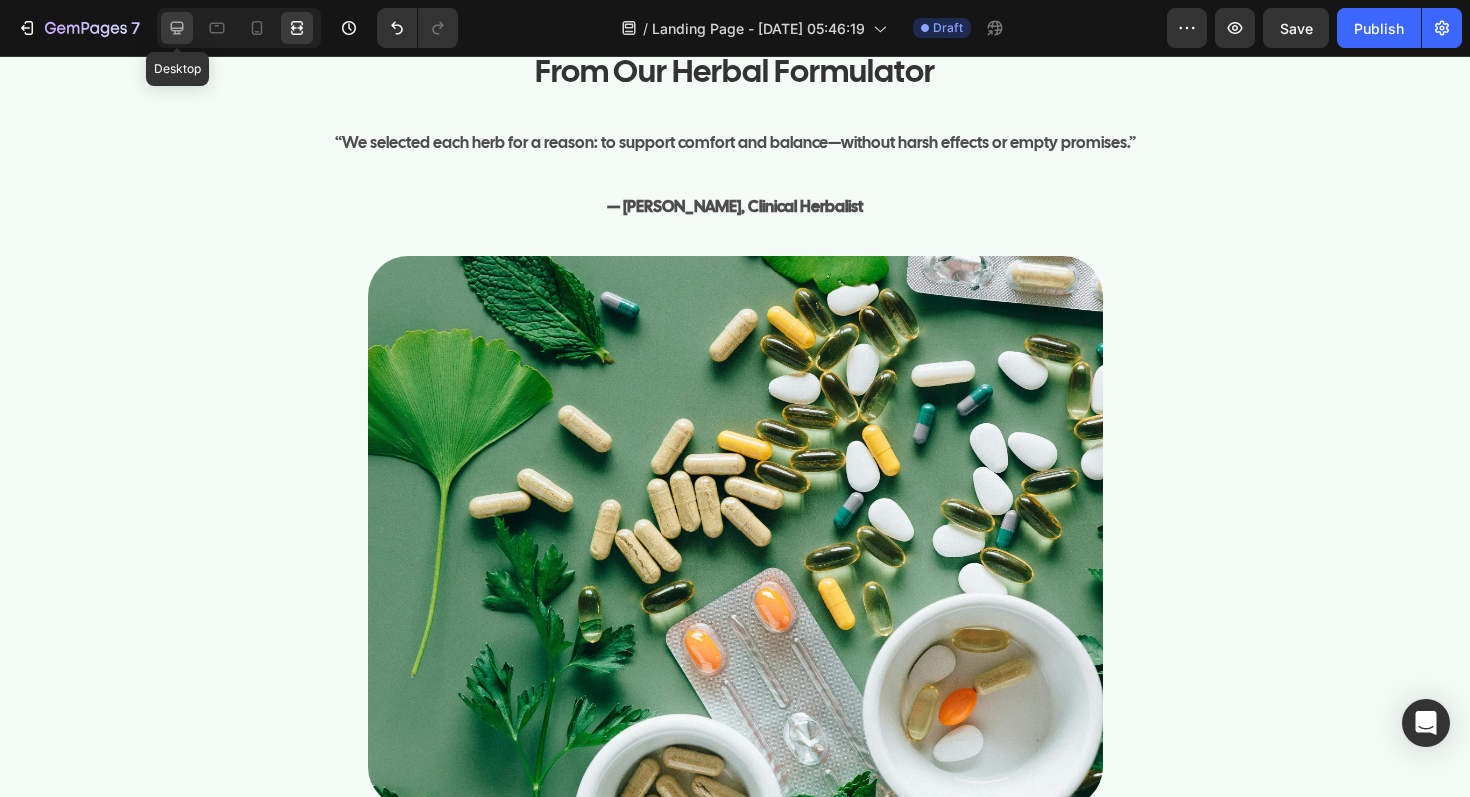 click 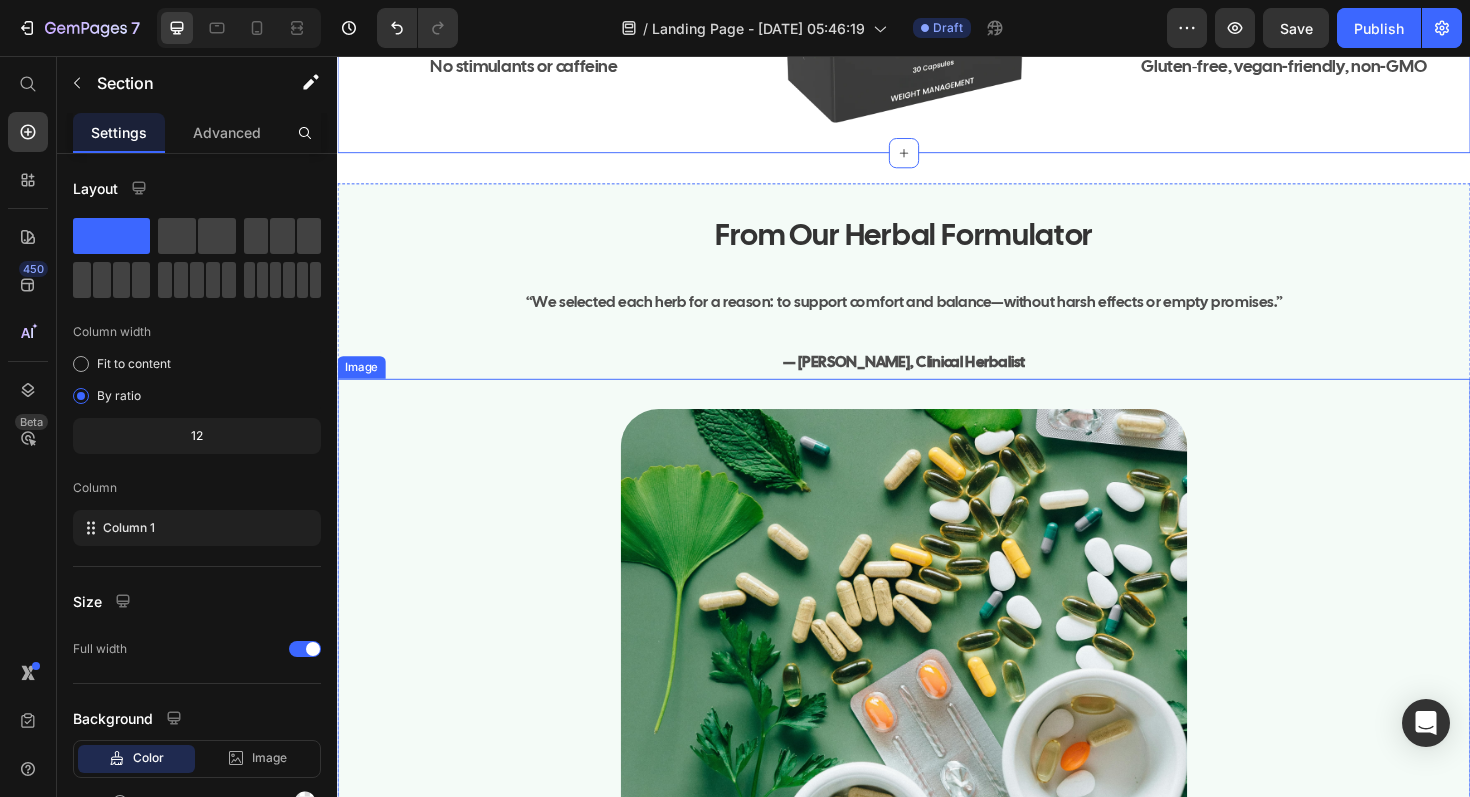 scroll, scrollTop: 8954, scrollLeft: 0, axis: vertical 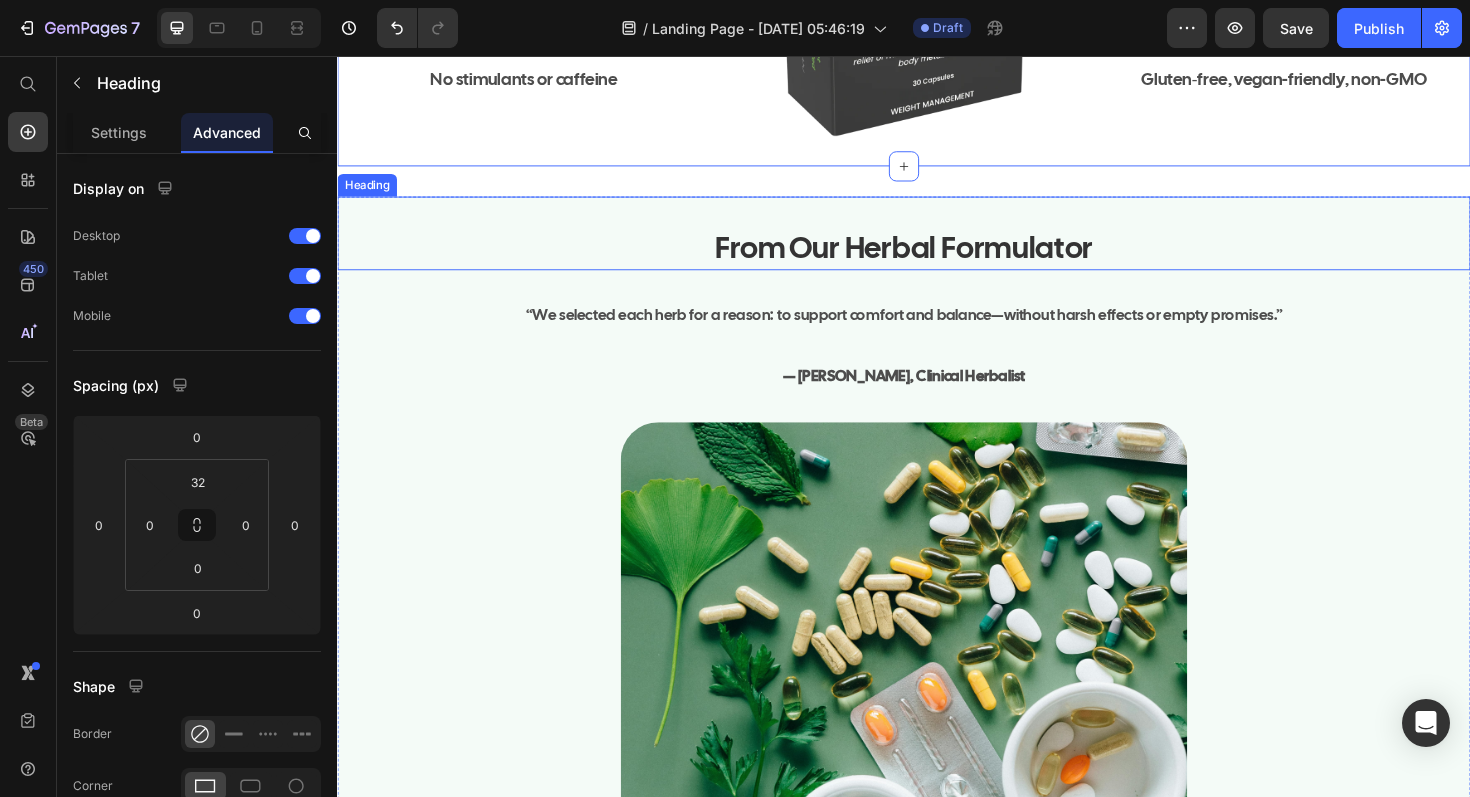 click on "From Our Herbal Formulator Heading" at bounding box center [937, 244] 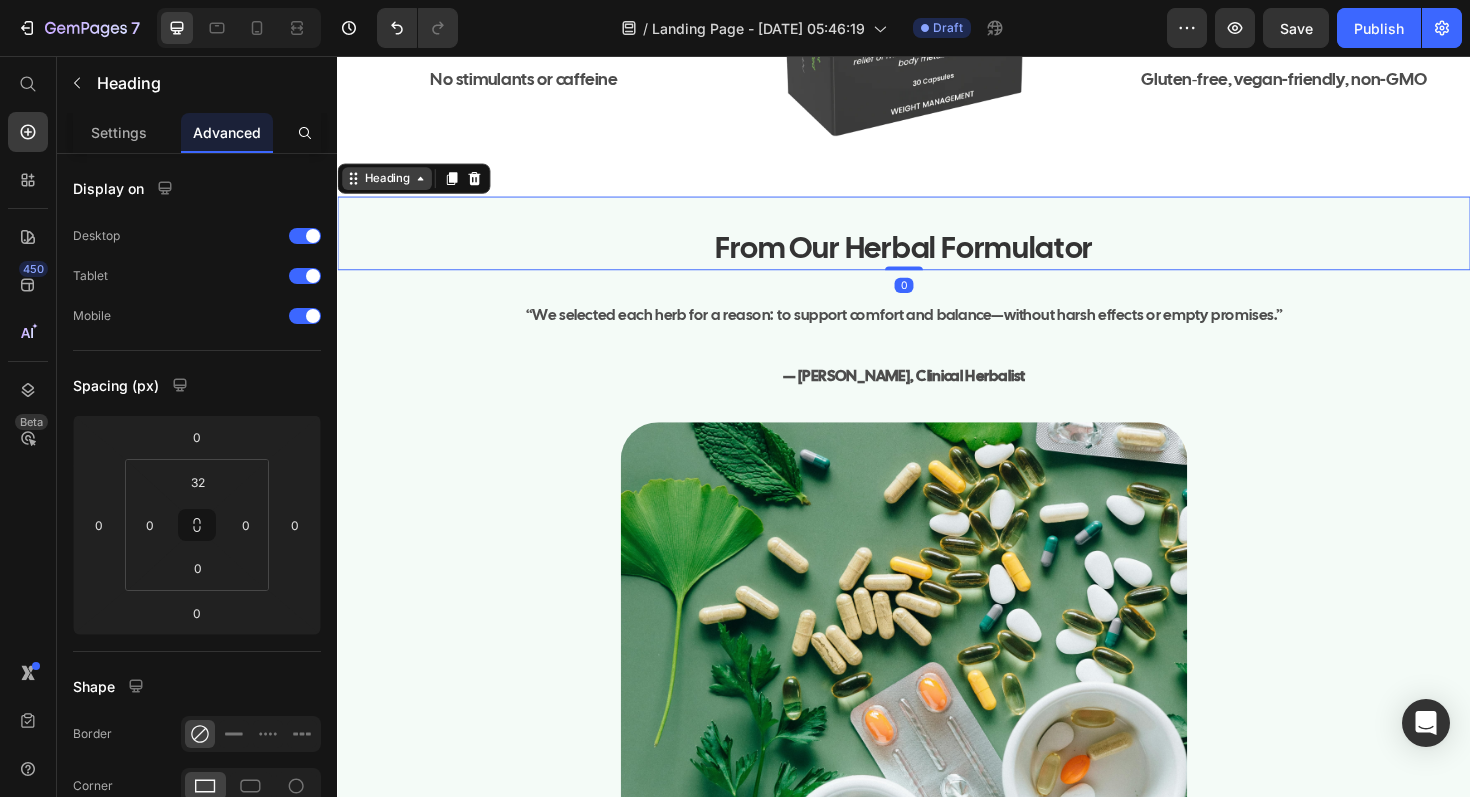 click on "Heading" at bounding box center (389, 186) 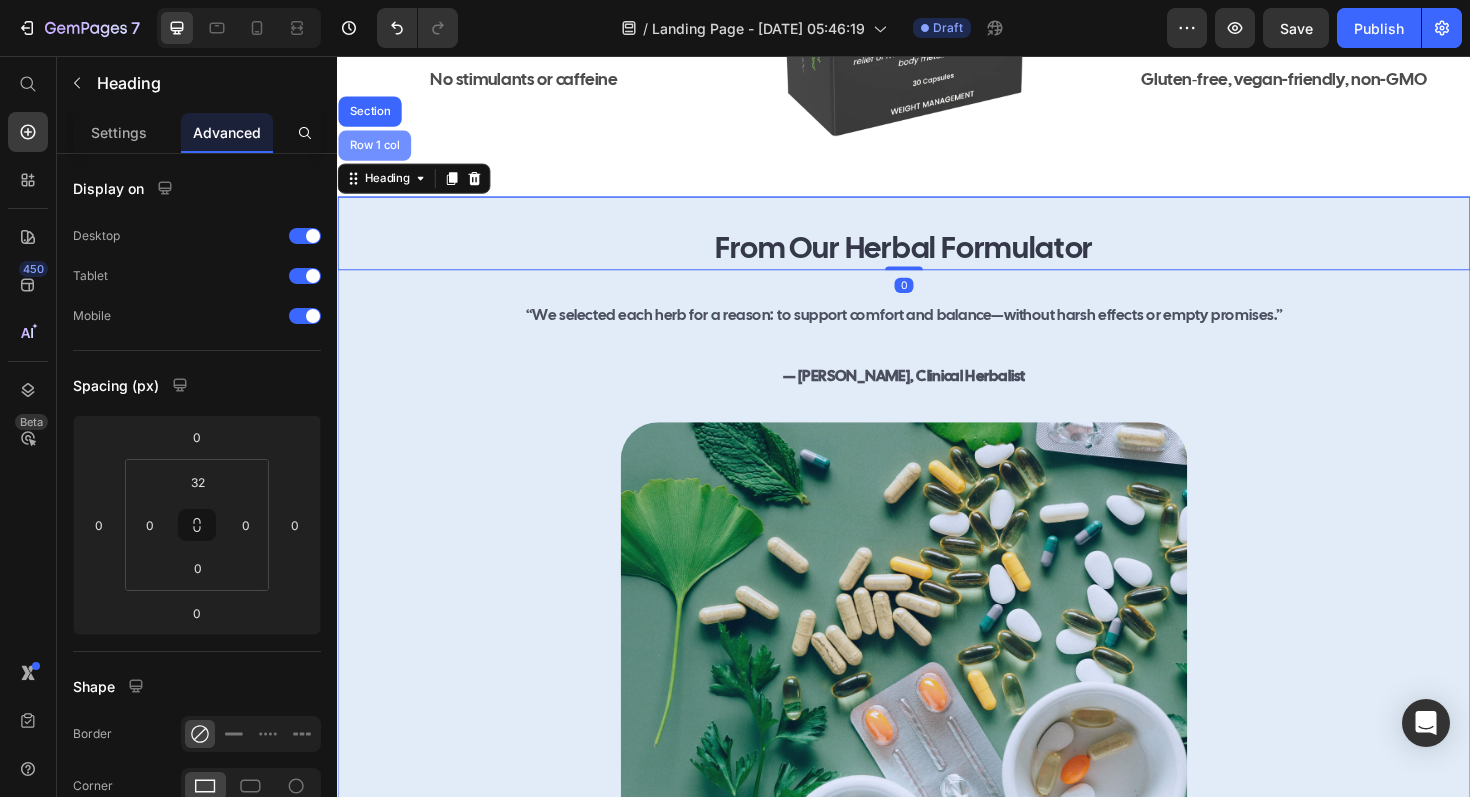 click on "Row 1 col" at bounding box center (376, 151) 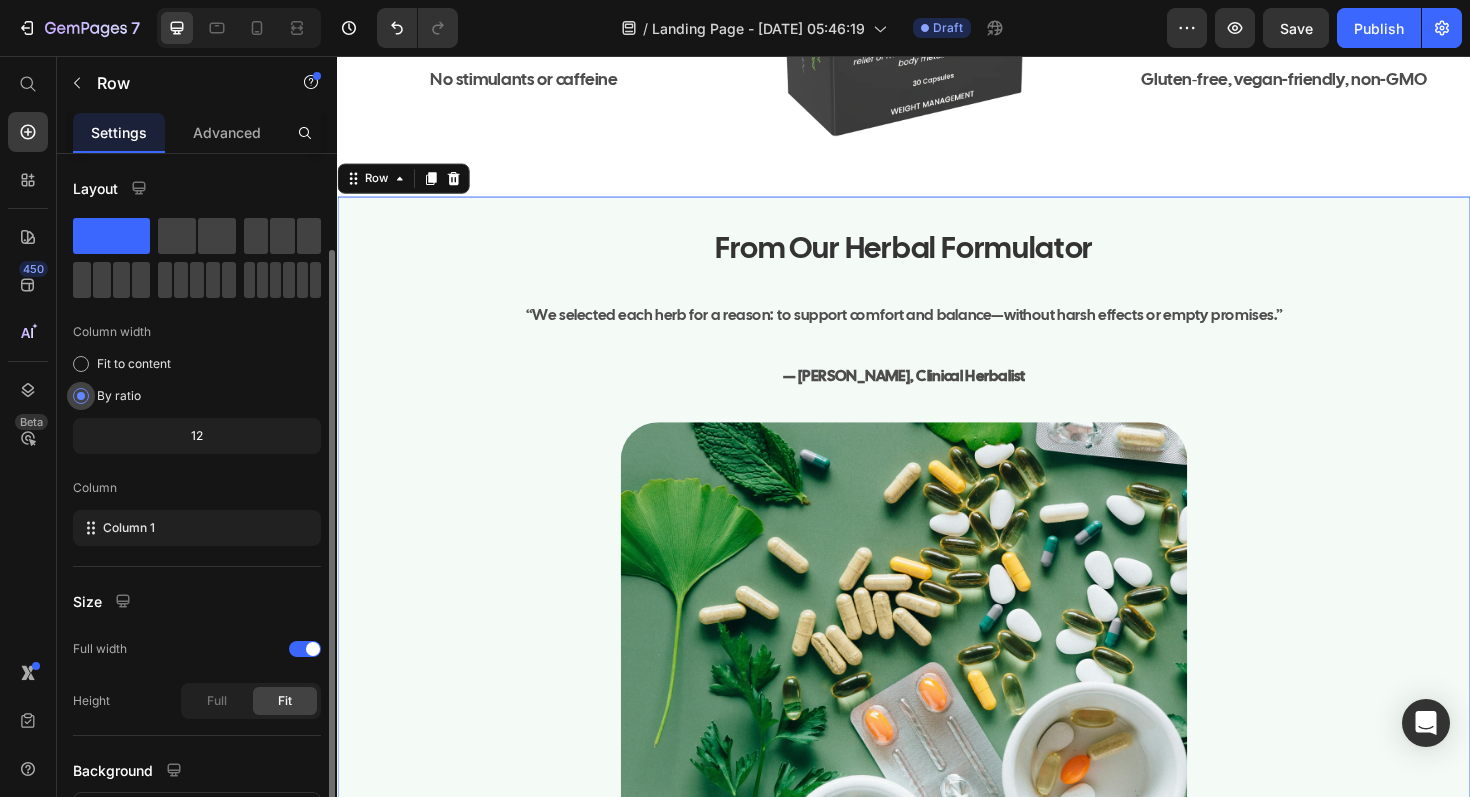scroll, scrollTop: 160, scrollLeft: 0, axis: vertical 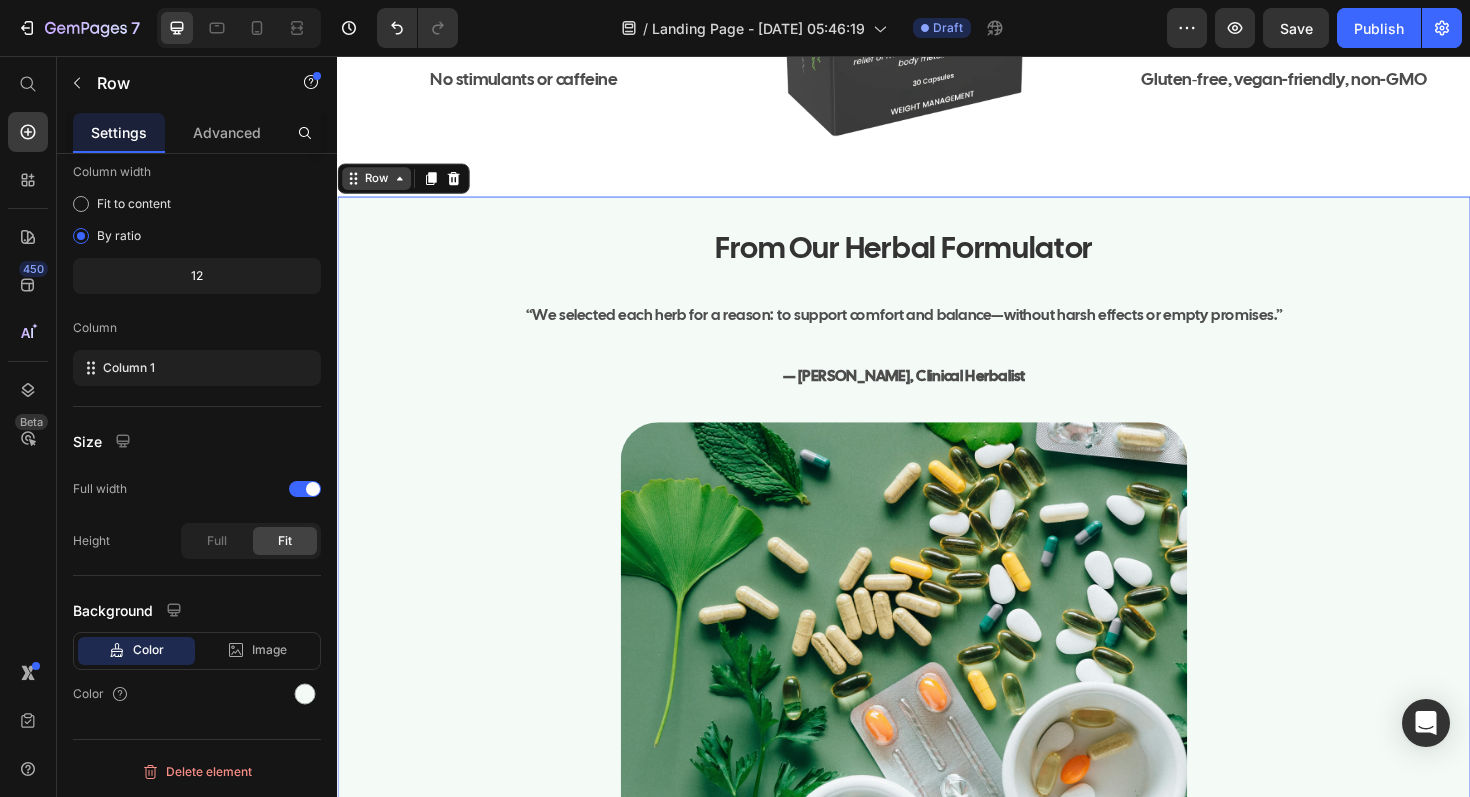 click on "Row" at bounding box center [378, 186] 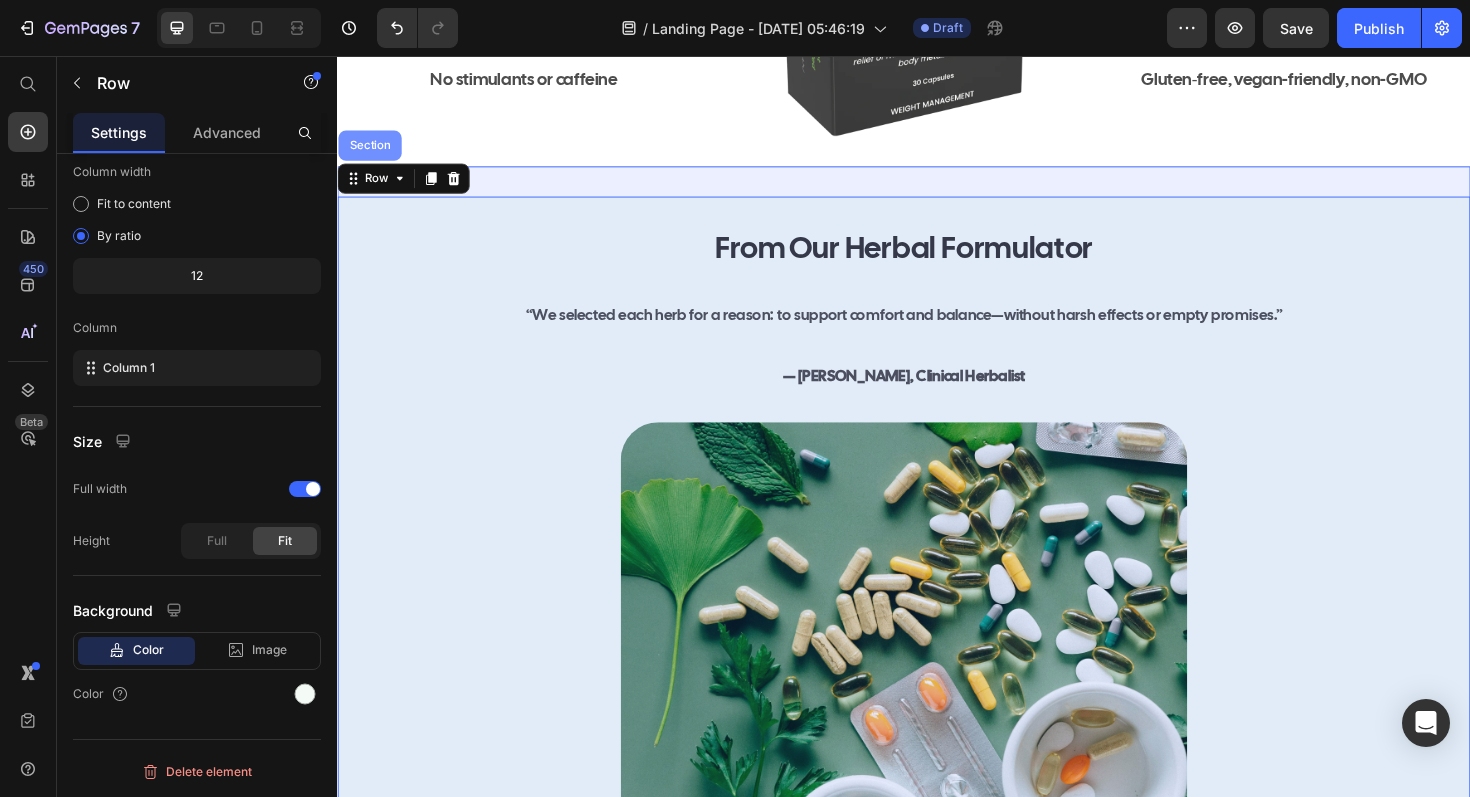 click on "Section" at bounding box center [371, 151] 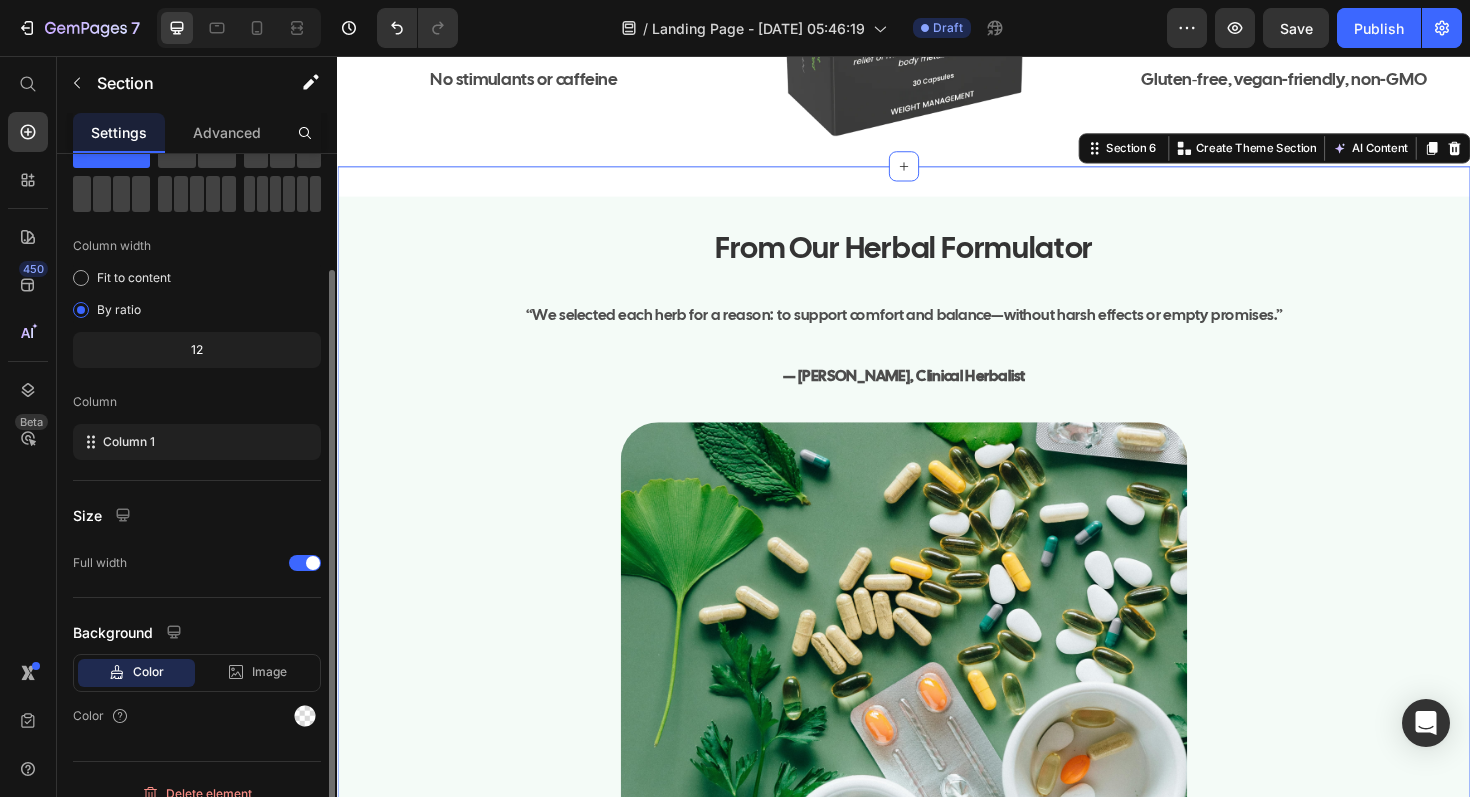 scroll, scrollTop: 108, scrollLeft: 0, axis: vertical 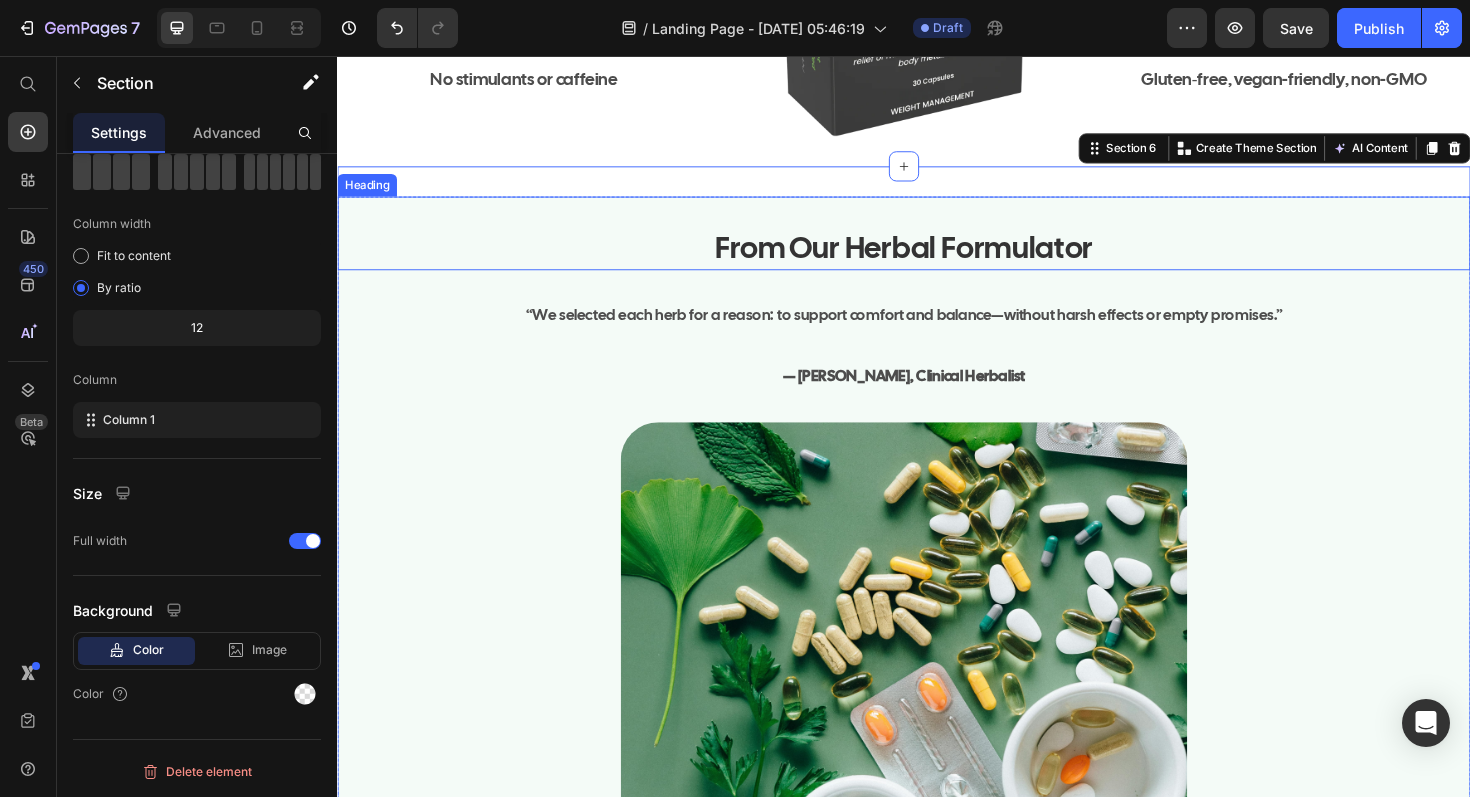 click on "From Our Herbal Formulator" at bounding box center [937, 260] 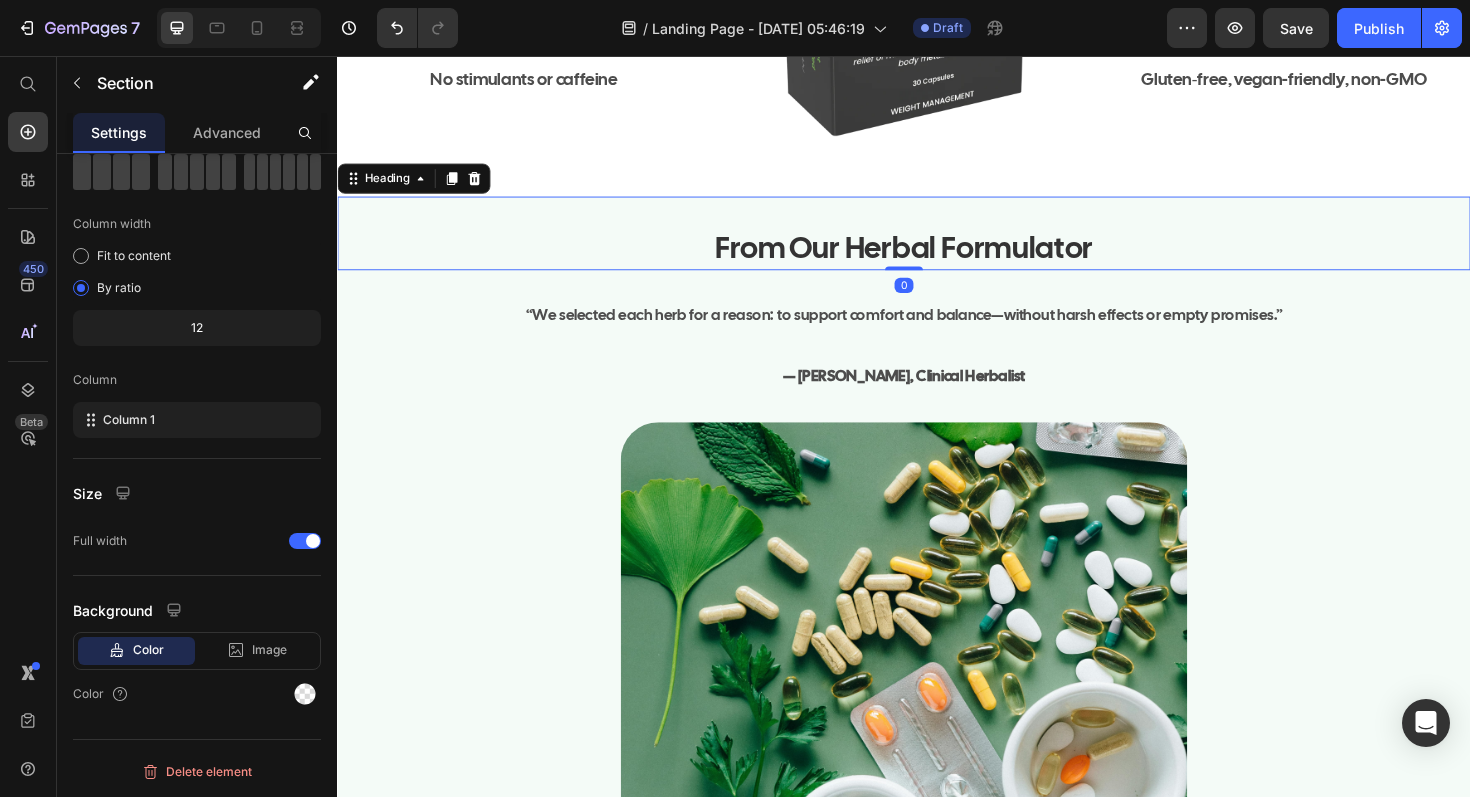 scroll, scrollTop: 0, scrollLeft: 0, axis: both 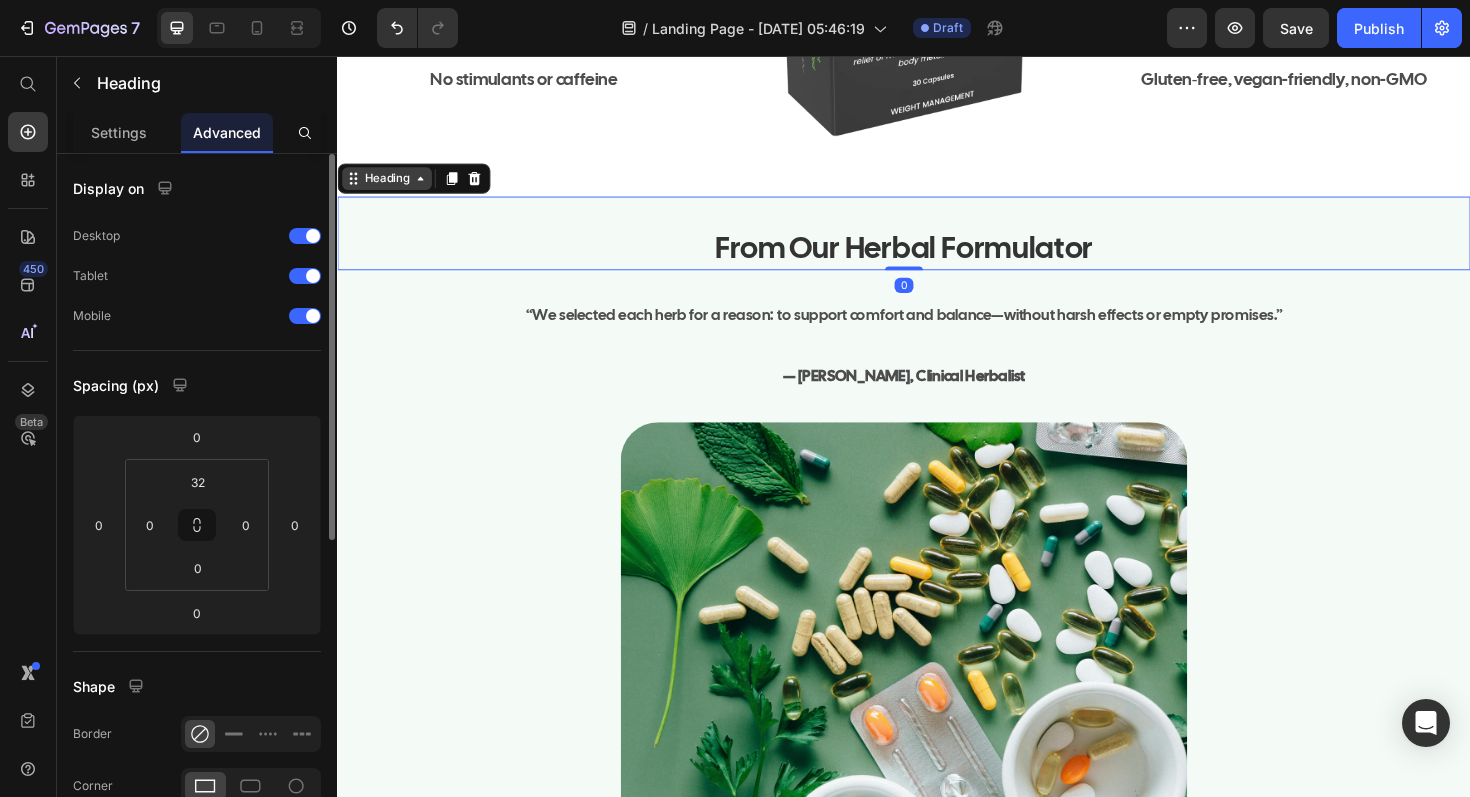 click on "Heading" at bounding box center [389, 186] 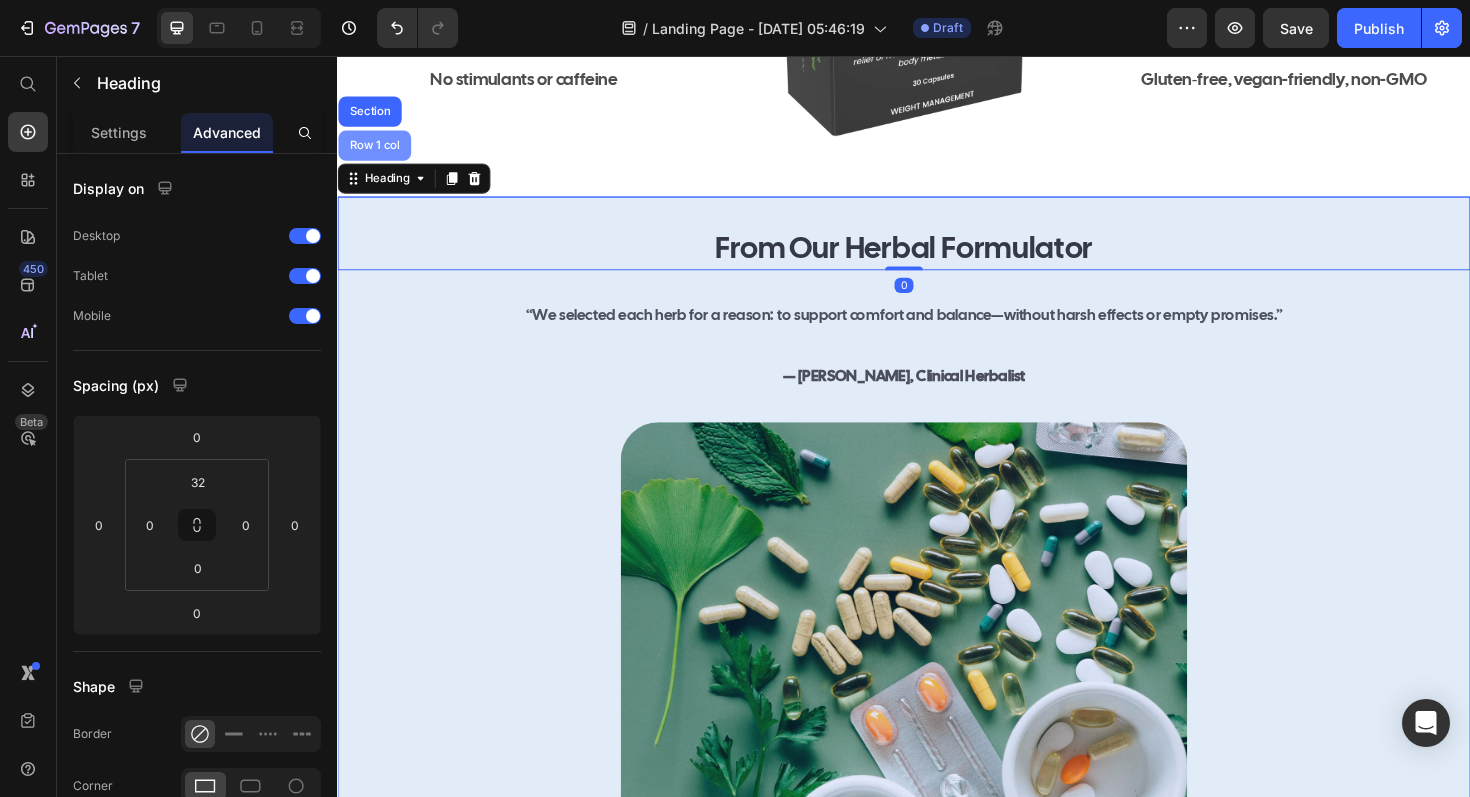 click on "Row 1 col" at bounding box center [376, 151] 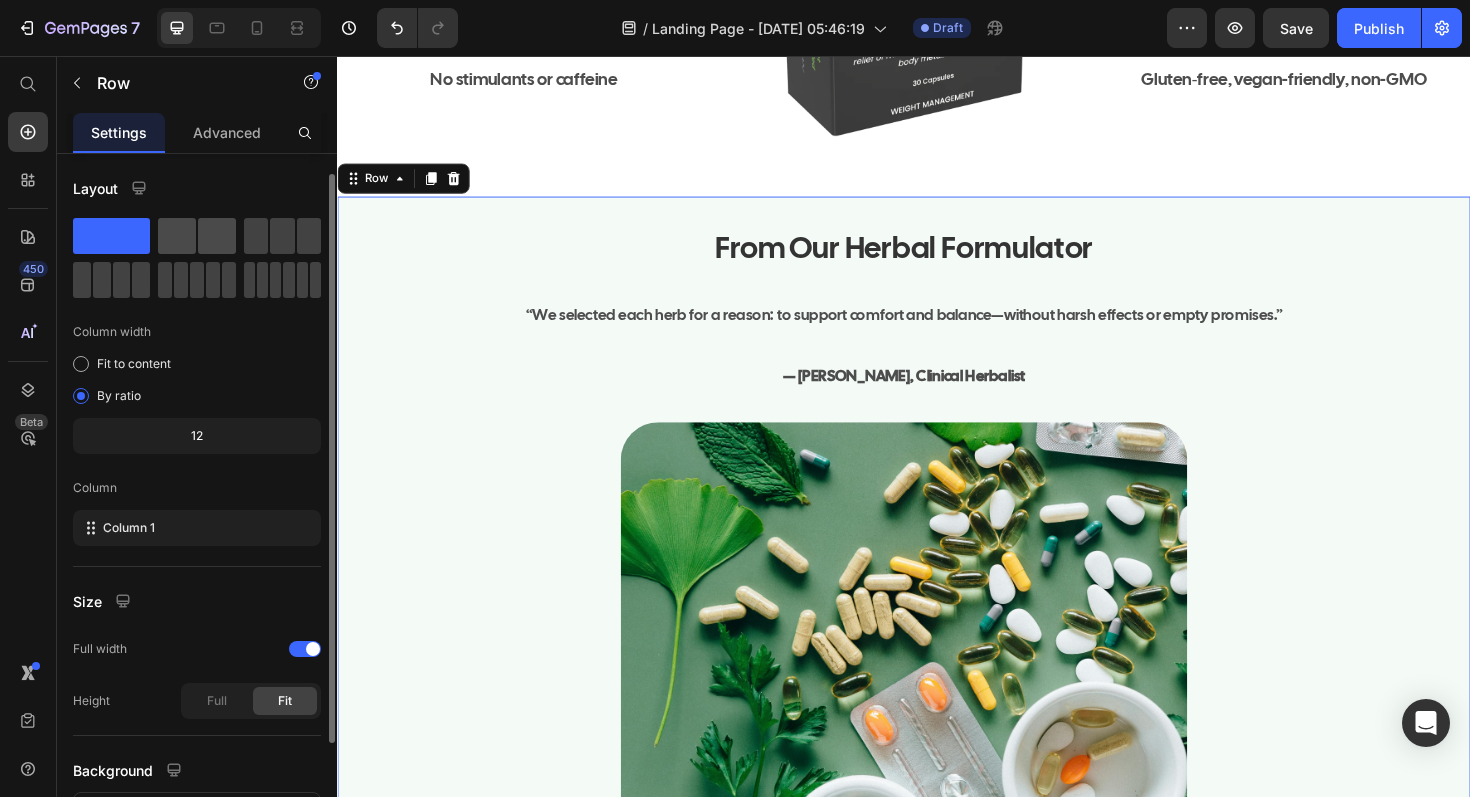 scroll, scrollTop: 160, scrollLeft: 0, axis: vertical 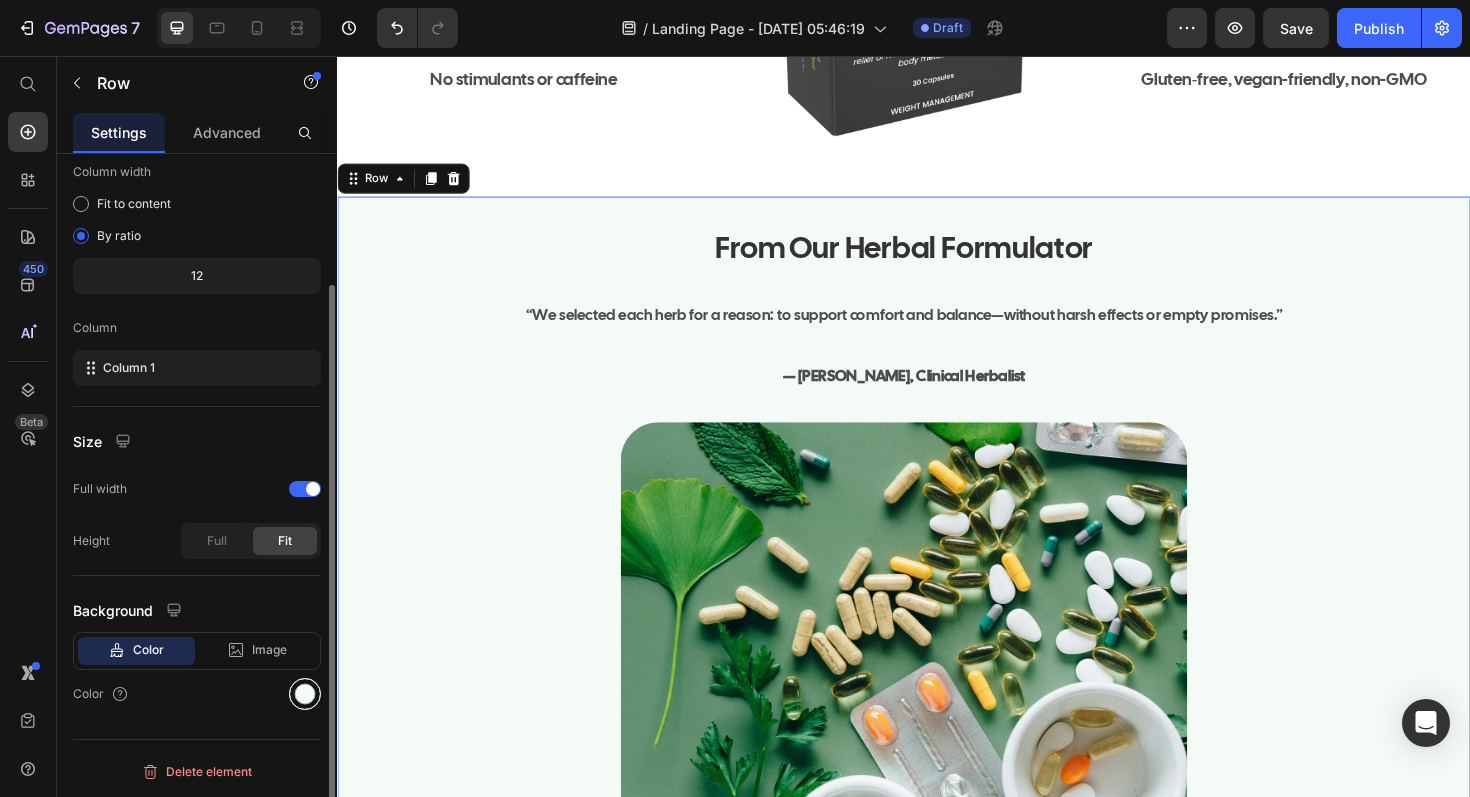 click at bounding box center [305, 694] 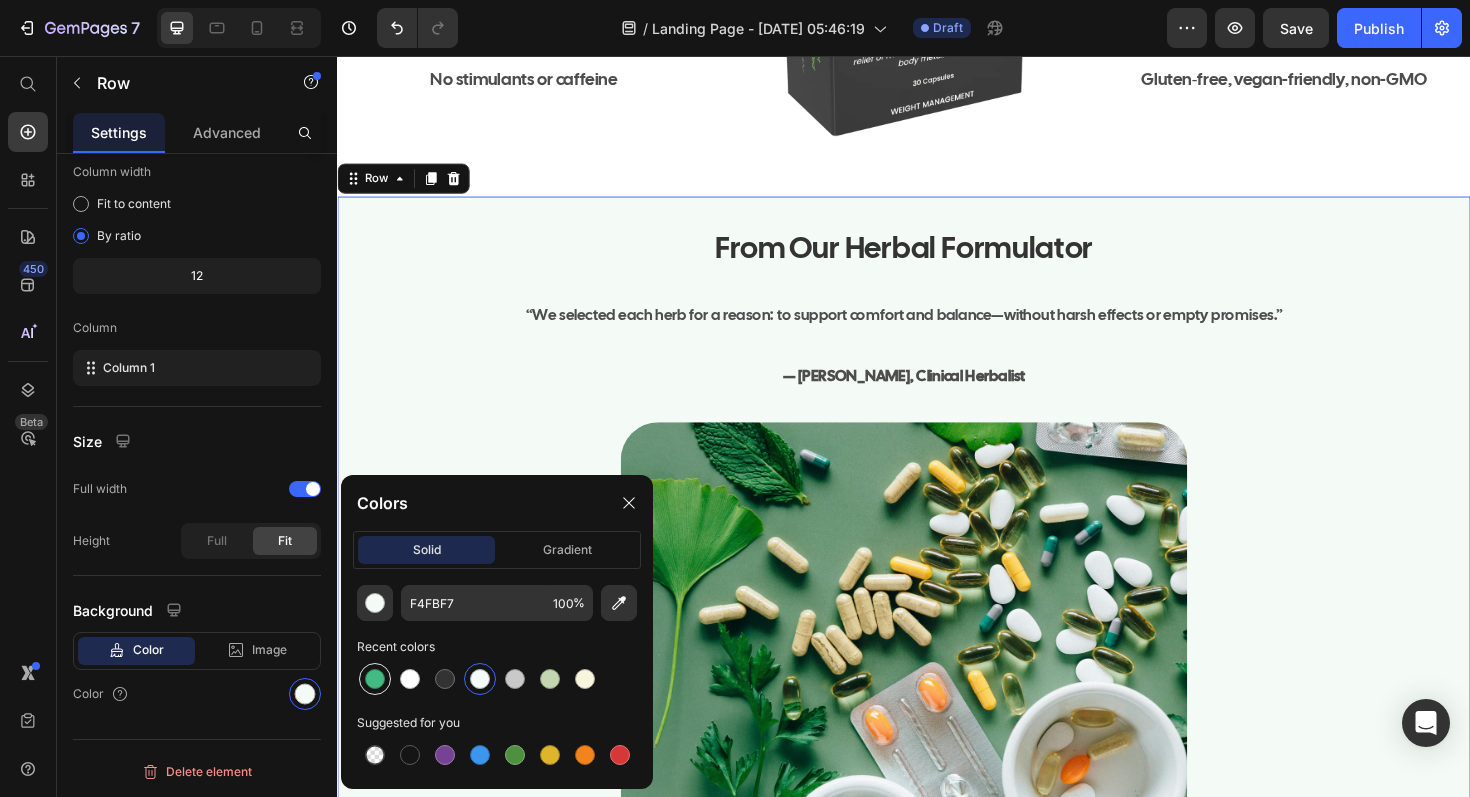 click at bounding box center (375, 679) 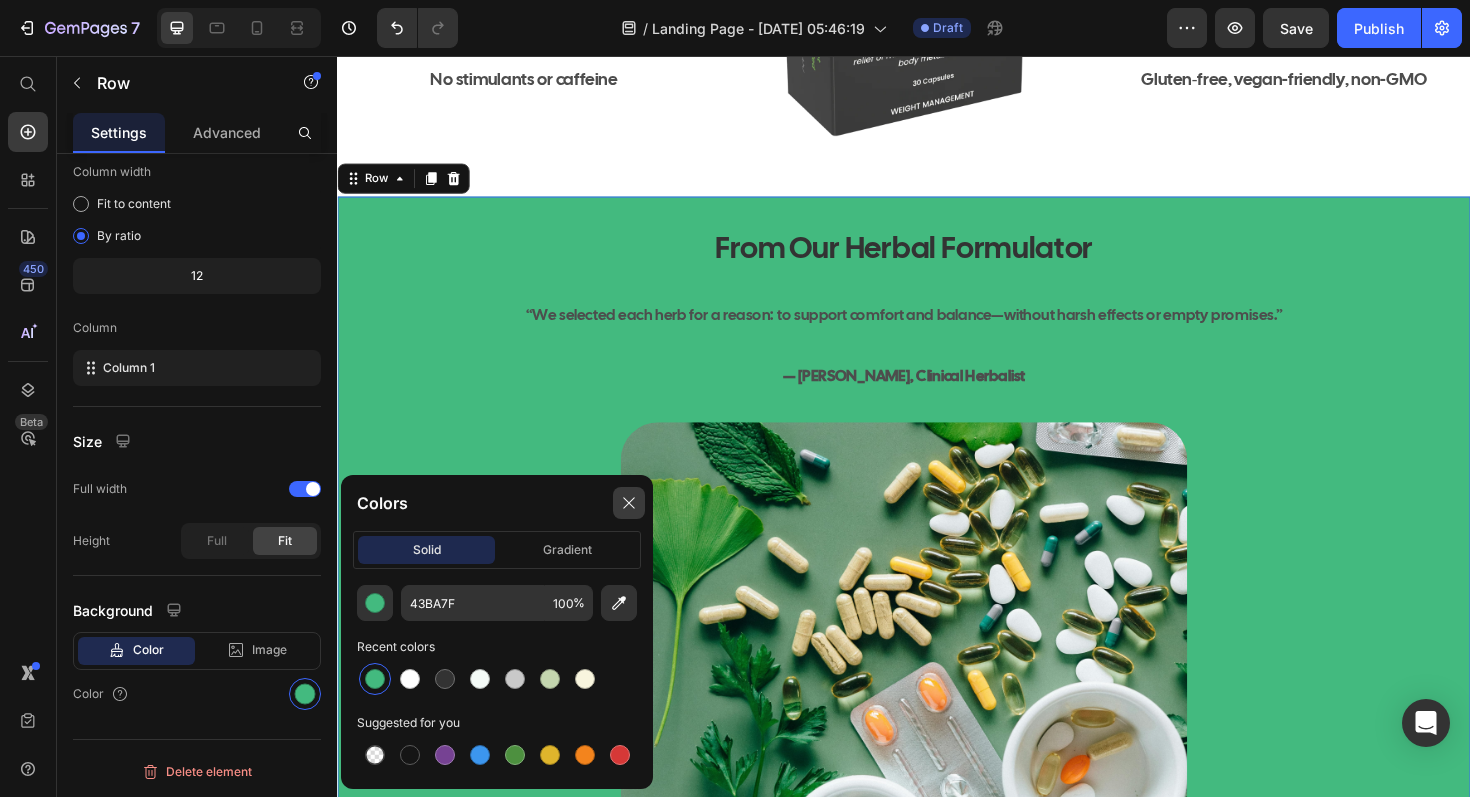 click 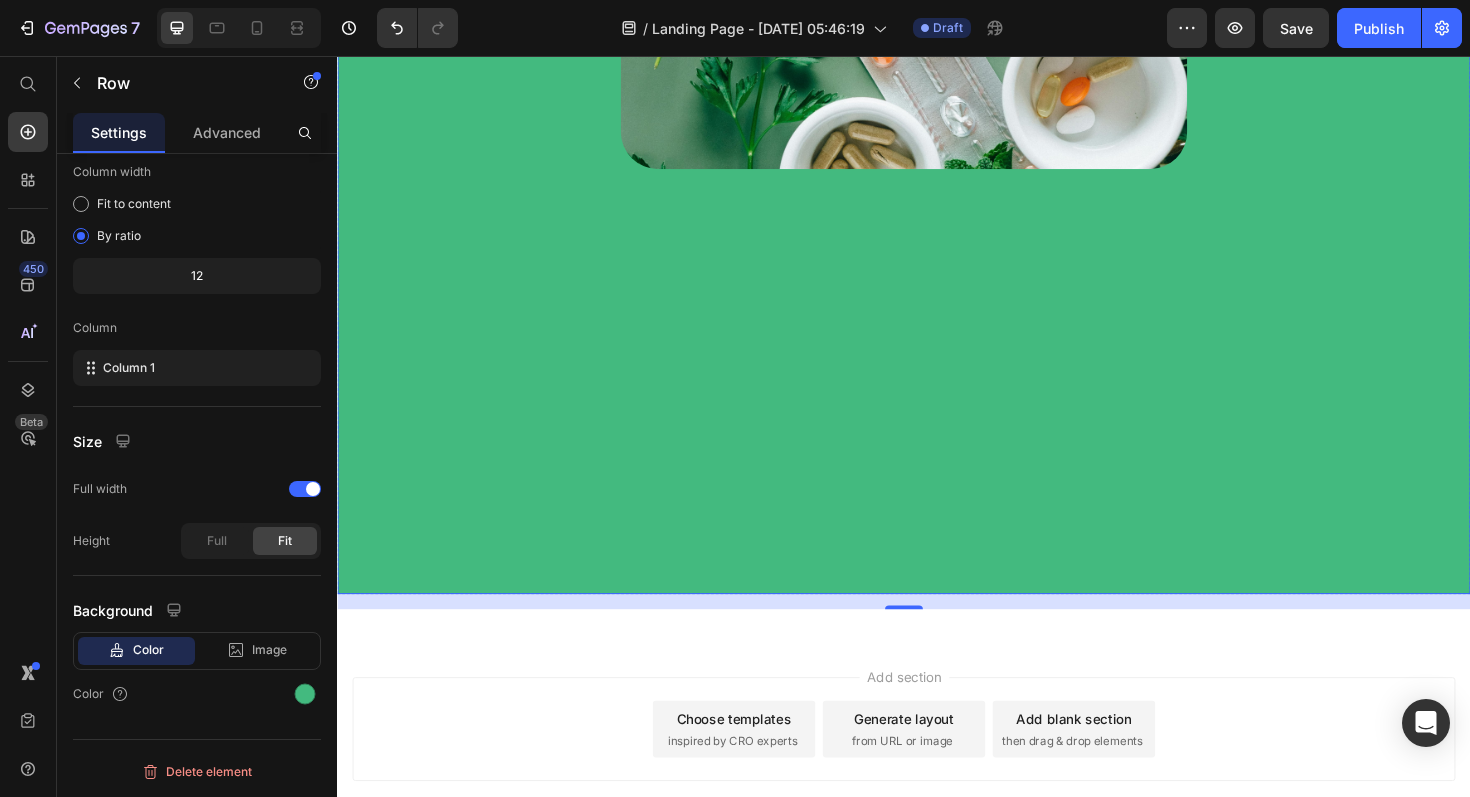 scroll, scrollTop: 9668, scrollLeft: 0, axis: vertical 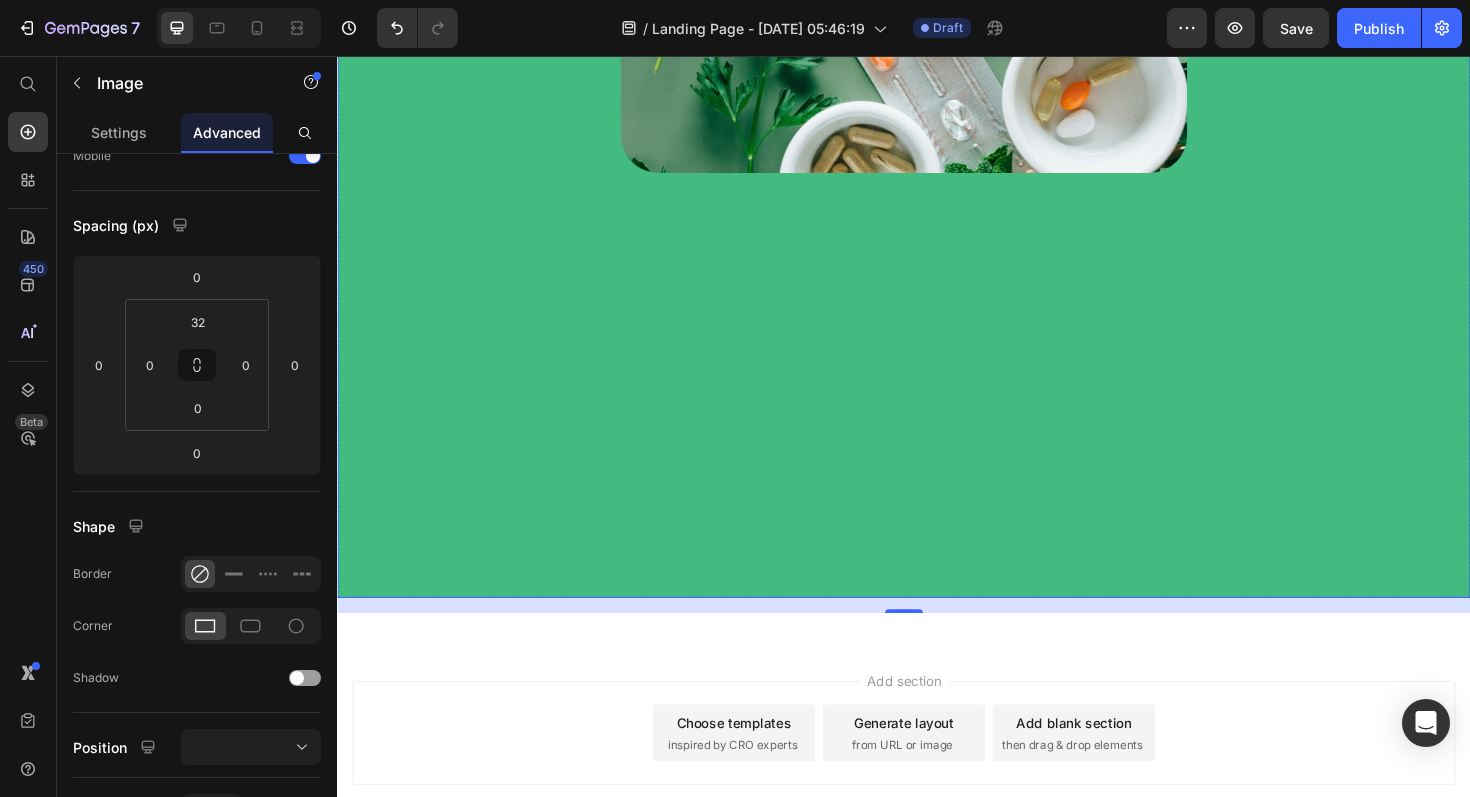 click at bounding box center [937, 164] 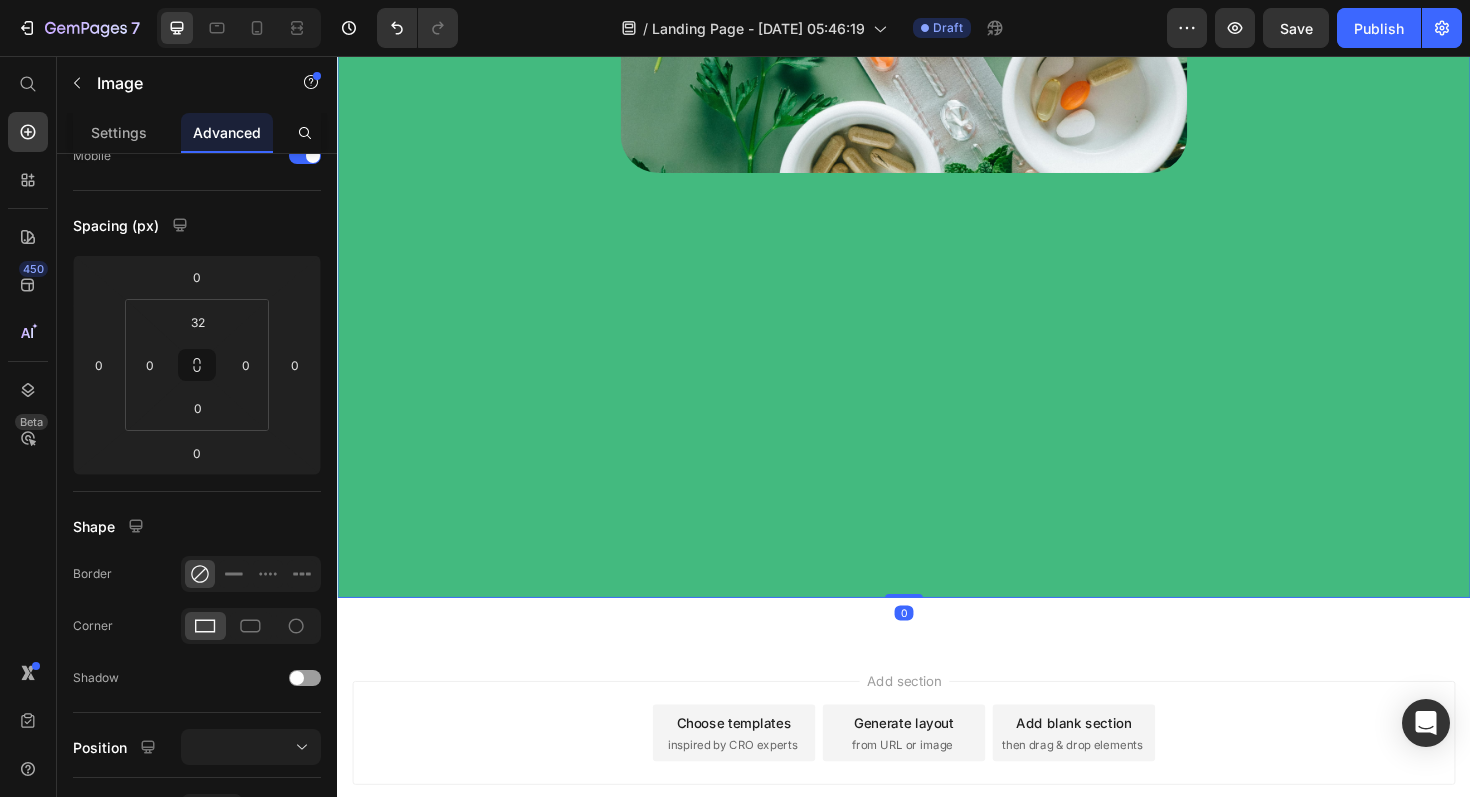 scroll, scrollTop: 0, scrollLeft: 0, axis: both 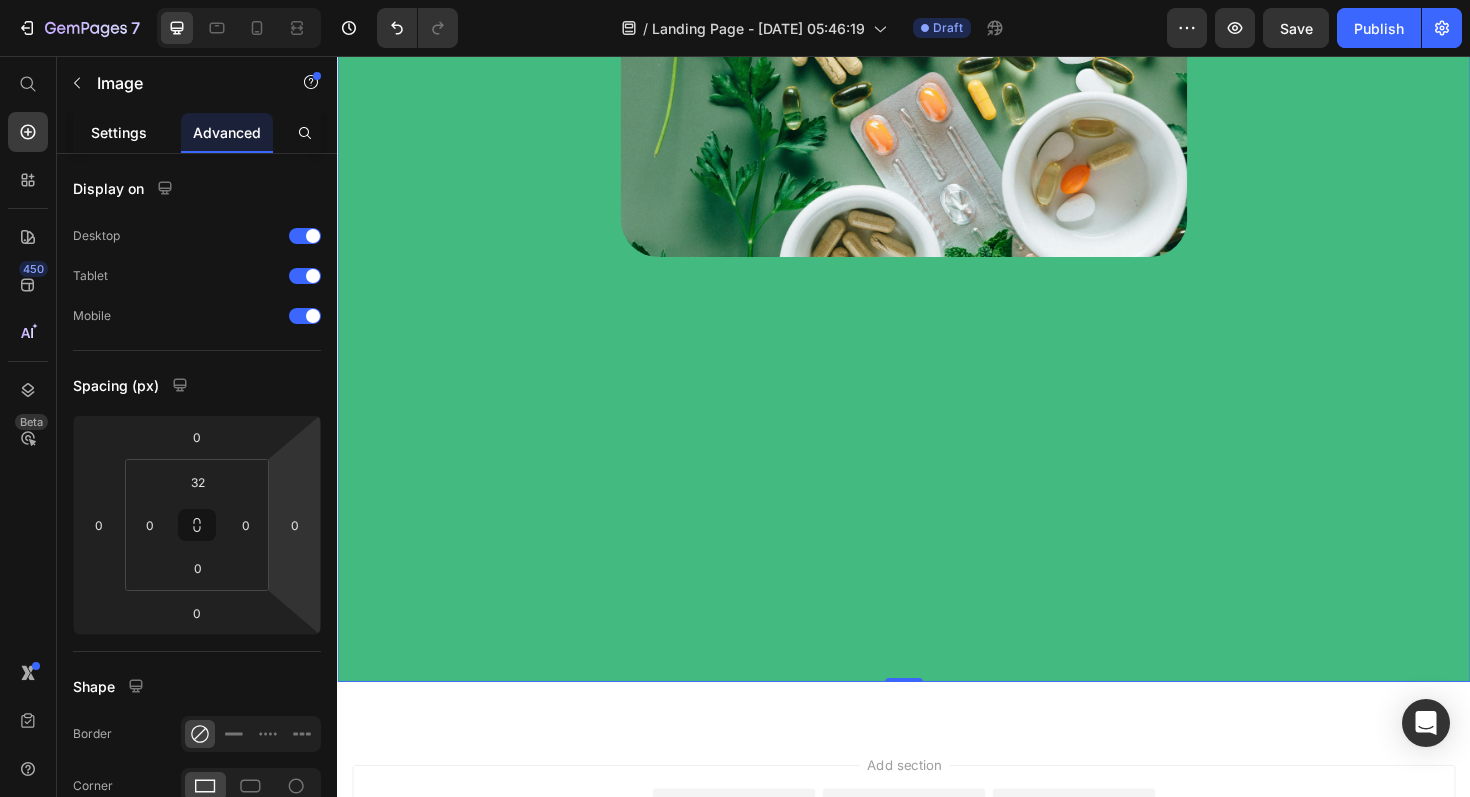 click on "Settings" at bounding box center (119, 132) 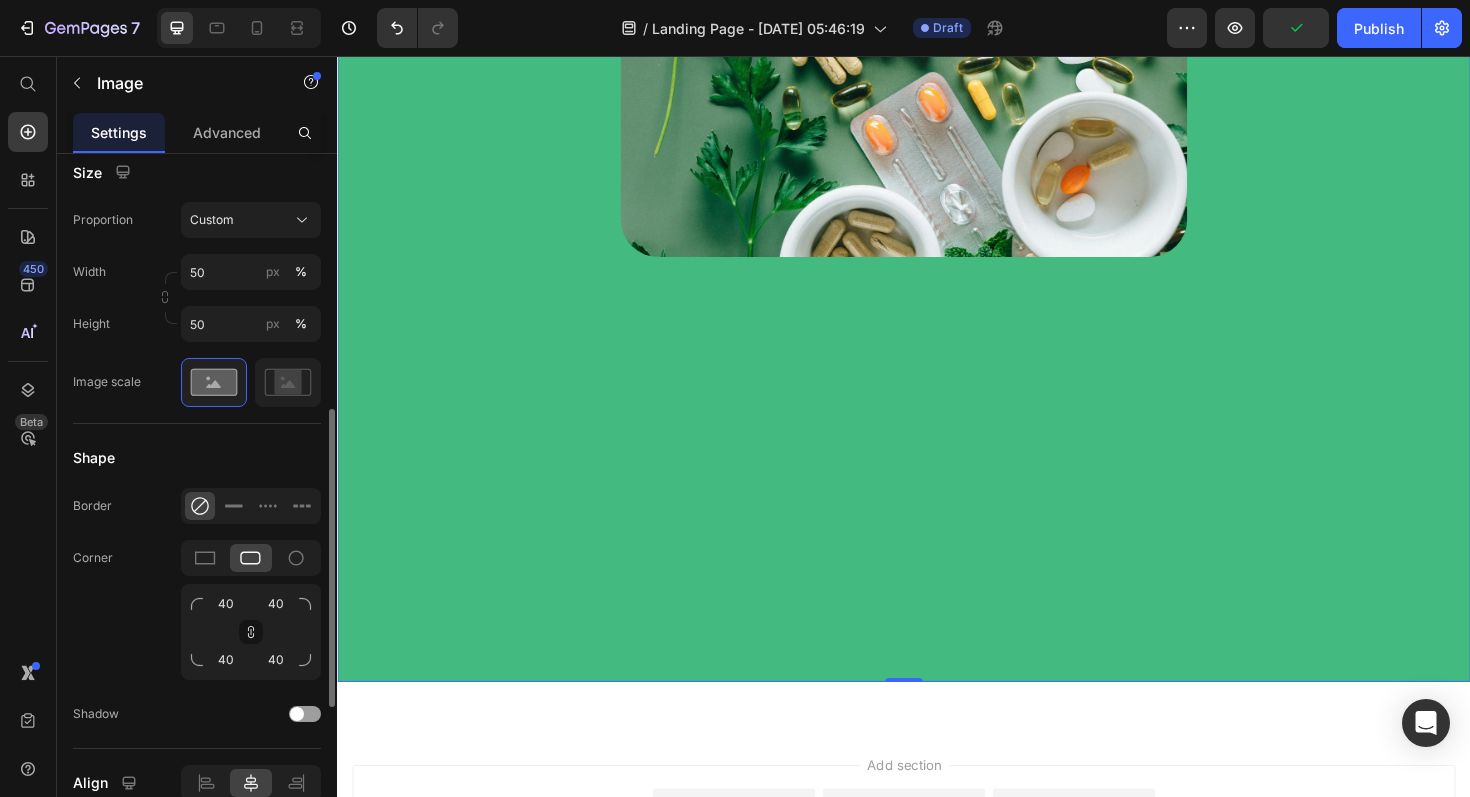 scroll, scrollTop: 574, scrollLeft: 0, axis: vertical 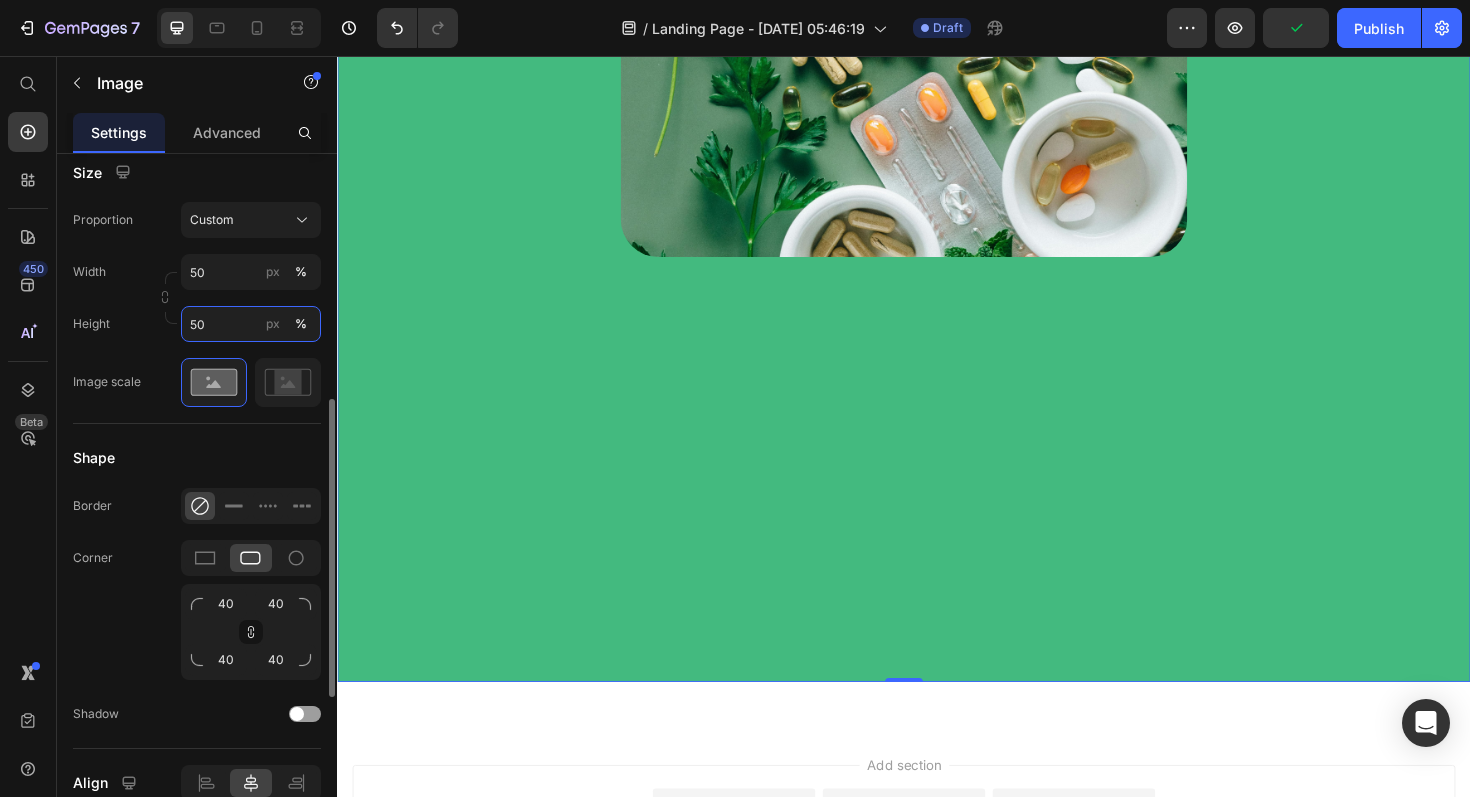 click on "50" at bounding box center (251, 324) 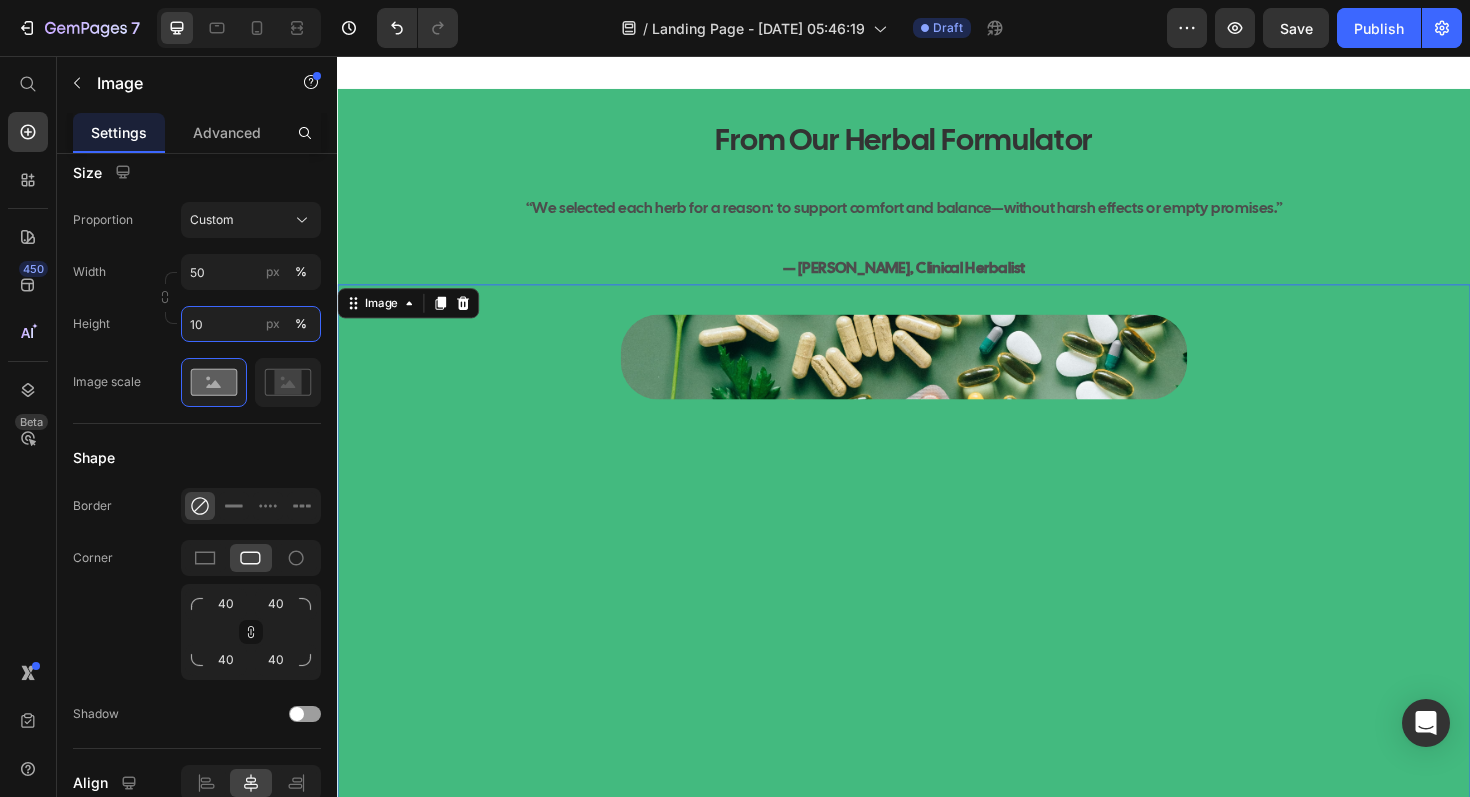 scroll, scrollTop: 8970, scrollLeft: 0, axis: vertical 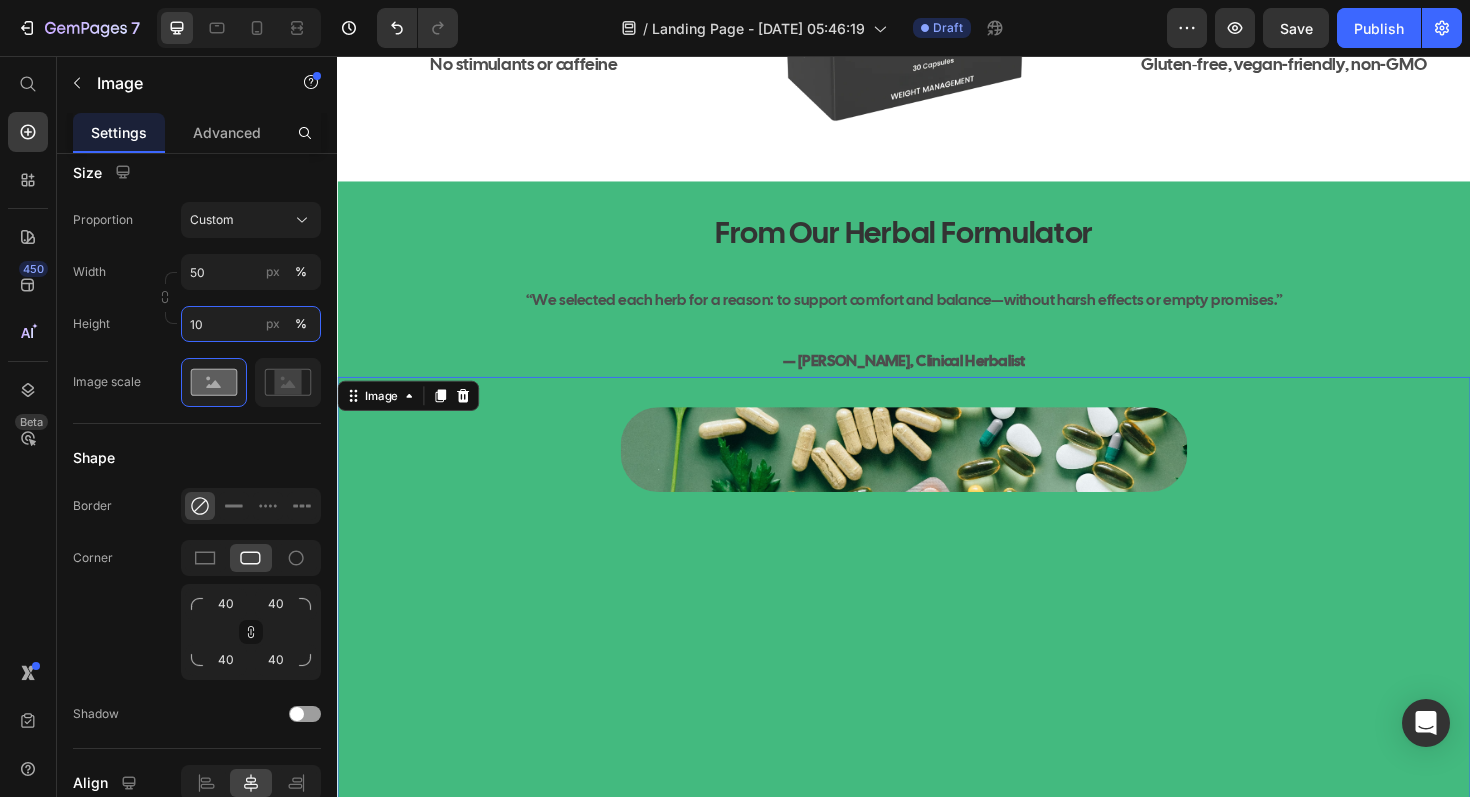 type on "50" 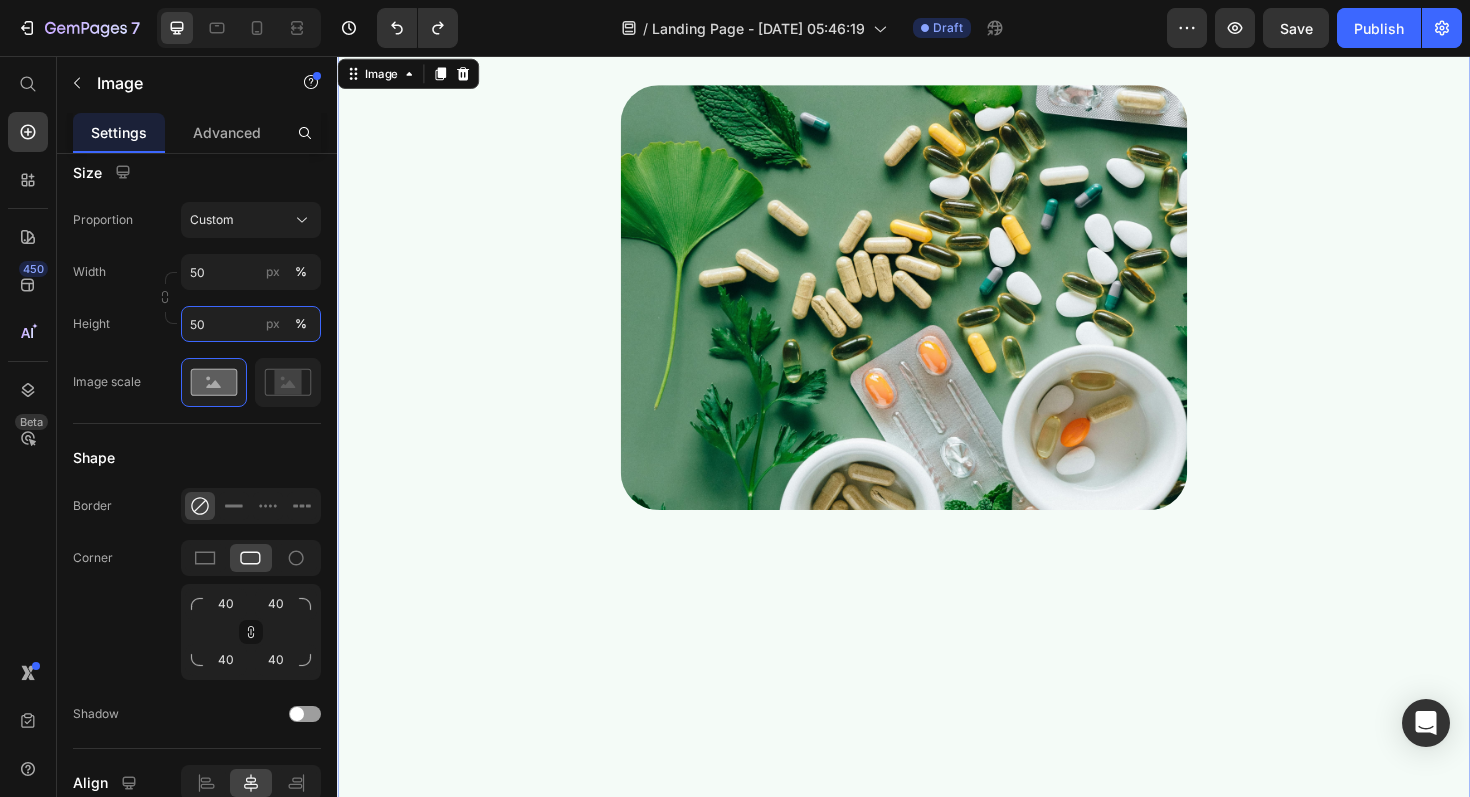 scroll, scrollTop: 9281, scrollLeft: 0, axis: vertical 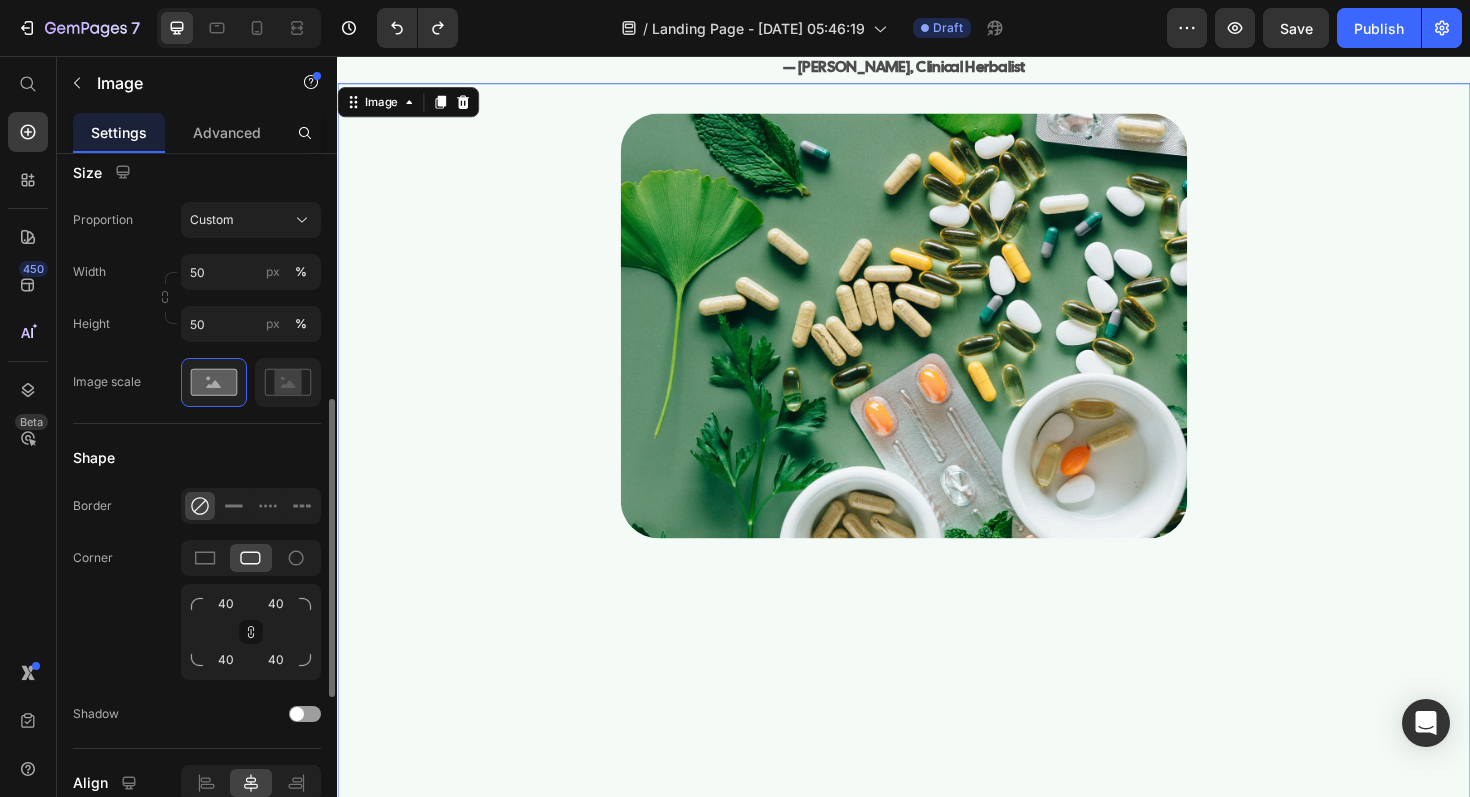 click on "Height 50 px %" at bounding box center [197, 324] 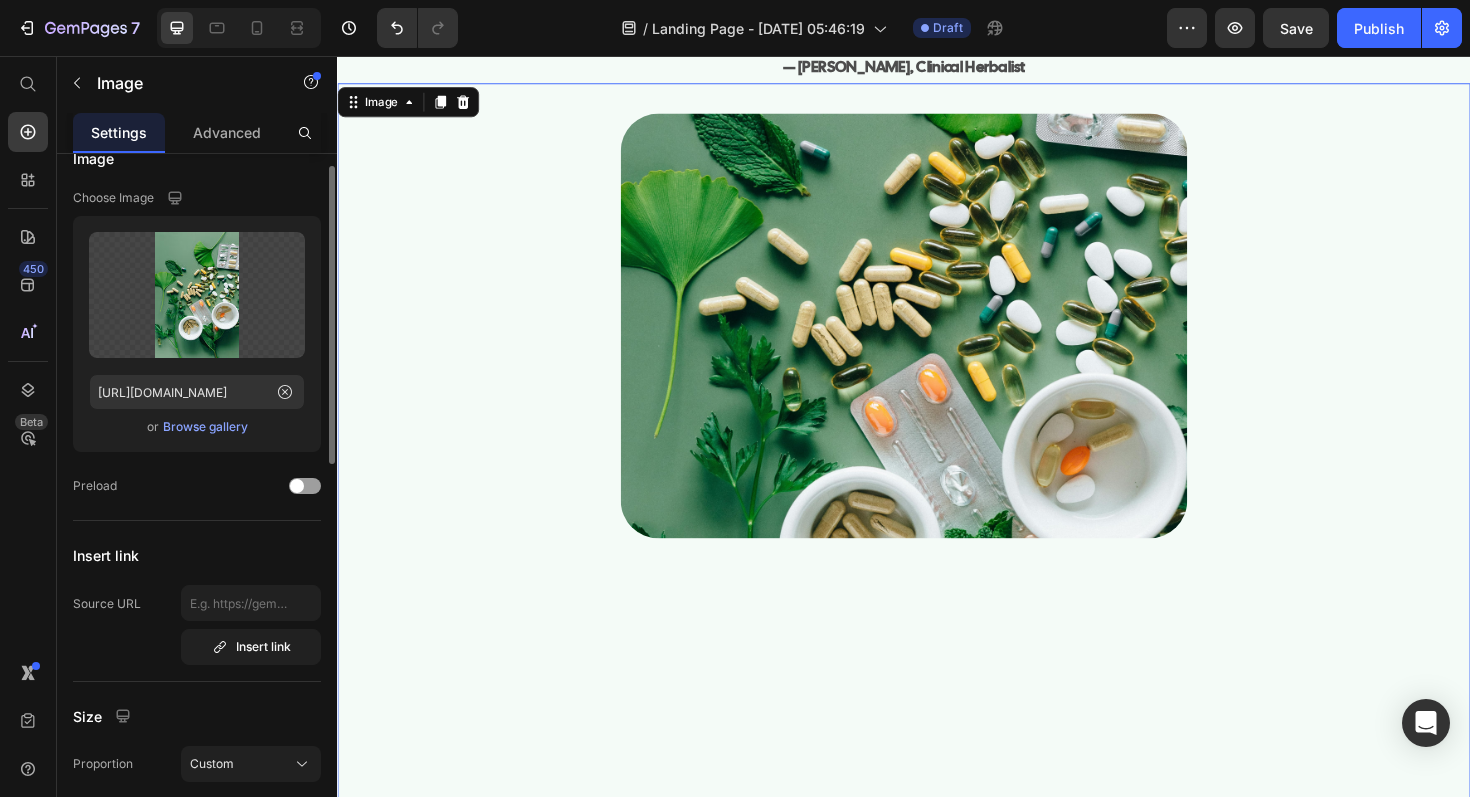 scroll, scrollTop: 28, scrollLeft: 0, axis: vertical 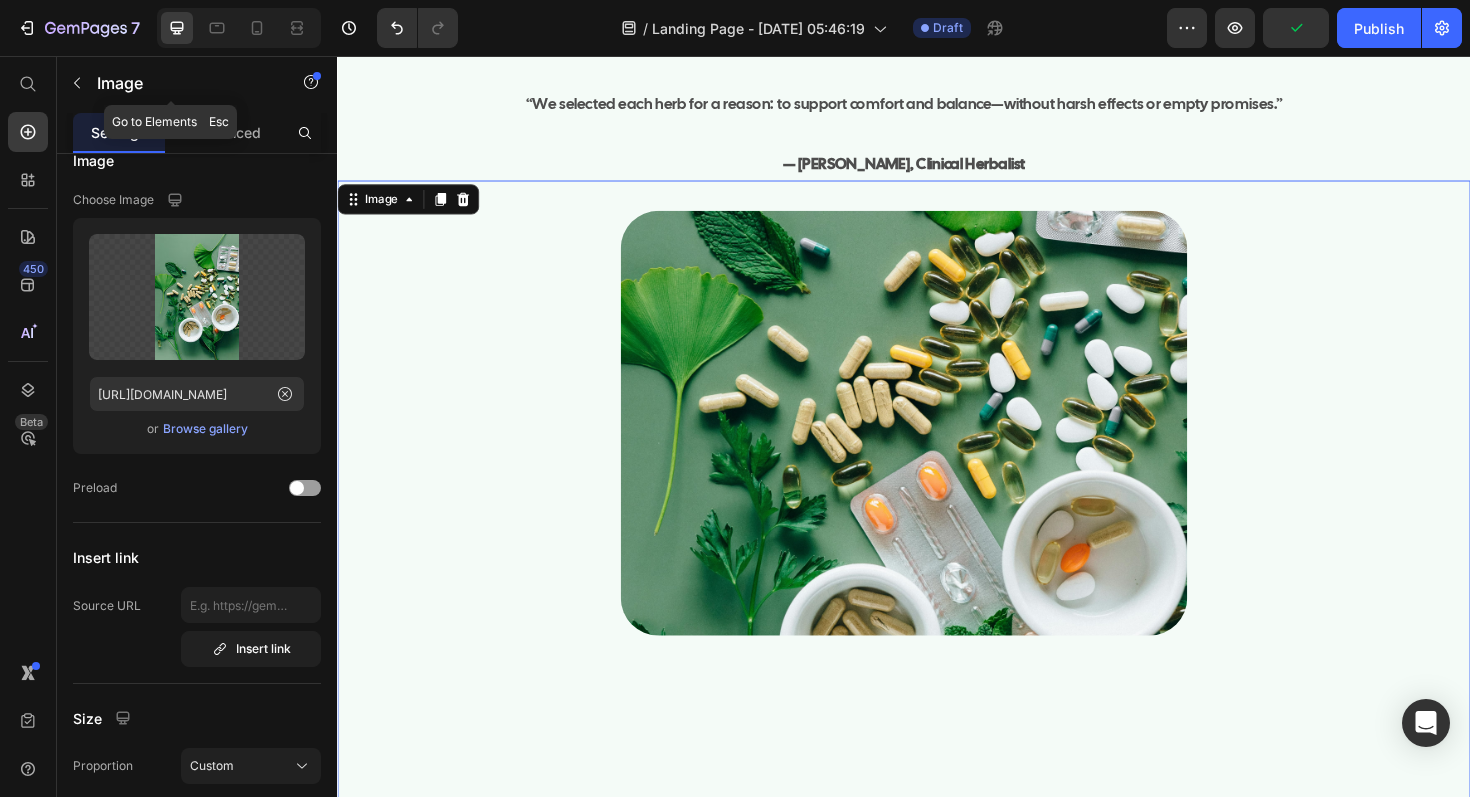 click at bounding box center [77, 83] 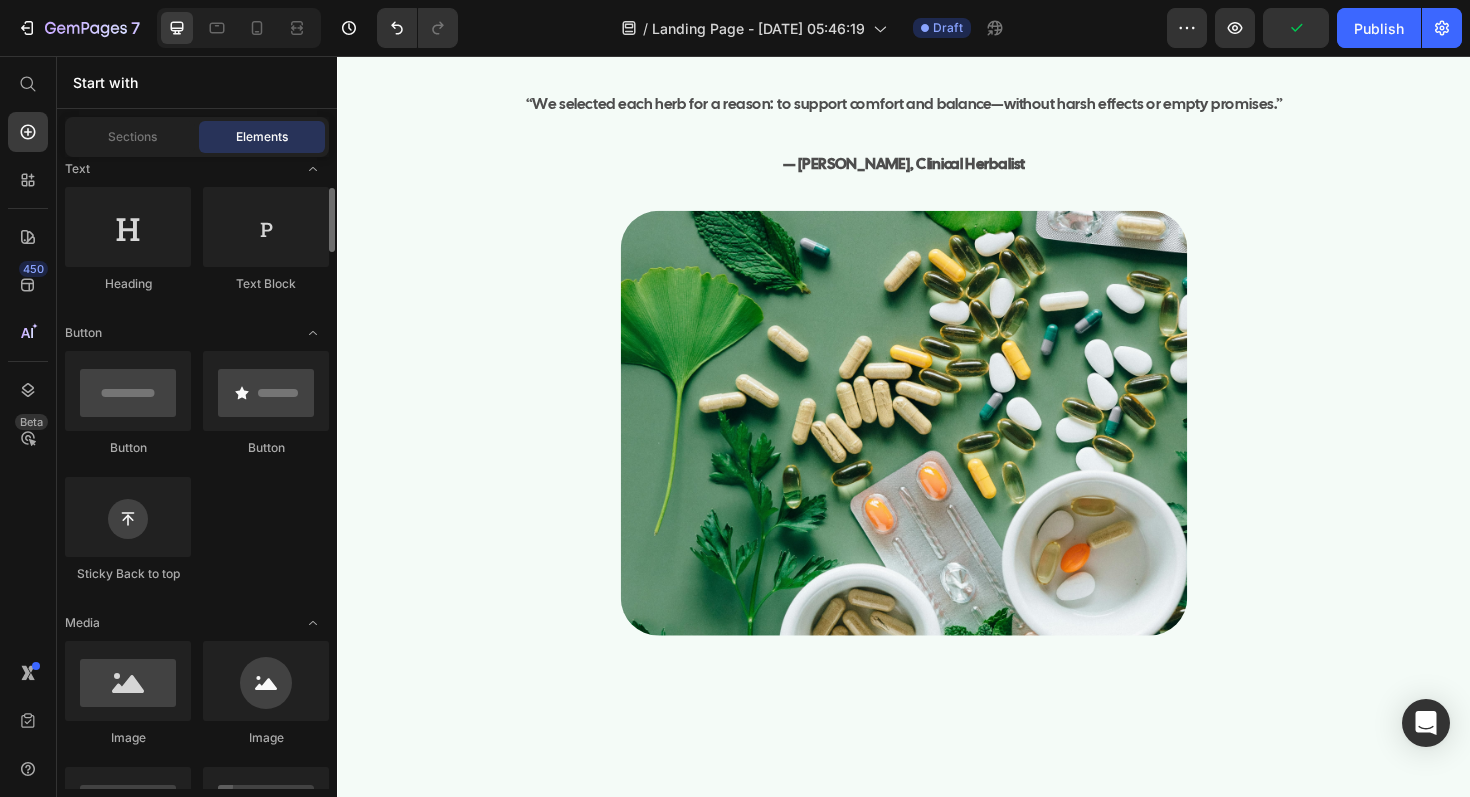 scroll, scrollTop: 0, scrollLeft: 0, axis: both 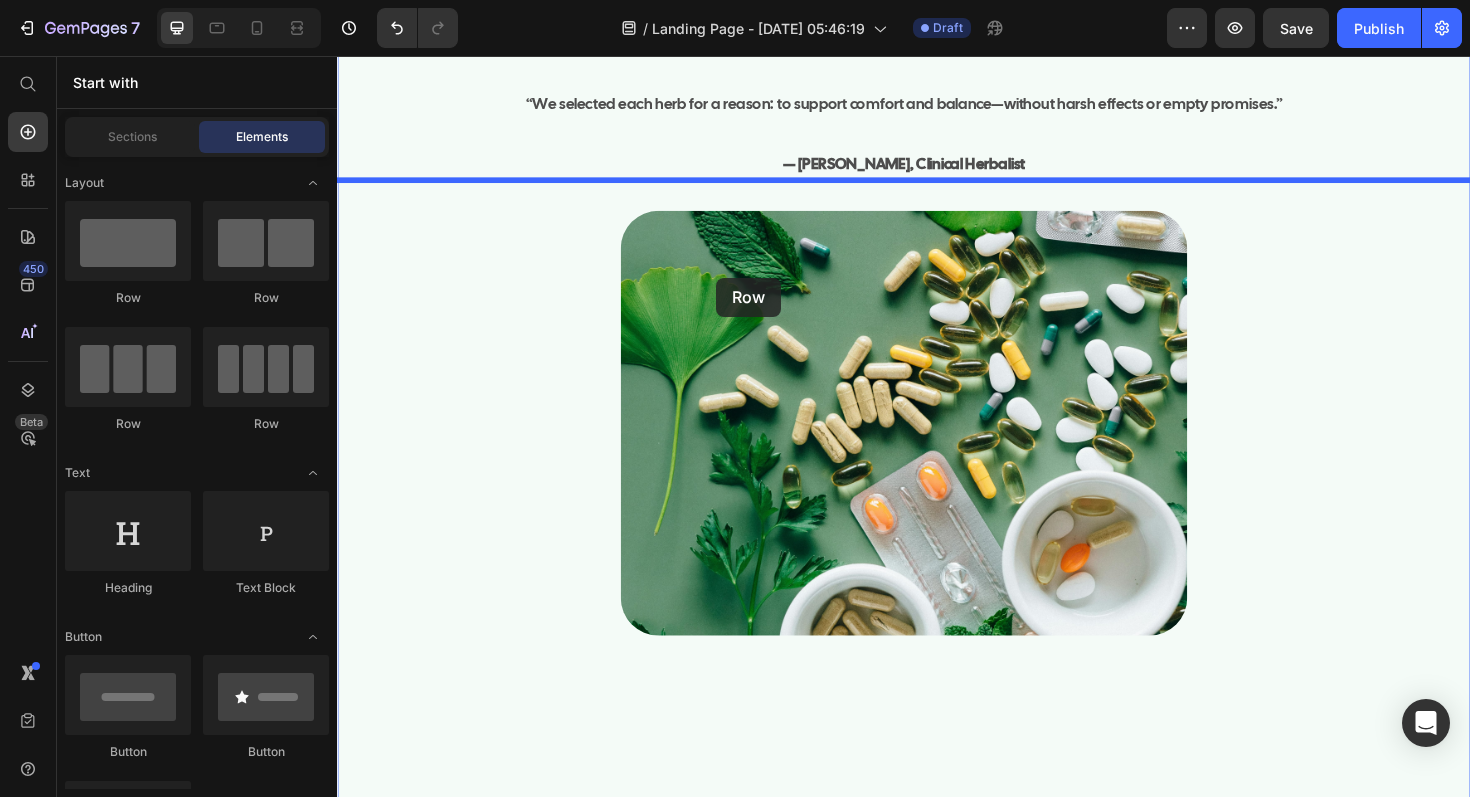 drag, startPoint x: 471, startPoint y: 337, endPoint x: 736, endPoint y: 291, distance: 268.96283 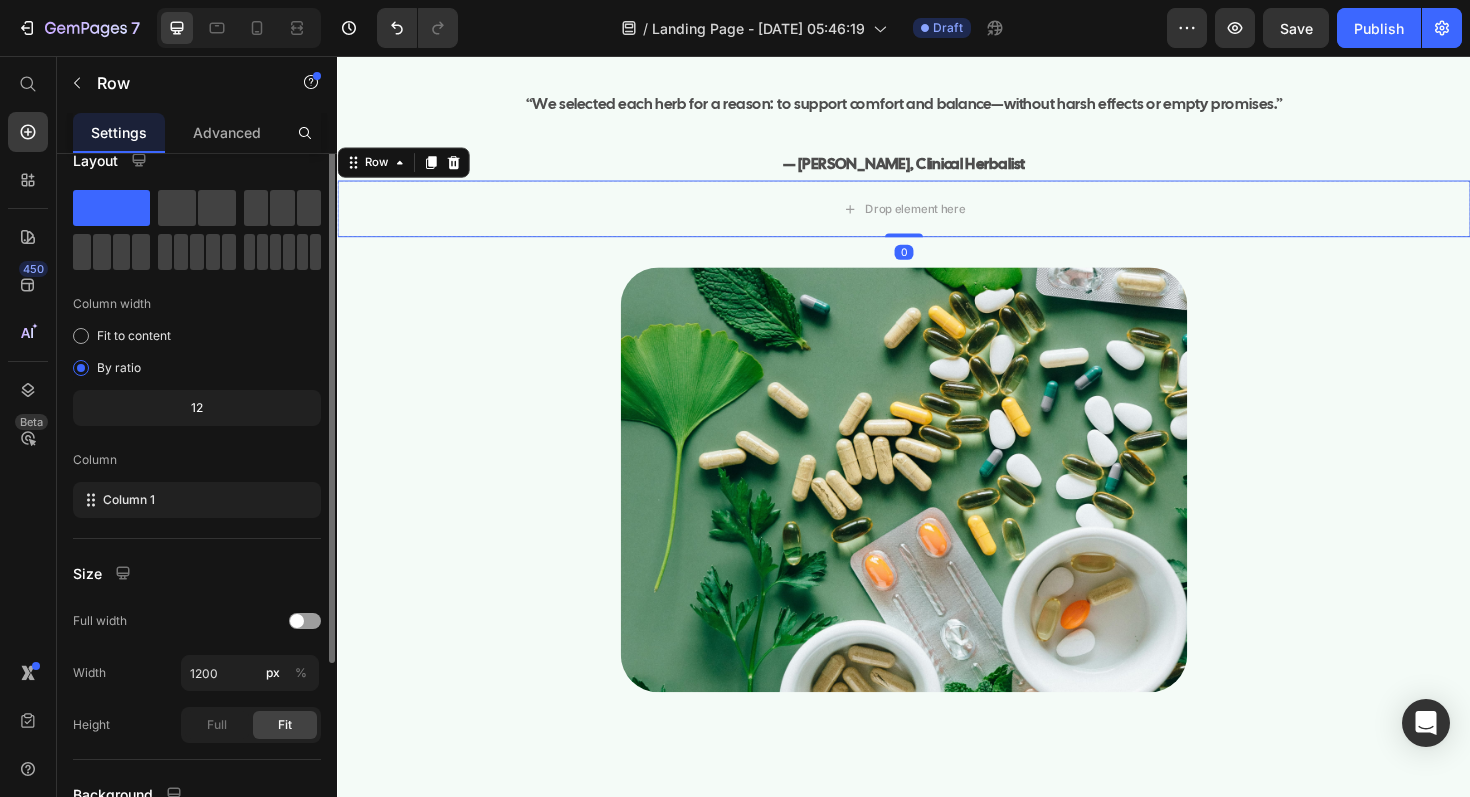 scroll, scrollTop: 0, scrollLeft: 0, axis: both 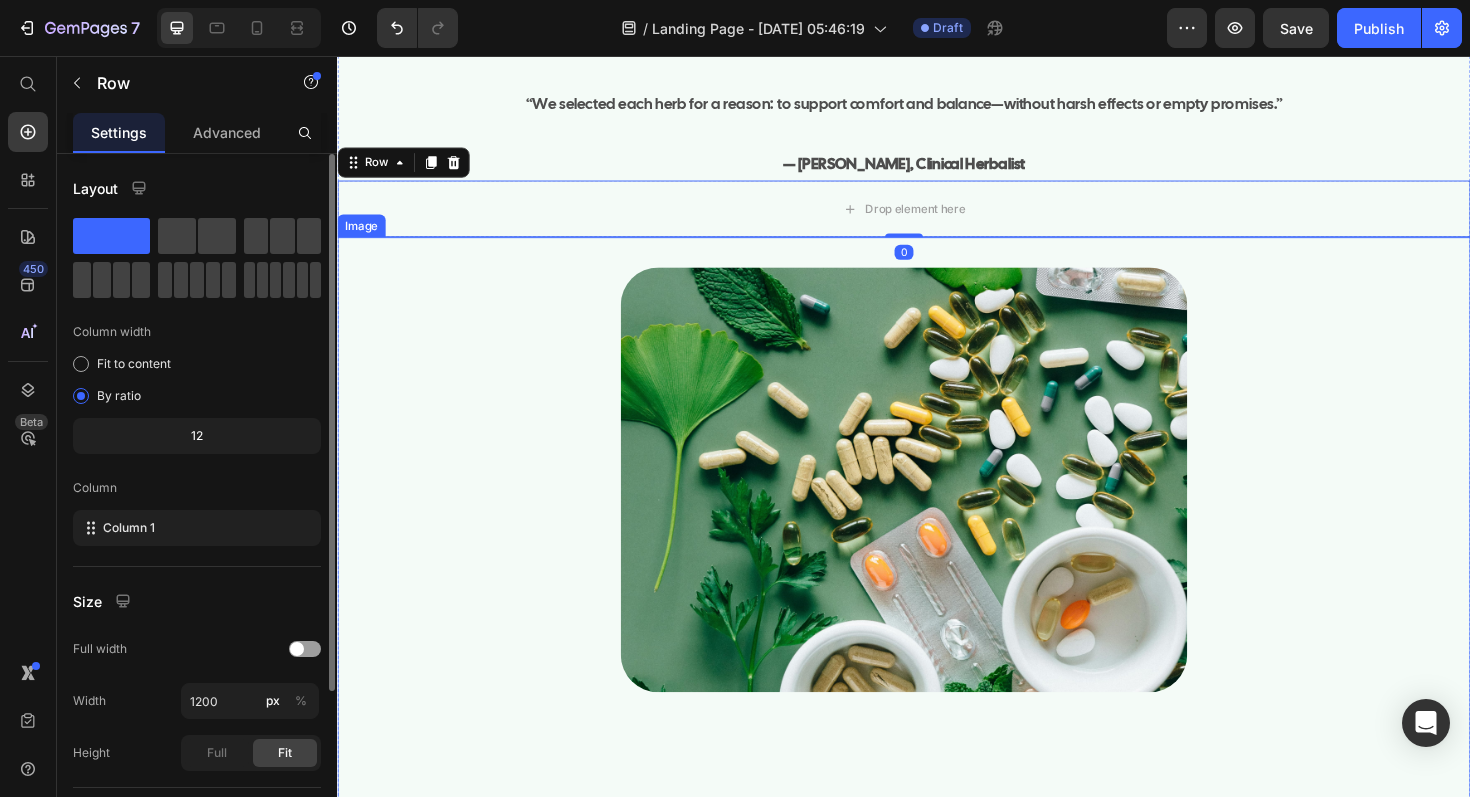 click at bounding box center (937, 714) 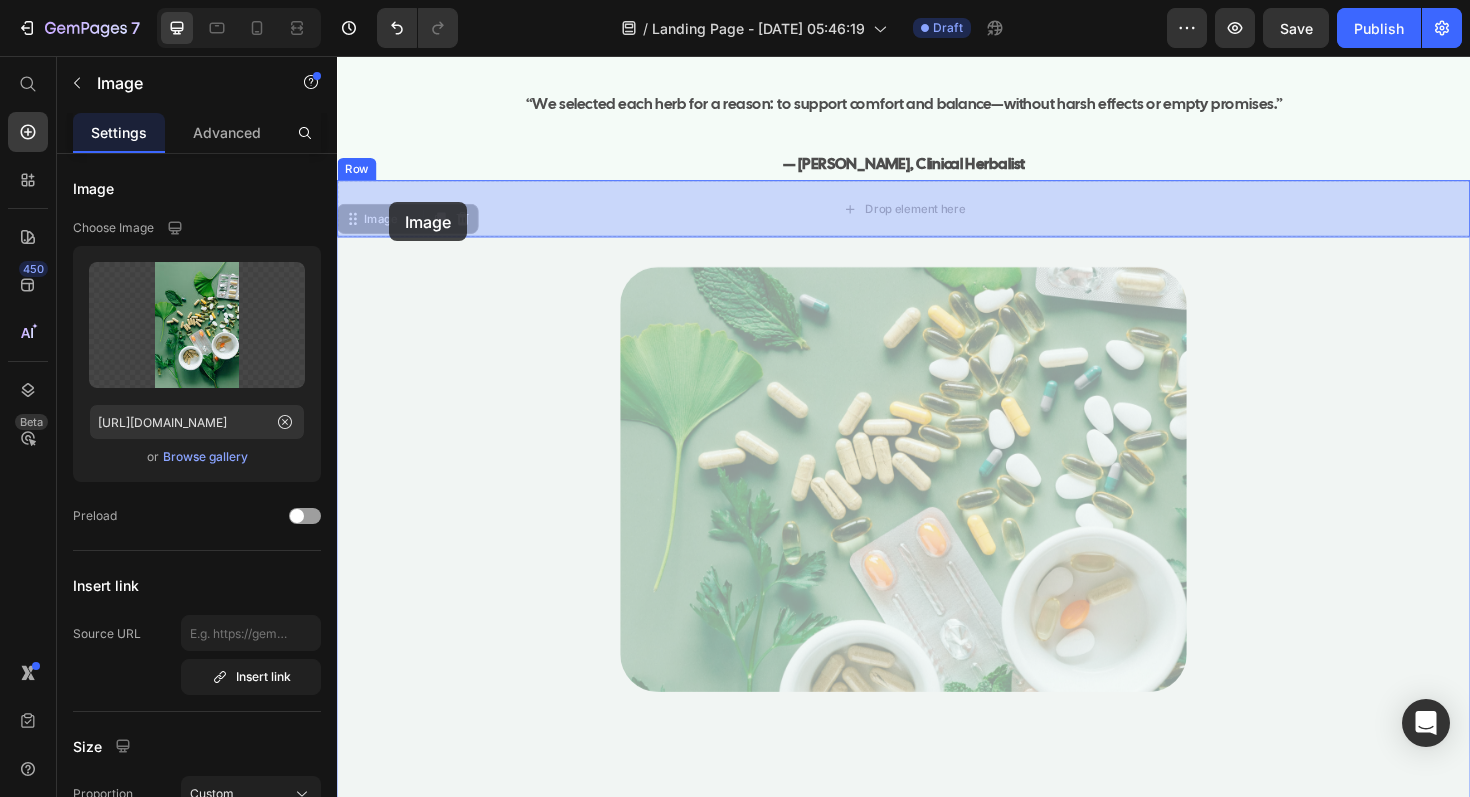 drag, startPoint x: 372, startPoint y: 233, endPoint x: 392, endPoint y: 211, distance: 29.732138 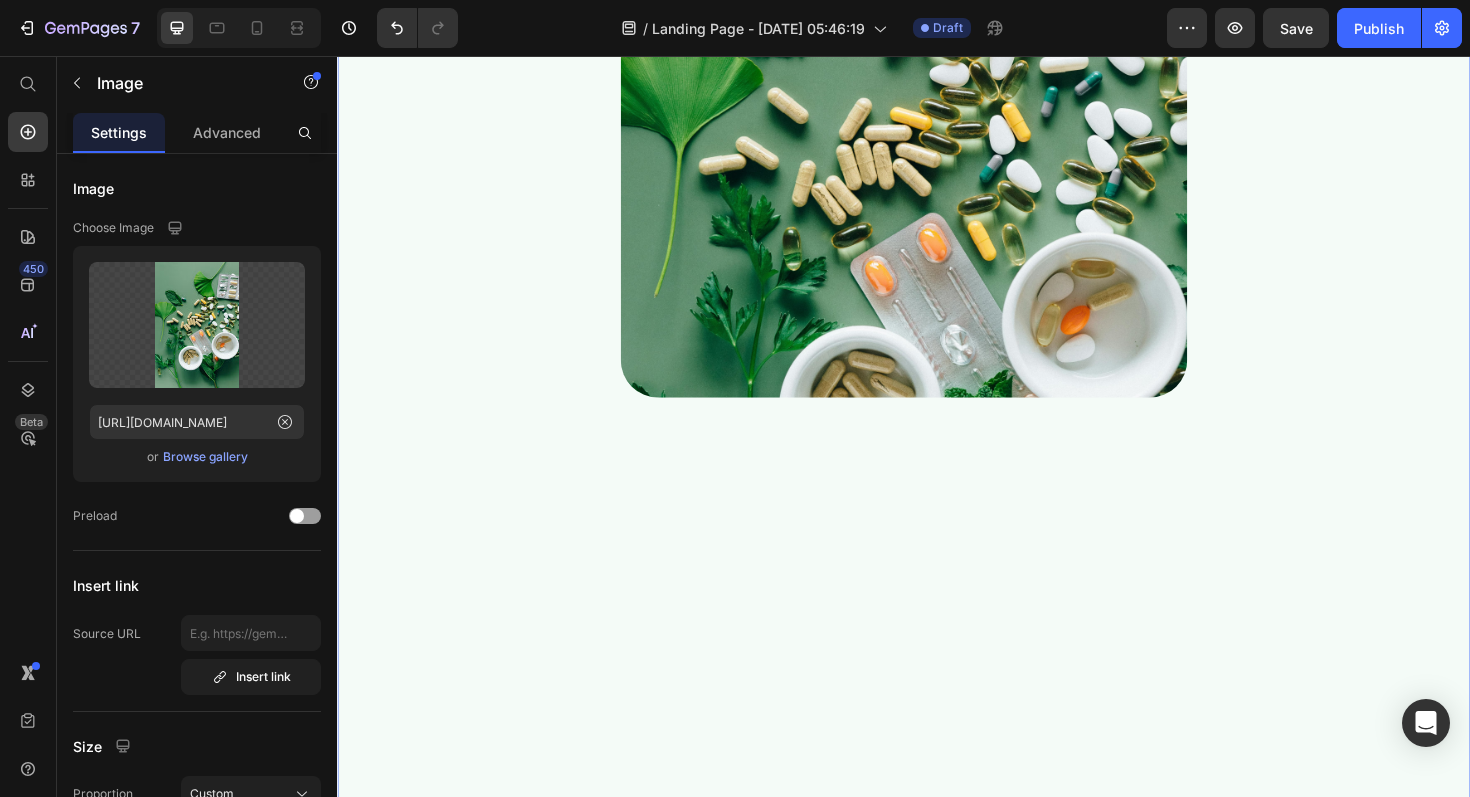 scroll, scrollTop: 9376, scrollLeft: 0, axis: vertical 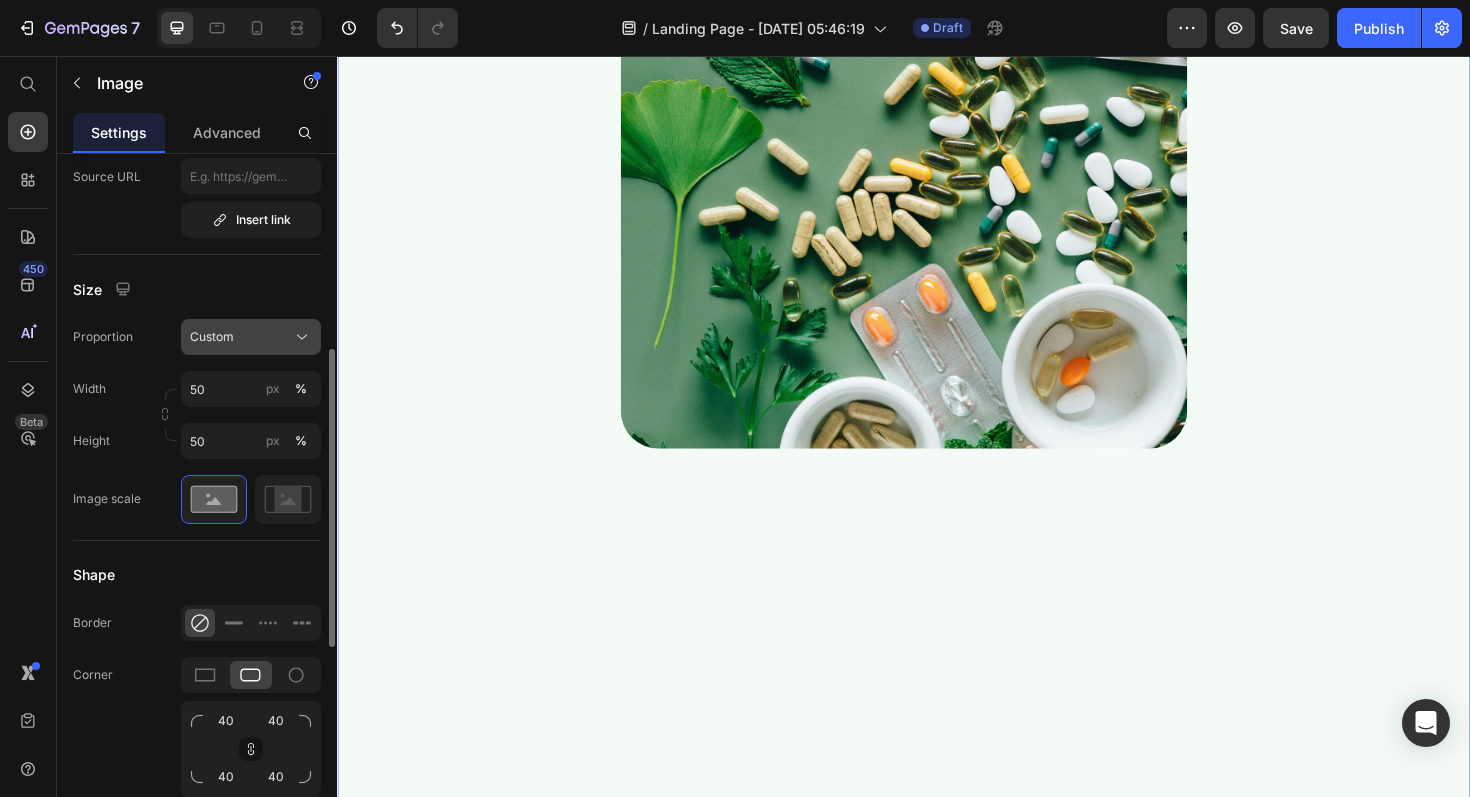 click on "Custom" at bounding box center [251, 337] 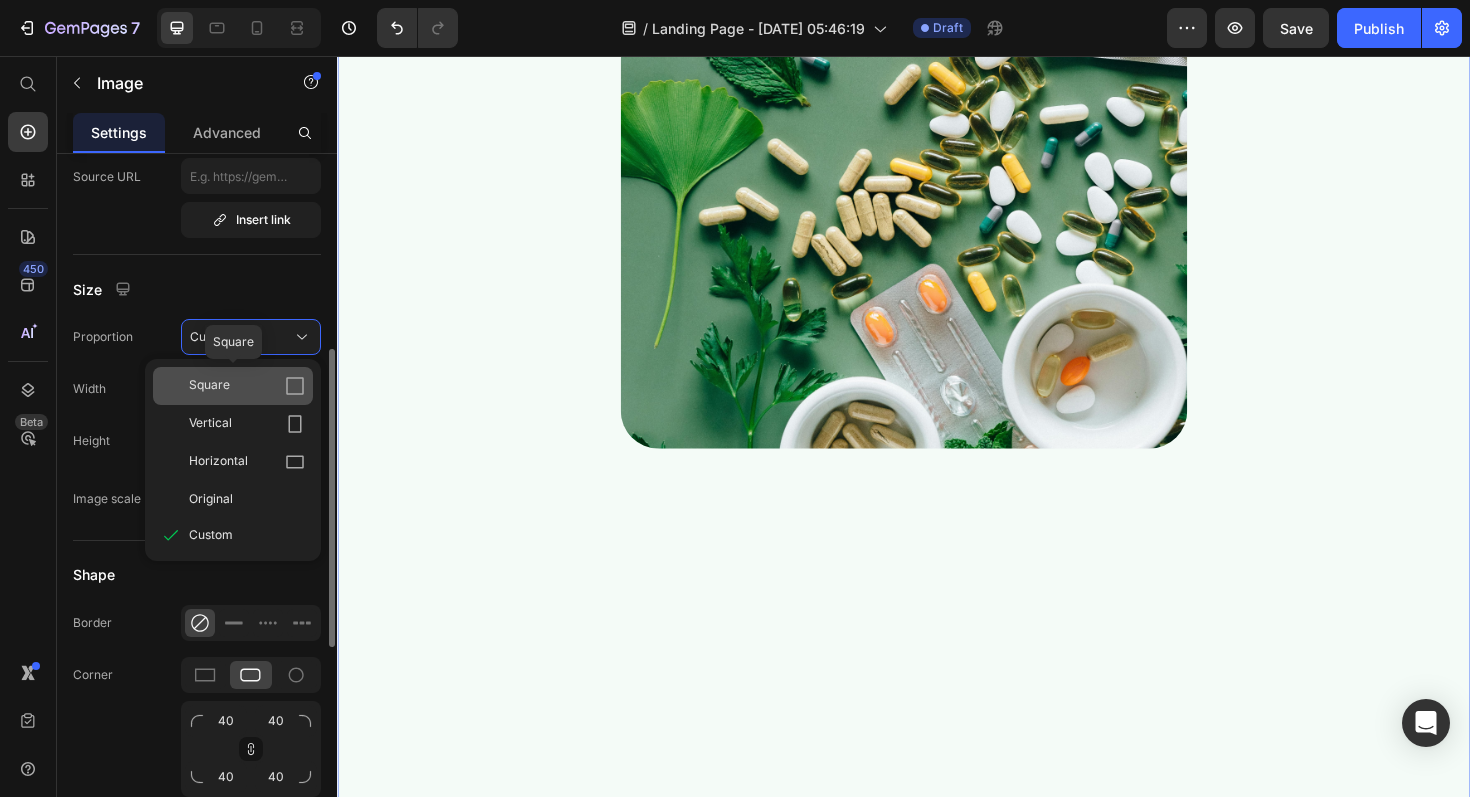 click on "Square" at bounding box center [209, 386] 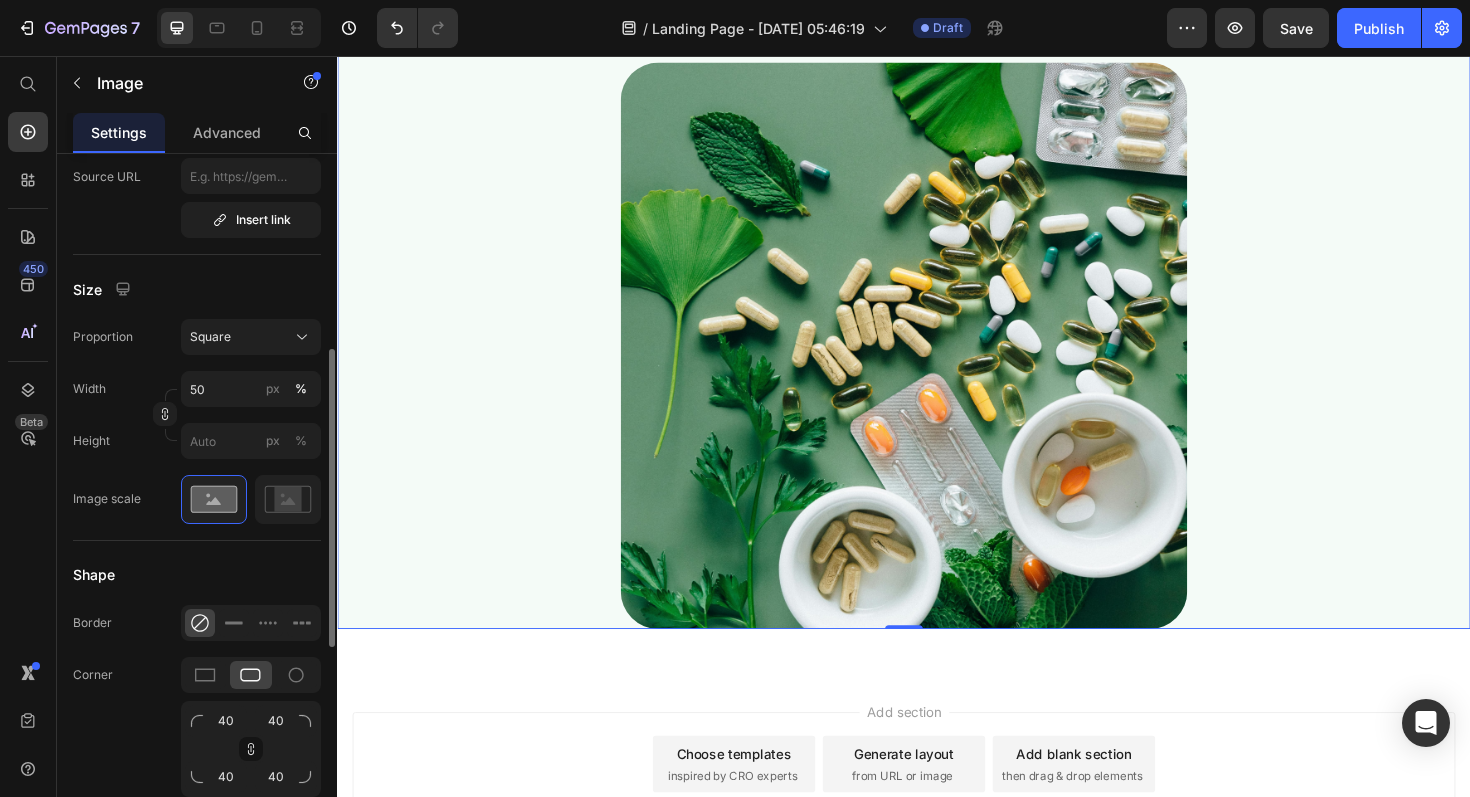 scroll, scrollTop: 9319, scrollLeft: 0, axis: vertical 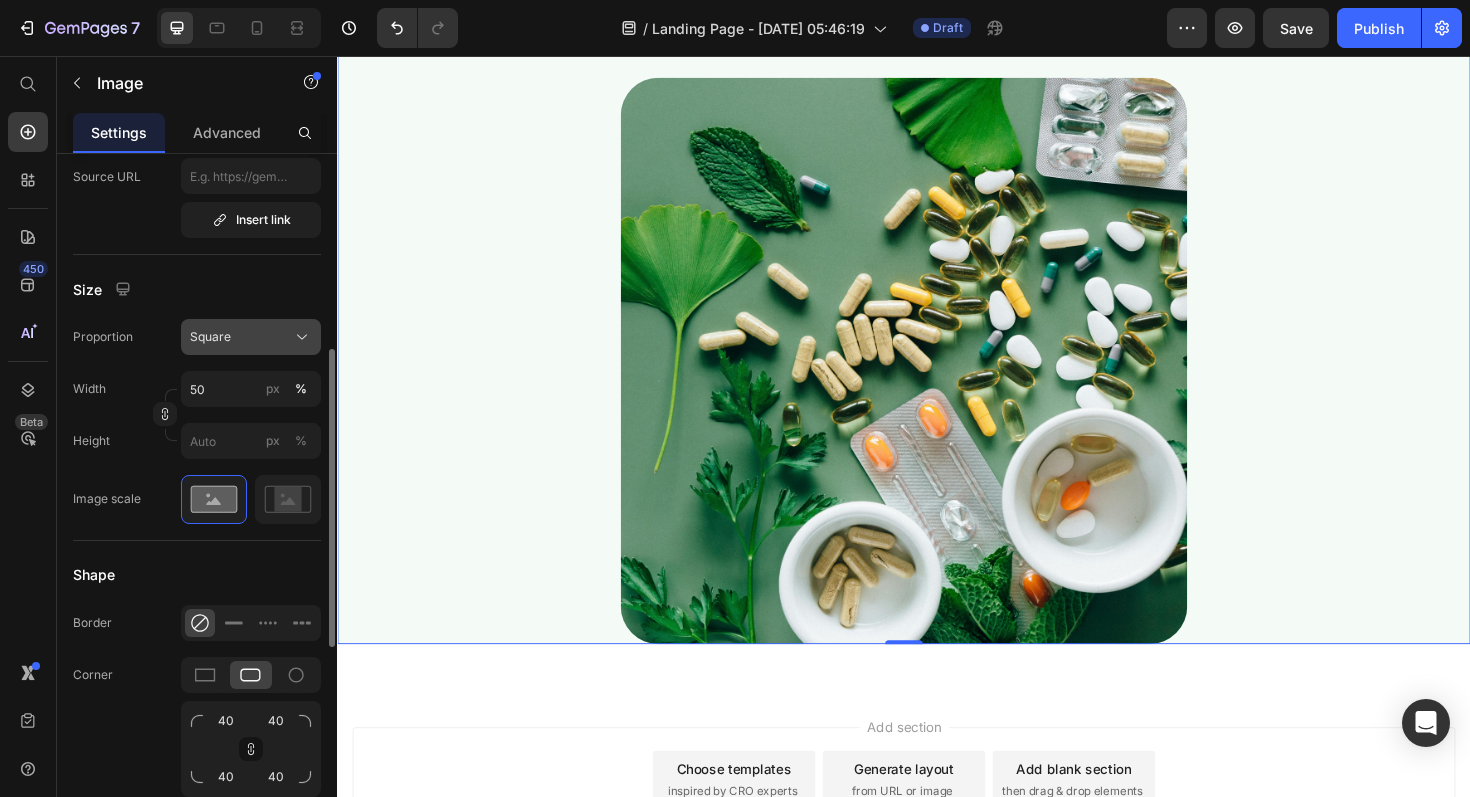click on "Square" 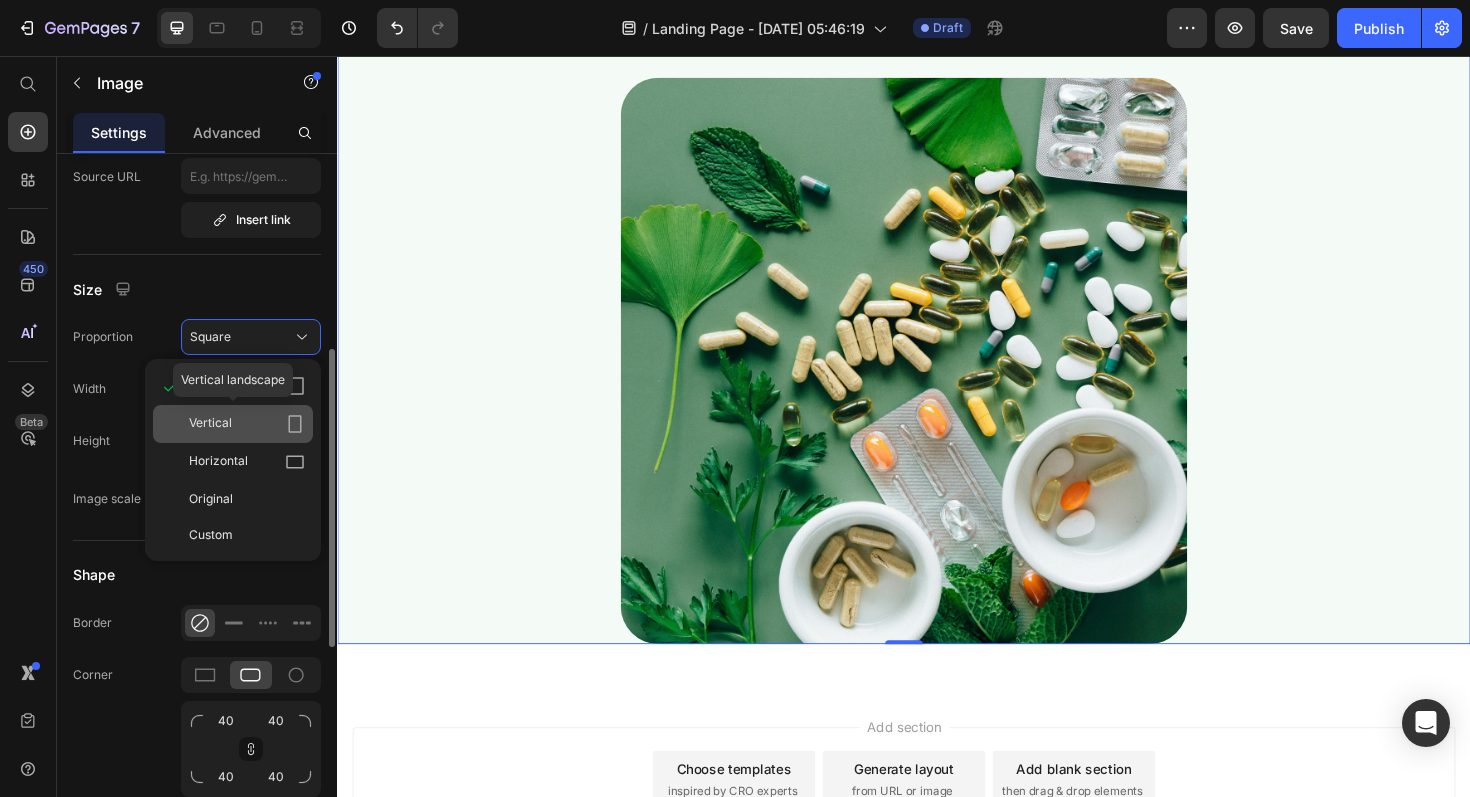 click on "Vertical" at bounding box center (210, 424) 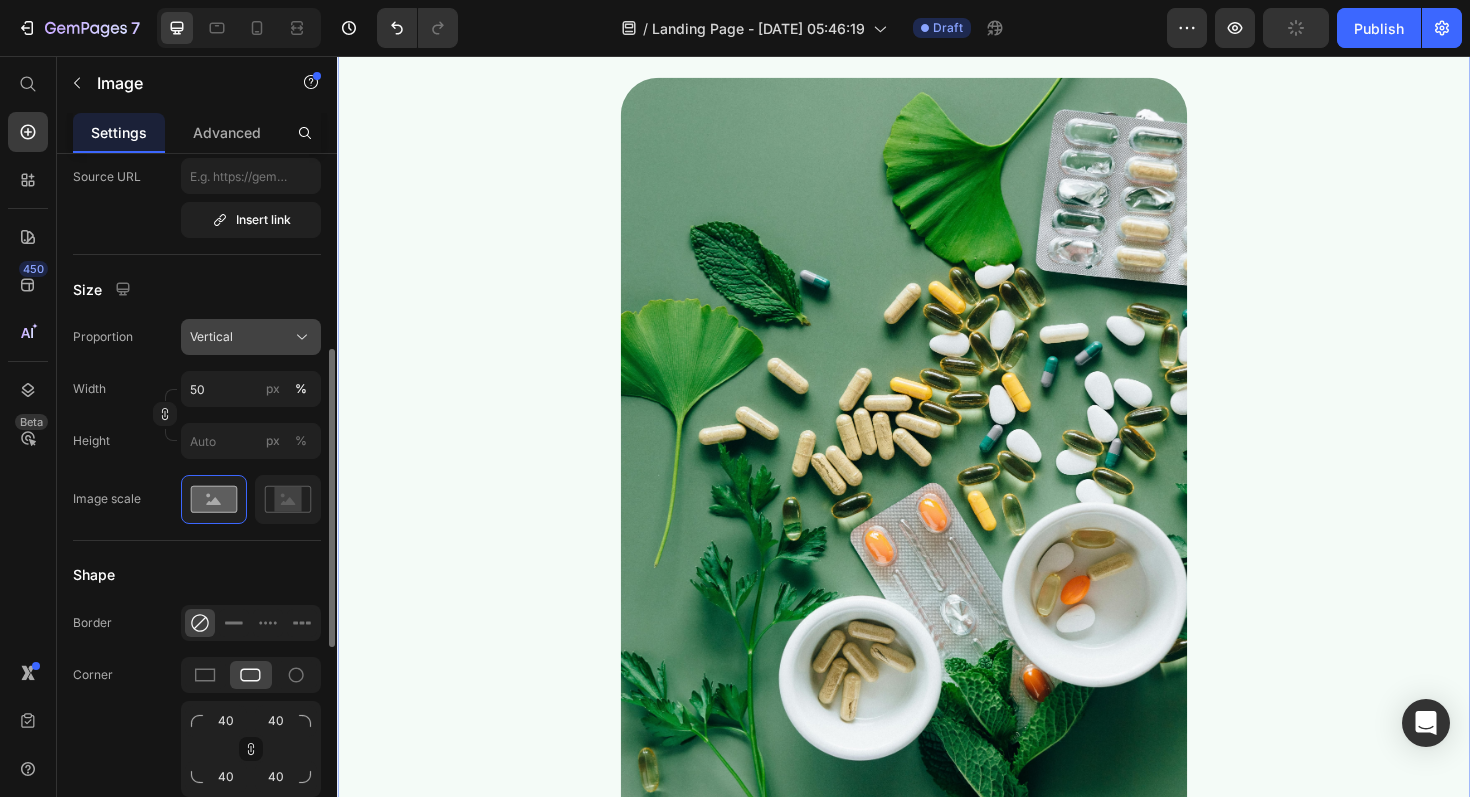 click on "Vertical" 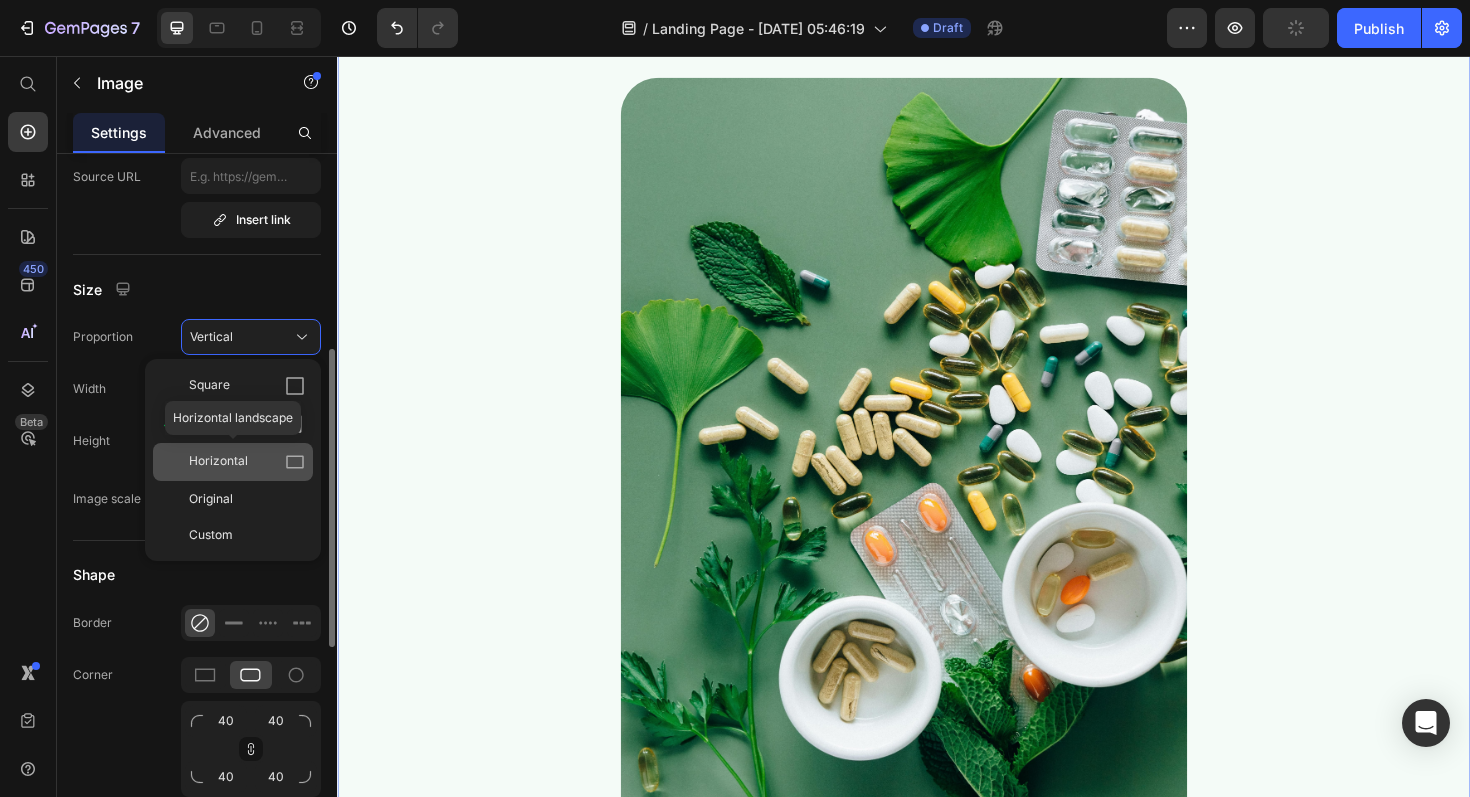 click on "Horizontal" at bounding box center [247, 462] 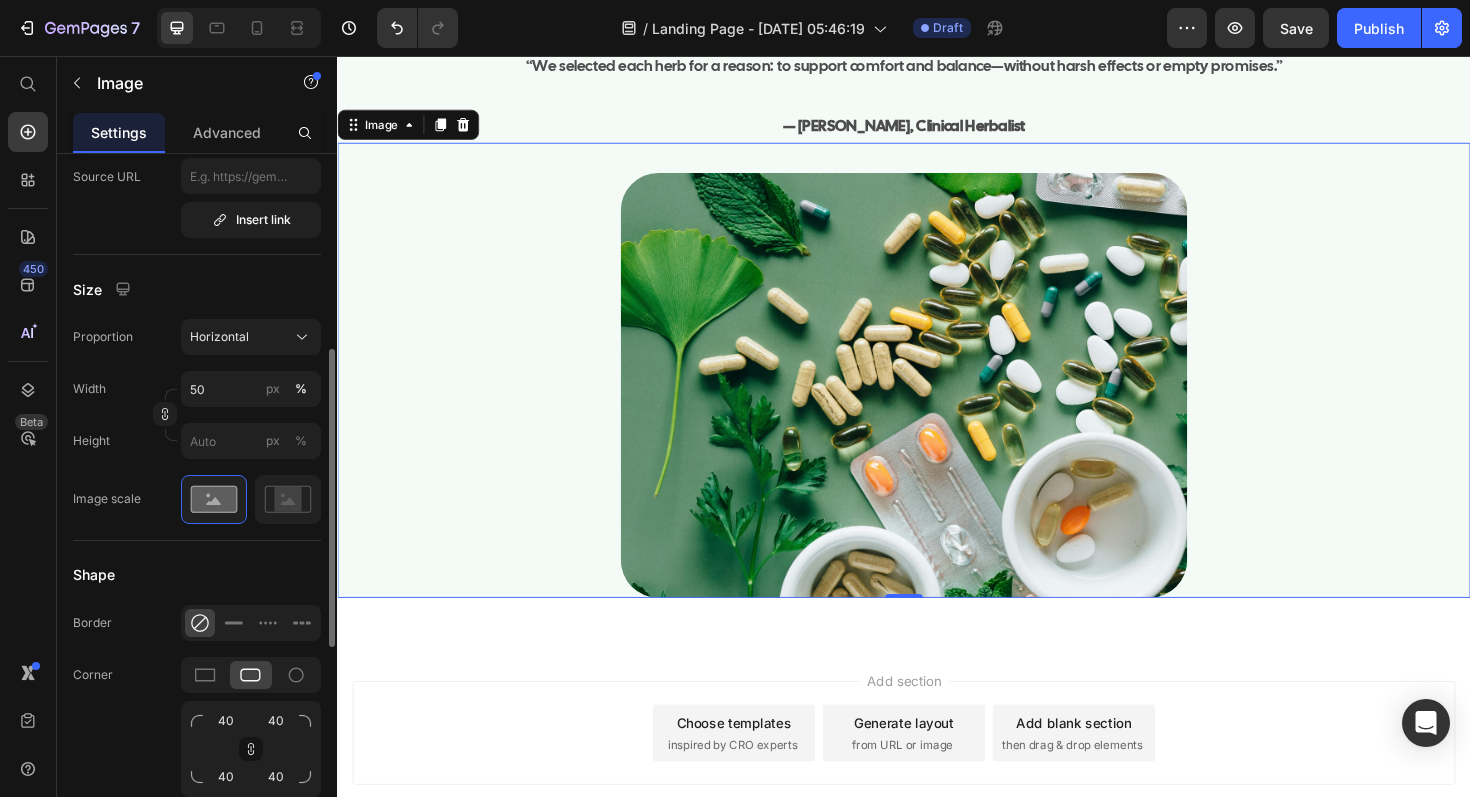 scroll, scrollTop: 8980, scrollLeft: 0, axis: vertical 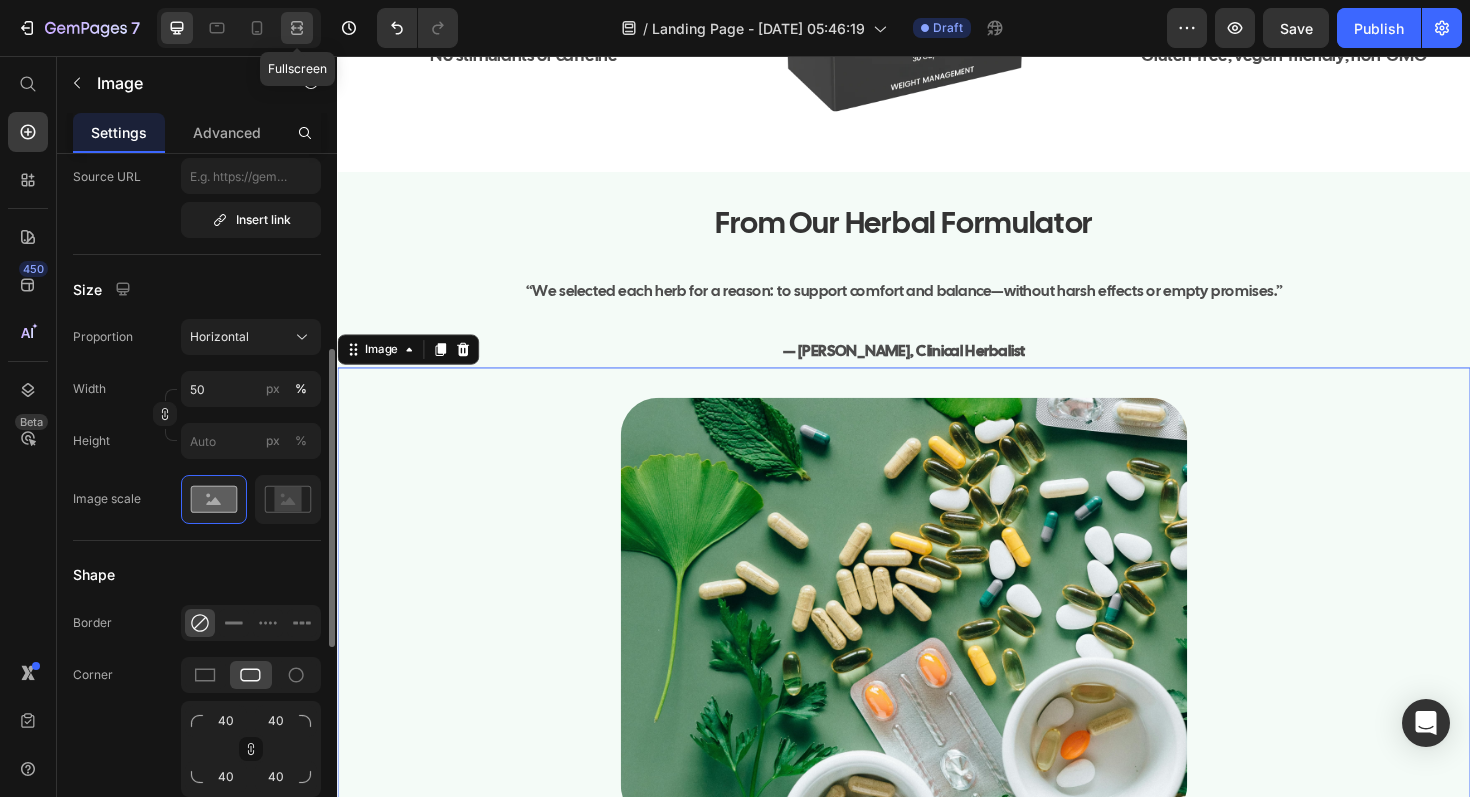 click 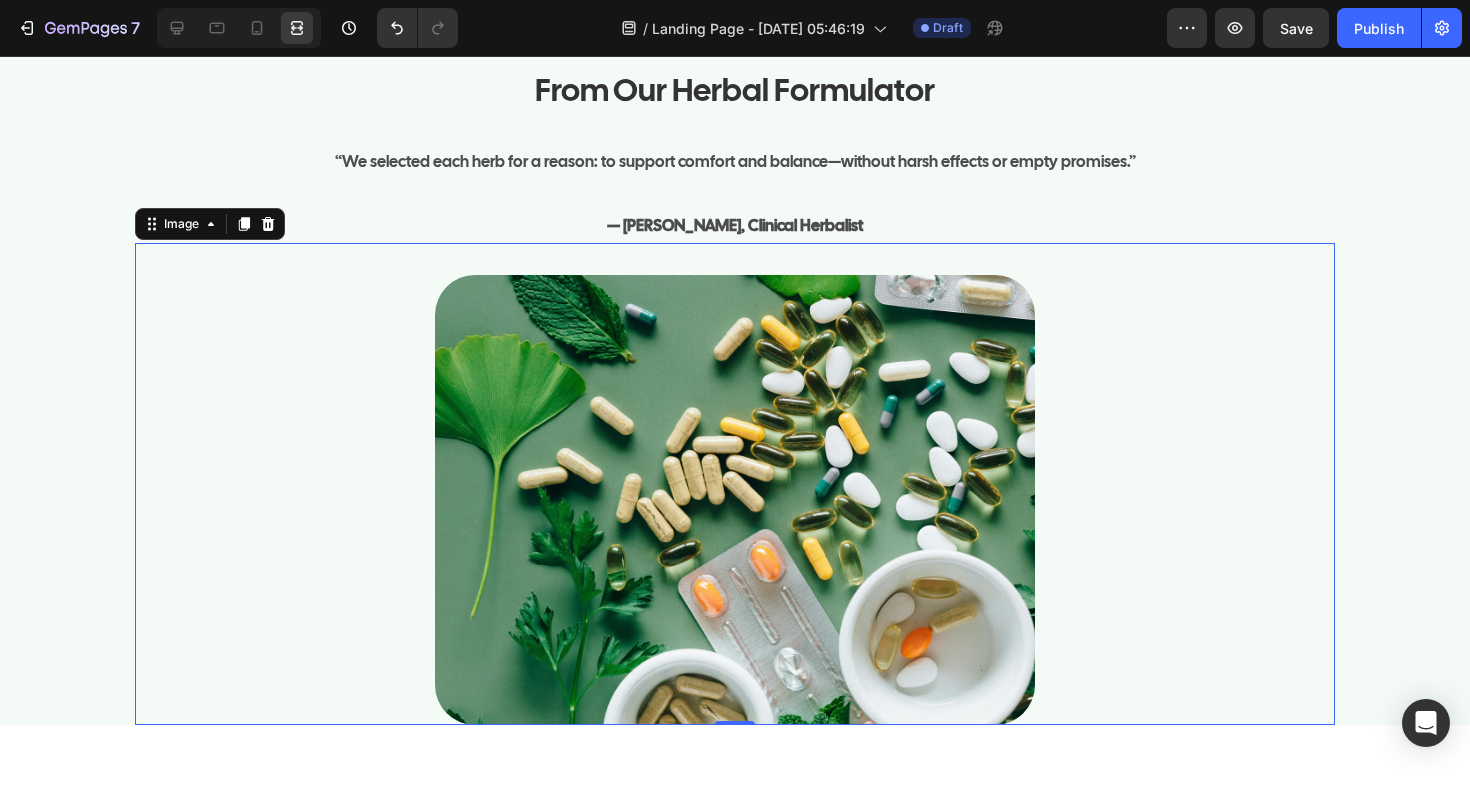 scroll, scrollTop: 9063, scrollLeft: 0, axis: vertical 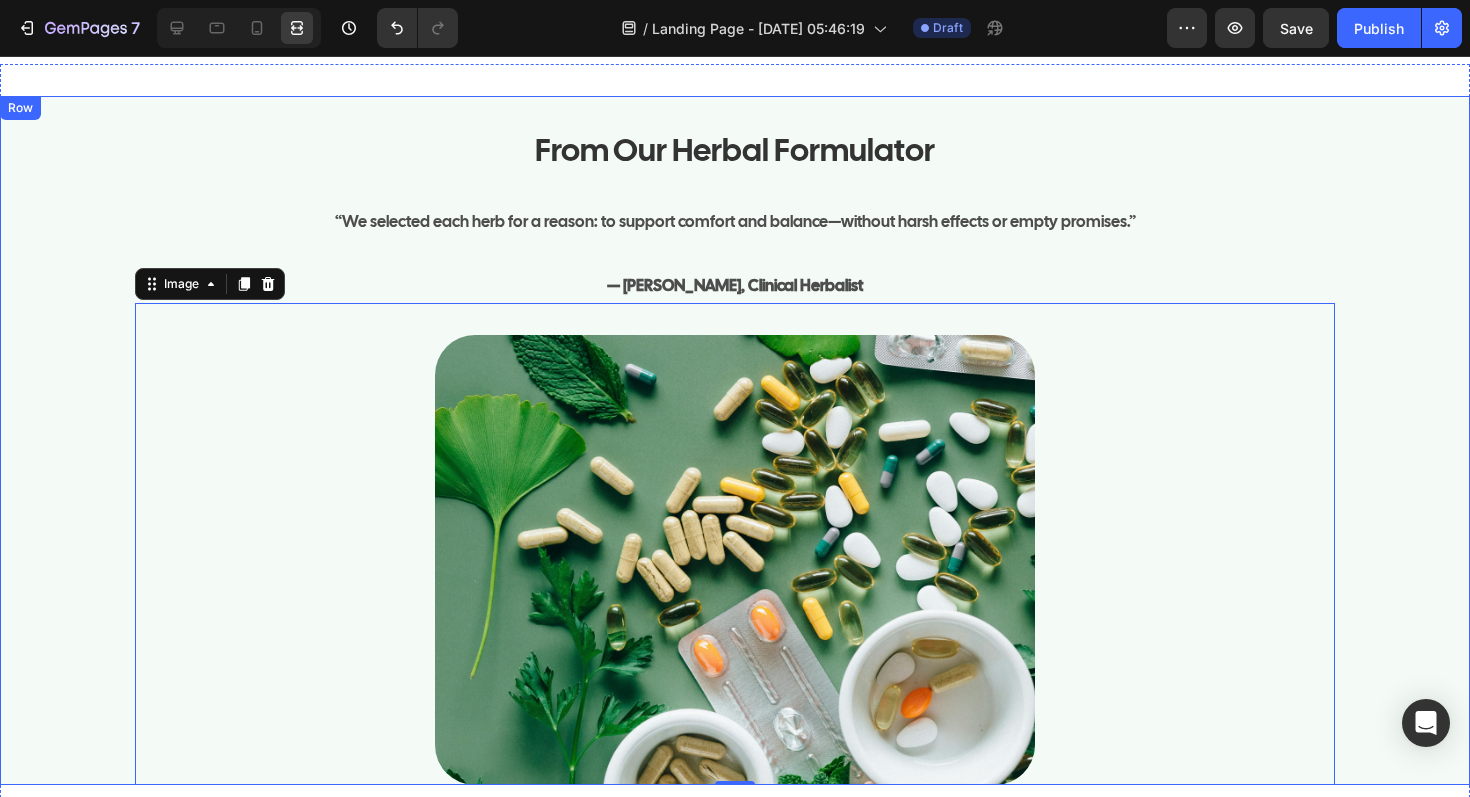 click on "From Our Herbal Formulator Heading “We selected each herb for a reason: to support comfort and balance—without harsh effects or empty promises.” Text Block — [PERSON_NAME], Clinical Herbalist Text Block Image   0 Row" at bounding box center [735, 440] 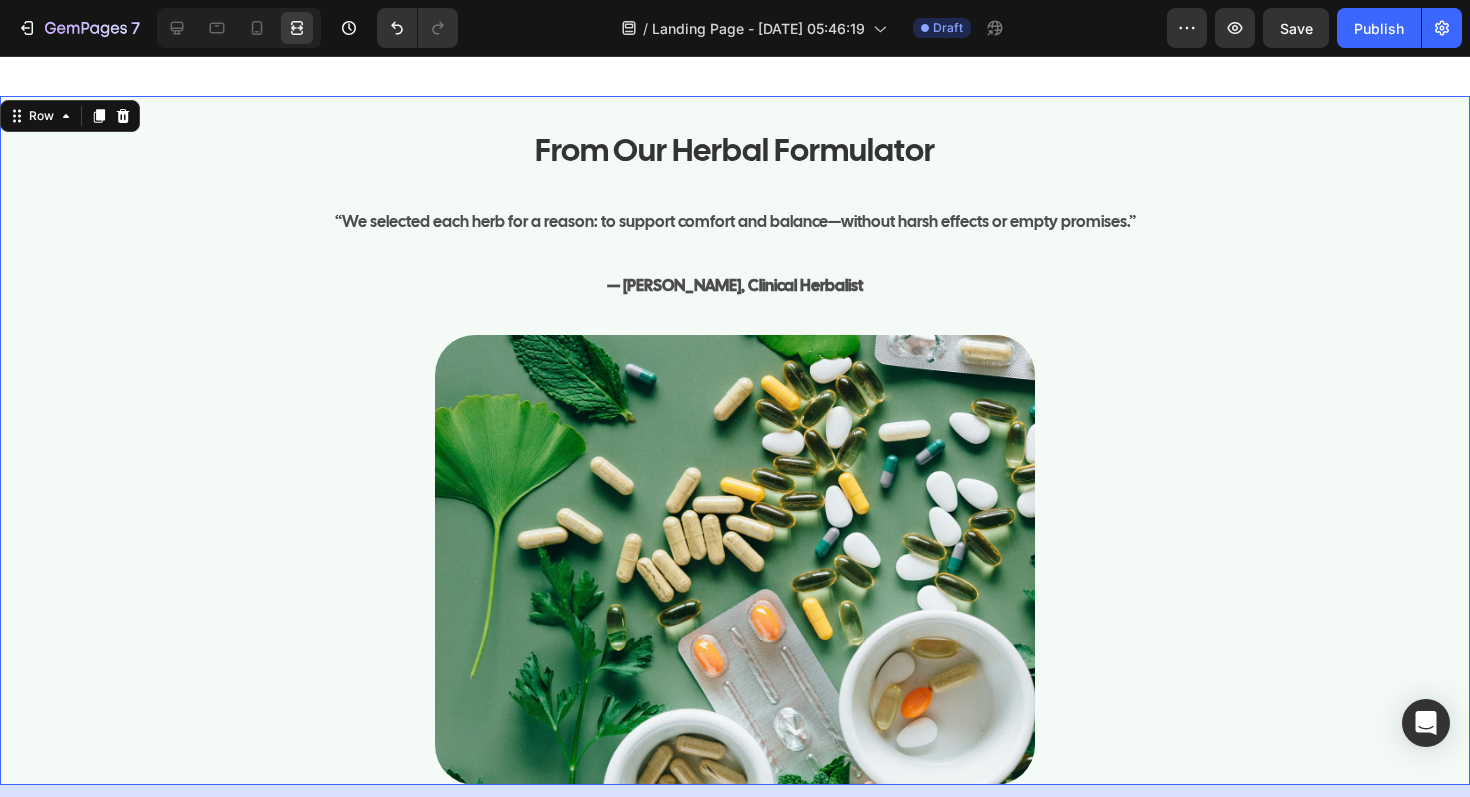 scroll, scrollTop: 0, scrollLeft: 0, axis: both 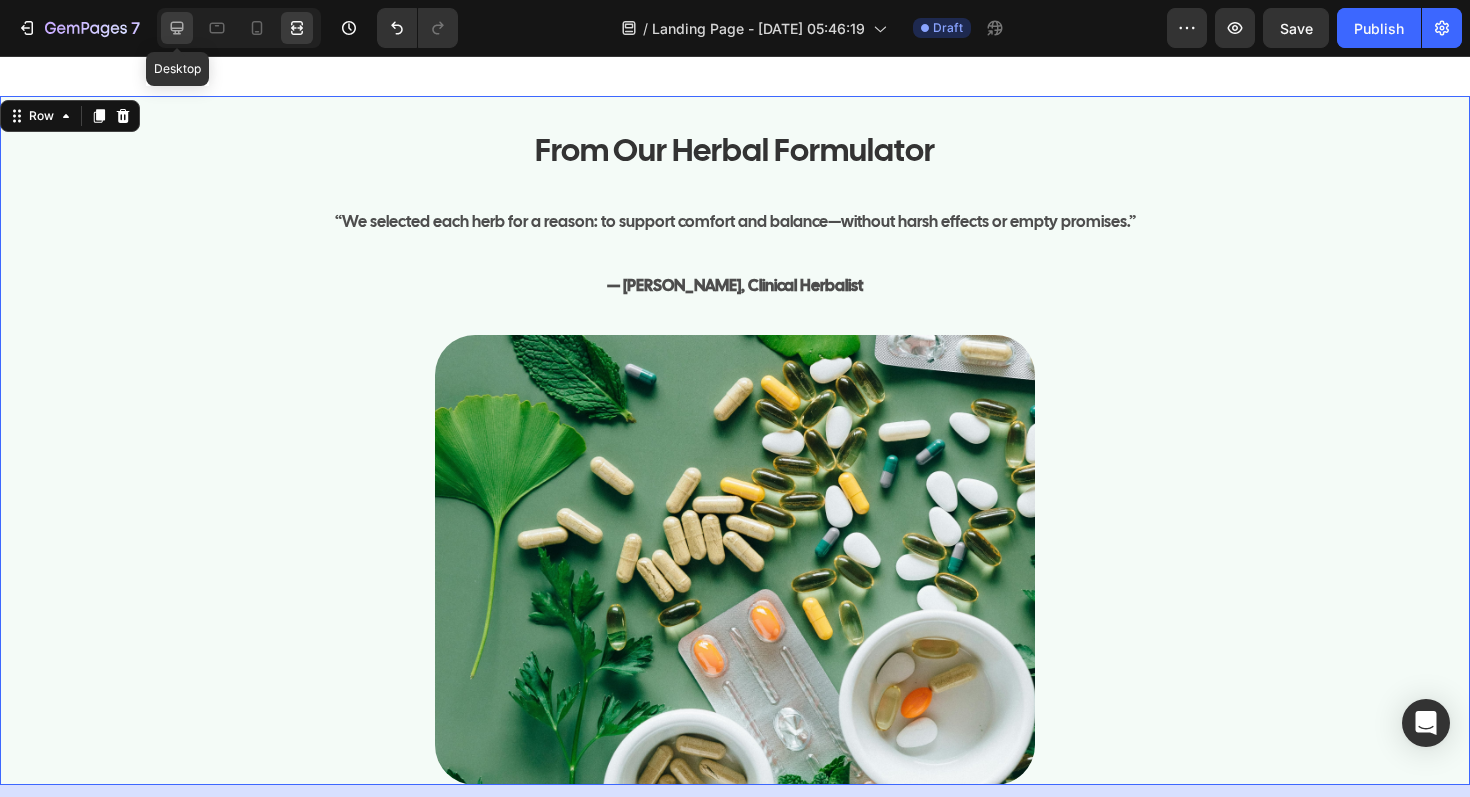 click 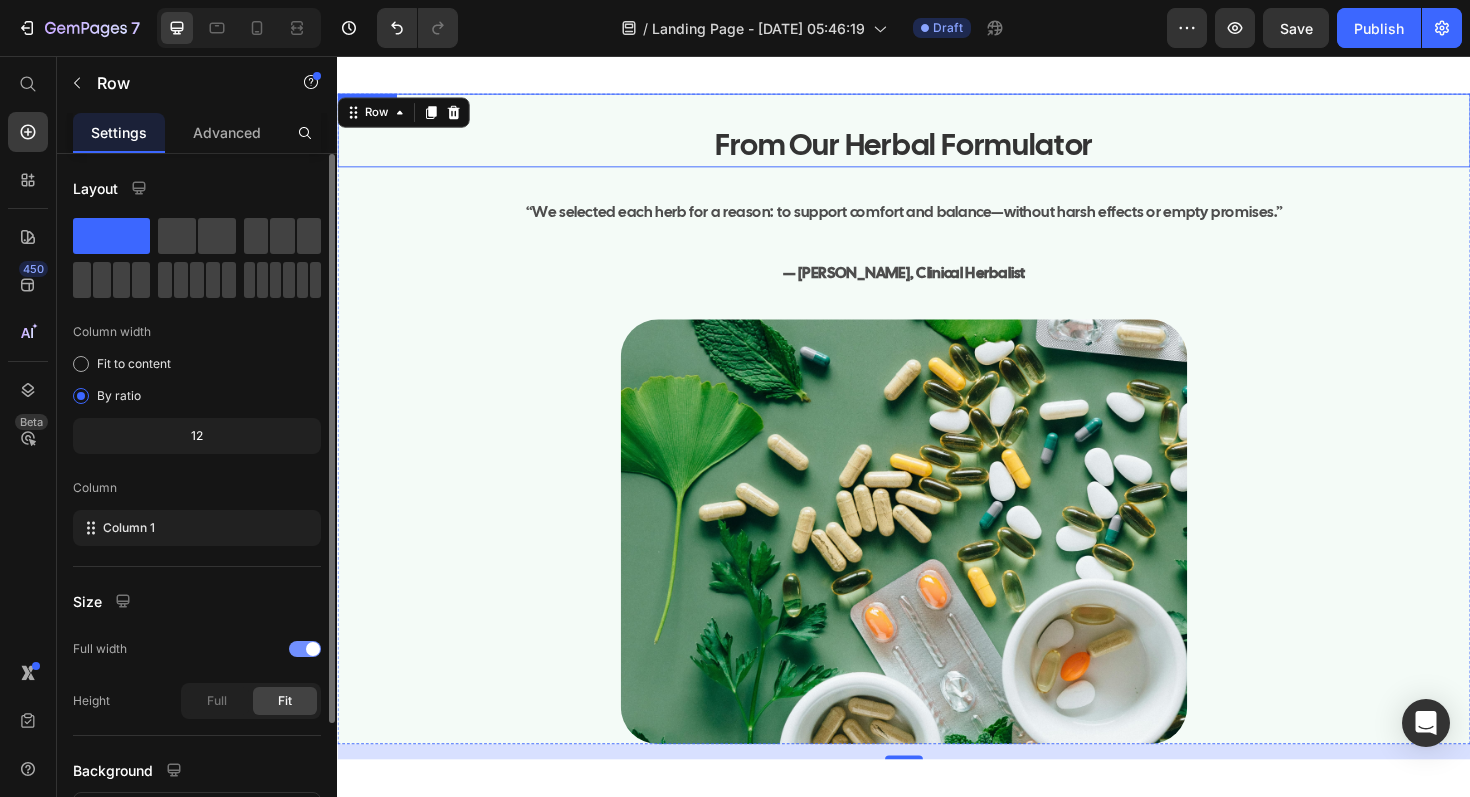 click on "From Our Herbal Formulator" at bounding box center [937, 151] 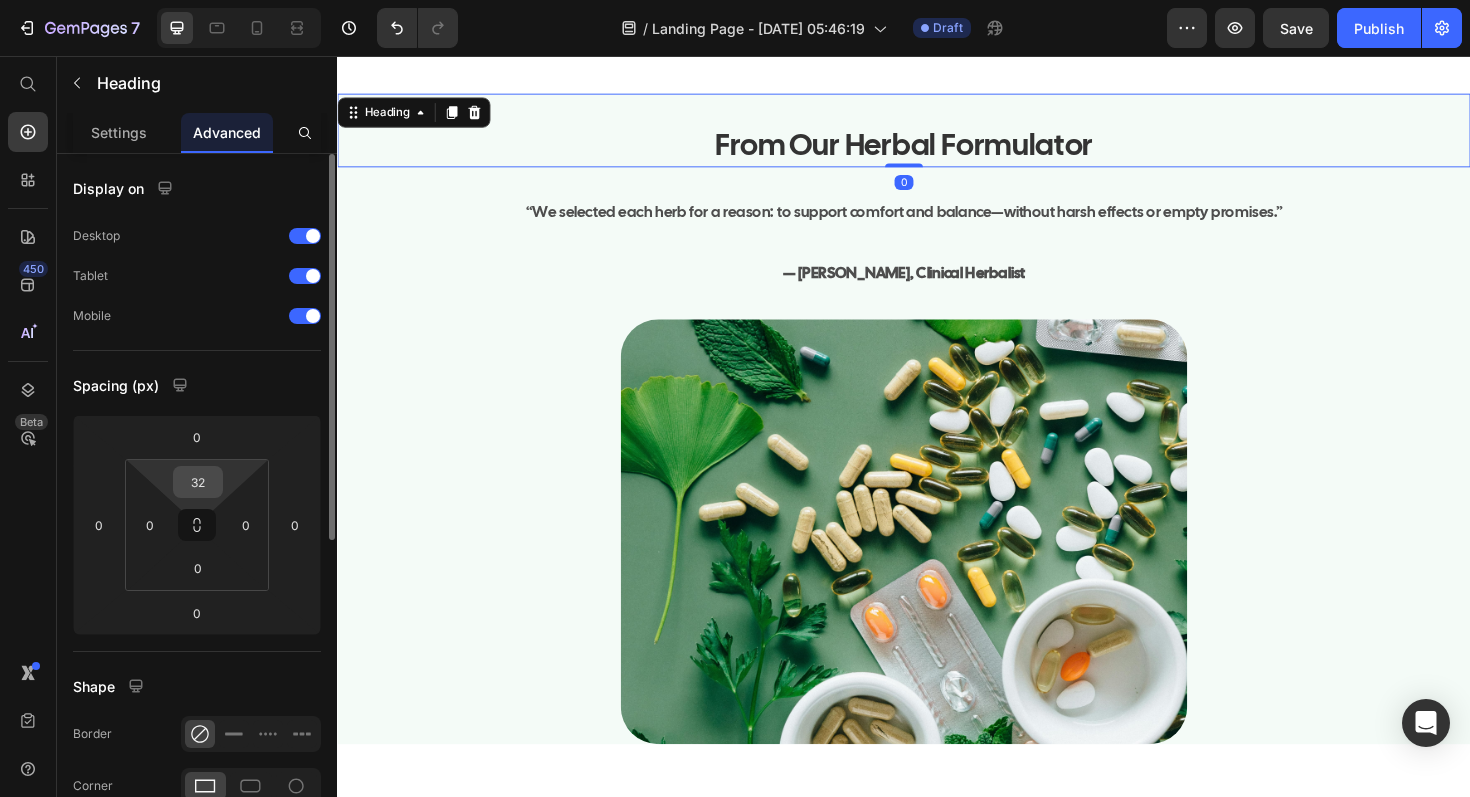 click on "32" at bounding box center [198, 482] 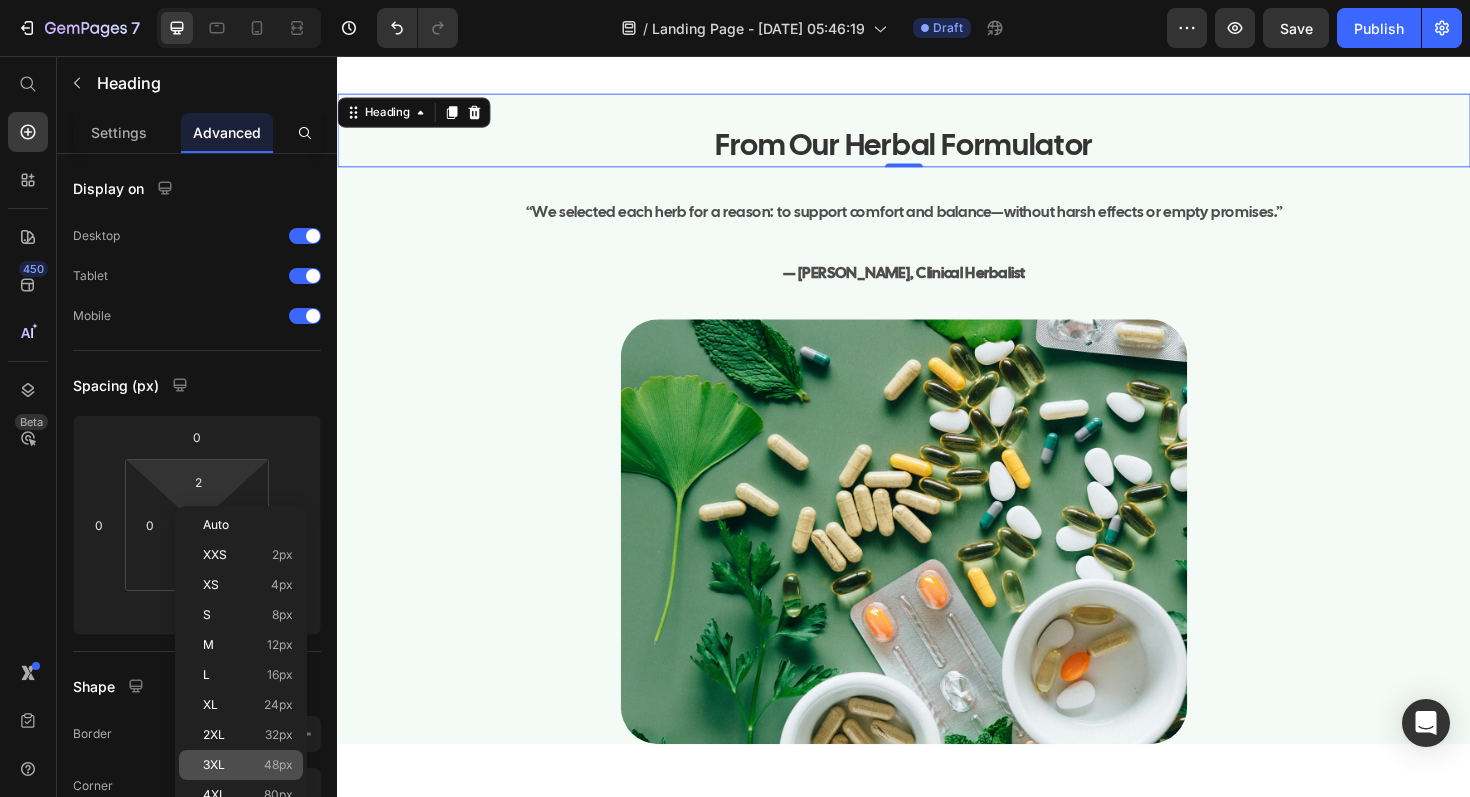 click on "3XL 48px" at bounding box center (248, 765) 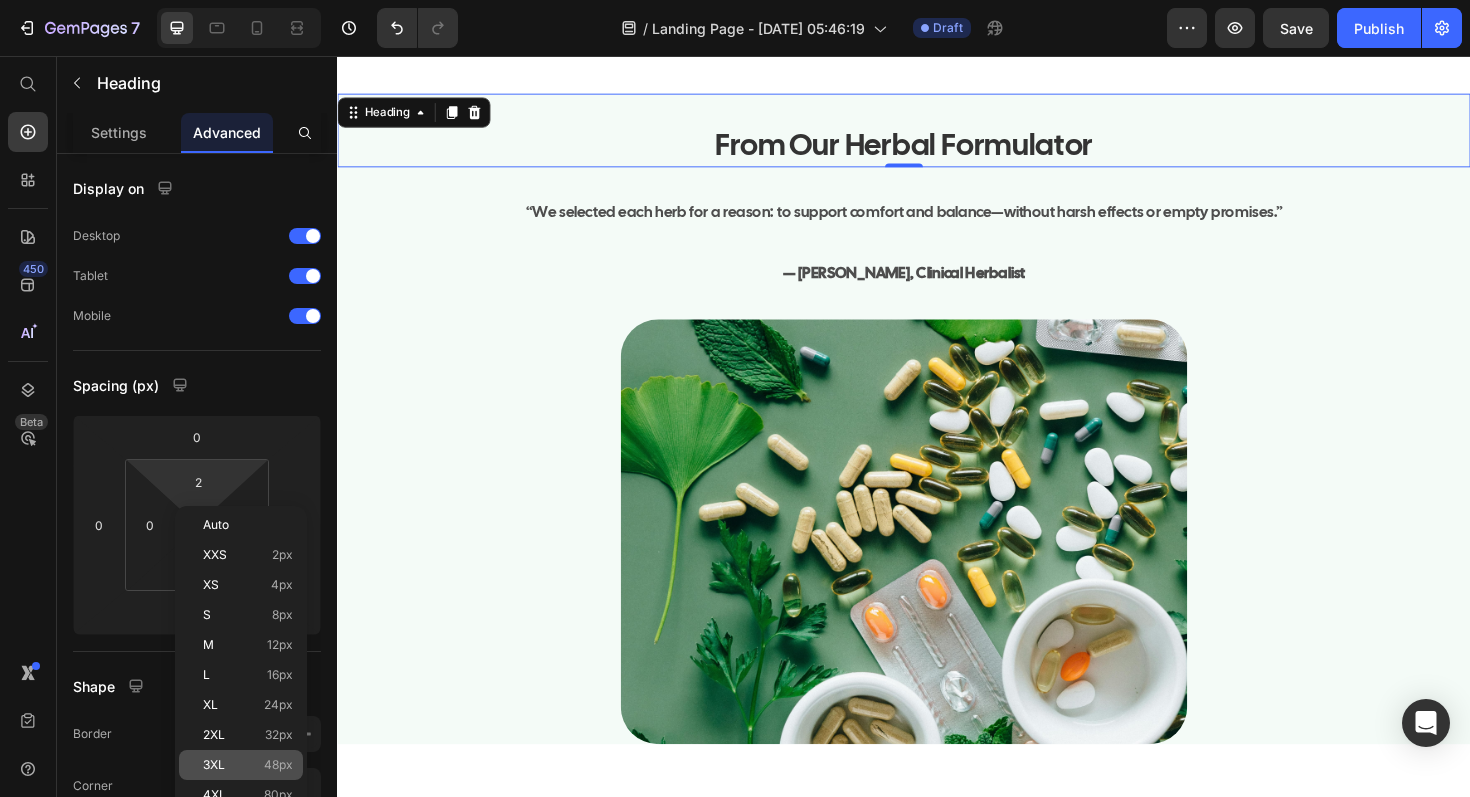 type on "48" 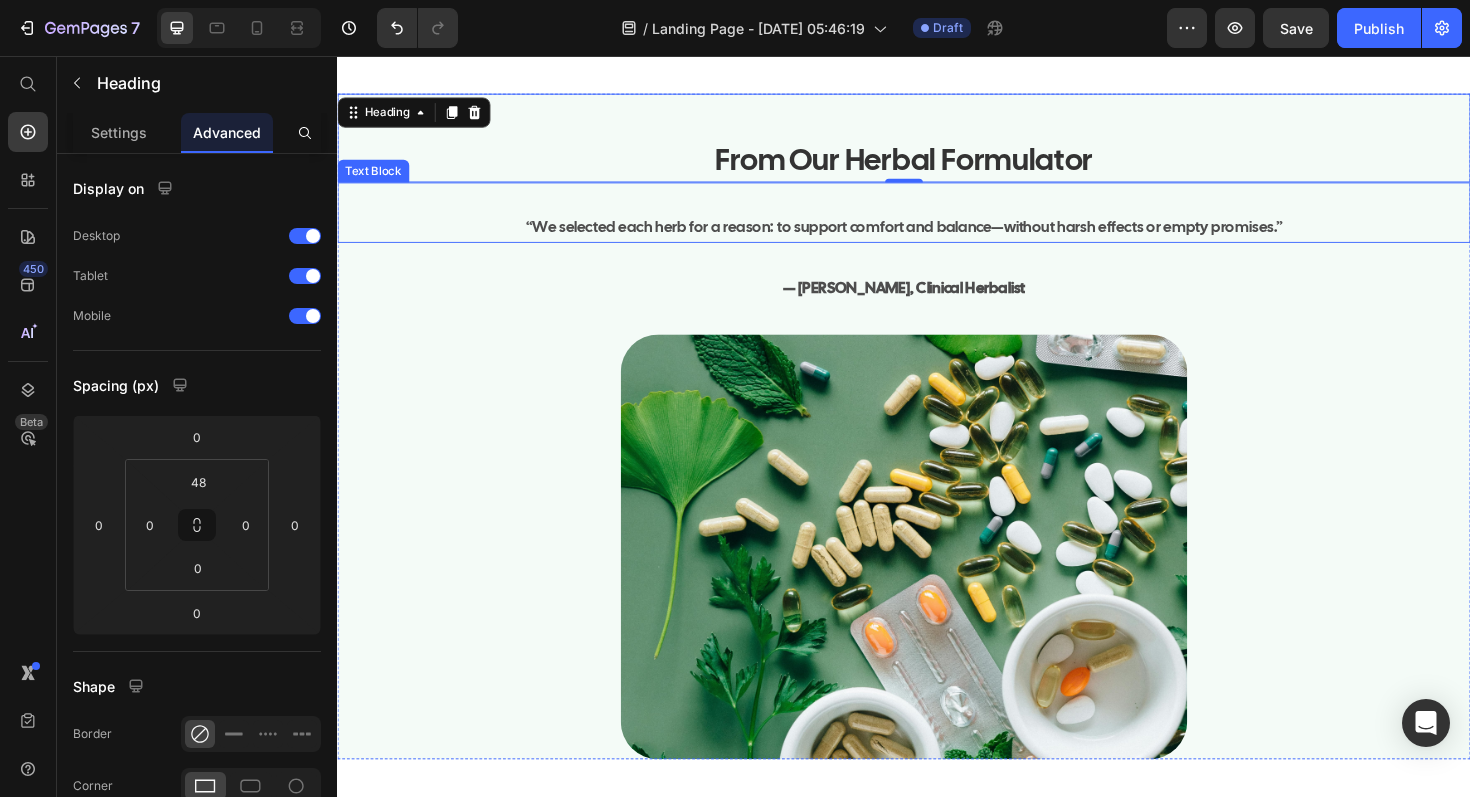 click on "“We selected each herb for a reason: to support comfort and balance—without harsh effects or empty promises.”" at bounding box center (937, 238) 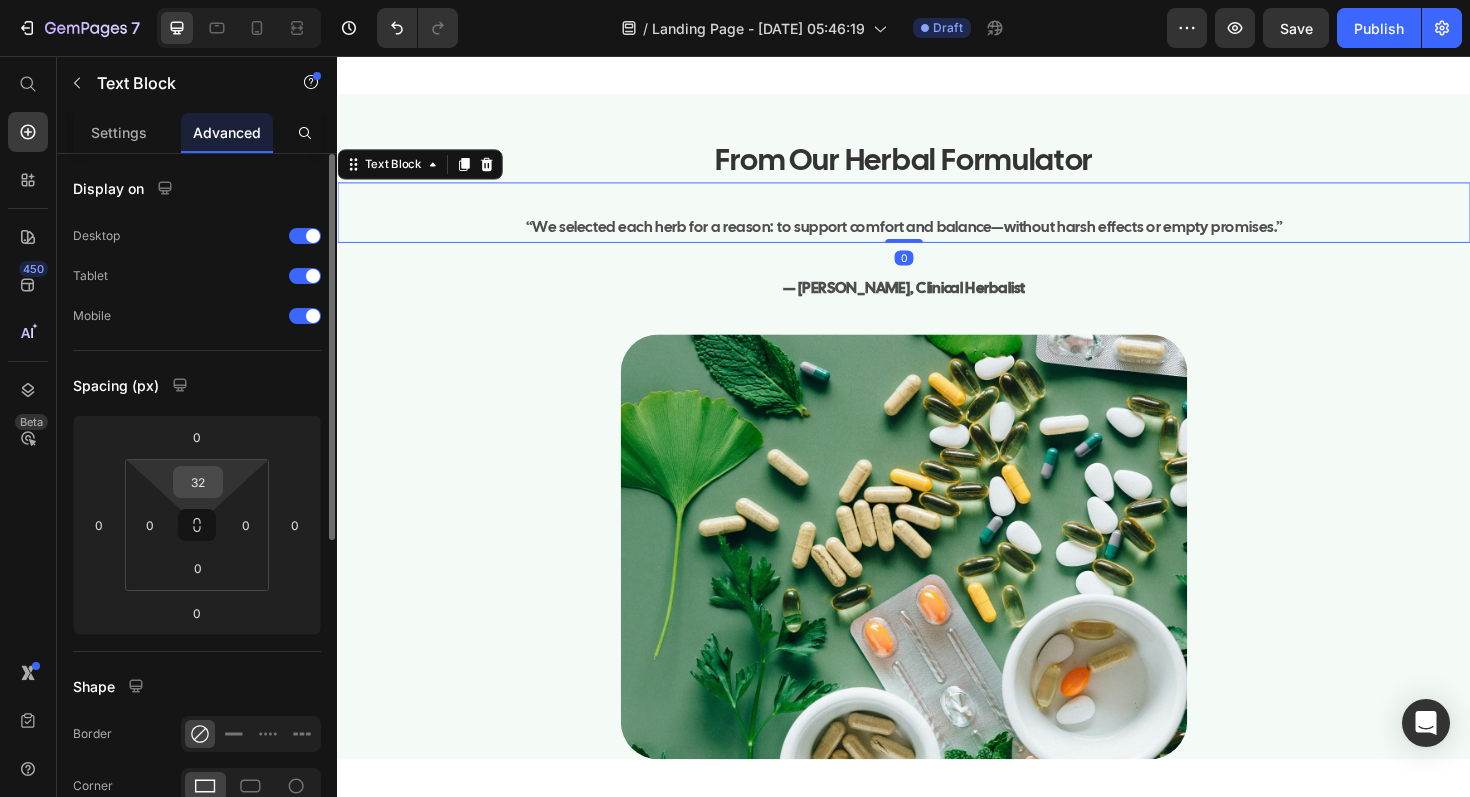 click on "32" at bounding box center [198, 482] 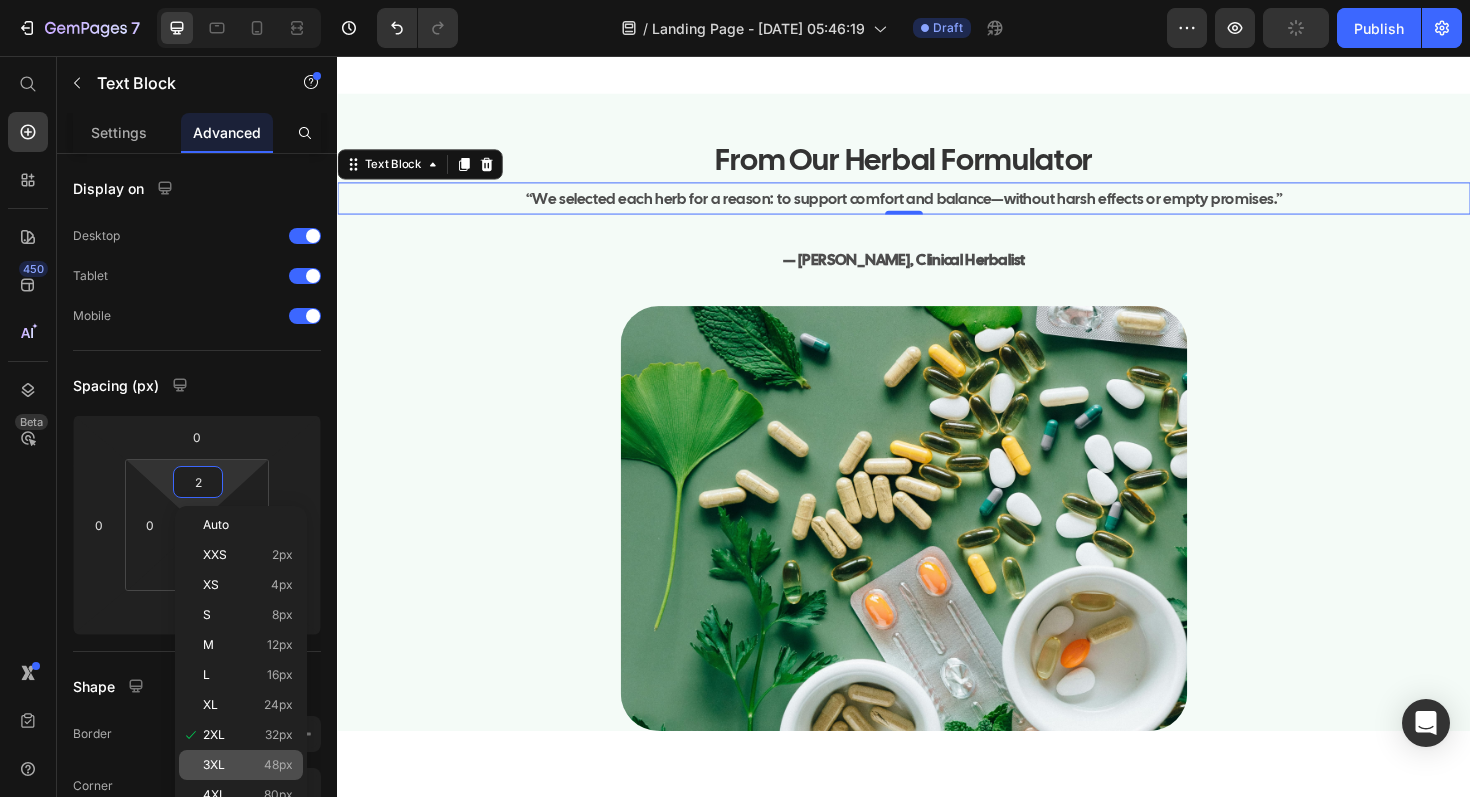 click on "3XL 48px" 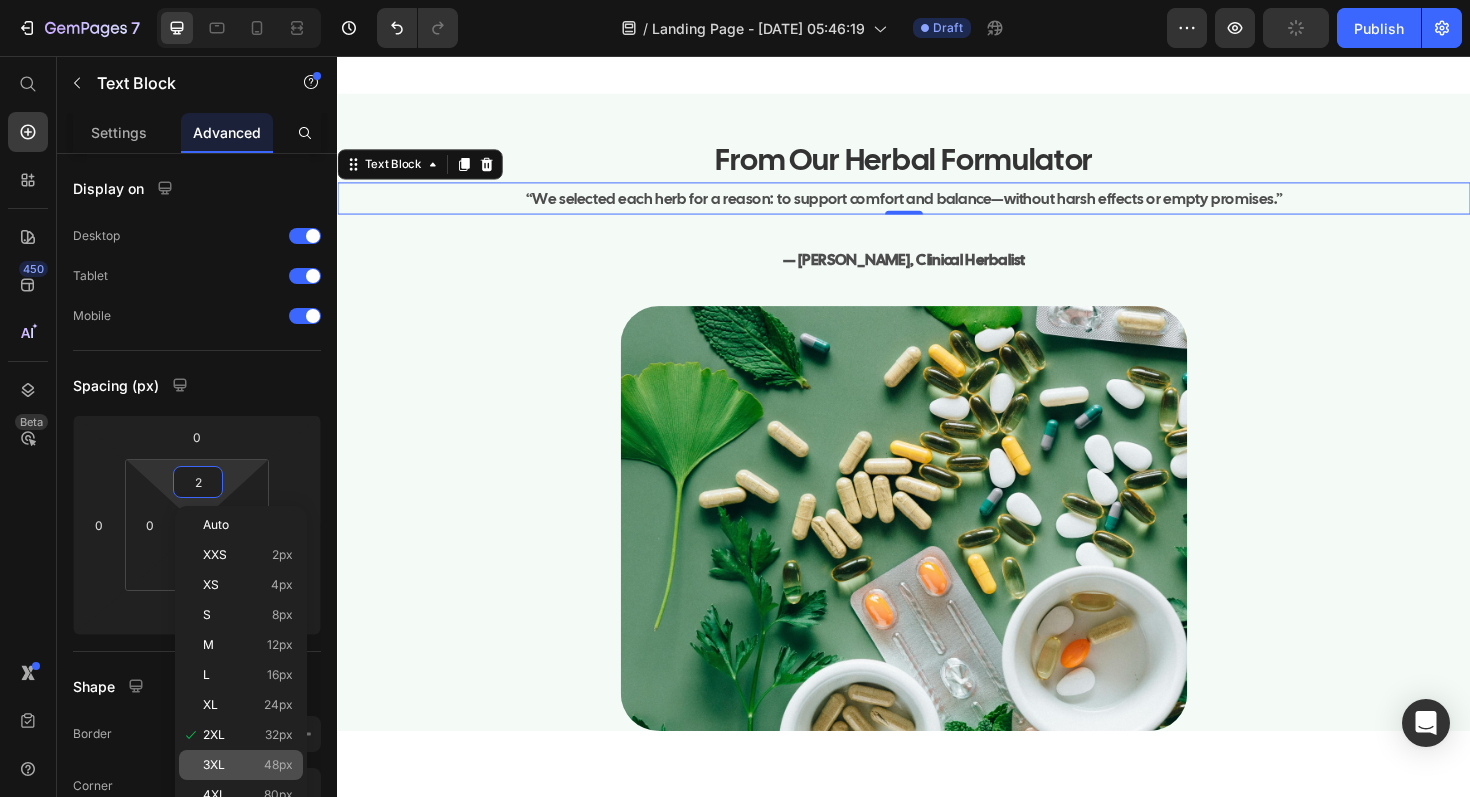 type on "48" 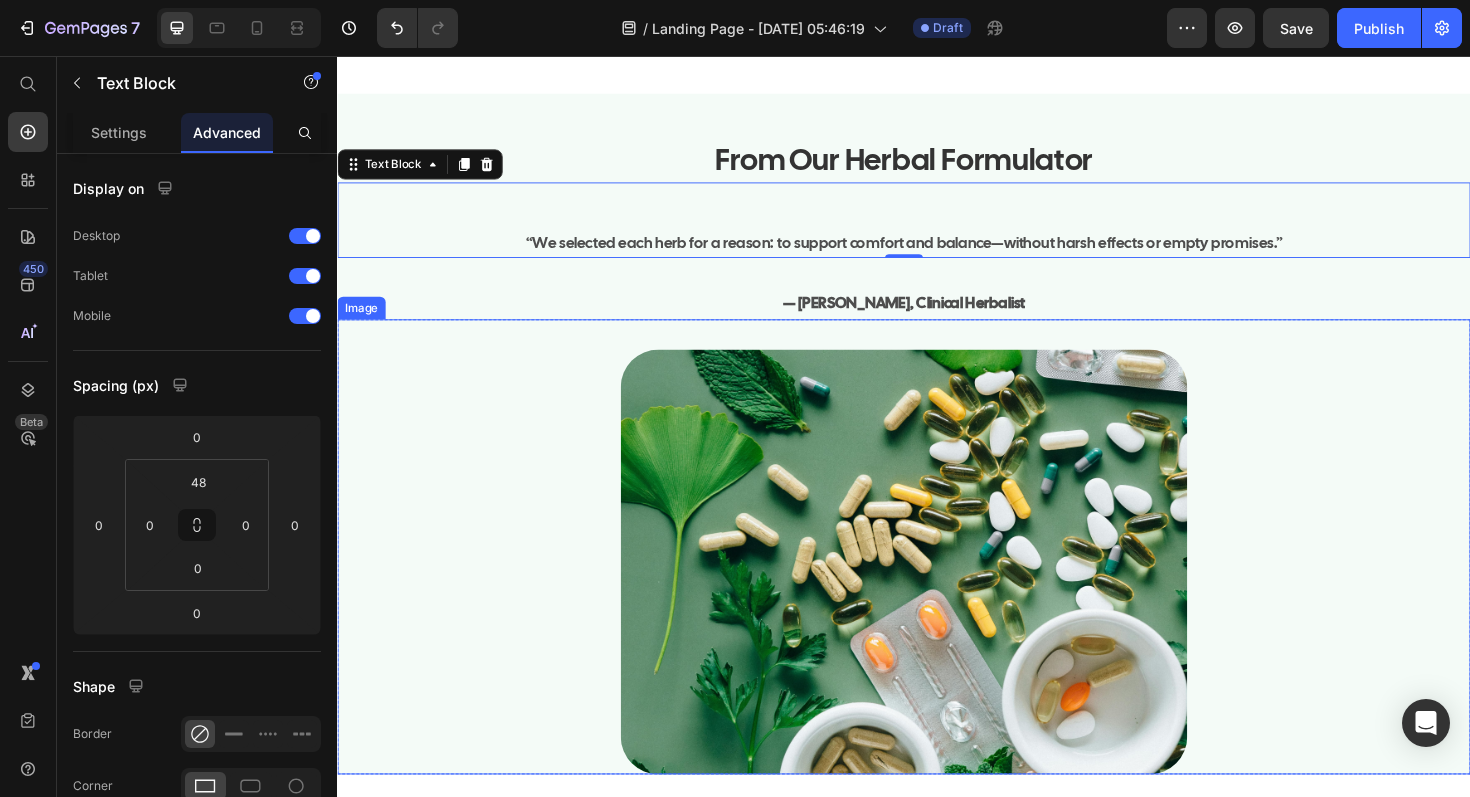 click at bounding box center (937, 576) 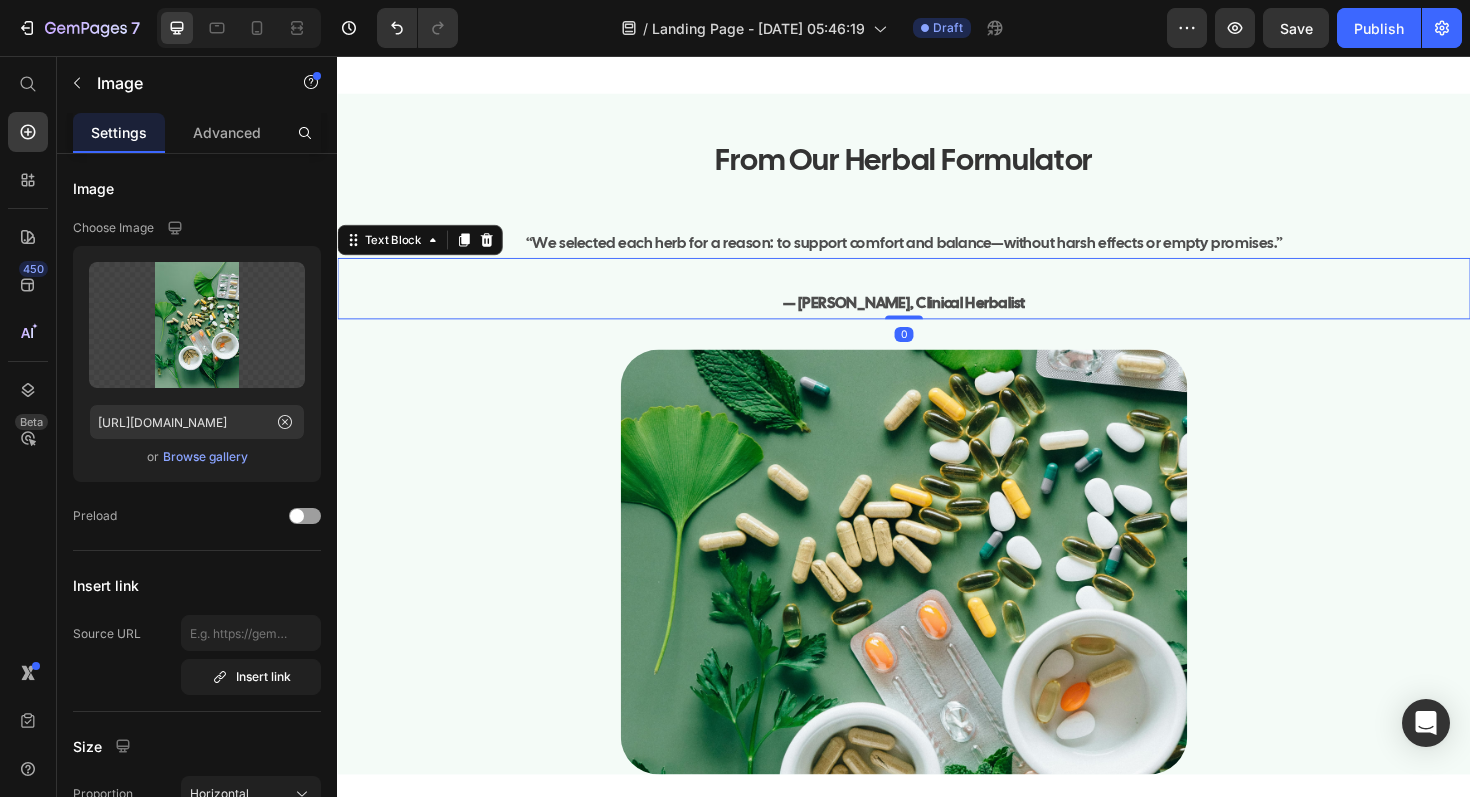 click on "— [PERSON_NAME], Clinical Herbalist" at bounding box center [937, 318] 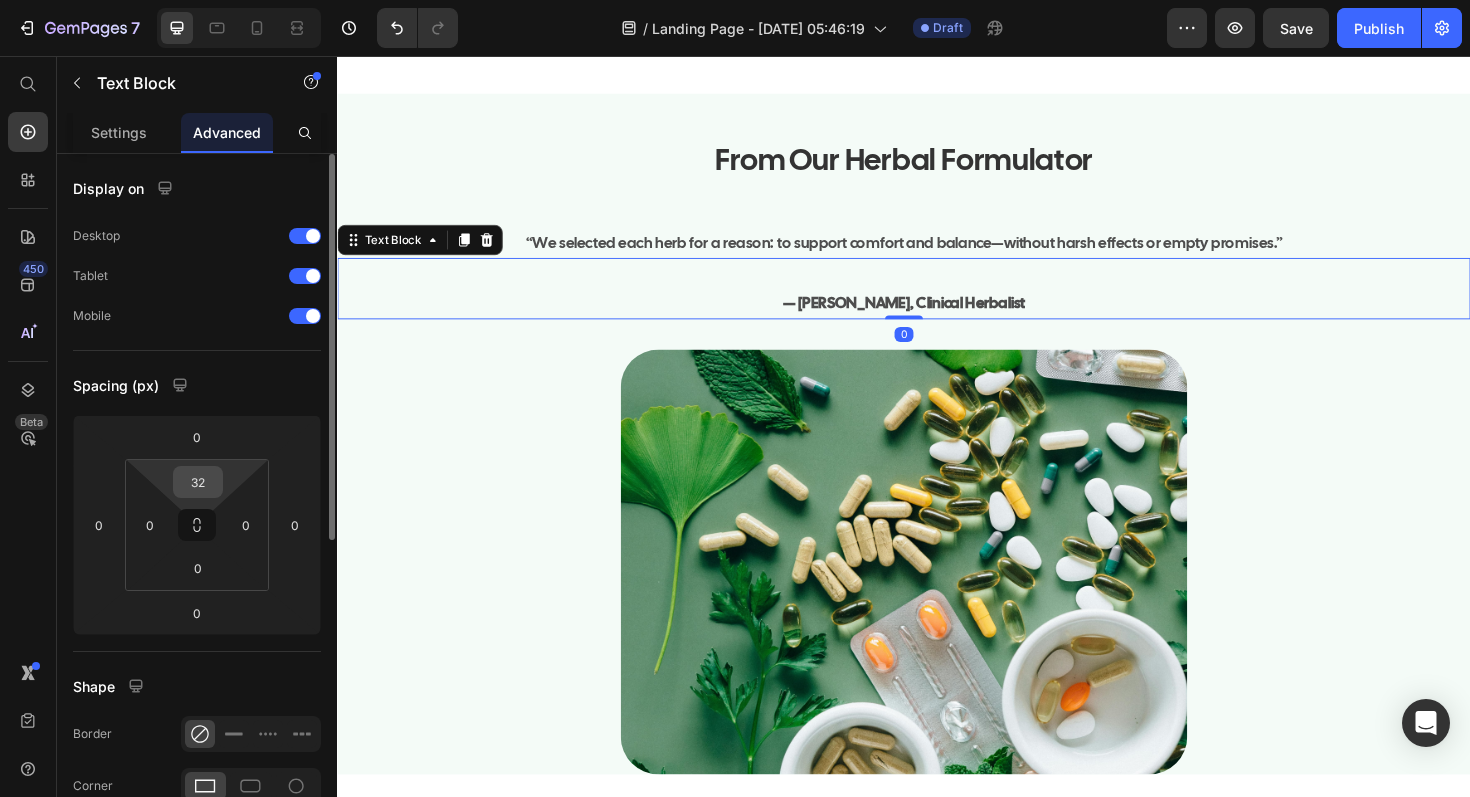 click on "32" at bounding box center (198, 482) 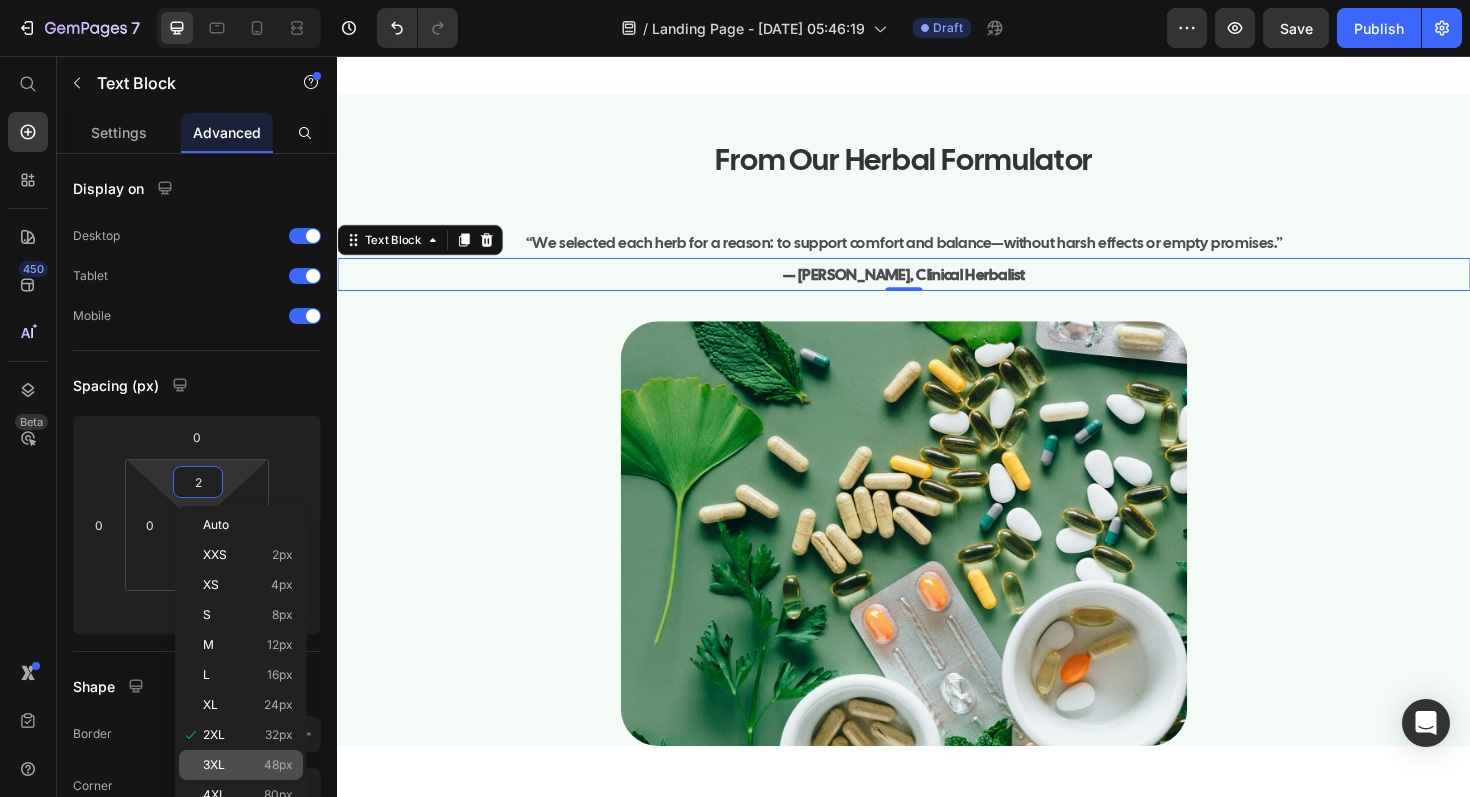 click on "3XL 48px" at bounding box center (248, 765) 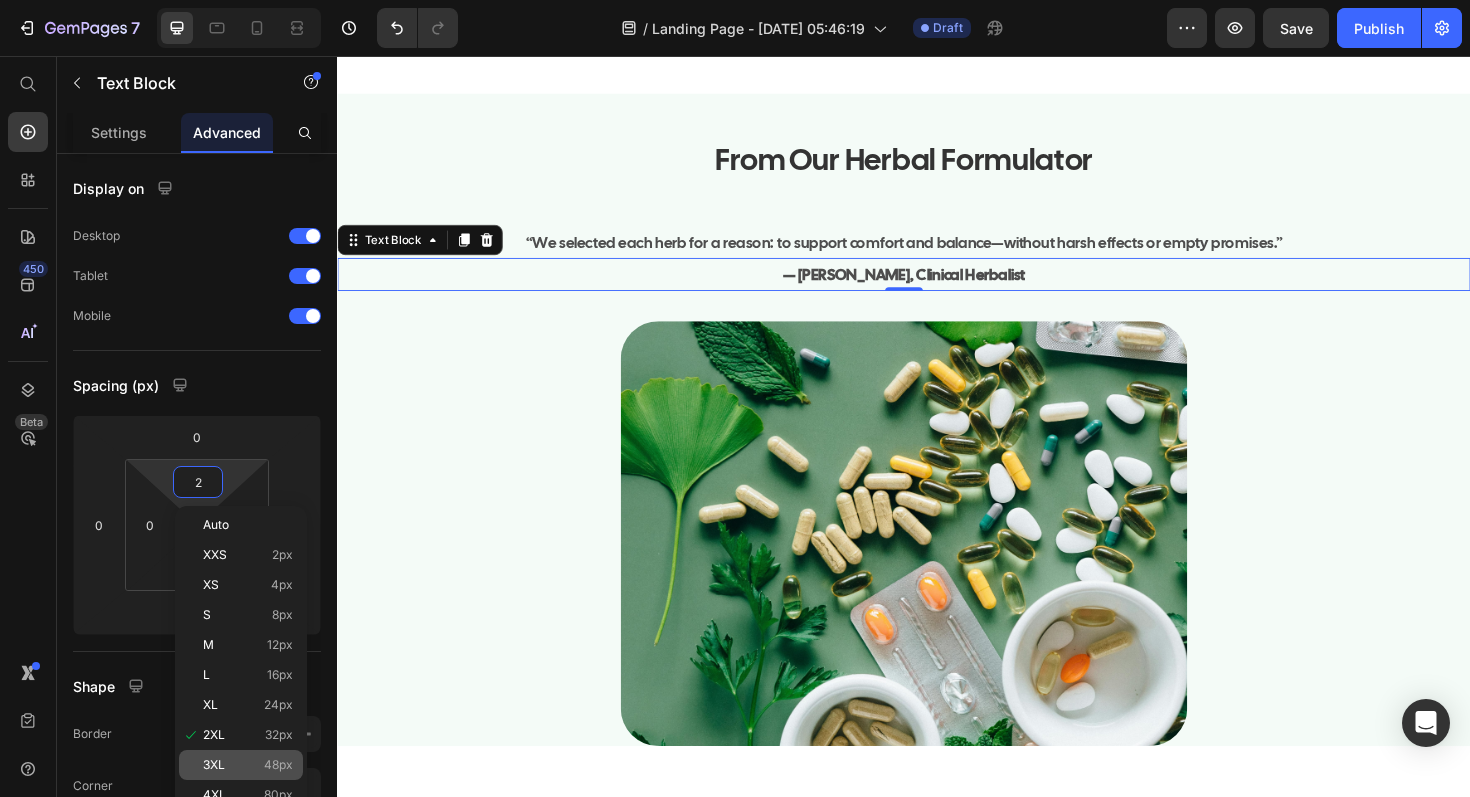 type on "48" 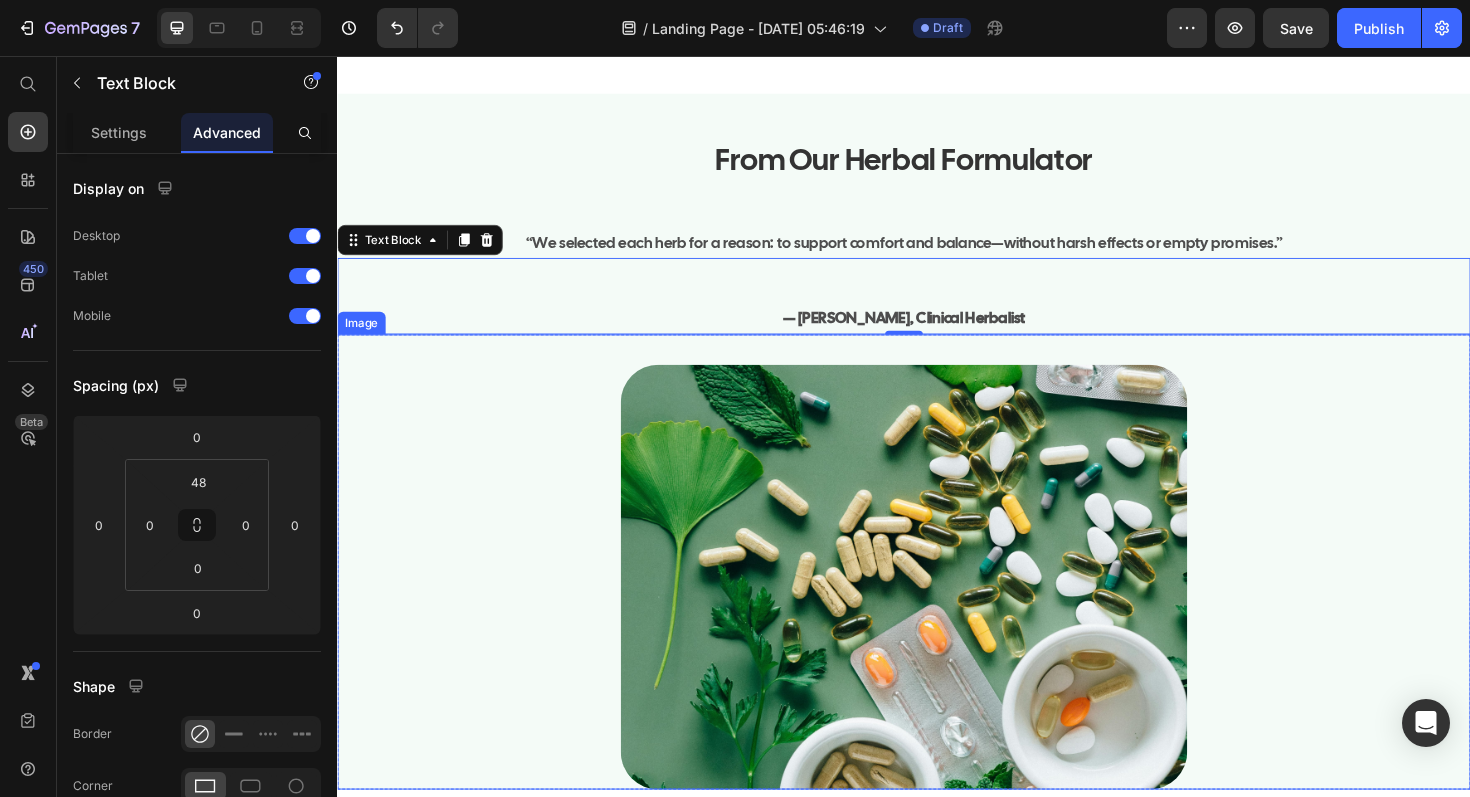 click at bounding box center [937, 592] 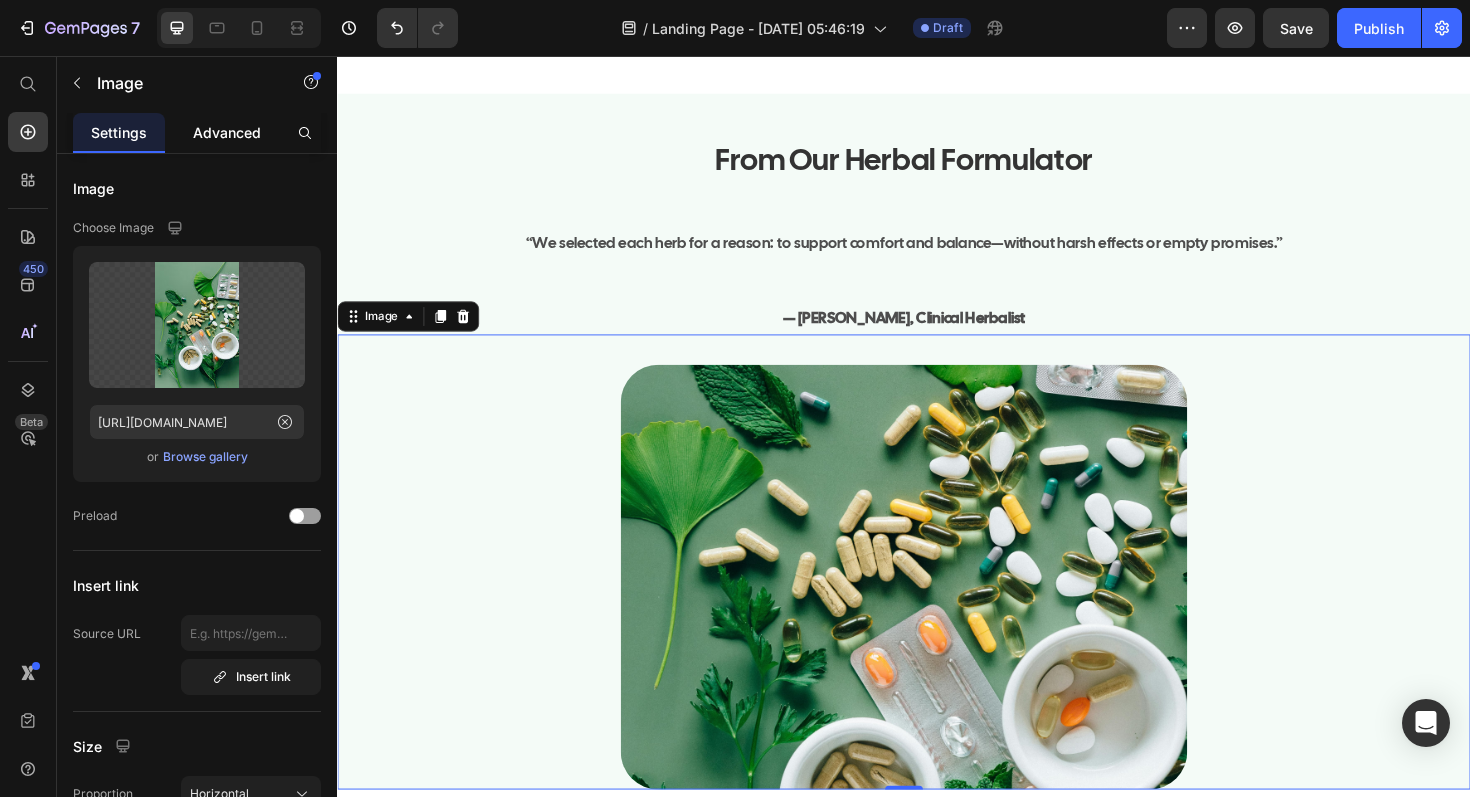 click on "Advanced" at bounding box center [227, 132] 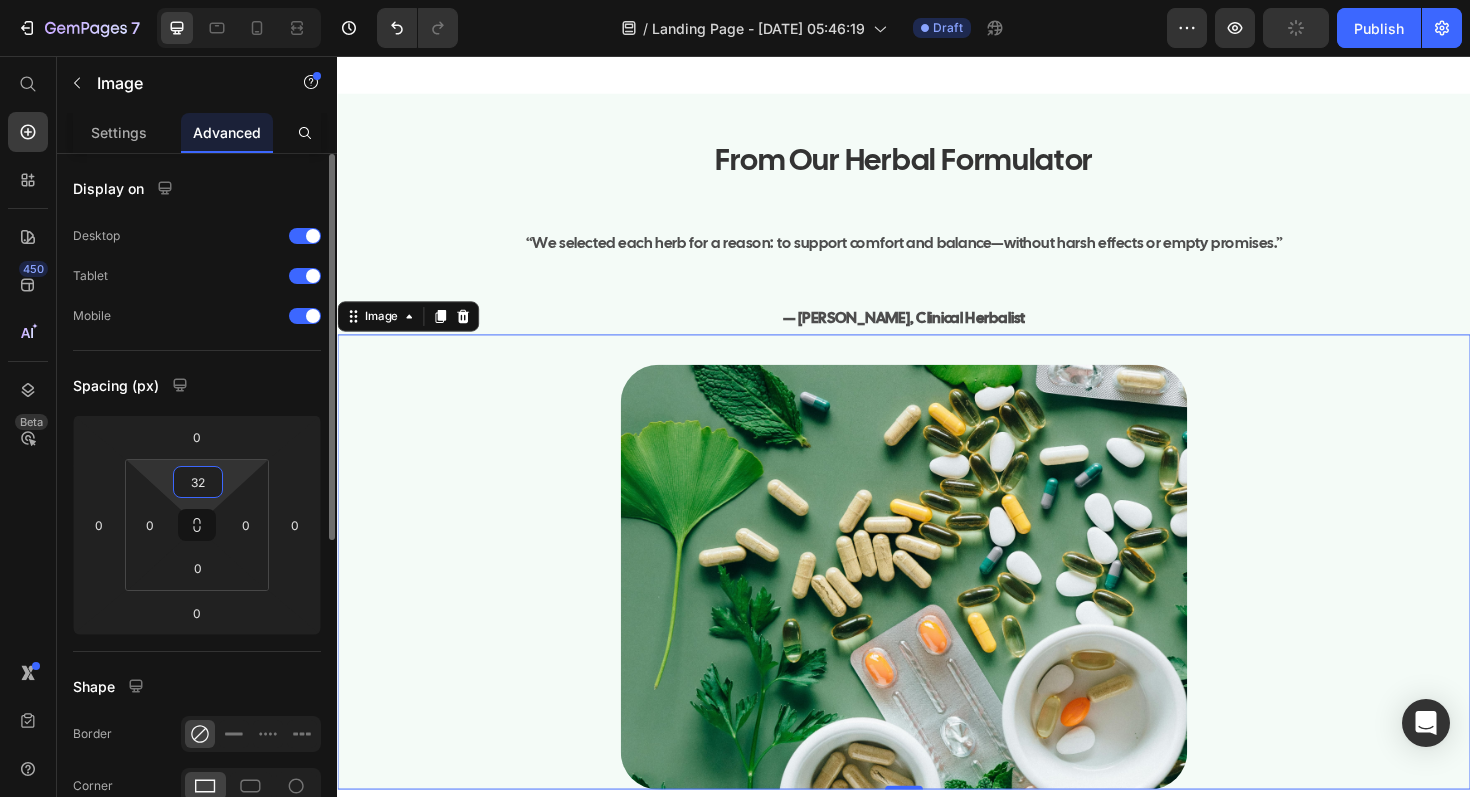 click on "32" at bounding box center (198, 482) 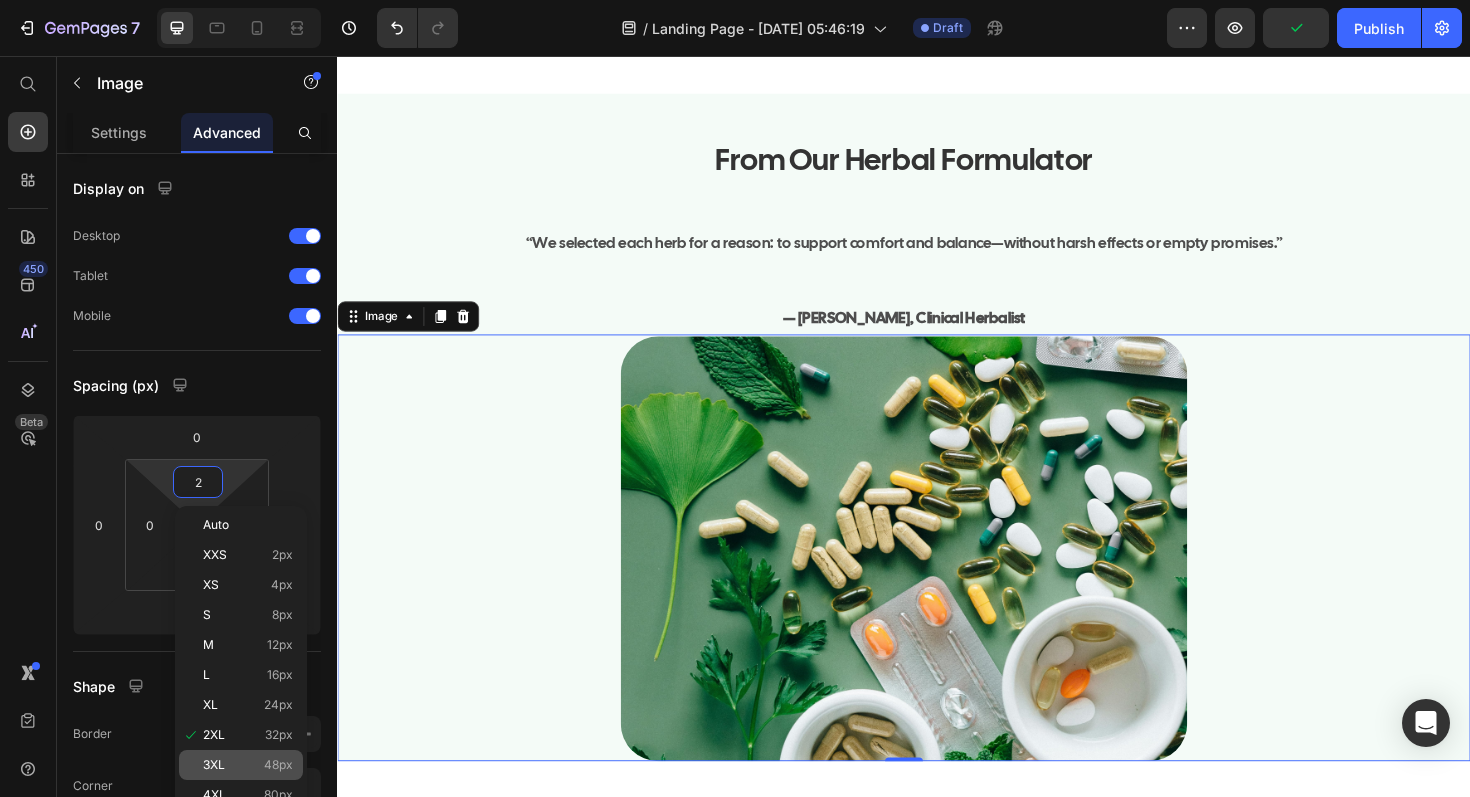 click on "3XL 48px" 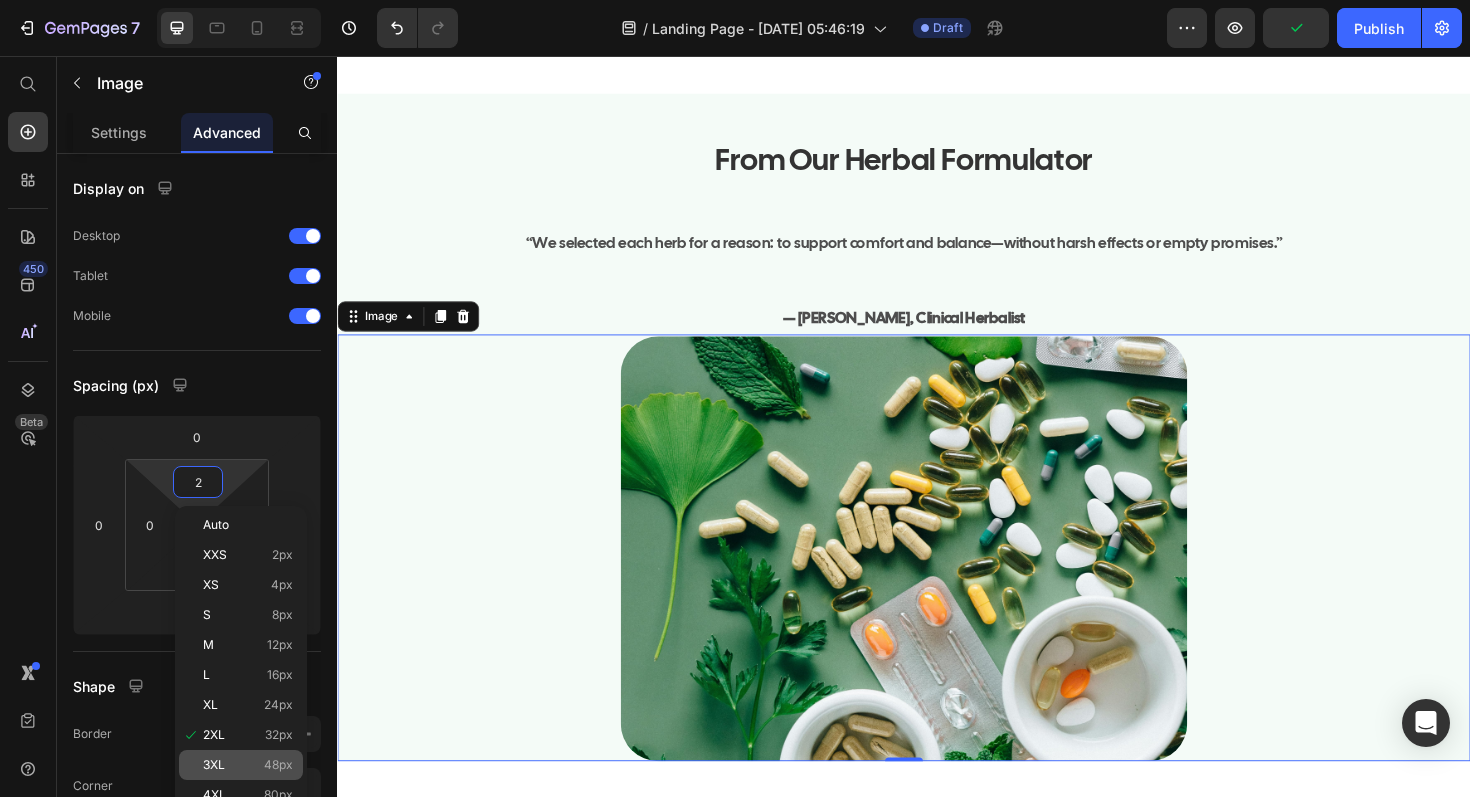 type on "48" 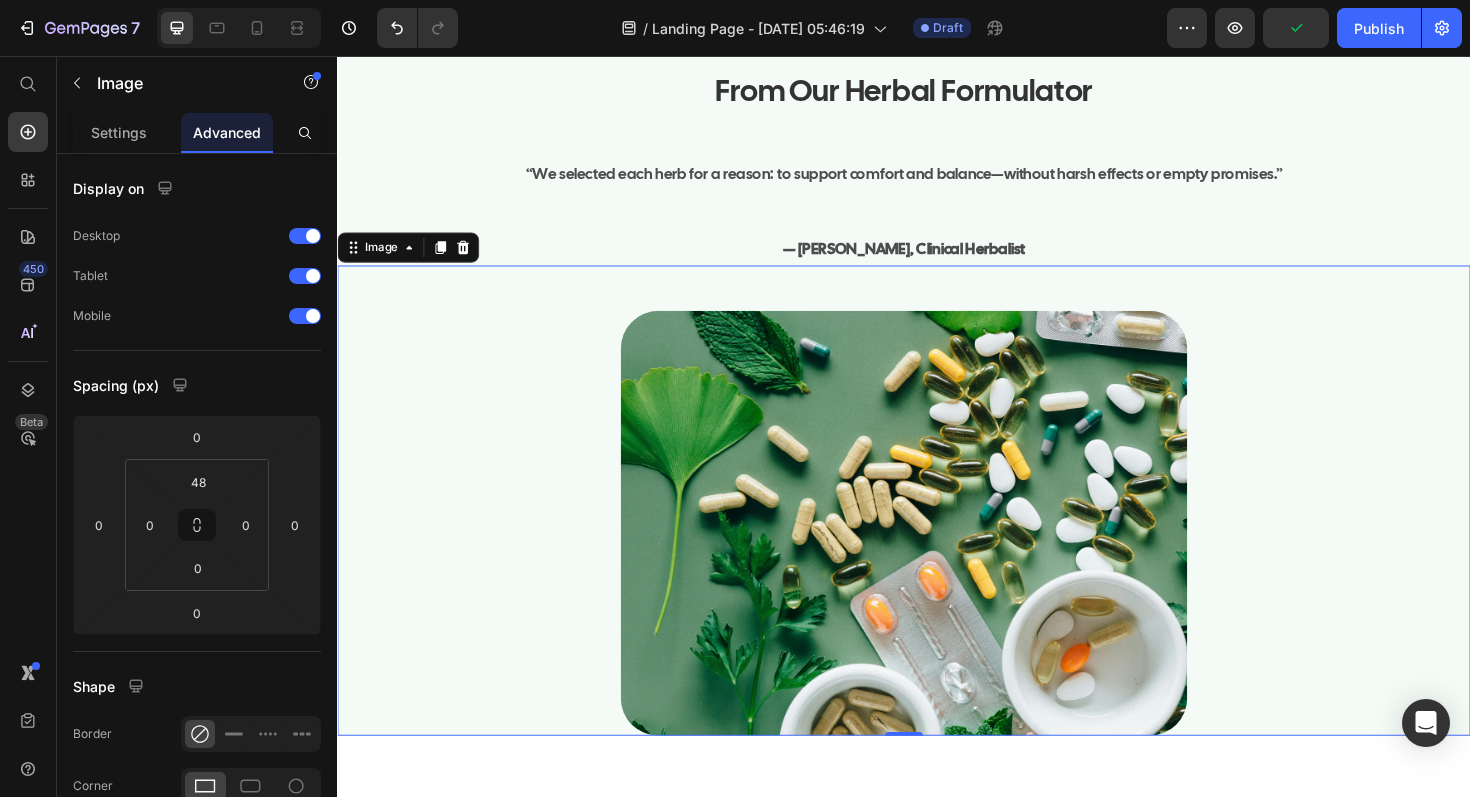 scroll, scrollTop: 9240, scrollLeft: 0, axis: vertical 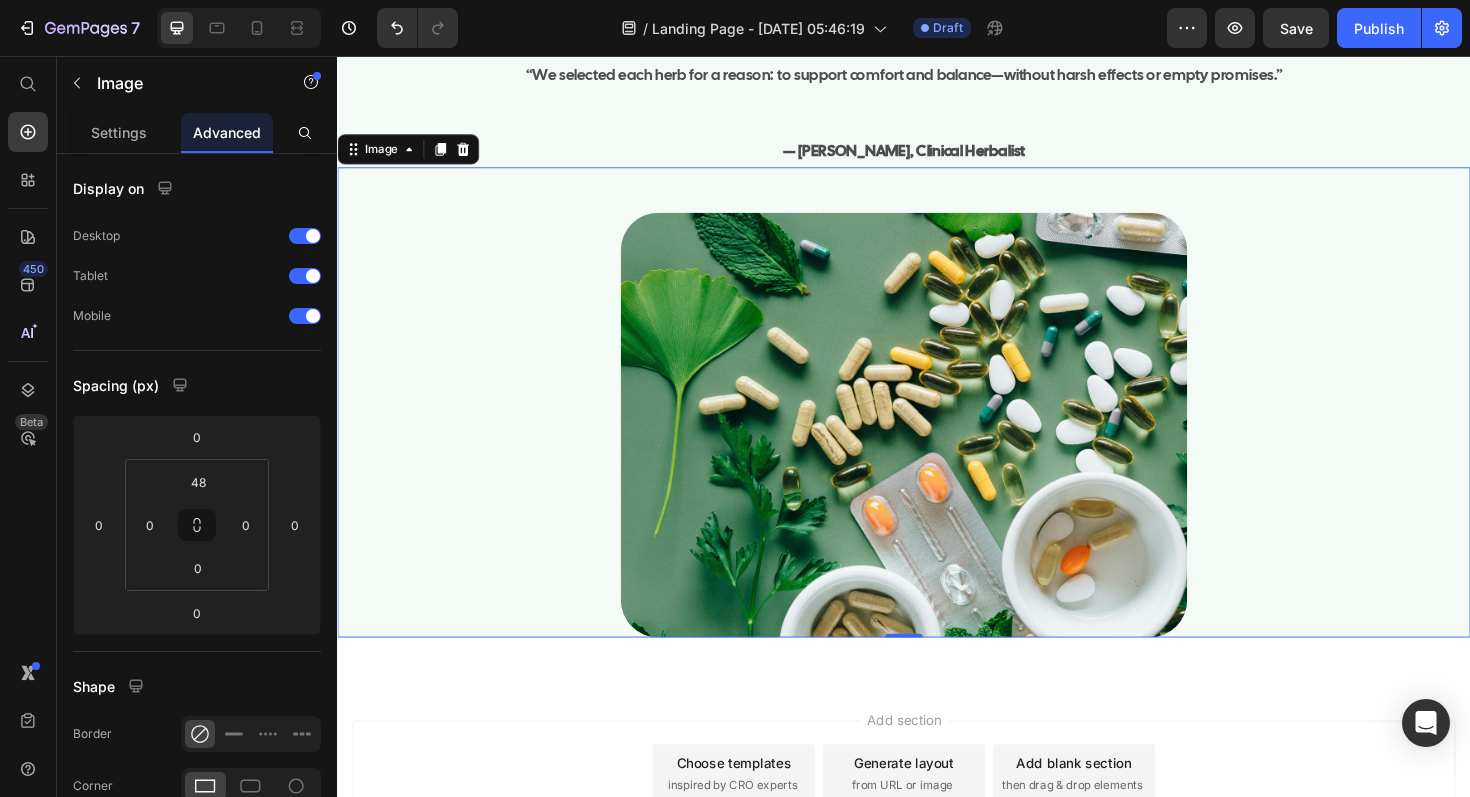 click at bounding box center [937, 423] 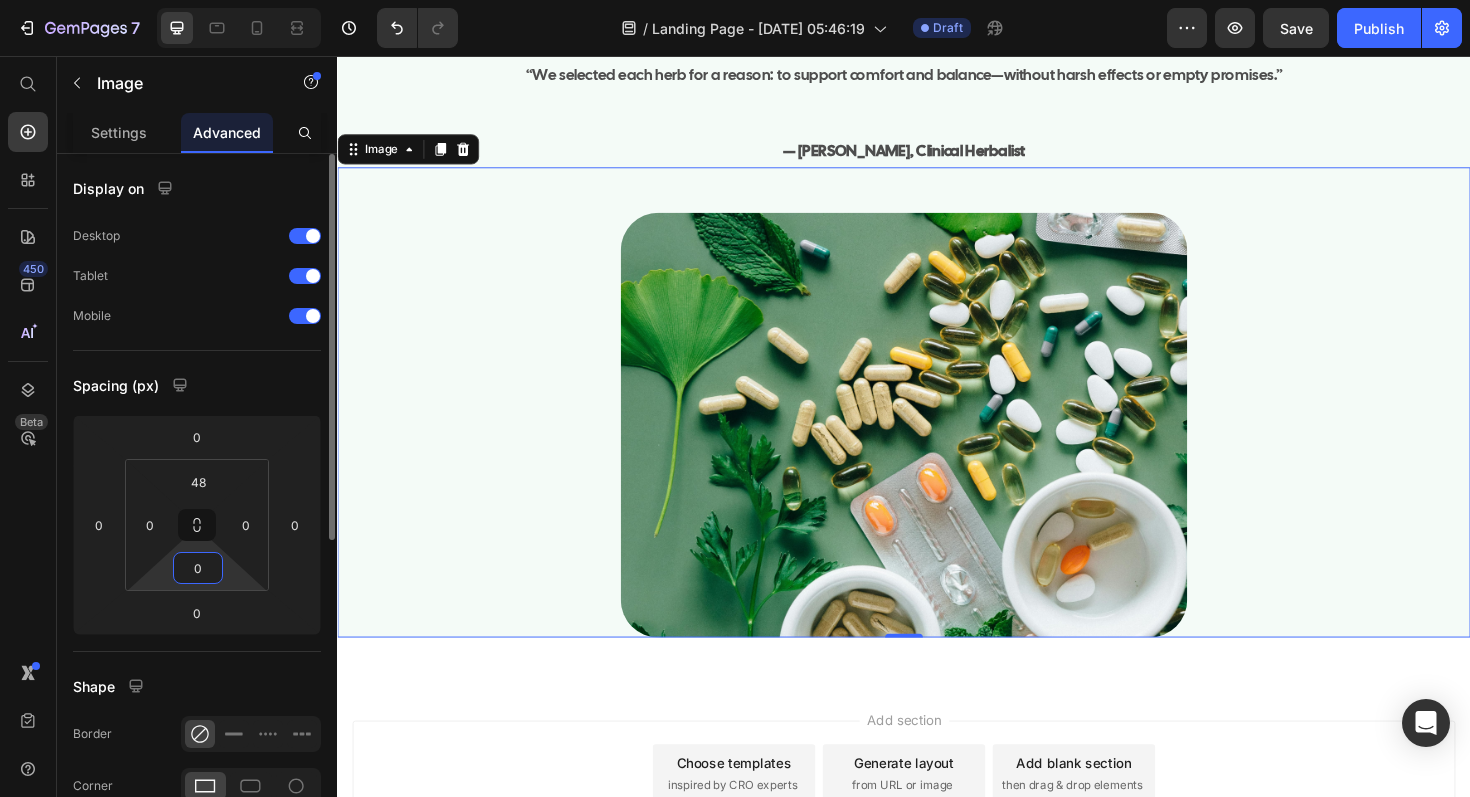 click on "0" at bounding box center (198, 568) 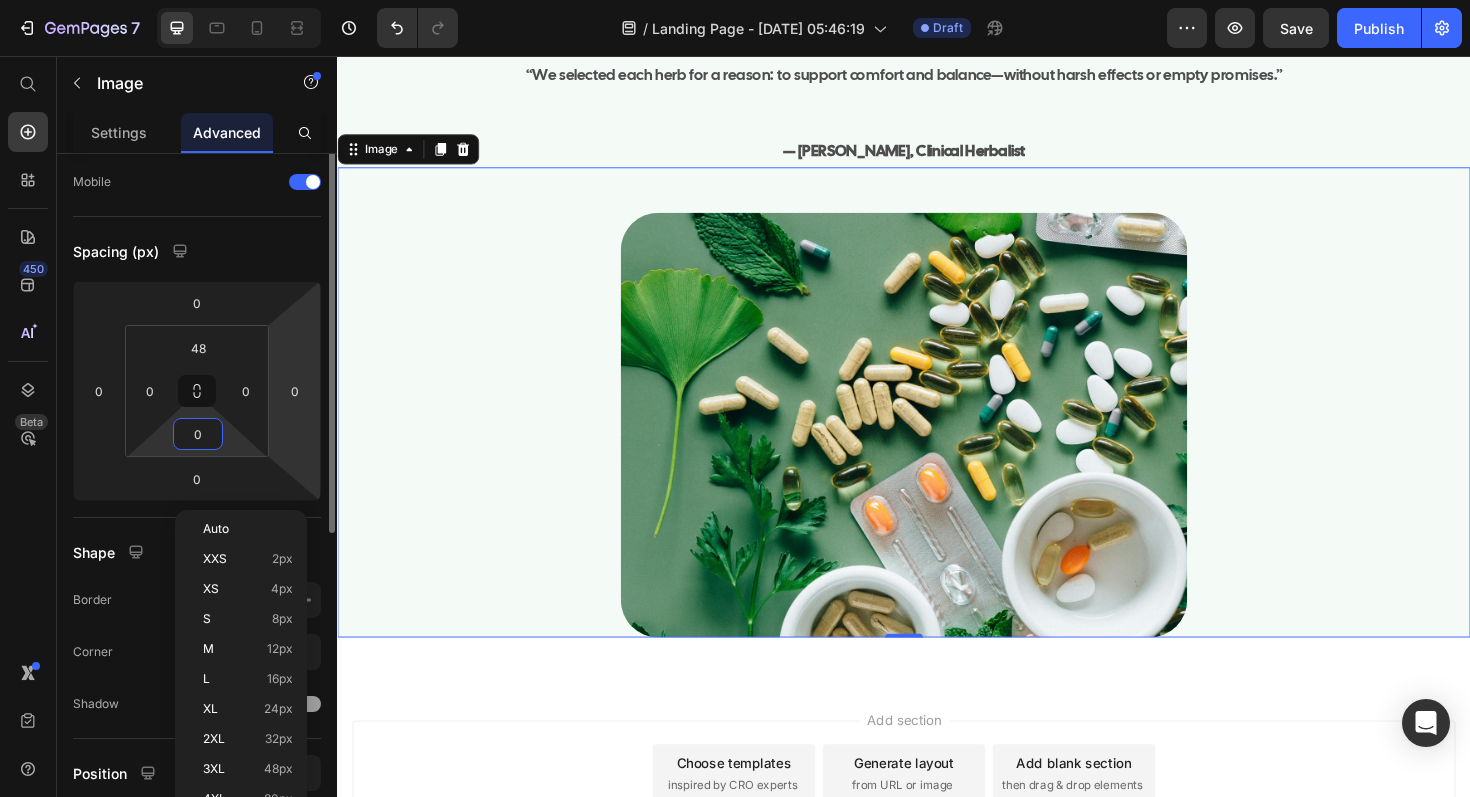 scroll, scrollTop: 150, scrollLeft: 0, axis: vertical 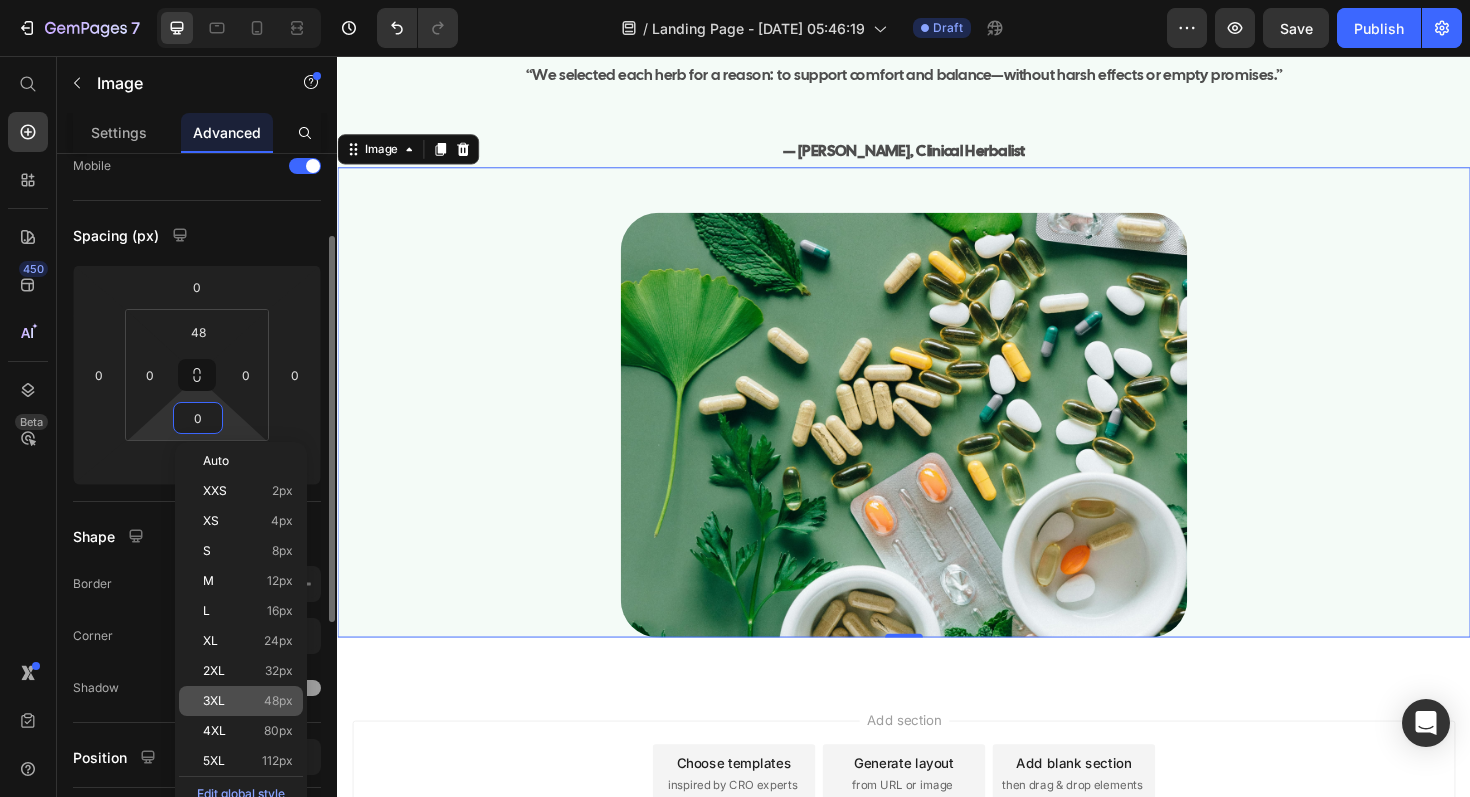 click on "48px" at bounding box center (278, 701) 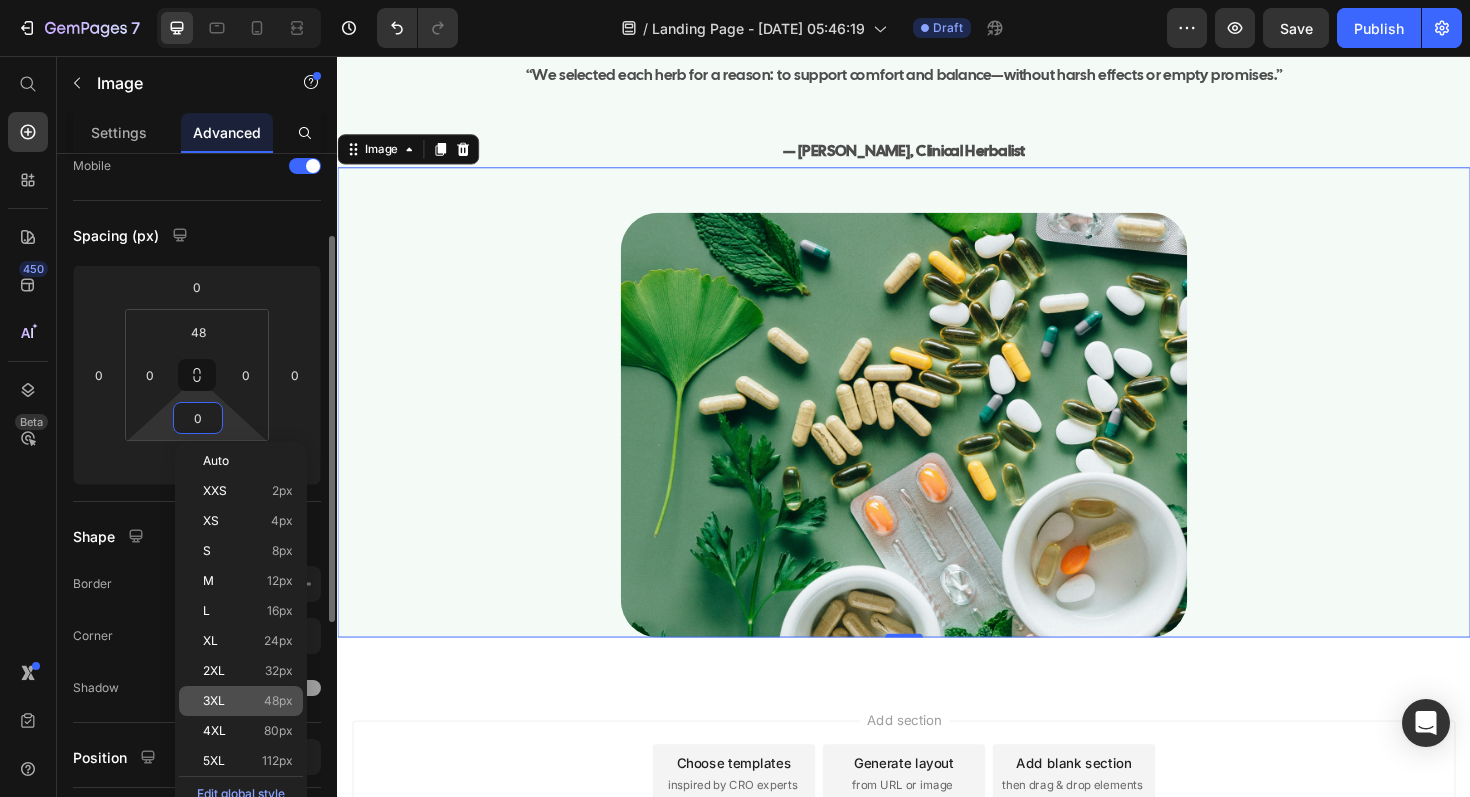 type on "48" 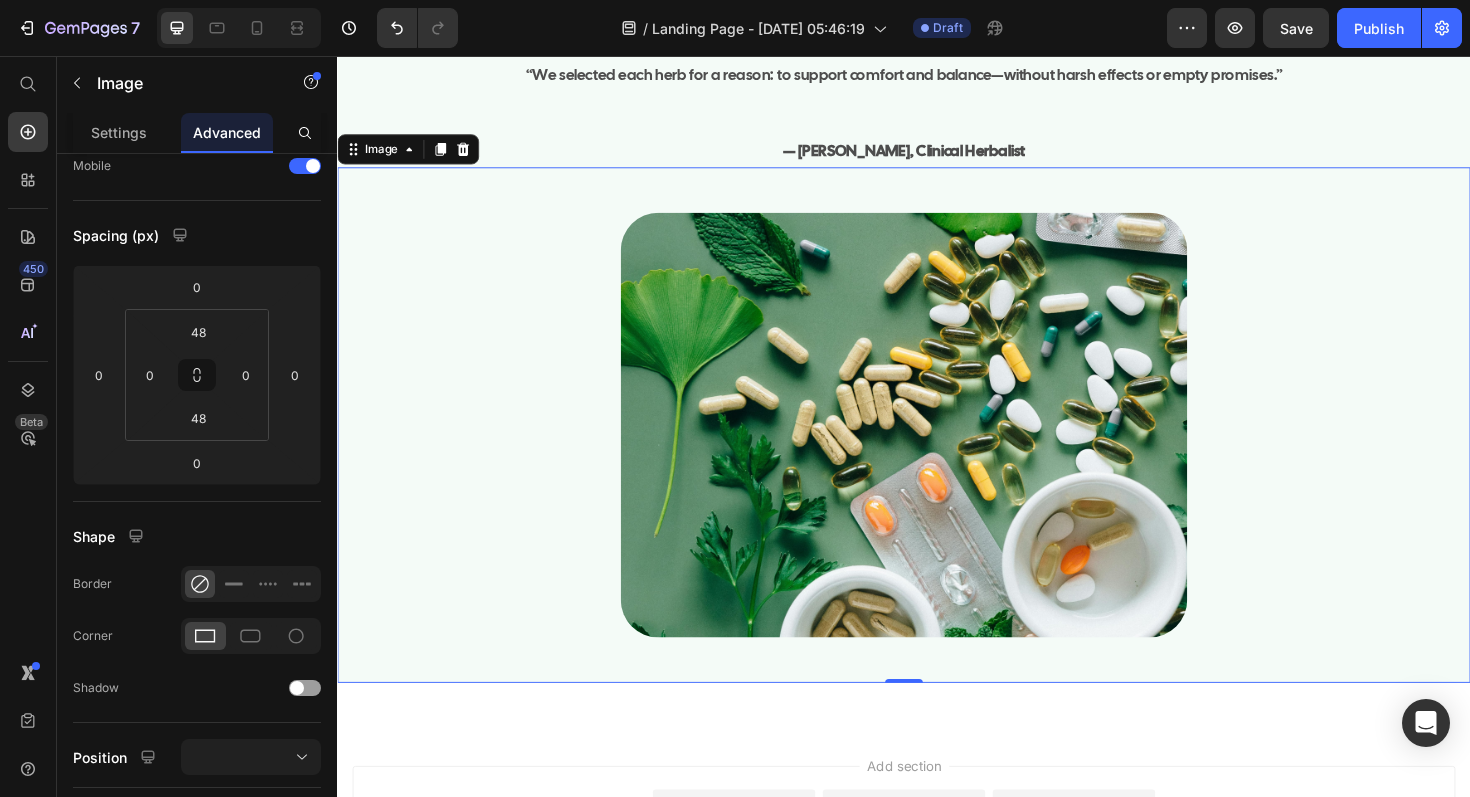 click on "Add section Choose templates inspired by CRO experts Generate layout from URL or image Add blank section then drag & drop elements" at bounding box center (937, 891) 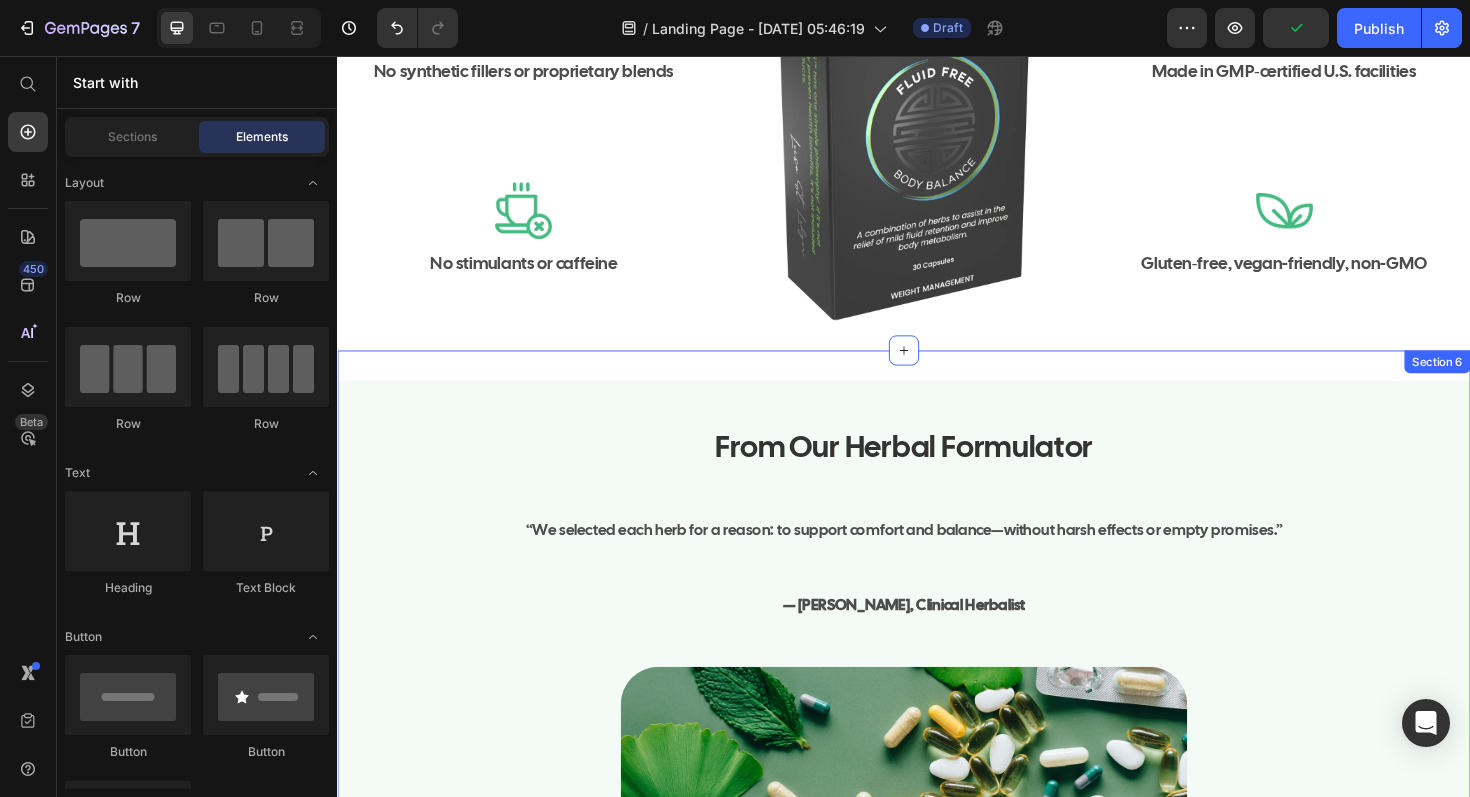 scroll, scrollTop: 8883, scrollLeft: 0, axis: vertical 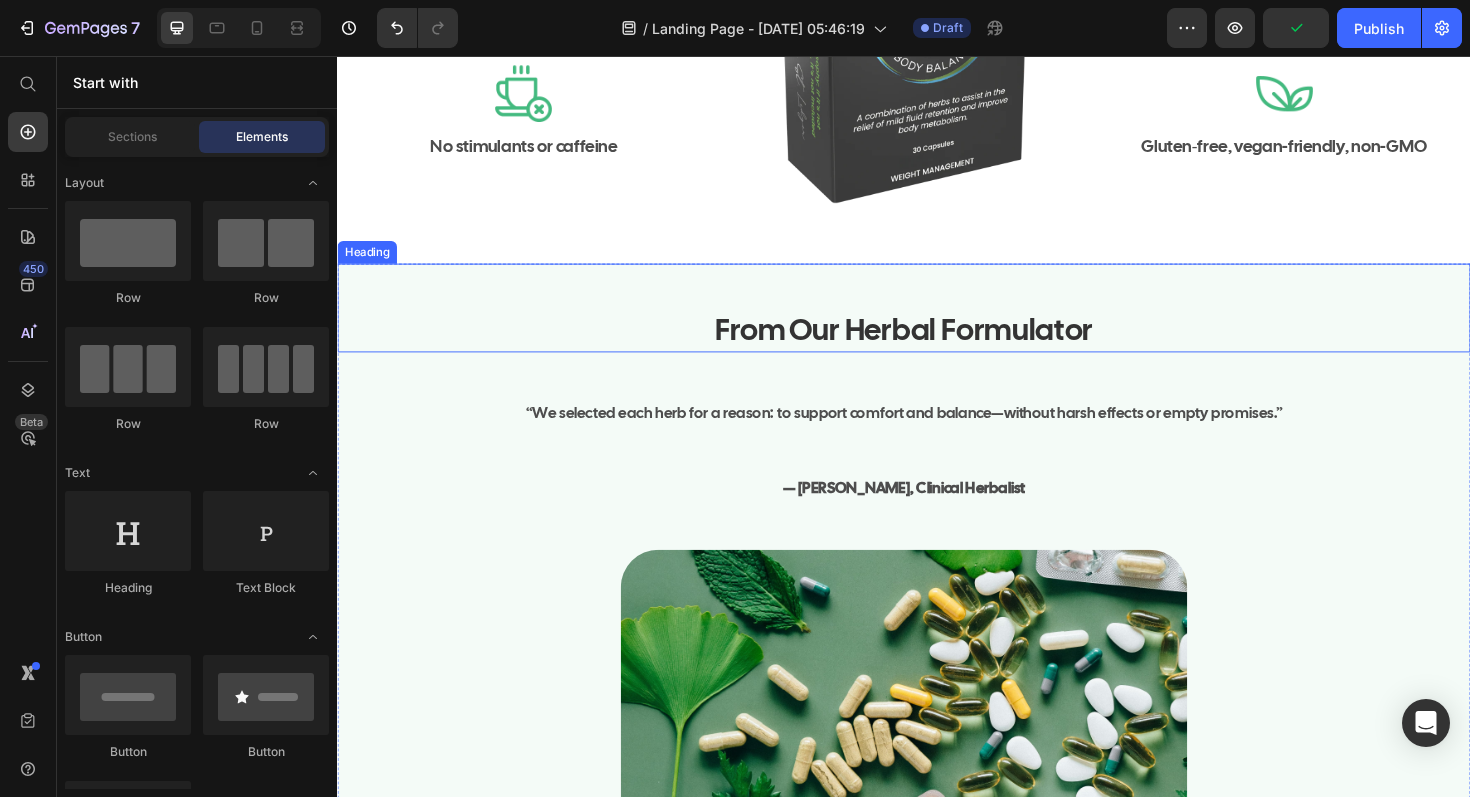 click on "From Our Herbal Formulator" at bounding box center (937, 347) 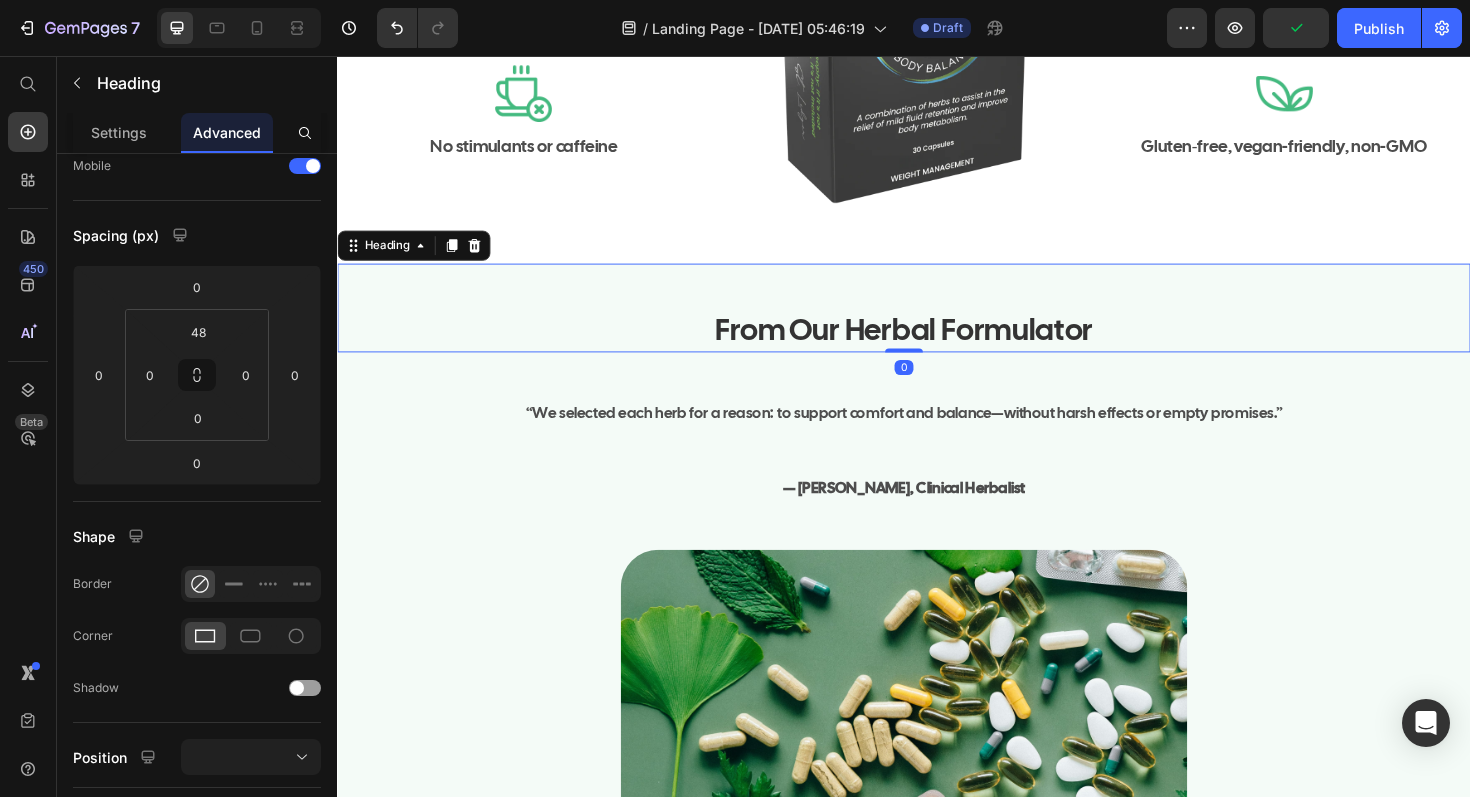 scroll, scrollTop: 0, scrollLeft: 0, axis: both 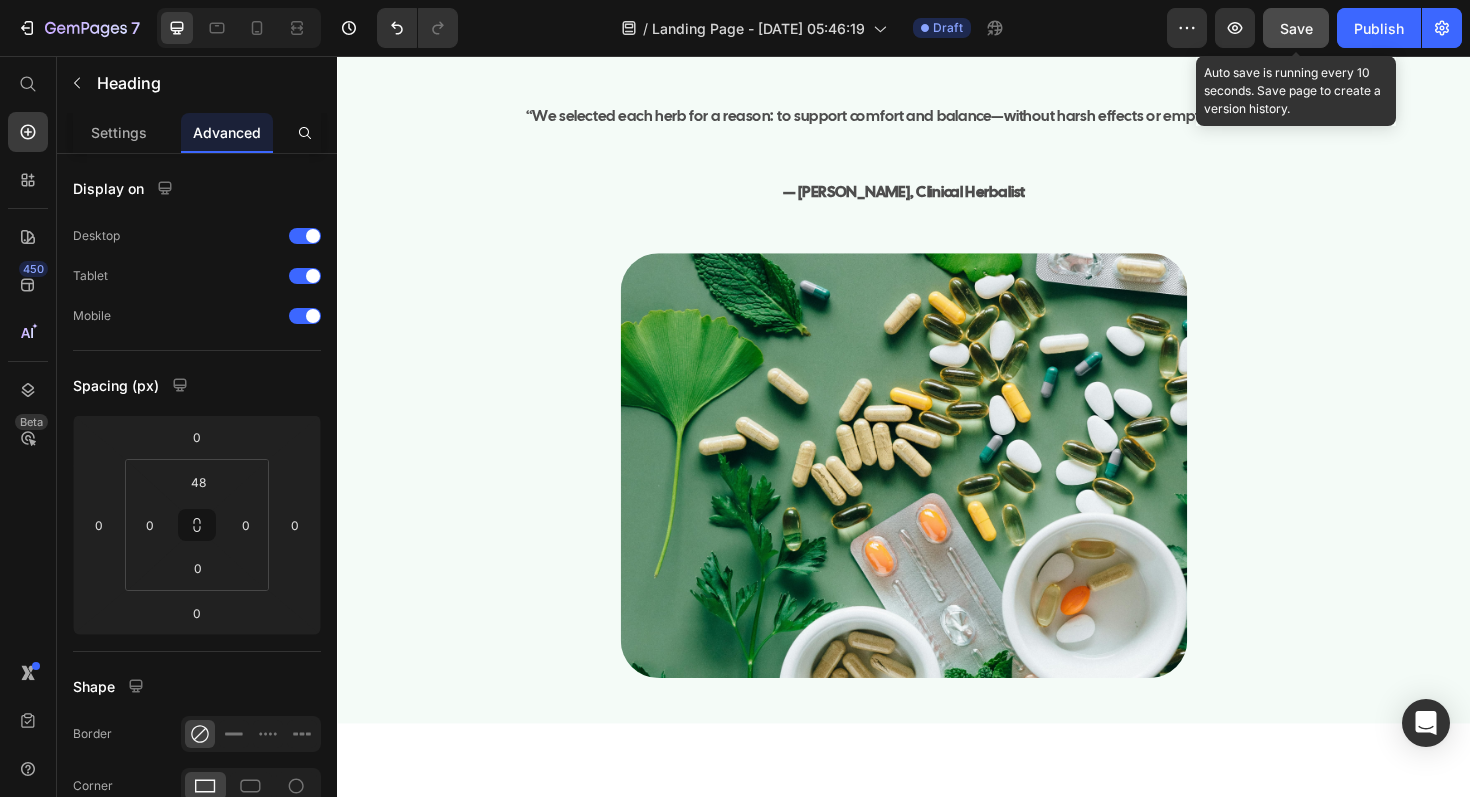 click on "Save" 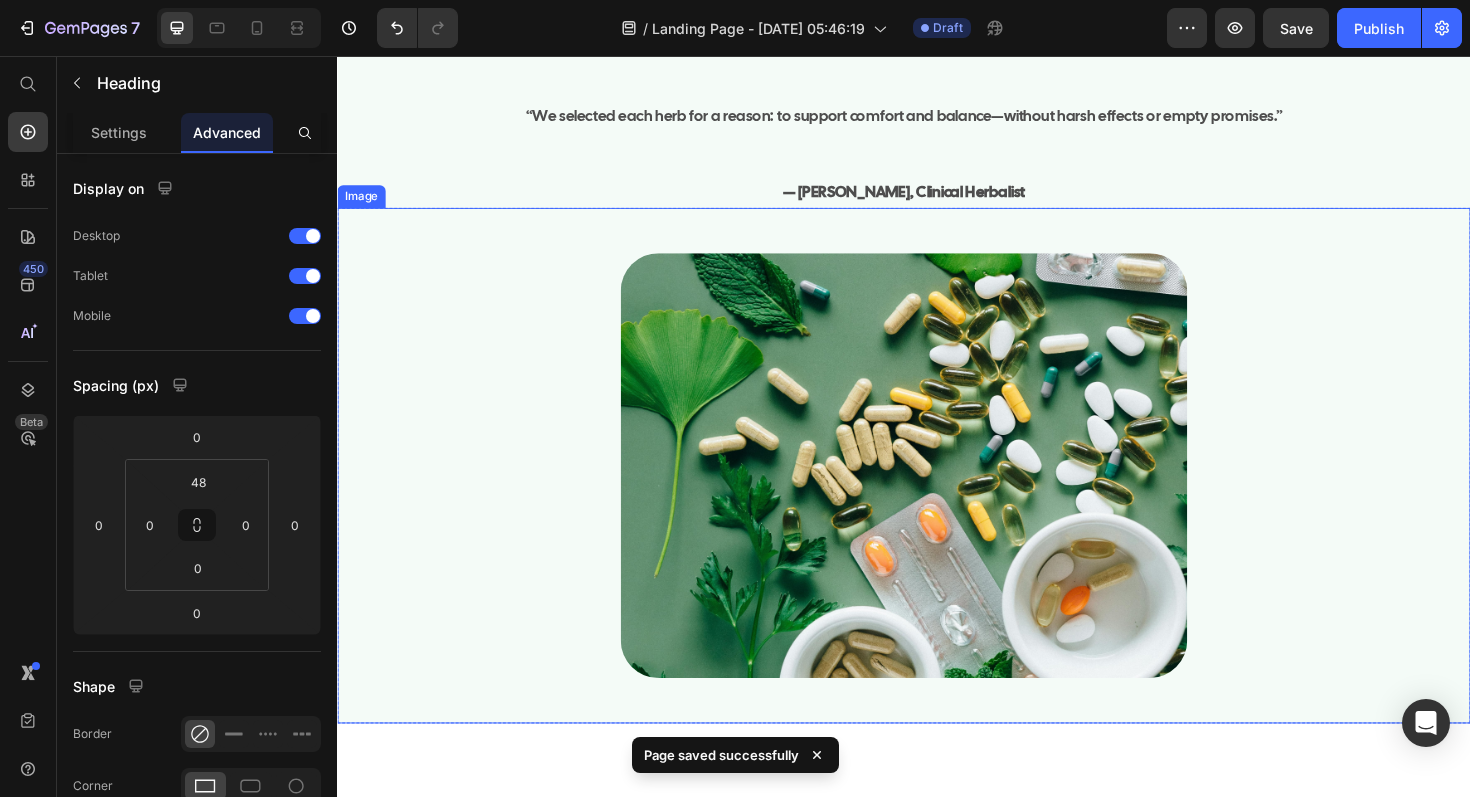 click at bounding box center (937, 490) 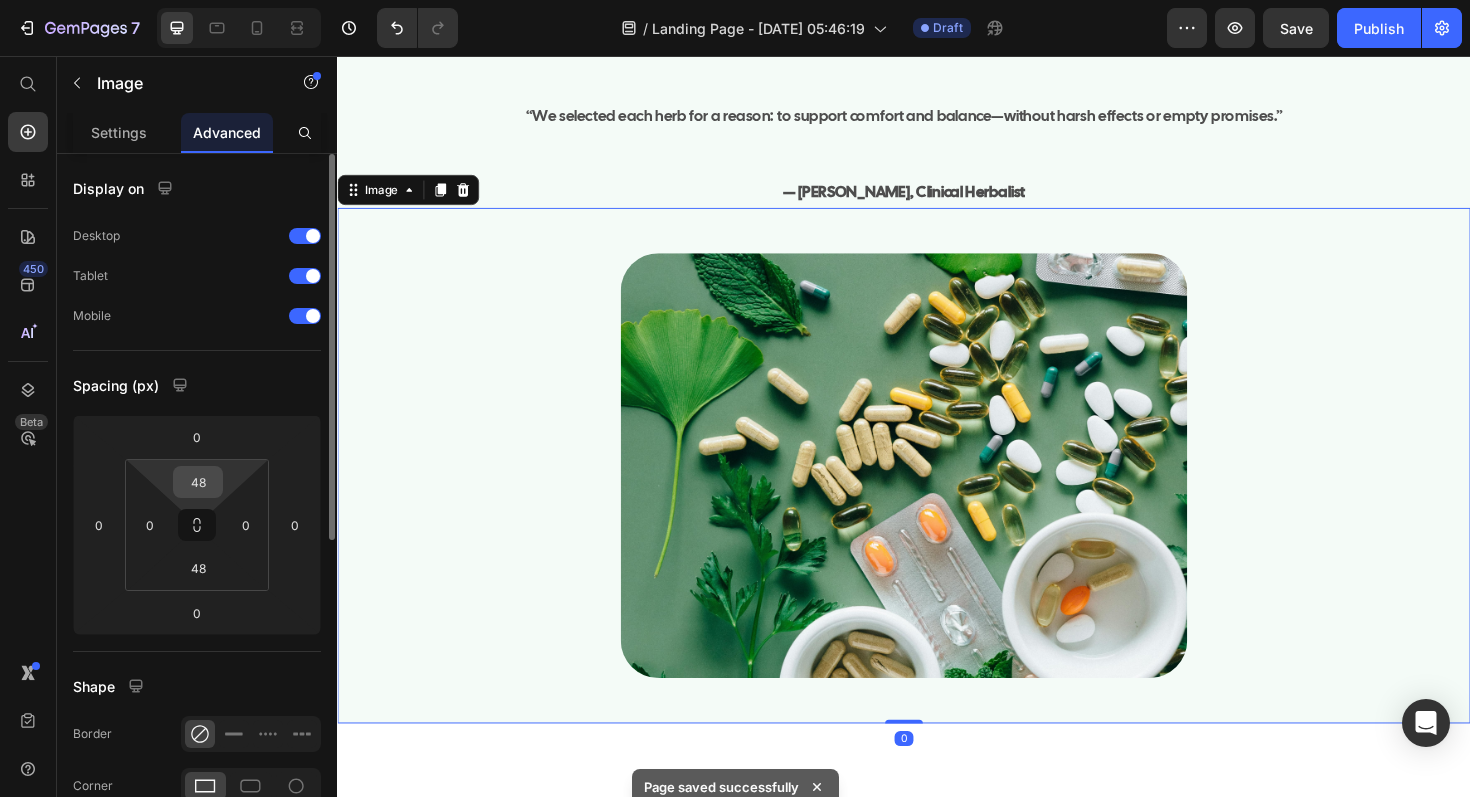 click on "48" at bounding box center (198, 482) 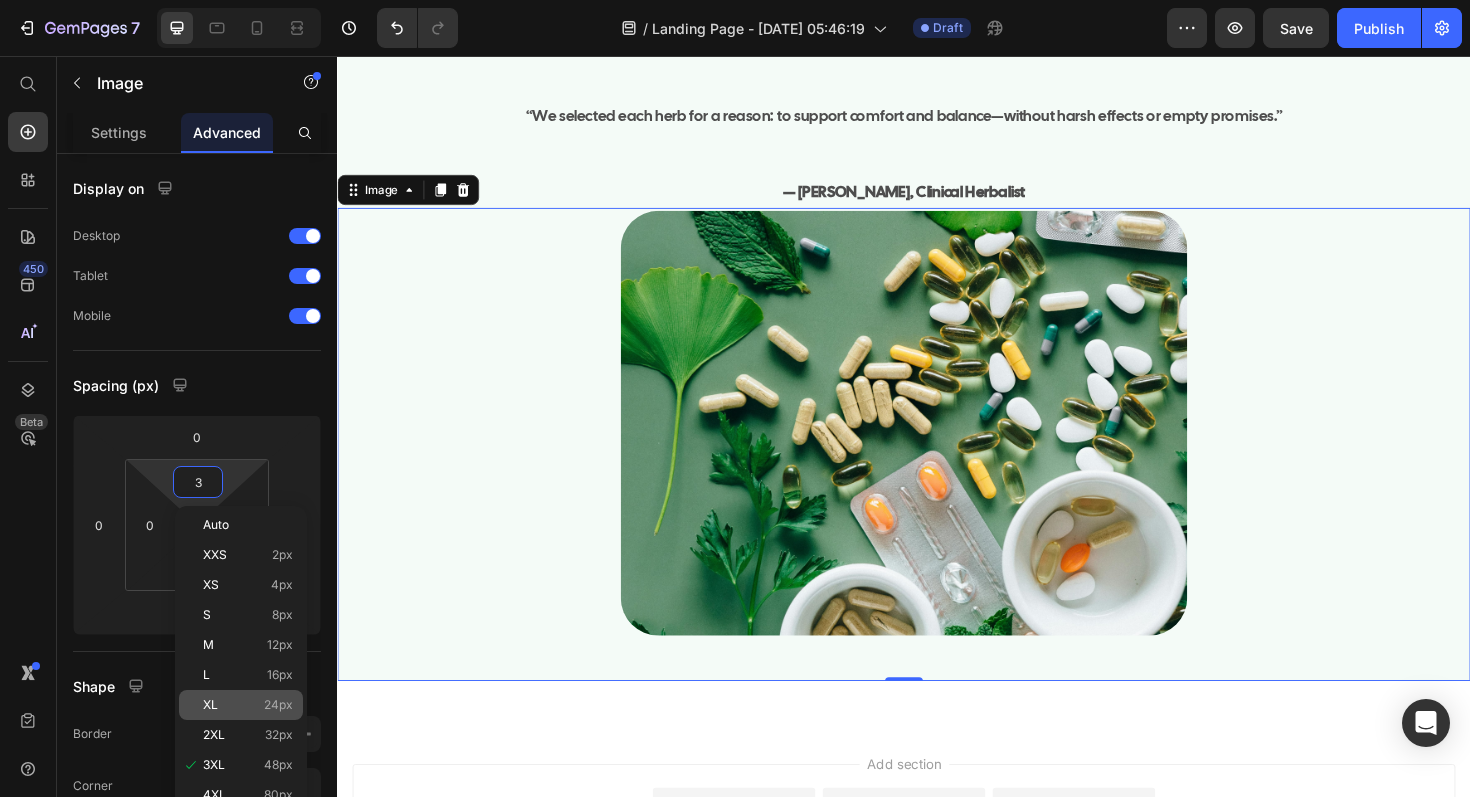 click on "XL 24px" at bounding box center (248, 705) 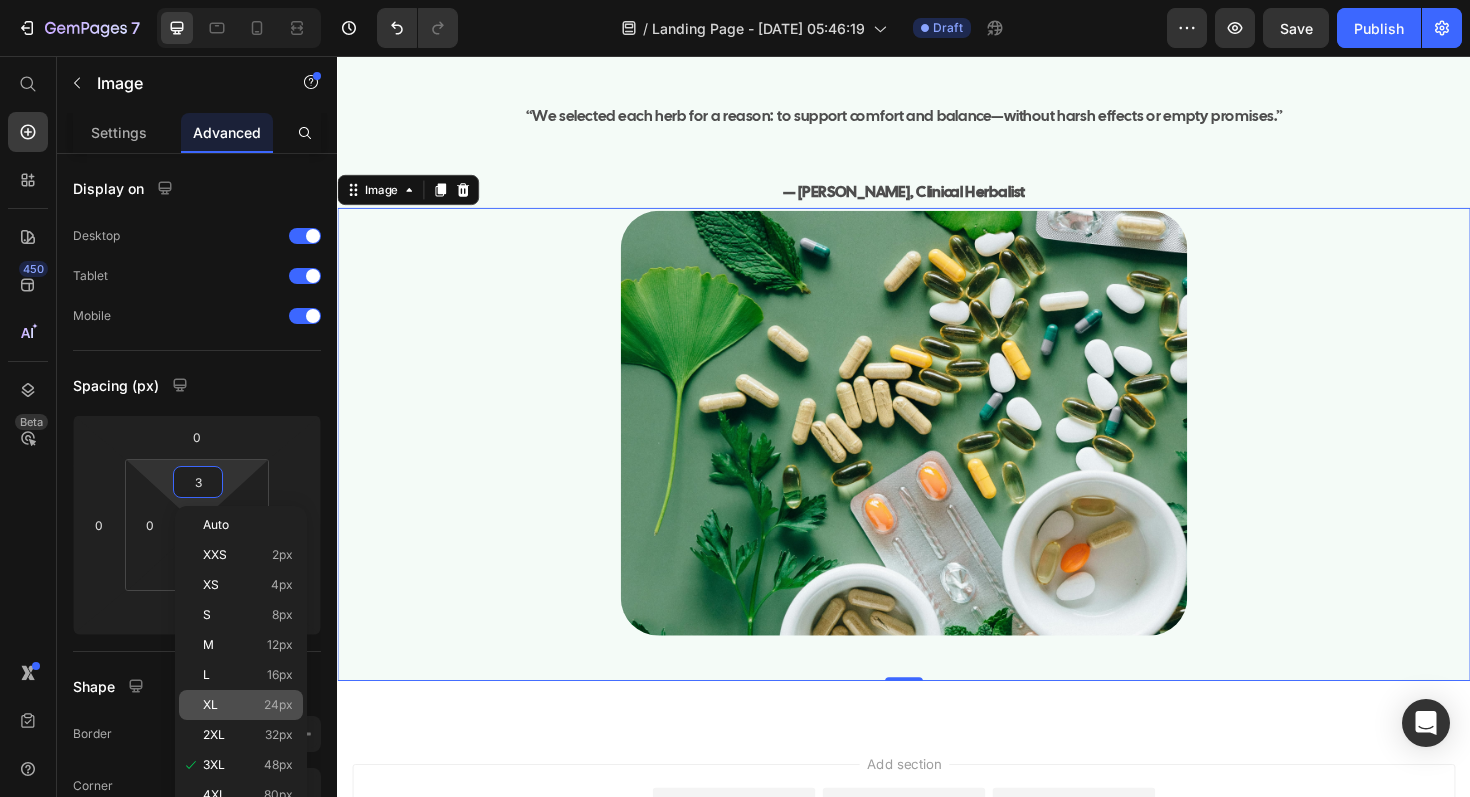 type on "24" 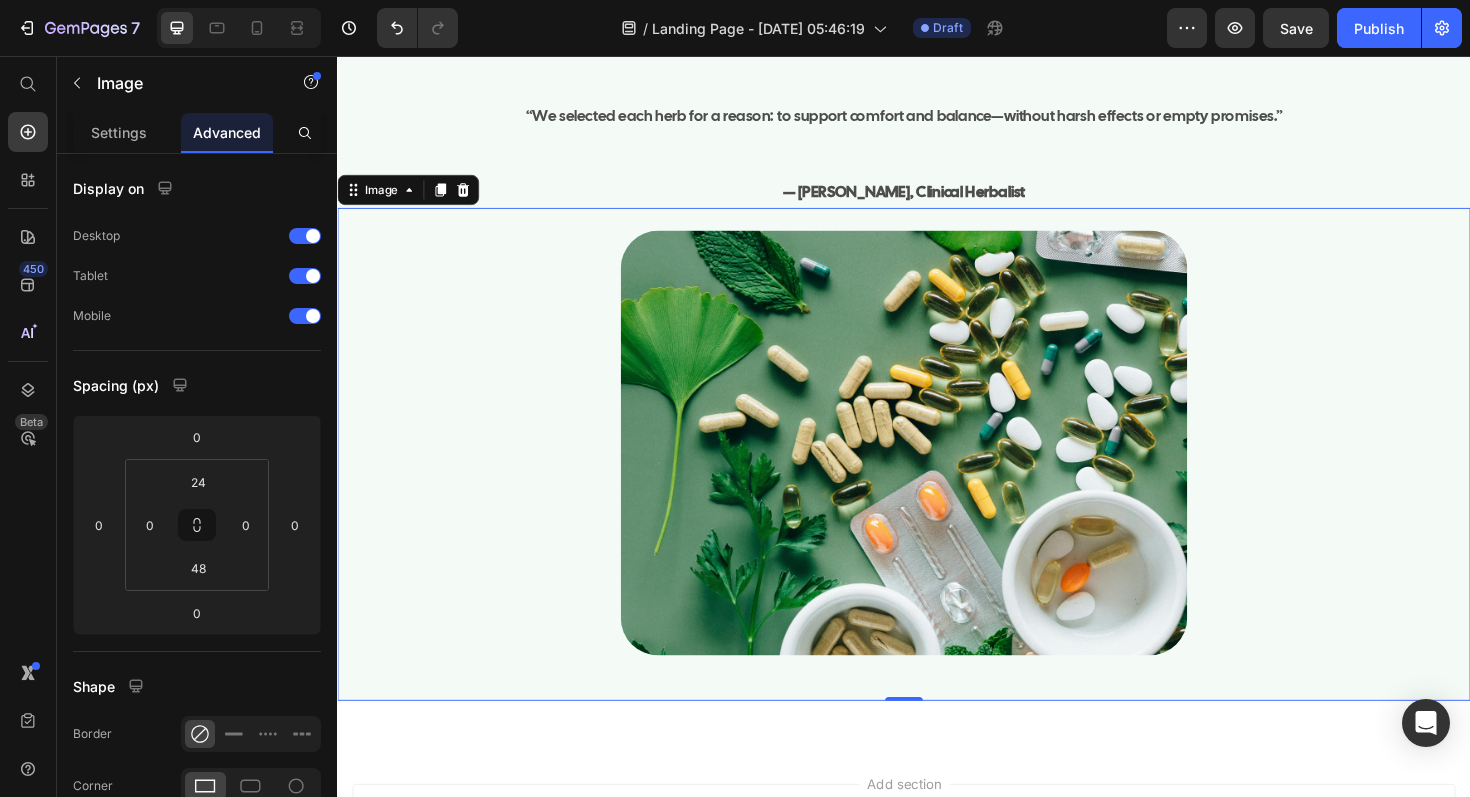 scroll, scrollTop: 9182, scrollLeft: 0, axis: vertical 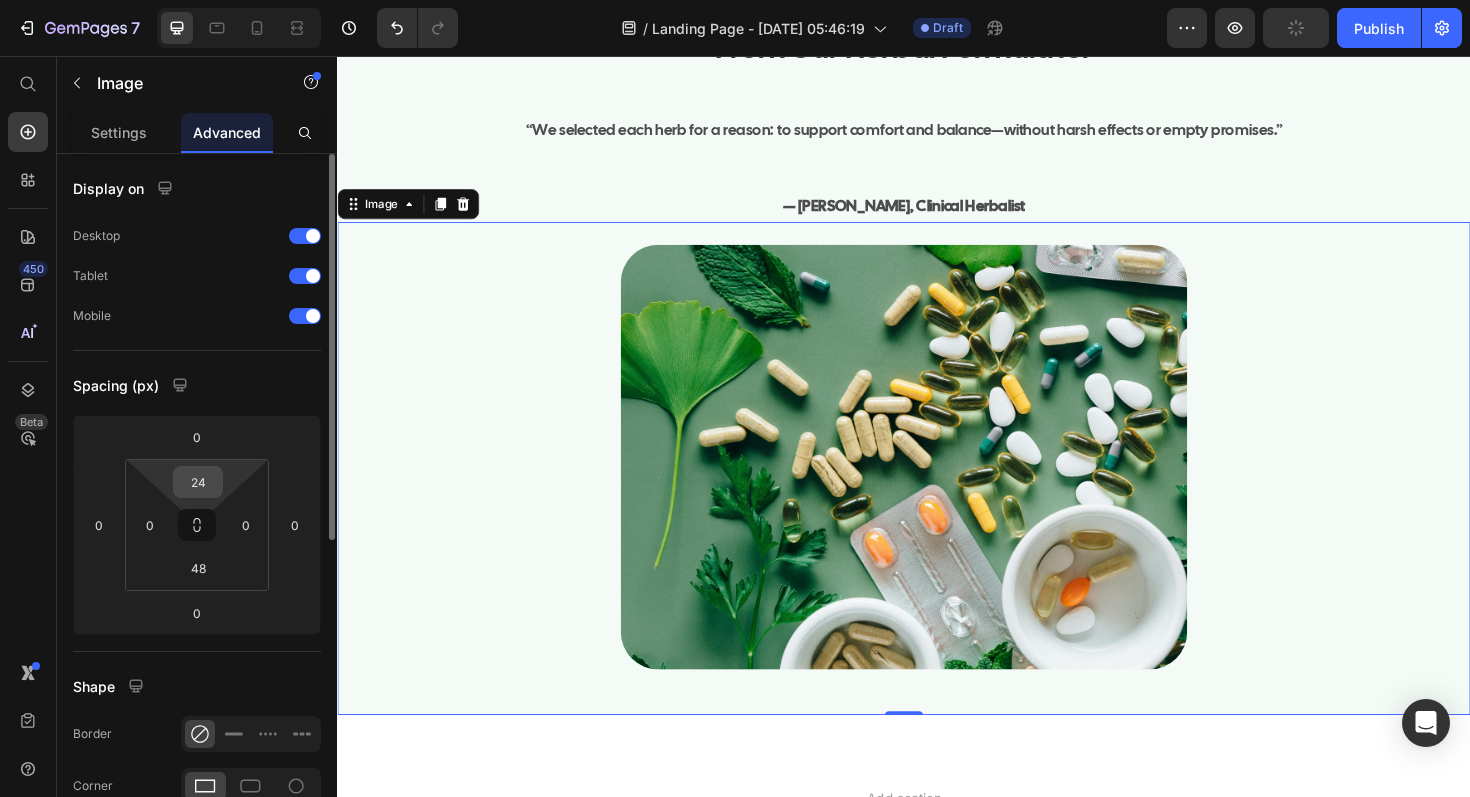 click on "24" at bounding box center [198, 482] 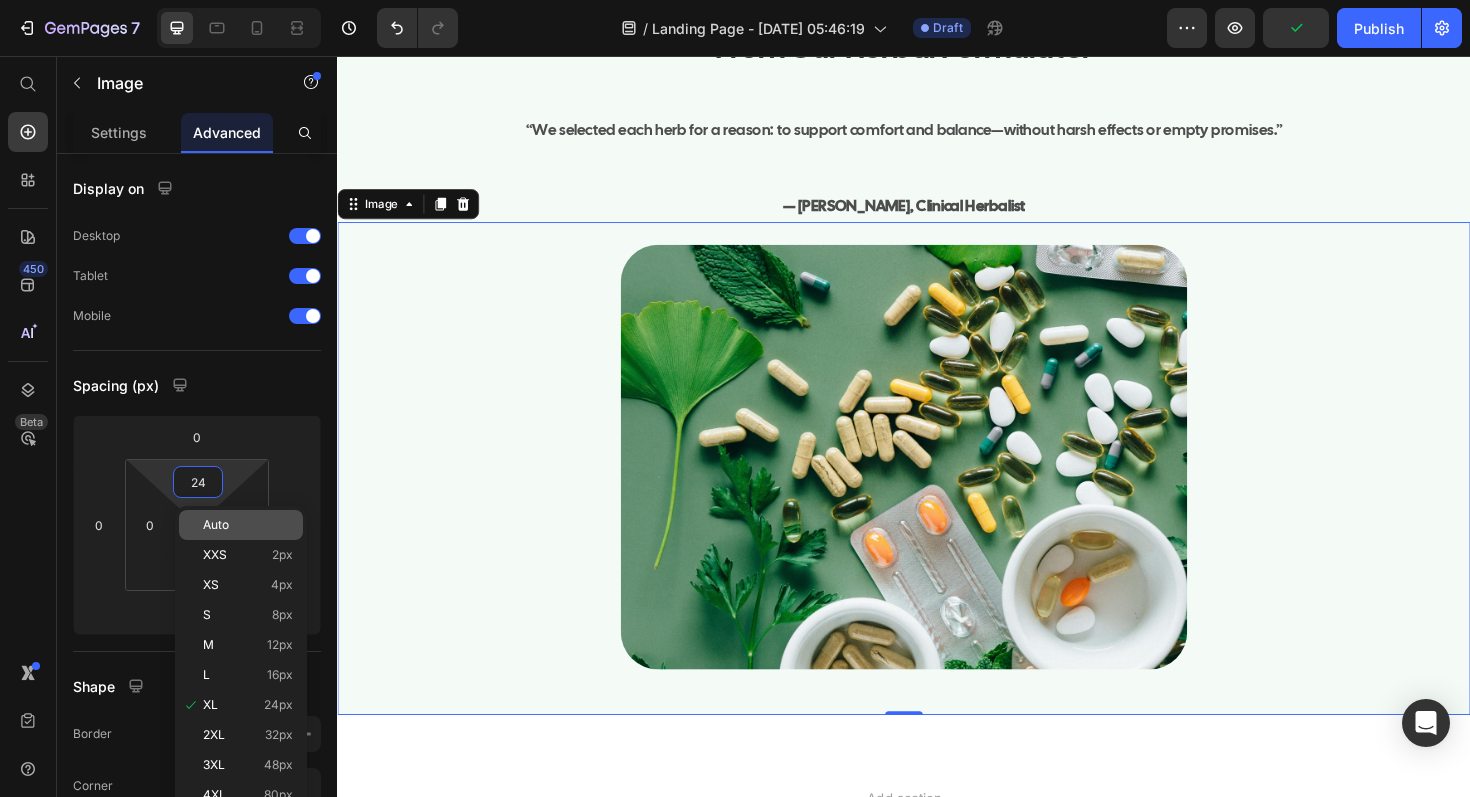 click on "Auto" at bounding box center [248, 525] 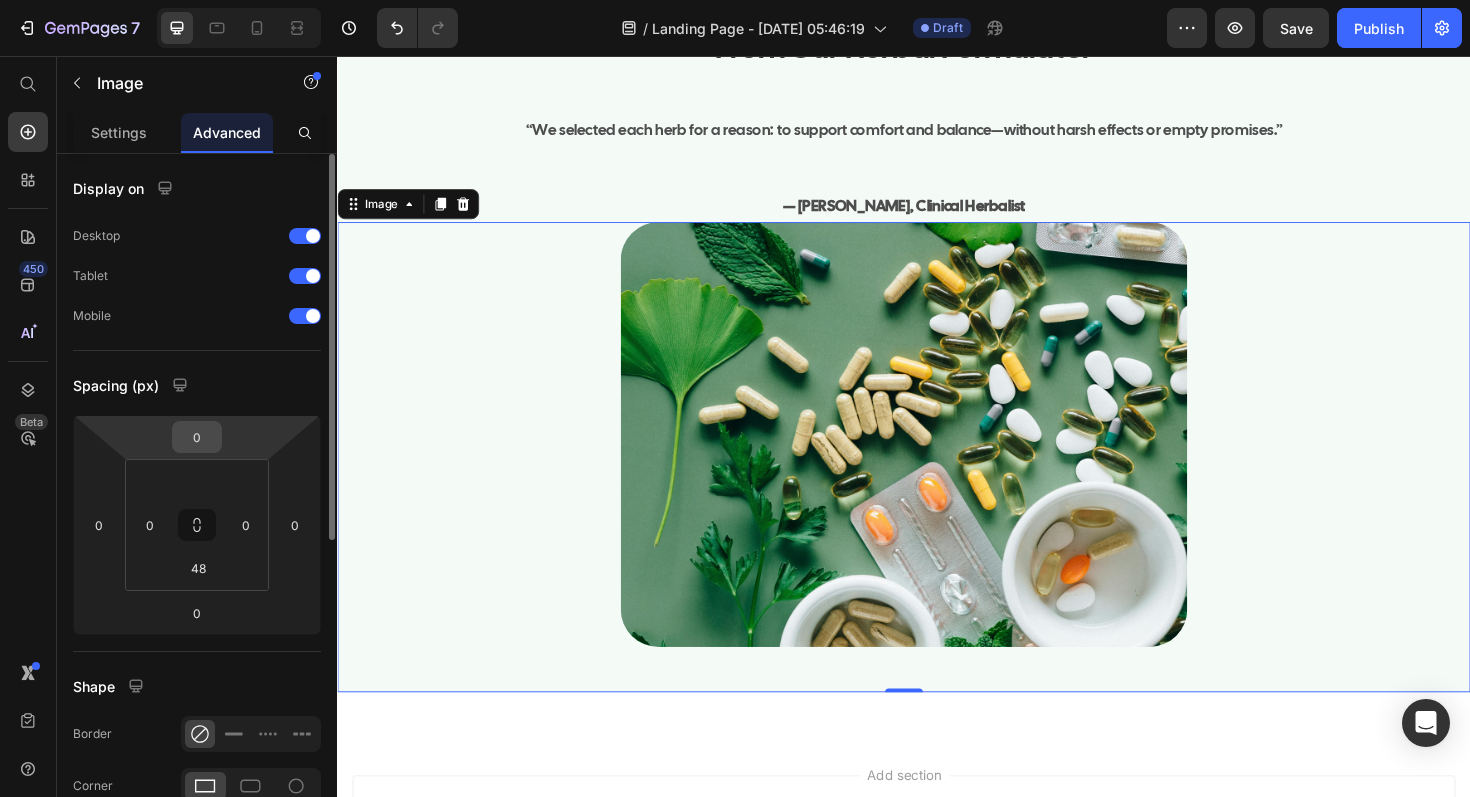 click on "0" at bounding box center (197, 437) 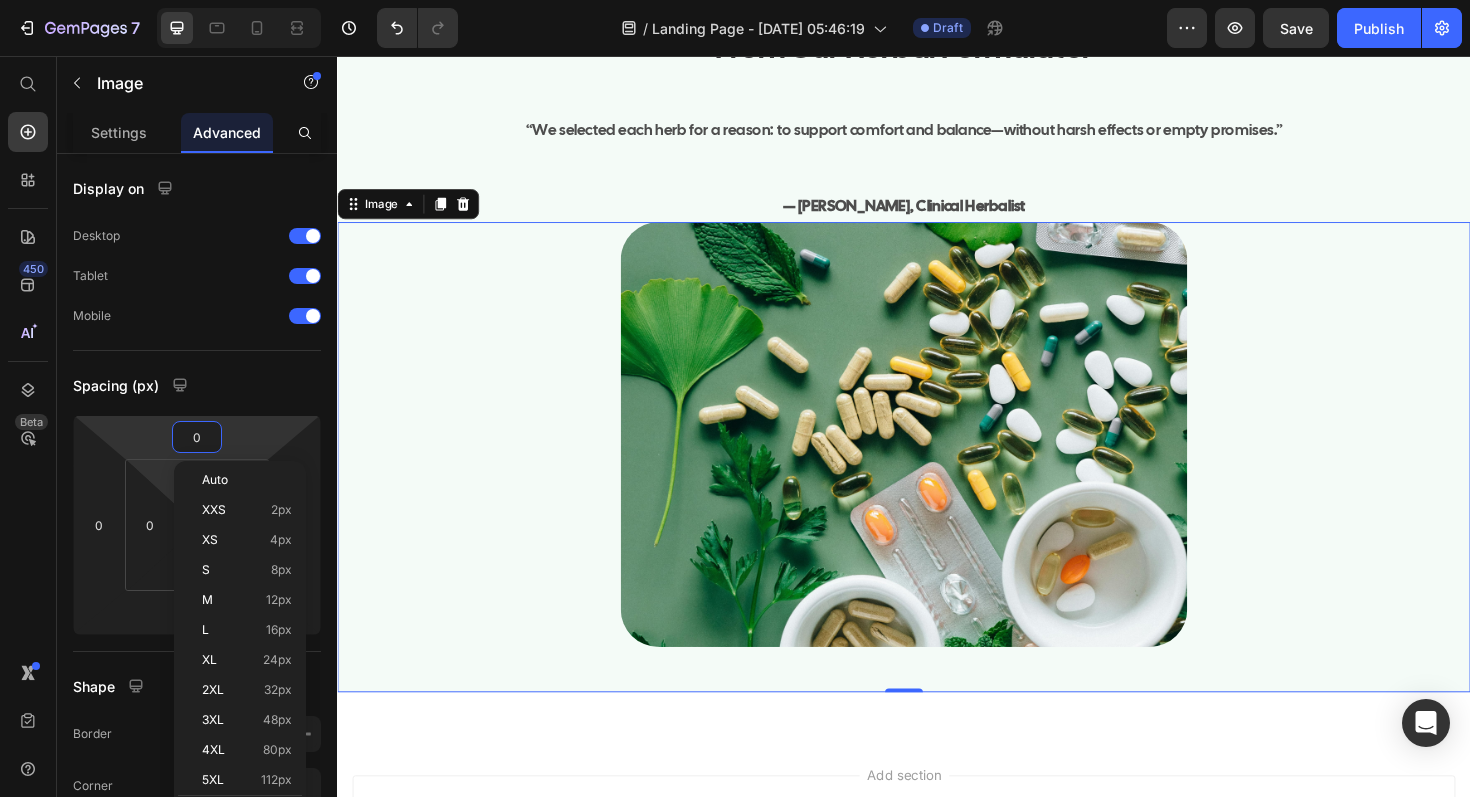 click on "7  Version history  /  Landing Page - [DATE] 05:46:19 Draft Preview  Save   Publish  450 Beta Start with Sections Elements Hero Section Product Detail Brands Trusted Badges Guarantee Product Breakdown How to use Testimonials Compare Bundle FAQs Social Proof Brand Story Product List Collection Blog List Contact Sticky Add to Cart Custom Footer Browse Library 450 Layout
Row
Row
Row
Row Text
Heading
Text Block Button
Button
Button
Sticky Back to top Media
Image Image" at bounding box center [735, 0] 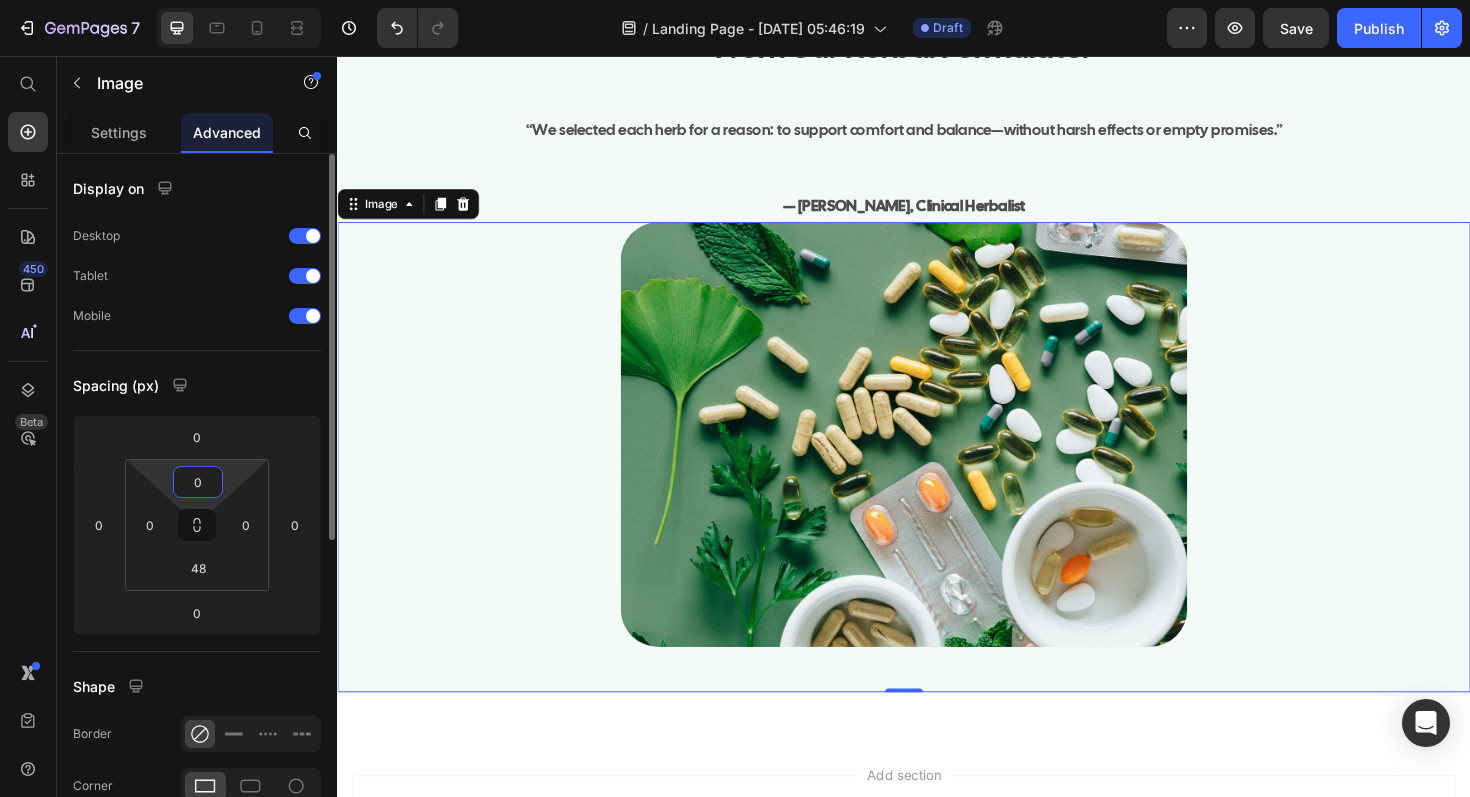 click on "0" at bounding box center [198, 482] 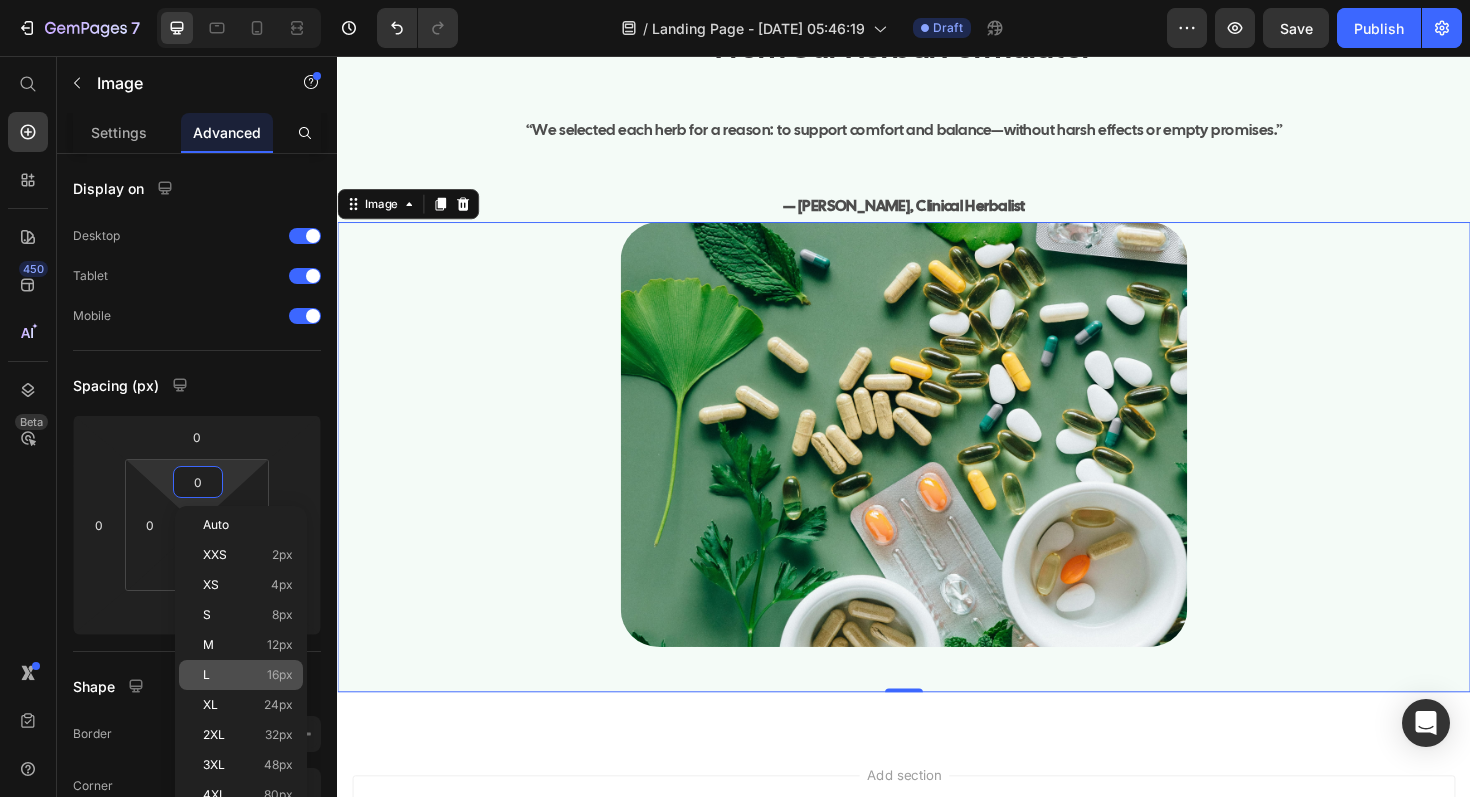 click on "L 16px" at bounding box center [248, 675] 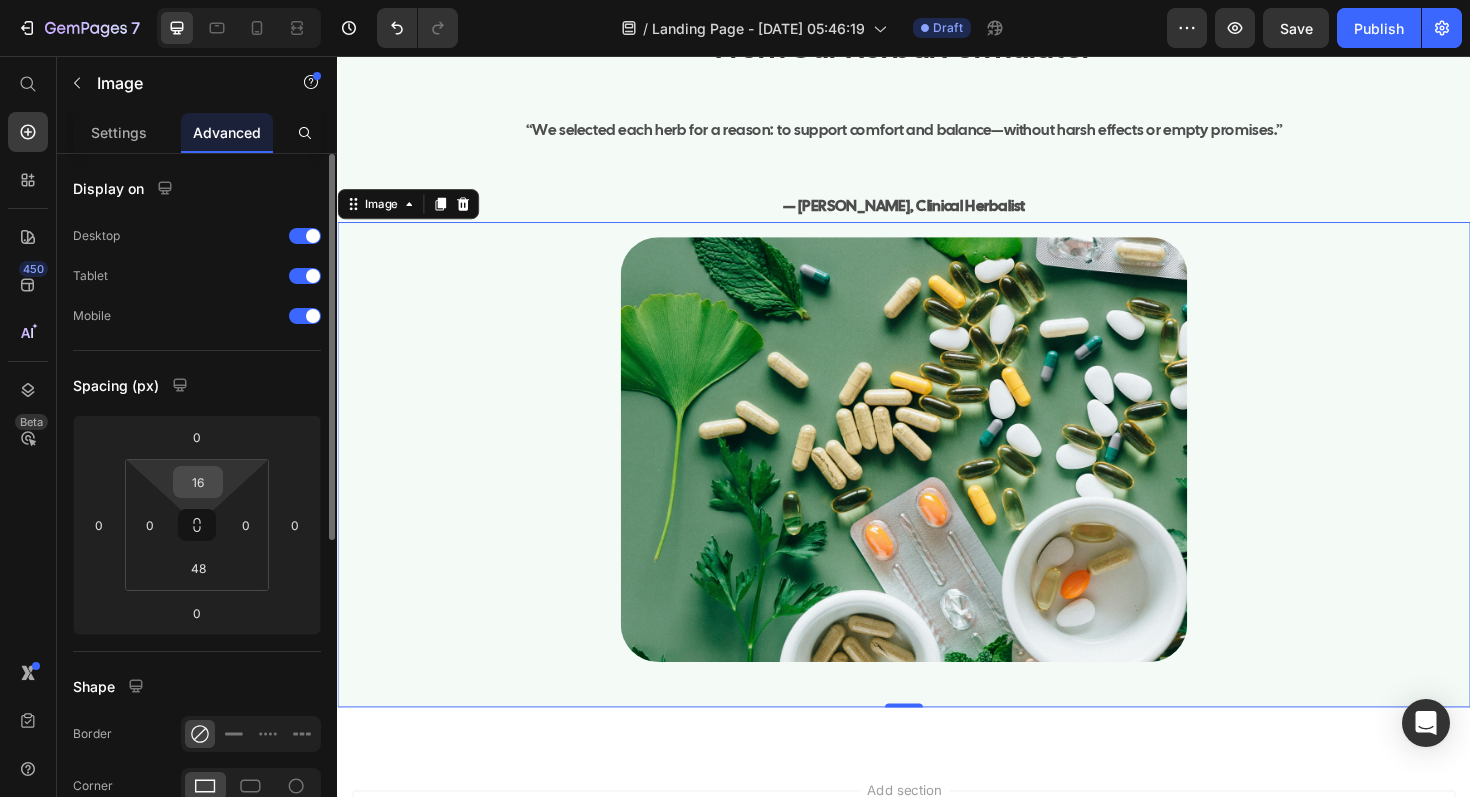 click on "16" at bounding box center [198, 482] 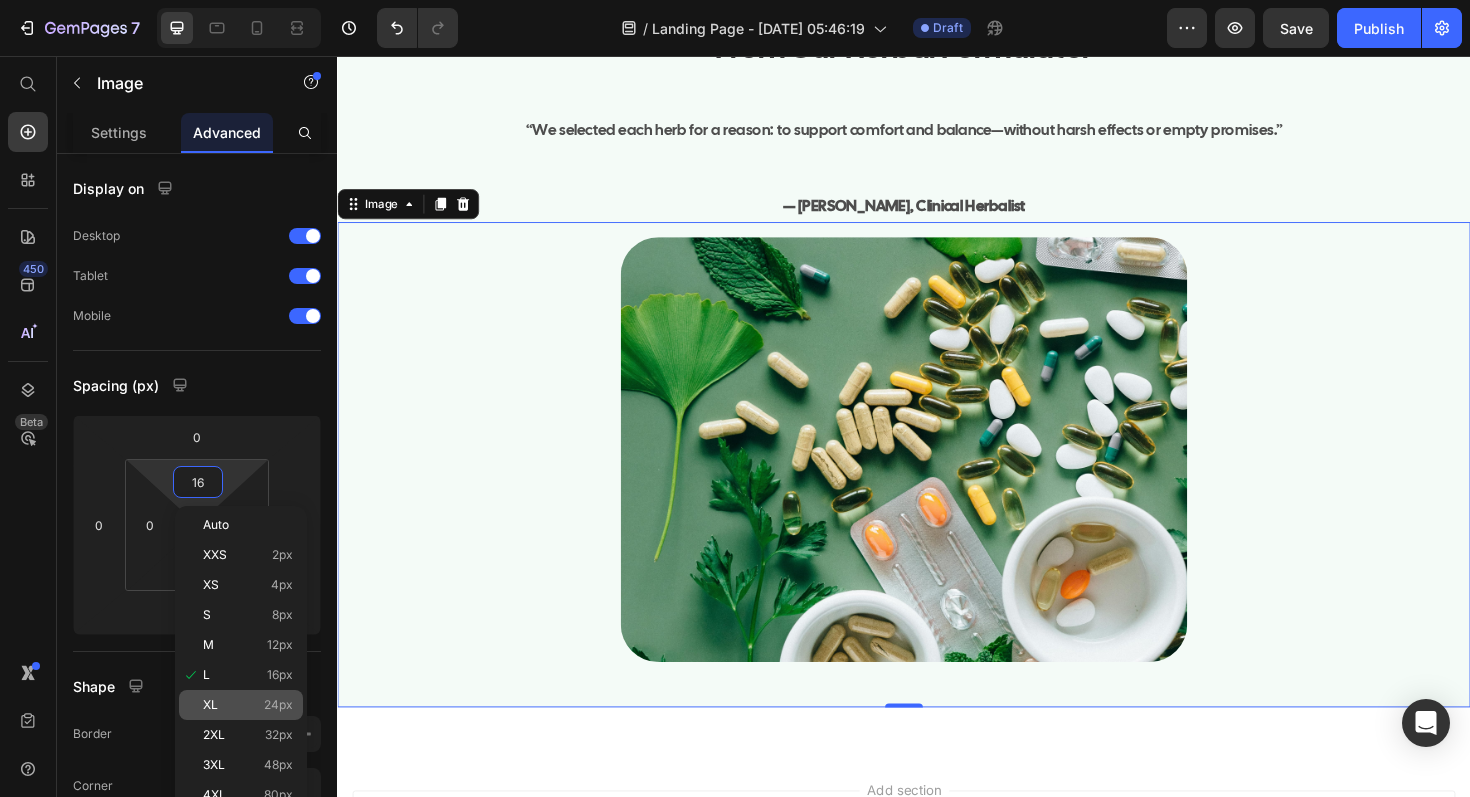 click on "XL 24px" at bounding box center [248, 705] 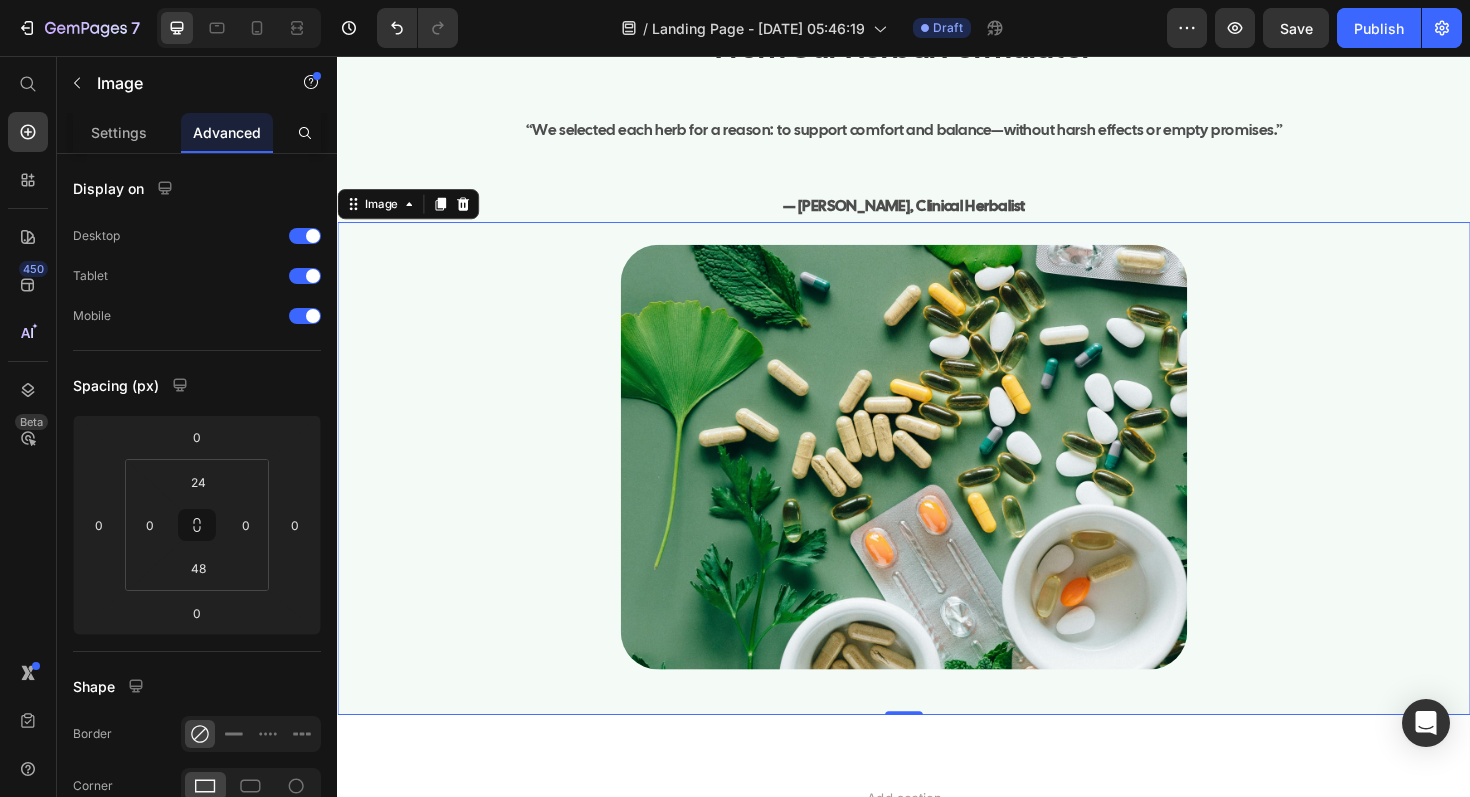 click at bounding box center [937, 493] 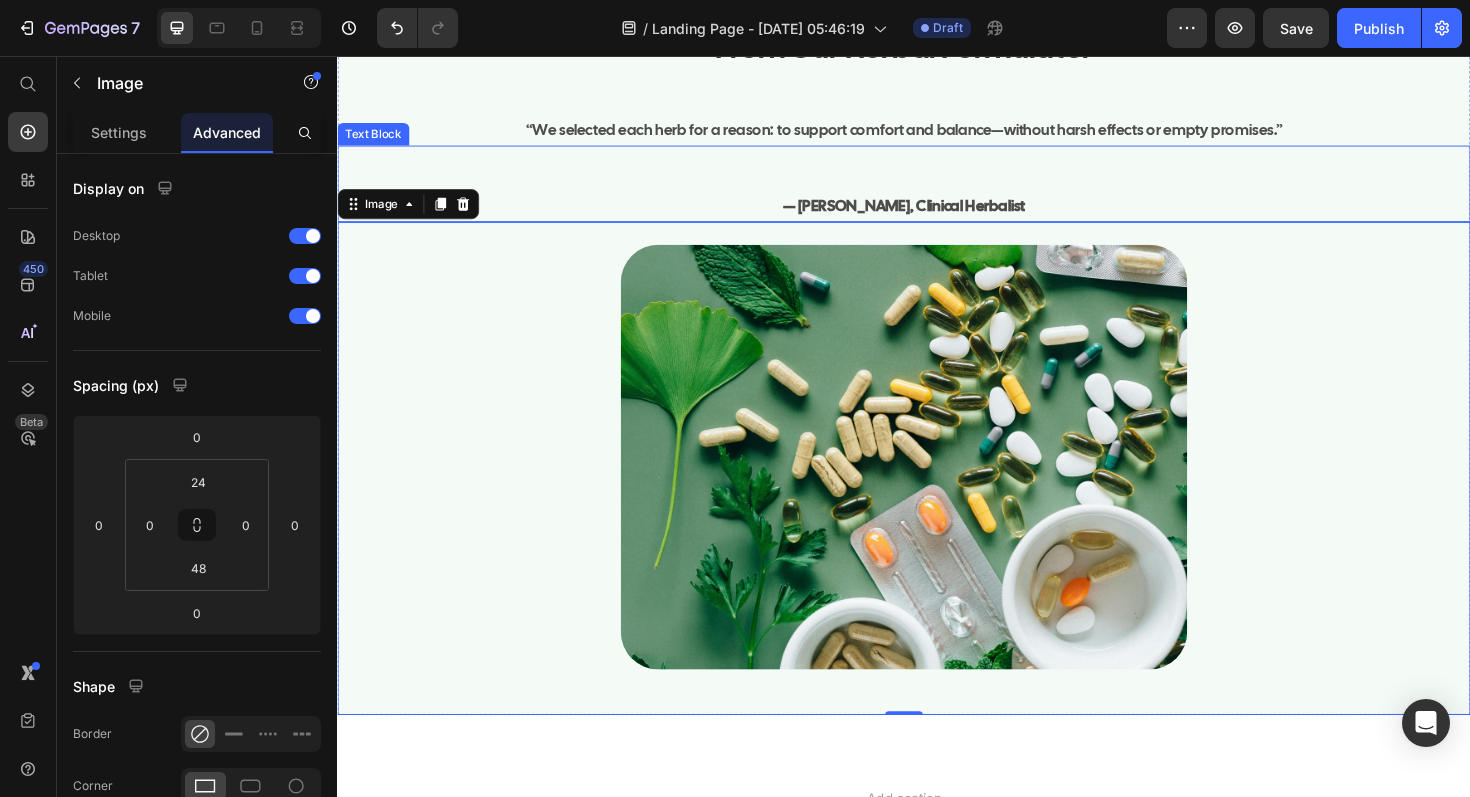 click on "— [PERSON_NAME], Clinical Herbalist Text Block" at bounding box center [937, 191] 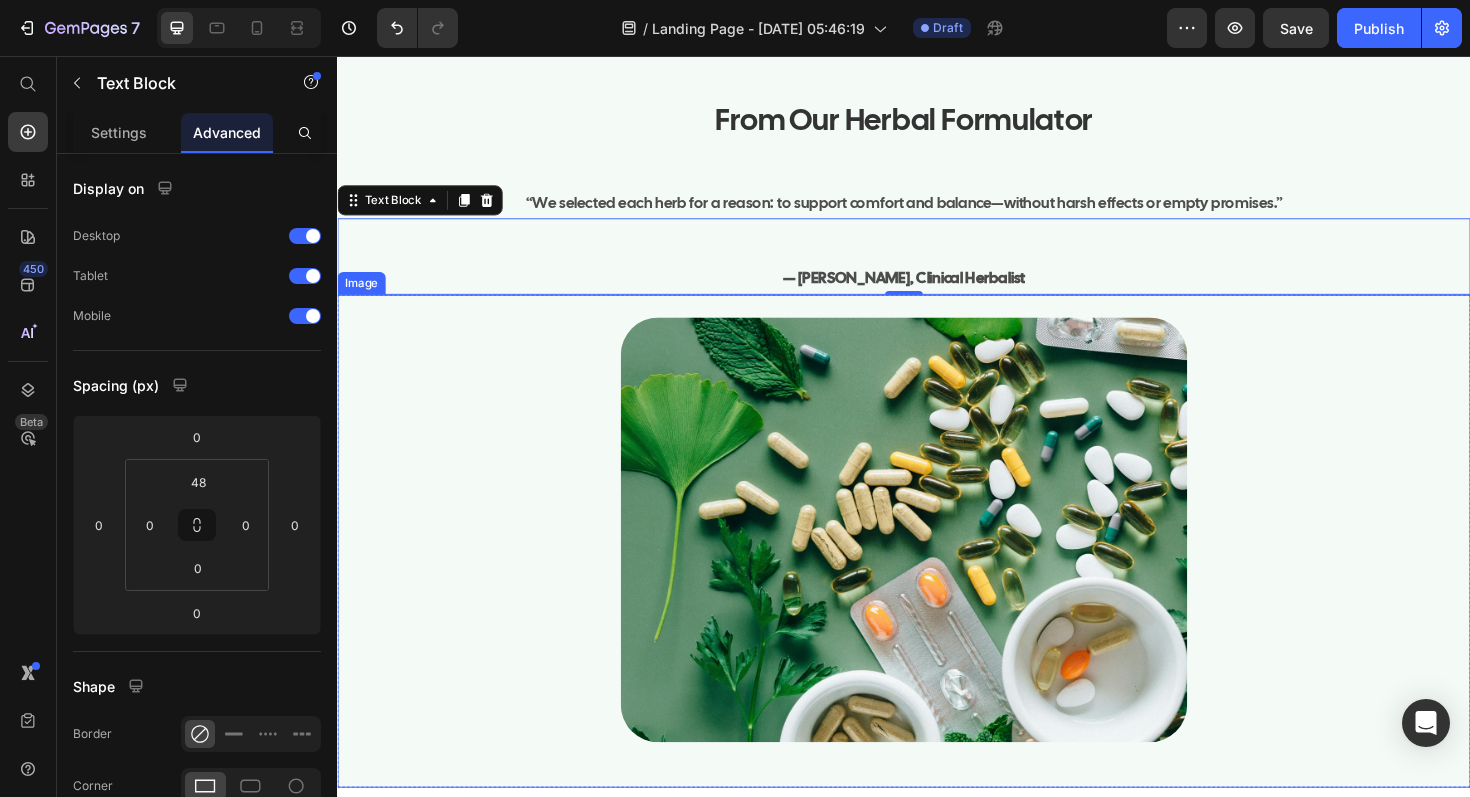 scroll, scrollTop: 9031, scrollLeft: 0, axis: vertical 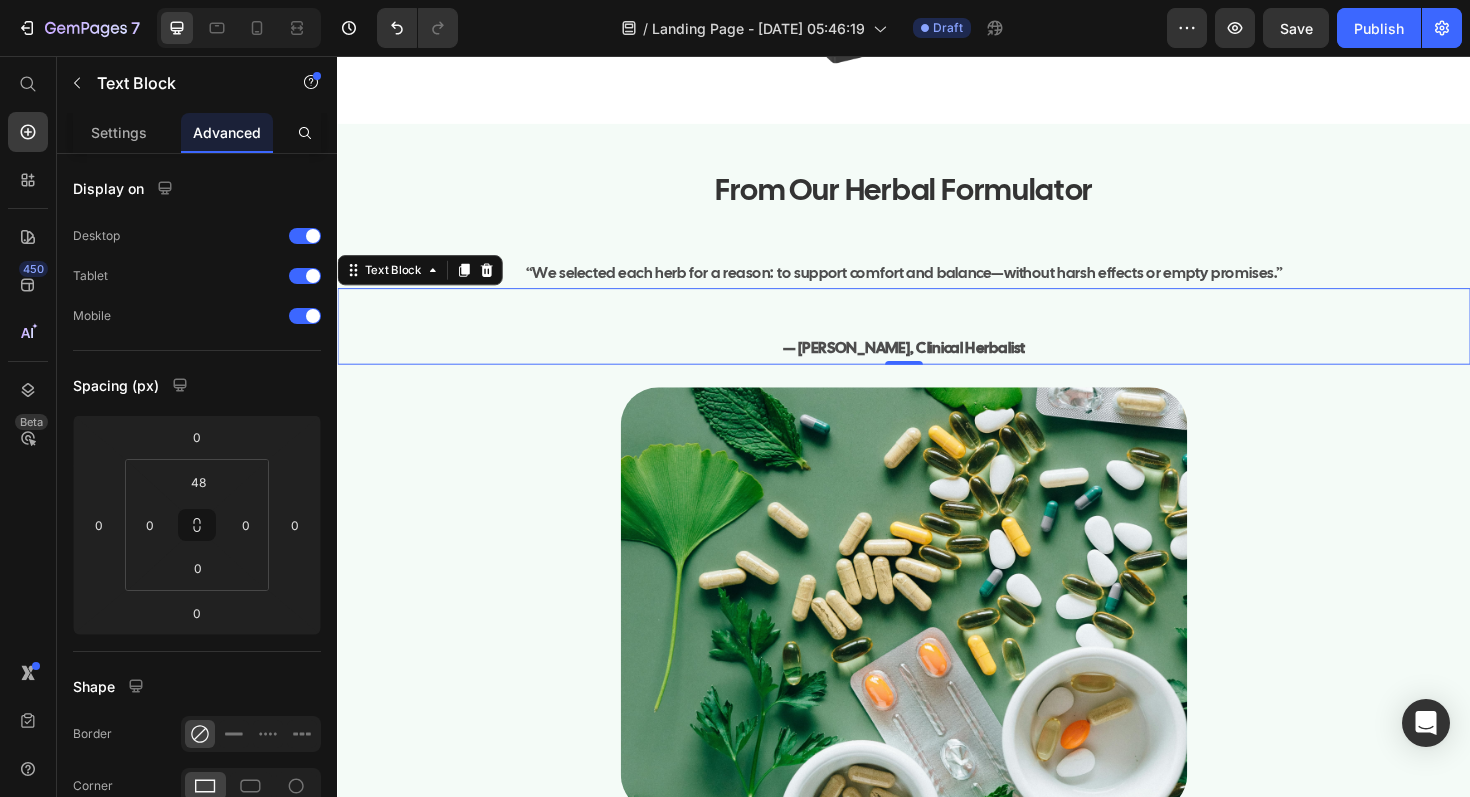 click on "— [PERSON_NAME], Clinical Herbalist Text Block   0" at bounding box center [937, 342] 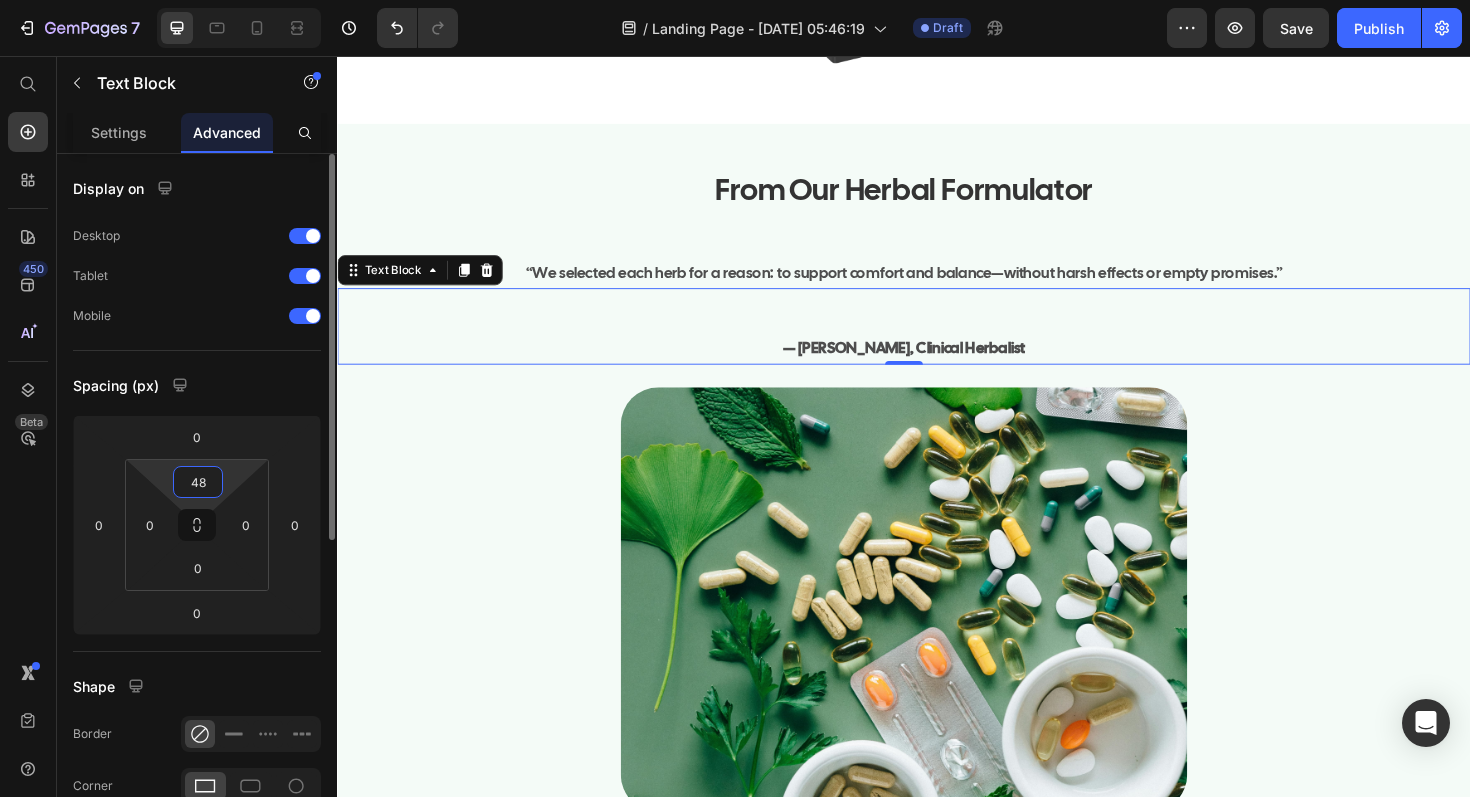 click on "48" at bounding box center (198, 482) 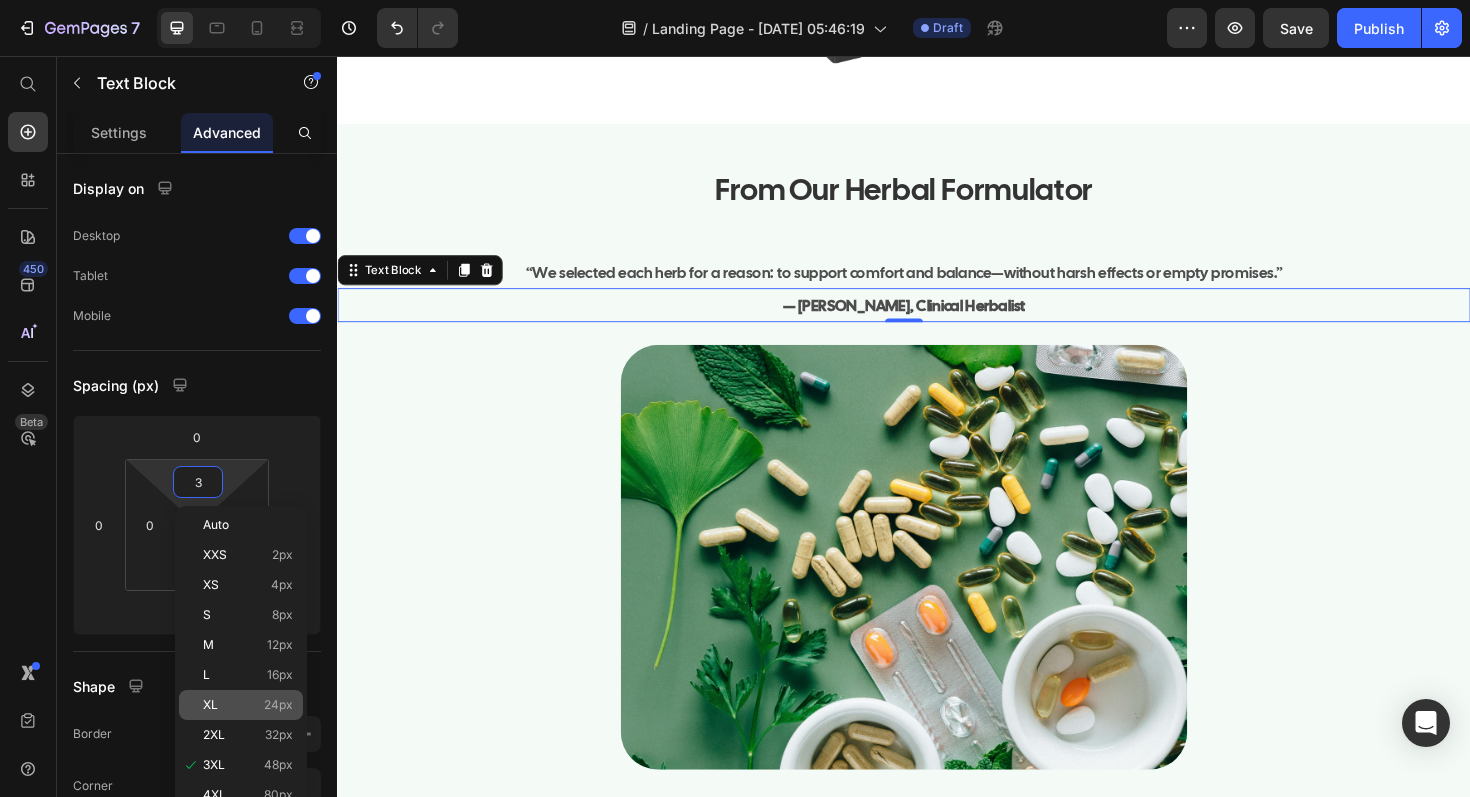 click on "XL 24px" at bounding box center (248, 705) 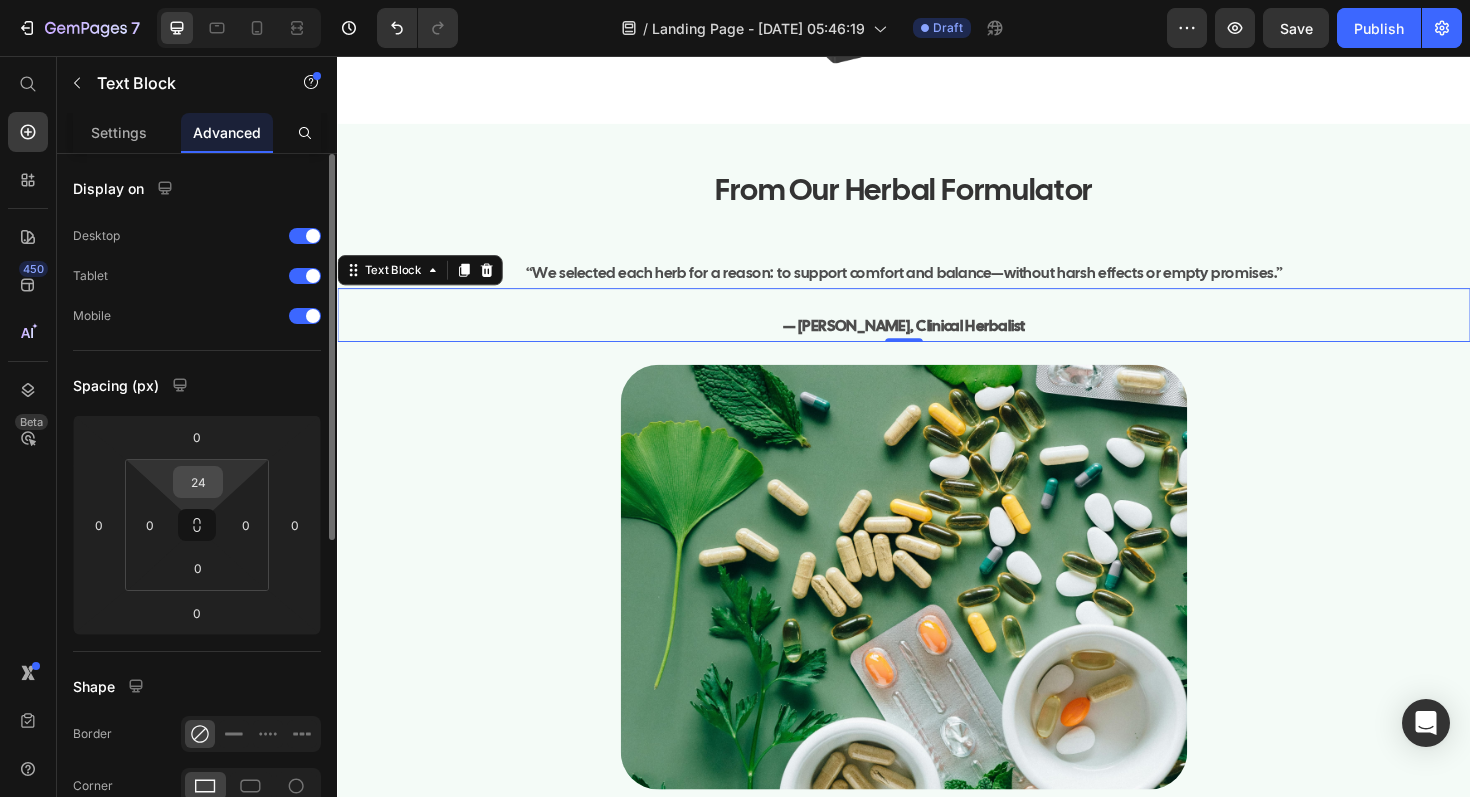 click on "24" at bounding box center (198, 482) 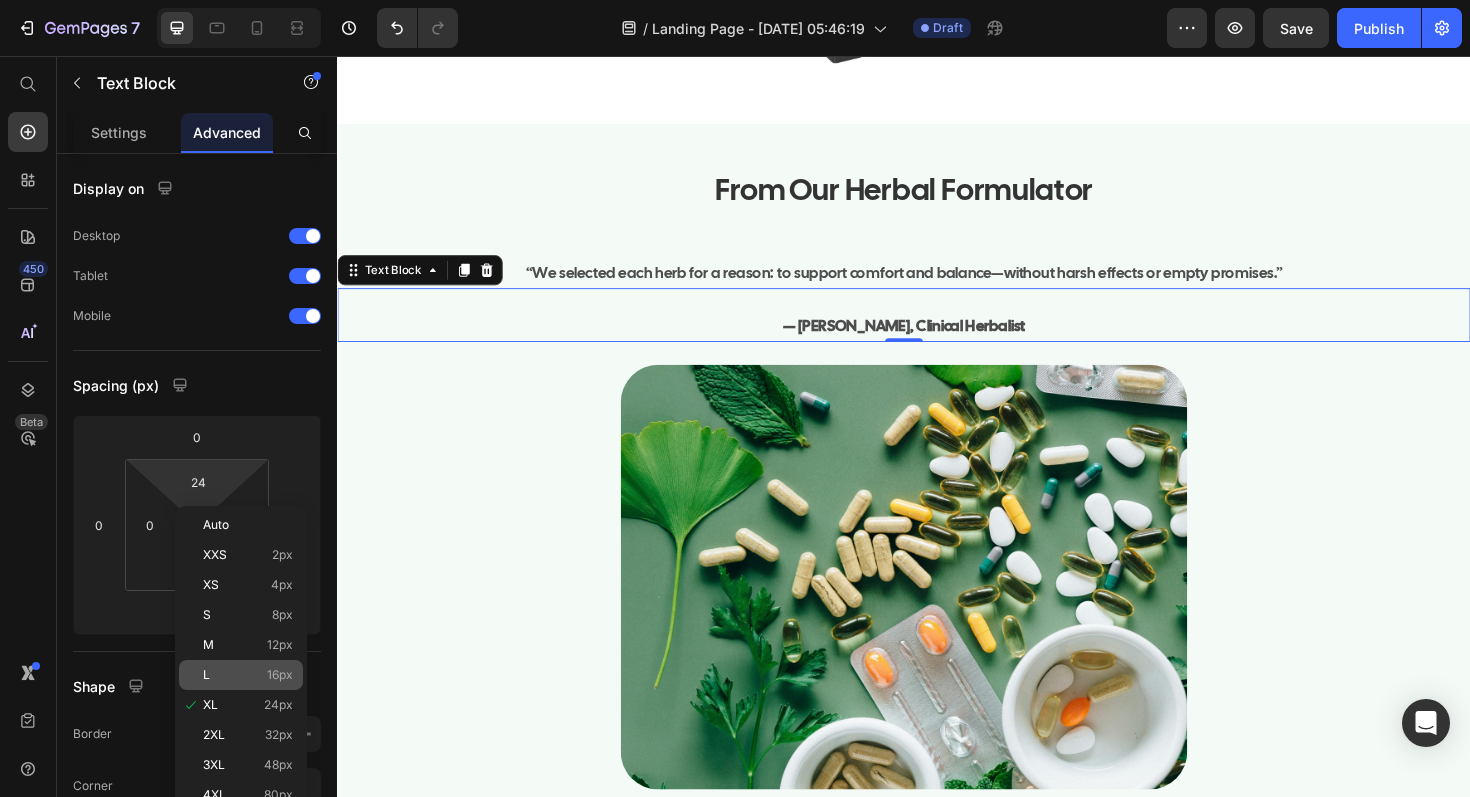 click on "L 16px" 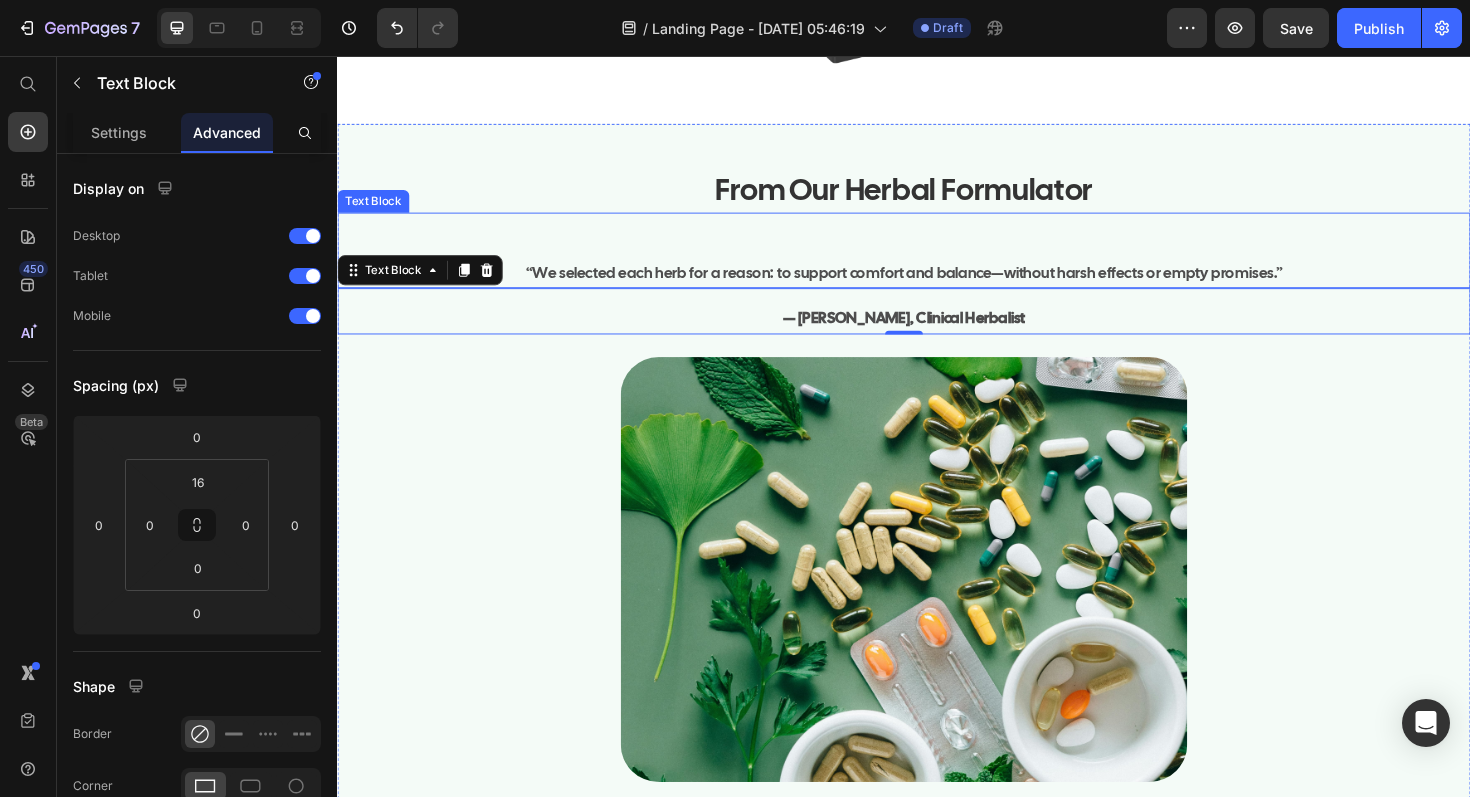 click on "“We selected each herb for a reason: to support comfort and balance—without harsh effects or empty promises.” Text Block" at bounding box center [937, 262] 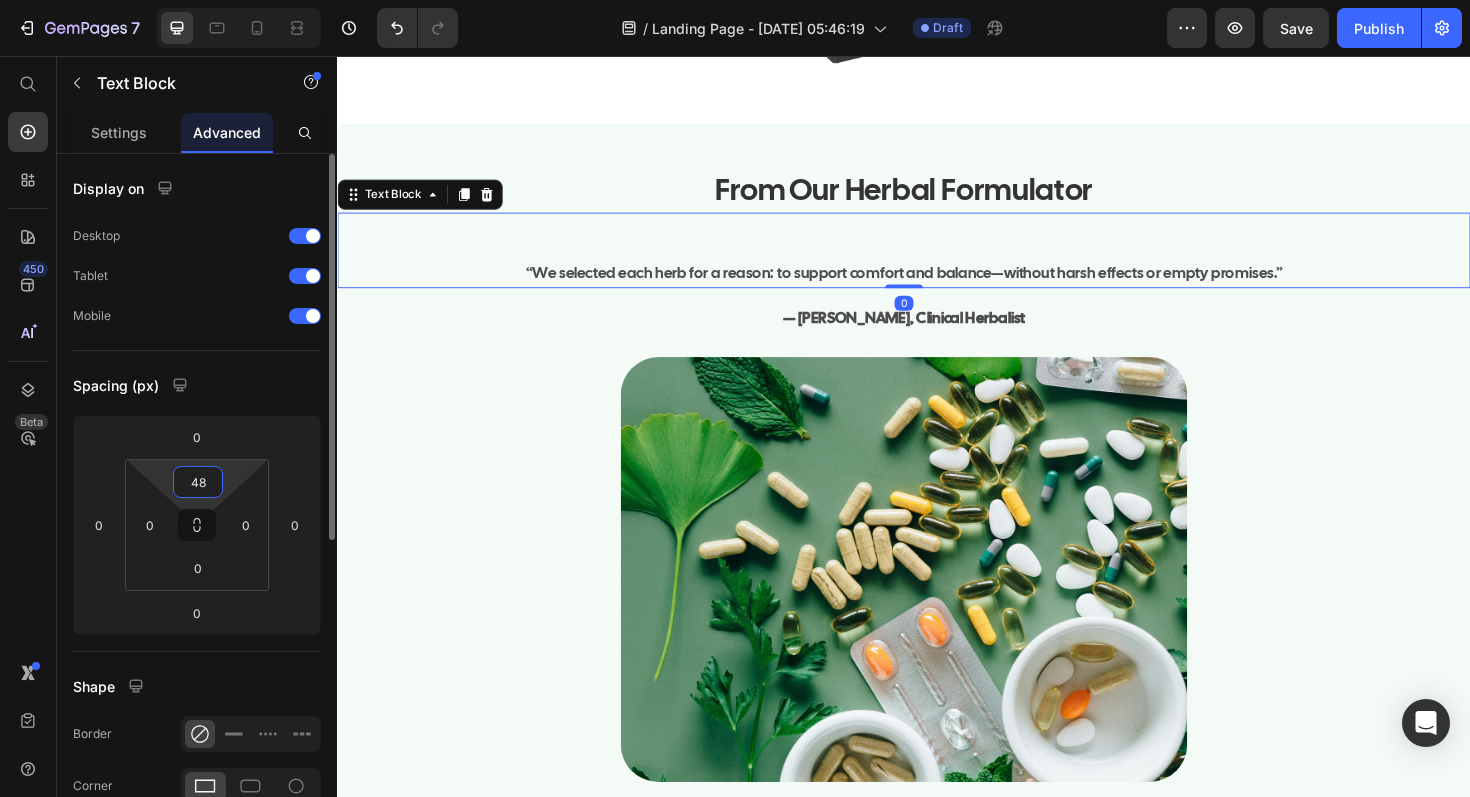 click on "48" at bounding box center (198, 482) 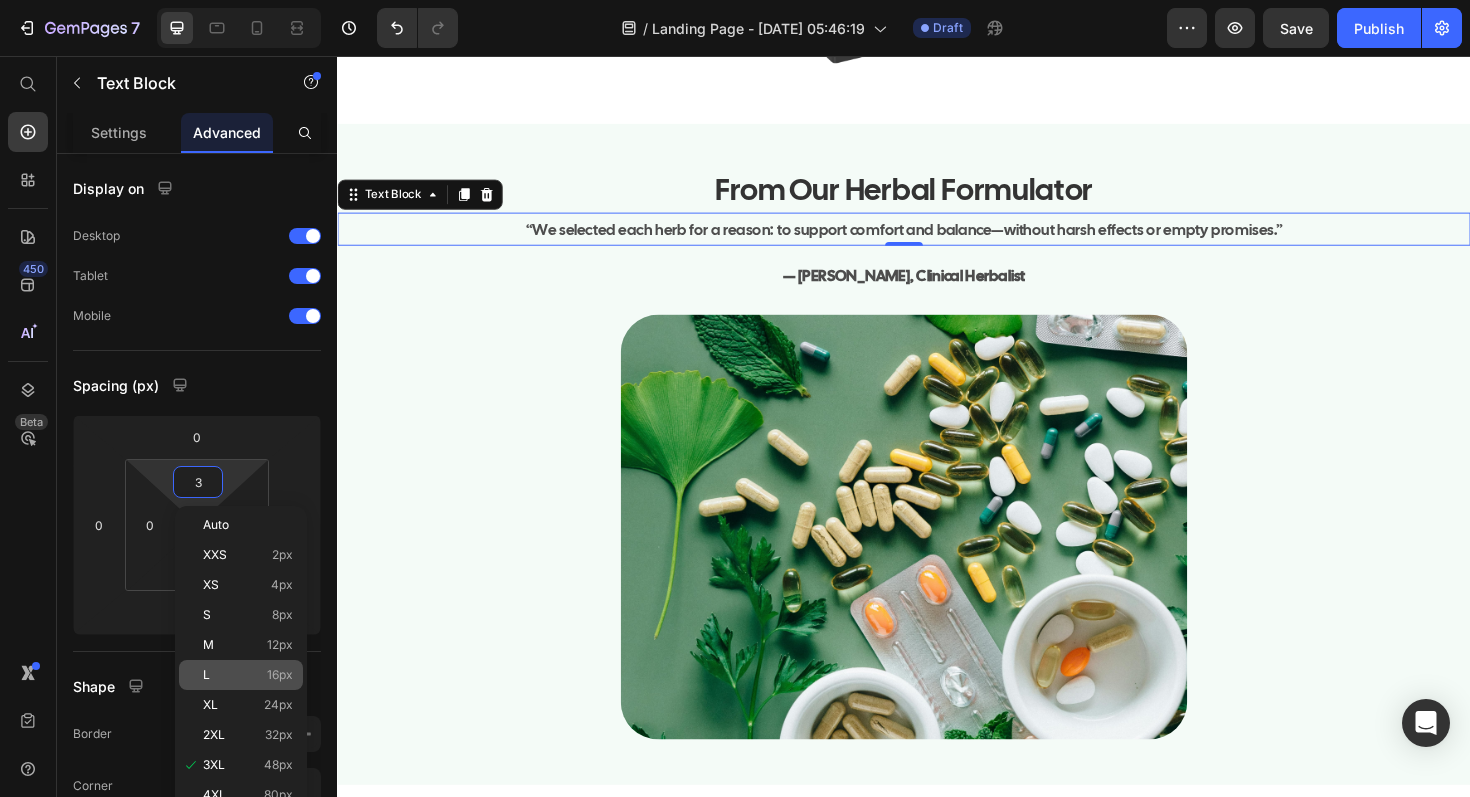 click on "L 16px" at bounding box center (248, 675) 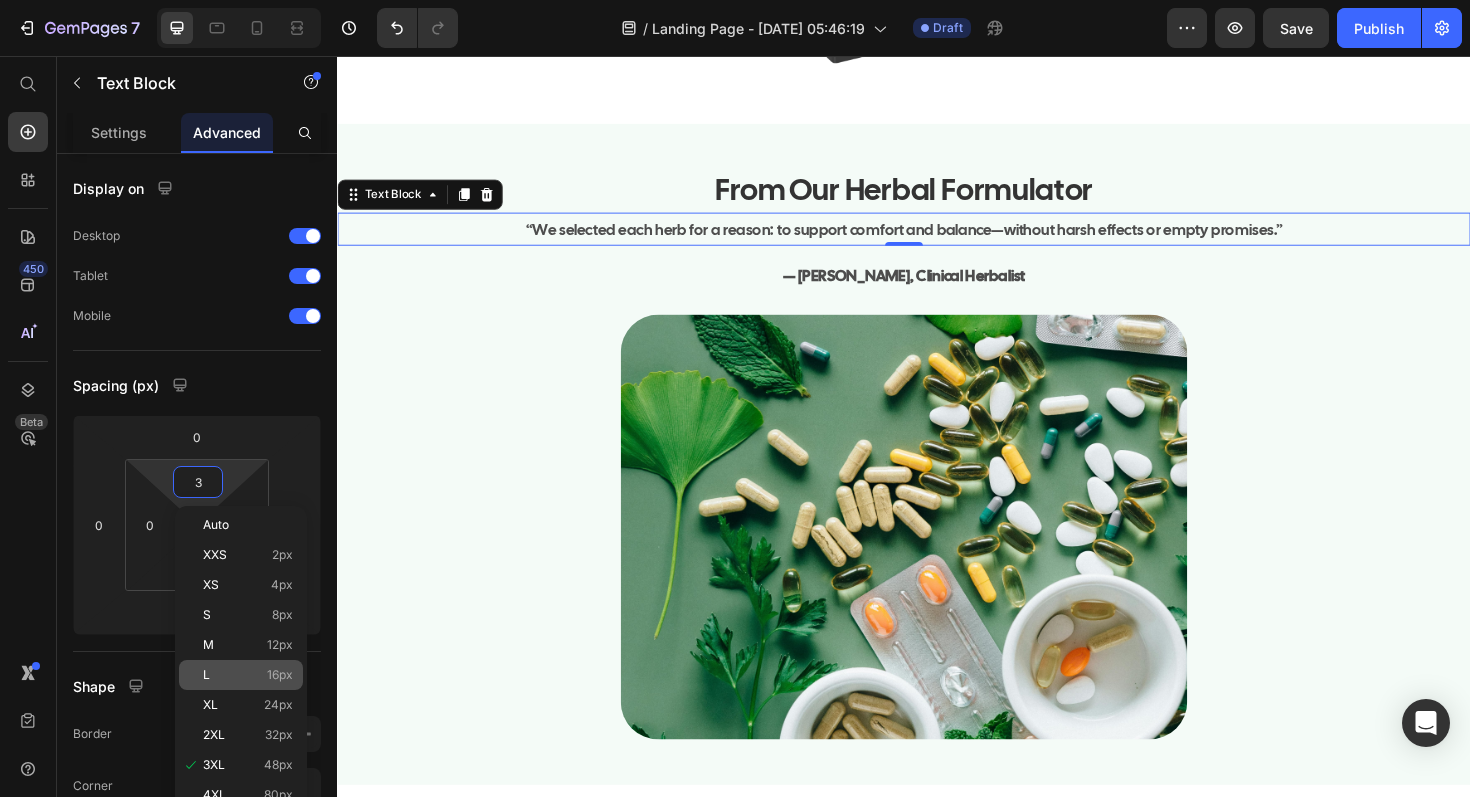 type on "16" 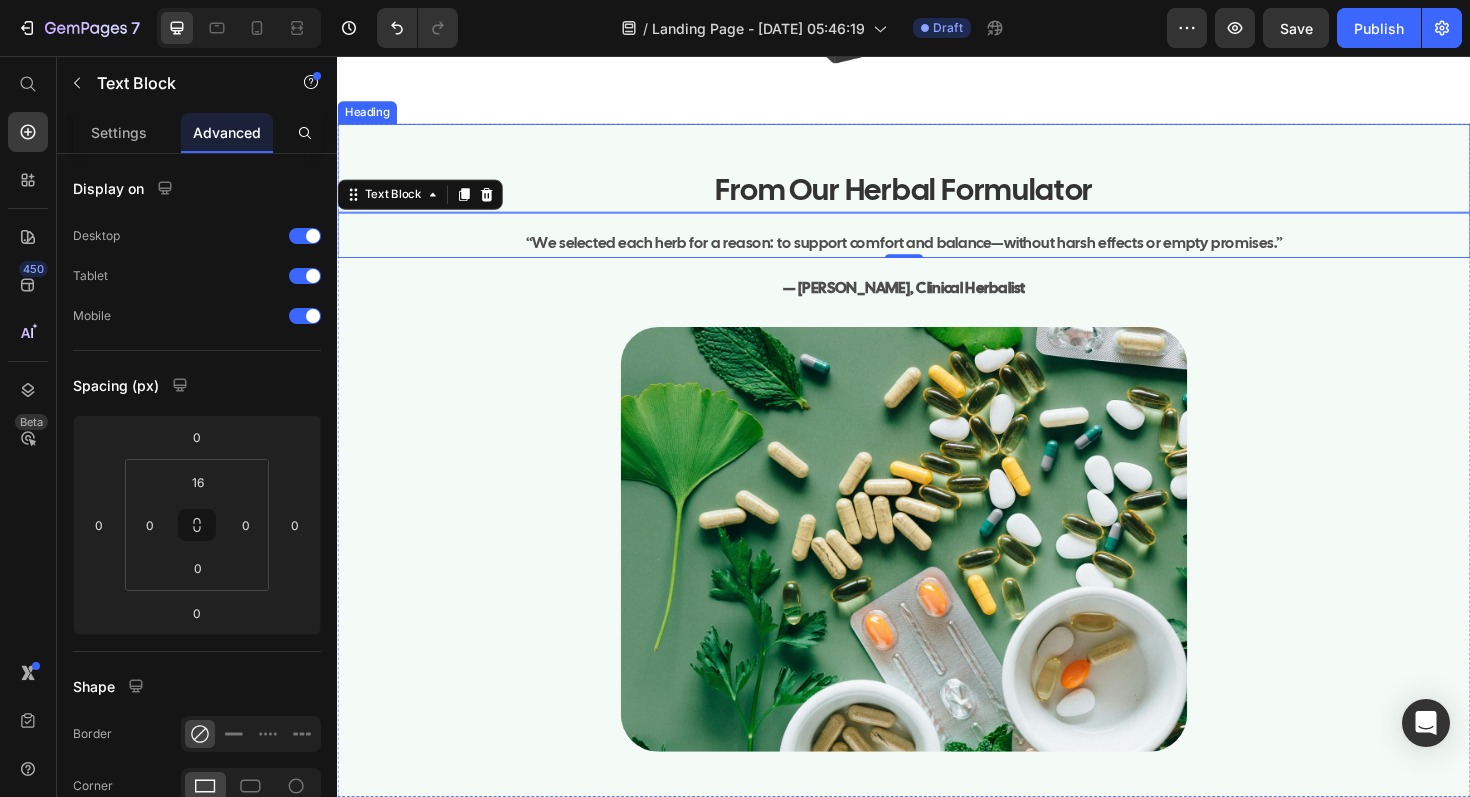 click on "From Our Herbal Formulator Heading" at bounding box center (937, 175) 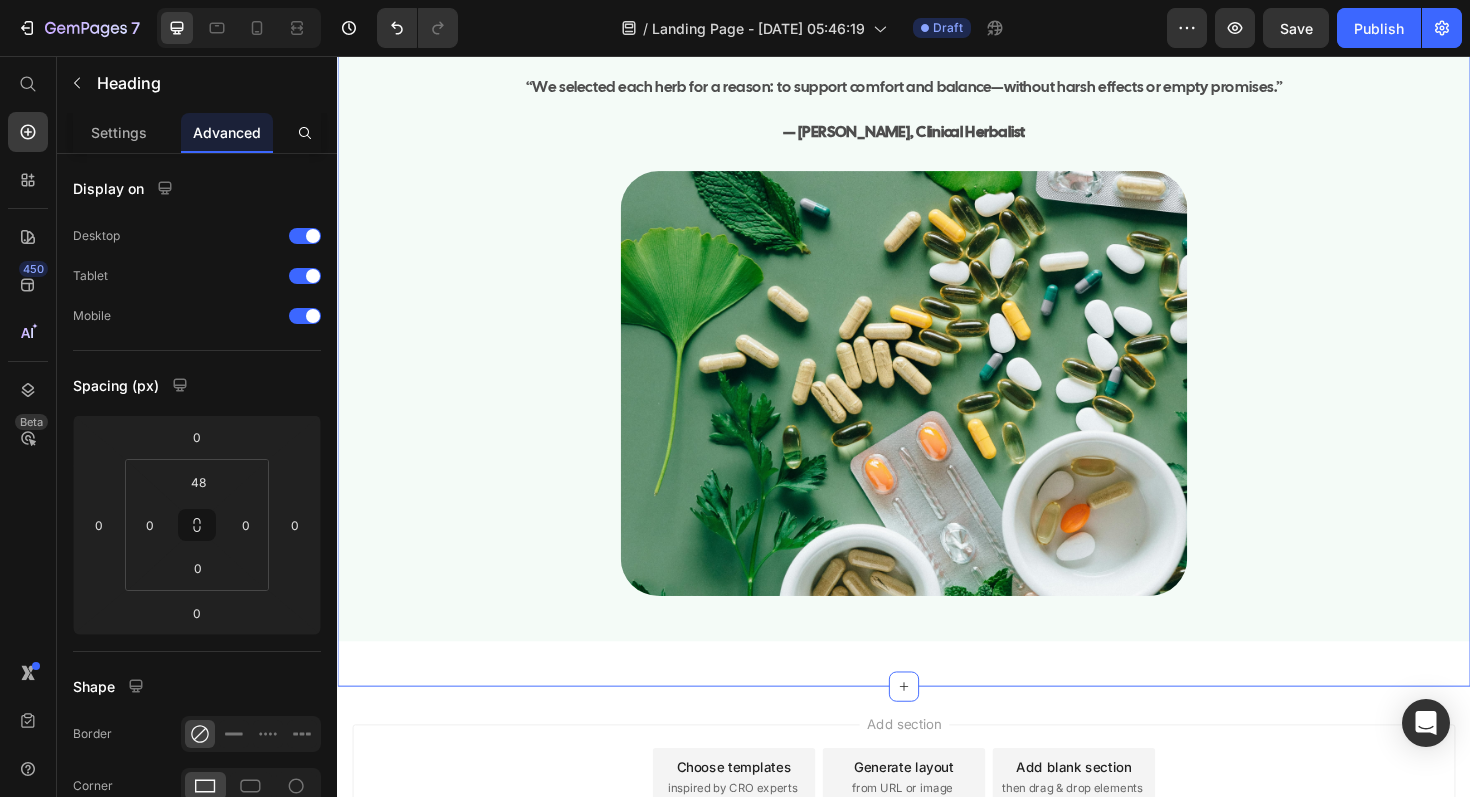 scroll, scrollTop: 9060, scrollLeft: 0, axis: vertical 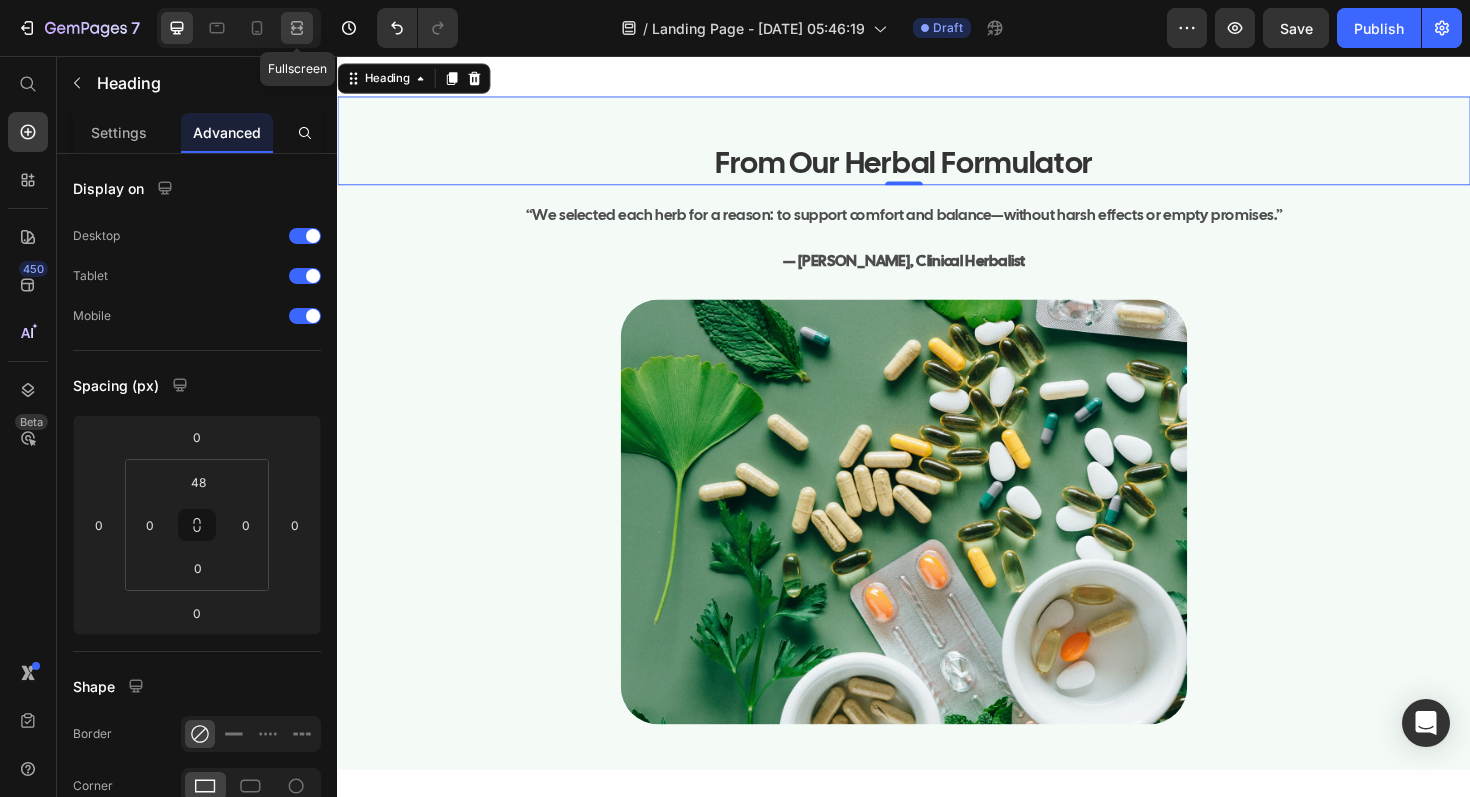 click 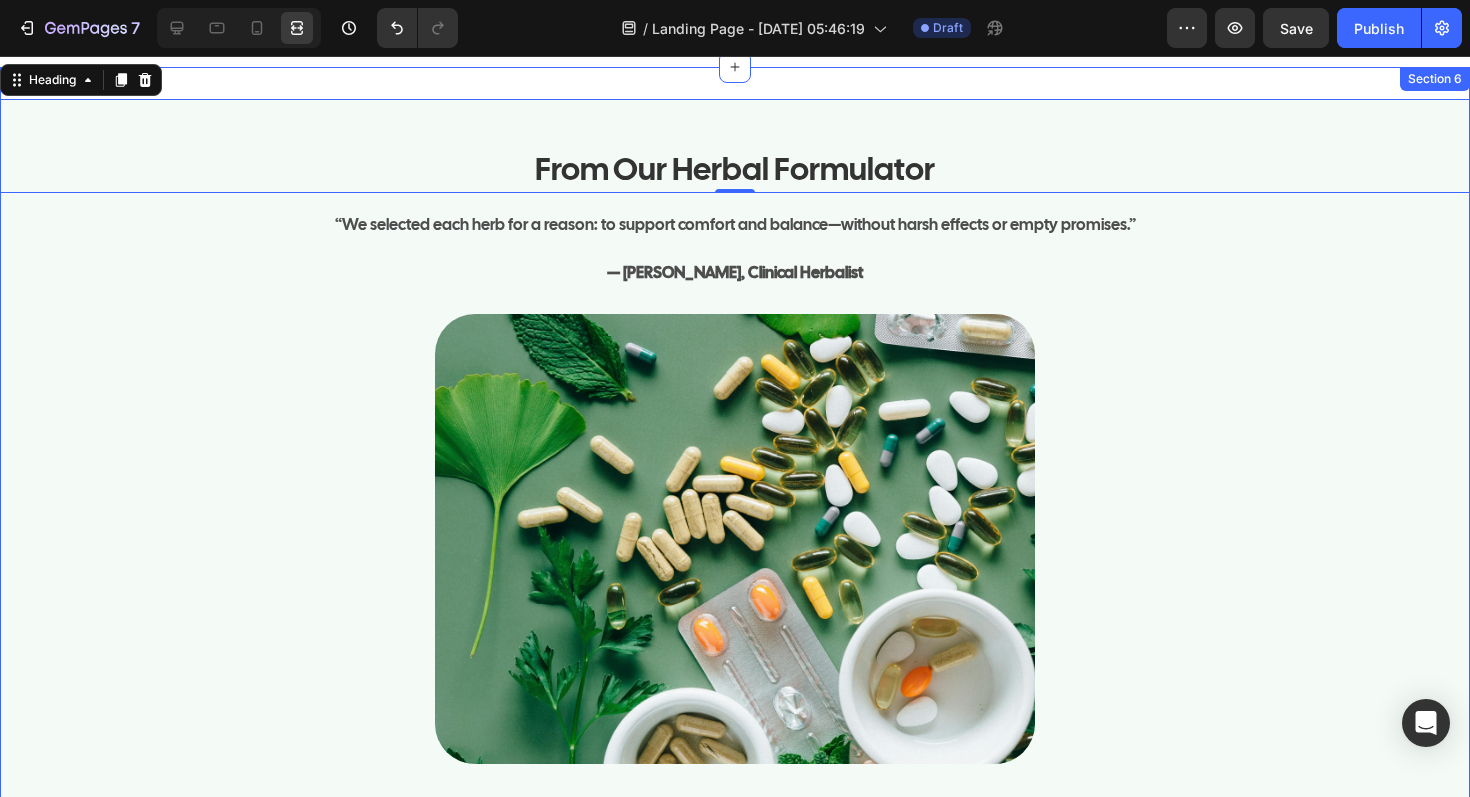 click on "From Our Herbal Formulator Heading   0 “We selected each herb for a reason: to support comfort and balance—without harsh effects or empty promises.” Text Block — [PERSON_NAME], Clinical Herbalist Text Block Image Row Row Section 6" at bounding box center [735, 463] 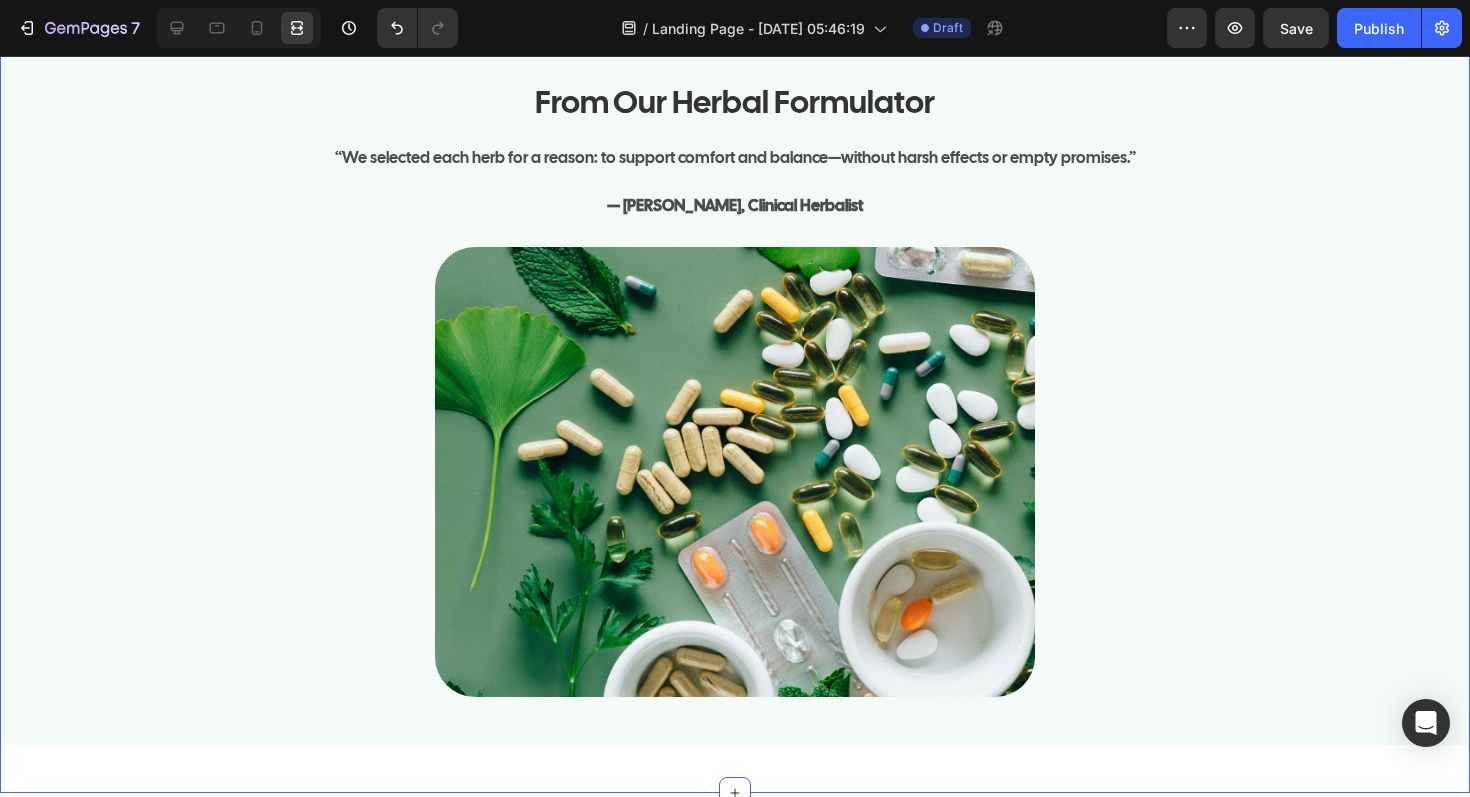 scroll, scrollTop: 9137, scrollLeft: 0, axis: vertical 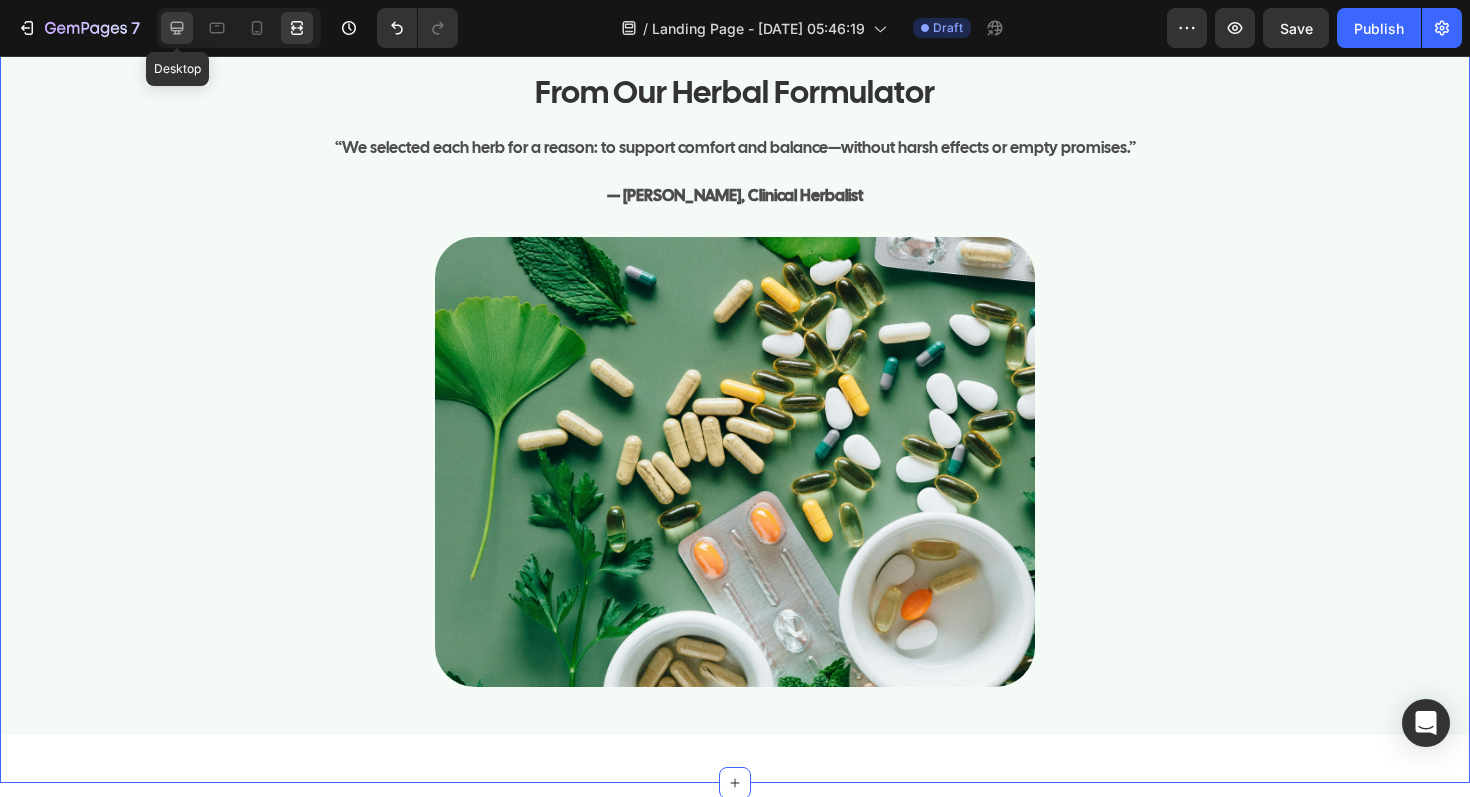 click 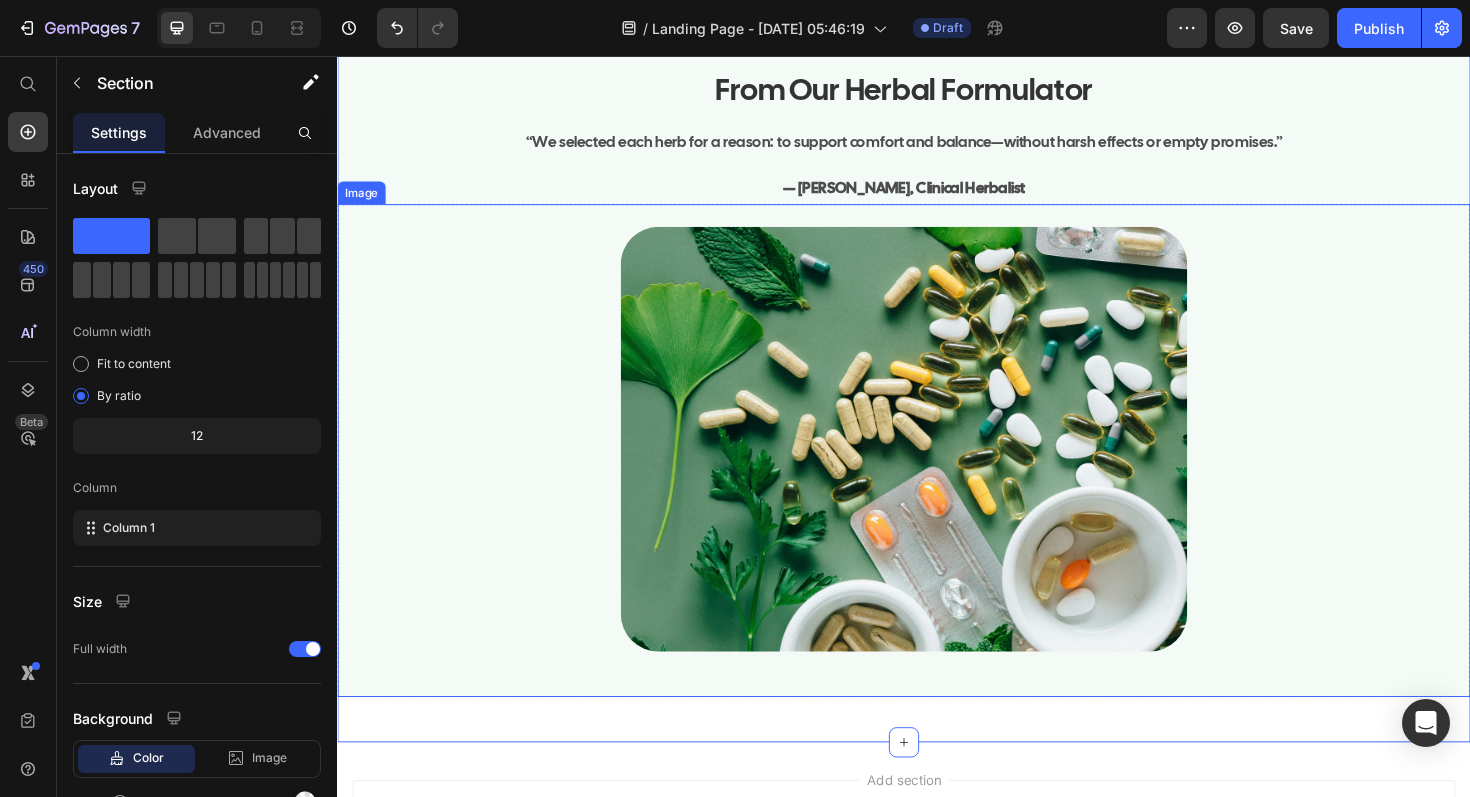 scroll, scrollTop: 9367, scrollLeft: 0, axis: vertical 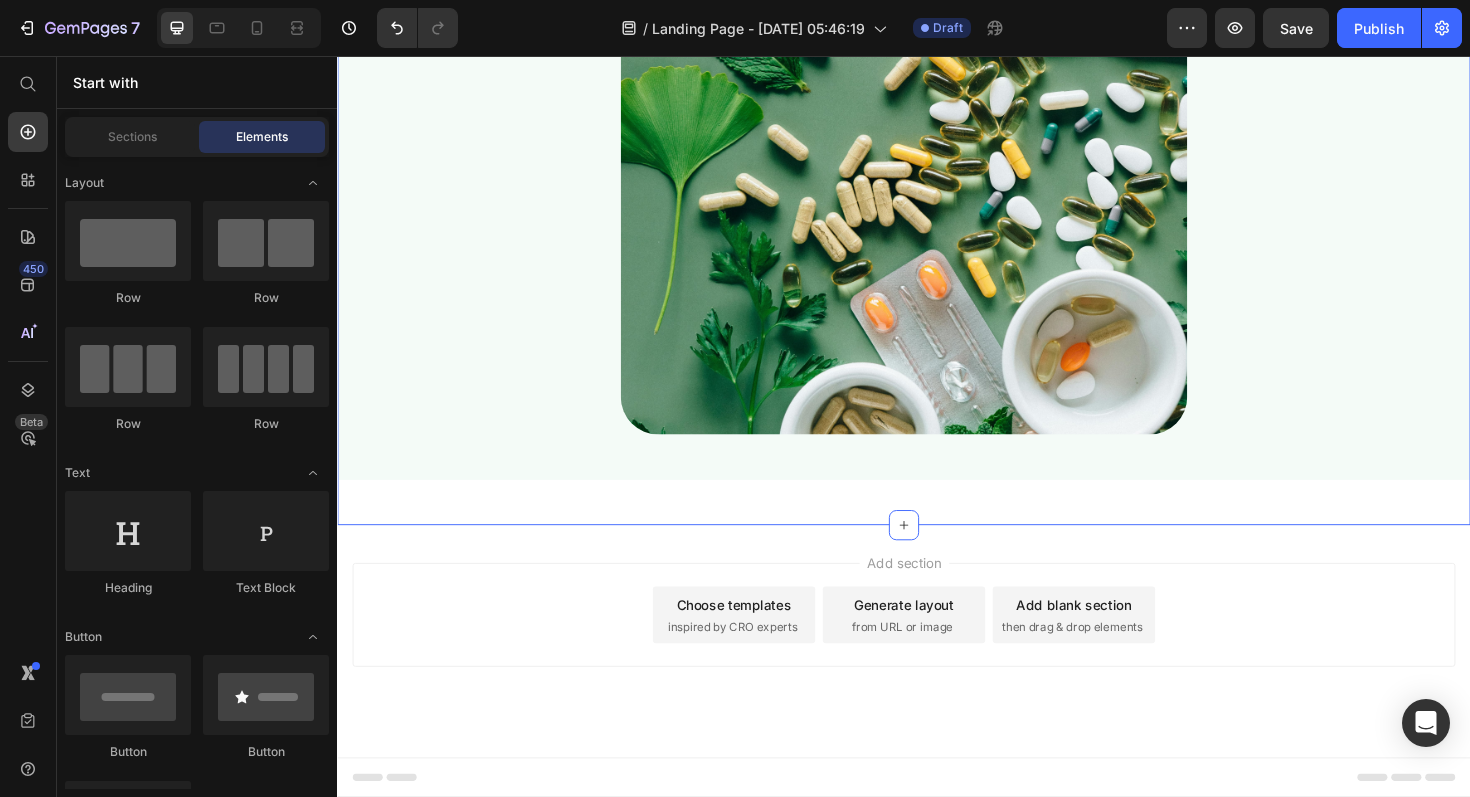 click on "then drag & drop elements" at bounding box center [1115, 661] 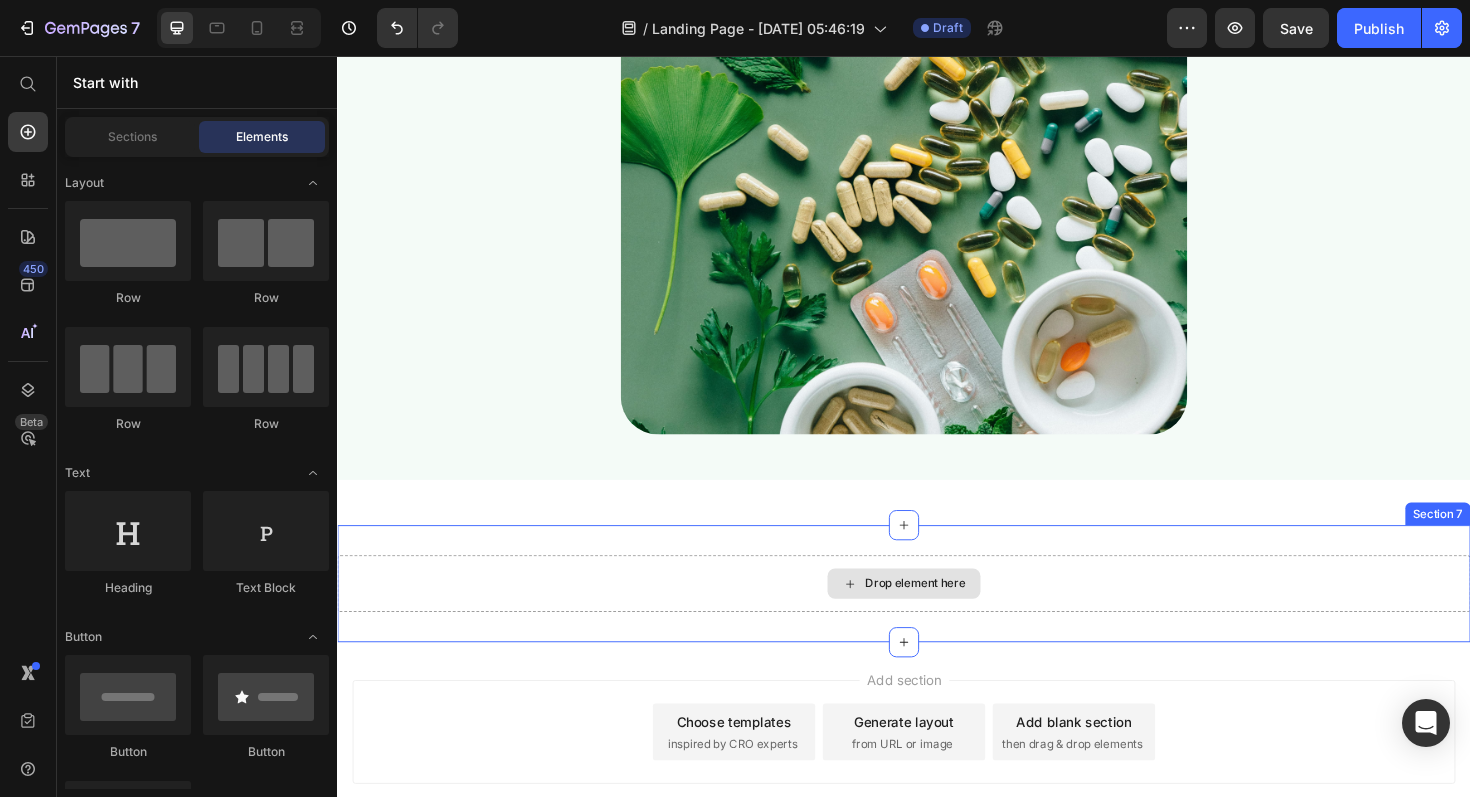 click on "Drop element here" at bounding box center (937, 615) 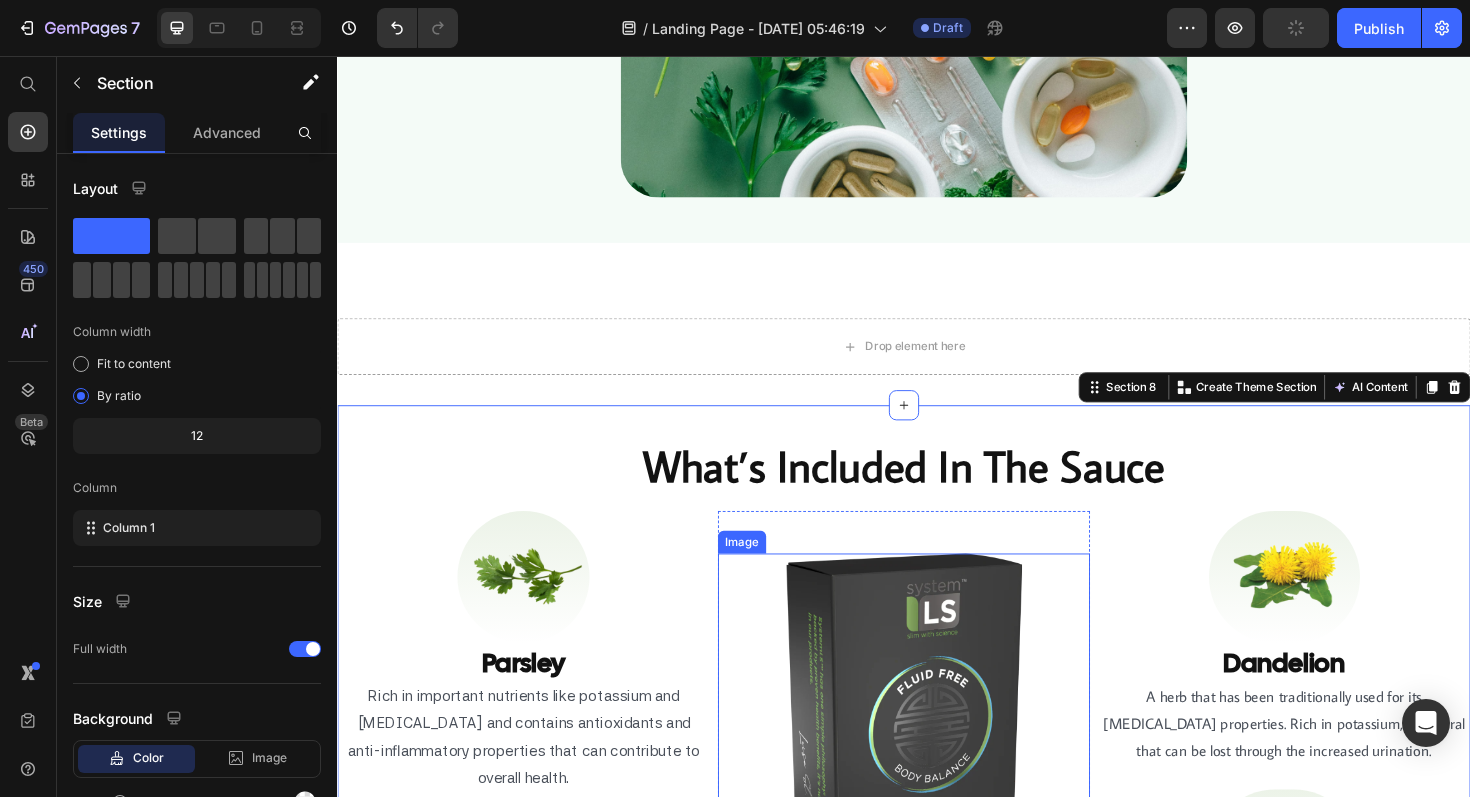 scroll, scrollTop: 9780, scrollLeft: 0, axis: vertical 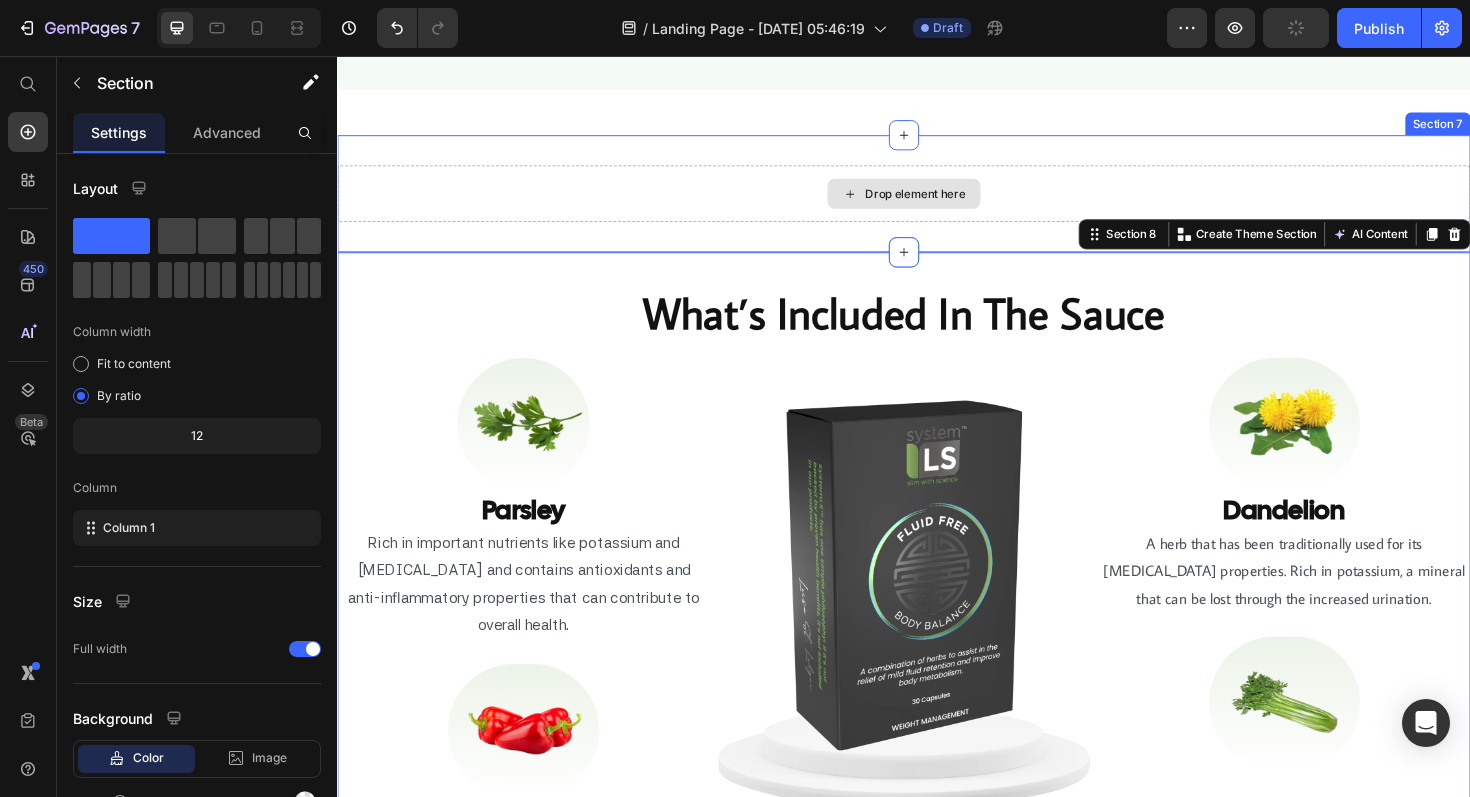 click on "Drop element here" at bounding box center [937, 202] 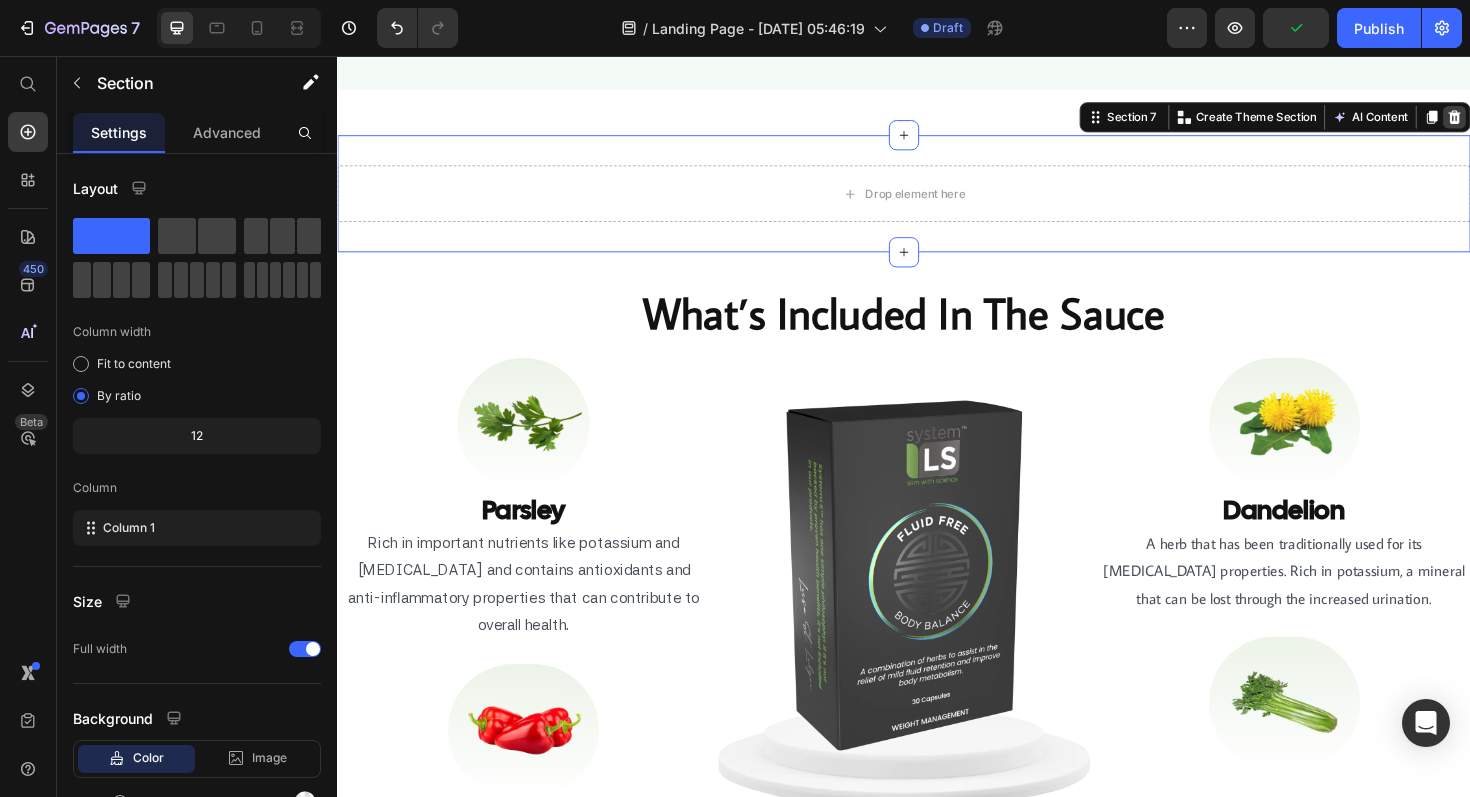 click 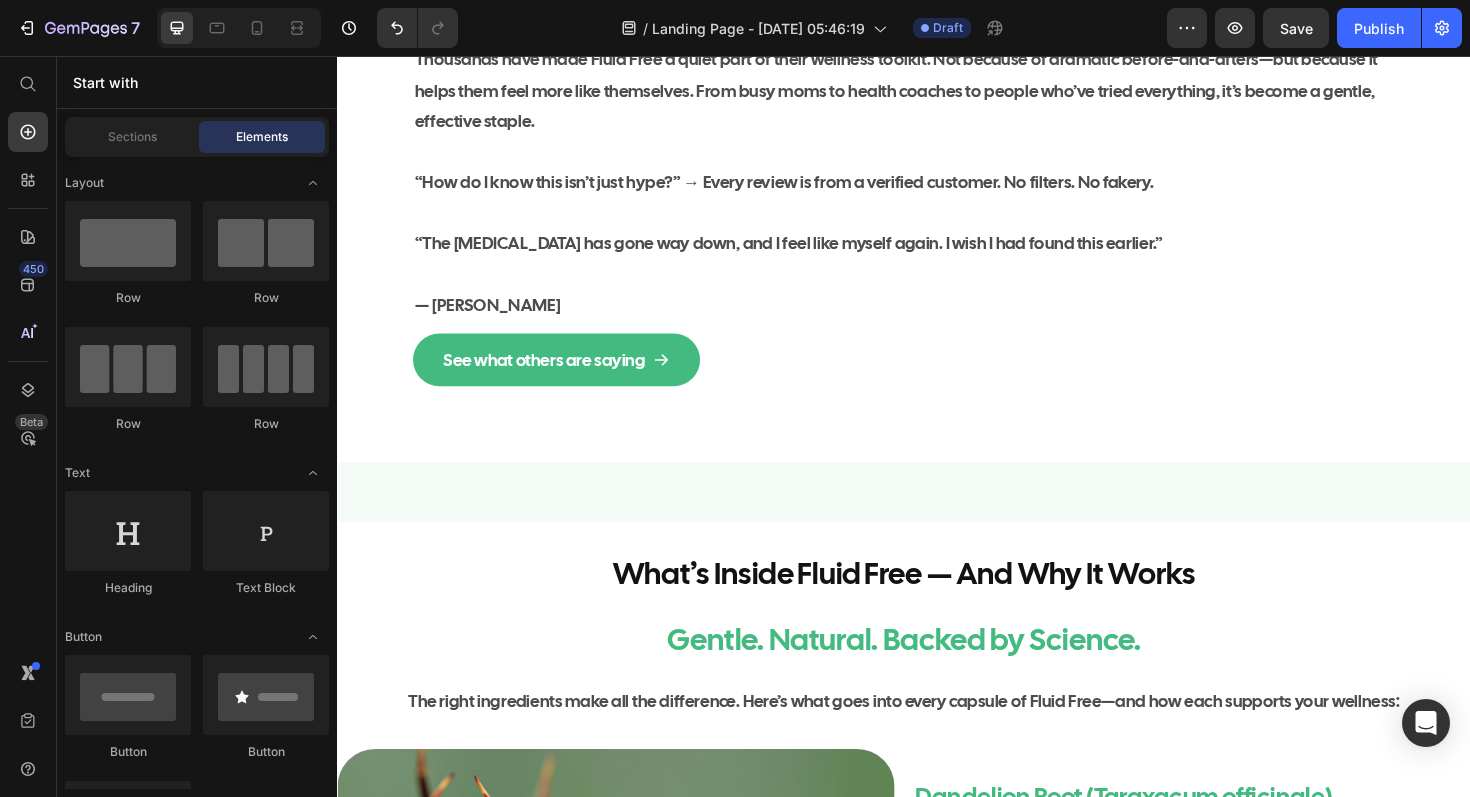 scroll, scrollTop: 6290, scrollLeft: 0, axis: vertical 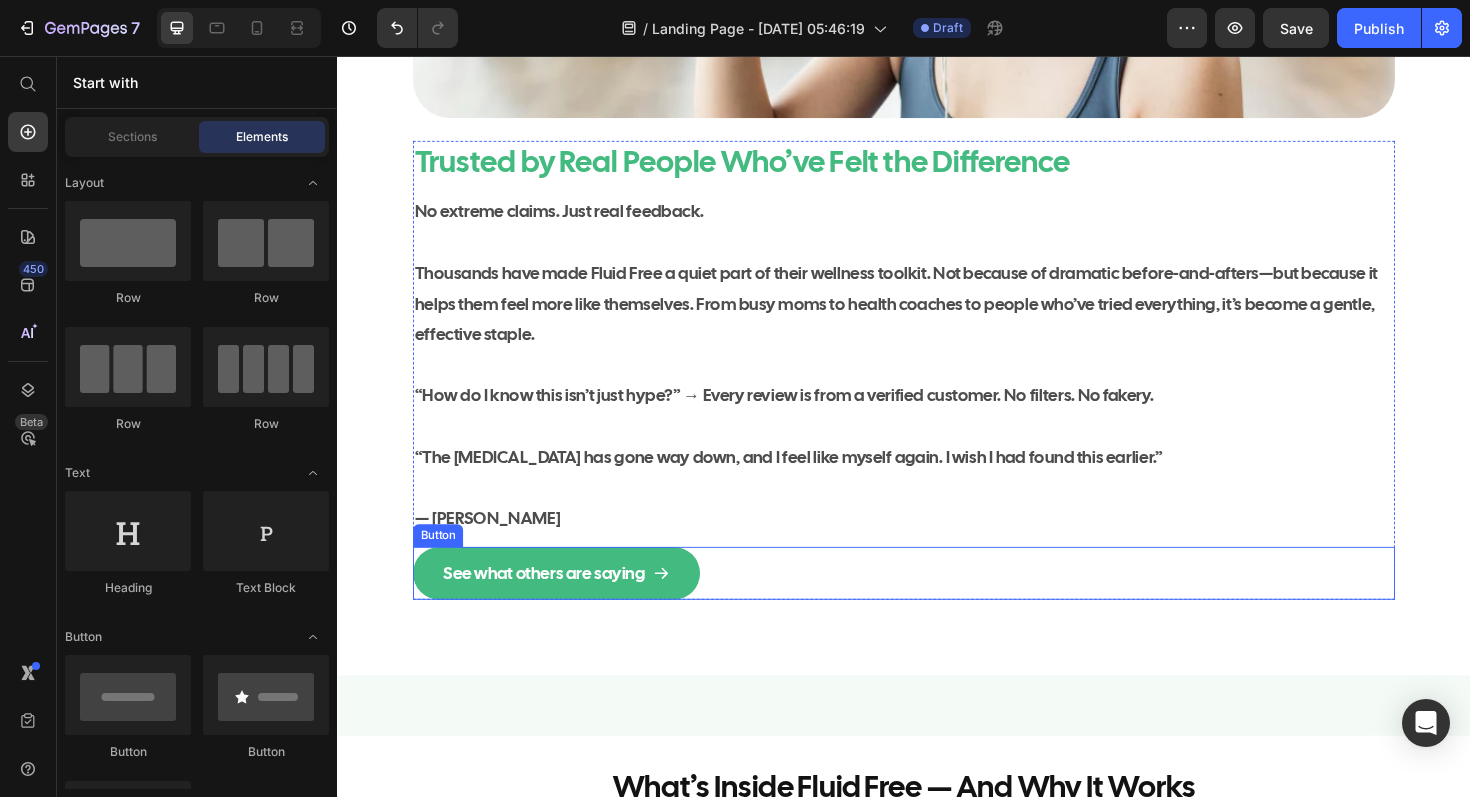 click on "See what others are saying" at bounding box center (569, 604) 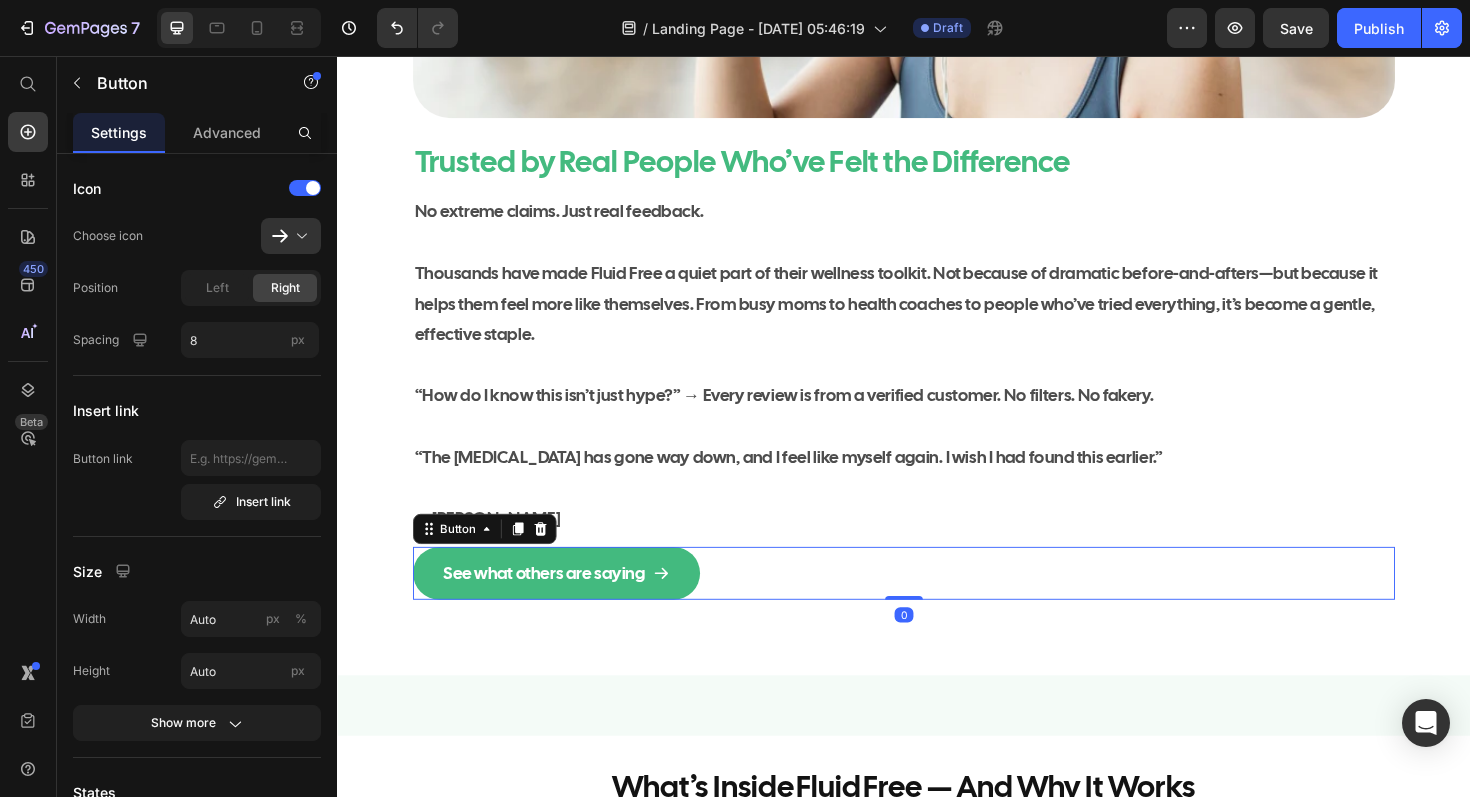 type 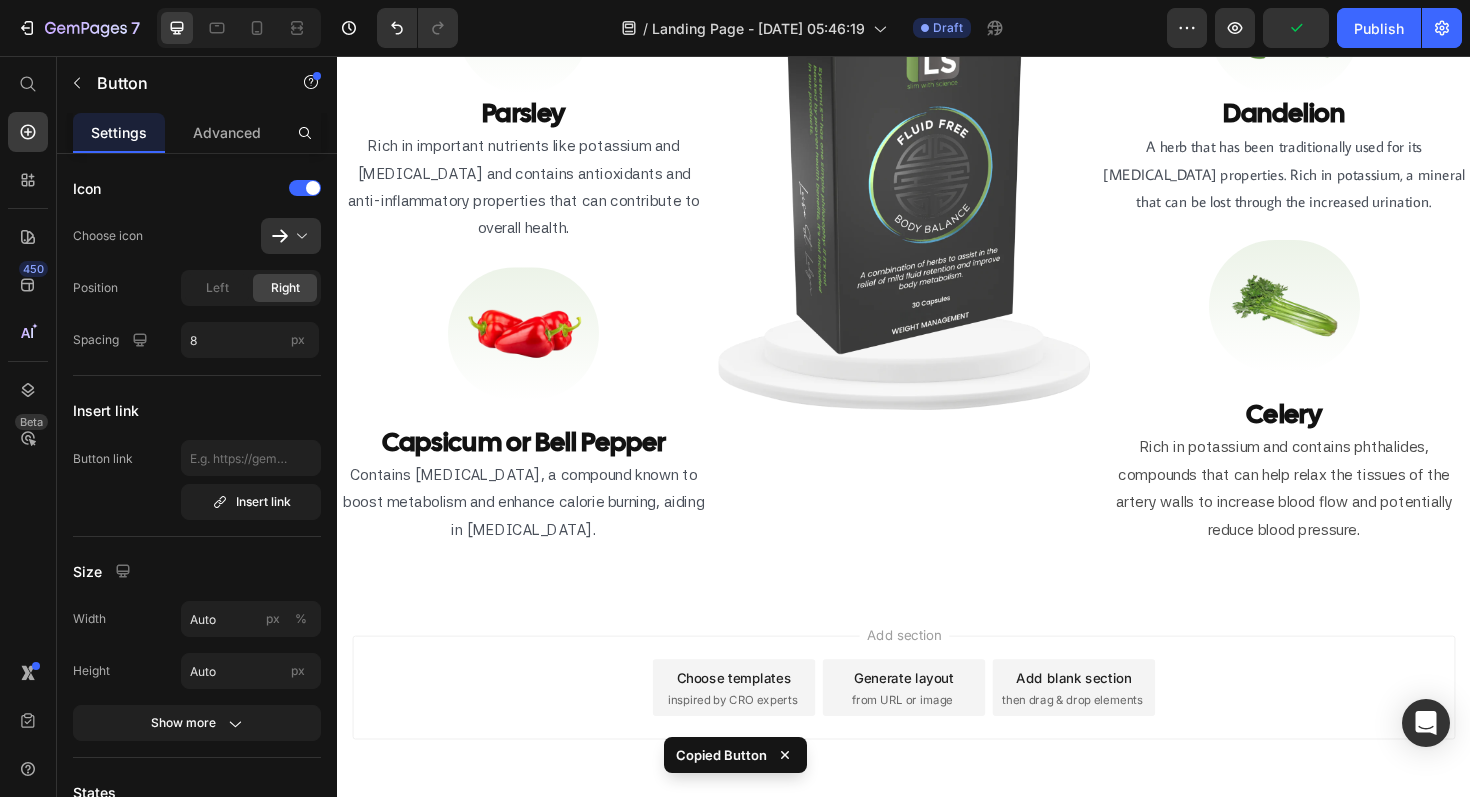 scroll, scrollTop: 10153, scrollLeft: 0, axis: vertical 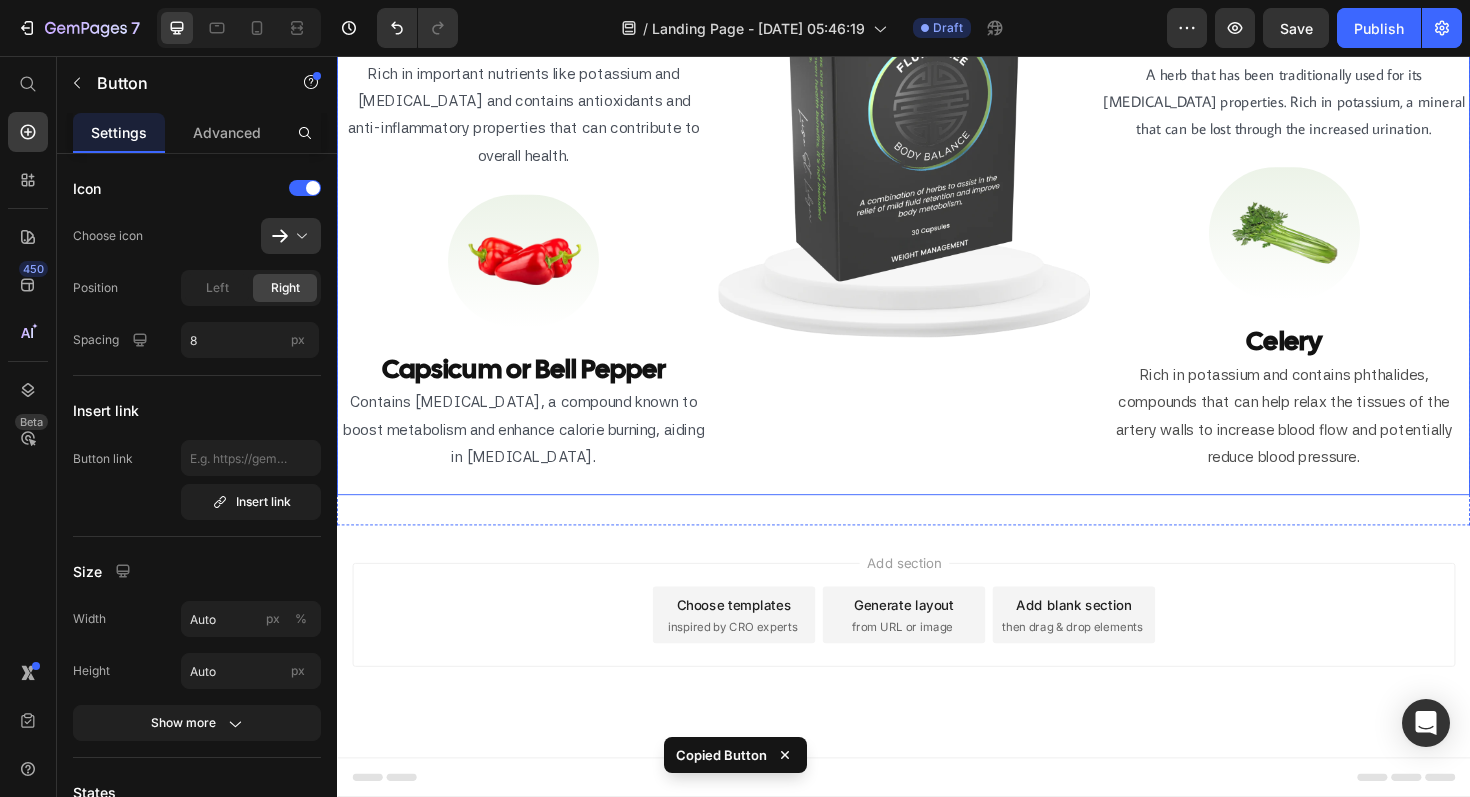 click on "Image Image Row" at bounding box center (937, 200) 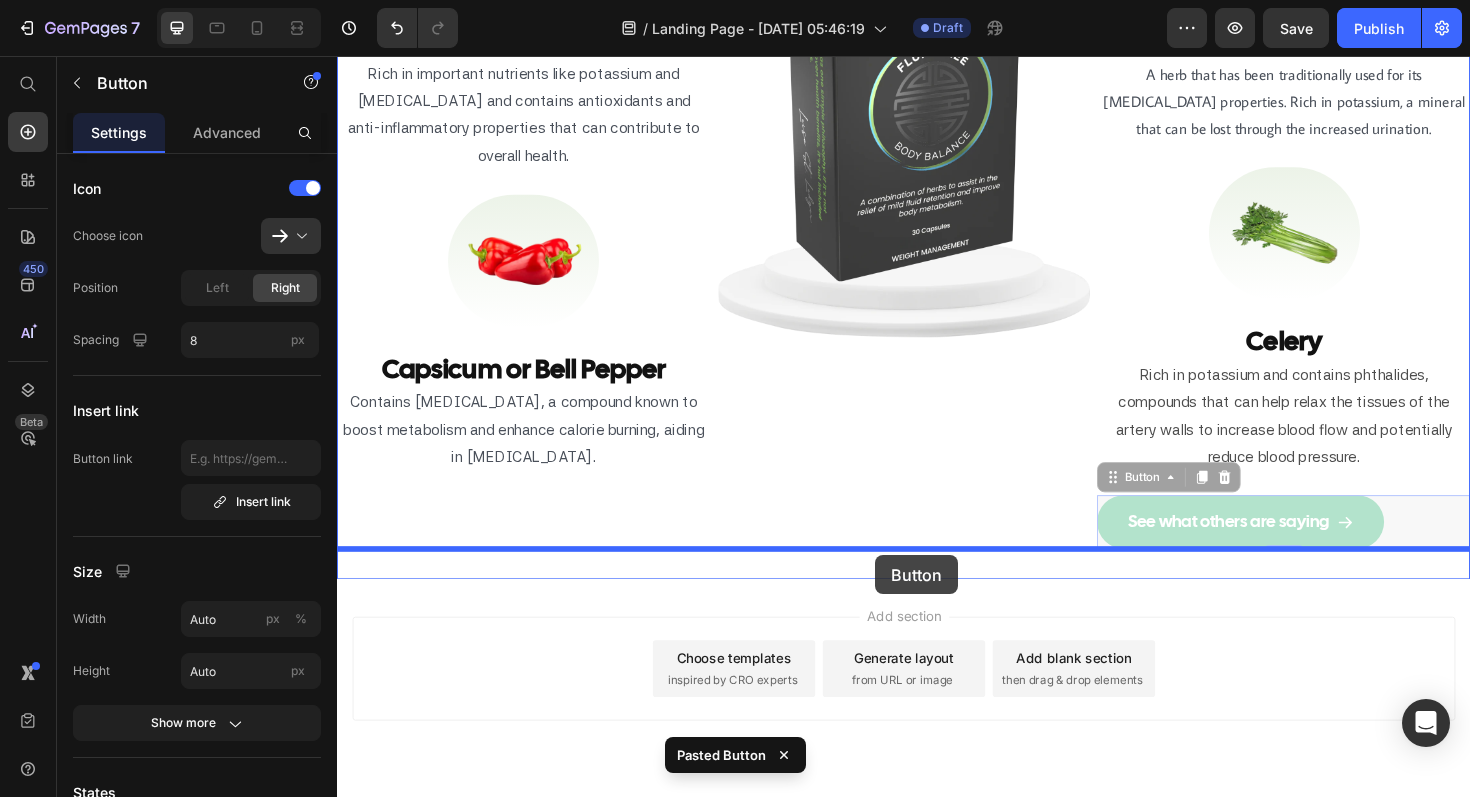 drag, startPoint x: 1162, startPoint y: 500, endPoint x: 907, endPoint y: 585, distance: 268.7936 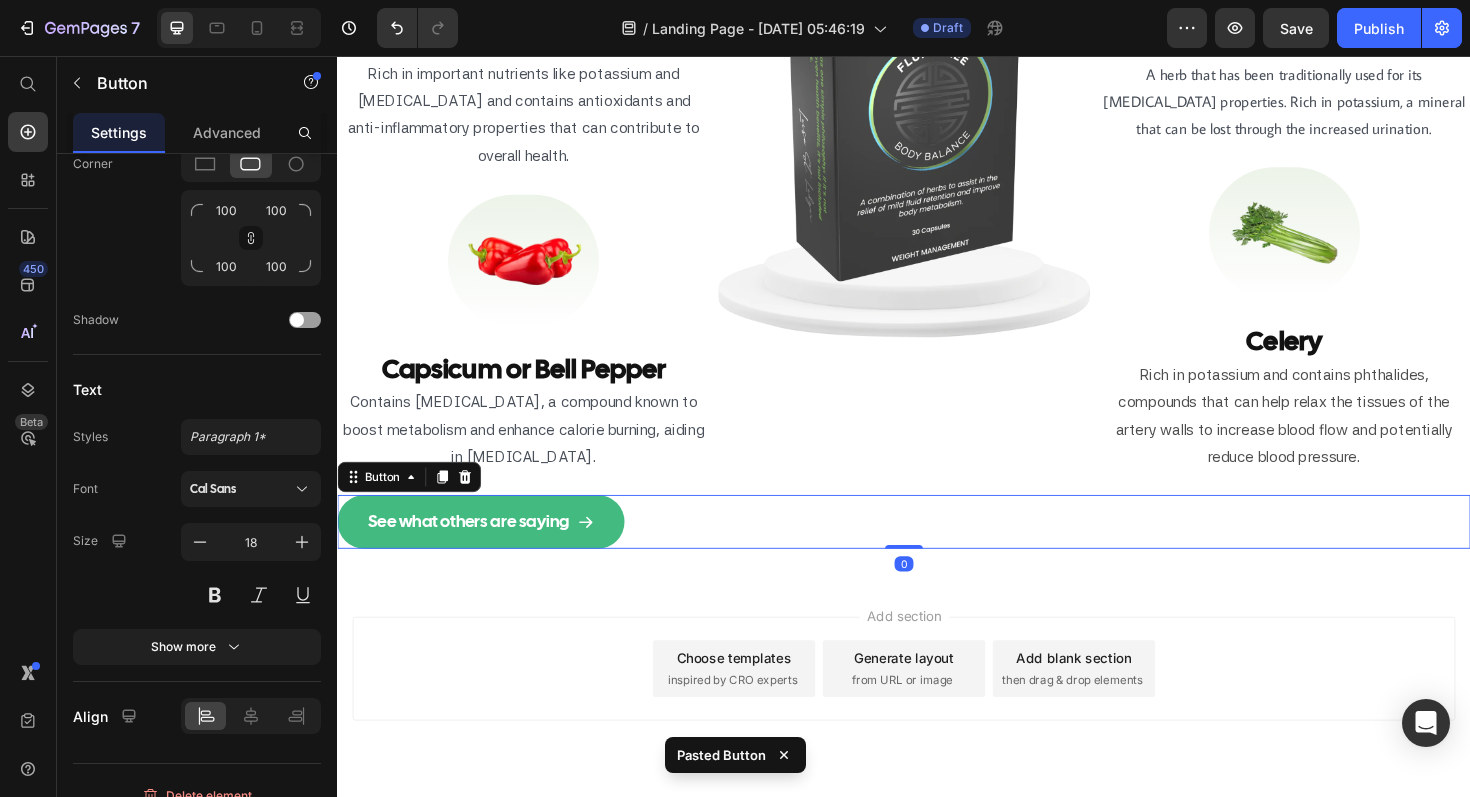 scroll, scrollTop: 902, scrollLeft: 0, axis: vertical 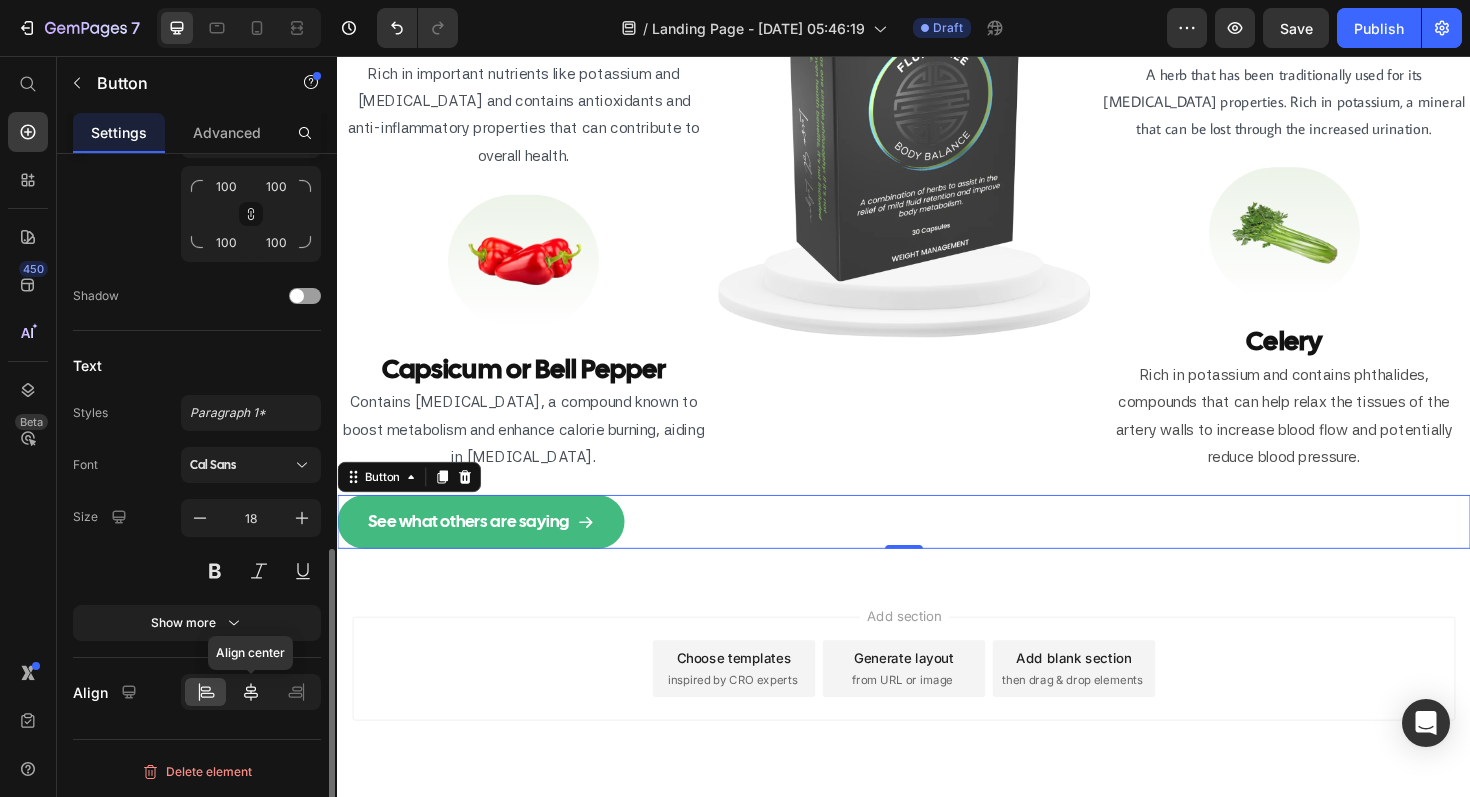click 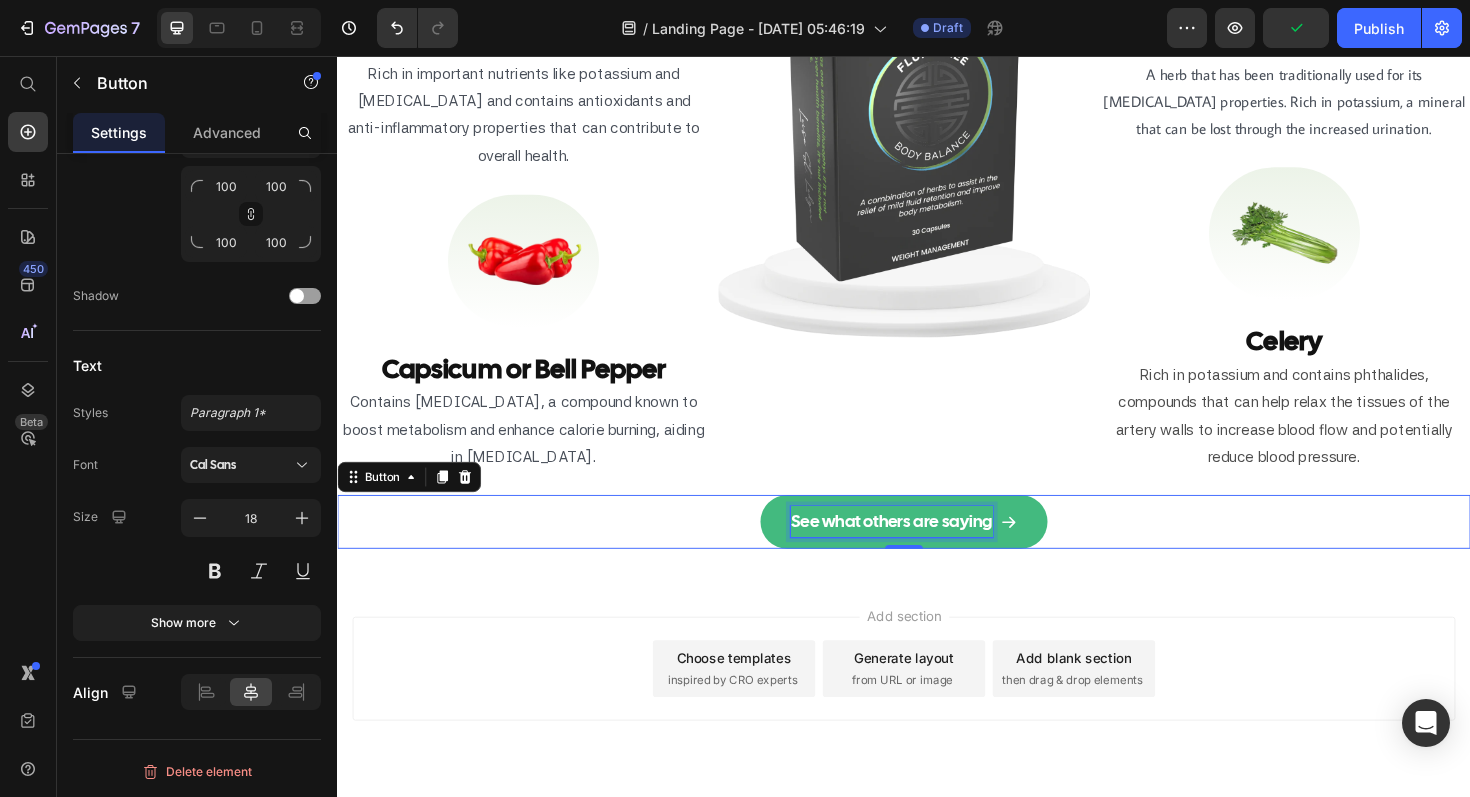 click on "See what others are saying" at bounding box center (924, 549) 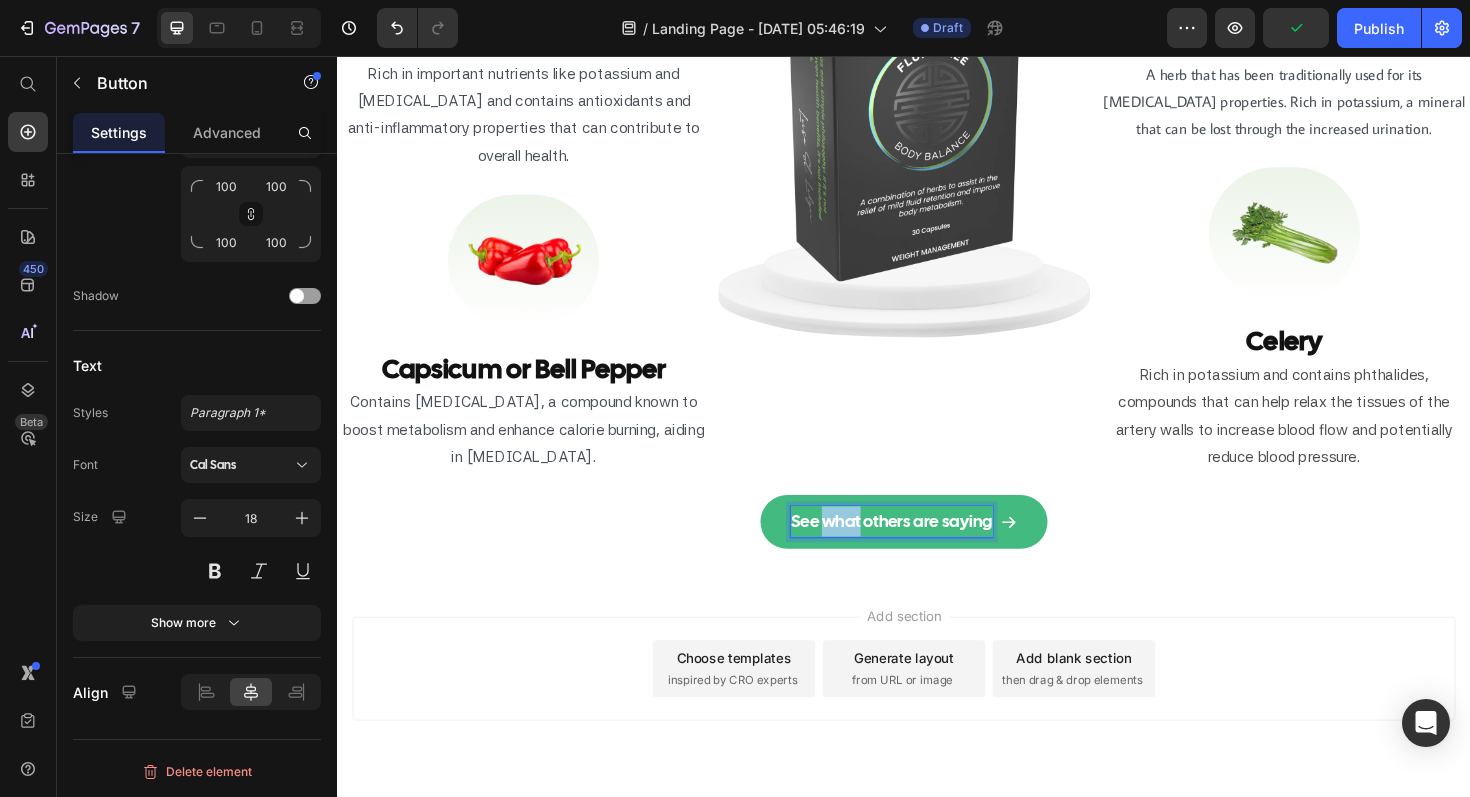 click on "See what others are saying" at bounding box center (924, 549) 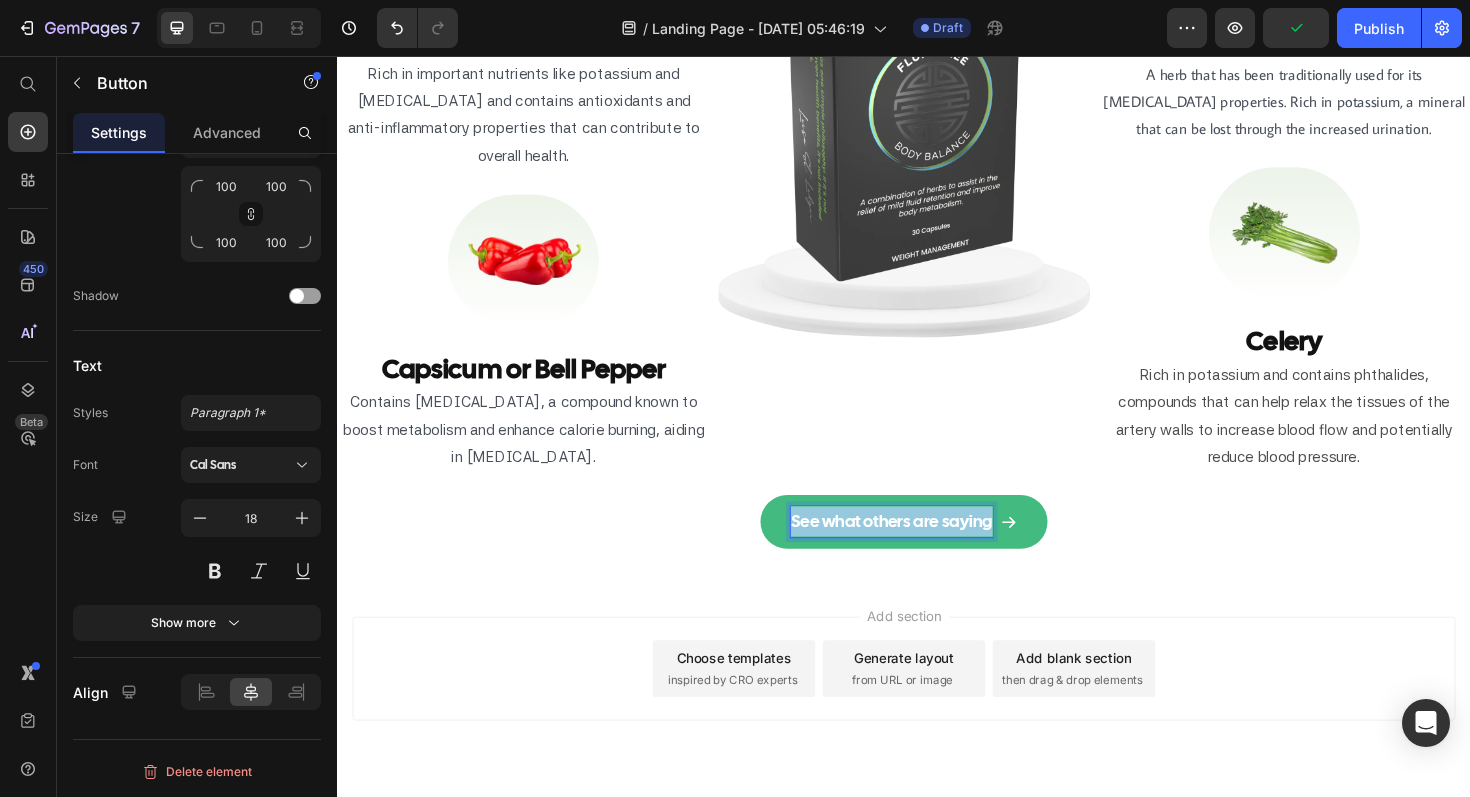click on "See what others are saying" at bounding box center (924, 549) 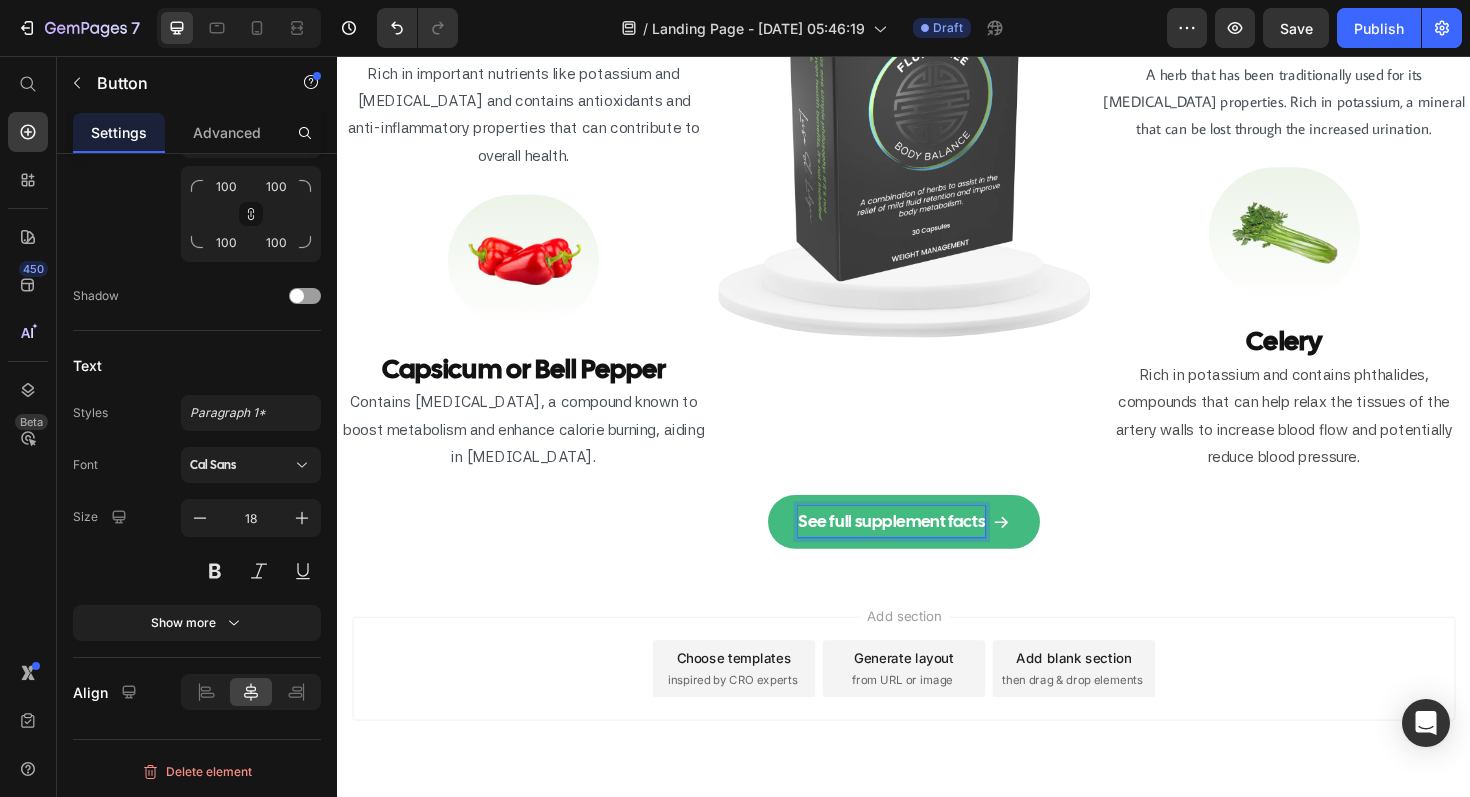 click on "See full supplement facts  Button   0" at bounding box center [937, 549] 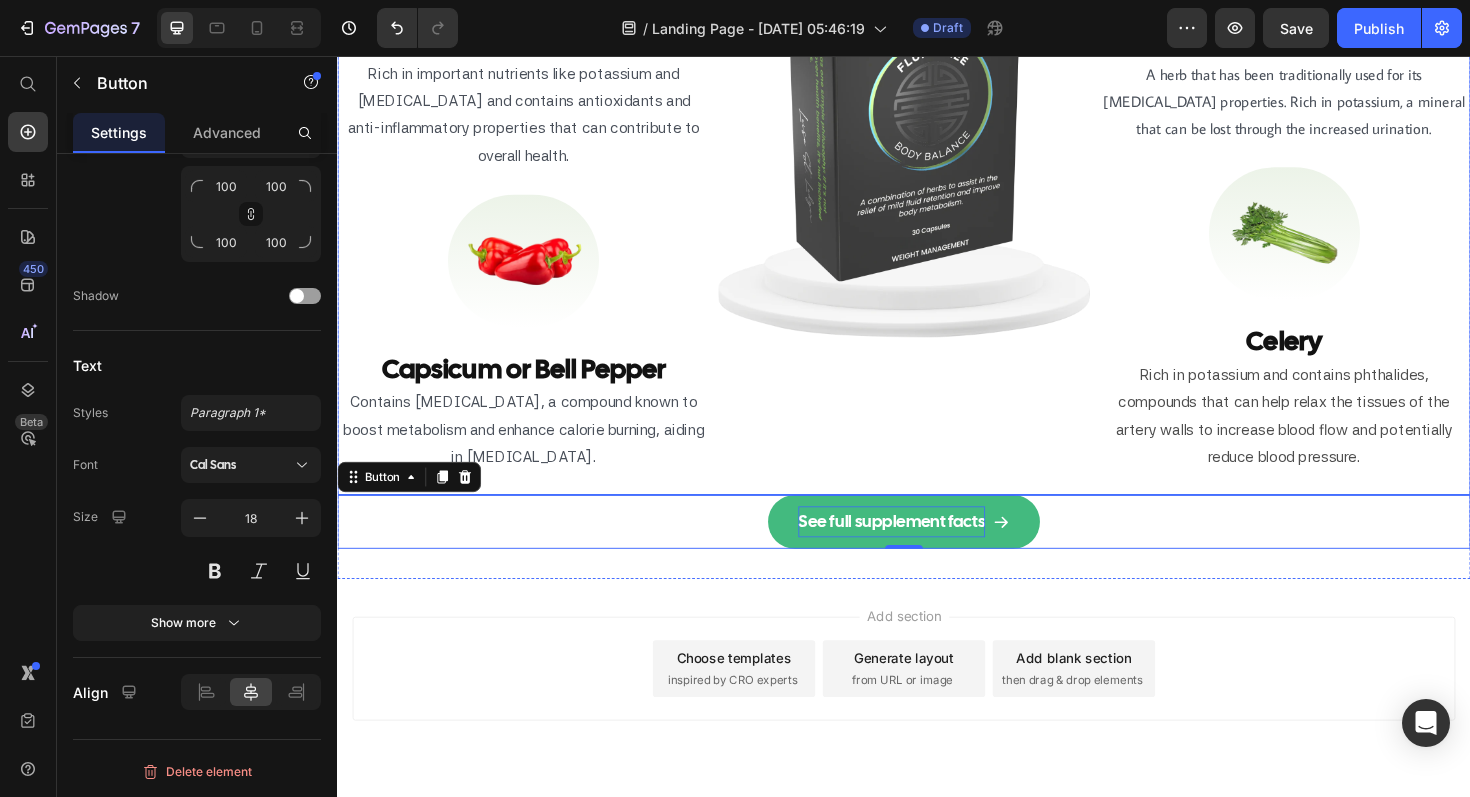 scroll, scrollTop: 10210, scrollLeft: 0, axis: vertical 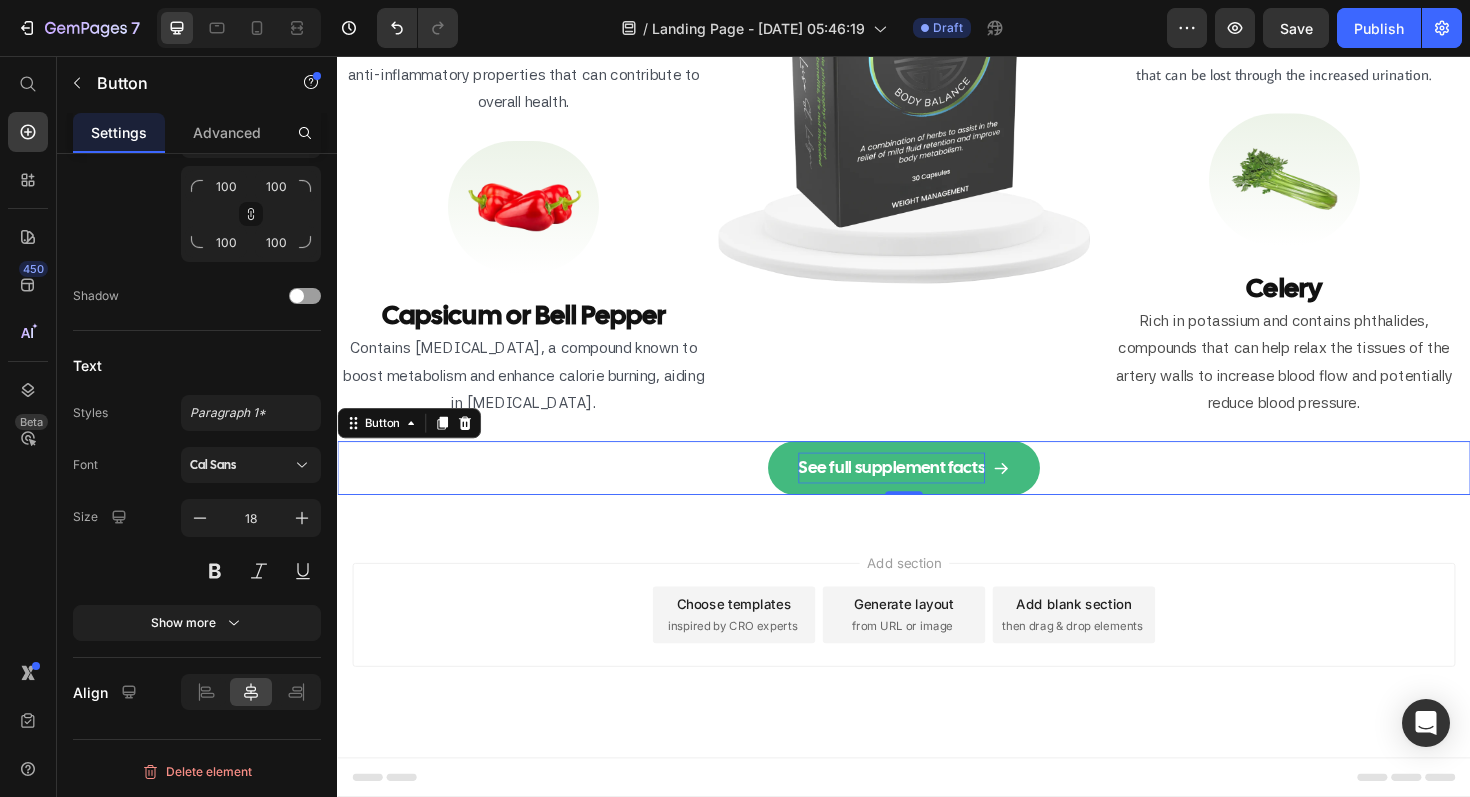 click on "Add blank section then drag & drop elements" at bounding box center (1117, 648) 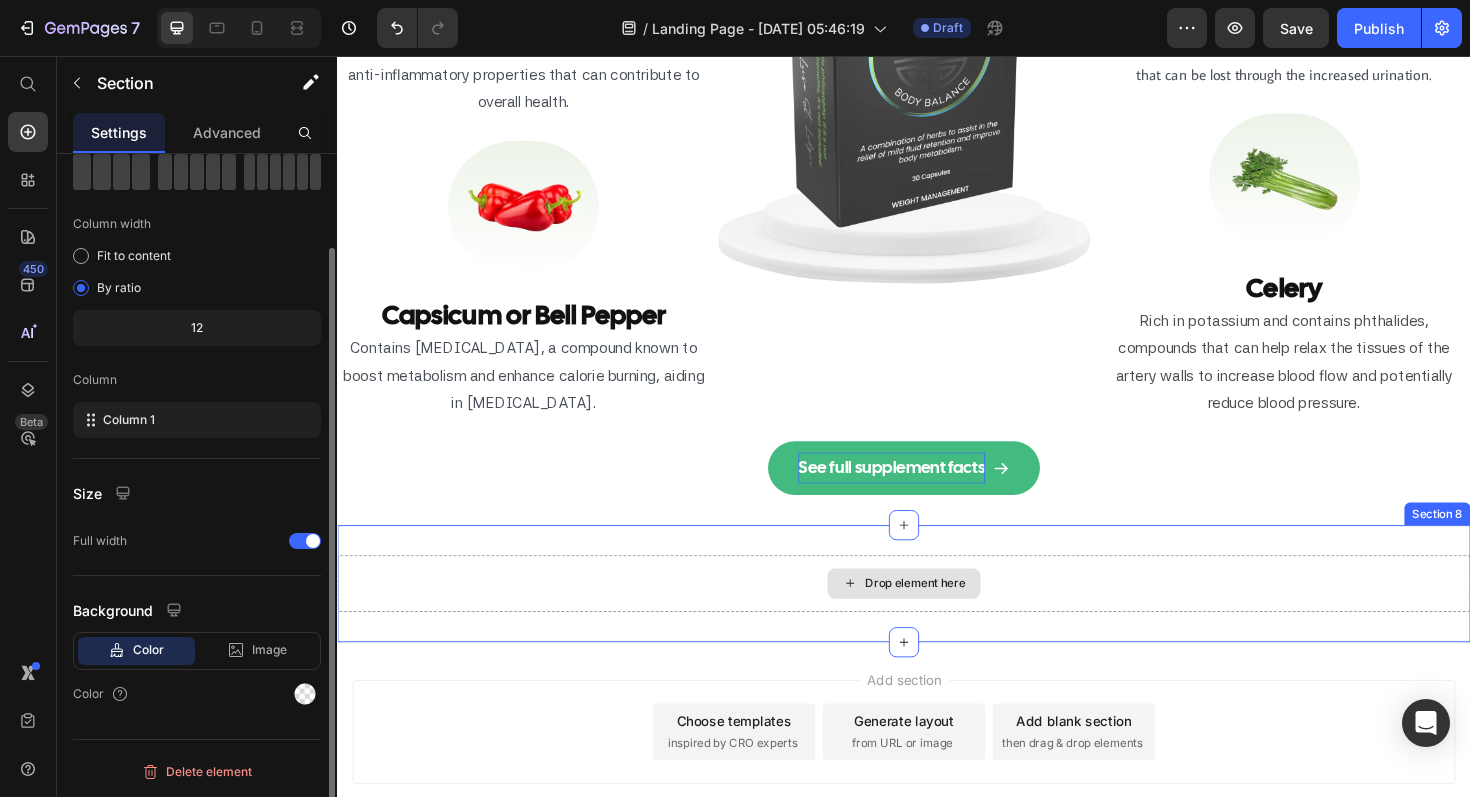 click on "Drop element here" at bounding box center (937, 615) 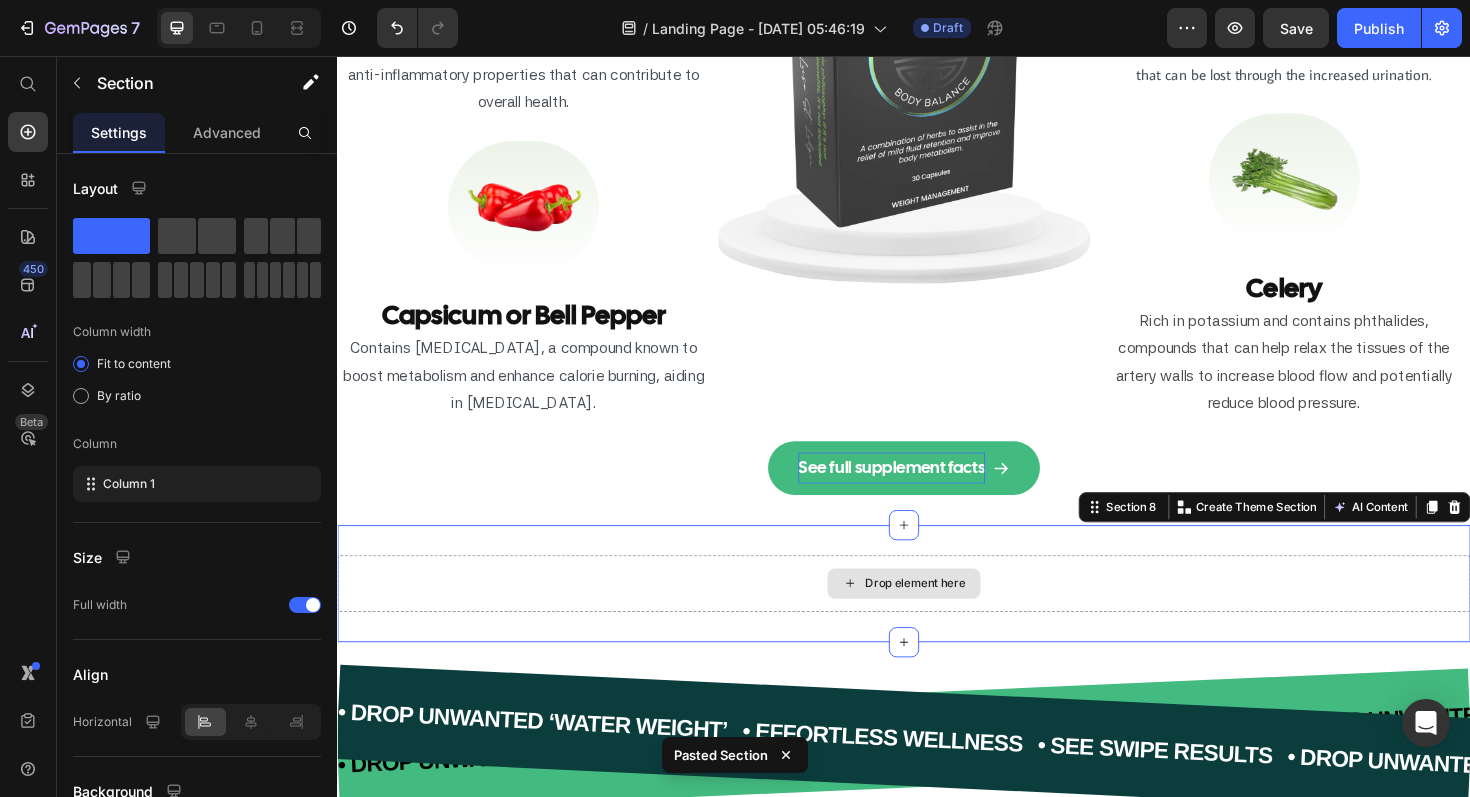 click on "Drop element here" at bounding box center (937, 615) 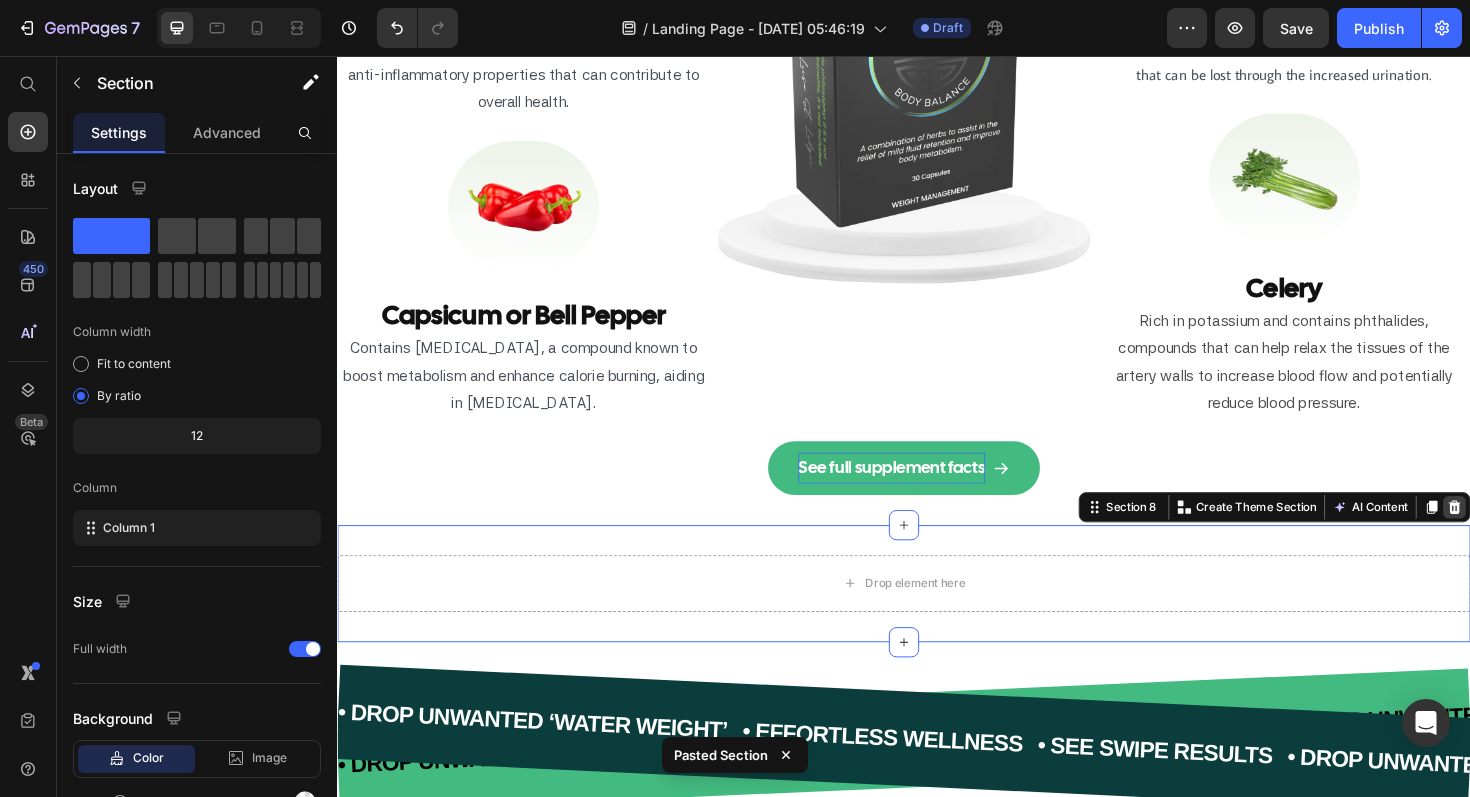 click 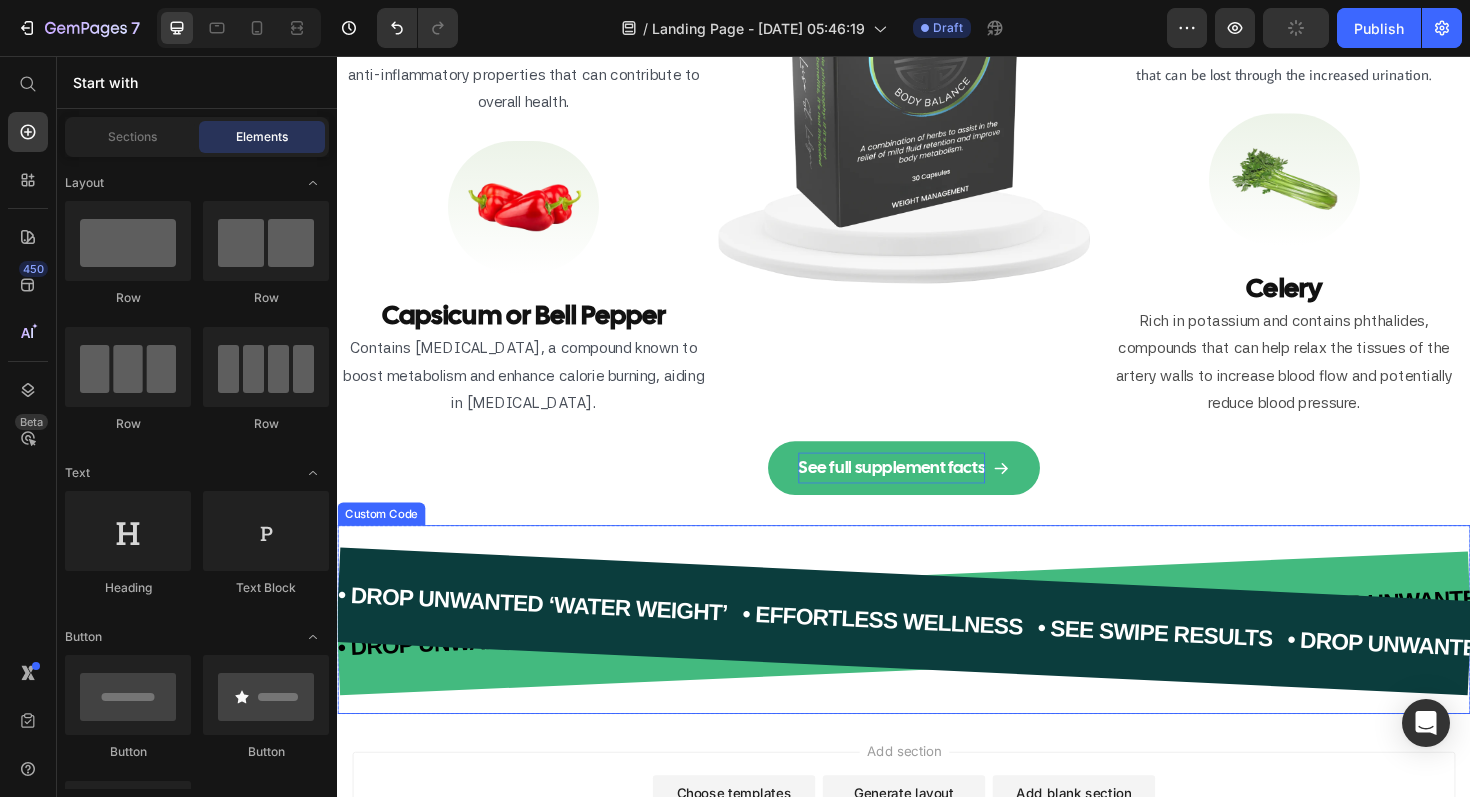 click on "• SEE SWIPE RESULTS" at bounding box center (1210, 668) 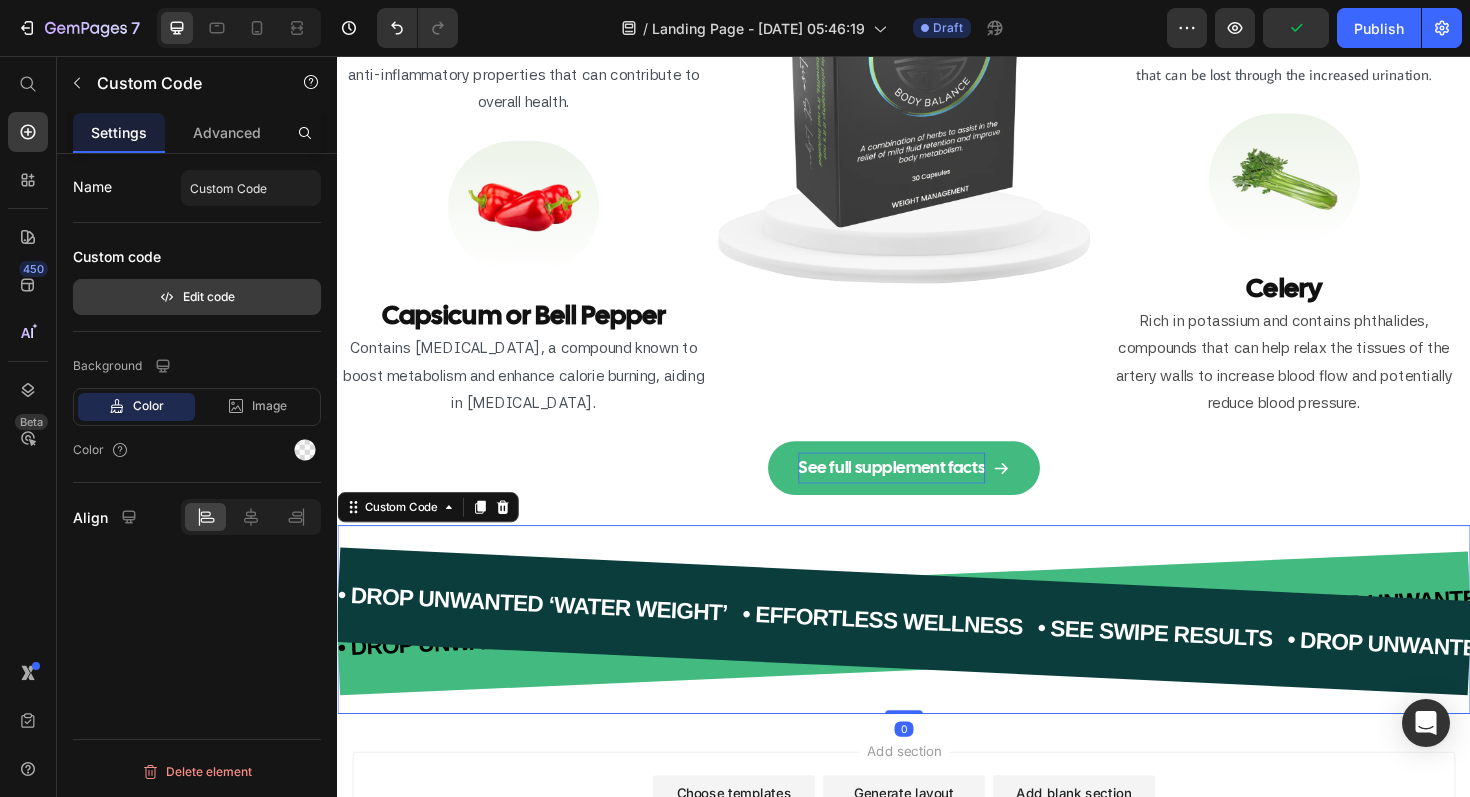 click on "Edit code" at bounding box center [197, 297] 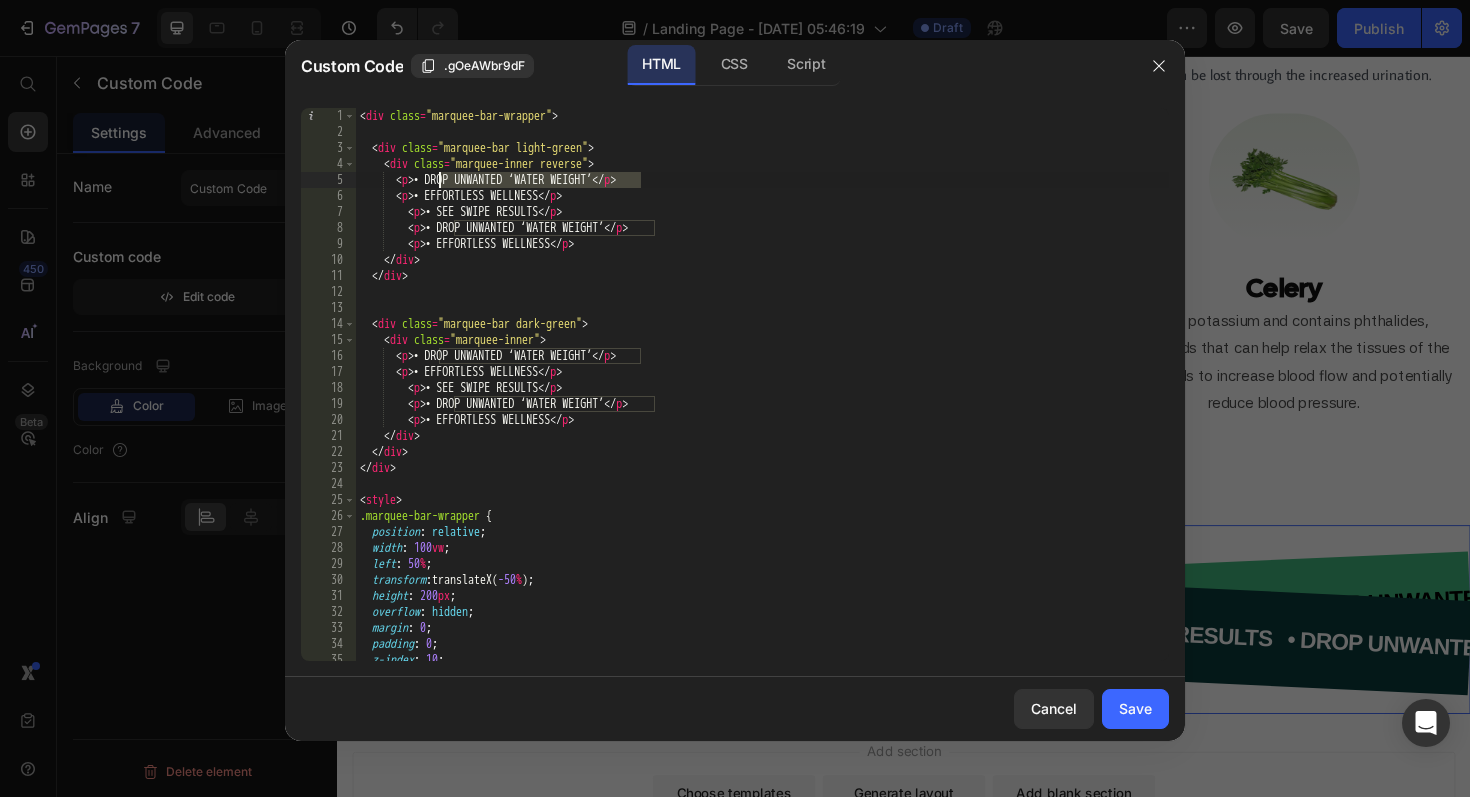 drag, startPoint x: 639, startPoint y: 181, endPoint x: 439, endPoint y: 187, distance: 200.08998 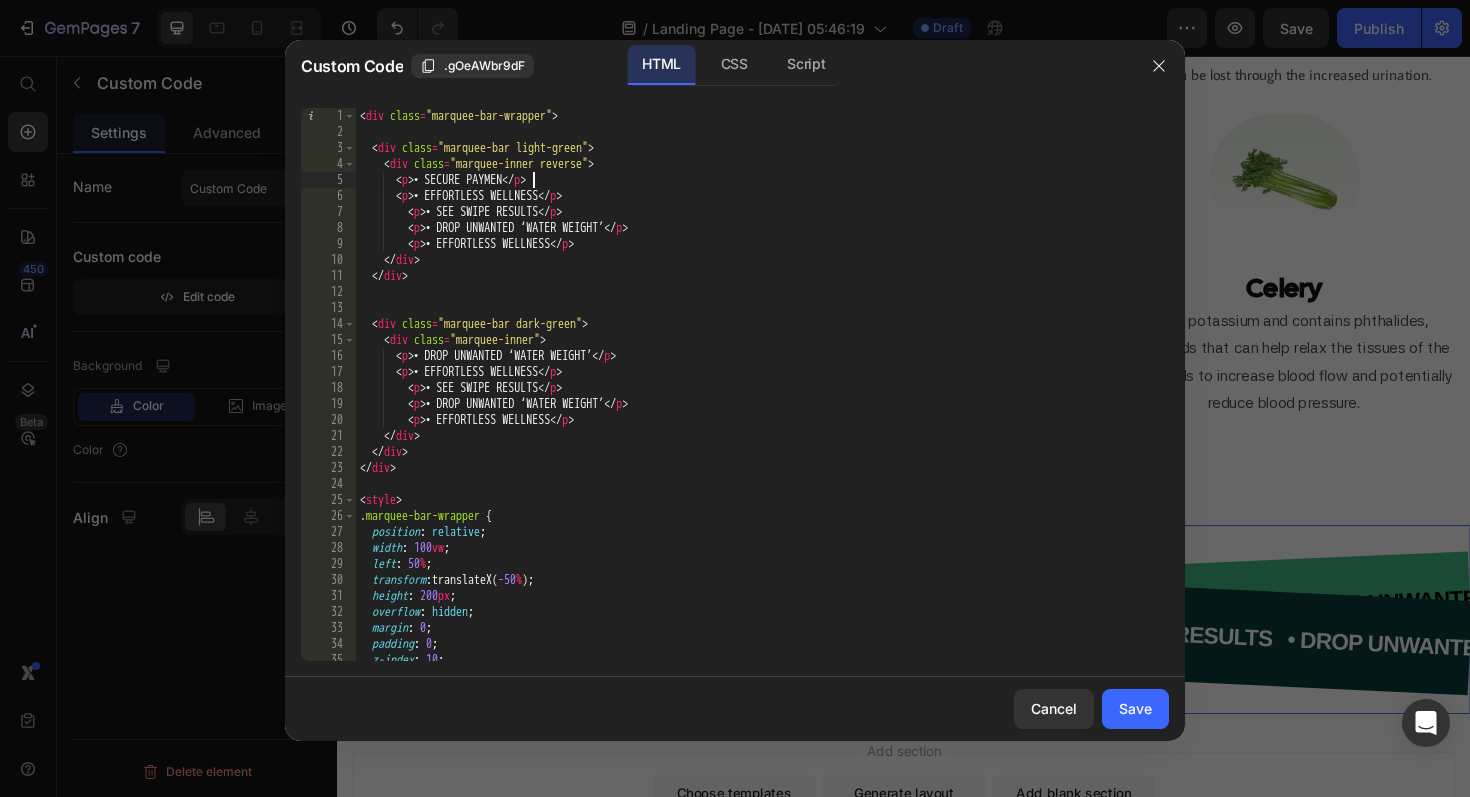 scroll, scrollTop: 0, scrollLeft: 14, axis: horizontal 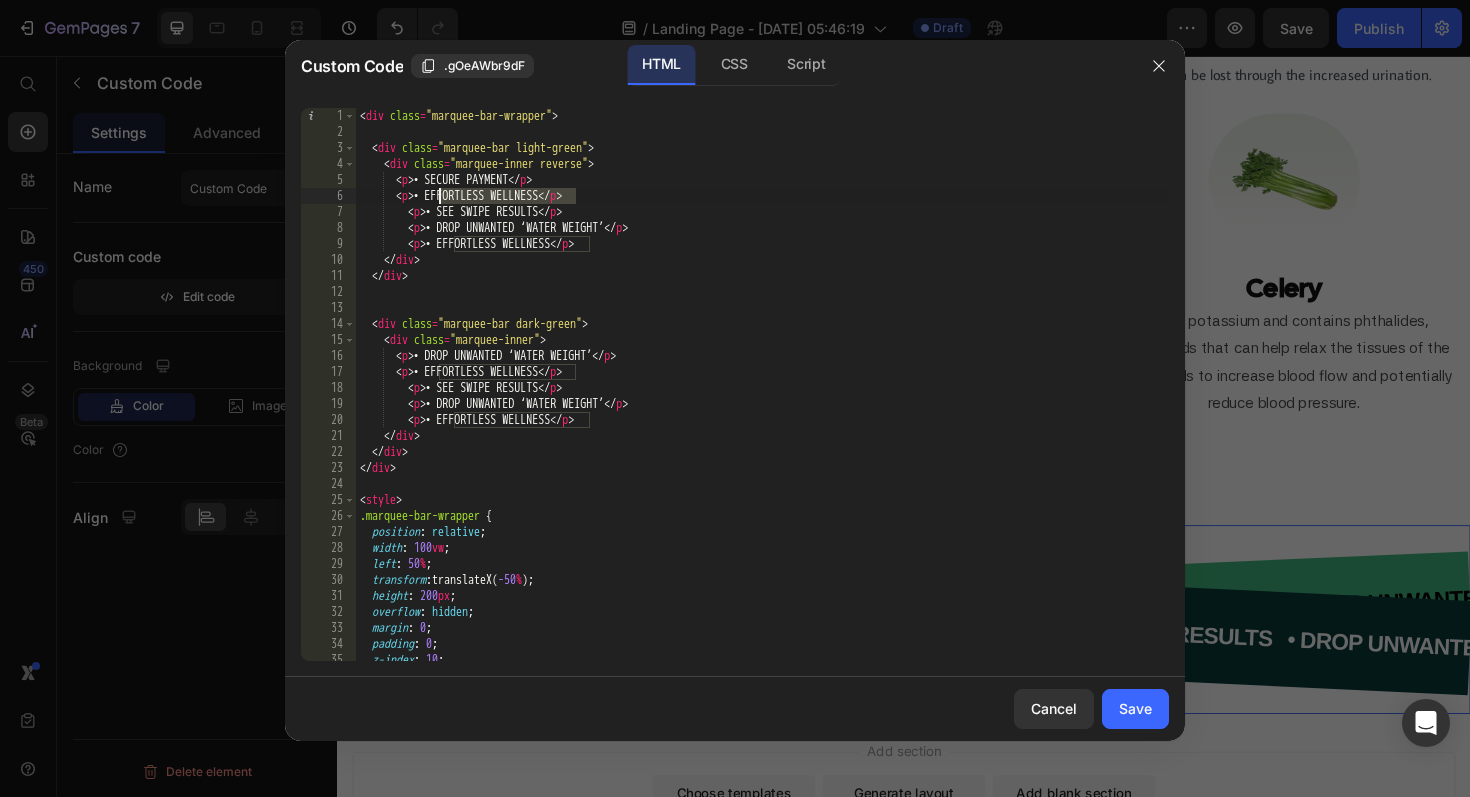 drag, startPoint x: 575, startPoint y: 194, endPoint x: 441, endPoint y: 194, distance: 134 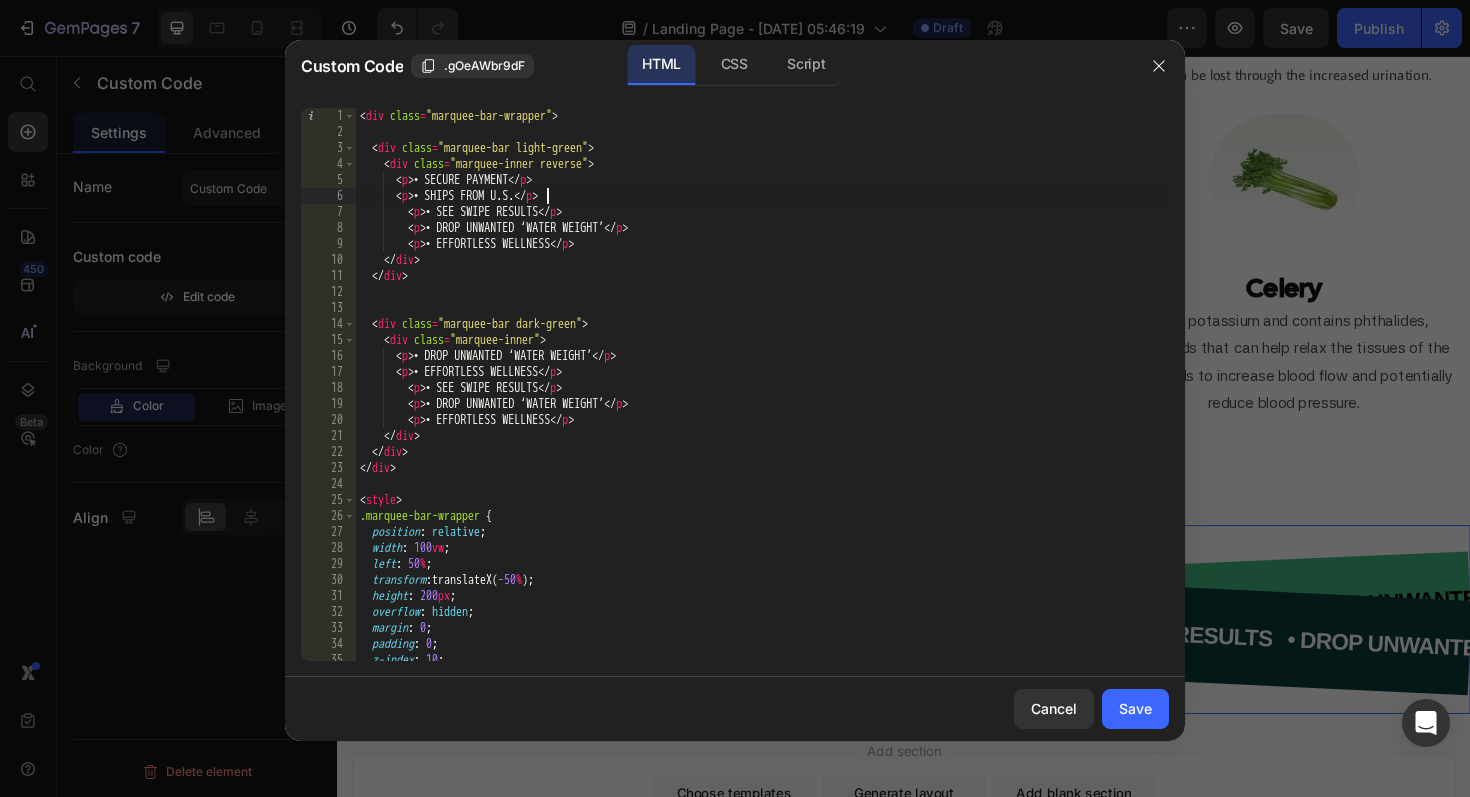 scroll, scrollTop: 0, scrollLeft: 15, axis: horizontal 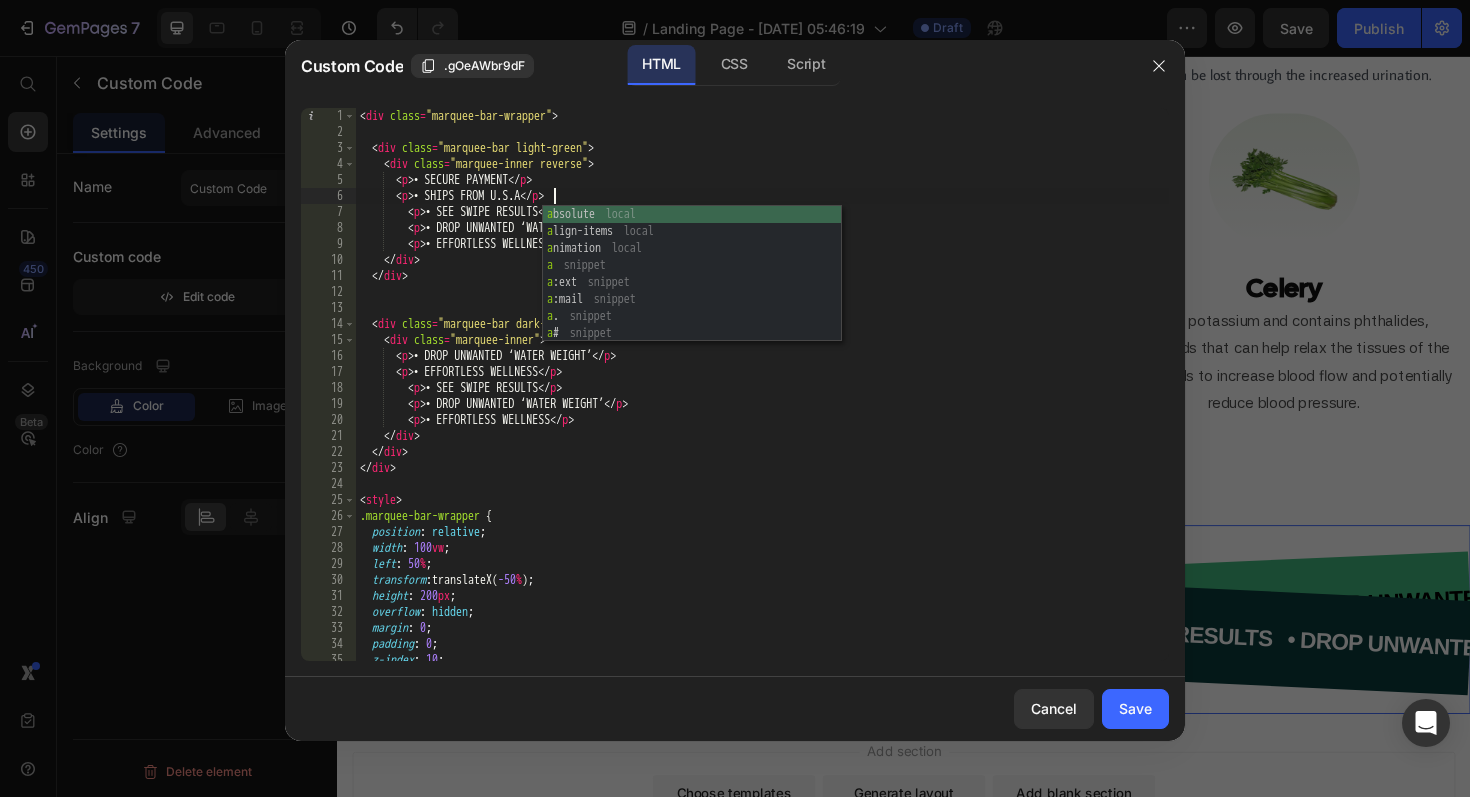 type on "<p>• SHIPS FROM U.S.A</p>" 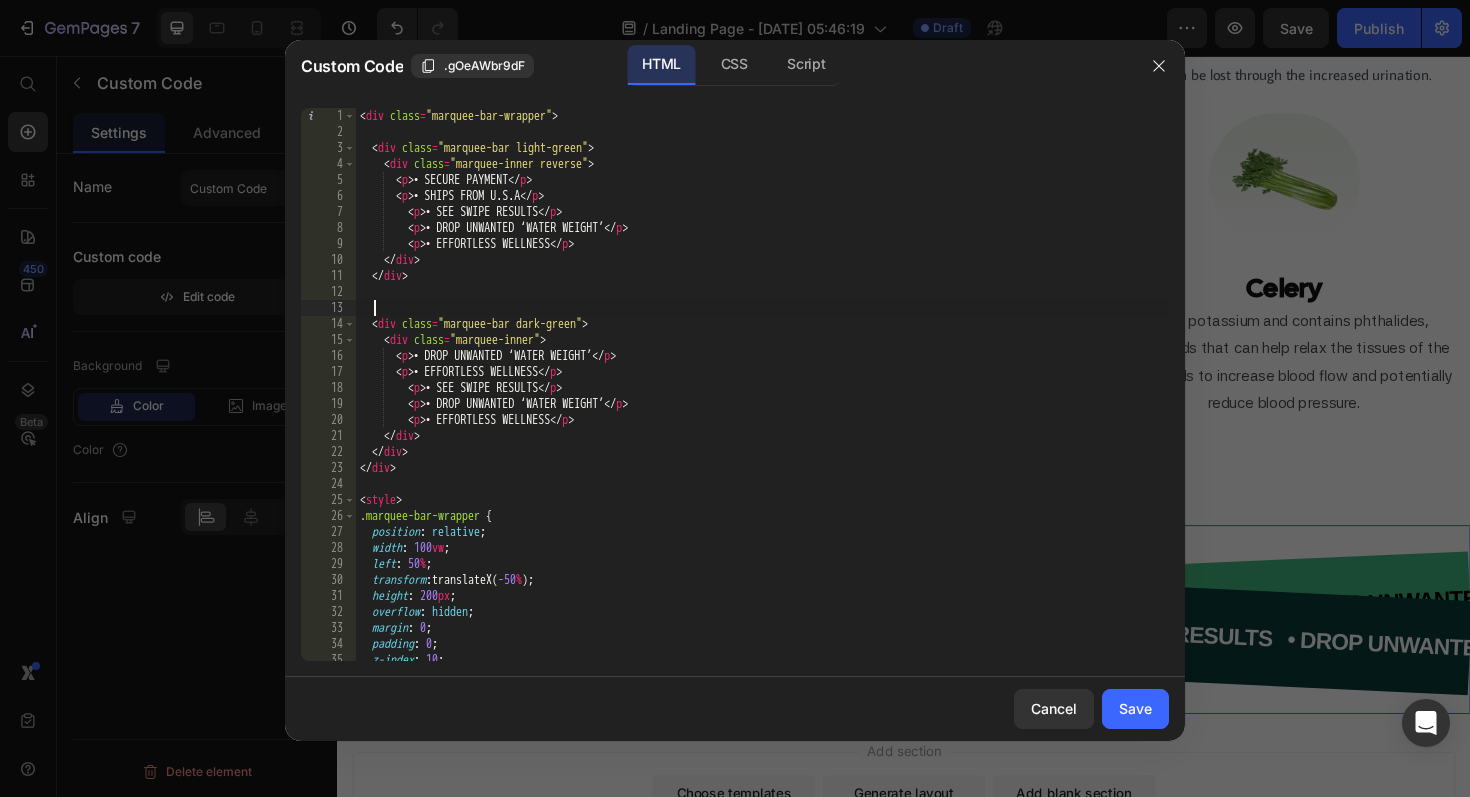 scroll, scrollTop: 0, scrollLeft: 0, axis: both 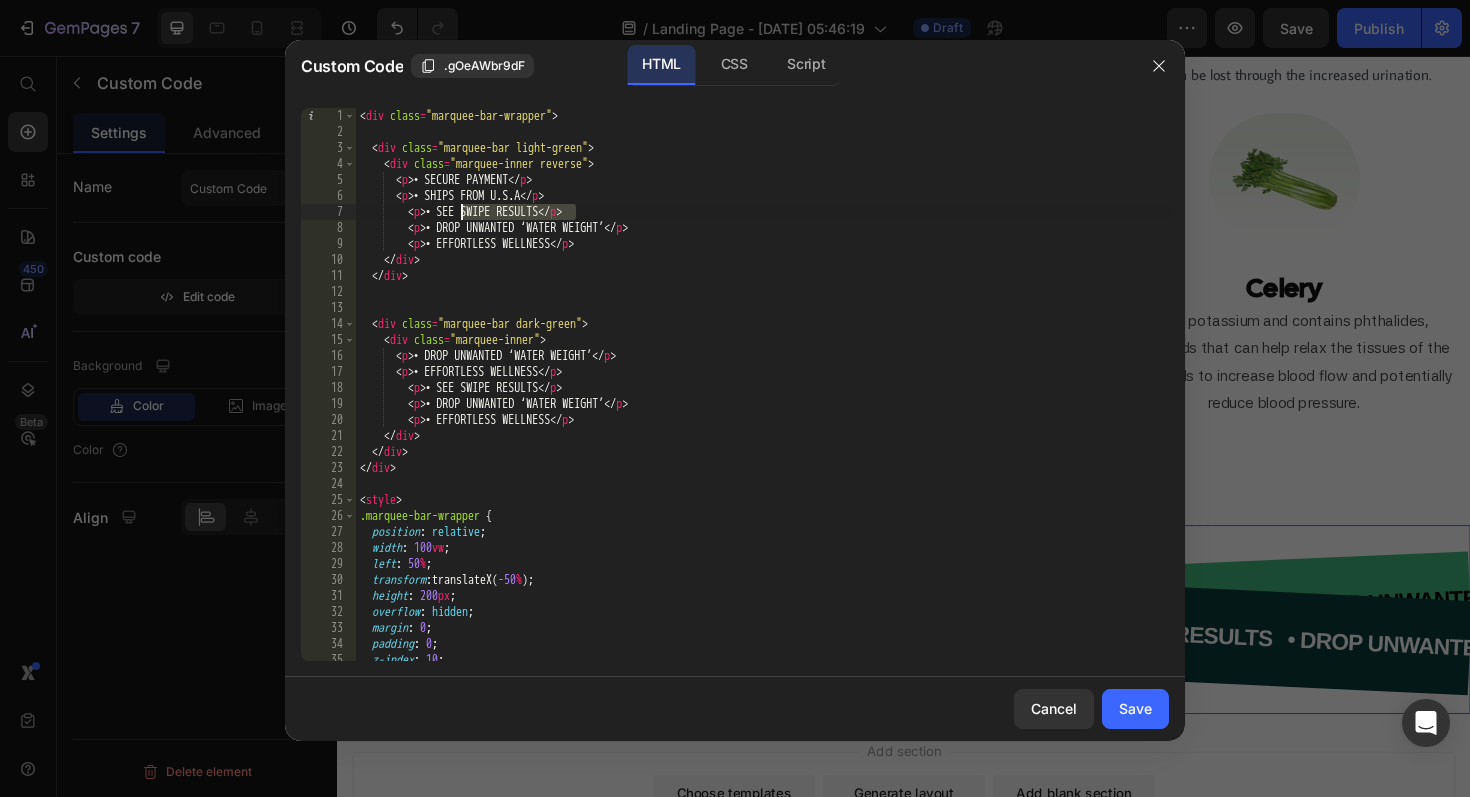 drag, startPoint x: 576, startPoint y: 213, endPoint x: 457, endPoint y: 212, distance: 119.0042 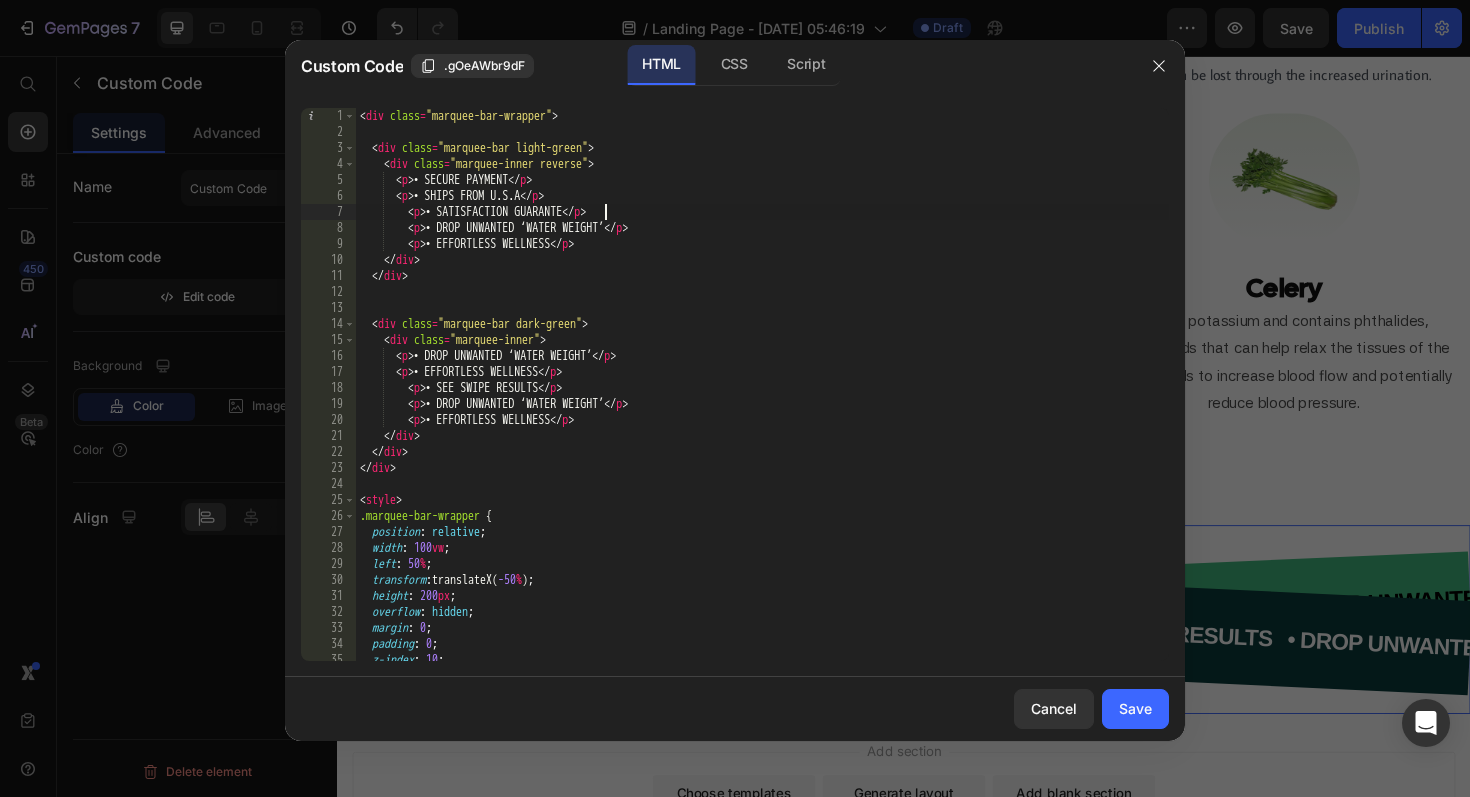 type on "<p>• SATISFACTION GUARANTEED</p>" 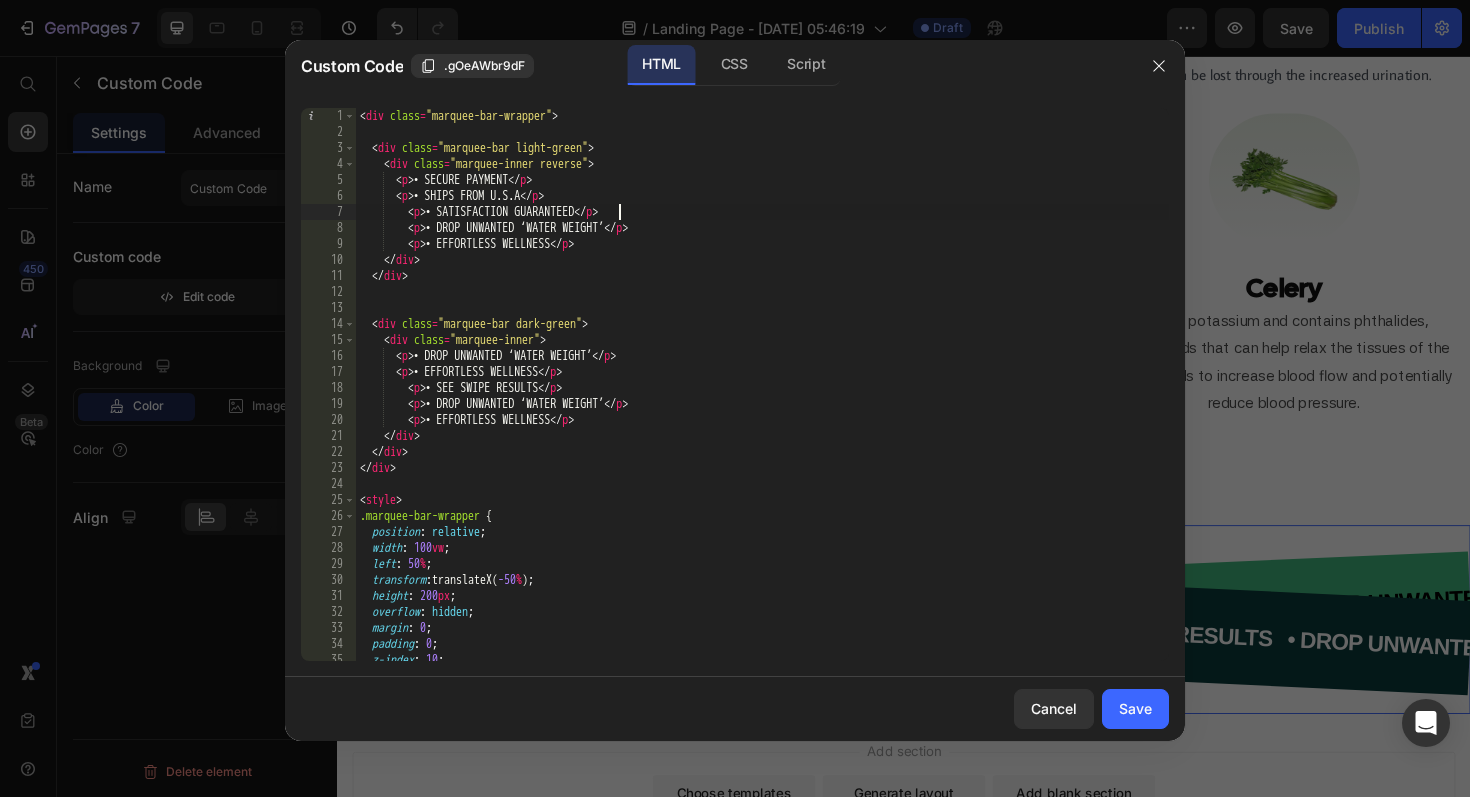 scroll, scrollTop: 0, scrollLeft: 21, axis: horizontal 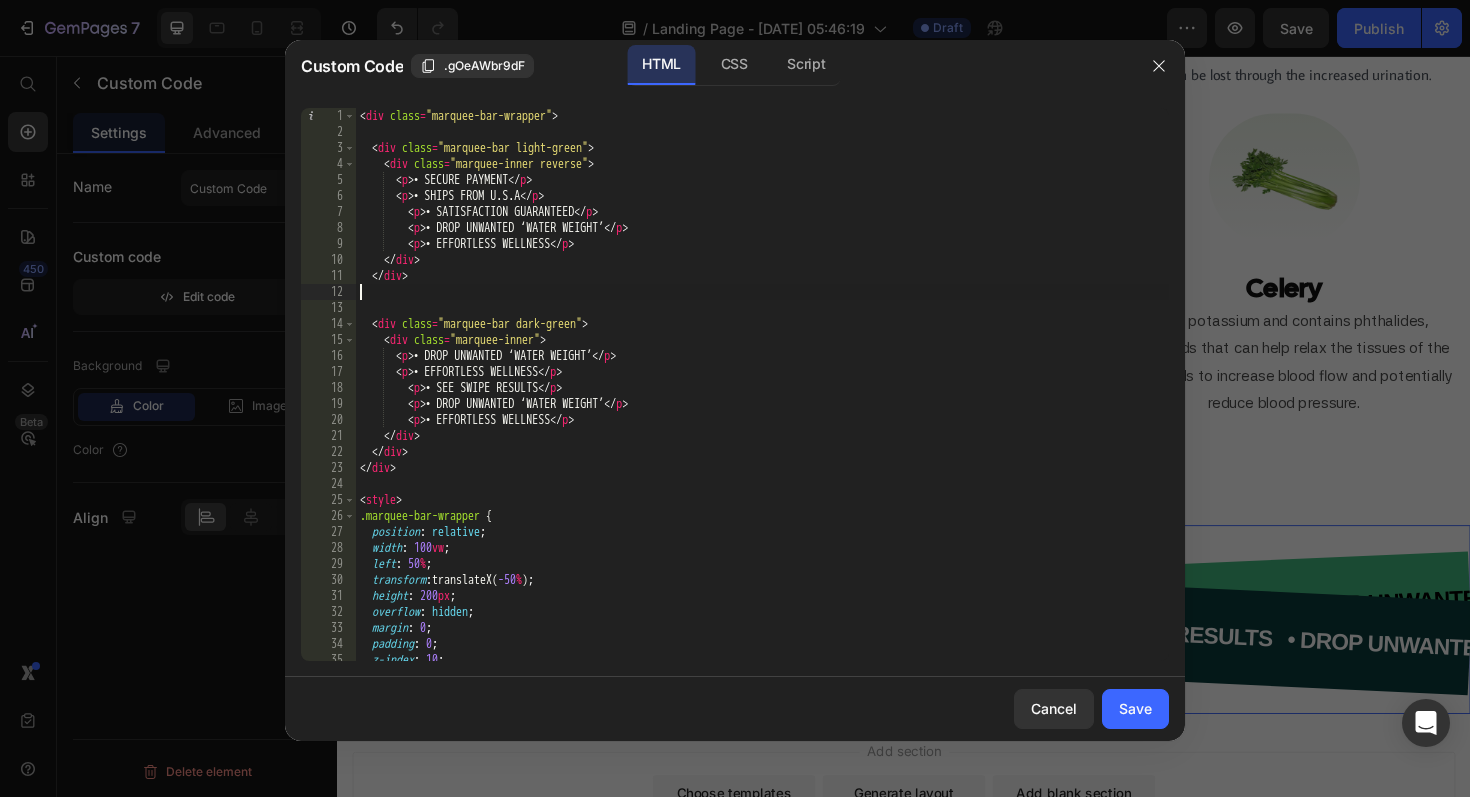 click on "< div   class = "marquee-bar-wrapper" >       < div   class = "marquee-bar light-green" >      < div   class = "marquee-inner reverse" >         < p > • SECURE PAYMENT </ p >         < p > • SHIPS FROM U.S.A </ p >           < p > • SATISFACTION GUARANTEED </ p >           < p > • DROP UNWANTED ‘WATER WEIGHT’ </ p >           < p > • EFFORTLESS WELLNESS </ p >      </ div >    </ div >       < div   class = "marquee-bar dark-green" >      < div   class = "marquee-inner" >         < p > • DROP UNWANTED ‘WATER WEIGHT’ </ p >         < p > • EFFORTLESS WELLNESS </ p >           < p > • SEE SWIPE RESULTS </ p >           < p > • DROP UNWANTED ‘WATER WEIGHT’ </ p >           < p > • EFFORTLESS WELLNESS </ p >      </ div >    </ div > </ div > < style > .marquee-bar-wrapper   {    position :   relative ;    width :   100 vw ;    left :   50 % ;    transform :  translateX( -50 % ) ;    height :   200 px ;    overflow :   hidden ;    margin :   0 ;    padding :   0 ;    z-index :   10" at bounding box center (762, 400) 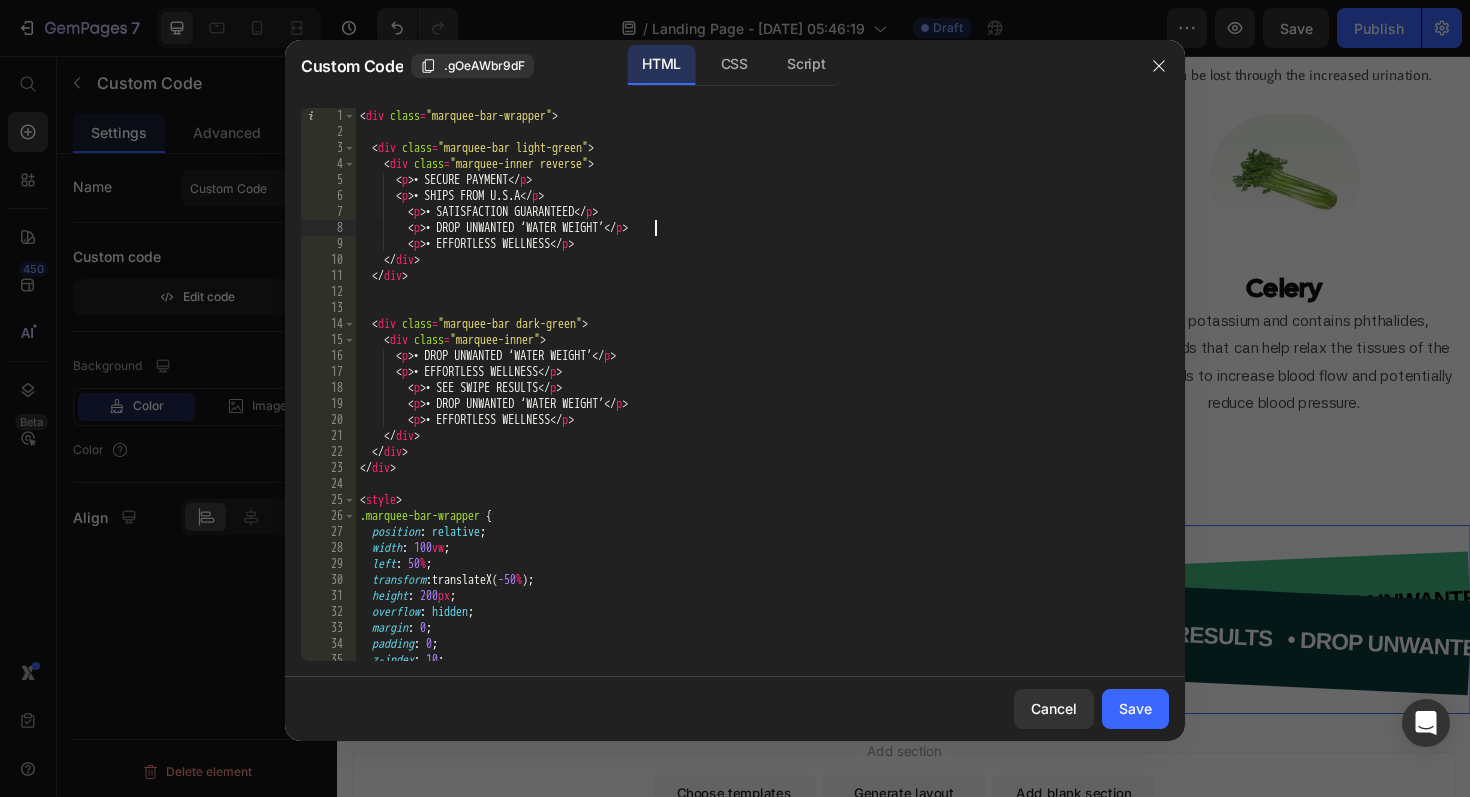 click on "< div   class = "marquee-bar-wrapper" >       < div   class = "marquee-bar light-green" >      < div   class = "marquee-inner reverse" >         < p > • SECURE PAYMENT </ p >         < p > • SHIPS FROM U.S.A </ p >           < p > • SATISFACTION GUARANTEED </ p >           < p > • DROP UNWANTED ‘WATER WEIGHT’ </ p >           < p > • EFFORTLESS WELLNESS </ p >      </ div >    </ div >       < div   class = "marquee-bar dark-green" >      < div   class = "marquee-inner" >         < p > • DROP UNWANTED ‘WATER WEIGHT’ </ p >         < p > • EFFORTLESS WELLNESS </ p >           < p > • SEE SWIPE RESULTS </ p >           < p > • DROP UNWANTED ‘WATER WEIGHT’ </ p >           < p > • EFFORTLESS WELLNESS </ p >      </ div >    </ div > </ div > < style > .marquee-bar-wrapper   {    position :   relative ;    width :   100 vw ;    left :   50 % ;    transform :  translateX( -50 % ) ;    height :   200 px ;    overflow :   hidden ;    margin :   0 ;    padding :   0 ;    z-index :   10" at bounding box center (762, 400) 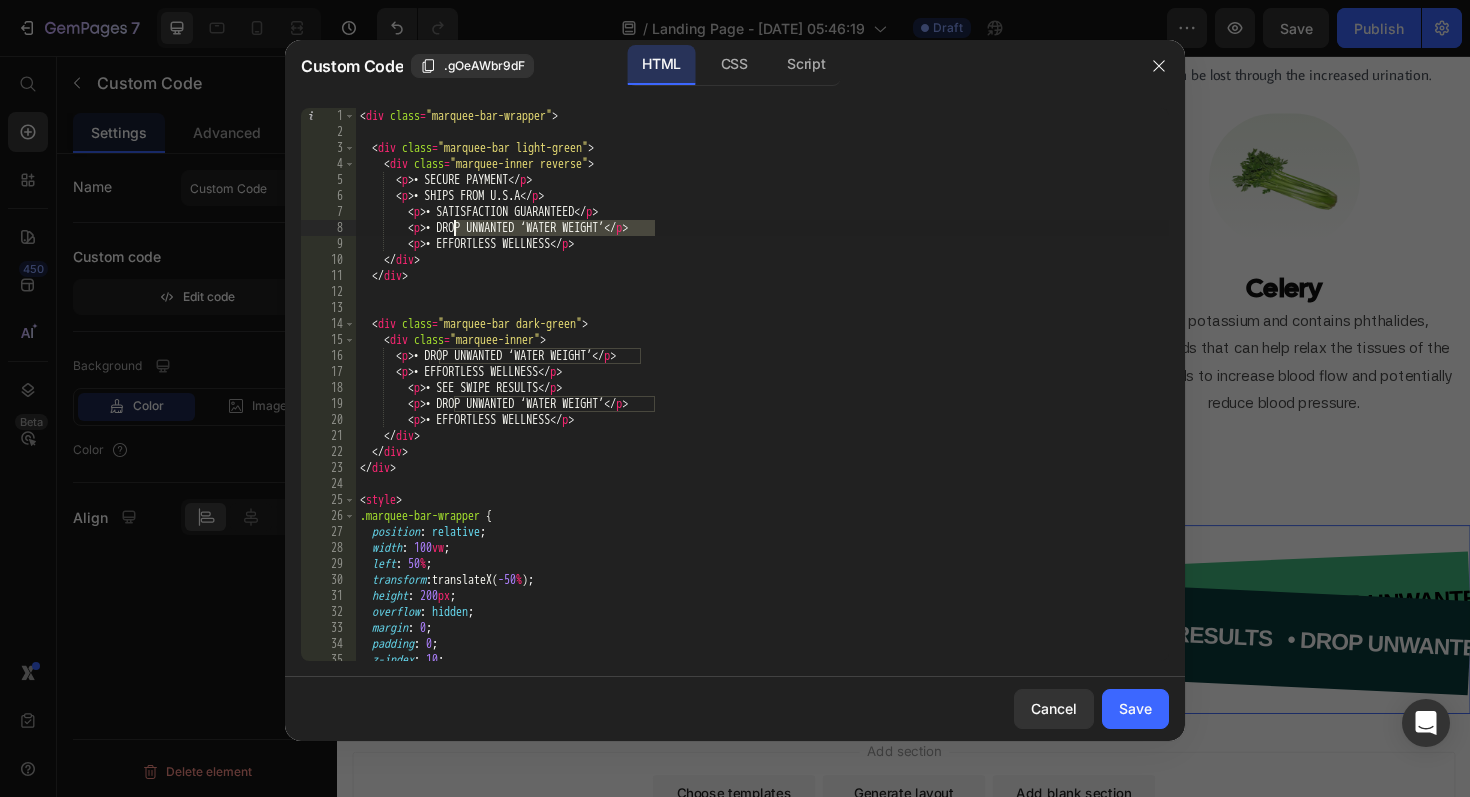 drag, startPoint x: 652, startPoint y: 230, endPoint x: 452, endPoint y: 226, distance: 200.04 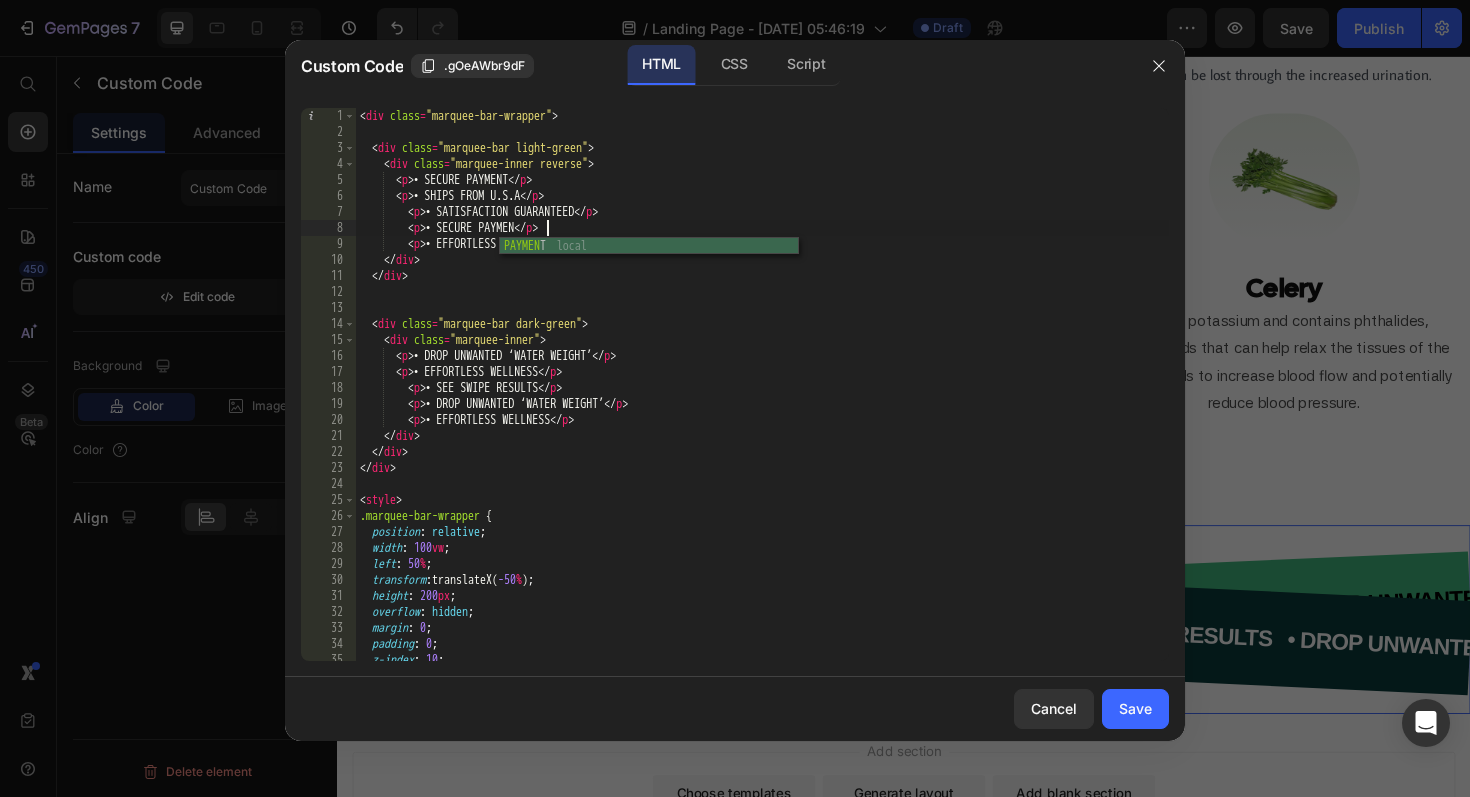scroll, scrollTop: 0, scrollLeft: 15, axis: horizontal 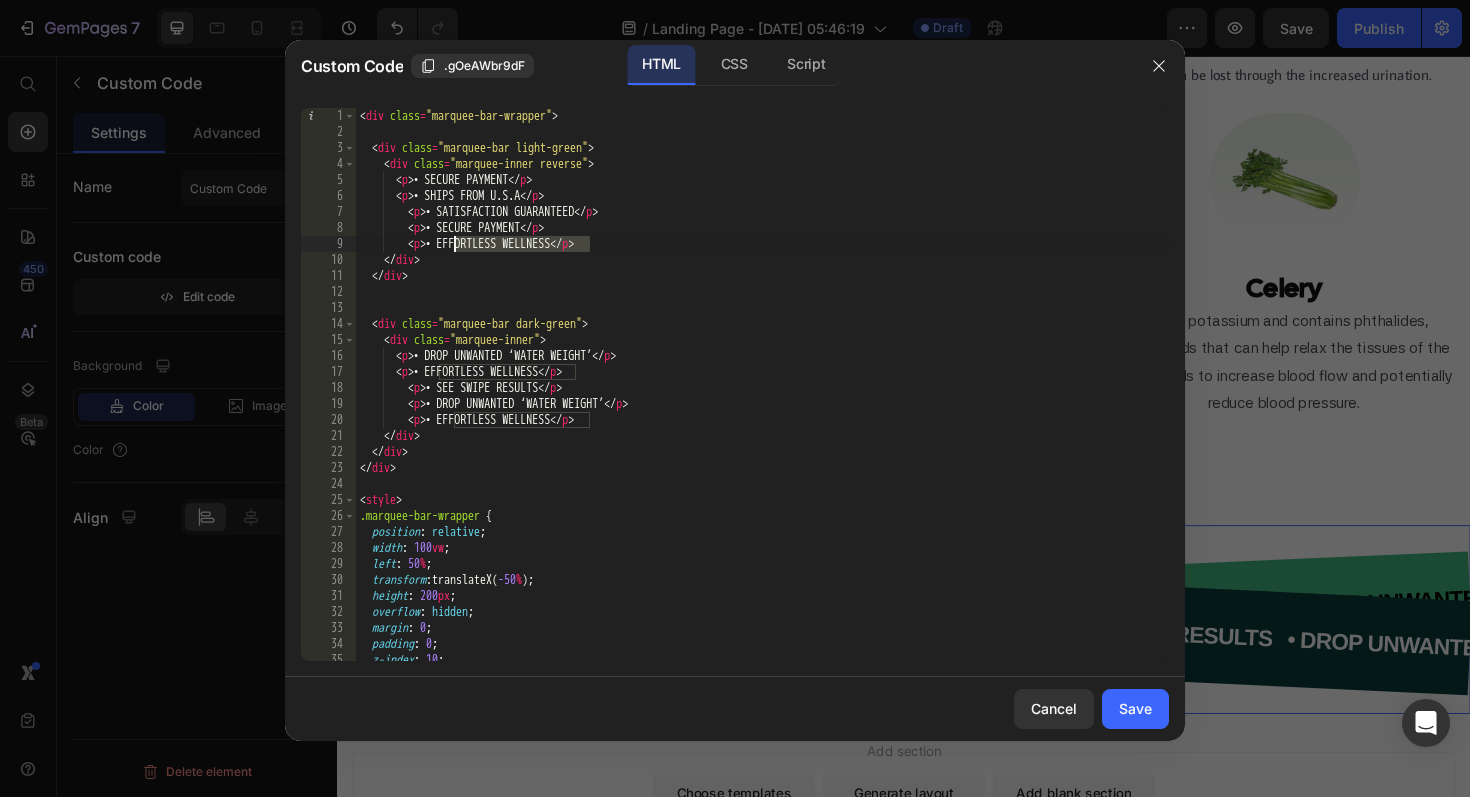 drag, startPoint x: 589, startPoint y: 249, endPoint x: 455, endPoint y: 249, distance: 134 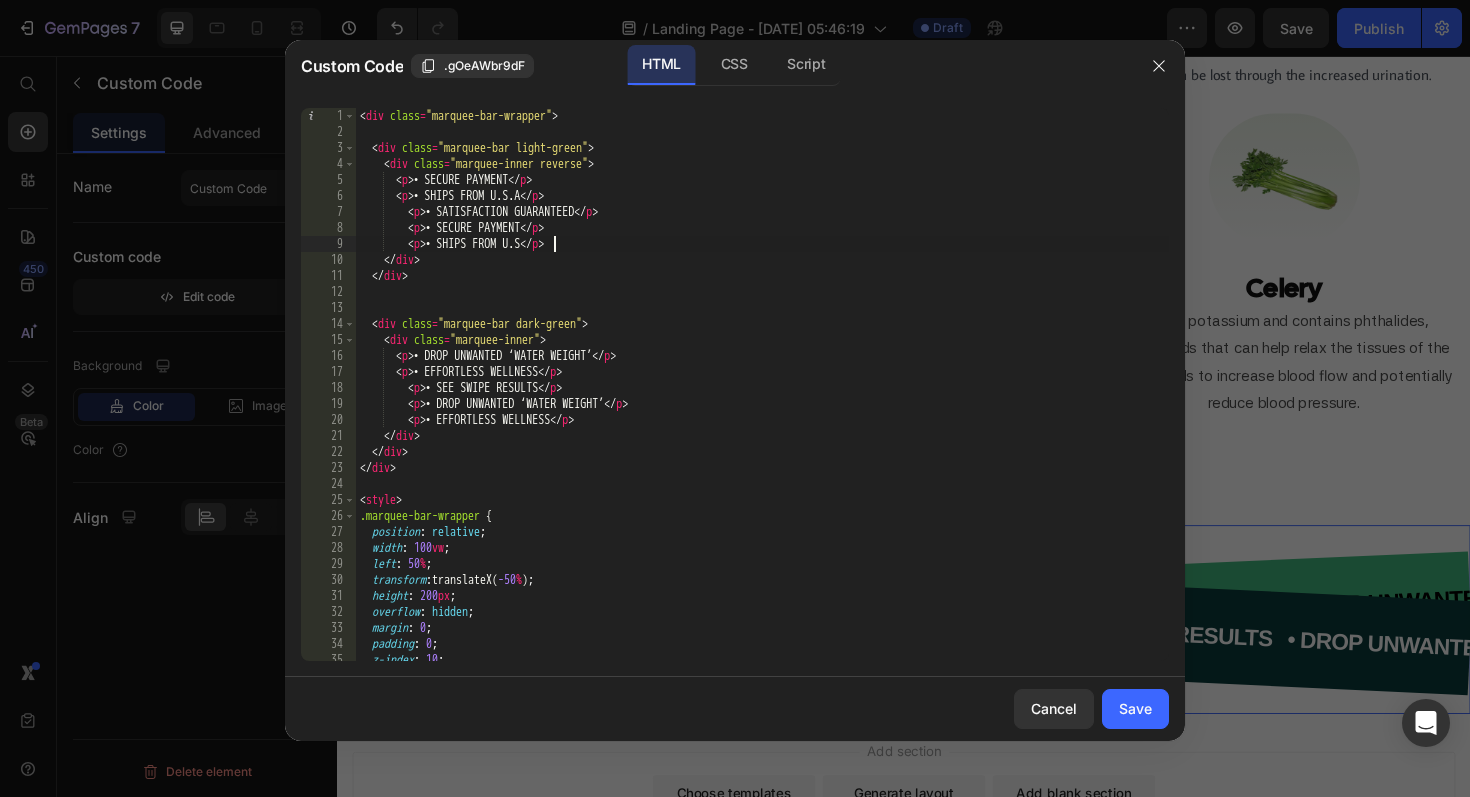type on "<p>• SHIPS FROM U.S.A</p>" 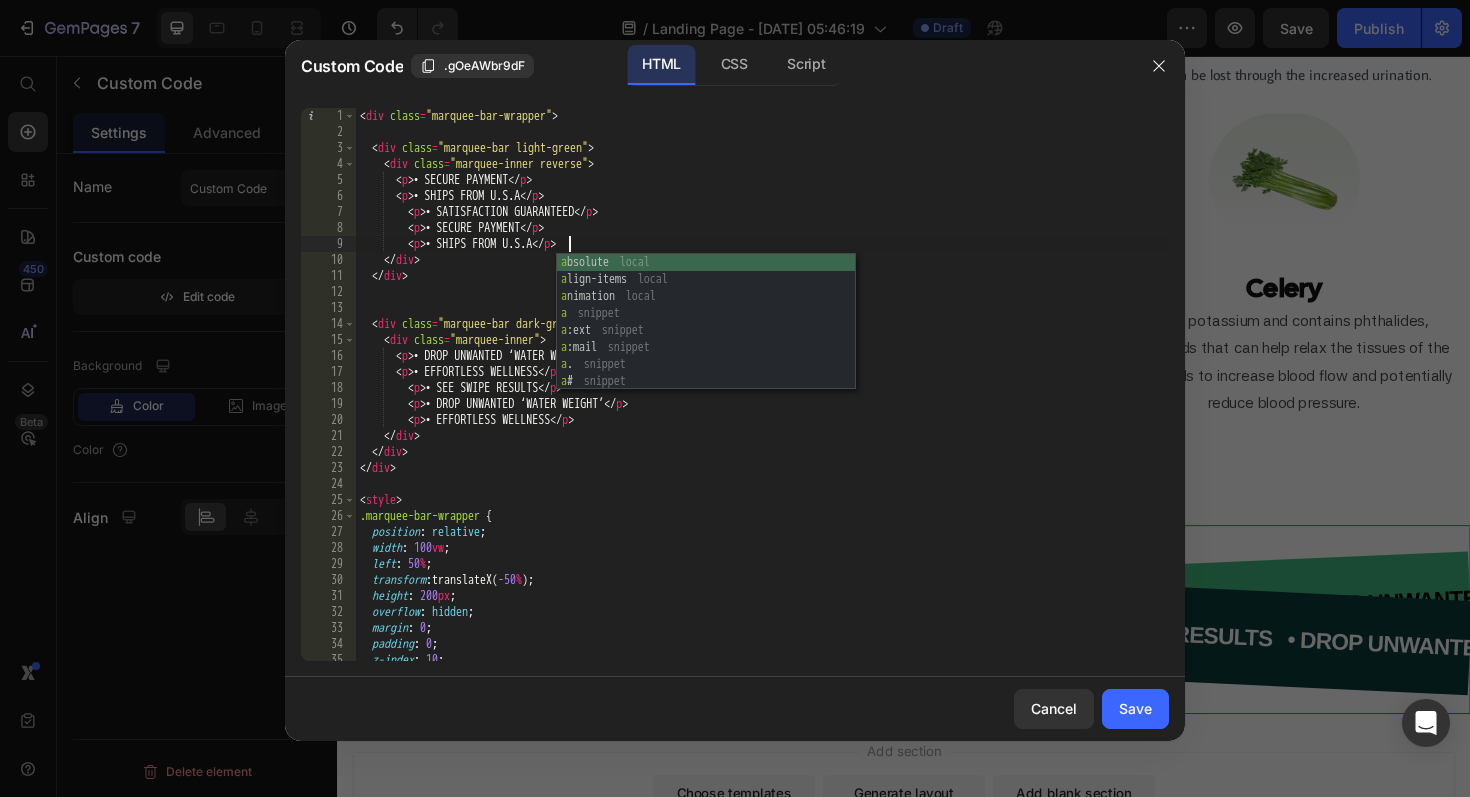 scroll, scrollTop: 0, scrollLeft: 17, axis: horizontal 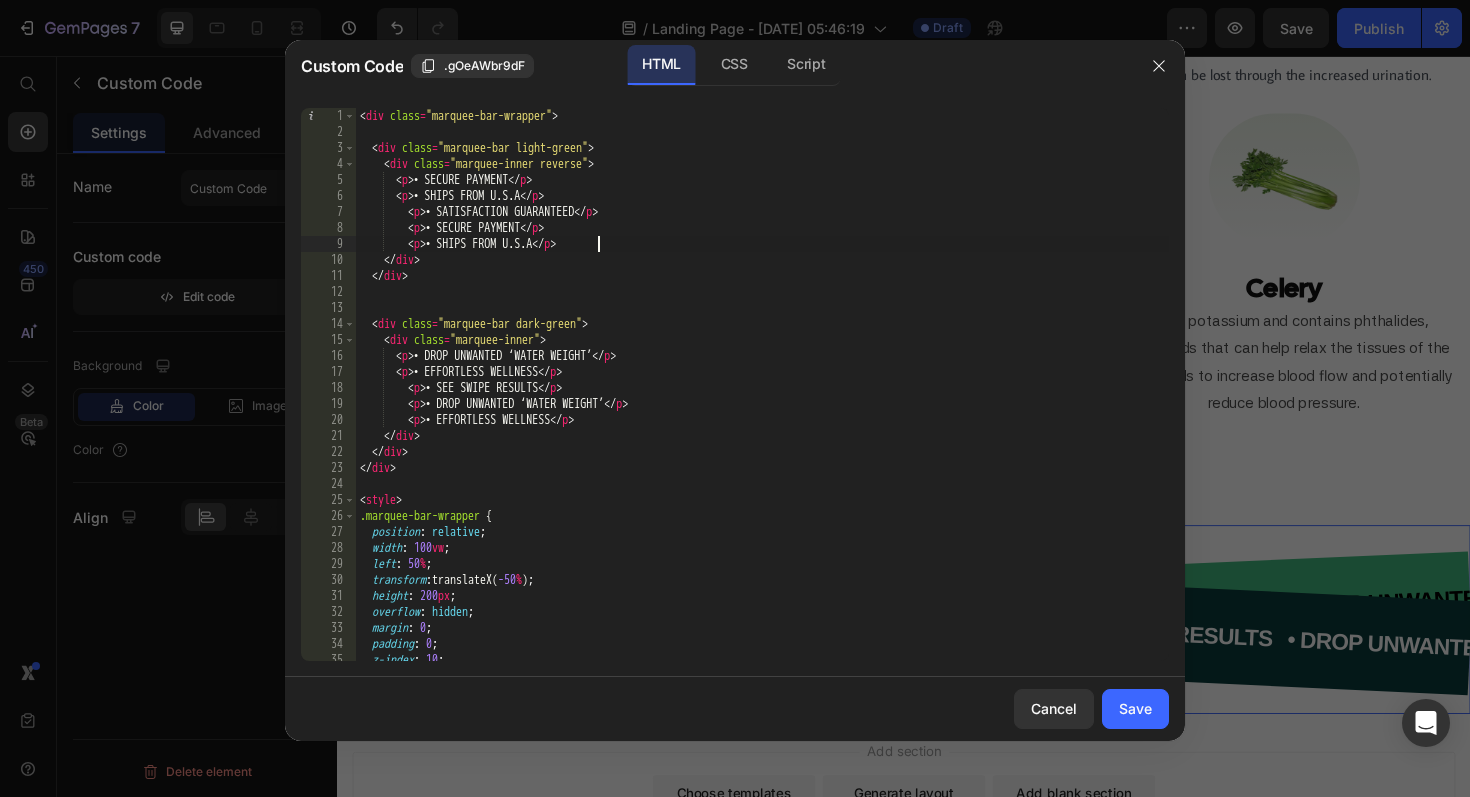 click on "< div   class = "marquee-bar-wrapper" >       < div   class = "marquee-bar light-green" >      < div   class = "marquee-inner reverse" >         < p > • SECURE PAYMENT </ p >         < p > • SHIPS FROM U.S.A </ p >           < p > • SATISFACTION GUARANTEED </ p >           < p > • SECURE PAYMENT </ p >           < p > • SHIPS FROM U.S.A </ p >      </ div >    </ div >       < div   class = "marquee-bar dark-green" >      < div   class = "marquee-inner" >         < p > • DROP UNWANTED ‘WATER WEIGHT’ </ p >         < p > • EFFORTLESS WELLNESS </ p >           < p > • SEE SWIPE RESULTS </ p >           < p > • DROP UNWANTED ‘WATER WEIGHT’ </ p >           < p > • EFFORTLESS WELLNESS </ p >      </ div >    </ div > </ div > < style > .marquee-bar-wrapper   {    position :   relative ;    width :   100 vw ;    left :   50 % ;    transform :  translateX( -50 % ) ;    height :   200 px ;    overflow :   hidden ;    margin :   0 ;    padding :   0 ;    z-index :   10 ; }" at bounding box center (762, 400) 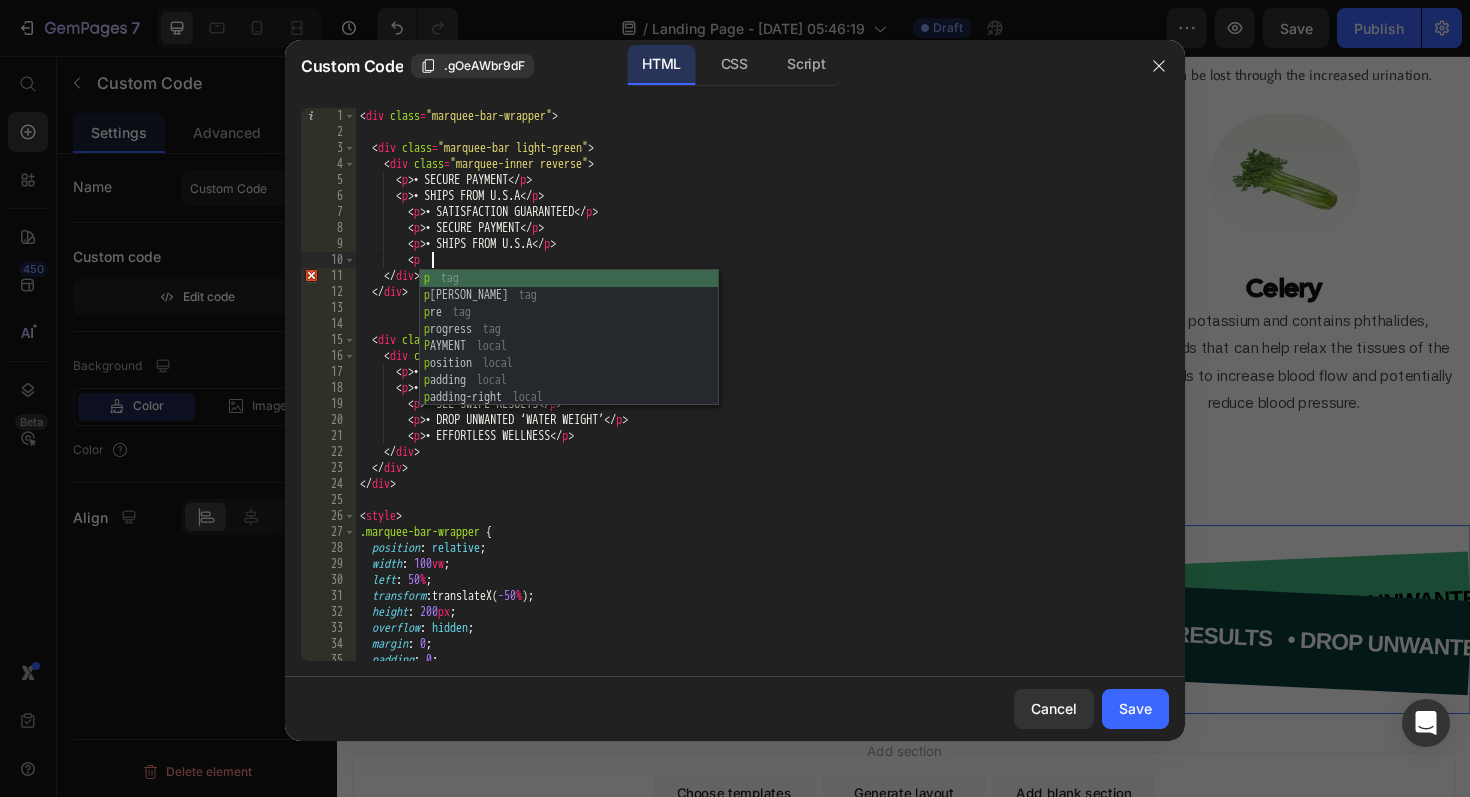 scroll, scrollTop: 0, scrollLeft: 5, axis: horizontal 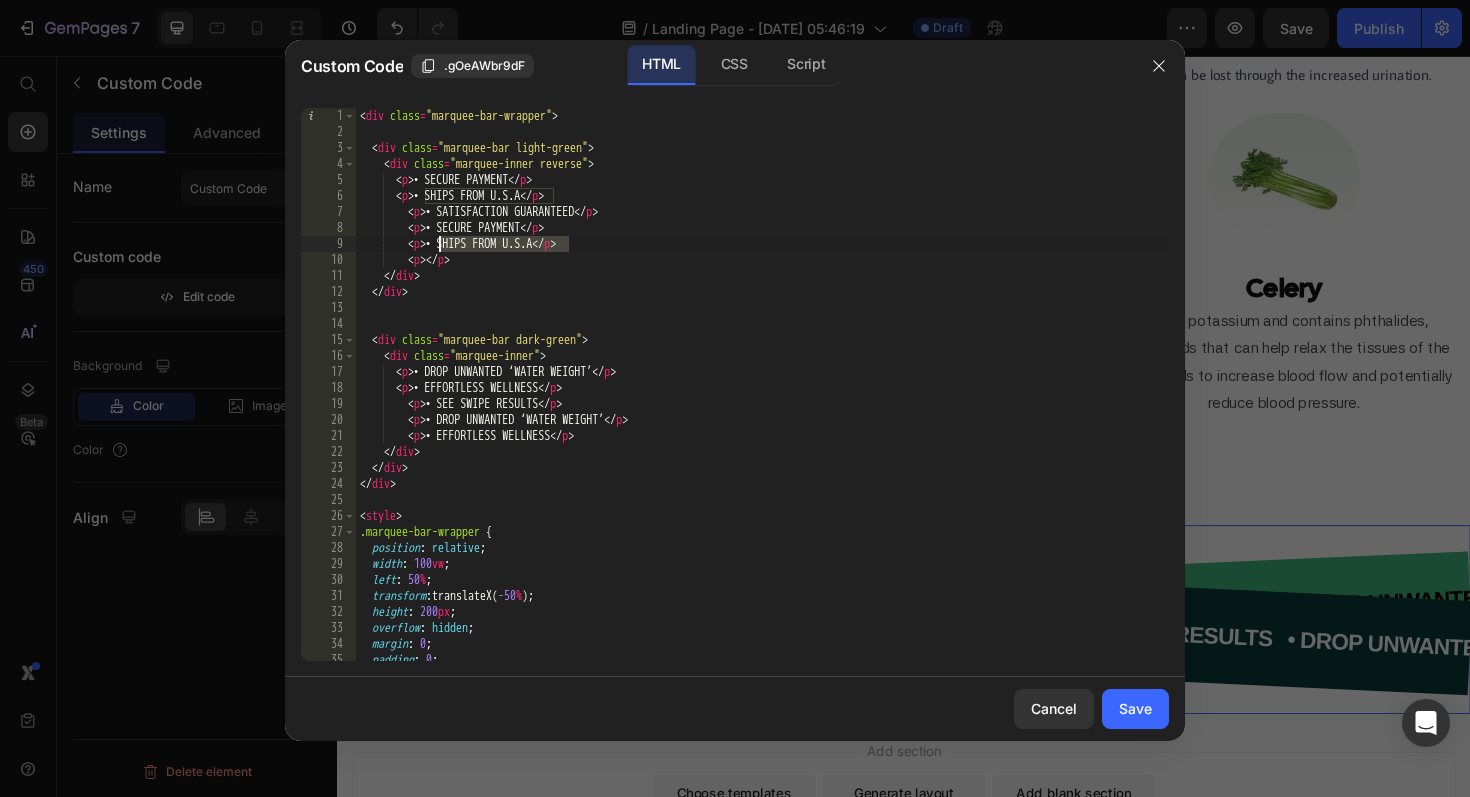 drag, startPoint x: 569, startPoint y: 247, endPoint x: 440, endPoint y: 247, distance: 129 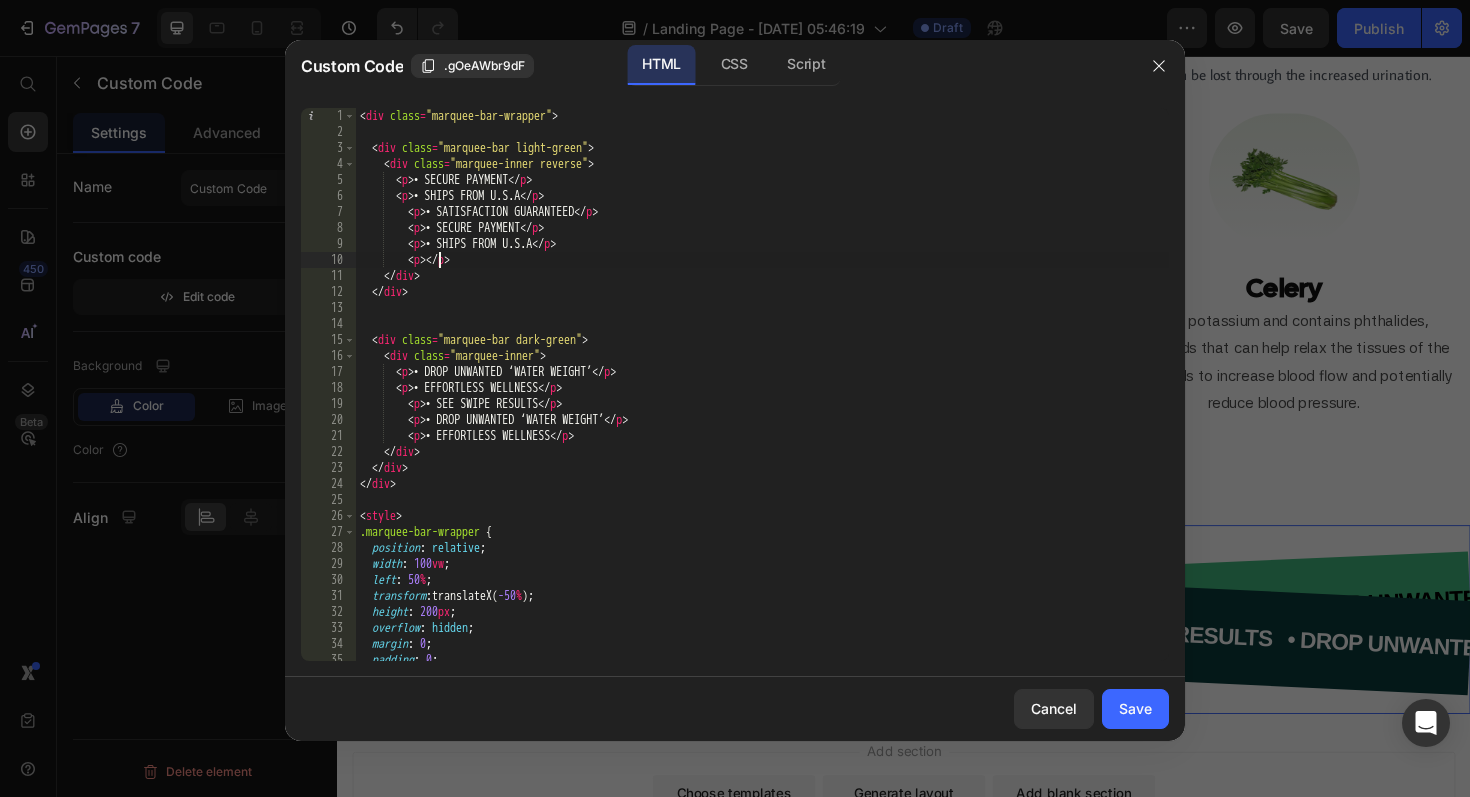 click on "< div   class = "marquee-bar-wrapper" >       < div   class = "marquee-bar light-green" >      < div   class = "marquee-inner reverse" >         < p > • SECURE PAYMENT </ p >         < p > • SHIPS FROM U.S.A </ p >           < p > • SATISFACTION GUARANTEED </ p >           < p > • SECURE PAYMENT </ p >           < p > • SHIPS FROM U.S.A </ p >           < p > </ p >      </ div >    </ div >       < div   class = "marquee-bar dark-green" >      < div   class = "marquee-inner" >         < p > • DROP UNWANTED ‘WATER WEIGHT’ </ p >         < p > • EFFORTLESS WELLNESS </ p >           < p > • SEE SWIPE RESULTS </ p >           < p > • DROP UNWANTED ‘WATER WEIGHT’ </ p >           < p > • EFFORTLESS WELLNESS </ p >      </ div >    </ div > </ div > < style > .marquee-bar-wrapper   {    position :   relative ;    width :   100 vw ;    left :   50 % ;    transform :  translateX( -50 % ) ;    height :   200 px ;    overflow :   hidden ;    margin :   0 ;    padding :   0 ;    z-index :" at bounding box center (762, 400) 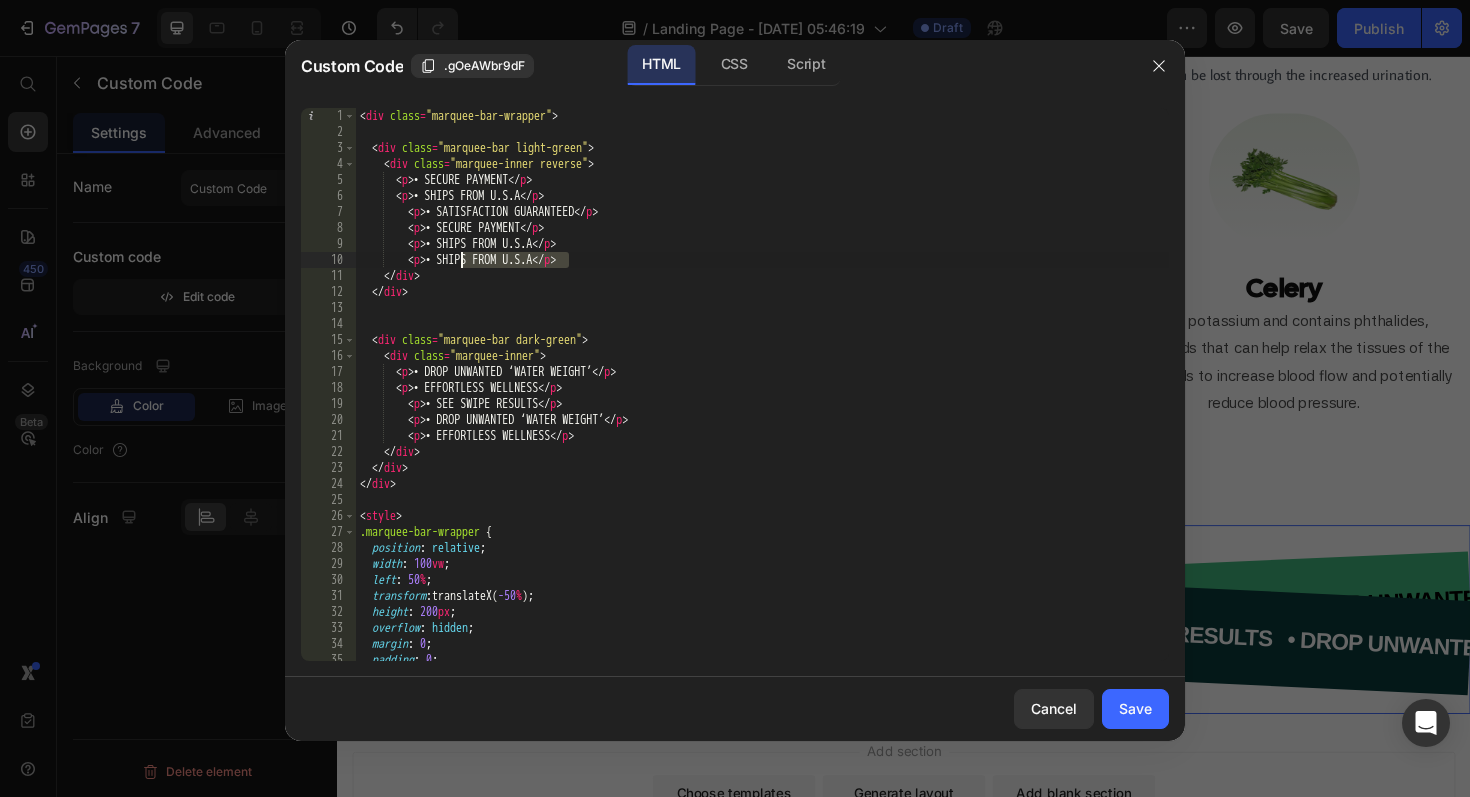 drag, startPoint x: 568, startPoint y: 264, endPoint x: 461, endPoint y: 265, distance: 107.00467 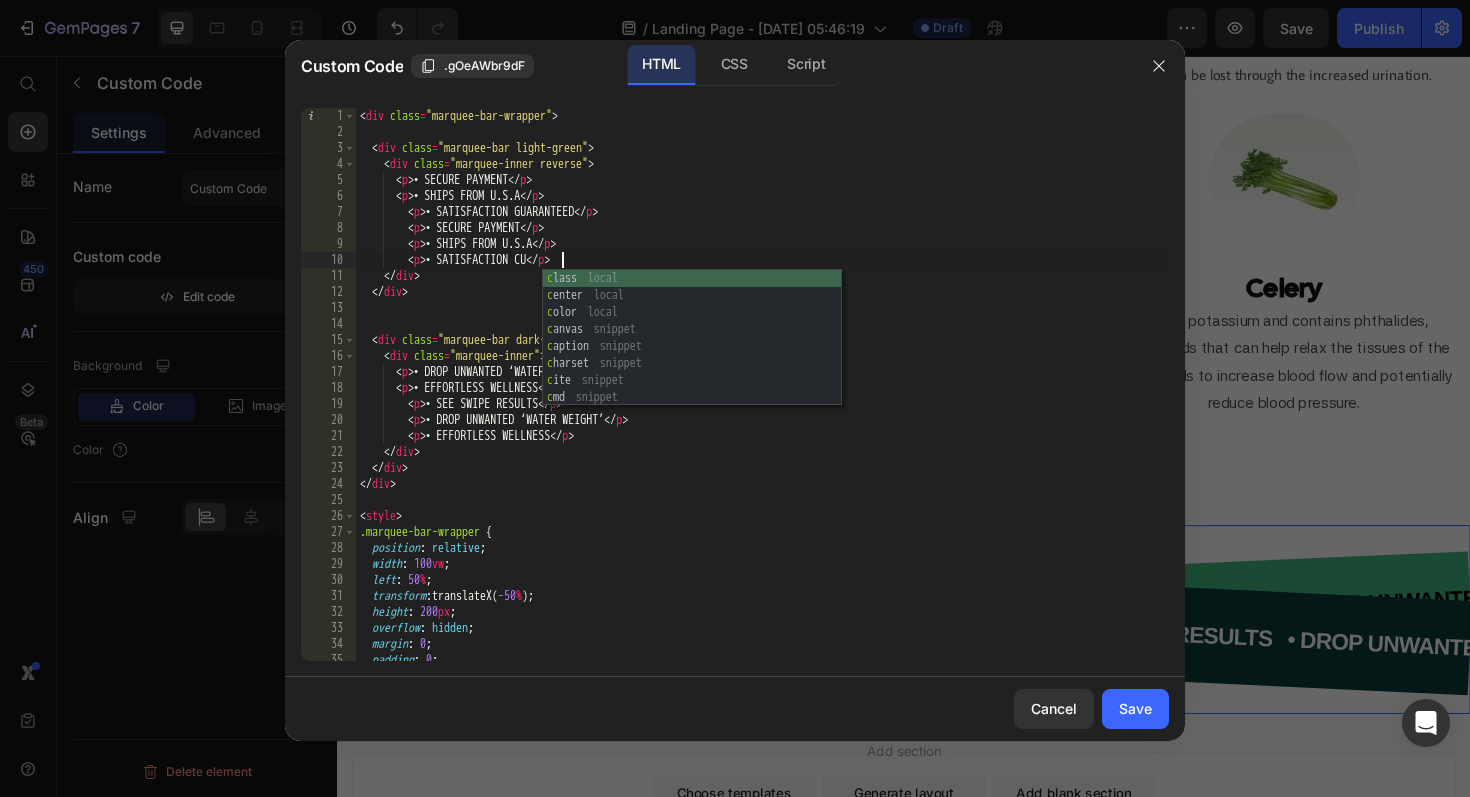 scroll, scrollTop: 0, scrollLeft: 16, axis: horizontal 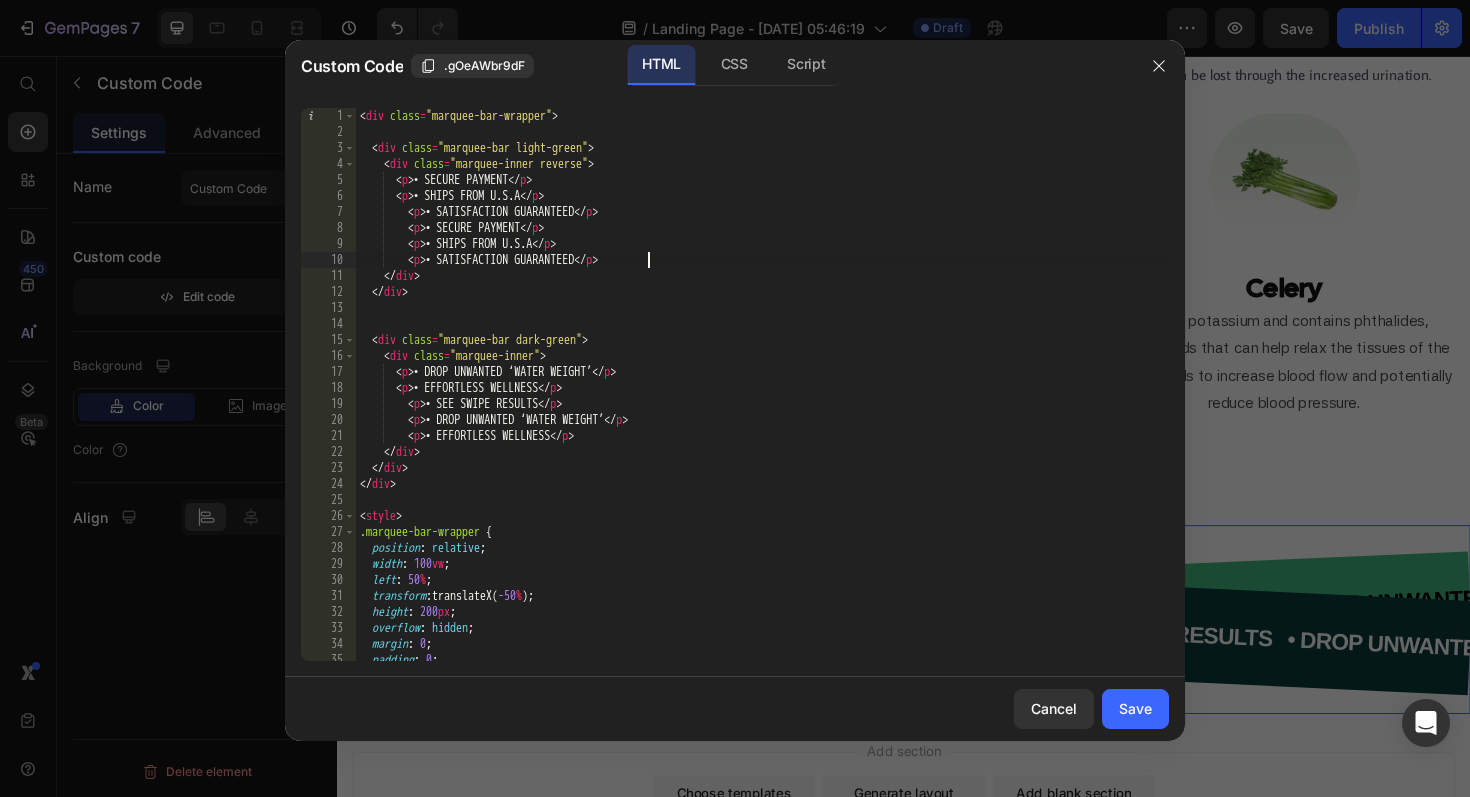 click on "< div   class = "marquee-bar-wrapper" >       < div   class = "marquee-bar light-green" >      < div   class = "marquee-inner reverse" >         < p > • SECURE PAYMENT </ p >         < p > • SHIPS FROM U.S.A </ p >           < p > • SATISFACTION GUARANTEED </ p >           < p > • SECURE PAYMENT </ p >           < p > • SHIPS FROM U.S.A </ p >           < p > • SATISFACTION GUARANTEED </ p >      </ div >    </ div >       < div   class = "marquee-bar dark-green" >      < div   class = "marquee-inner" >         < p > • DROP UNWANTED ‘WATER WEIGHT’ </ p >         < p > • EFFORTLESS WELLNESS </ p >           < p > • SEE SWIPE RESULTS </ p >           < p > • DROP UNWANTED ‘WATER WEIGHT’ </ p >           < p > • EFFORTLESS WELLNESS </ p >      </ div >    </ div > </ div > < style > .marquee-bar-wrapper   {    position :   relative ;    width :   100 vw ;    left :   50 % ;    transform :  translateX( -50 % ) ;    height :   200 px ;    overflow :   hidden ;    margin :   0 ;    :" at bounding box center [762, 400] 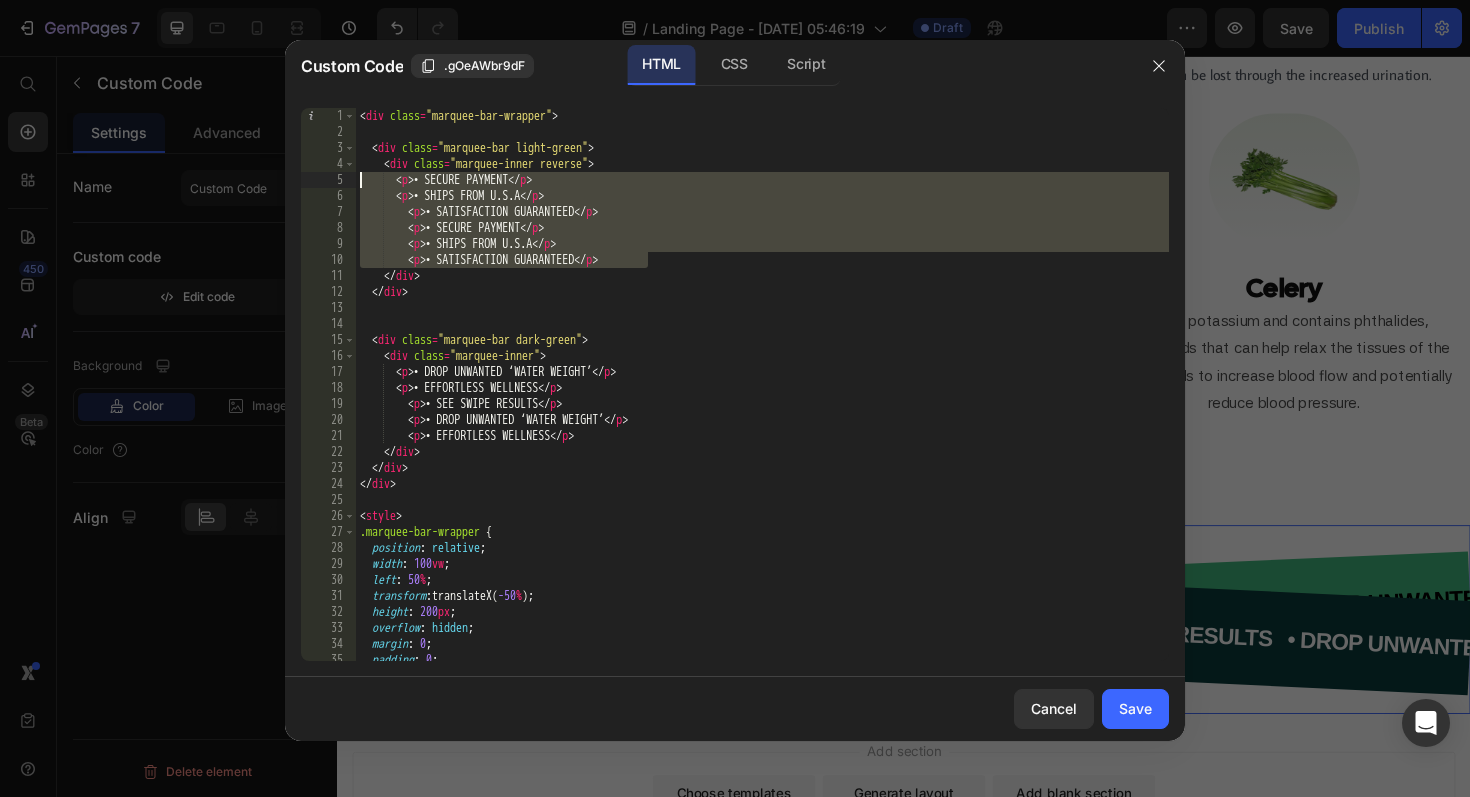drag, startPoint x: 659, startPoint y: 261, endPoint x: 347, endPoint y: 185, distance: 321.12302 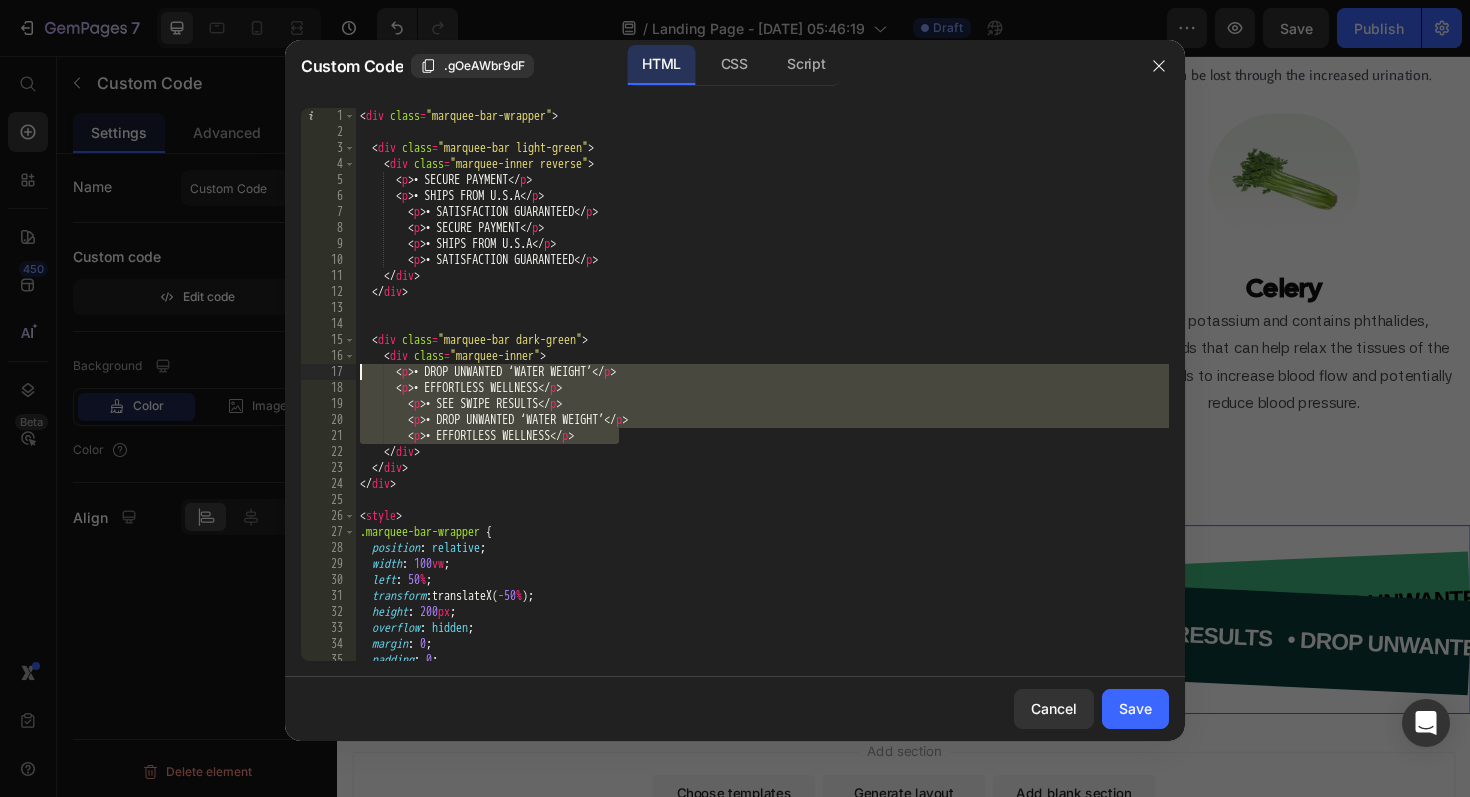 drag, startPoint x: 630, startPoint y: 439, endPoint x: 317, endPoint y: 378, distance: 318.8887 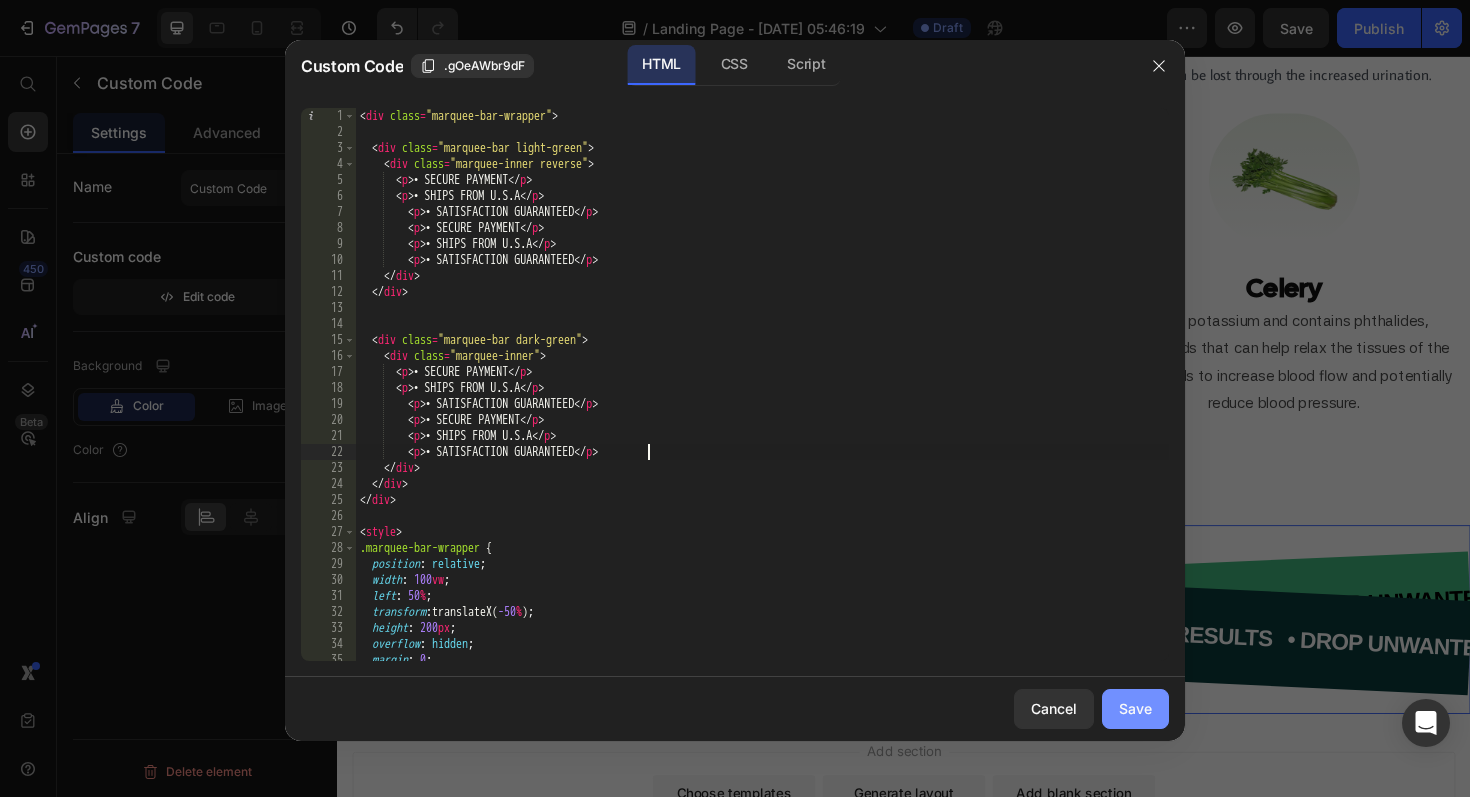 type on "<p>• SATISFACTION GUARANTEED</p>" 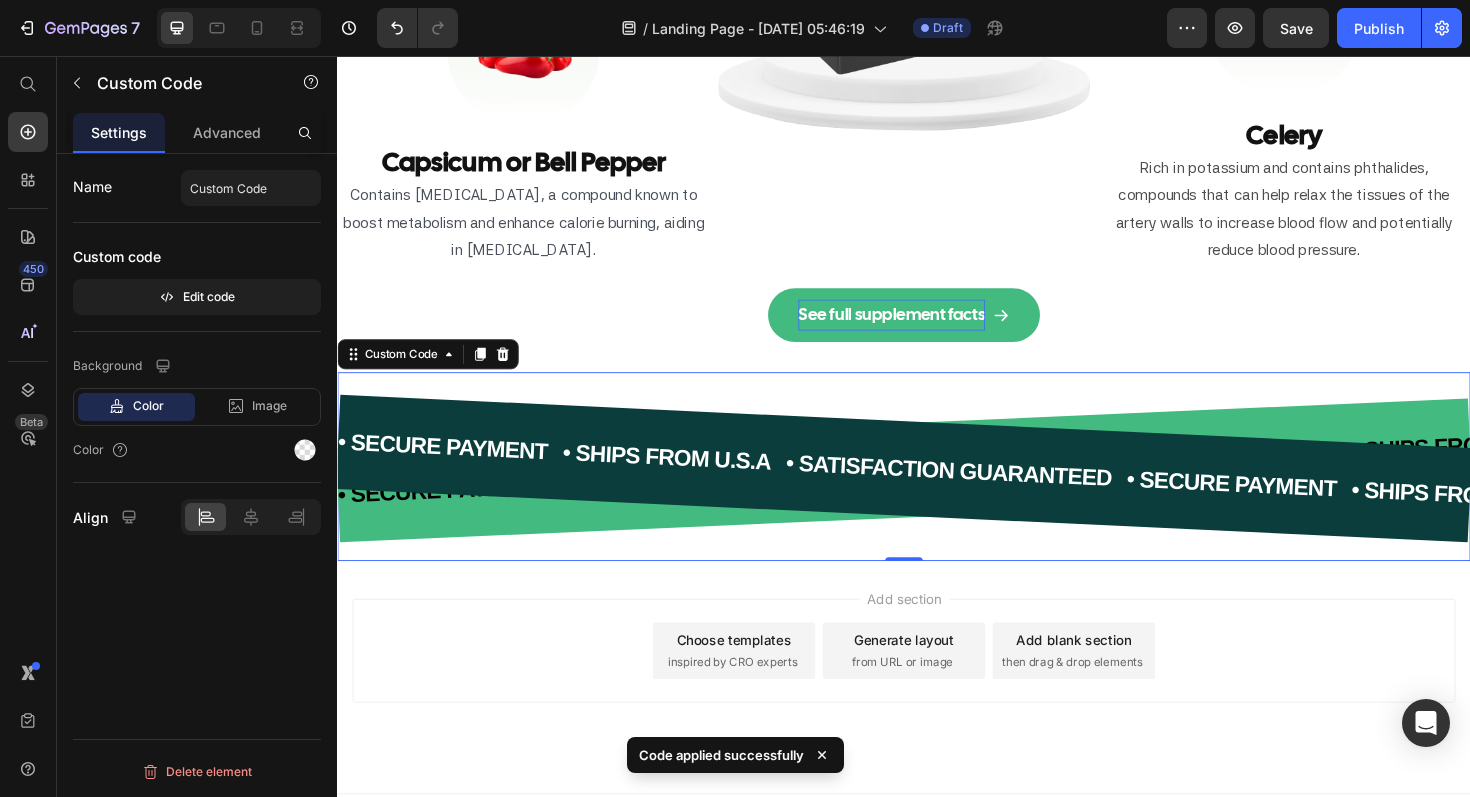 scroll, scrollTop: 10410, scrollLeft: 0, axis: vertical 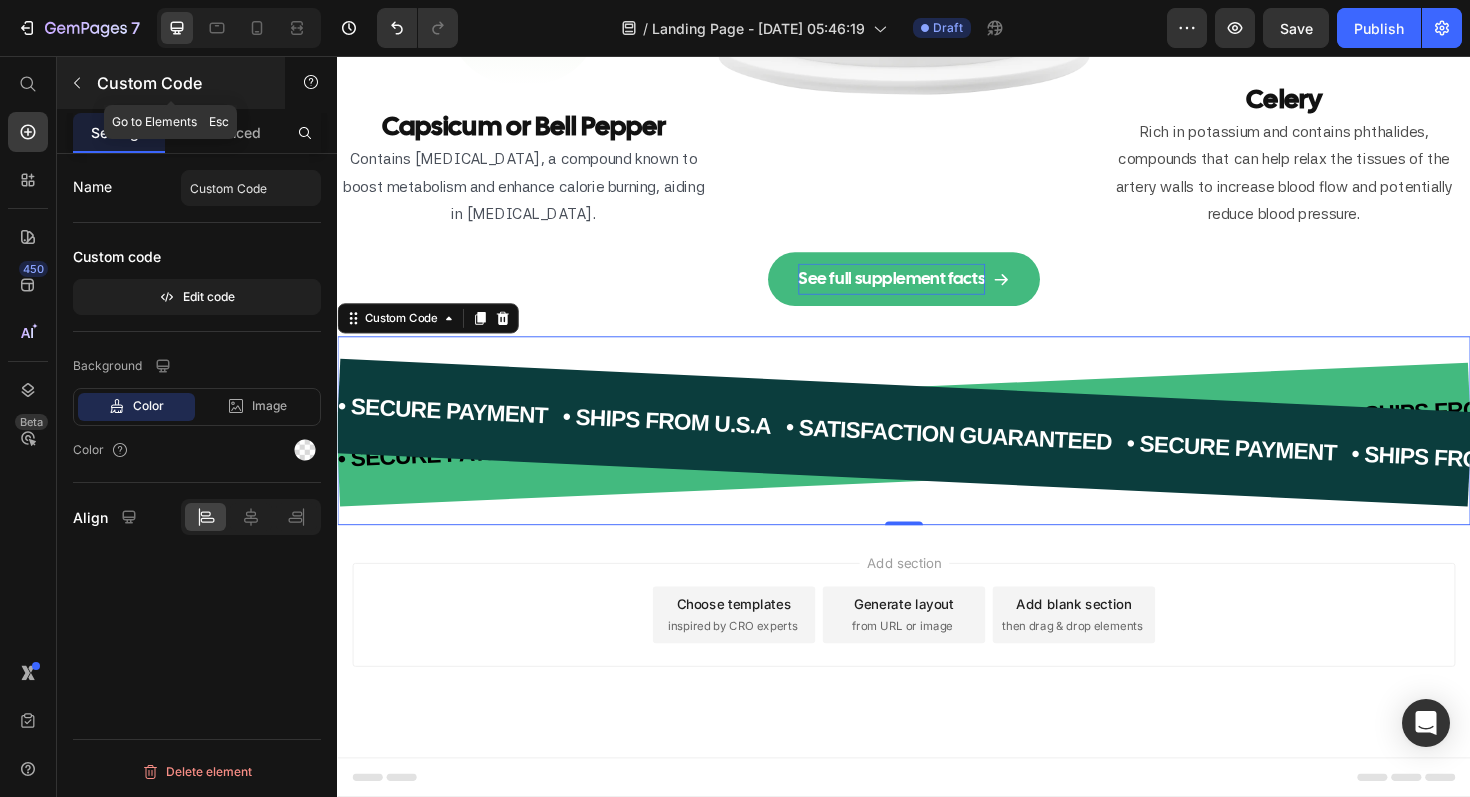 click at bounding box center (77, 83) 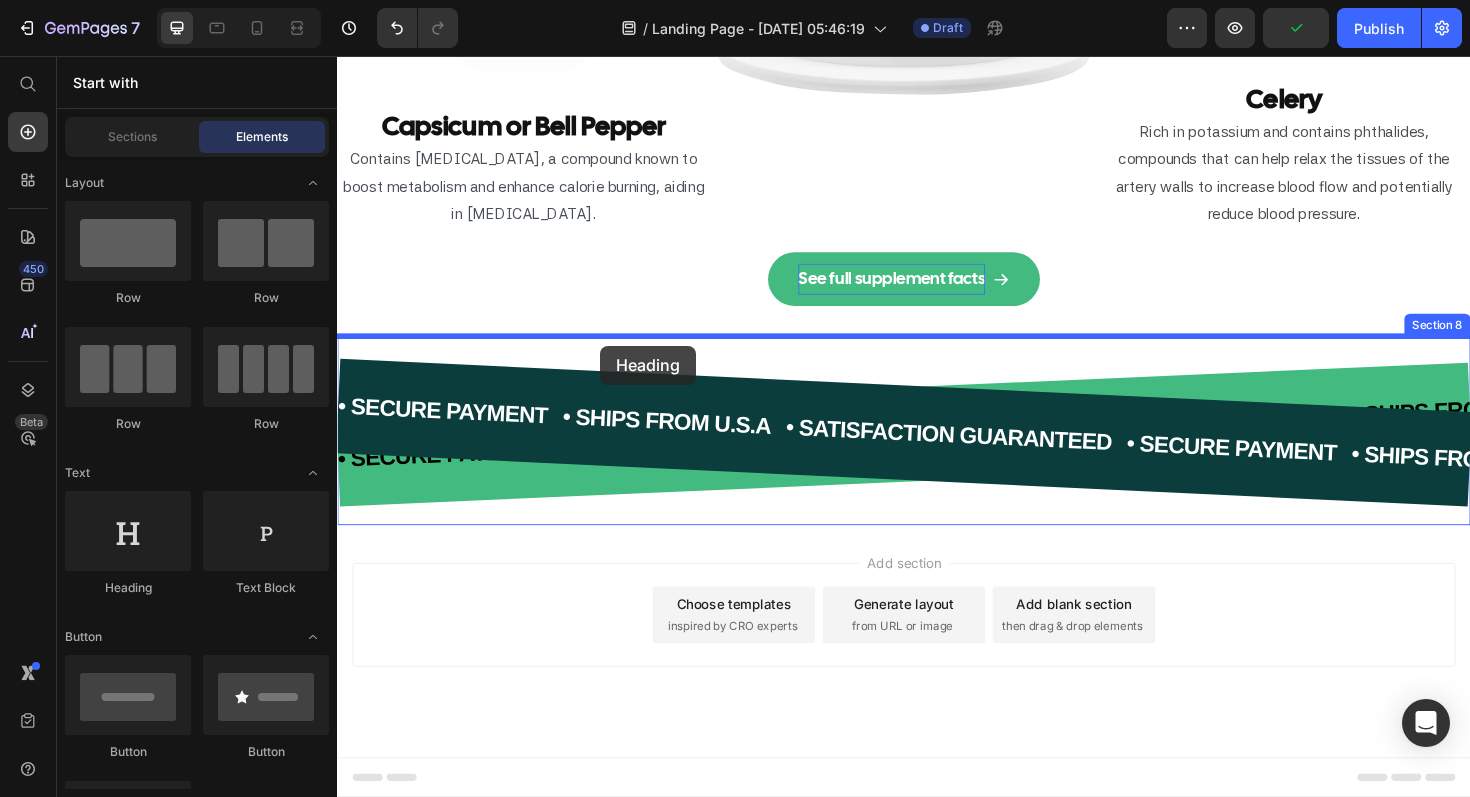 drag, startPoint x: 468, startPoint y: 595, endPoint x: 614, endPoint y: 363, distance: 274.11676 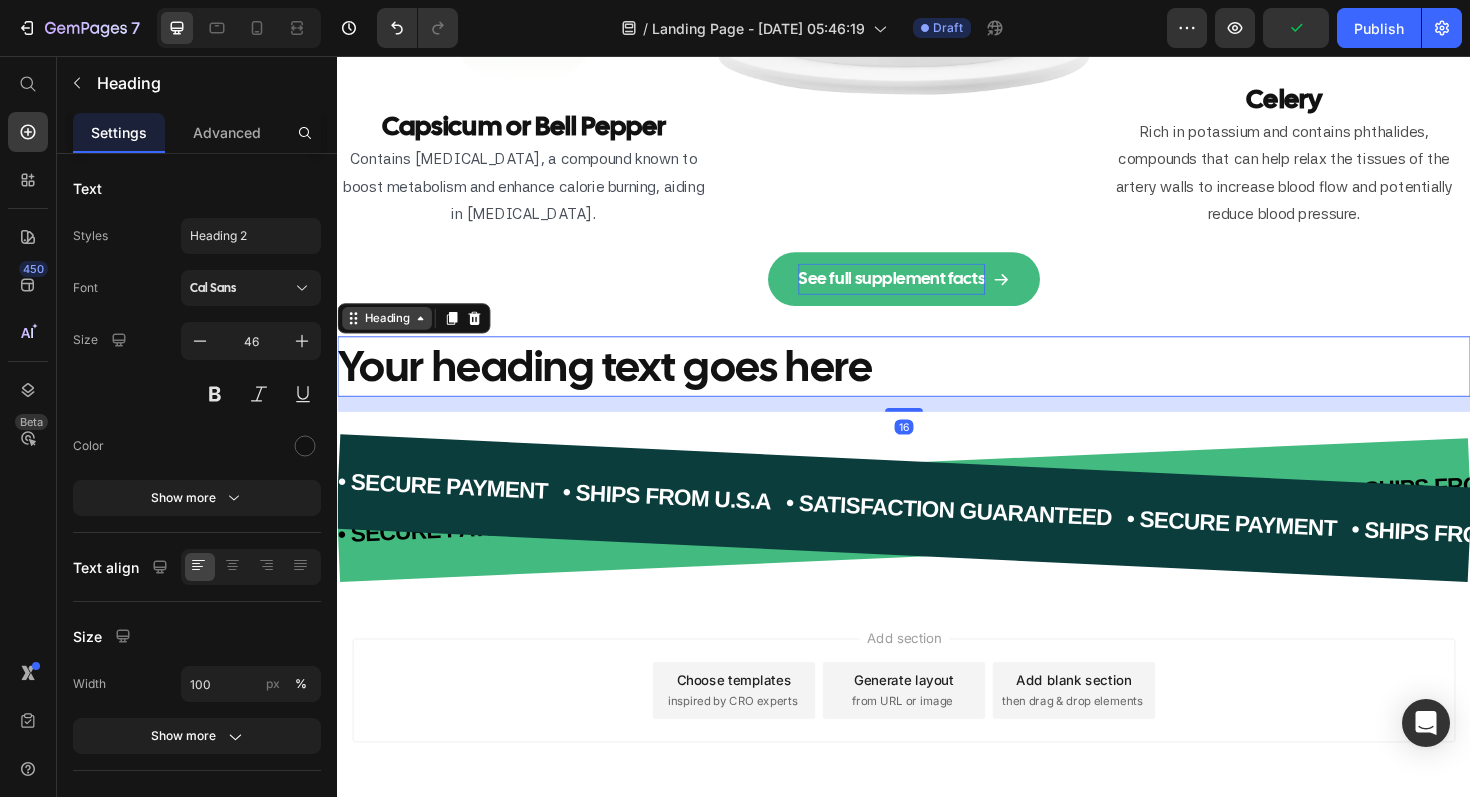 click on "Heading" at bounding box center [389, 334] 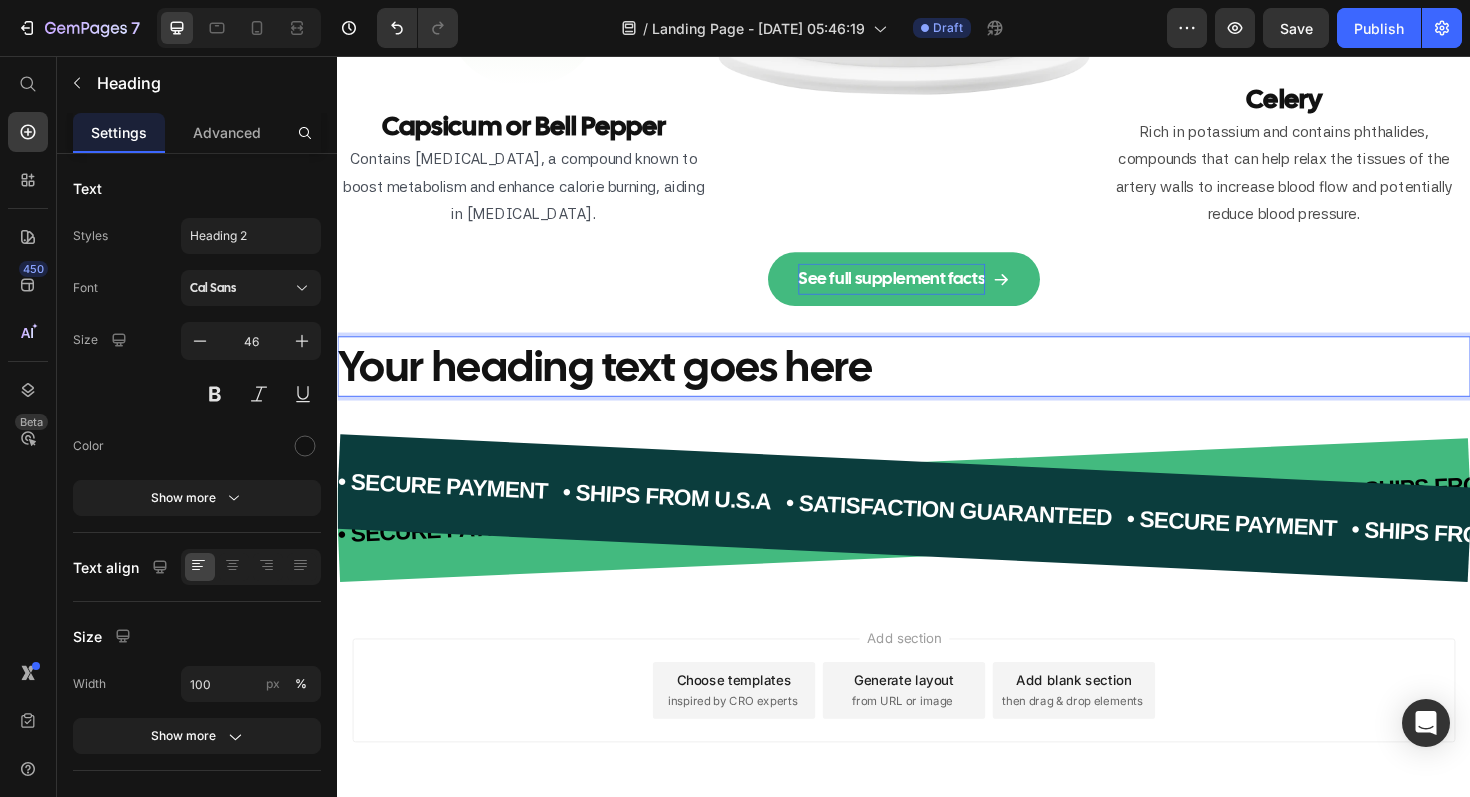 click on "Your heading text goes here" at bounding box center [937, 385] 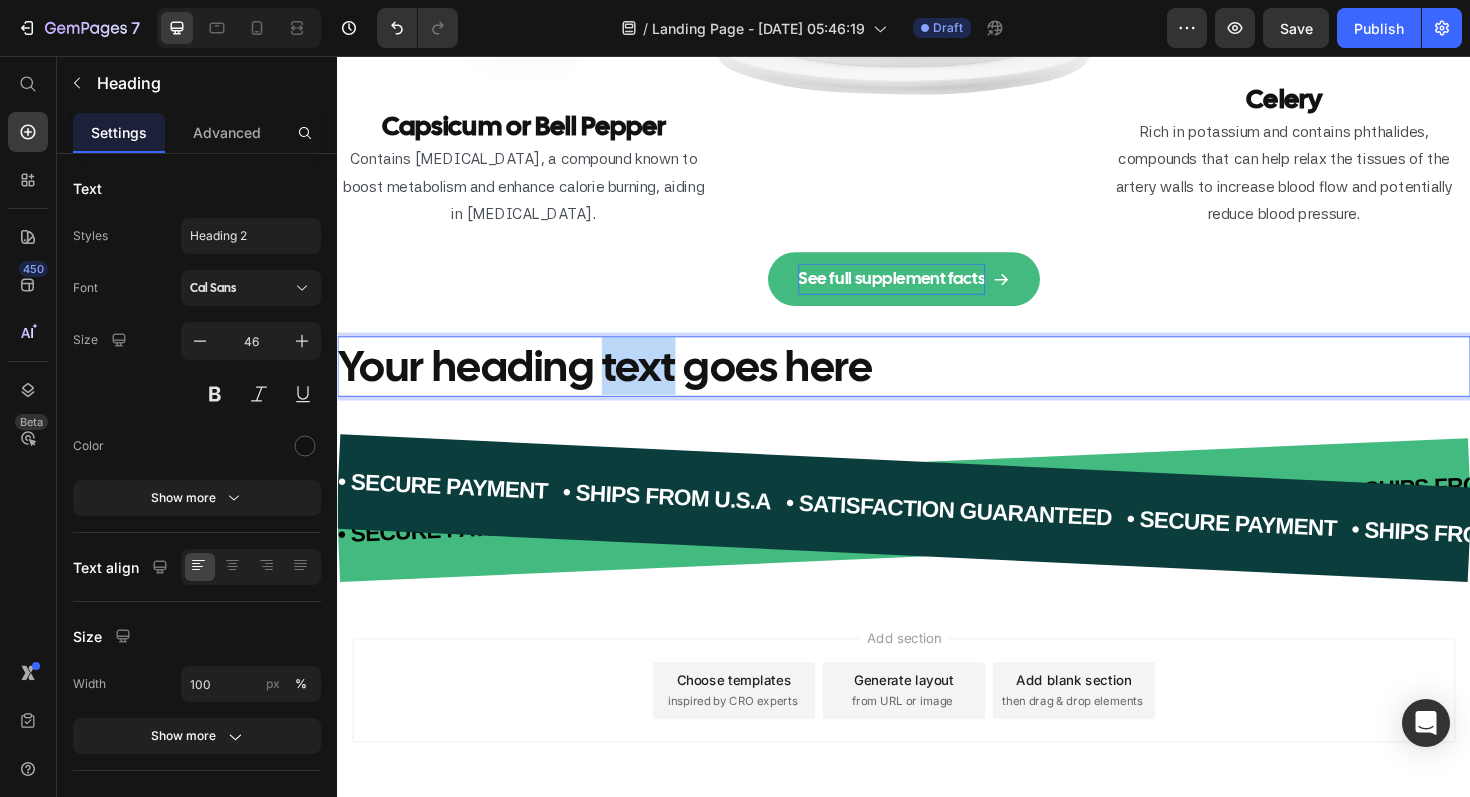 click on "Your heading text goes here" at bounding box center [937, 385] 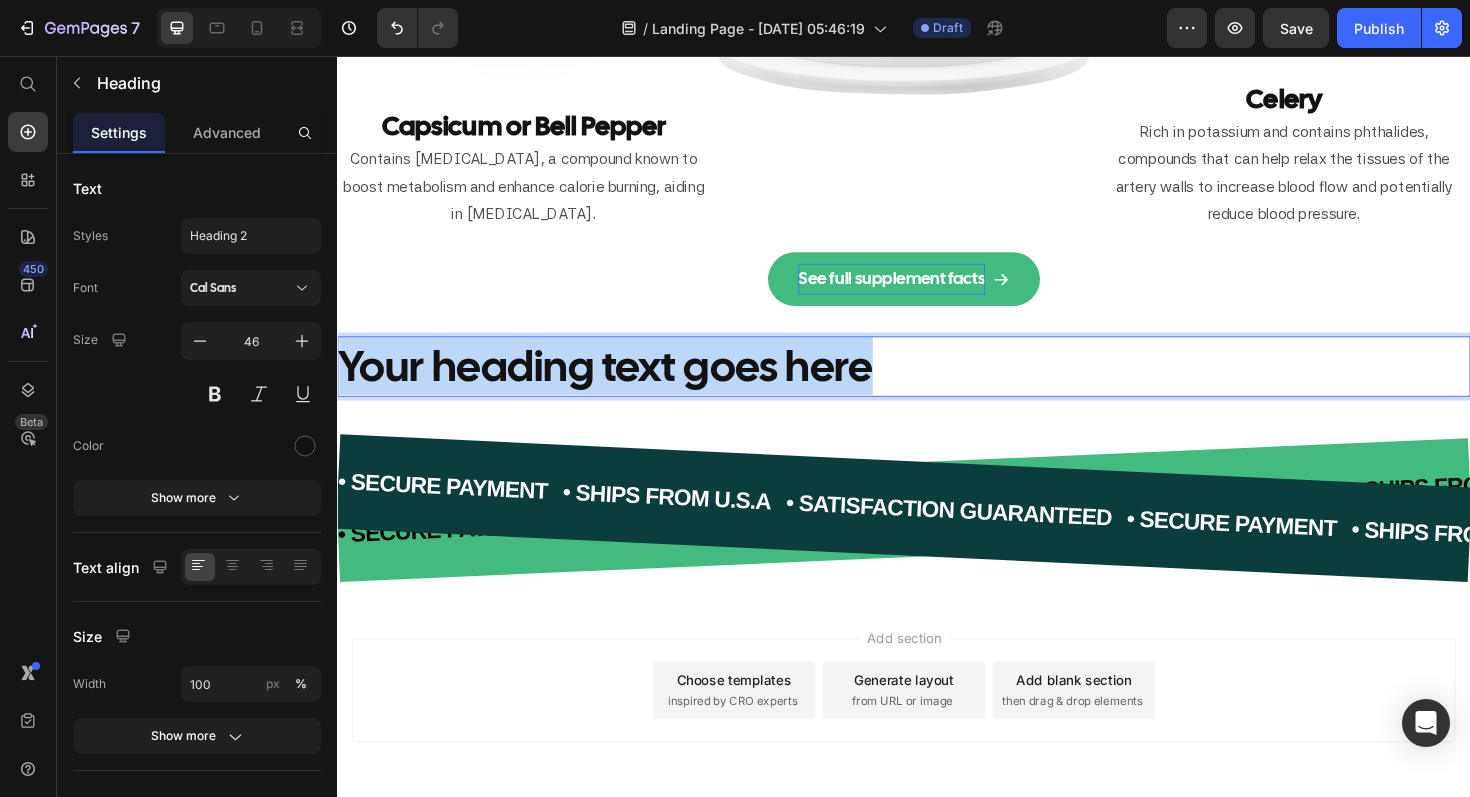click on "Your heading text goes here" at bounding box center [937, 385] 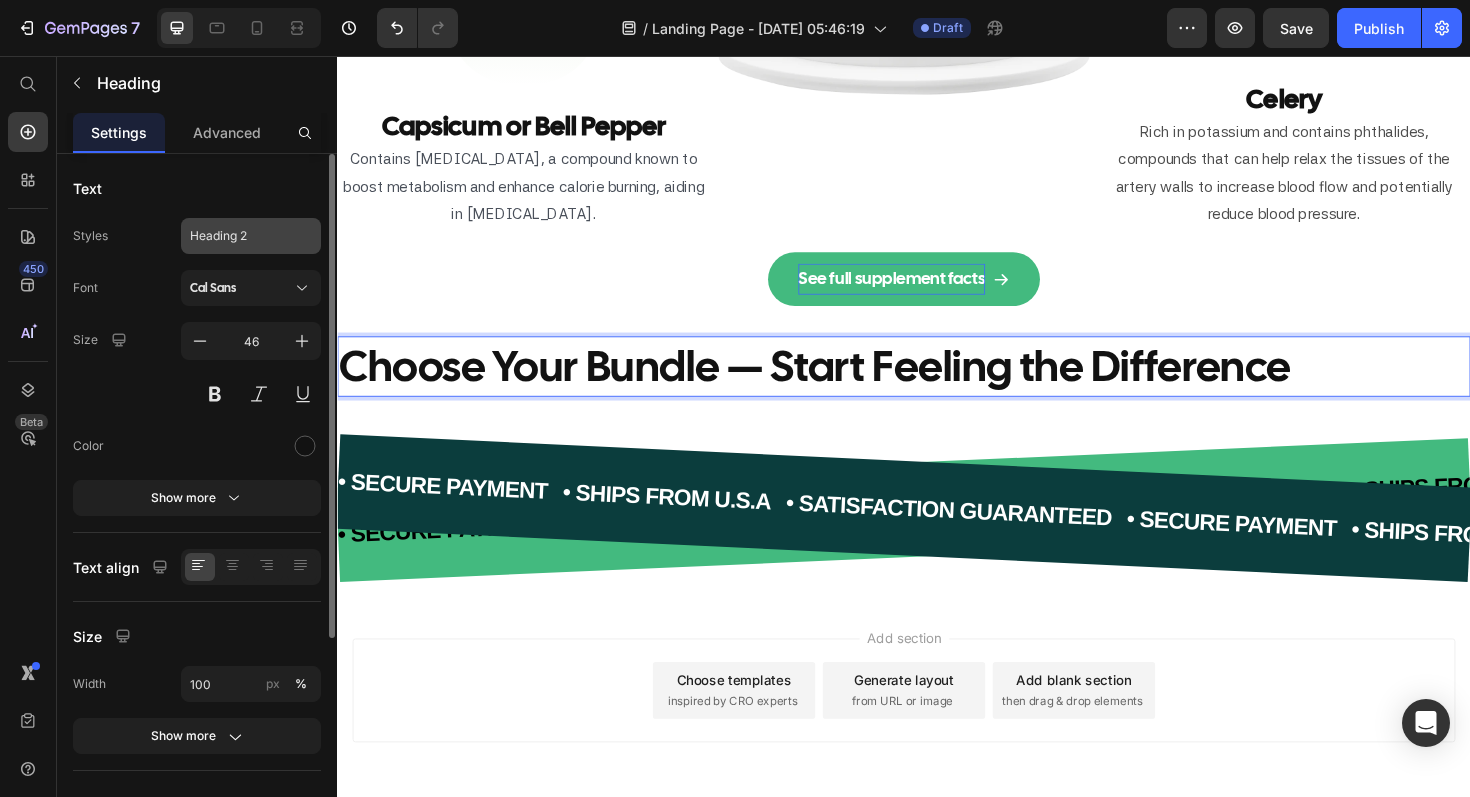 click on "Heading 2" 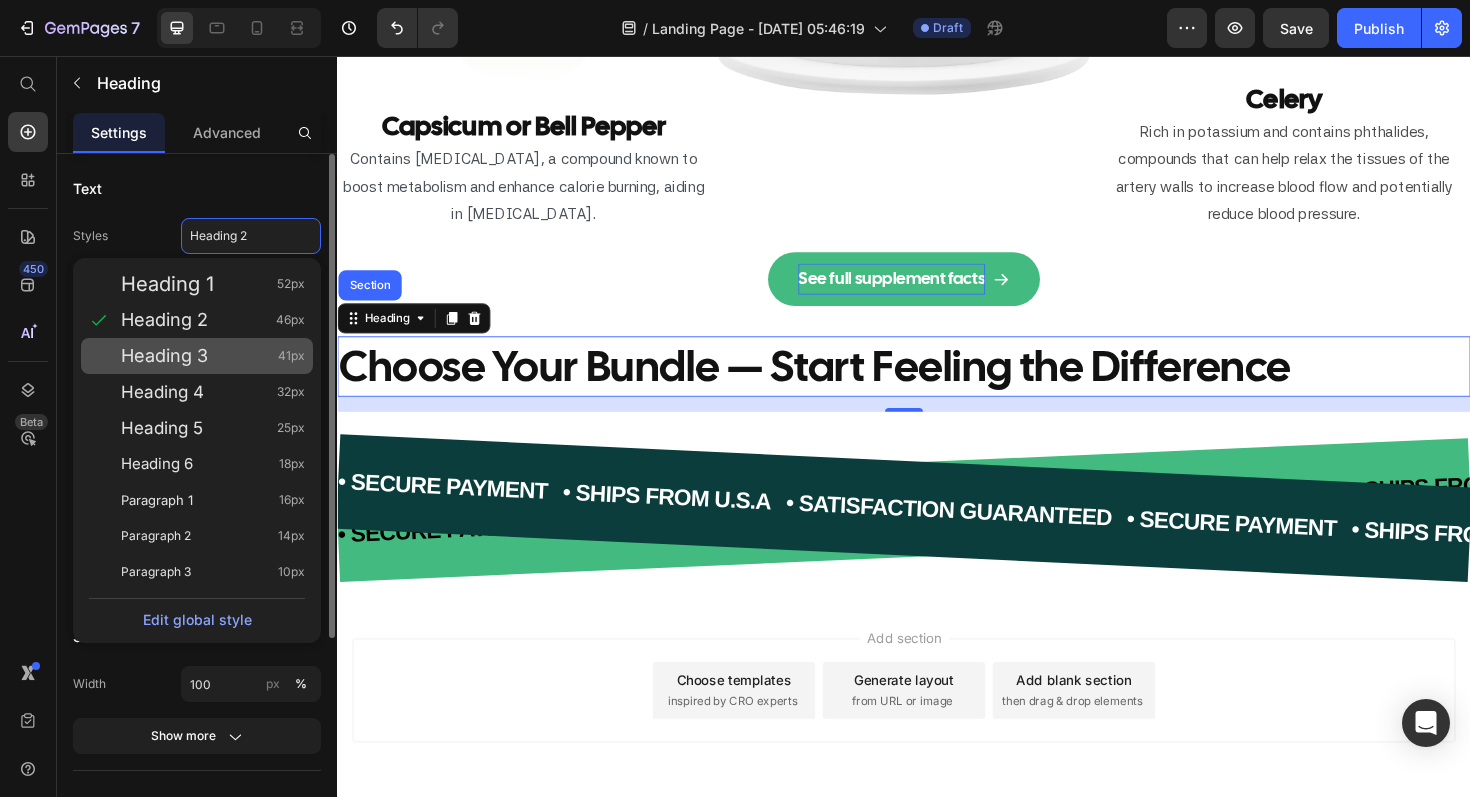 click on "Heading 3 41px" at bounding box center (213, 356) 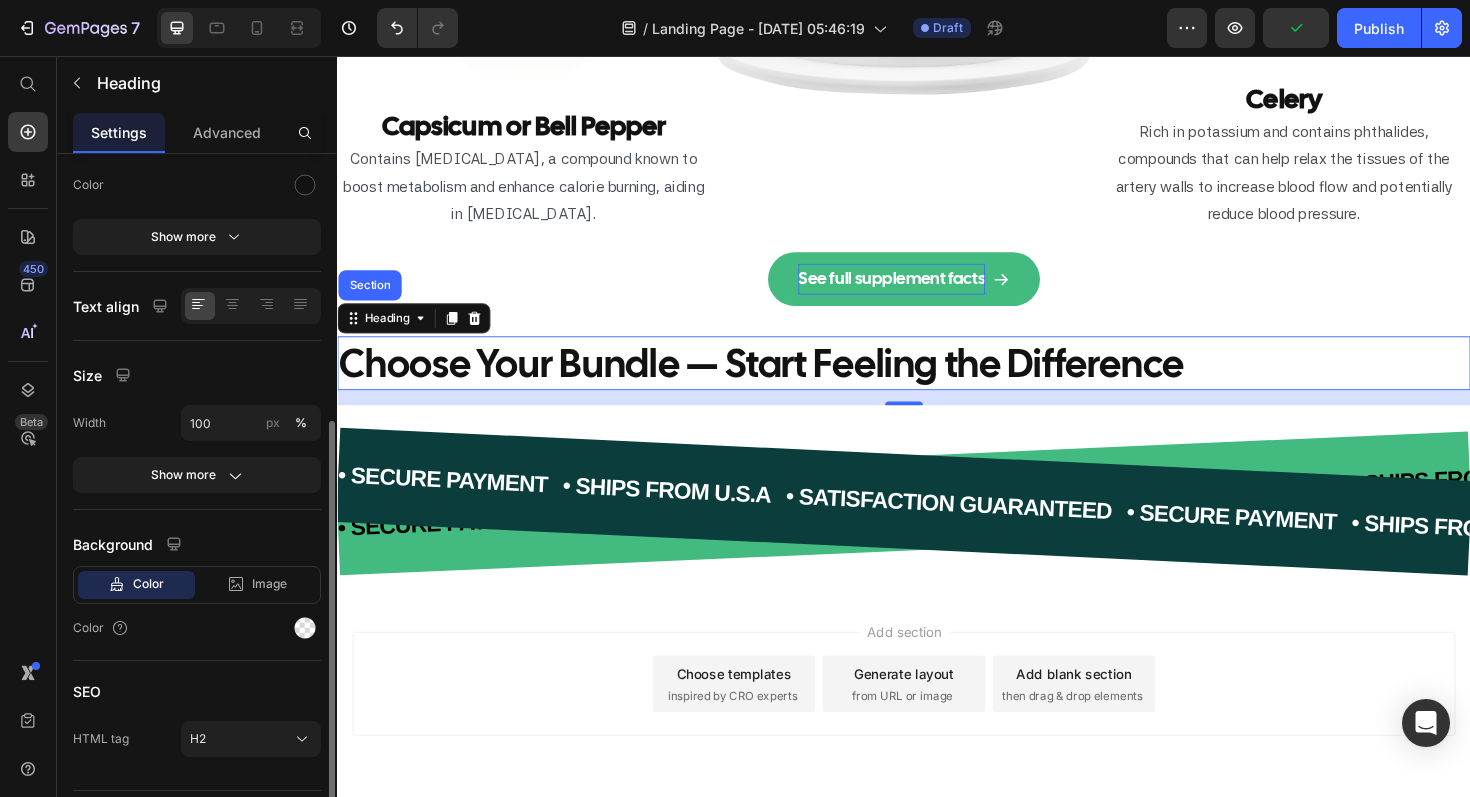 scroll, scrollTop: 312, scrollLeft: 0, axis: vertical 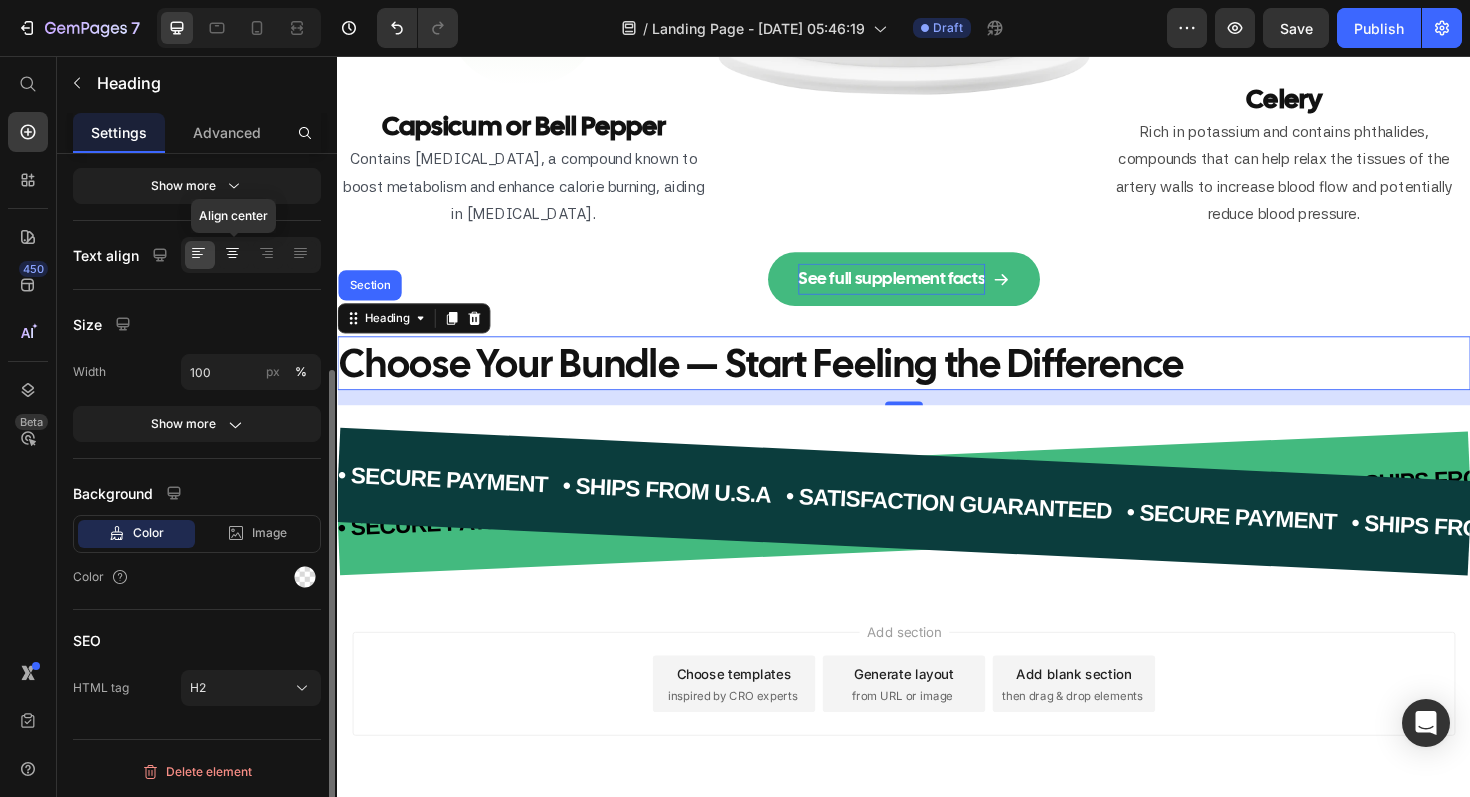 click 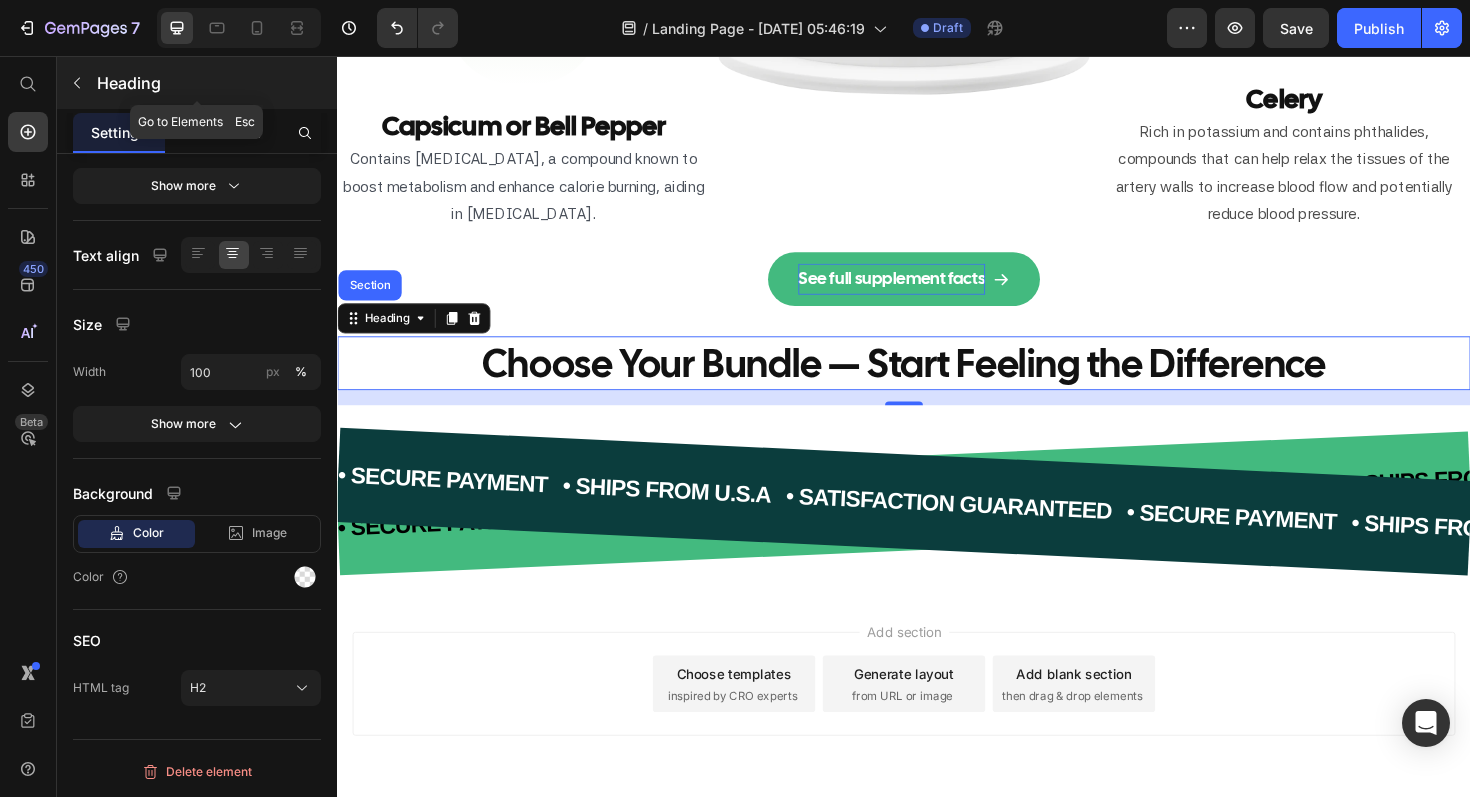 click 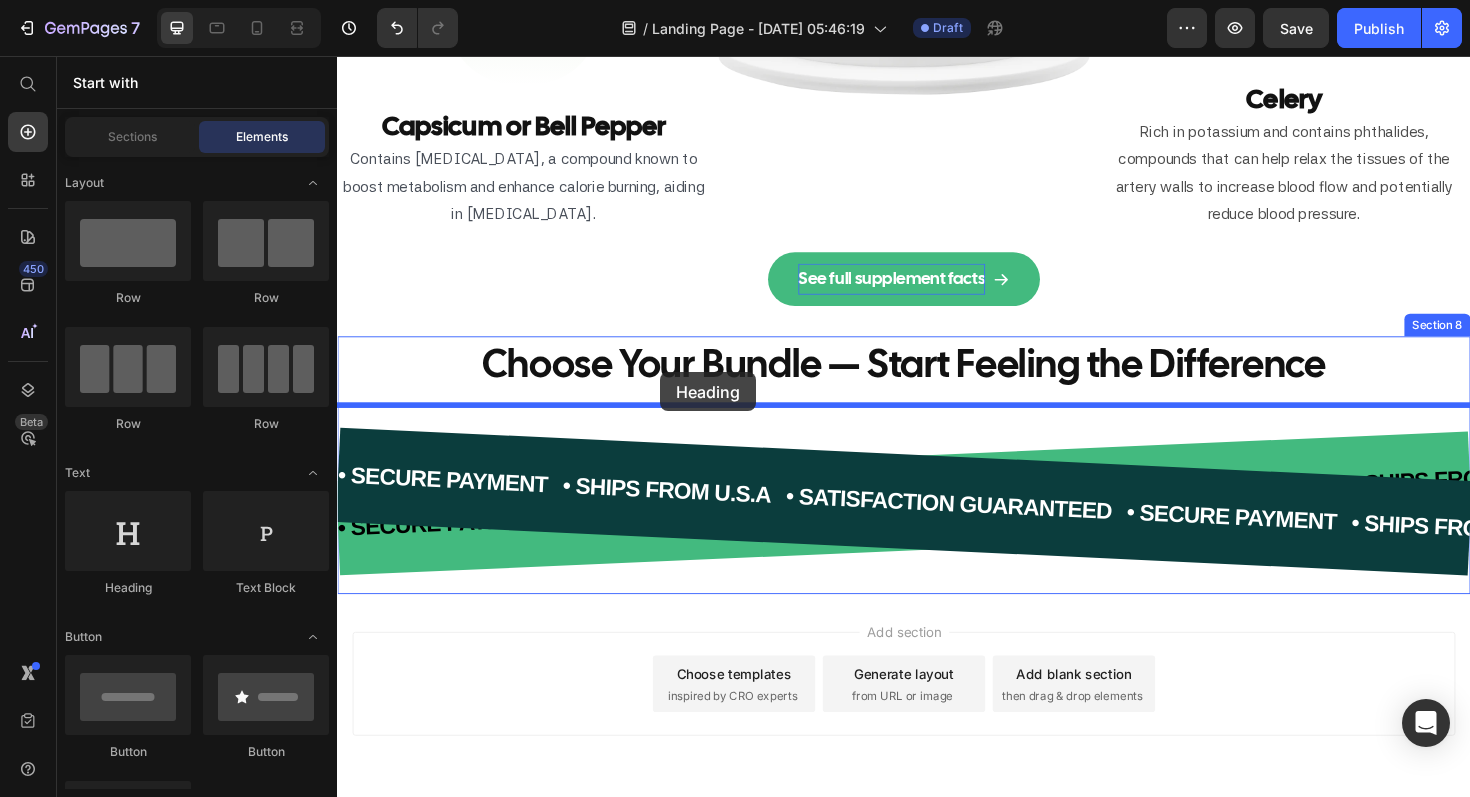 drag, startPoint x: 487, startPoint y: 600, endPoint x: 676, endPoint y: 391, distance: 281.7836 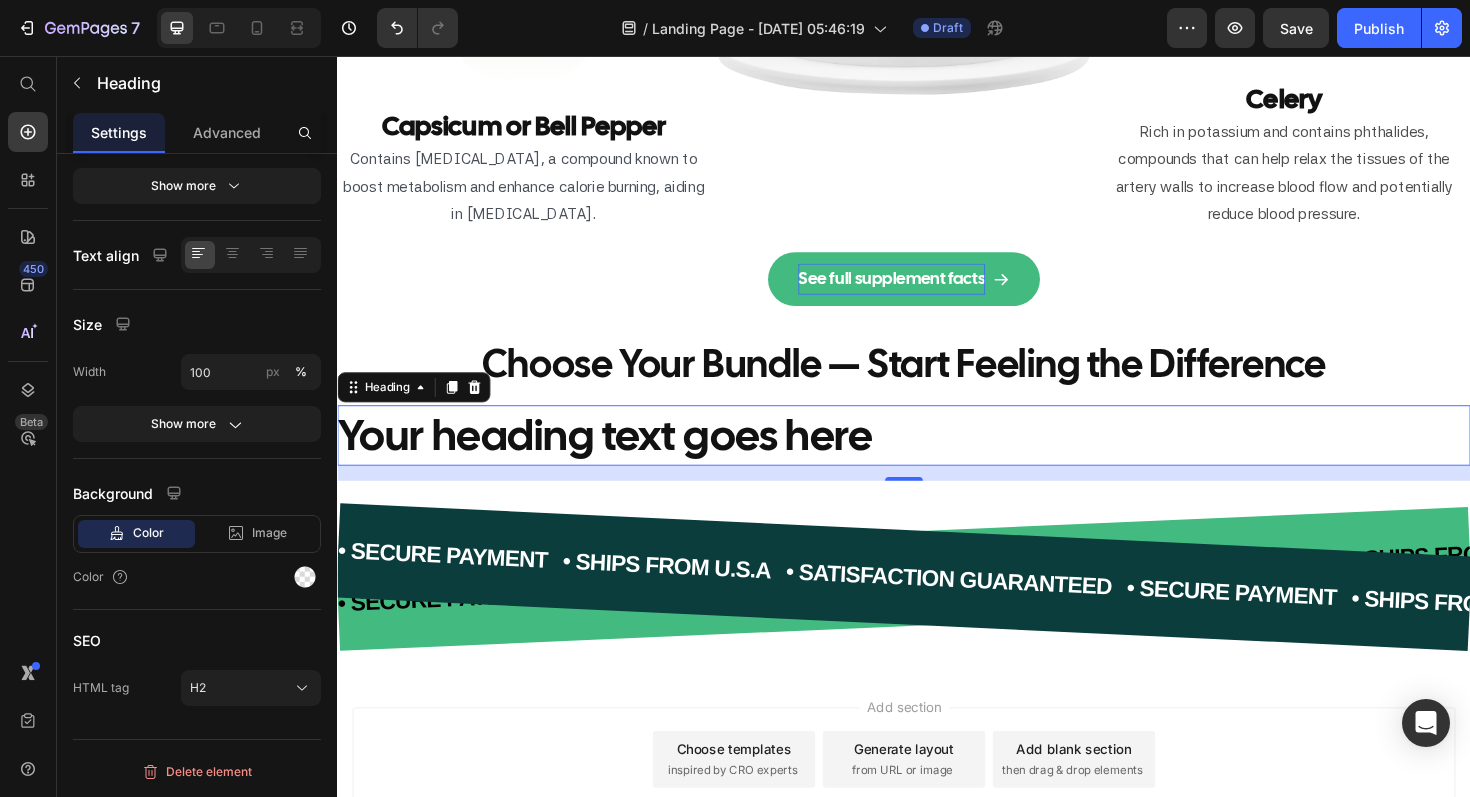 click on "Your heading text goes here" at bounding box center [937, 458] 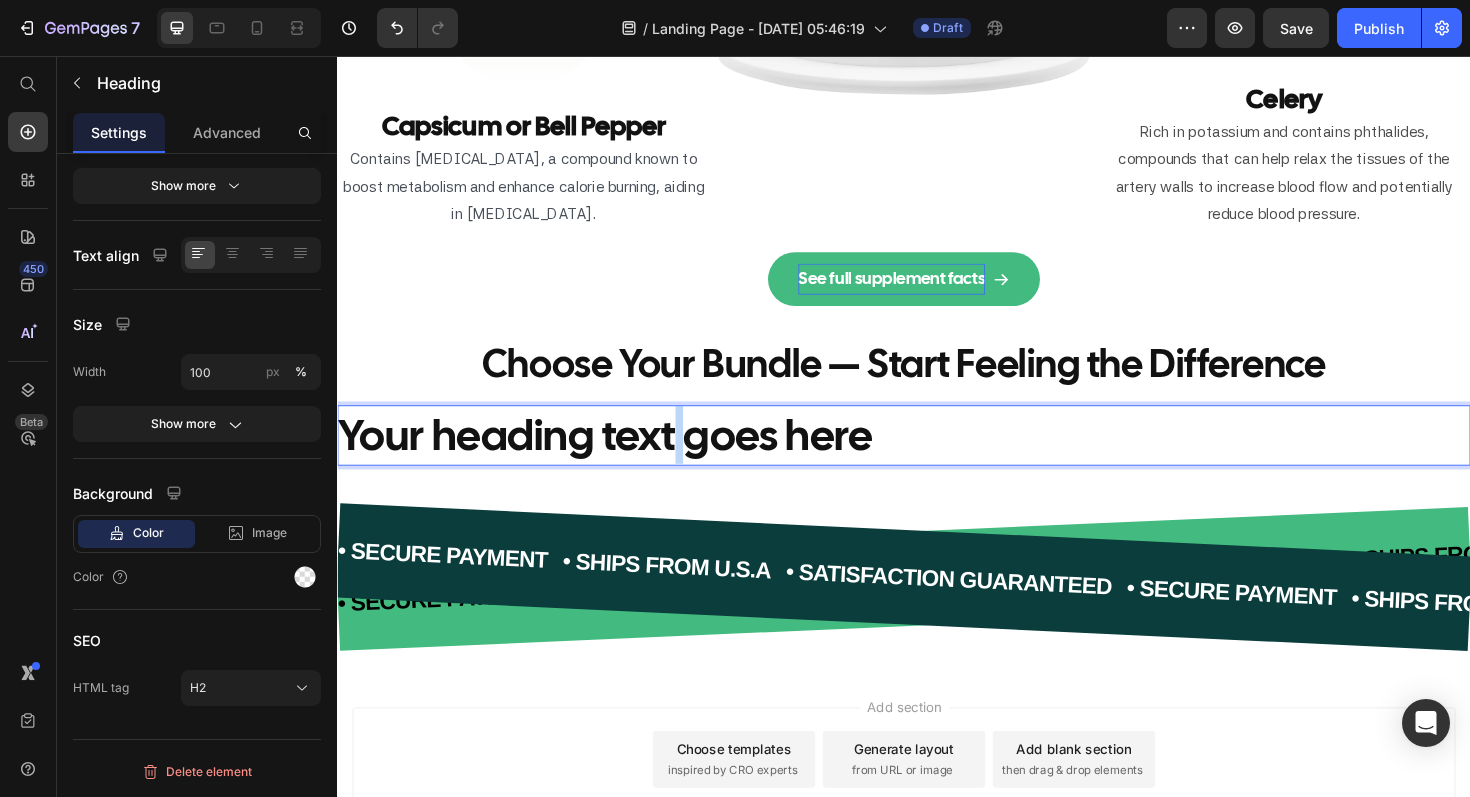 click on "Your heading text goes here" at bounding box center [937, 458] 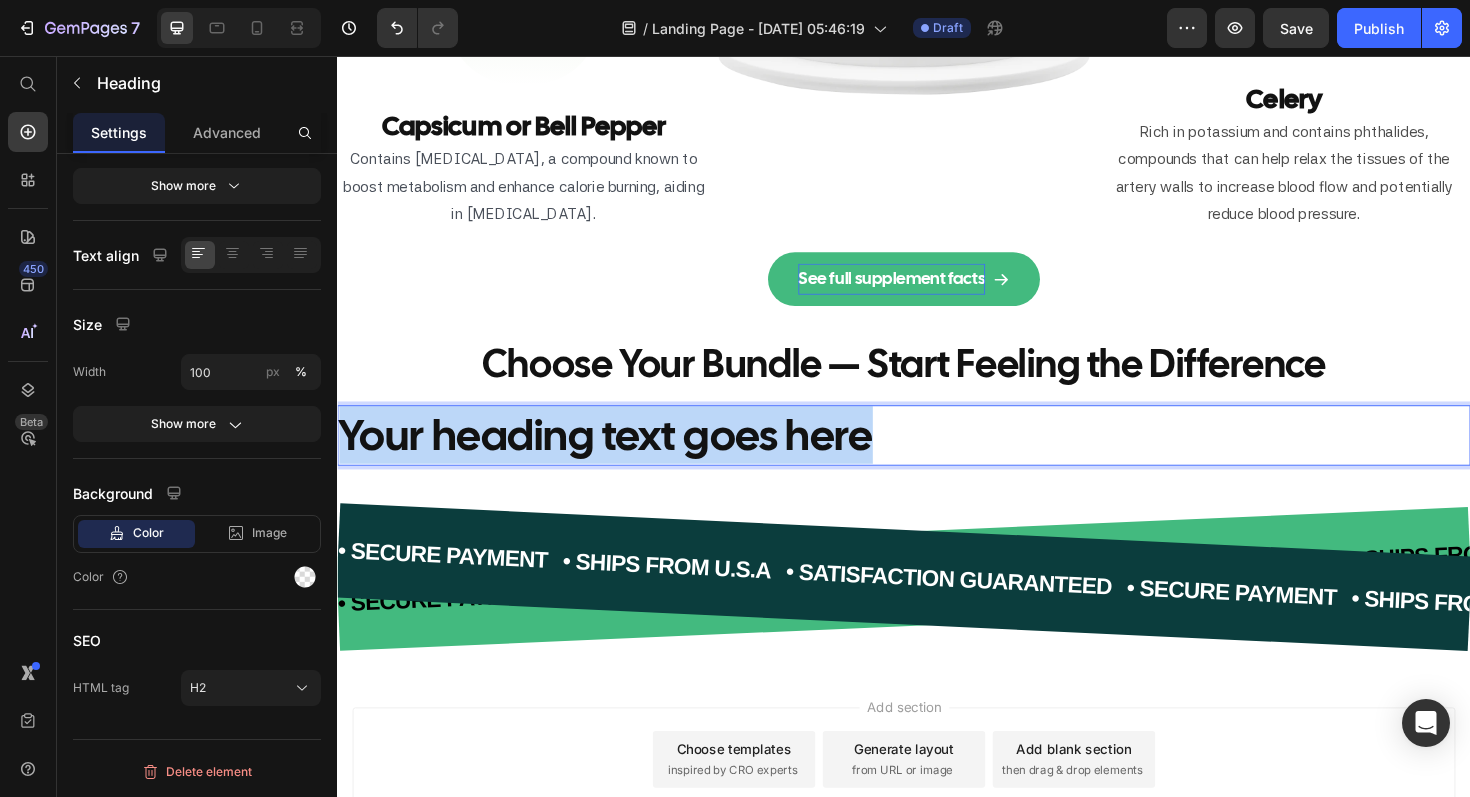 click on "Your heading text goes here" at bounding box center (937, 458) 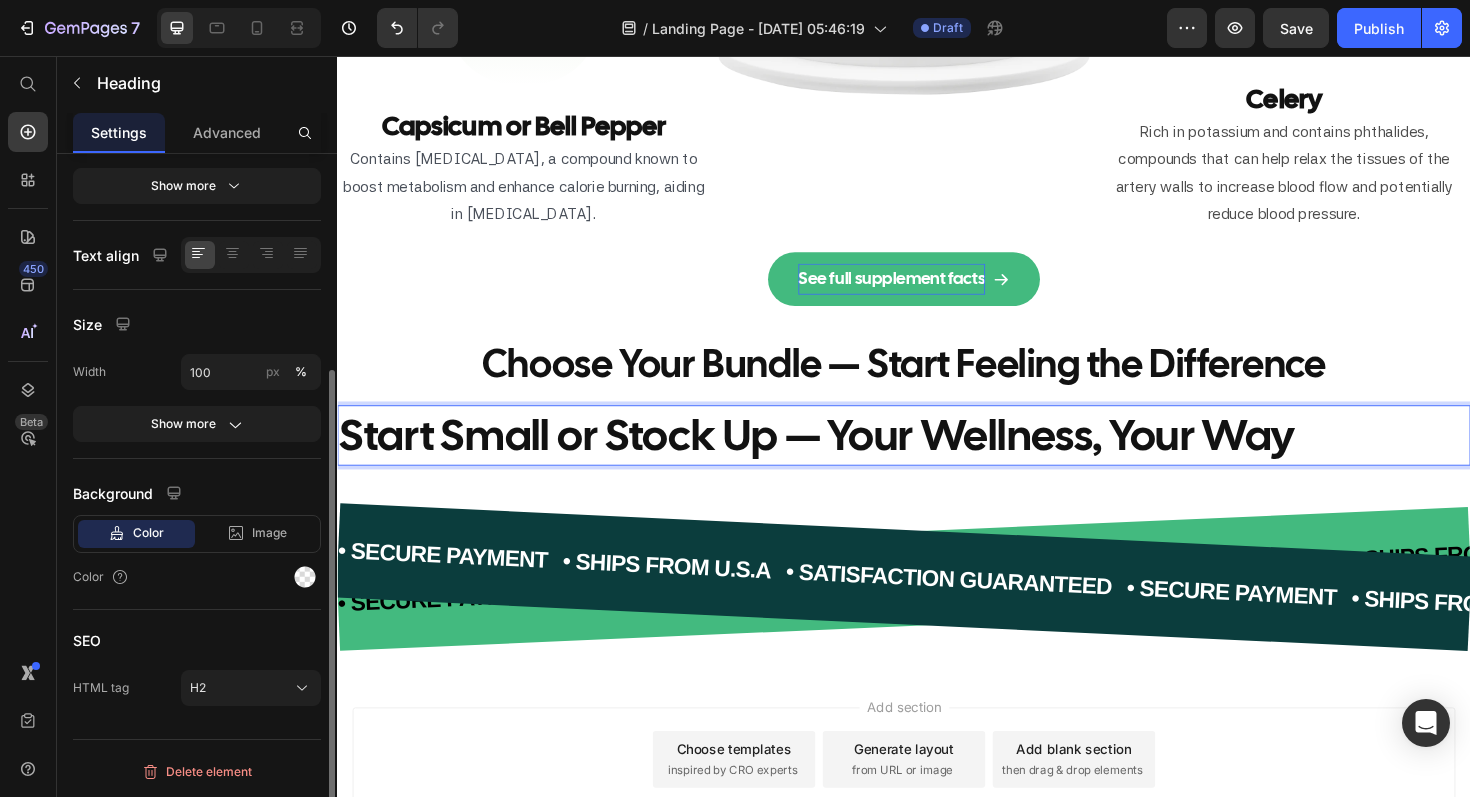 scroll, scrollTop: 0, scrollLeft: 0, axis: both 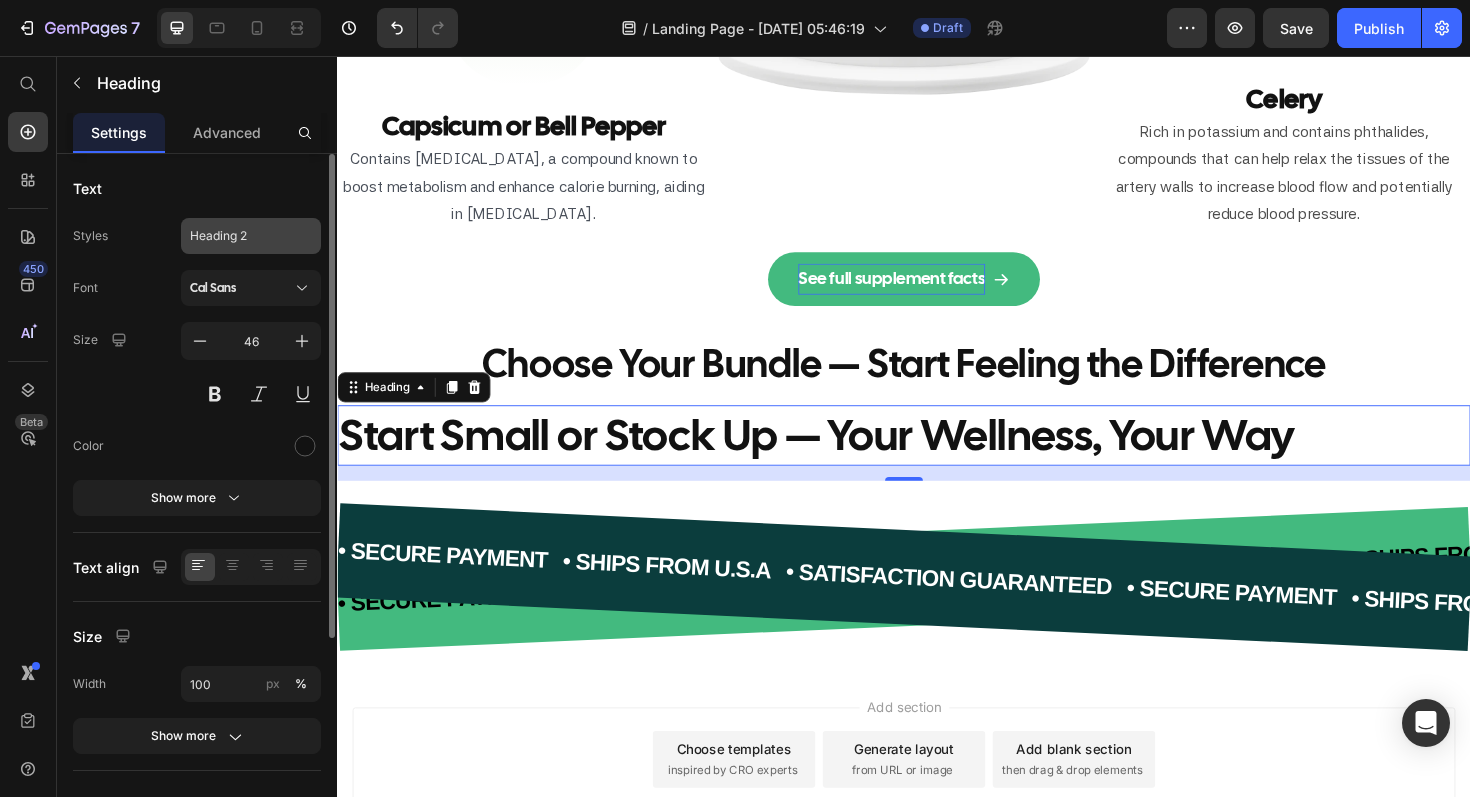click on "Heading 2" at bounding box center (251, 236) 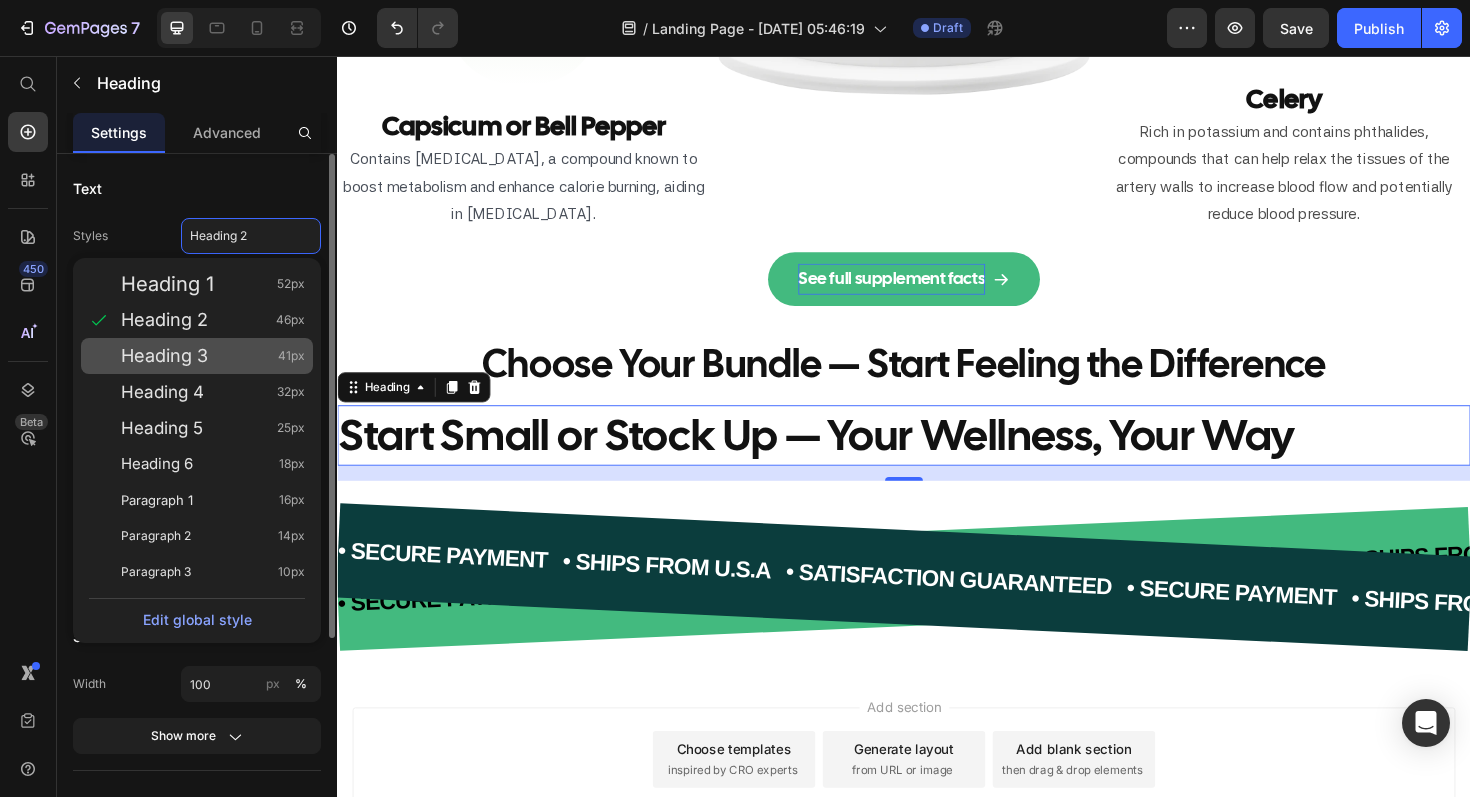 click on "Heading 3 41px" 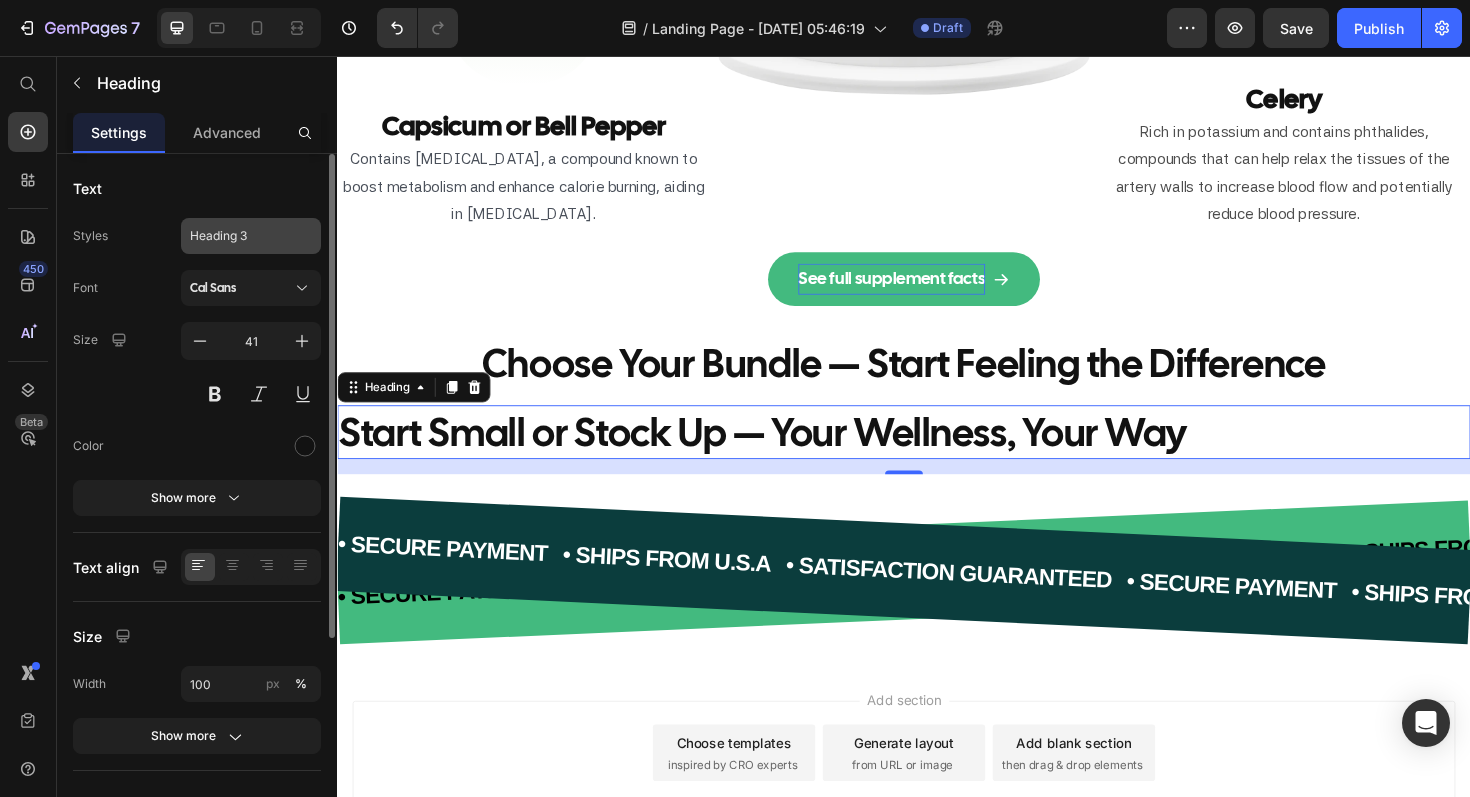 click on "Heading 3" at bounding box center [239, 236] 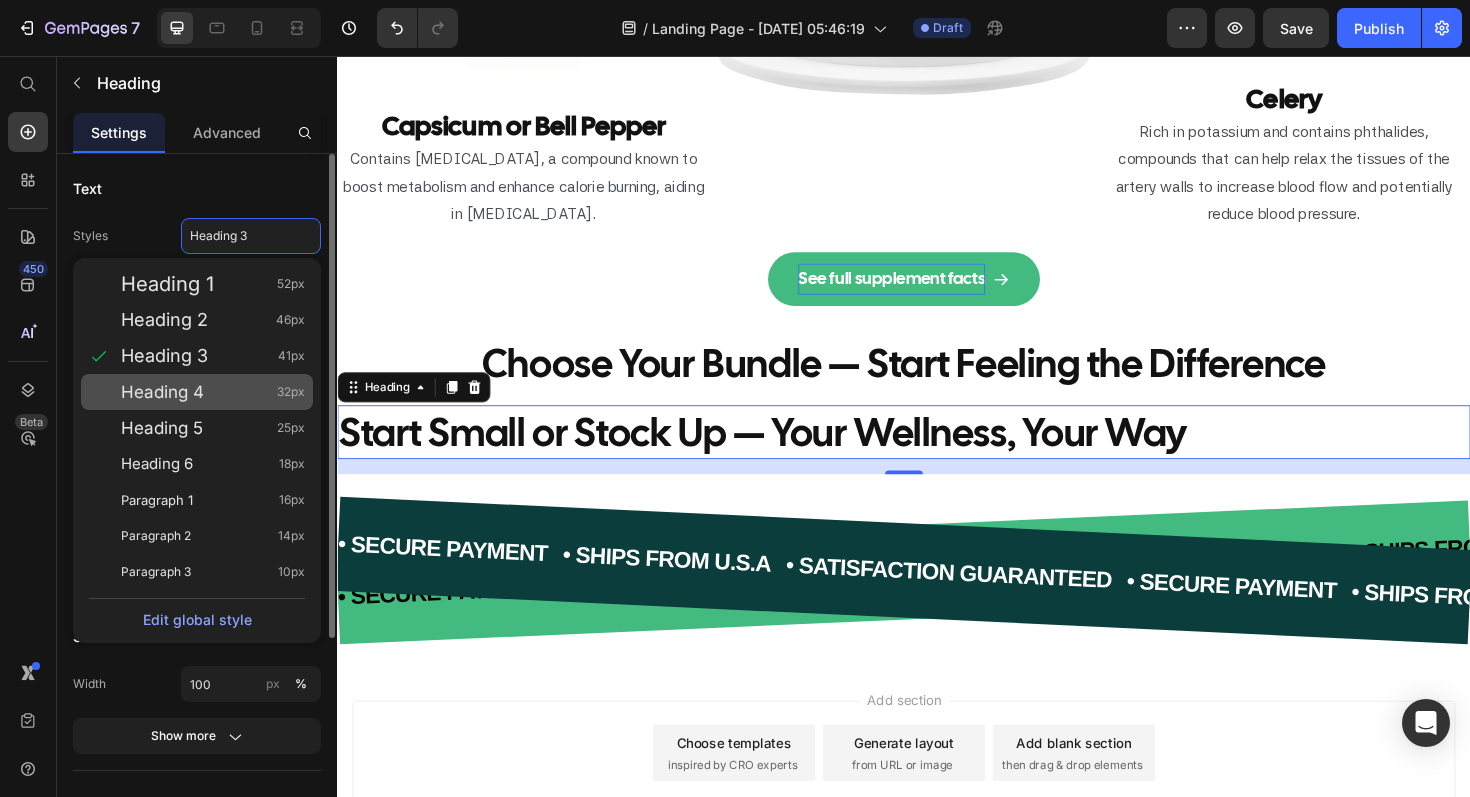 click on "Heading 4 32px" at bounding box center [213, 392] 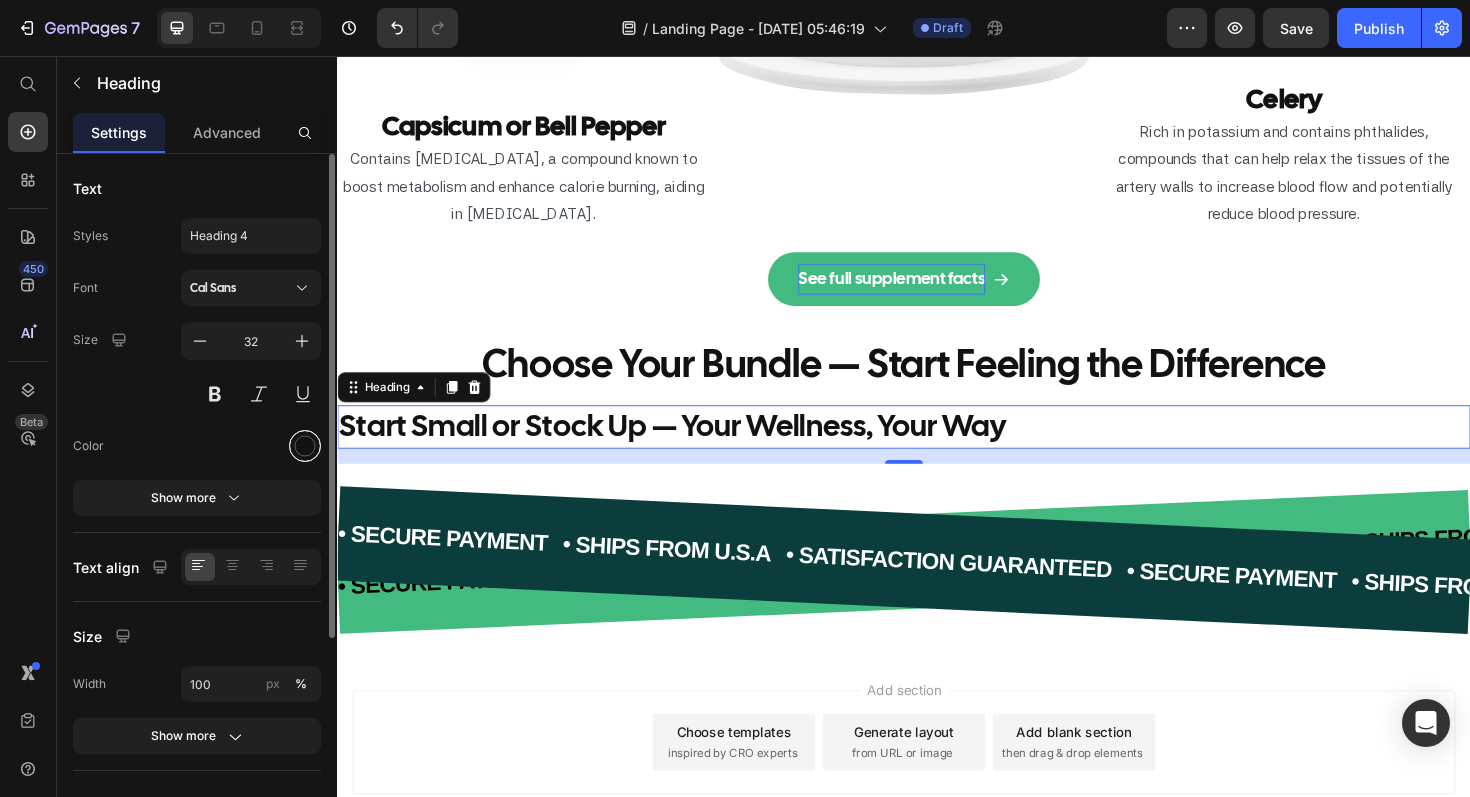 click at bounding box center [305, 446] 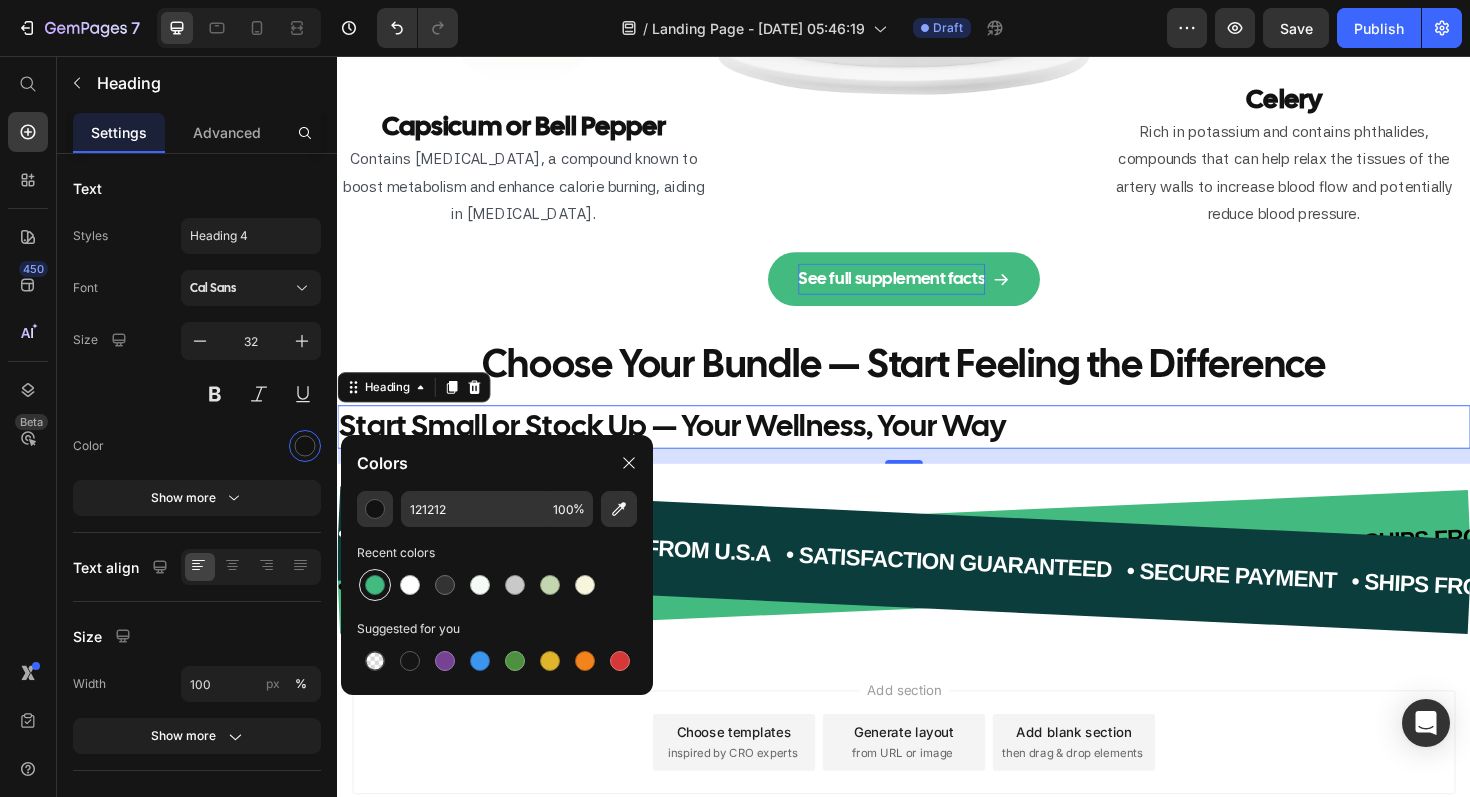click at bounding box center [375, 585] 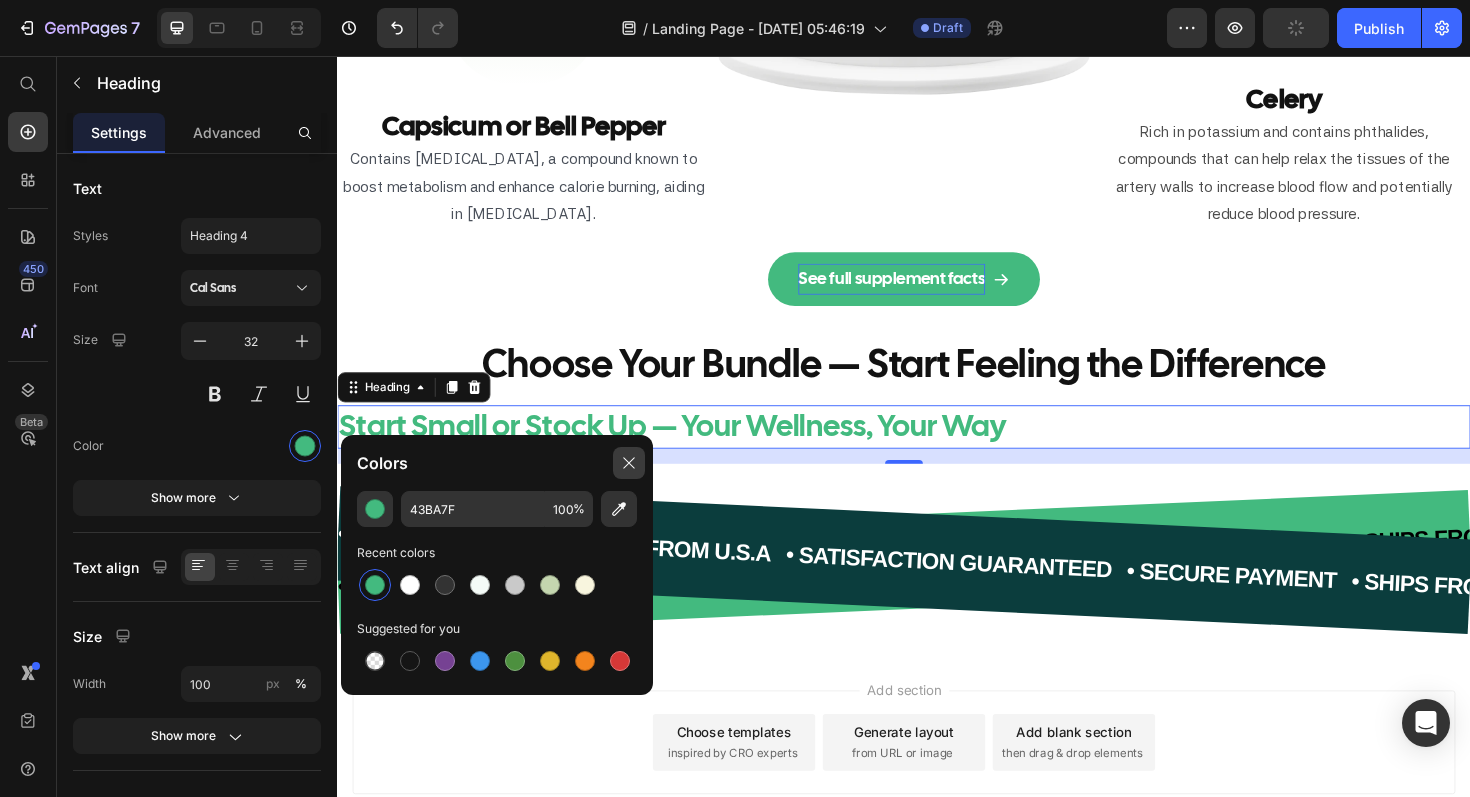 click 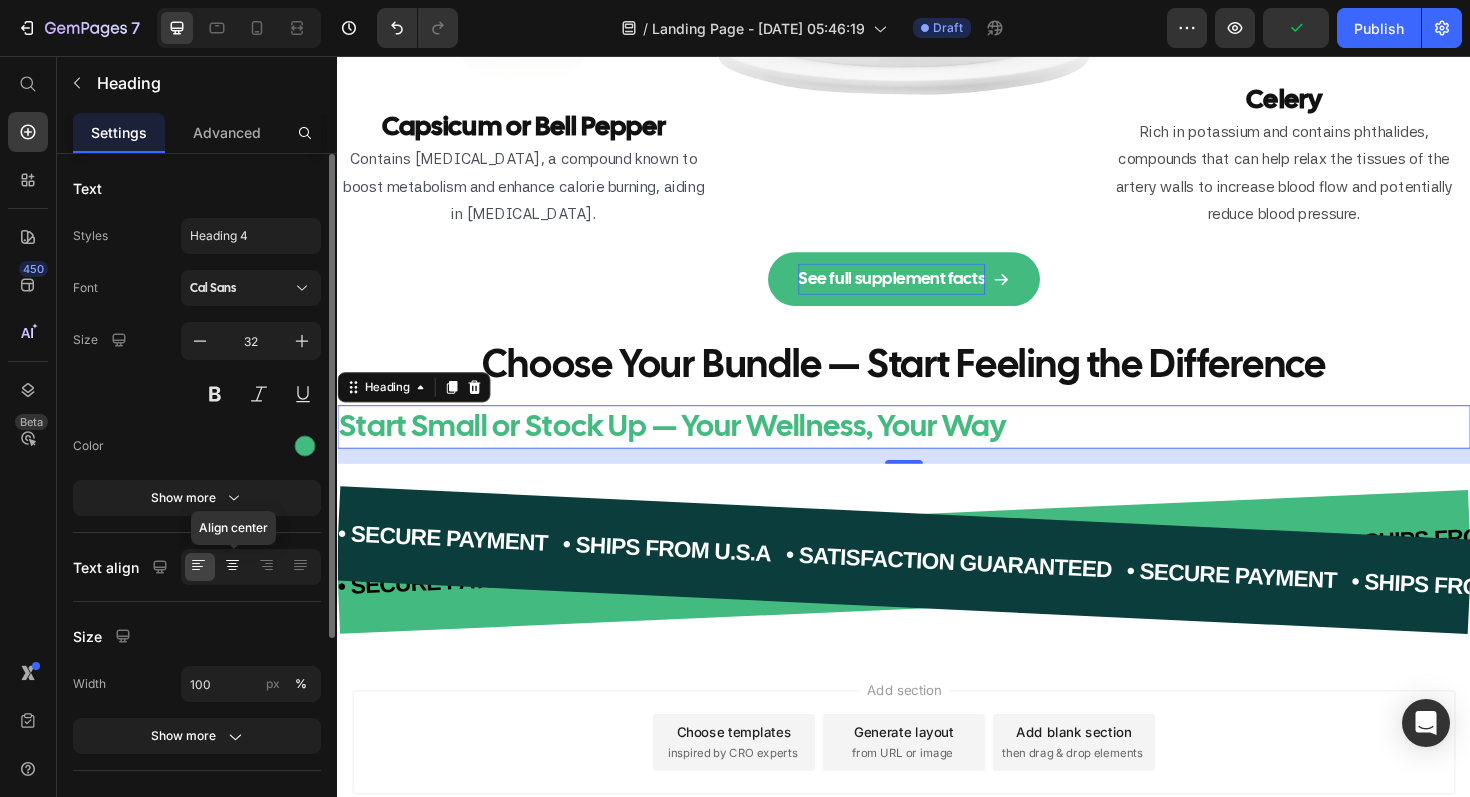 click 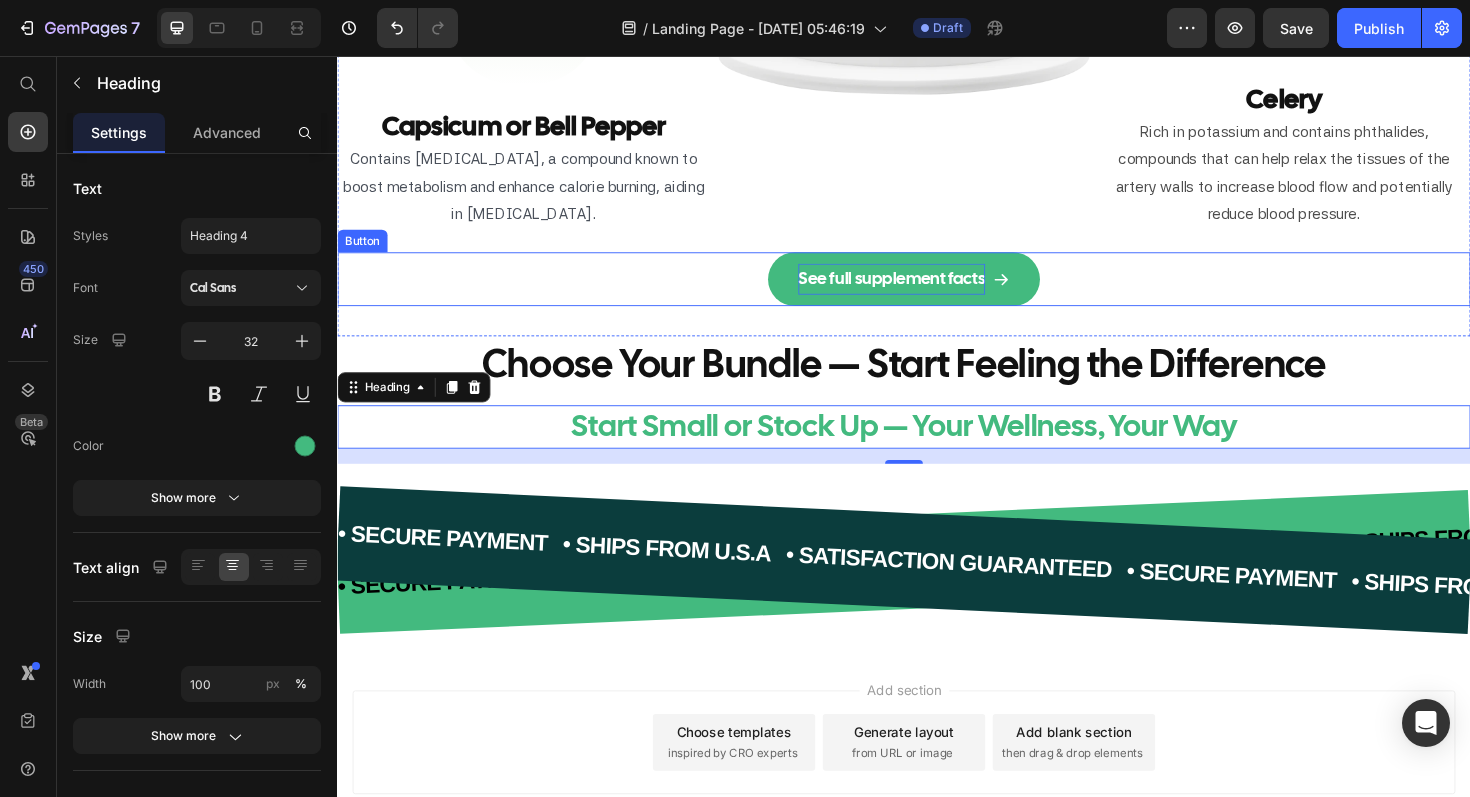 click on "See full supplement facts" at bounding box center [937, 292] 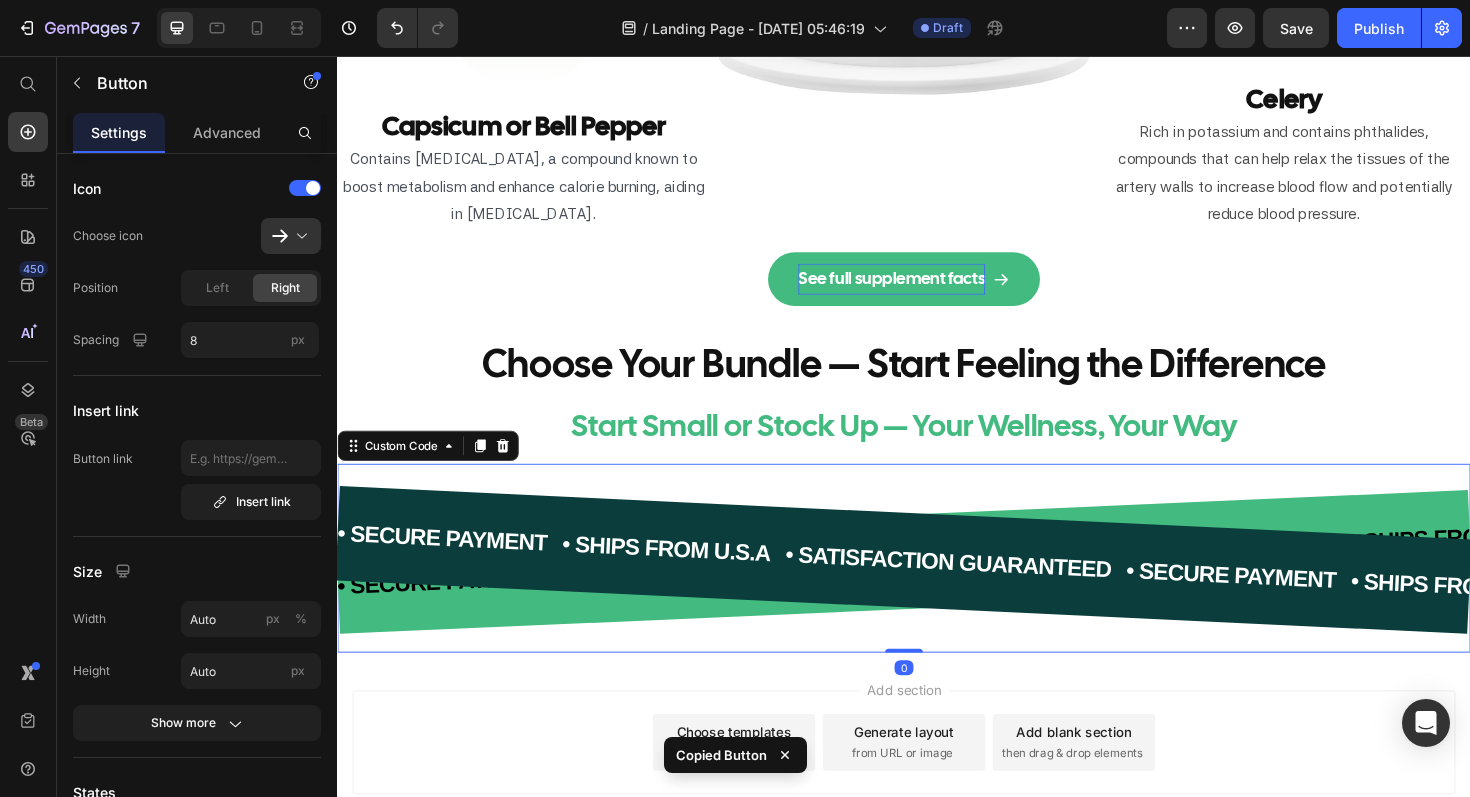click on "• SECURE PAYMENT
• SHIPS FROM U.S.A
• SATISFACTION GUARANTEED
• SECURE PAYMENT
• SHIPS FROM U.S.A
• SATISFACTION GUARANTEED" at bounding box center [936, 590] 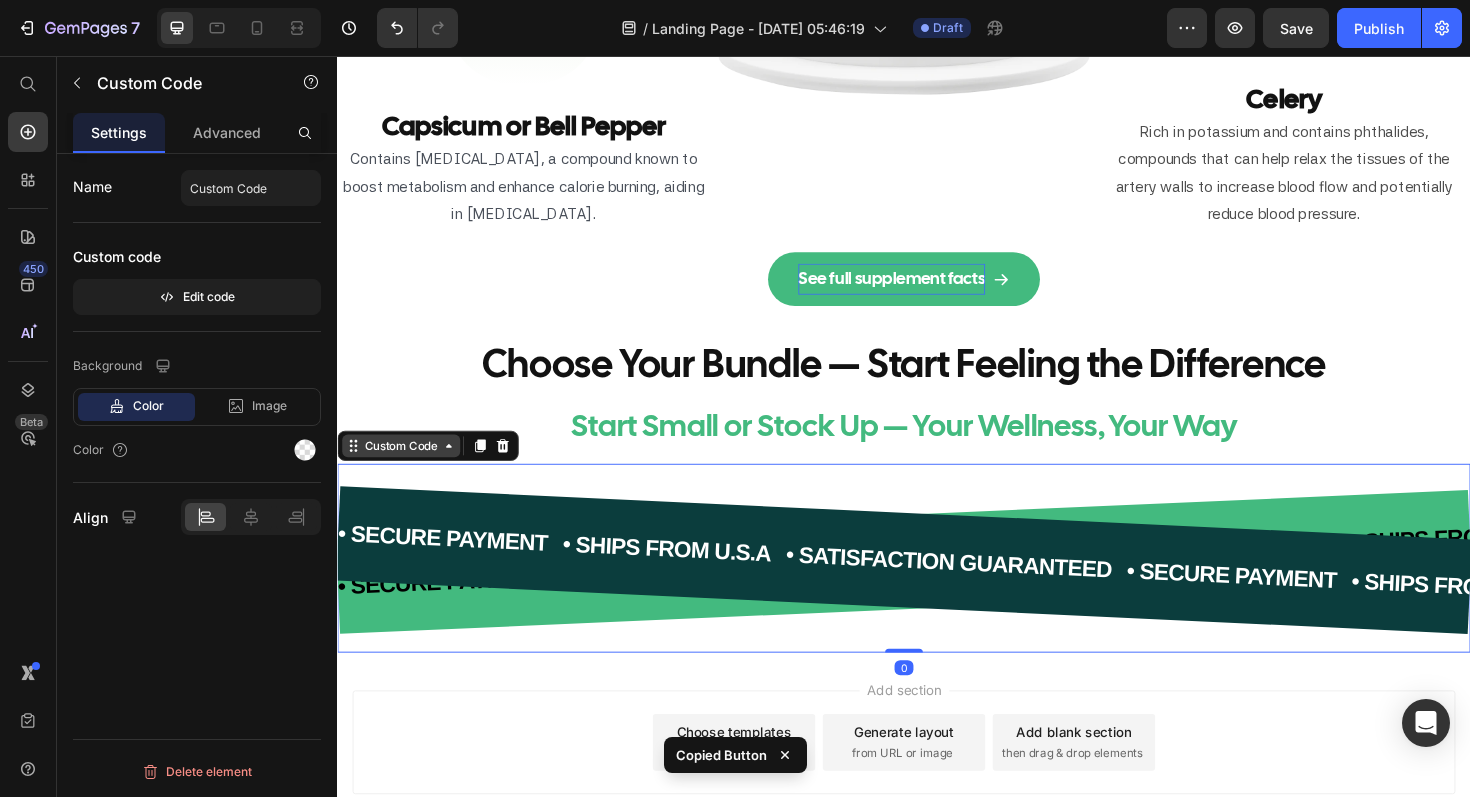 click on "Custom Code" at bounding box center [404, 469] 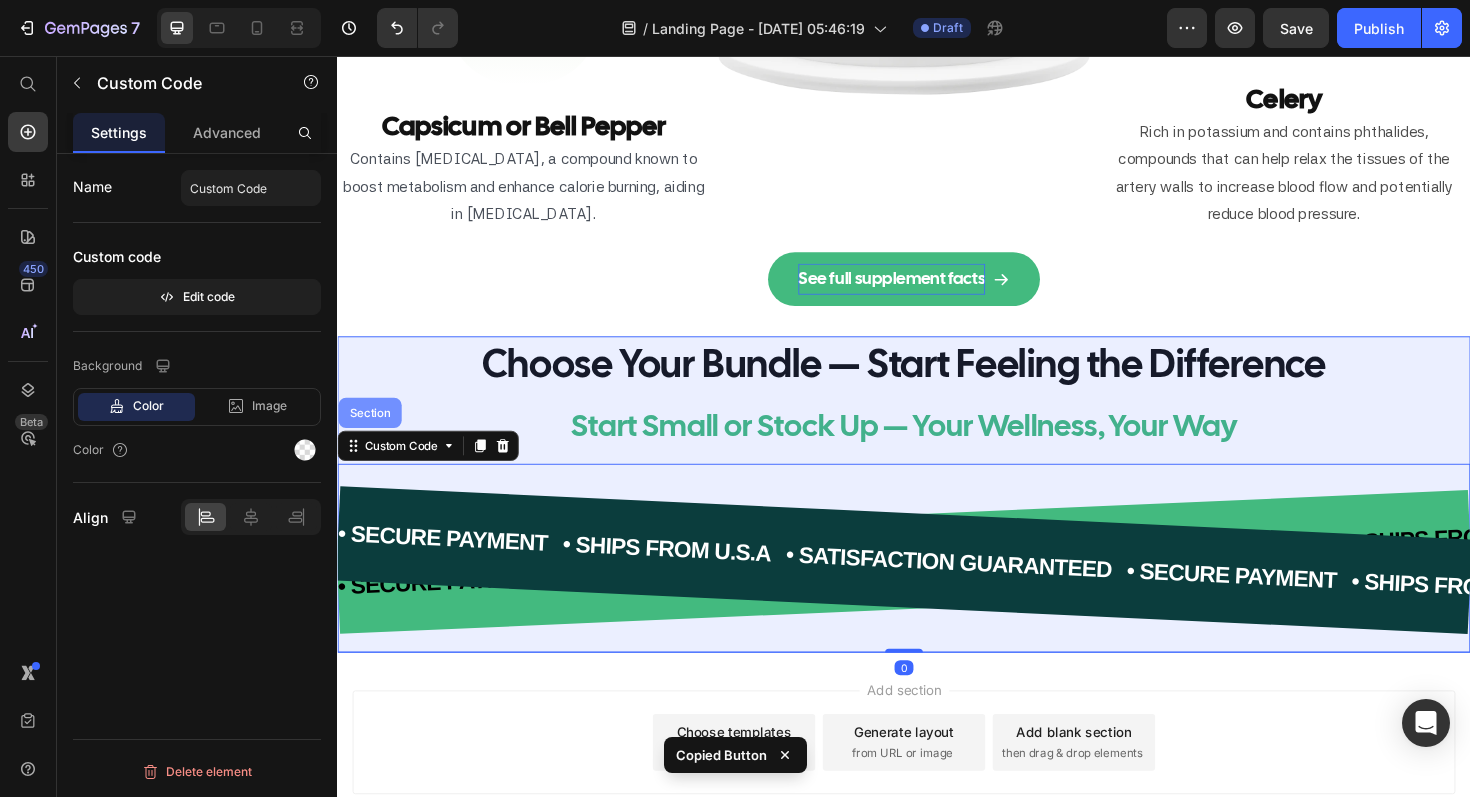 click on "Section" at bounding box center [371, 434] 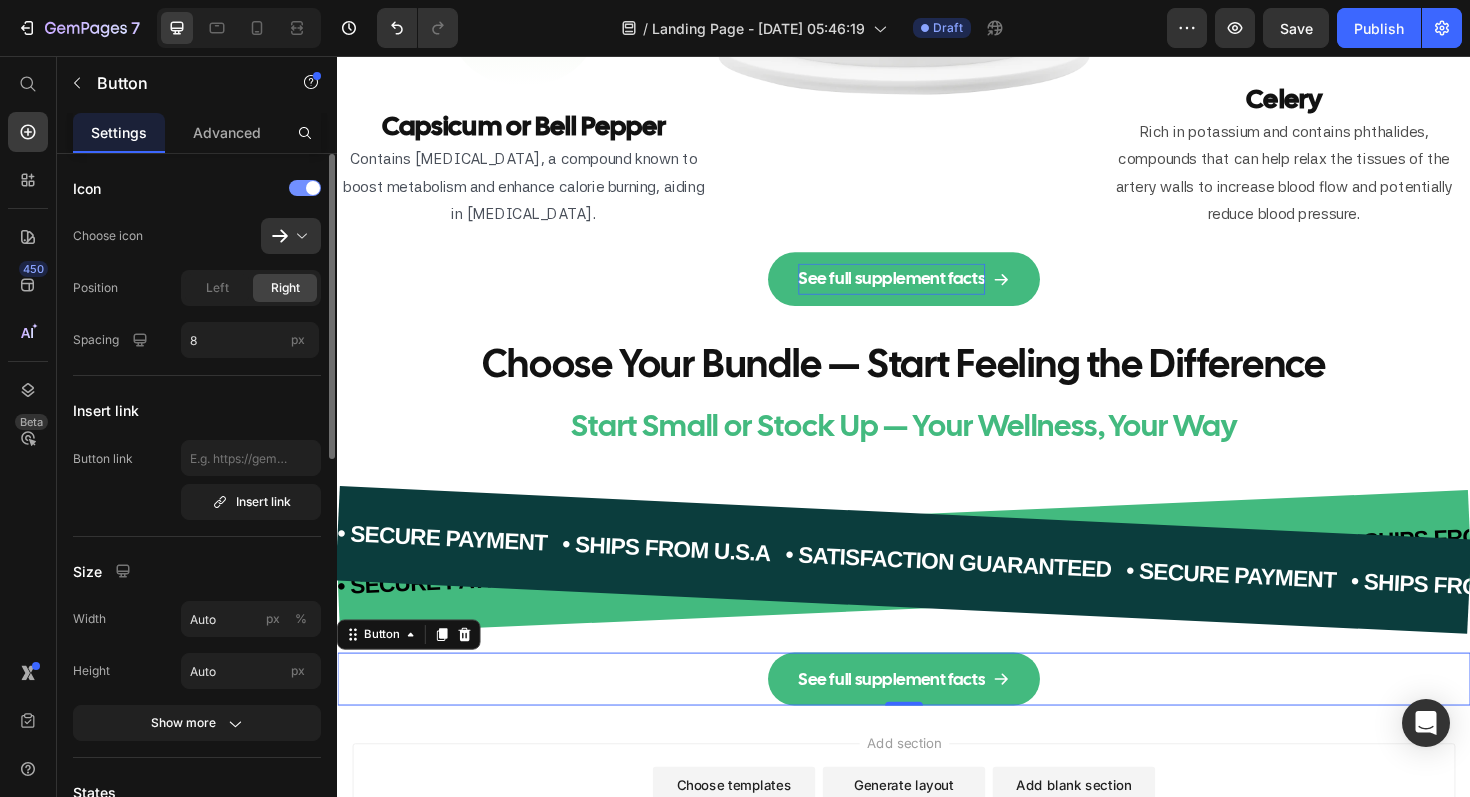 click at bounding box center (313, 188) 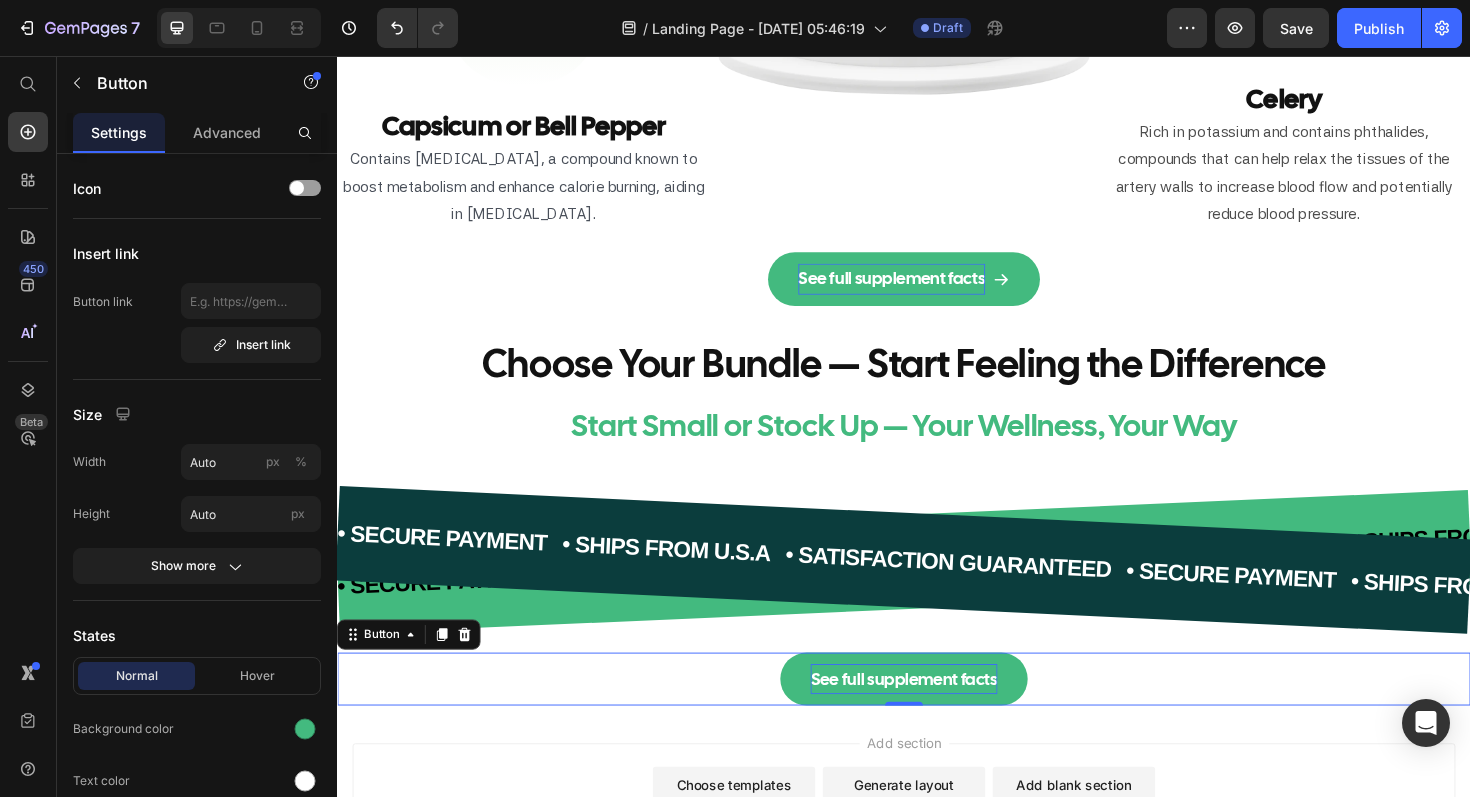 click on "See full supplement facts" at bounding box center (937, 716) 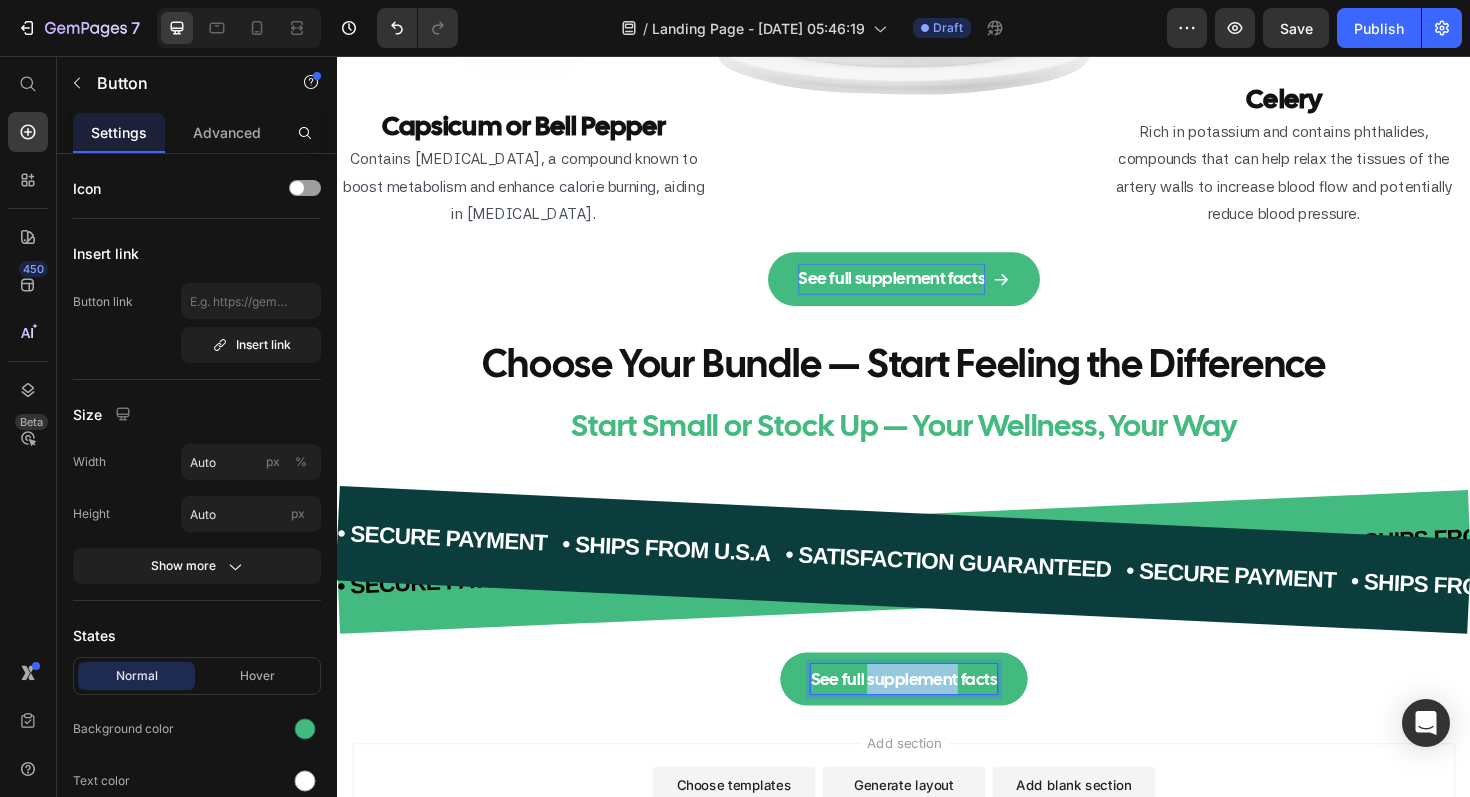 click on "See full supplement facts" at bounding box center (937, 716) 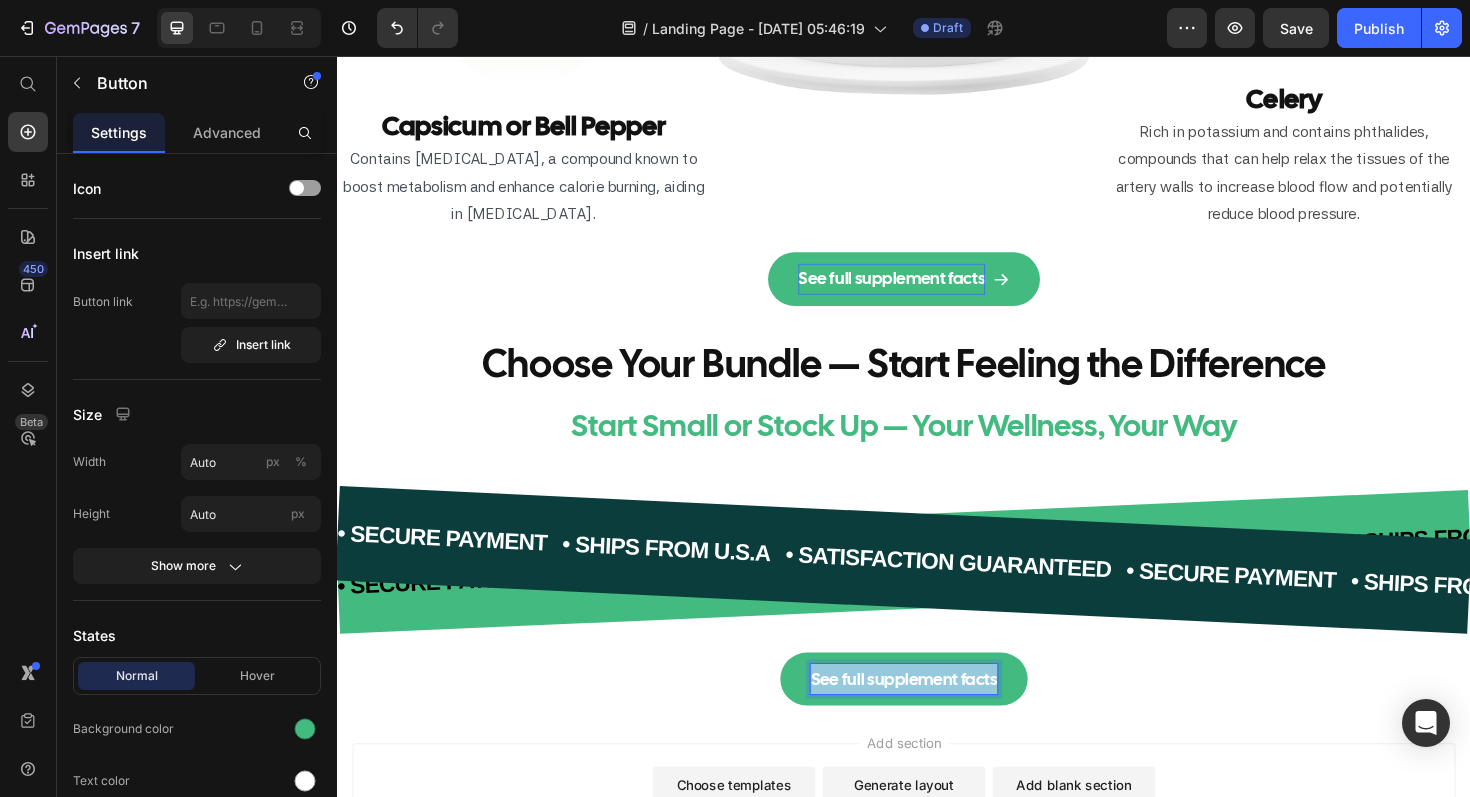 click on "See full supplement facts" at bounding box center [937, 716] 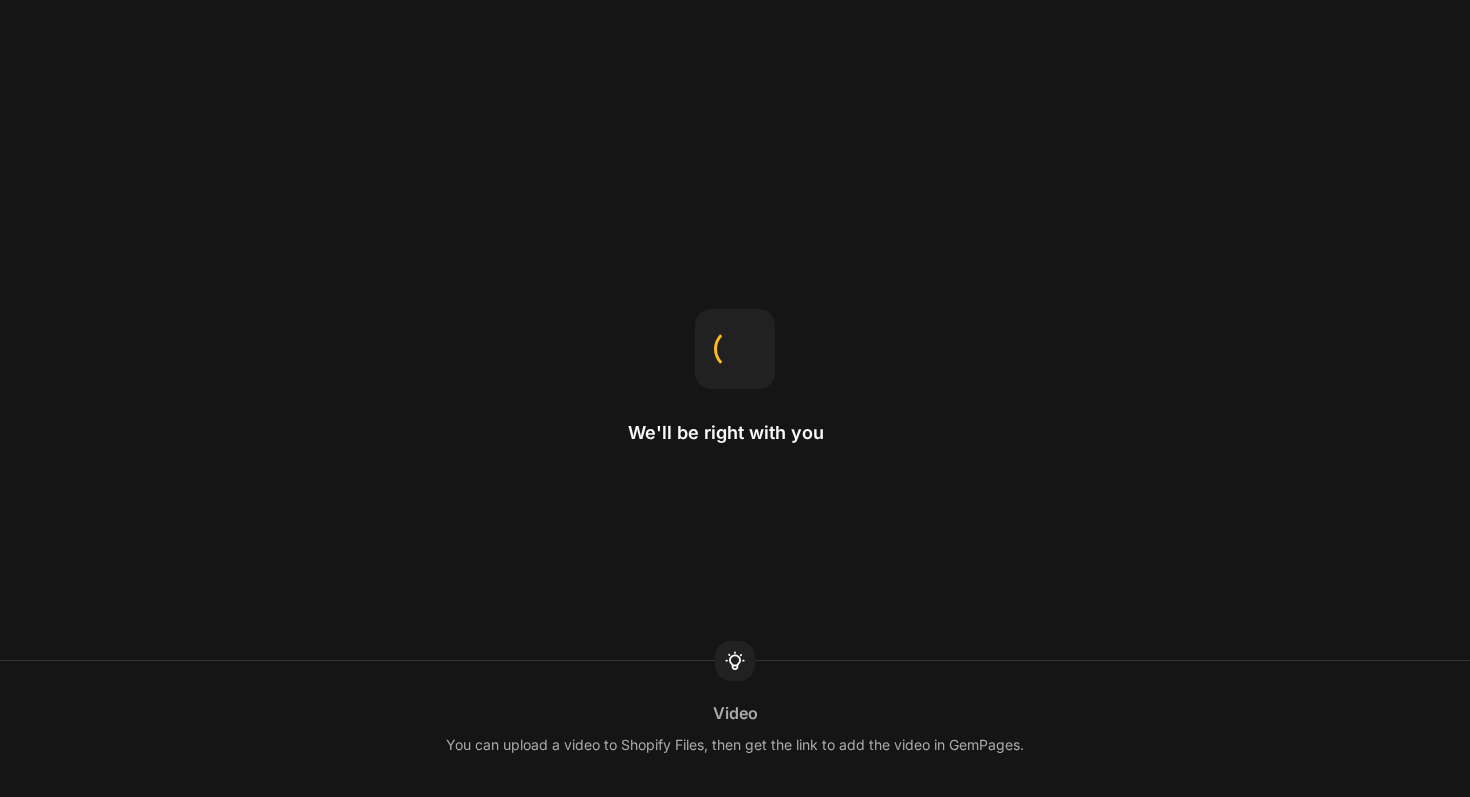 scroll, scrollTop: 0, scrollLeft: 0, axis: both 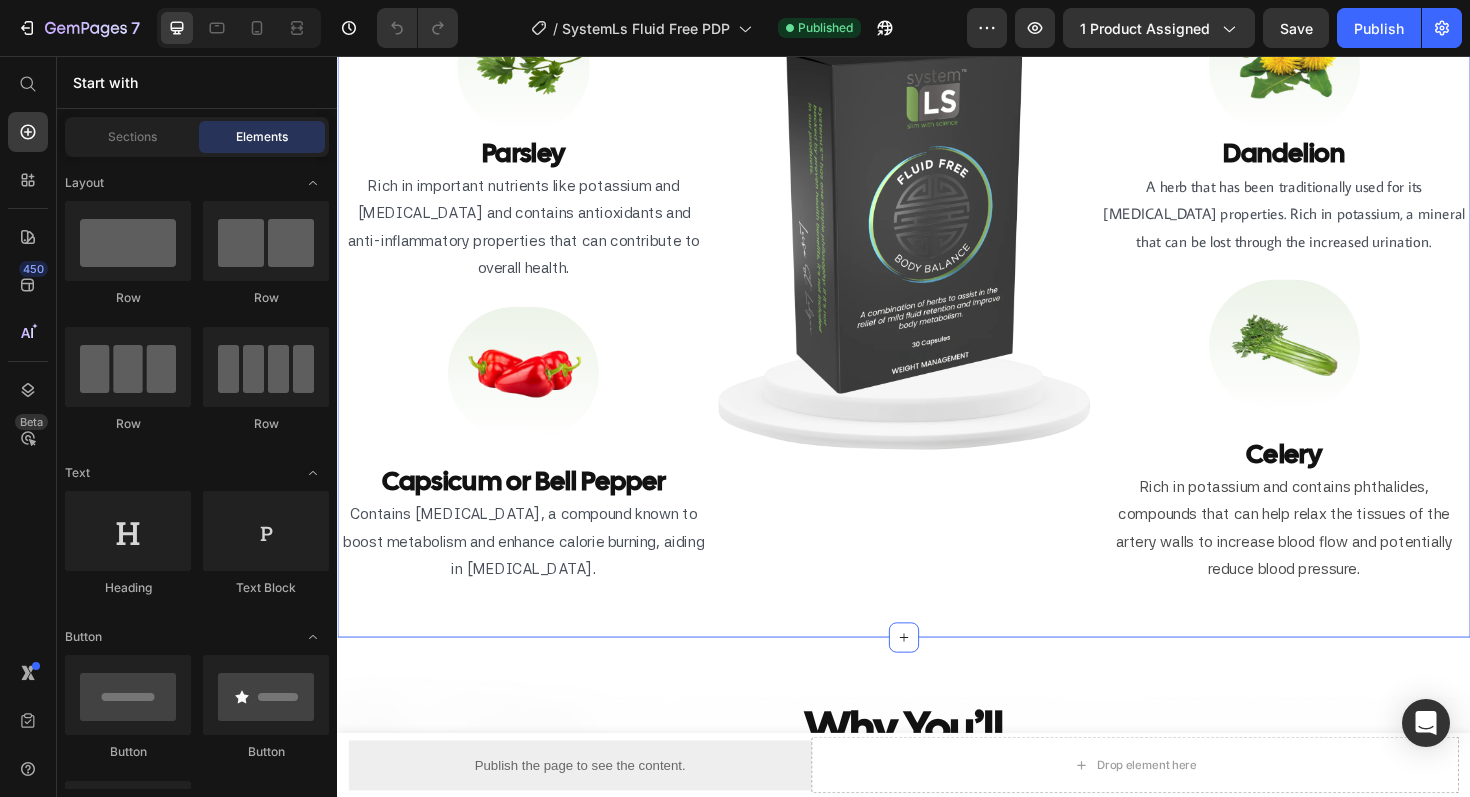 click on "What’s Included In The Sauce Heading Image Row Row Parsley Heading Rich in important nutrients like potassium and vitamin K and contains antioxidants and anti-inflammatory properties that can contribute to overall health. Text Block Row Image Row Capsicum or Bell Pepper Heading Contains capsaicin, a compound known to boost metabolism and enhance calorie burning, aiding in weight management. Text Block Row Row Row Image Image Row Image Row Dandelion Heading A herb that has been traditionally used for its diuretic properties. Rich in potassium, a mineral that can be lost through the increased urination. Text Block Row Image Row Celery Heading Rich in potassium and contains phthalides, compounds that can help relax the tissues of the artery walls to increase blood flow and potentially reduce blood pressure. Text Block Row Row Row Row Section 8" at bounding box center [937, 279] 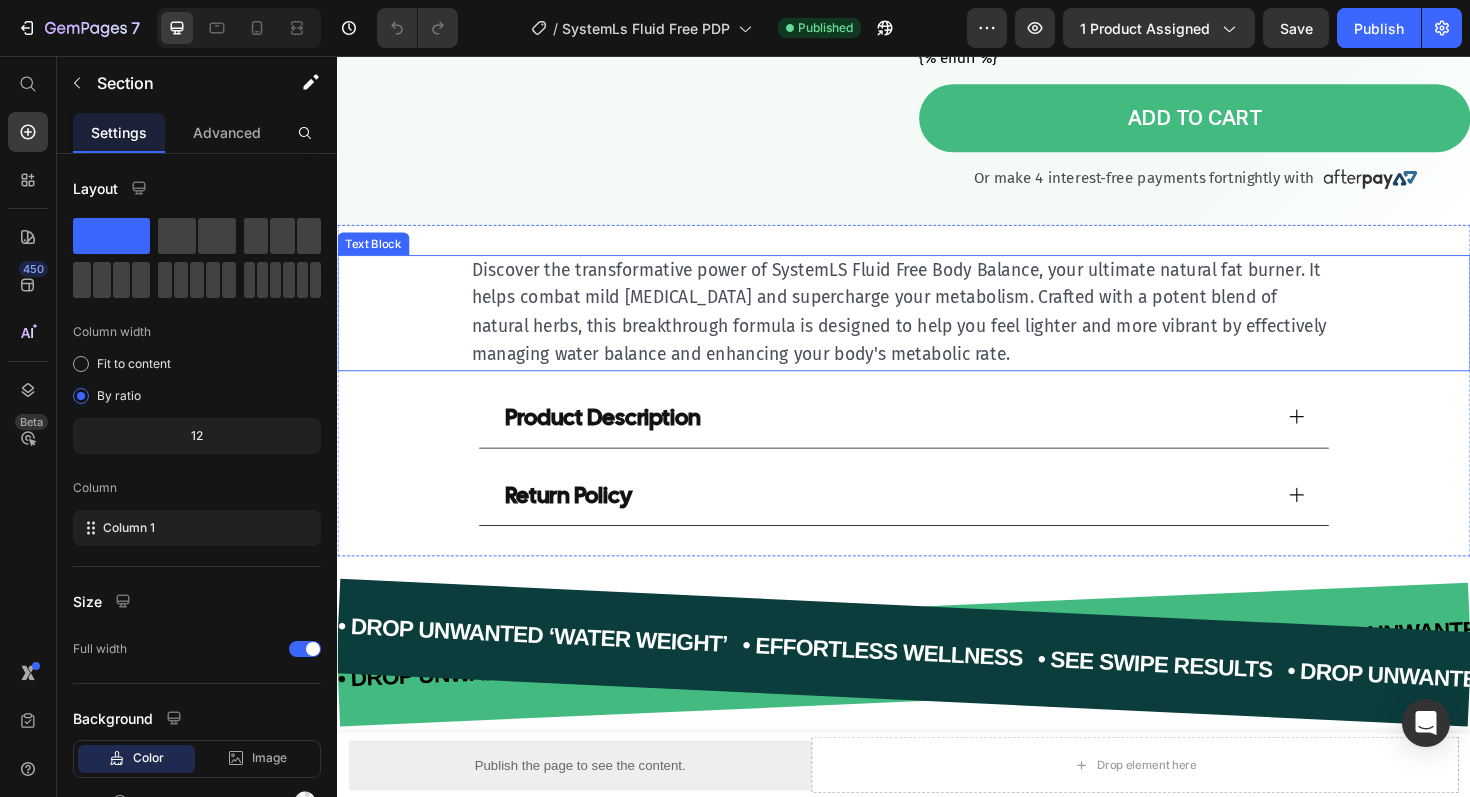 scroll, scrollTop: 1302, scrollLeft: 0, axis: vertical 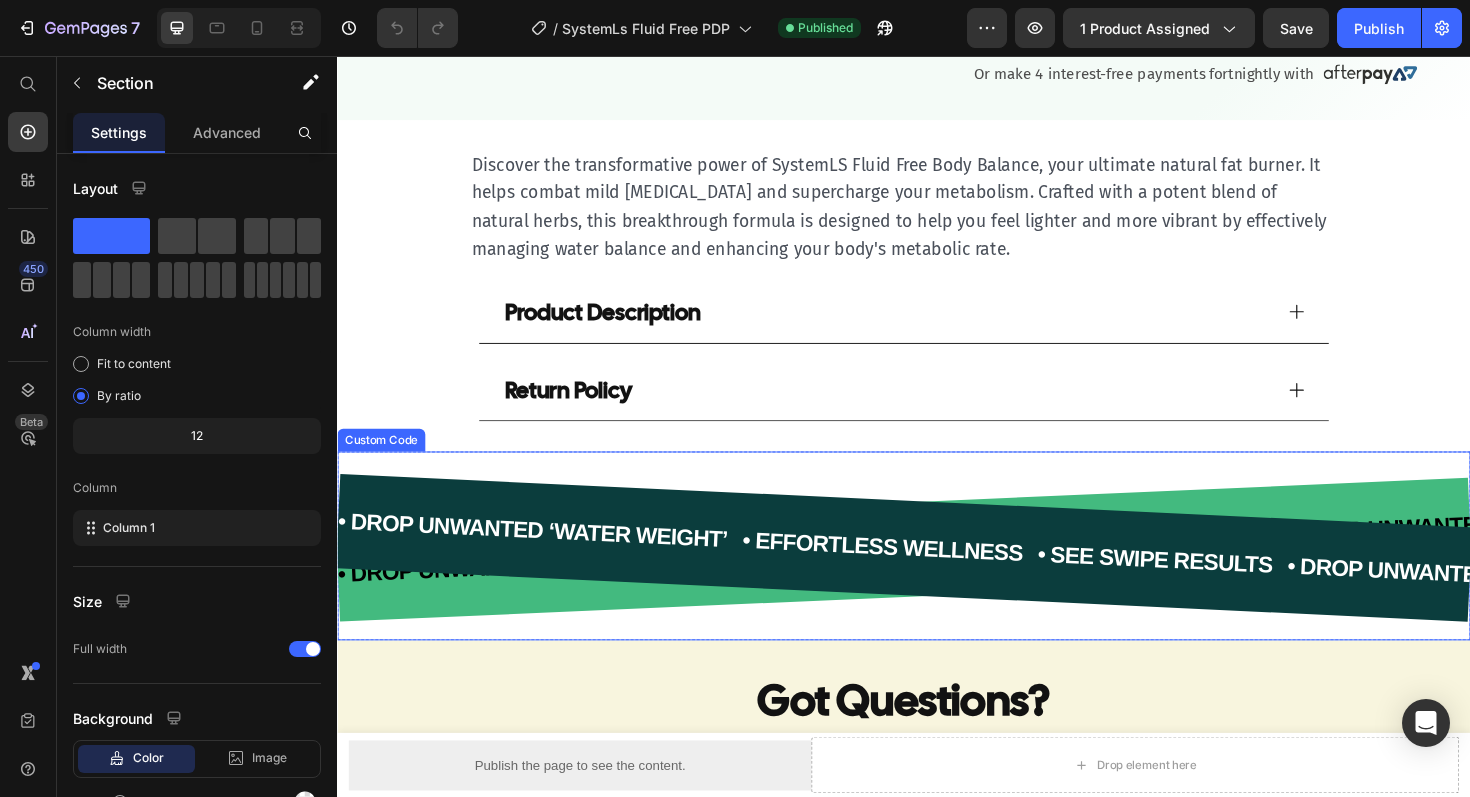 click on "• DROP UNWANTED ‘WATER WEIGHT’
• EFFORTLESS WELLNESS
• SEE SWIPE RESULTS
• DROP UNWANTED ‘WATER WEIGHT’
• EFFORTLESS WELLNESS" at bounding box center (936, 577) 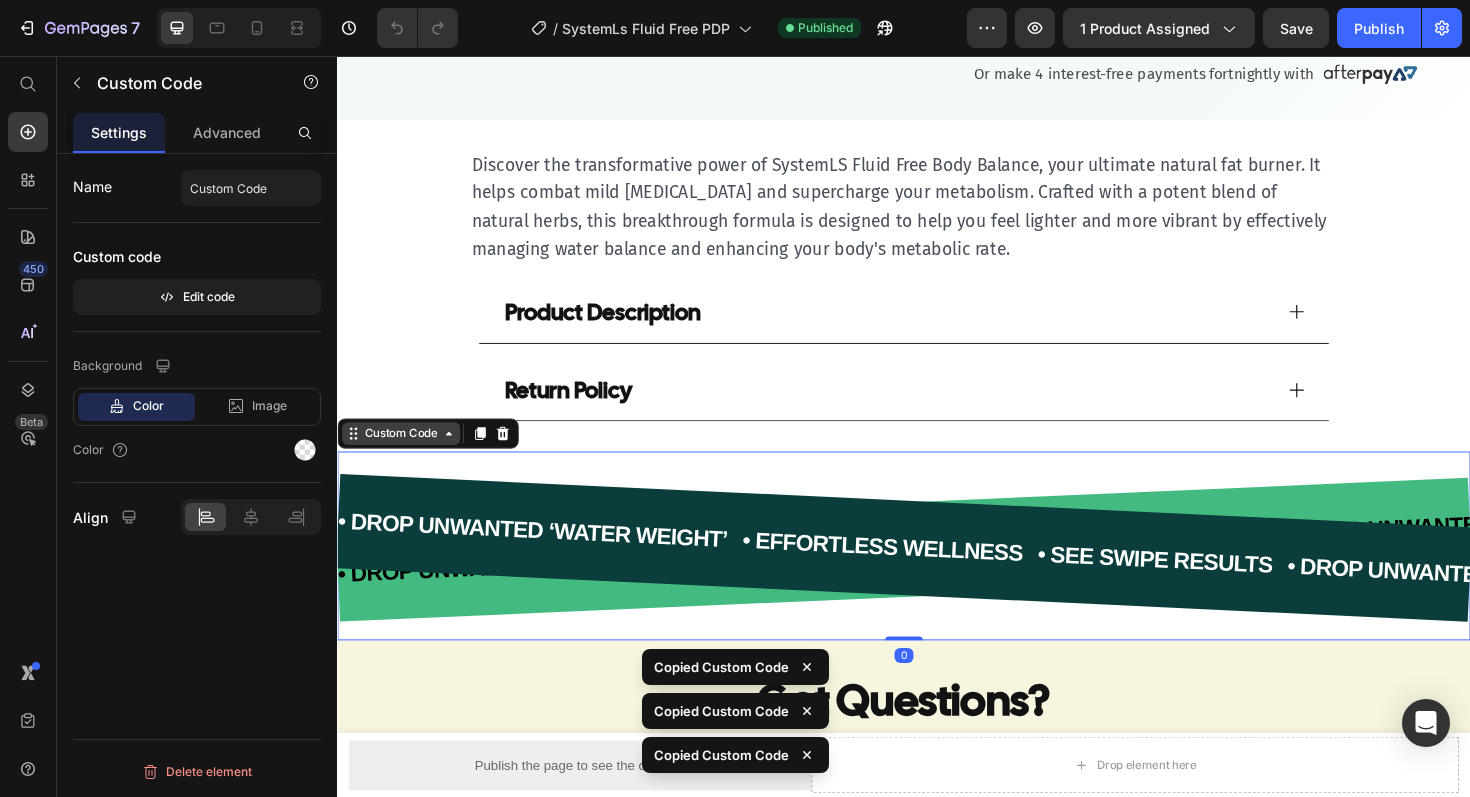 click on "Custom Code" at bounding box center (404, 456) 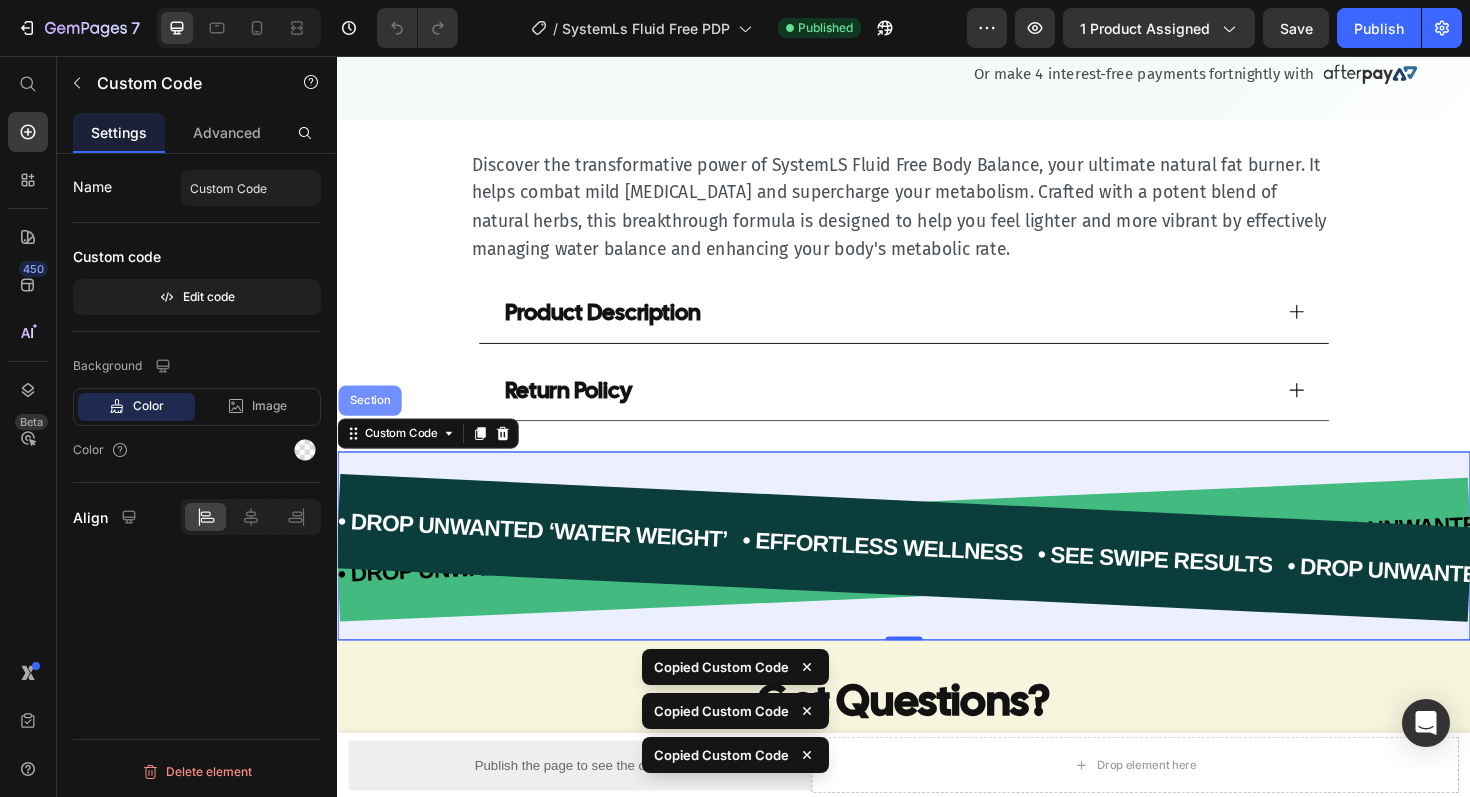 click on "Section" at bounding box center (371, 421) 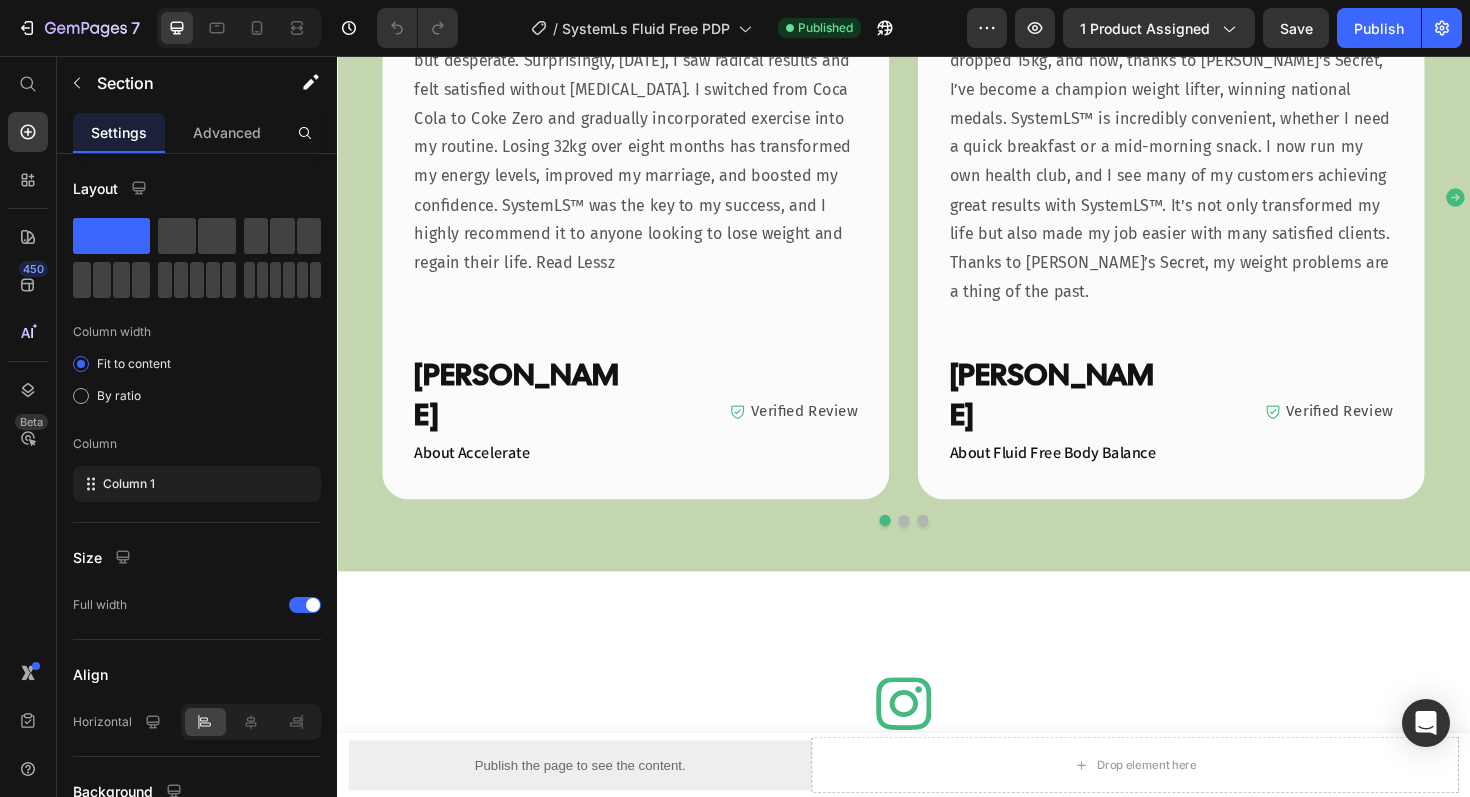scroll, scrollTop: 6999, scrollLeft: 0, axis: vertical 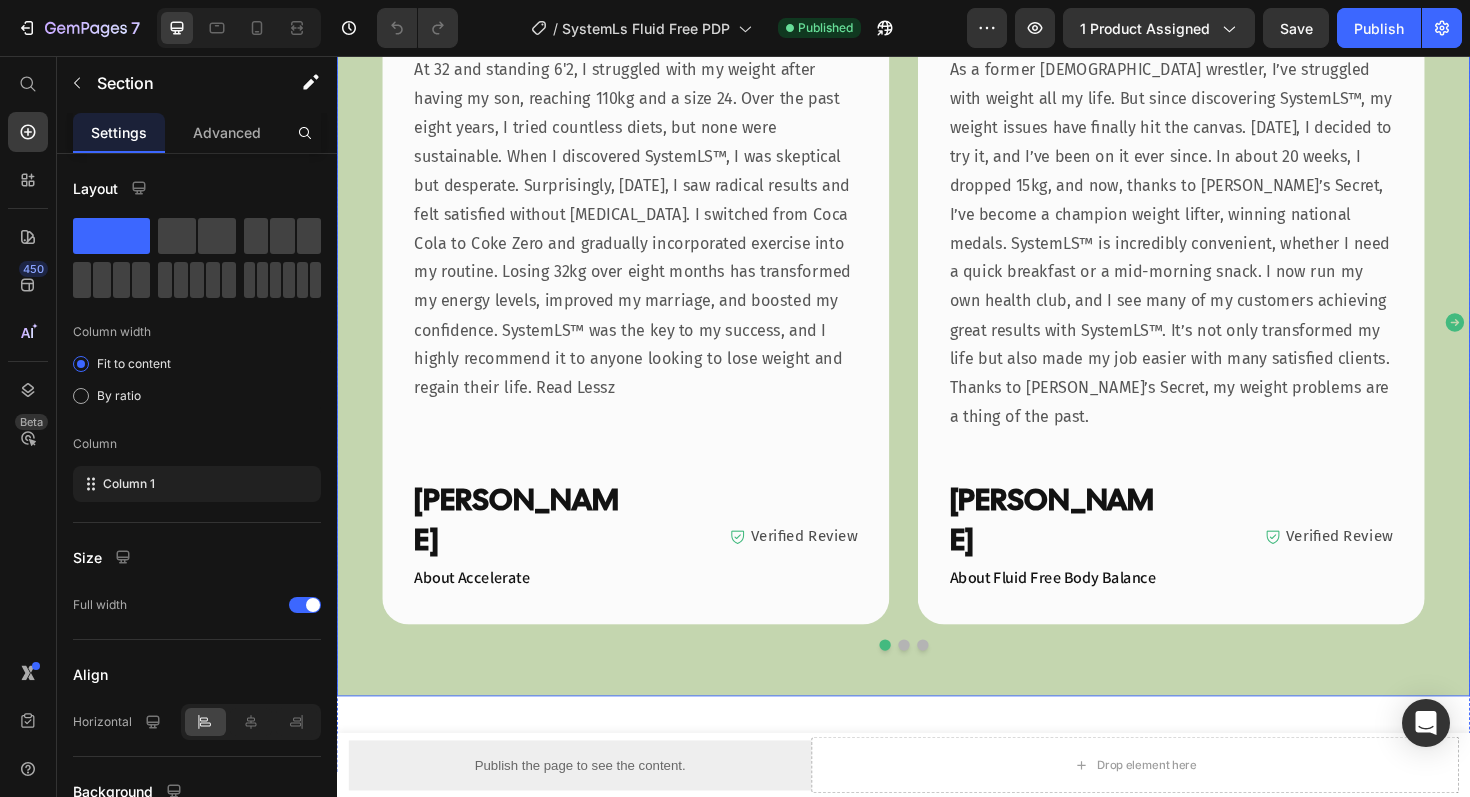 click on "Image What Our Clients Say Heading
Image Row At 32 and standing 6'2, I struggled with my weight after having my son, reaching 110kg and a size 24. Over the past eight years, I tried countless diets, but none were sustainable. When I discovered SystemLS™, I was skeptical but desperate. Surprisingly, within two weeks, I saw radical results and felt satisfied without overeating. I switched from Coca Cola to Coke Zero and gradually incorporated exercise into my routine. Losing 32kg over eight months has transformed my energy levels, improved my marriage, and boosted my confidence. SystemLS™ was the key to my success, and I highly recommend it to anyone looking to lose weight and regain their life. Read Lessz Text block Rosanne Heading About Accelerate Text Block Image Verified Review Text Block Row Row Row Image Row Text block Kevin Heading About Fluid Free Body Balance Text Block Image Verified Review Text Block Row Row Row Image Row Text block Jake, M.D. Heading About Nourish - Vegan Protein" at bounding box center [937, 303] 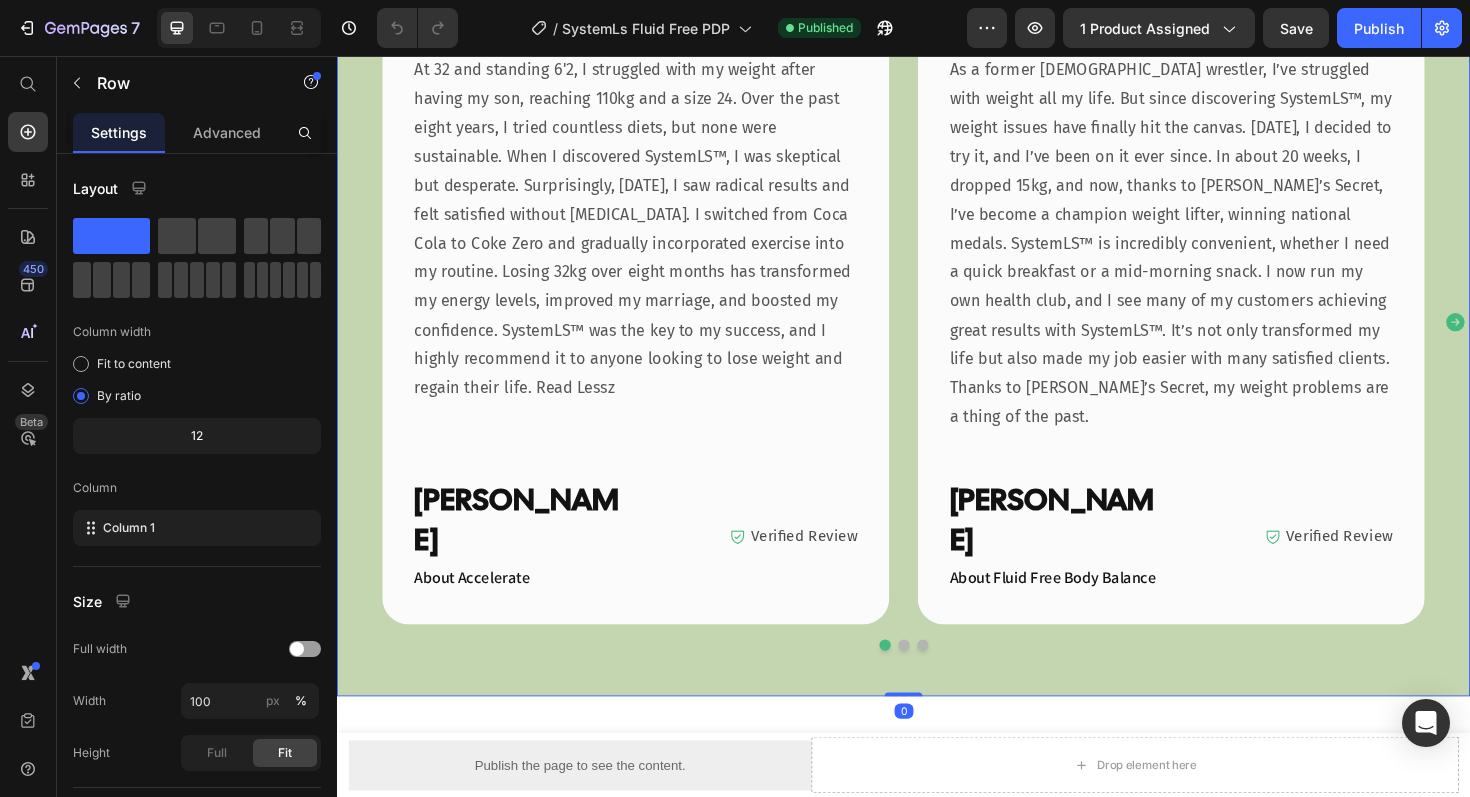 click on "Row" at bounding box center (378, -108) 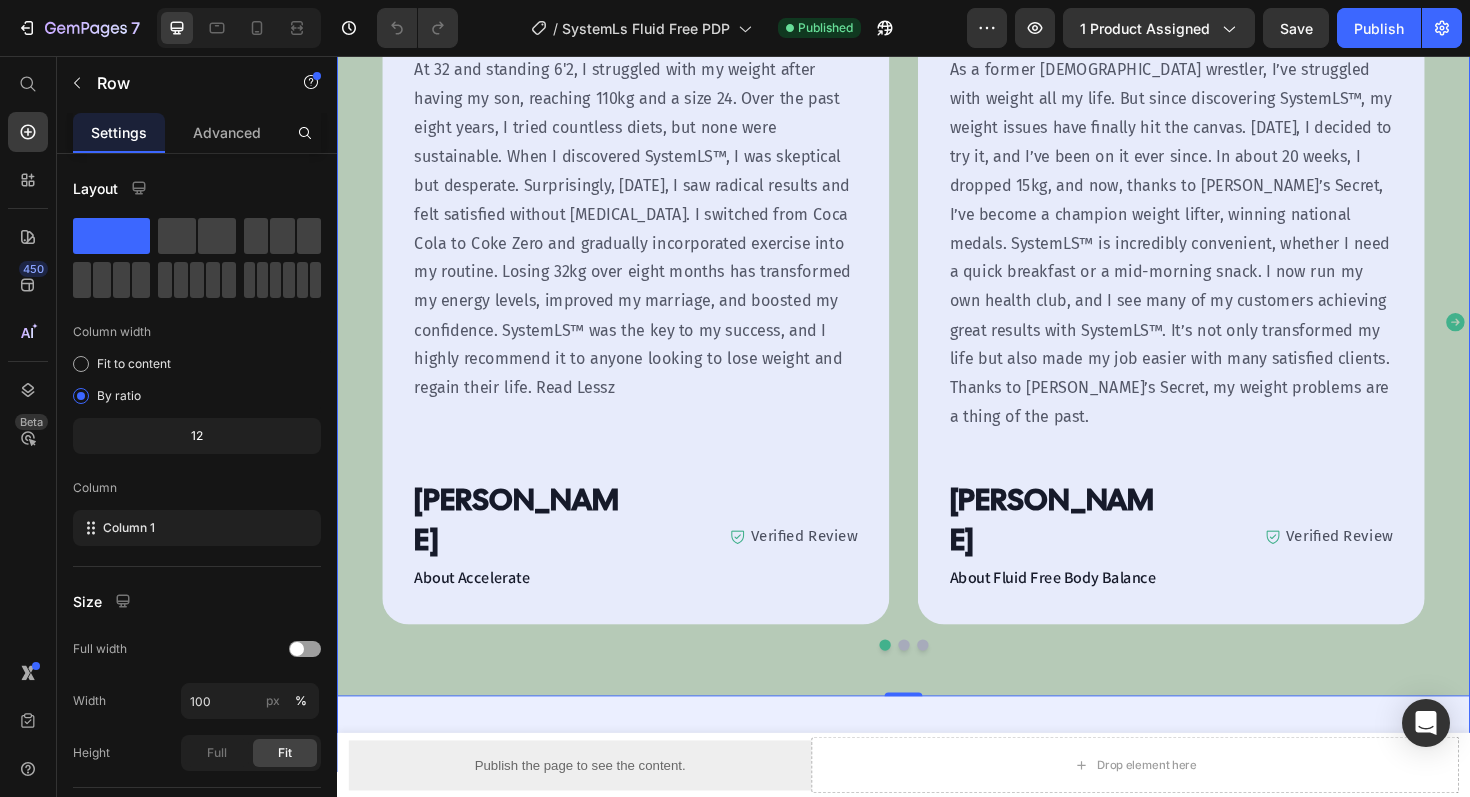 click on "Section" at bounding box center [371, -143] 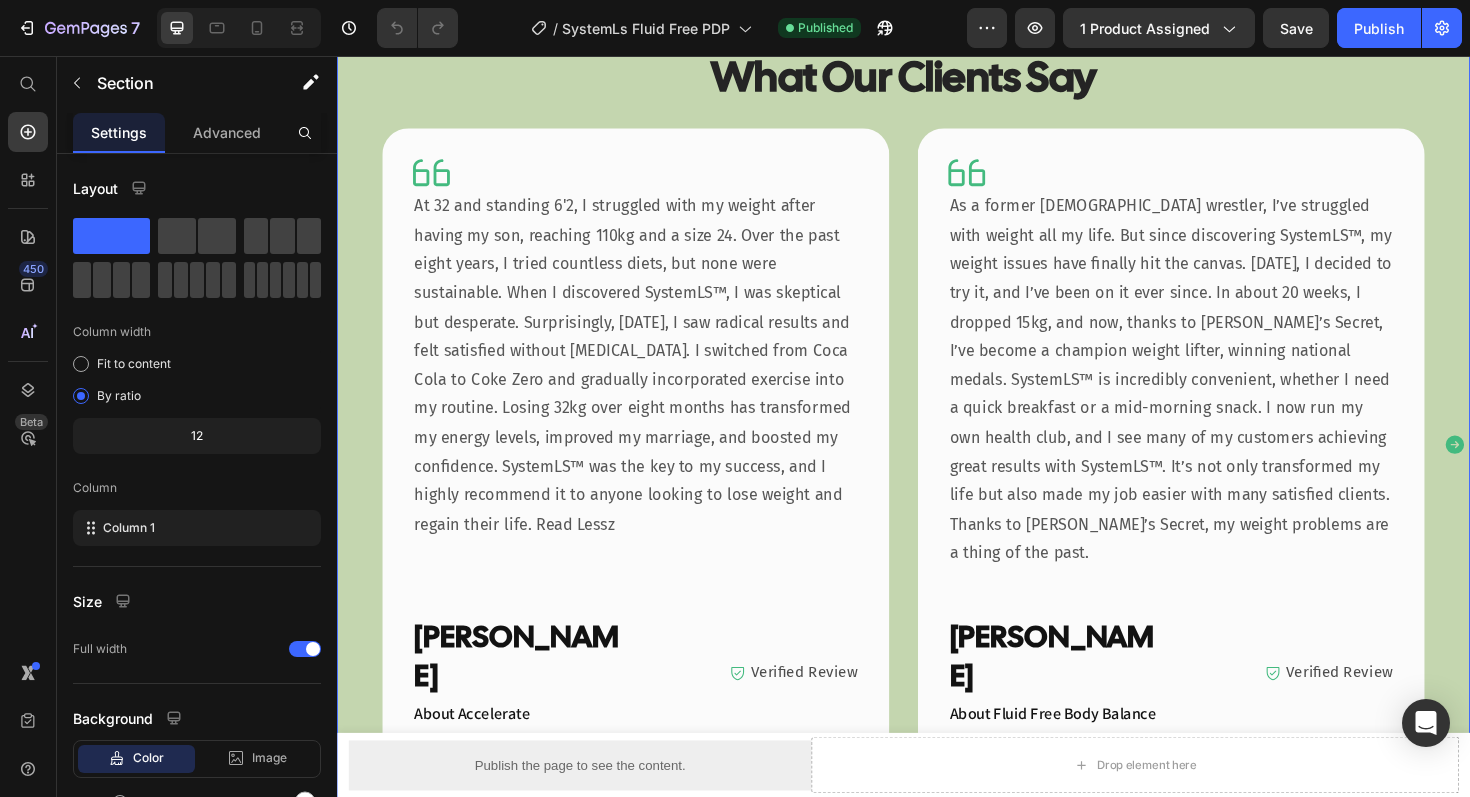 scroll, scrollTop: 6799, scrollLeft: 0, axis: vertical 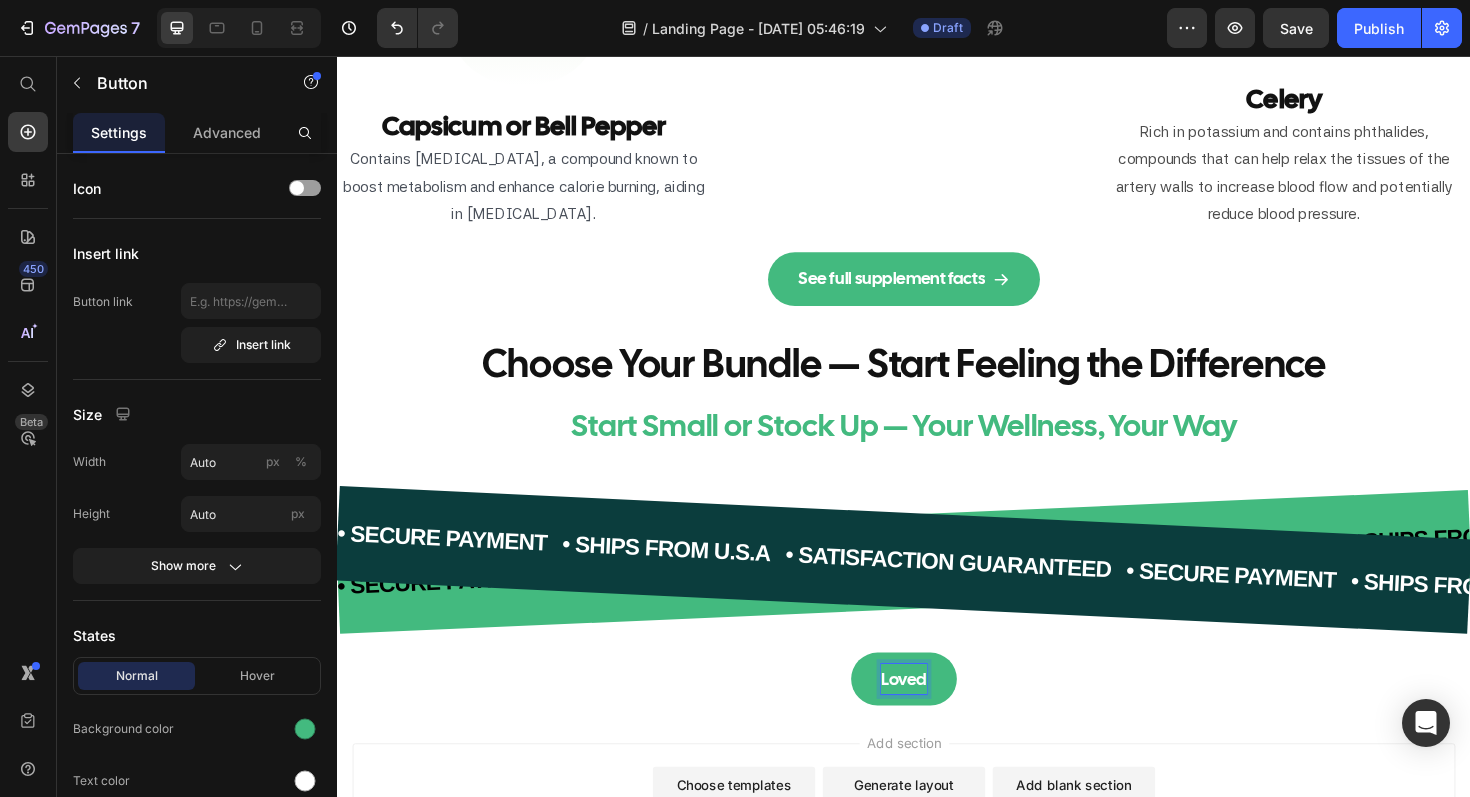 click on "Loved" at bounding box center [937, 716] 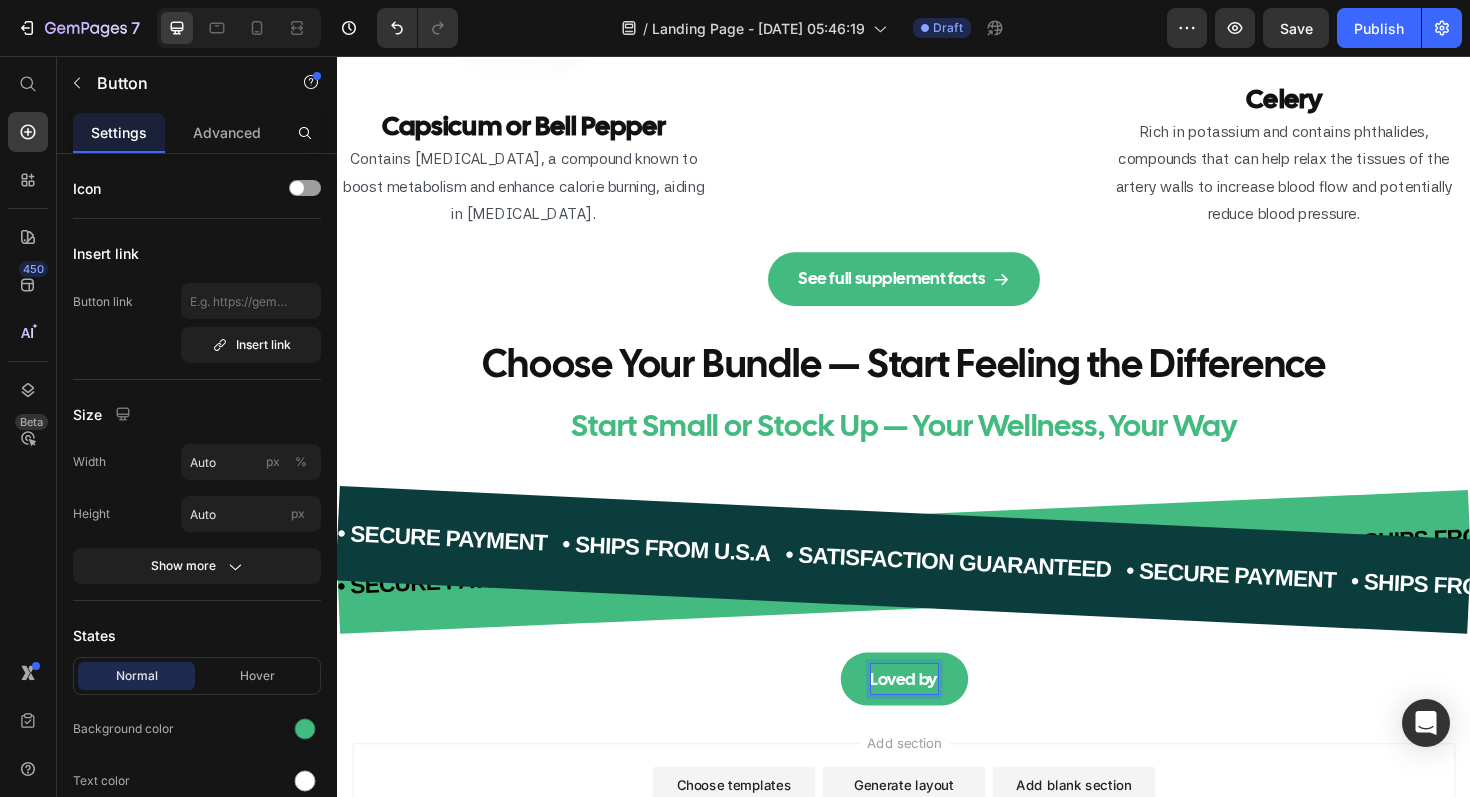 click on "Loved by" at bounding box center [937, 716] 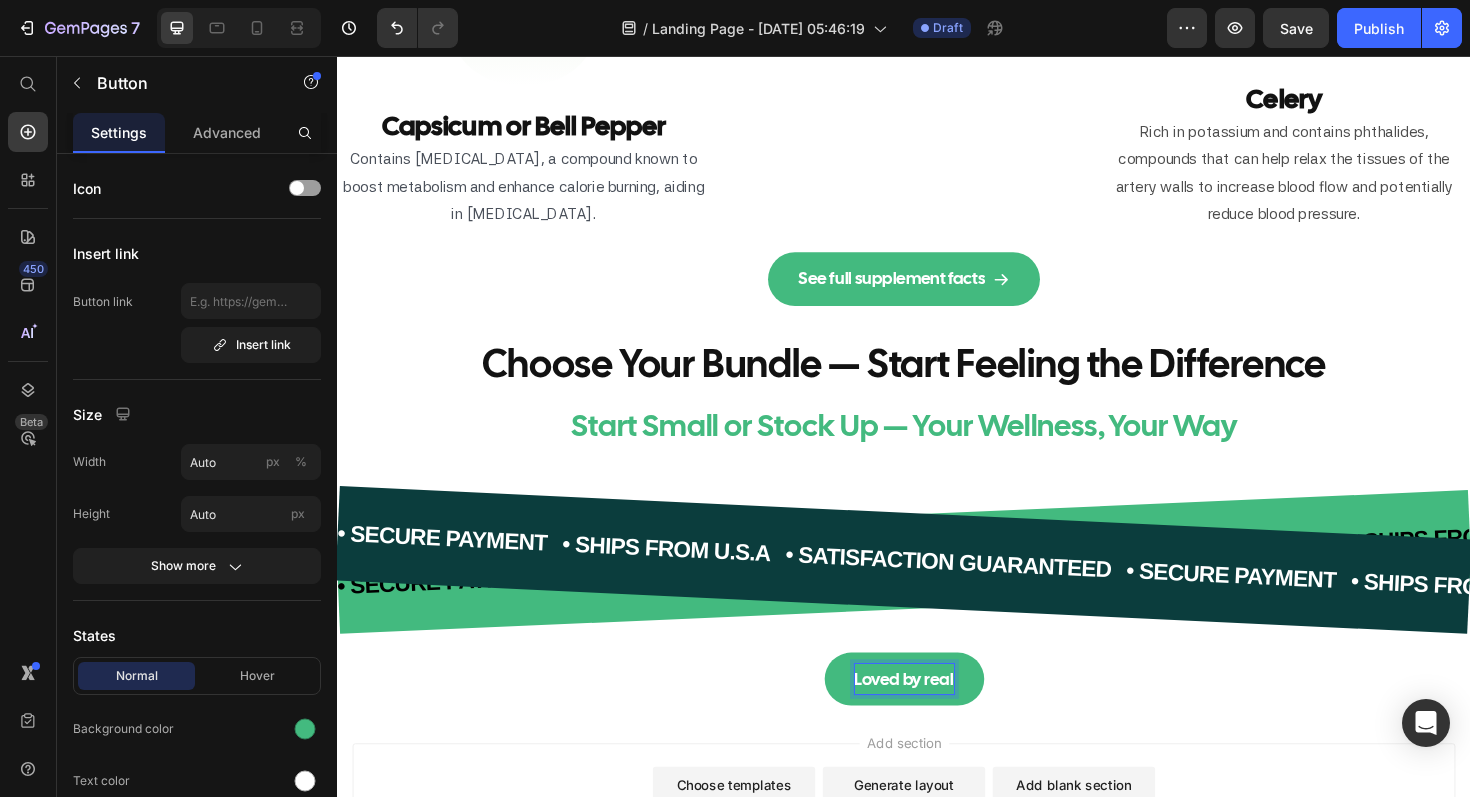 click on "Loved by real" at bounding box center (937, 716) 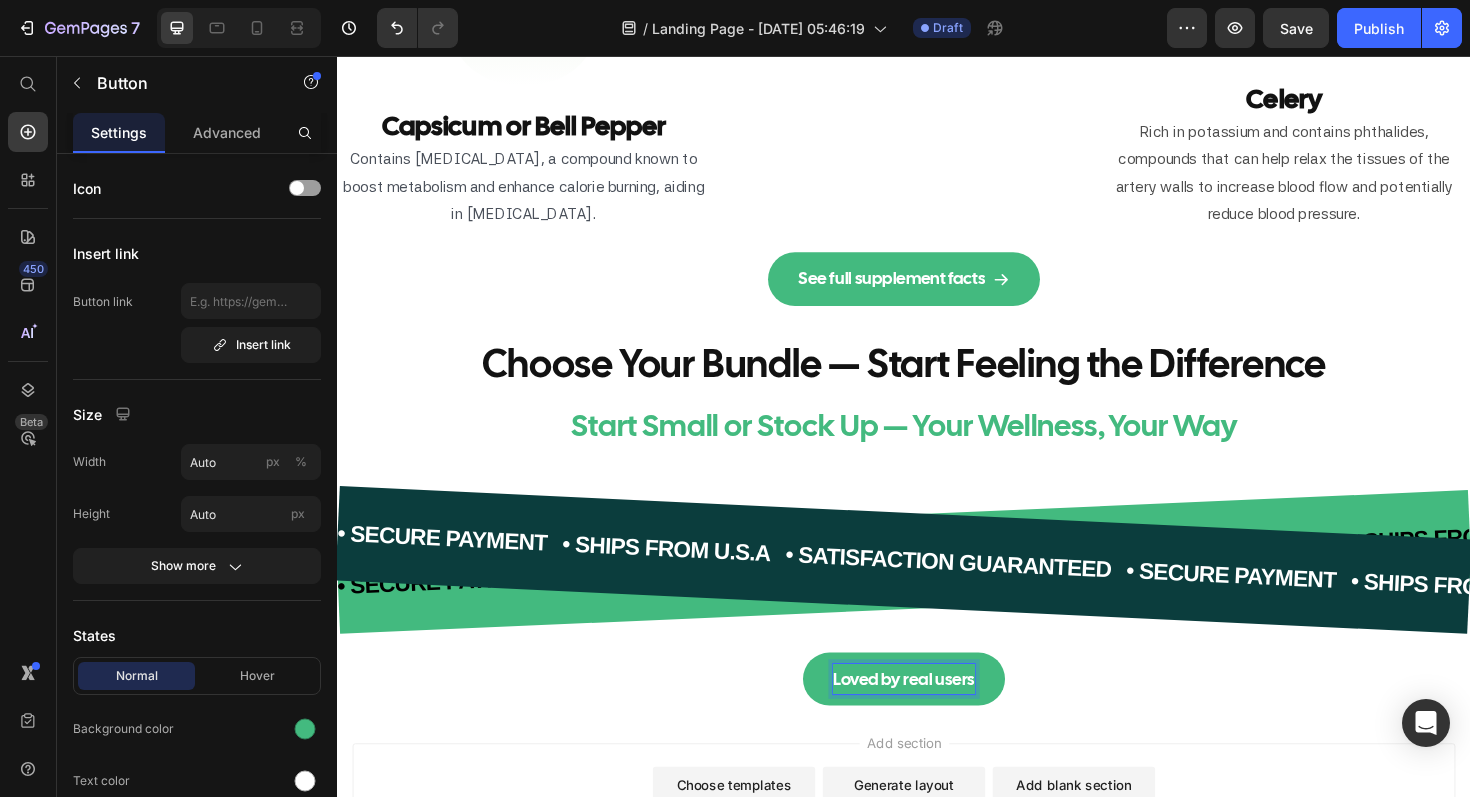 click on "Loved by real users Button   0" at bounding box center (937, 716) 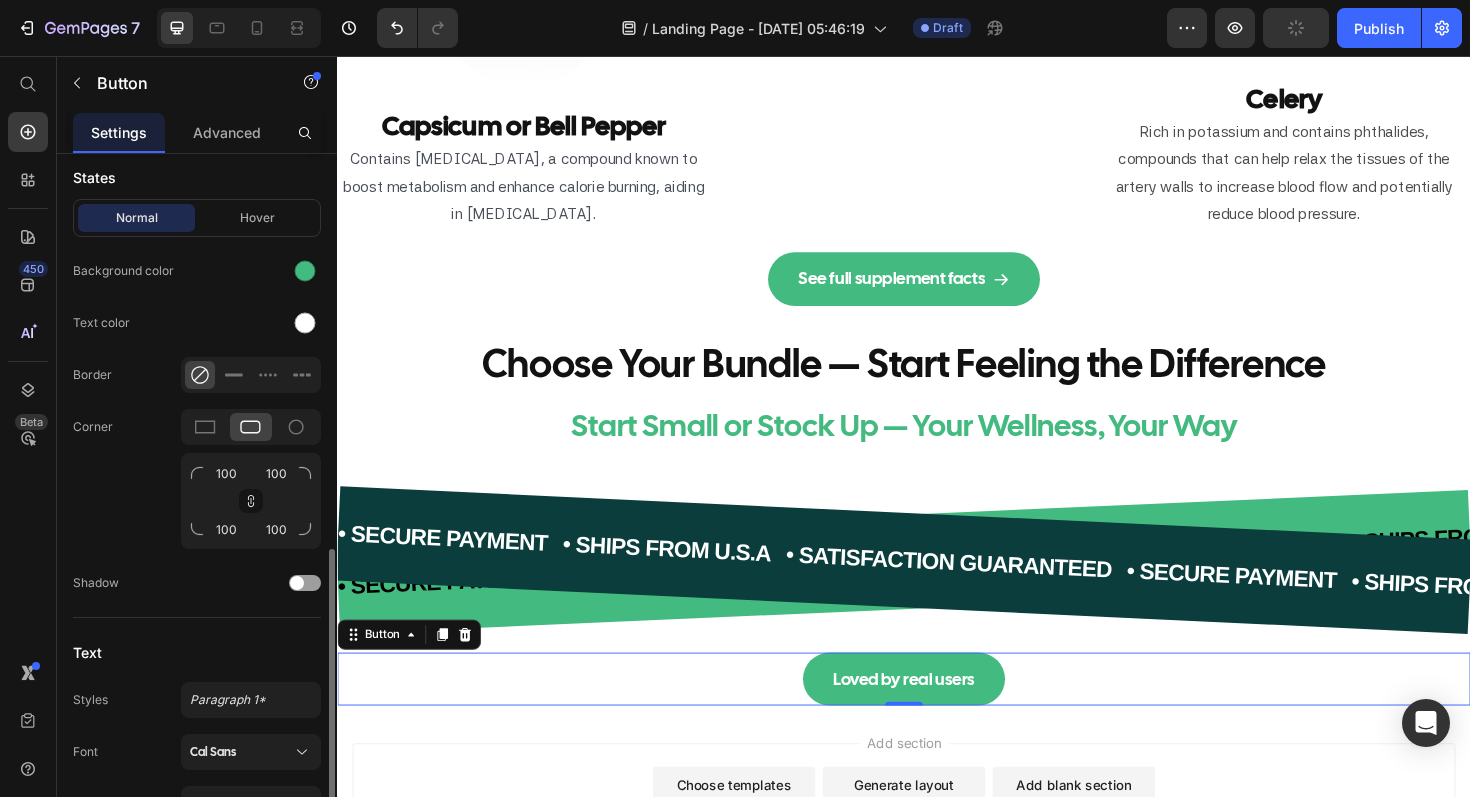 scroll, scrollTop: 303, scrollLeft: 0, axis: vertical 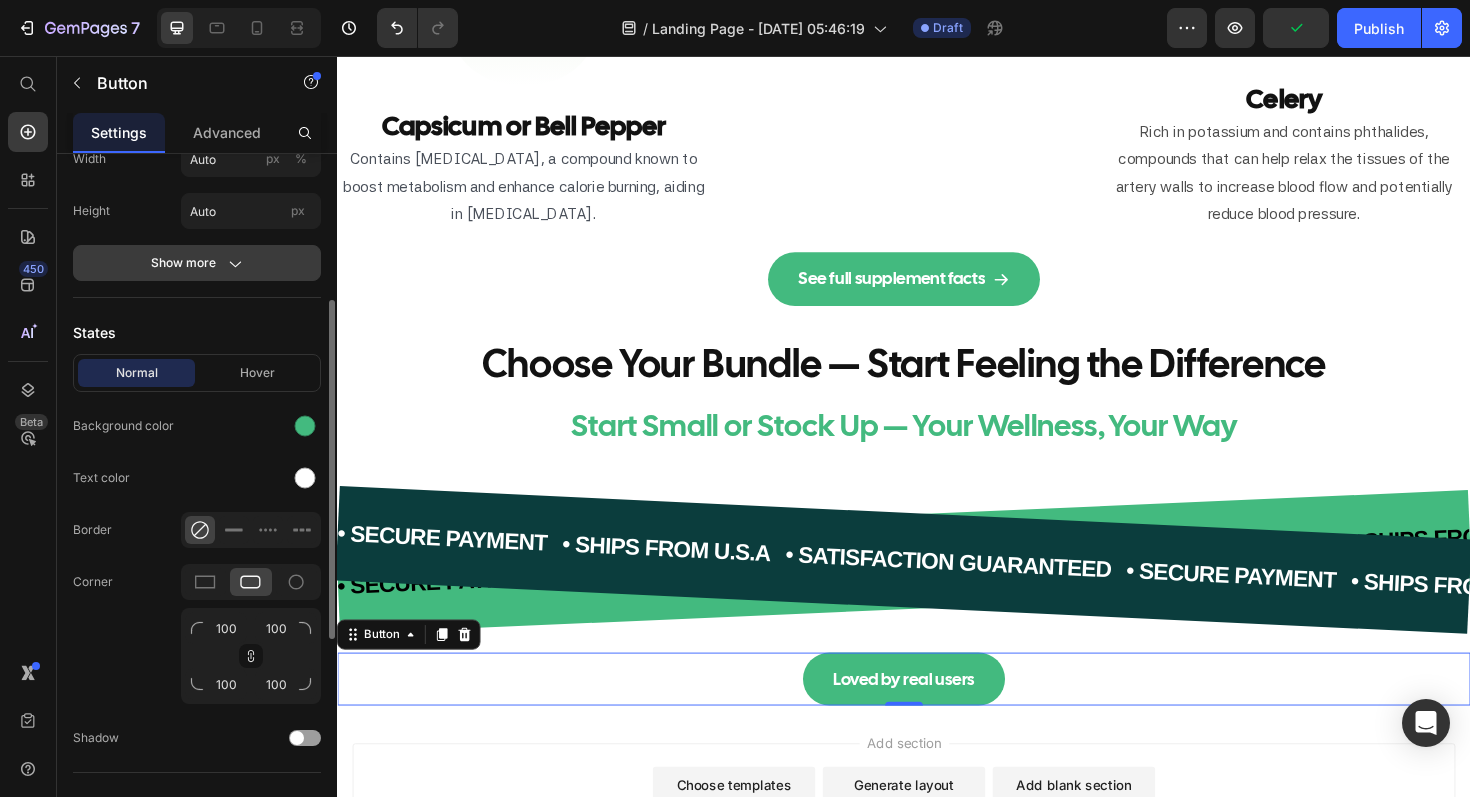 click on "Show more" 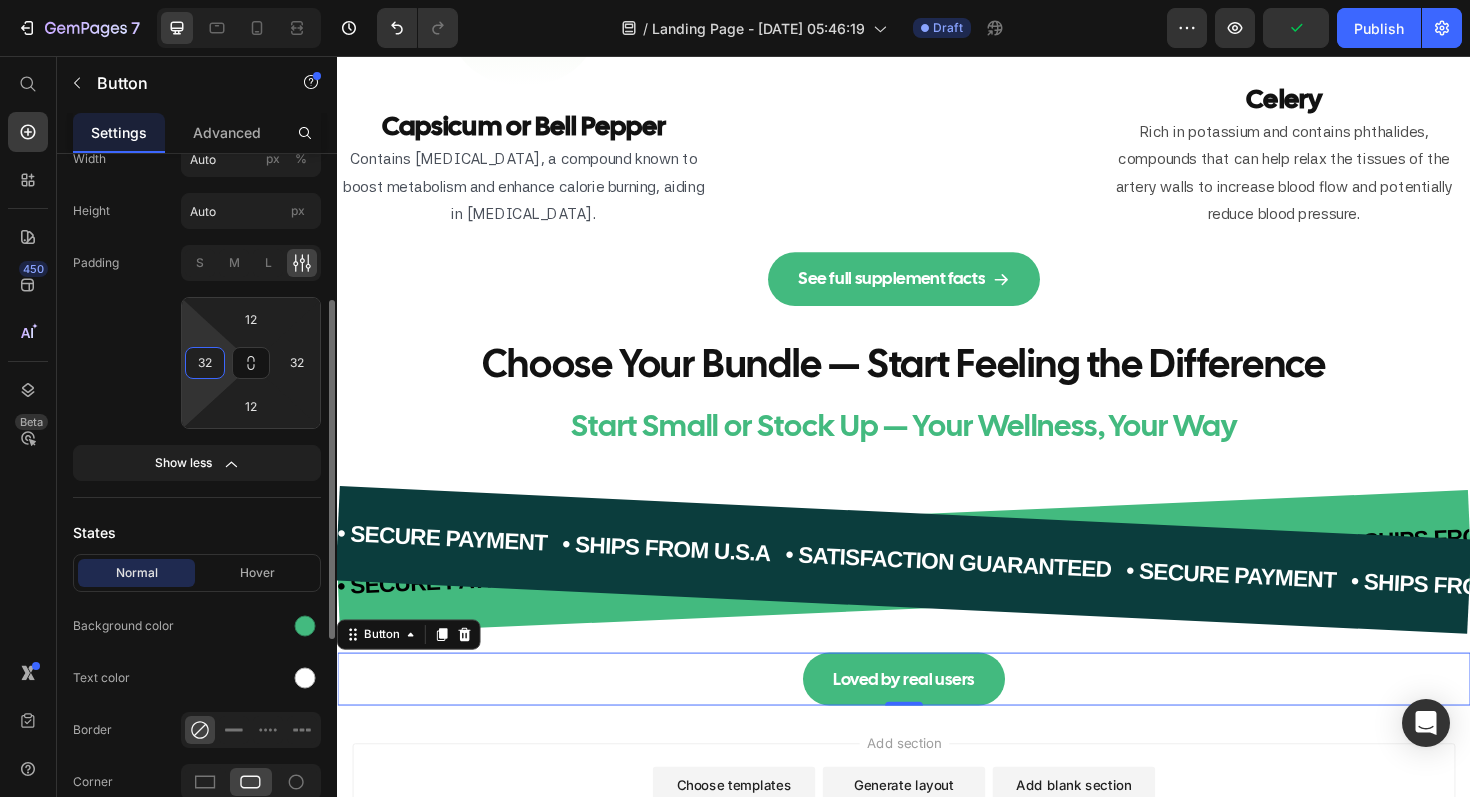 click on "32" at bounding box center (205, 363) 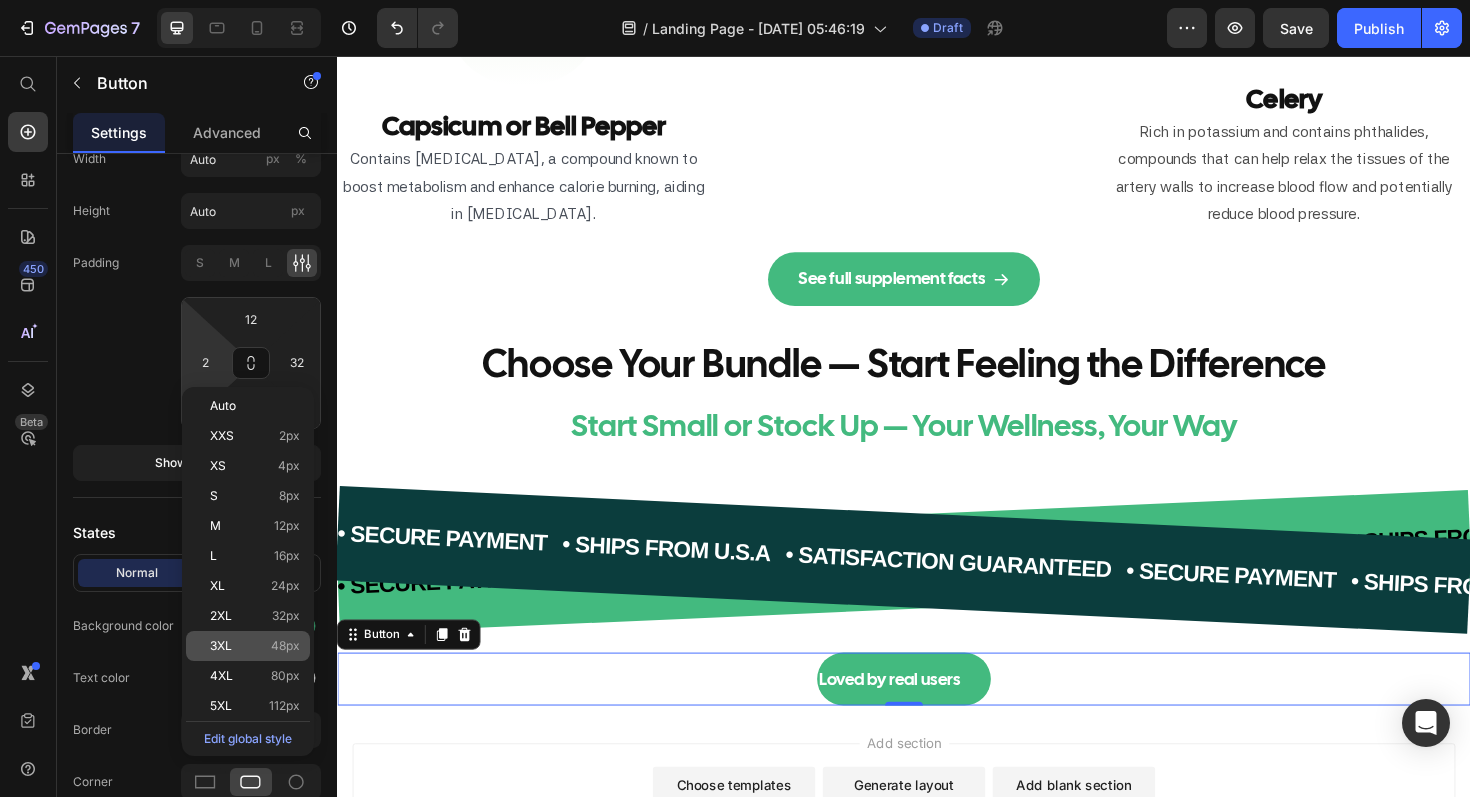 click on "3XL" at bounding box center [221, 646] 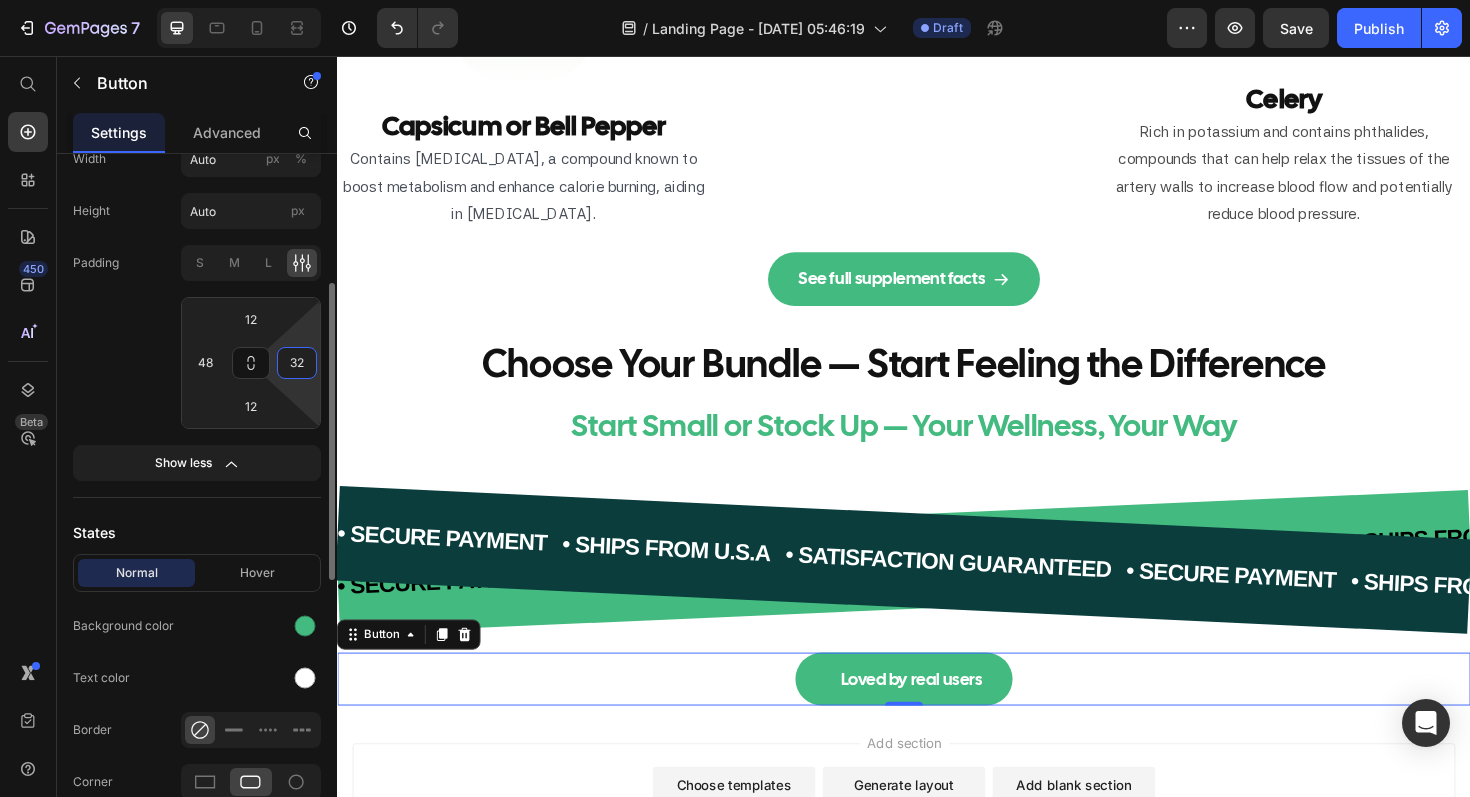 click on "32" at bounding box center [297, 363] 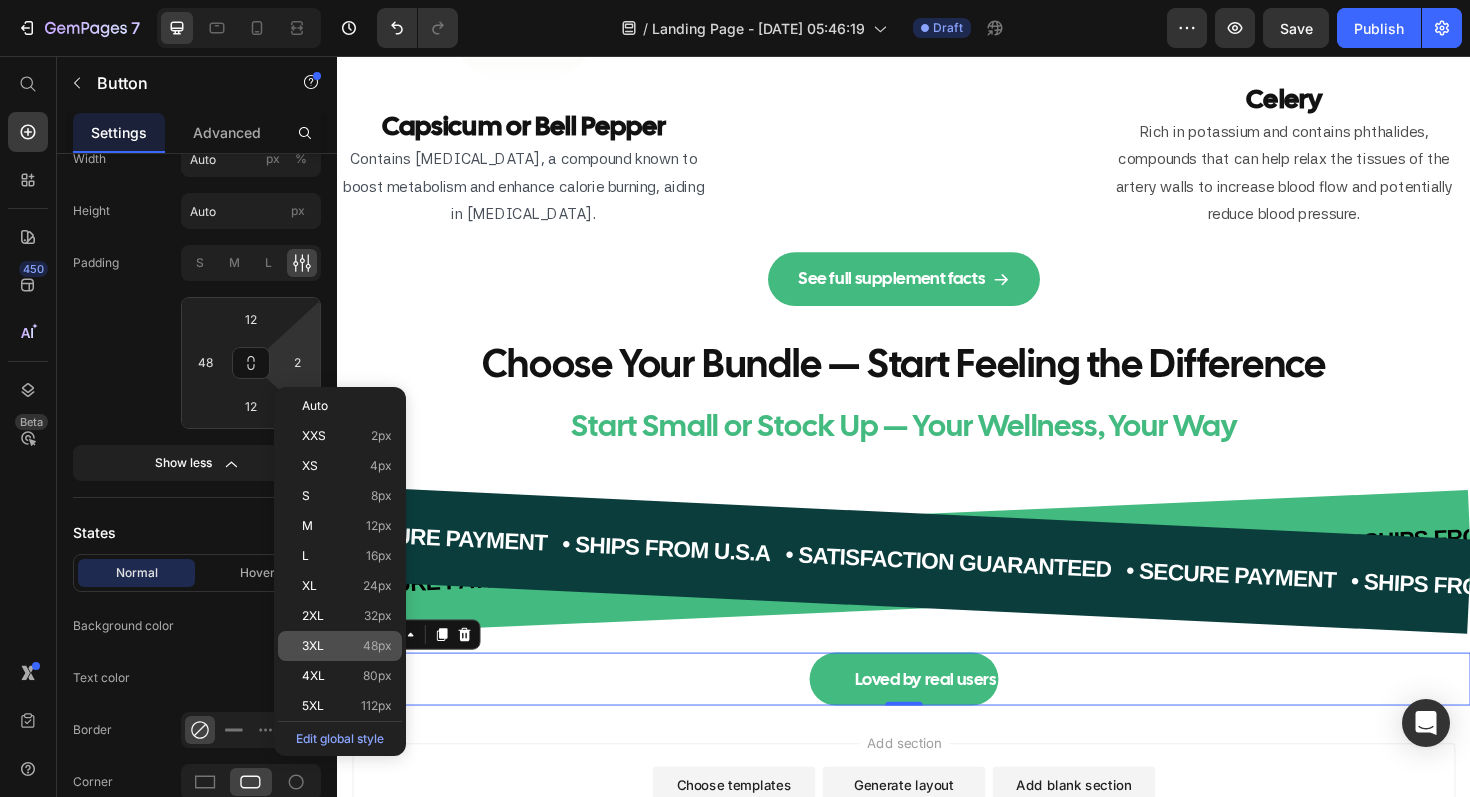 click on "3XL" at bounding box center (313, 646) 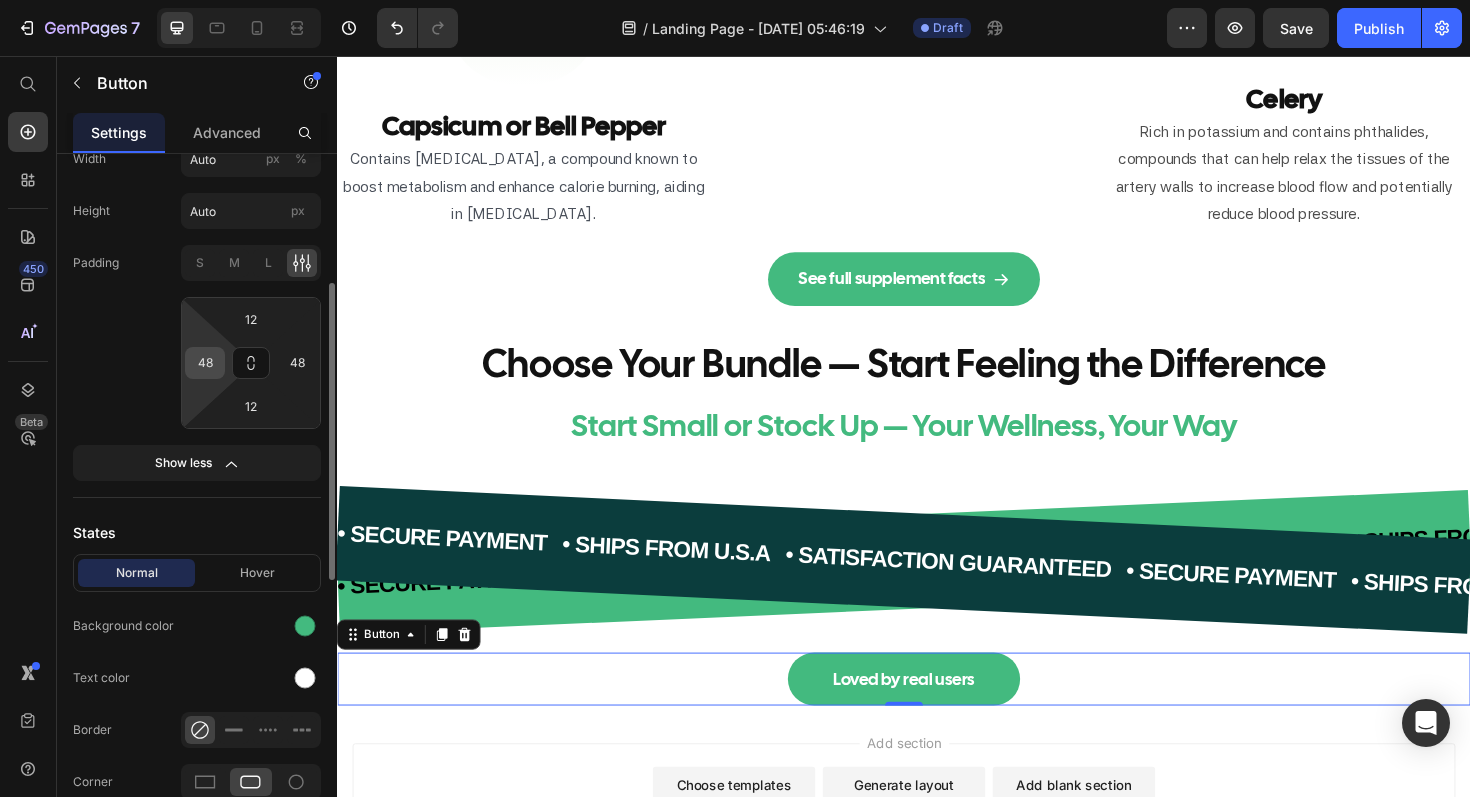 click on "48" at bounding box center (205, 363) 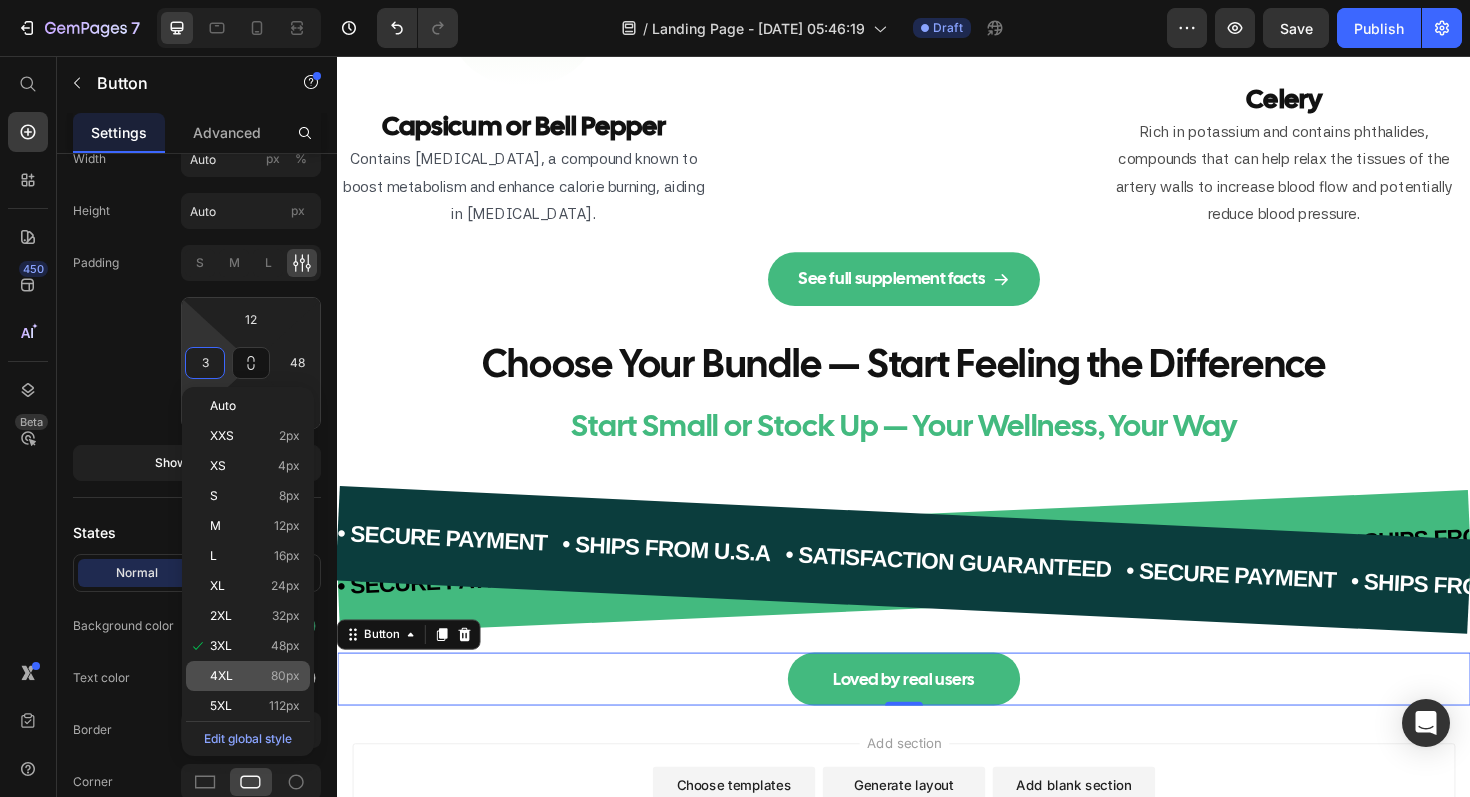 click on "4XL 80px" at bounding box center (255, 676) 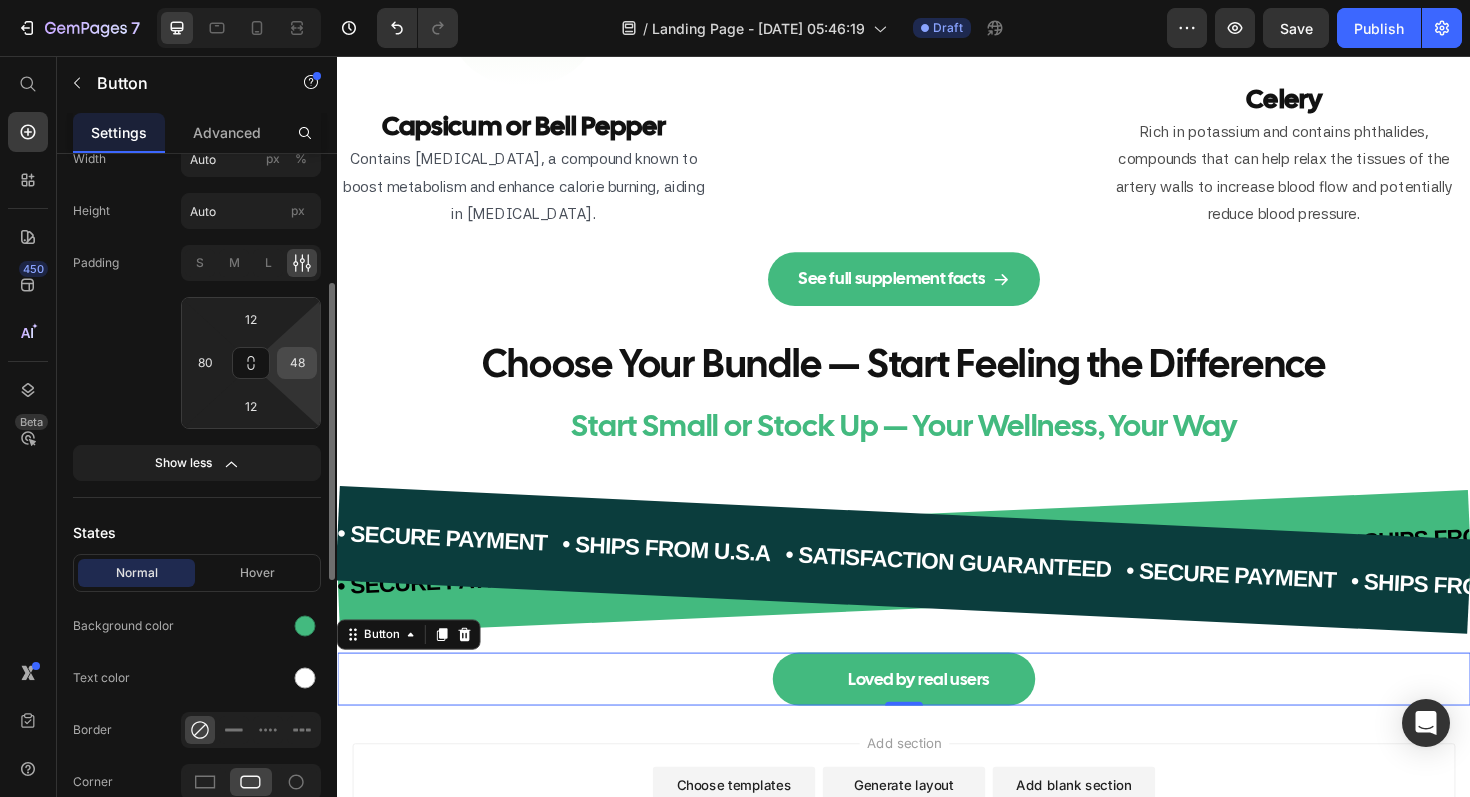 click on "48" at bounding box center [297, 363] 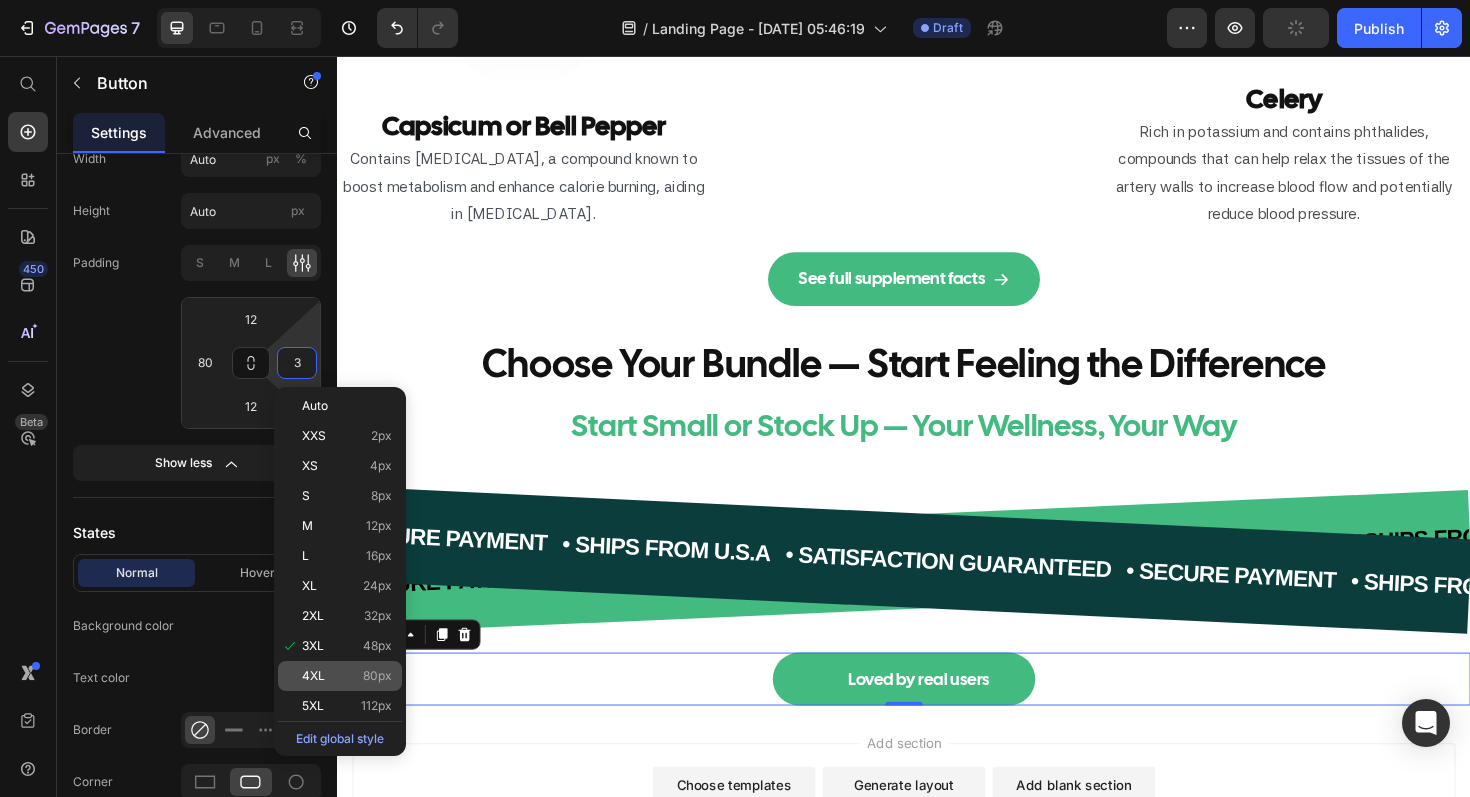 click on "80px" at bounding box center [377, 676] 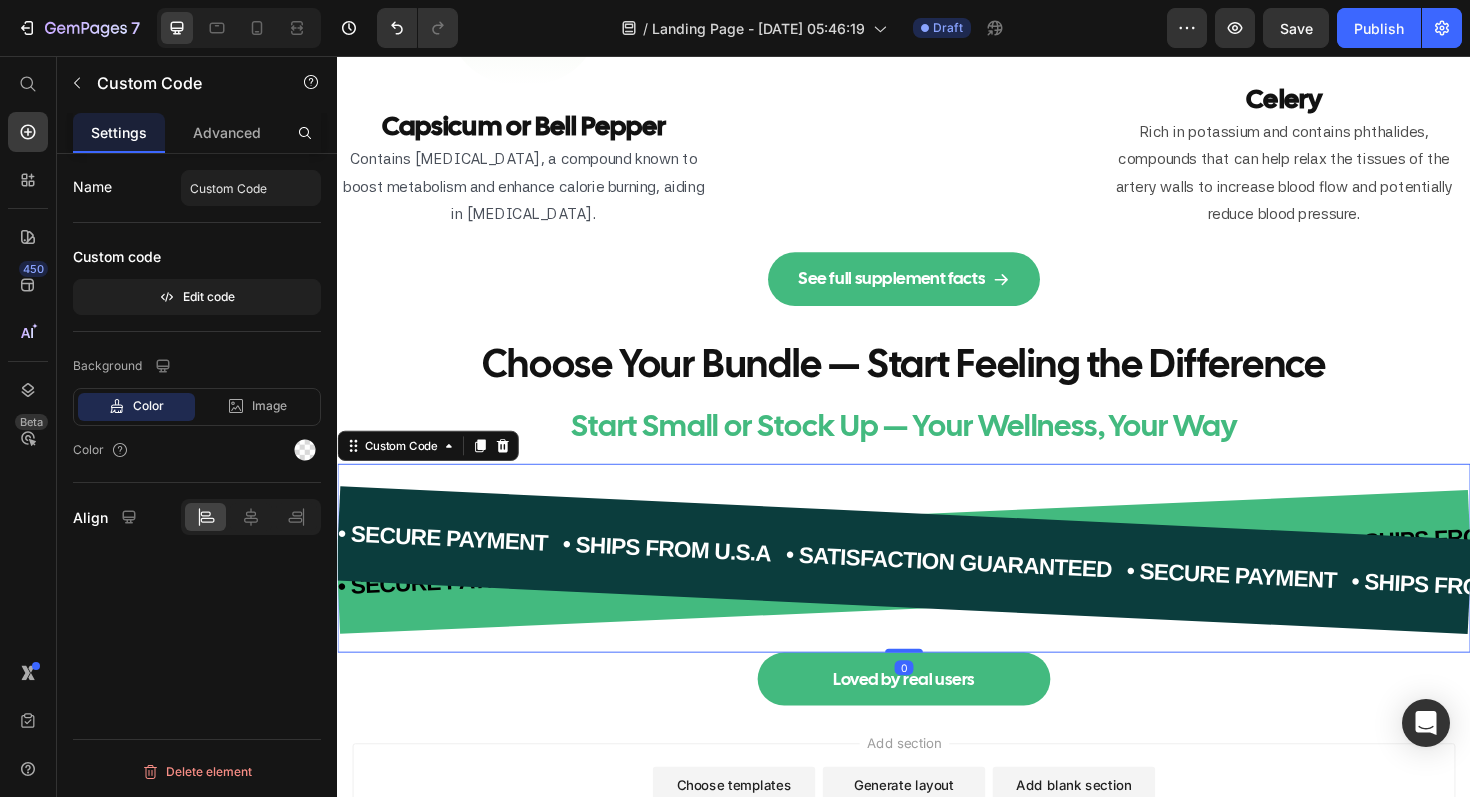 click on "• SECURE PAYMENT
• SHIPS FROM U.S.A
• SATISFACTION GUARANTEED
• SECURE PAYMENT
• SHIPS FROM U.S.A
• SATISFACTION GUARANTEED
• SECURE PAYMENT
• SHIPS FROM U.S.A
• SATISFACTION GUARANTEED
• SECURE PAYMENT
• SHIPS FROM U.S.A
• SATISFACTION GUARANTEED" at bounding box center [937, 588] 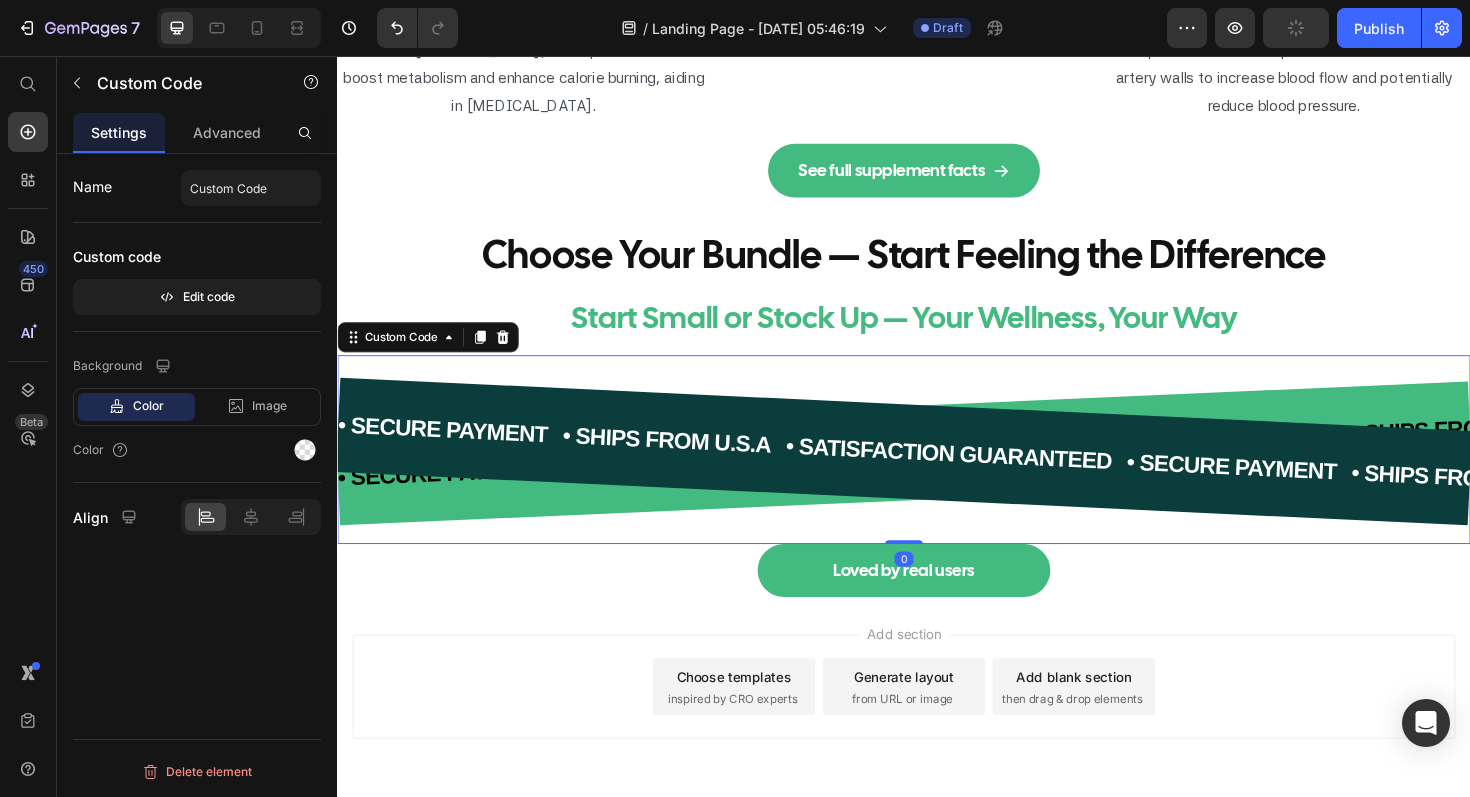 scroll, scrollTop: 10601, scrollLeft: 0, axis: vertical 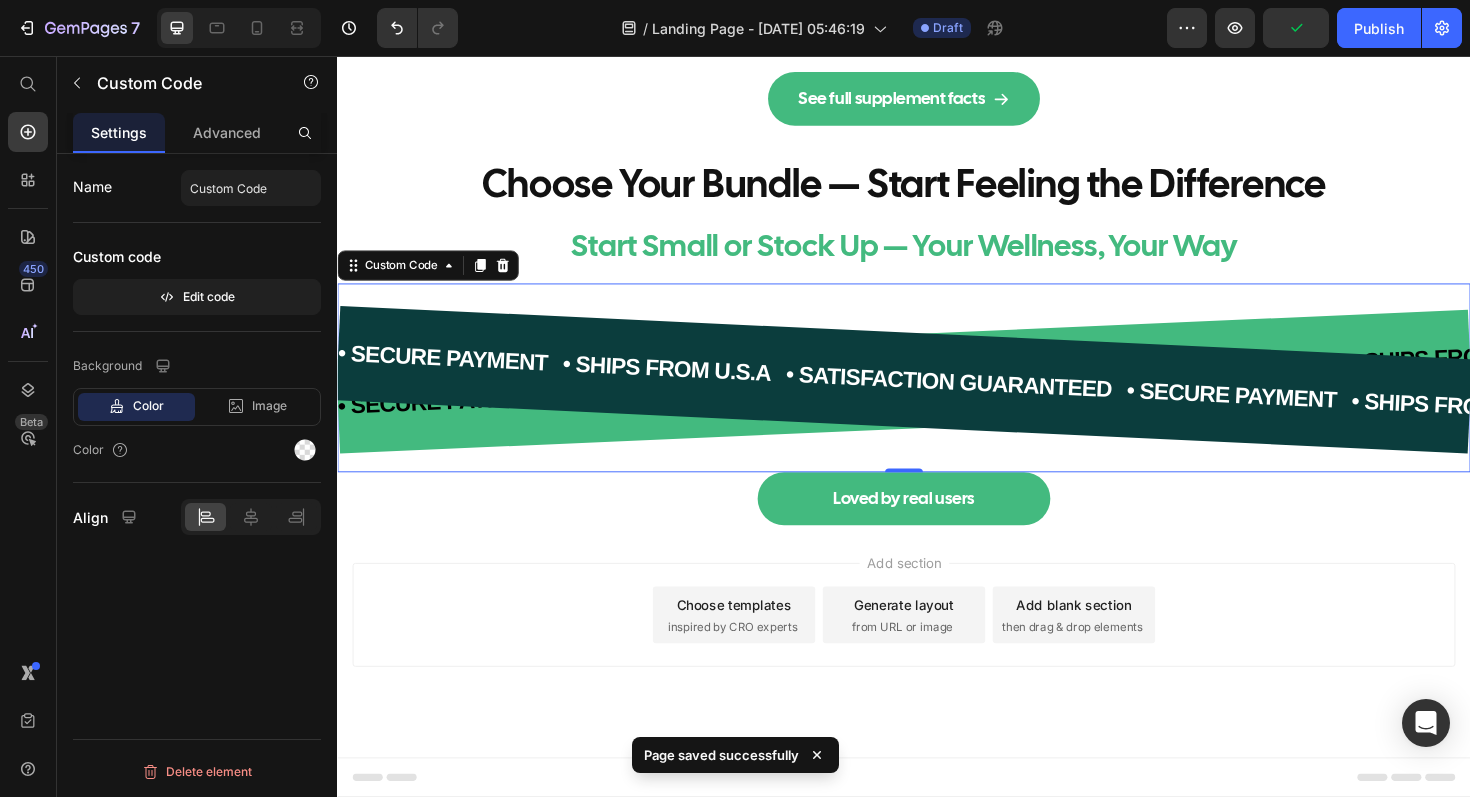 click on "Add section Choose templates inspired by CRO experts Generate layout from URL or image Add blank section then drag & drop elements" at bounding box center [937, 648] 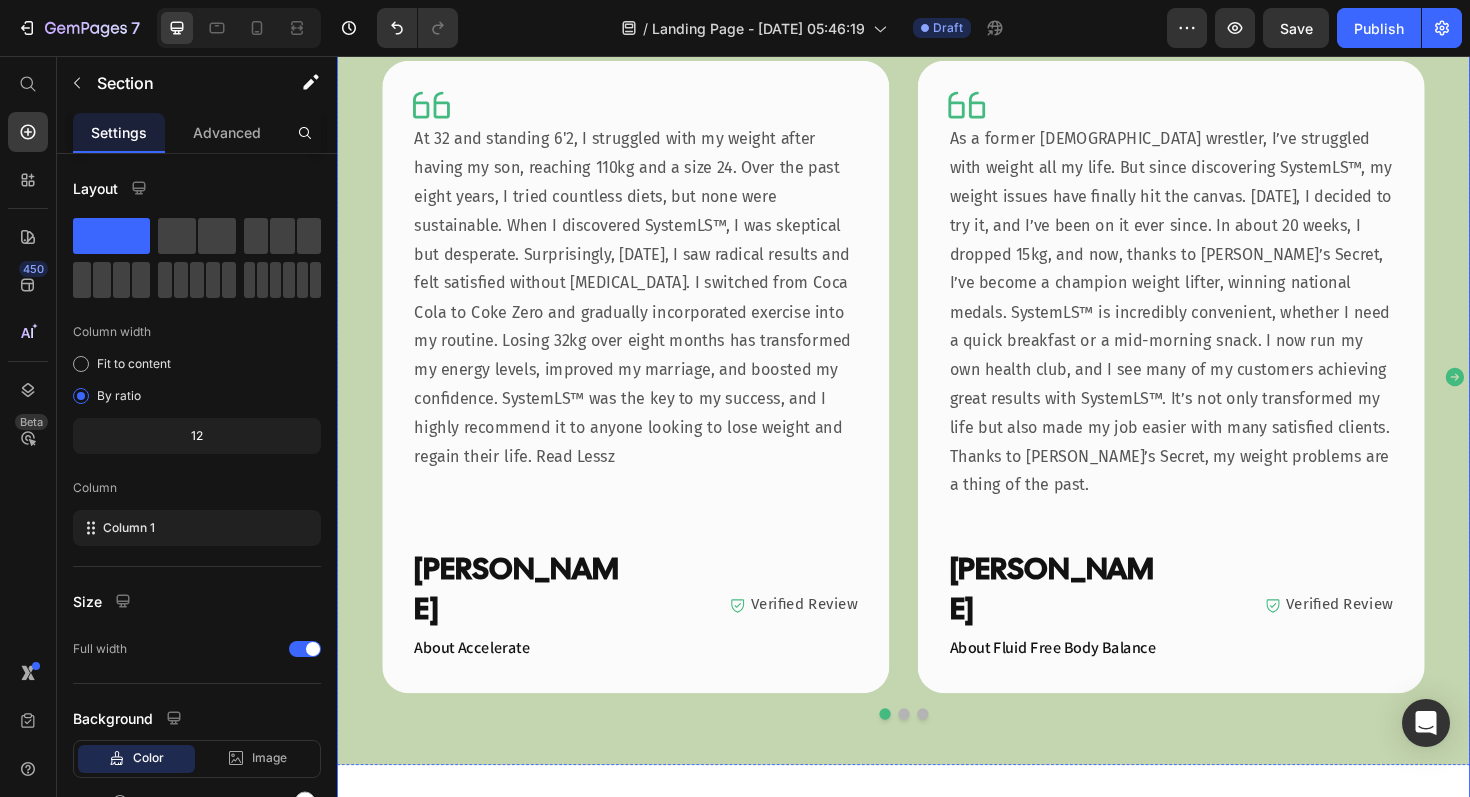 scroll, scrollTop: 11650, scrollLeft: 0, axis: vertical 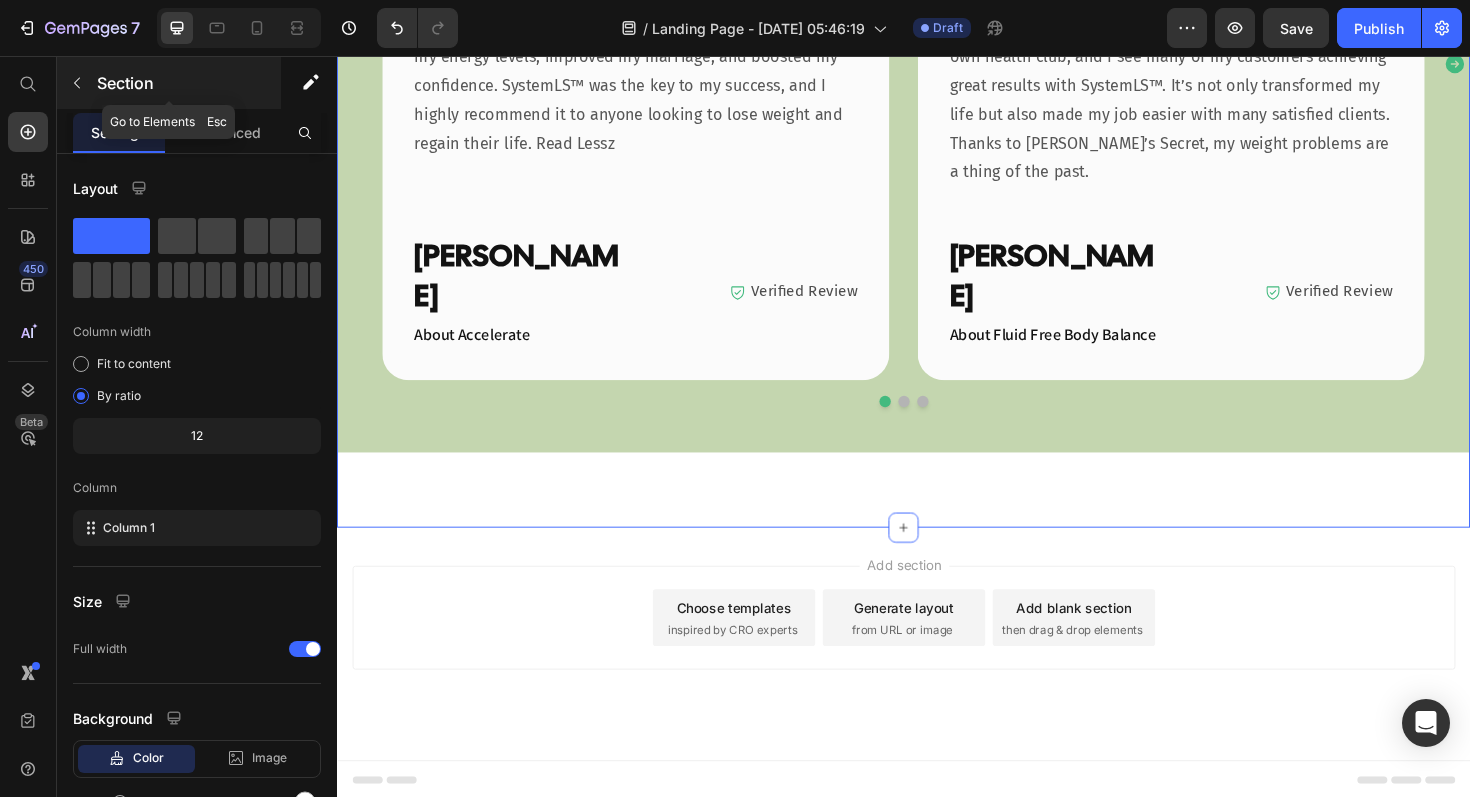 click 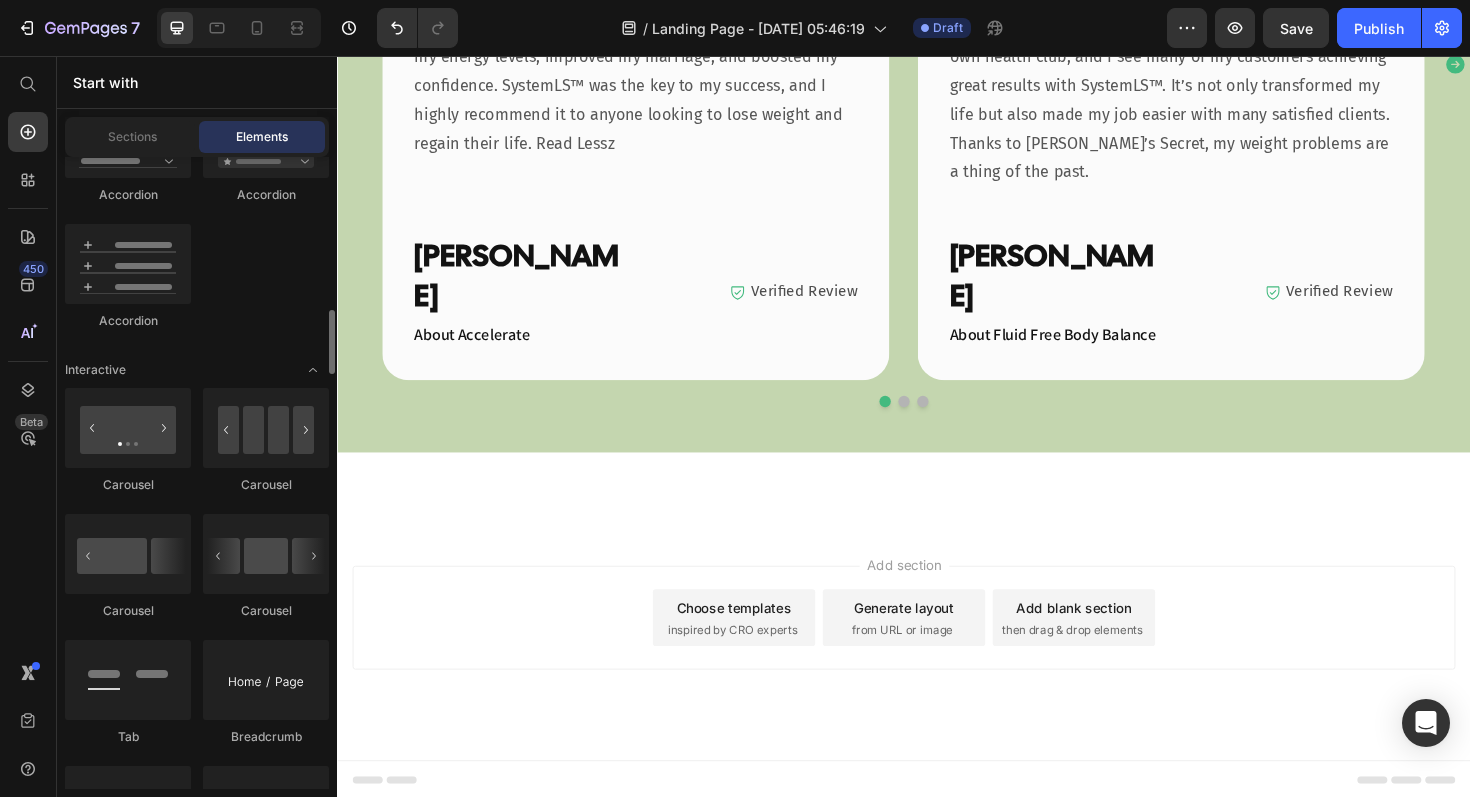 scroll, scrollTop: 1872, scrollLeft: 0, axis: vertical 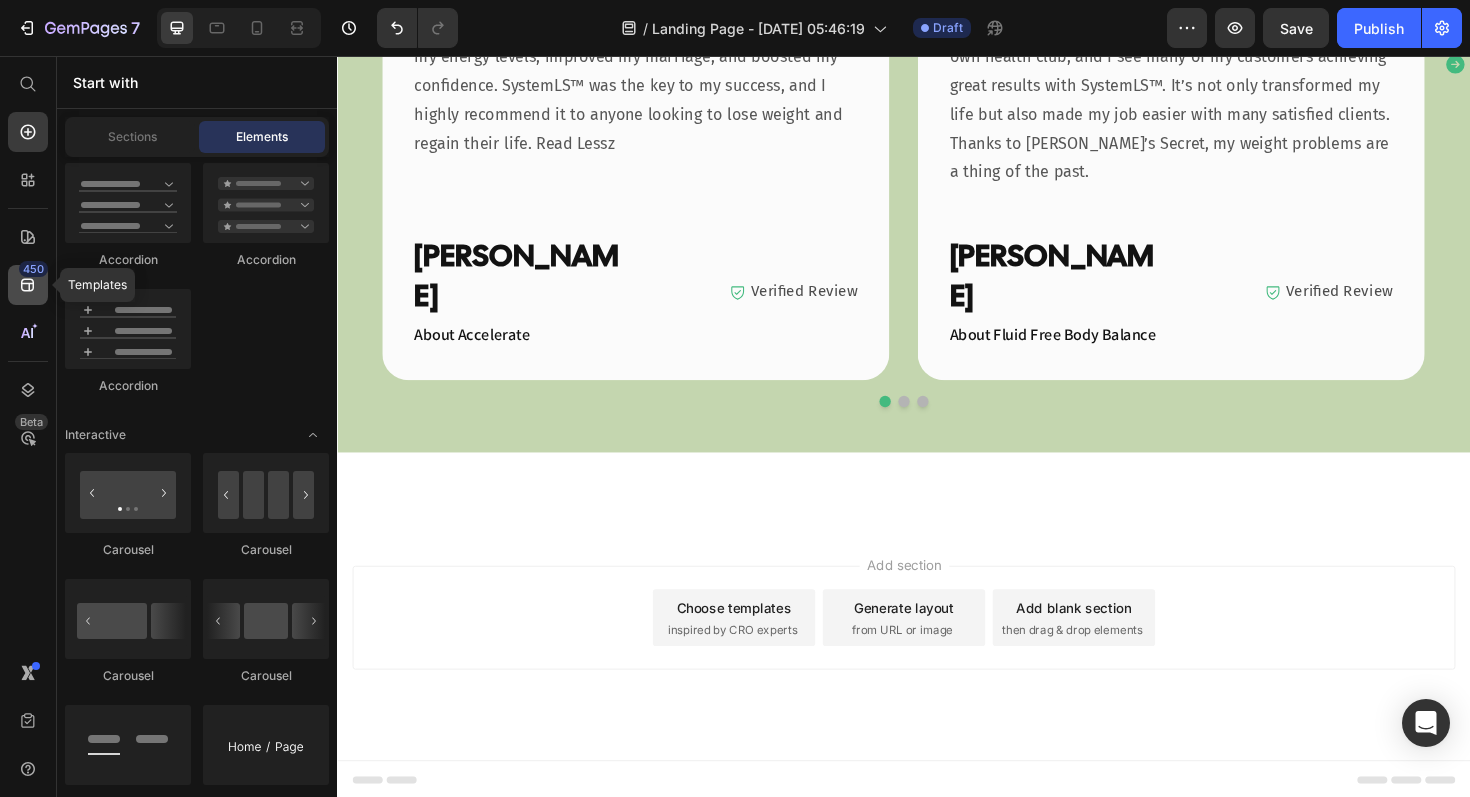 click on "450" at bounding box center [33, 269] 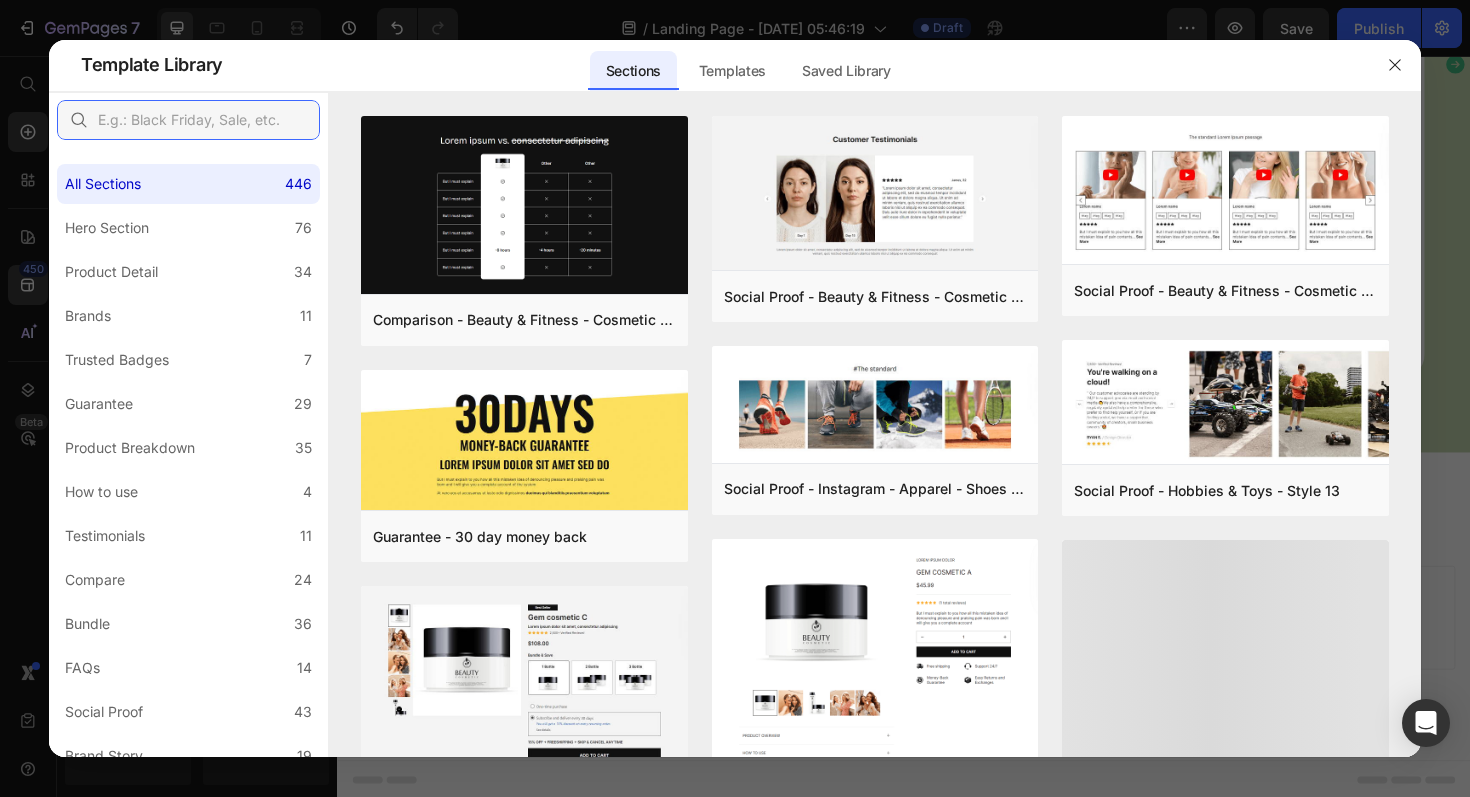 click at bounding box center [188, 120] 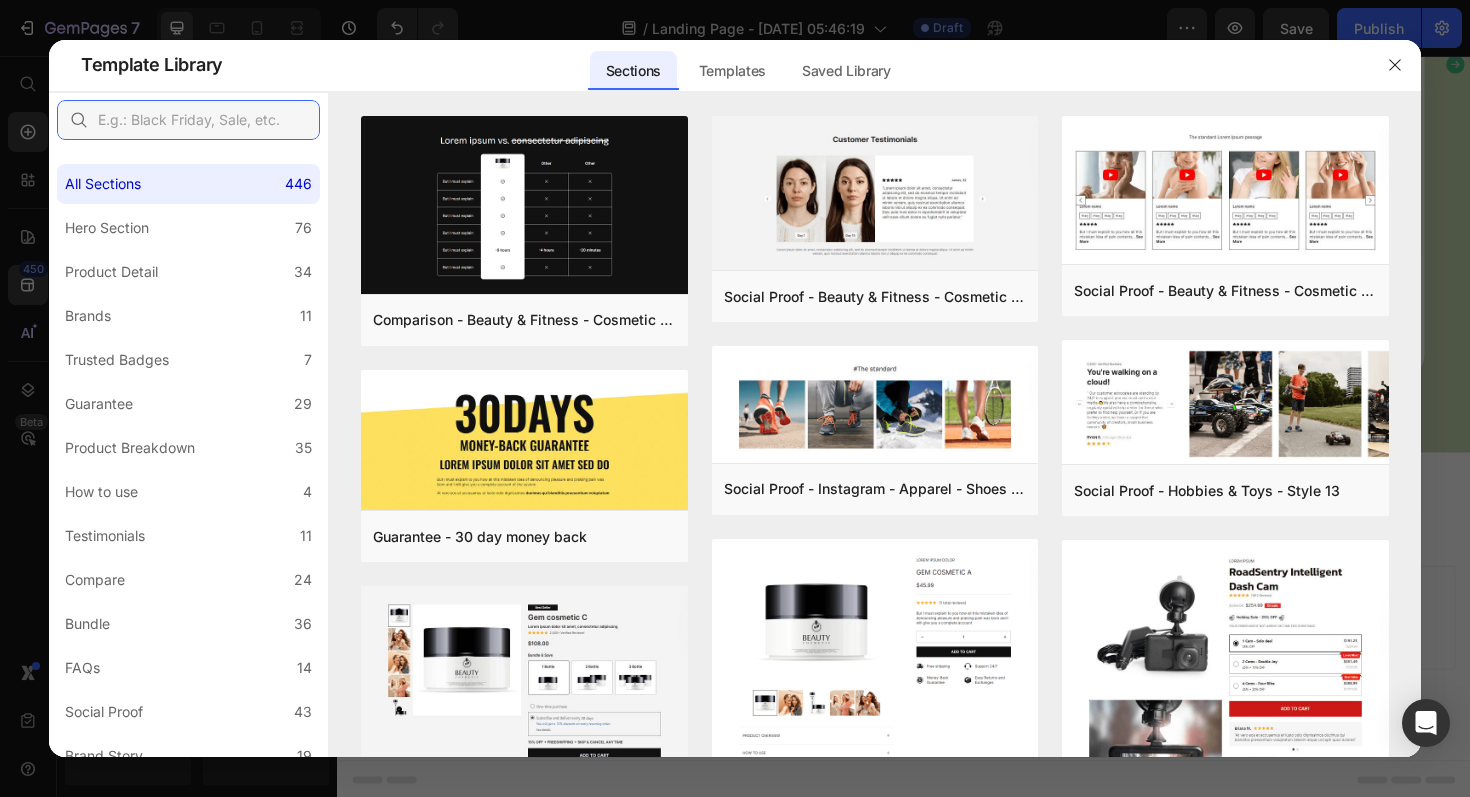 type on "f" 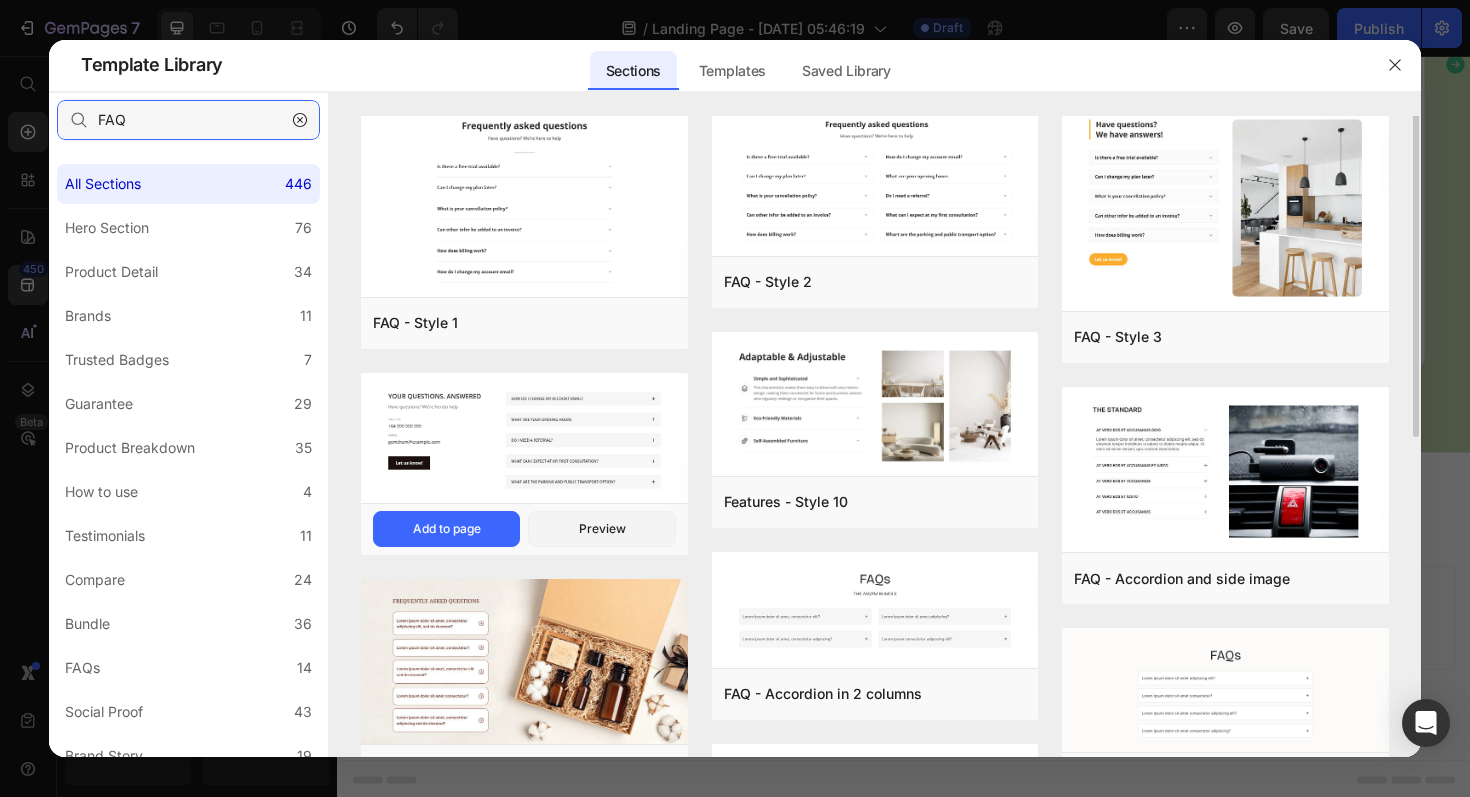scroll, scrollTop: 0, scrollLeft: 0, axis: both 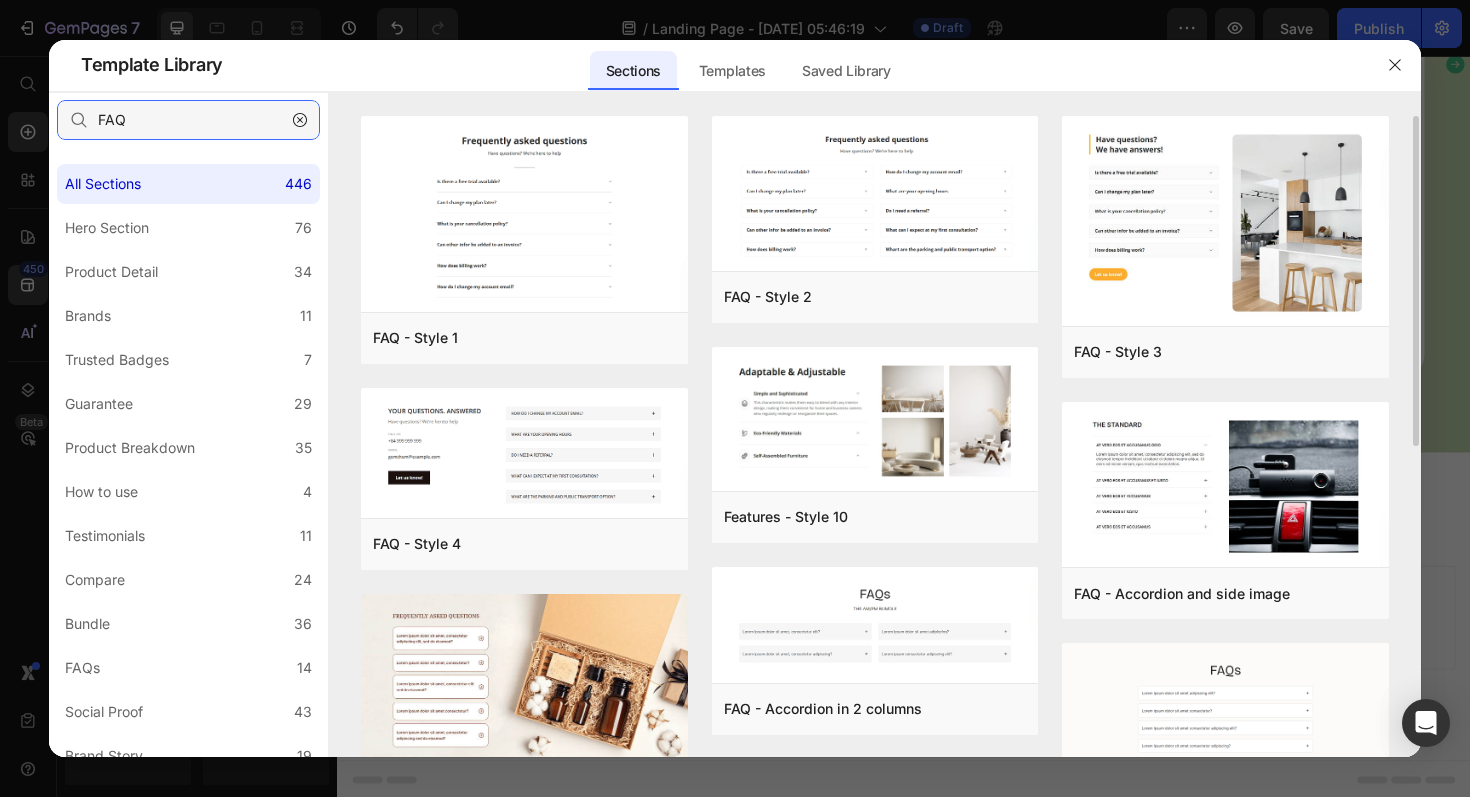 type on "FAQ" 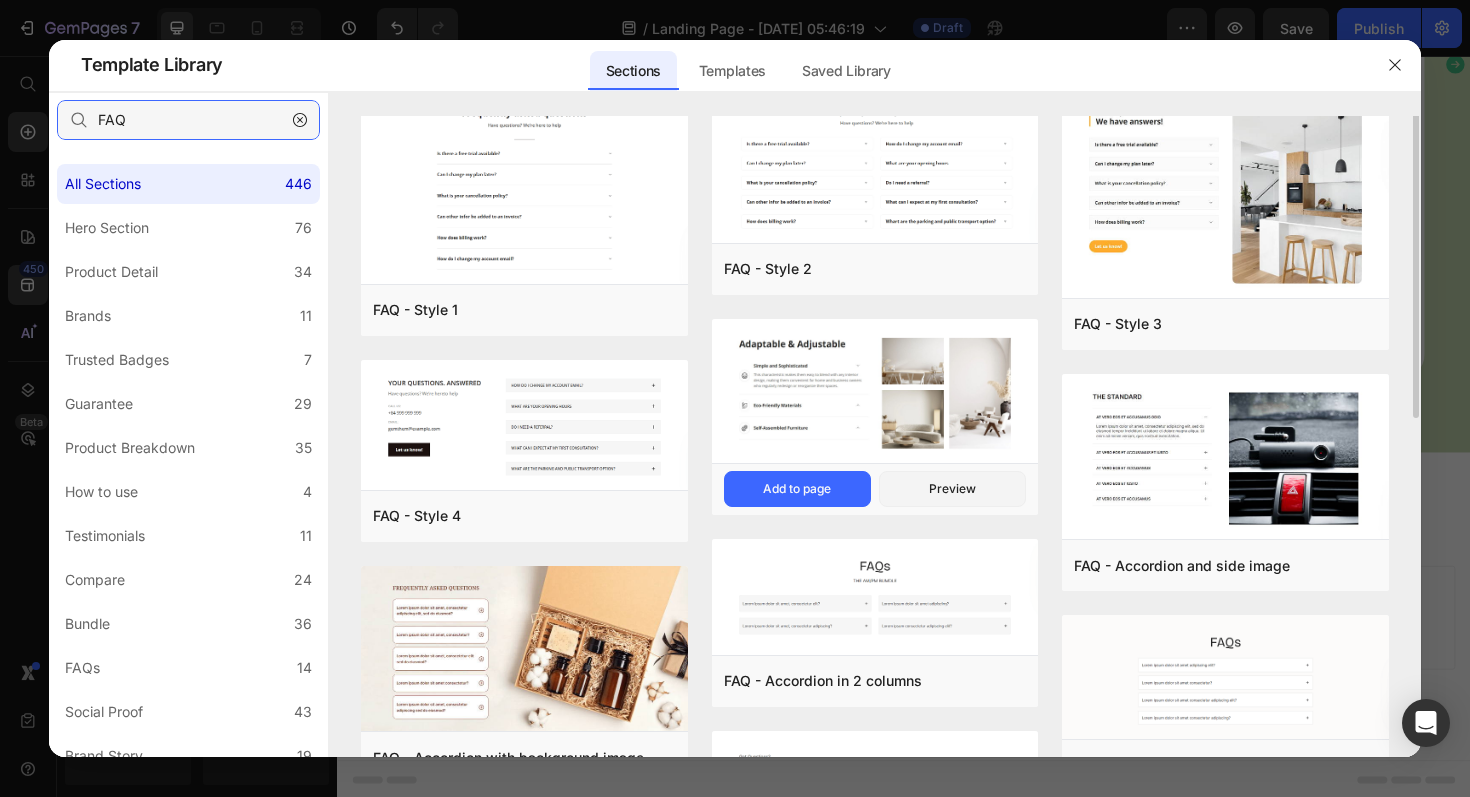 scroll, scrollTop: 0, scrollLeft: 0, axis: both 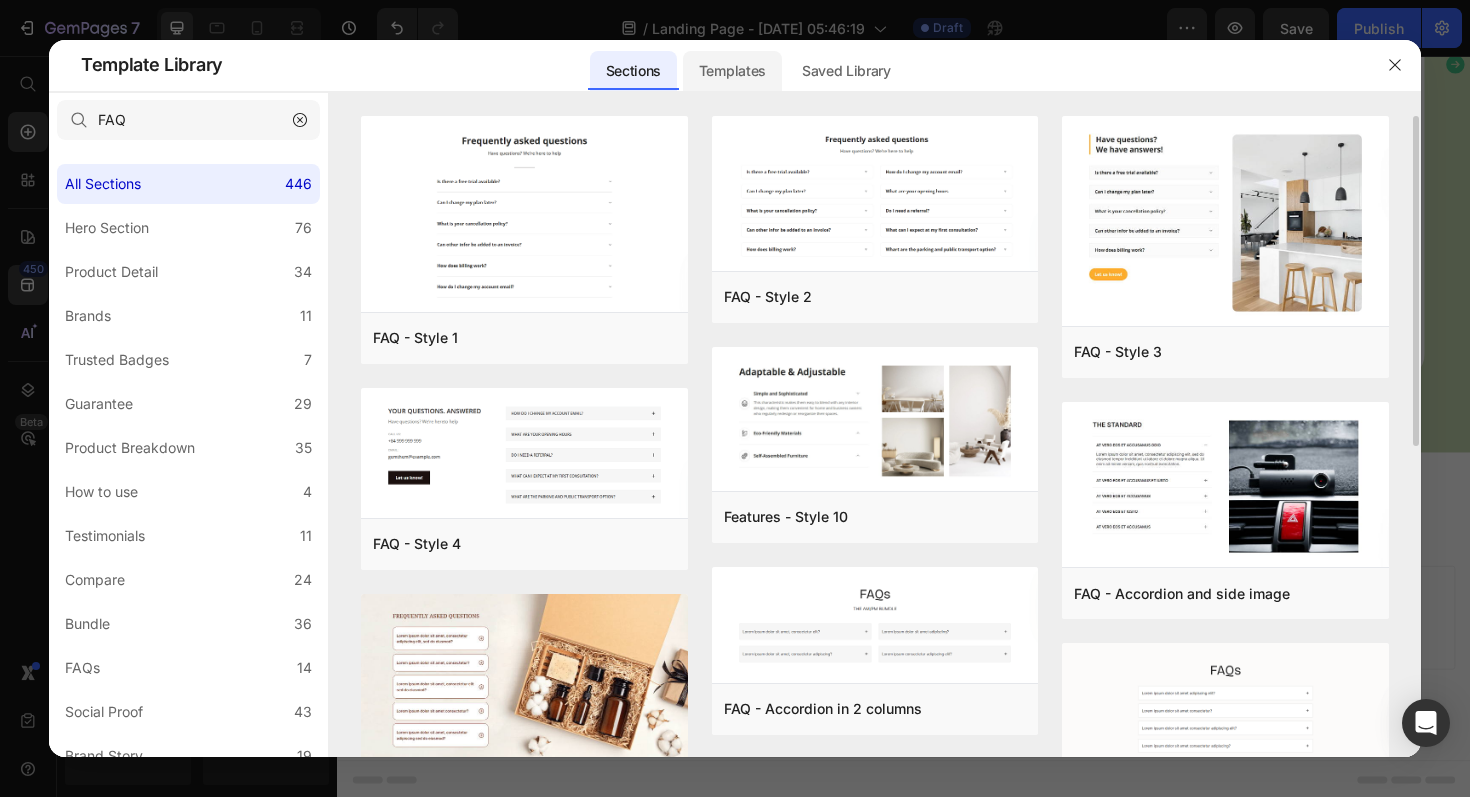 click on "Templates" 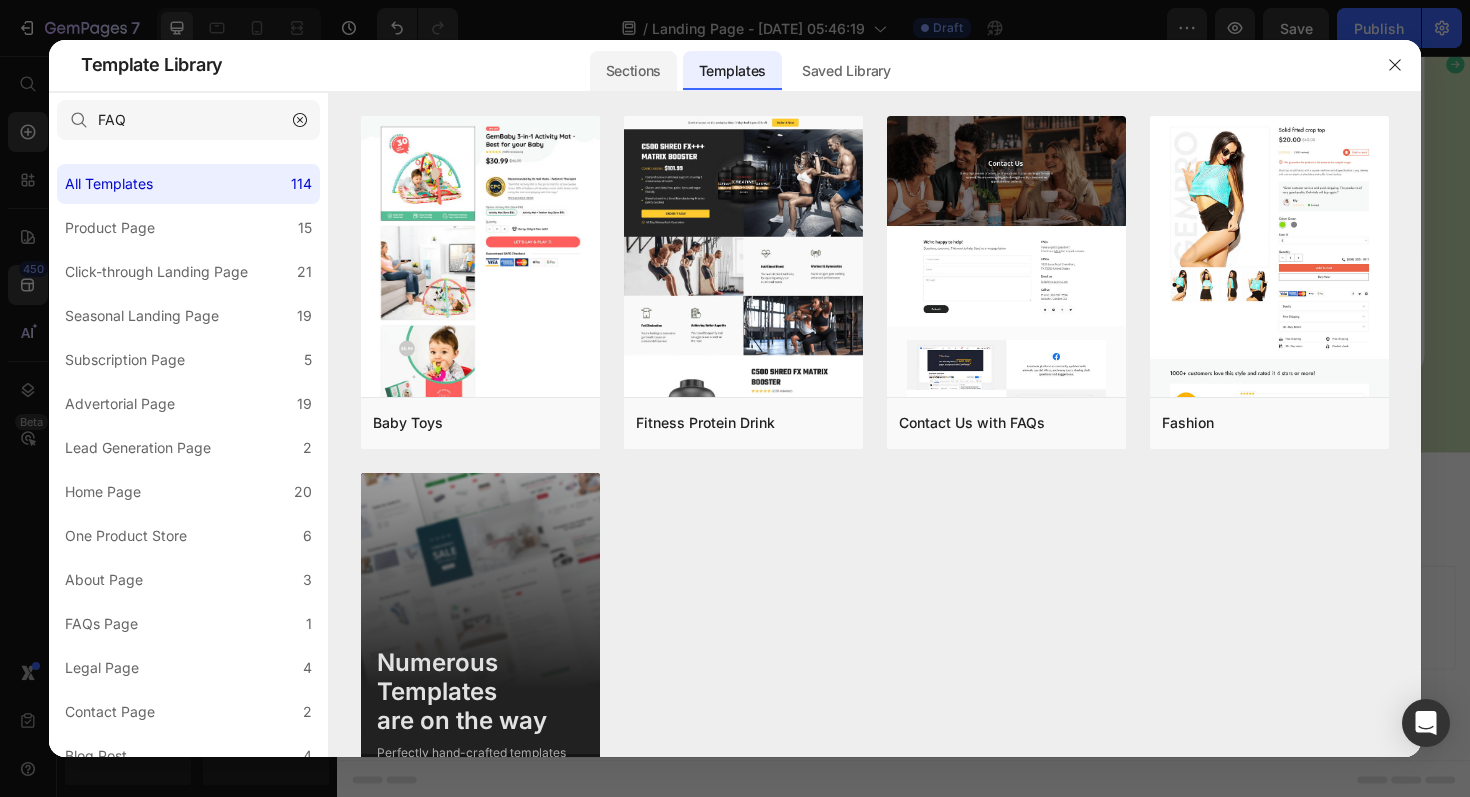 click on "Sections" 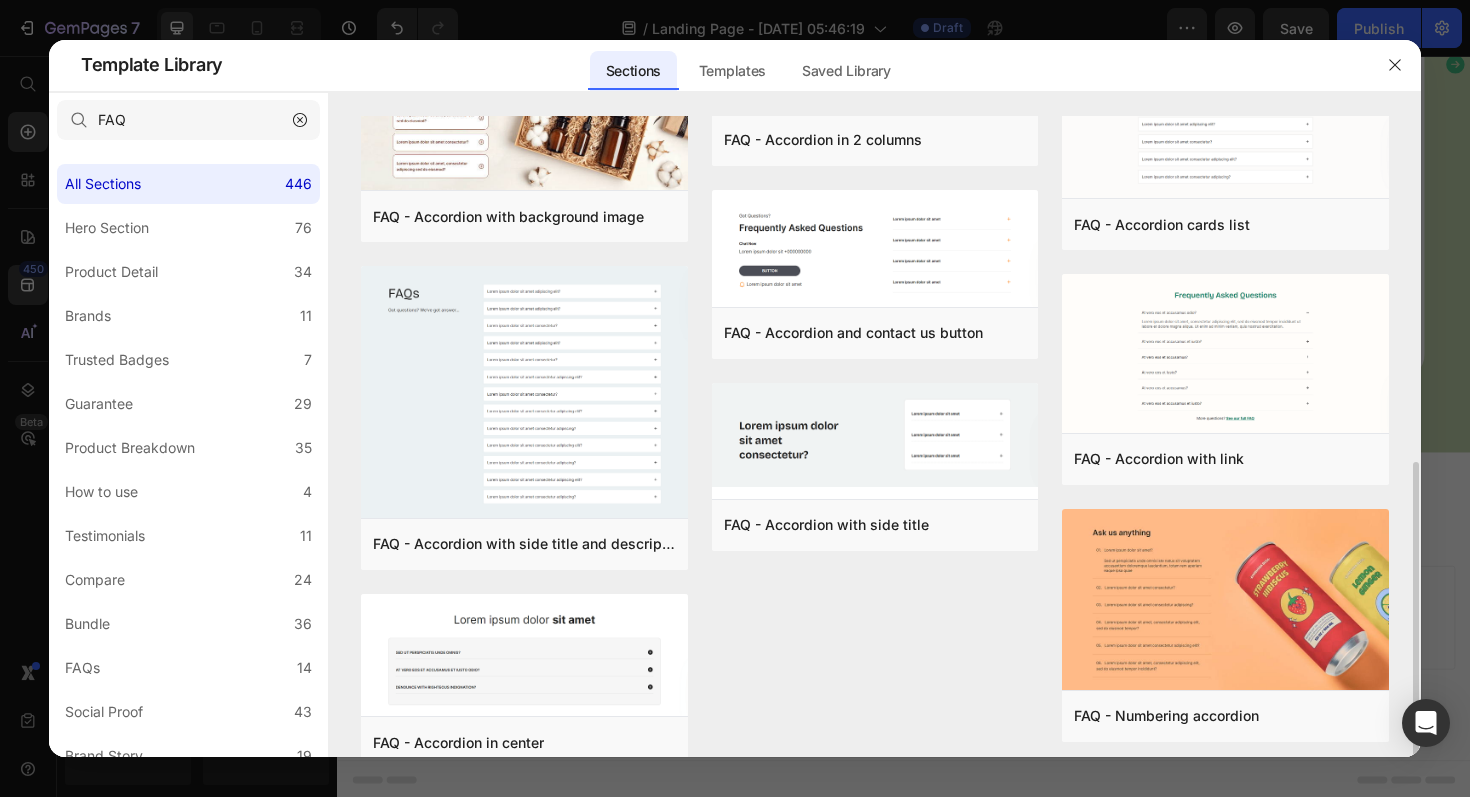 scroll, scrollTop: 604, scrollLeft: 0, axis: vertical 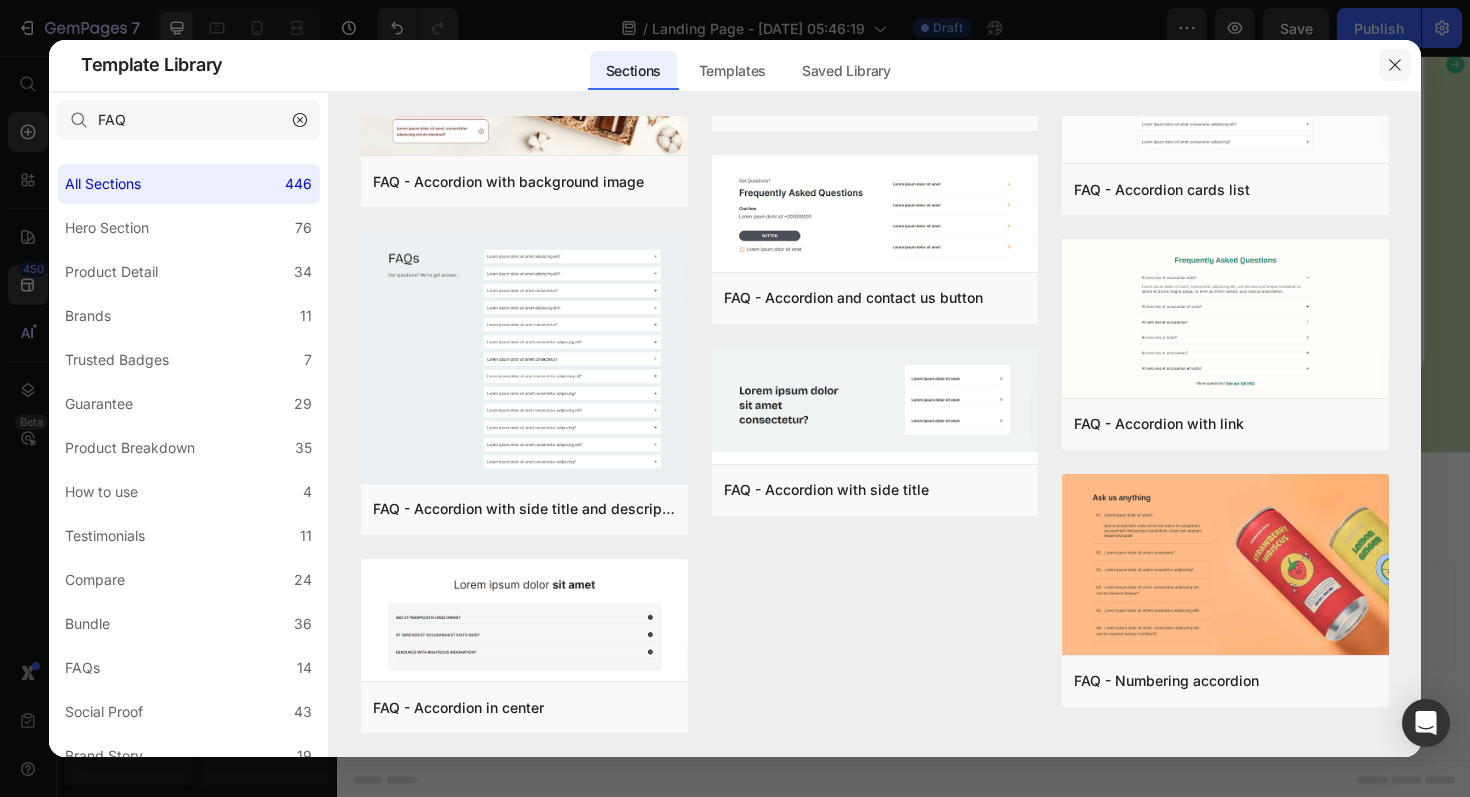 drag, startPoint x: 1395, startPoint y: 76, endPoint x: 1057, endPoint y: 55, distance: 338.65173 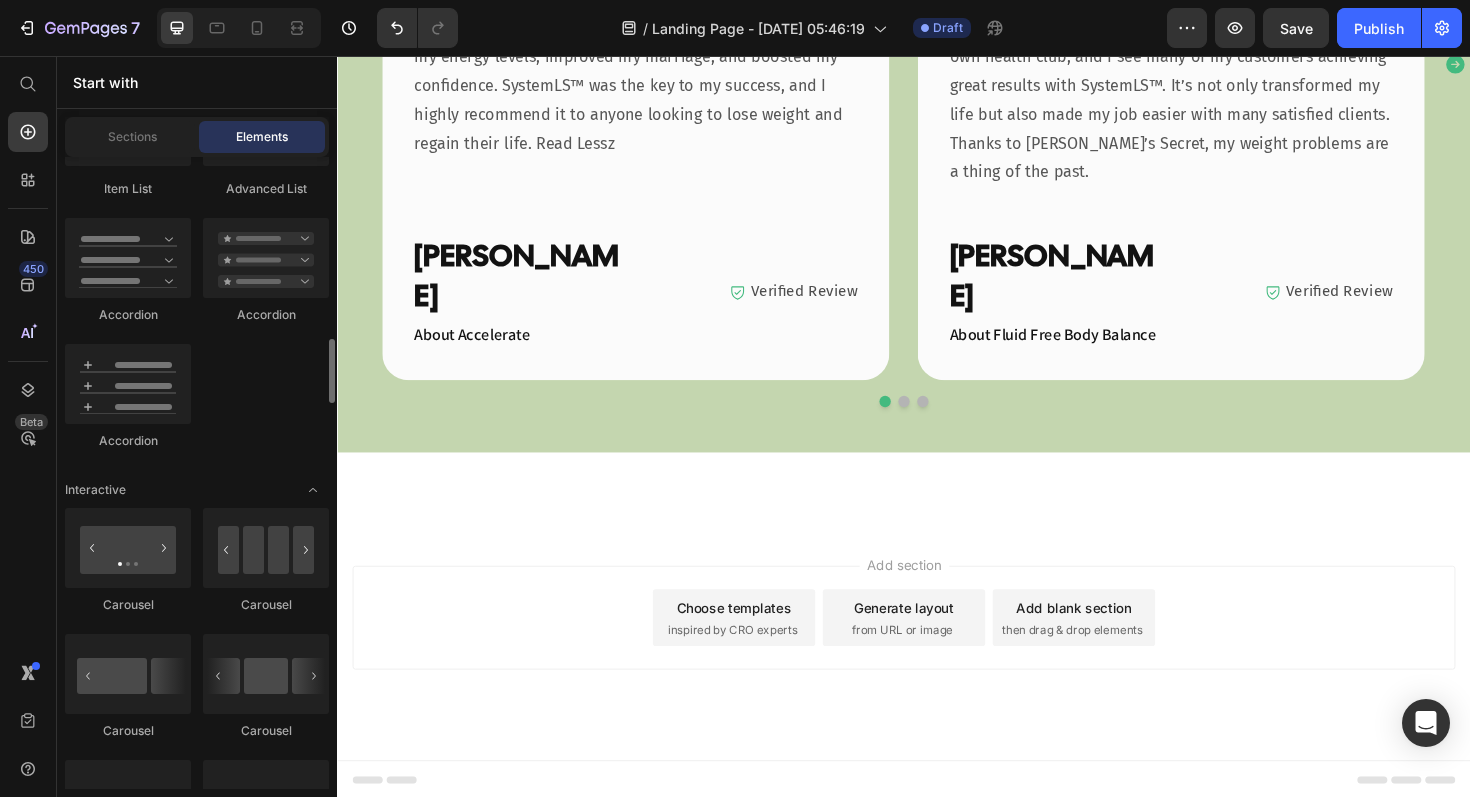 scroll, scrollTop: 1814, scrollLeft: 0, axis: vertical 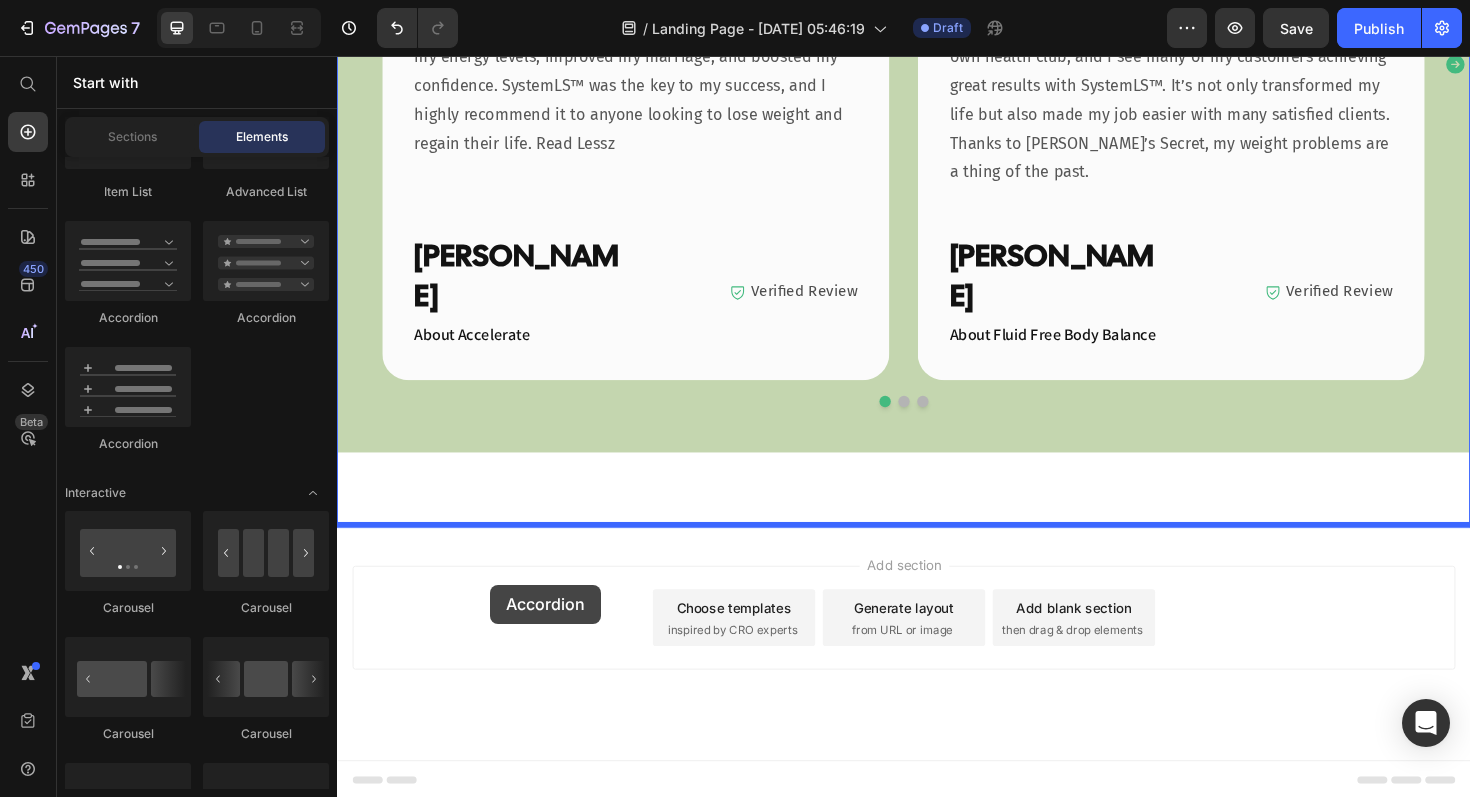drag, startPoint x: 472, startPoint y: 308, endPoint x: 499, endPoint y: 616, distance: 309.18118 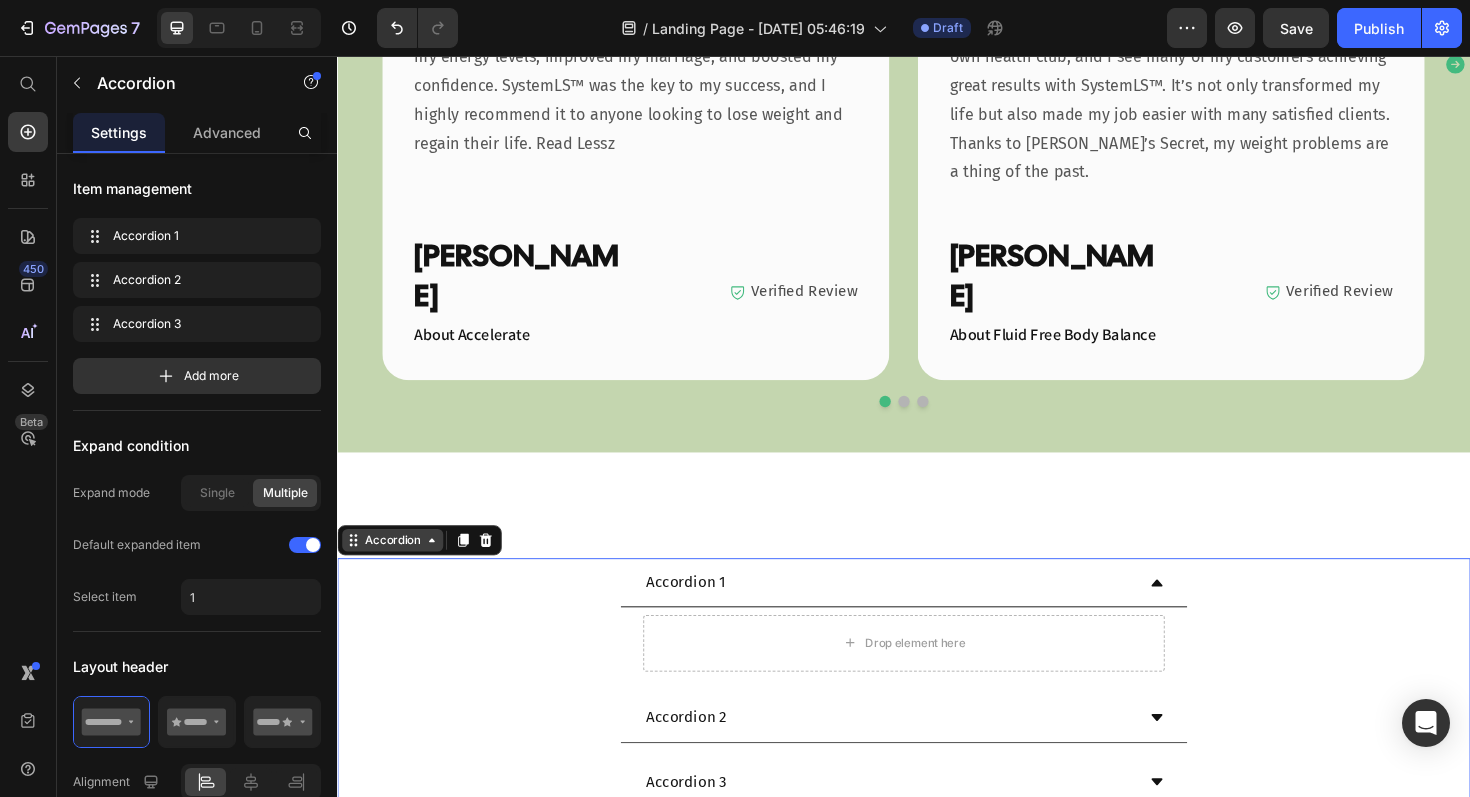 click on "Accordion" at bounding box center [395, 569] 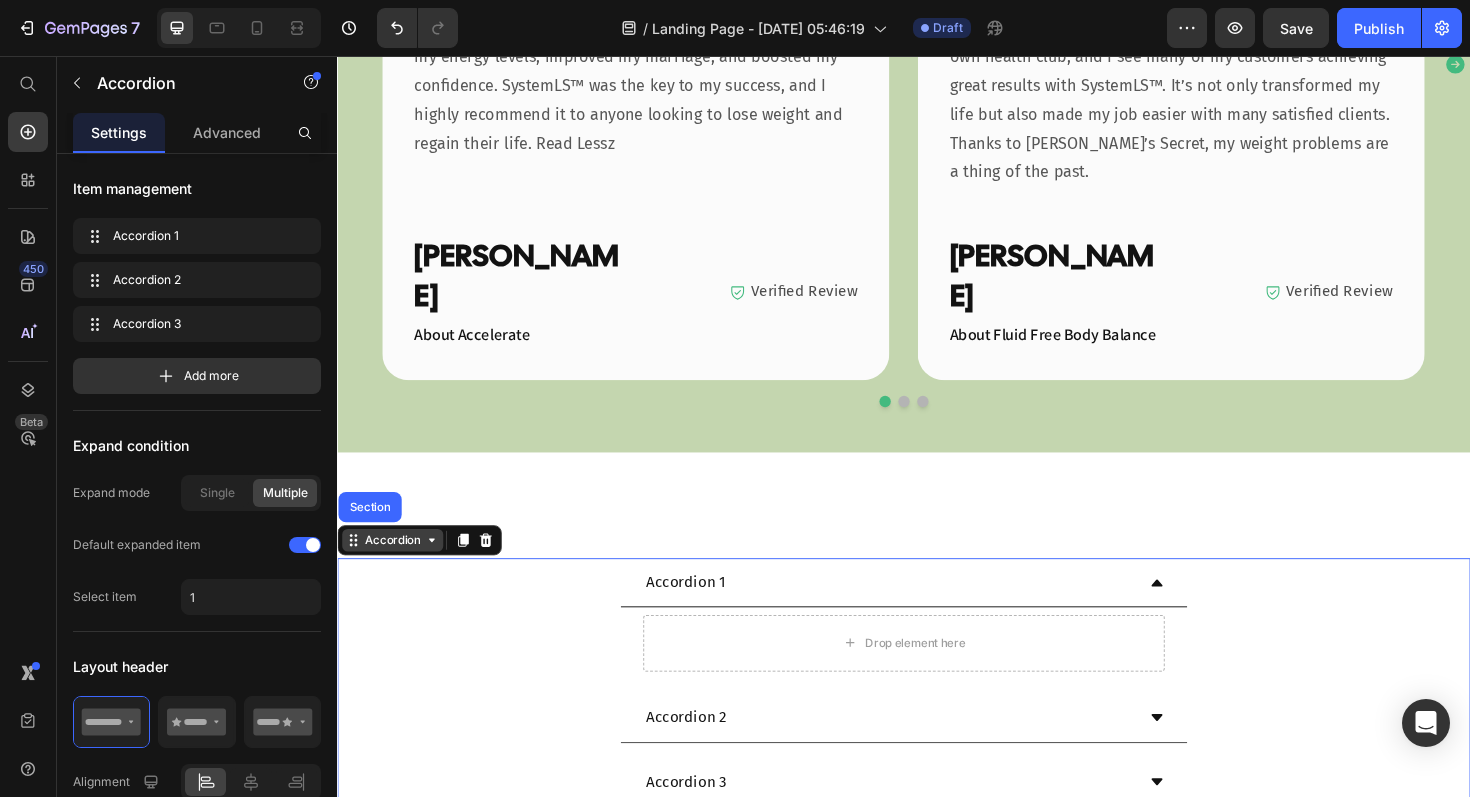 click on "Accordion" at bounding box center (395, 569) 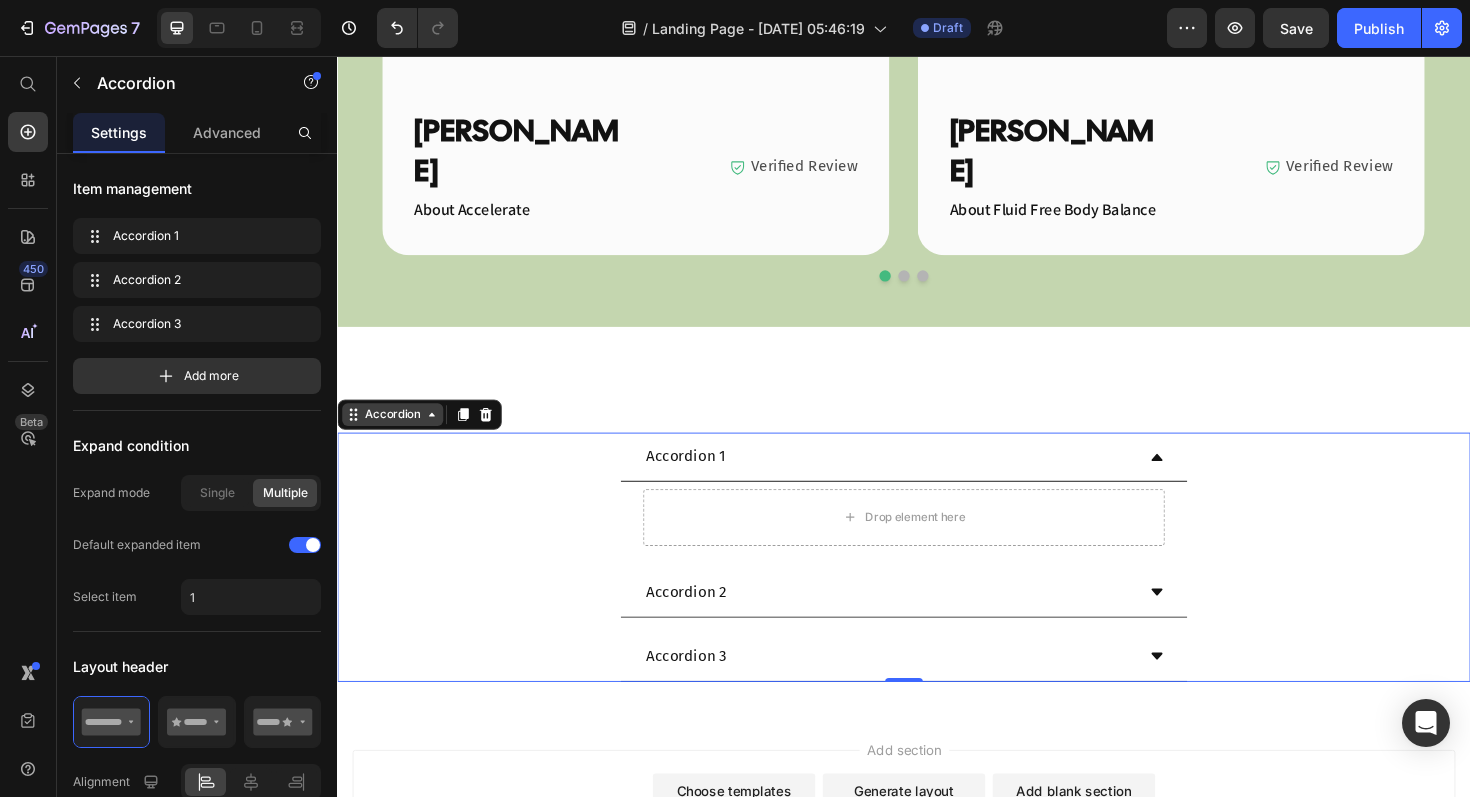 scroll, scrollTop: 11977, scrollLeft: 0, axis: vertical 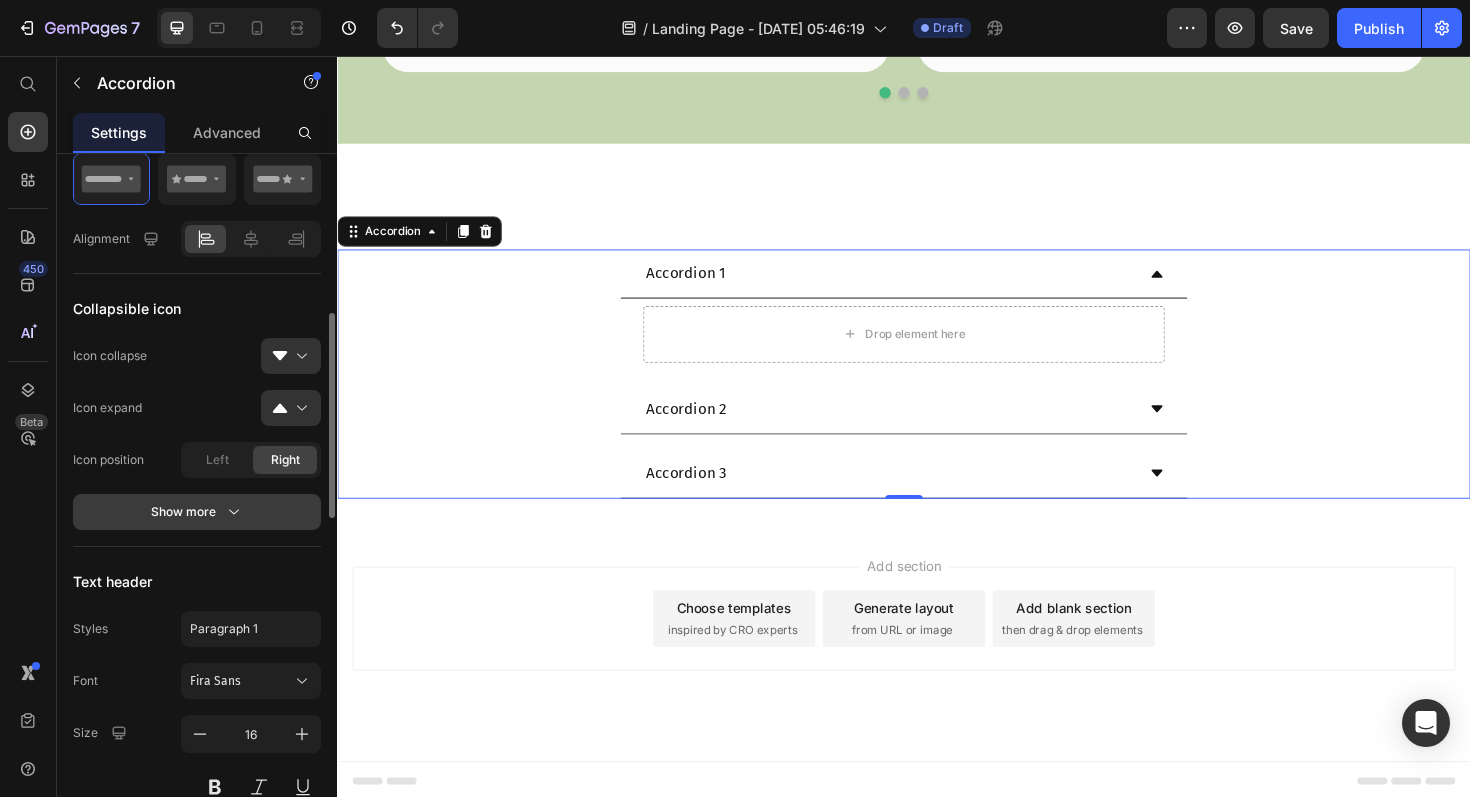 click on "Show more" at bounding box center [197, 512] 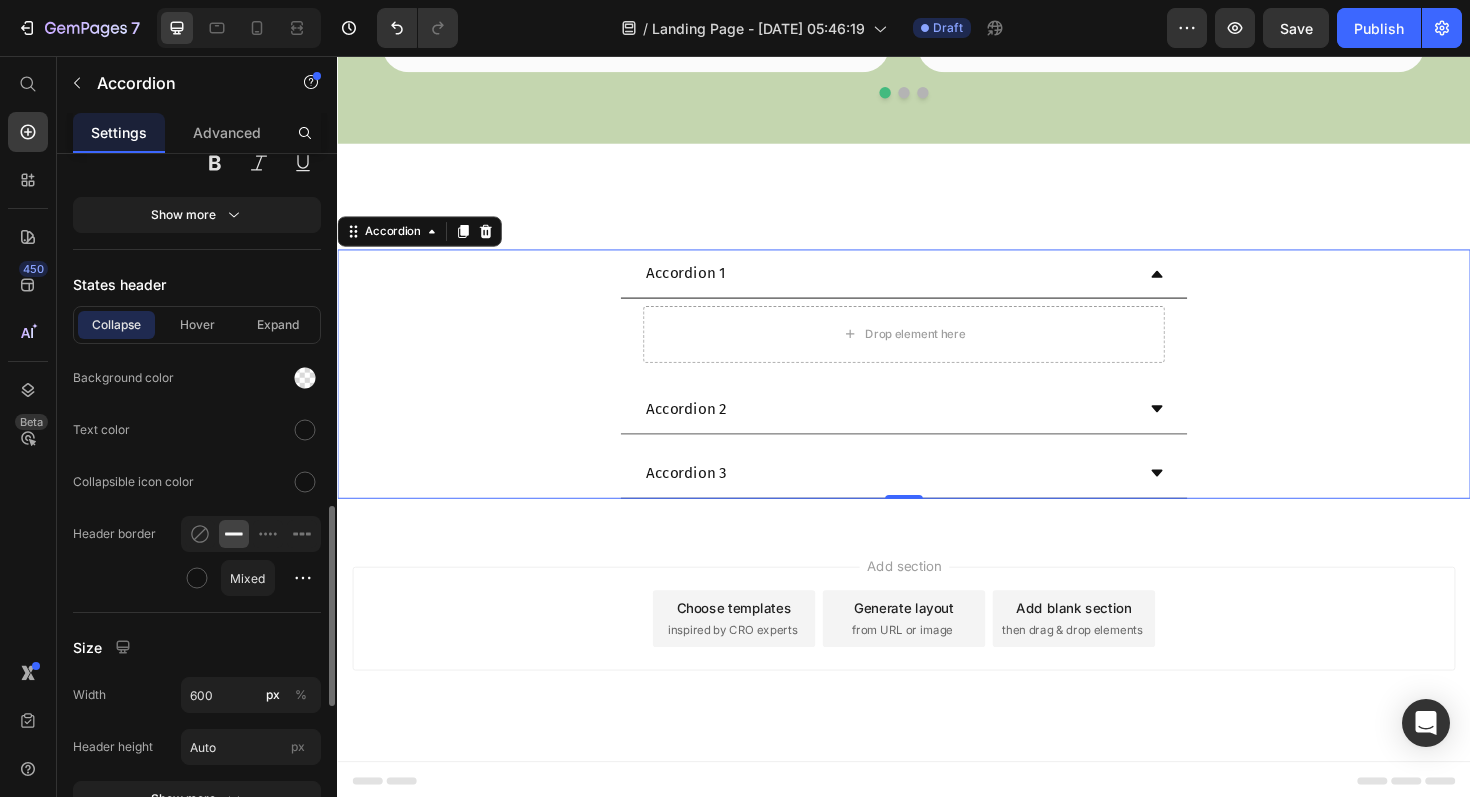 scroll, scrollTop: 1222, scrollLeft: 0, axis: vertical 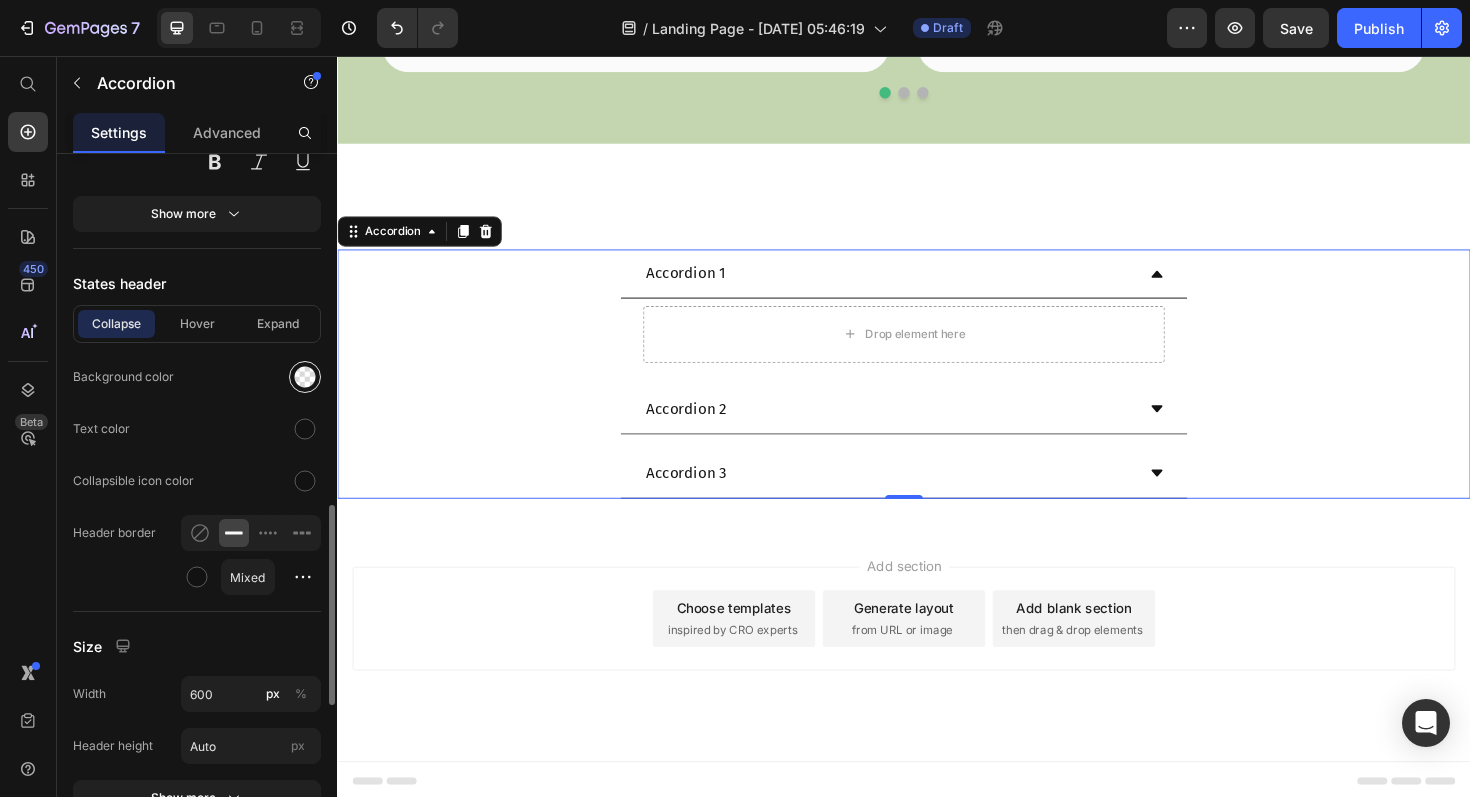 click 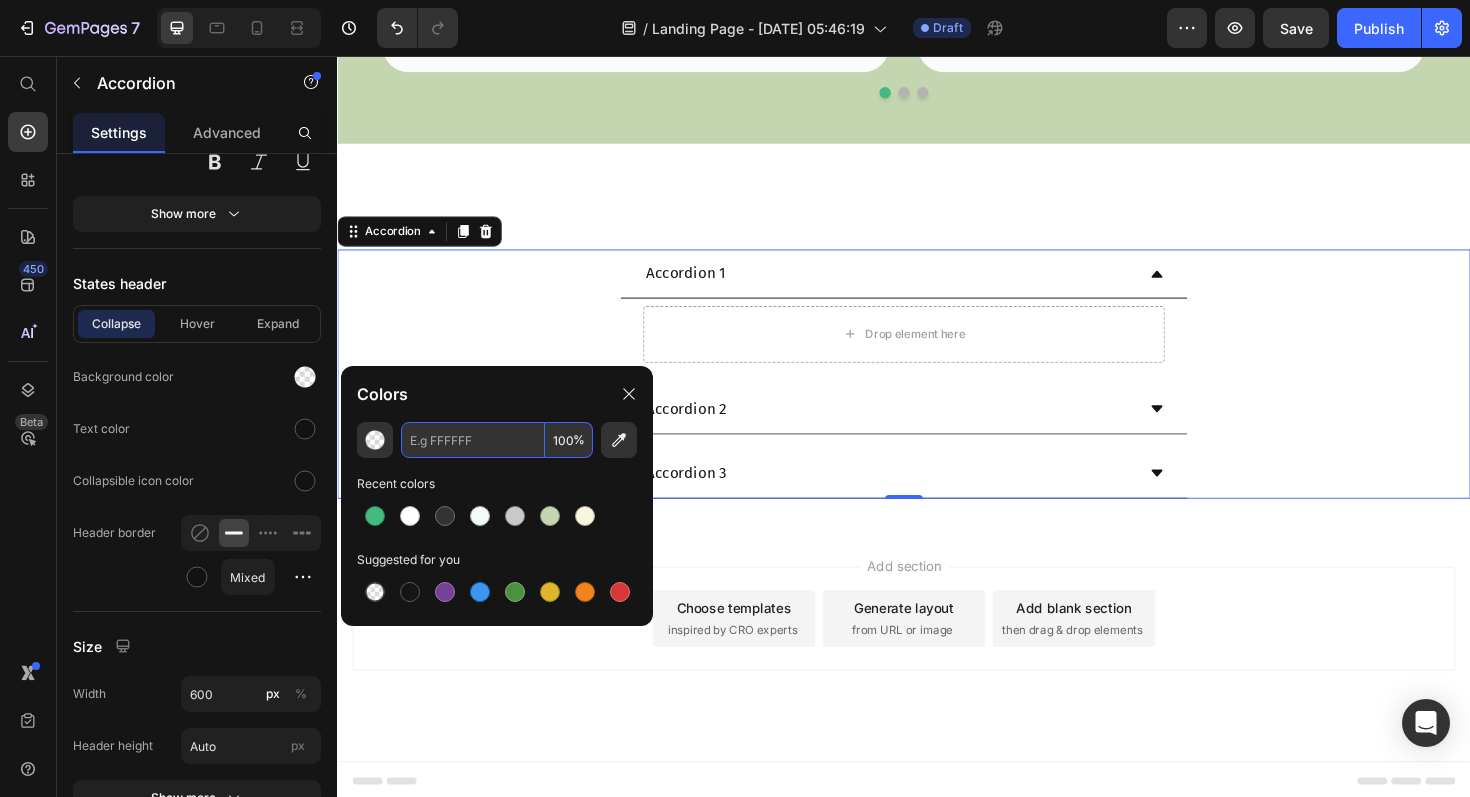 click at bounding box center (473, 440) 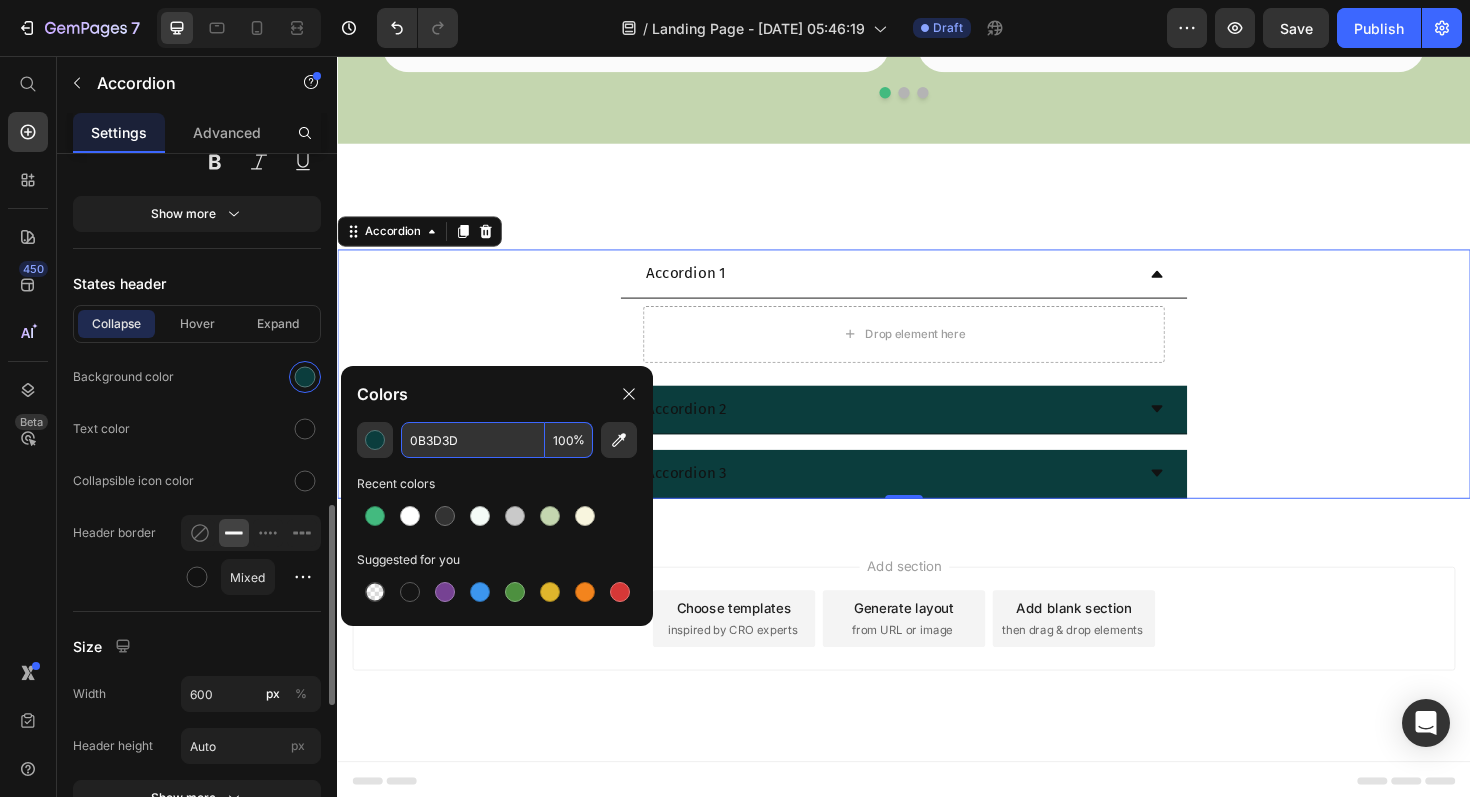 type on "0B3D3D" 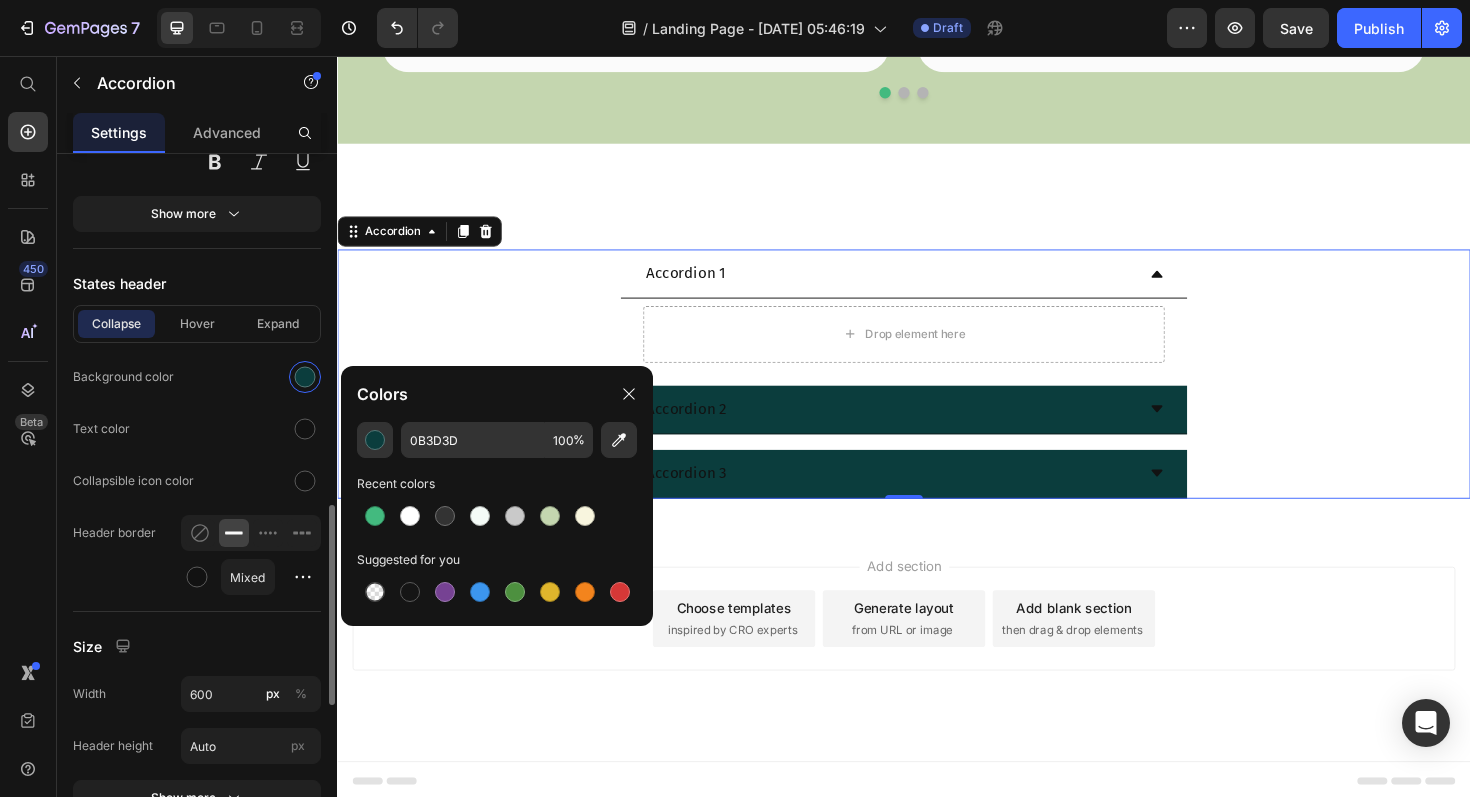 click on "Text color" 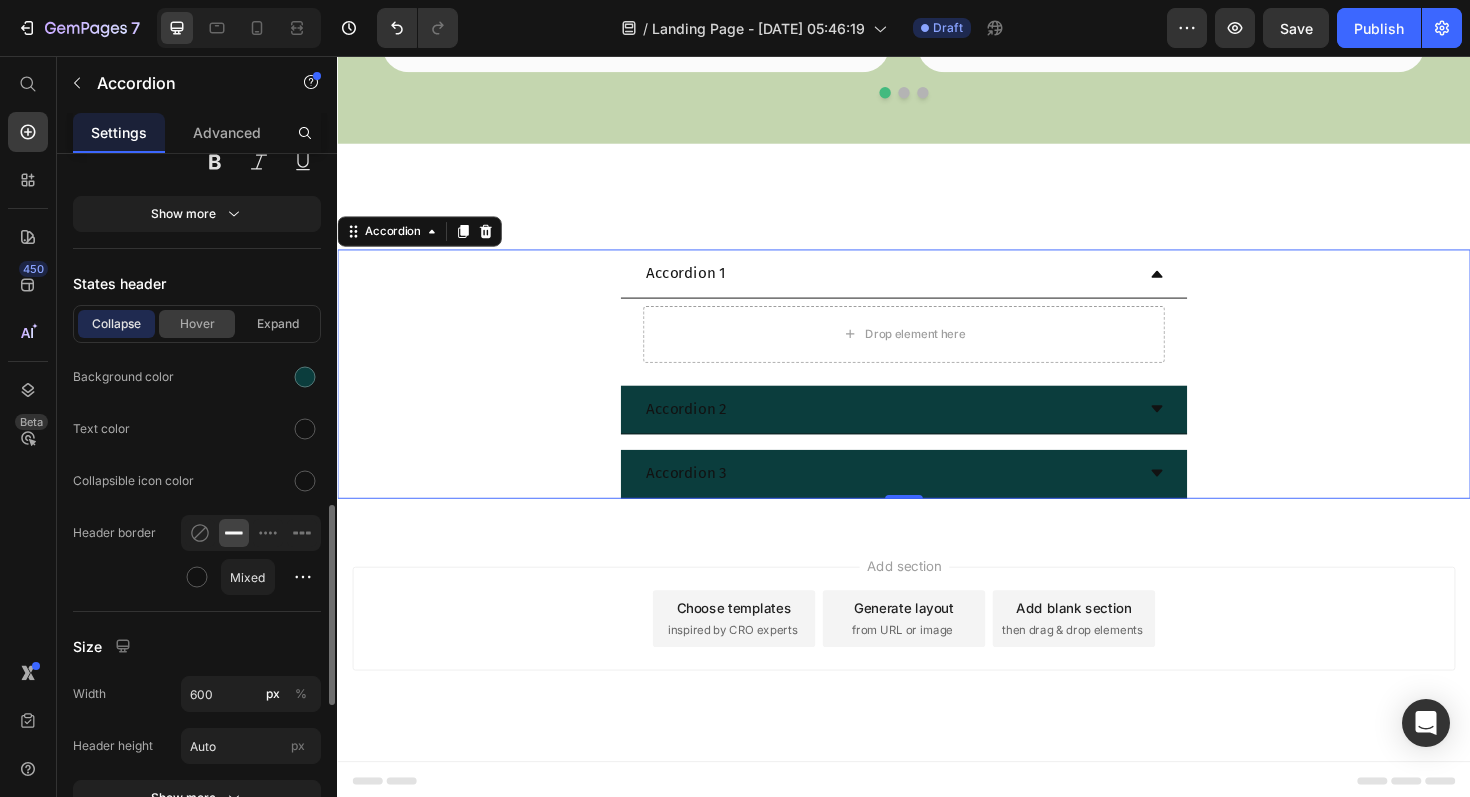 click on "Hover" at bounding box center [197, 324] 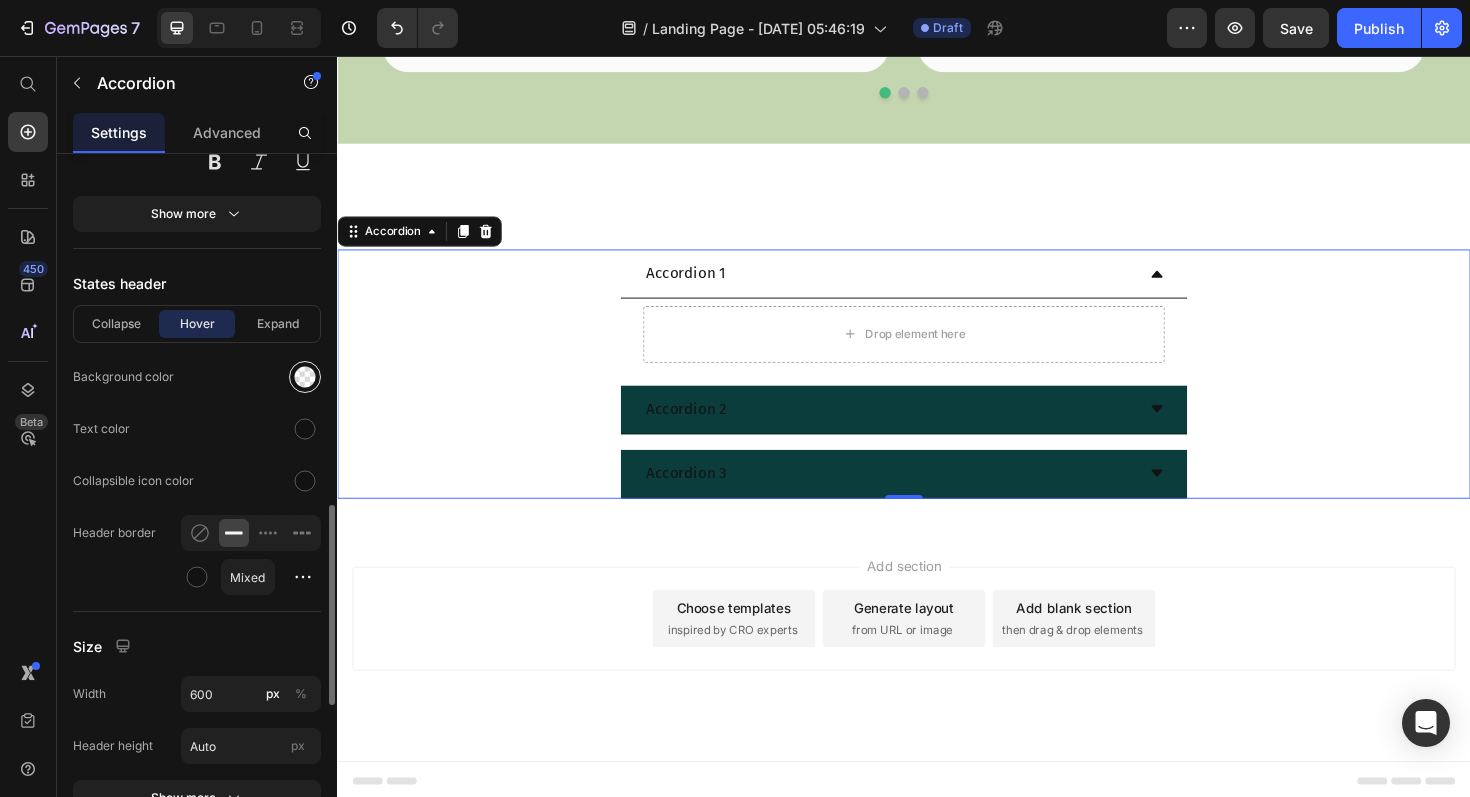 click at bounding box center (305, 377) 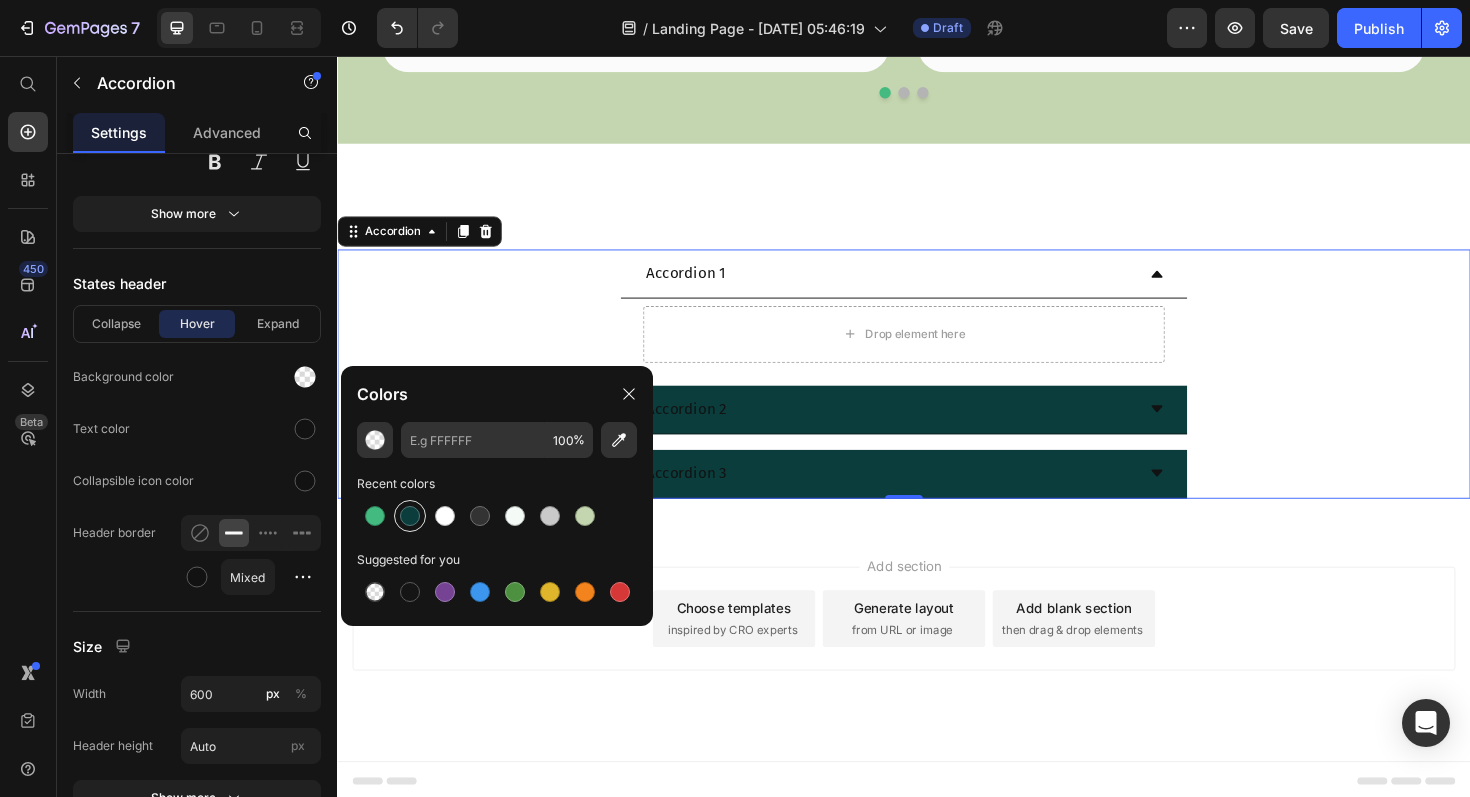 click at bounding box center [410, 516] 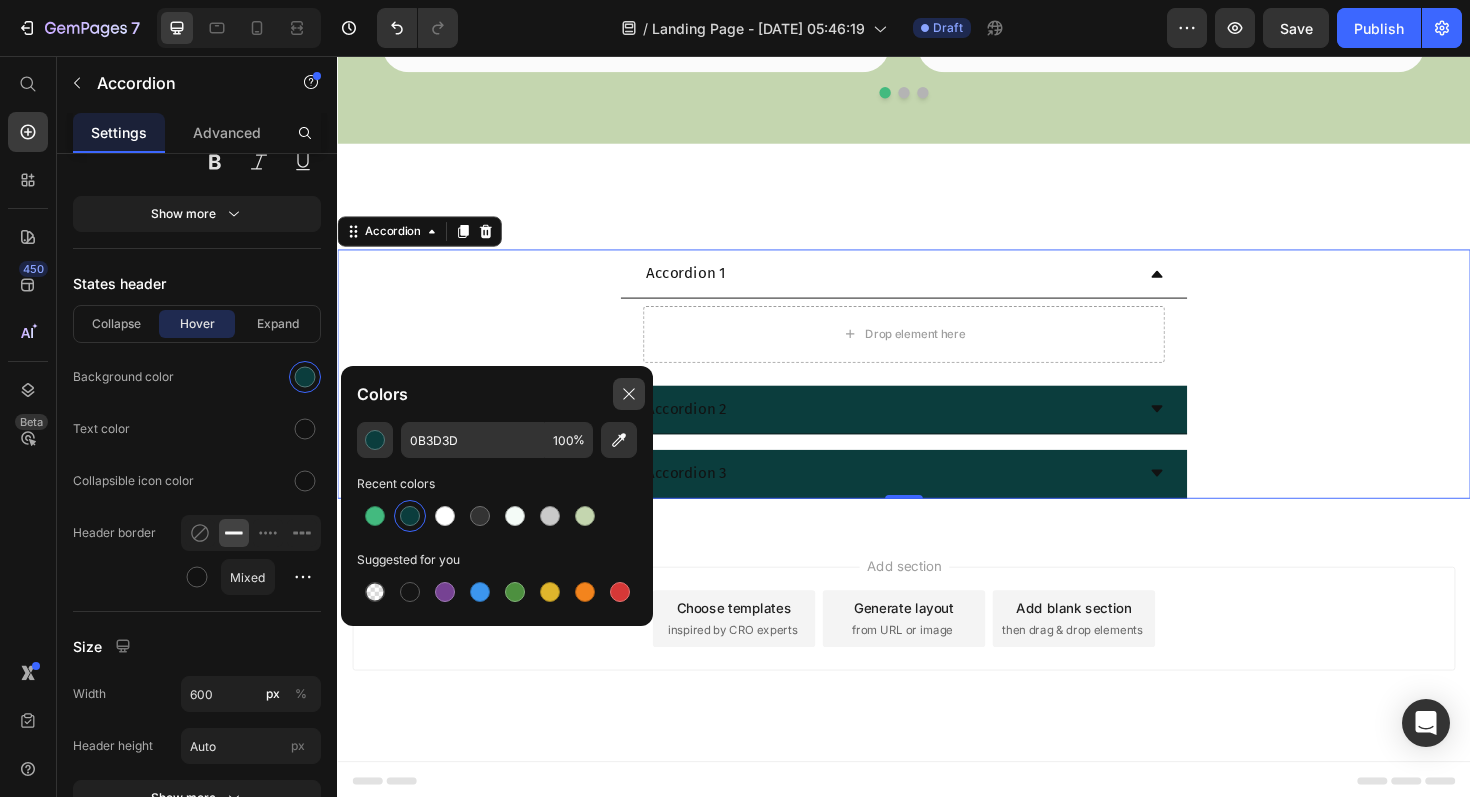 drag, startPoint x: 630, startPoint y: 390, endPoint x: 7, endPoint y: 306, distance: 628.6374 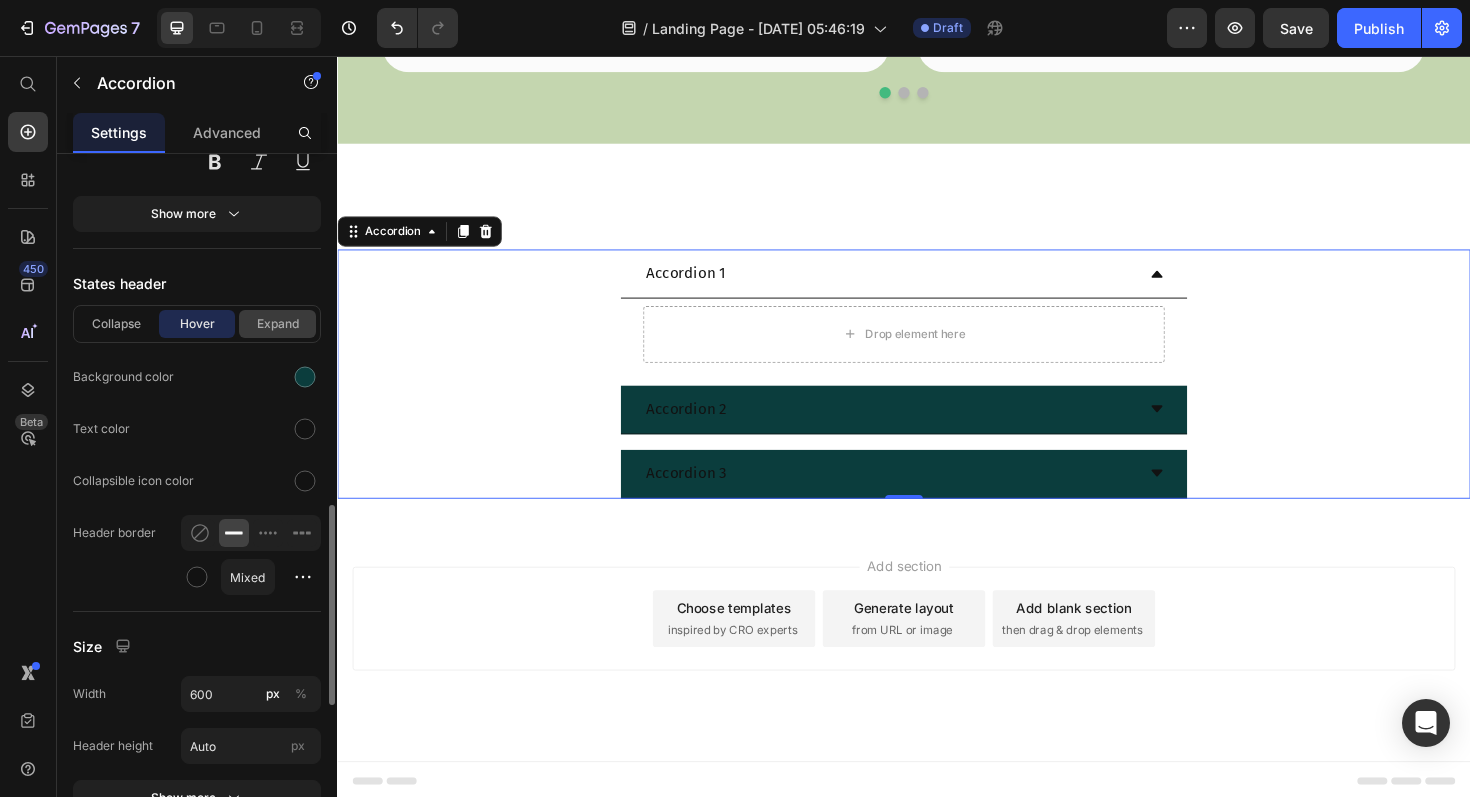click on "Expand" at bounding box center [277, 324] 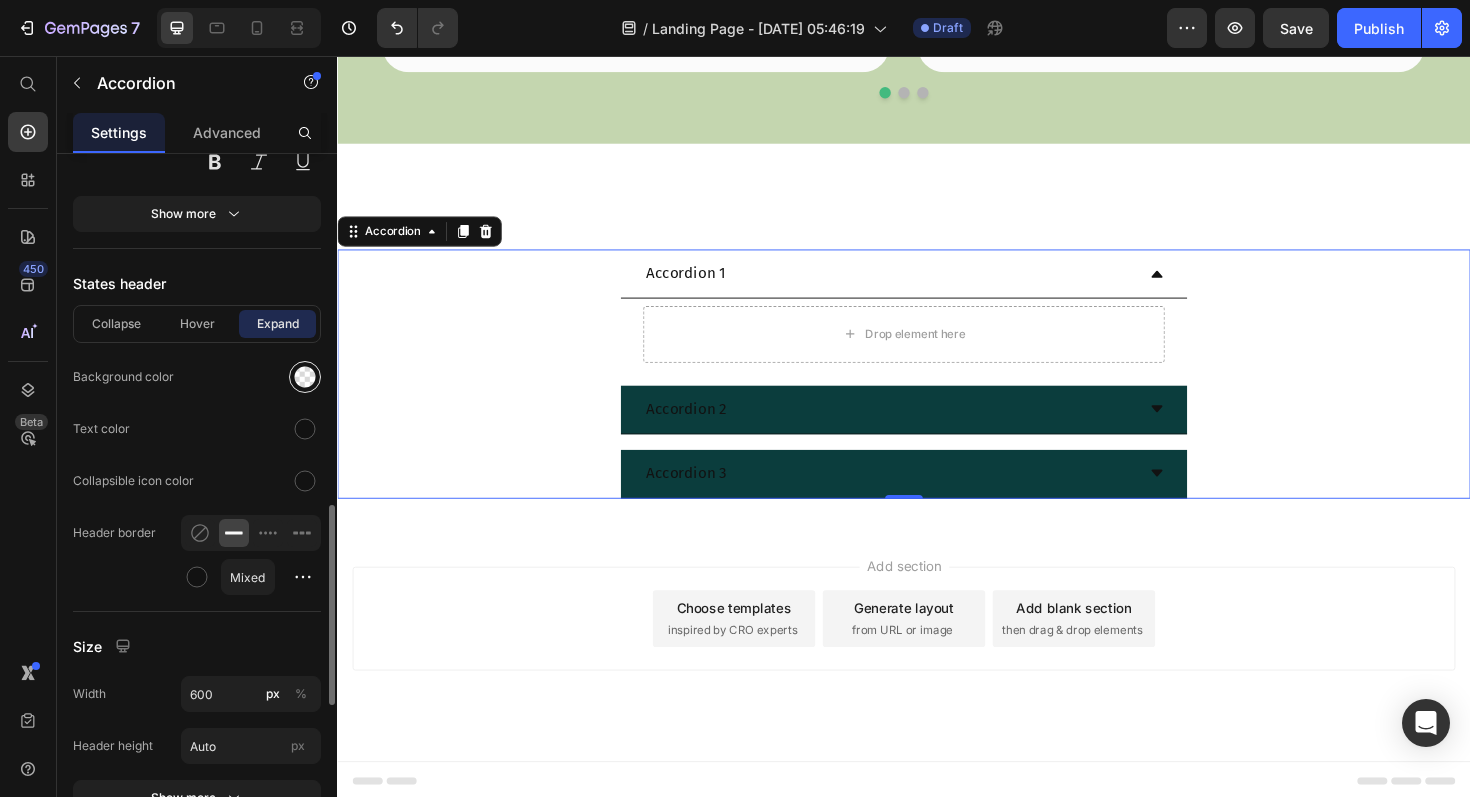click at bounding box center [305, 377] 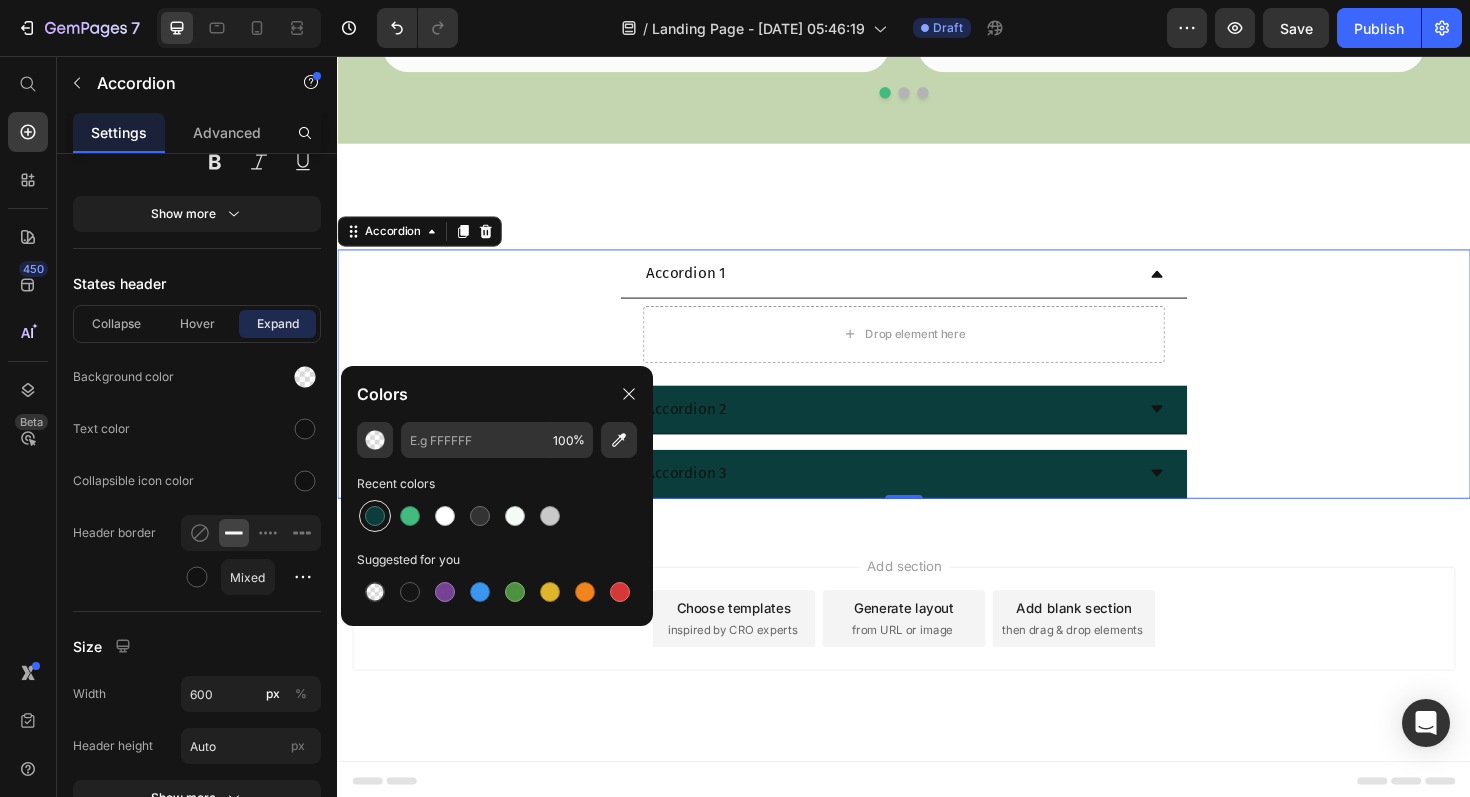 click at bounding box center (375, 516) 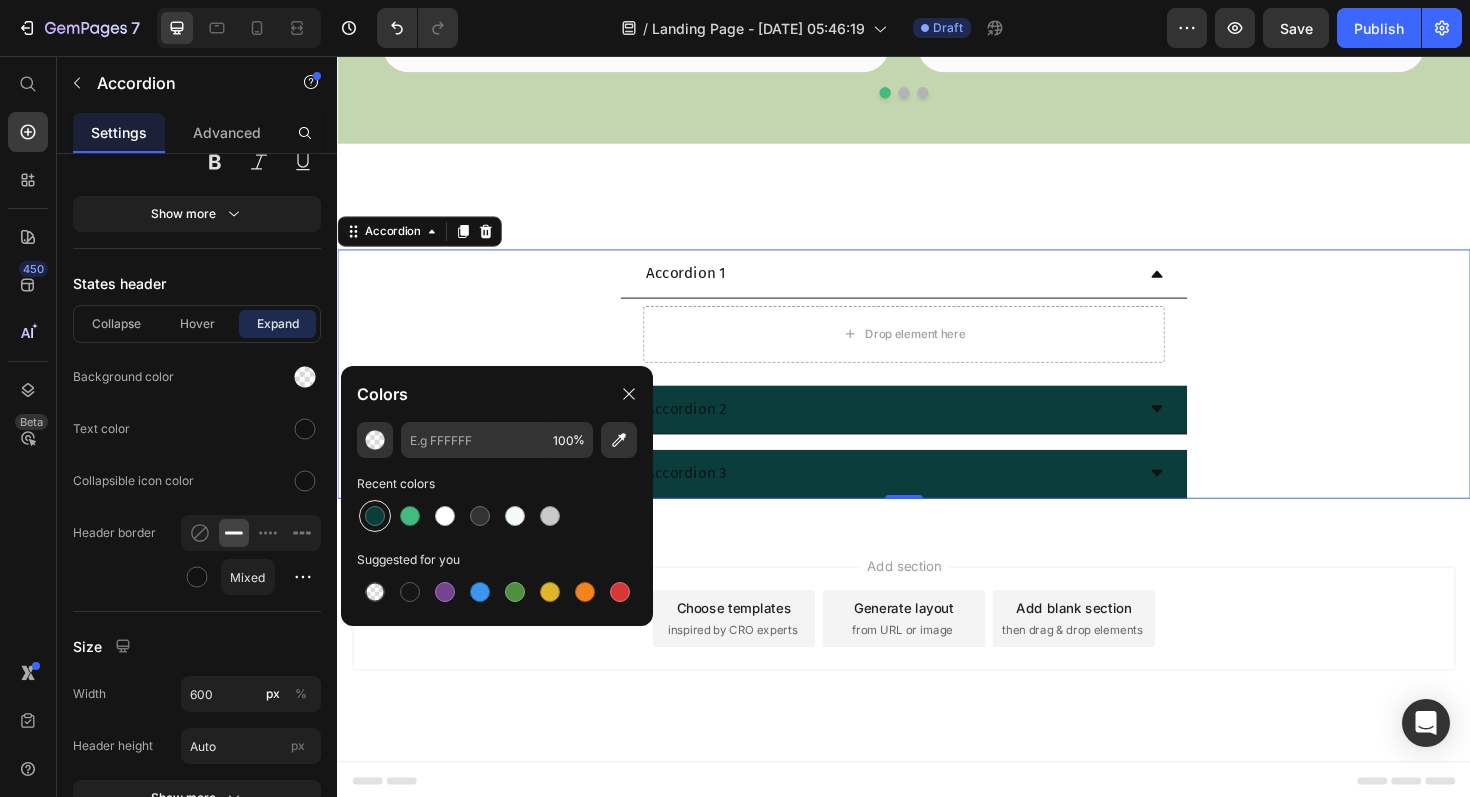 type on "0B3D3D" 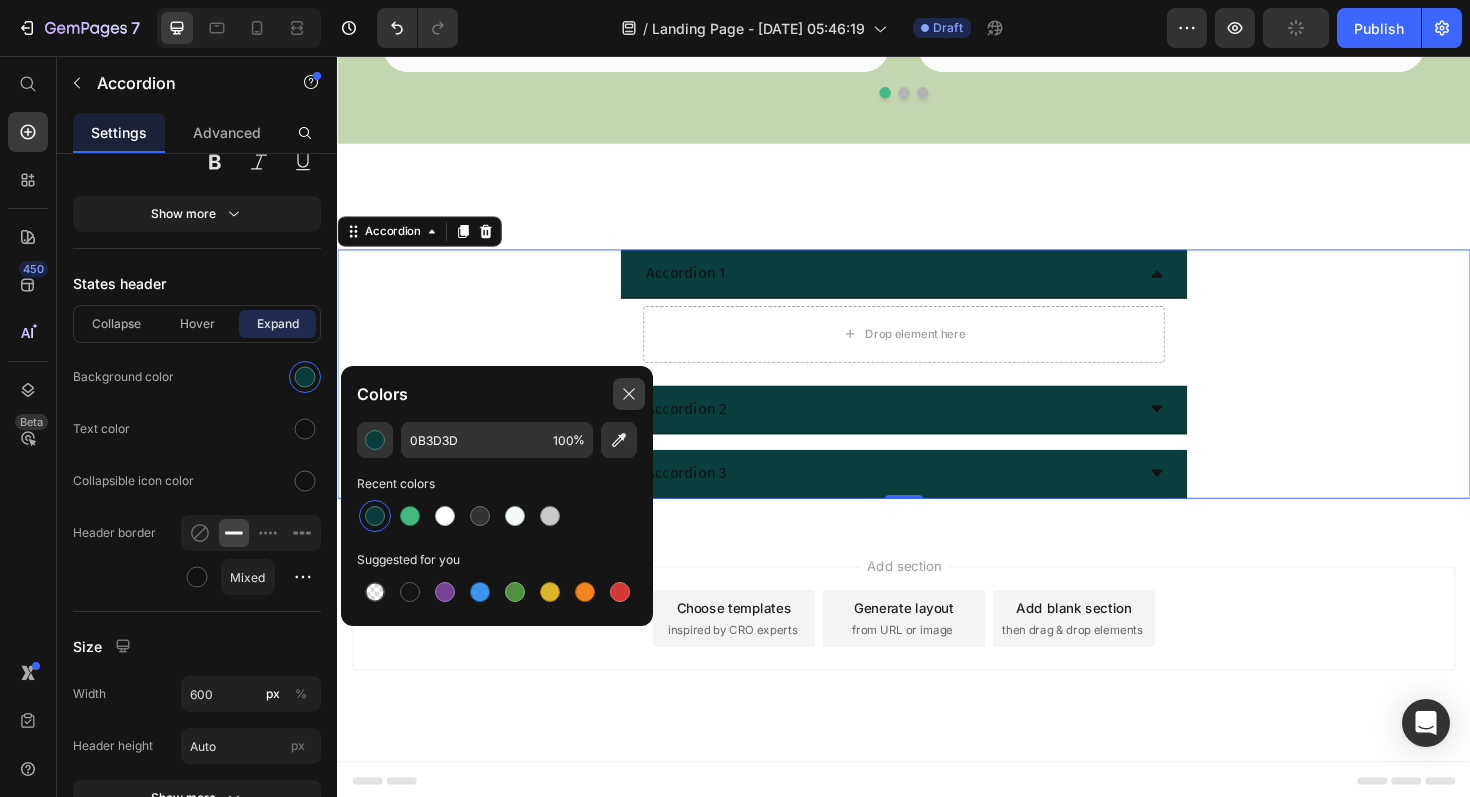 click 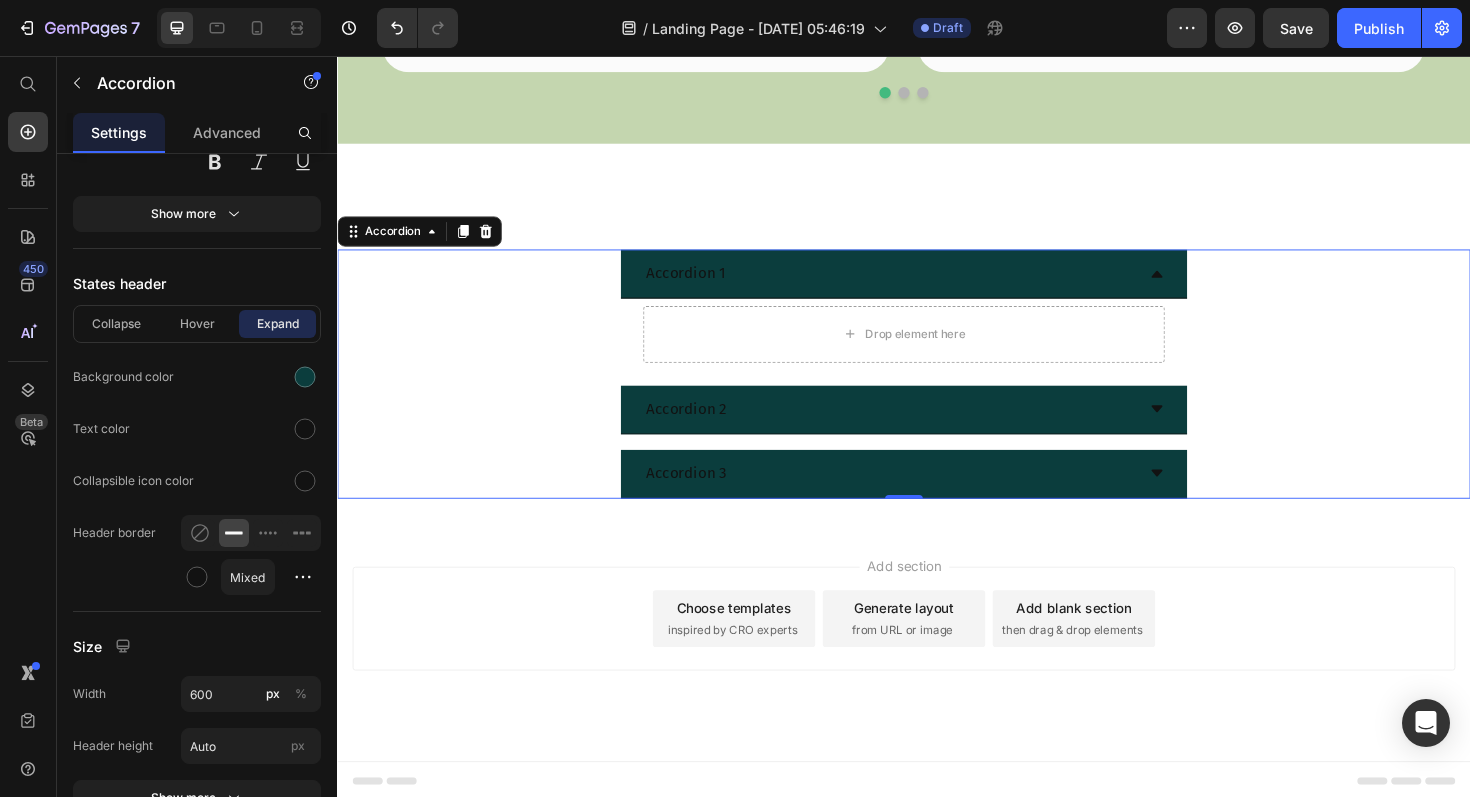 click on "Accordion 1" at bounding box center (706, 286) 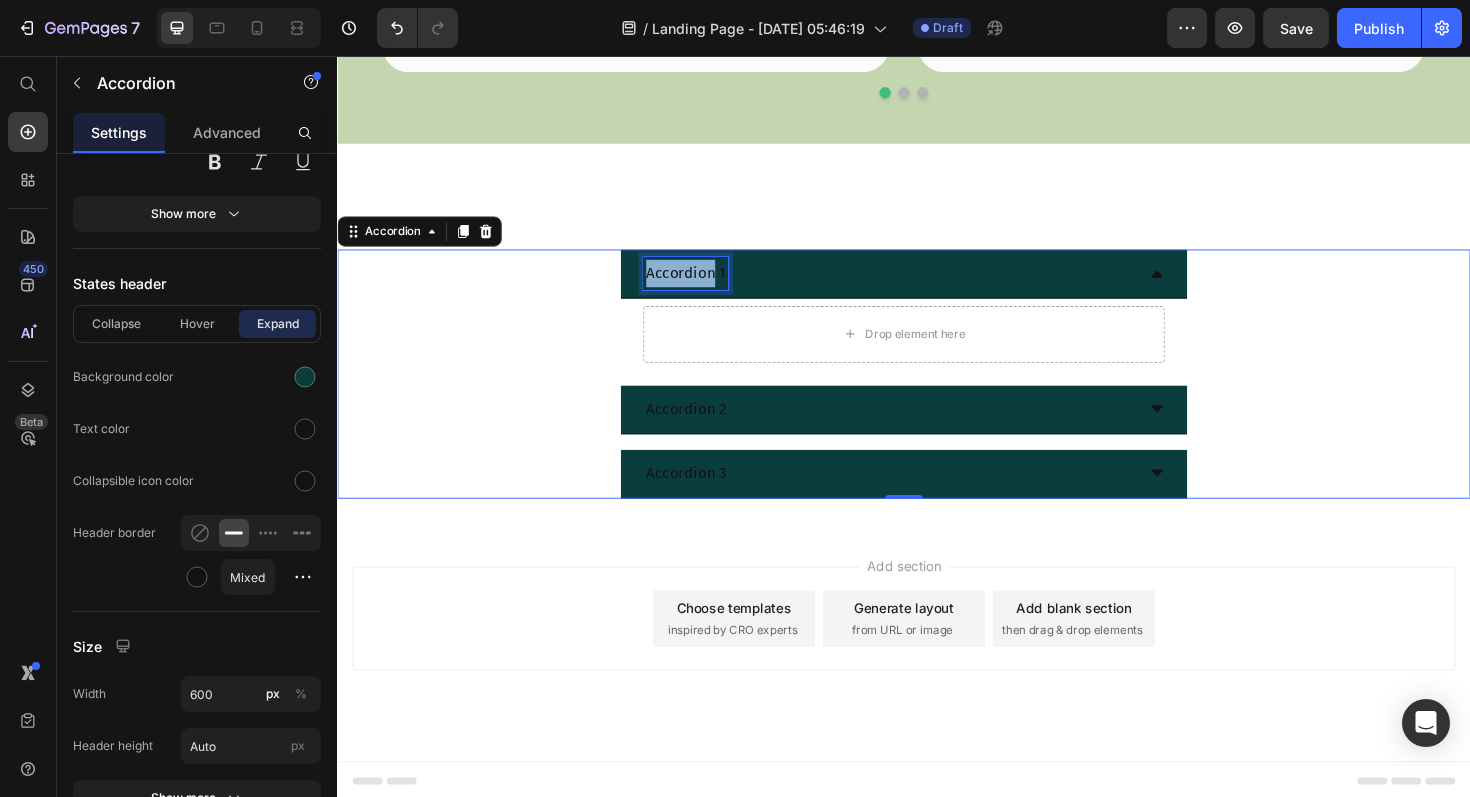 click on "Accordion 1" at bounding box center (706, 286) 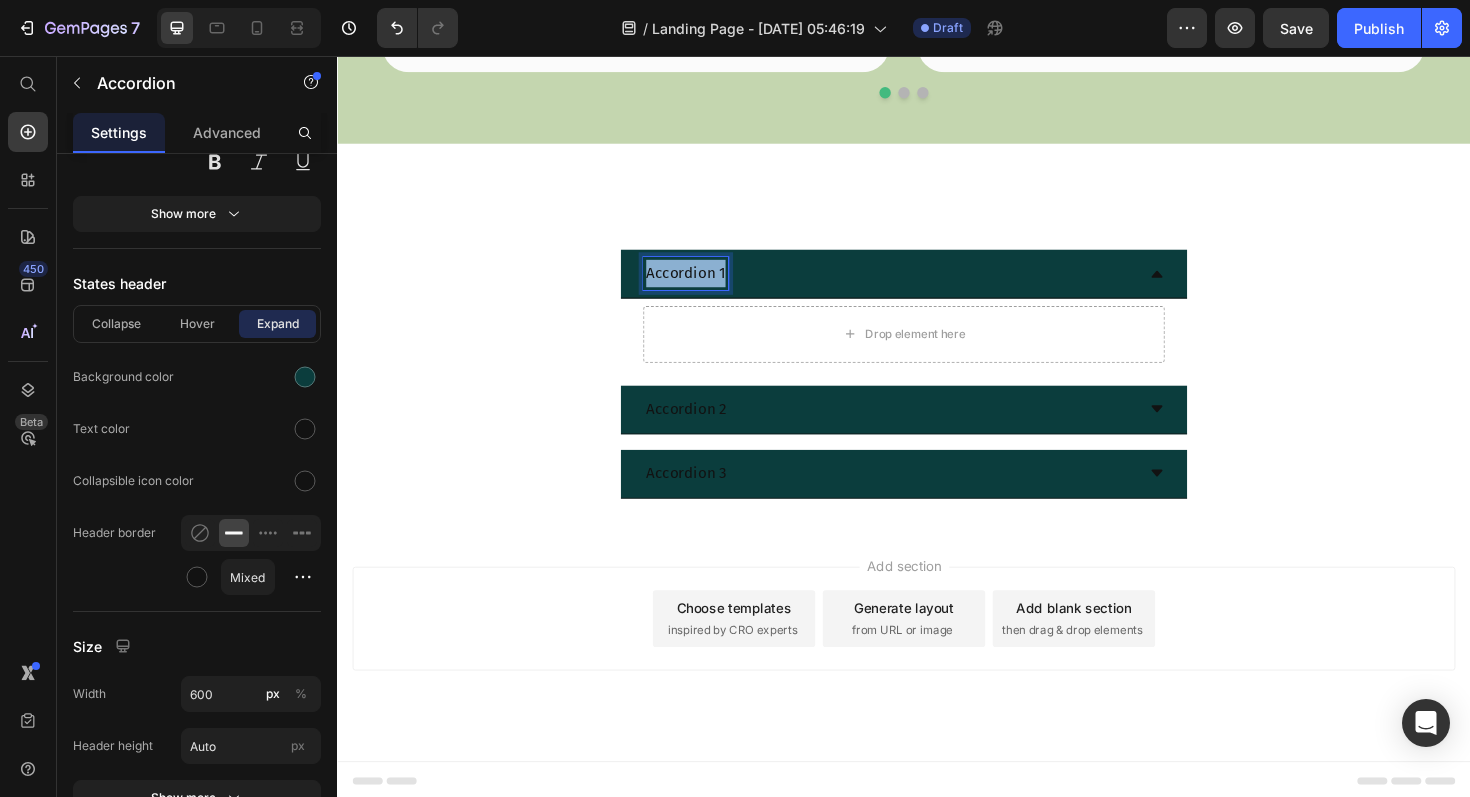 click on "Accordion 1" at bounding box center [706, 286] 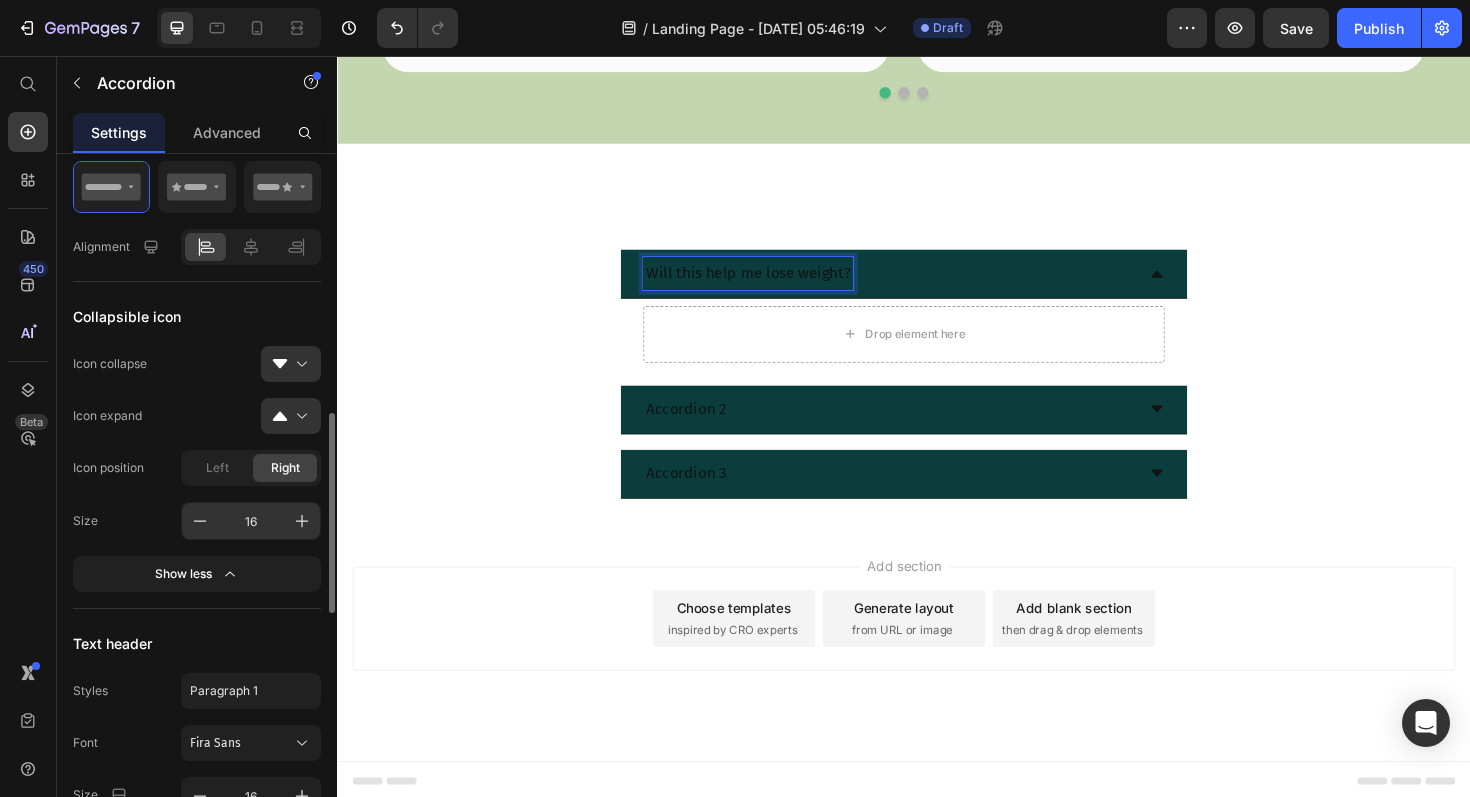 scroll, scrollTop: 652, scrollLeft: 0, axis: vertical 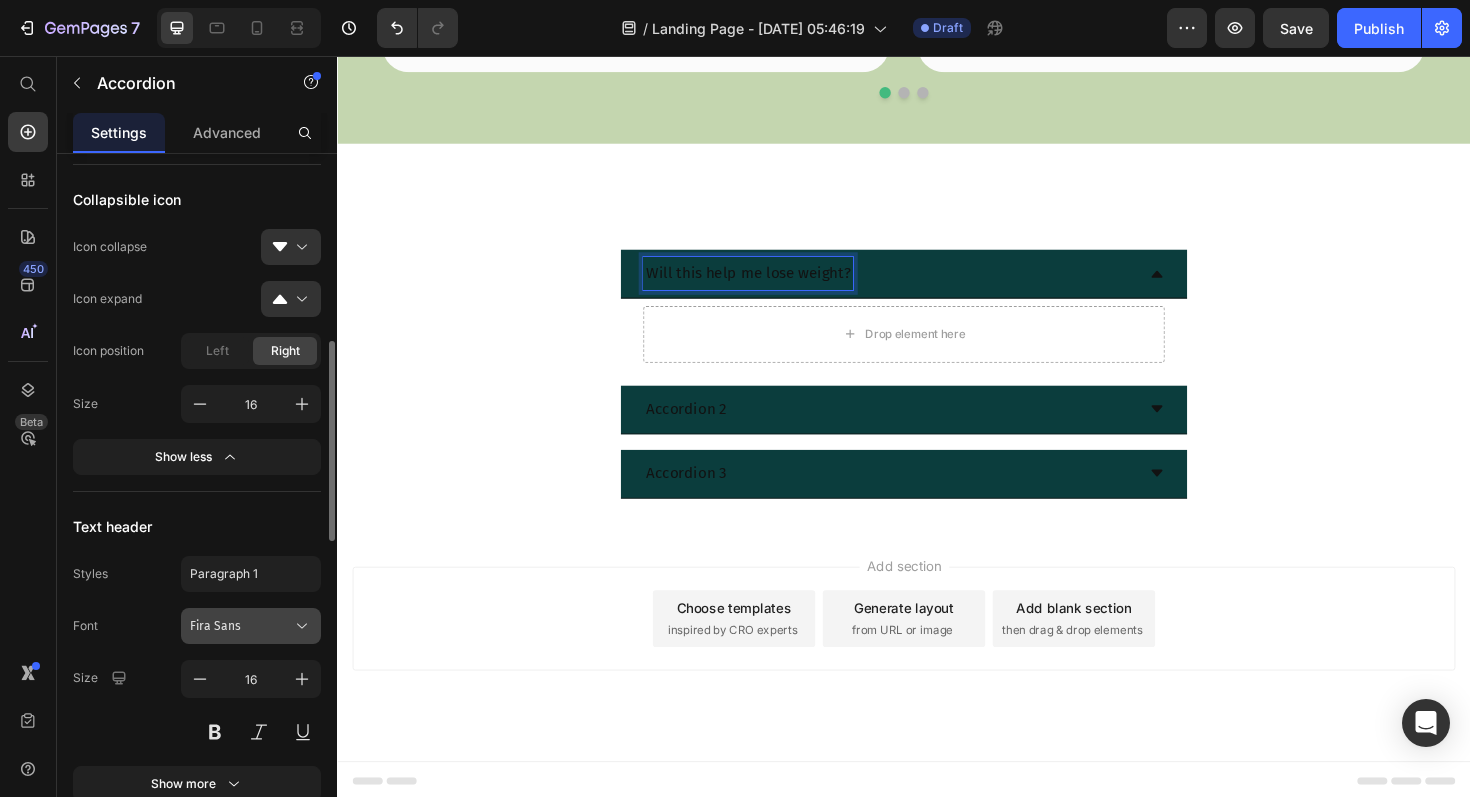 click on "Fira Sans" at bounding box center [241, 626] 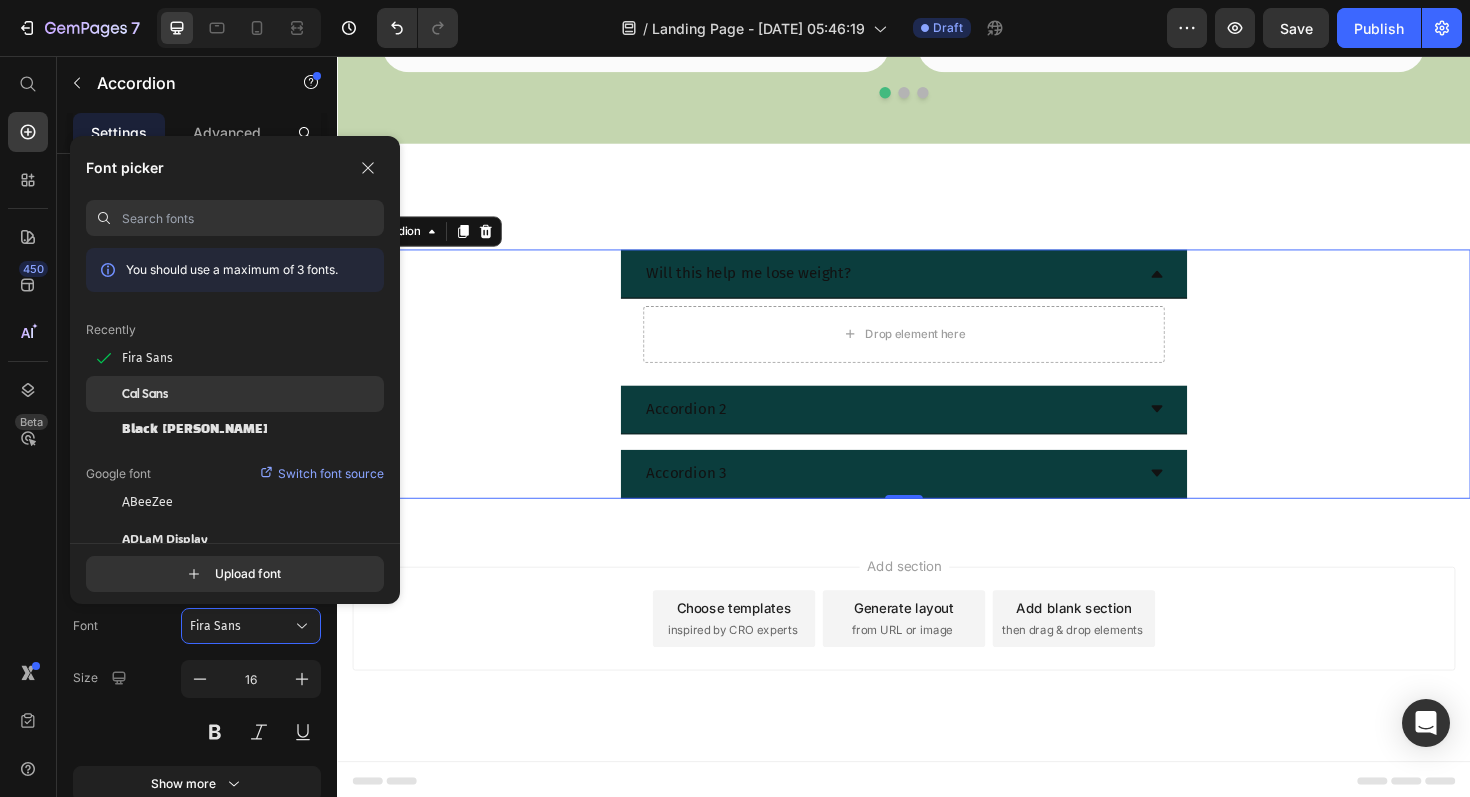 click on "Cal Sans" 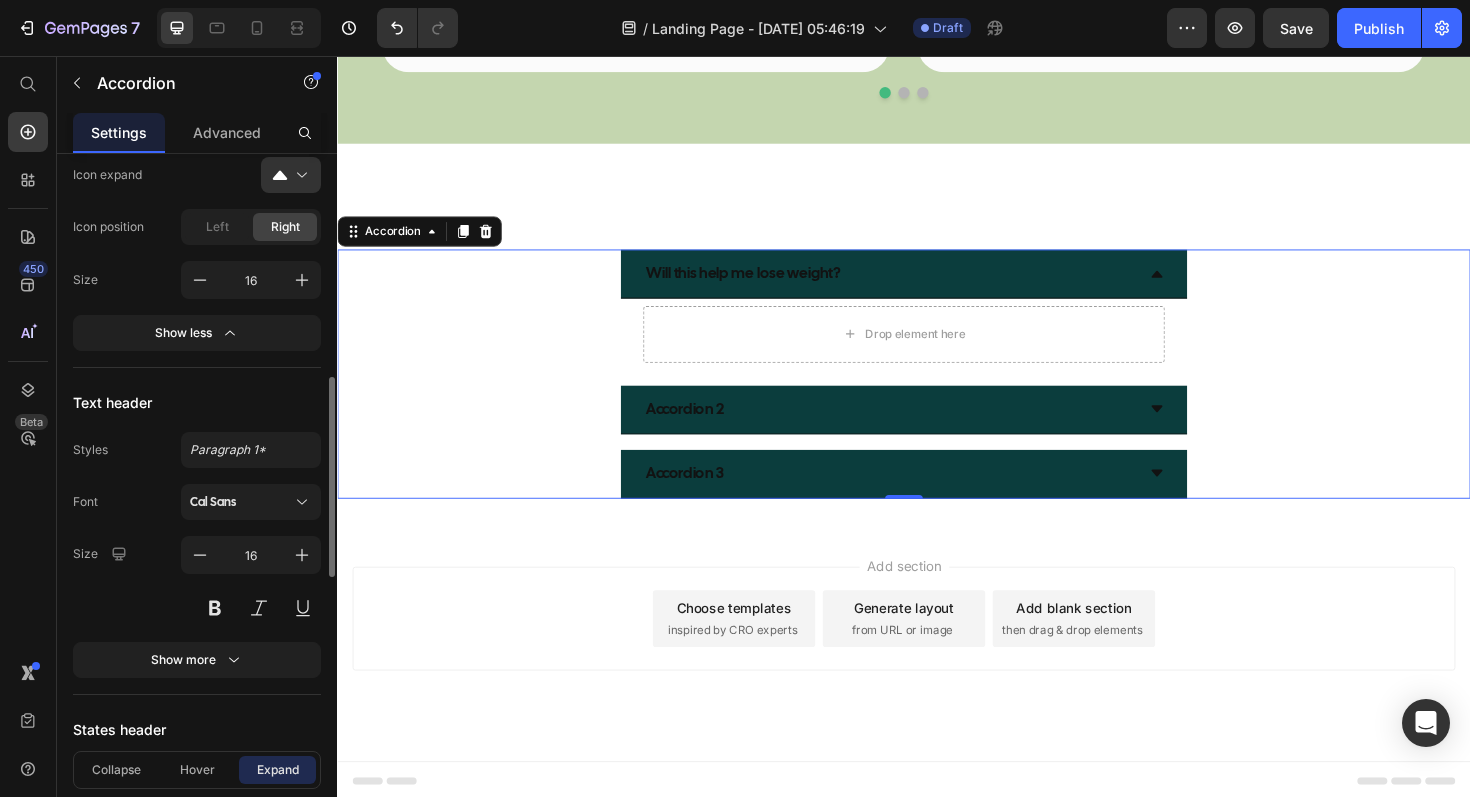scroll, scrollTop: 822, scrollLeft: 0, axis: vertical 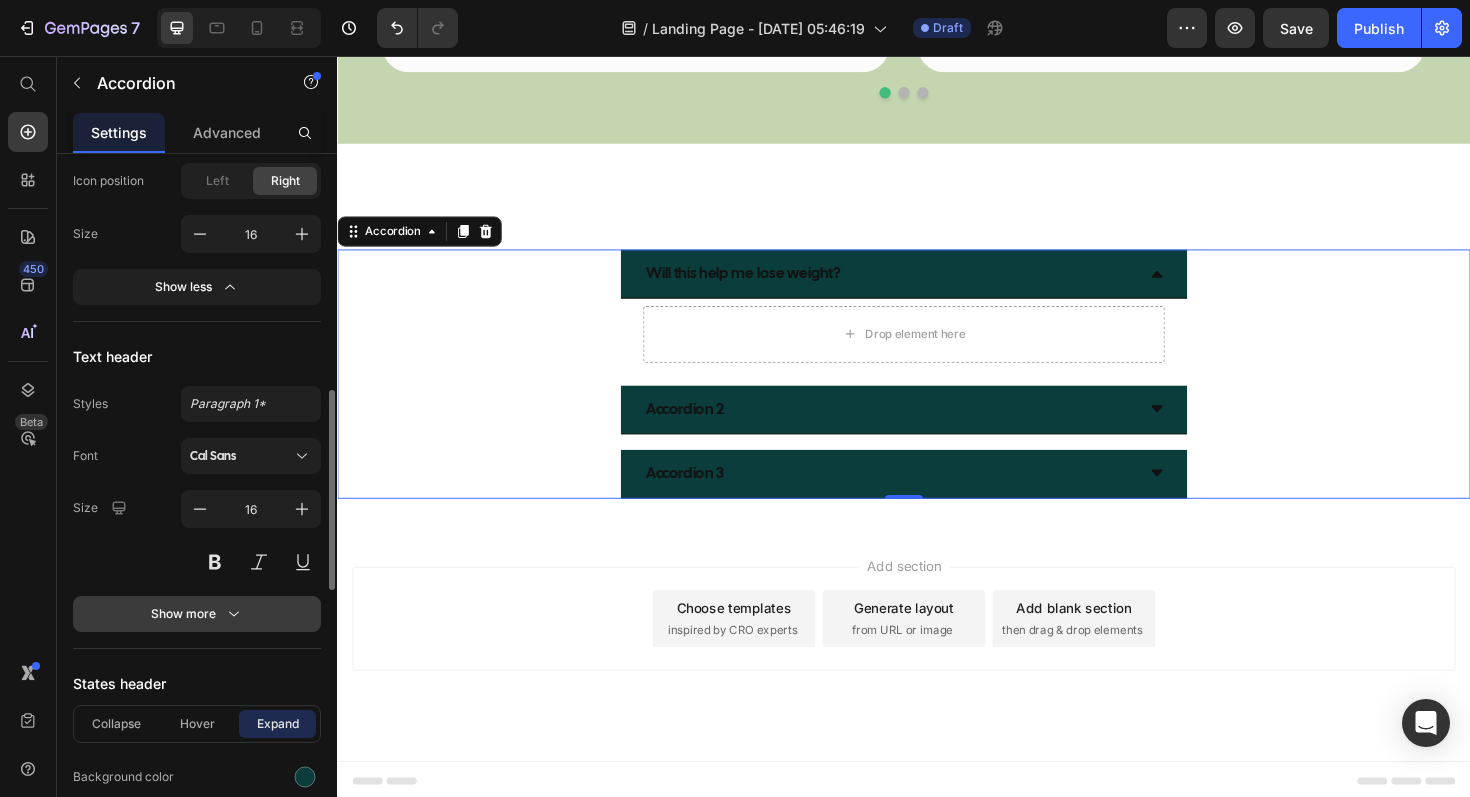 click on "Show more" at bounding box center [197, 614] 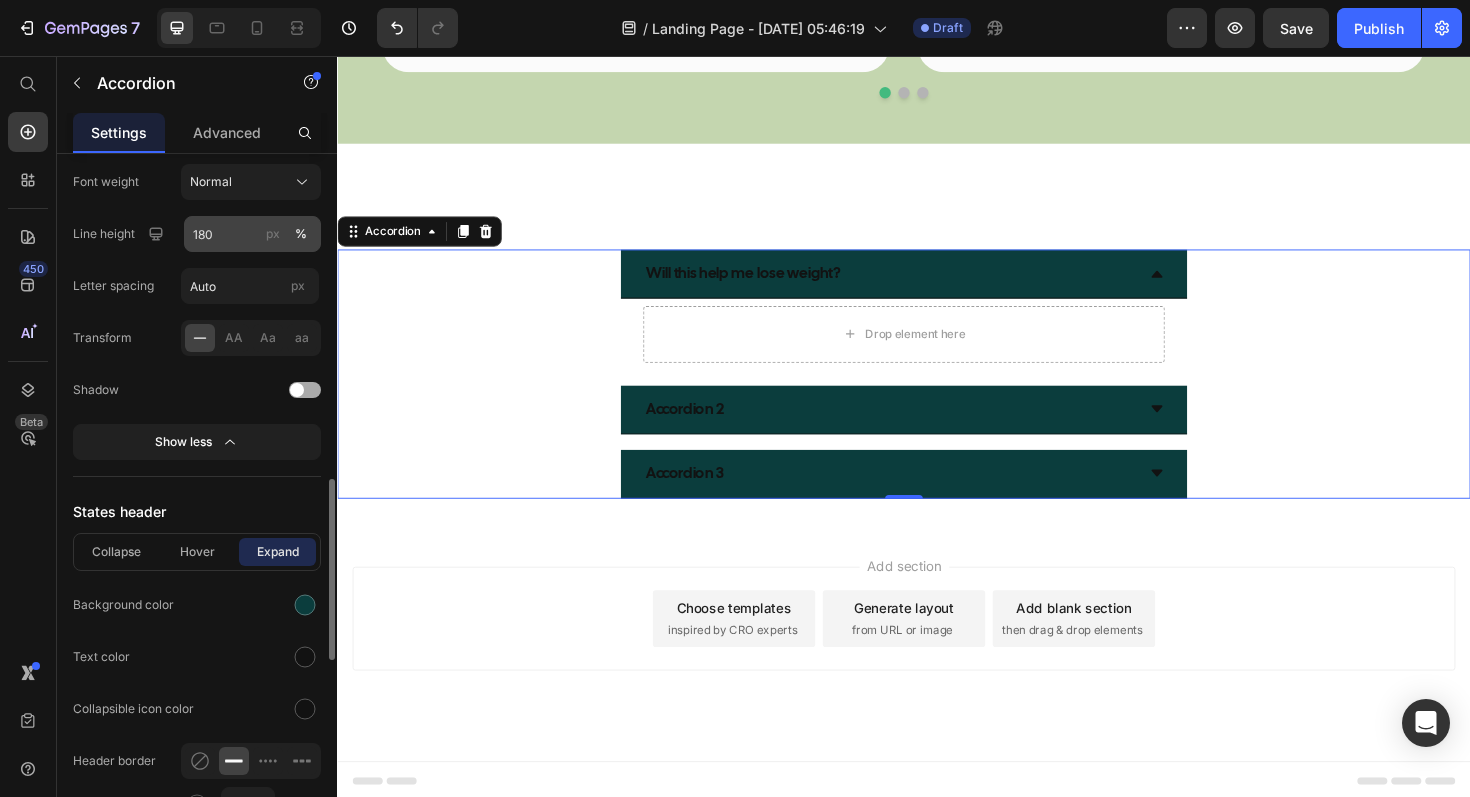 scroll, scrollTop: 1289, scrollLeft: 0, axis: vertical 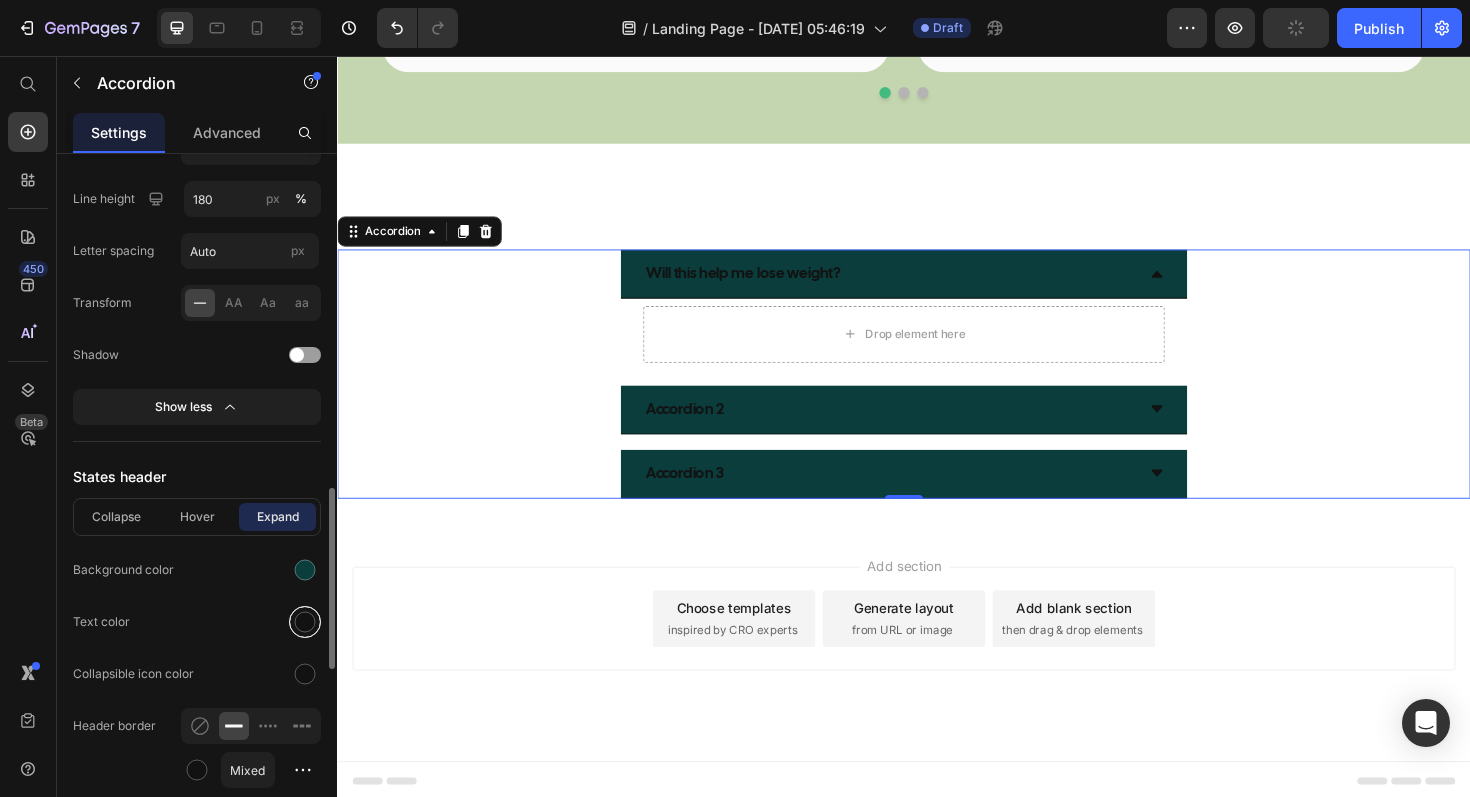 click at bounding box center [305, 622] 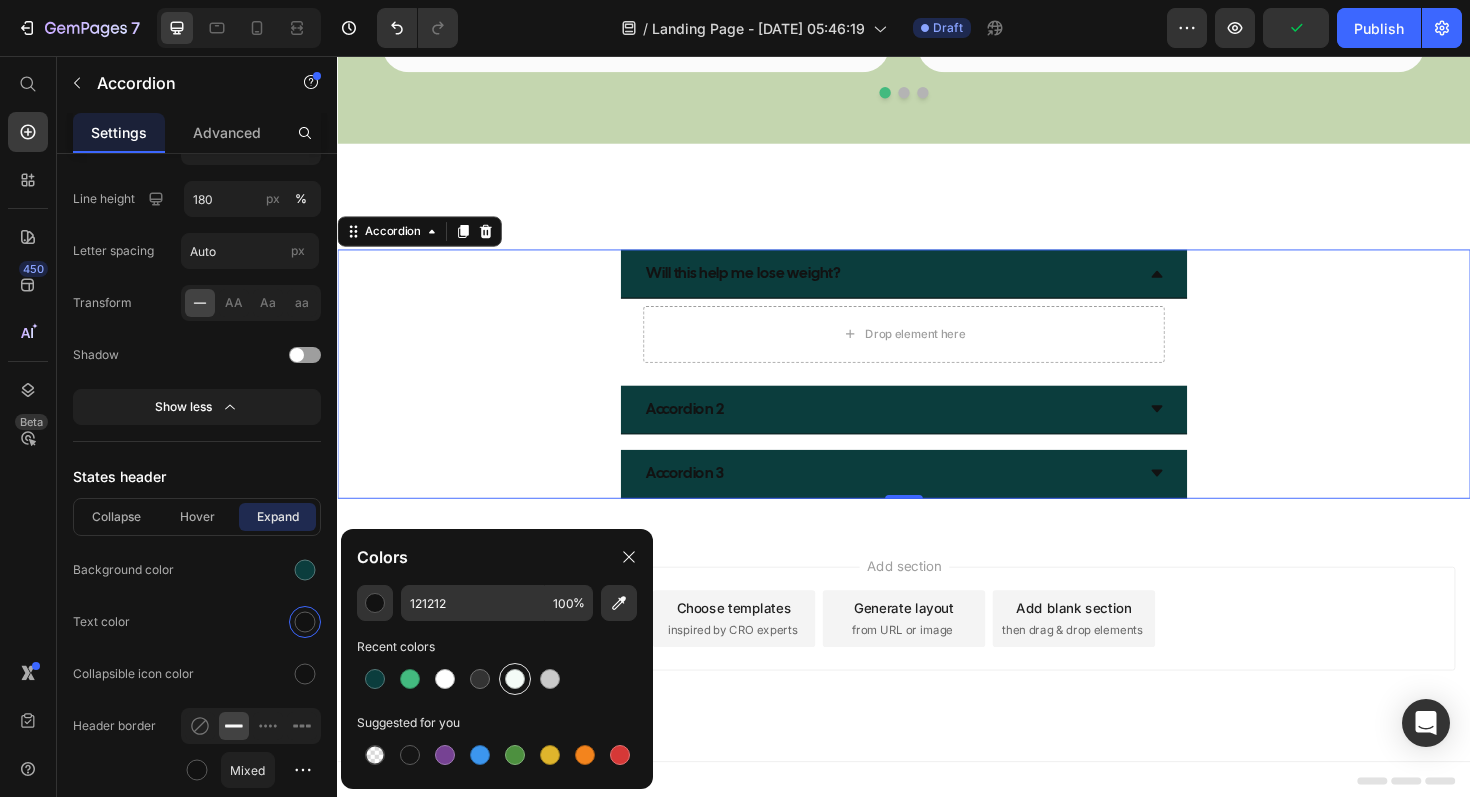 click at bounding box center [515, 679] 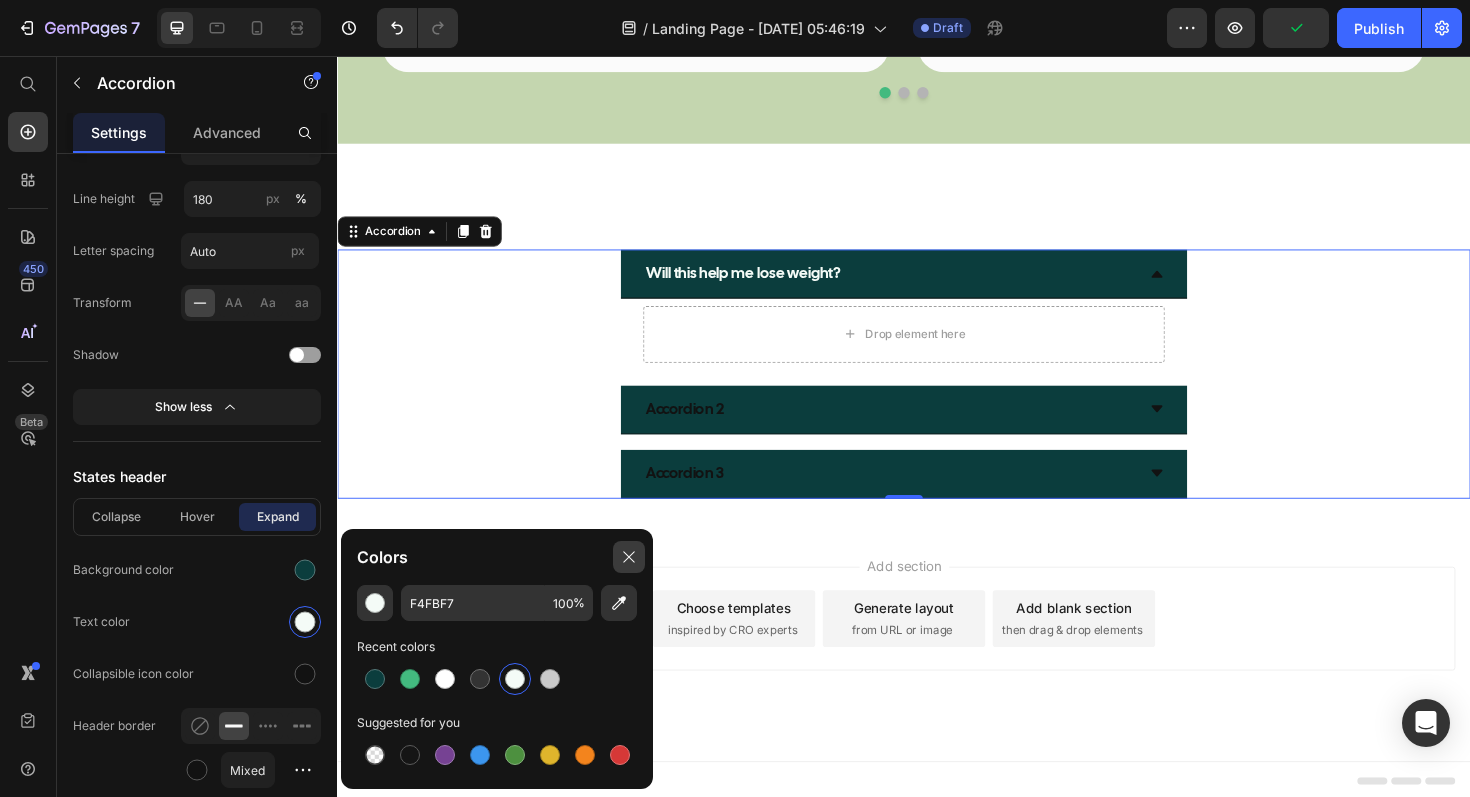 click 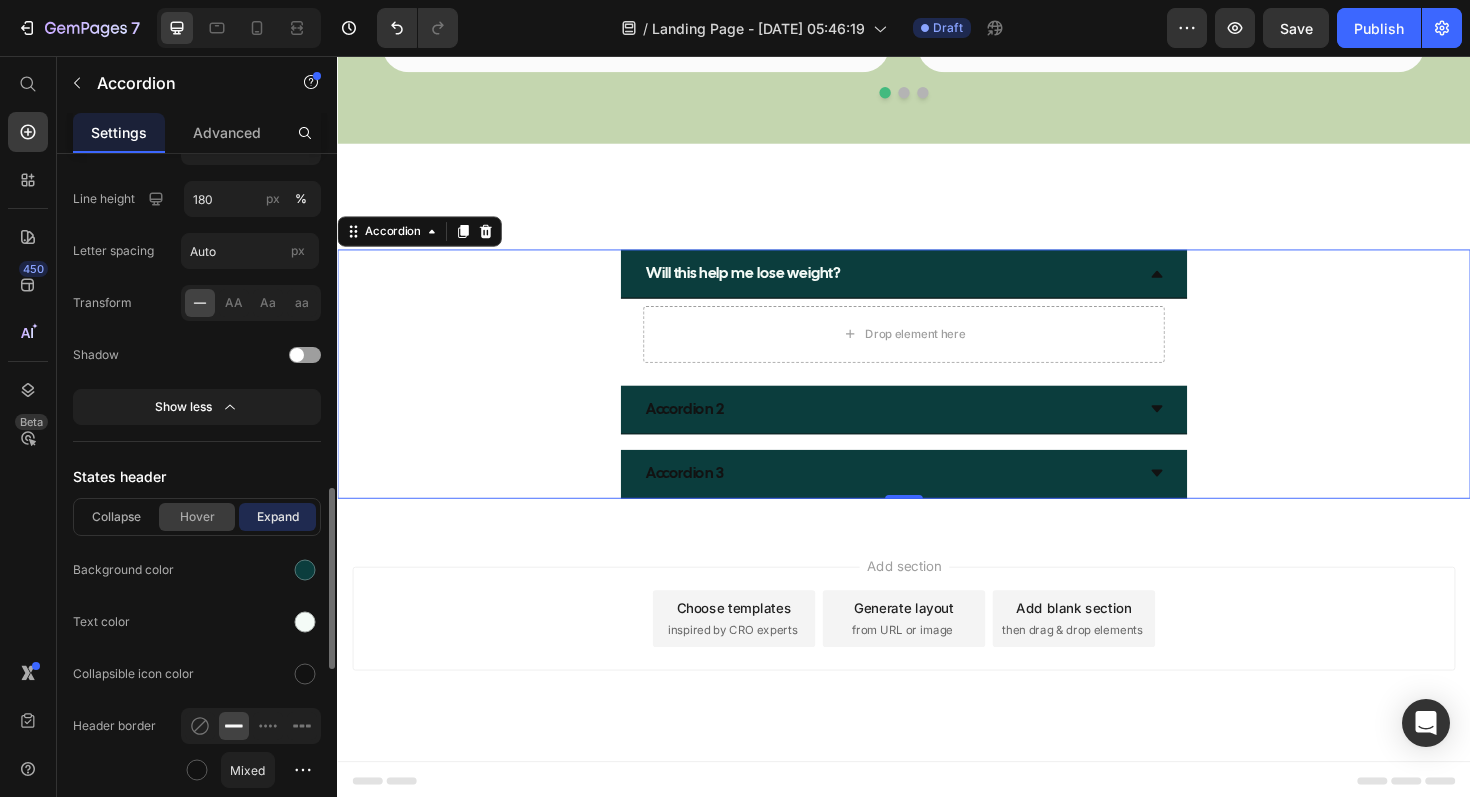 click on "Hover" at bounding box center [197, 517] 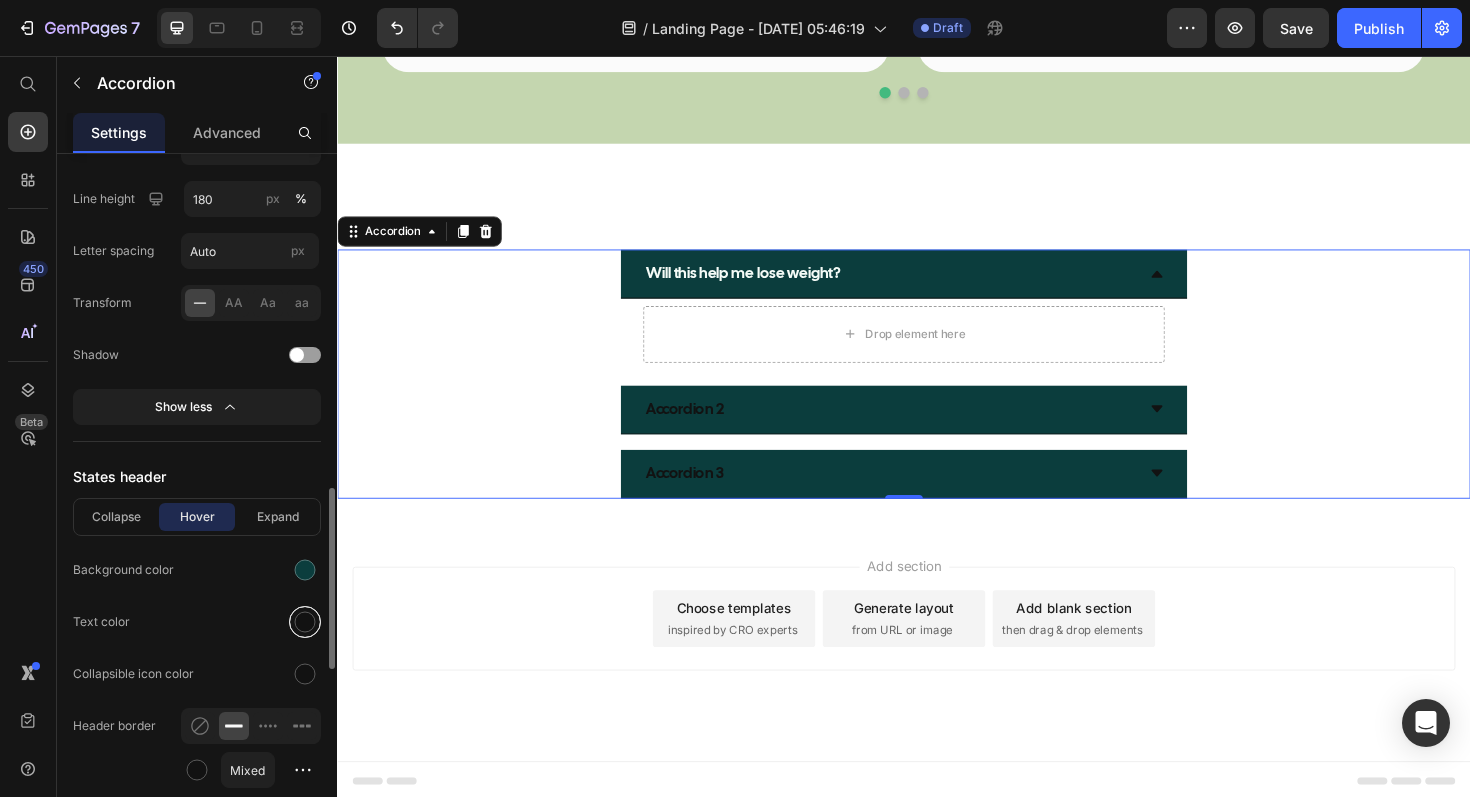click at bounding box center [305, 622] 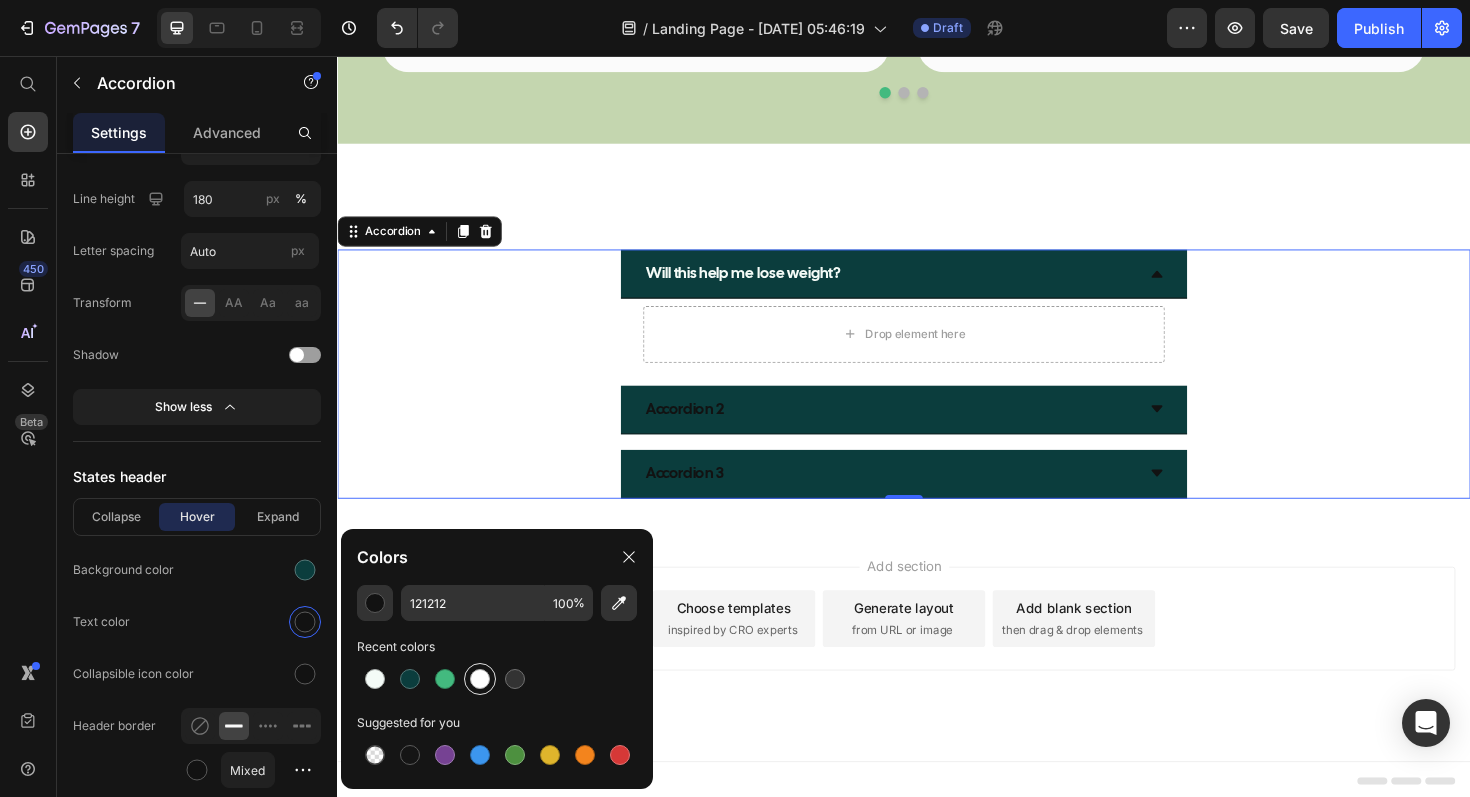 click at bounding box center [480, 679] 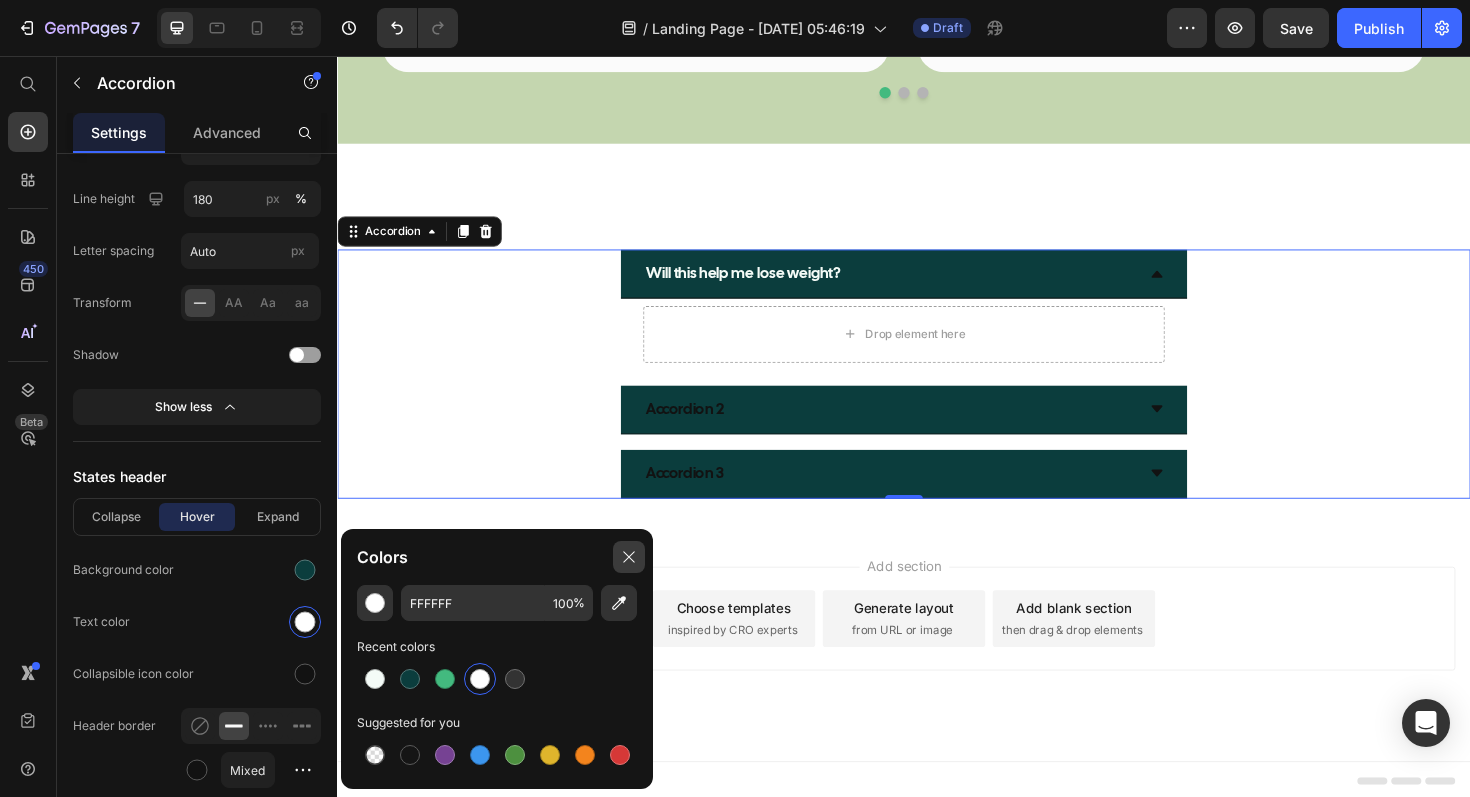 click 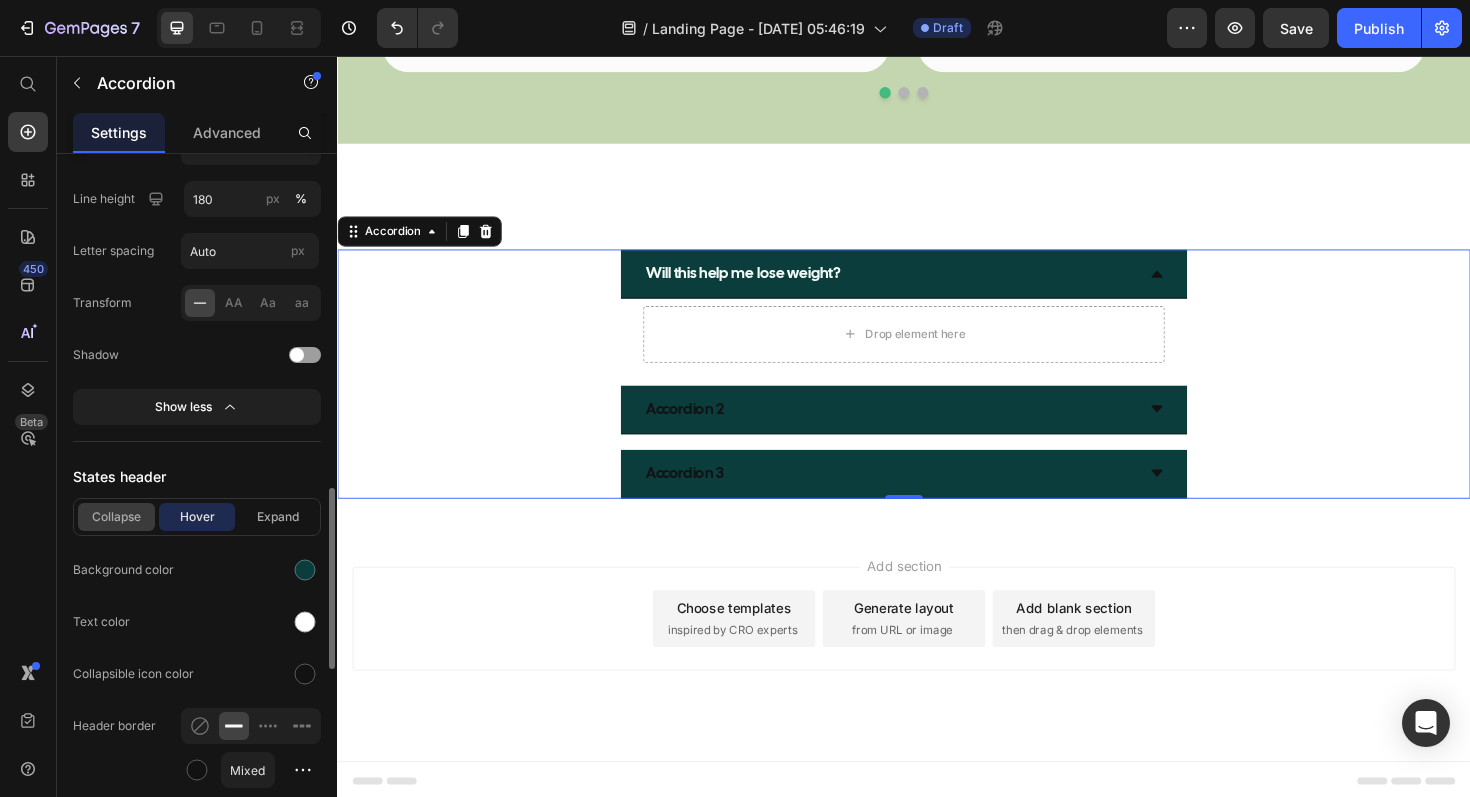 click on "Collapse" at bounding box center [116, 517] 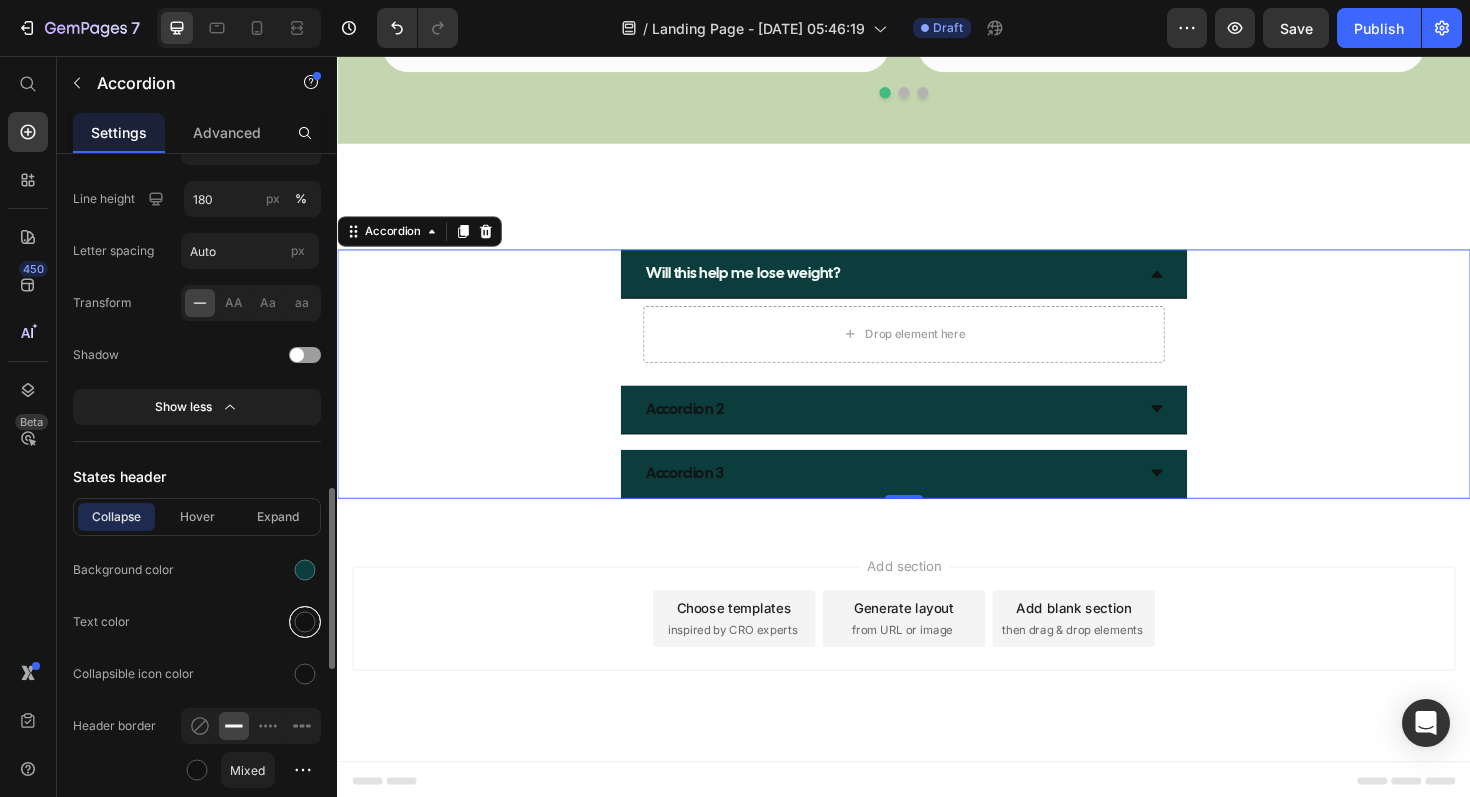 click at bounding box center [305, 622] 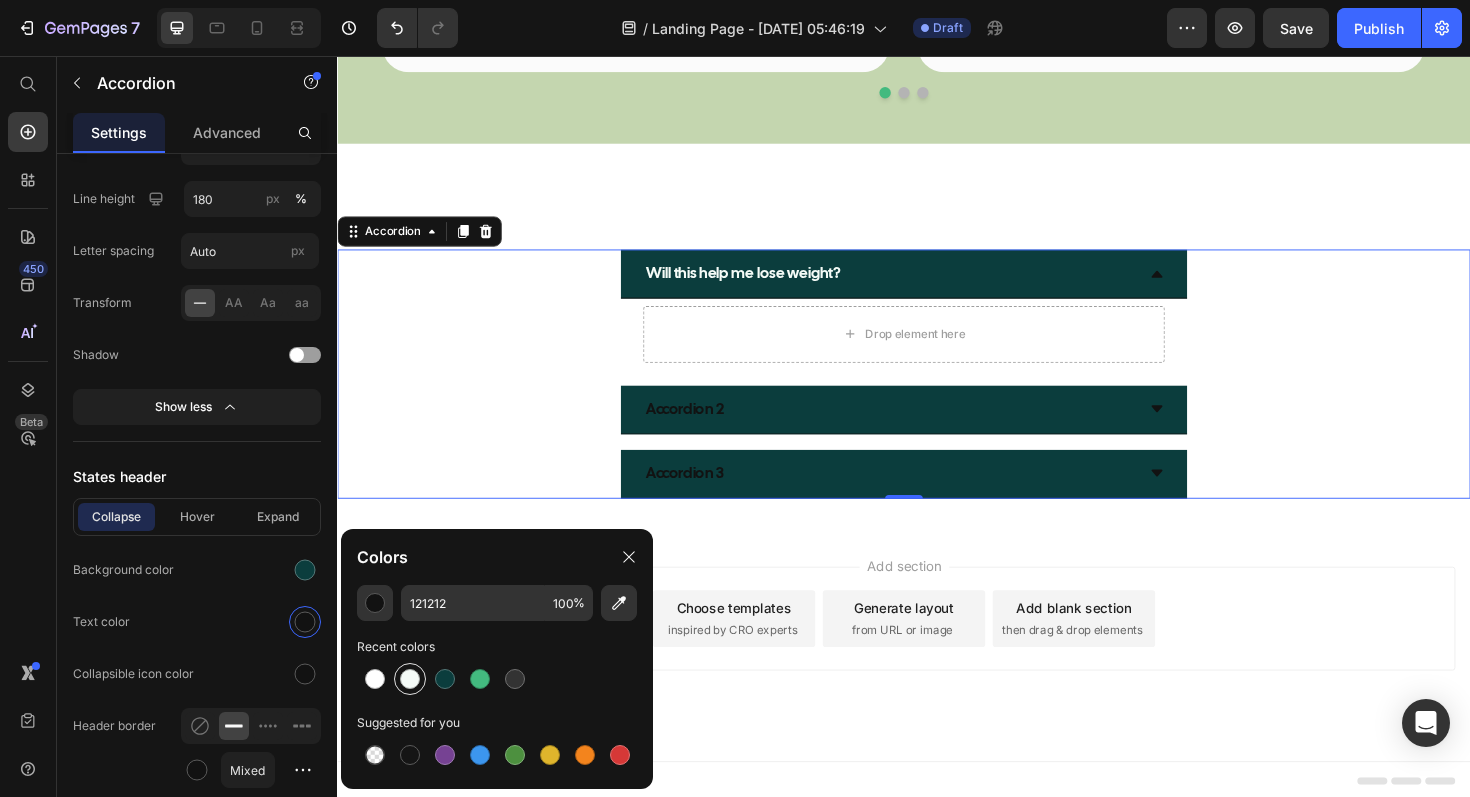 click at bounding box center [410, 679] 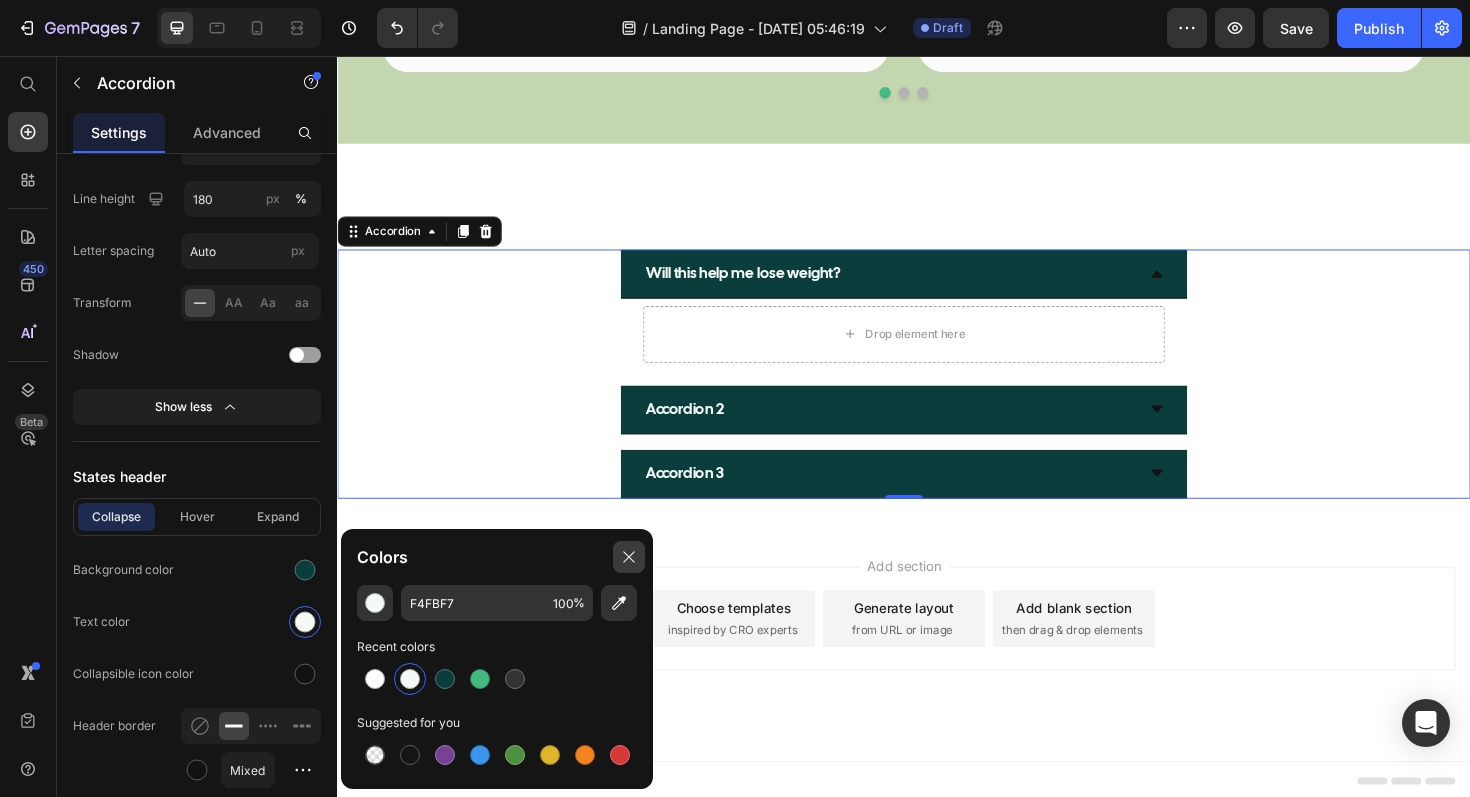 click 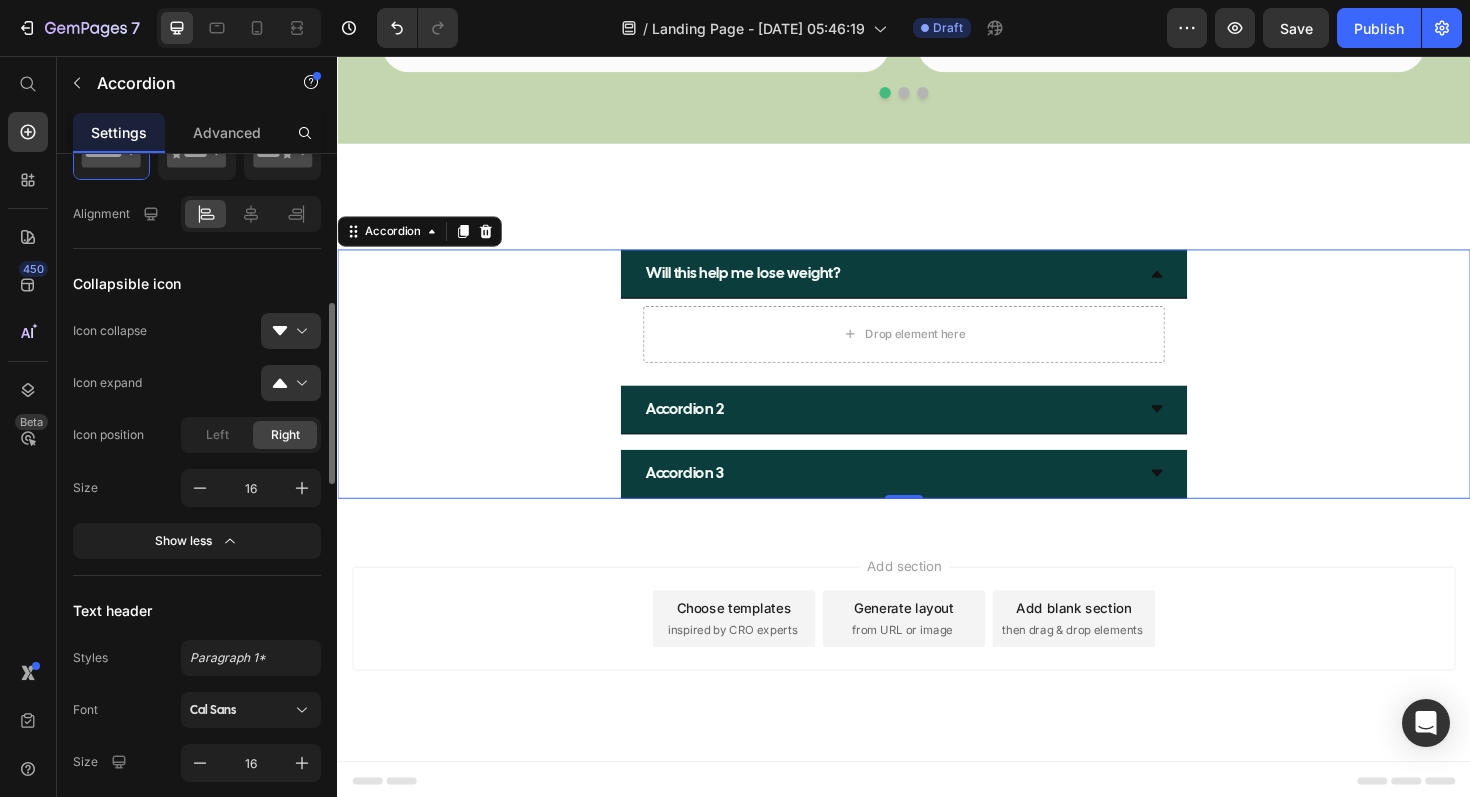 scroll, scrollTop: 567, scrollLeft: 0, axis: vertical 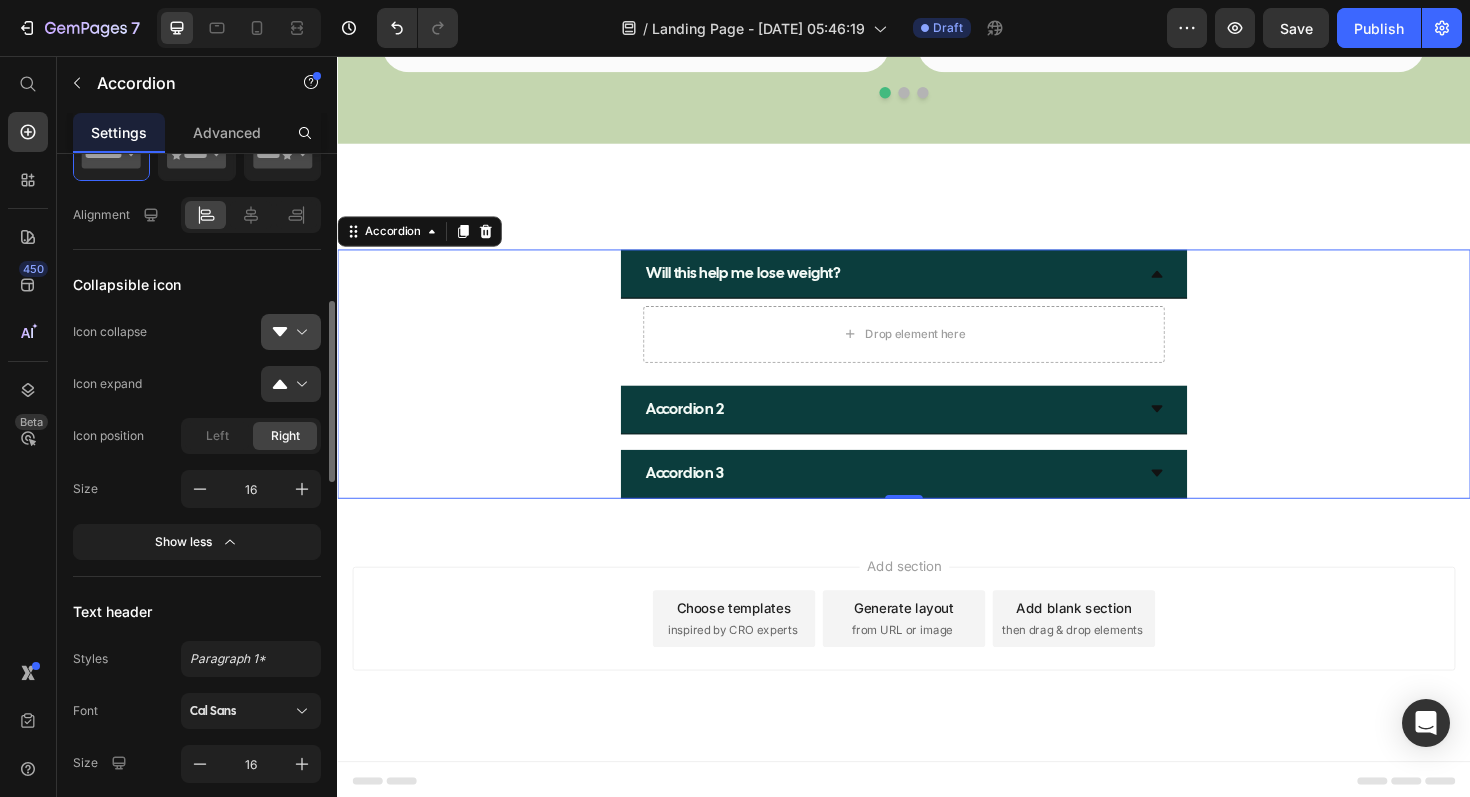 click at bounding box center (299, 332) 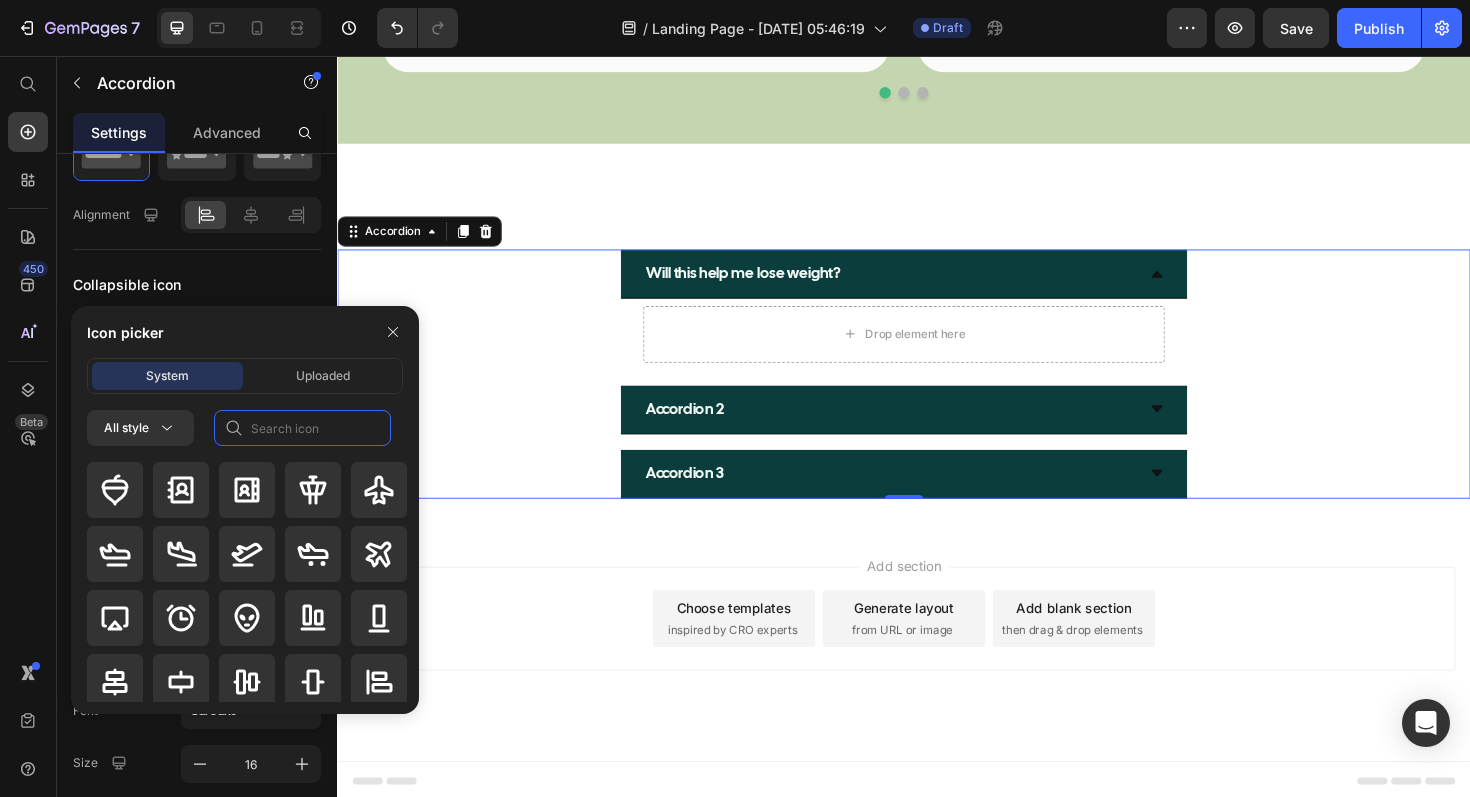 click 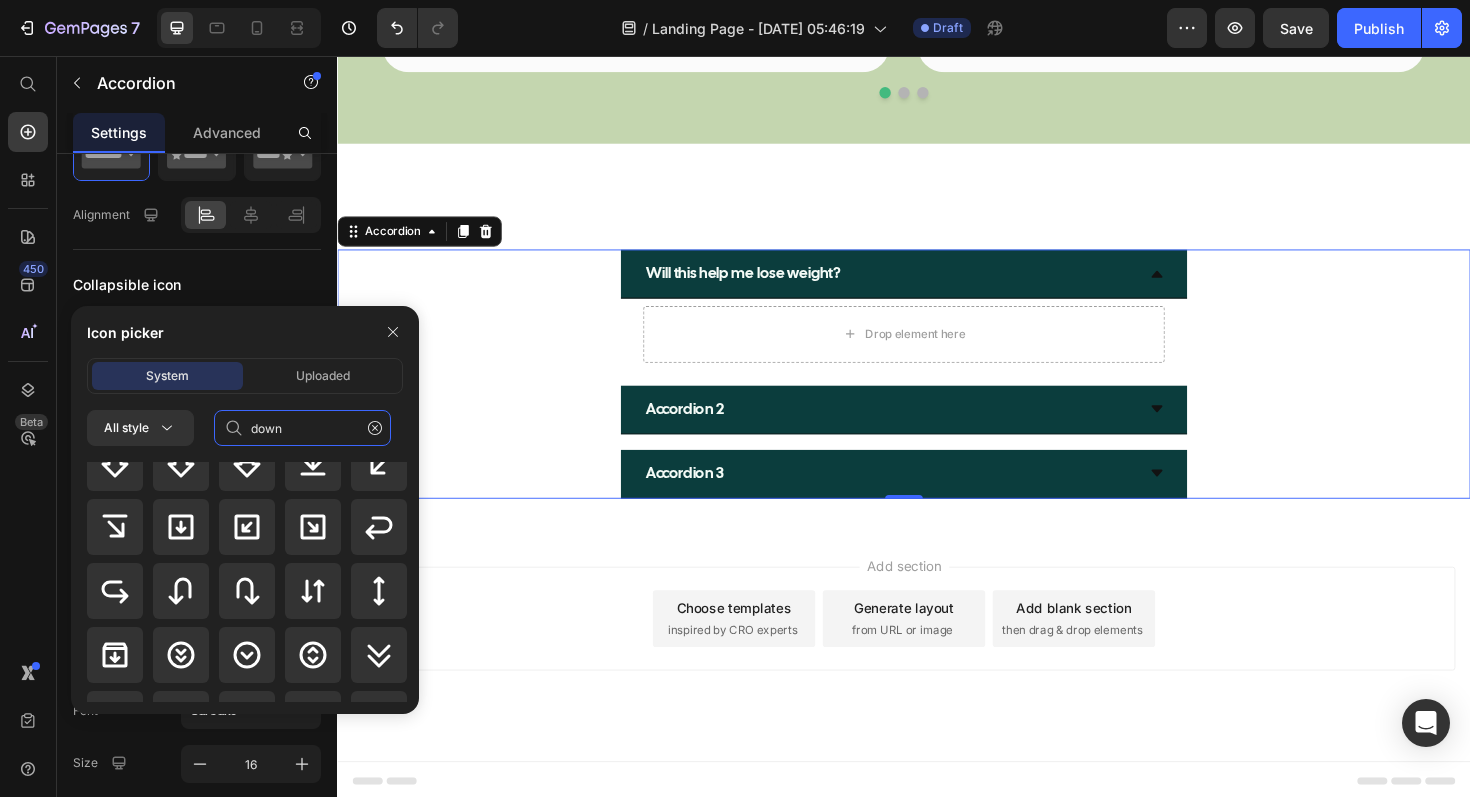 scroll, scrollTop: 341, scrollLeft: 0, axis: vertical 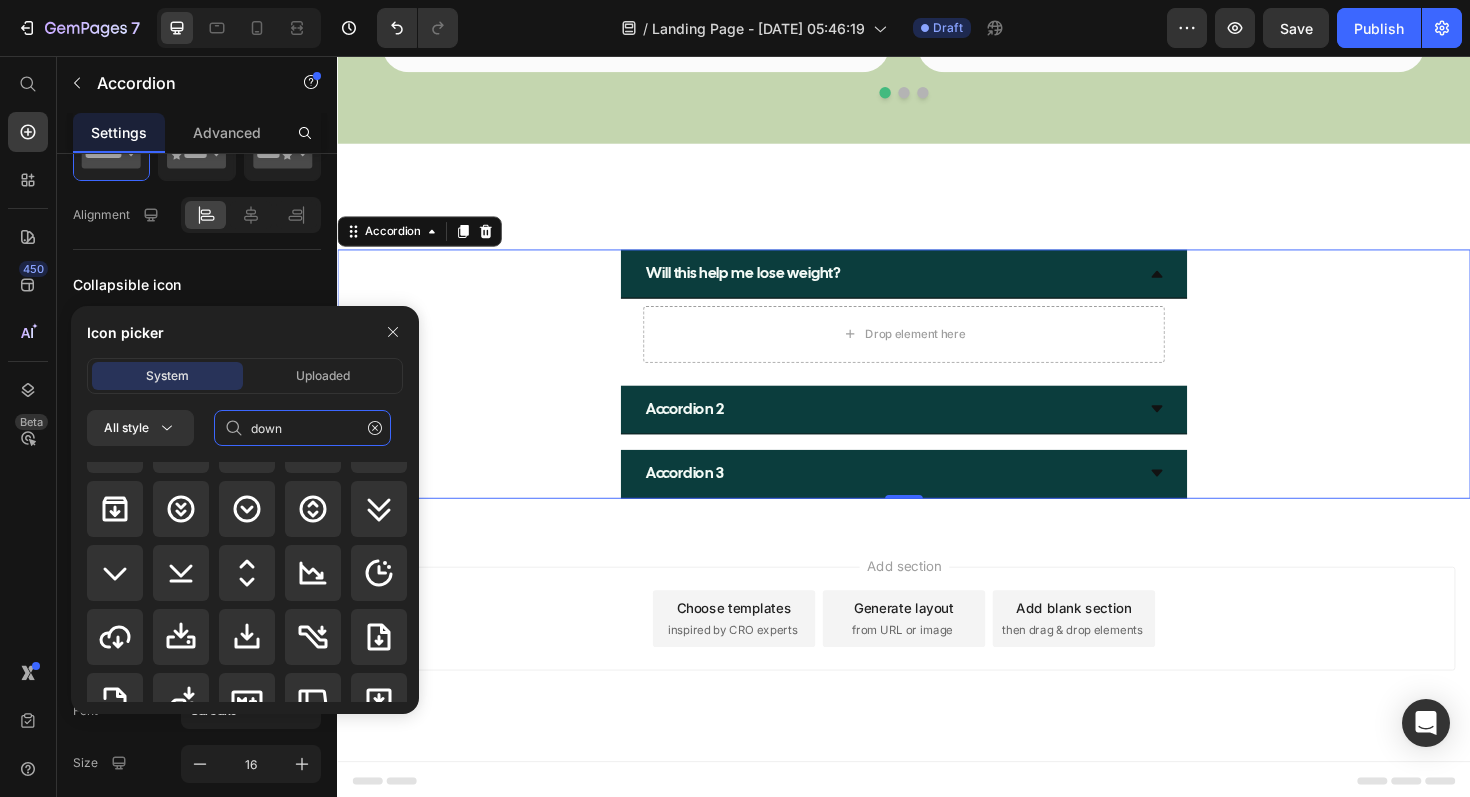 type on "down" 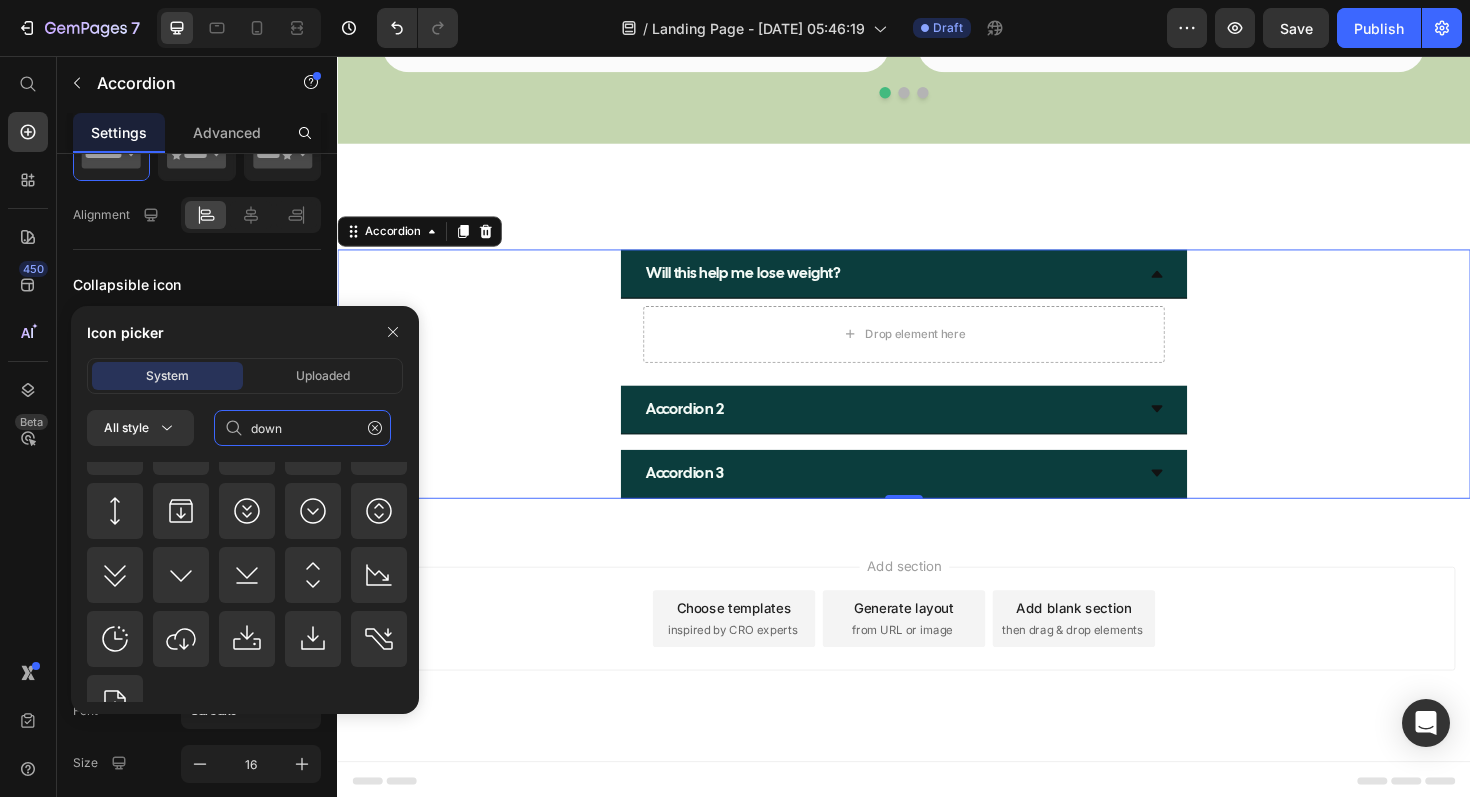 scroll, scrollTop: 908, scrollLeft: 0, axis: vertical 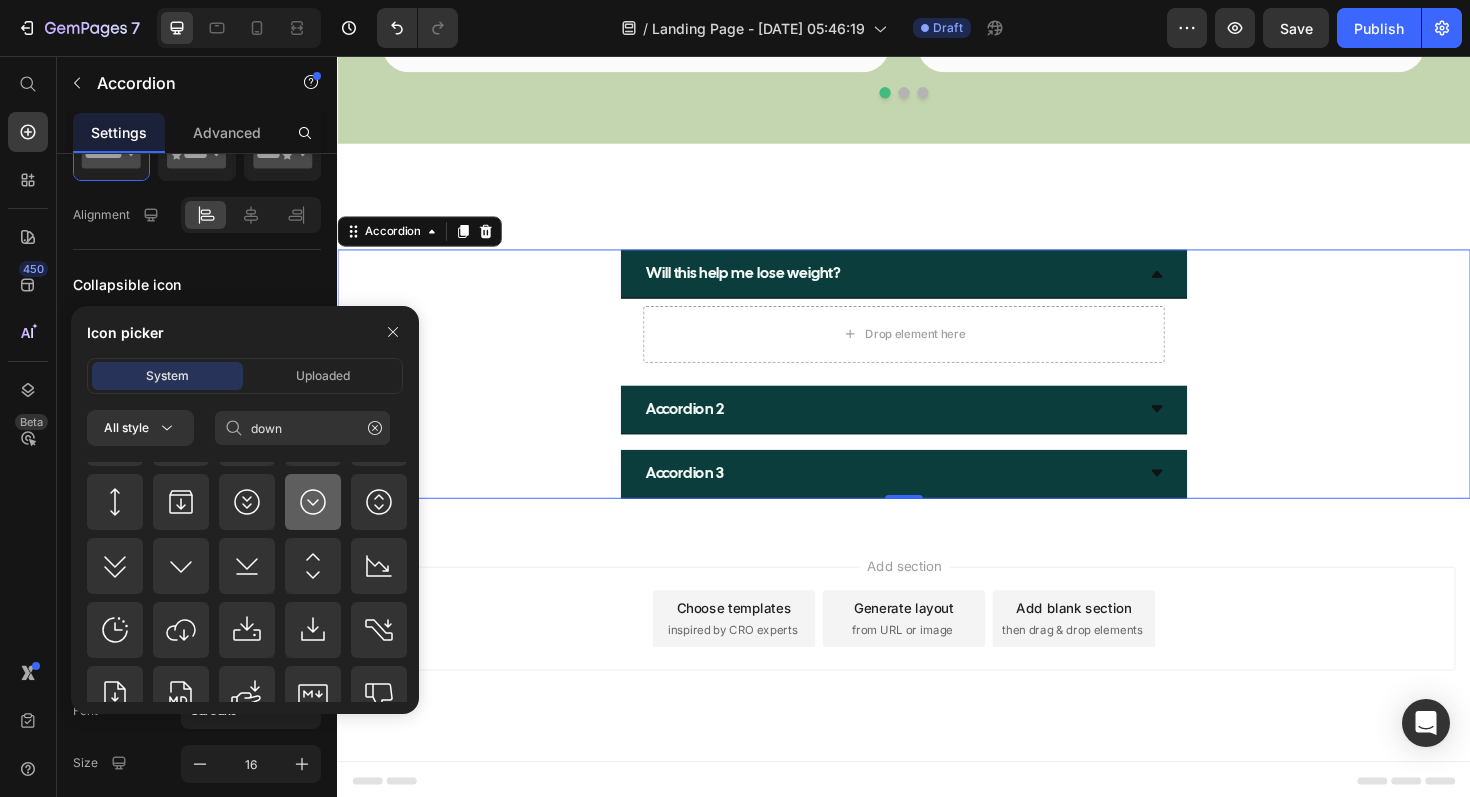 click 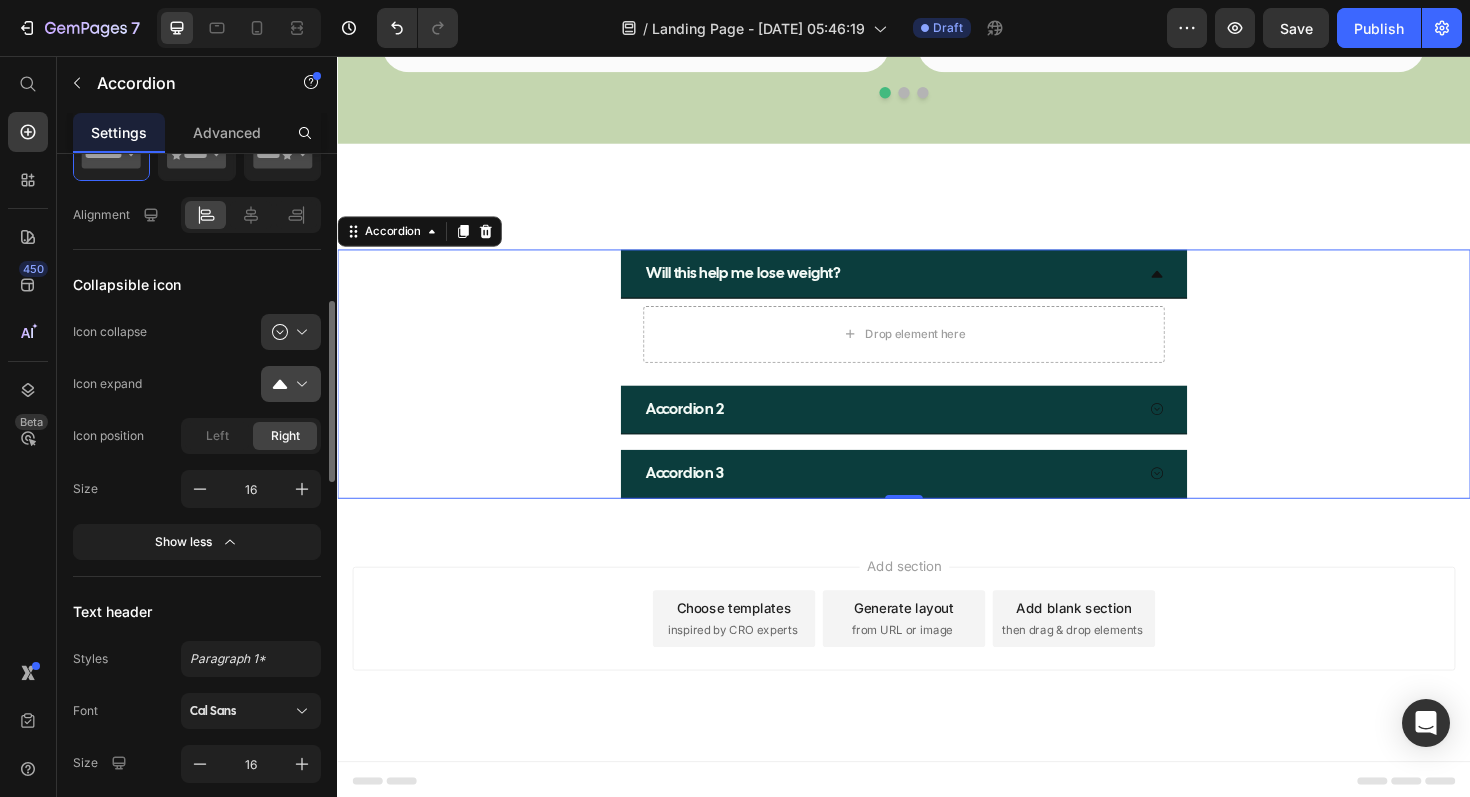 click at bounding box center [299, 384] 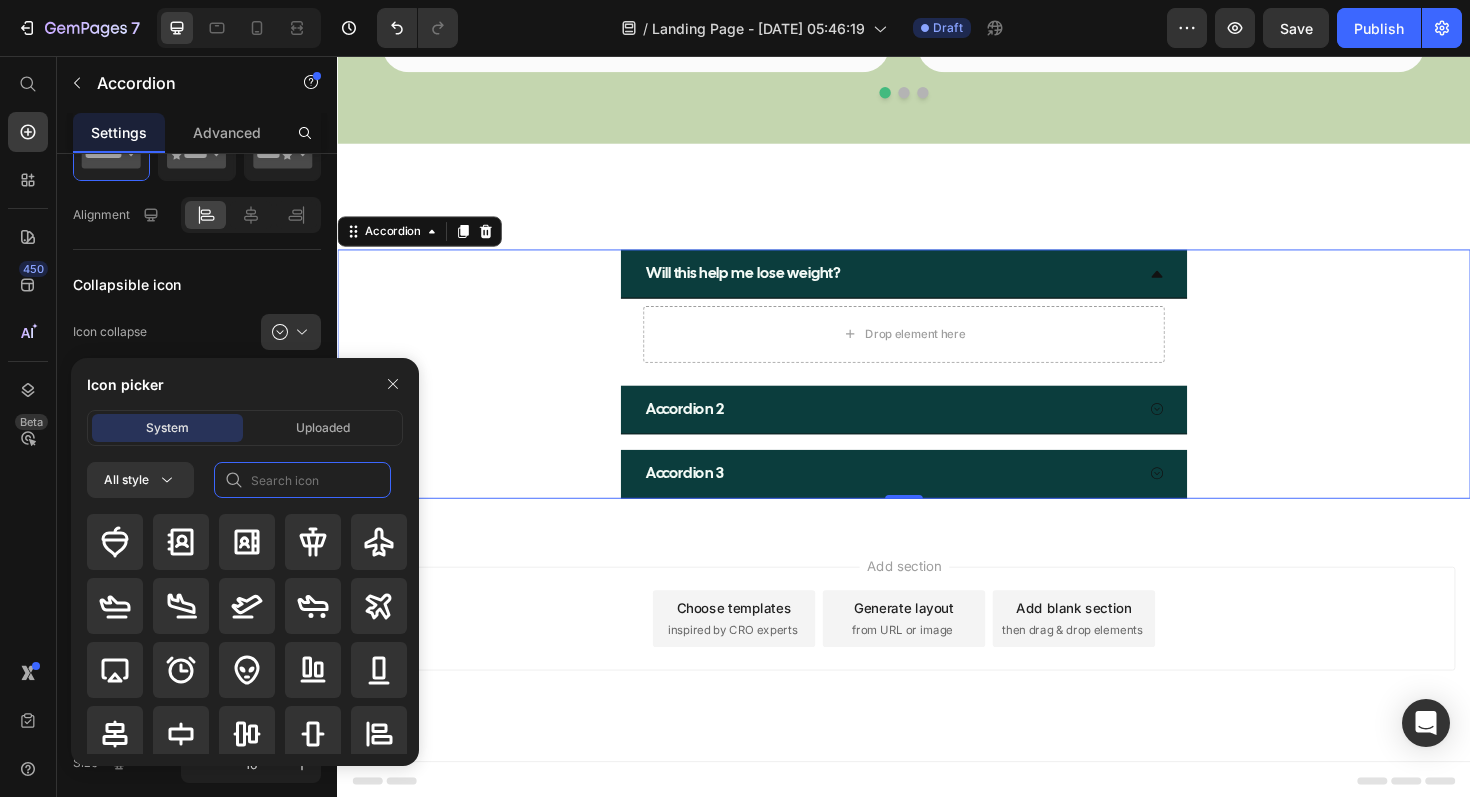 click 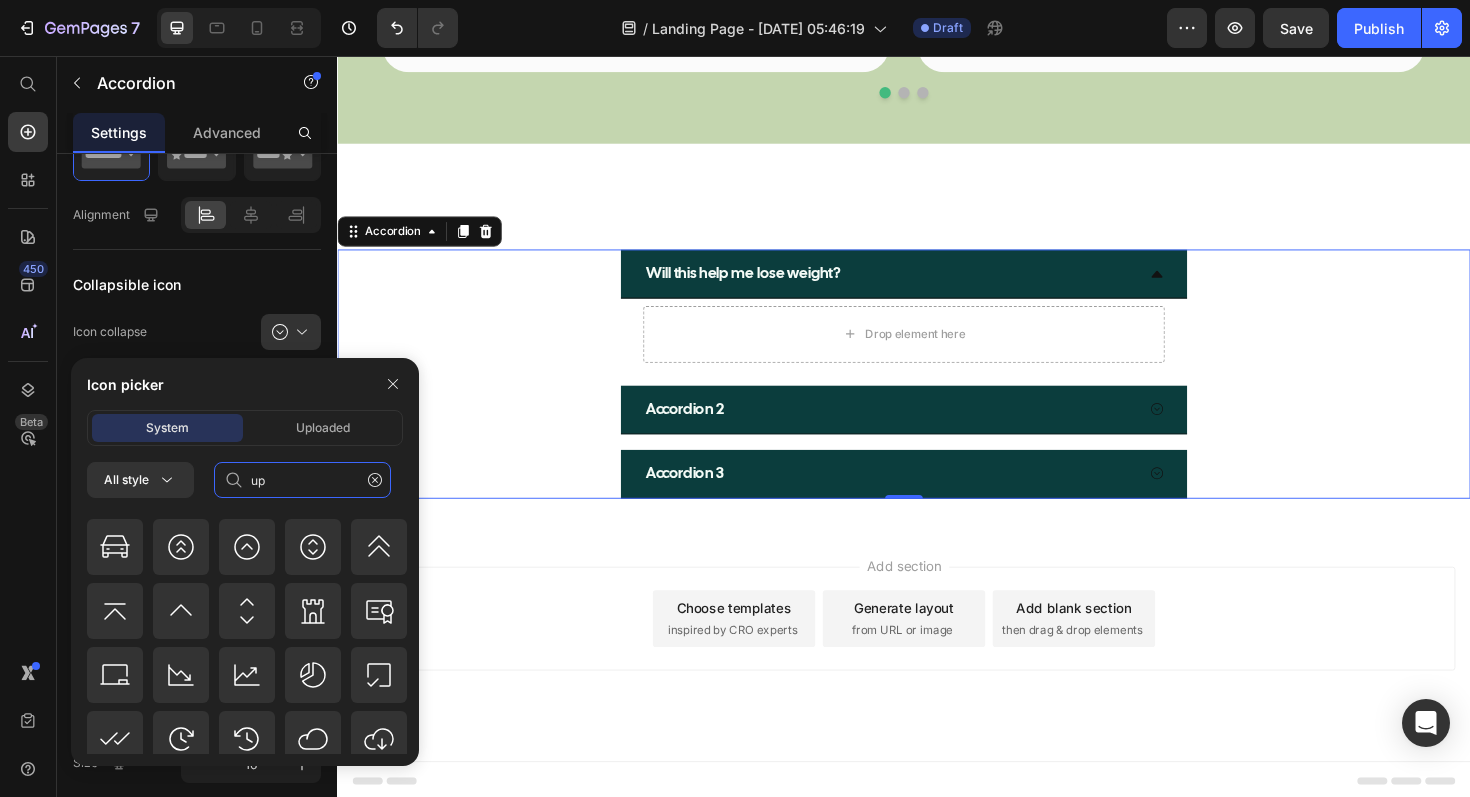 scroll, scrollTop: 2818, scrollLeft: 0, axis: vertical 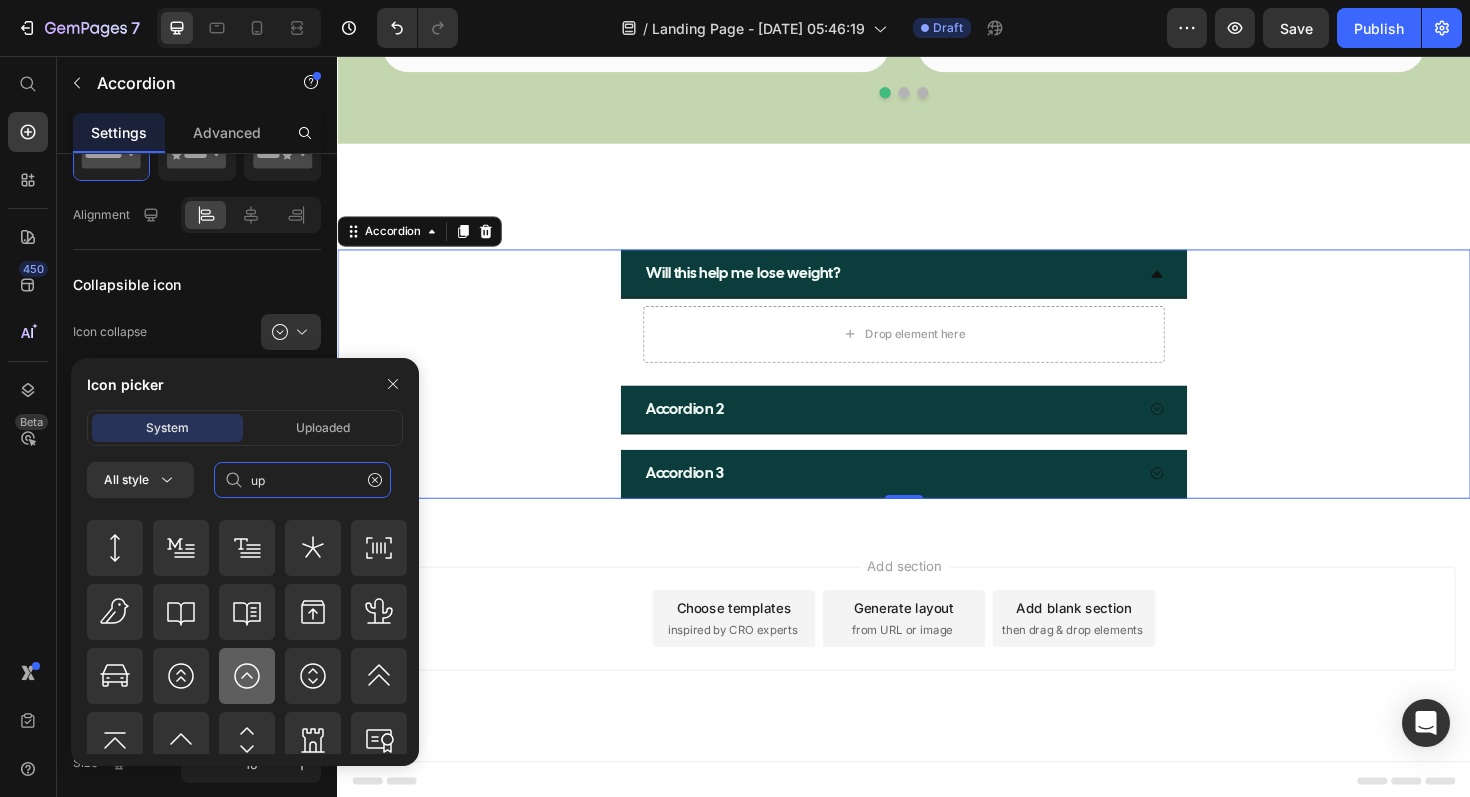 type on "up" 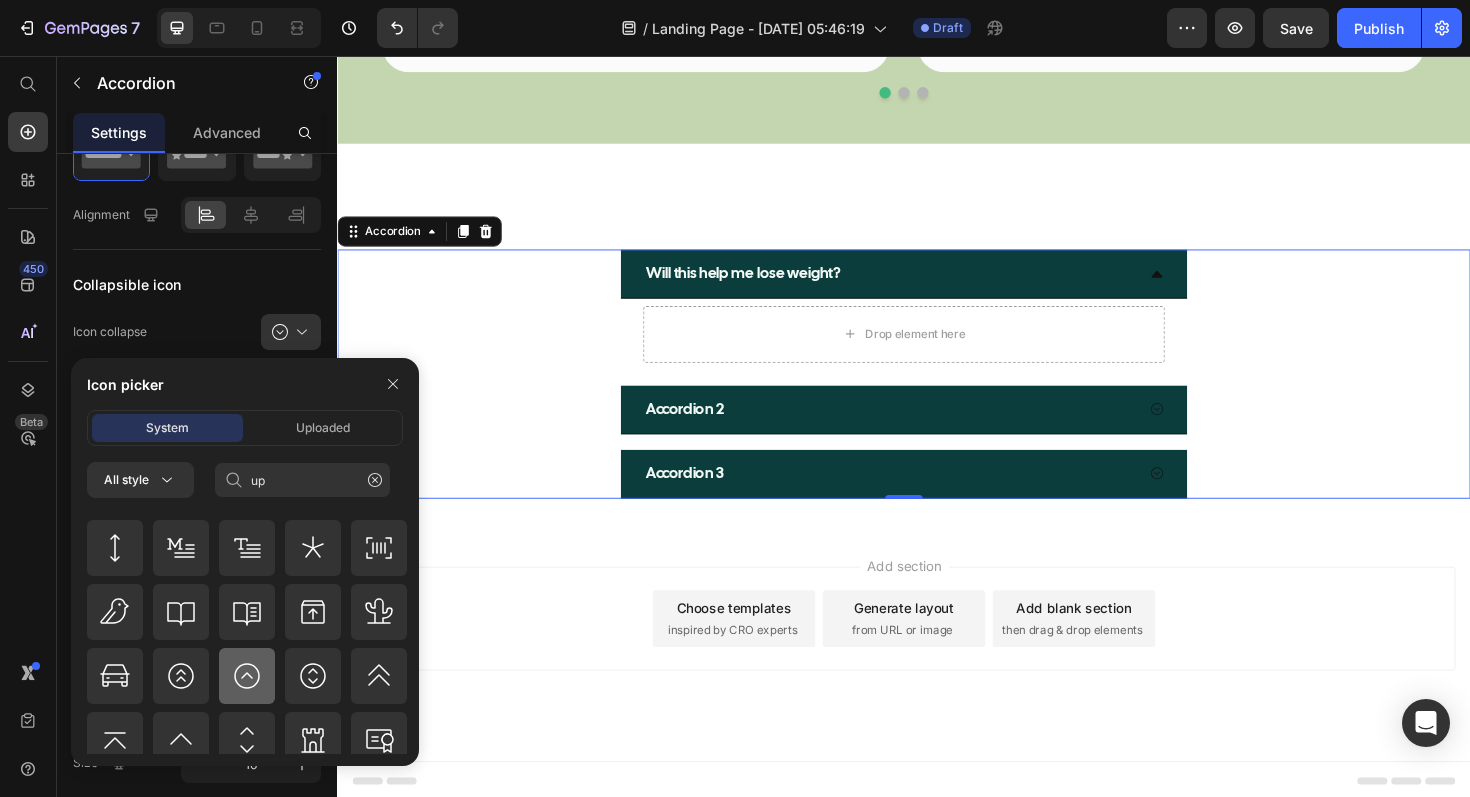 click 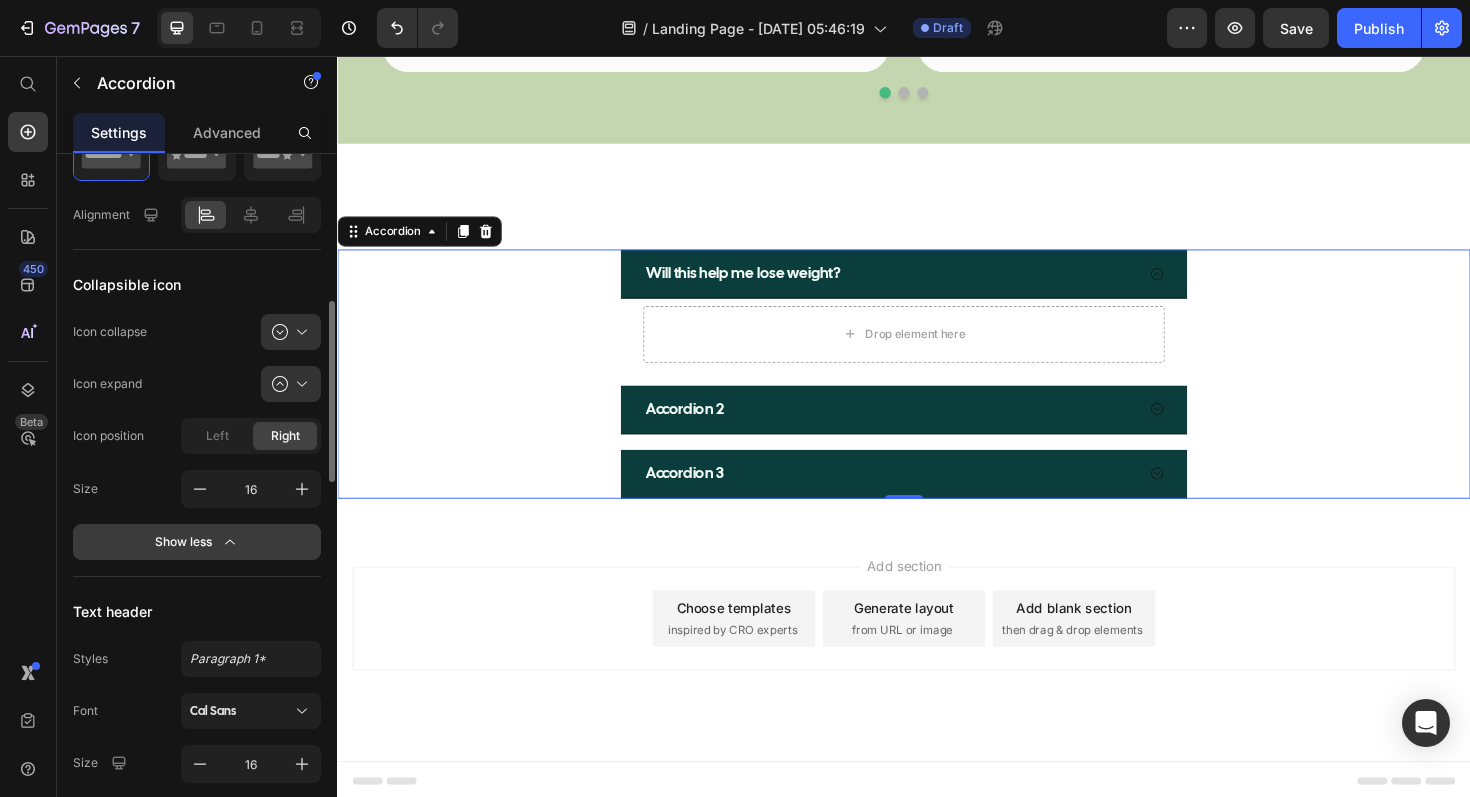 click on "Show less" at bounding box center [197, 542] 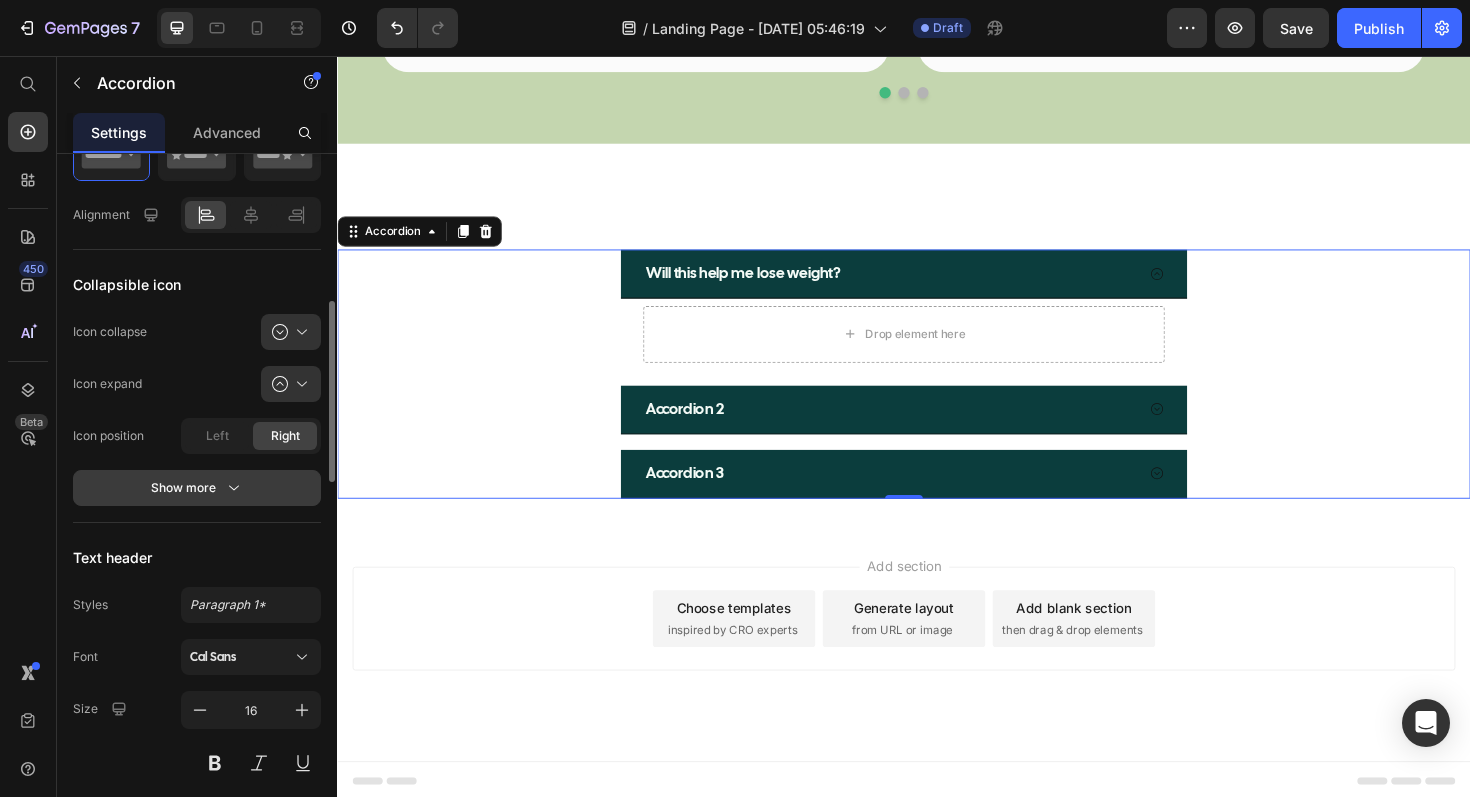 click on "Show more" at bounding box center (197, 488) 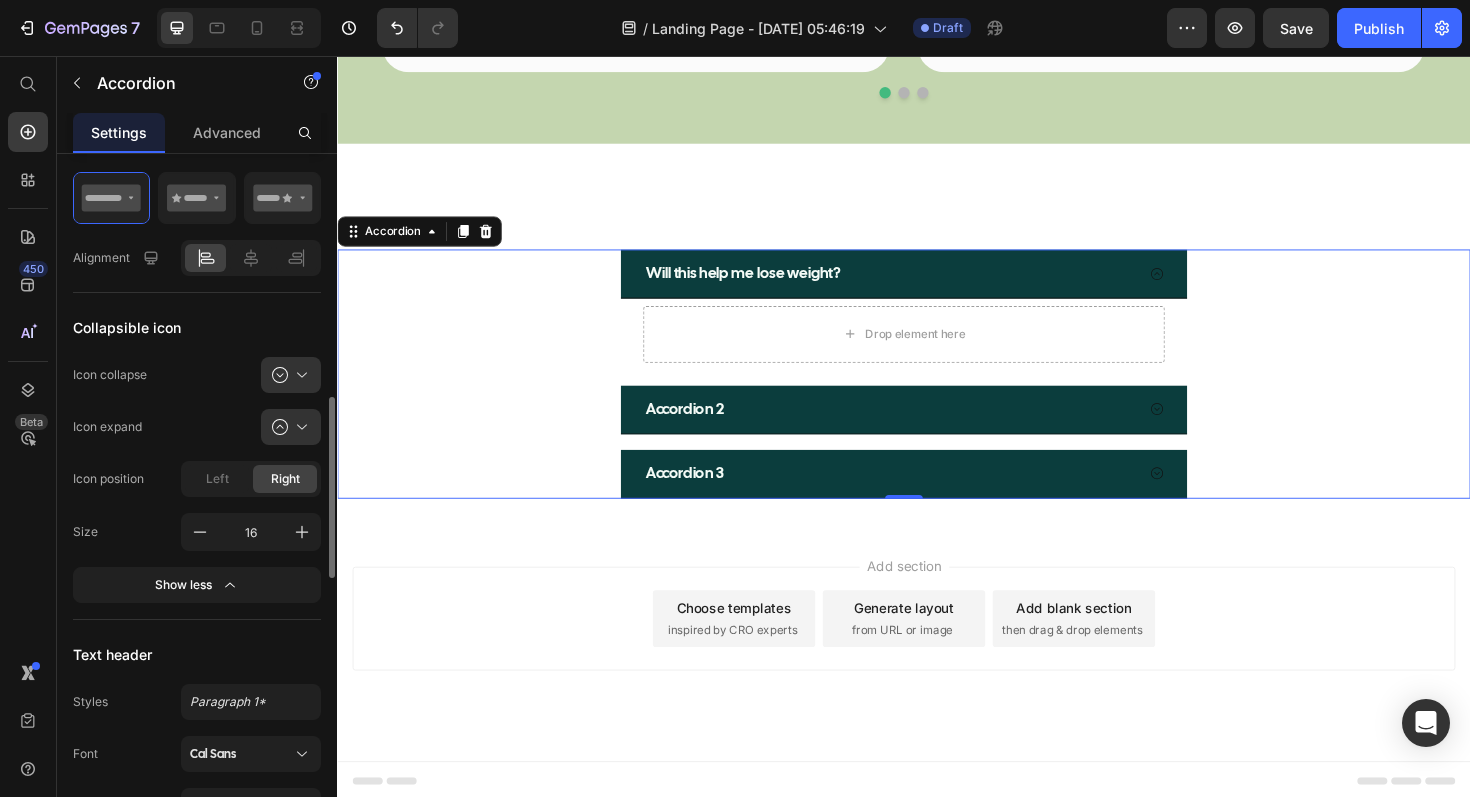 scroll, scrollTop: 437, scrollLeft: 0, axis: vertical 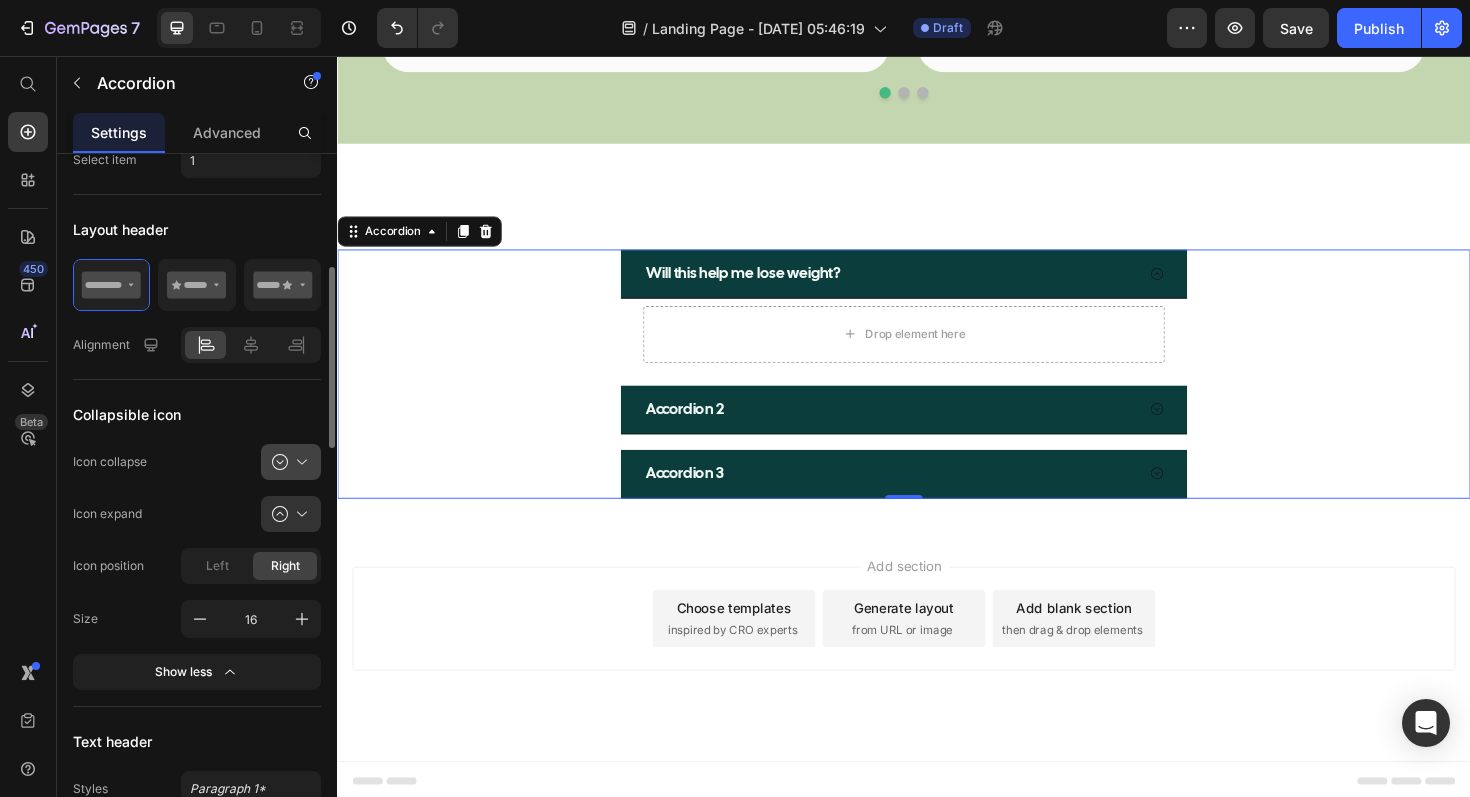 click at bounding box center [299, 462] 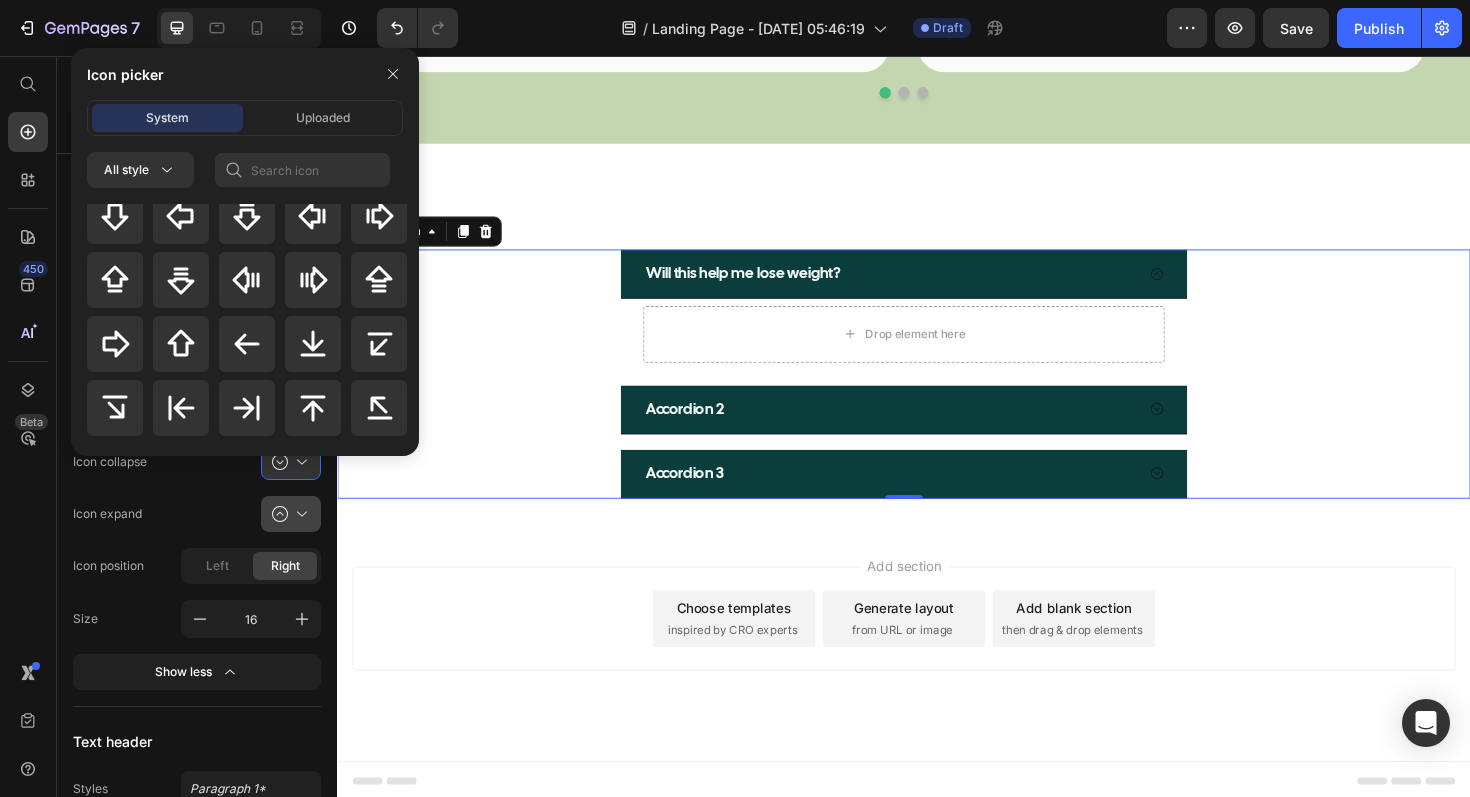 click at bounding box center [299, 514] 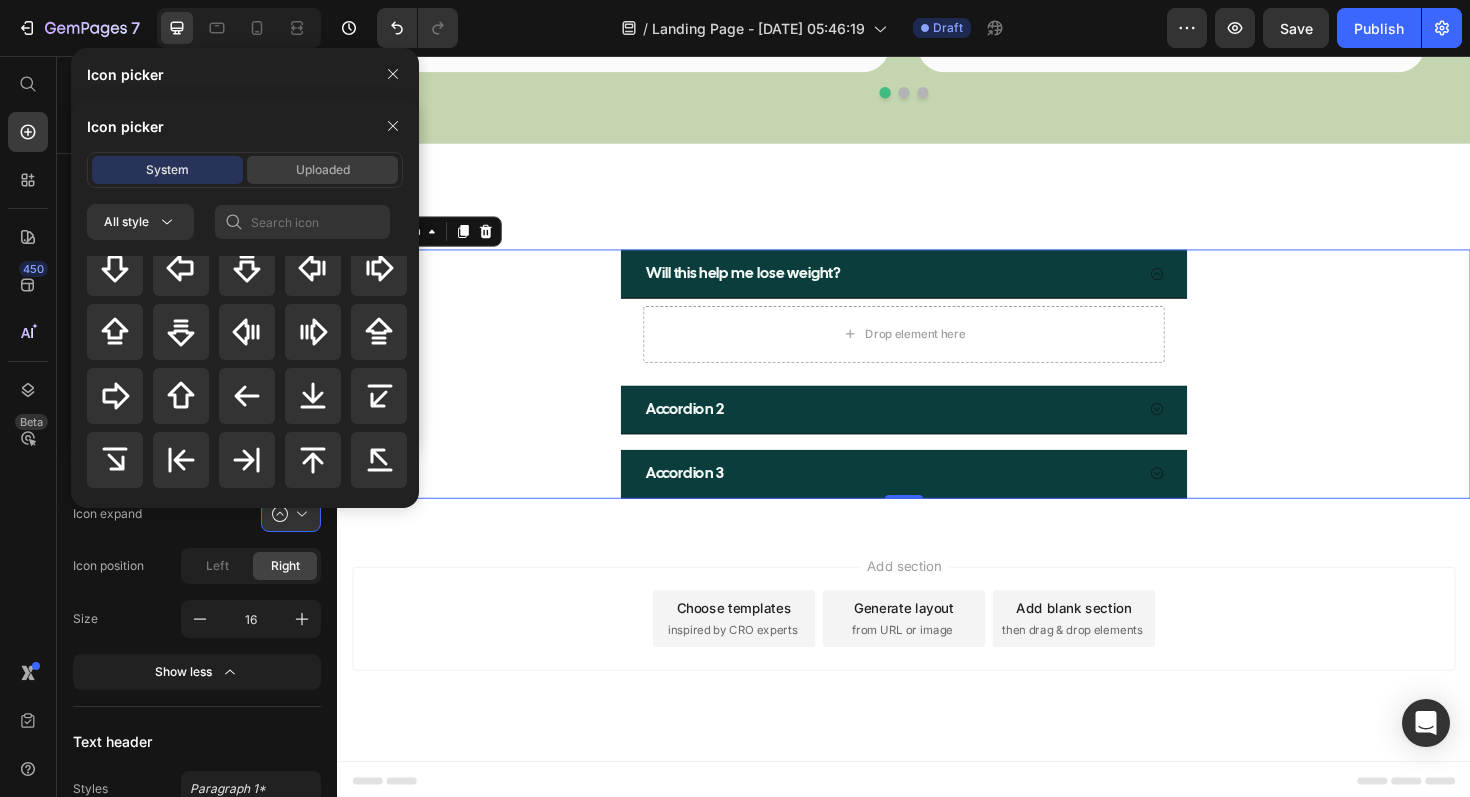 click on "Uploaded" at bounding box center [323, 170] 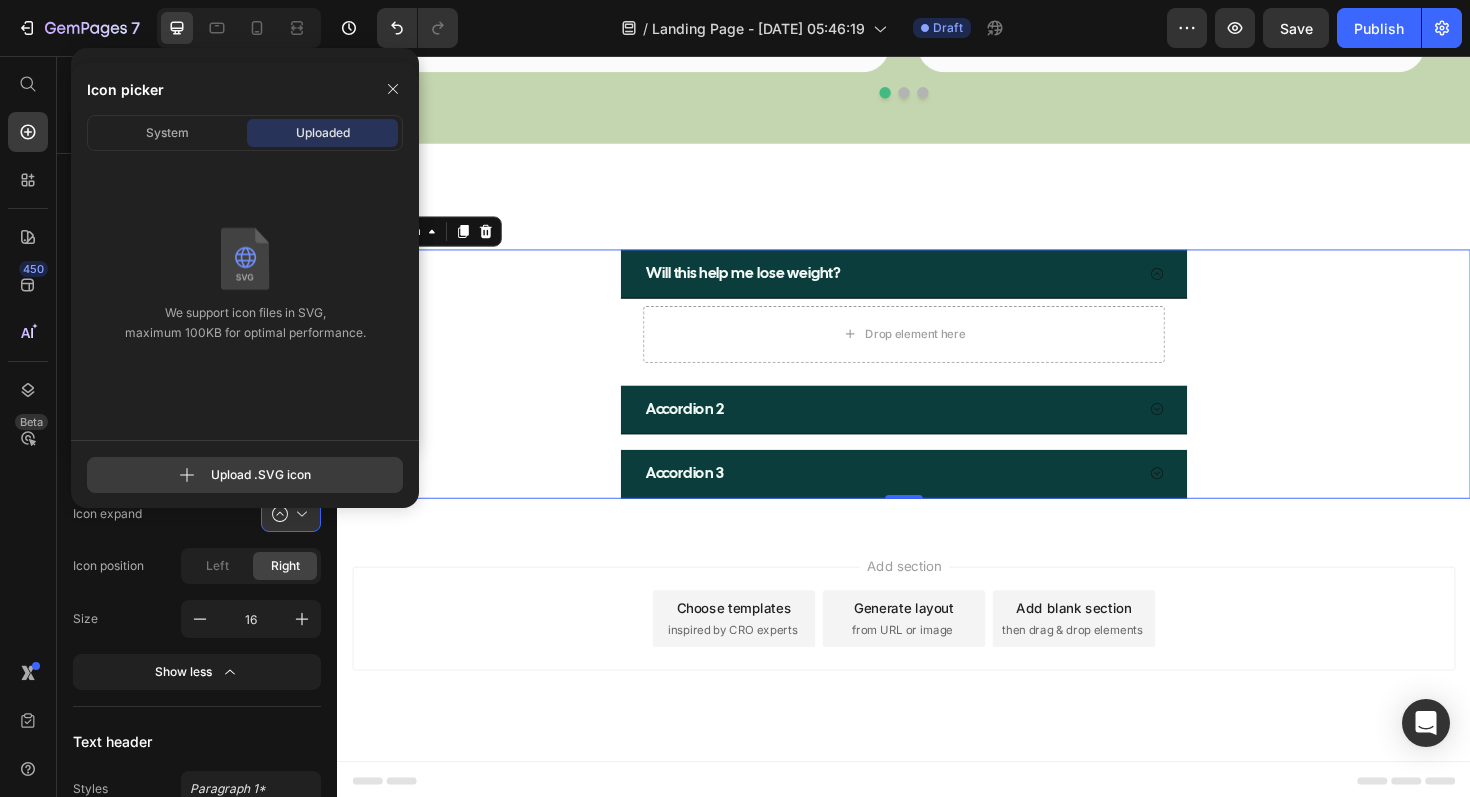 click 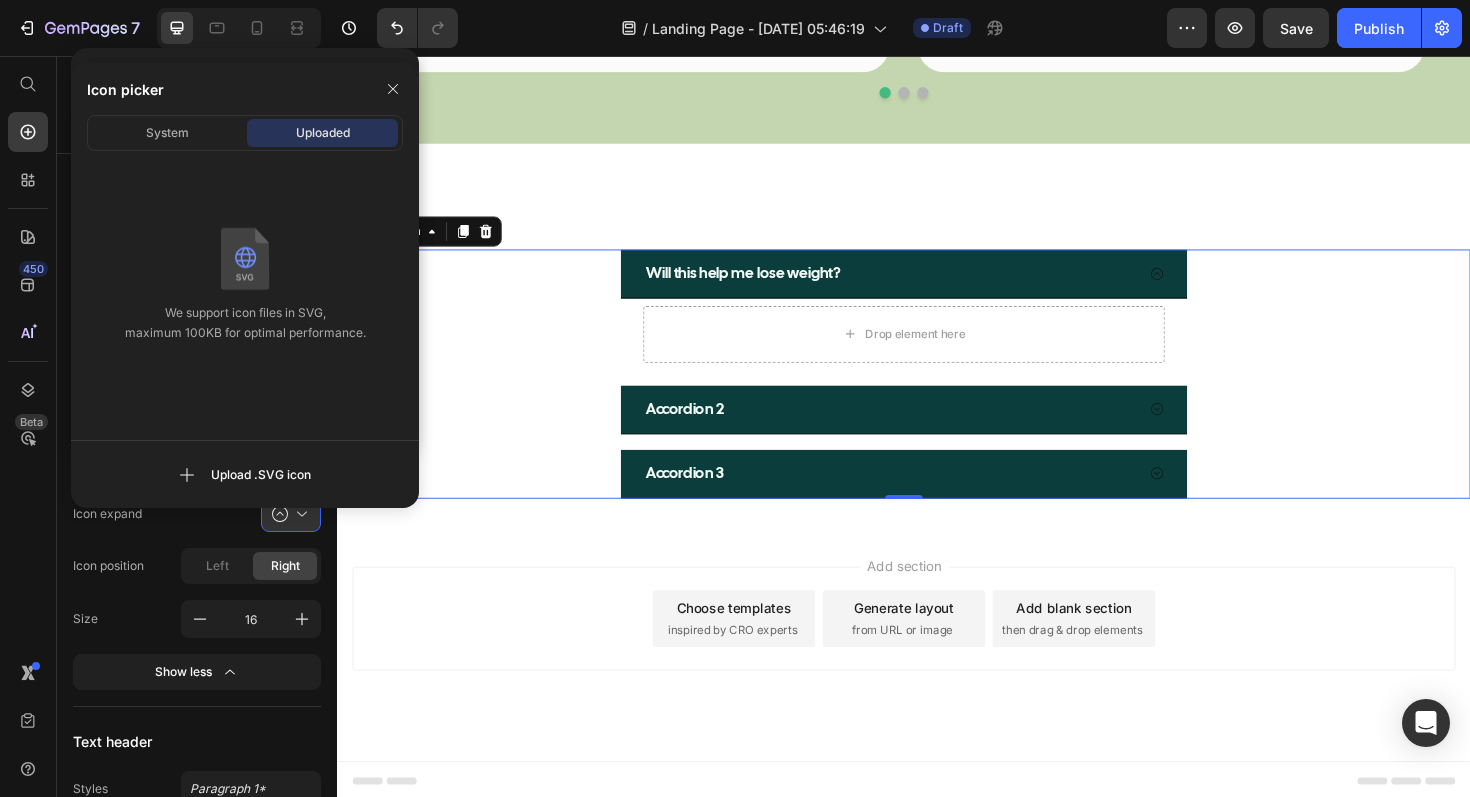 click on "Icon expand" 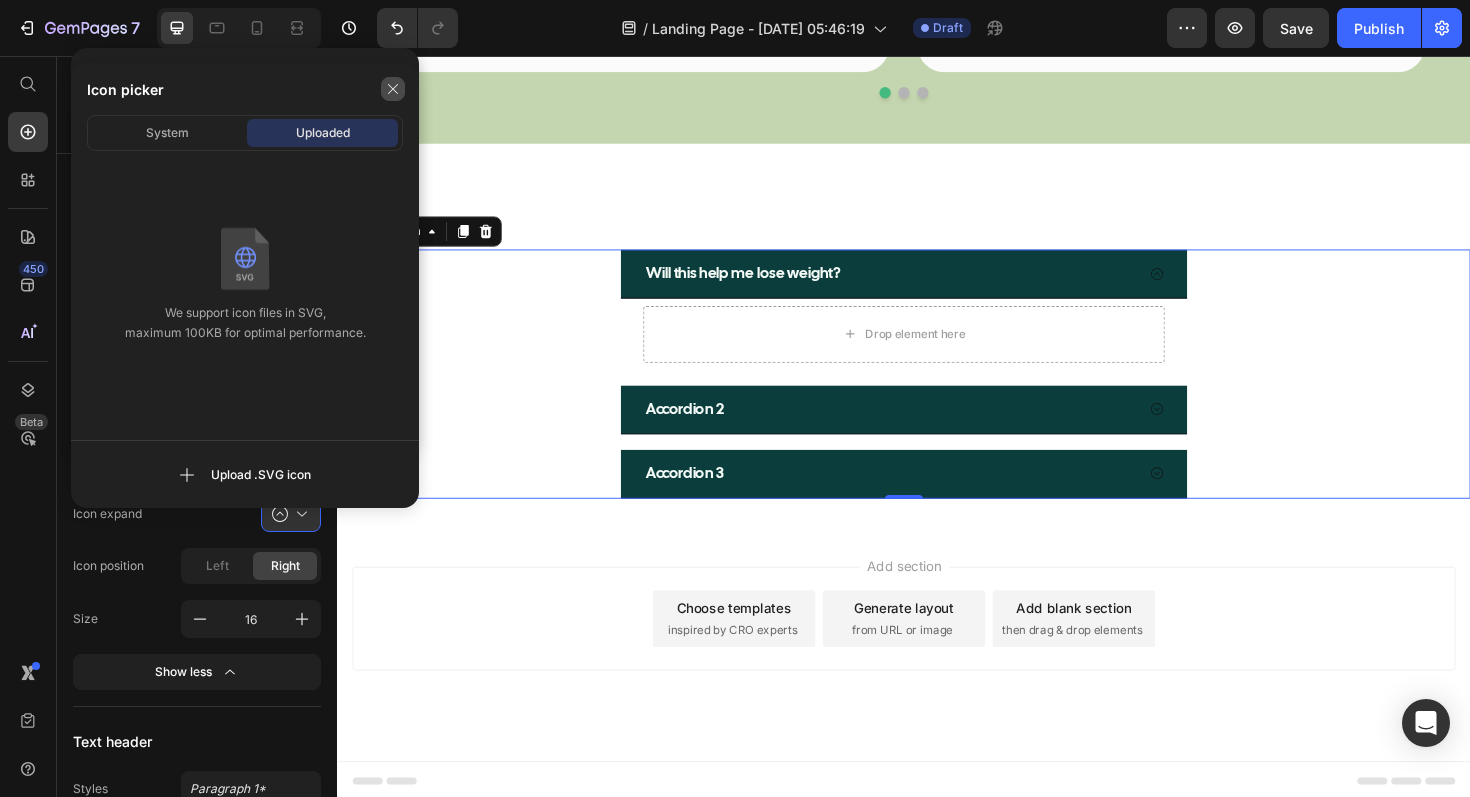 click 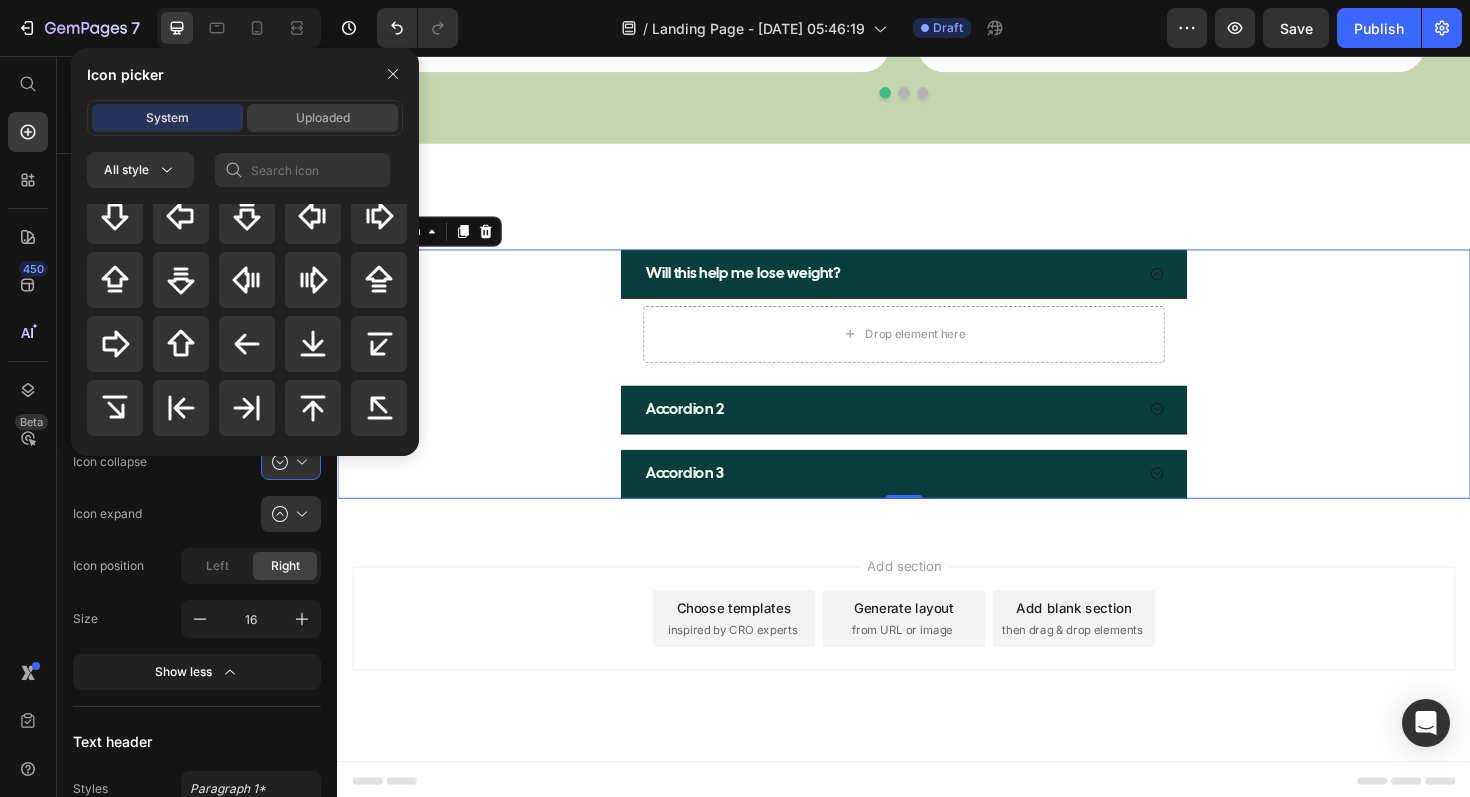 click on "Uploaded" at bounding box center [323, 118] 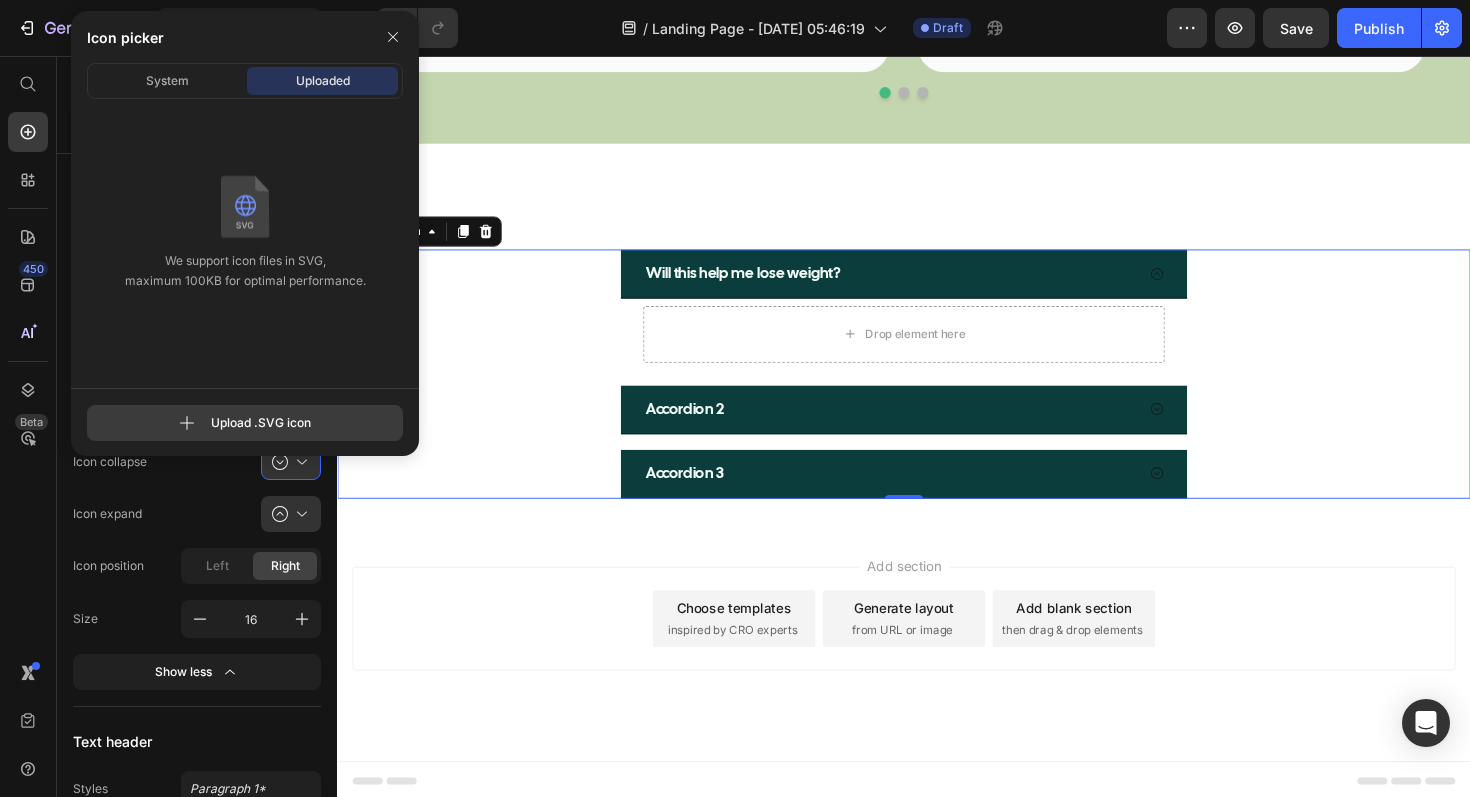 click 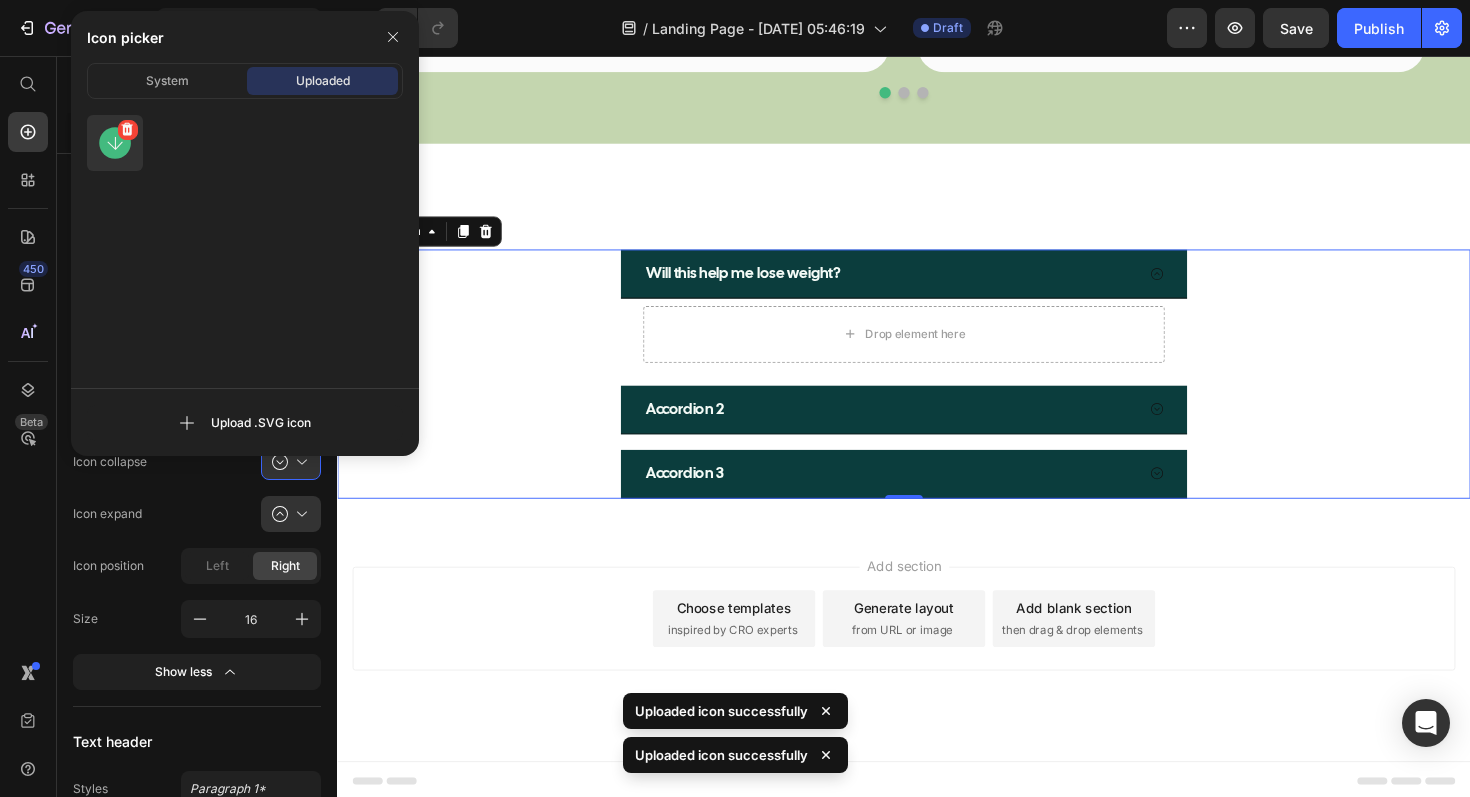 click at bounding box center [115, 143] 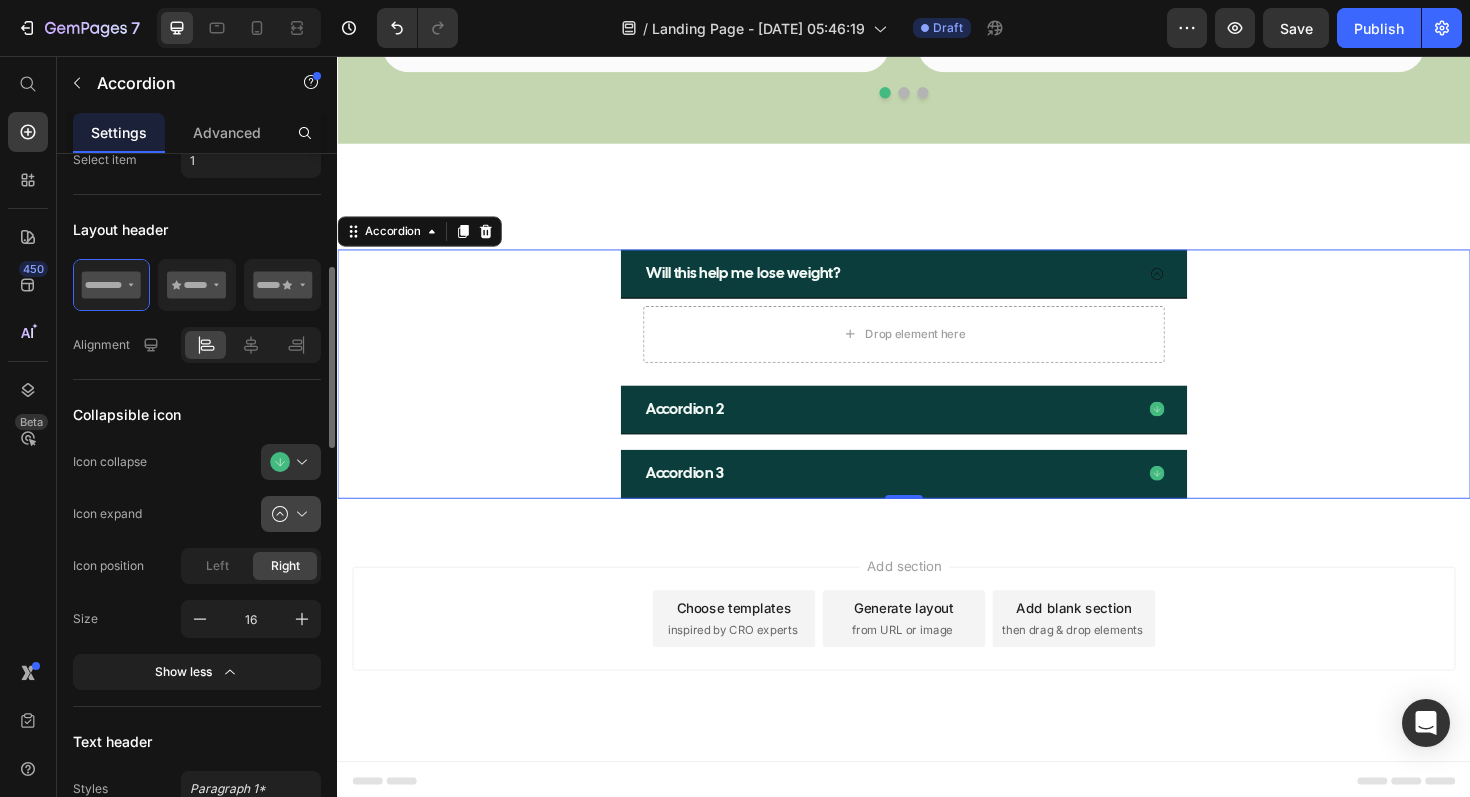click at bounding box center (299, 514) 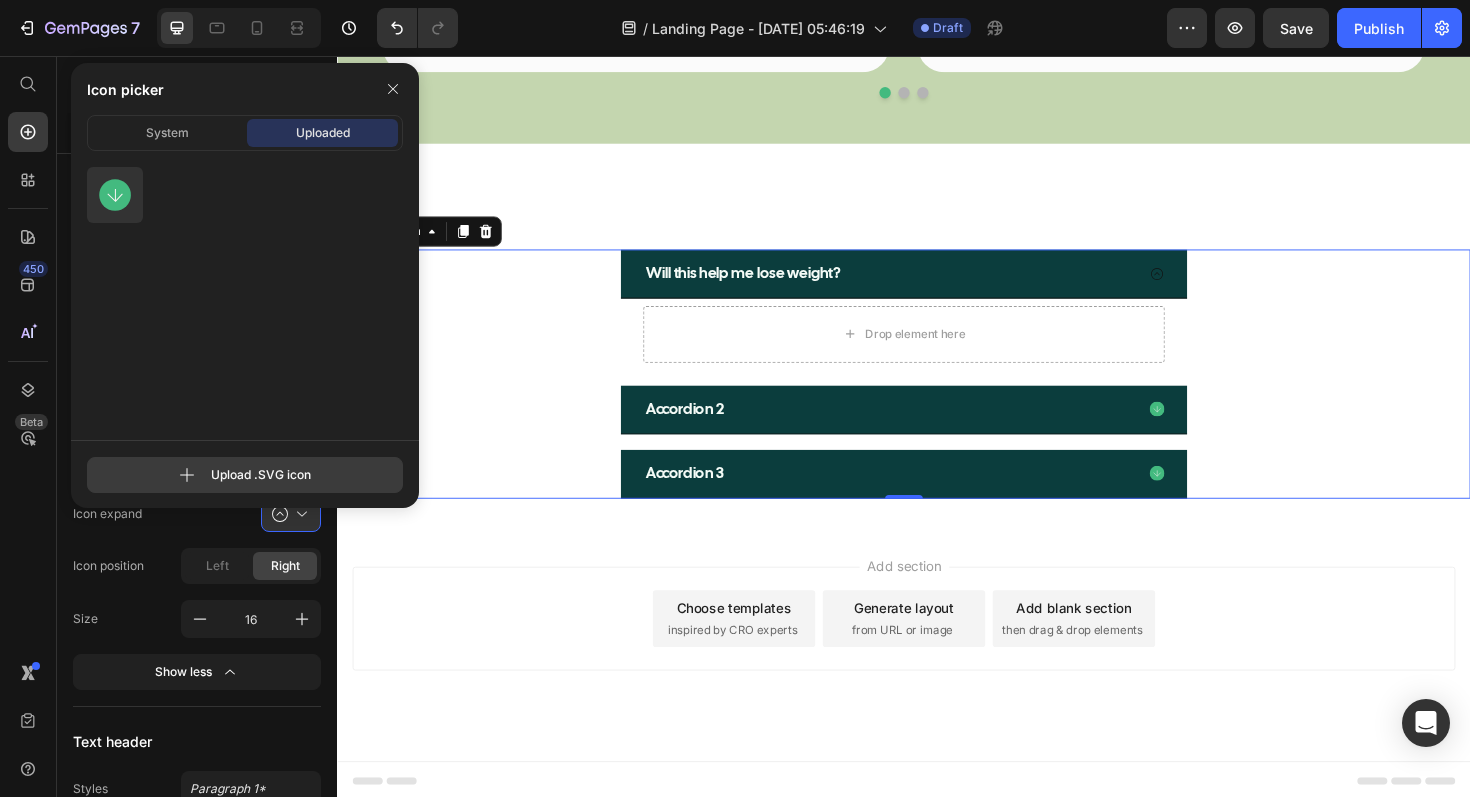 click 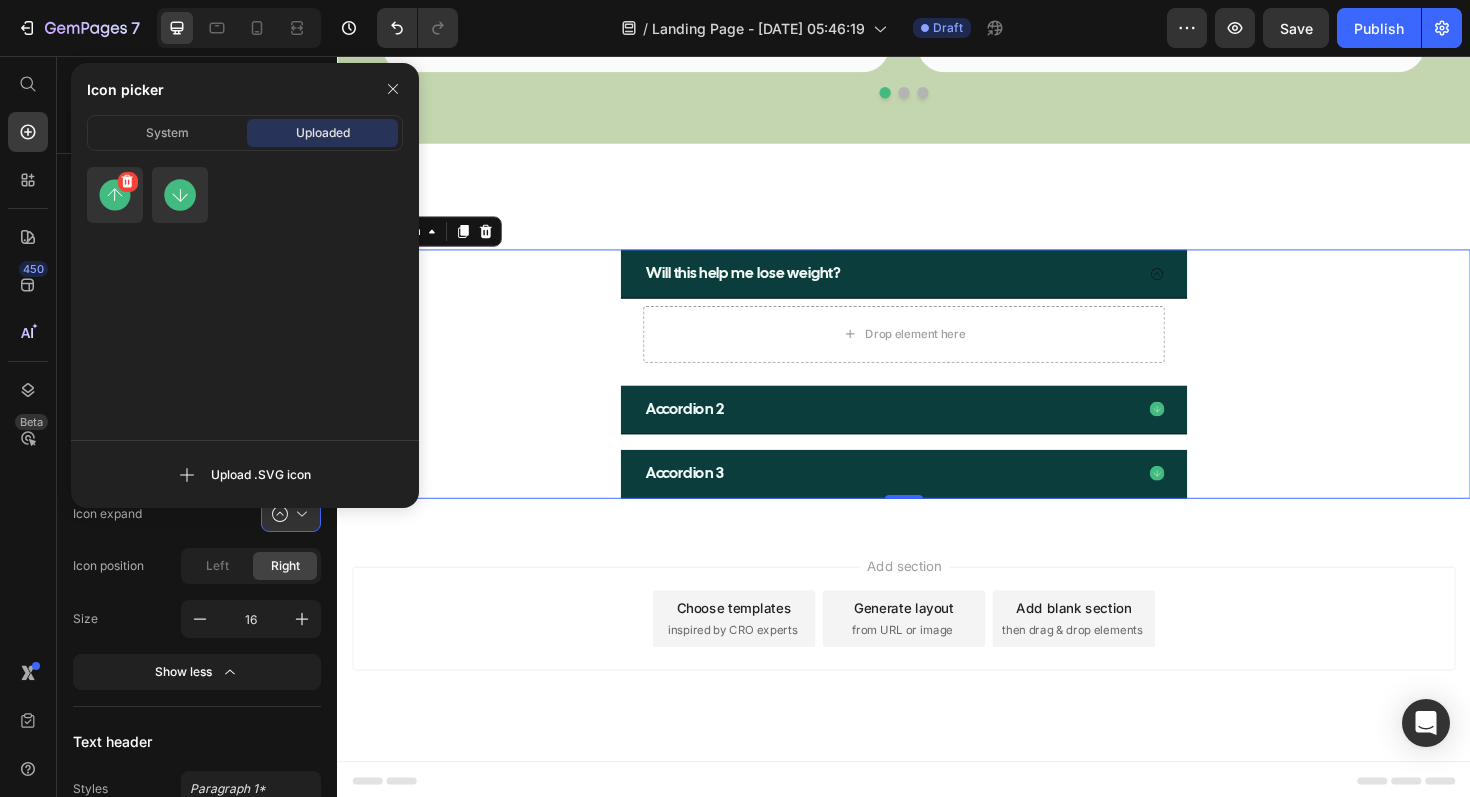 click at bounding box center (115, 195) 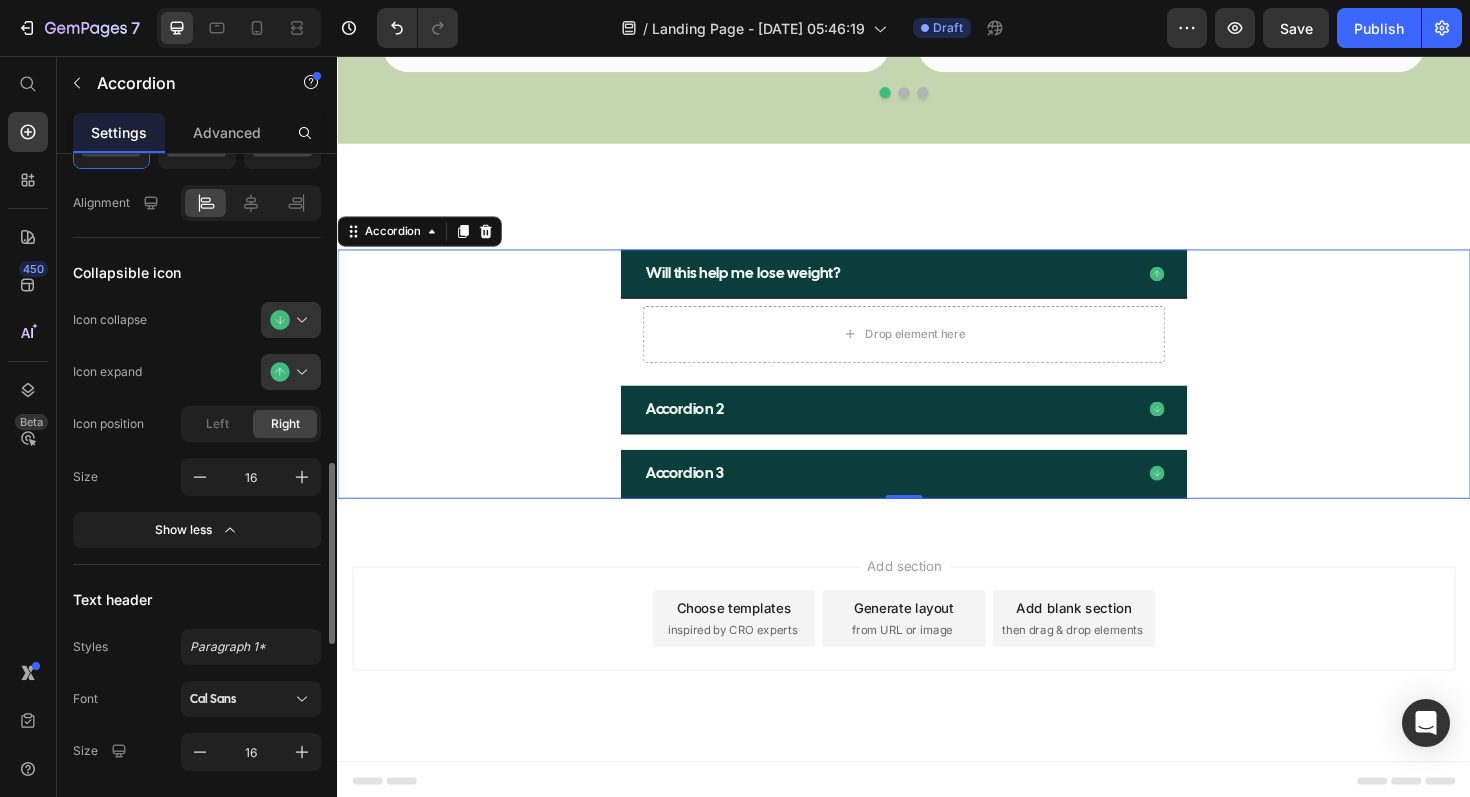 scroll, scrollTop: 705, scrollLeft: 0, axis: vertical 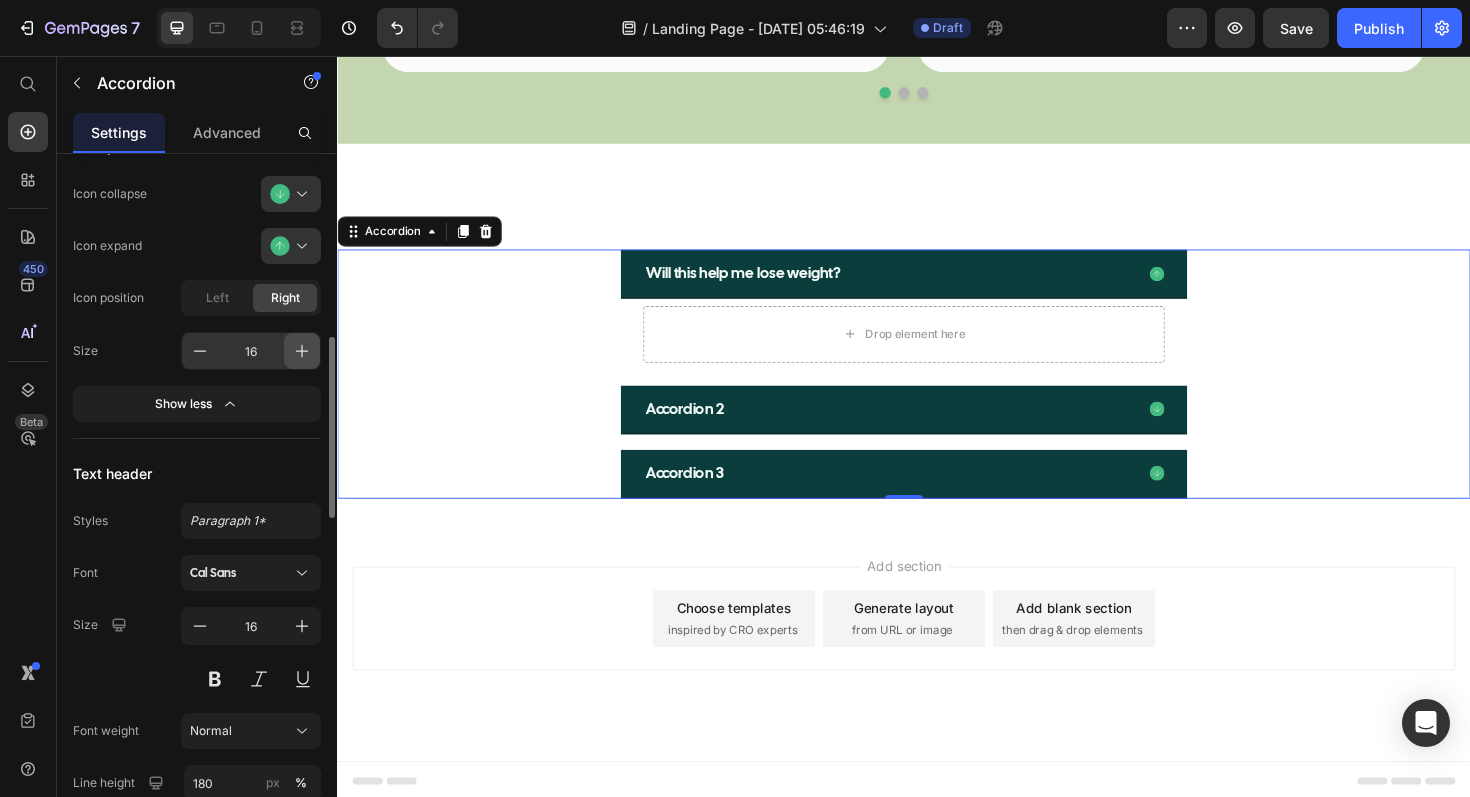 click 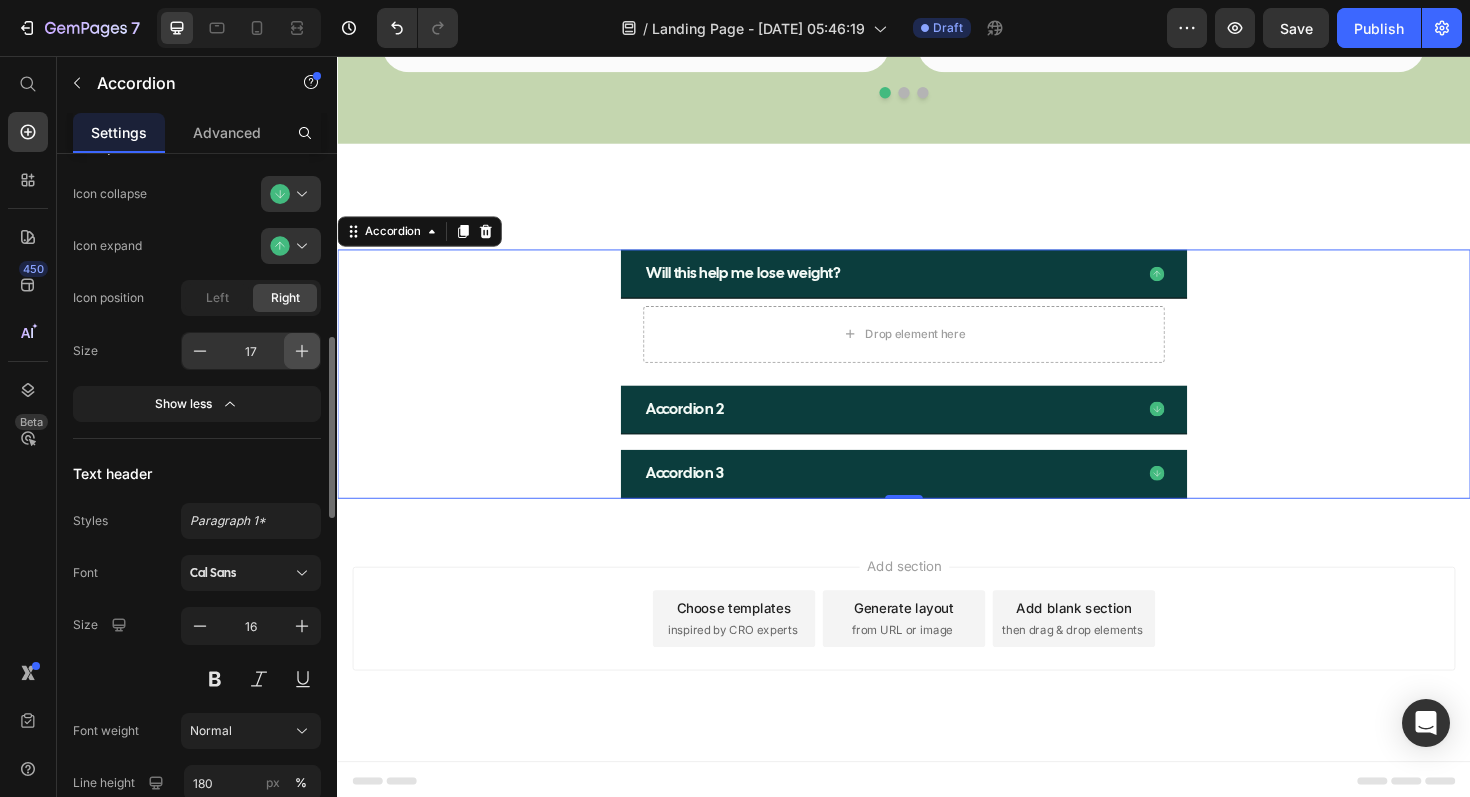 click 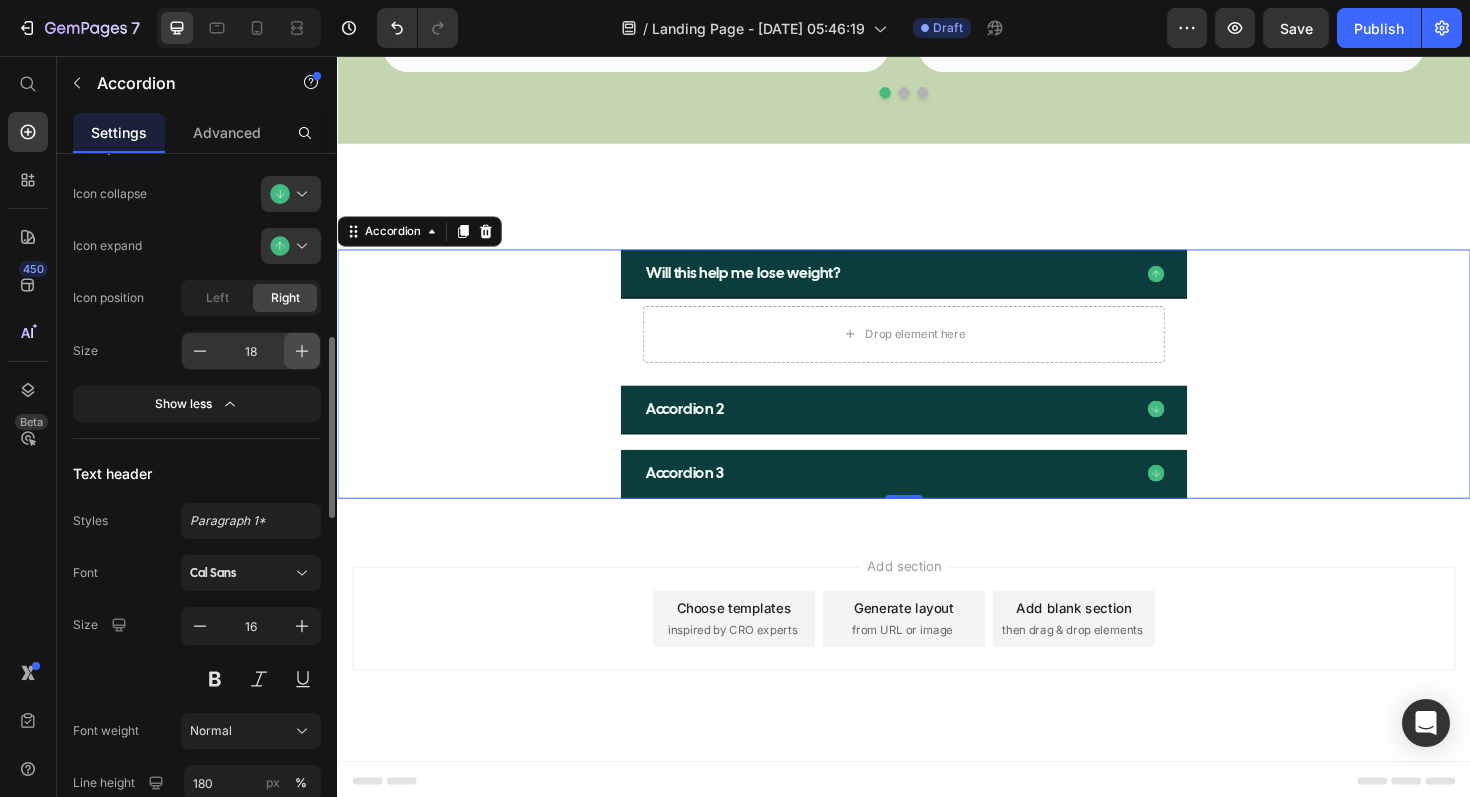 click 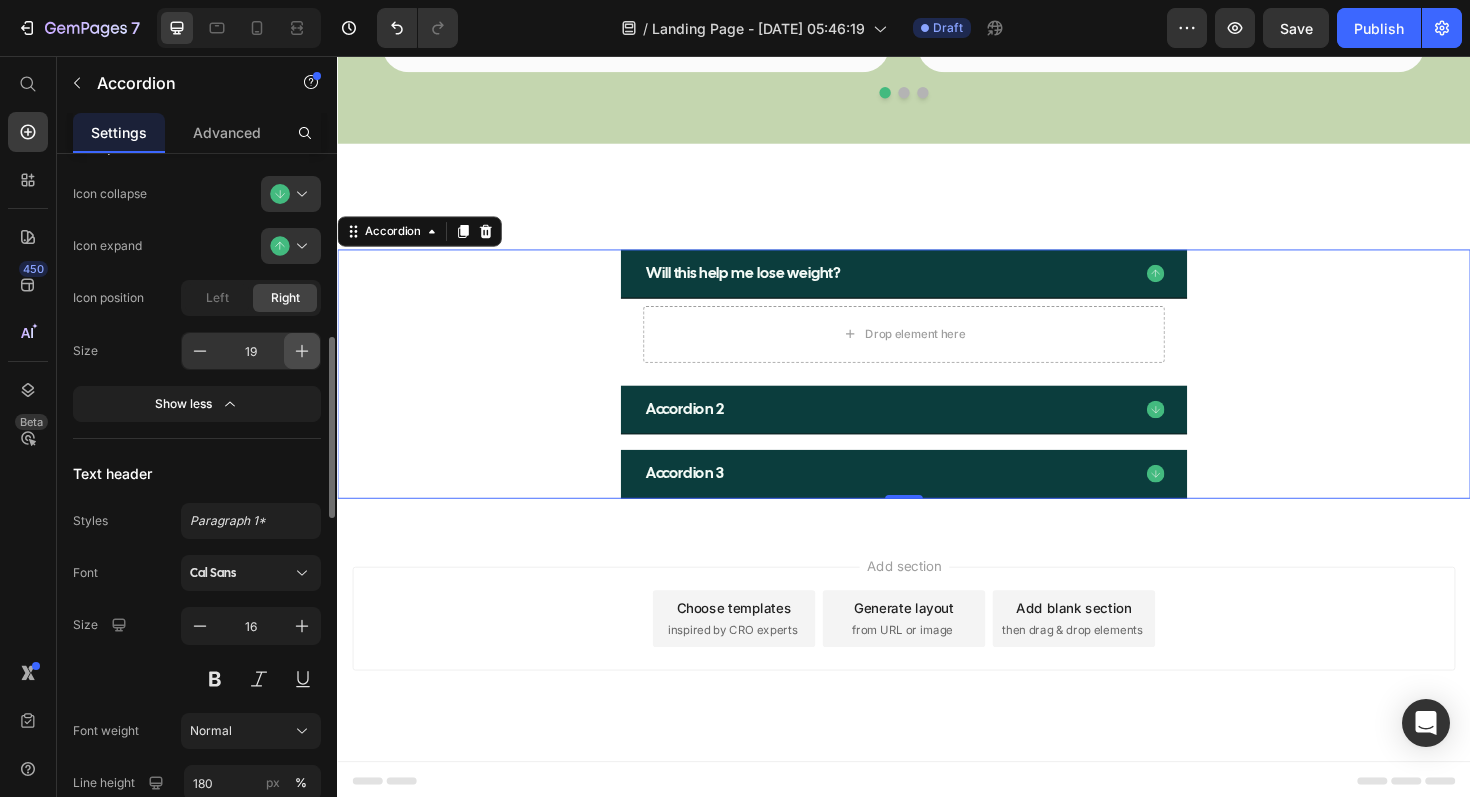 click 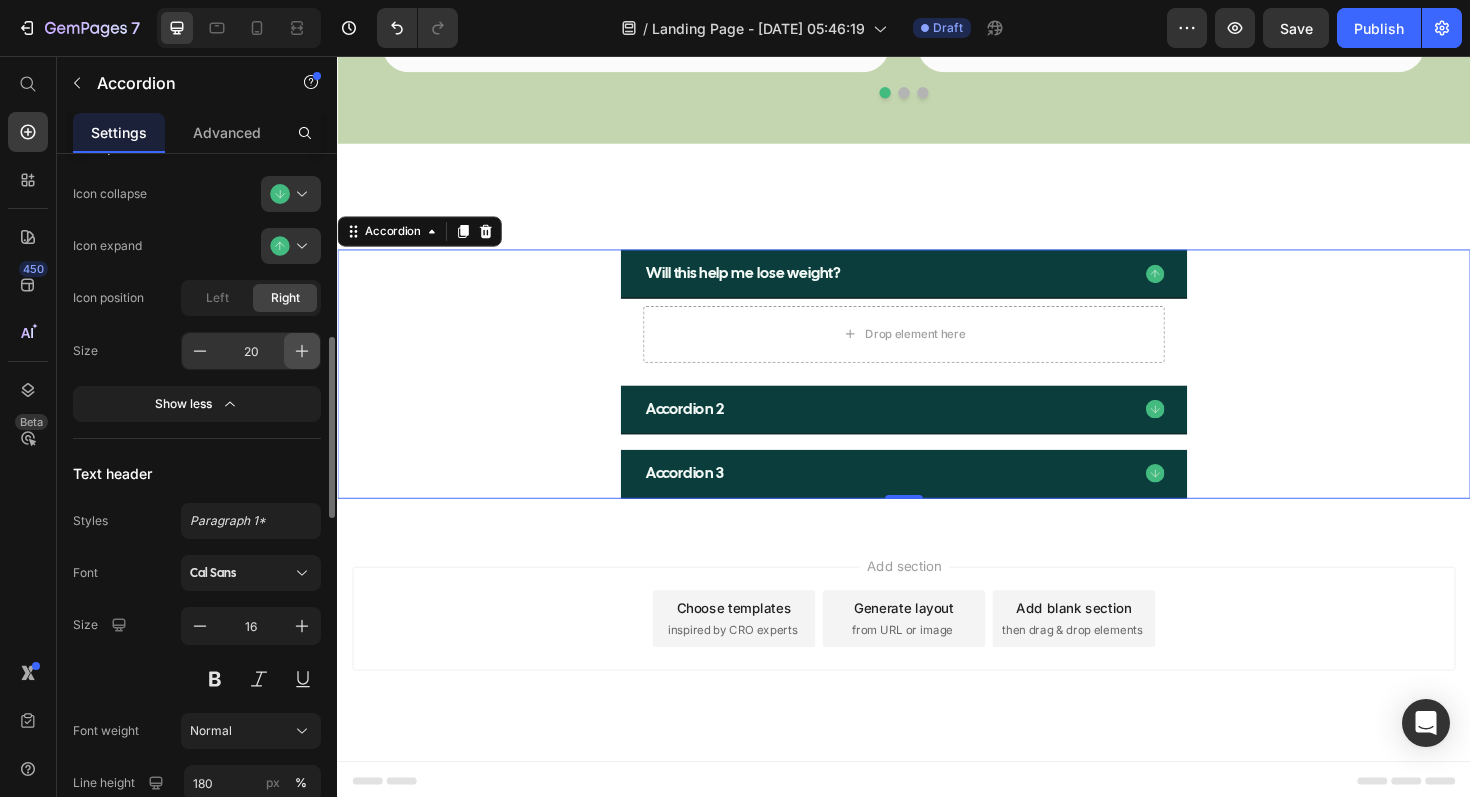 click 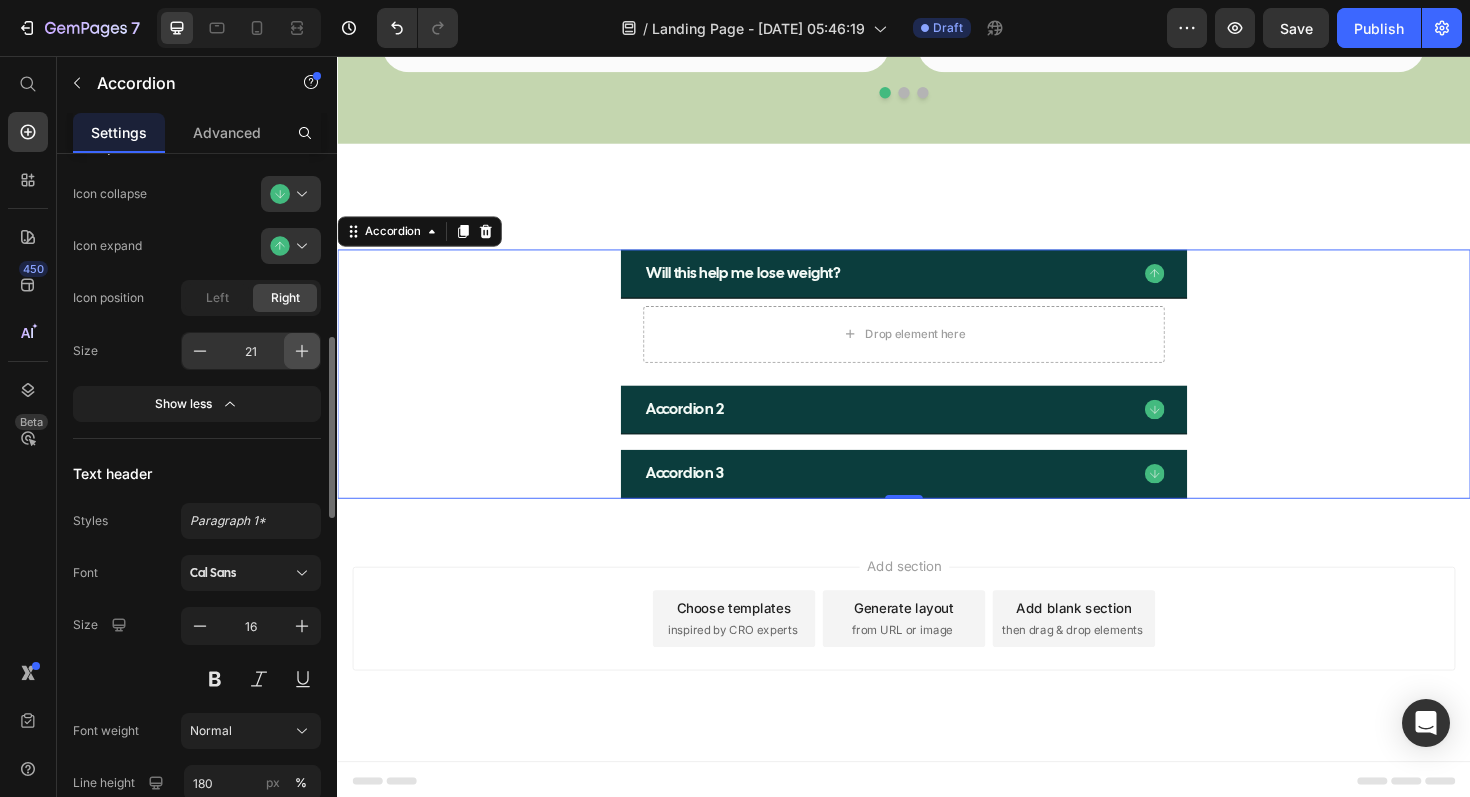 click 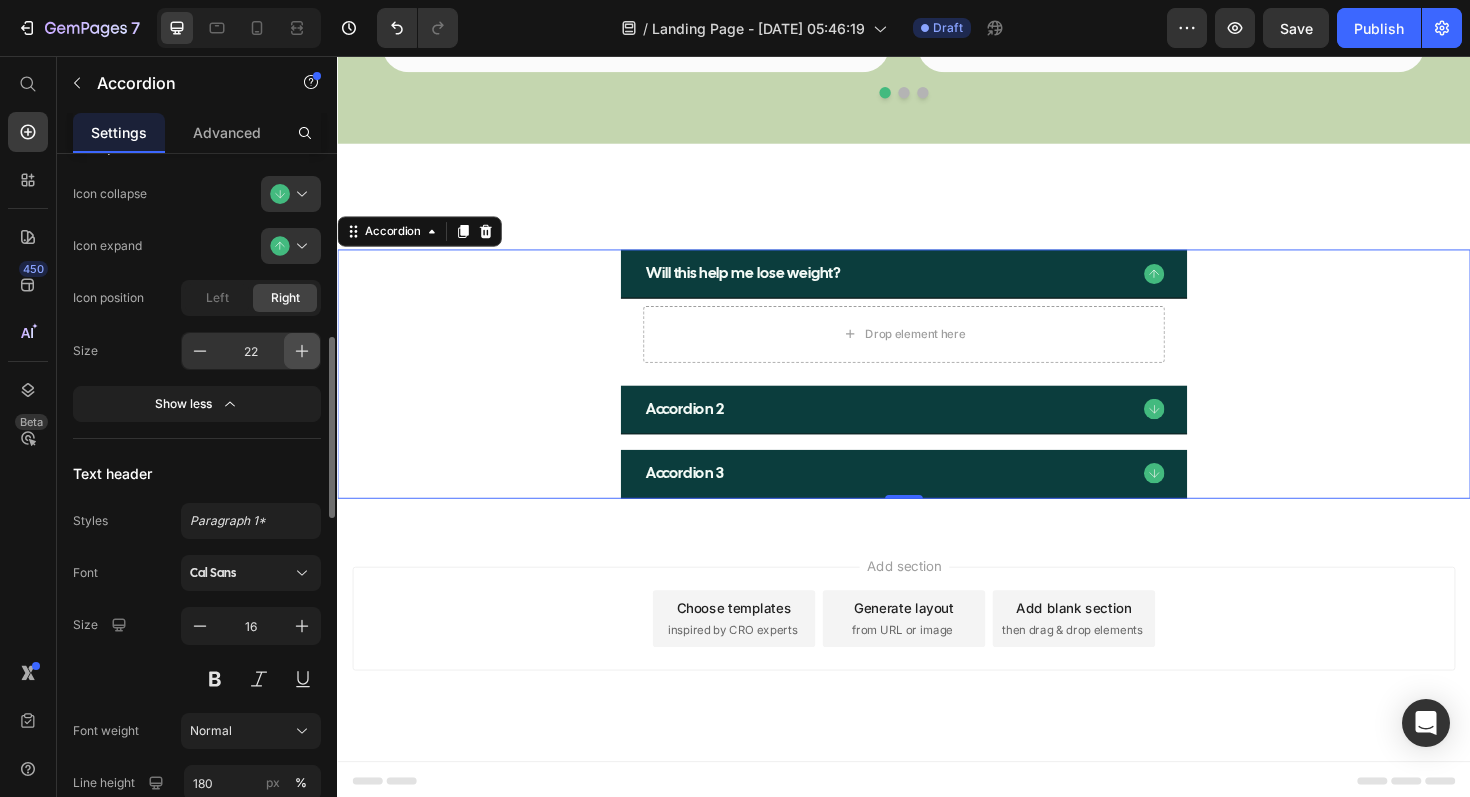 click 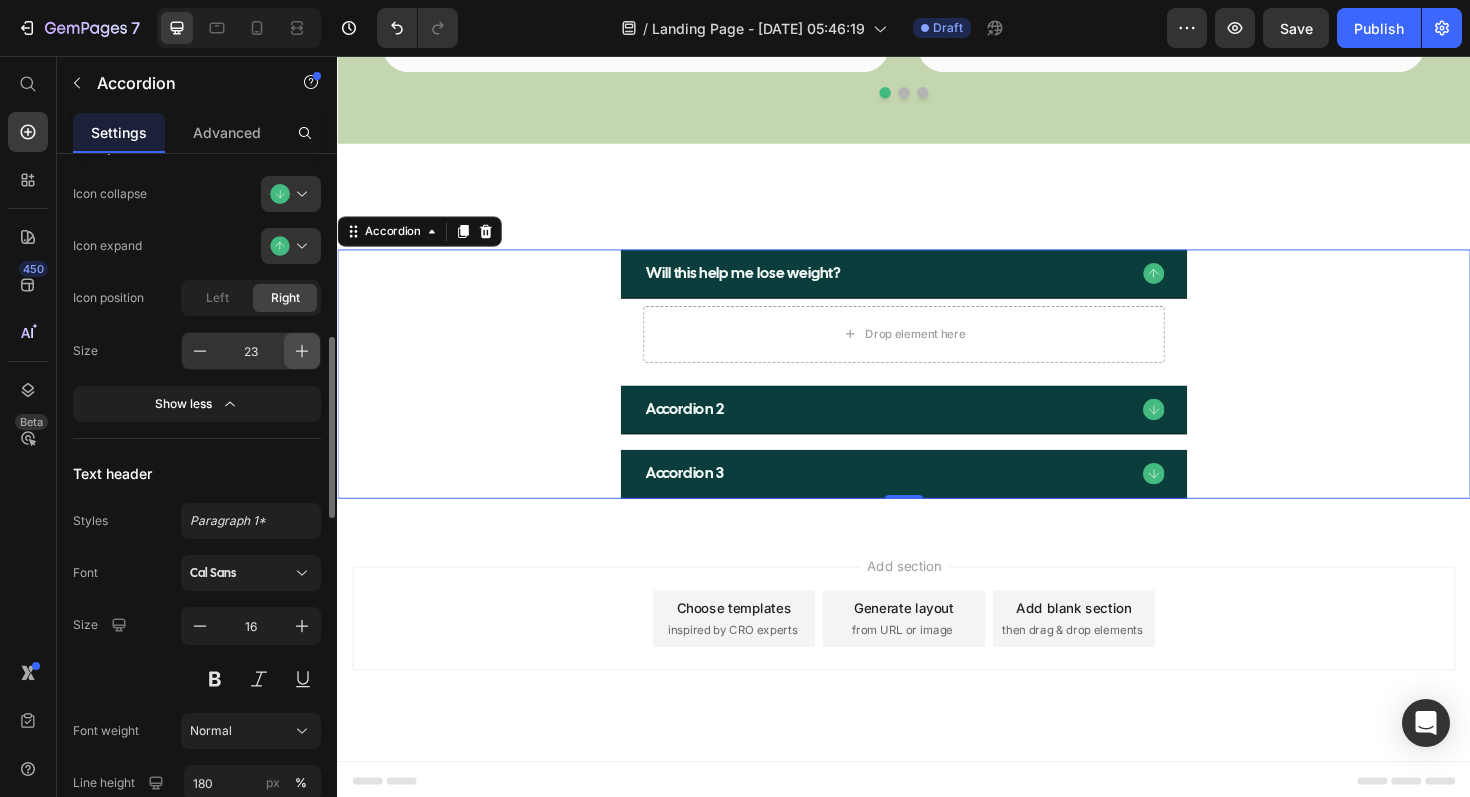 click 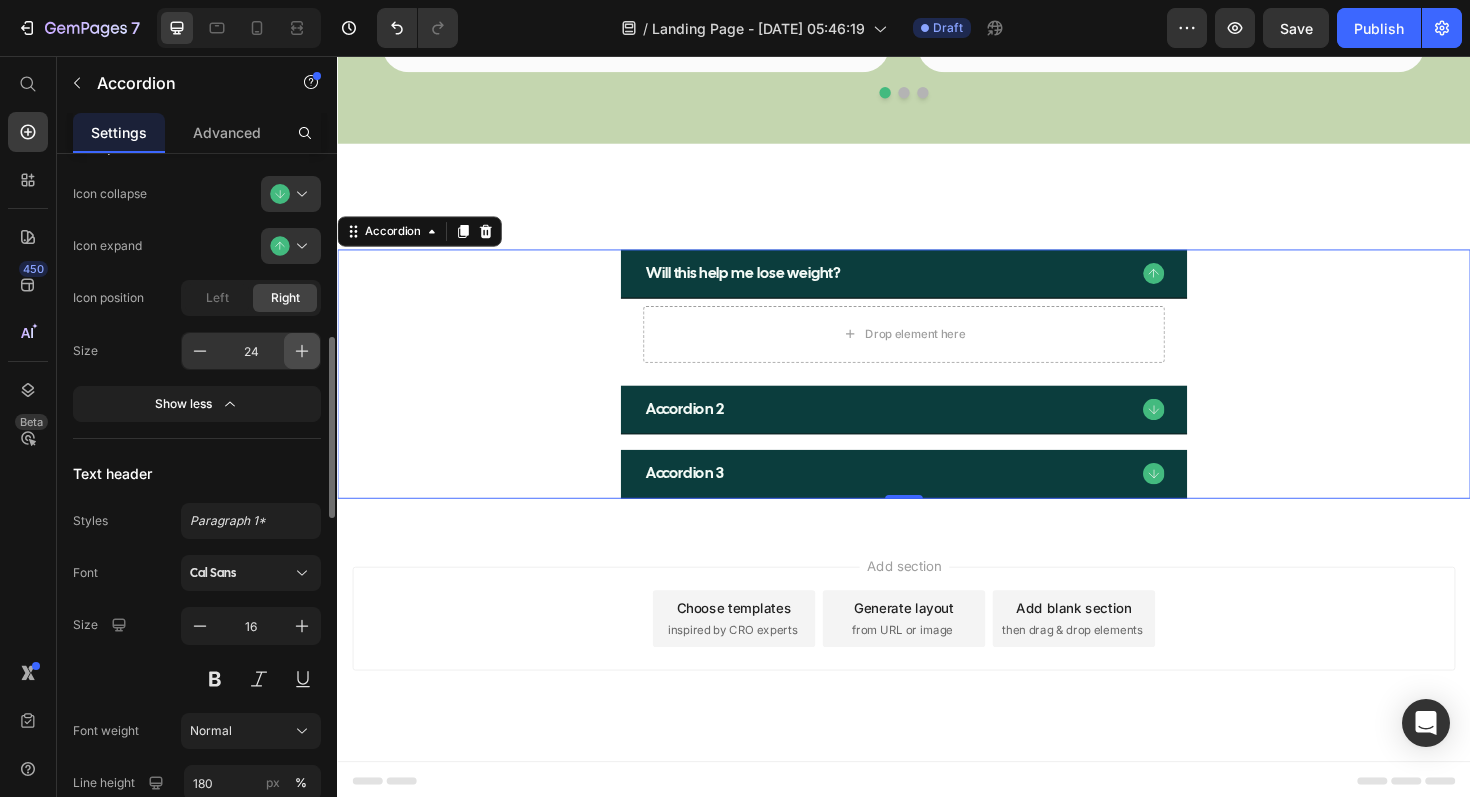 click 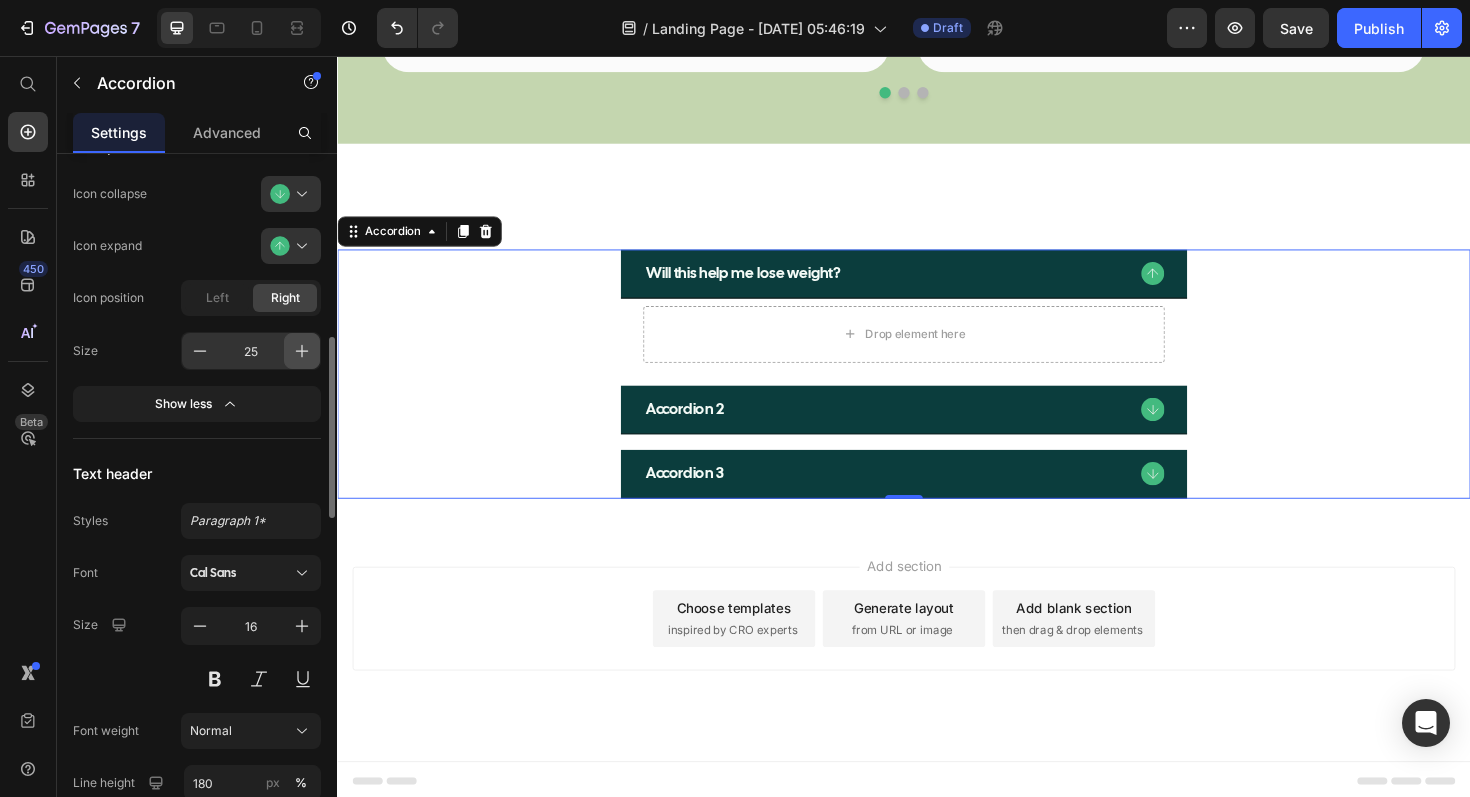 click 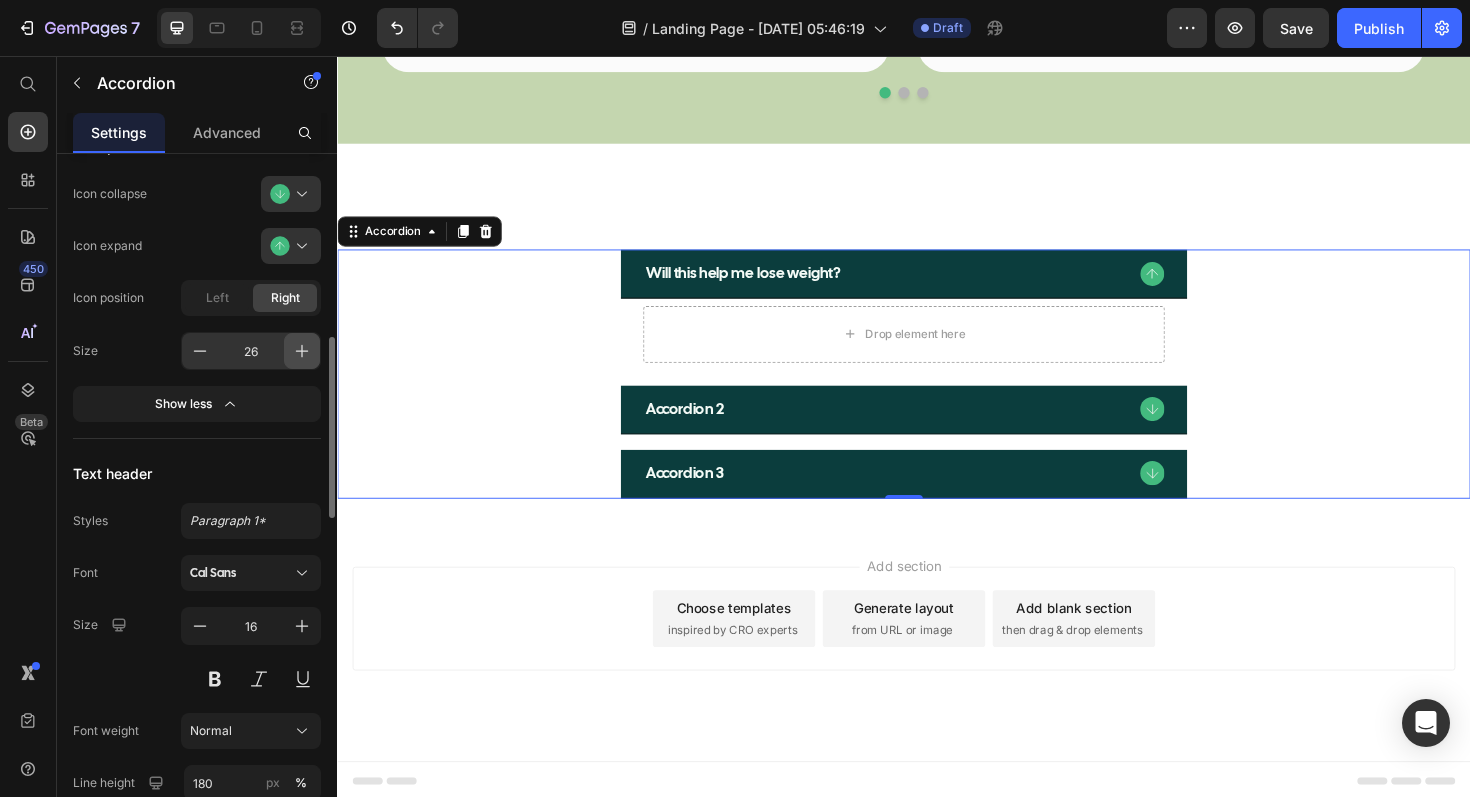 click 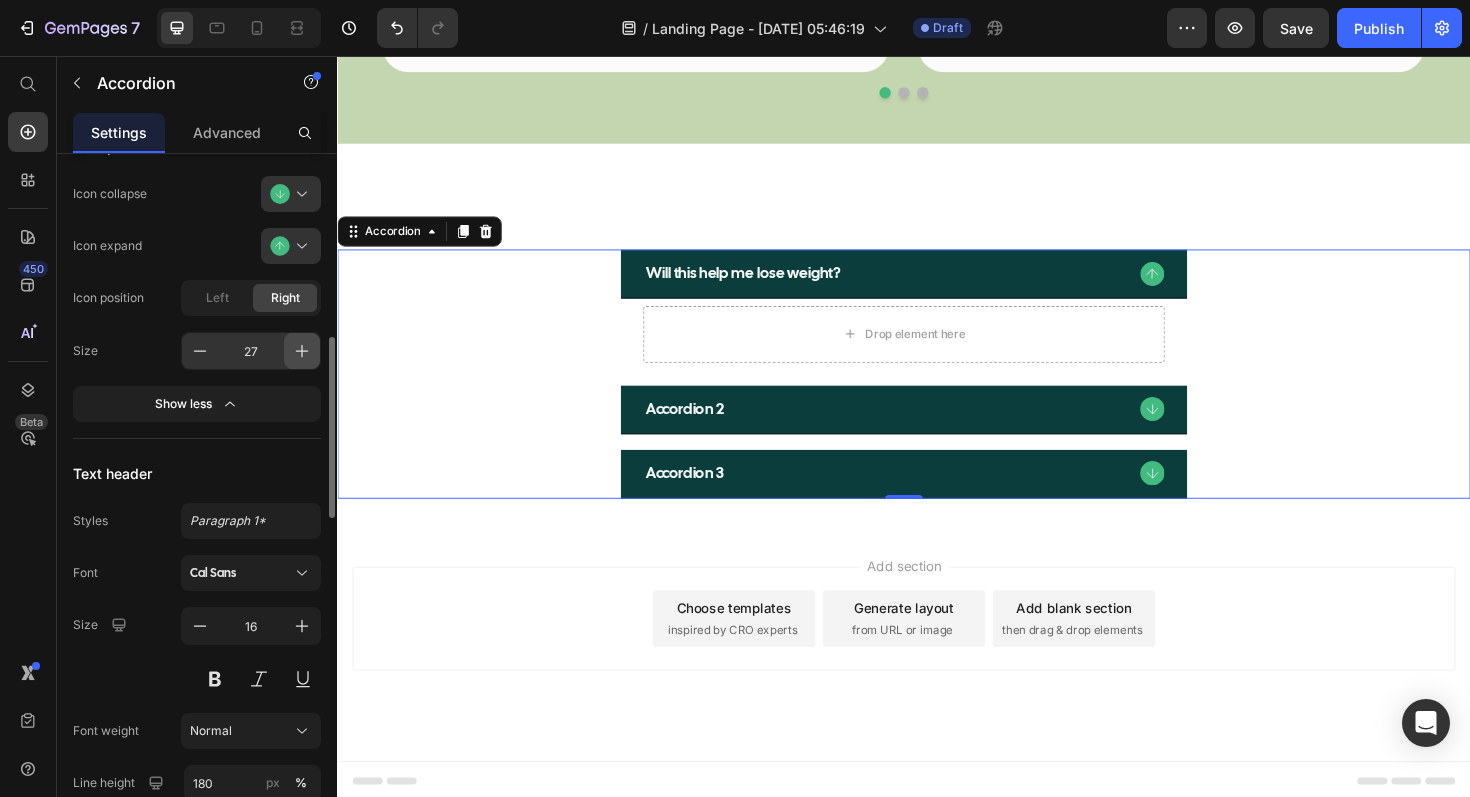 click 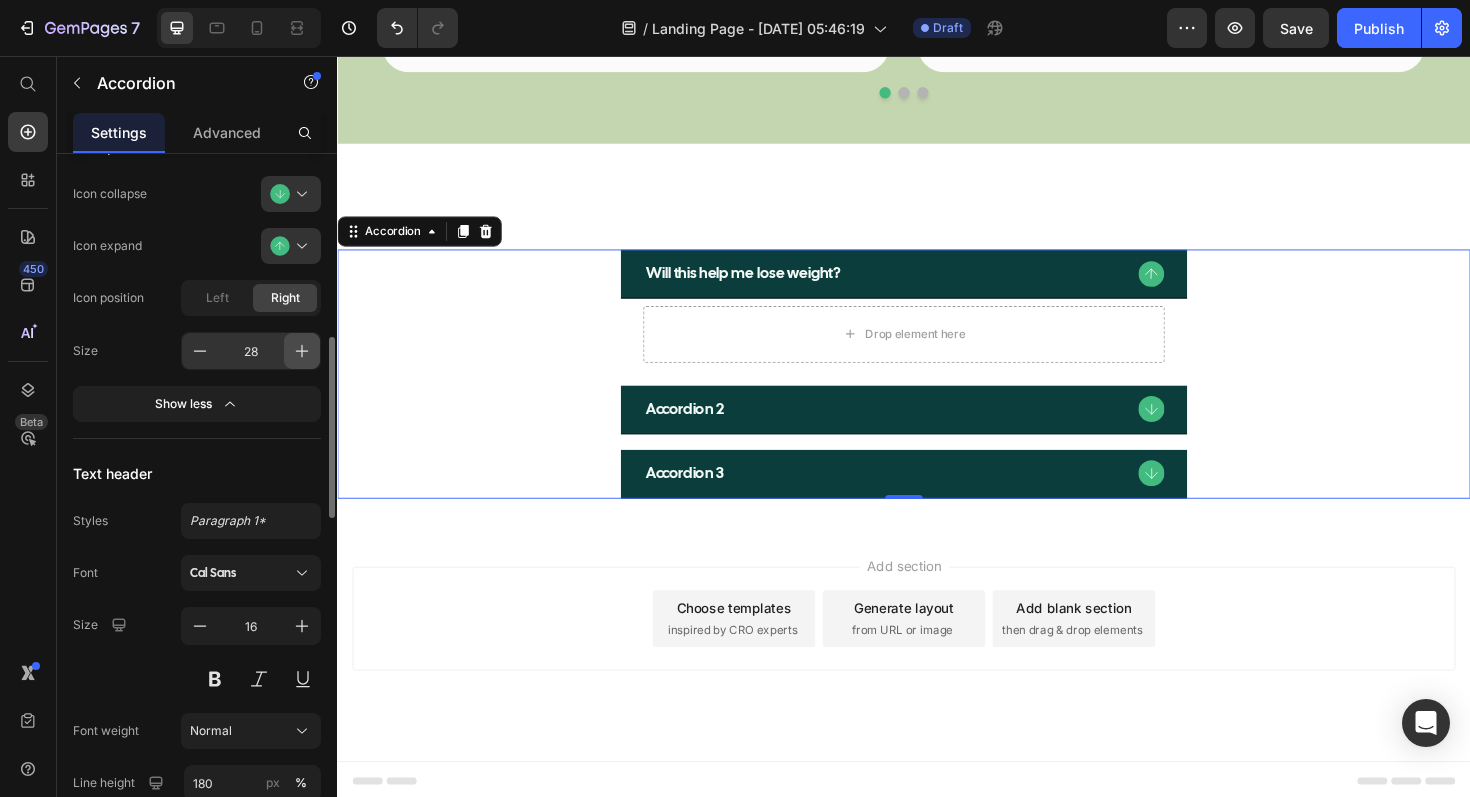 click 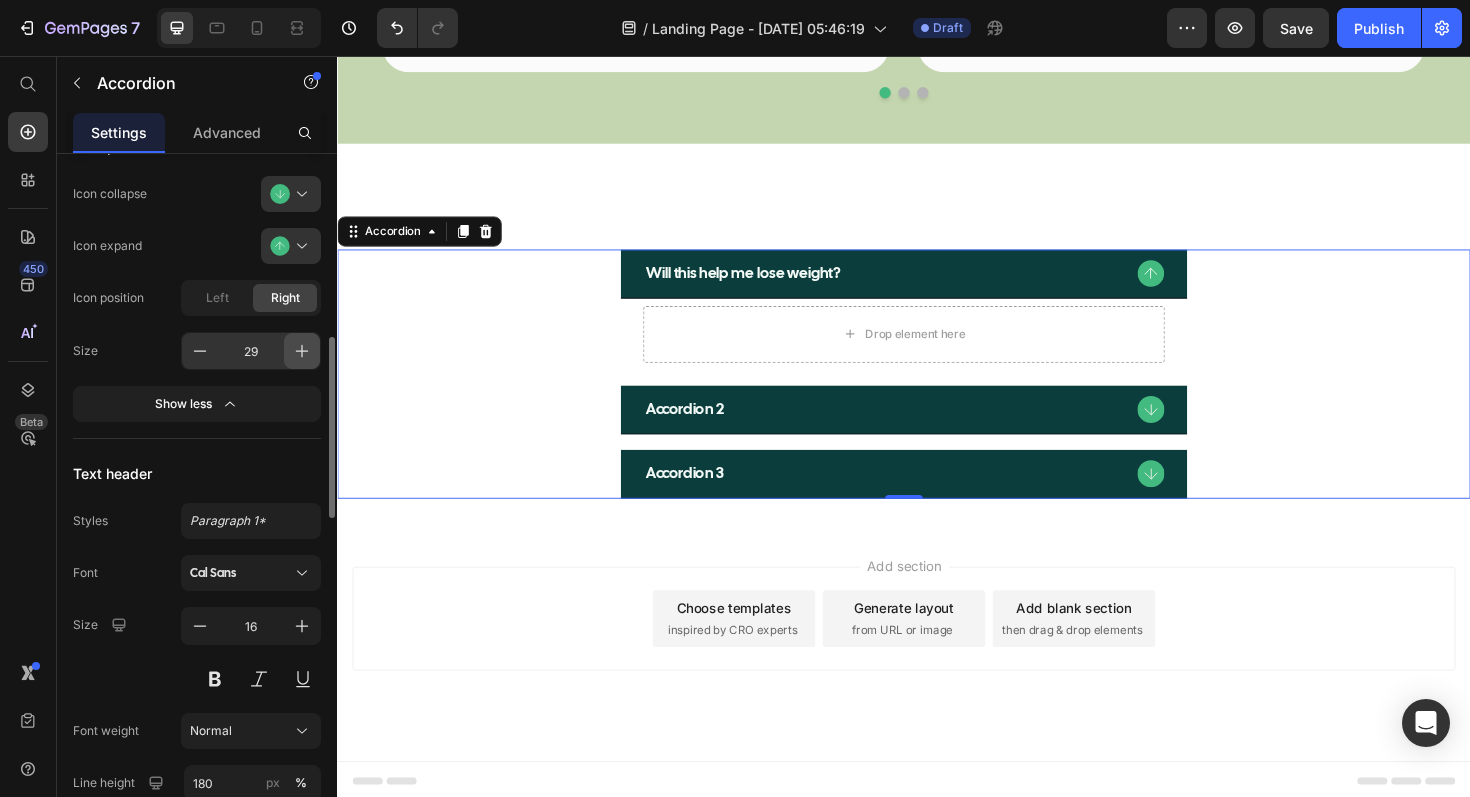 click 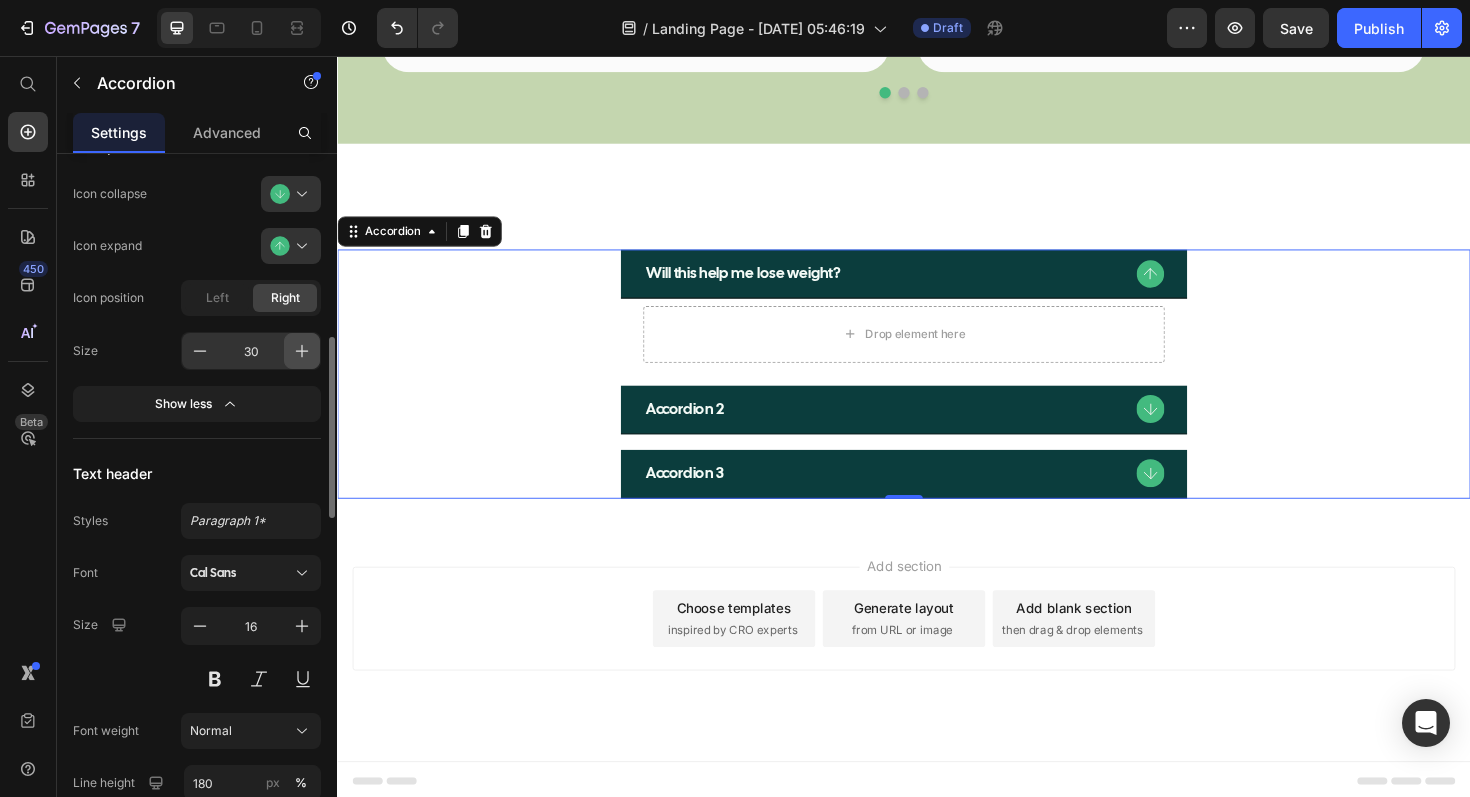 click 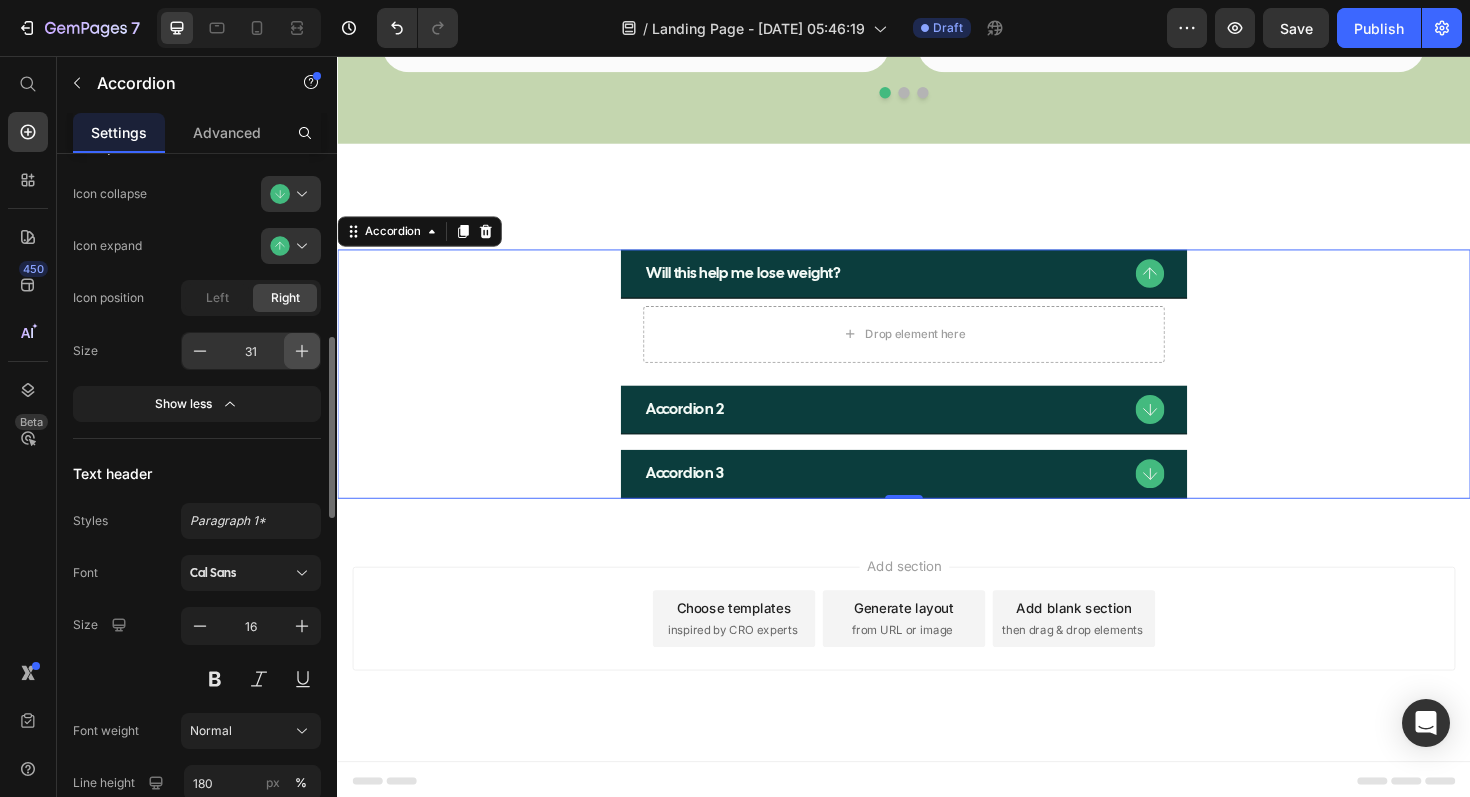 click 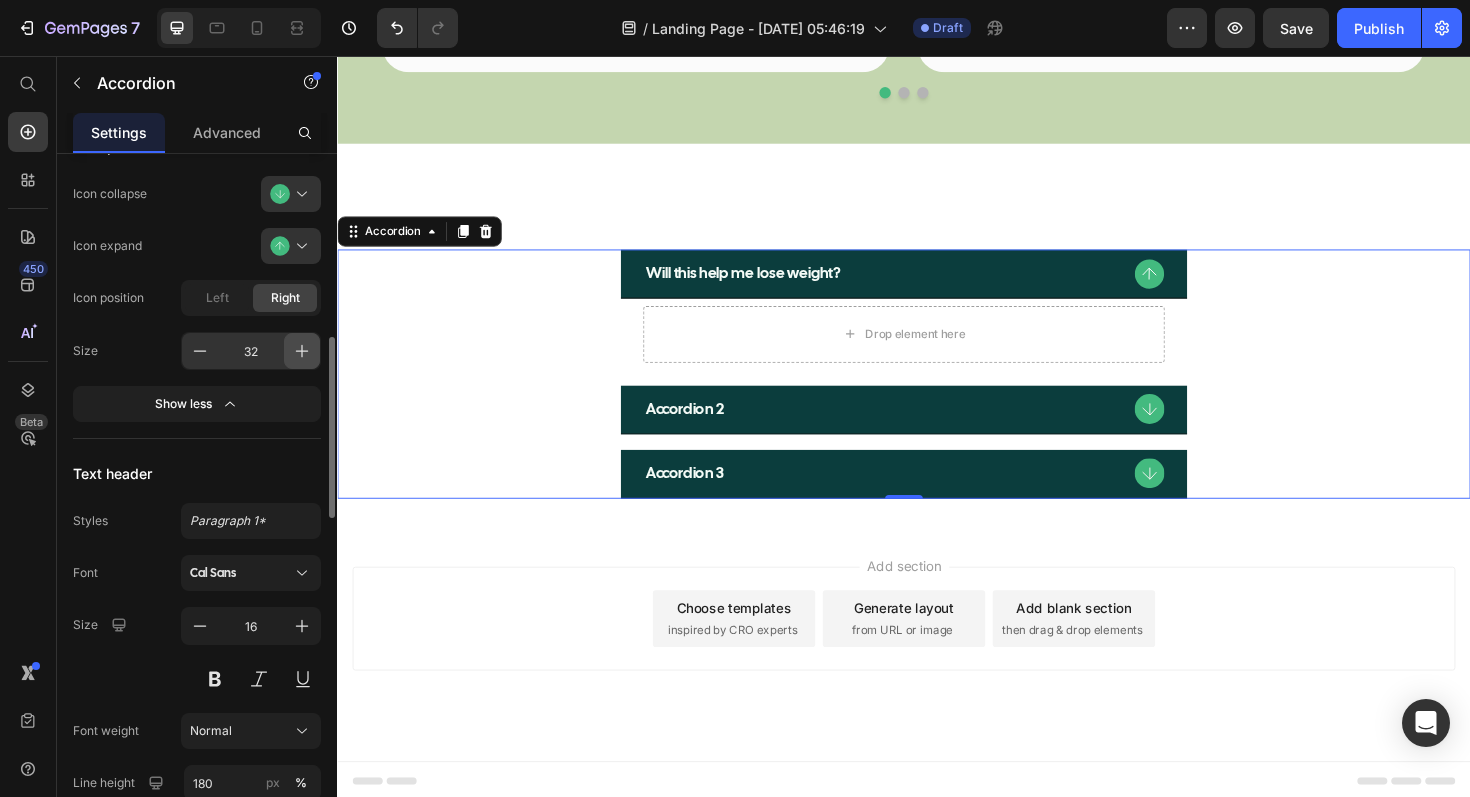 click 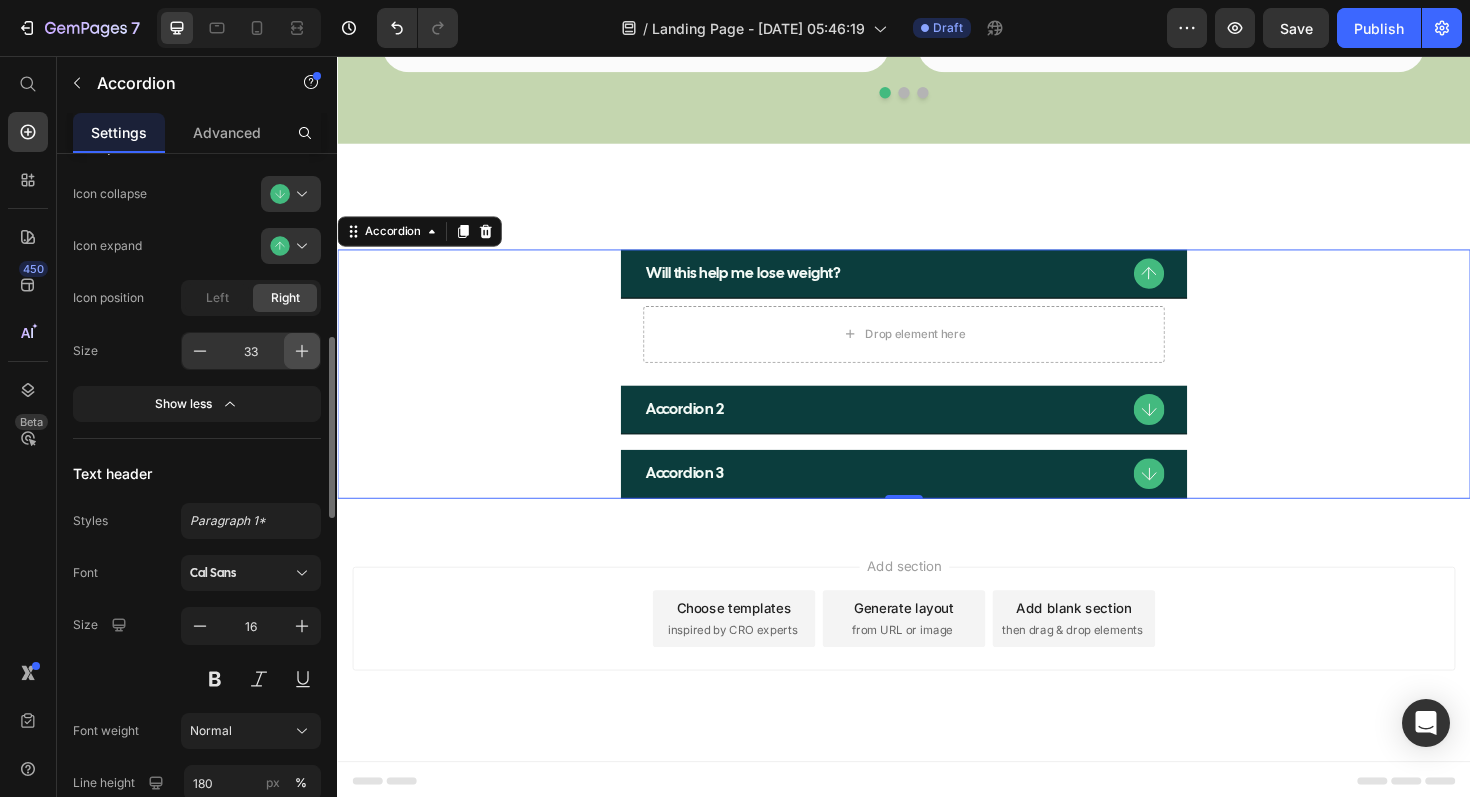 click 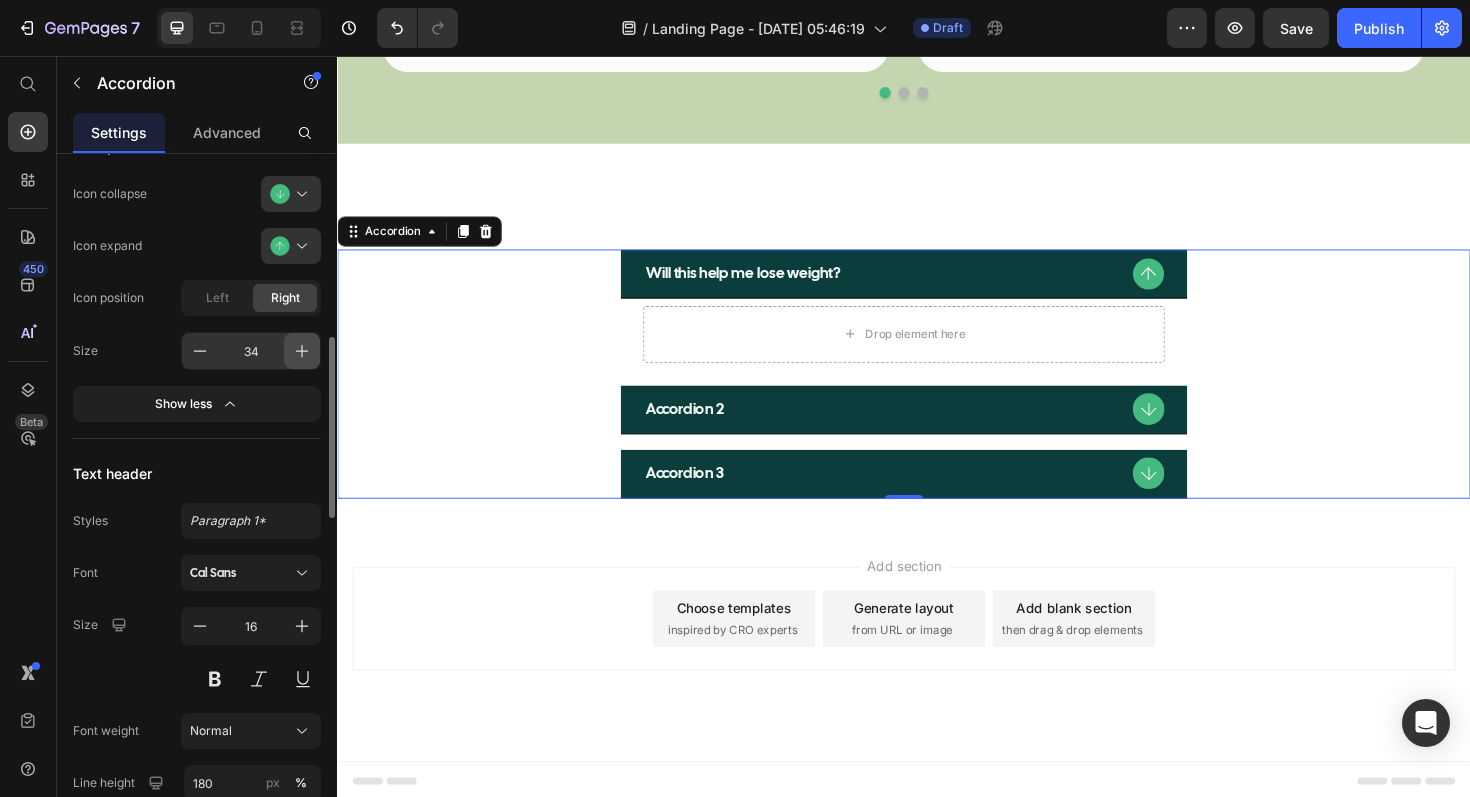 click 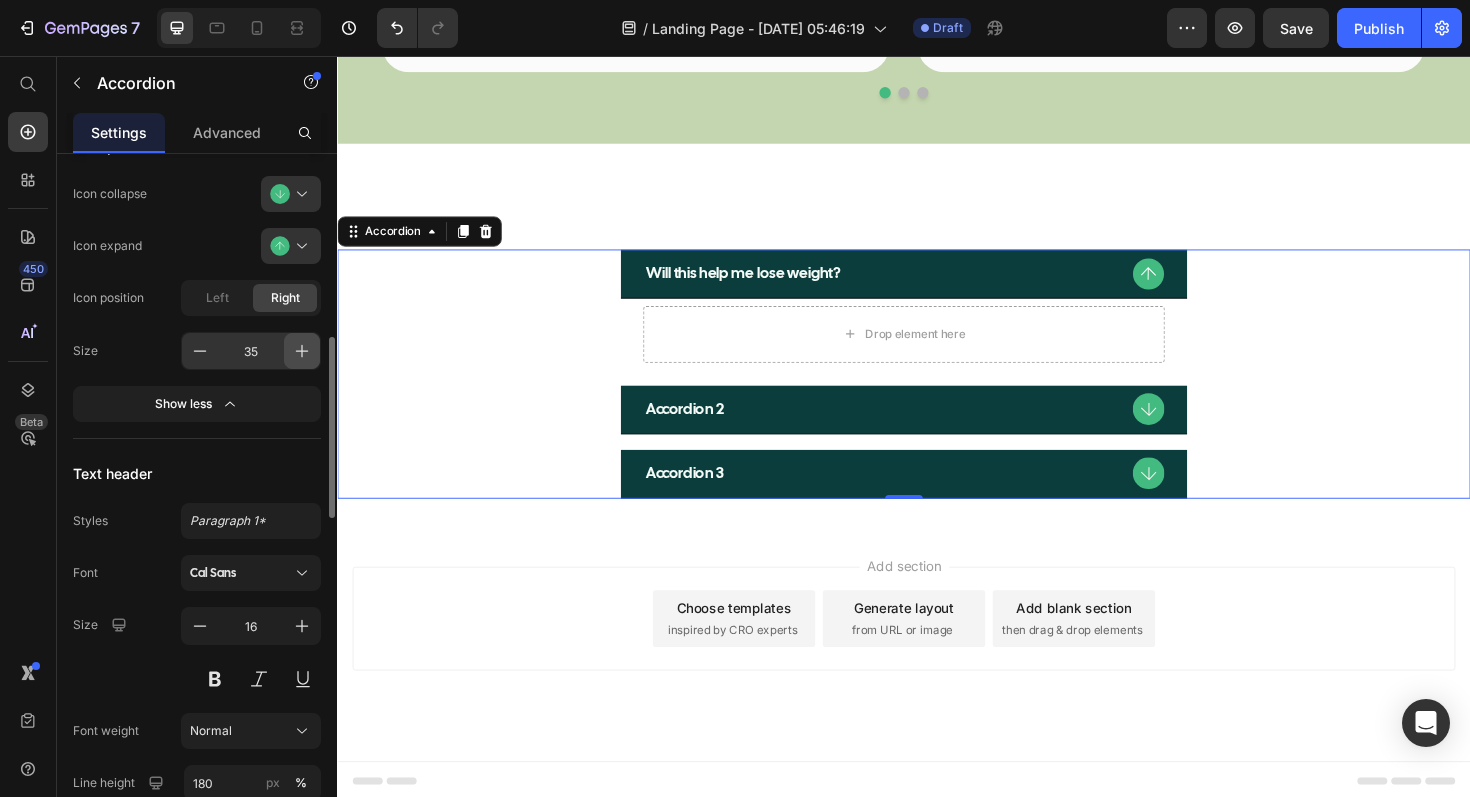 click 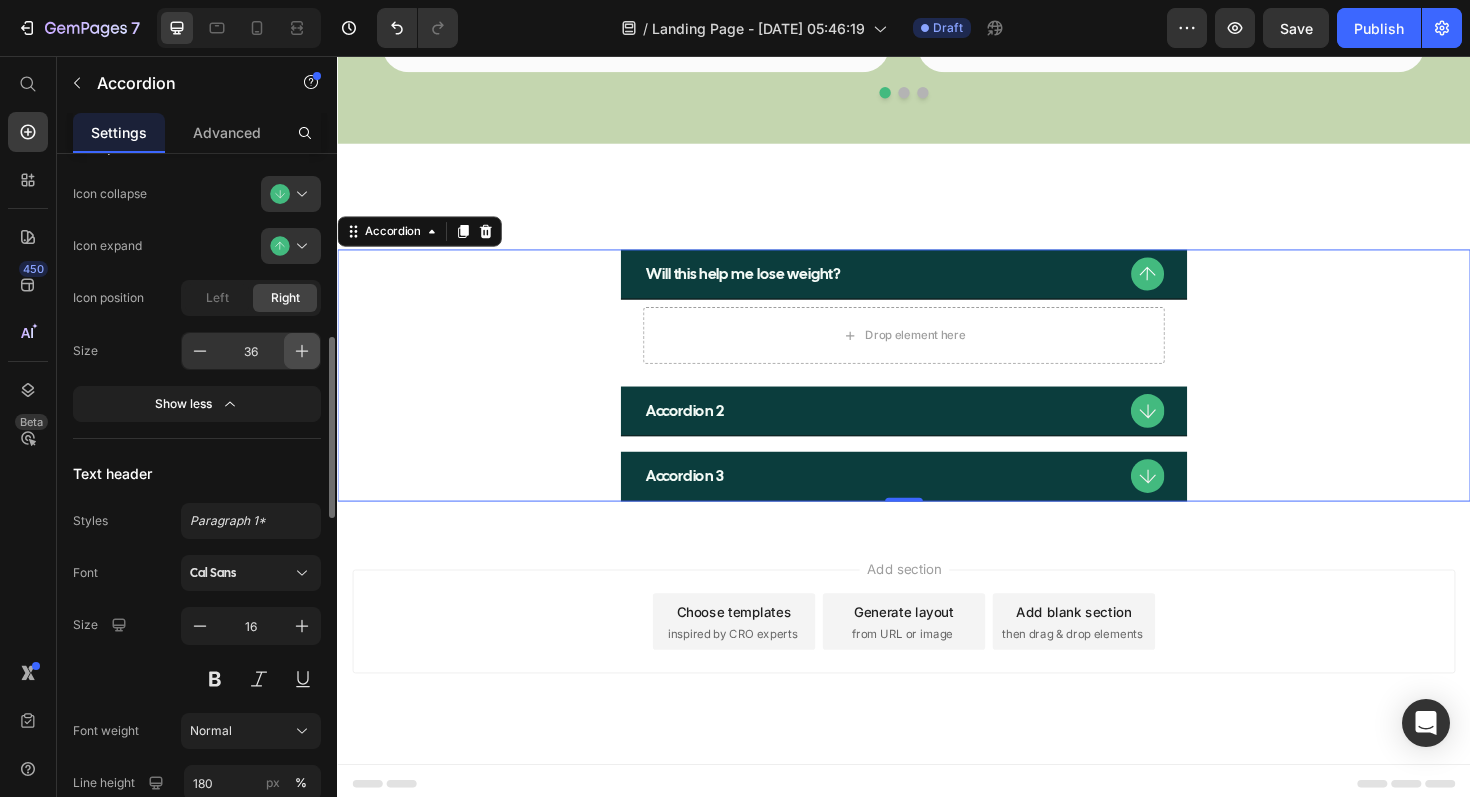 click 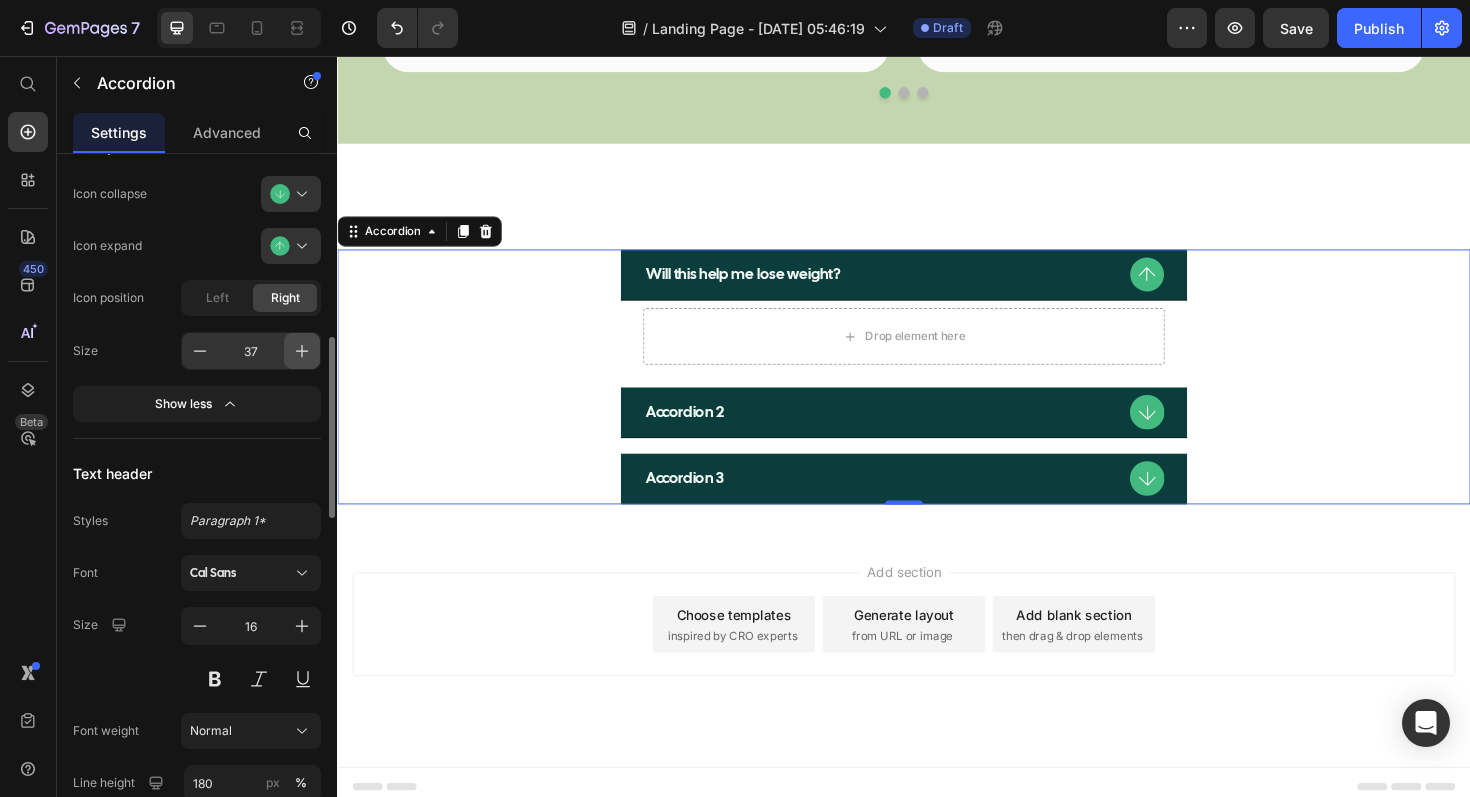 click 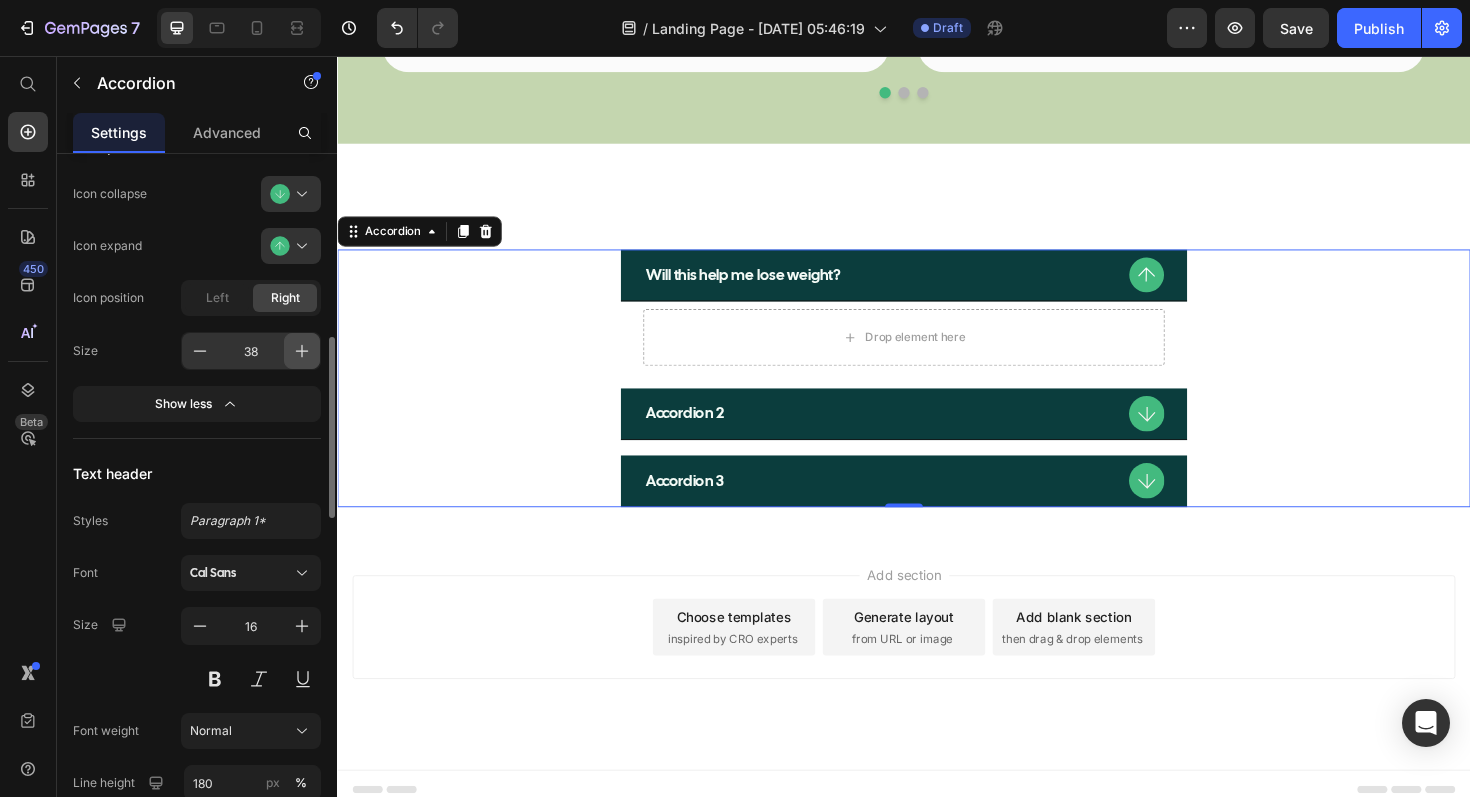 click 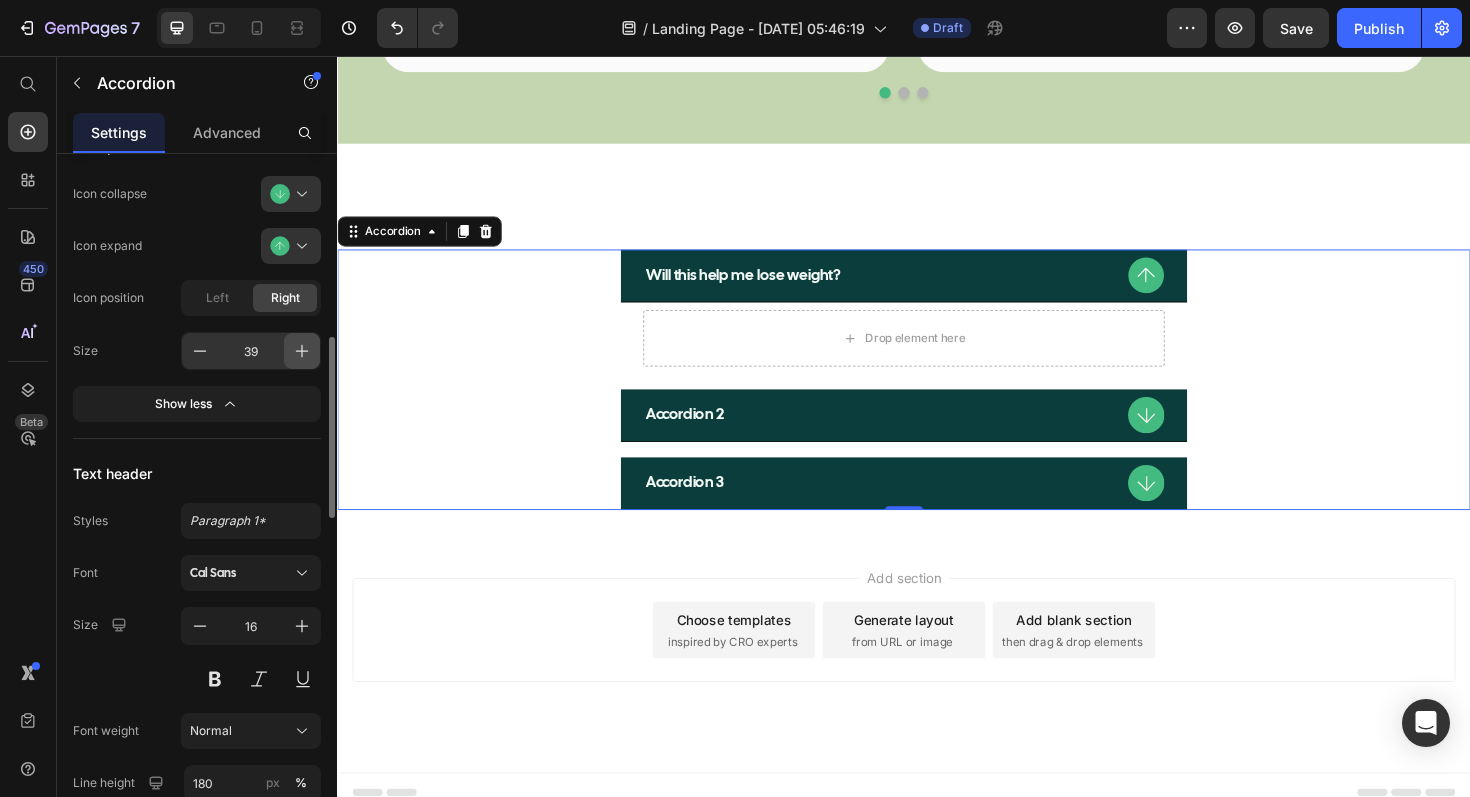 click 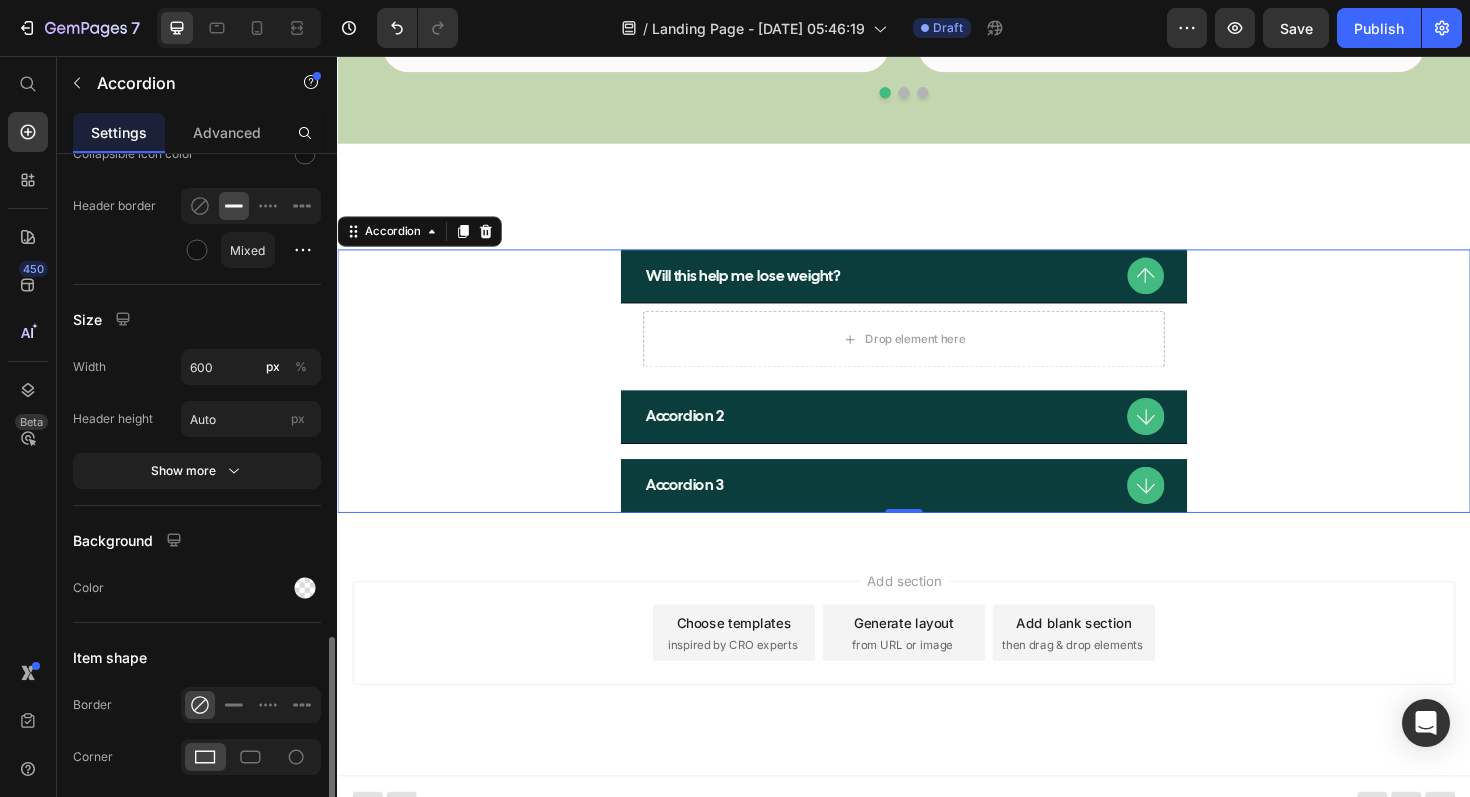 scroll, scrollTop: 1820, scrollLeft: 0, axis: vertical 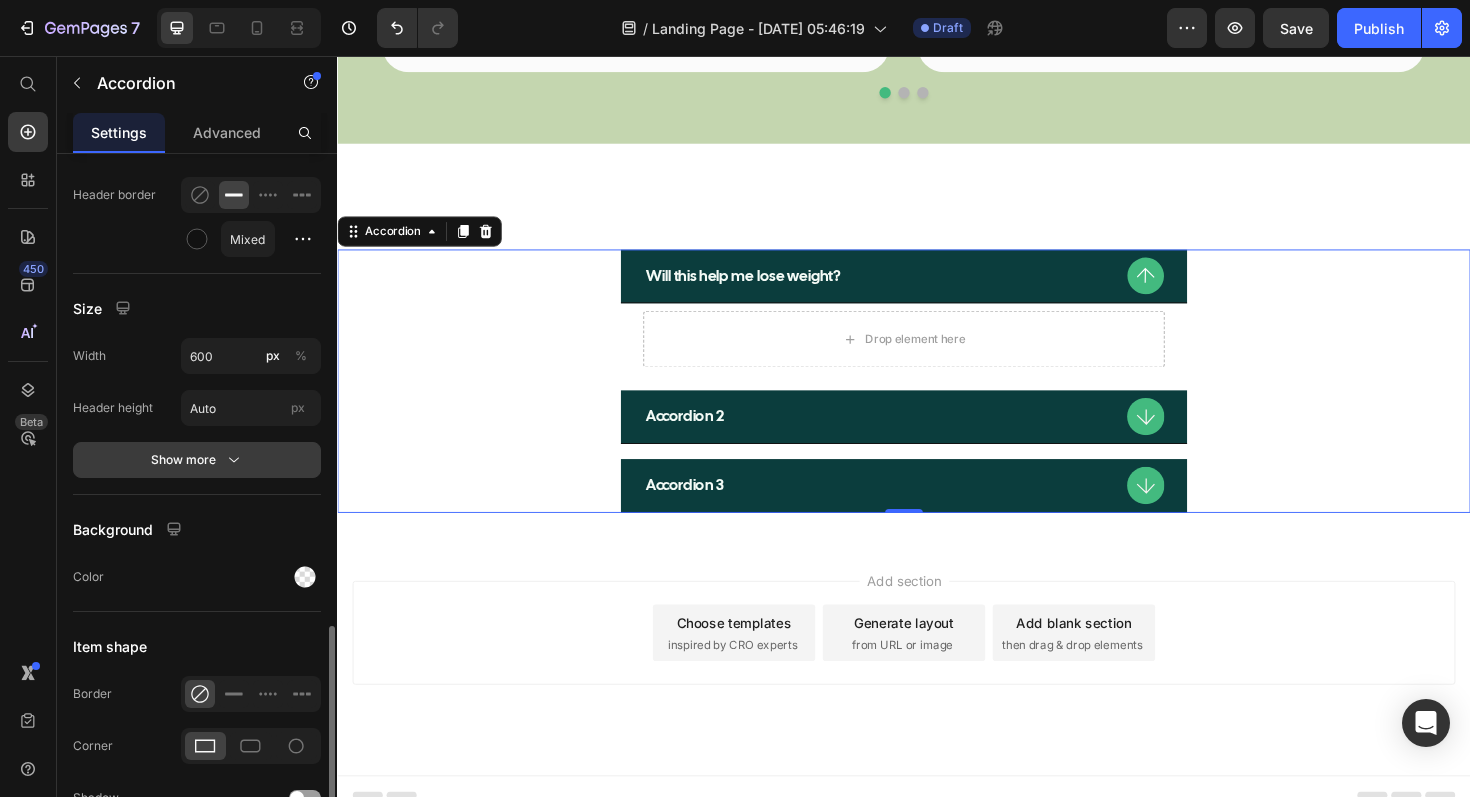 click on "Show more" at bounding box center [197, 460] 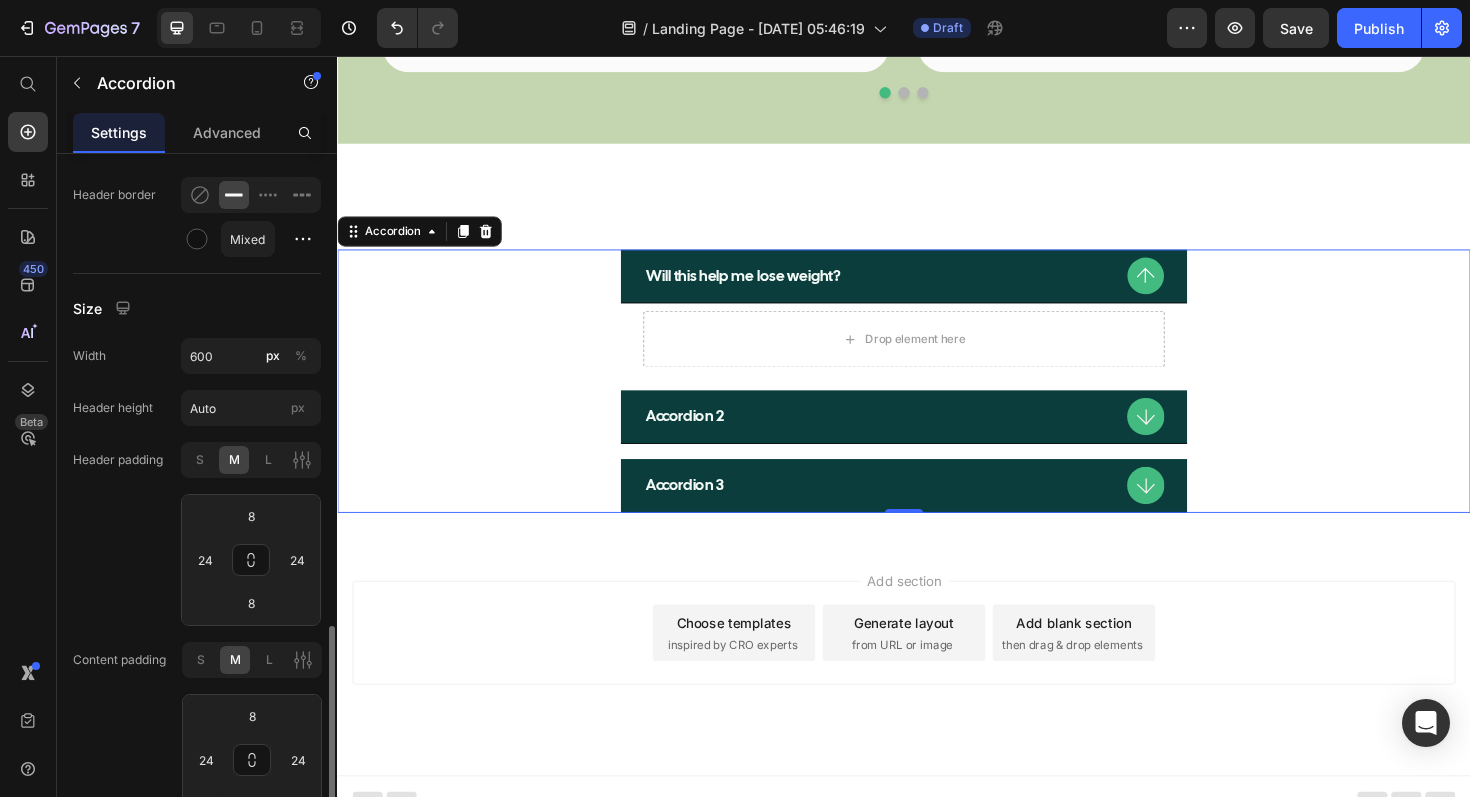 scroll, scrollTop: 1970, scrollLeft: 0, axis: vertical 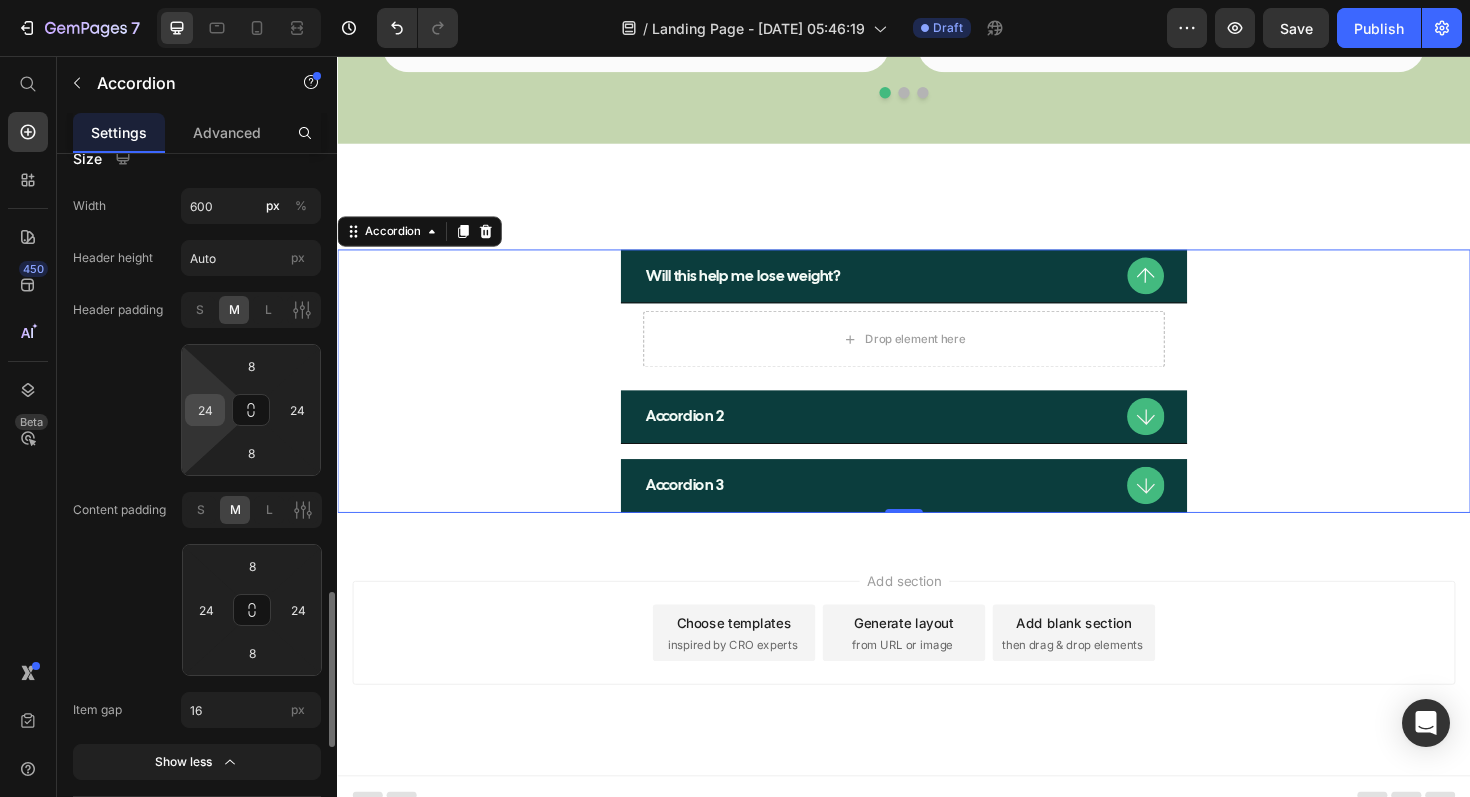 click on "24" at bounding box center (205, 410) 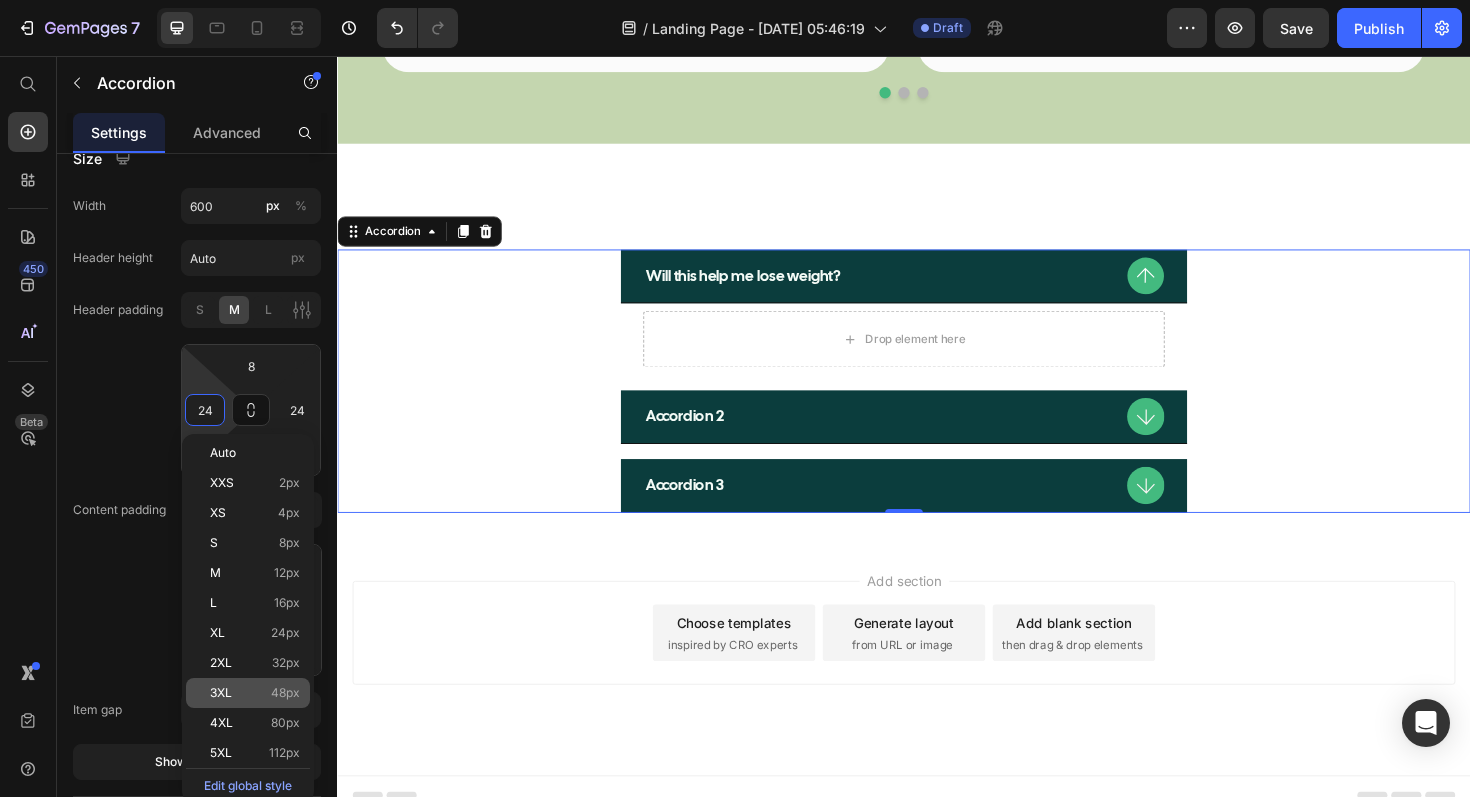 click on "3XL 48px" 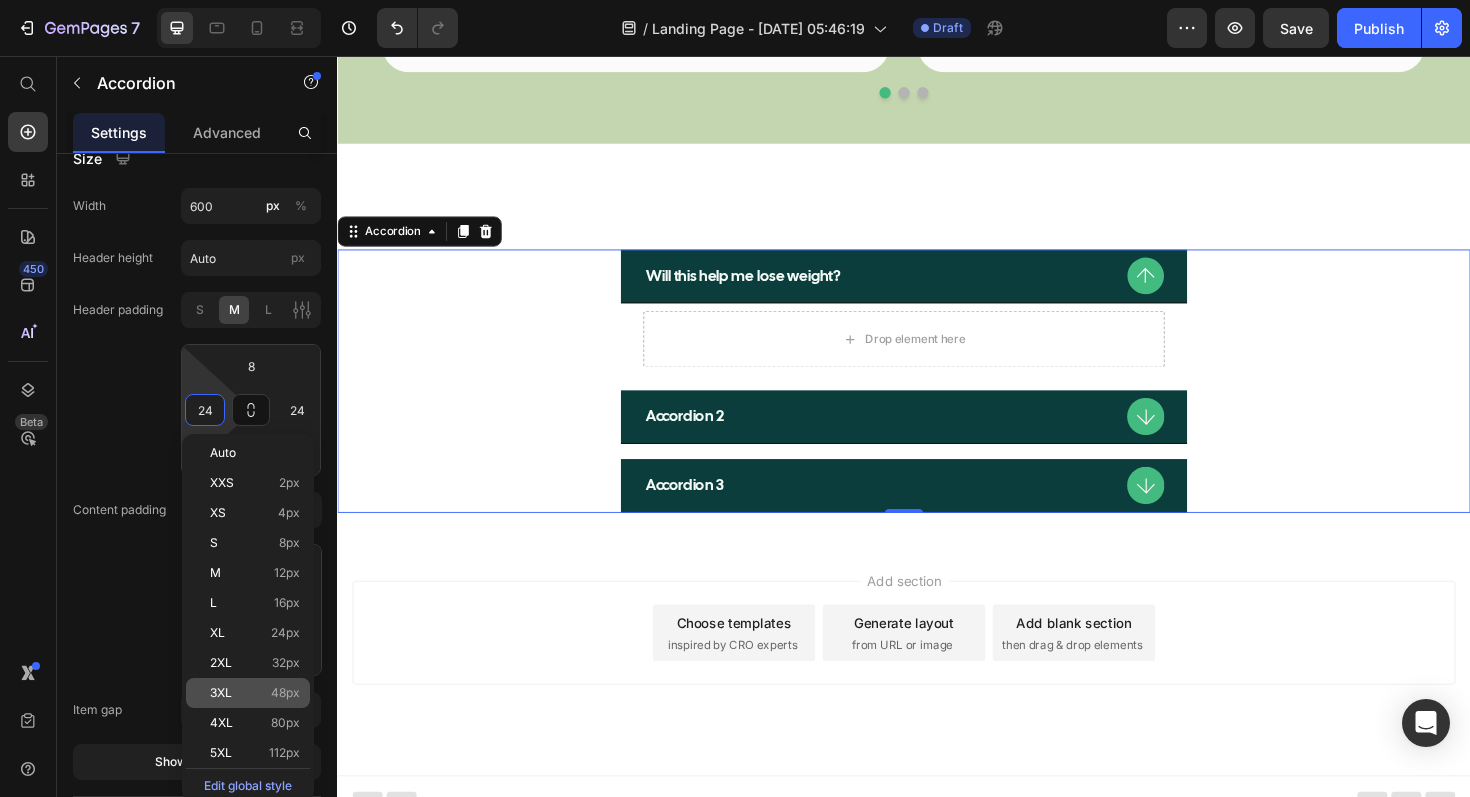 type on "48" 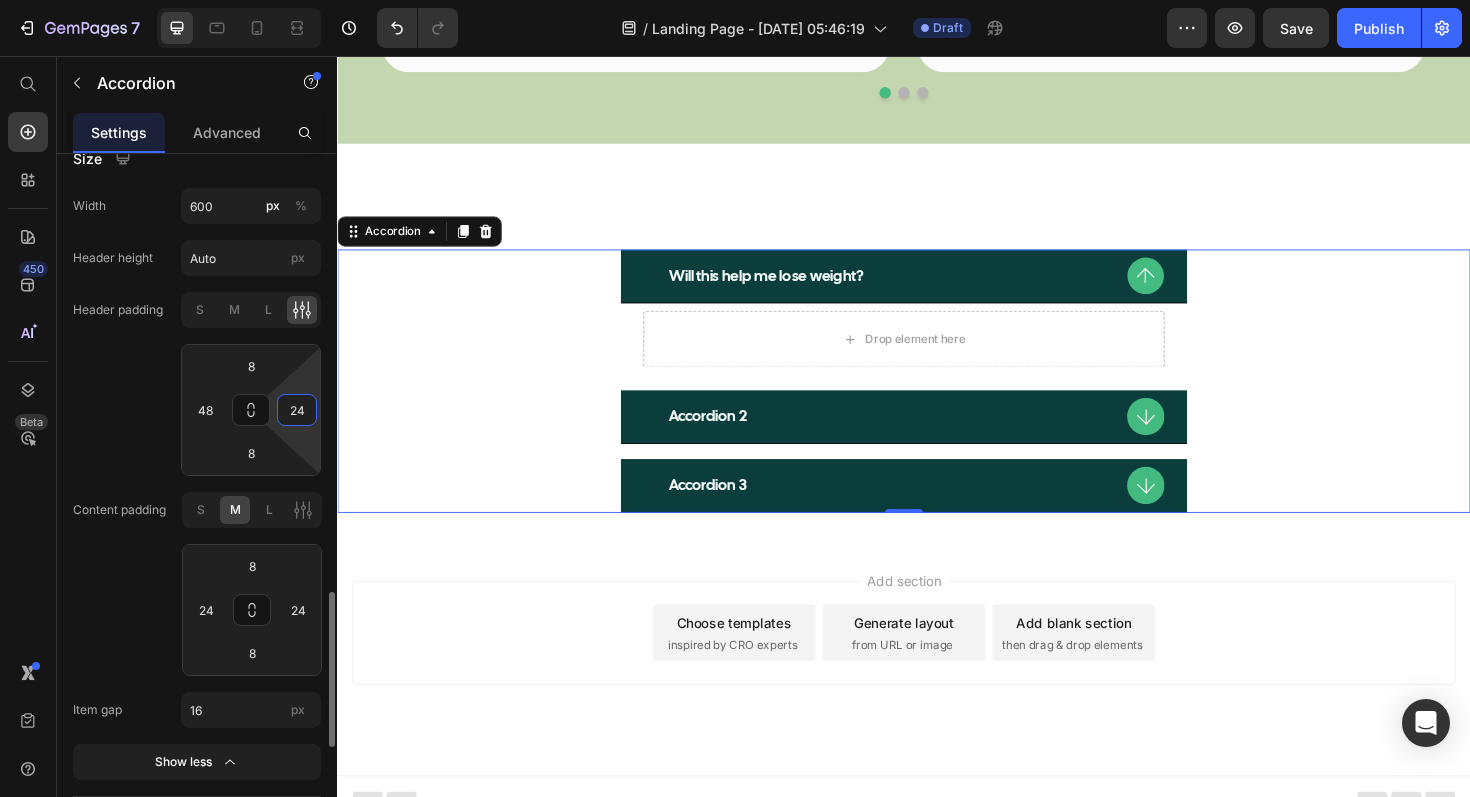 click on "24" at bounding box center (297, 410) 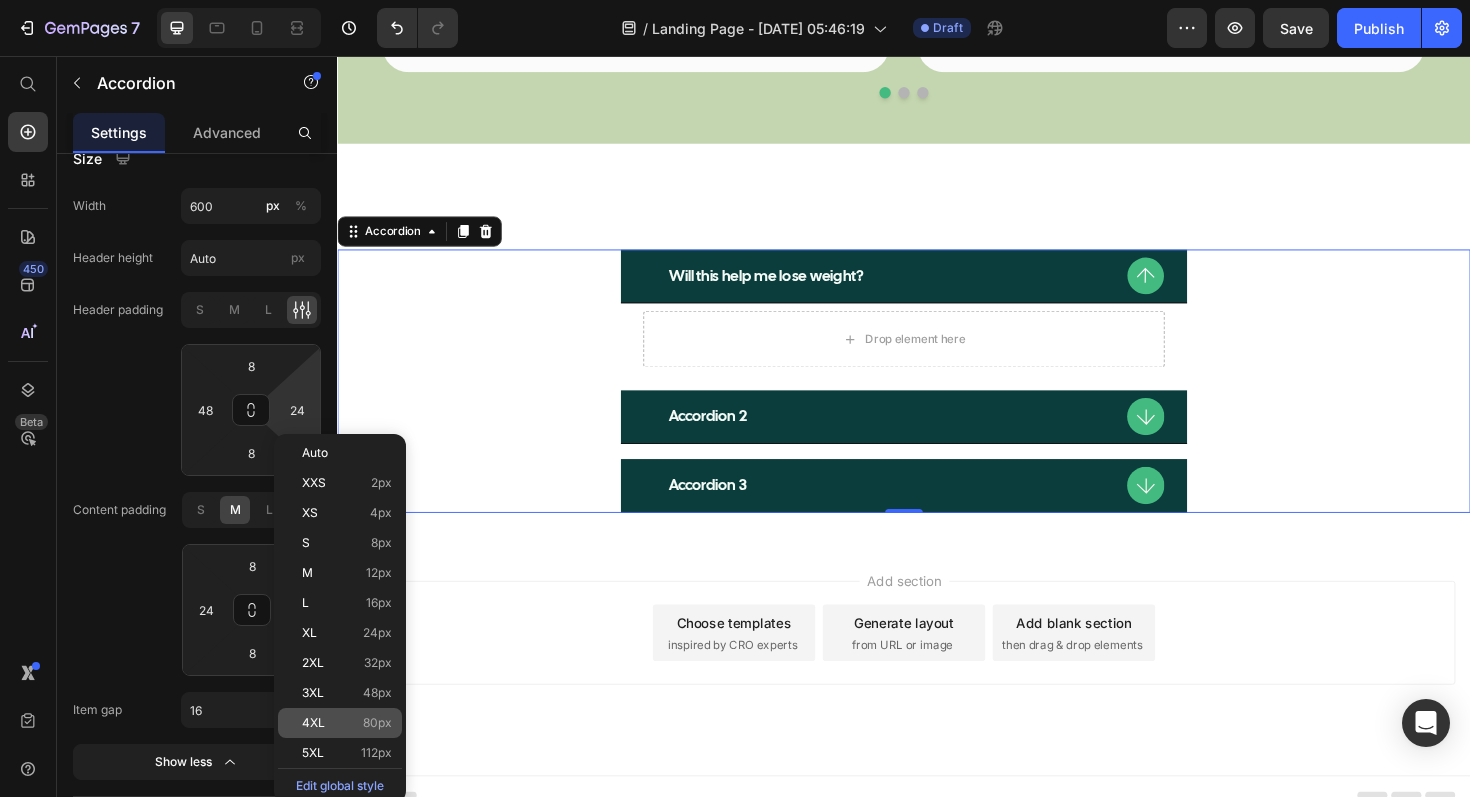 click on "4XL" at bounding box center [313, 723] 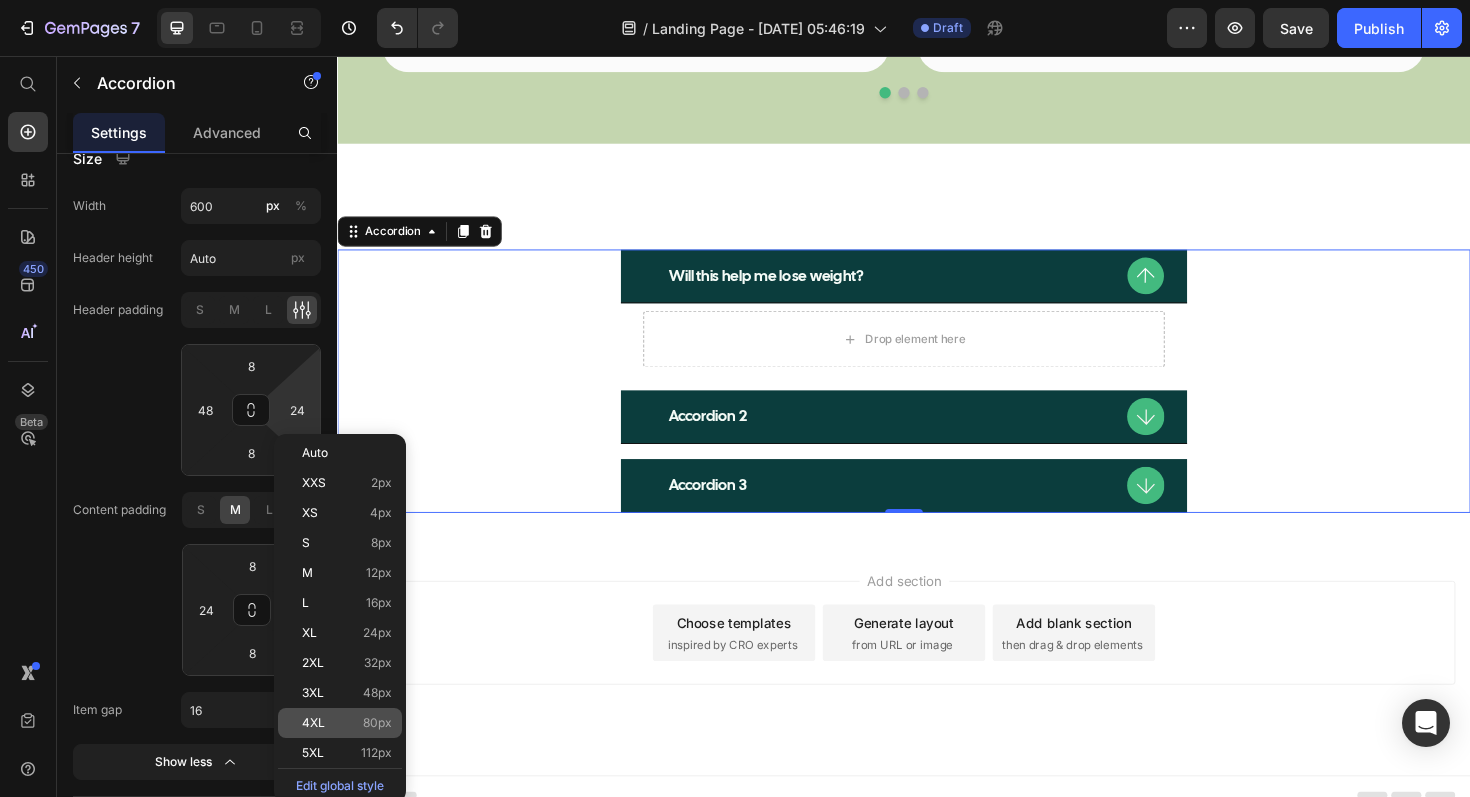 type on "80" 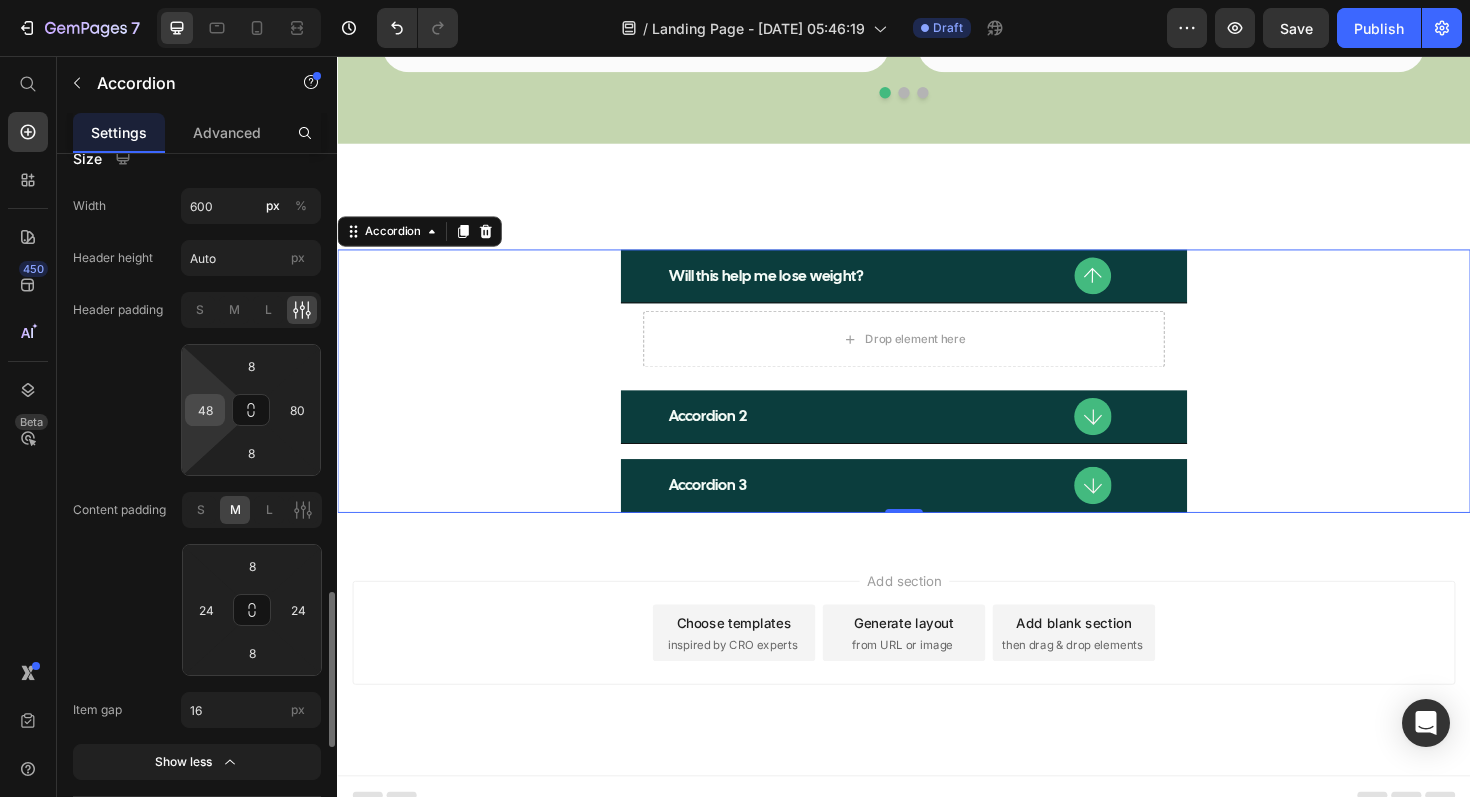 click on "48" at bounding box center (205, 410) 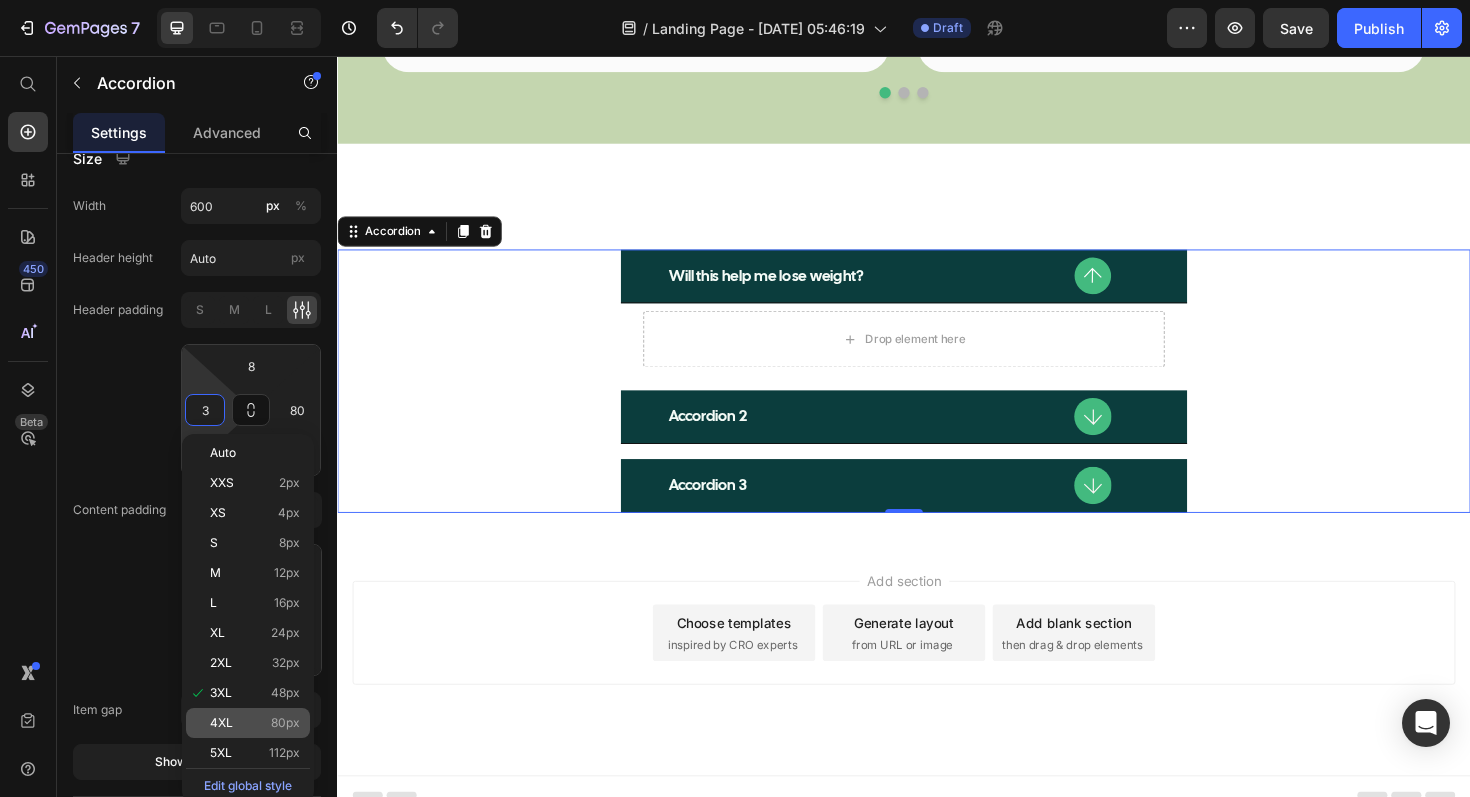 click on "4XL 80px" at bounding box center [255, 723] 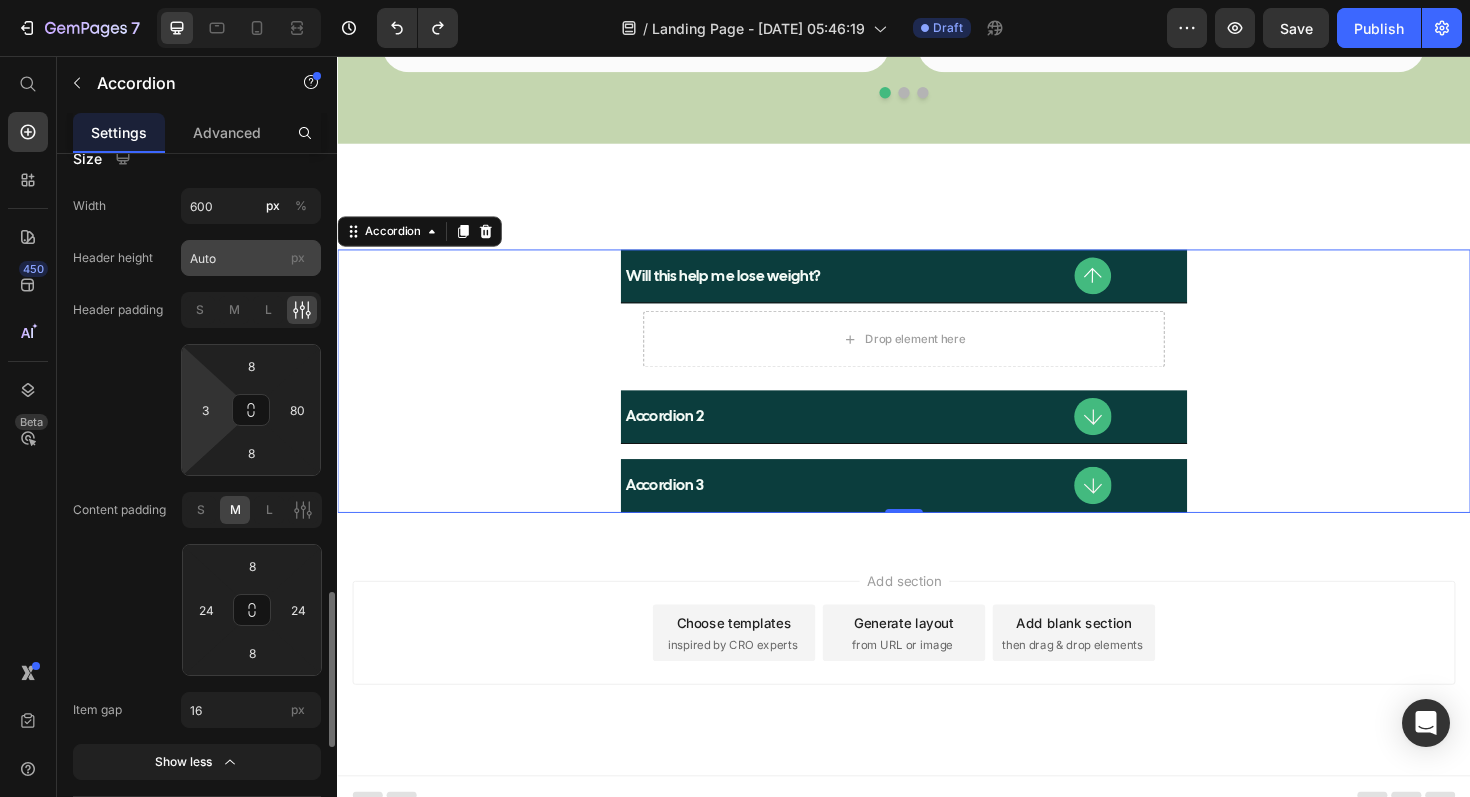 type on "48" 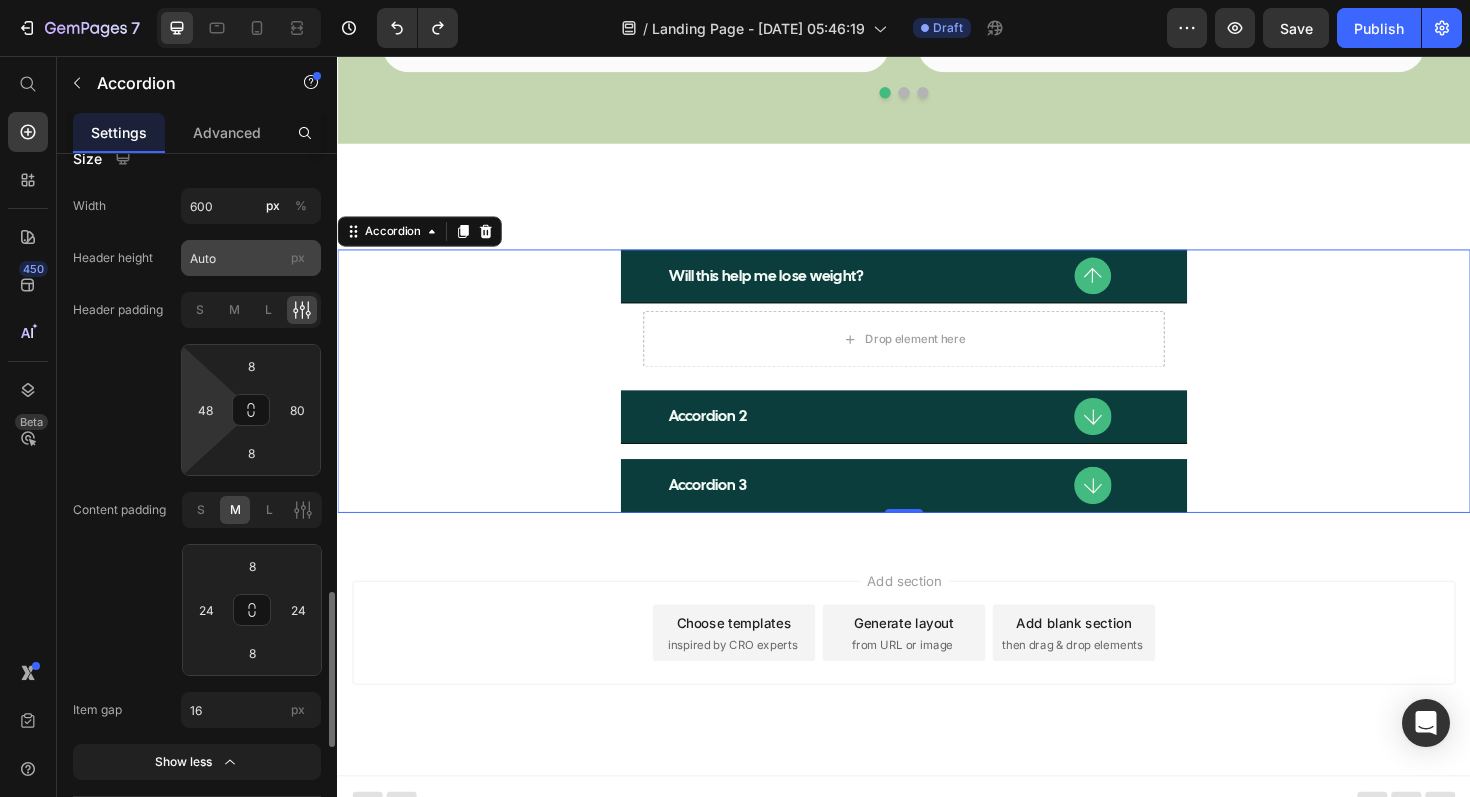 type on "24" 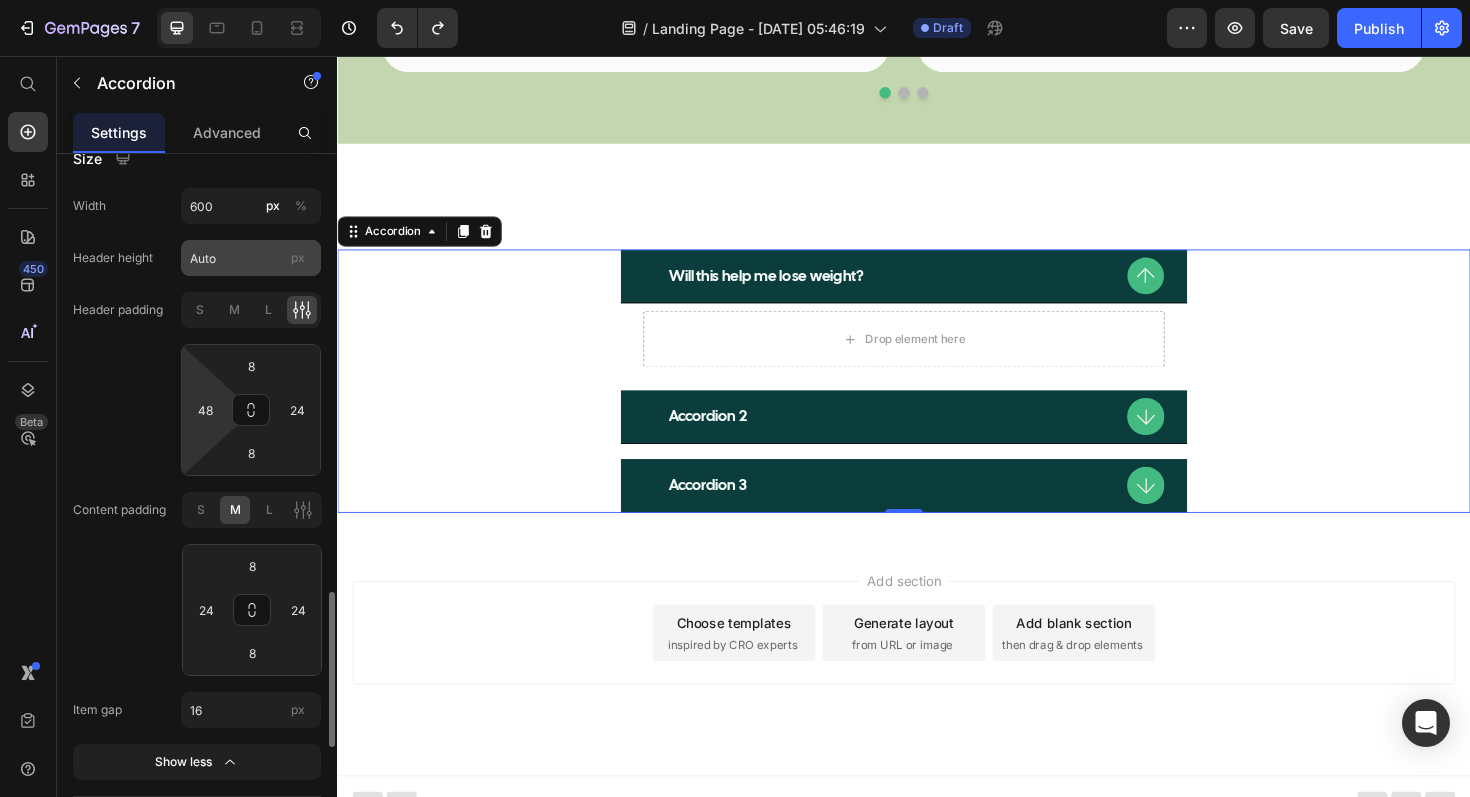 type on "24" 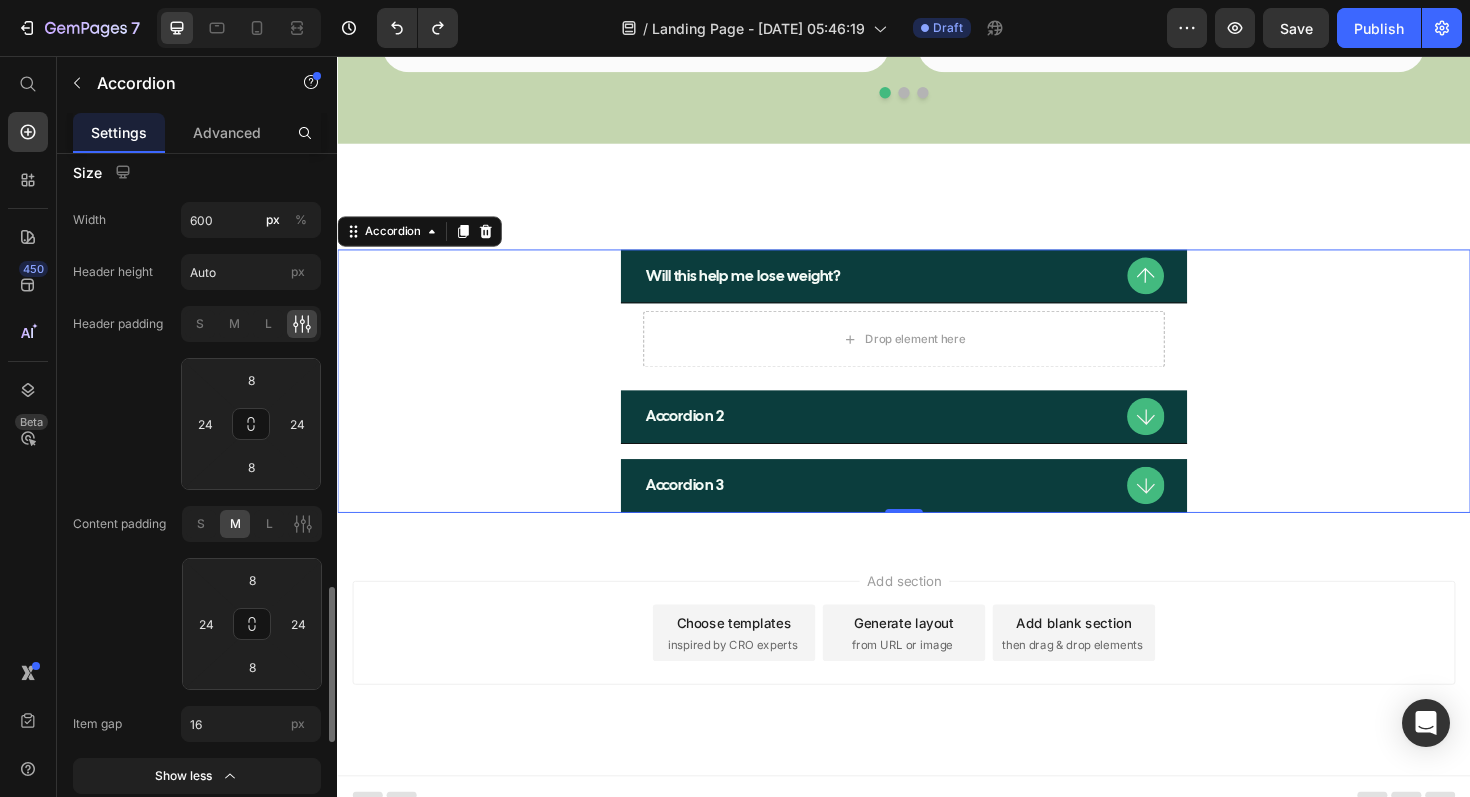 scroll, scrollTop: 1955, scrollLeft: 0, axis: vertical 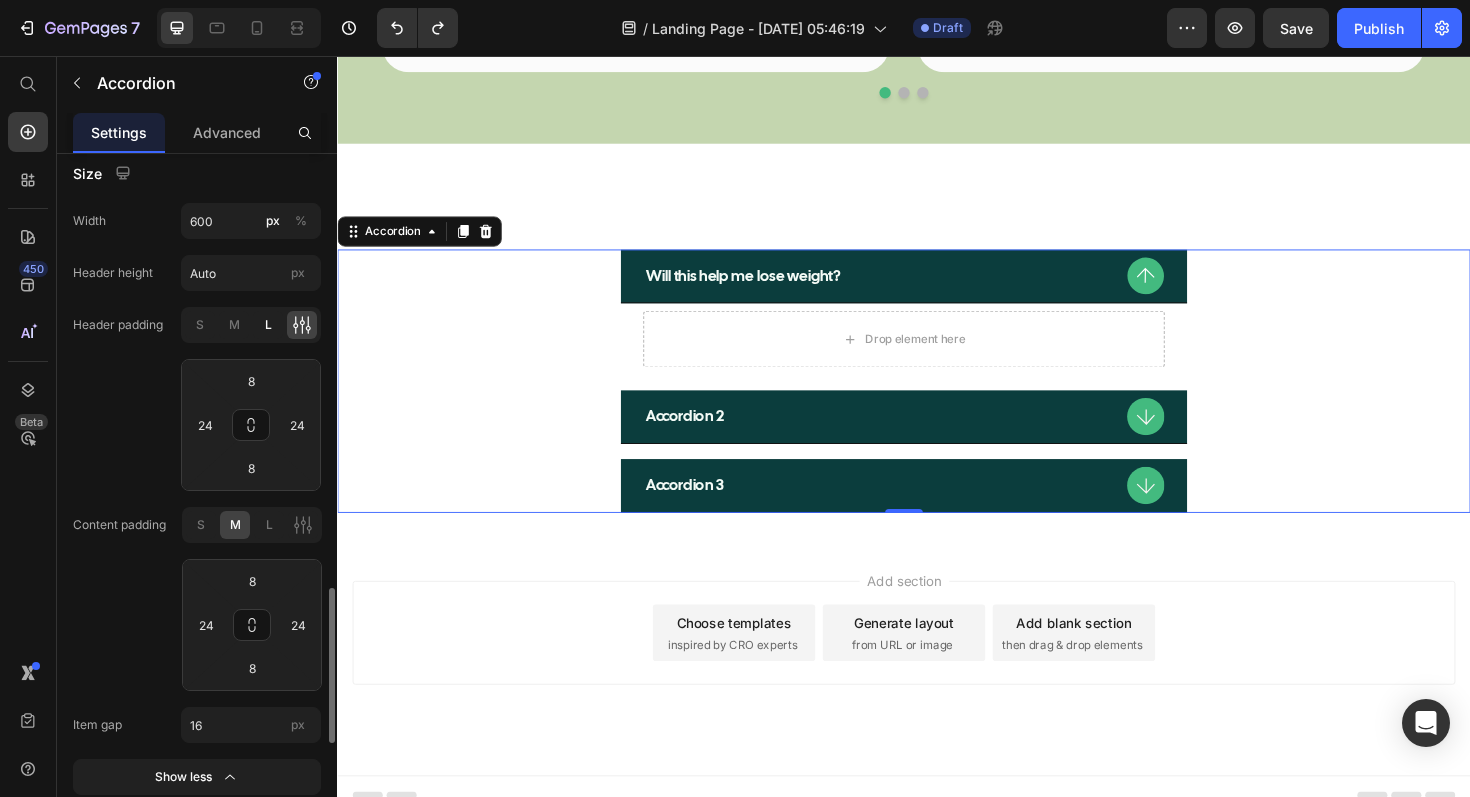 click on "L" 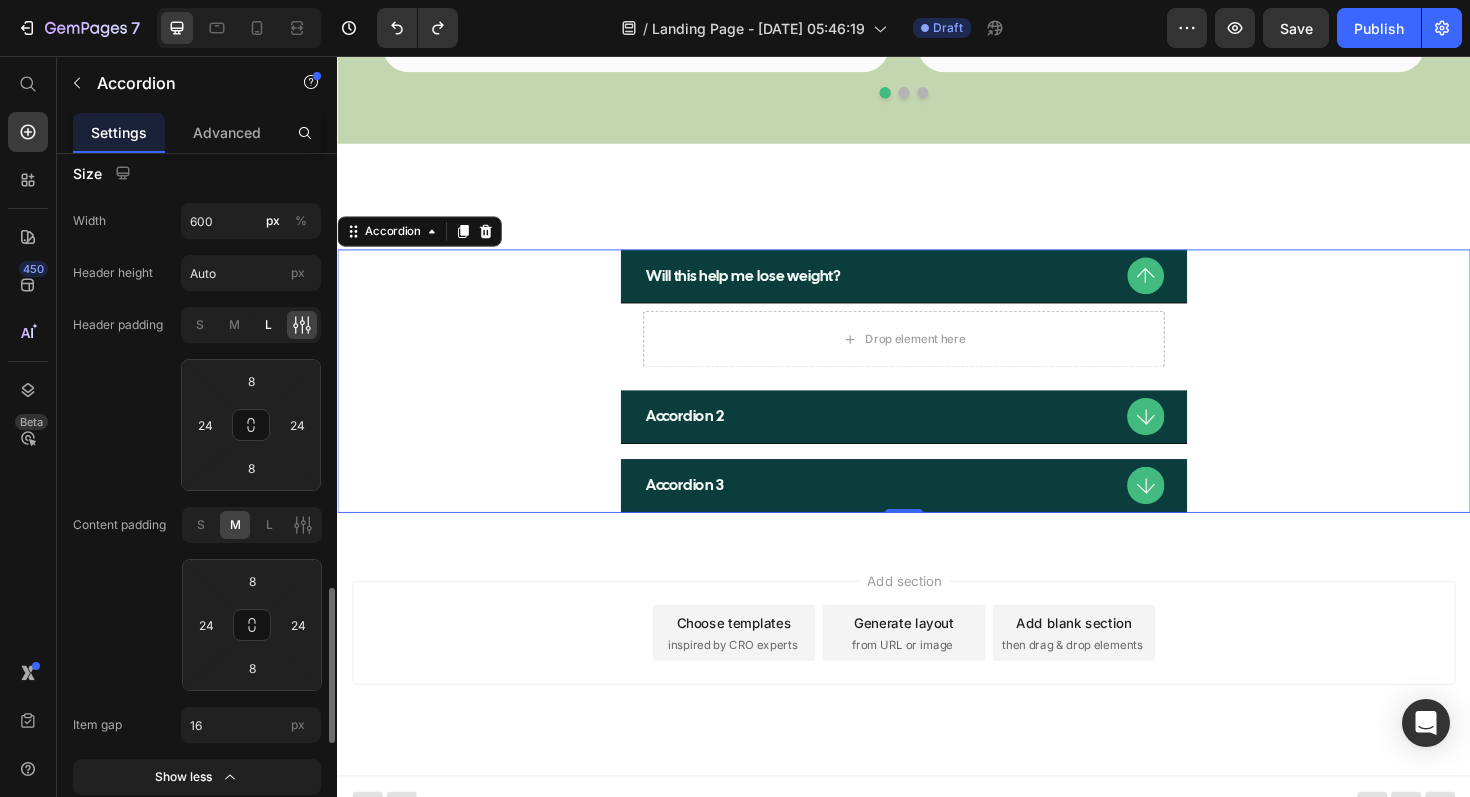 type on "12" 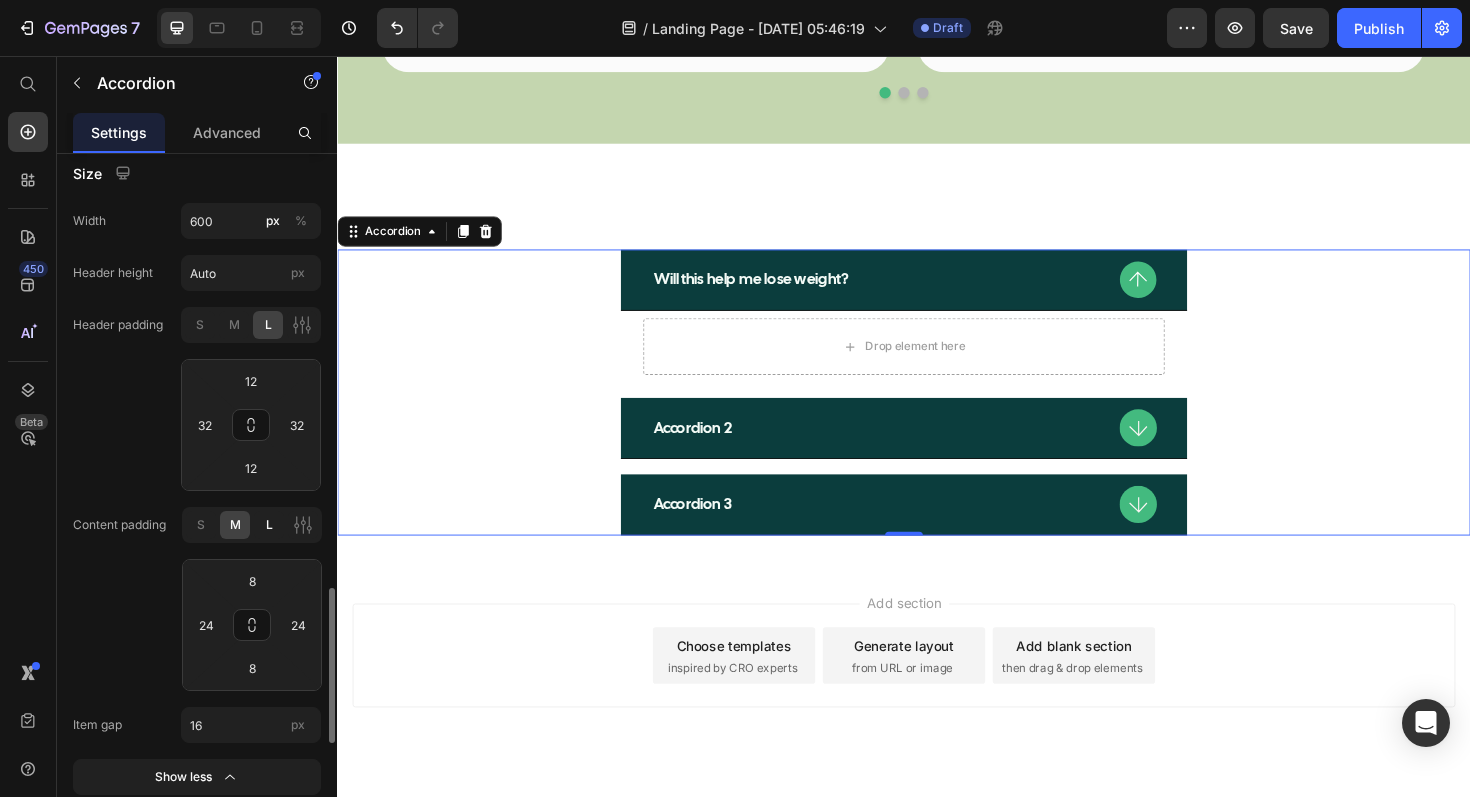 click on "L" 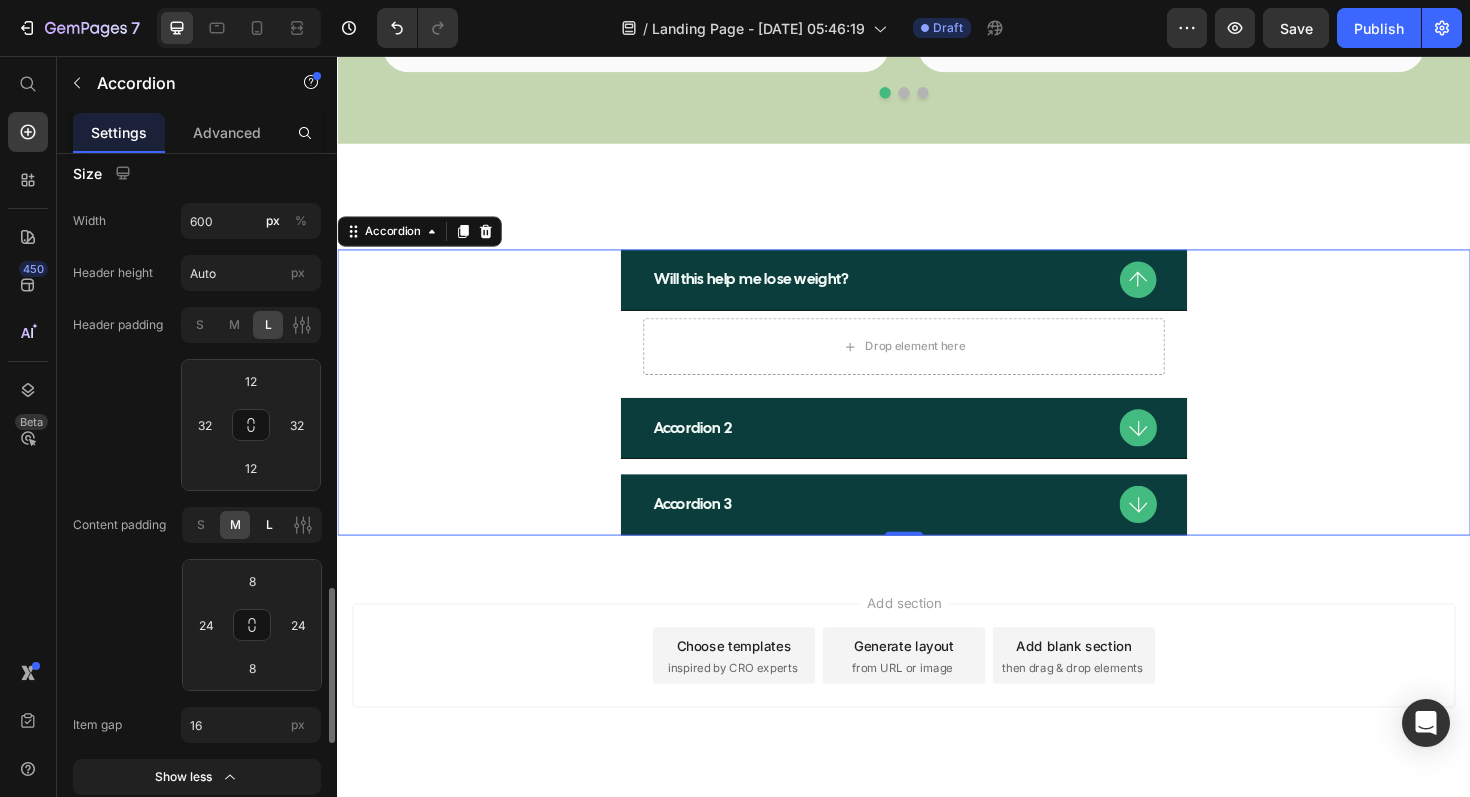 type on "12" 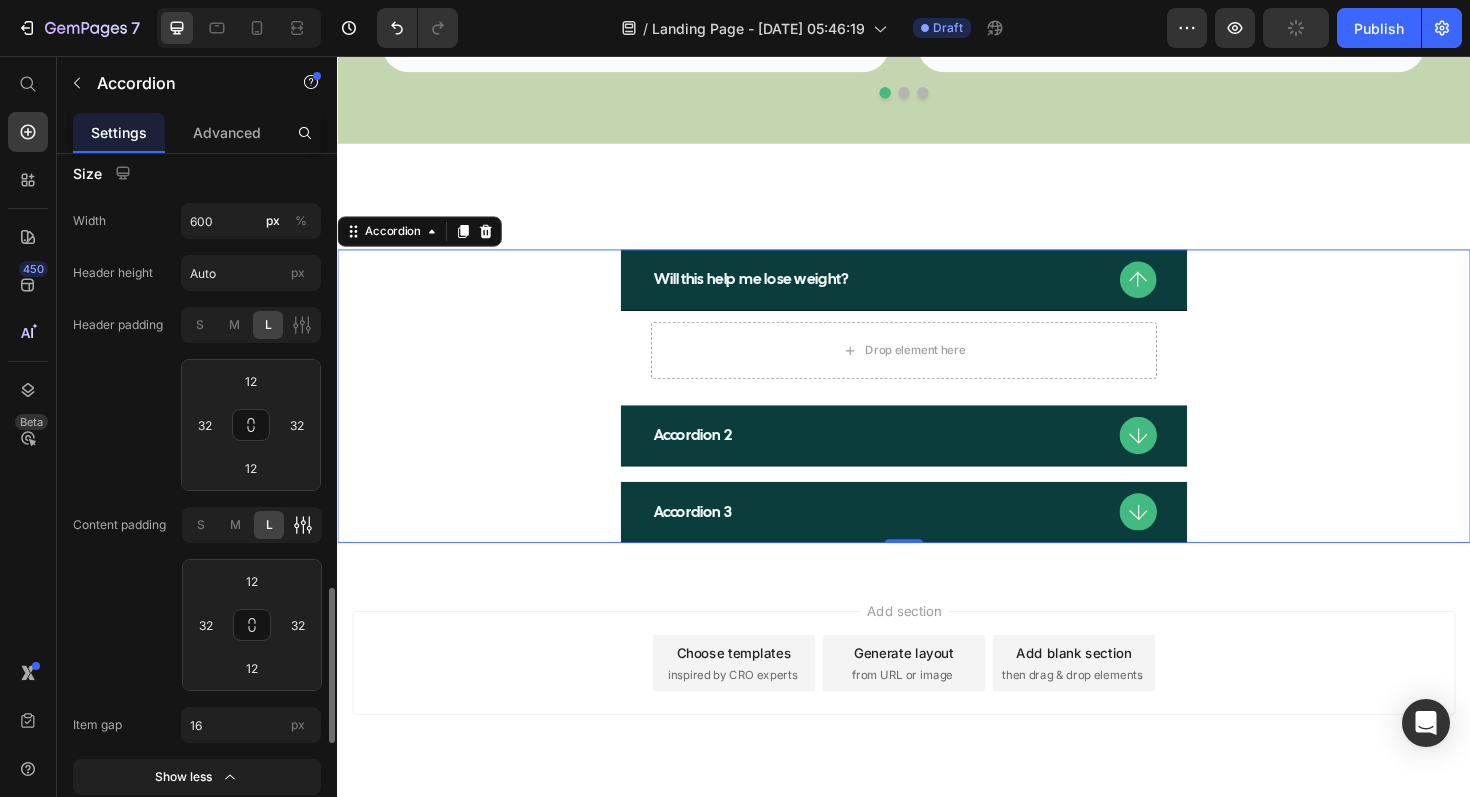 click 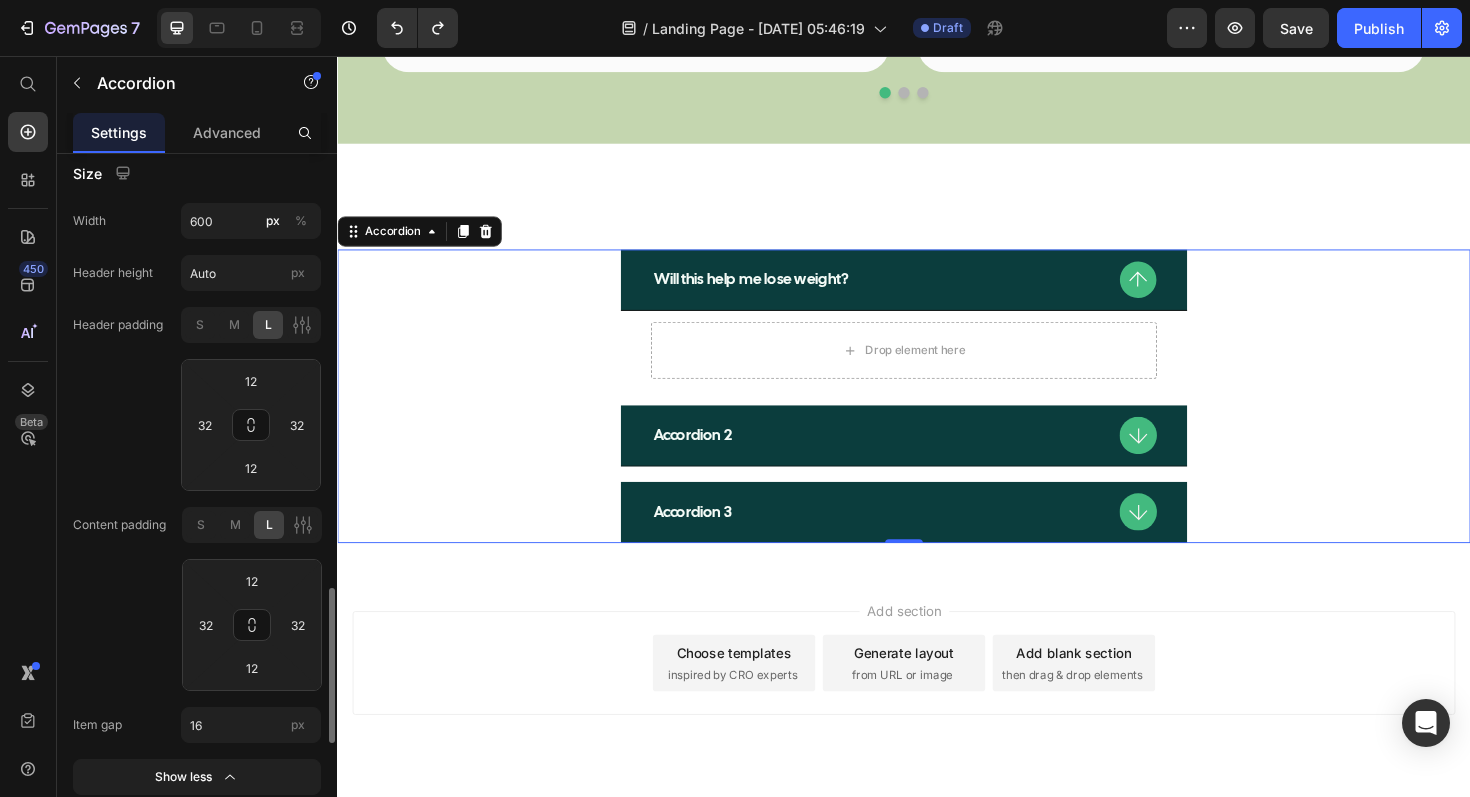type on "8" 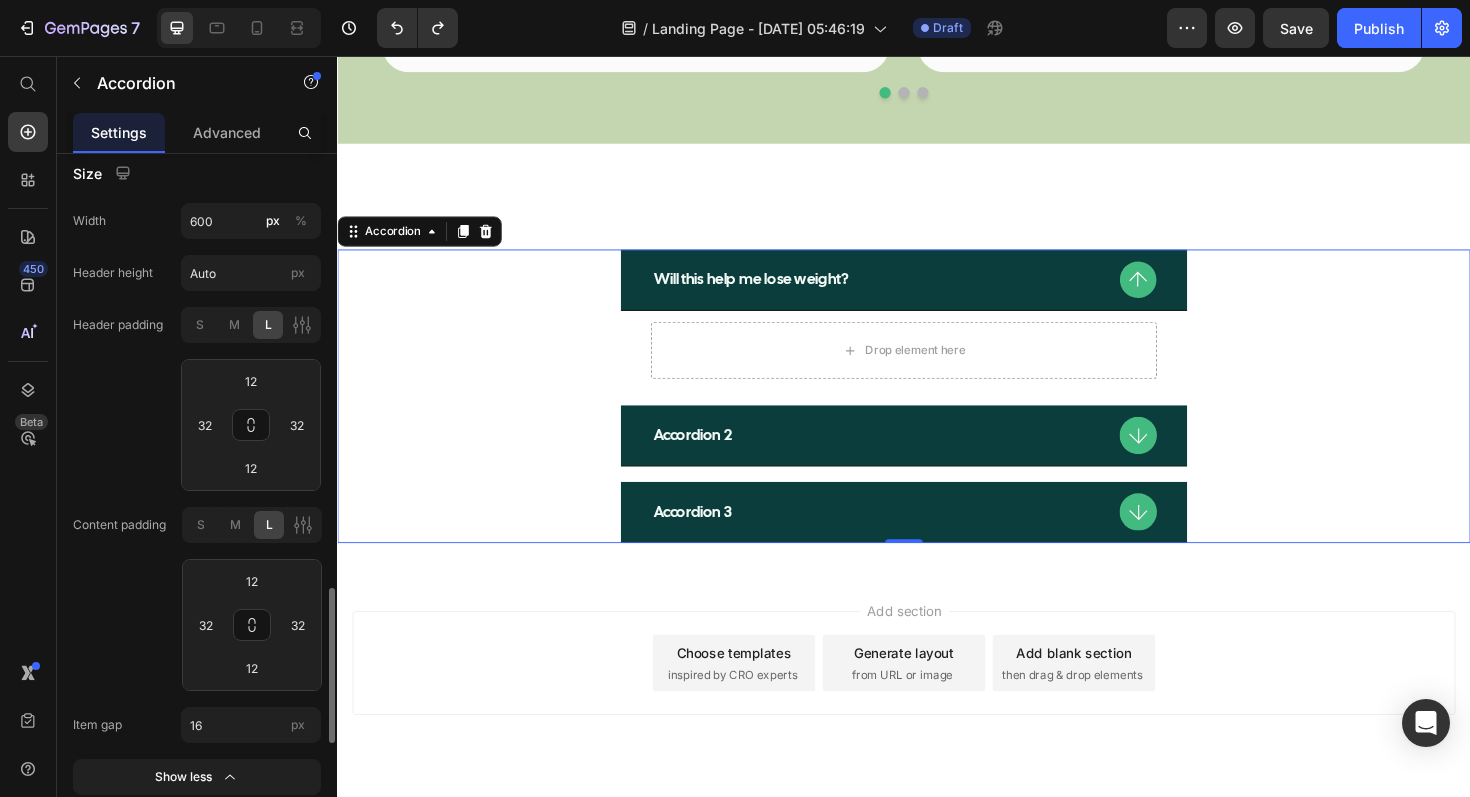 type on "24" 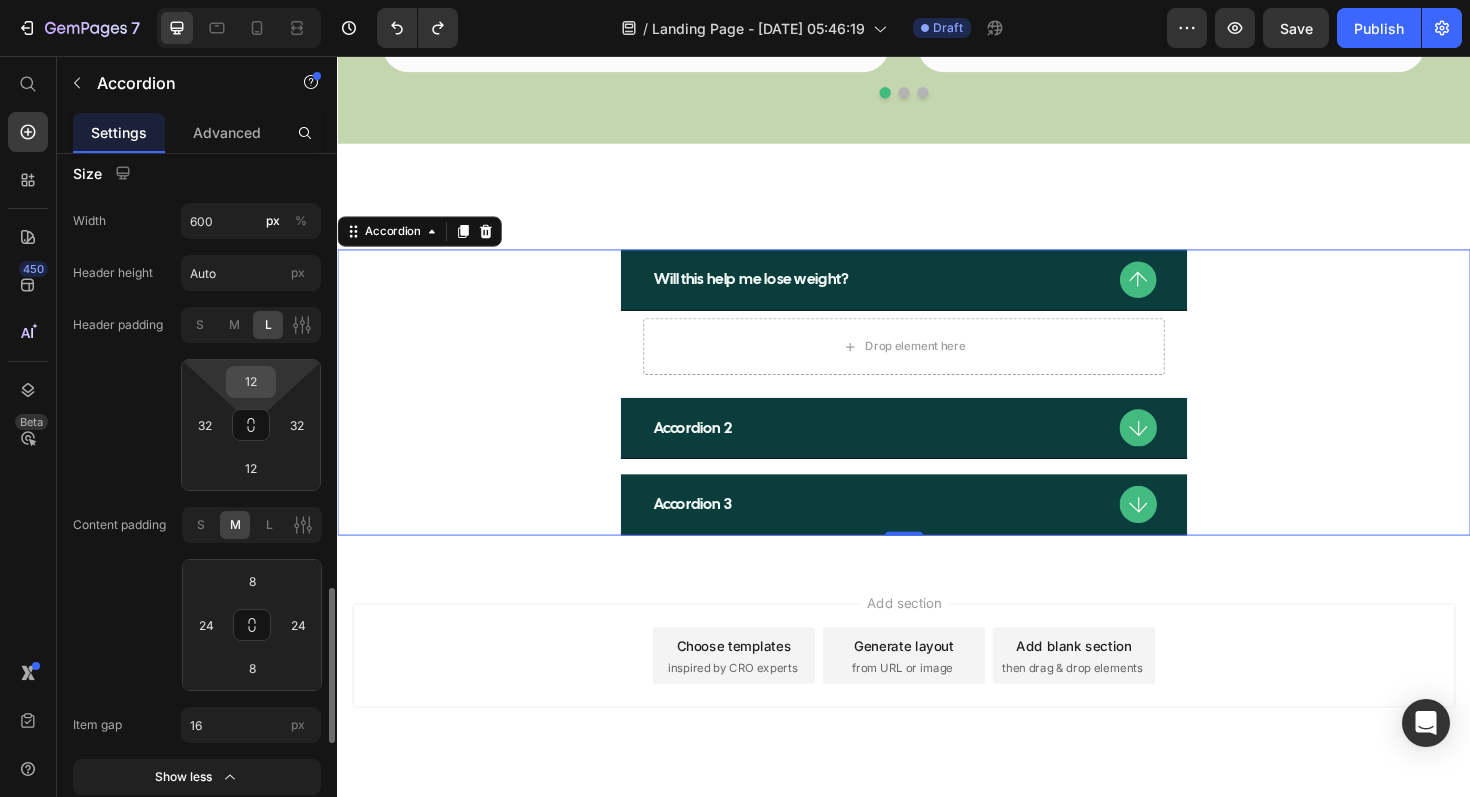 click on "12" at bounding box center [251, 382] 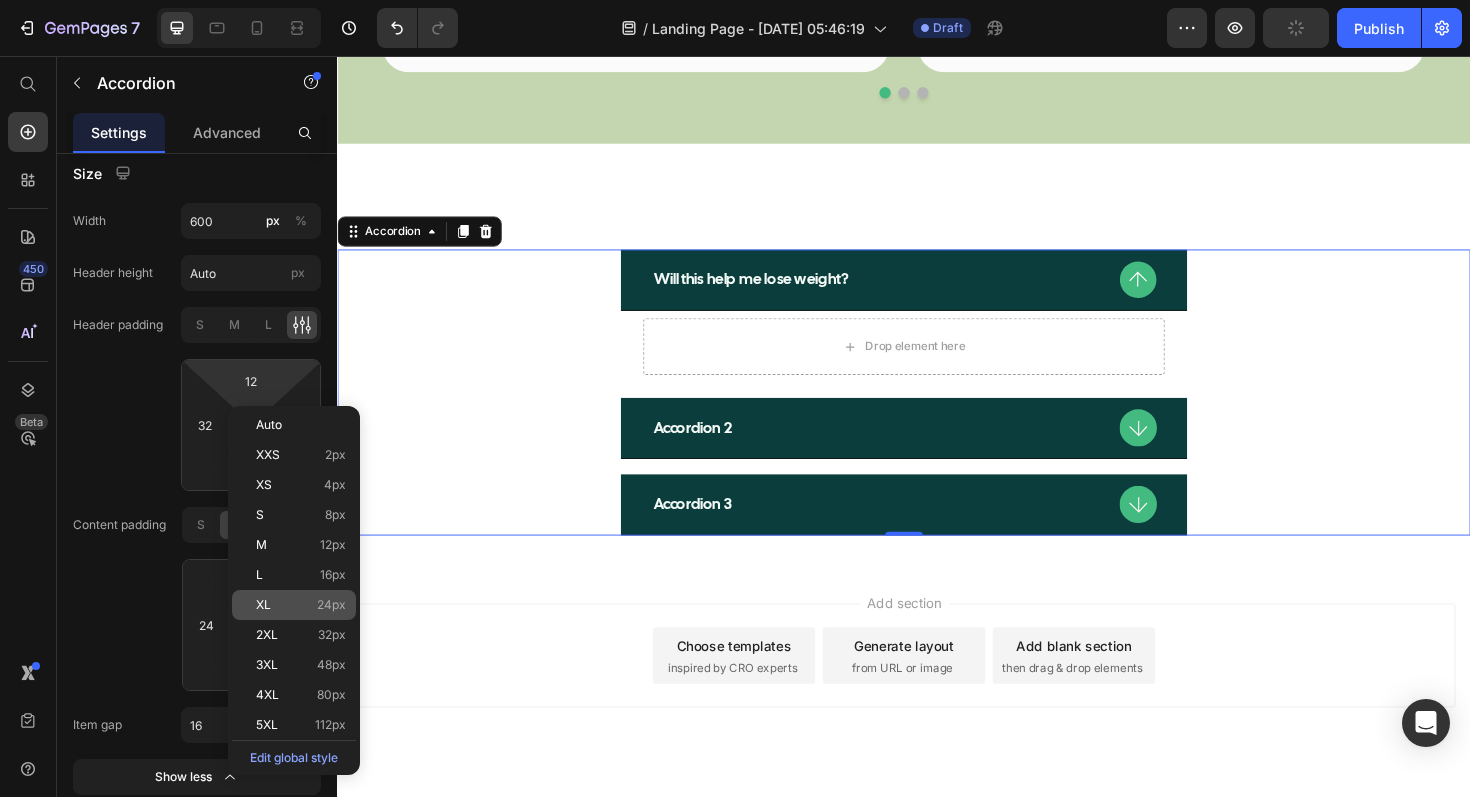 click on "XL 24px" at bounding box center (301, 605) 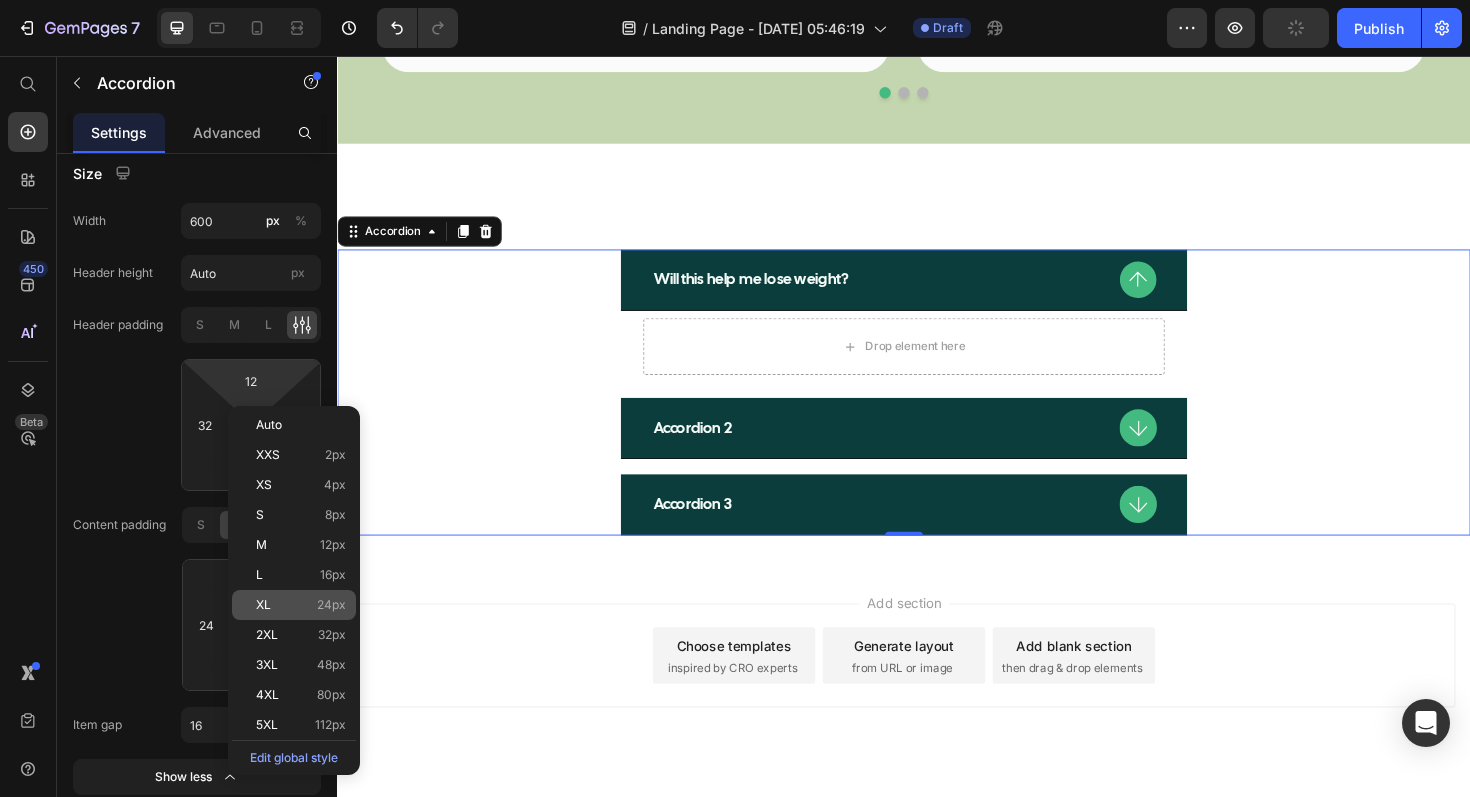 type on "24" 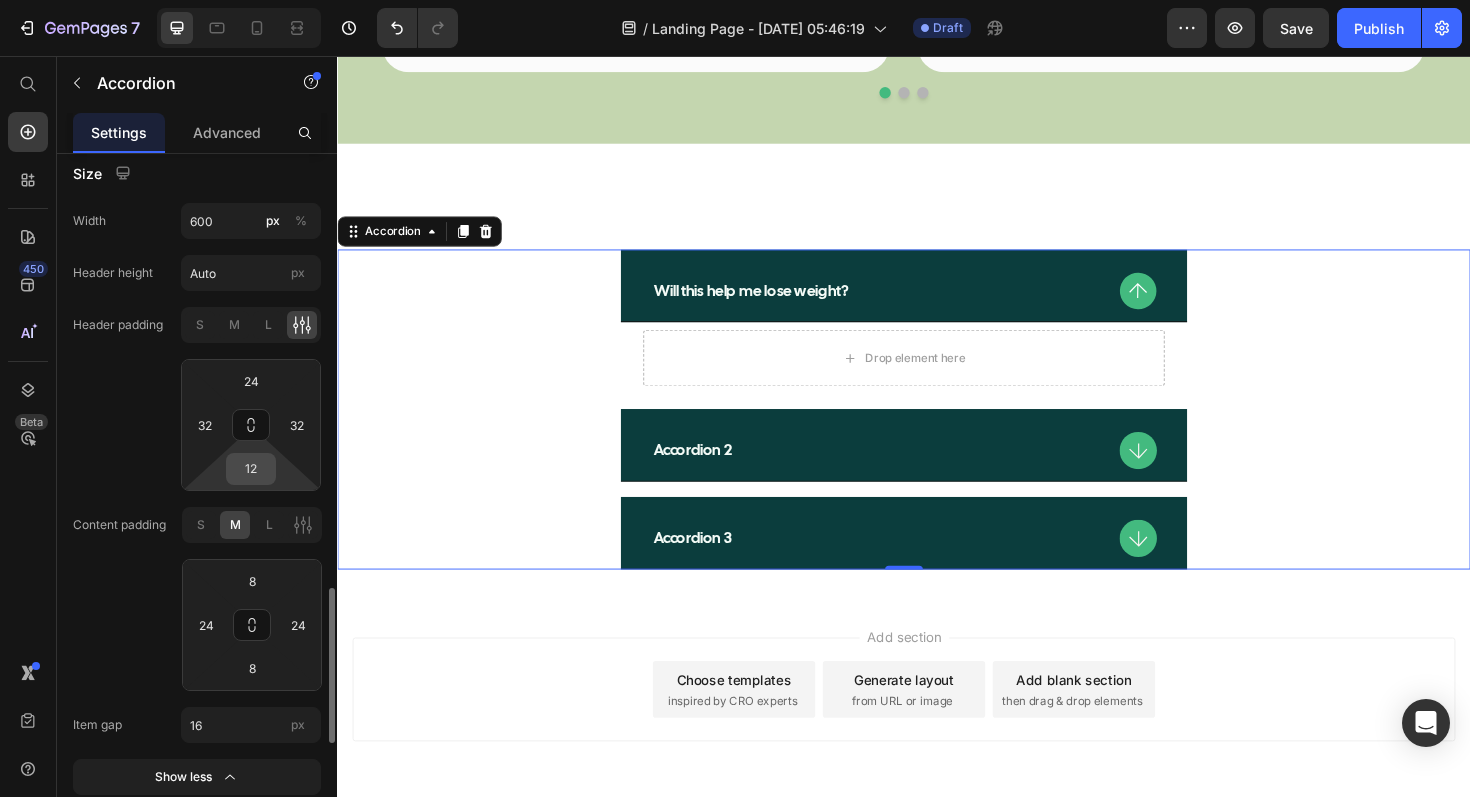 click on "12" at bounding box center (251, 469) 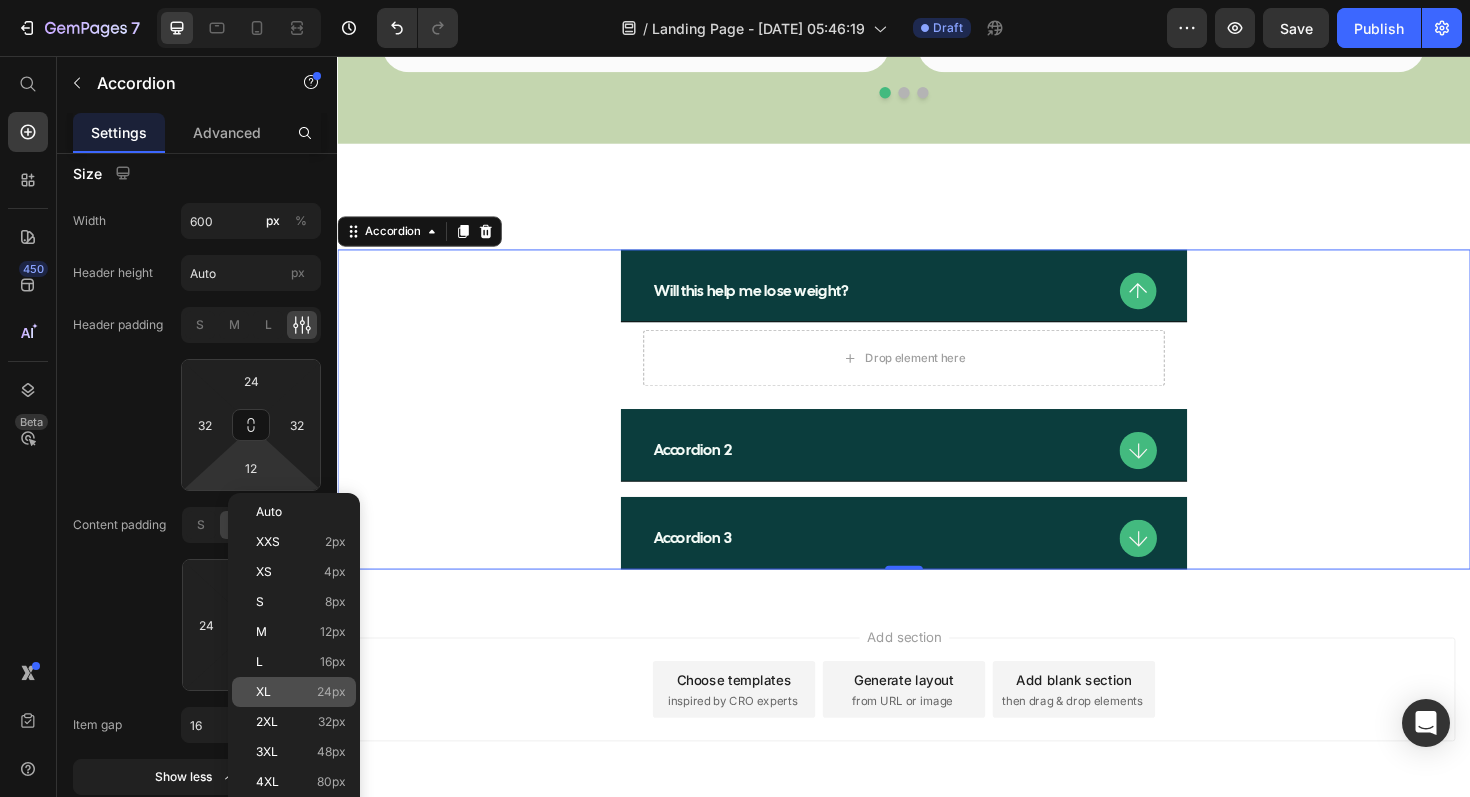 click on "XL 24px" at bounding box center [301, 692] 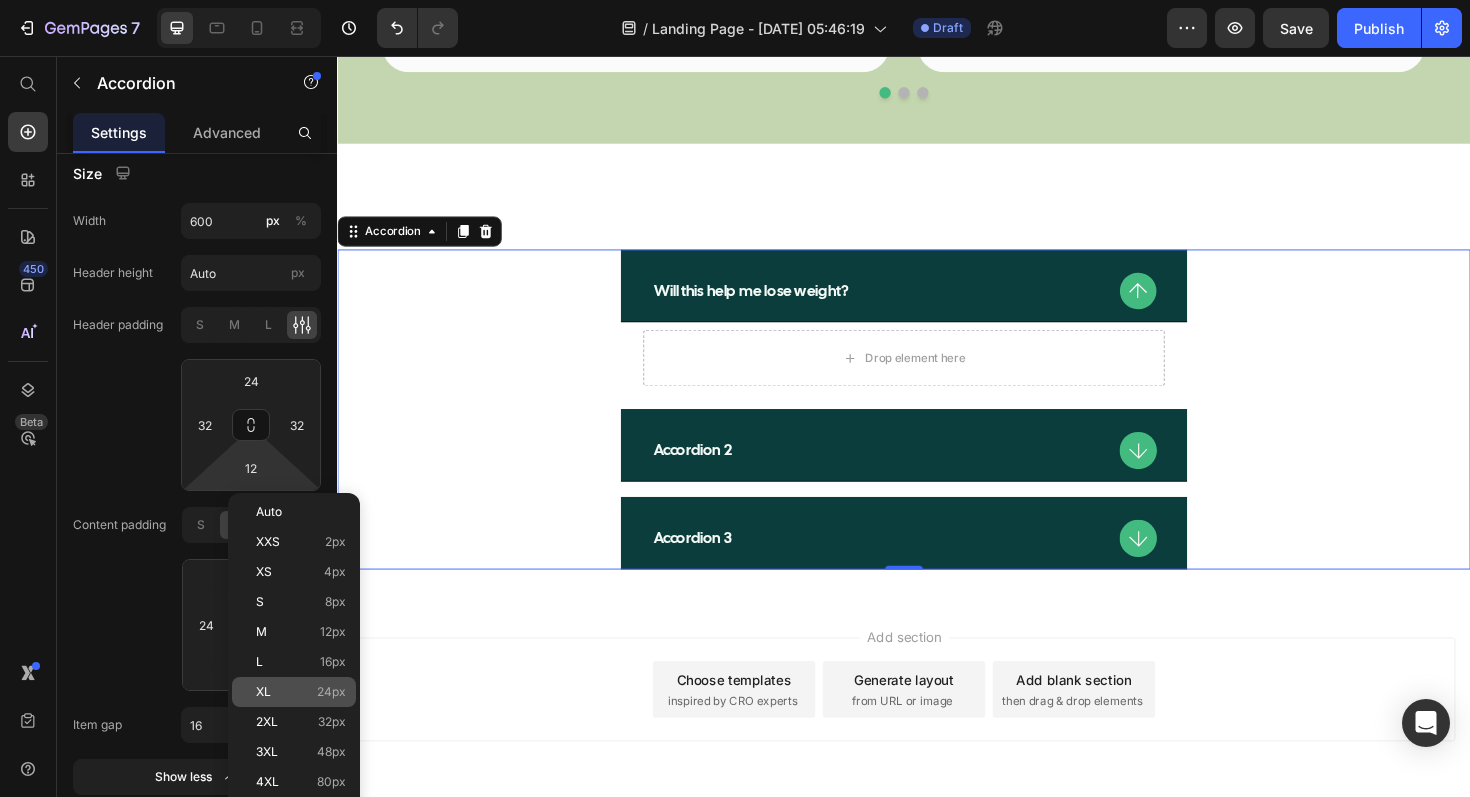type on "24" 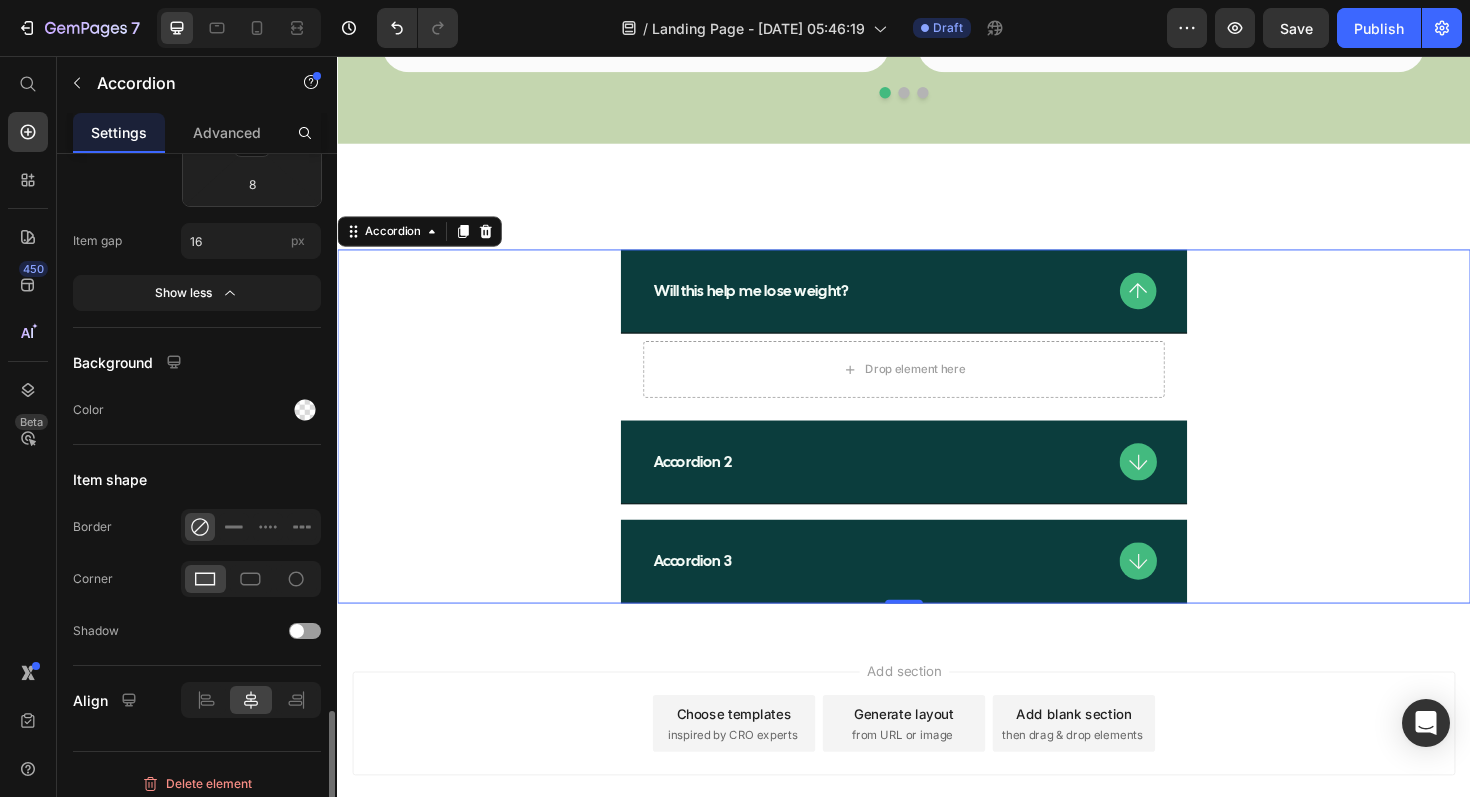 scroll, scrollTop: 2451, scrollLeft: 0, axis: vertical 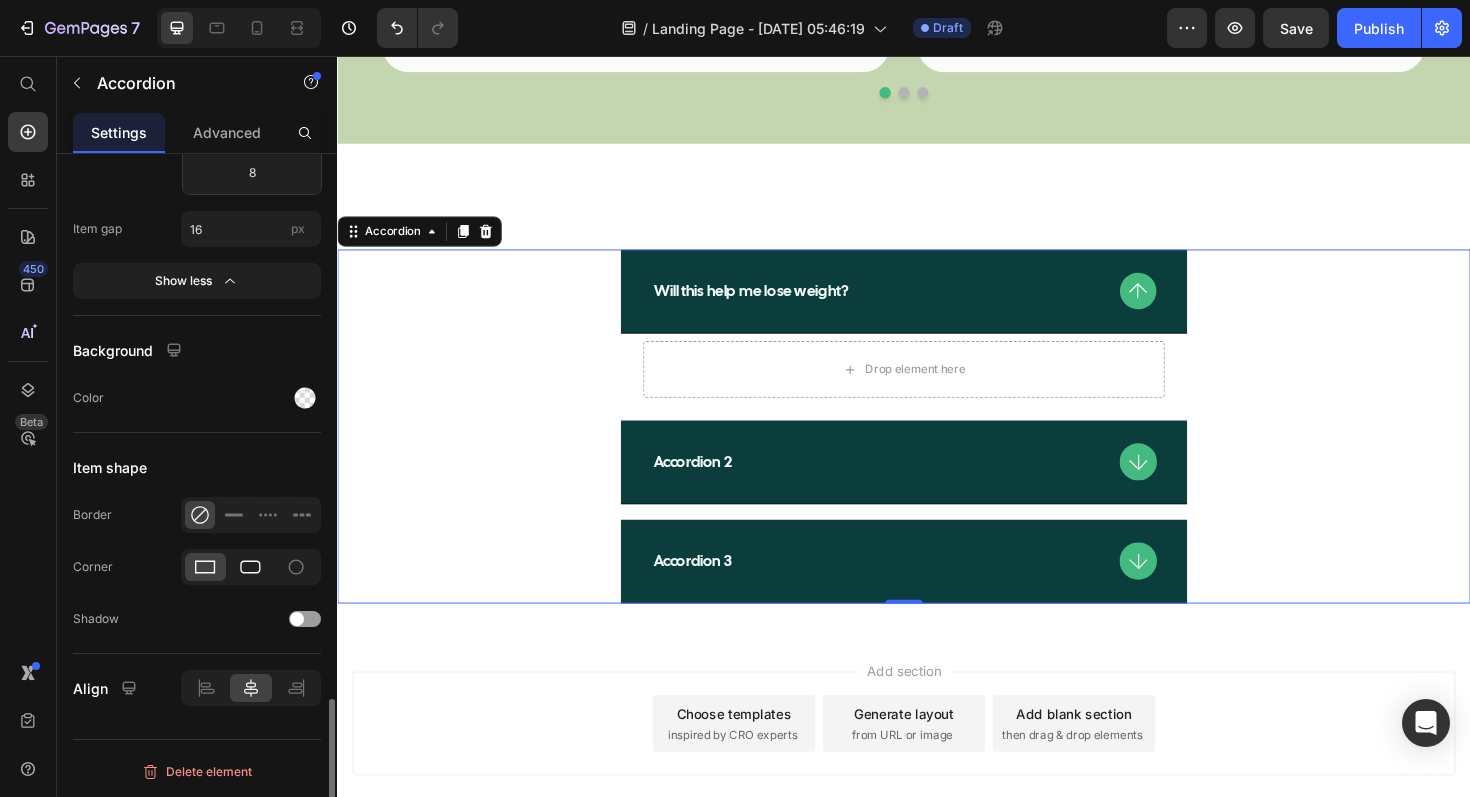 click 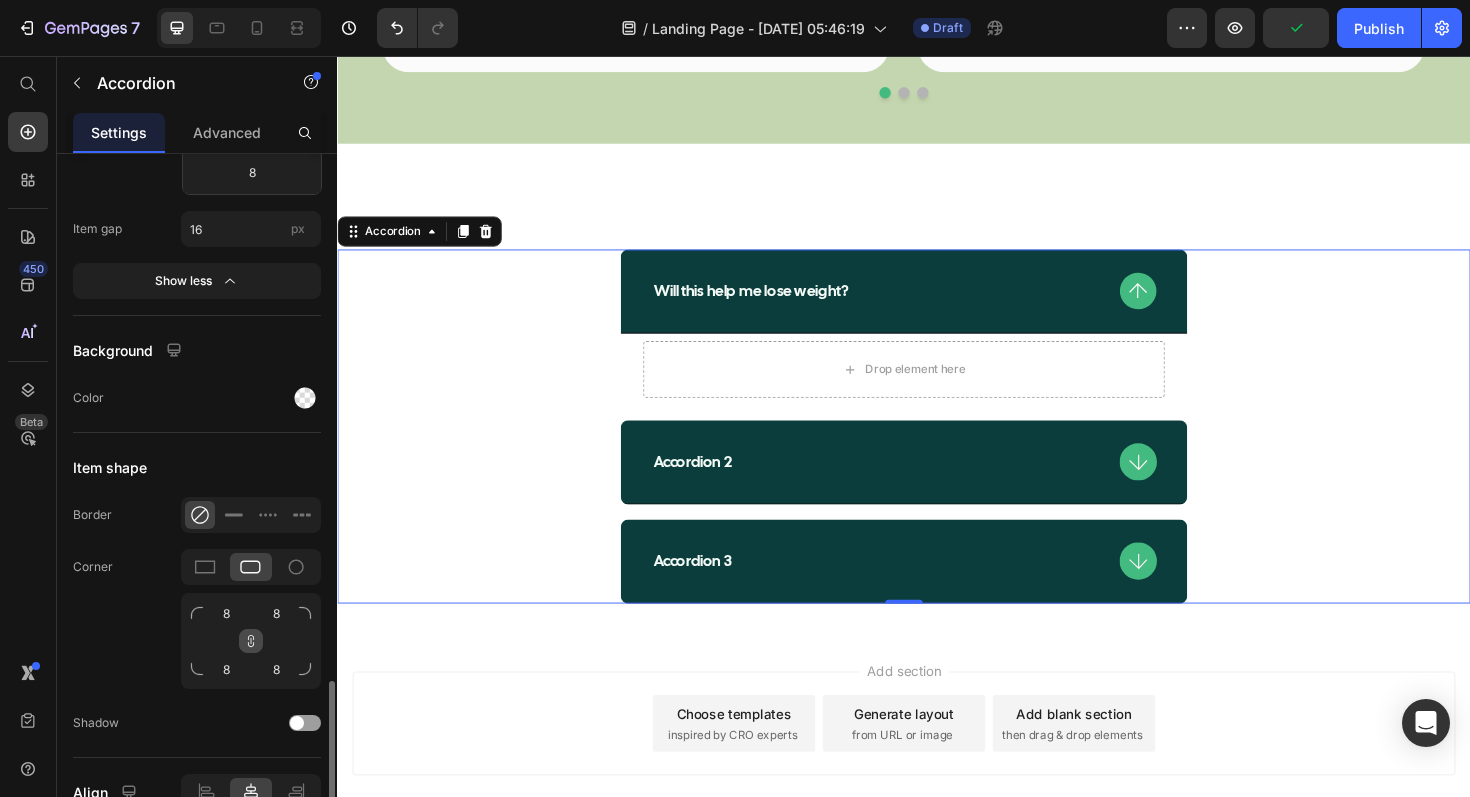 click 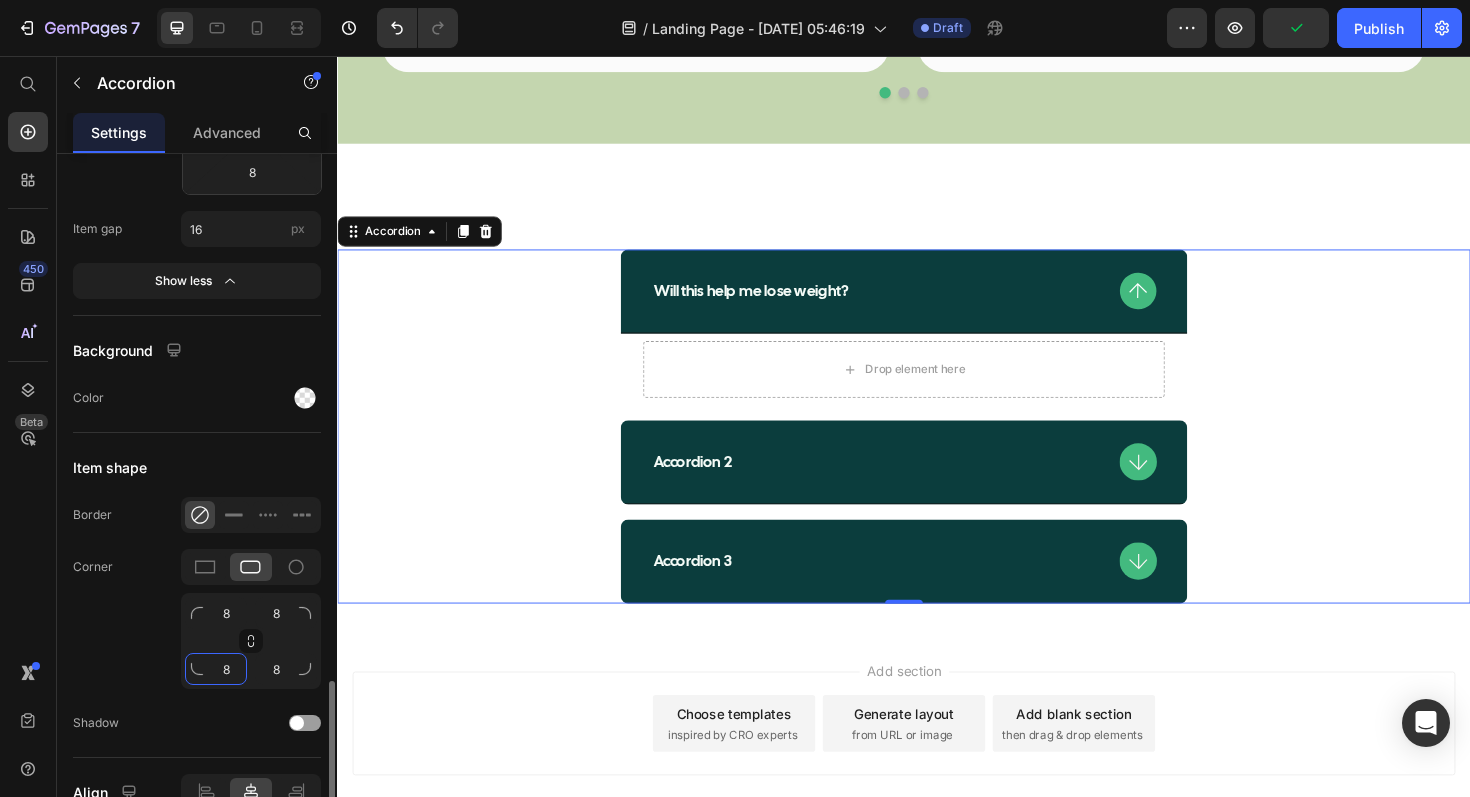 click on "8" 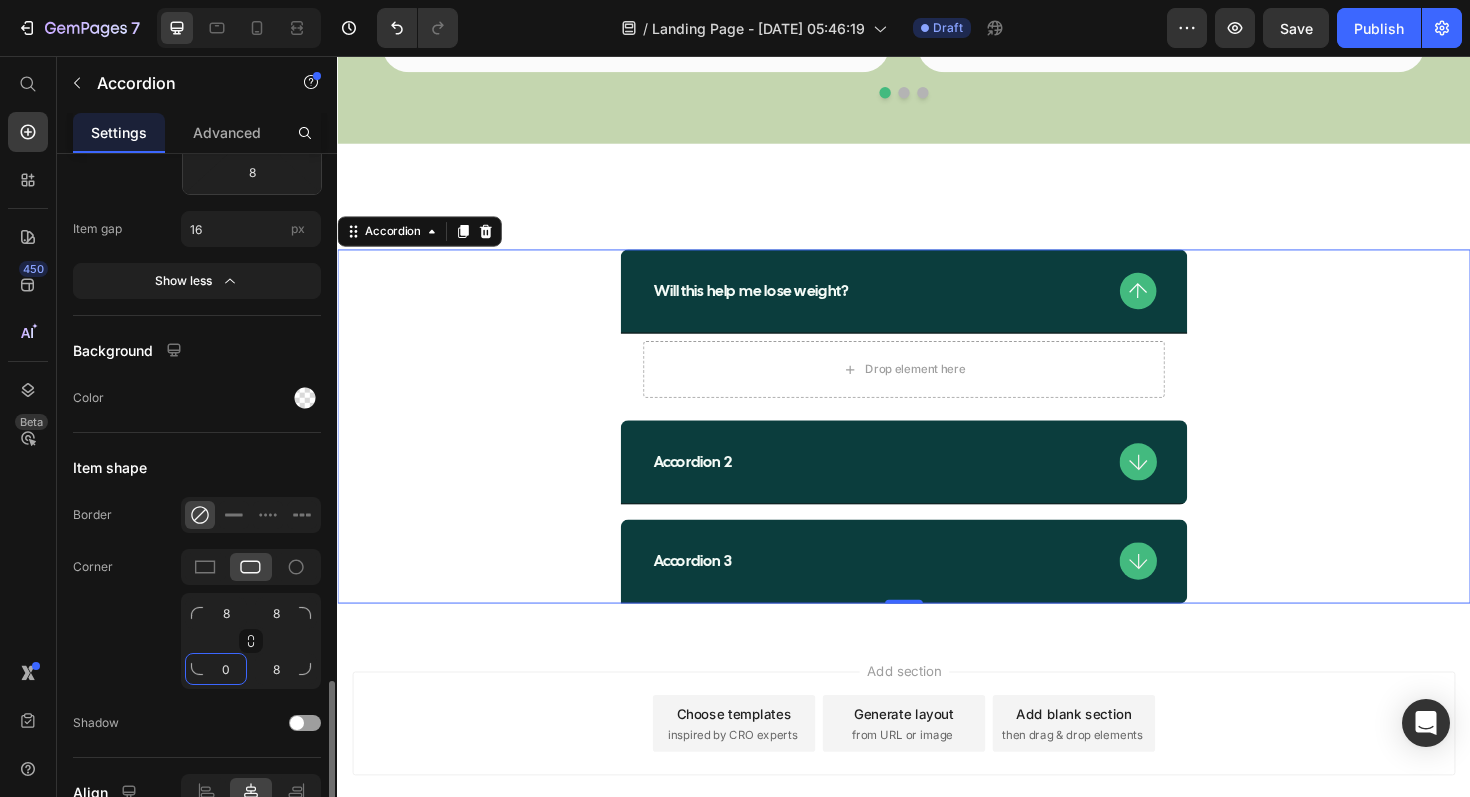 type on "0" 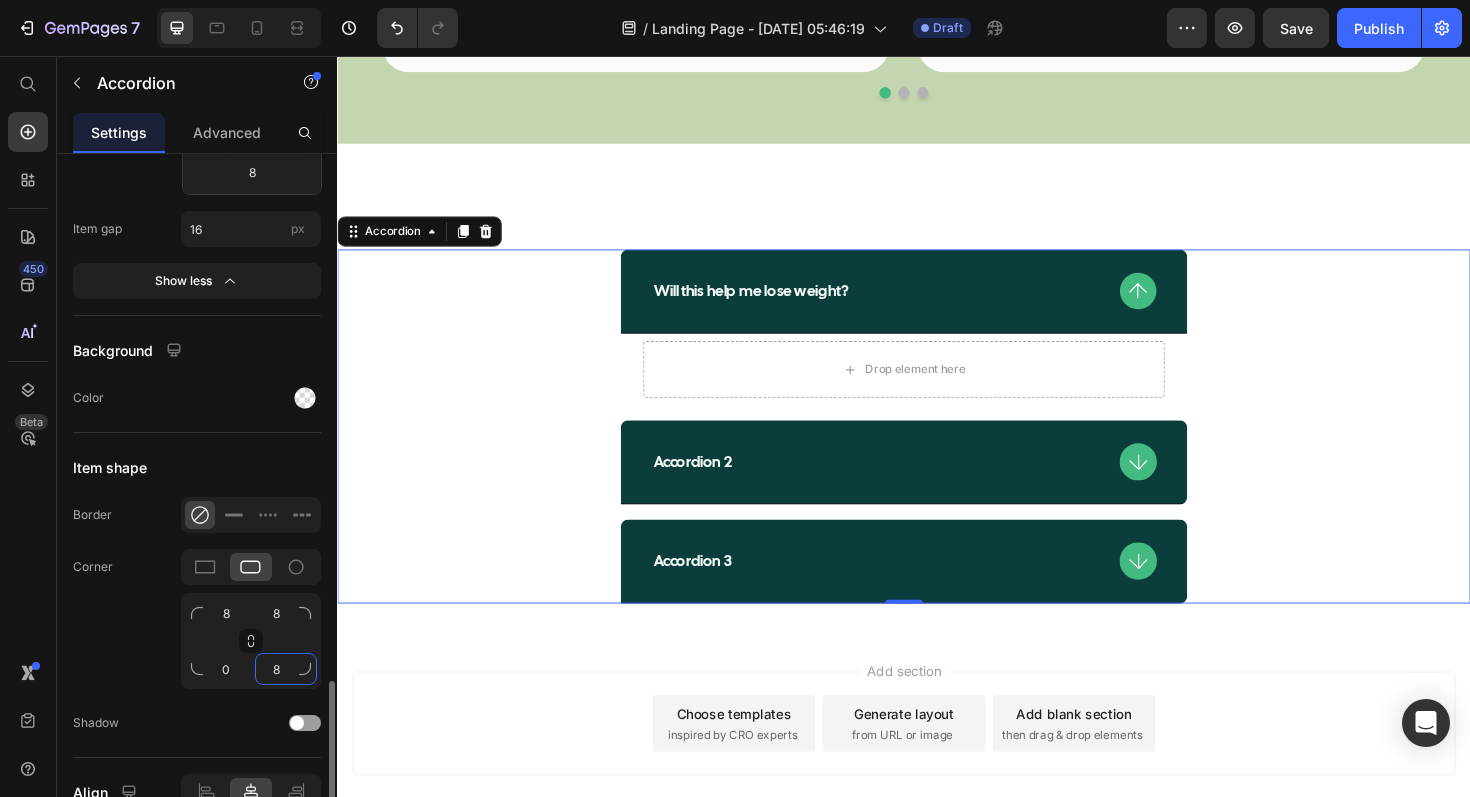 click on "8" 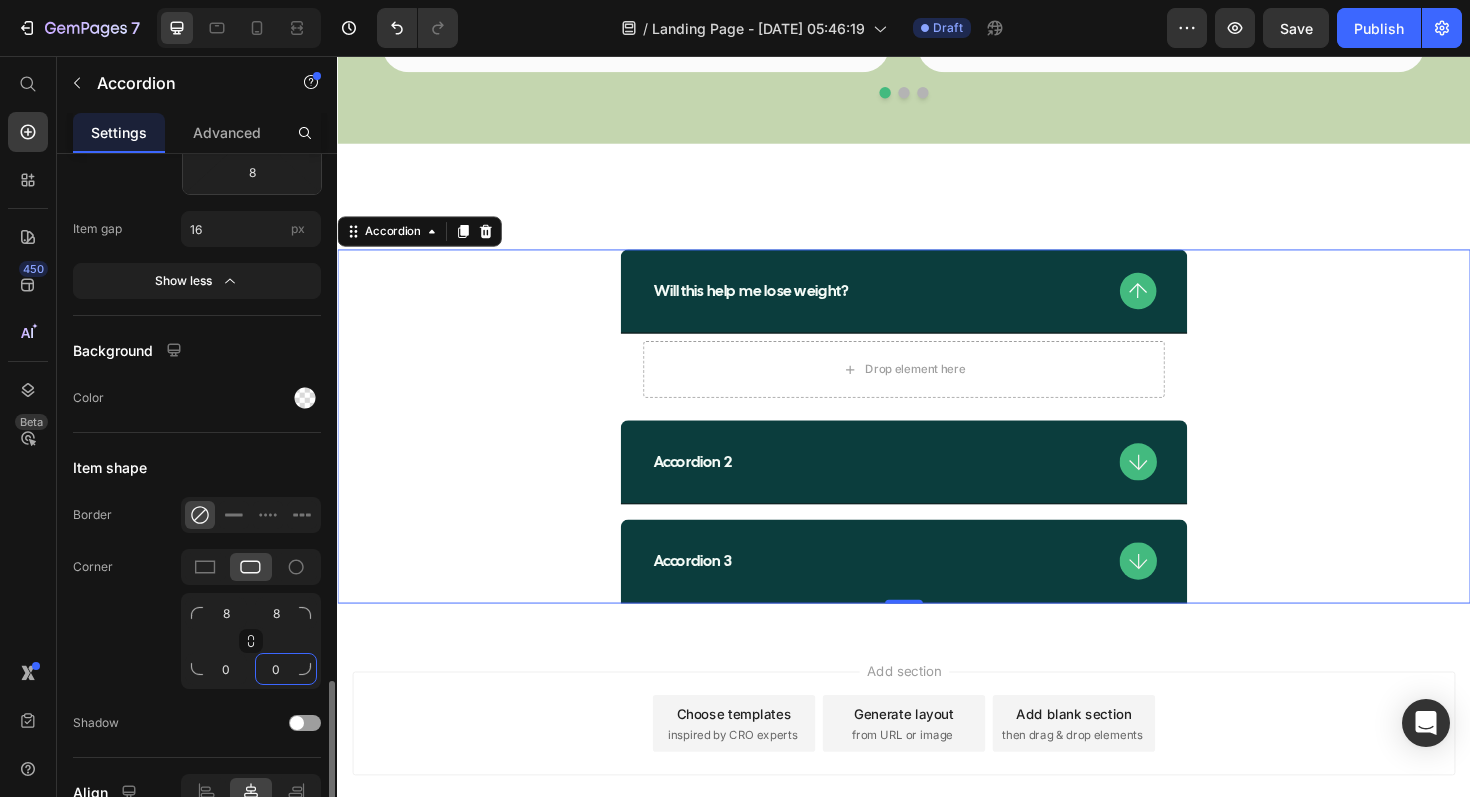 type on "0" 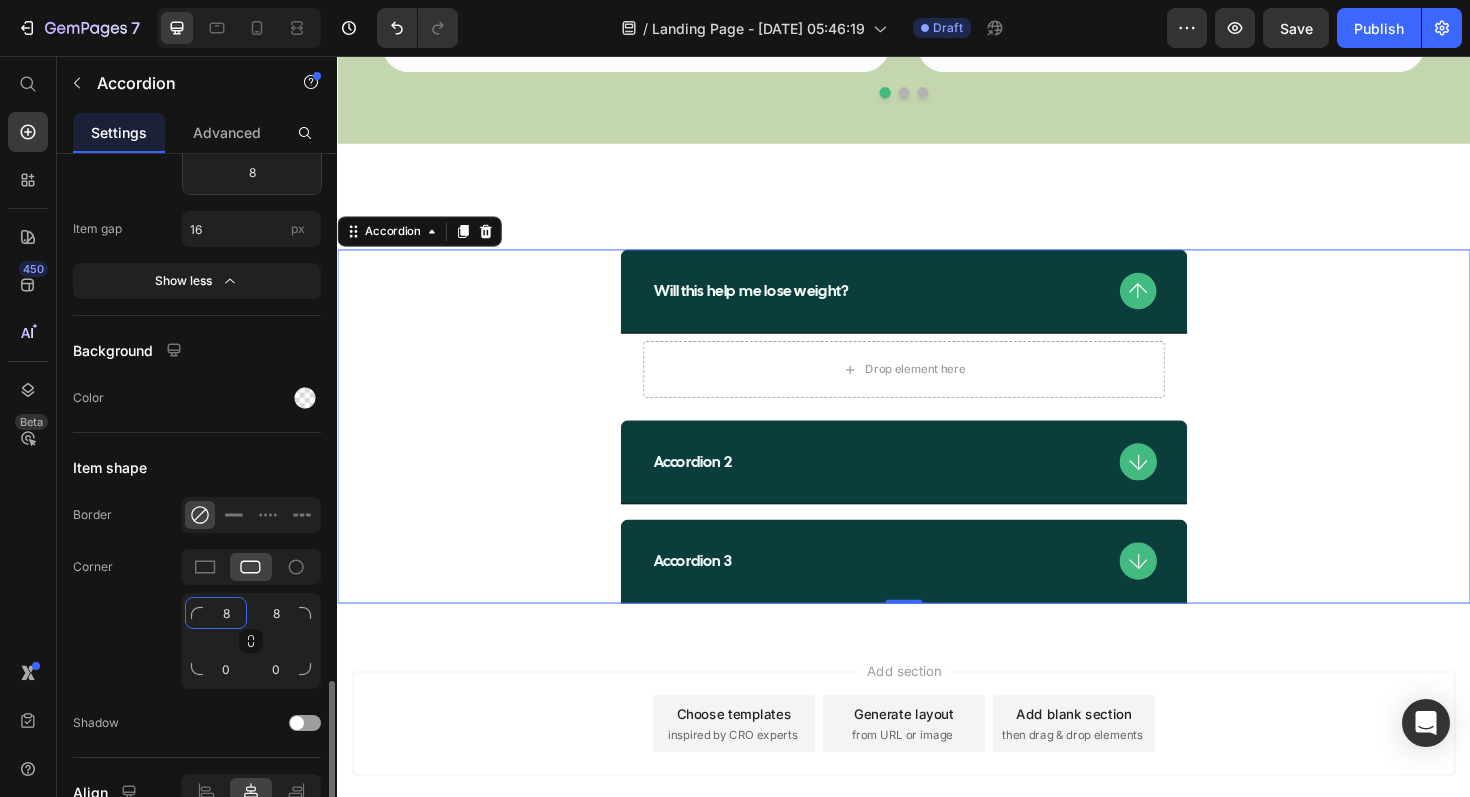 click on "8" 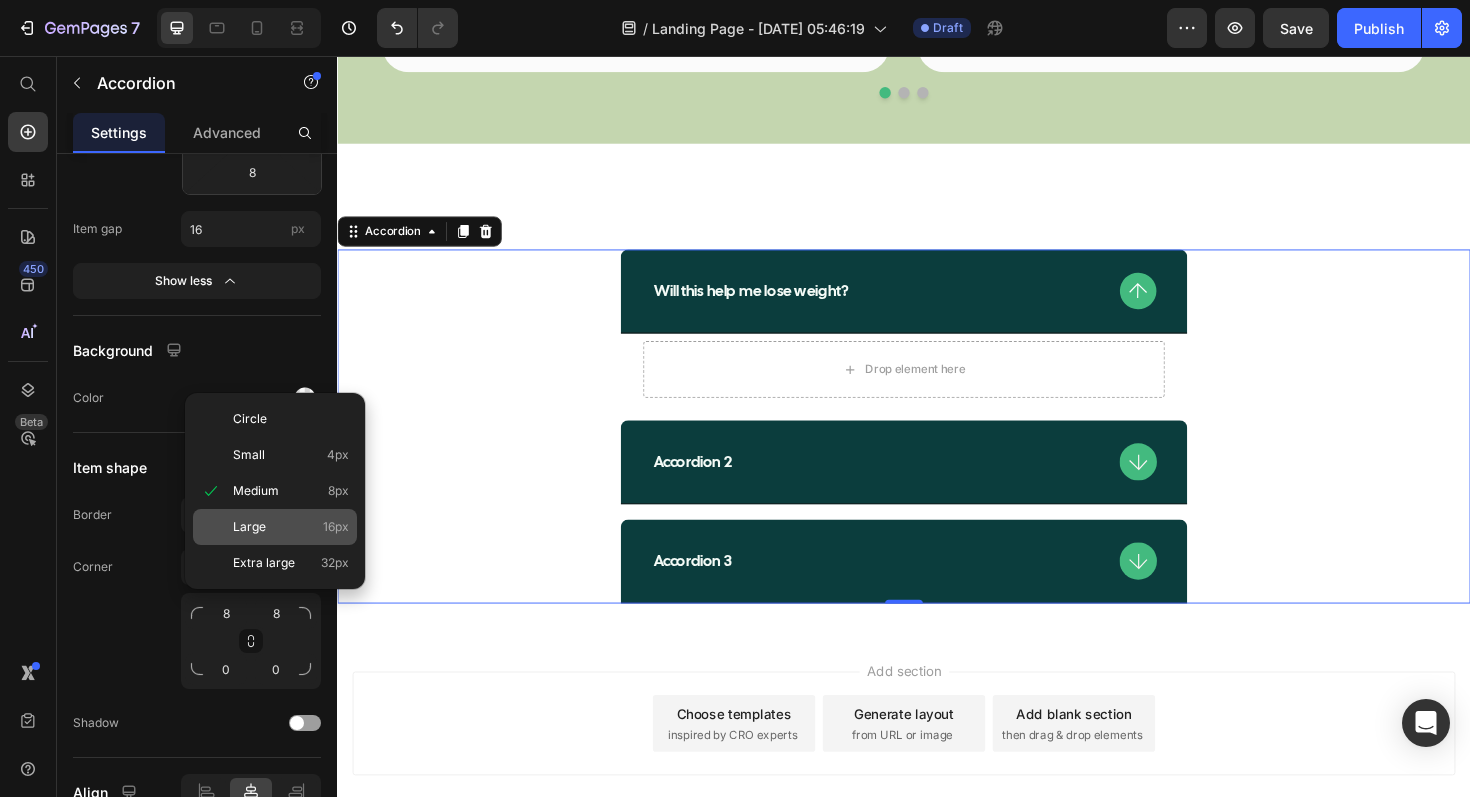 click on "Large 16px" 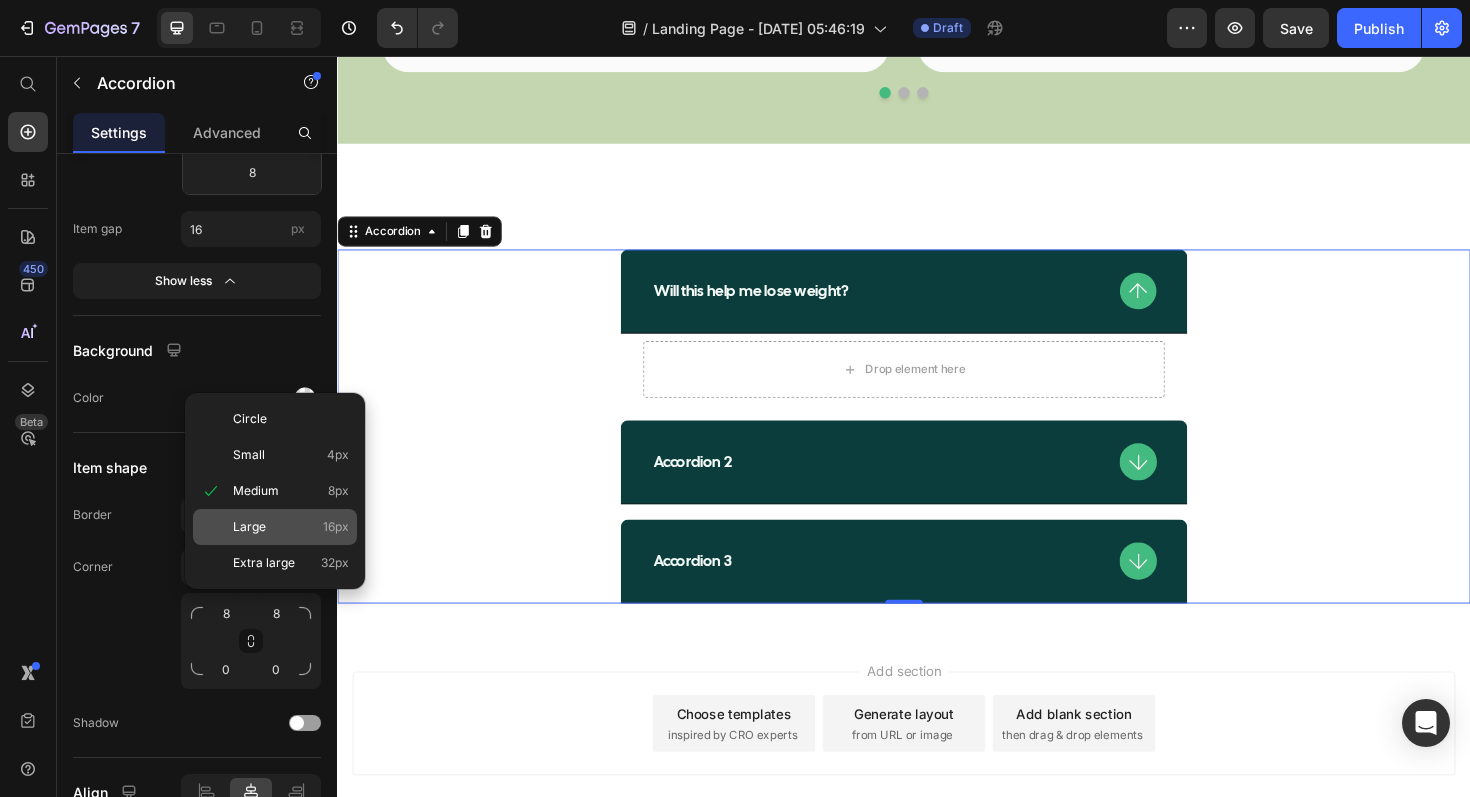 type on "16" 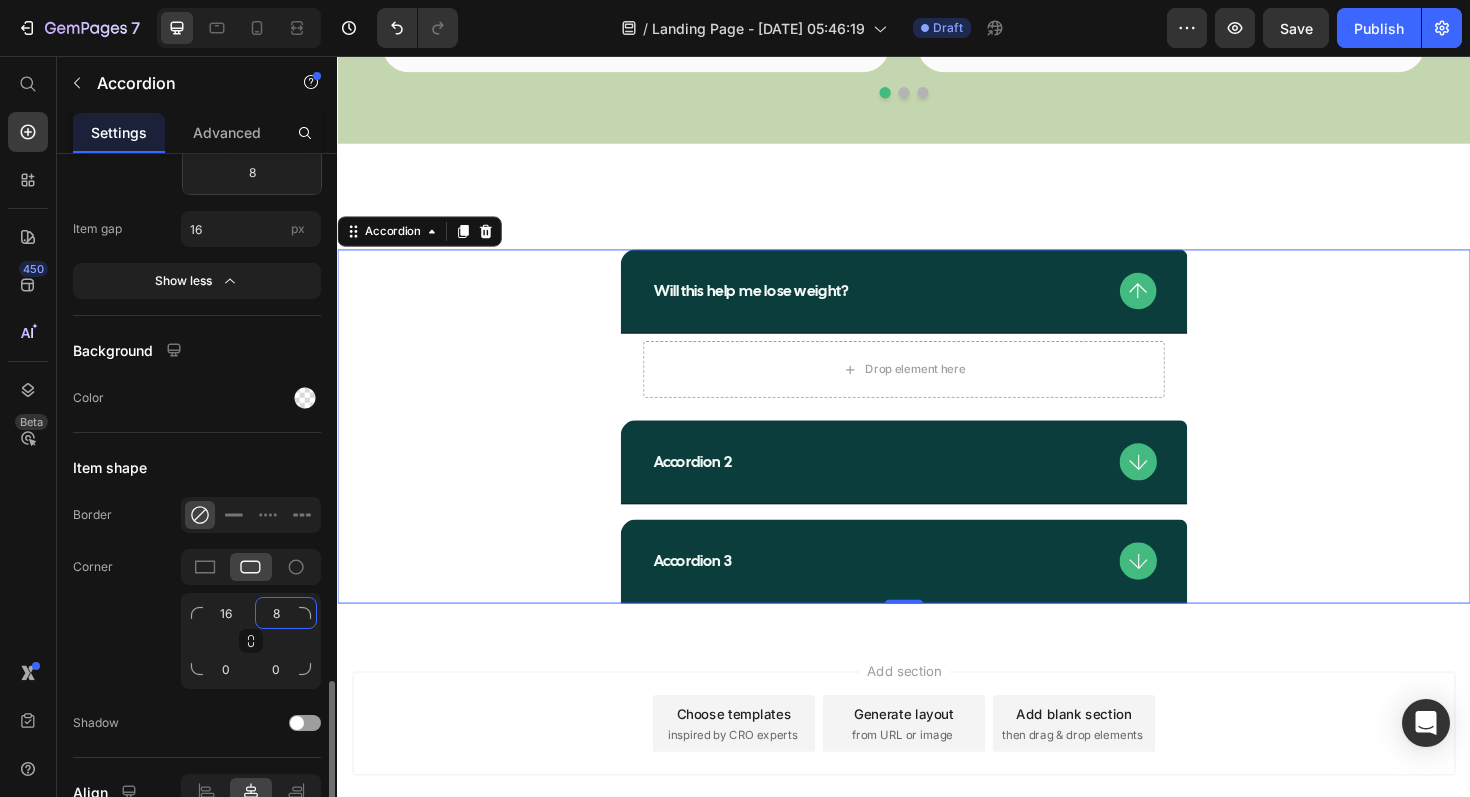 click on "8" 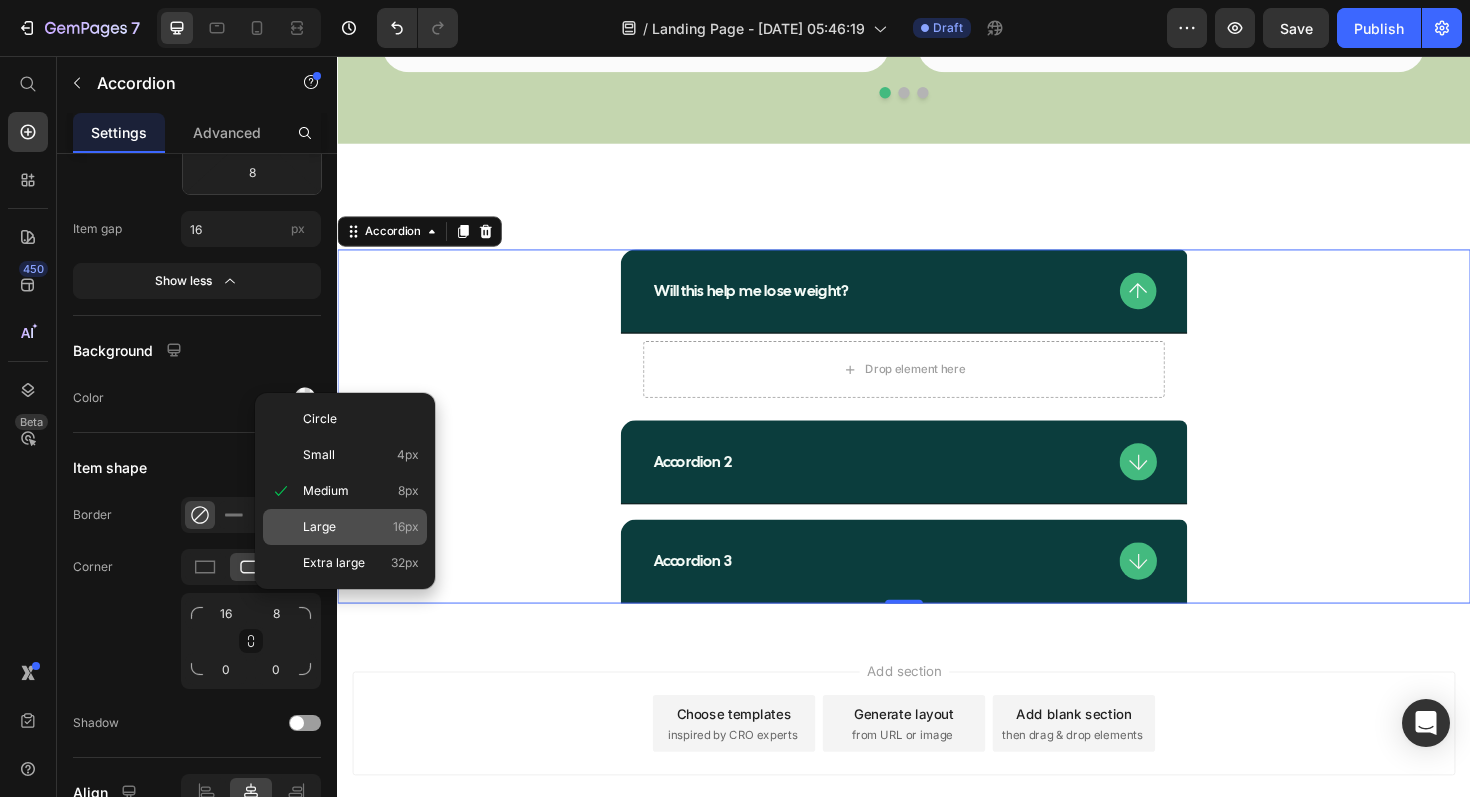 click on "Large" at bounding box center (319, 527) 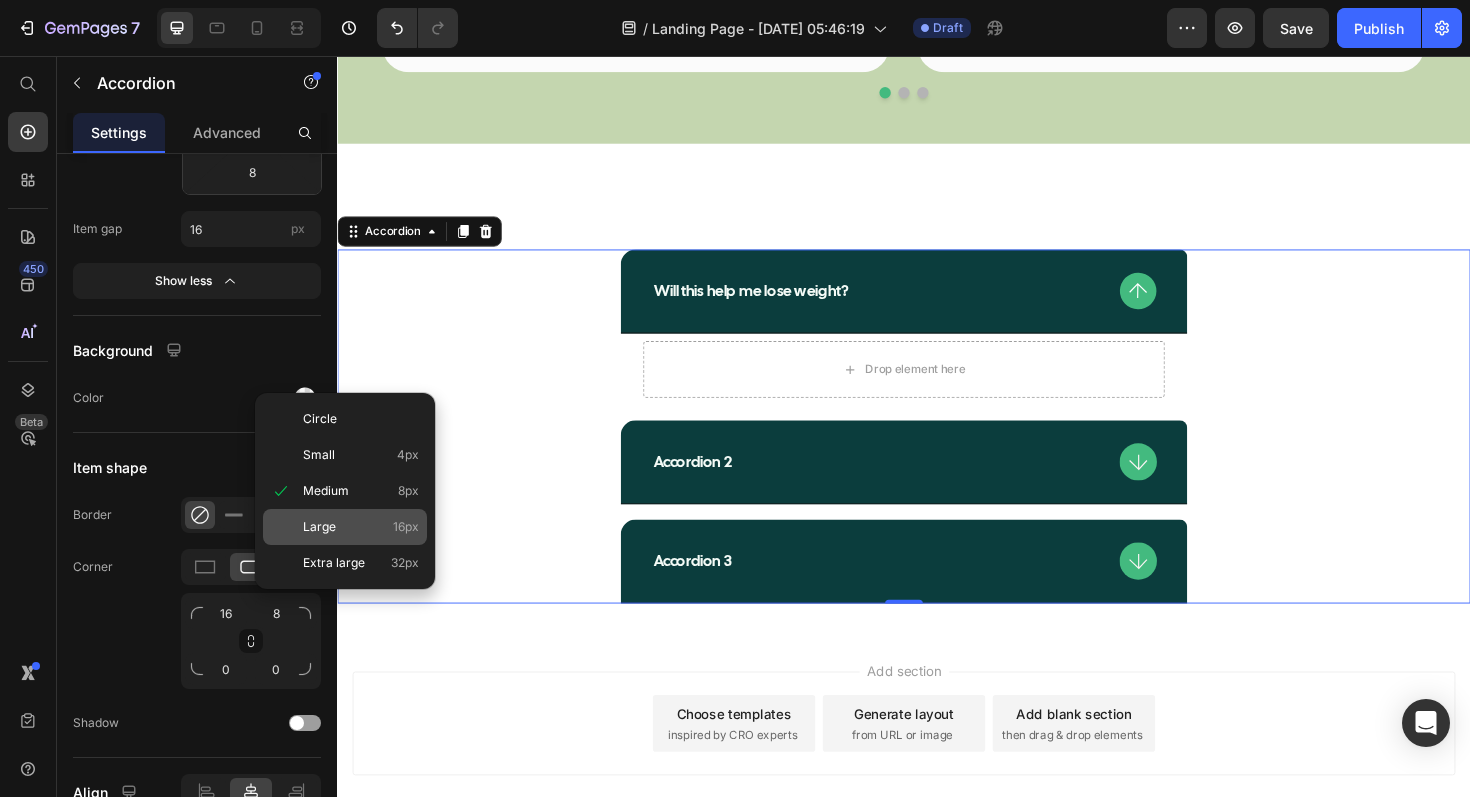 type on "16" 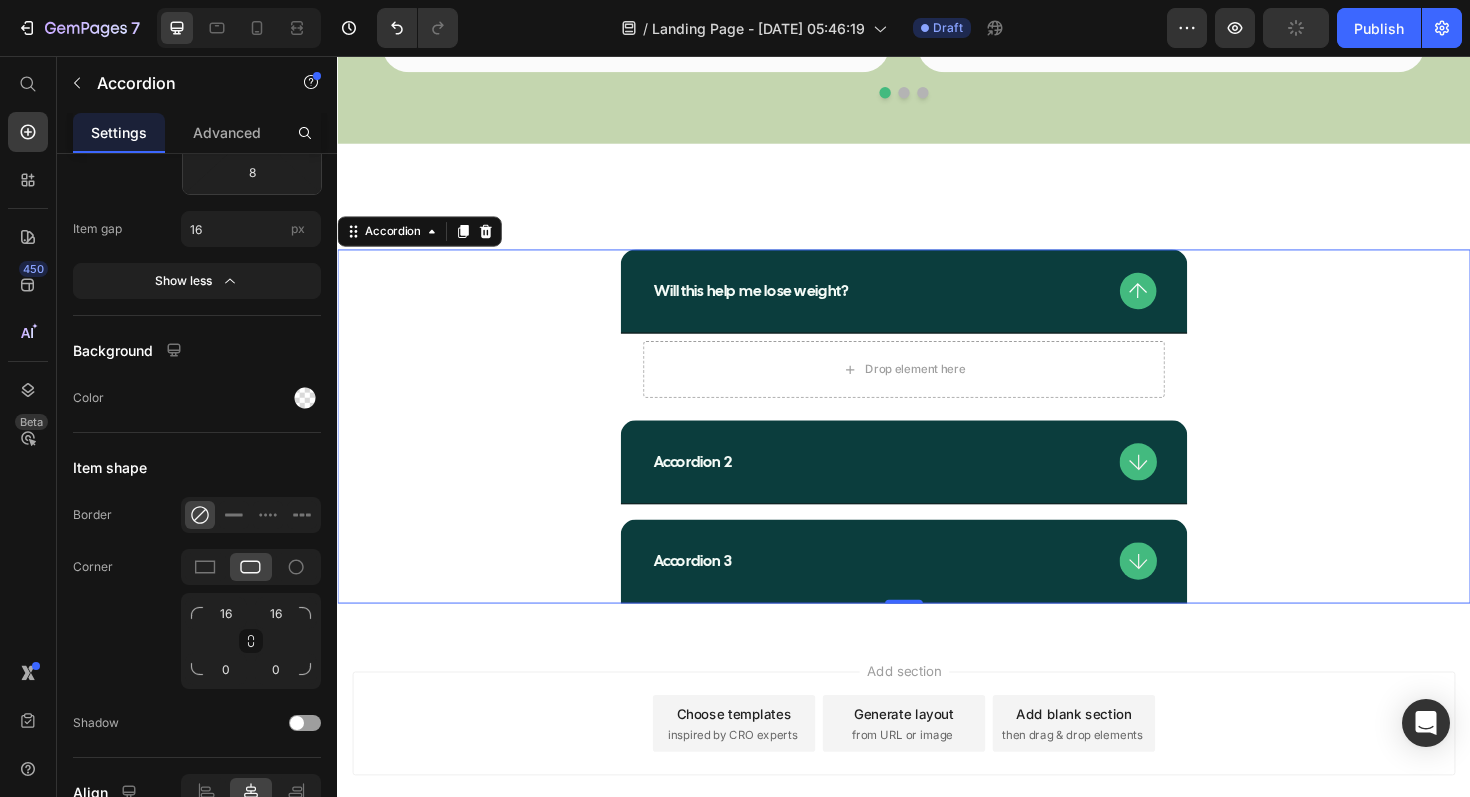 click on "Will this help me lose weight?
Drop element here" at bounding box center (937, 343) 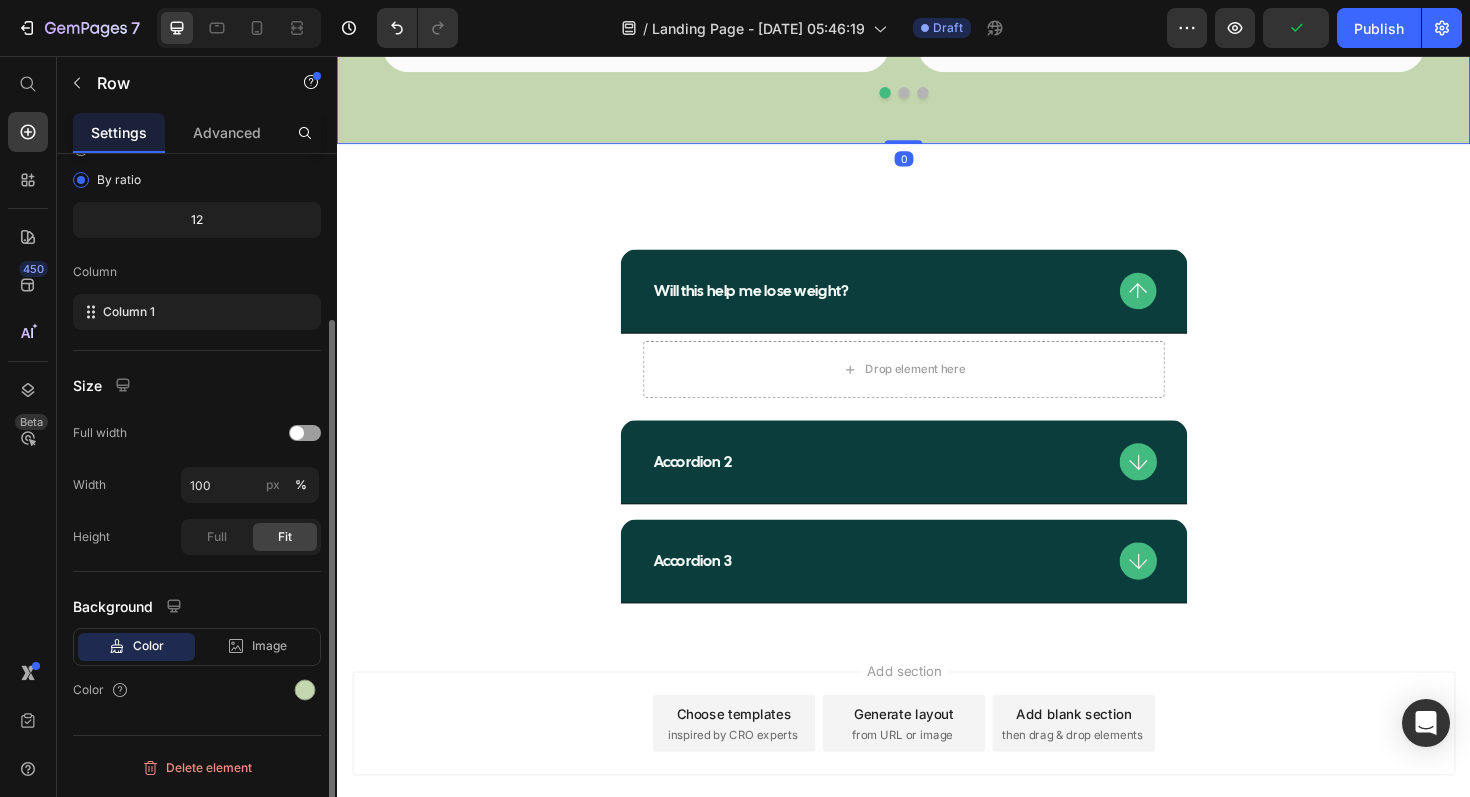 click on "Image What Our Clients Say Heading
Image Row At 32 and standing 6'2, I struggled with my weight after having my son, reaching 110kg and a size 24. Over the past eight years, I tried countless diets, but none were sustainable. When I discovered SystemLS™, I was skeptical but desperate. Surprisingly, within two weeks, I saw radical results and felt satisfied without overeating. I switched from Coca Cola to Coke Zero and gradually incorporated exercise into my routine. Losing 32kg over eight months has transformed my energy levels, improved my marriage, and boosted my confidence. SystemLS™ was the key to my success, and I highly recommend it to anyone looking to lose weight and regain their life. Read Lessz Text block Rosanne Heading About Accelerate Text Block Image Verified Review Text Block Row Row Row Image Row Text block Kevin Heading About Fluid Free Body Balance Text Block Image Verified Review Text Block Row Row Row Image Row Text block Jake, M.D. Heading About Nourish - Vegan Protein" at bounding box center (937, -297) 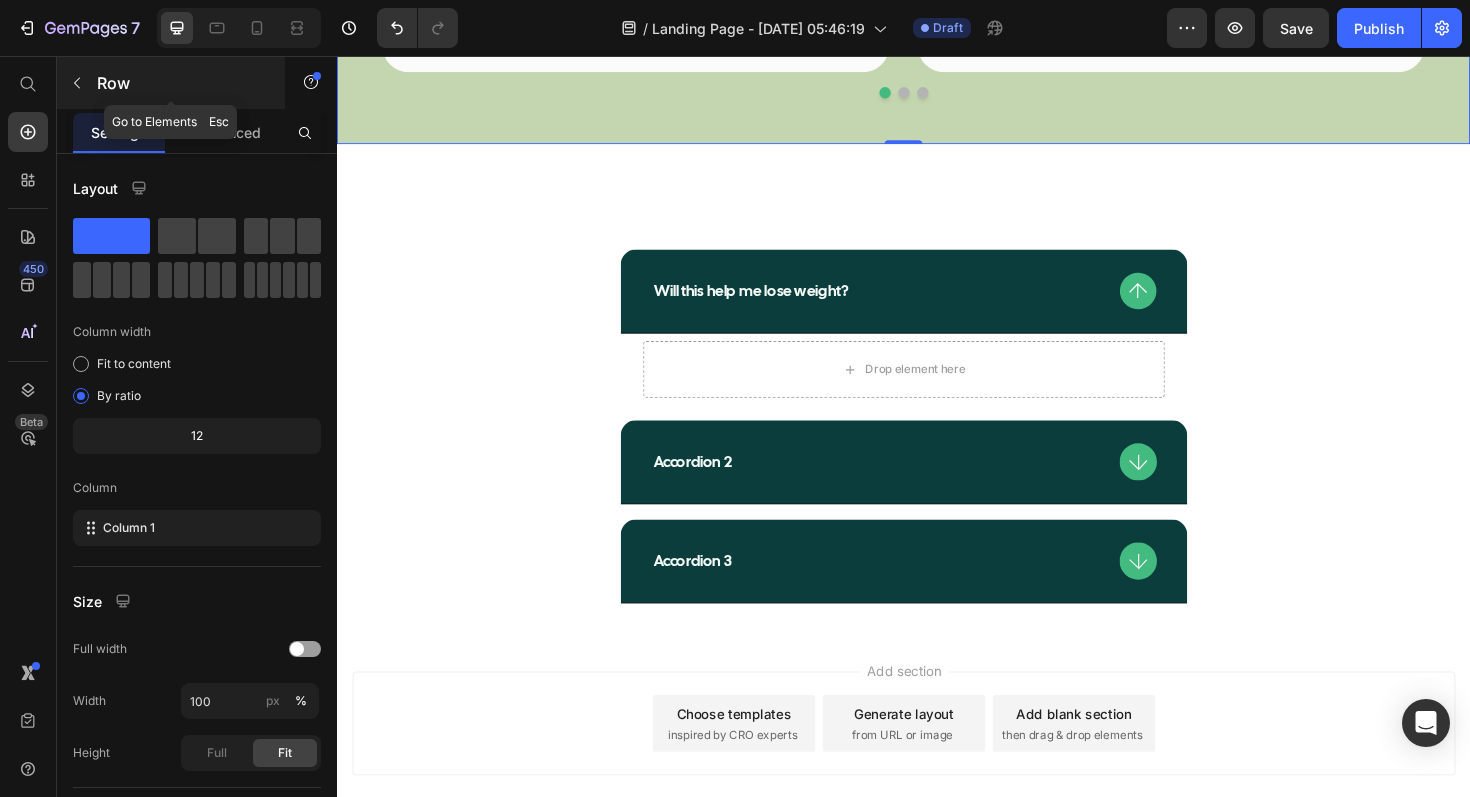 click 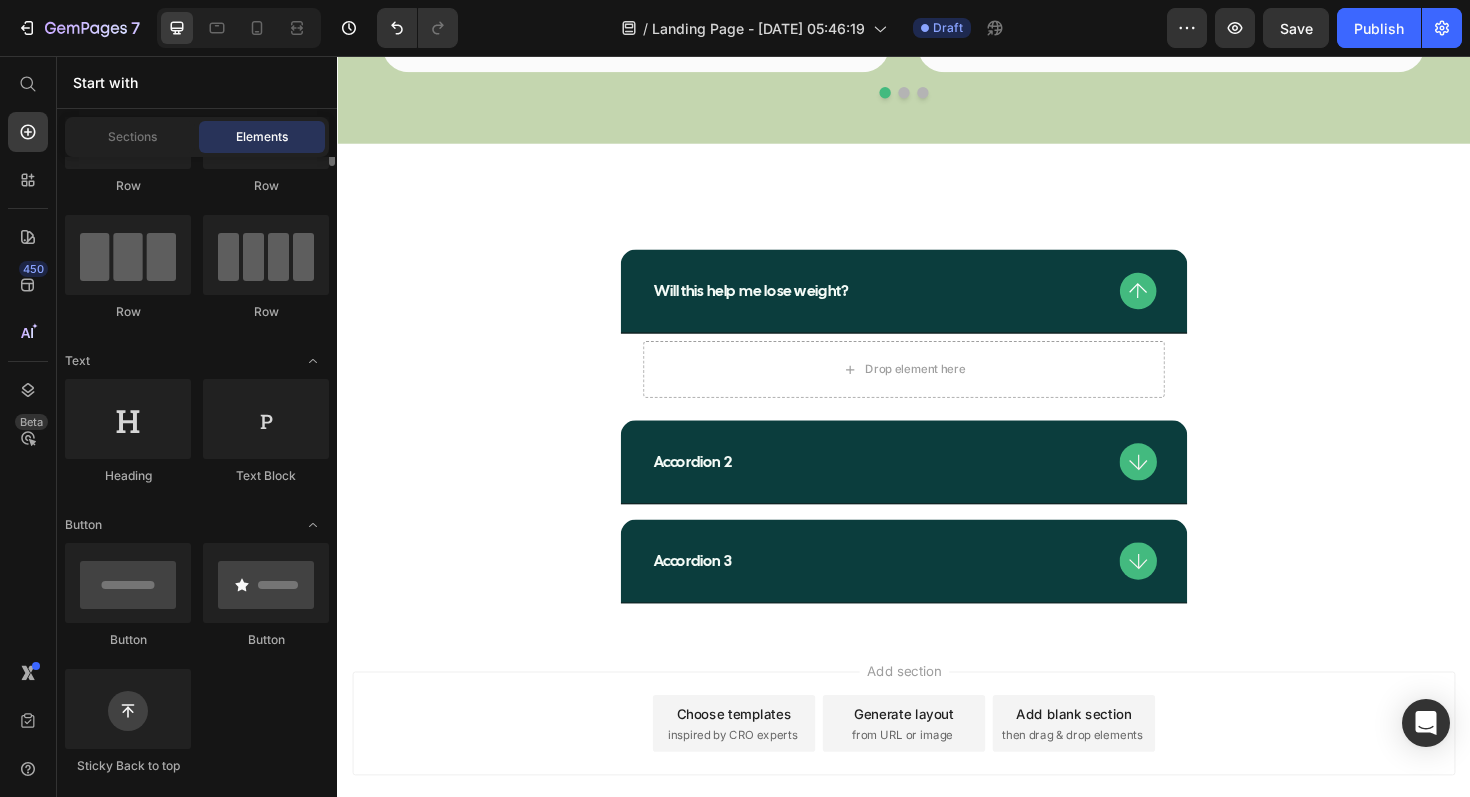 scroll, scrollTop: 0, scrollLeft: 0, axis: both 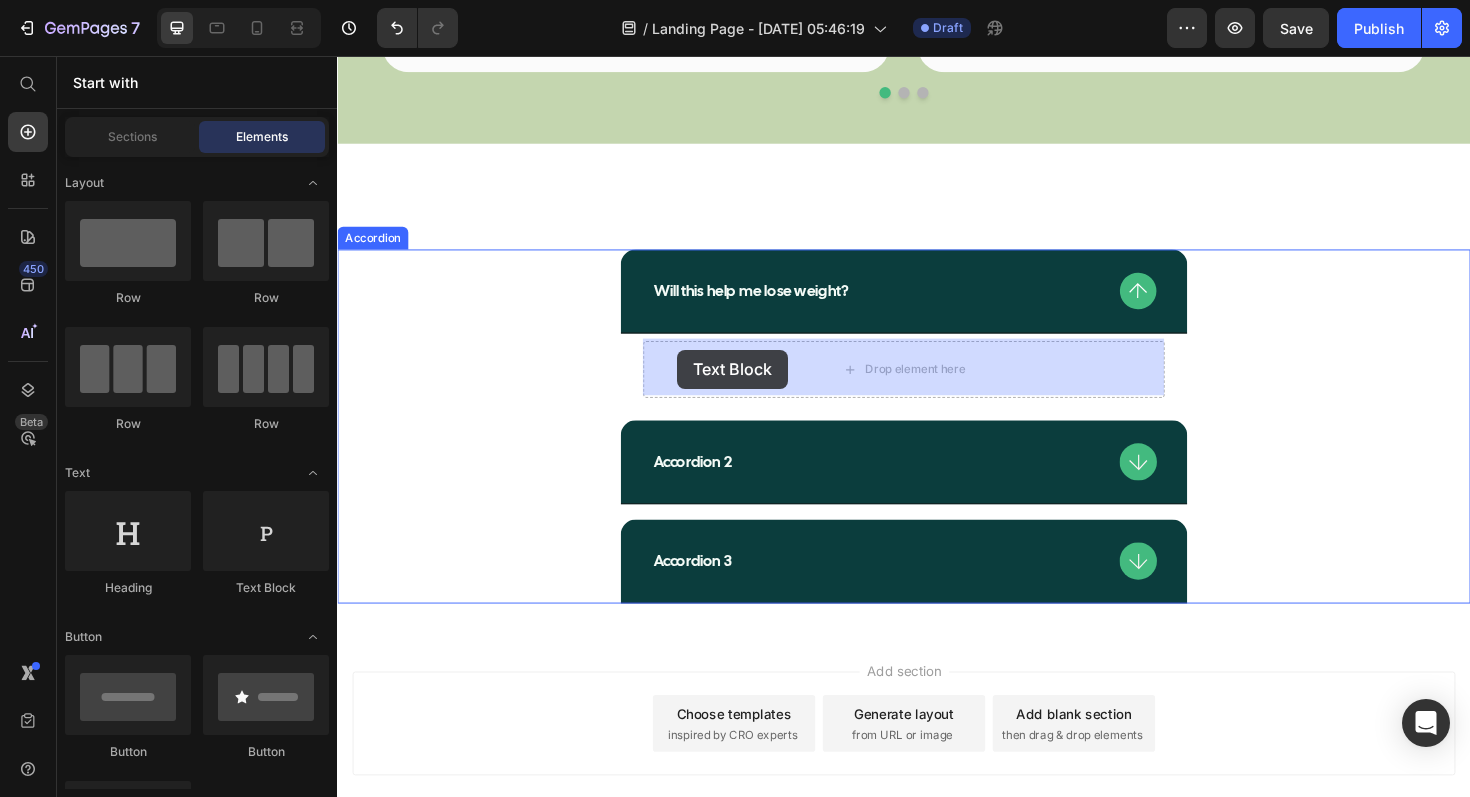 drag, startPoint x: 584, startPoint y: 603, endPoint x: 696, endPoint y: 366, distance: 262.13165 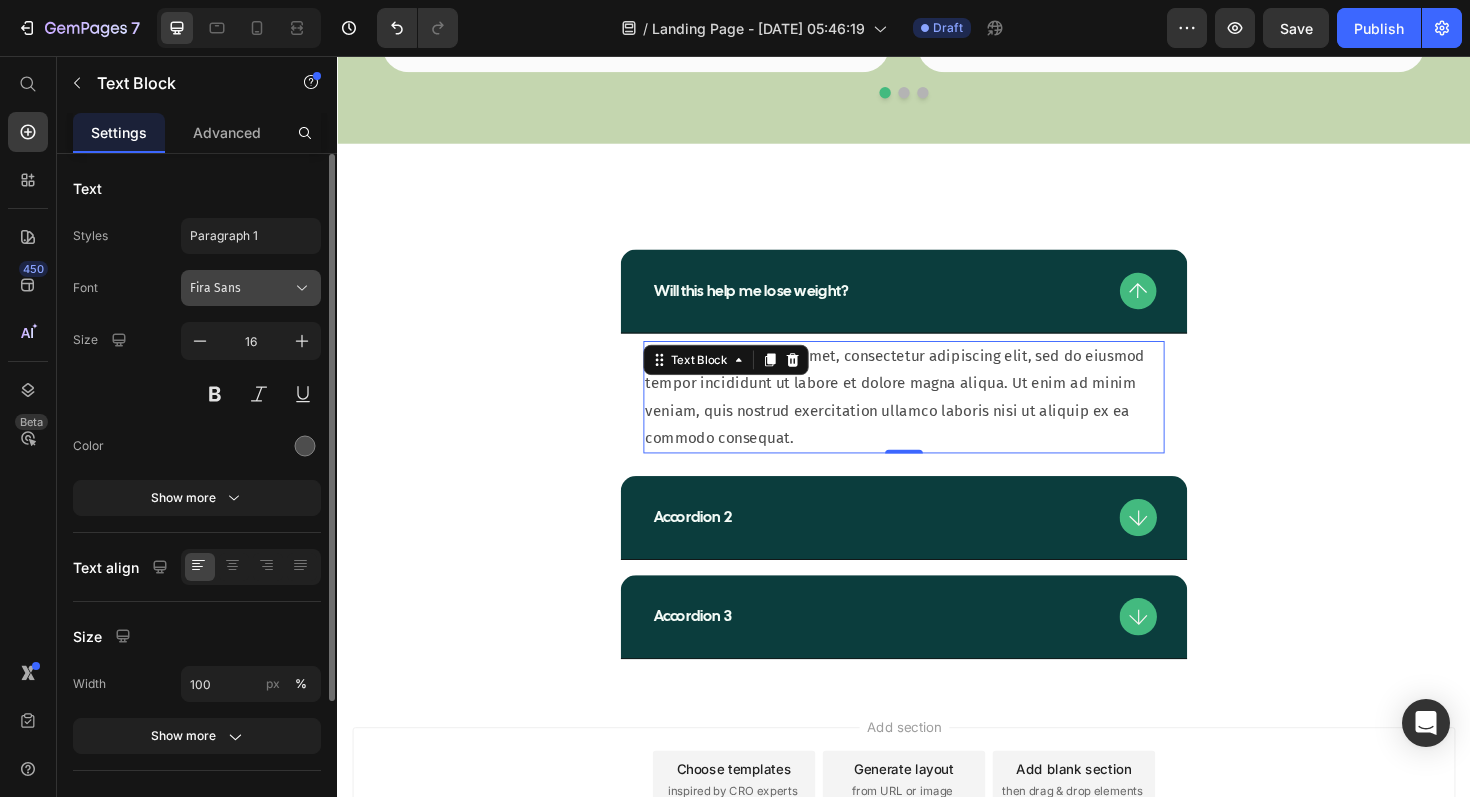 click on "Fira Sans" at bounding box center [241, 288] 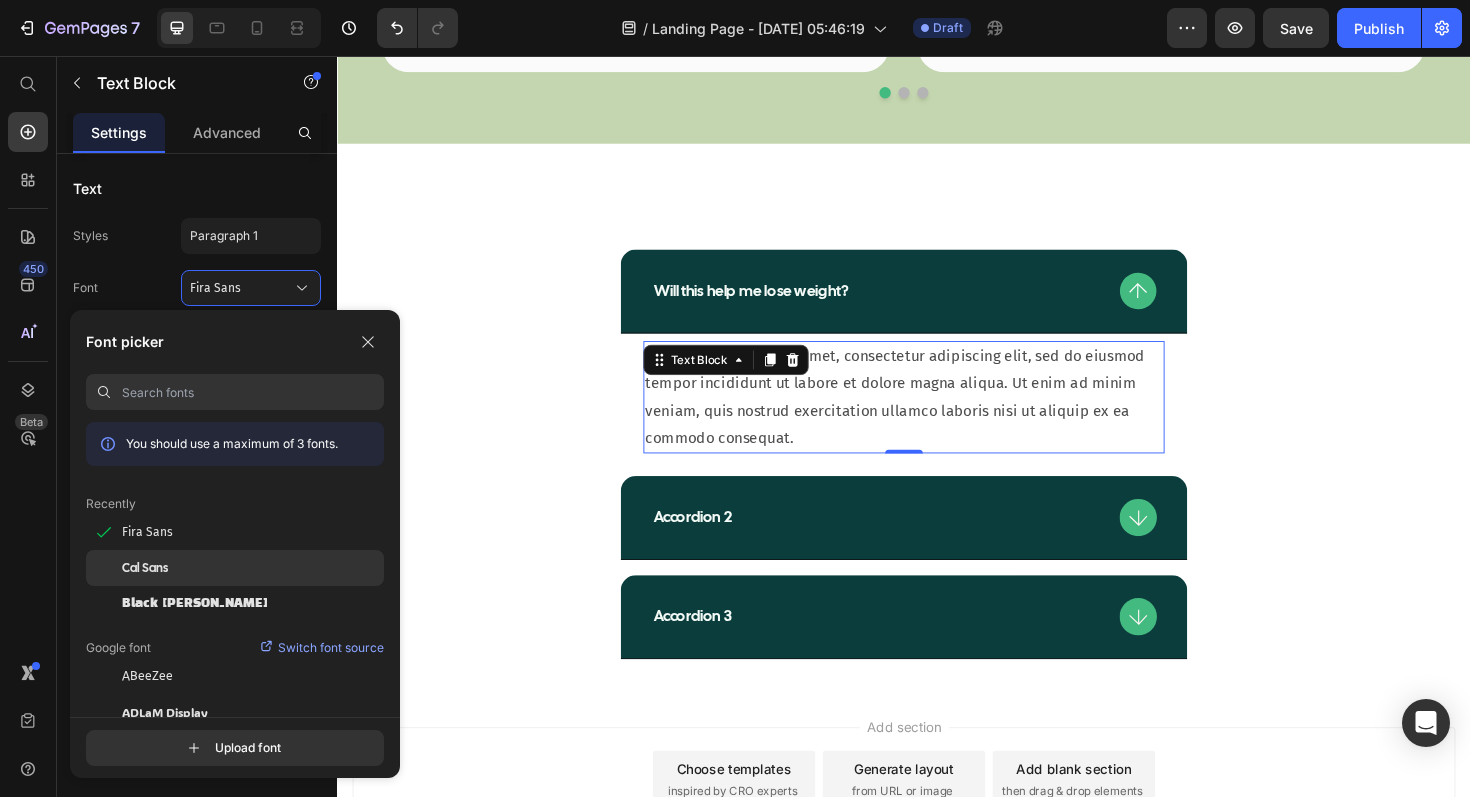 click on "Cal Sans" 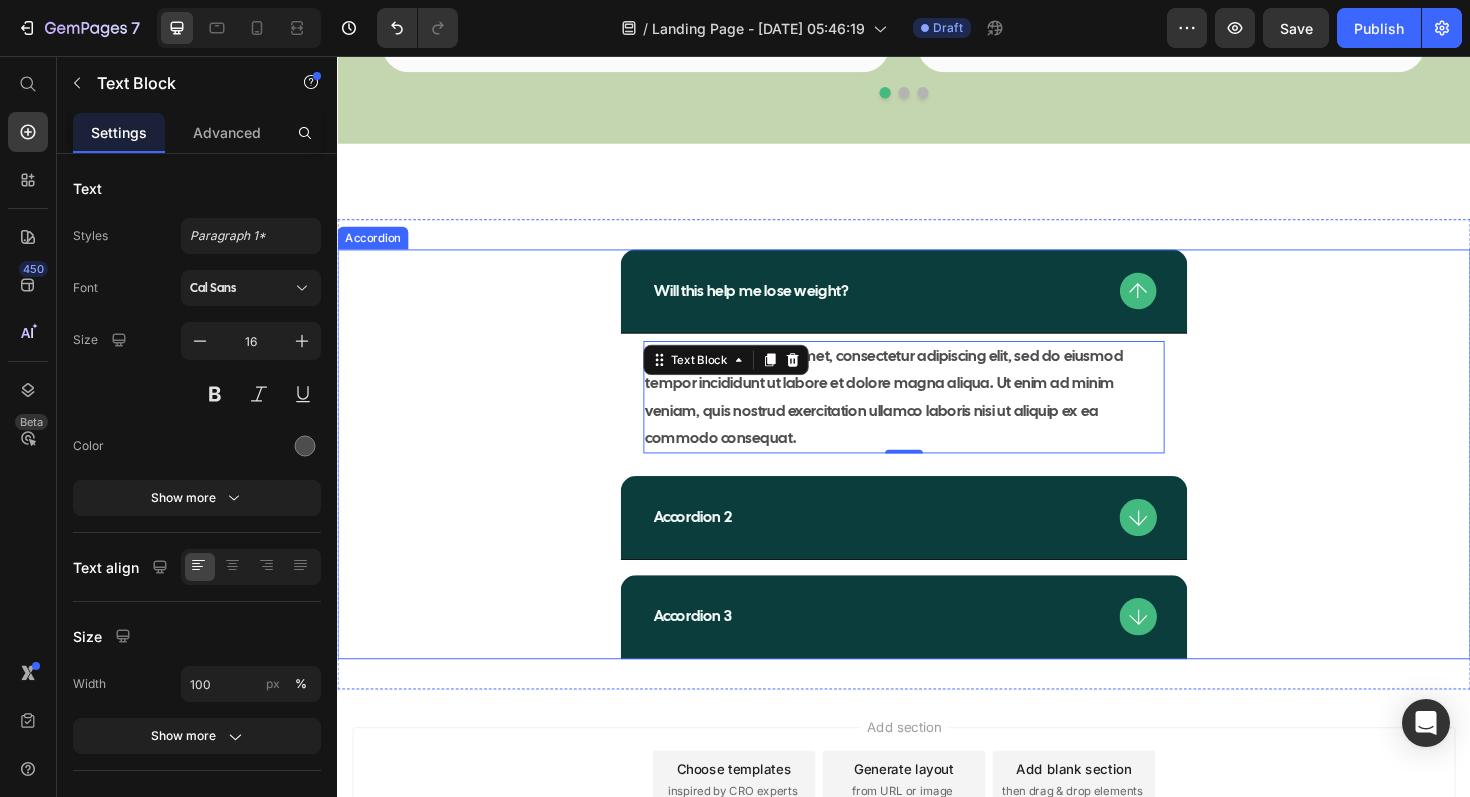 click on "Lorem ipsum dolor sit amet, consectetur adipiscing elit, sed do eiusmod tempor incididunt ut labore et dolore magna aliqua. Ut enim ad minim veniam, quis nostrud exercitation ullamco laboris nisi ut aliquip ex ea commodo consequat. Text Block   0" at bounding box center (937, 417) 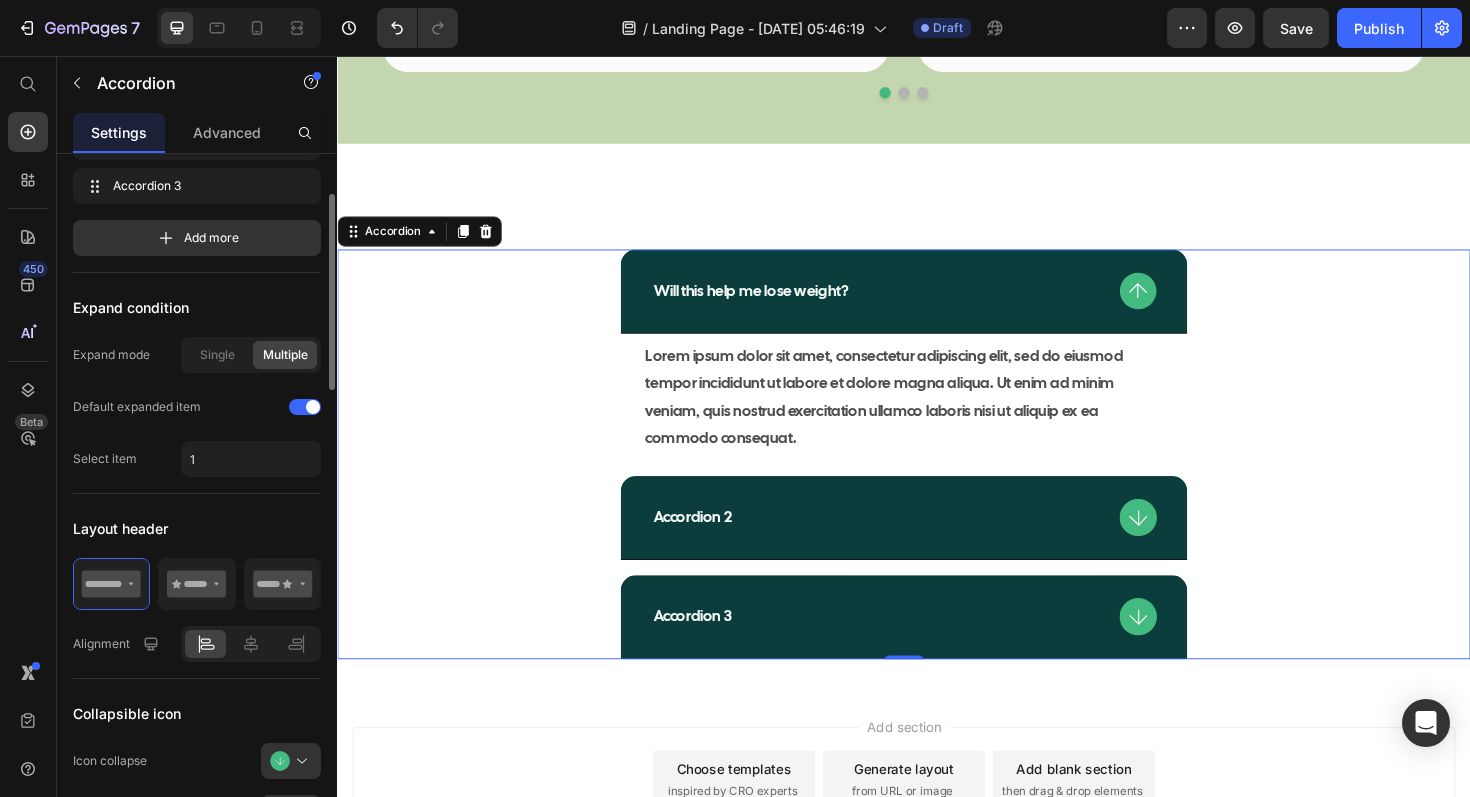 scroll, scrollTop: 161, scrollLeft: 0, axis: vertical 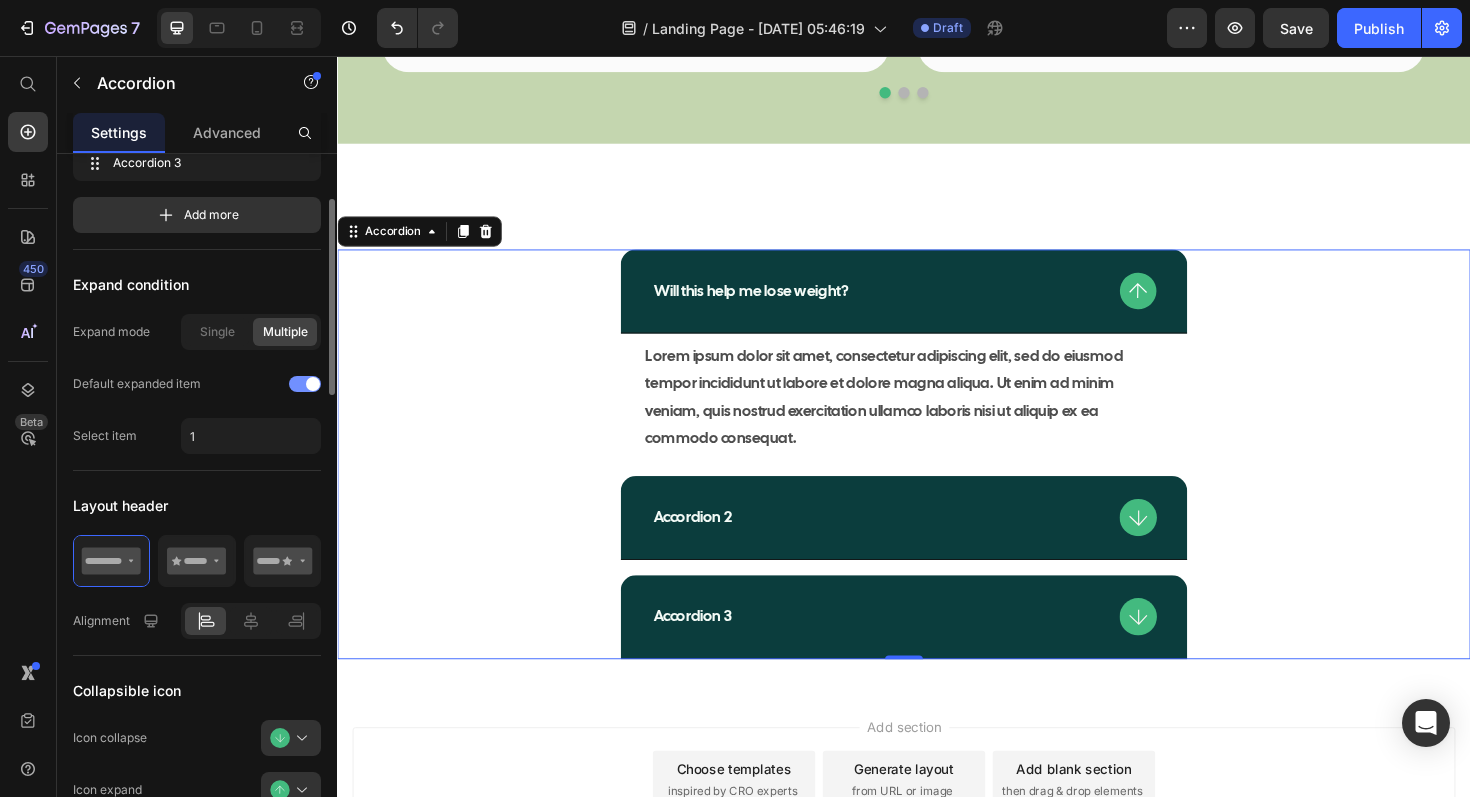 click at bounding box center (313, 384) 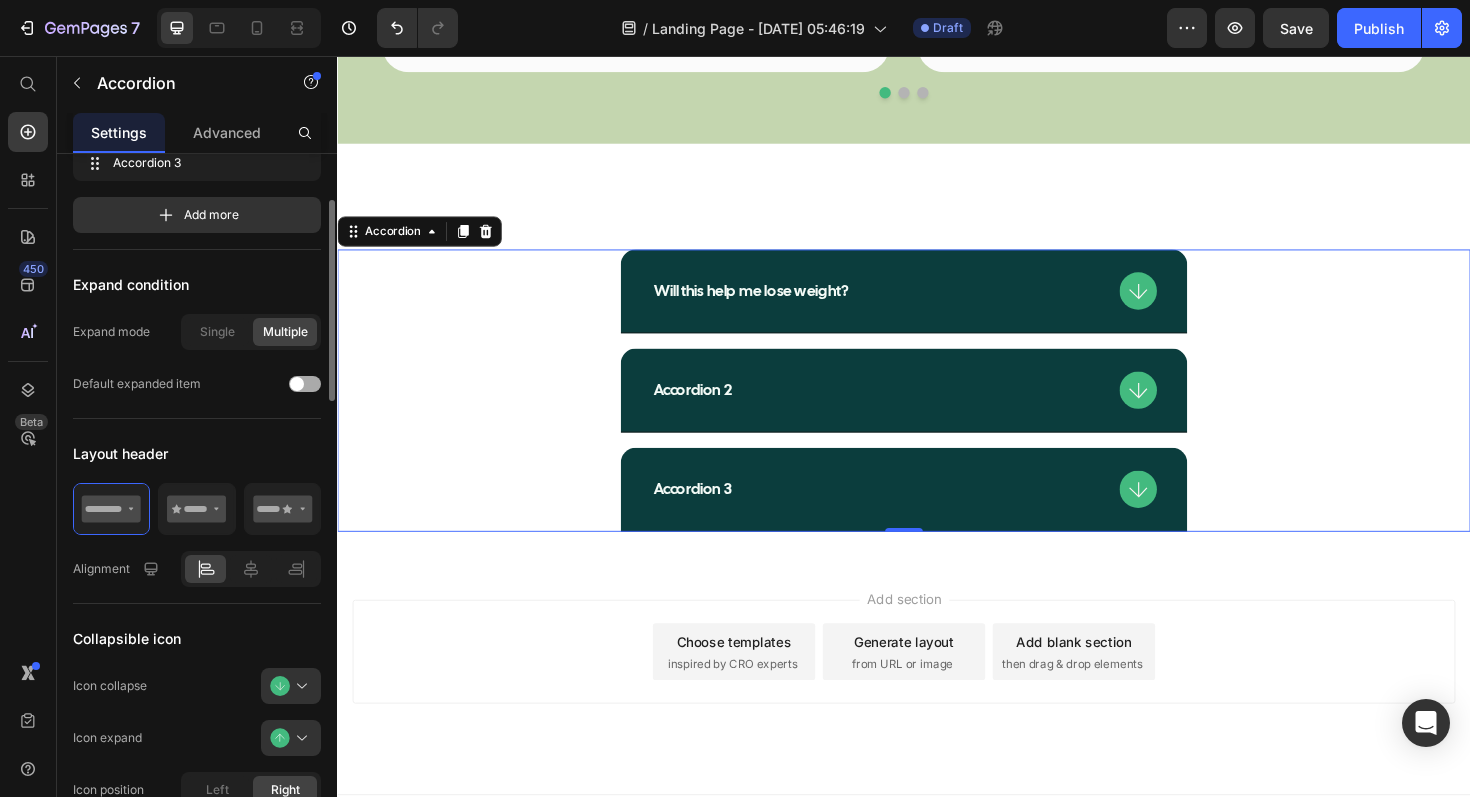 click at bounding box center [305, 384] 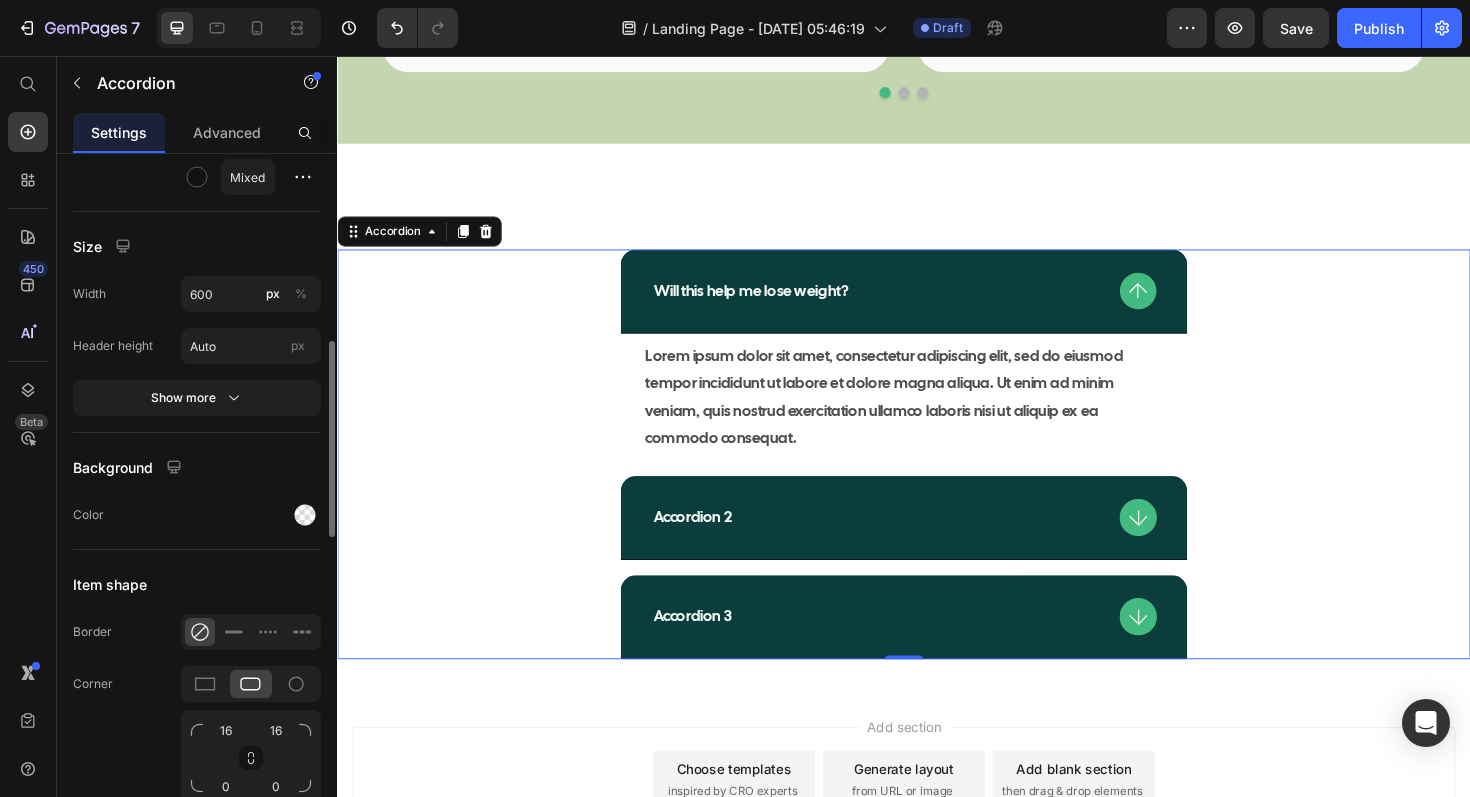 scroll, scrollTop: 1595, scrollLeft: 0, axis: vertical 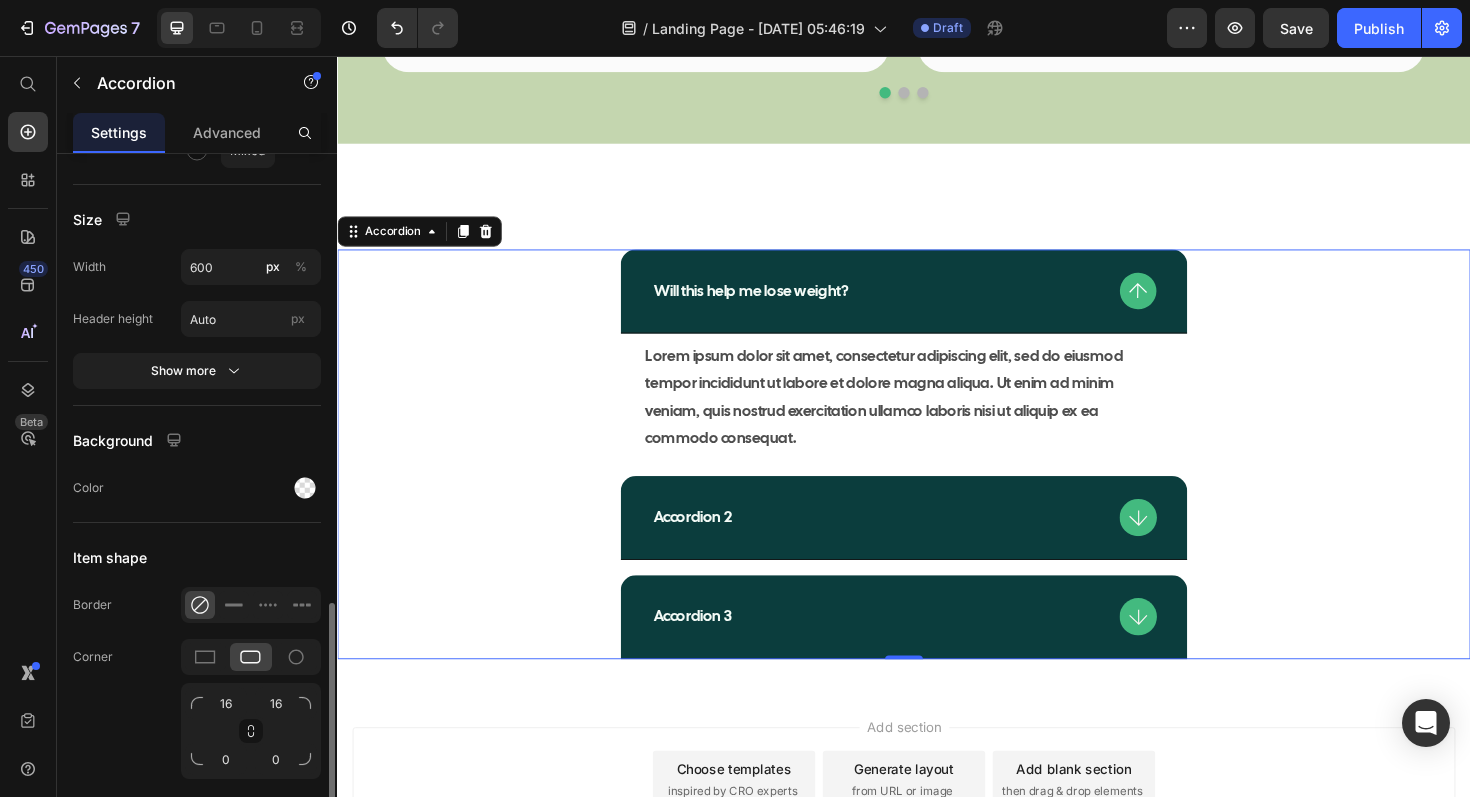 click on "Show more" at bounding box center [197, 371] 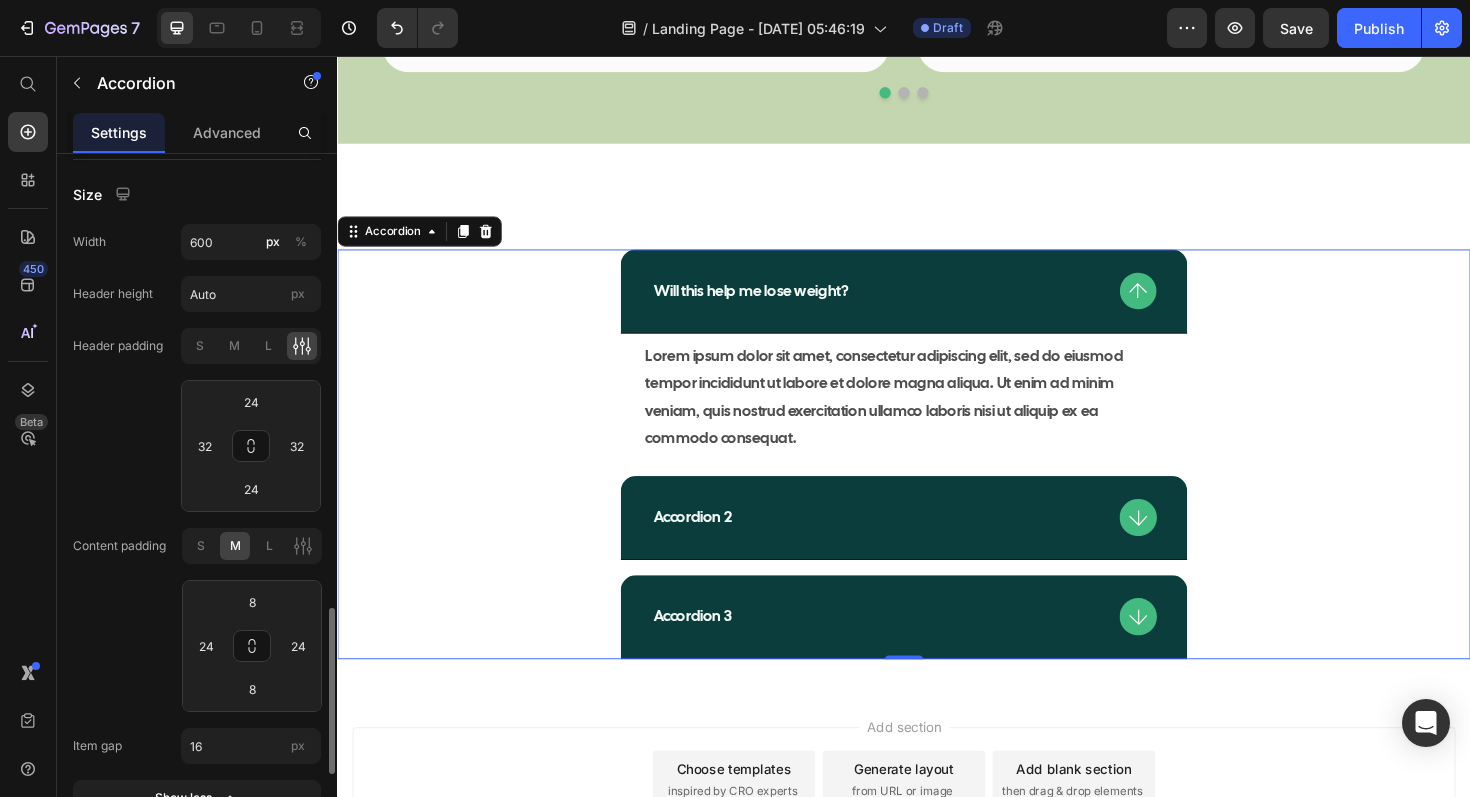 scroll, scrollTop: 1581, scrollLeft: 0, axis: vertical 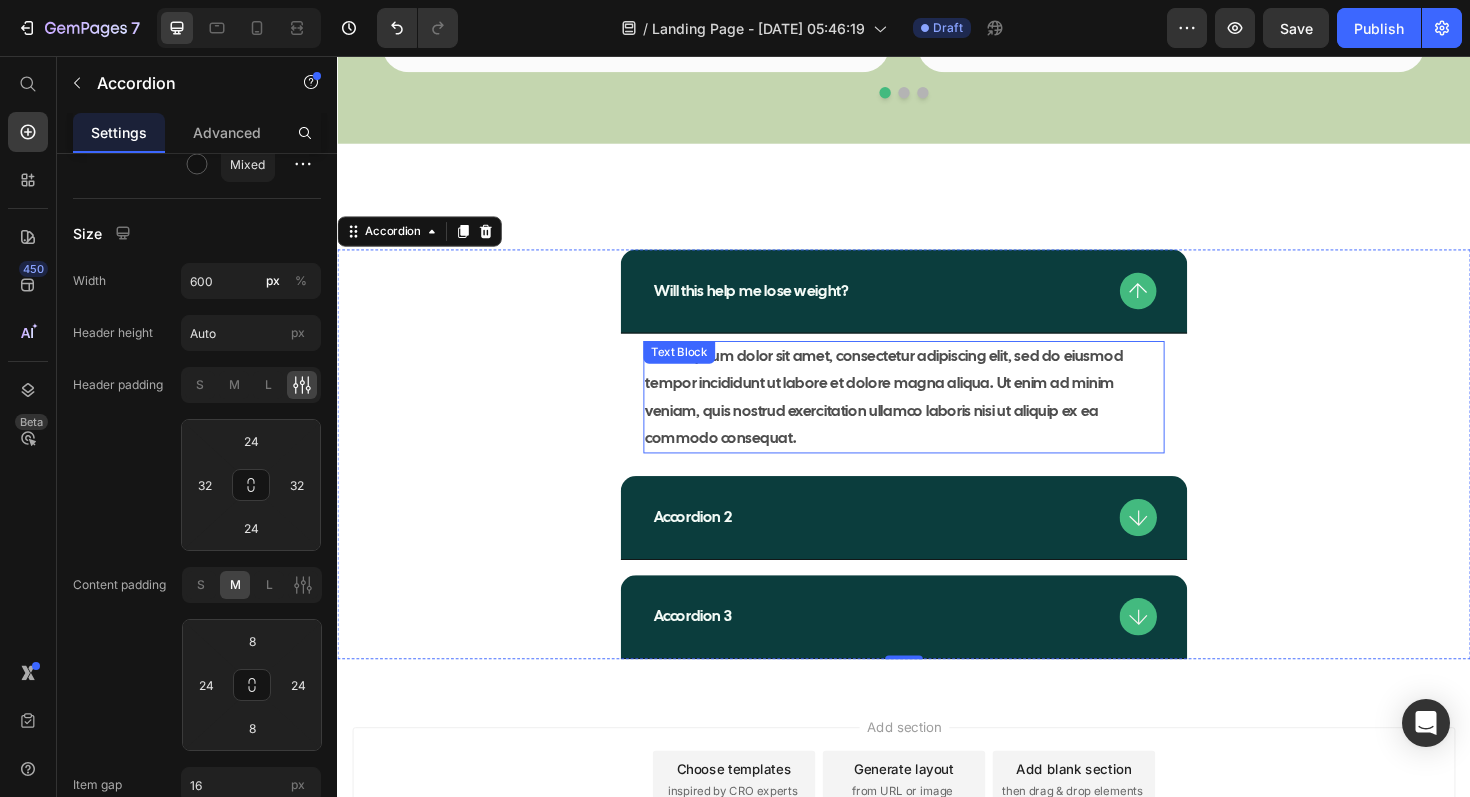 click on "Lorem ipsum dolor sit amet, consectetur adipiscing elit, sed do eiusmod tempor incididunt ut labore et dolore magna aliqua. Ut enim ad minim veniam, quis nostrud exercitation ullamco laboris nisi ut aliquip ex ea commodo consequat. Text Block" at bounding box center (937, 417) 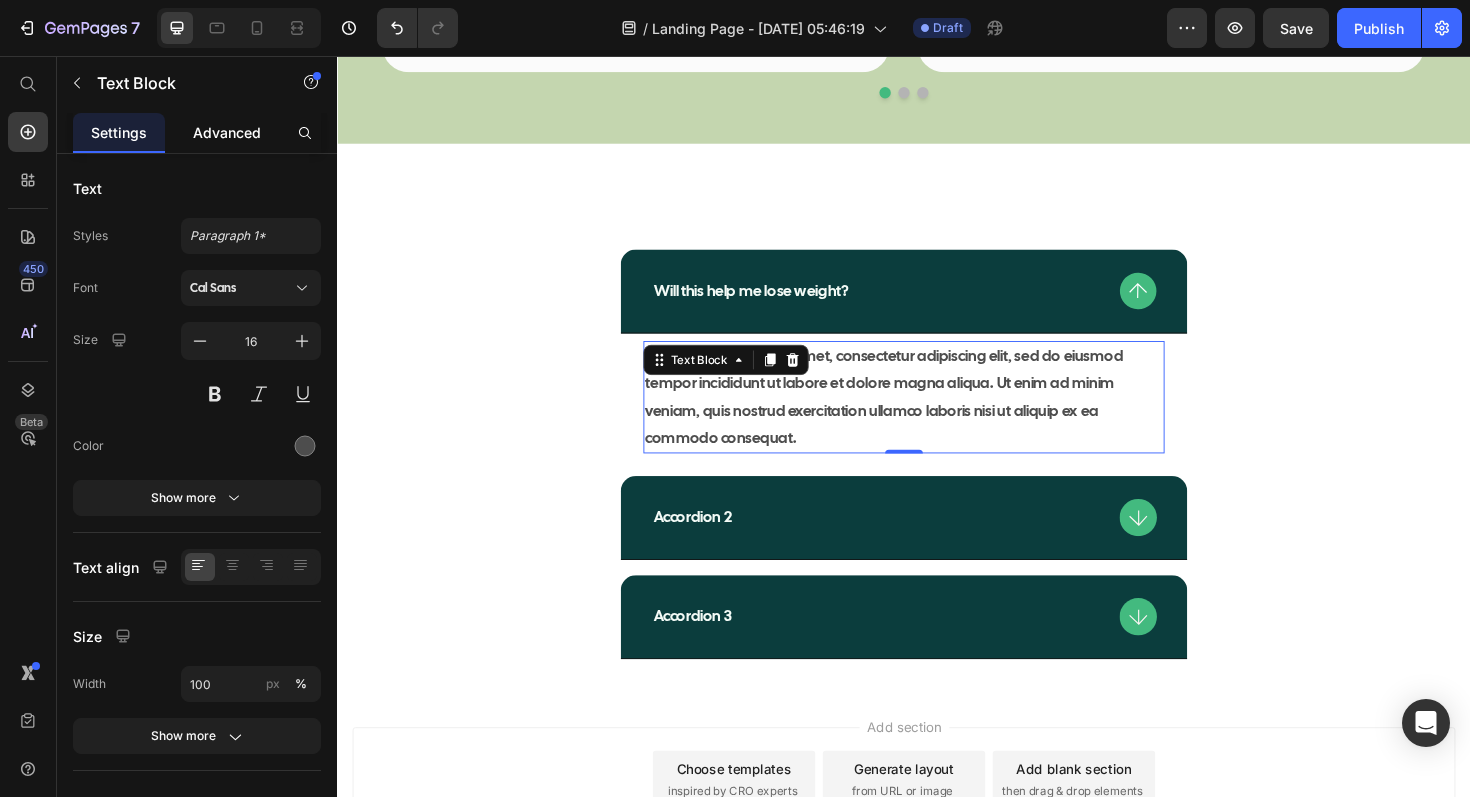 click on "Advanced" at bounding box center [227, 132] 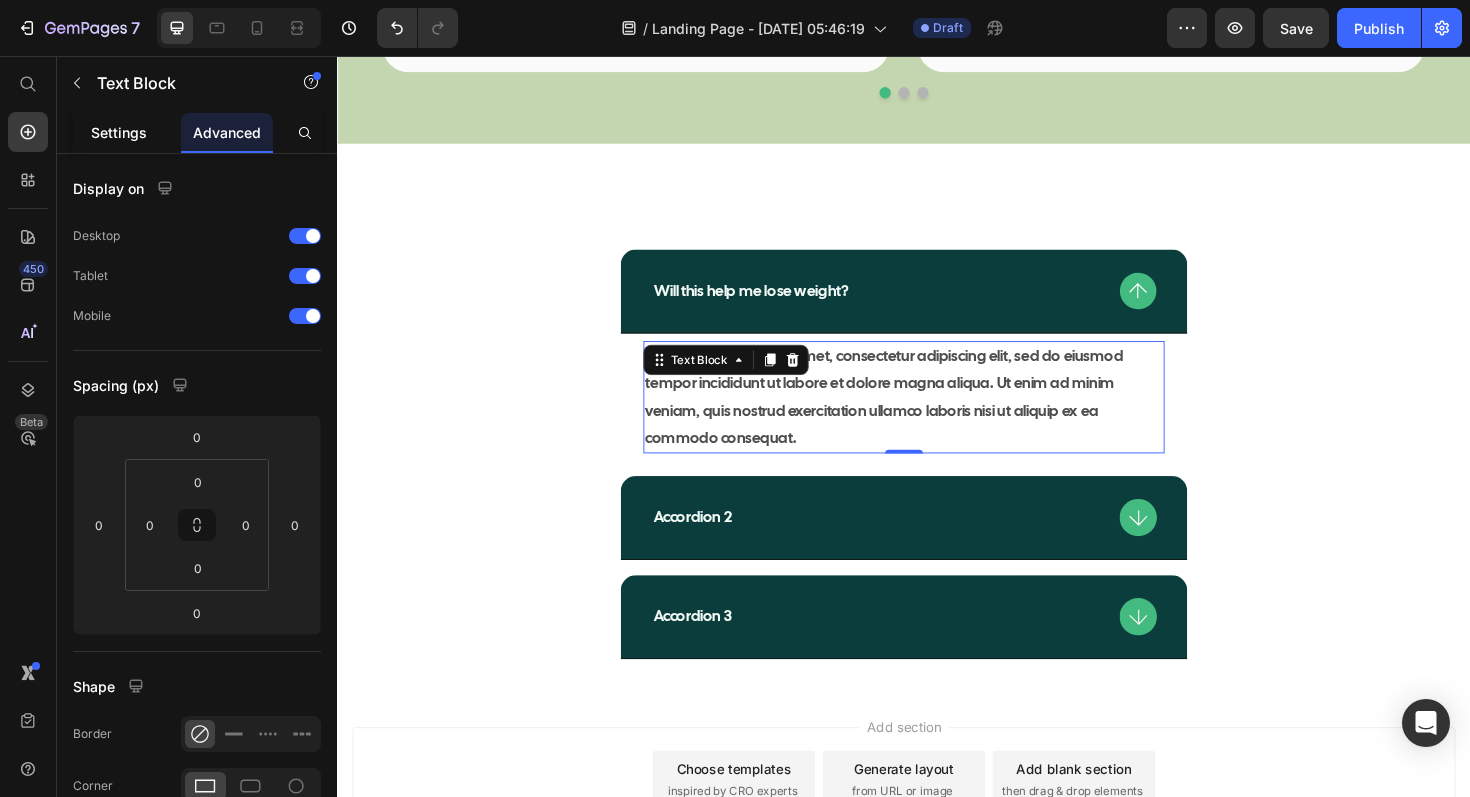 drag, startPoint x: 127, startPoint y: 139, endPoint x: 141, endPoint y: 307, distance: 168.58232 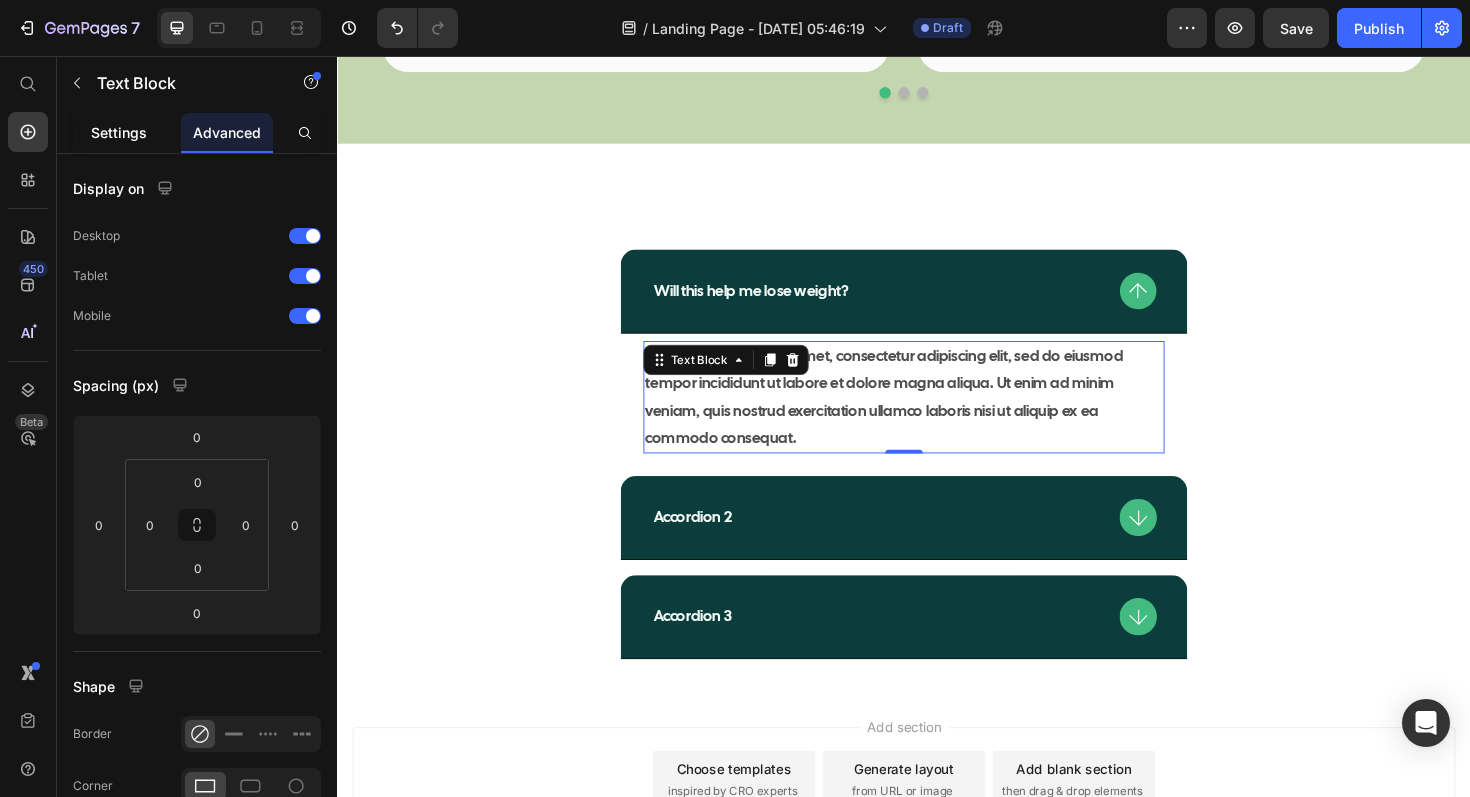 click on "Settings" at bounding box center (119, 132) 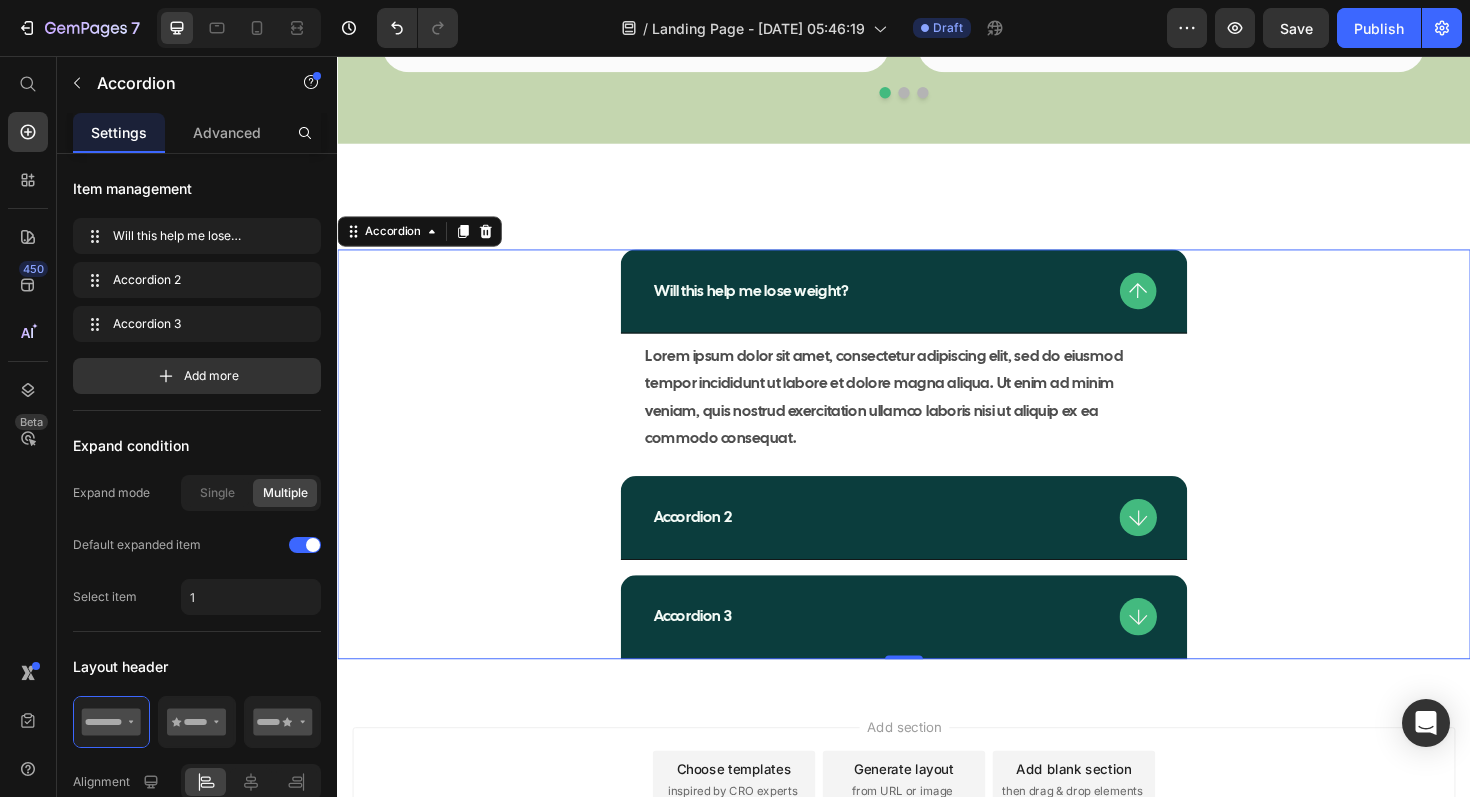 click on "Lorem ipsum dolor sit amet, consectetur adipiscing elit, sed do eiusmod tempor incididunt ut labore et dolore magna aliqua. Ut enim ad minim veniam, quis nostrud exercitation ullamco laboris nisi ut aliquip ex ea commodo consequat. Text Block" at bounding box center (937, 417) 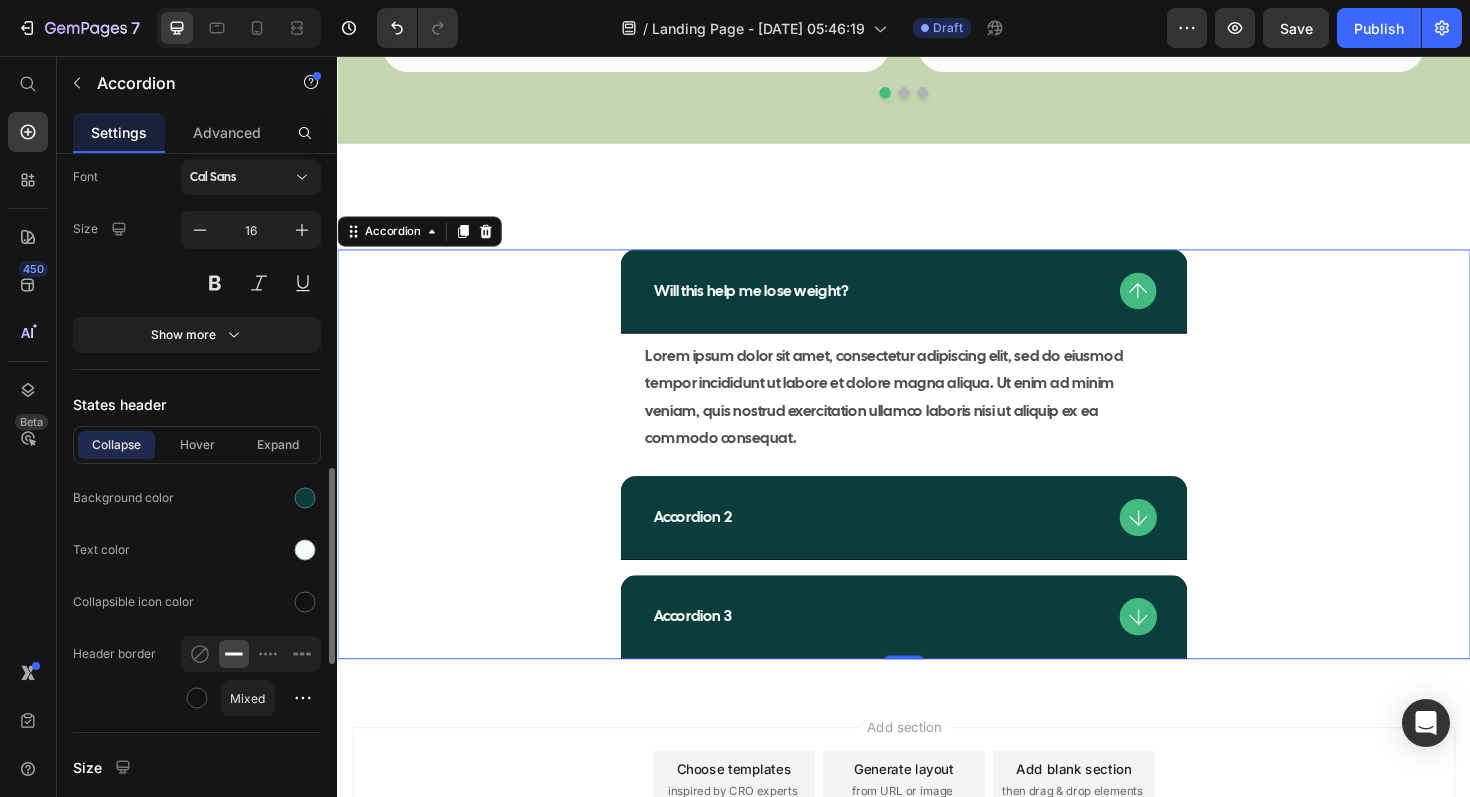 scroll, scrollTop: 1062, scrollLeft: 0, axis: vertical 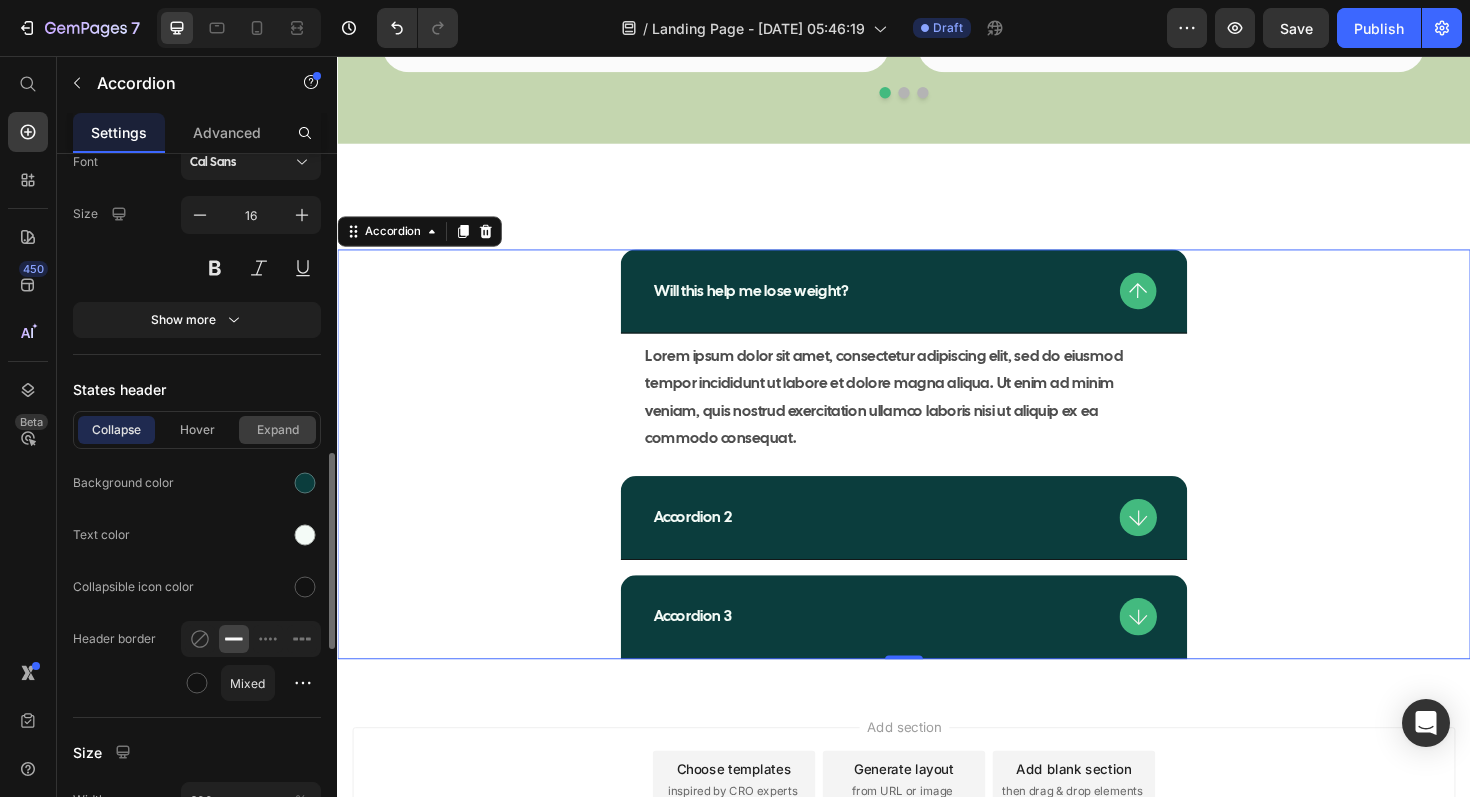 click on "Expand" at bounding box center (277, 430) 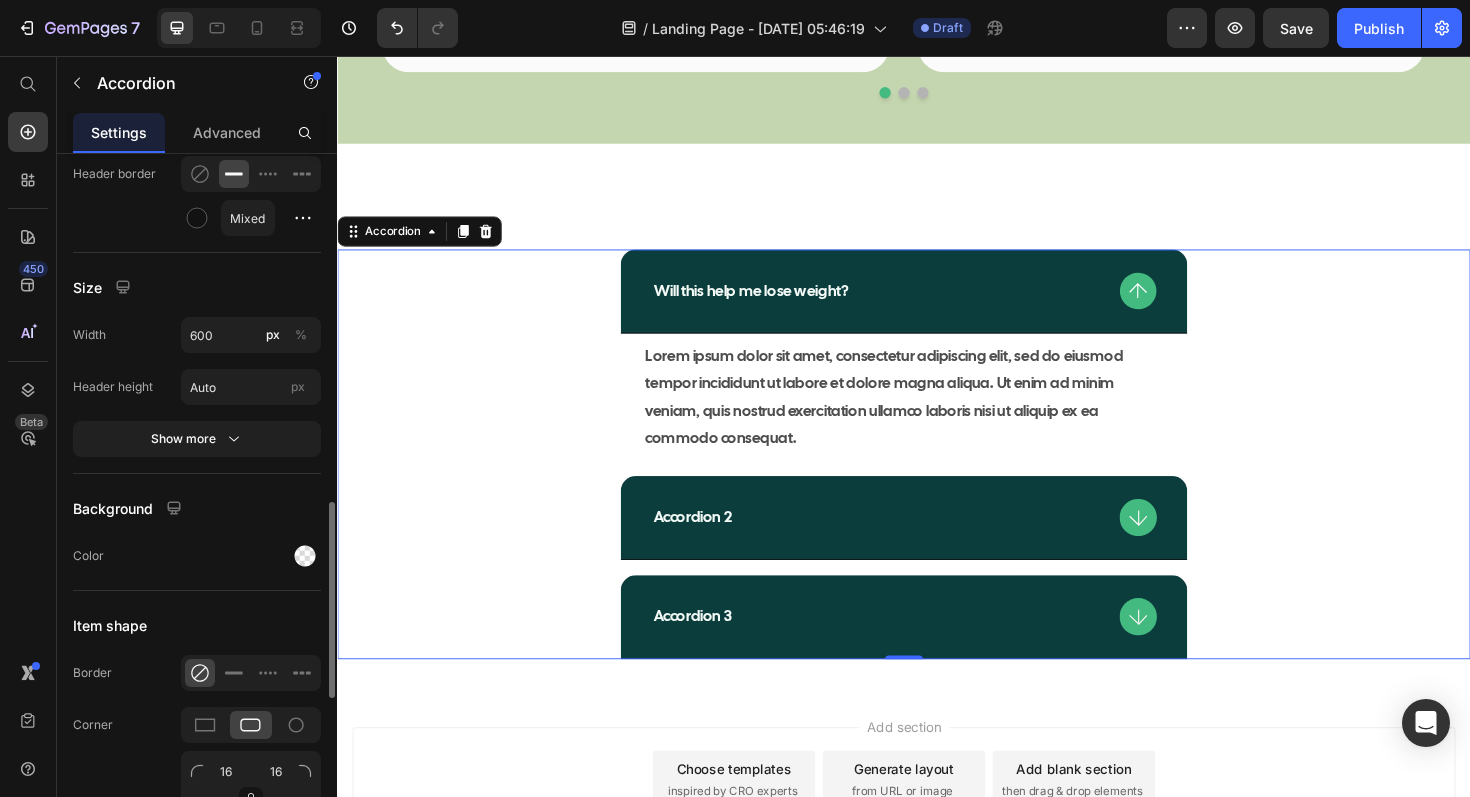 scroll, scrollTop: 1644, scrollLeft: 0, axis: vertical 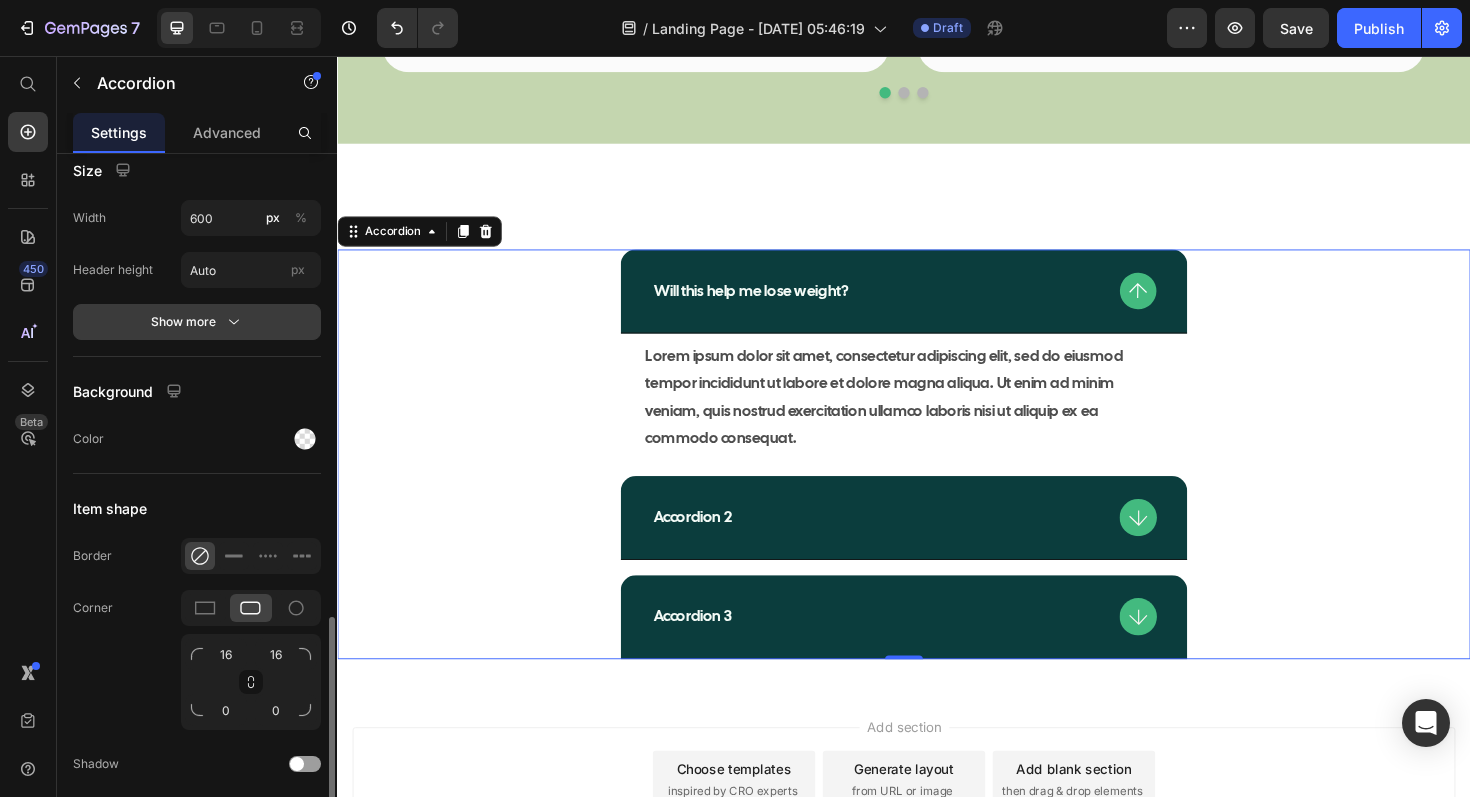 click on "Show more" at bounding box center (197, 322) 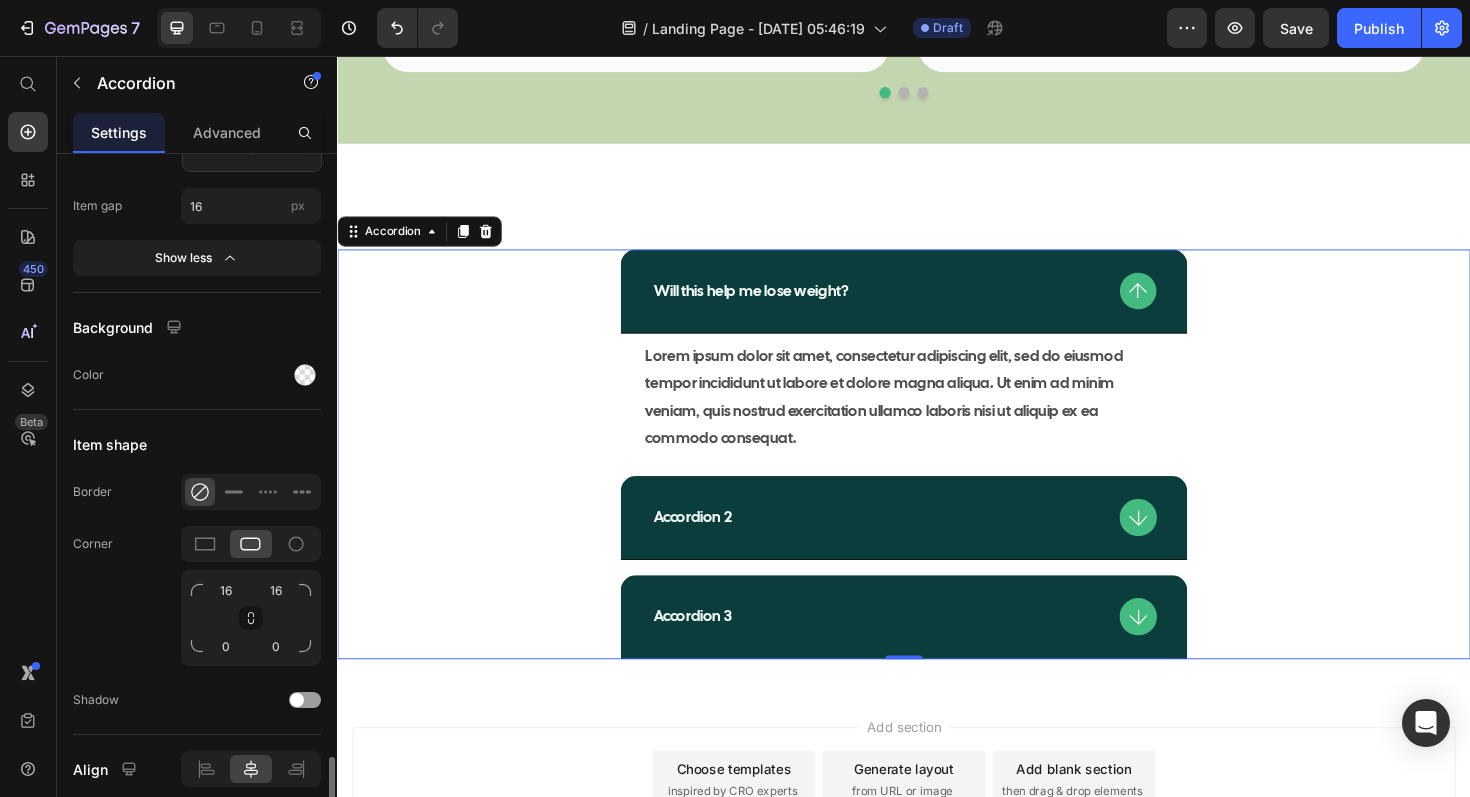 scroll, scrollTop: 2241, scrollLeft: 0, axis: vertical 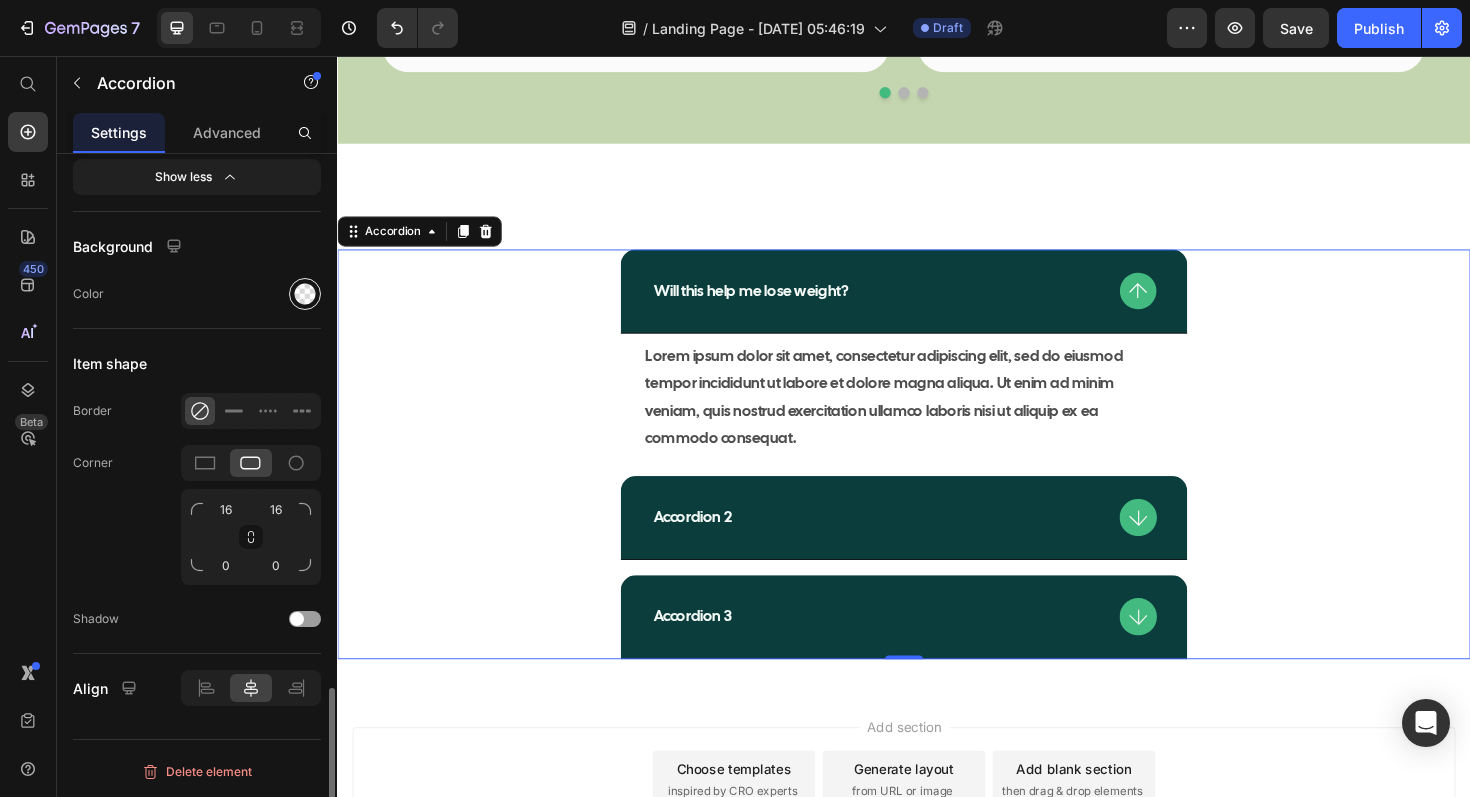click at bounding box center [305, 294] 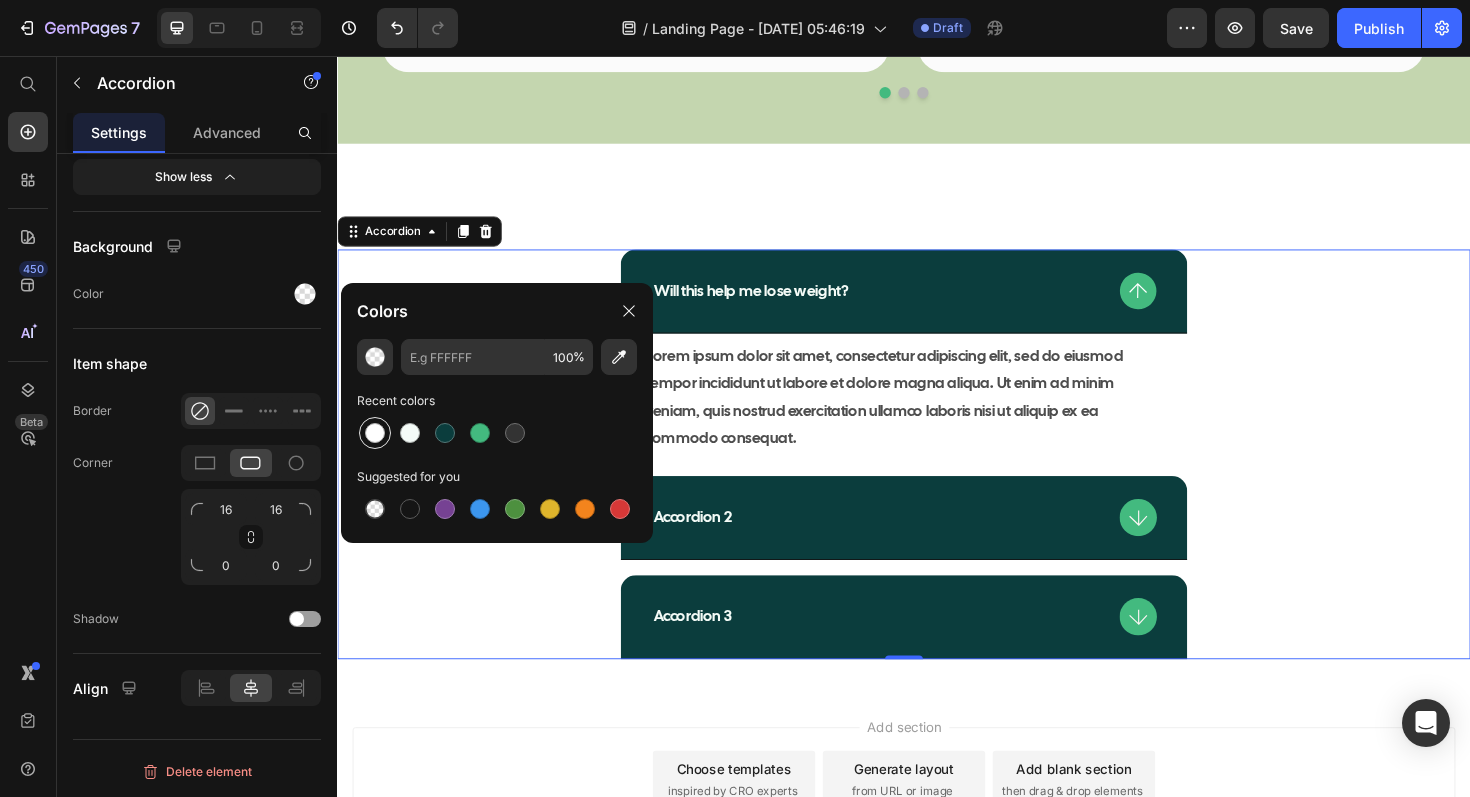 click at bounding box center (375, 433) 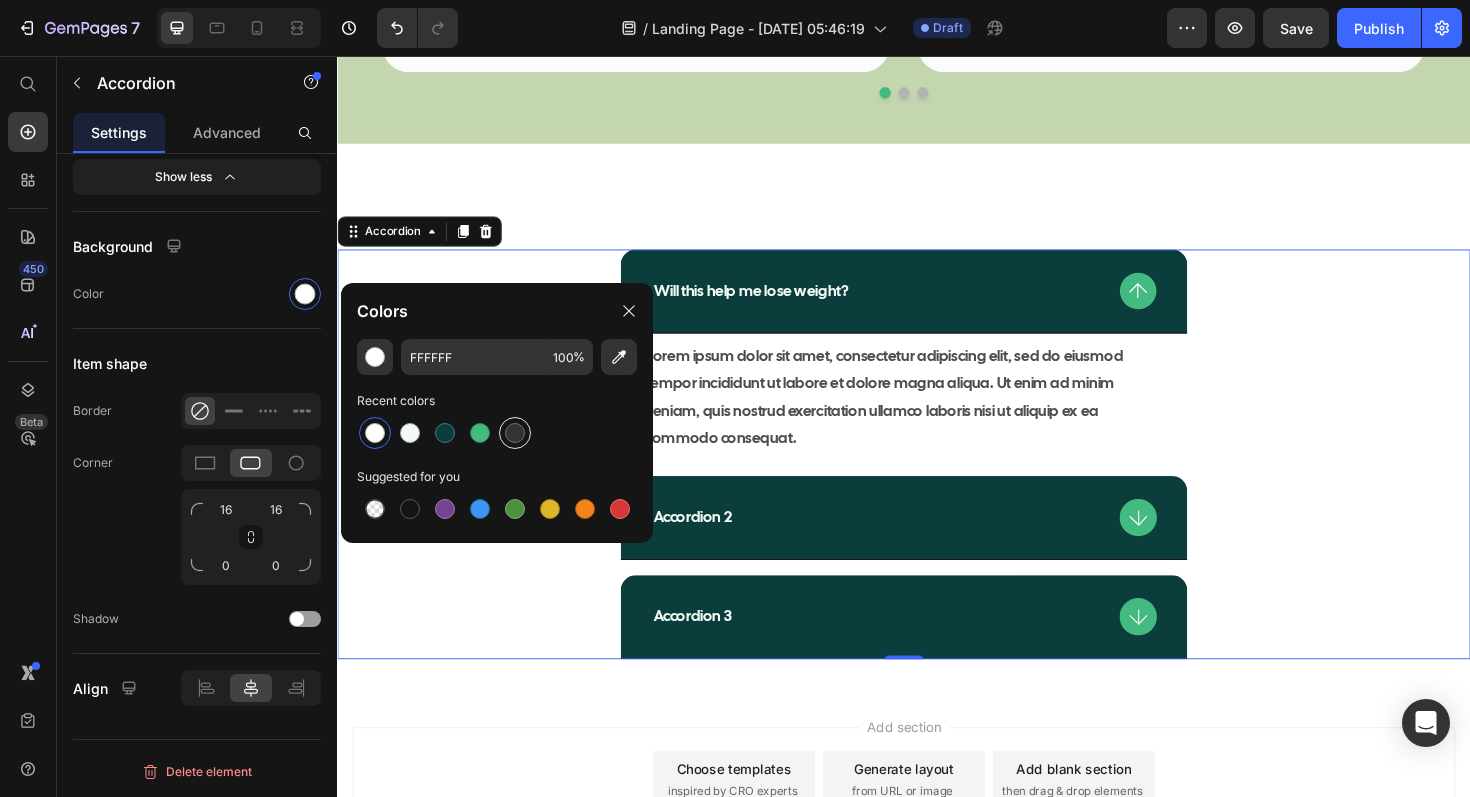 click at bounding box center [515, 433] 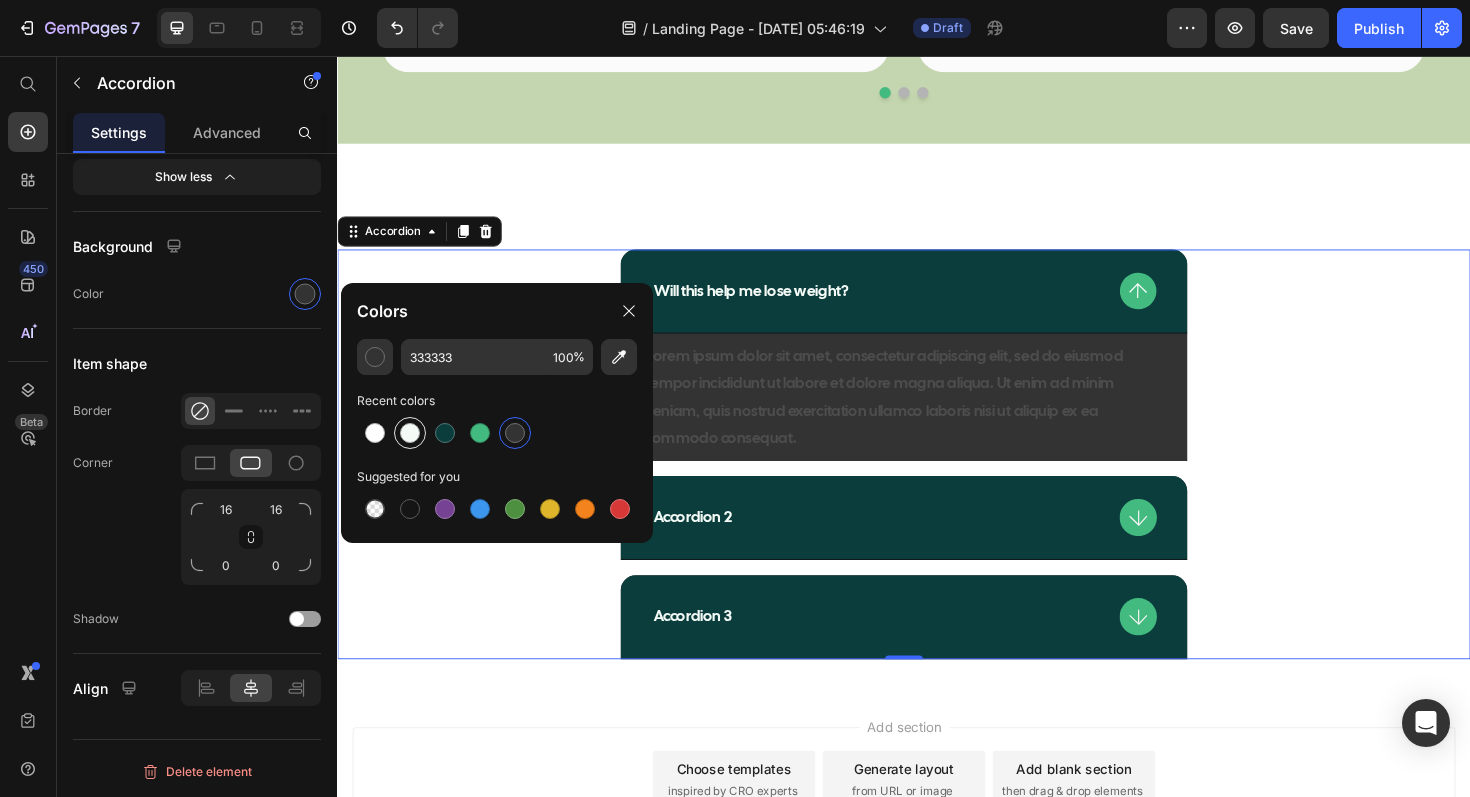 click at bounding box center [410, 433] 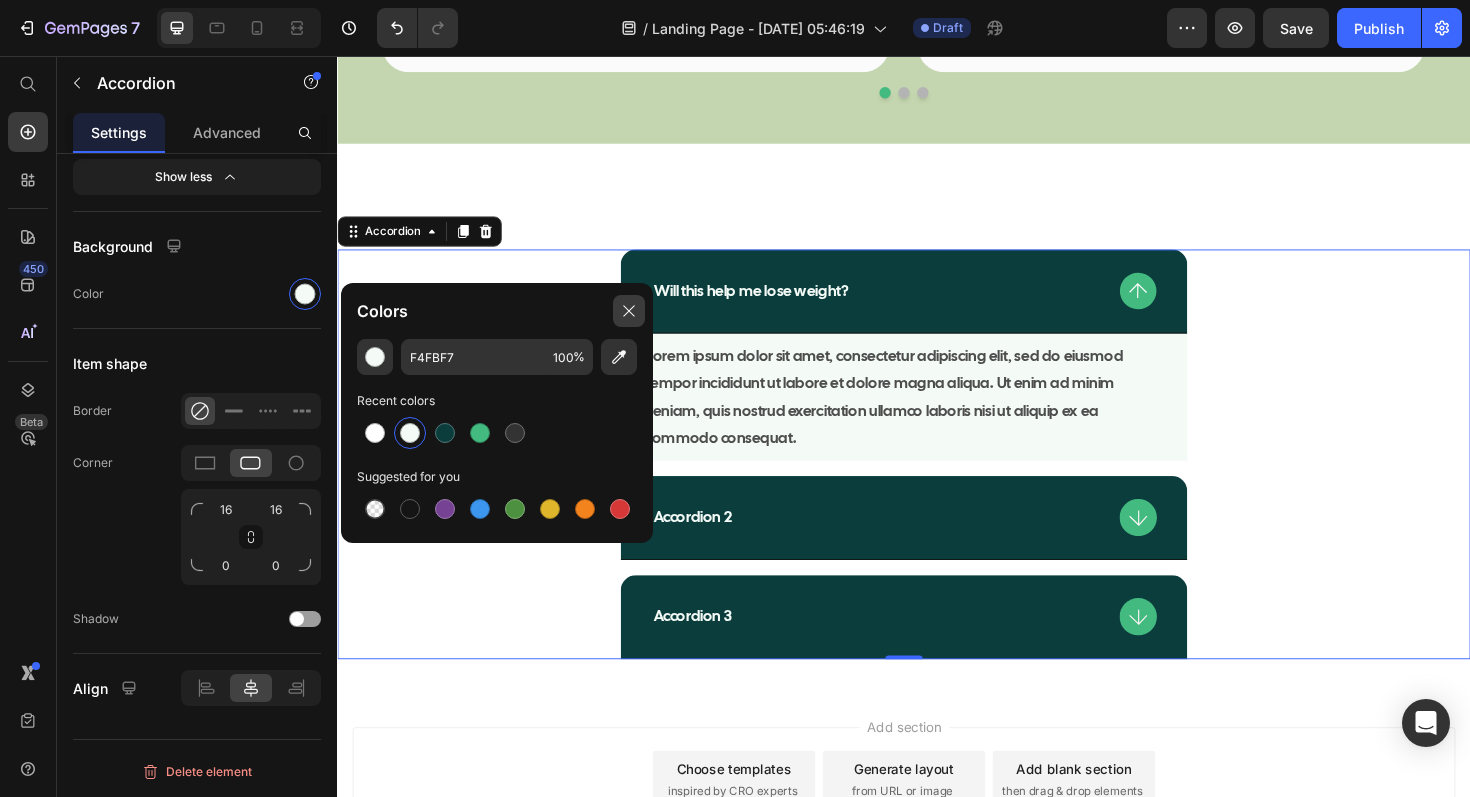 click 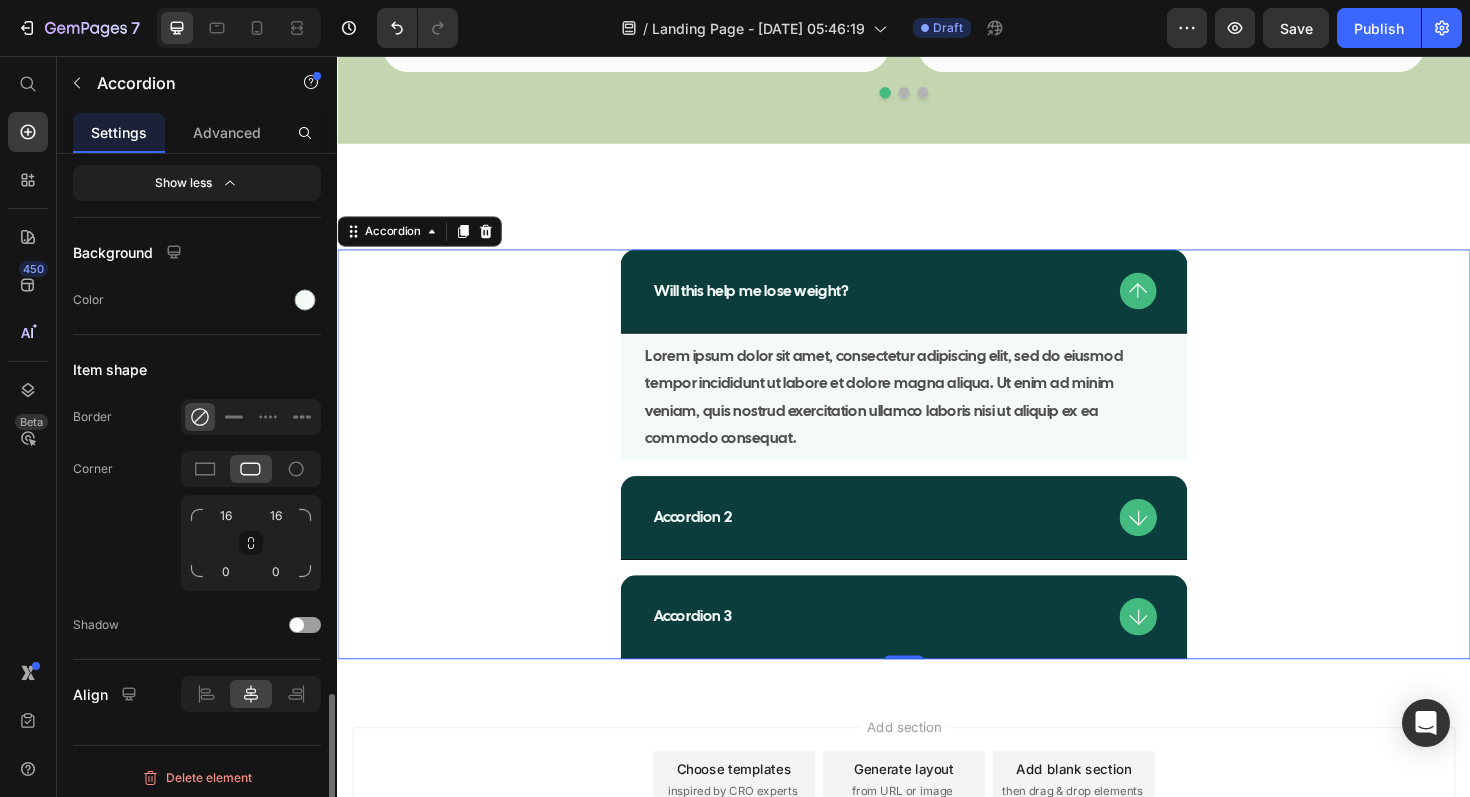 scroll, scrollTop: 2241, scrollLeft: 0, axis: vertical 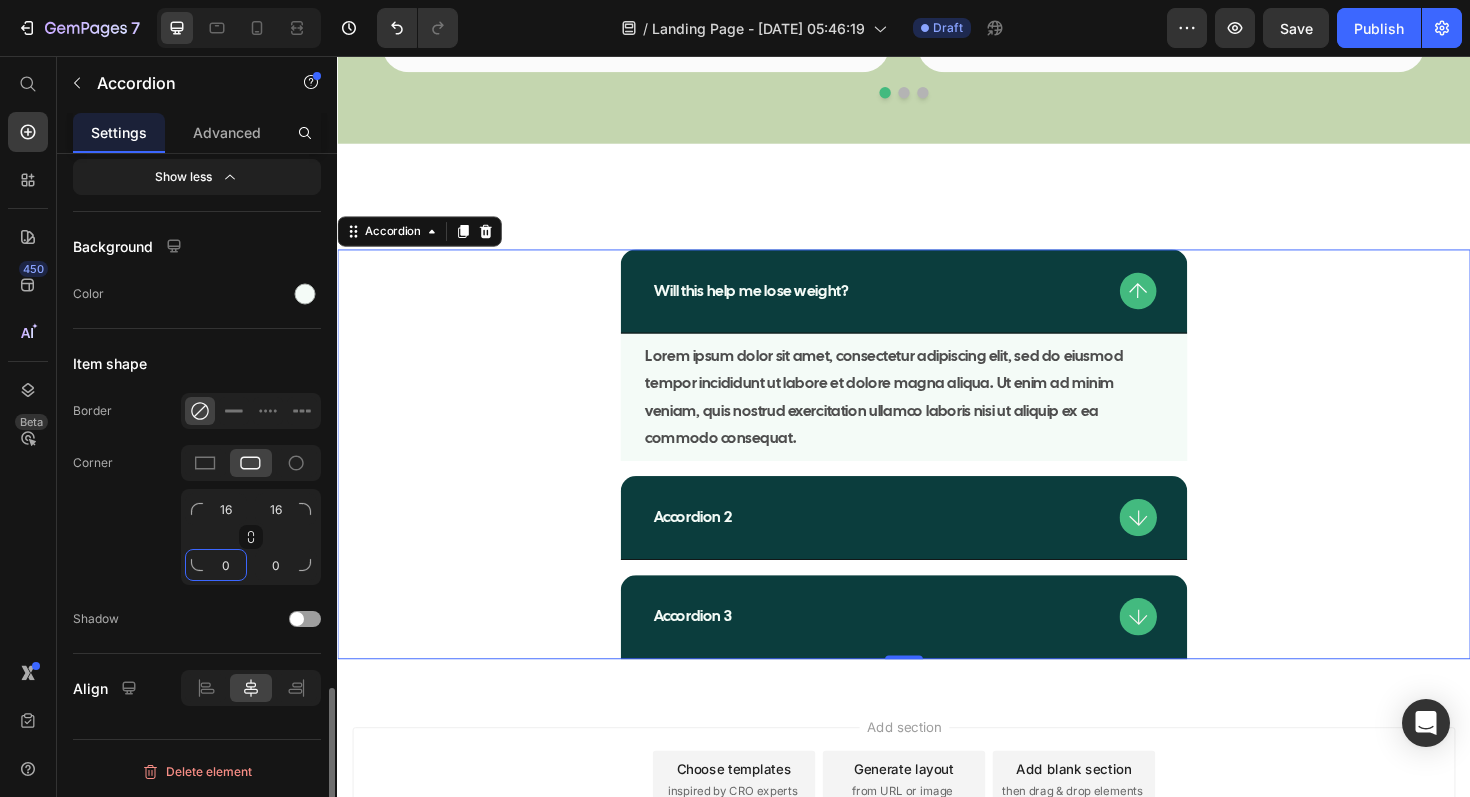 click on "0" 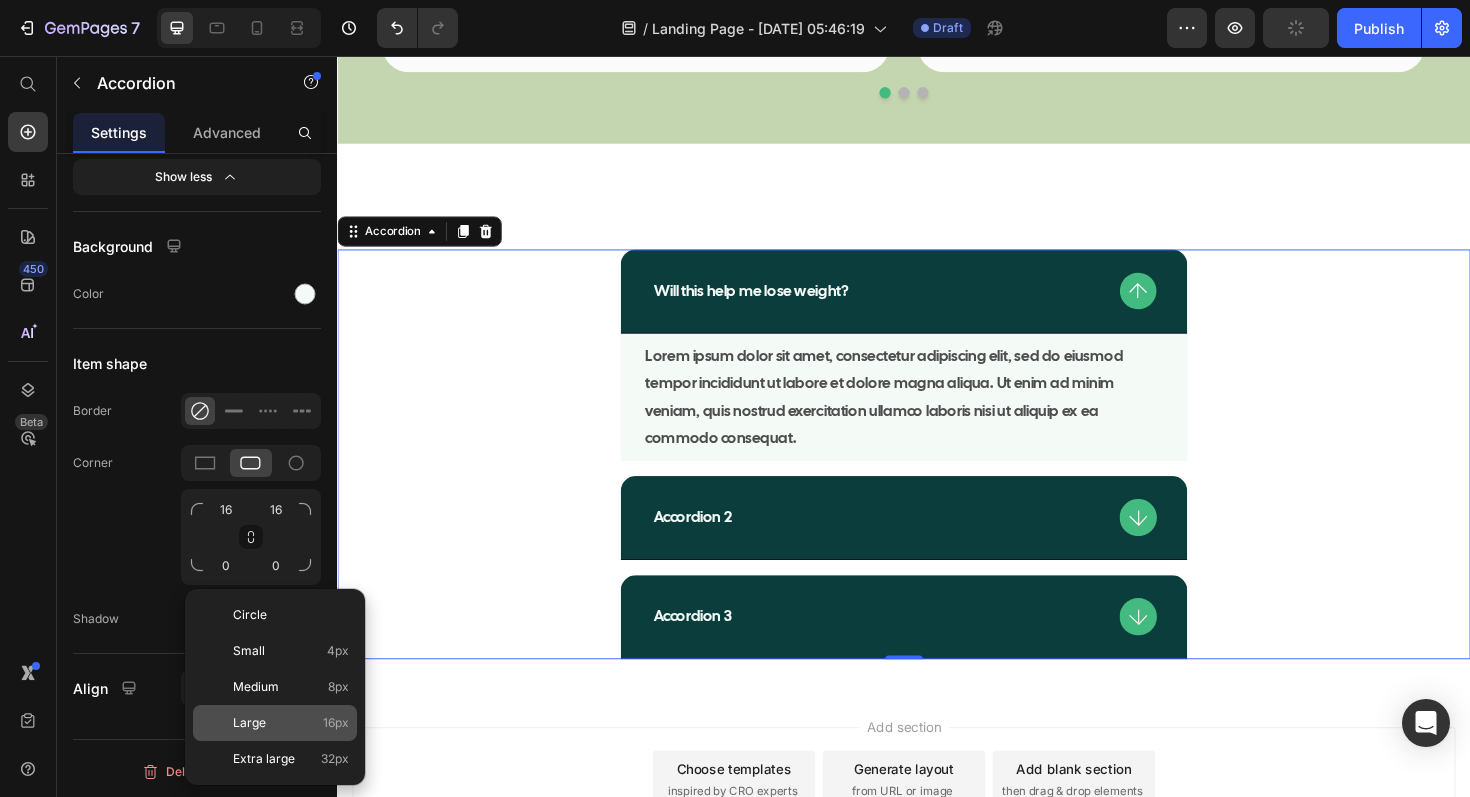 click on "Large 16px" 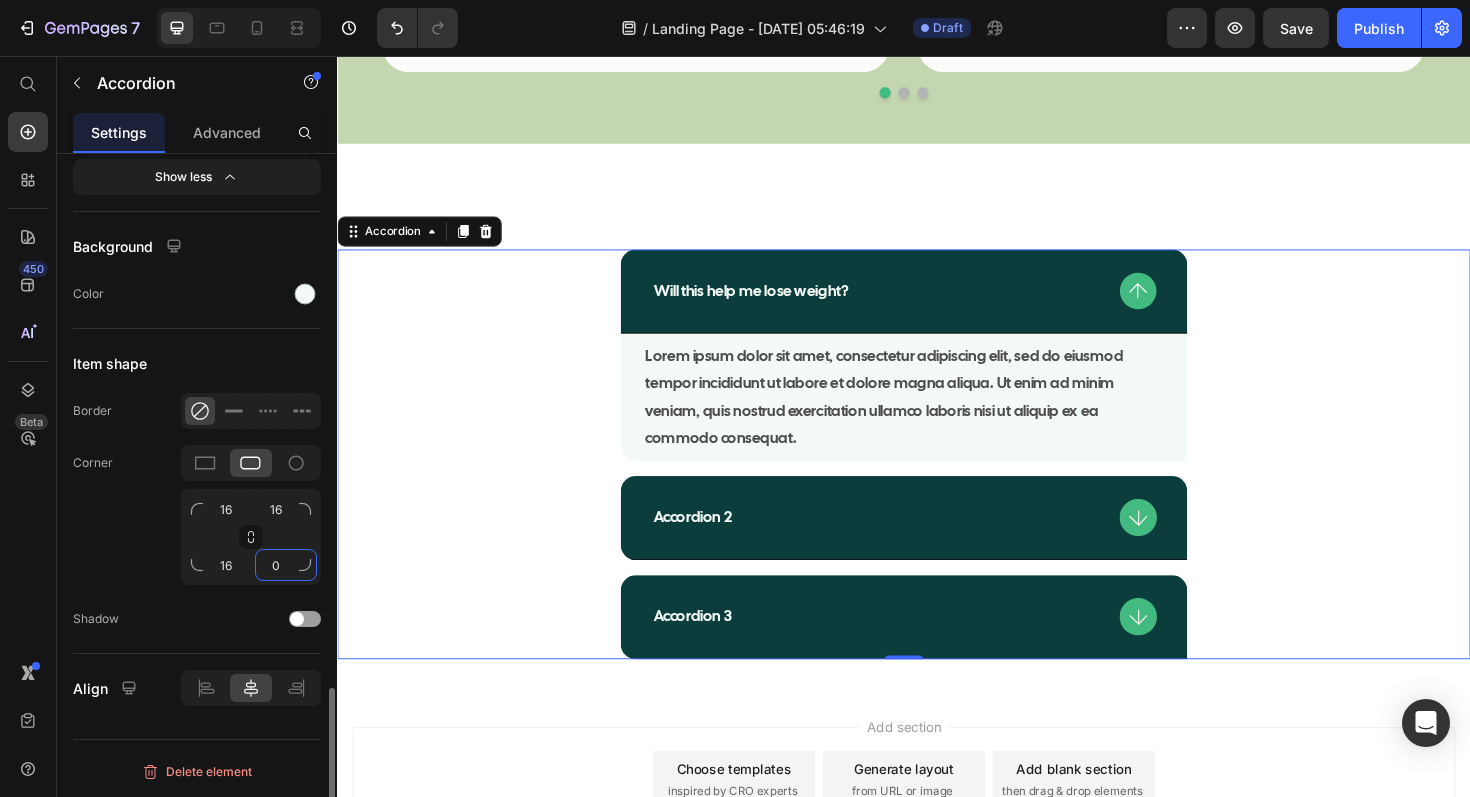 click on "0" 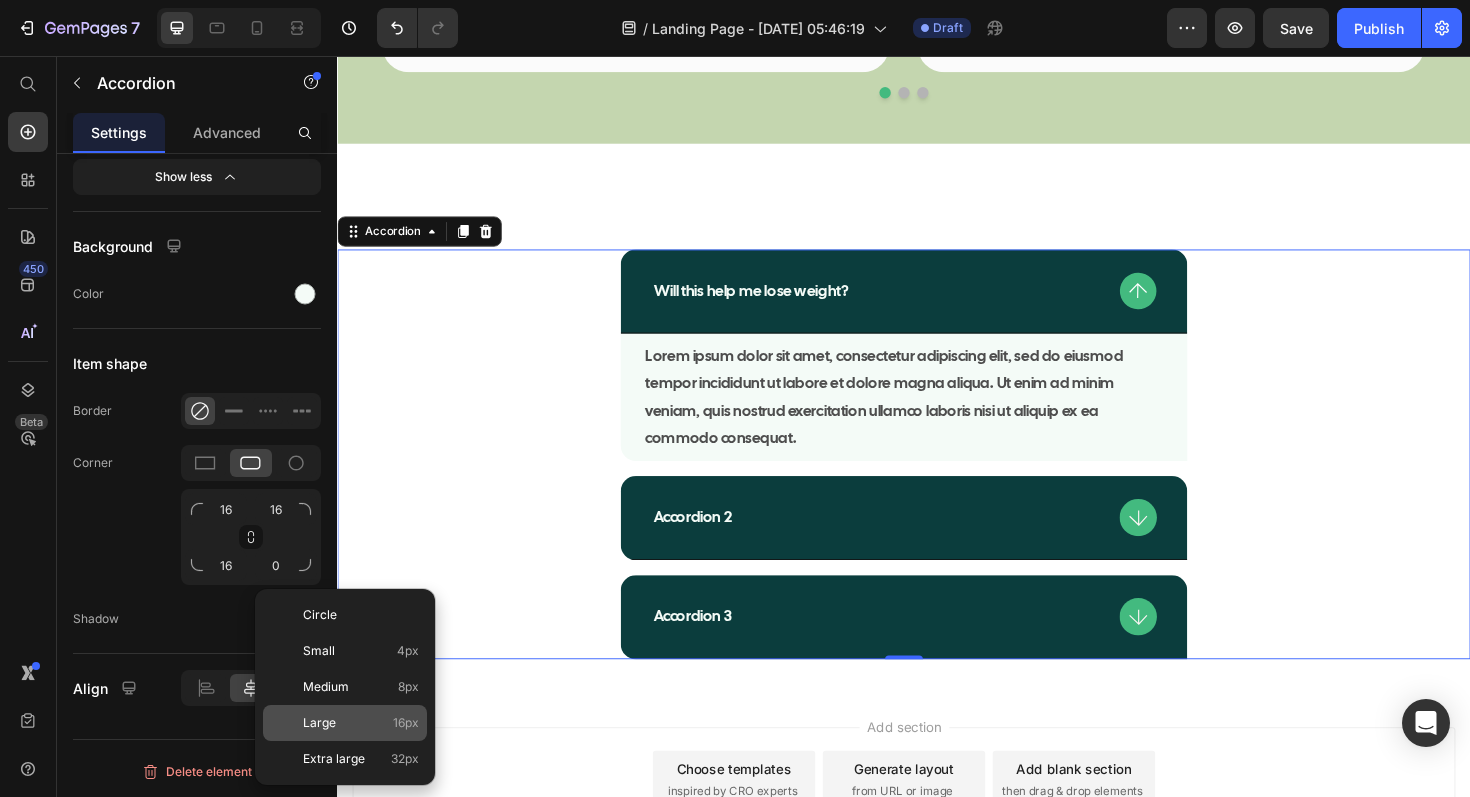 click on "Large" at bounding box center (319, 723) 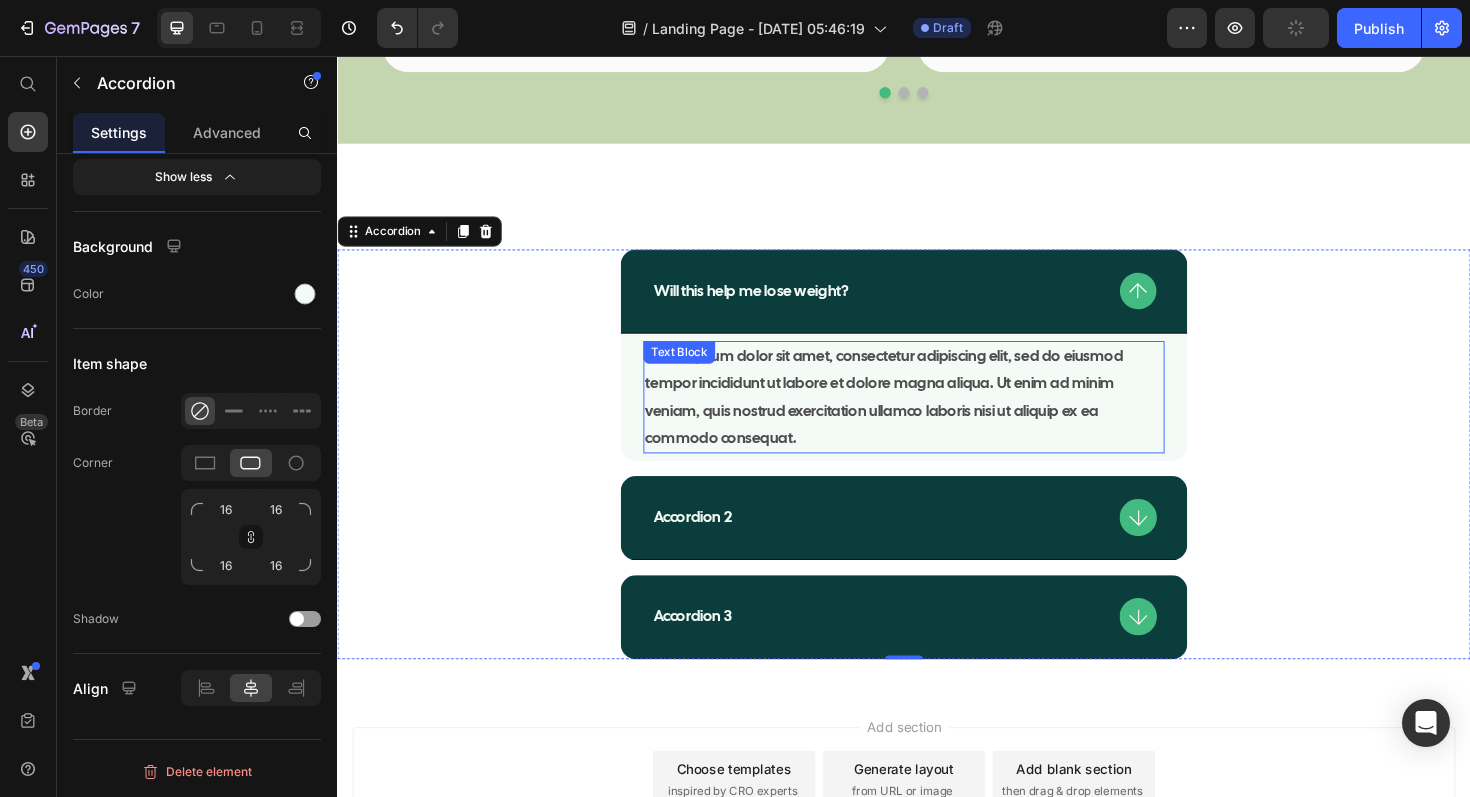 click on "Lorem ipsum dolor sit amet, consectetur adipiscing elit, sed do eiusmod tempor incididunt ut labore et dolore magna aliqua. Ut enim ad minim veniam, quis nostrud exercitation ullamco laboris nisi ut aliquip ex ea commodo consequat." at bounding box center [937, 417] 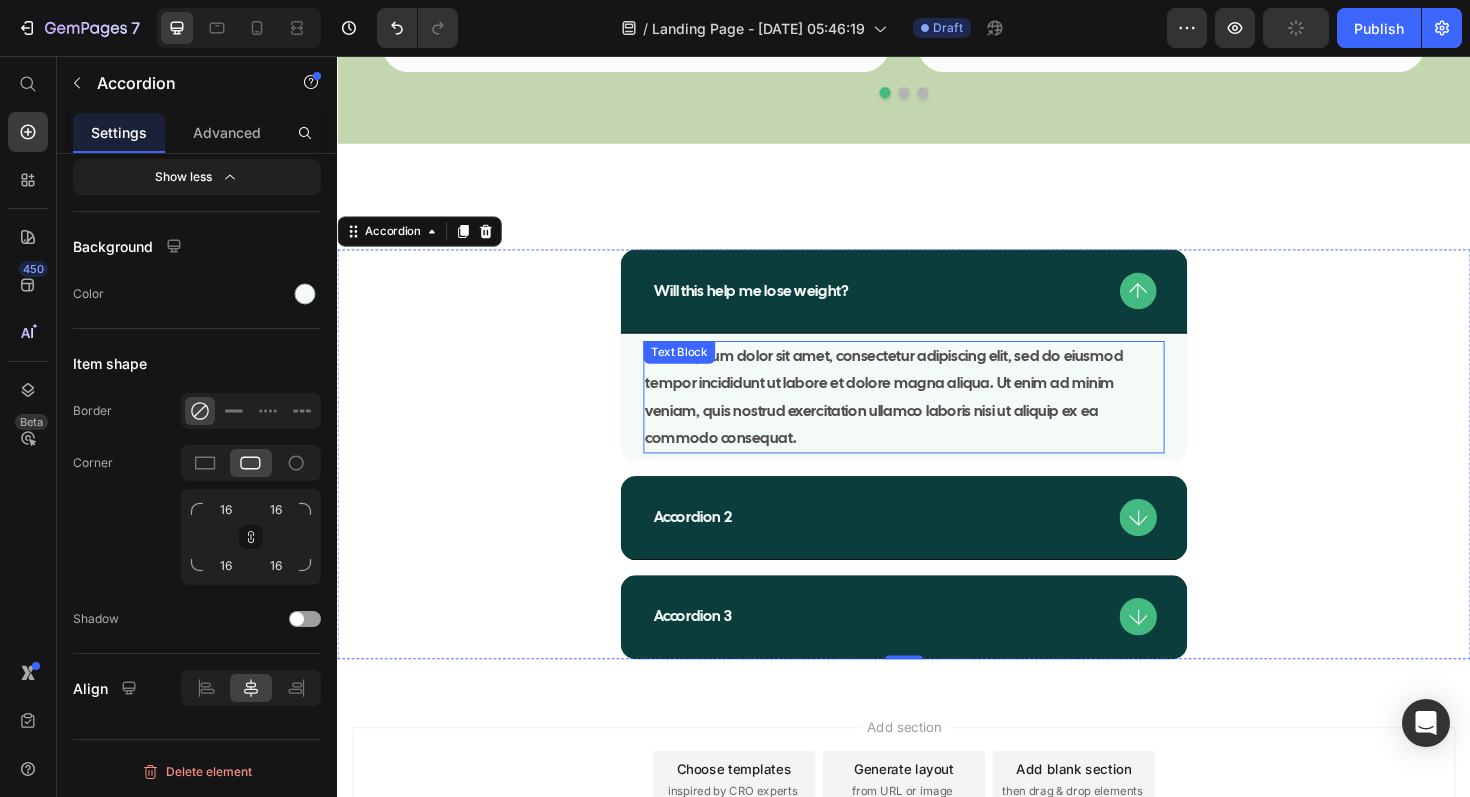 scroll, scrollTop: 0, scrollLeft: 0, axis: both 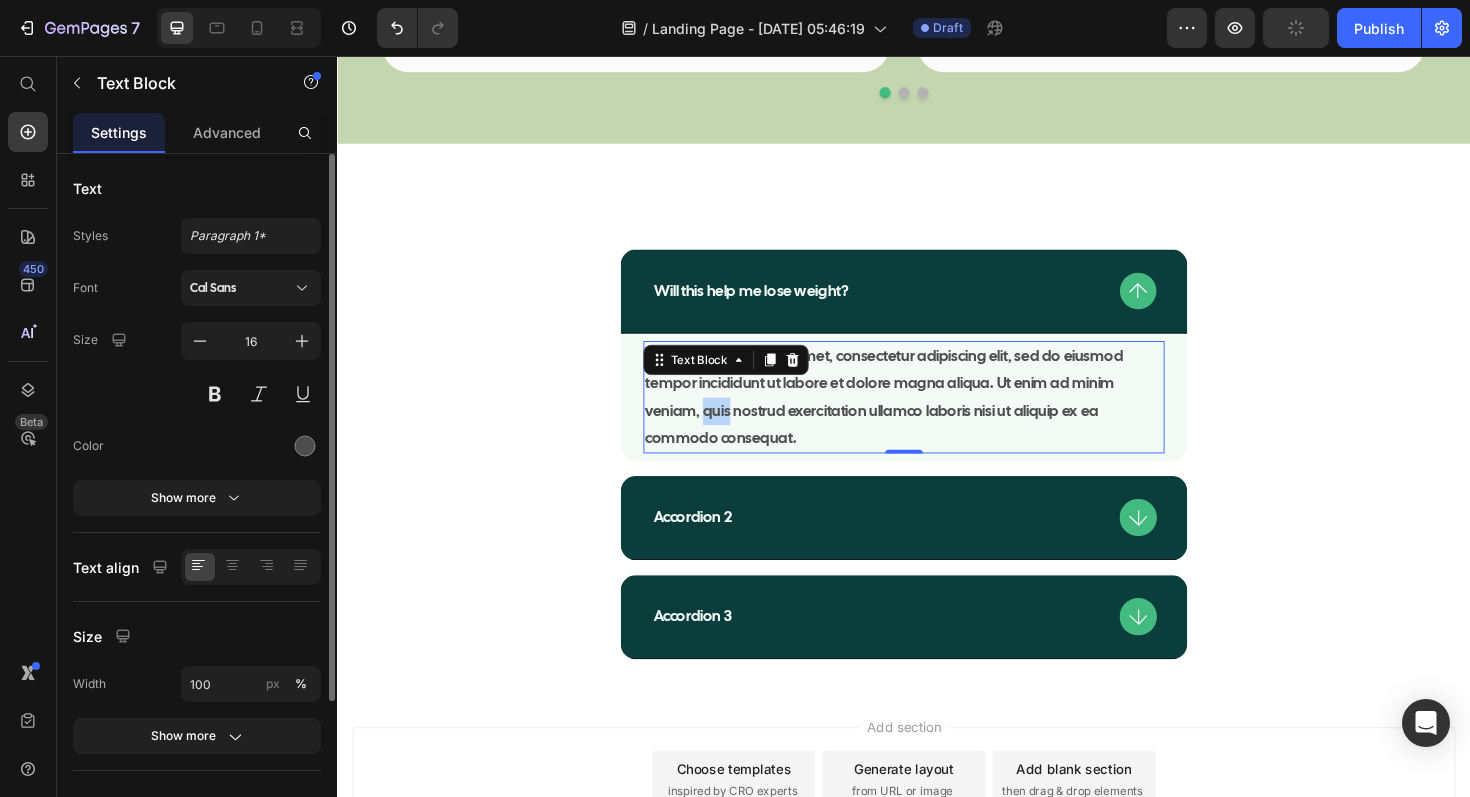 click on "Lorem ipsum dolor sit amet, consectetur adipiscing elit, sed do eiusmod tempor incididunt ut labore et dolore magna aliqua. Ut enim ad minim veniam, quis nostrud exercitation ullamco laboris nisi ut aliquip ex ea commodo consequat." at bounding box center [937, 417] 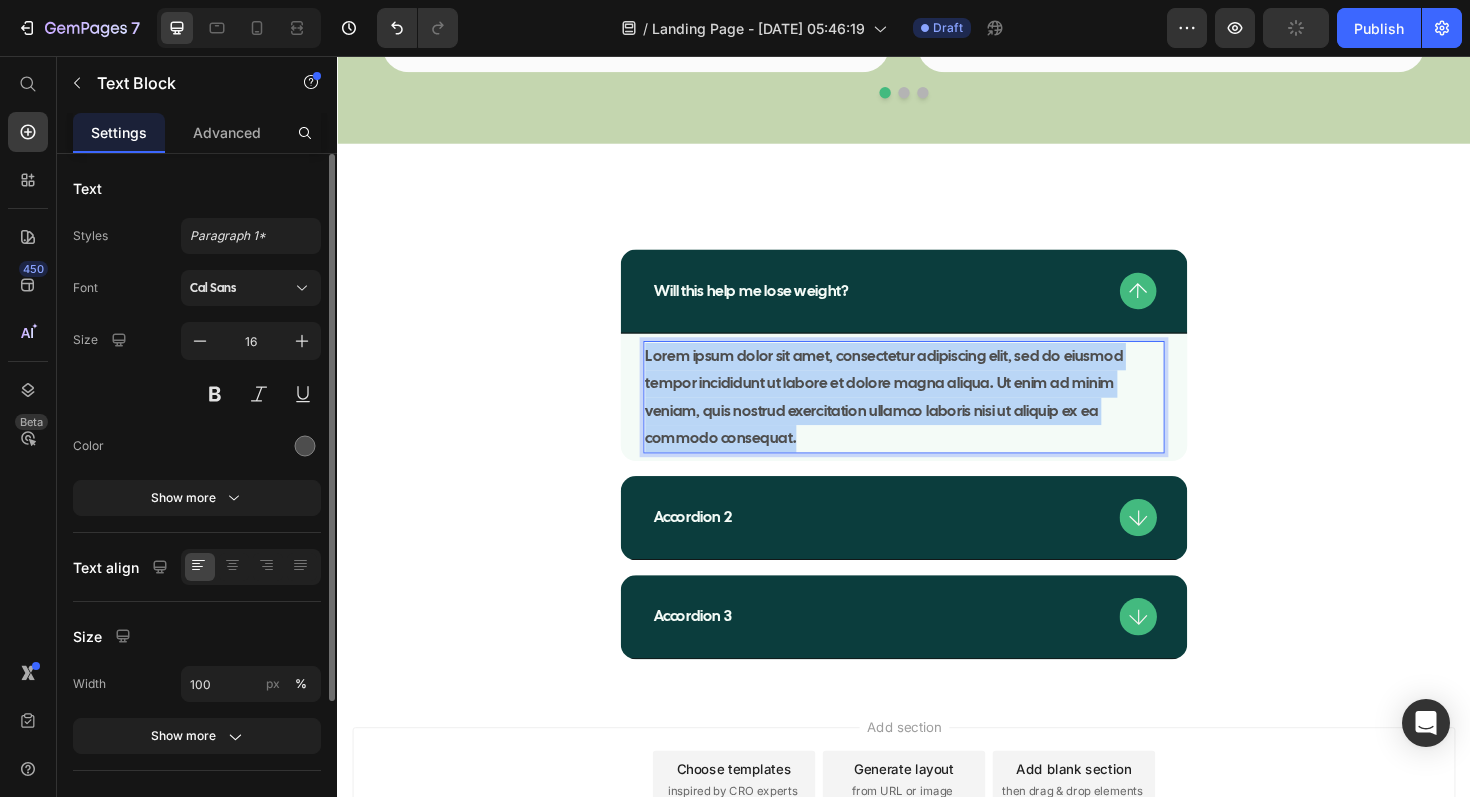 click on "Lorem ipsum dolor sit amet, consectetur adipiscing elit, sed do eiusmod tempor incididunt ut labore et dolore magna aliqua. Ut enim ad minim veniam, quis nostrud exercitation ullamco laboris nisi ut aliquip ex ea commodo consequat." at bounding box center (937, 417) 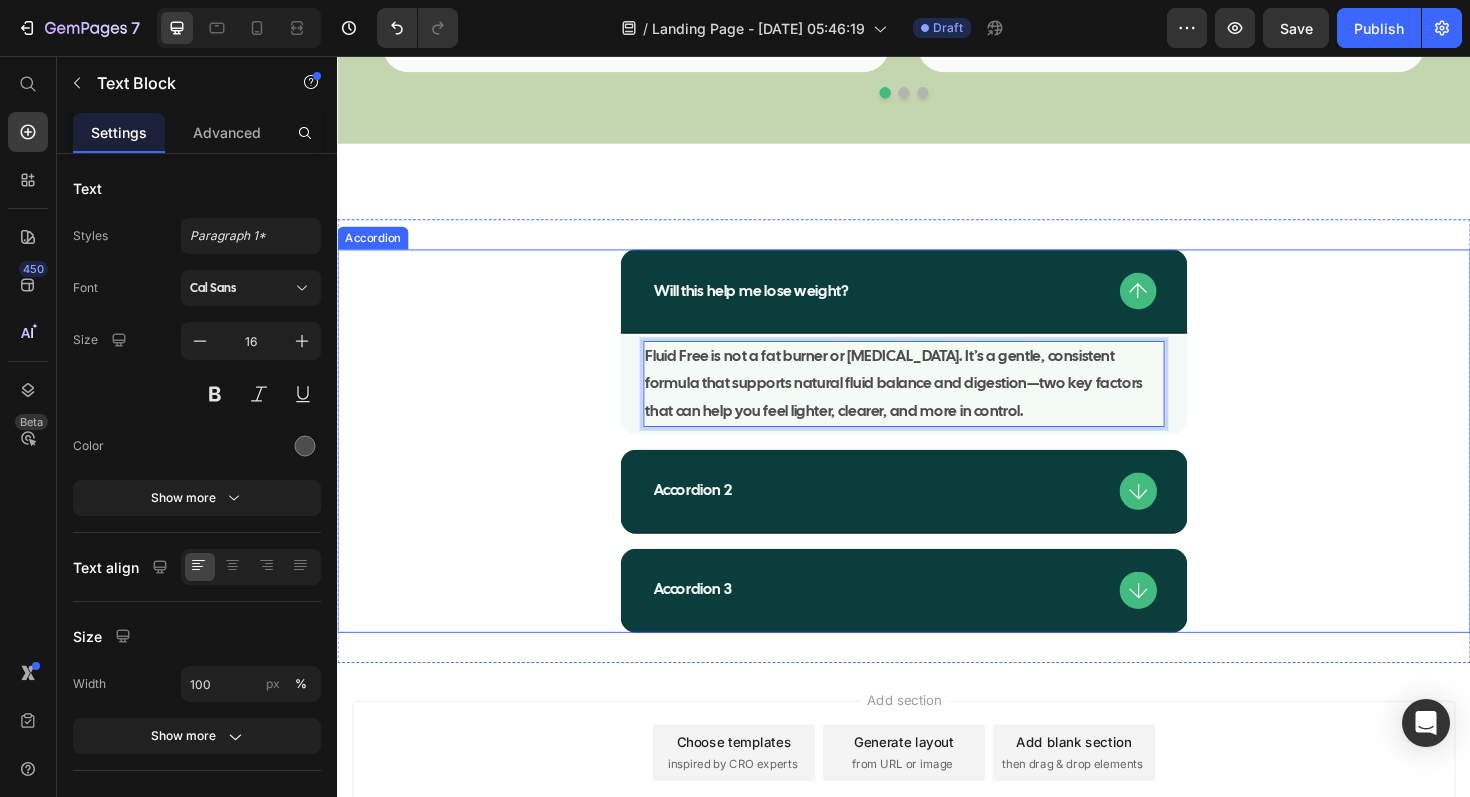 click on "Will this help me lose weight? Fluid Free is not a fat burner or crash diet. It’s a gentle, consistent formula that supports natural fluid balance and digestion—two key factors that can help you feel lighter, clearer, and more in control. Text Block   0" at bounding box center [937, 358] 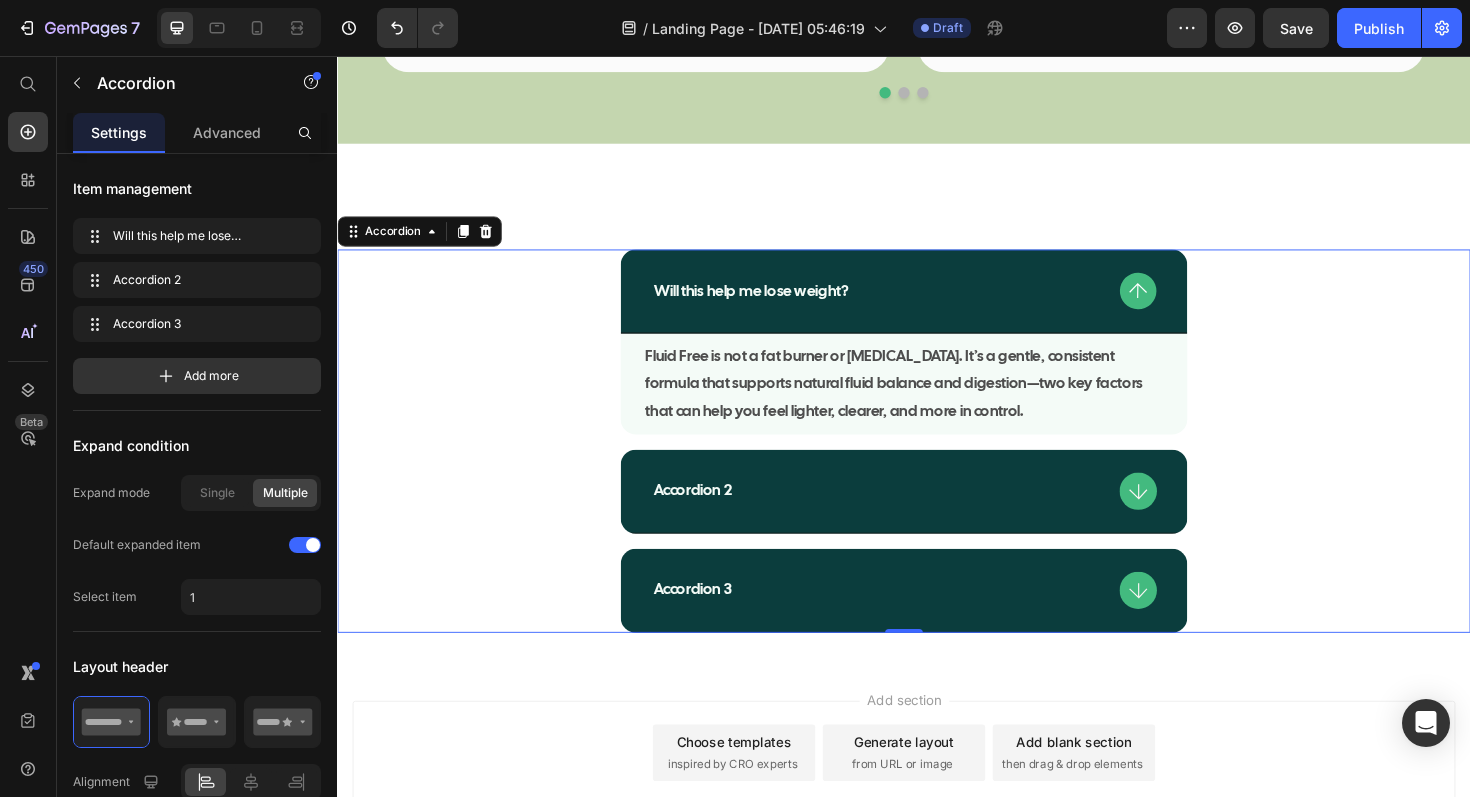 click on "Fluid Free is not a fat burner or crash diet. It’s a gentle, consistent formula that supports natural fluid balance and digestion—two key factors that can help you feel lighter, clearer, and more in control. Text Block" at bounding box center (937, 403) 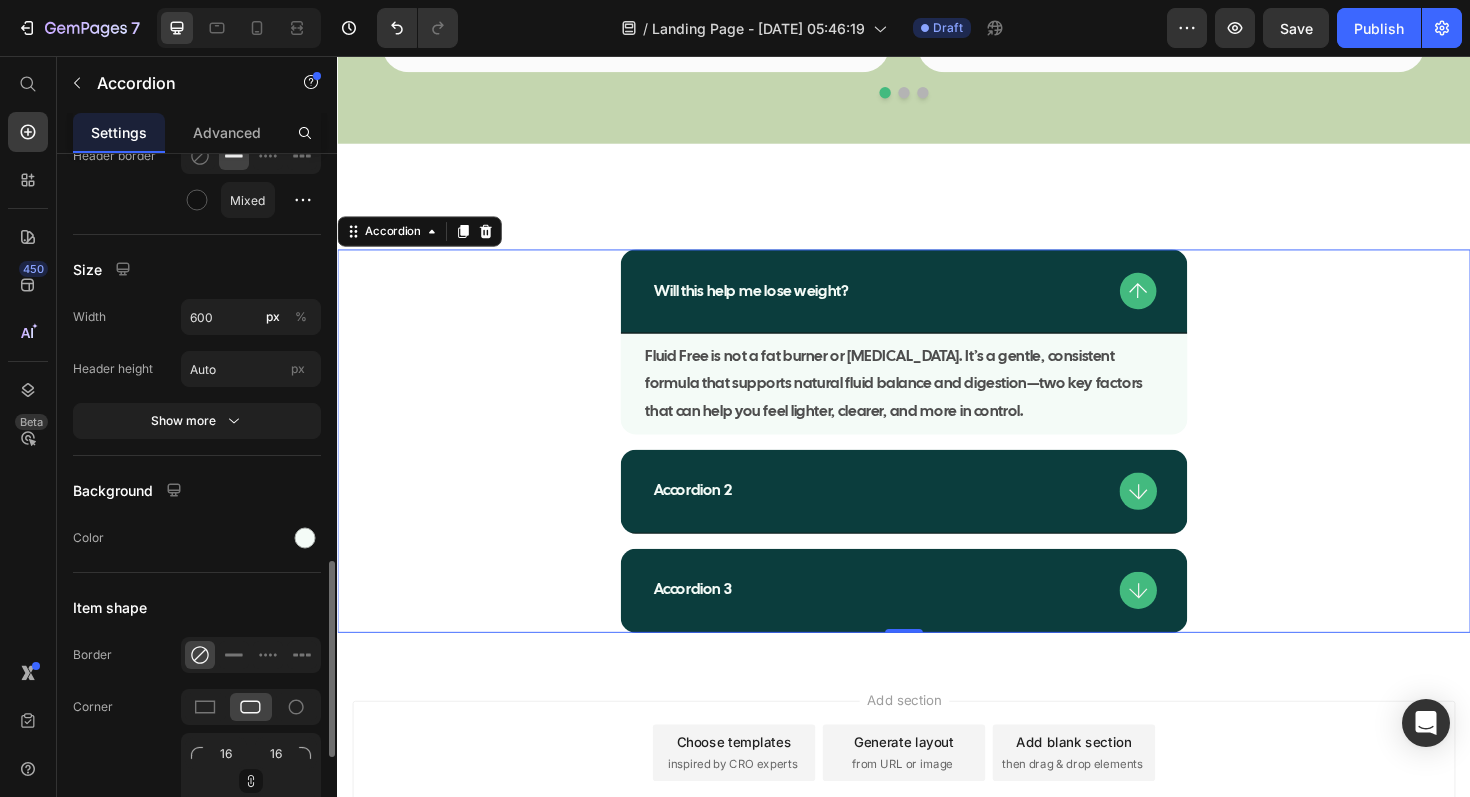 scroll, scrollTop: 1523, scrollLeft: 0, axis: vertical 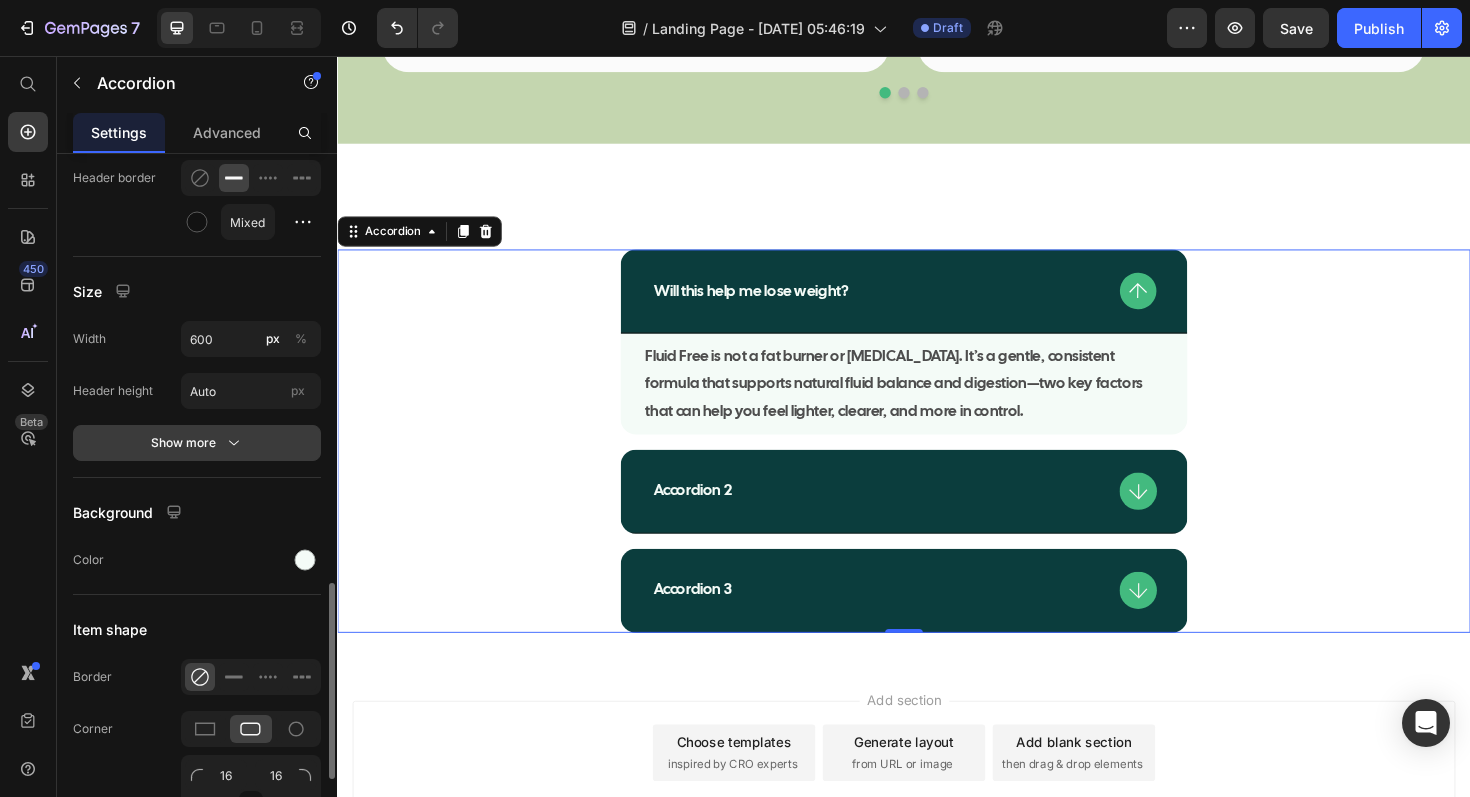click on "Show more" at bounding box center [197, 443] 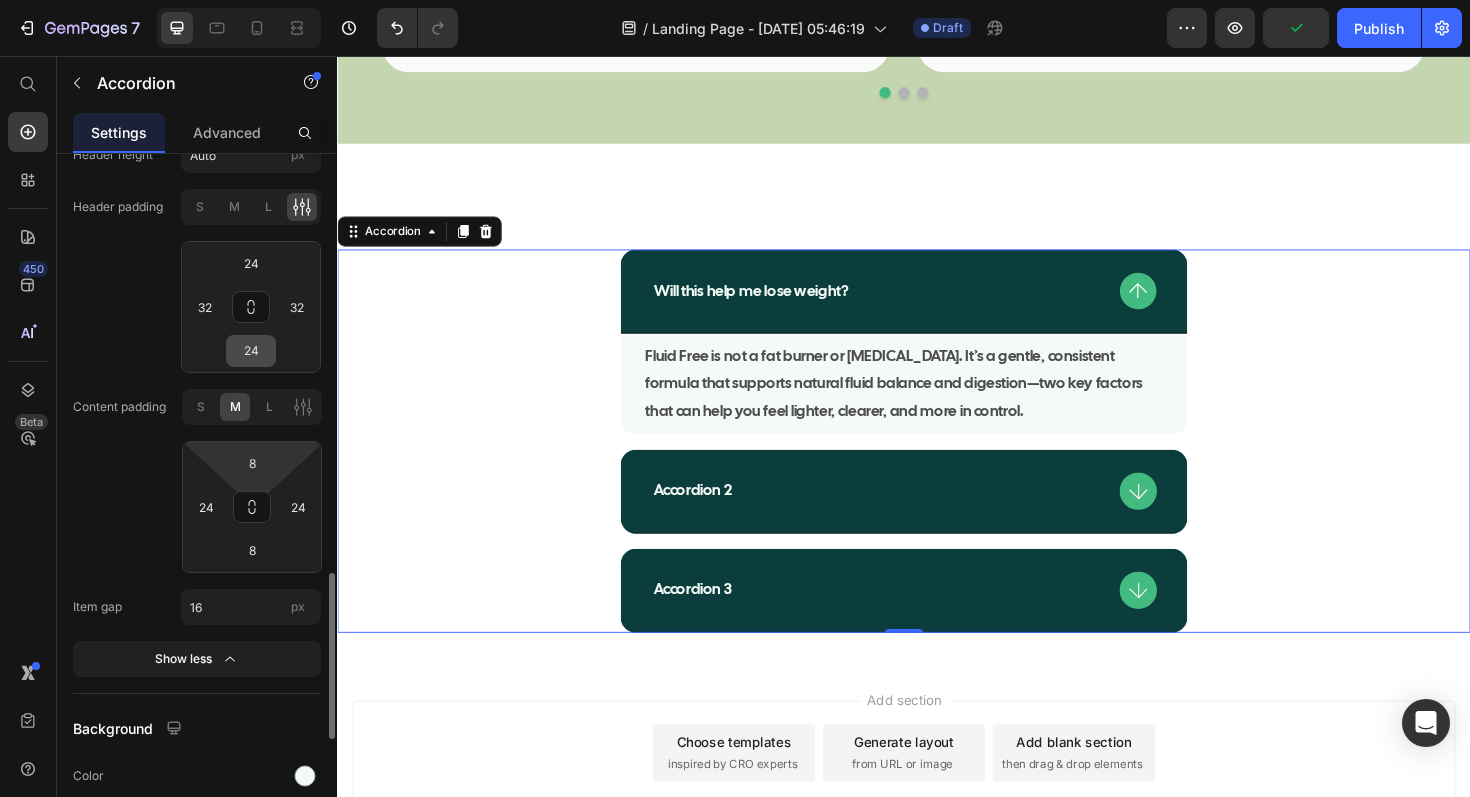 scroll, scrollTop: 1783, scrollLeft: 0, axis: vertical 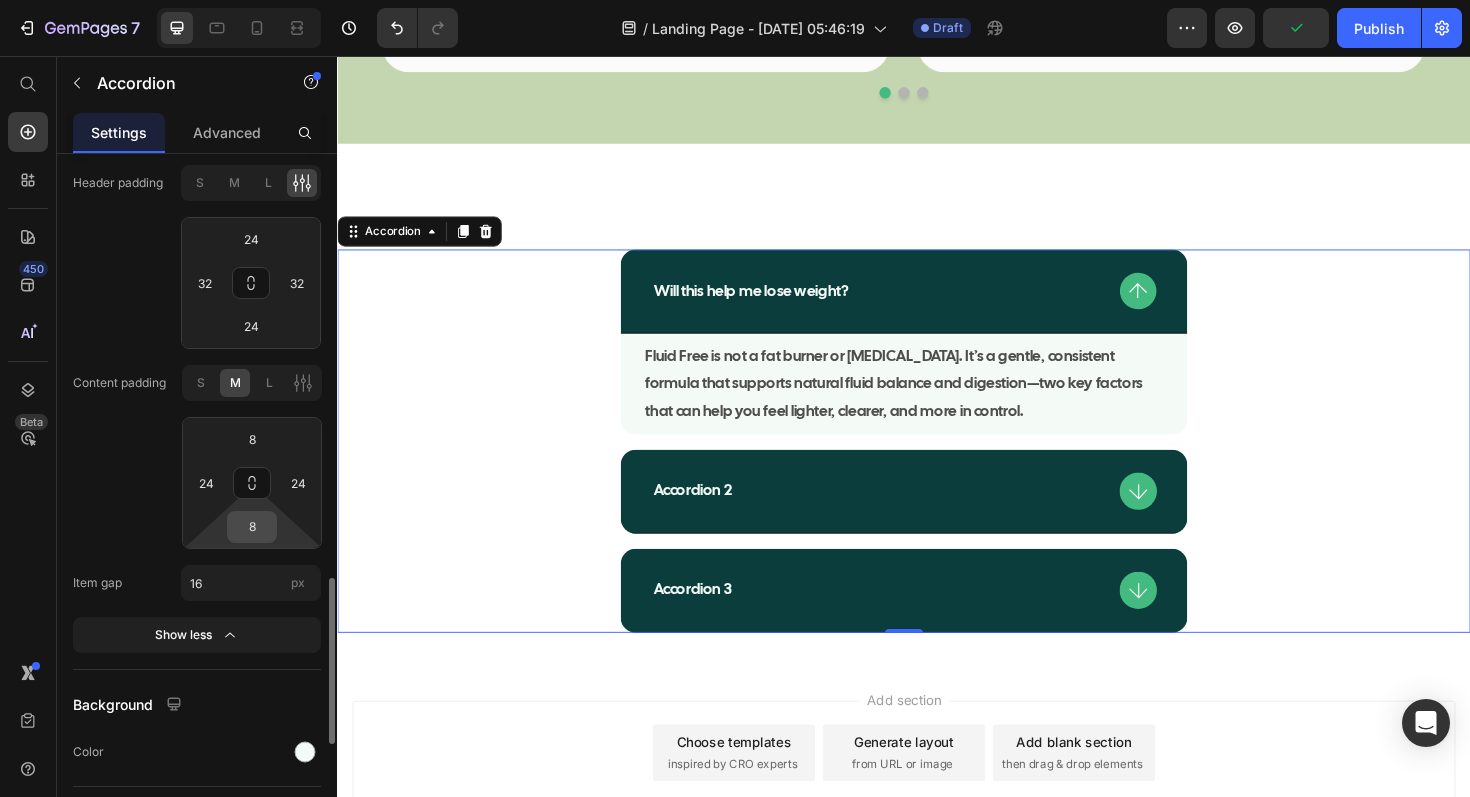 click on "8" at bounding box center [252, 527] 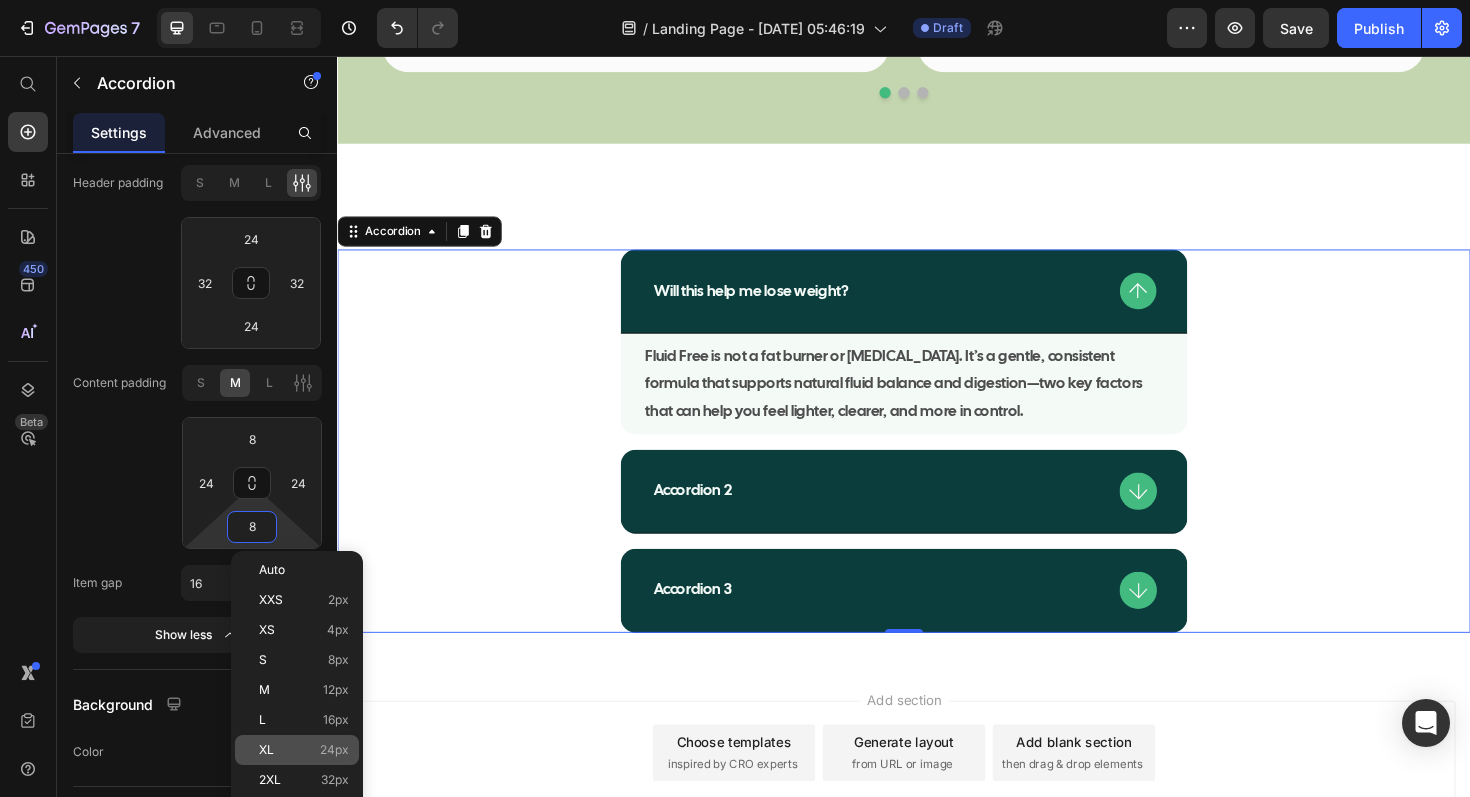 click on "XL 24px" at bounding box center [304, 750] 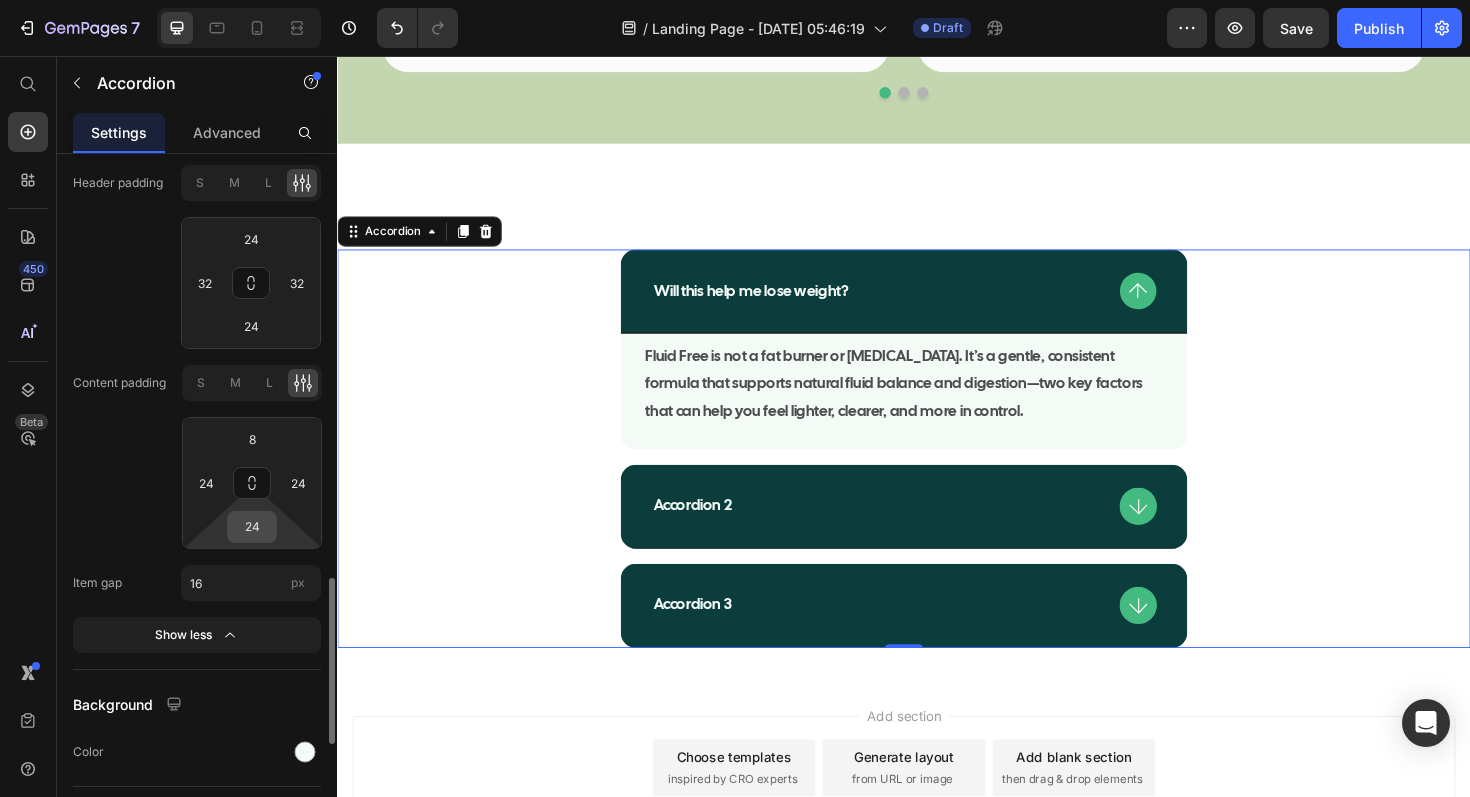 click on "24" at bounding box center (252, 527) 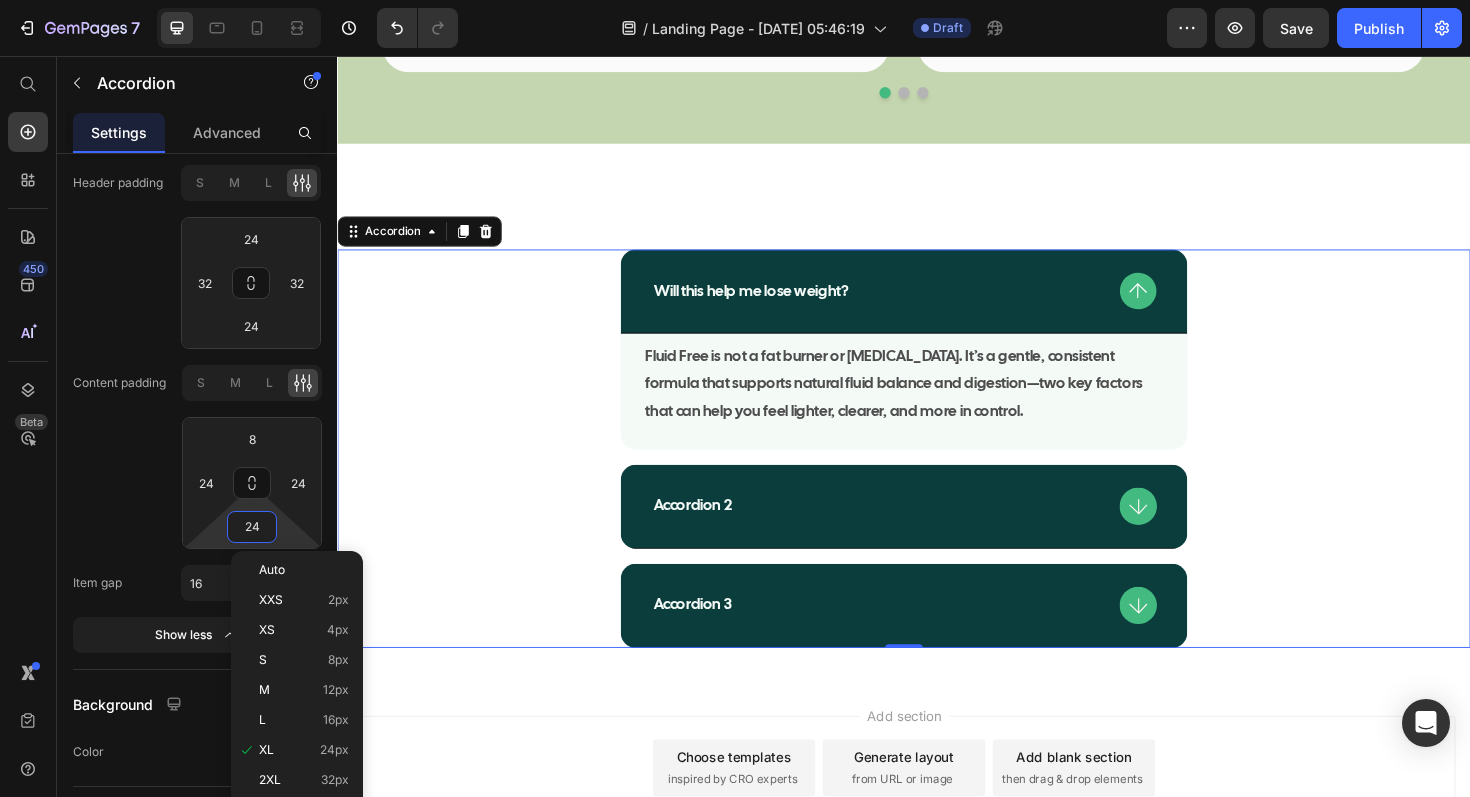 scroll, scrollTop: 1812, scrollLeft: 0, axis: vertical 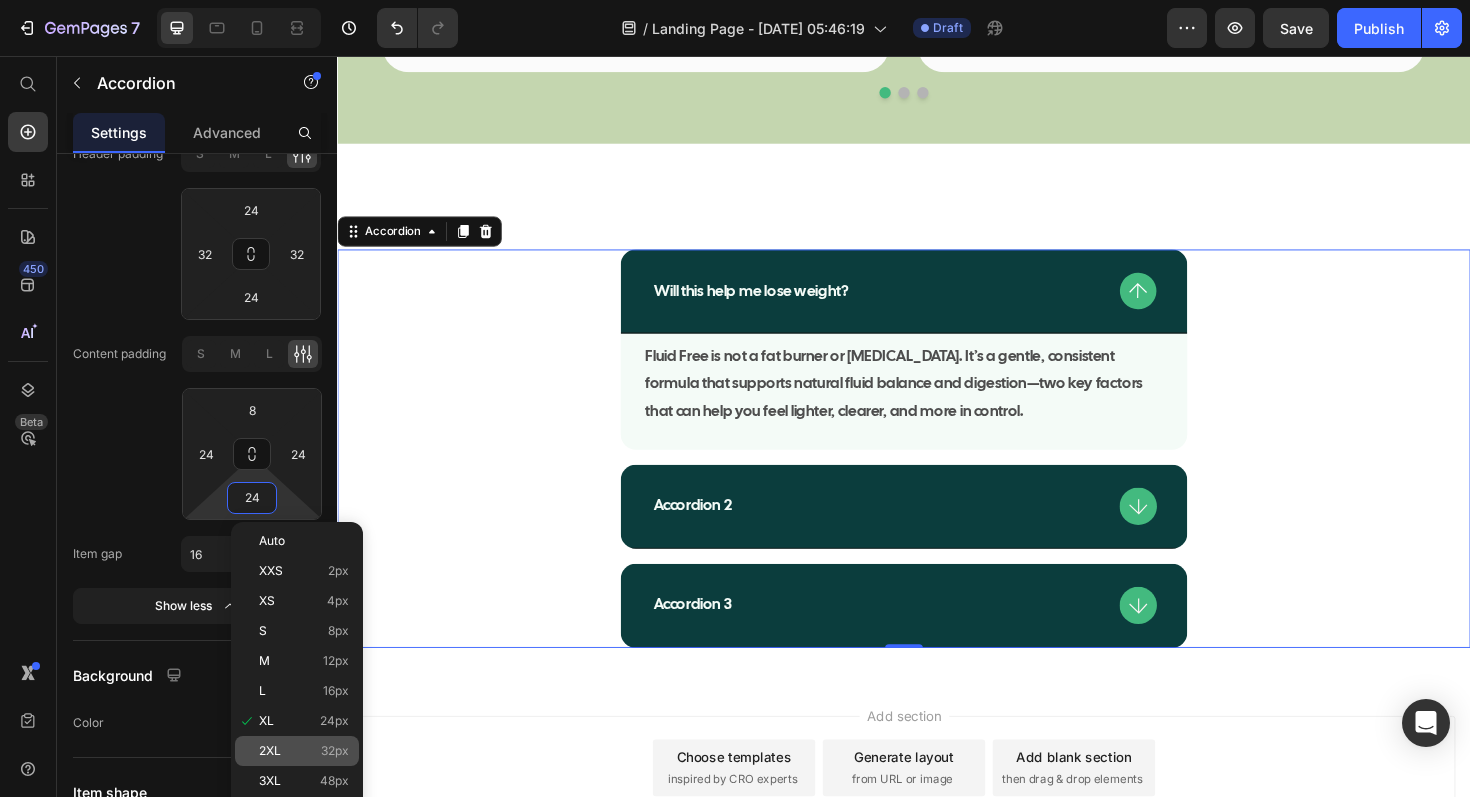 click on "2XL 32px" at bounding box center (304, 751) 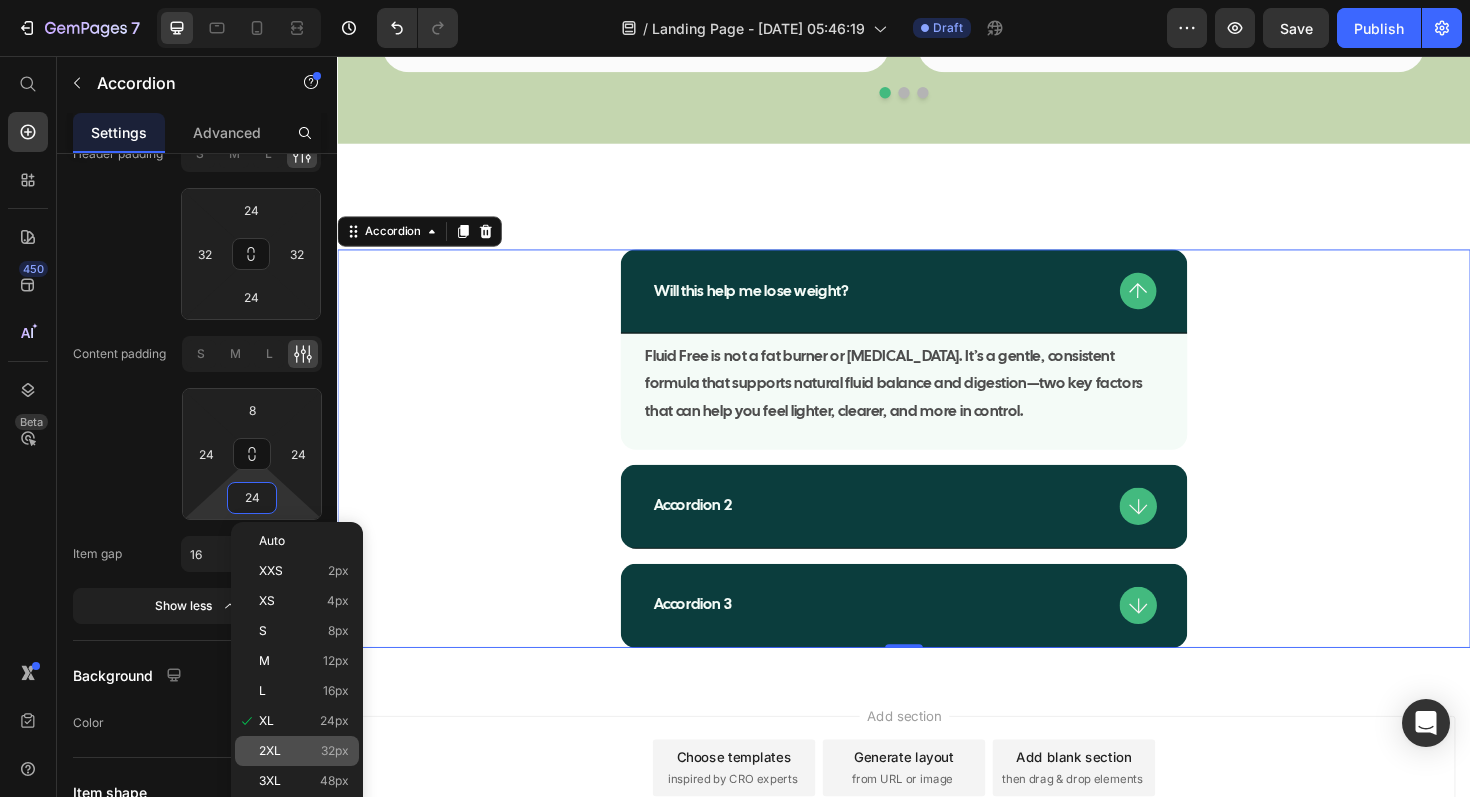 type on "32" 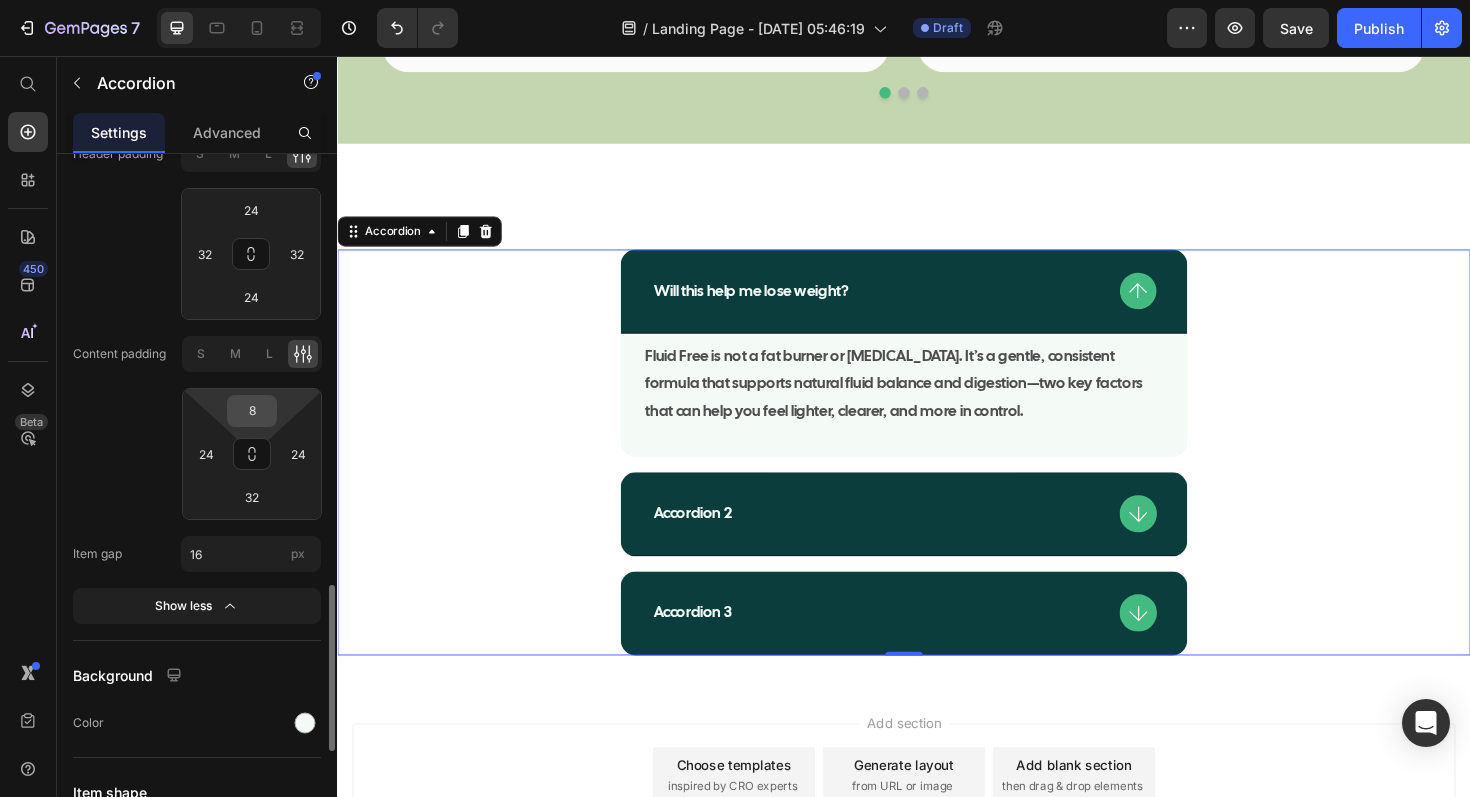 click on "8" at bounding box center (252, 411) 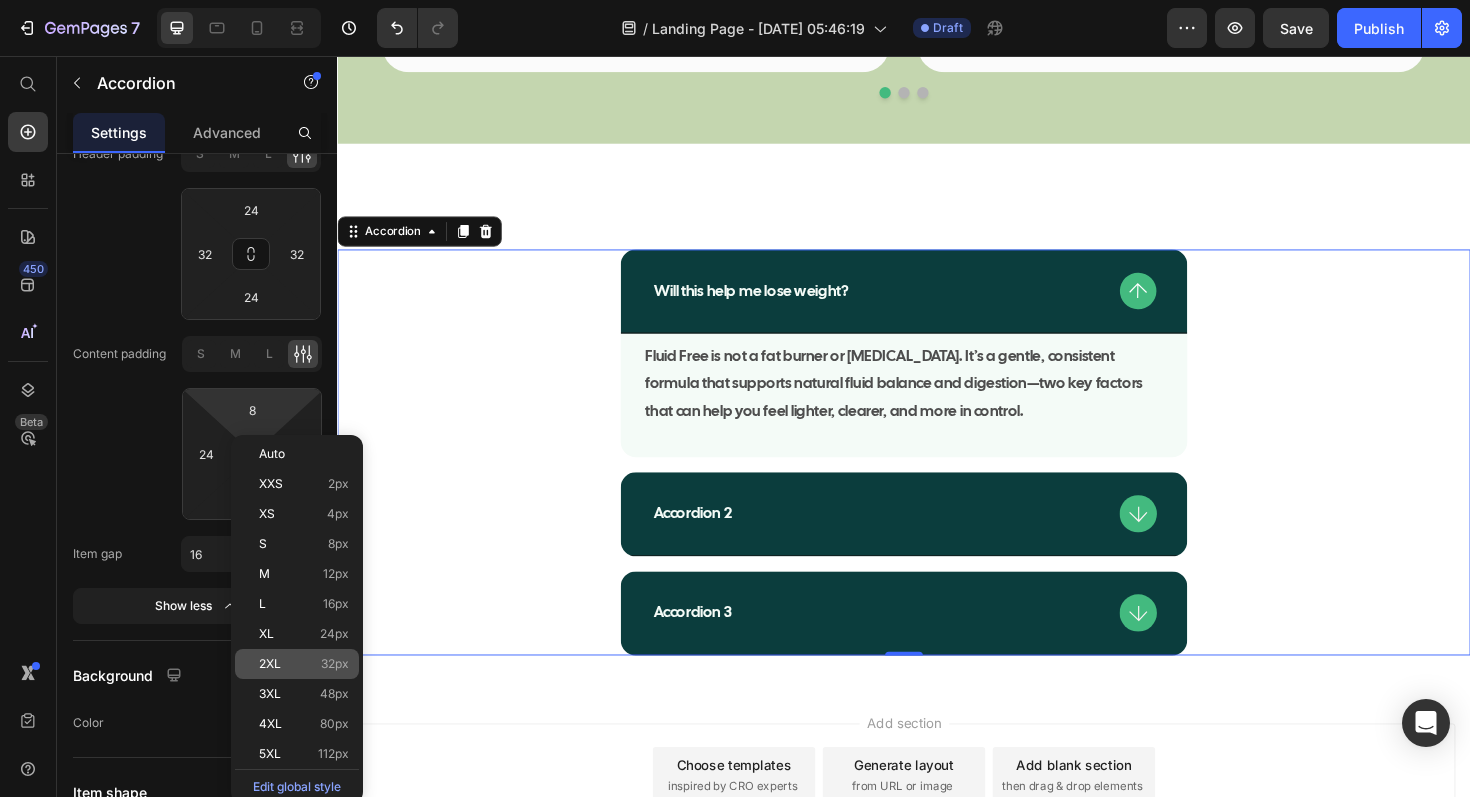 click on "2XL 32px" at bounding box center [304, 664] 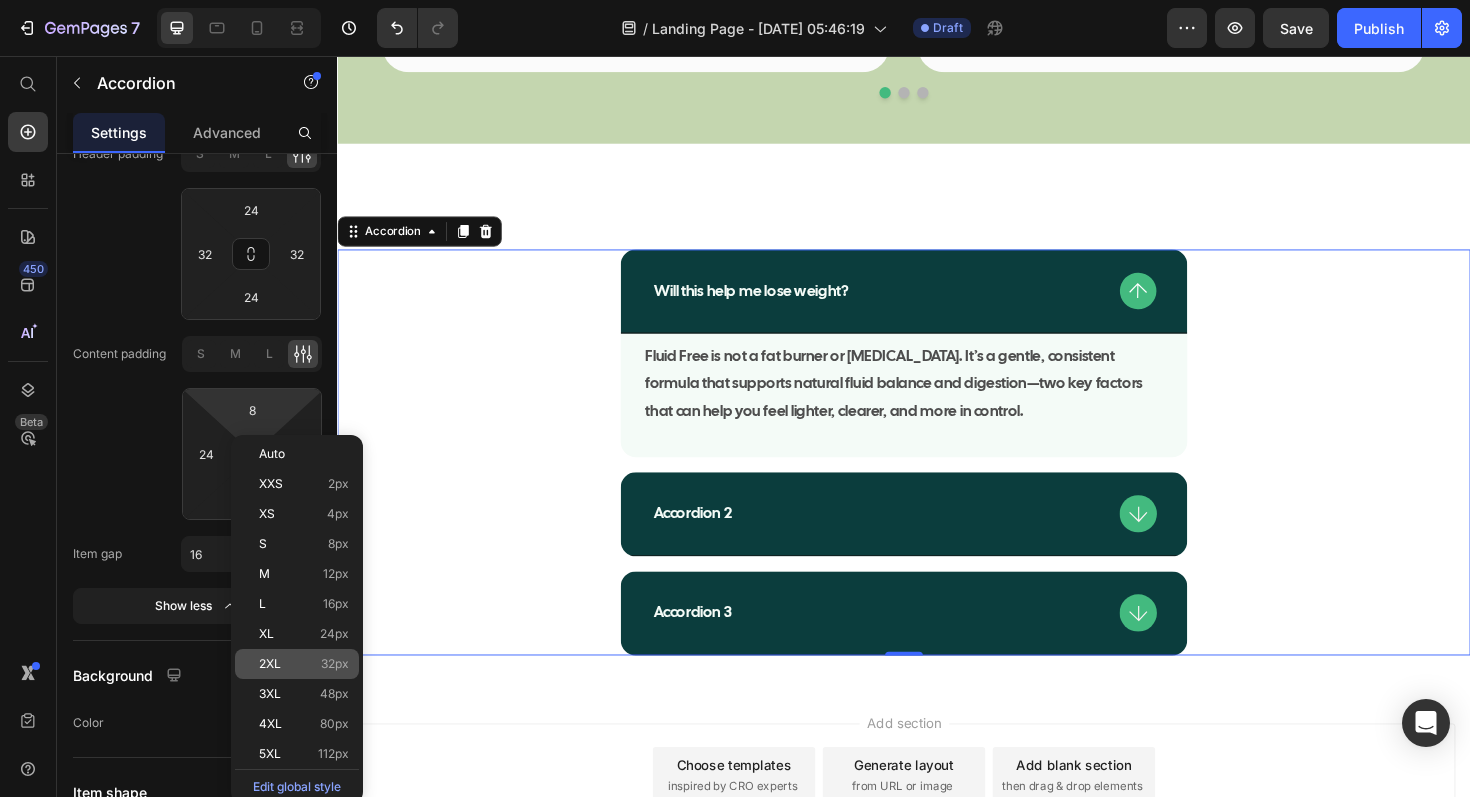 type on "32" 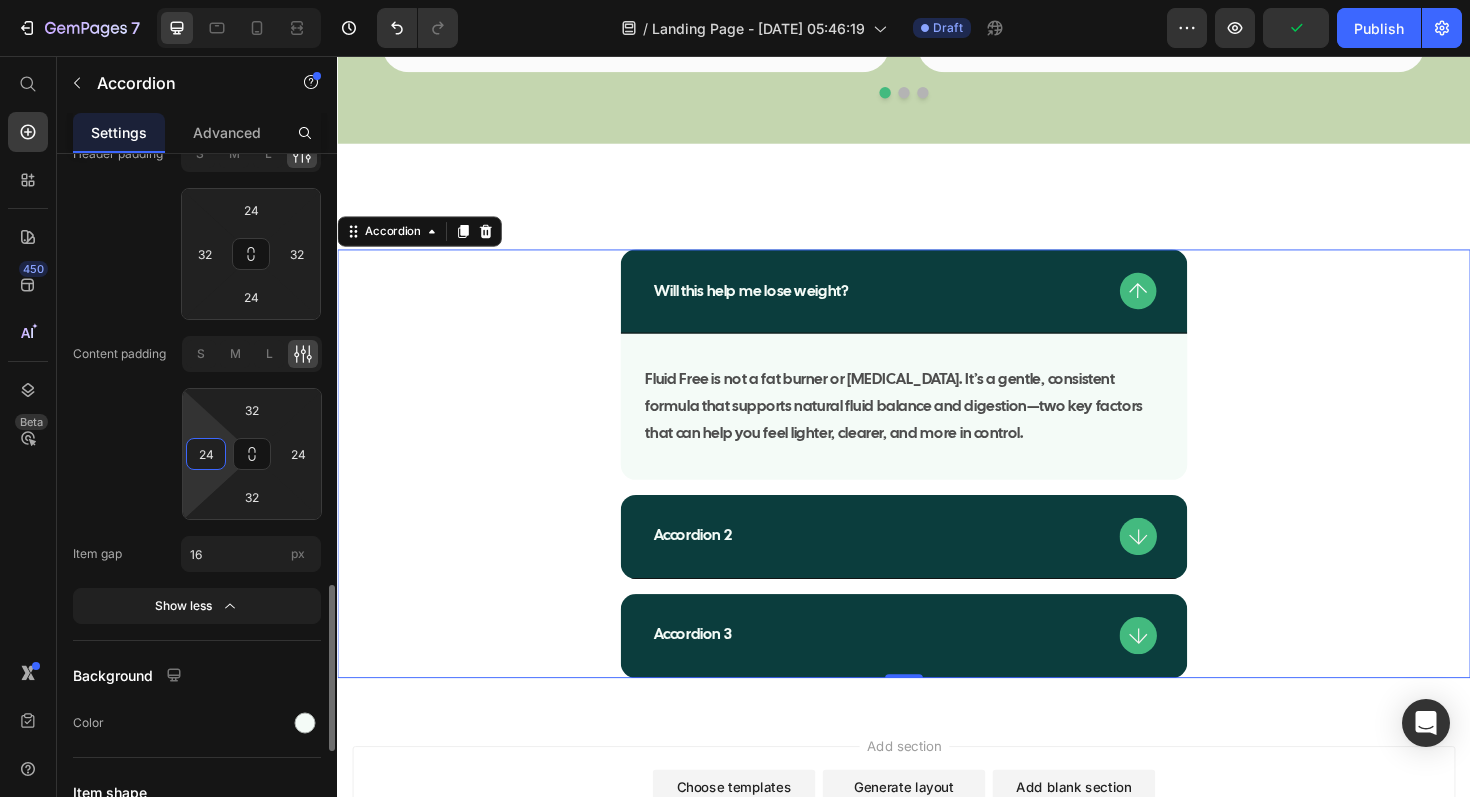 click on "24" at bounding box center (206, 454) 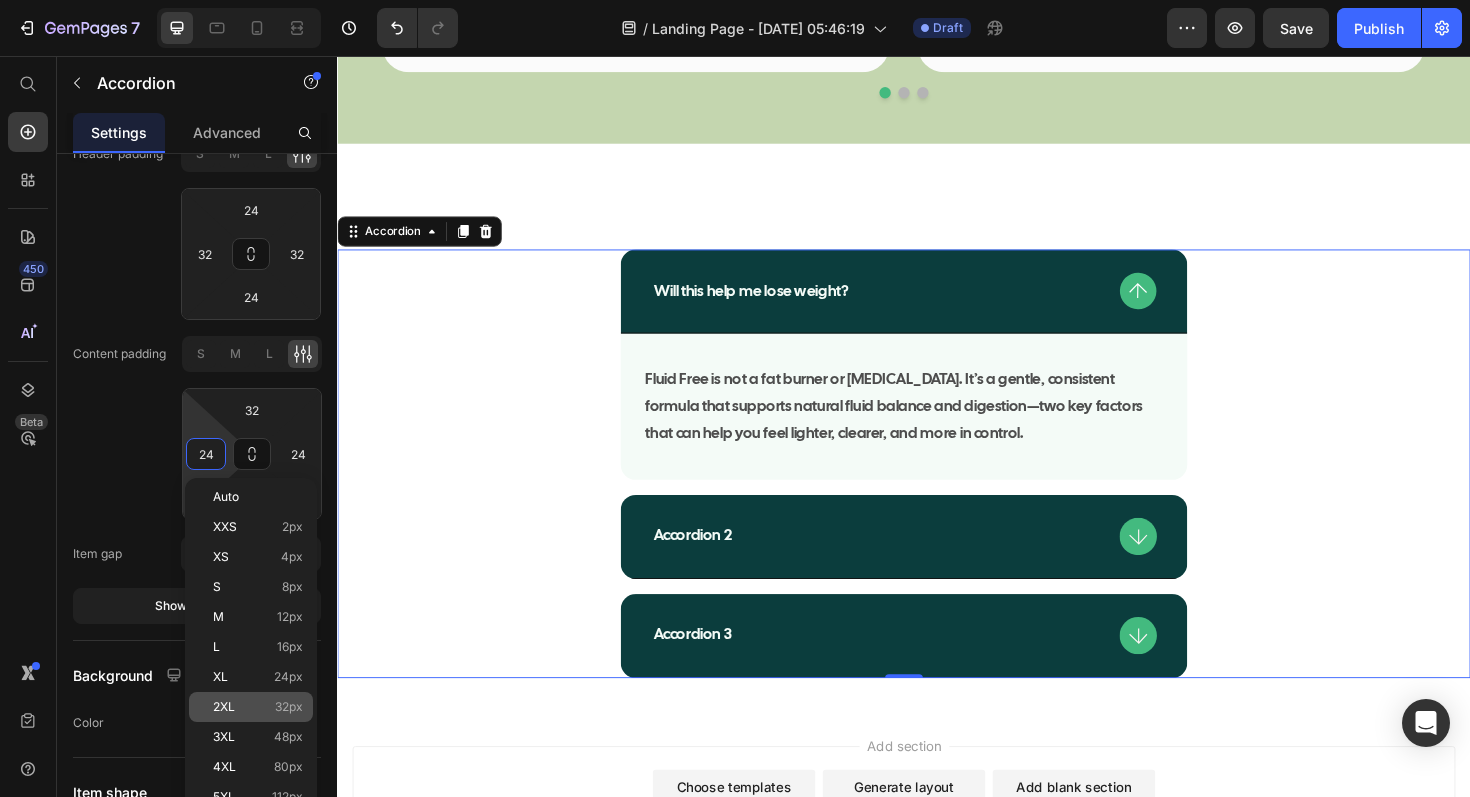 click on "2XL" at bounding box center [224, 707] 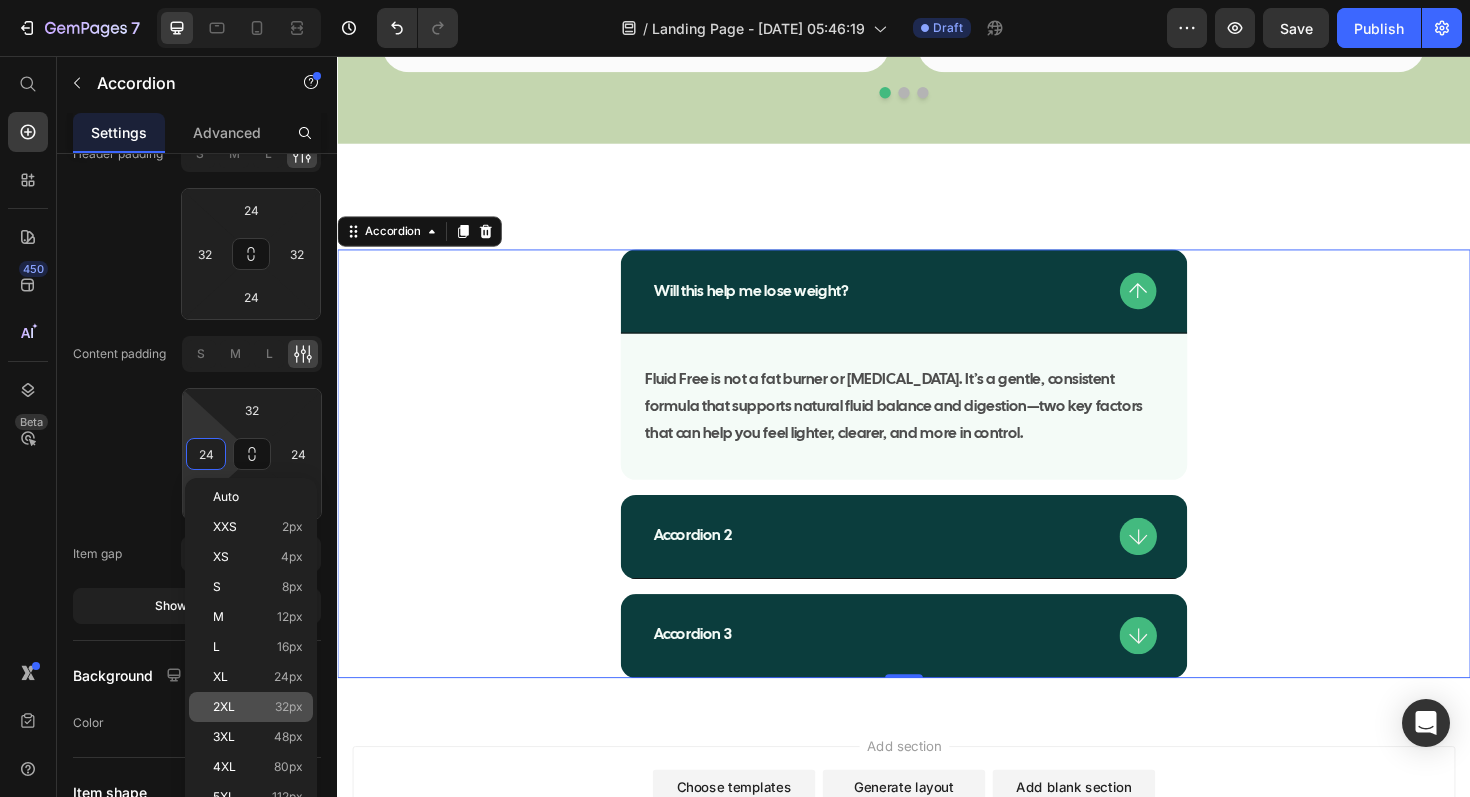 type on "32" 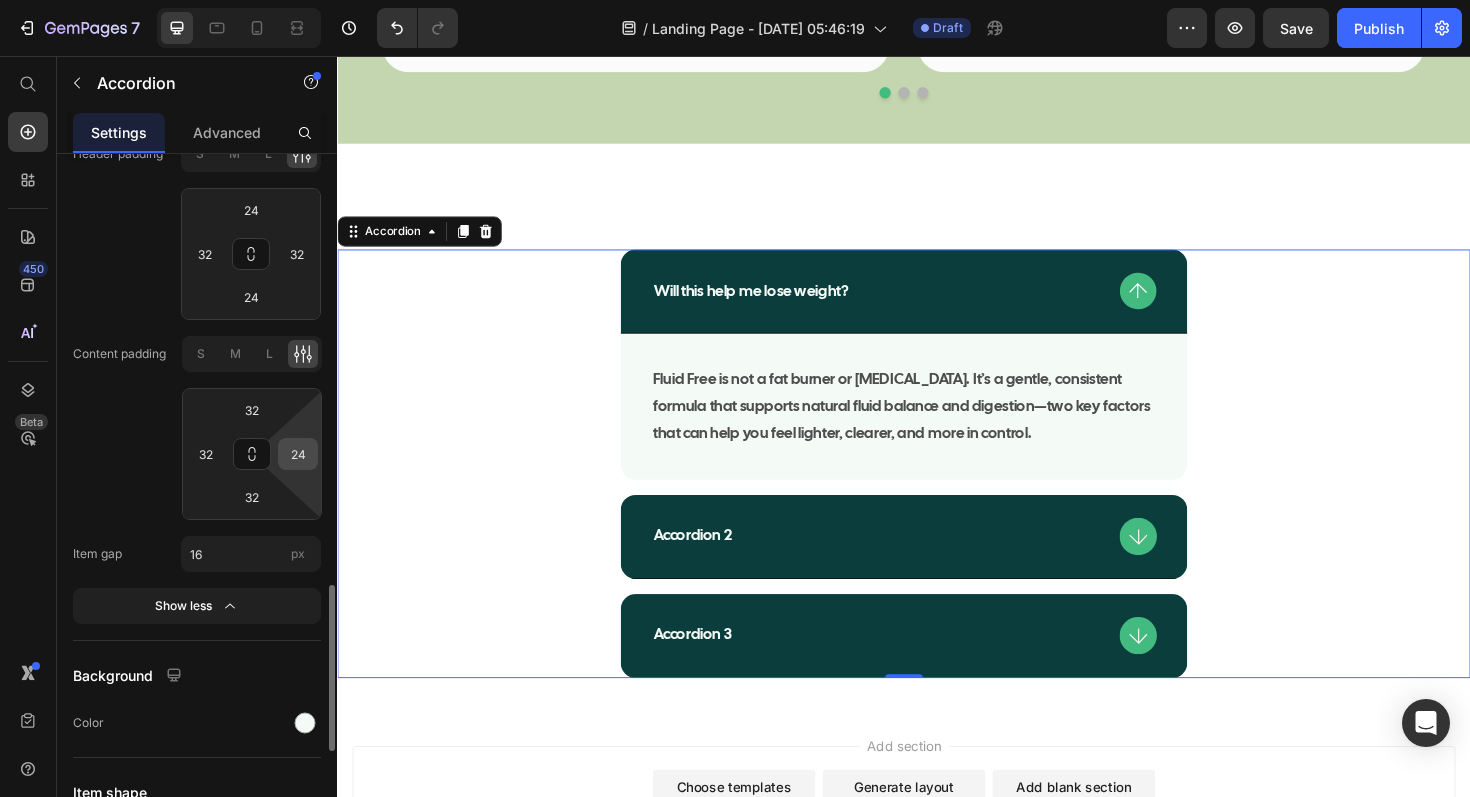 click on "24" at bounding box center (298, 454) 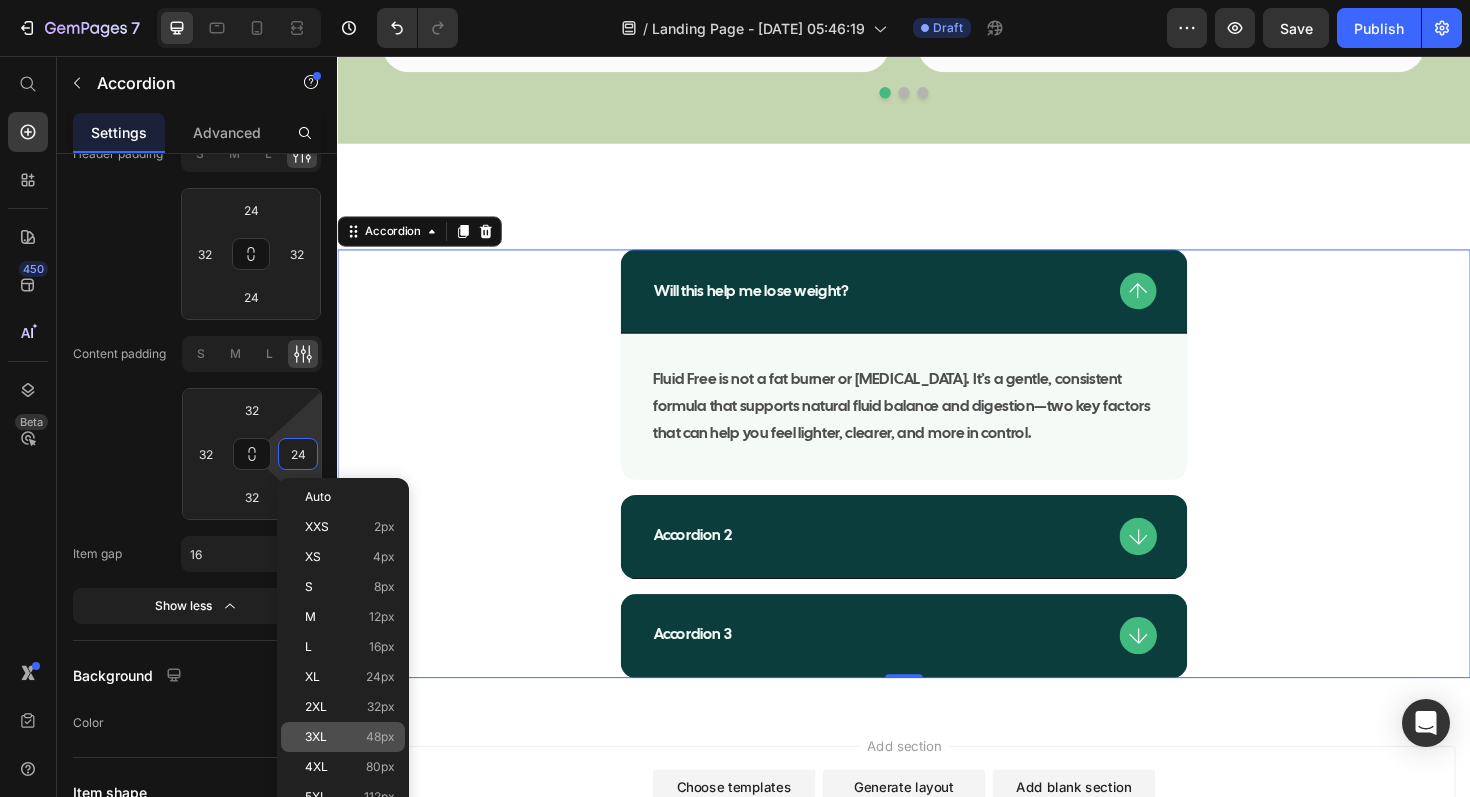 click on "3XL 48px" at bounding box center [350, 737] 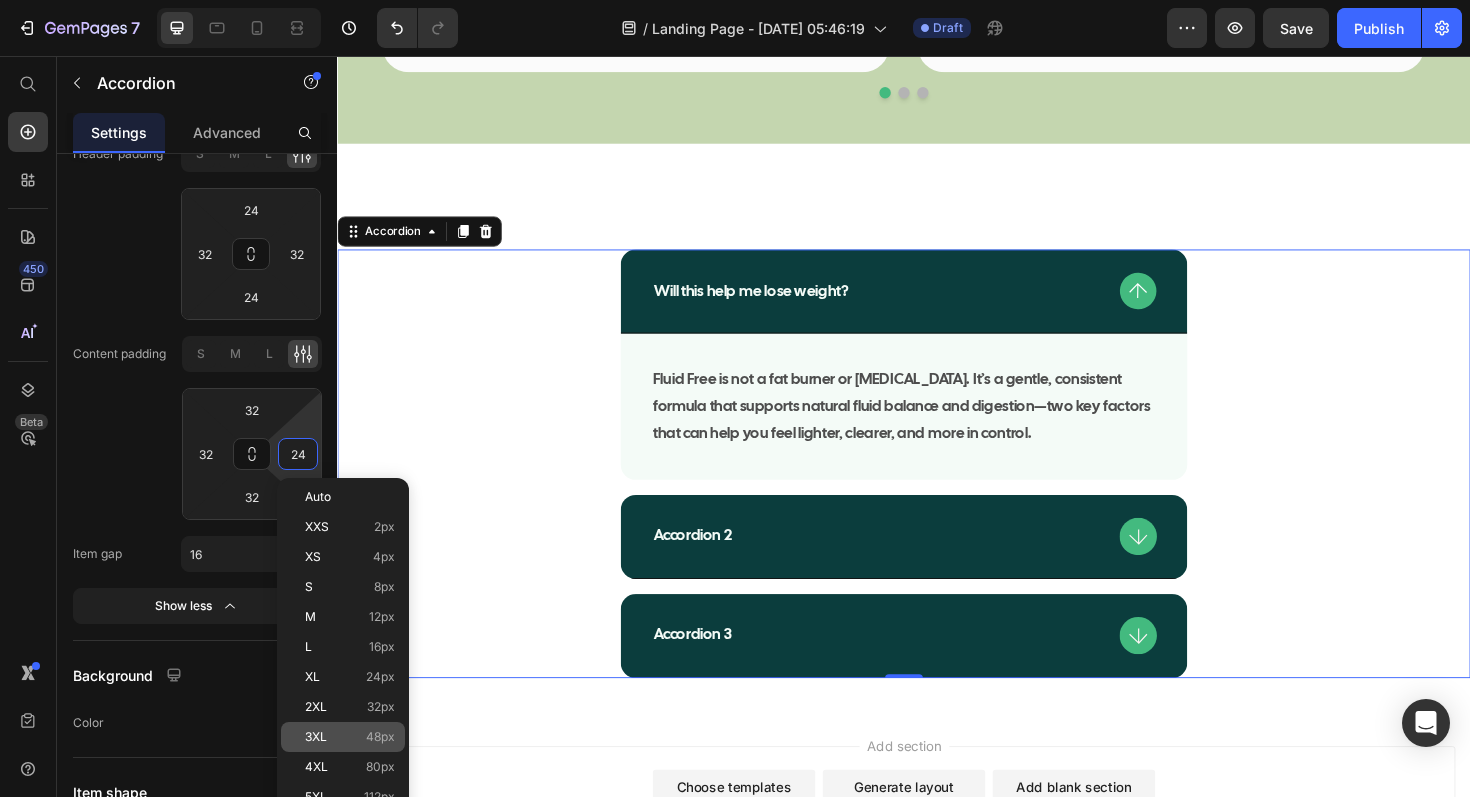 type on "48" 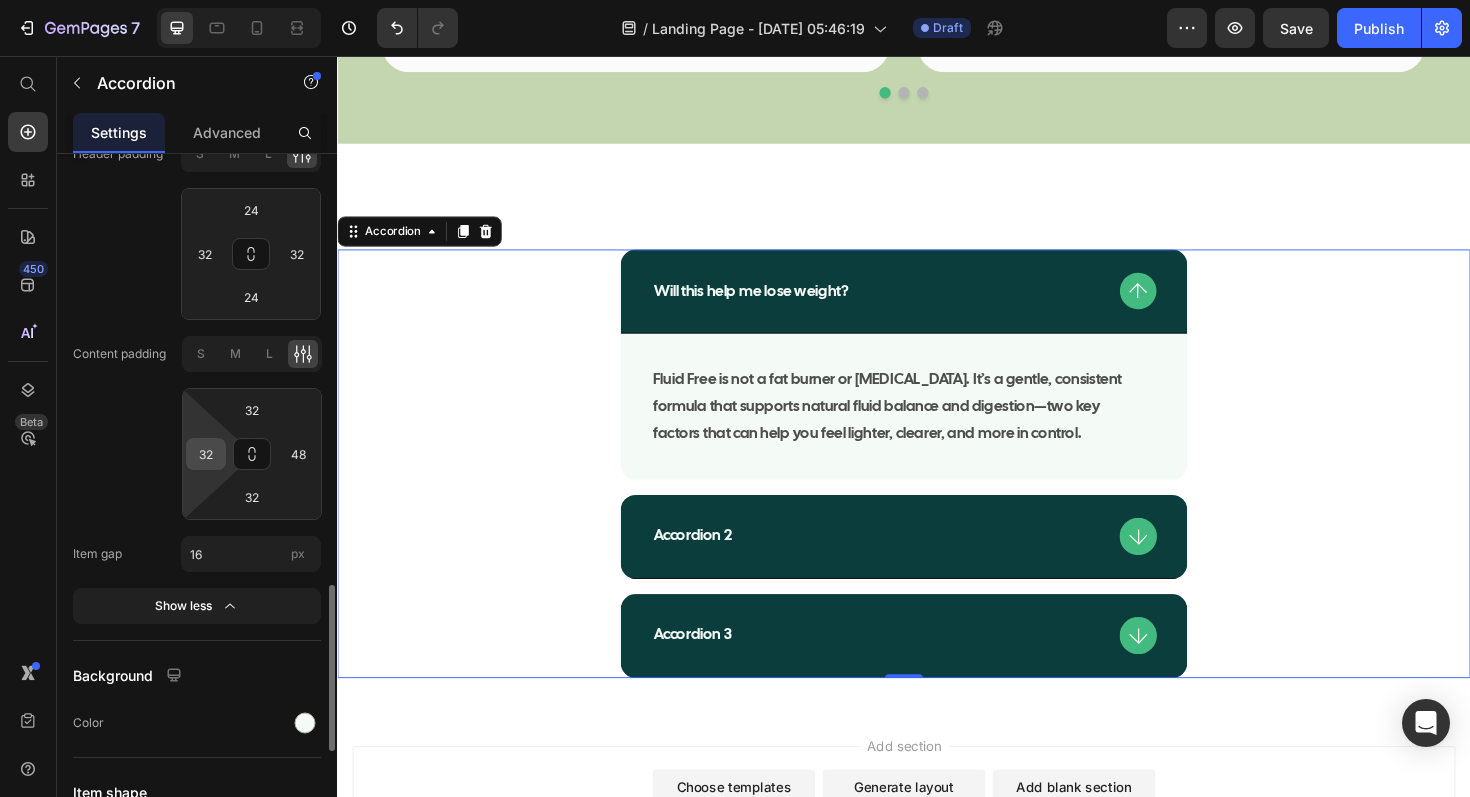 click on "32" at bounding box center (206, 454) 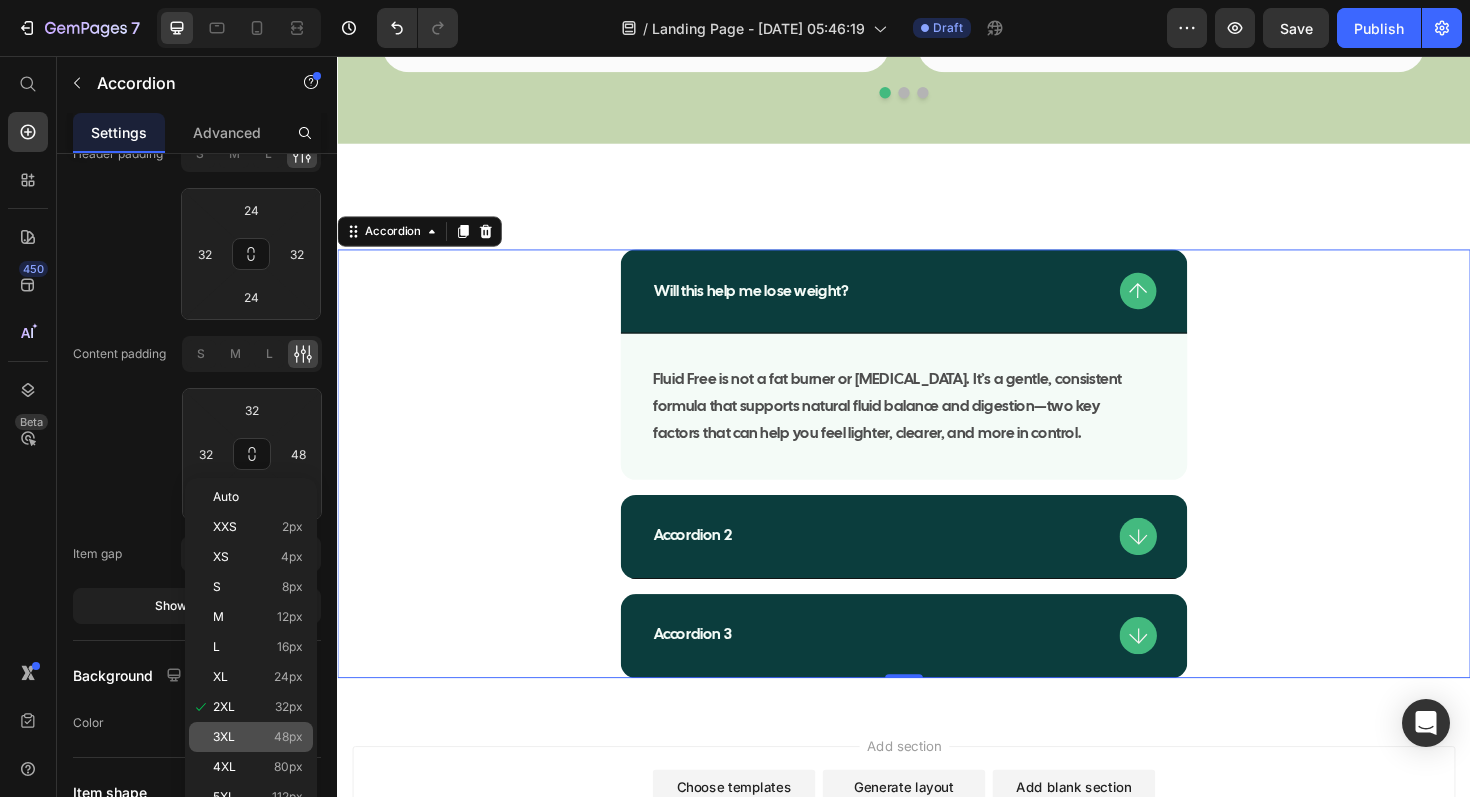 click on "3XL 48px" at bounding box center (258, 737) 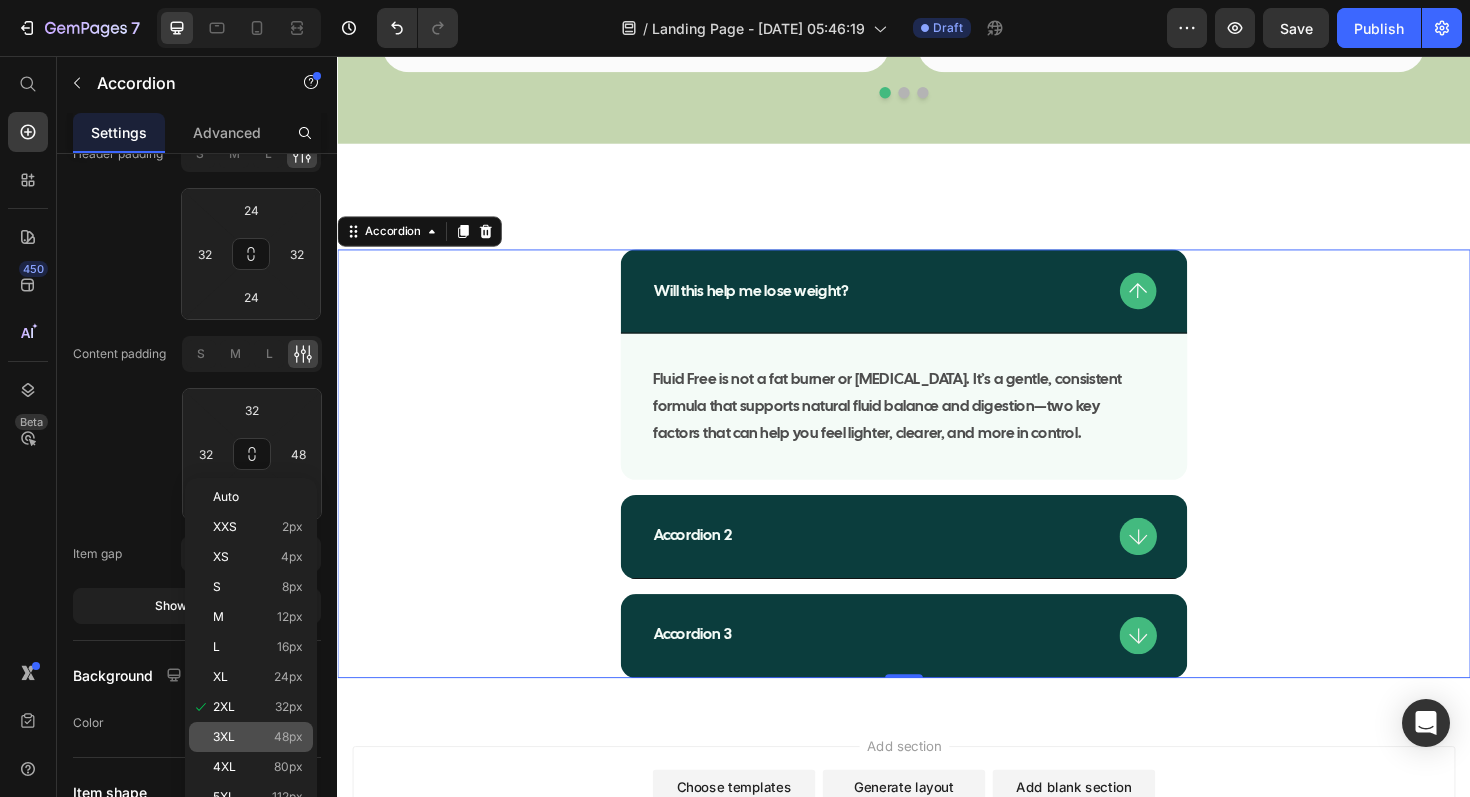 type on "48" 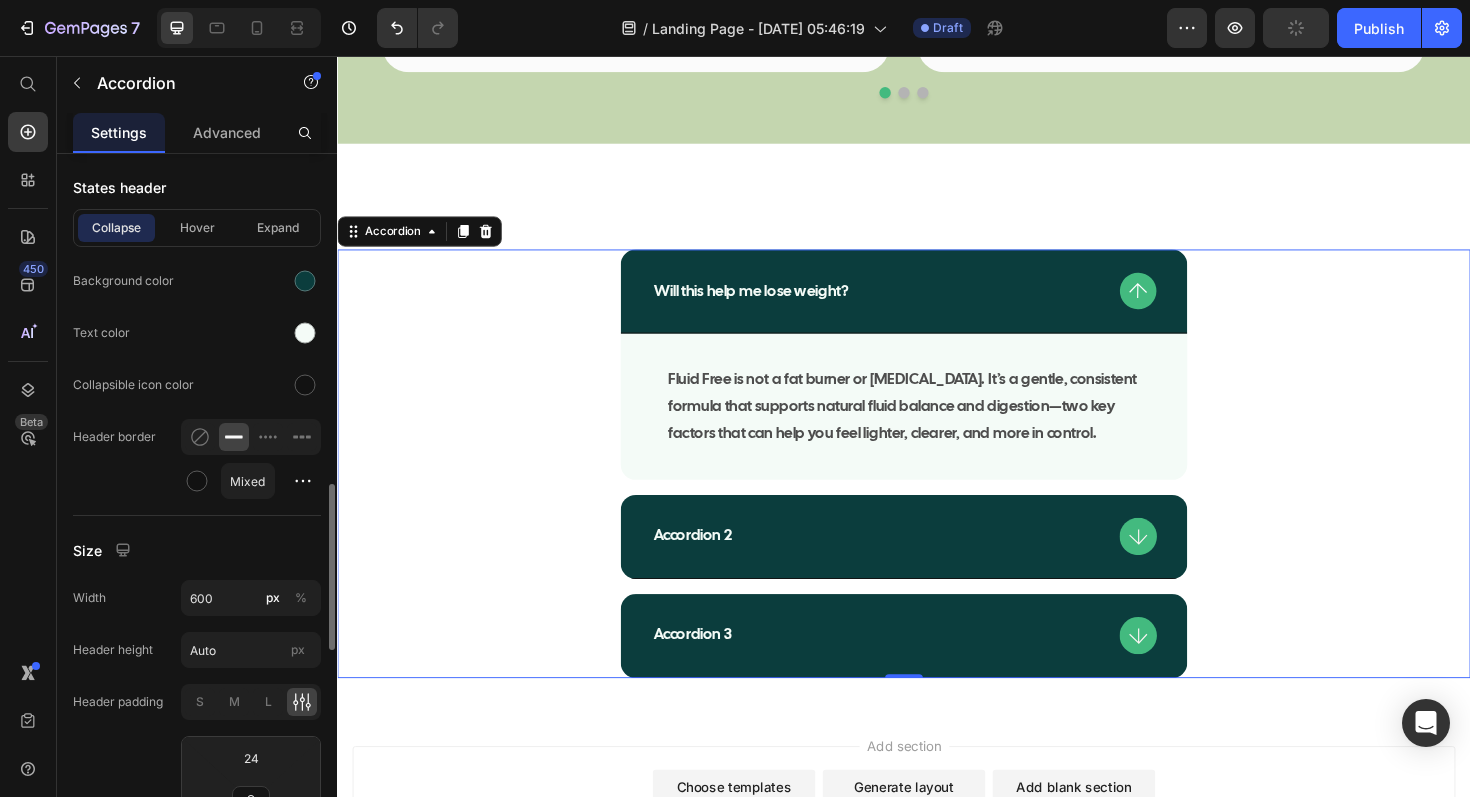 scroll, scrollTop: 1292, scrollLeft: 0, axis: vertical 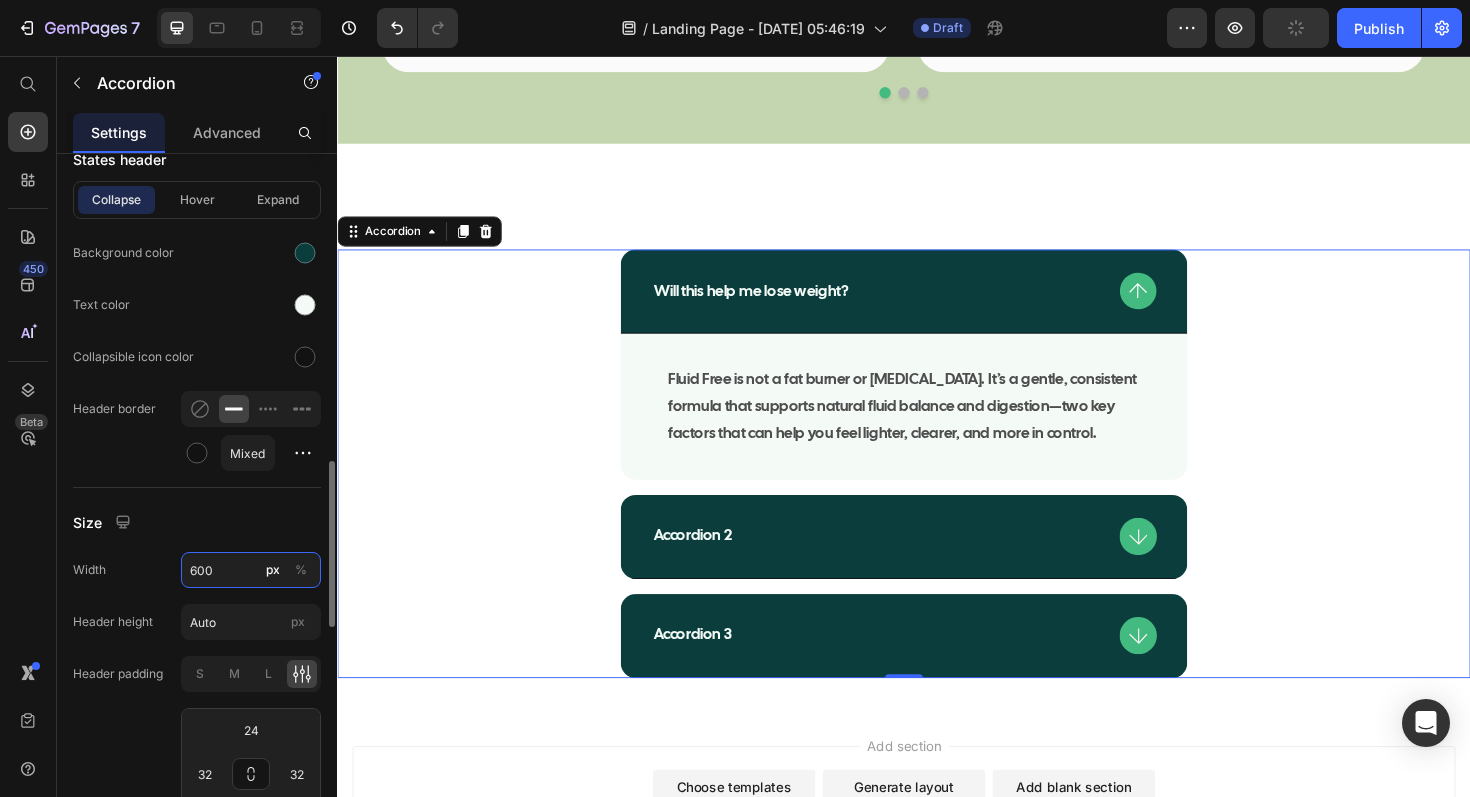 click on "600" at bounding box center (251, 570) 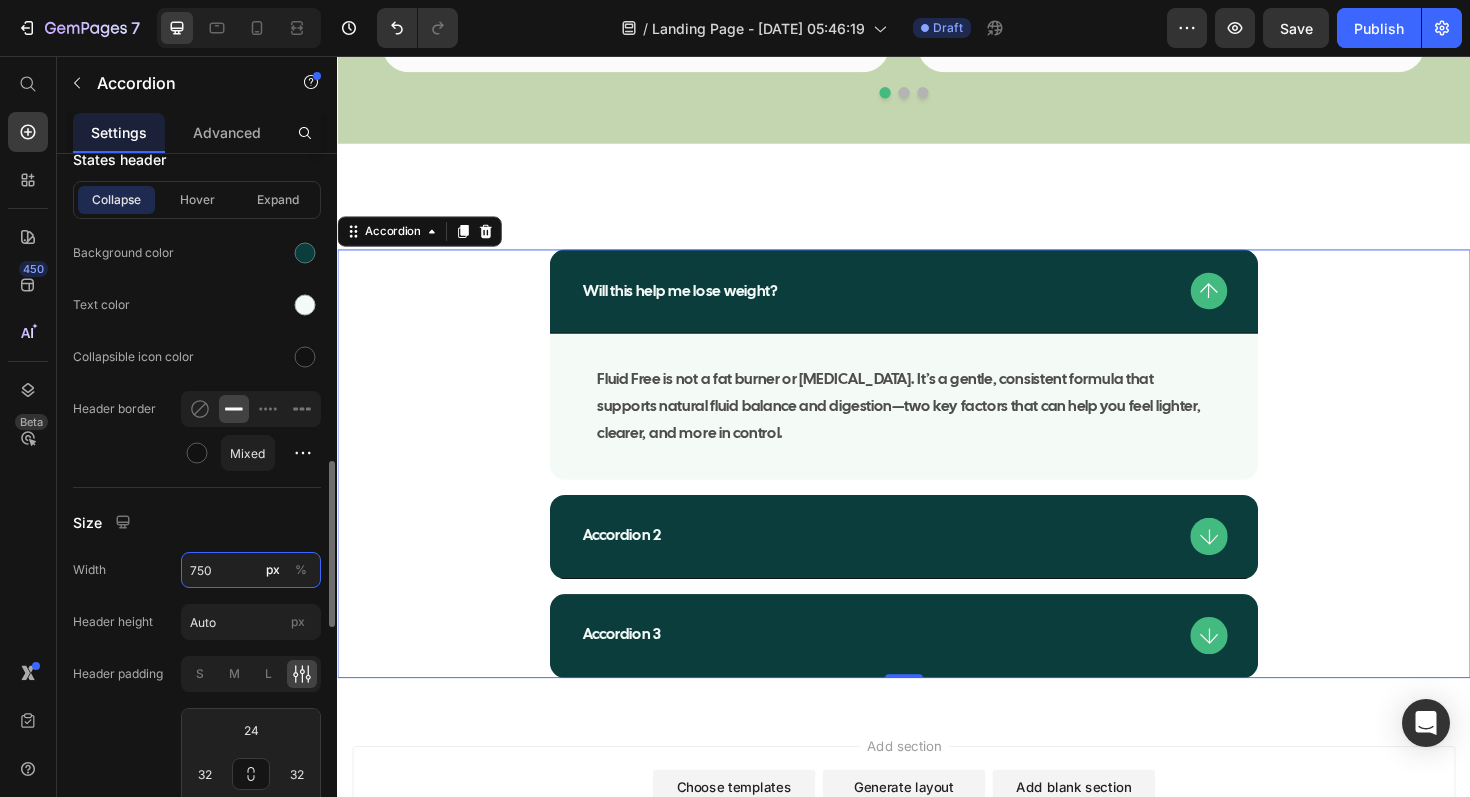 type on "750" 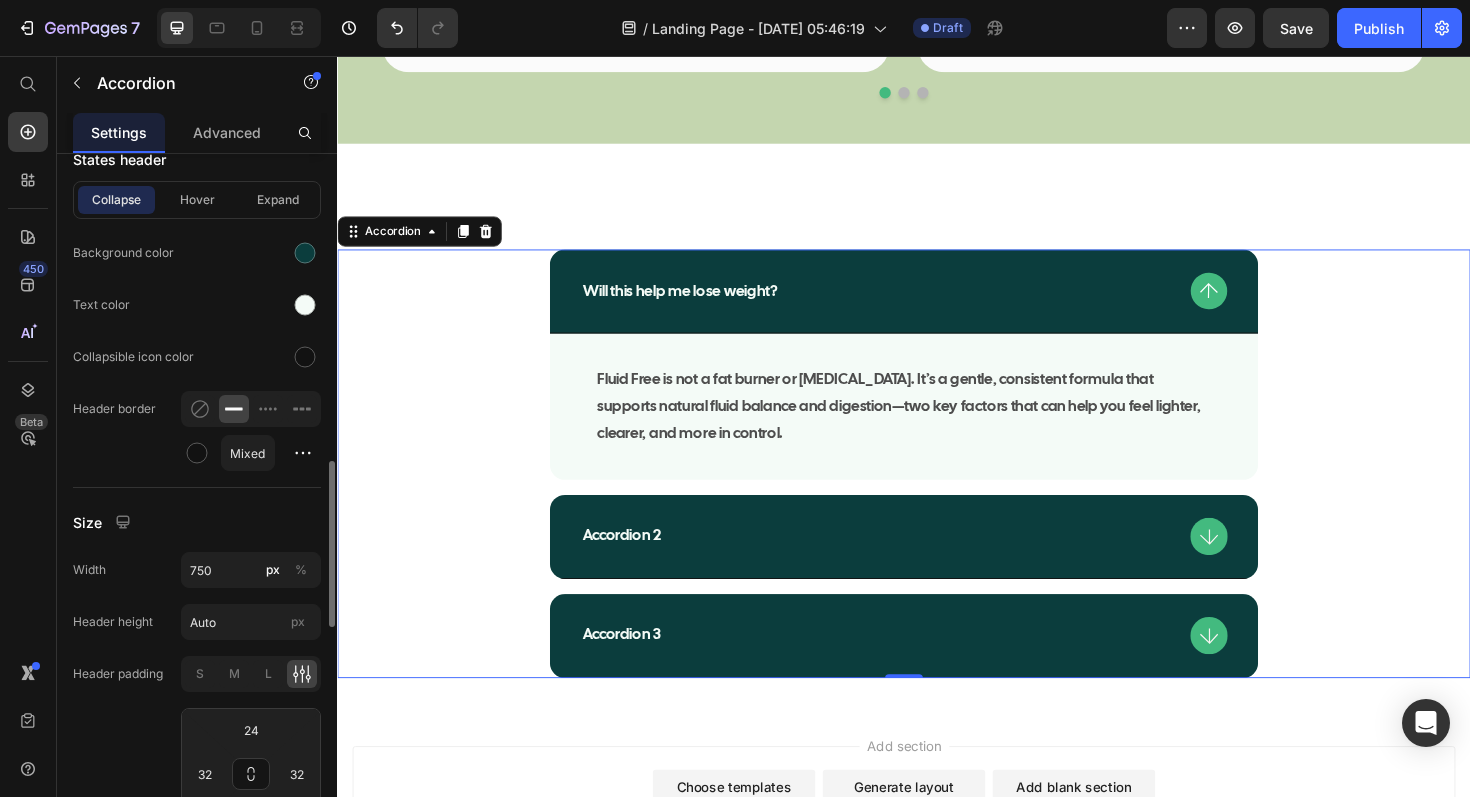 click on "Size" at bounding box center [197, 522] 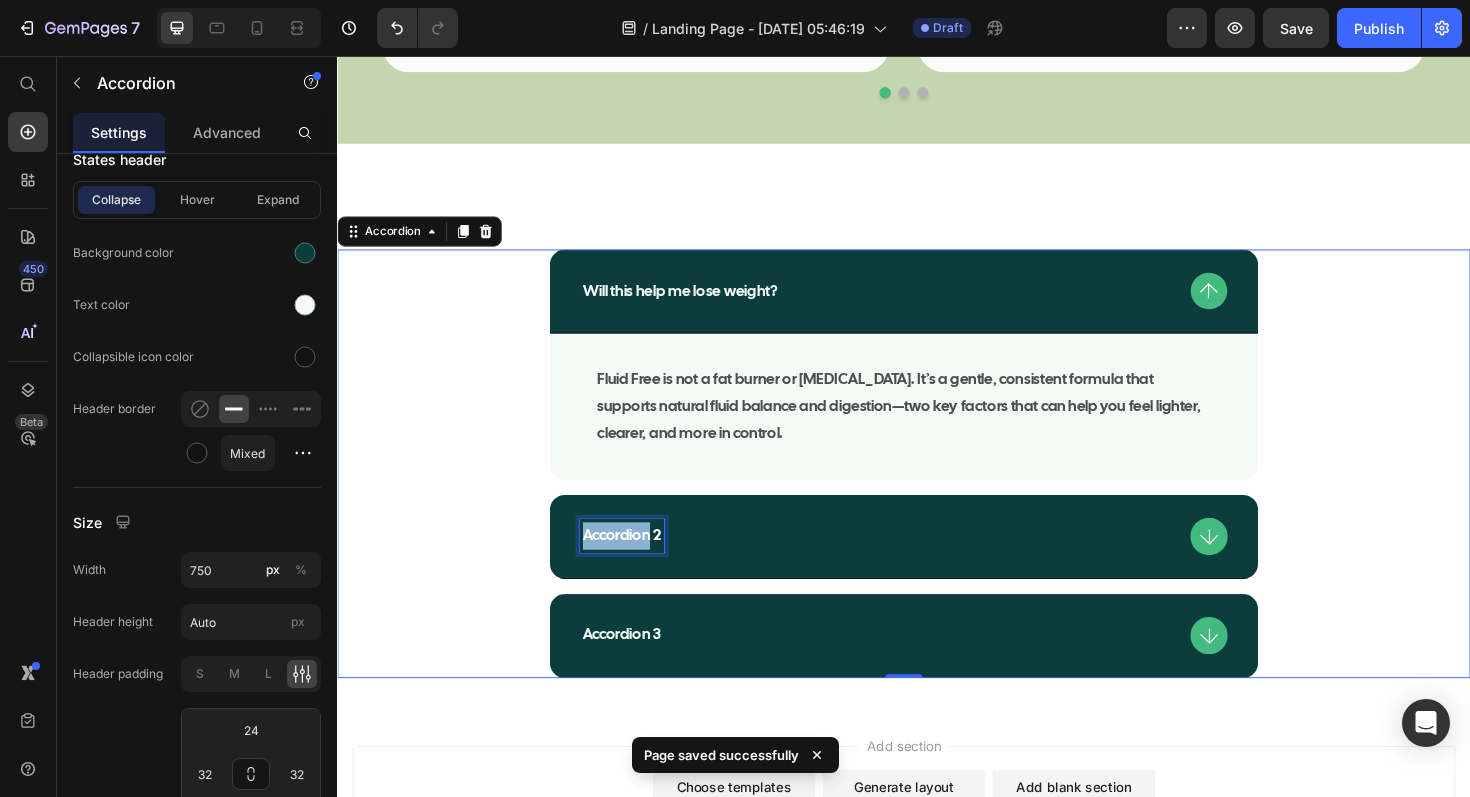 click on "Accordion 2" at bounding box center [638, 564] 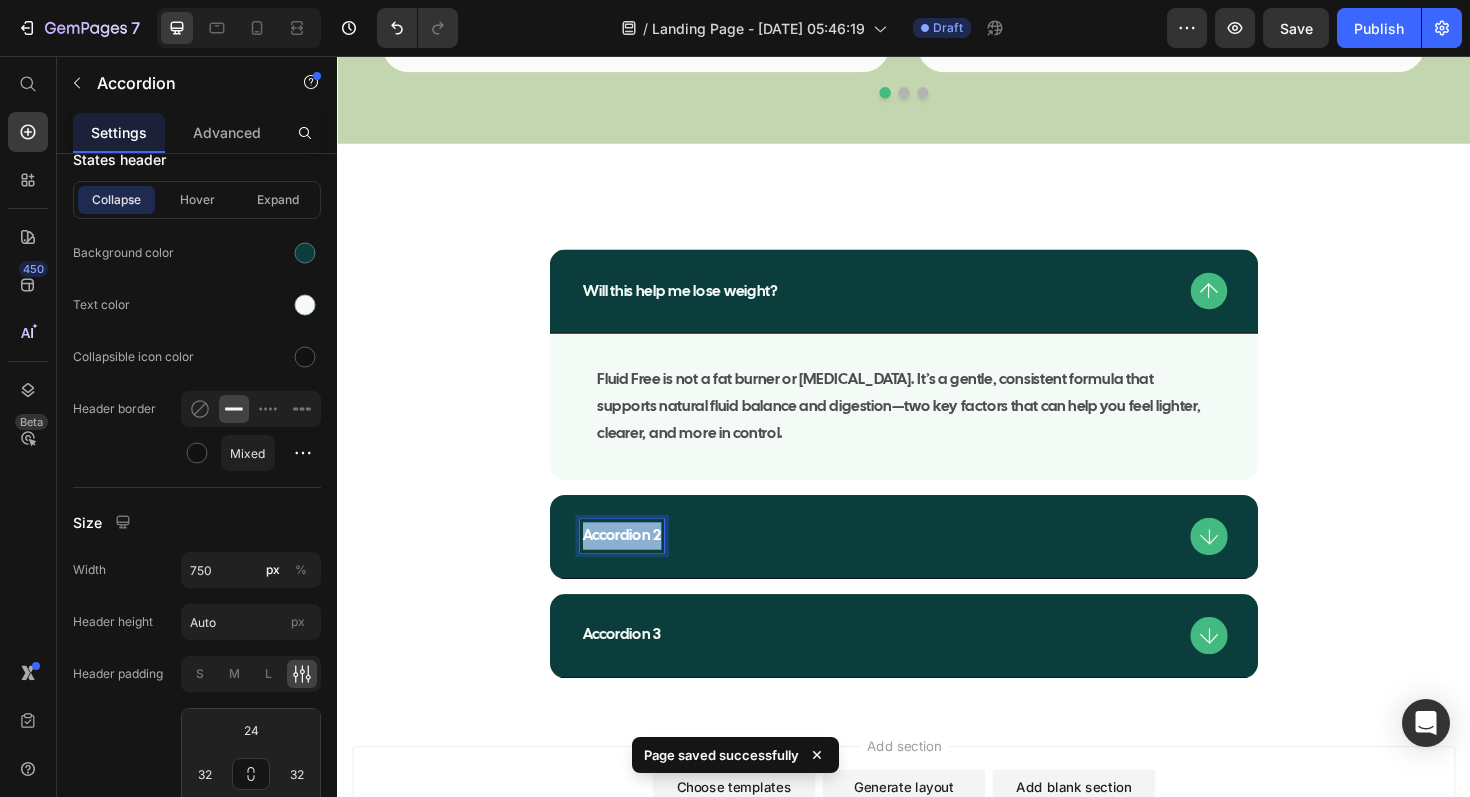 click on "Accordion 2" at bounding box center [638, 564] 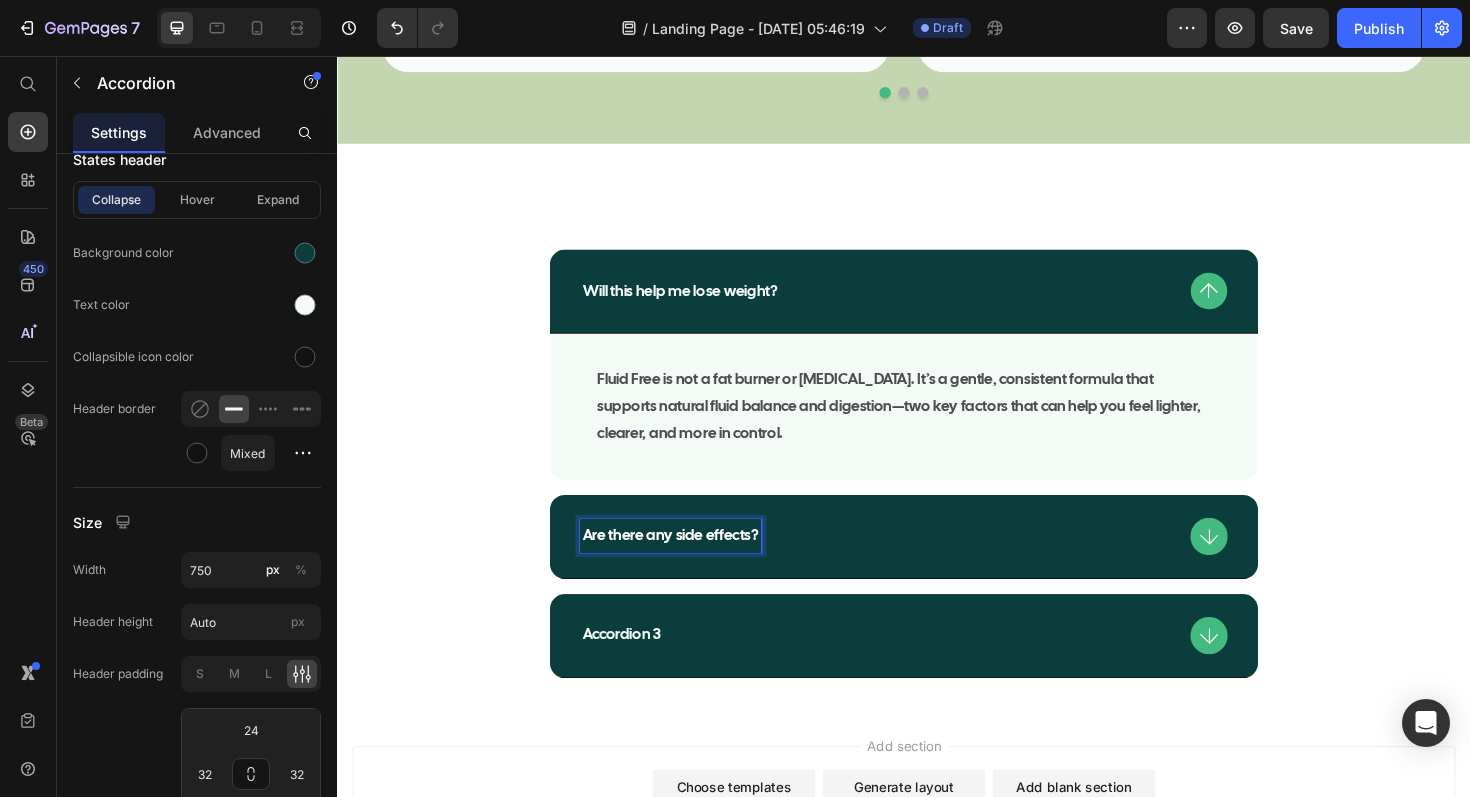 click on "Are there any side effects?" at bounding box center [937, 565] 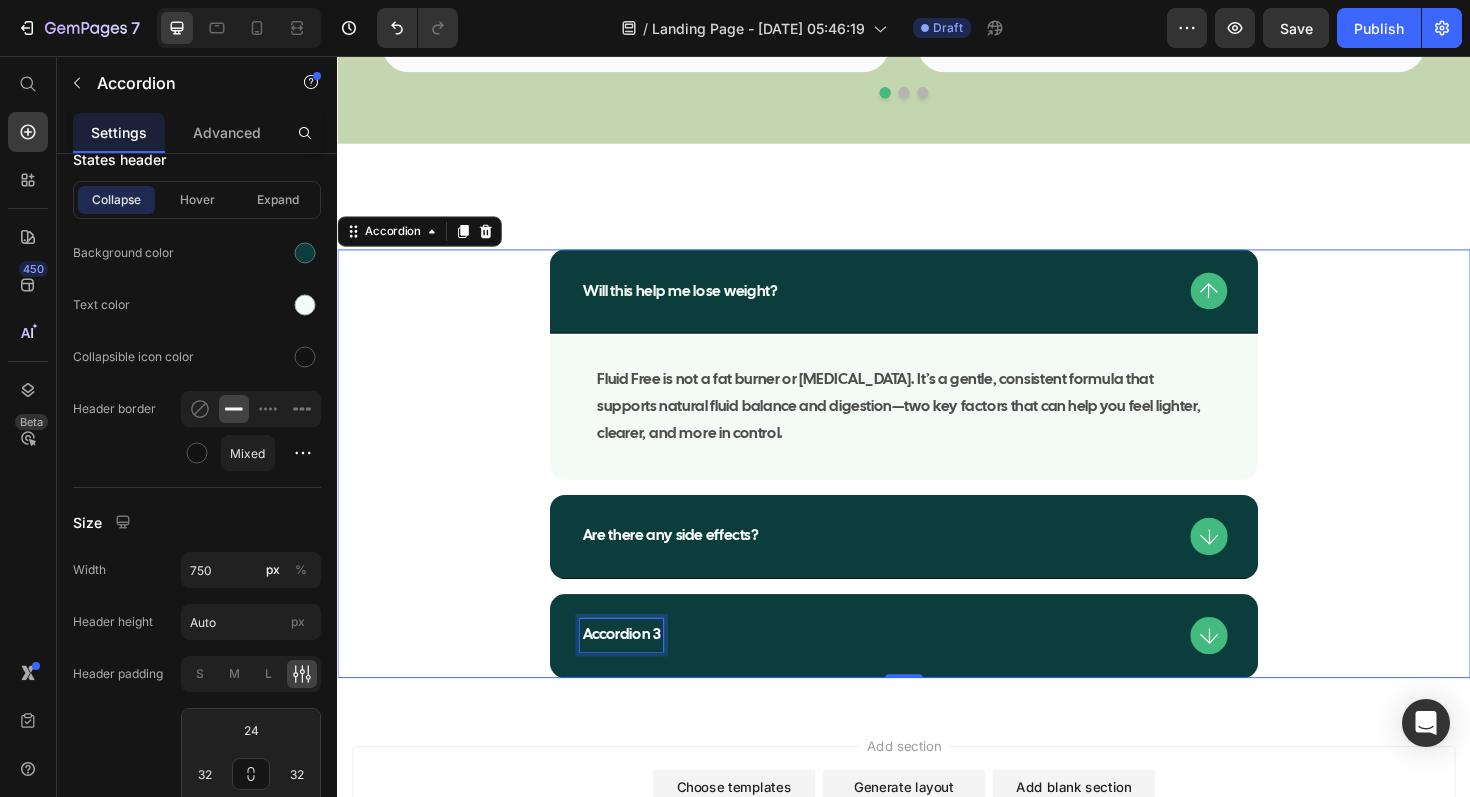 click on "Accordion 3" at bounding box center (638, 669) 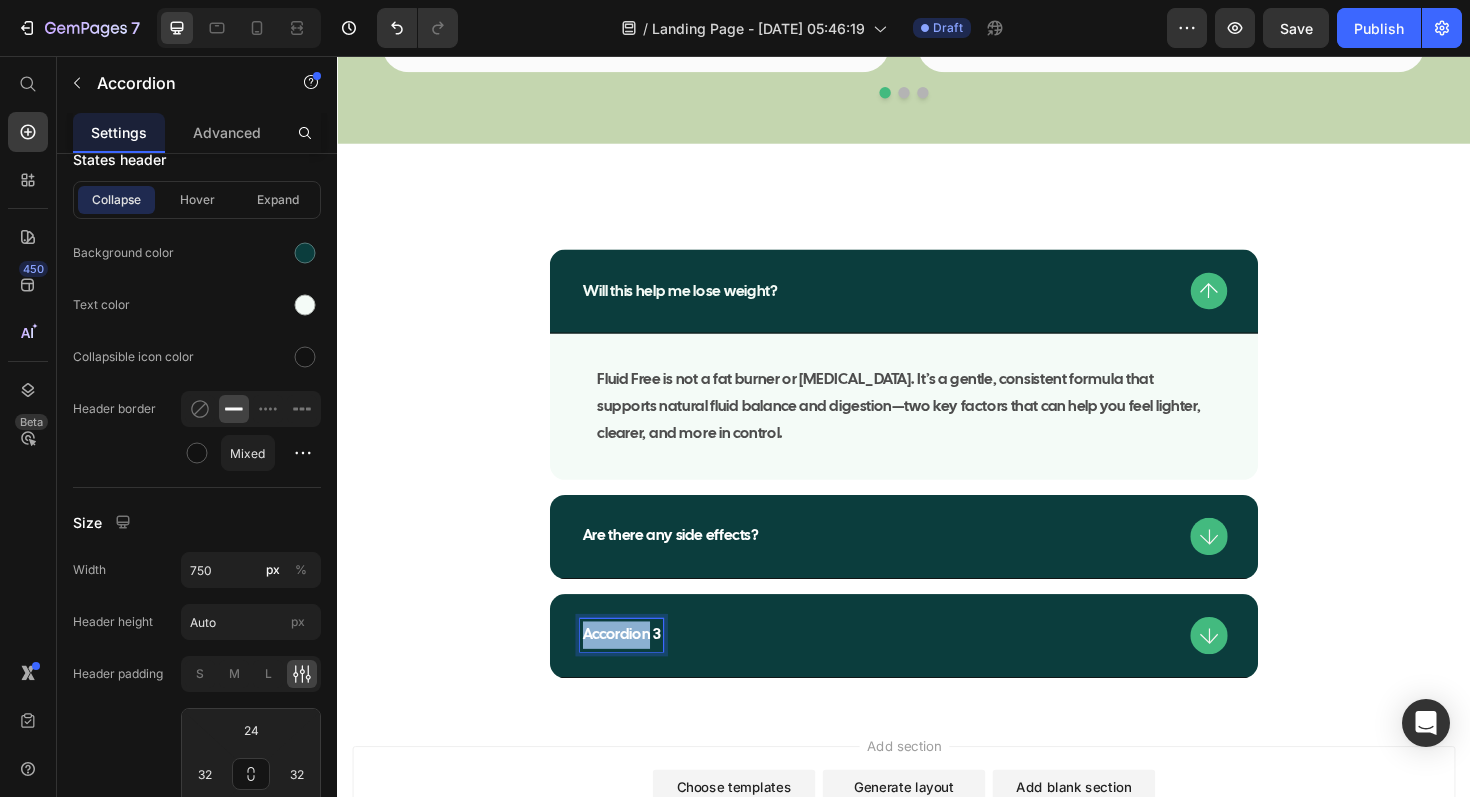 click on "Accordion 3" at bounding box center [638, 669] 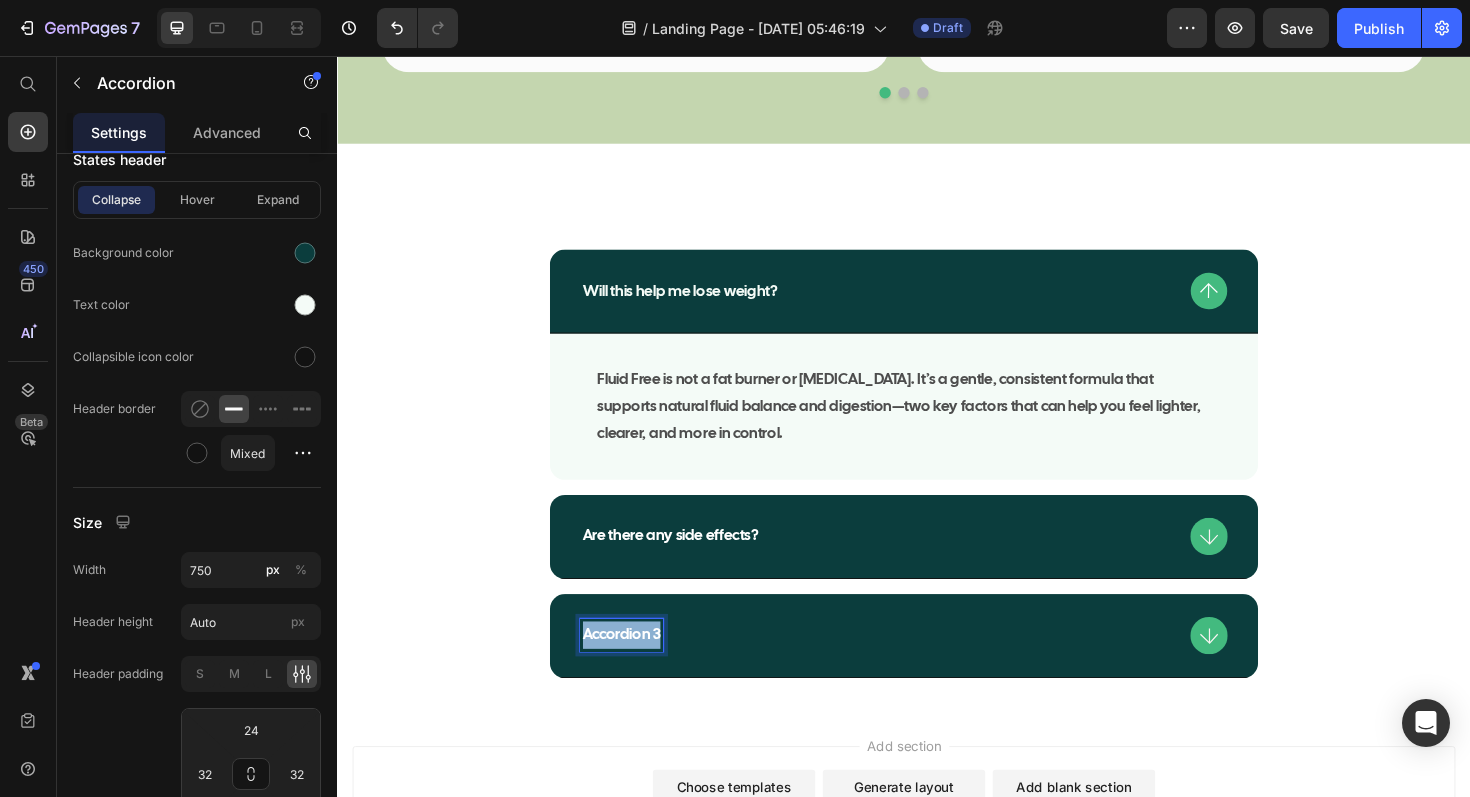 click on "Accordion 3" at bounding box center [638, 669] 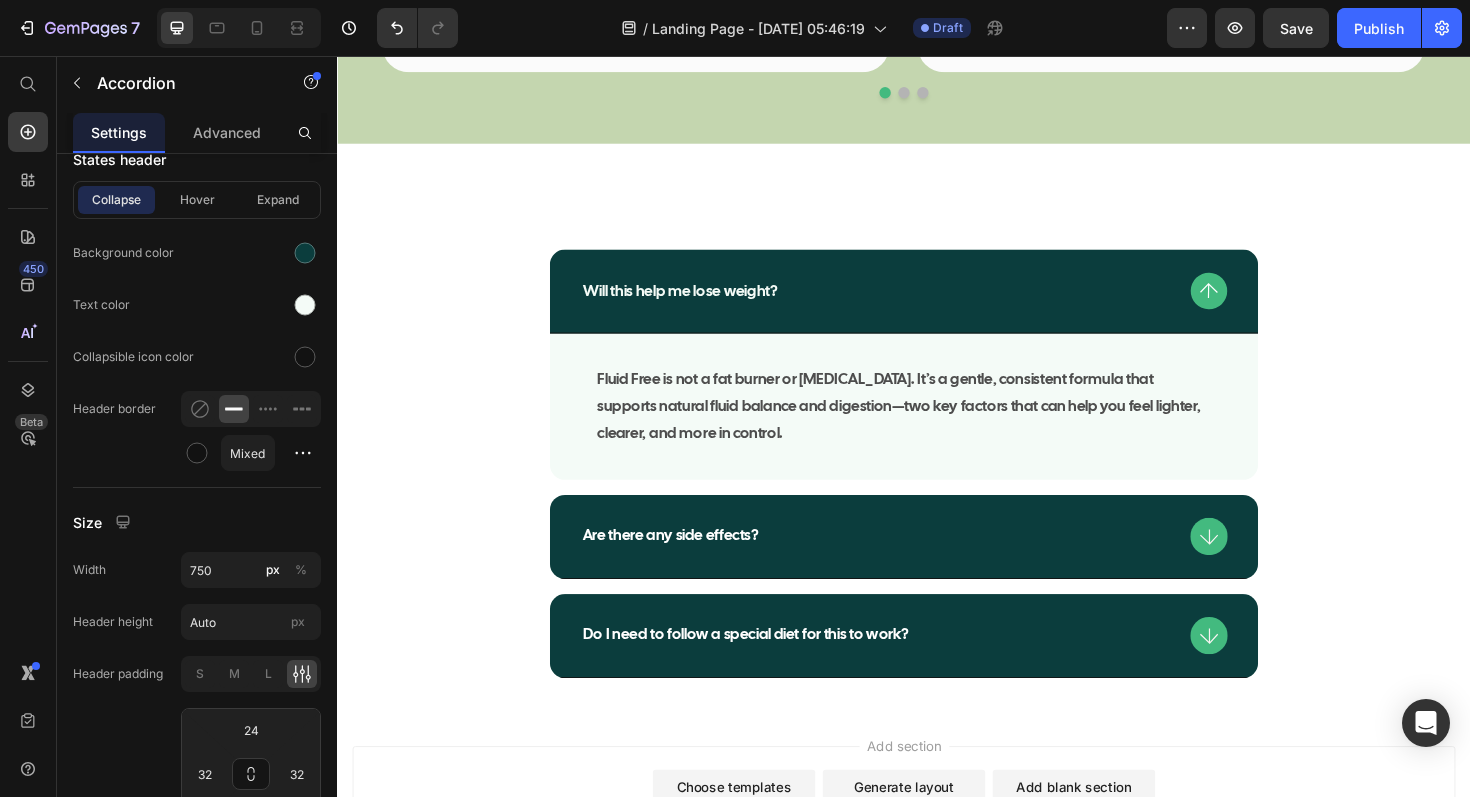 click on "Do I need to follow a special diet for this to work?" at bounding box center (937, 670) 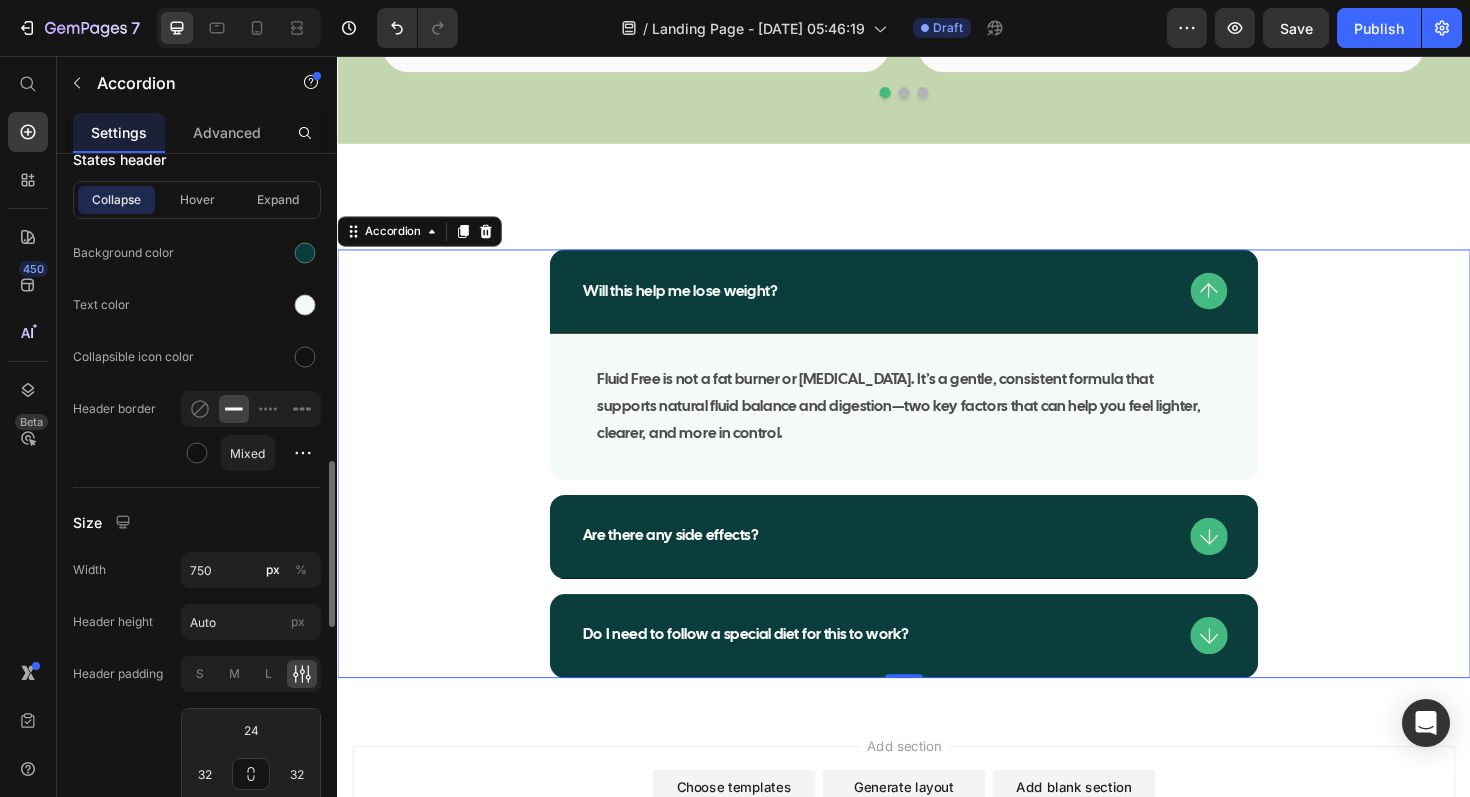 scroll, scrollTop: 0, scrollLeft: 0, axis: both 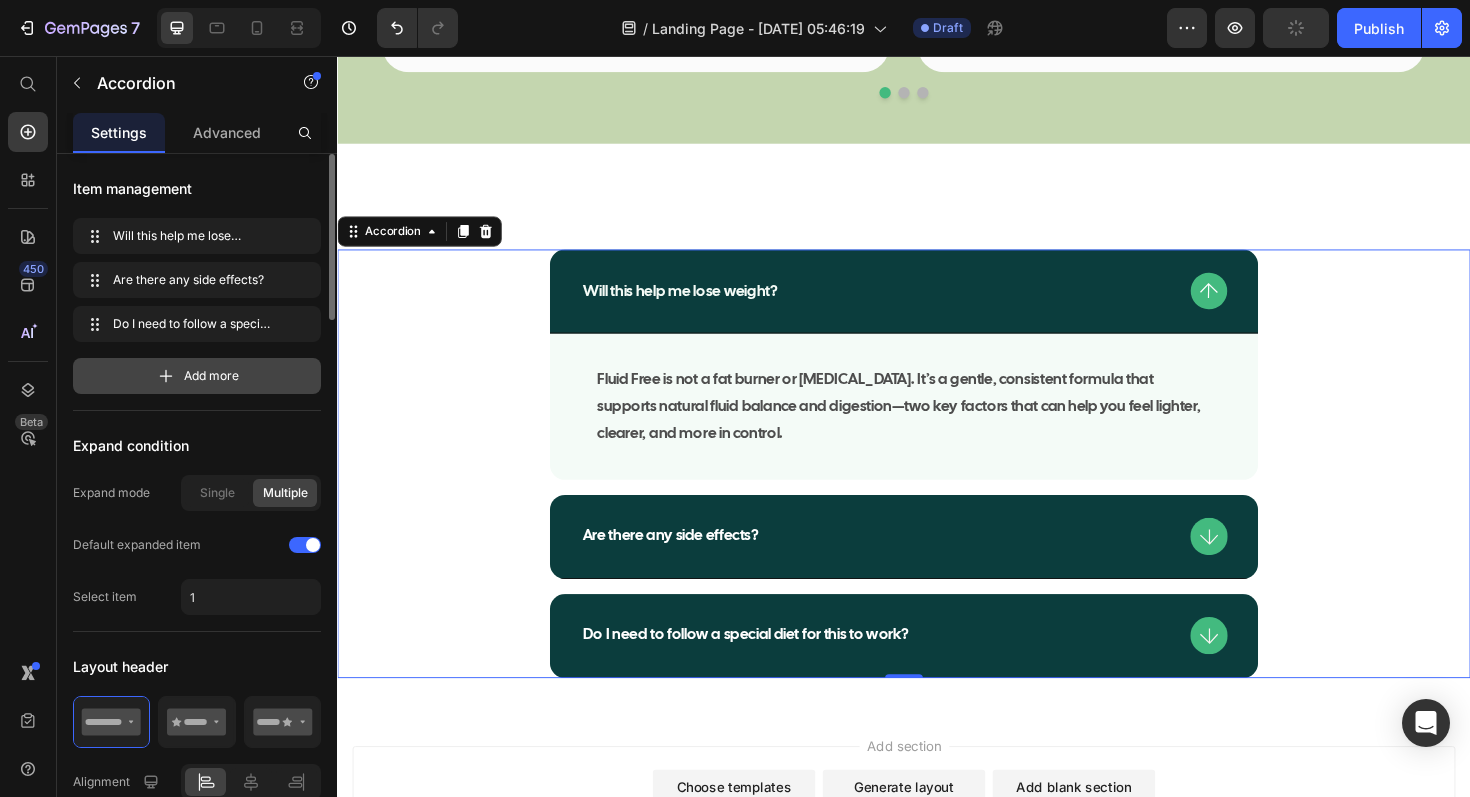 click 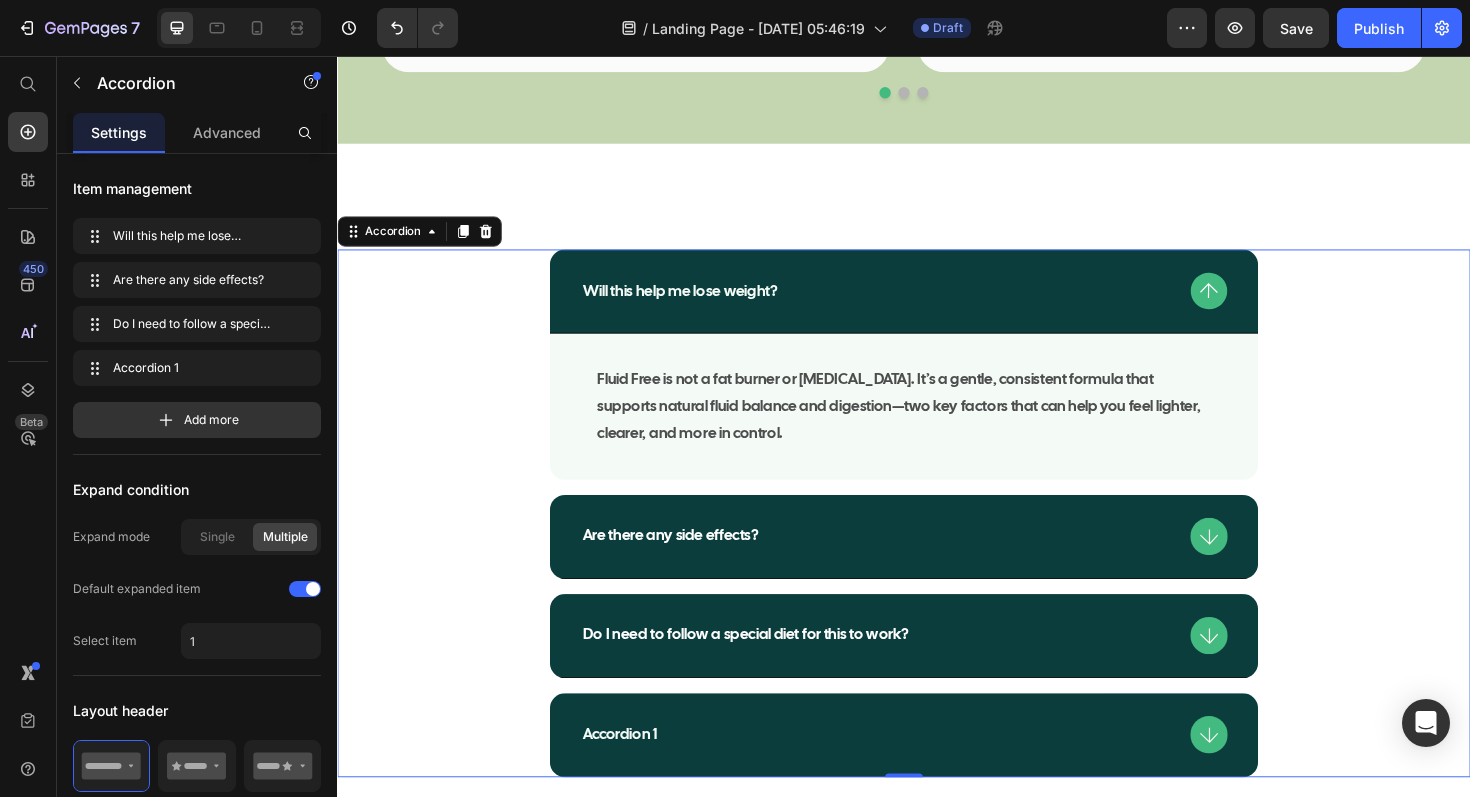 scroll, scrollTop: 12111, scrollLeft: 0, axis: vertical 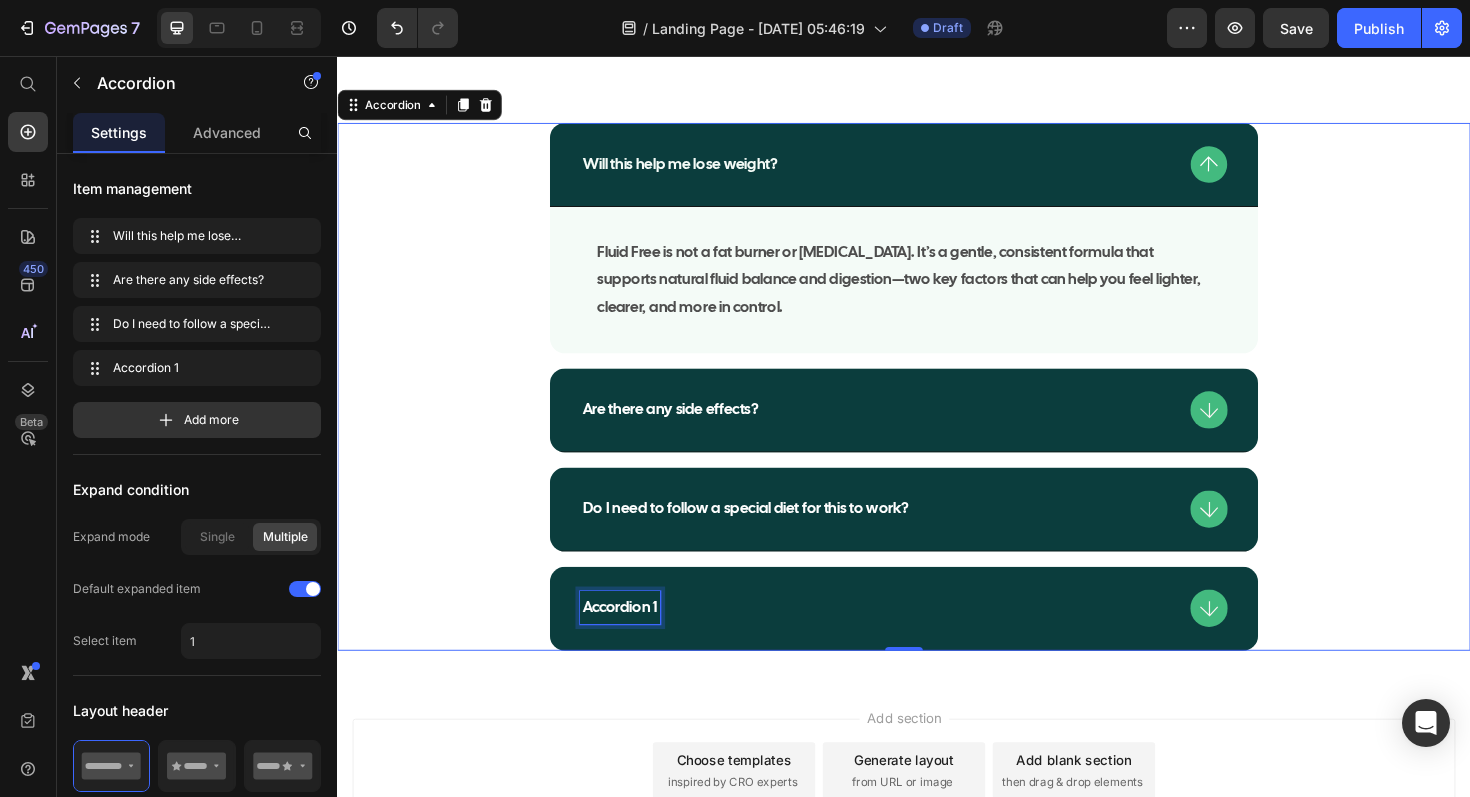 click on "Accordion 1" at bounding box center (636, 640) 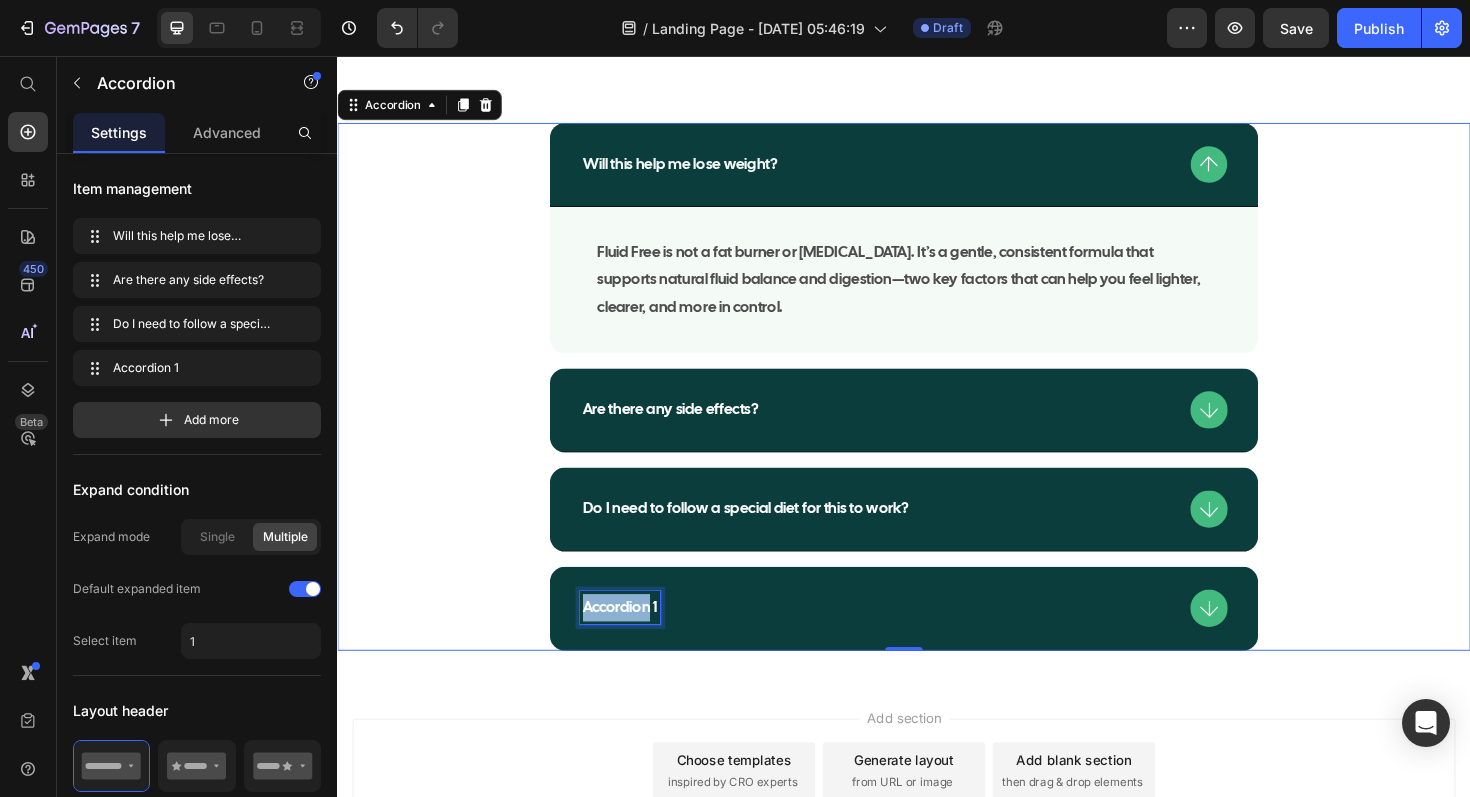 click on "Accordion 1" at bounding box center [636, 640] 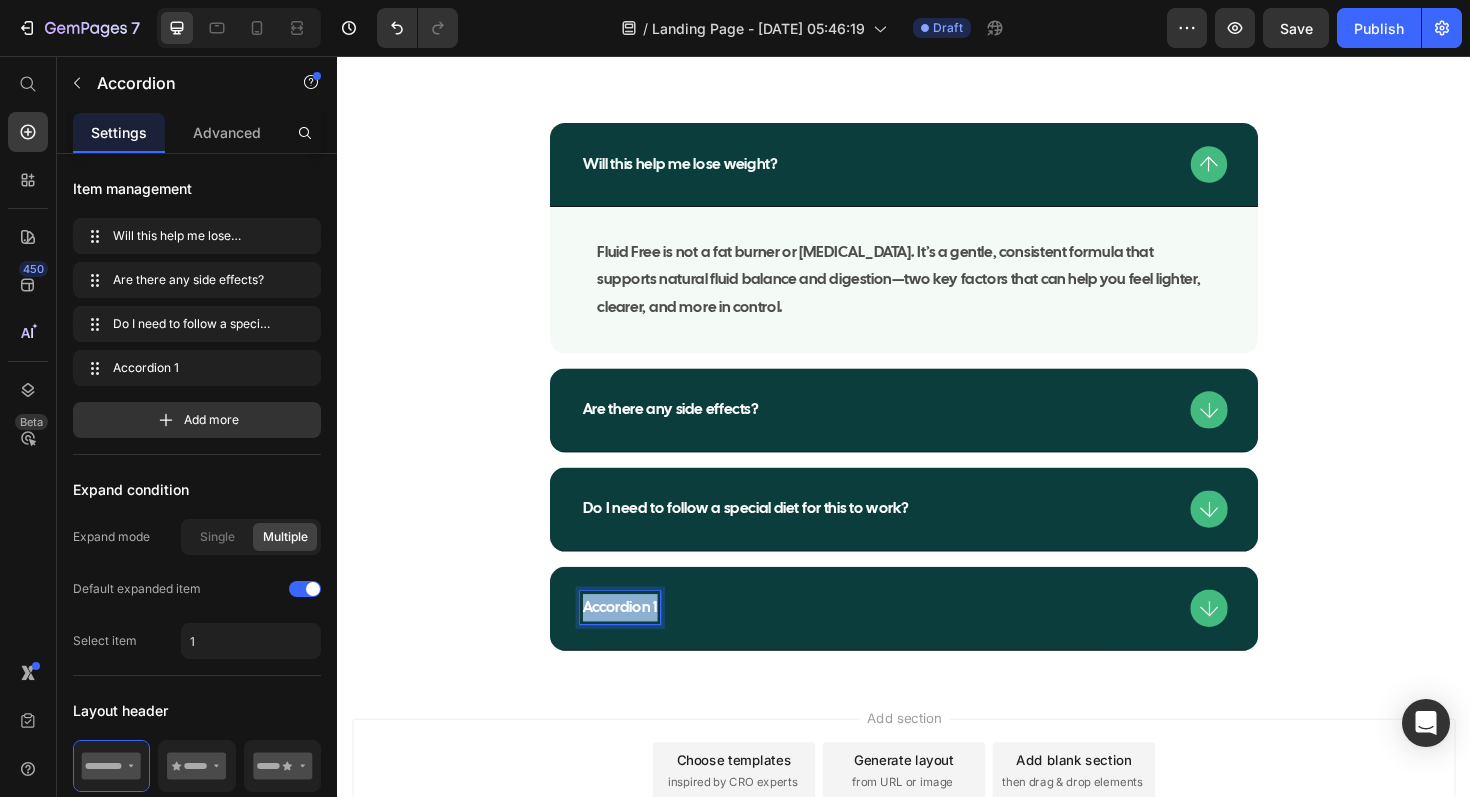 click on "Accordion 1" at bounding box center [636, 640] 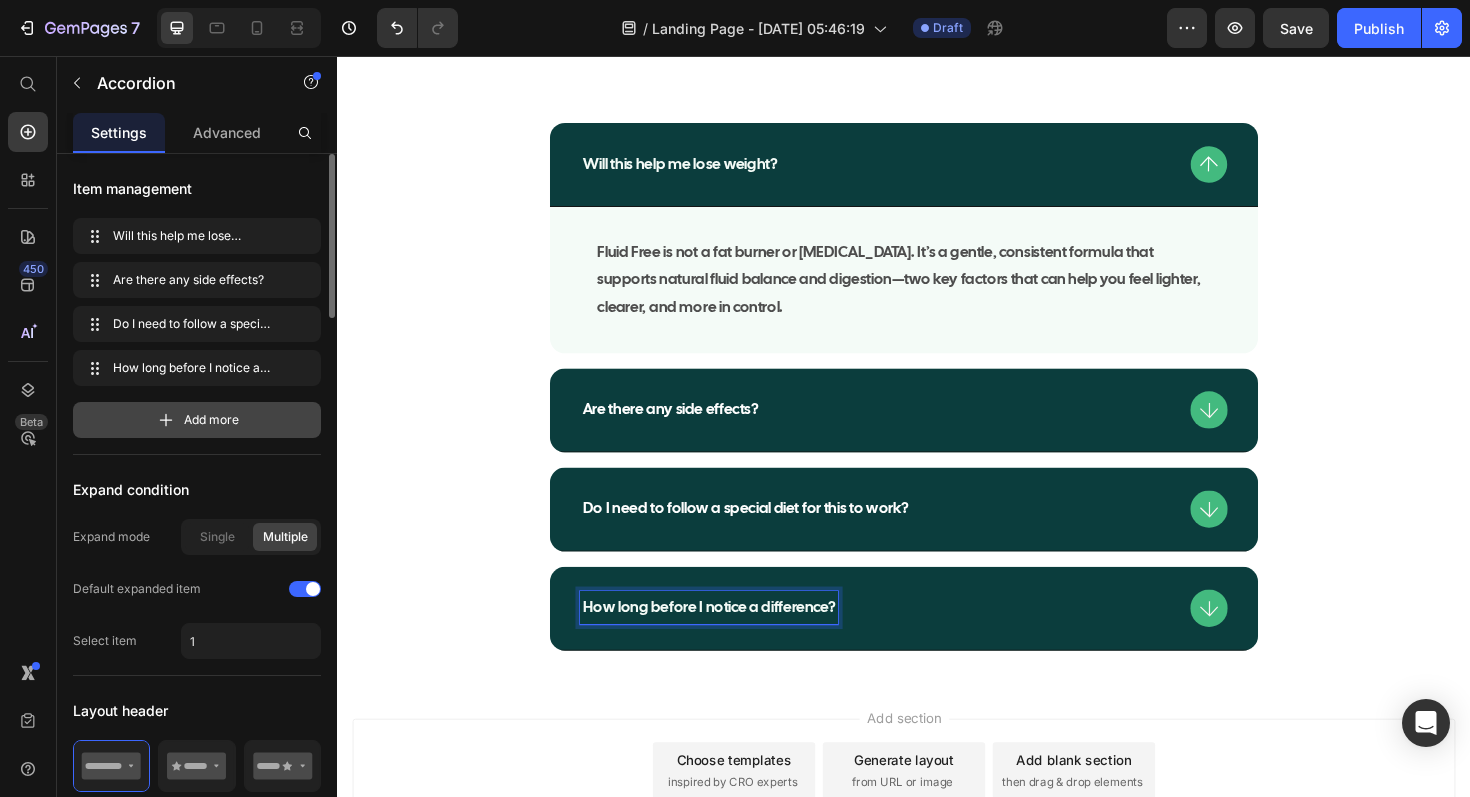 click on "Add more" at bounding box center [211, 420] 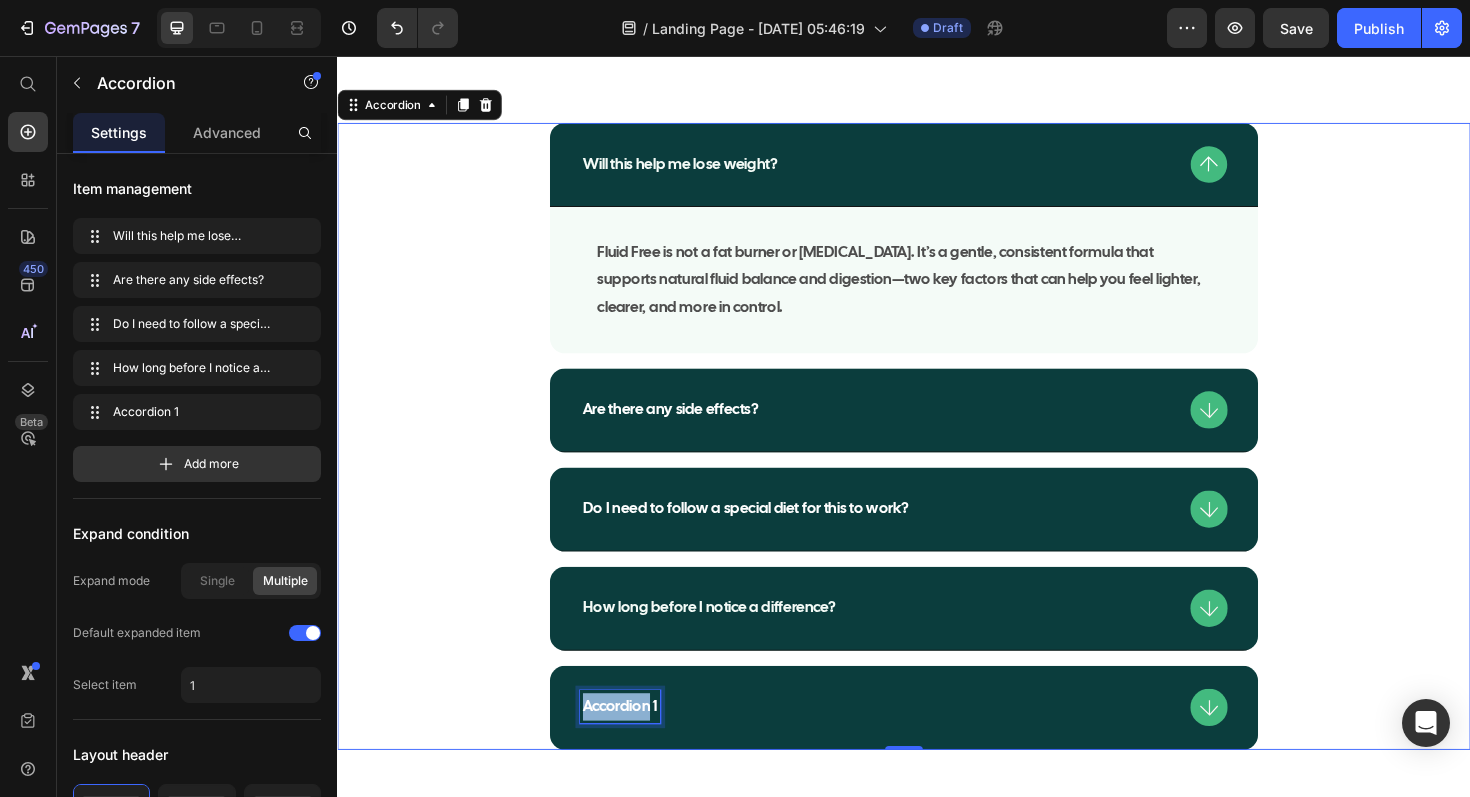 click on "Accordion 1" at bounding box center (636, 745) 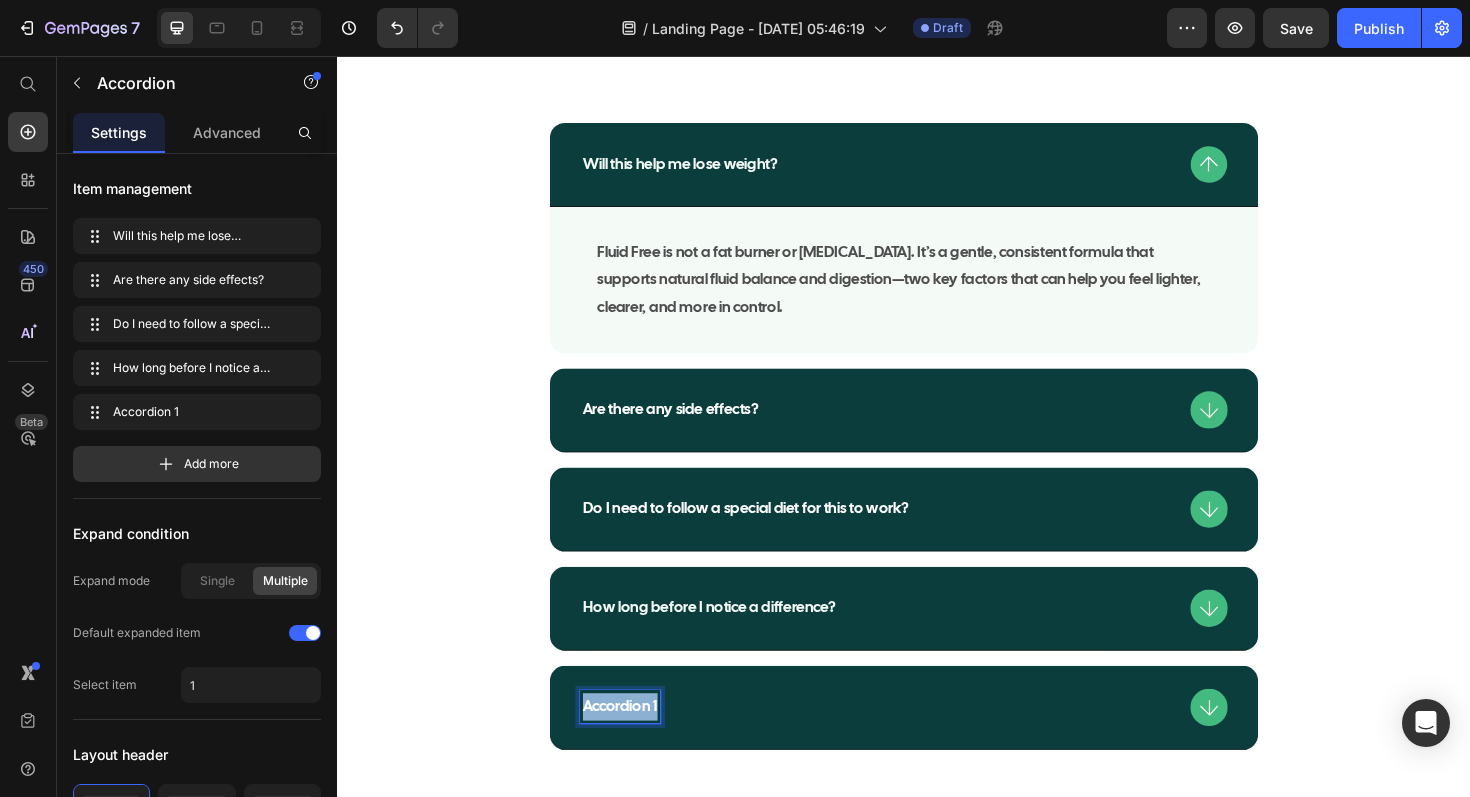 click on "Accordion 1" at bounding box center [636, 745] 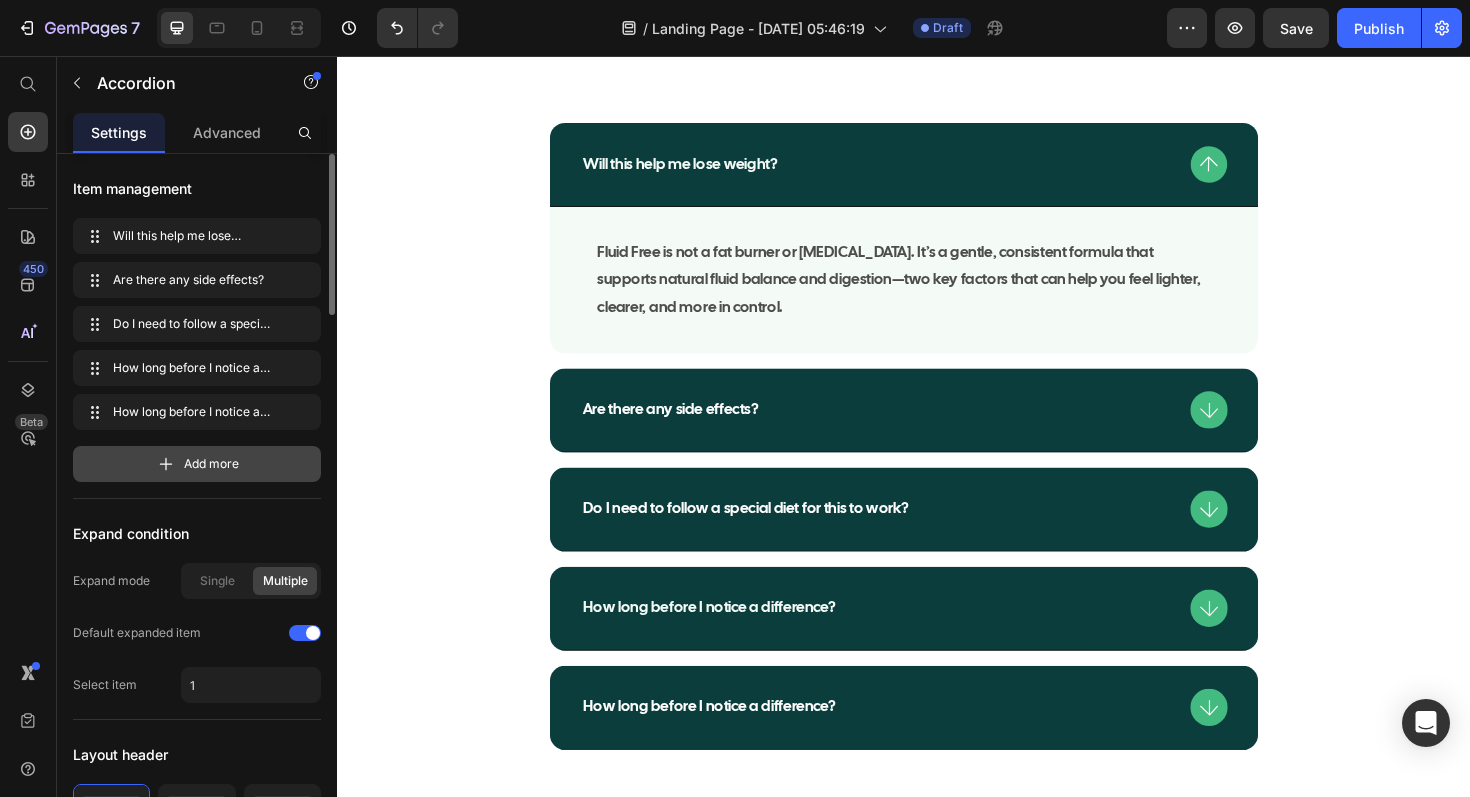 click on "Add more" at bounding box center [211, 464] 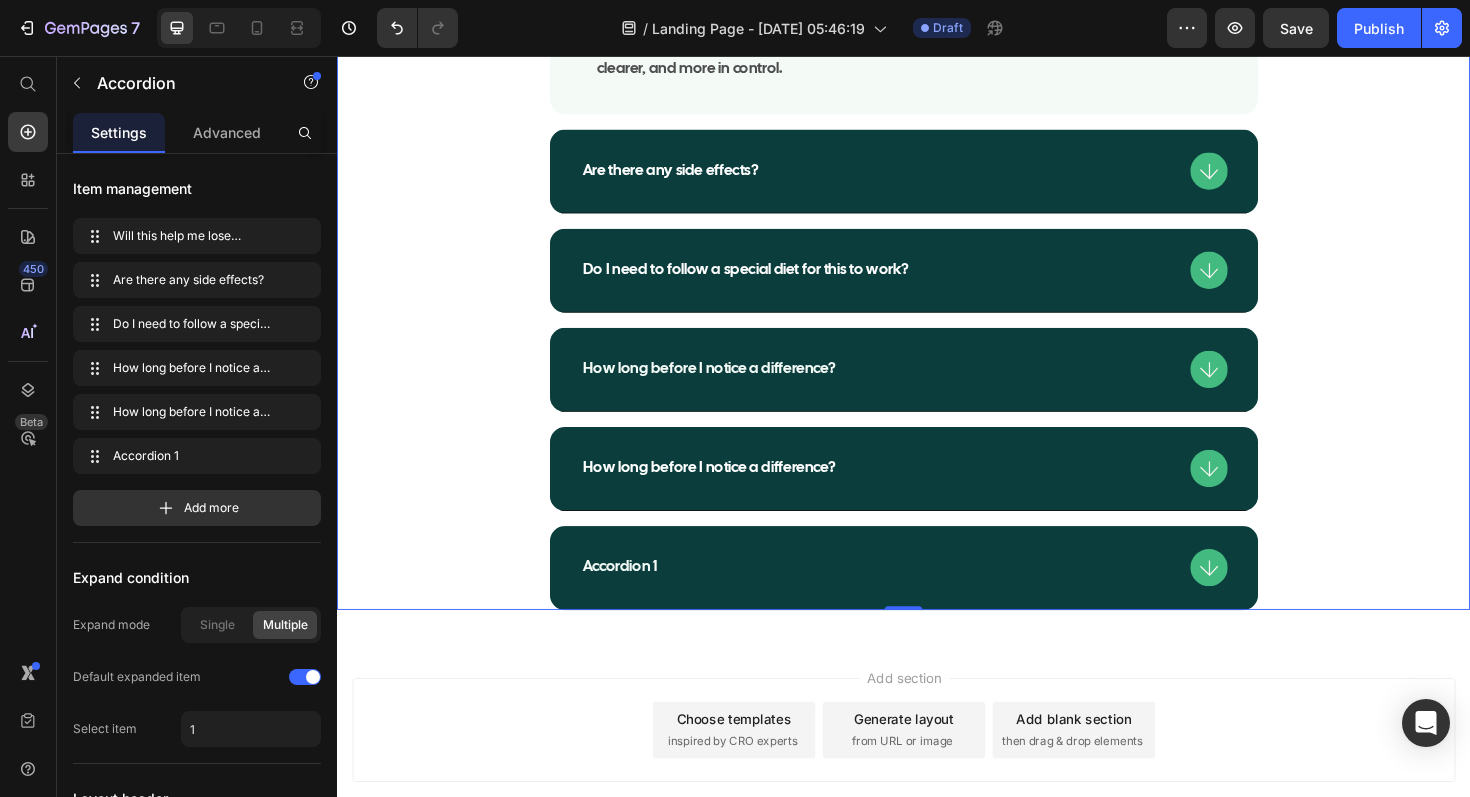 scroll, scrollTop: 12400, scrollLeft: 0, axis: vertical 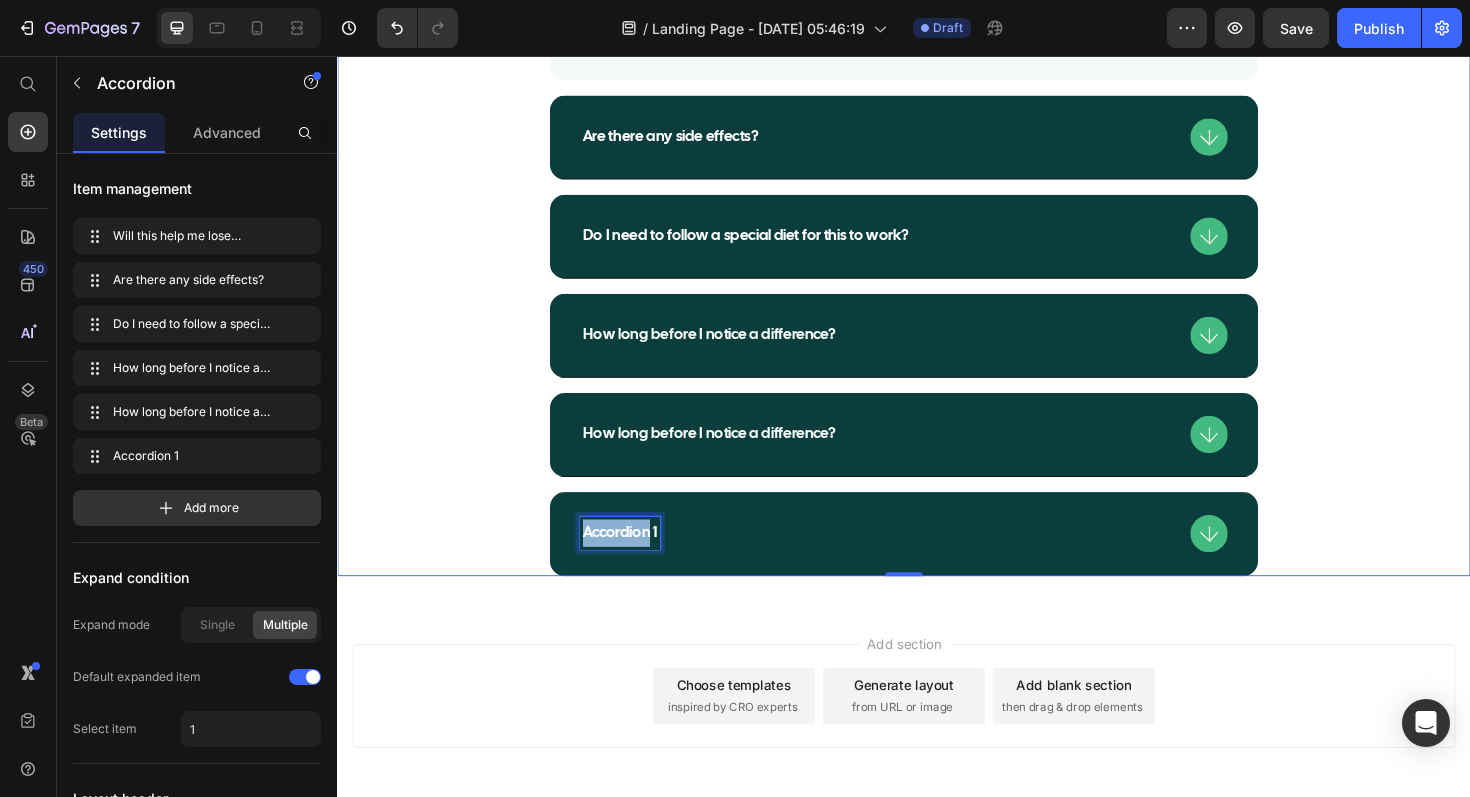 click on "Accordion 1" at bounding box center (636, 561) 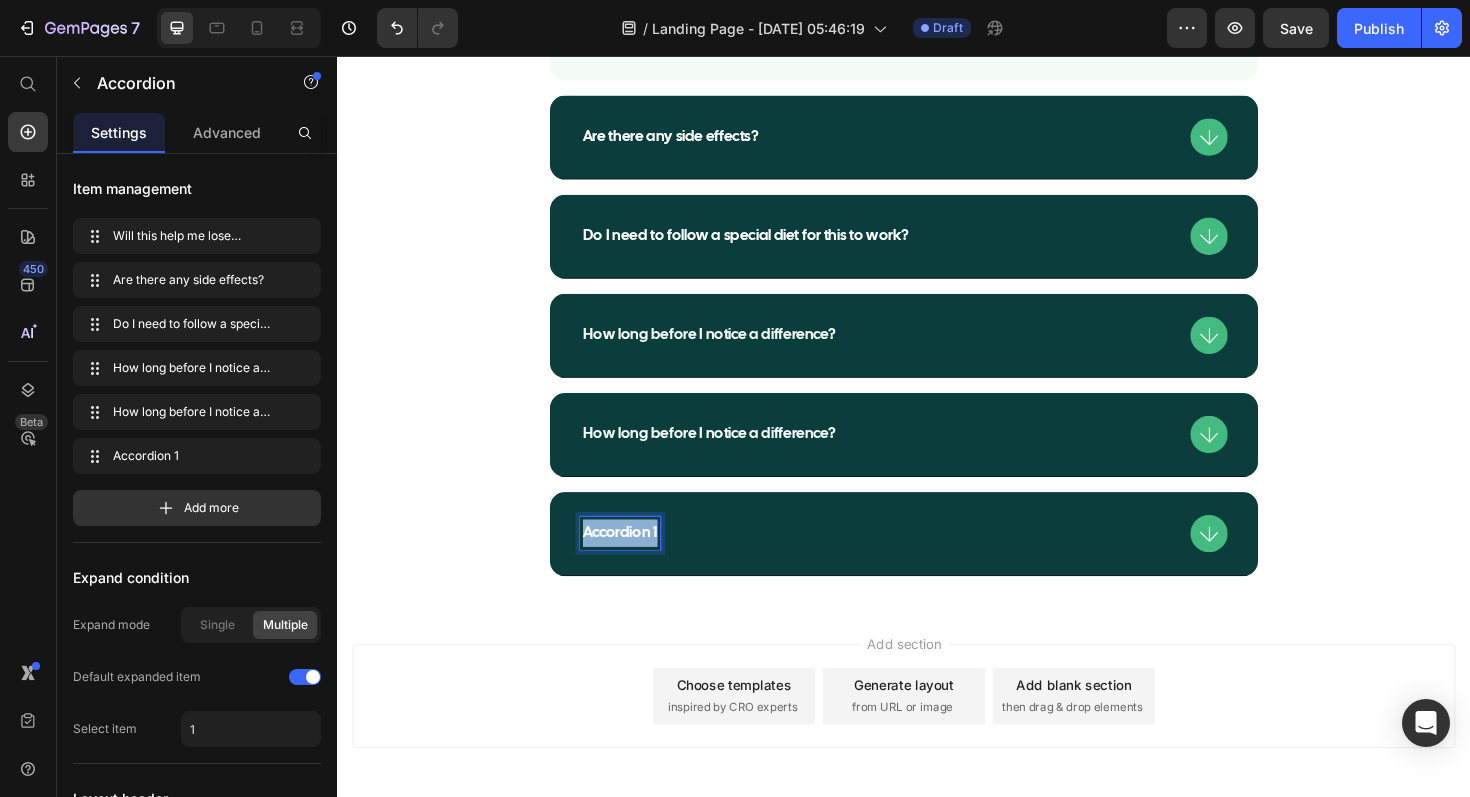 click on "Accordion 1" at bounding box center [636, 561] 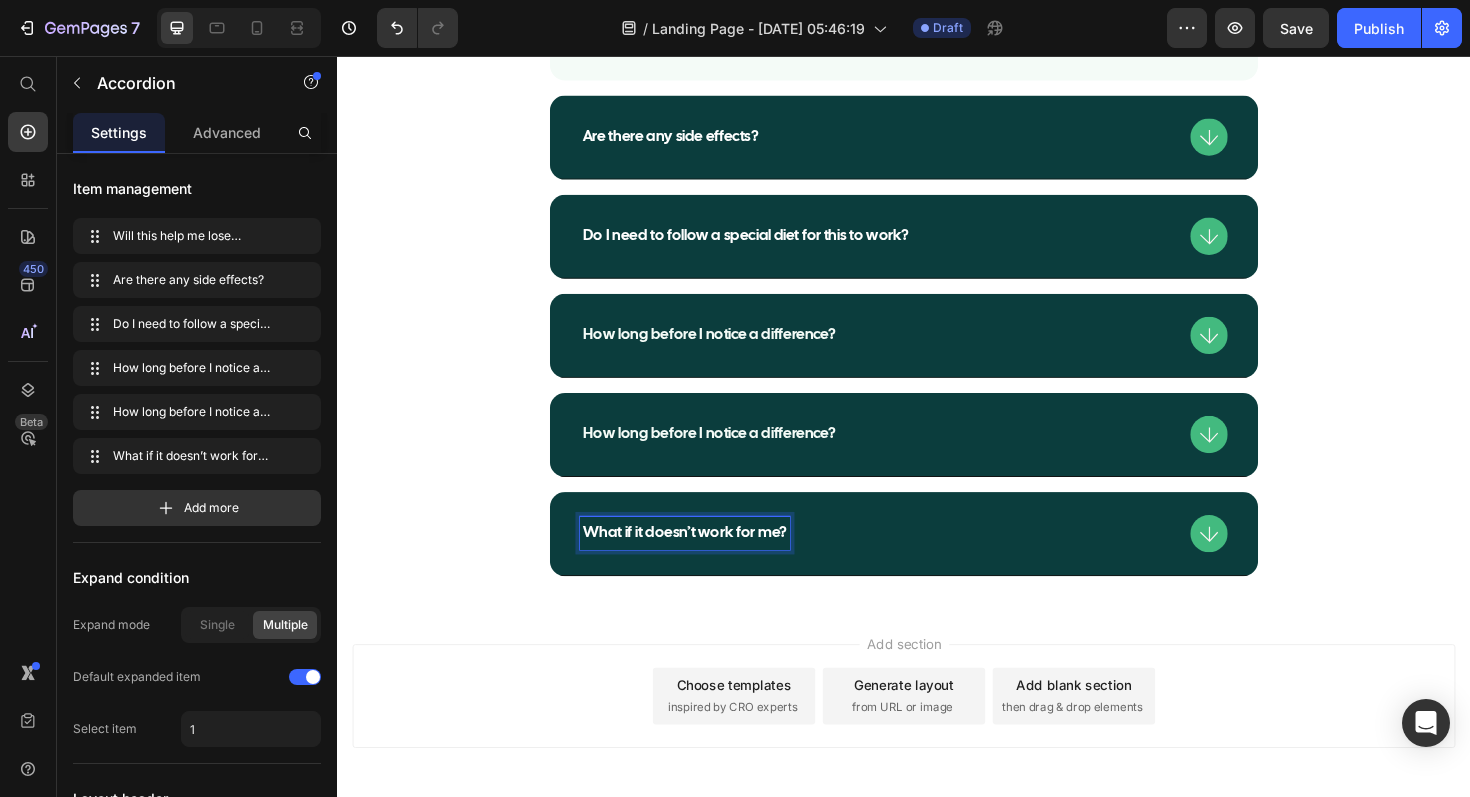 click on "Will this help me lose weight? Fluid Free is not a fat burner or crash diet. It’s a gentle, consistent formula that supports natural fluid balance and digestion—two key factors that can help you feel lighter, clearer, and more in control. Text Block
Are there any side effects?
Do I need to follow a special diet for this to work?
How long before I notice a difference?
How long before I notice a difference?
What if it doesn’t work for me?" at bounding box center [937, 222] 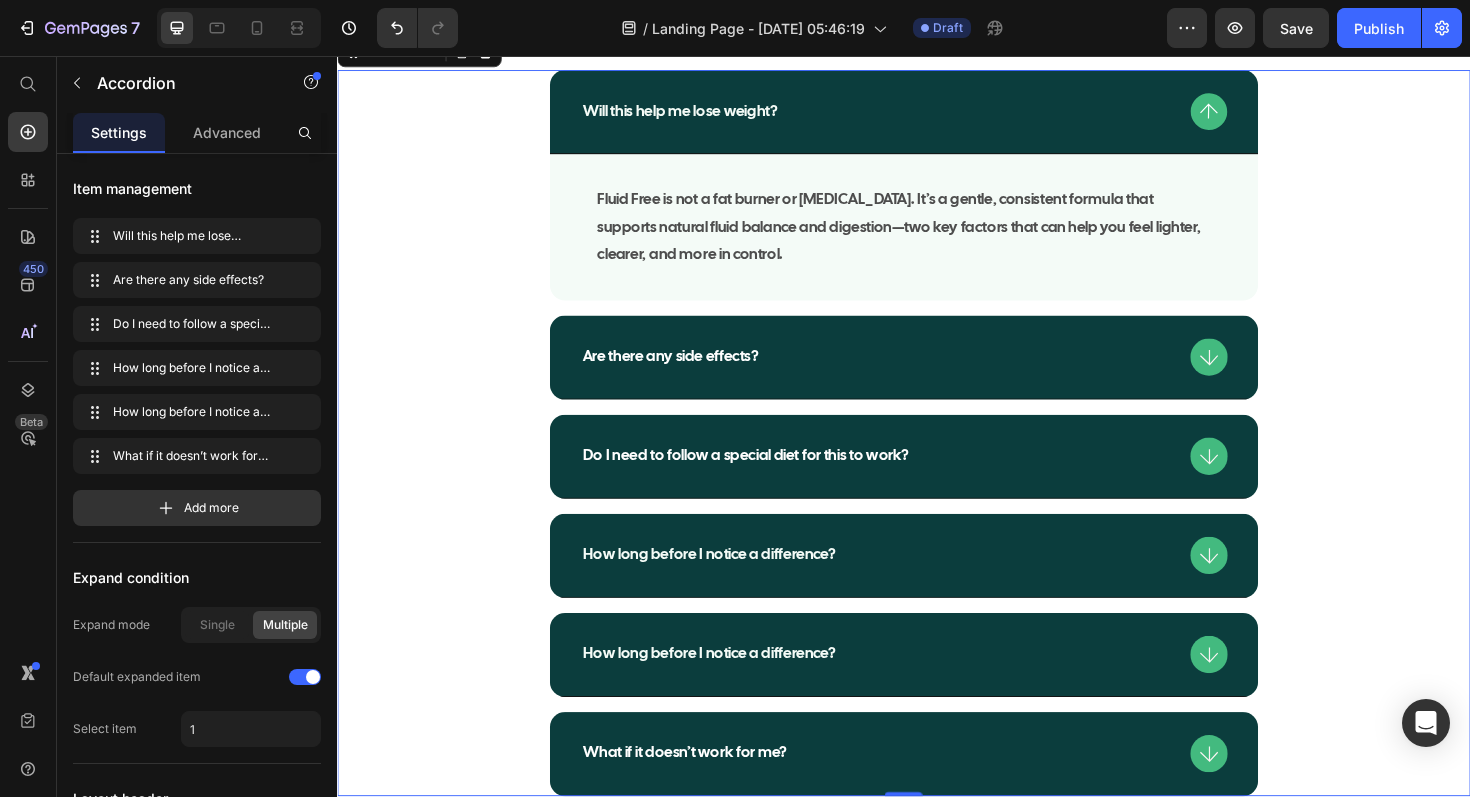 scroll, scrollTop: 12091, scrollLeft: 0, axis: vertical 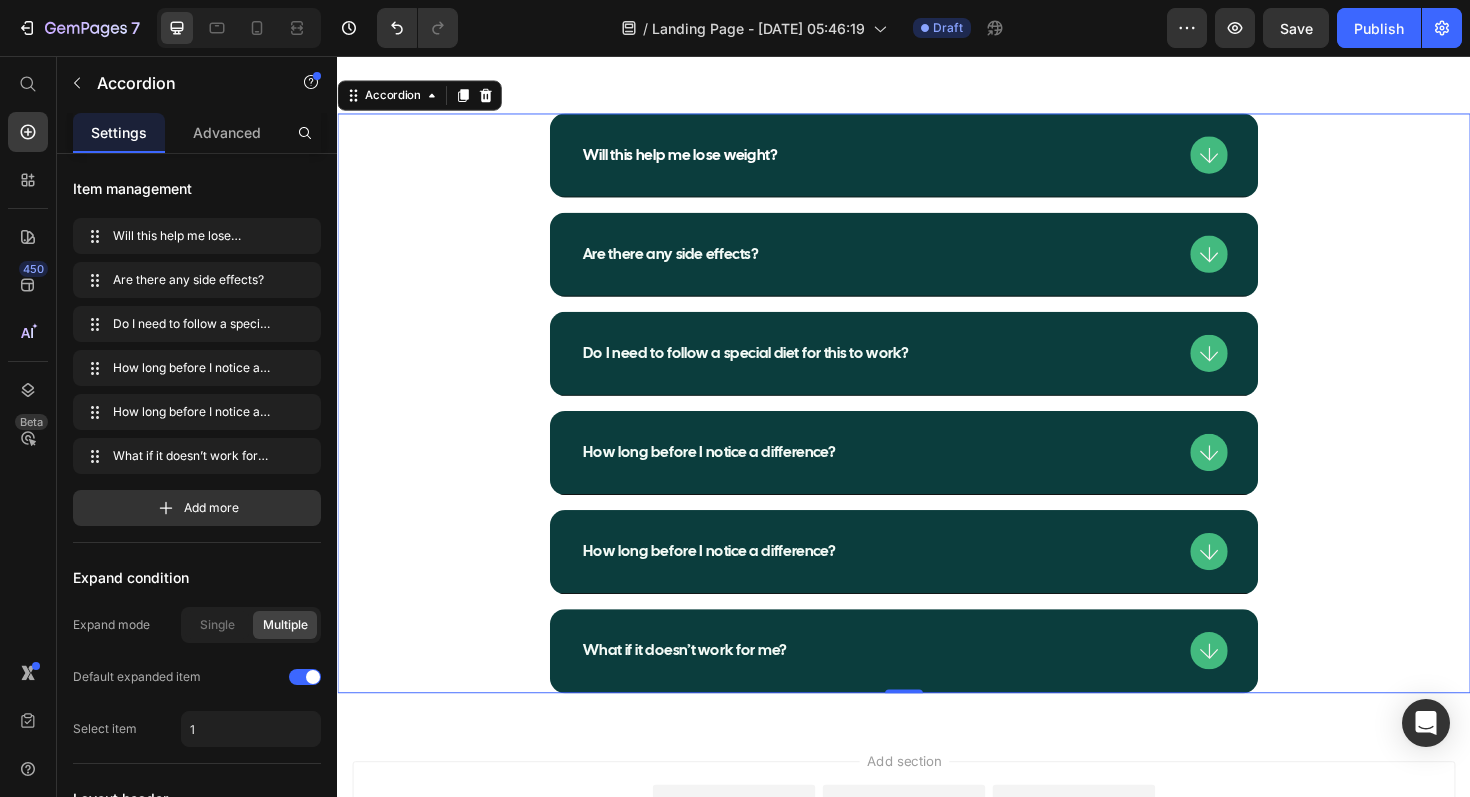 drag, startPoint x: 337, startPoint y: 56, endPoint x: 1262, endPoint y: 189, distance: 934.5127 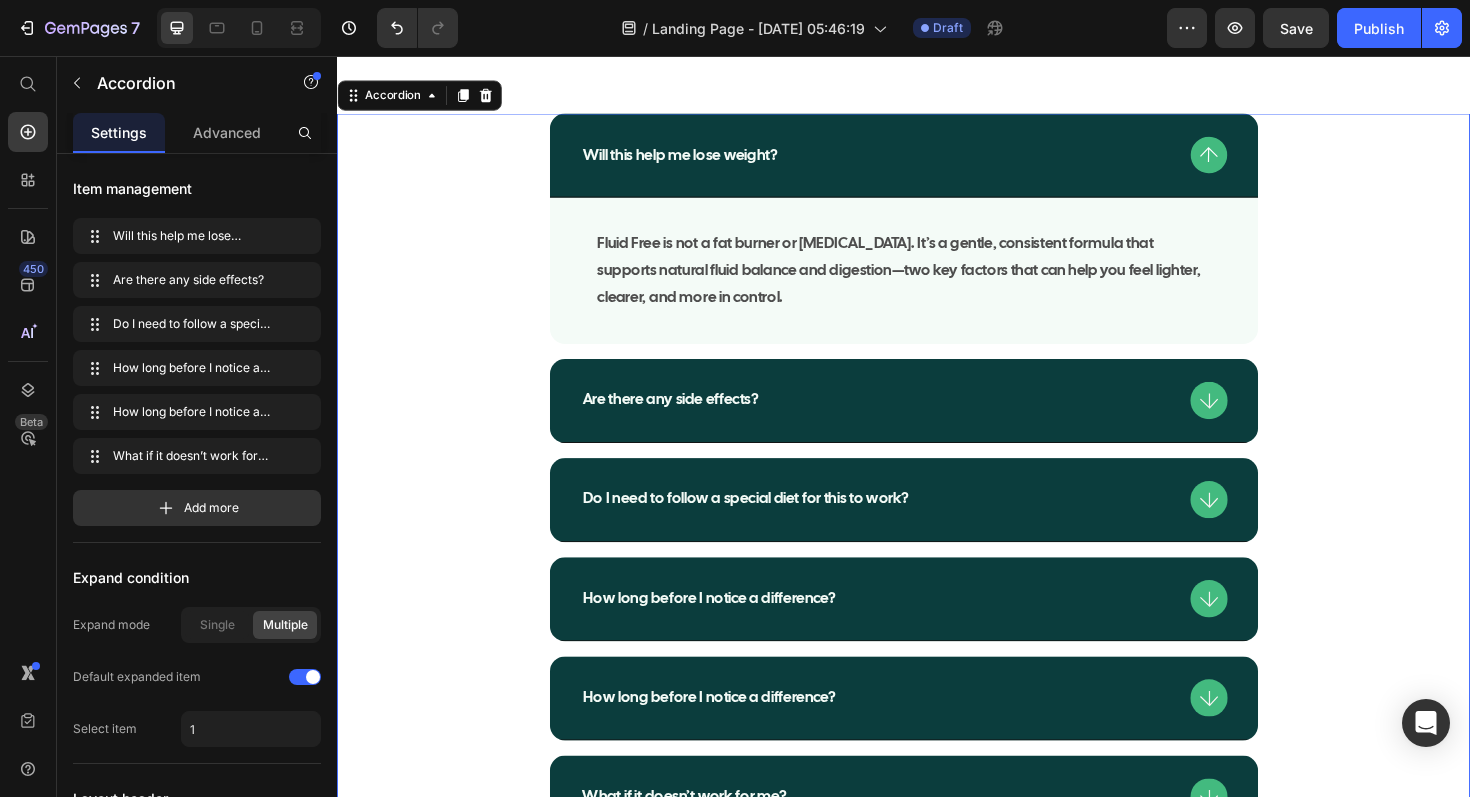 click 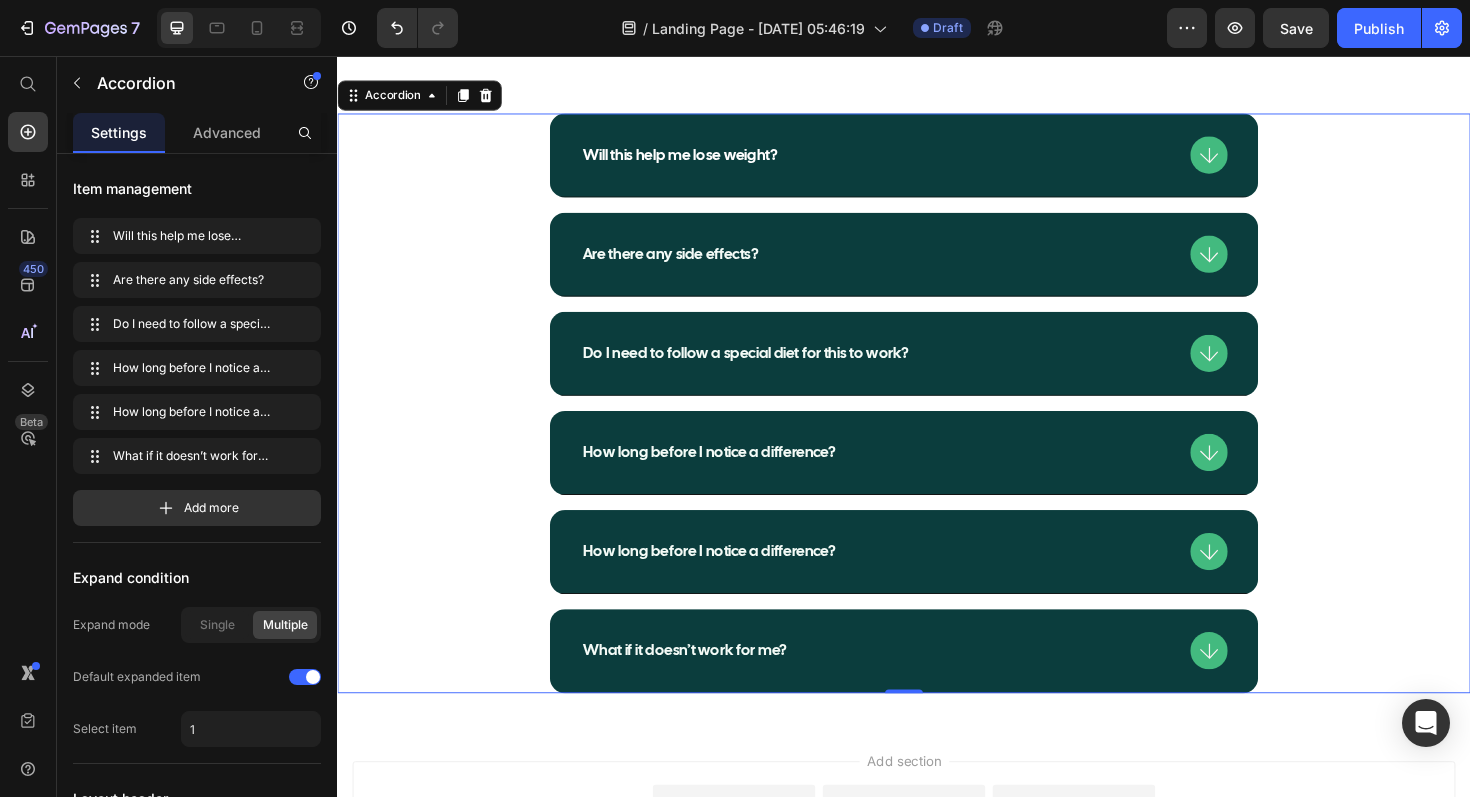 click 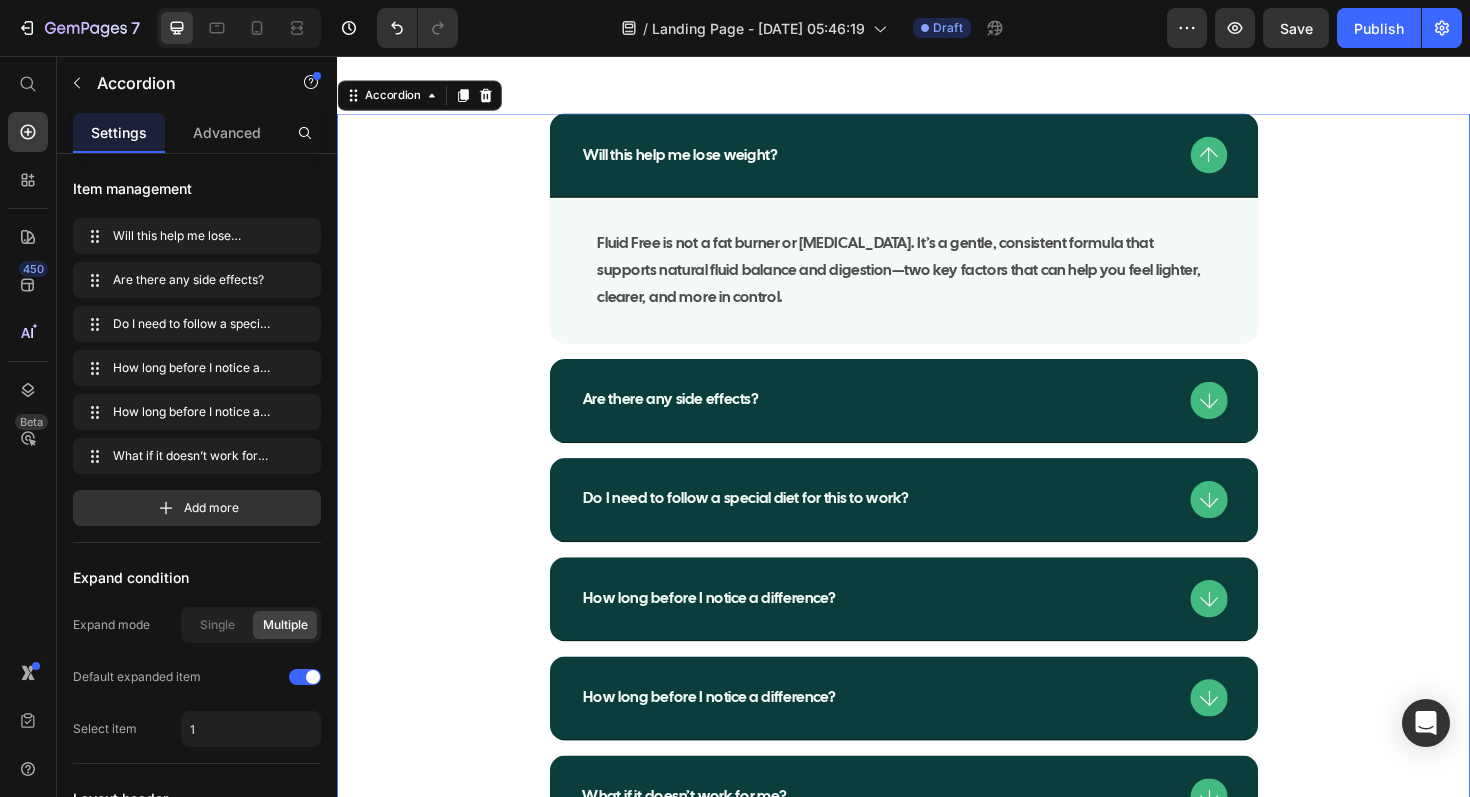 click 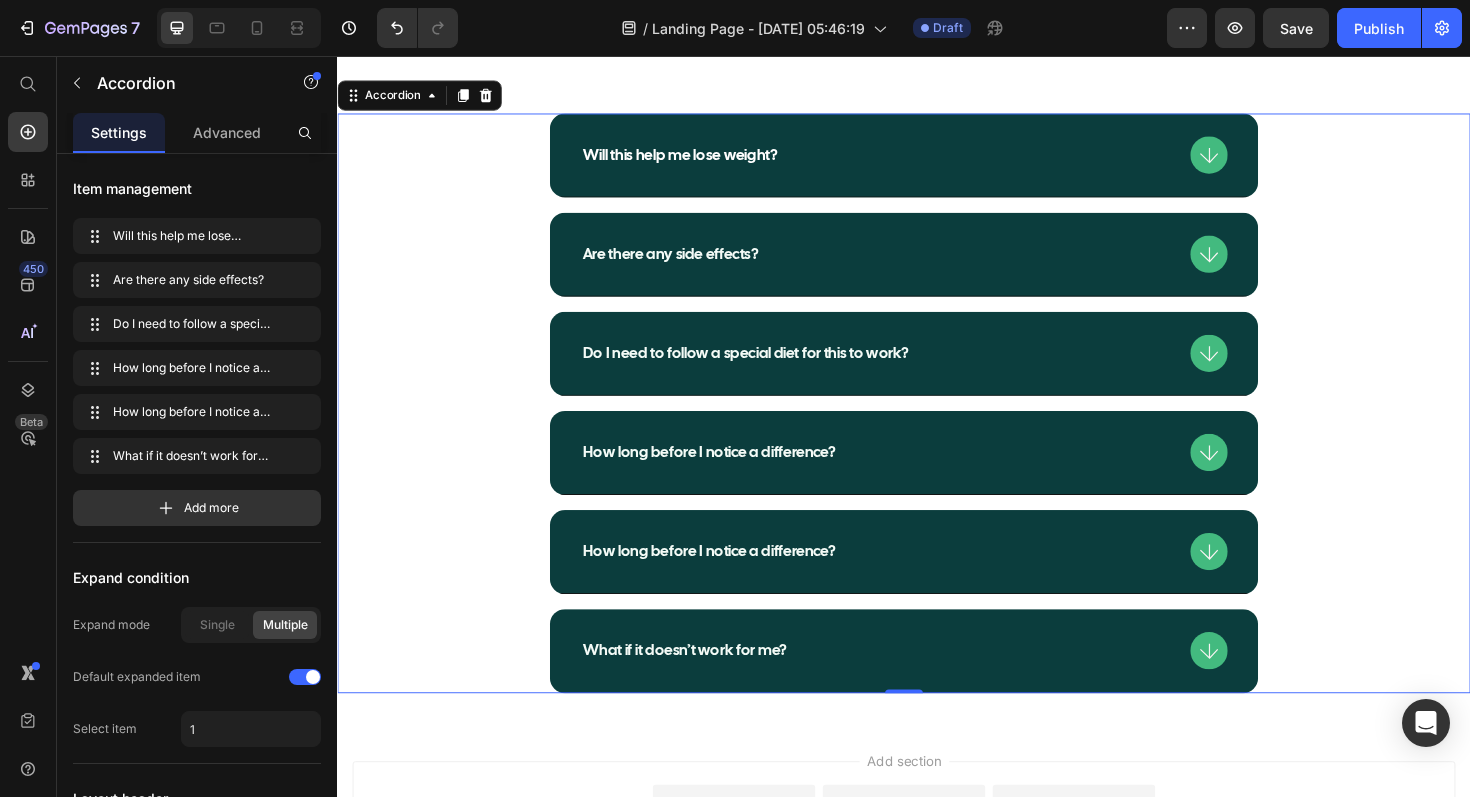 click 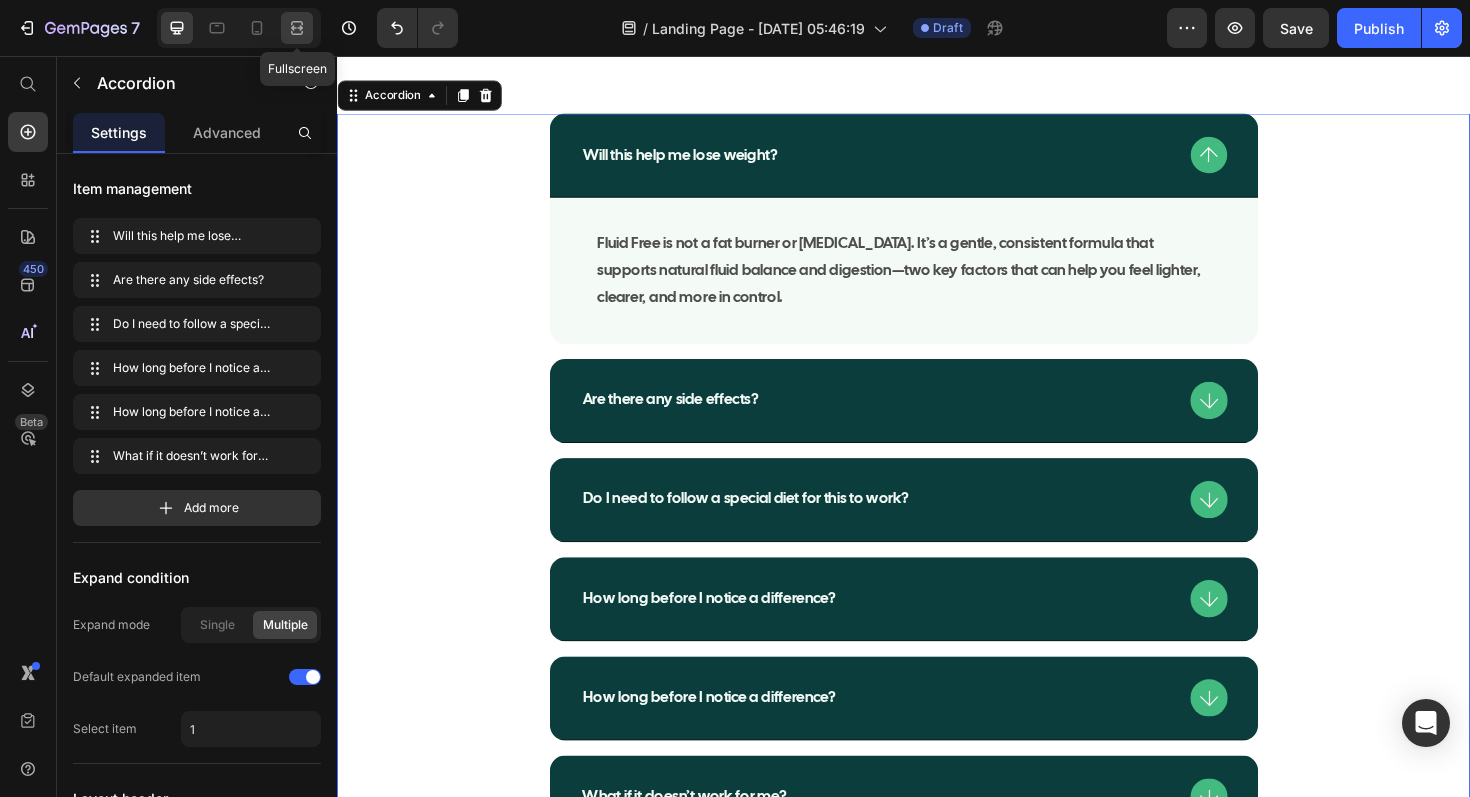click 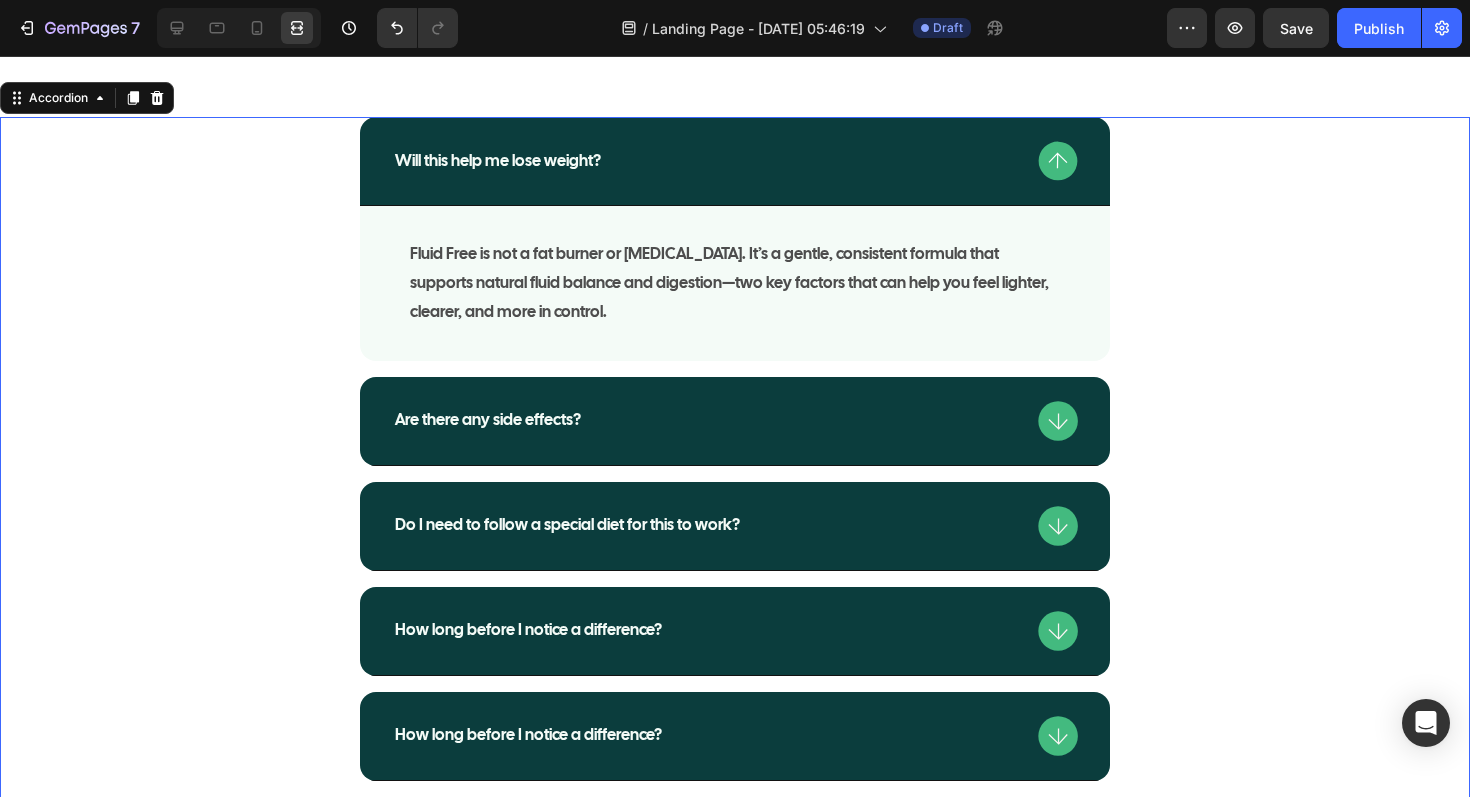 click on "Will this help me lose weight? Fluid Free is not a fat burner or crash diet. It’s a gentle, consistent formula that supports natural fluid balance and digestion—two key factors that can help you feel lighter, clearer, and more in control. Text Block" at bounding box center (735, 238) 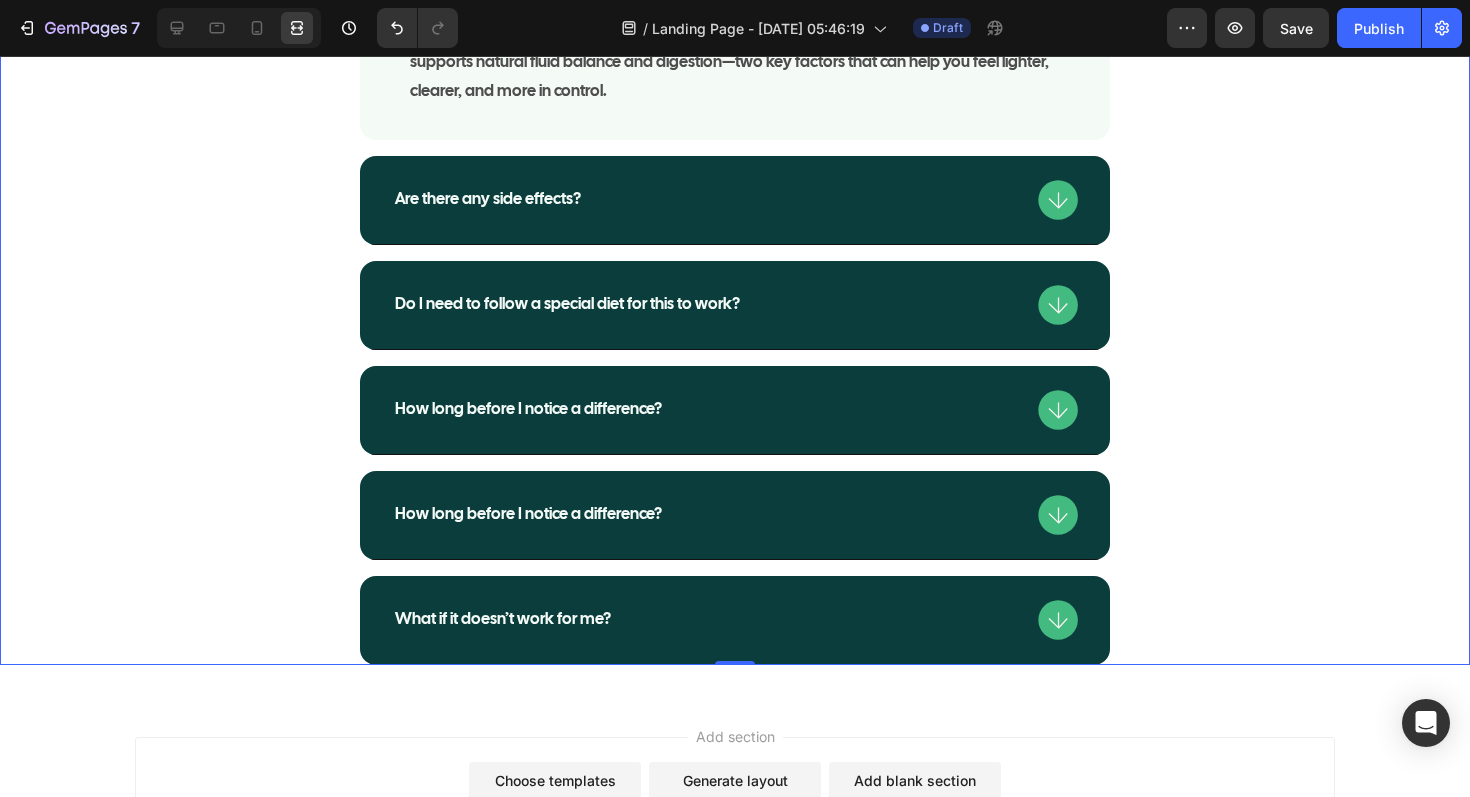 scroll, scrollTop: 12315, scrollLeft: 0, axis: vertical 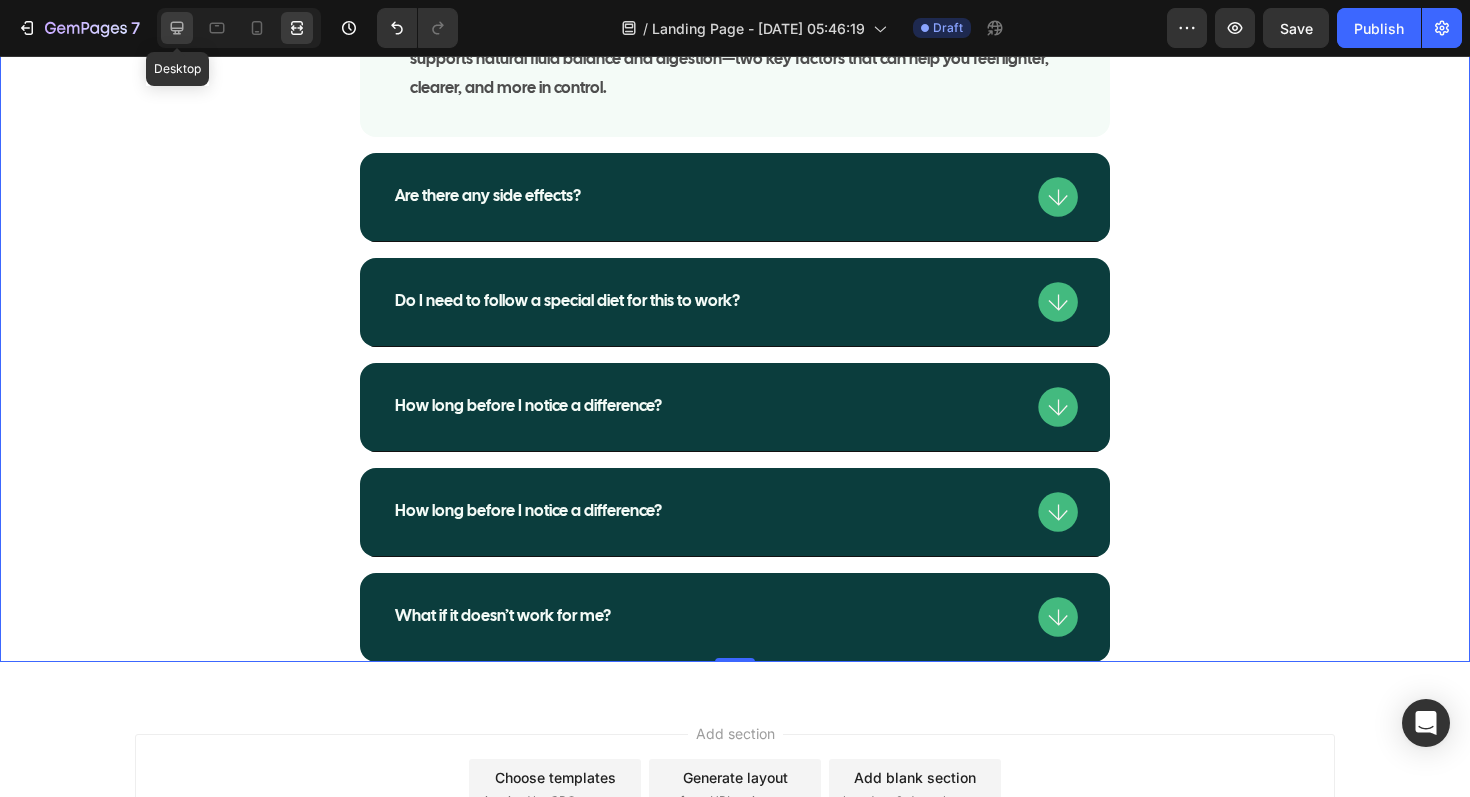 click 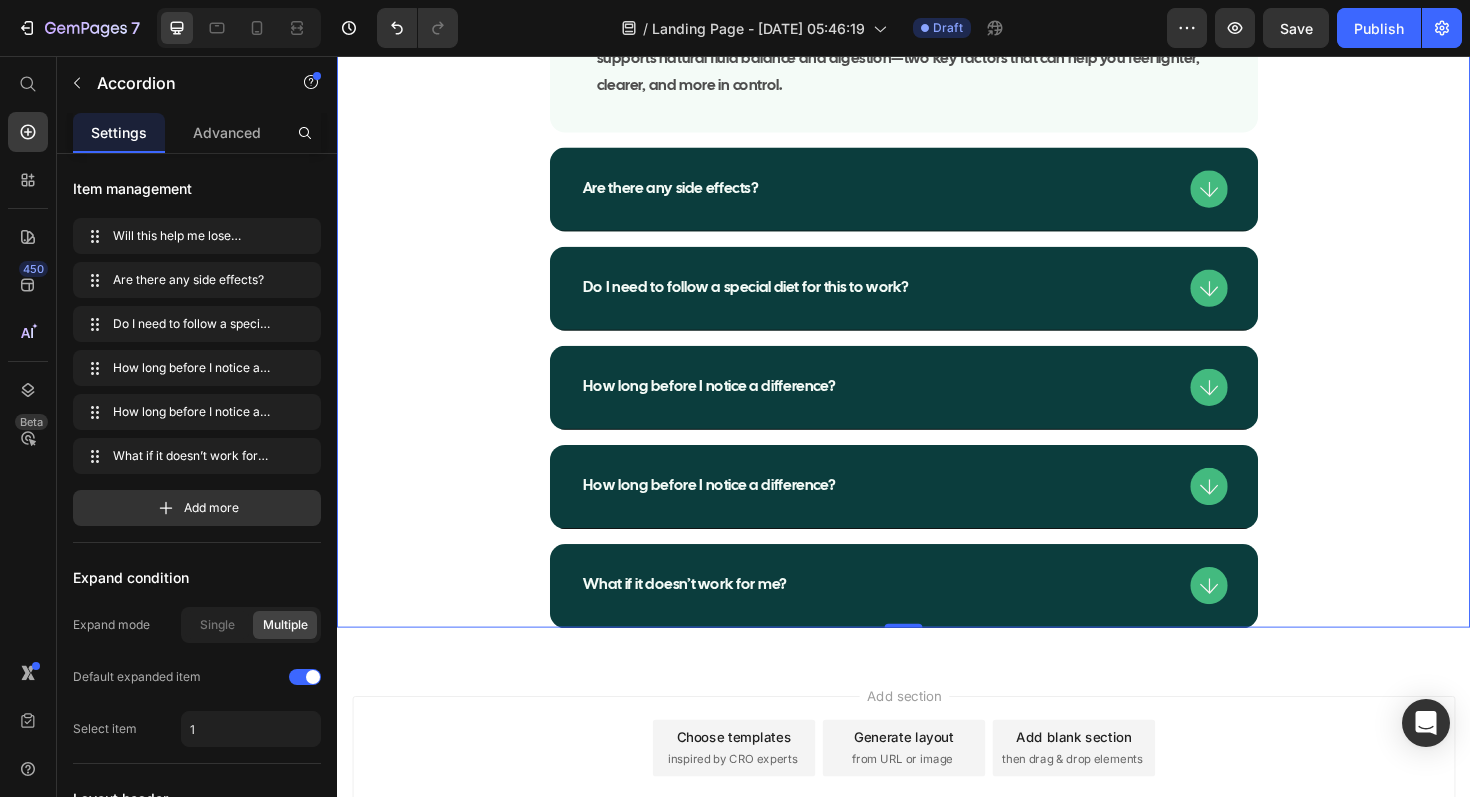 scroll, scrollTop: 12482, scrollLeft: 0, axis: vertical 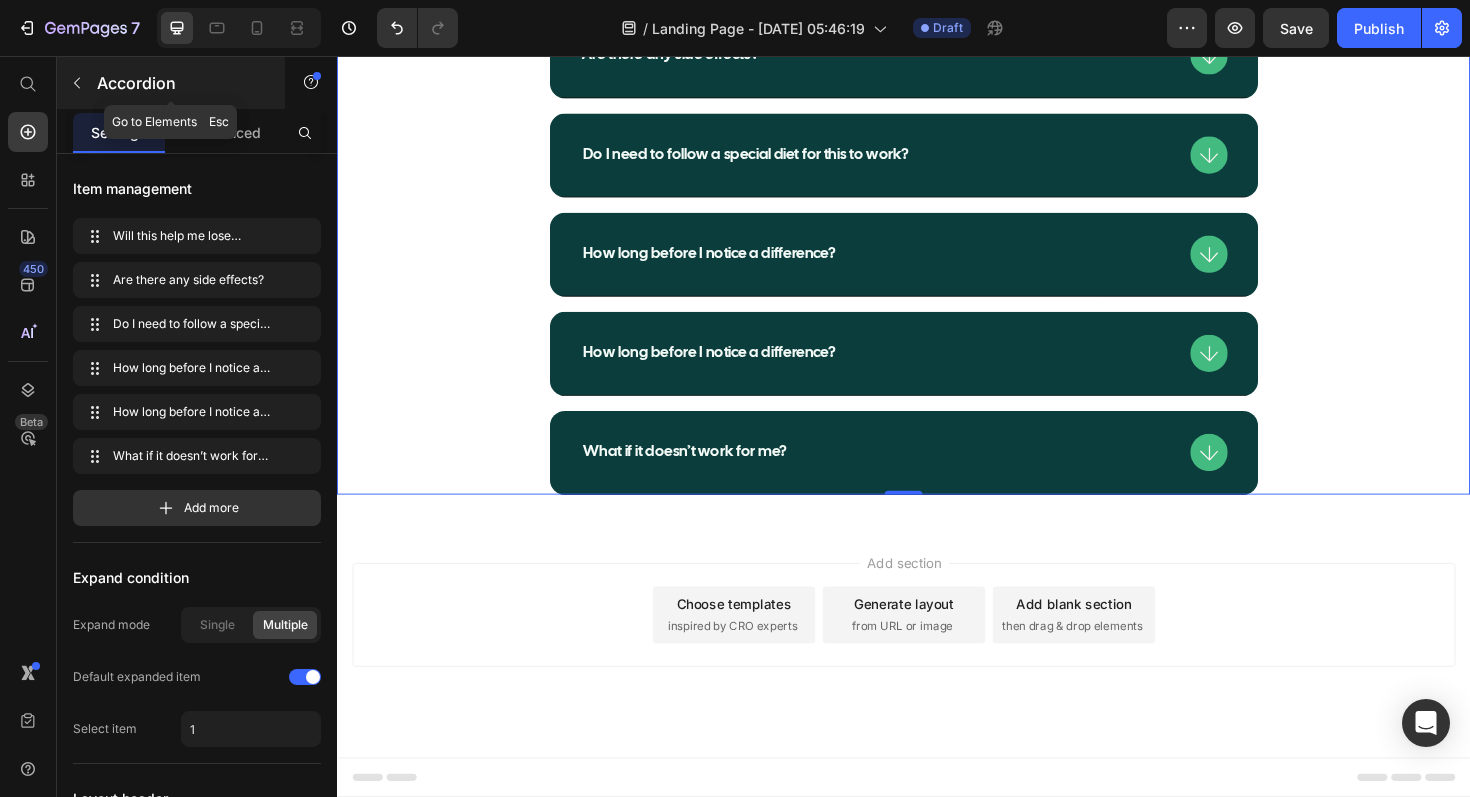 click 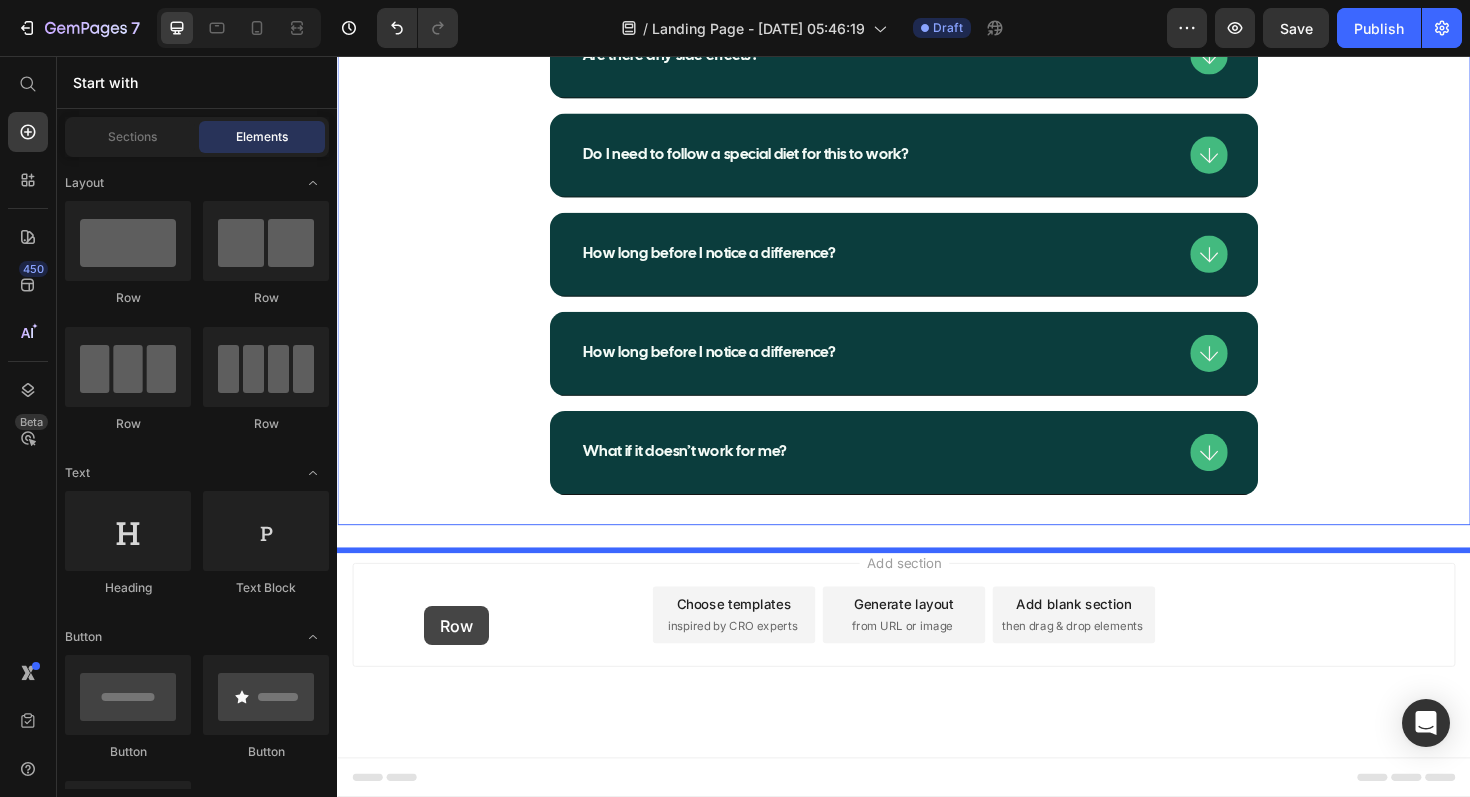 drag, startPoint x: 582, startPoint y: 326, endPoint x: 429, endPoint y: 639, distance: 348.39346 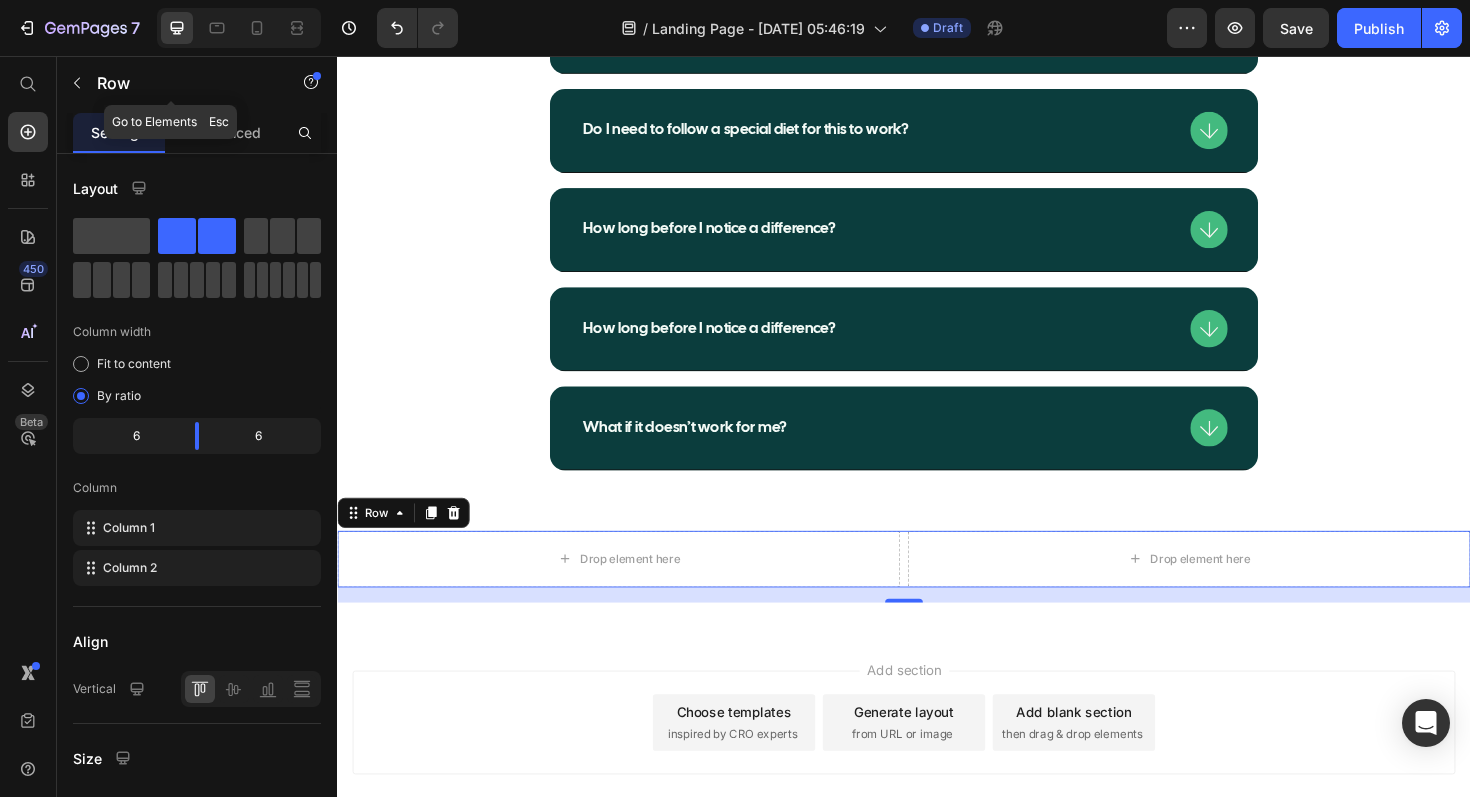 click at bounding box center (77, 83) 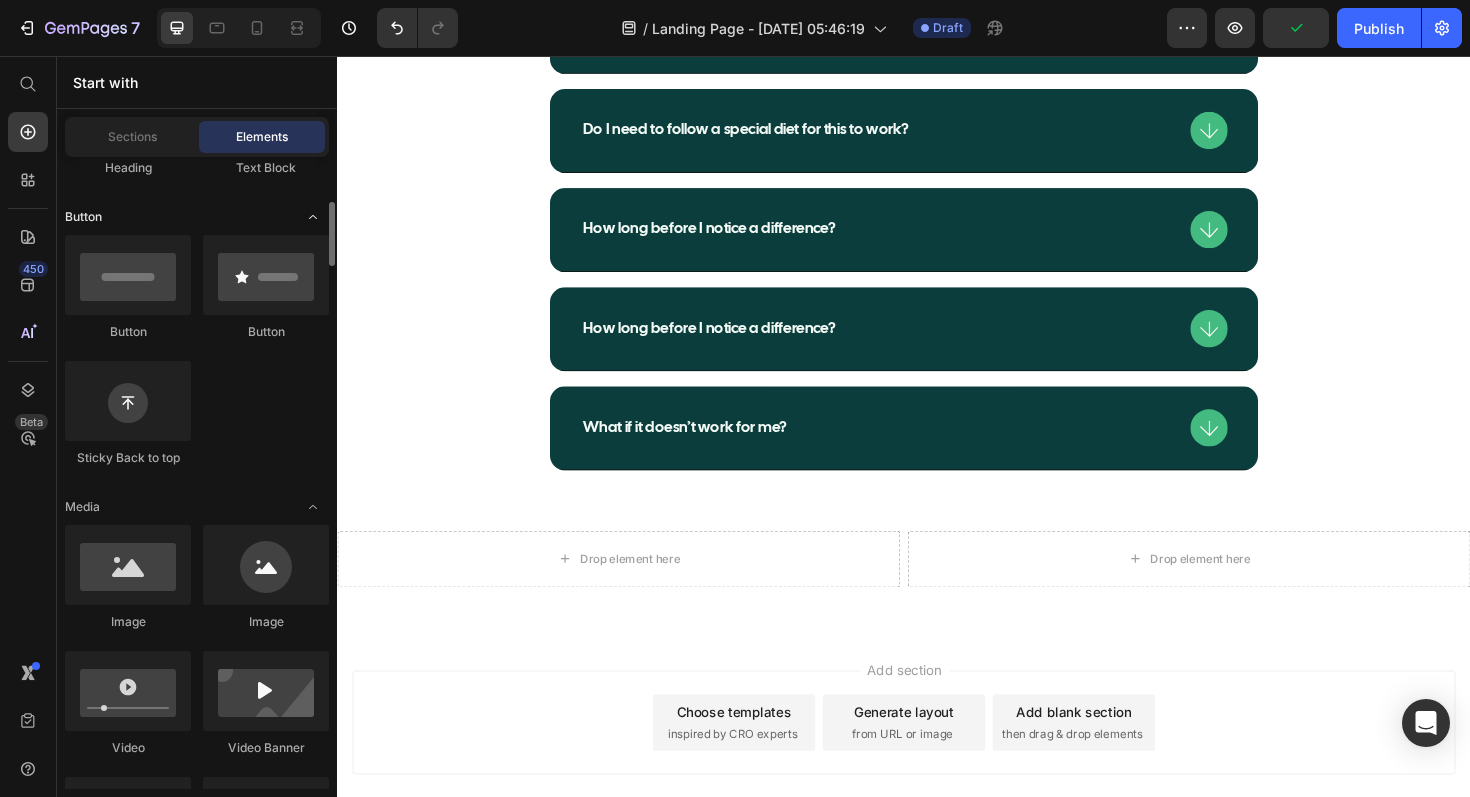scroll, scrollTop: 422, scrollLeft: 0, axis: vertical 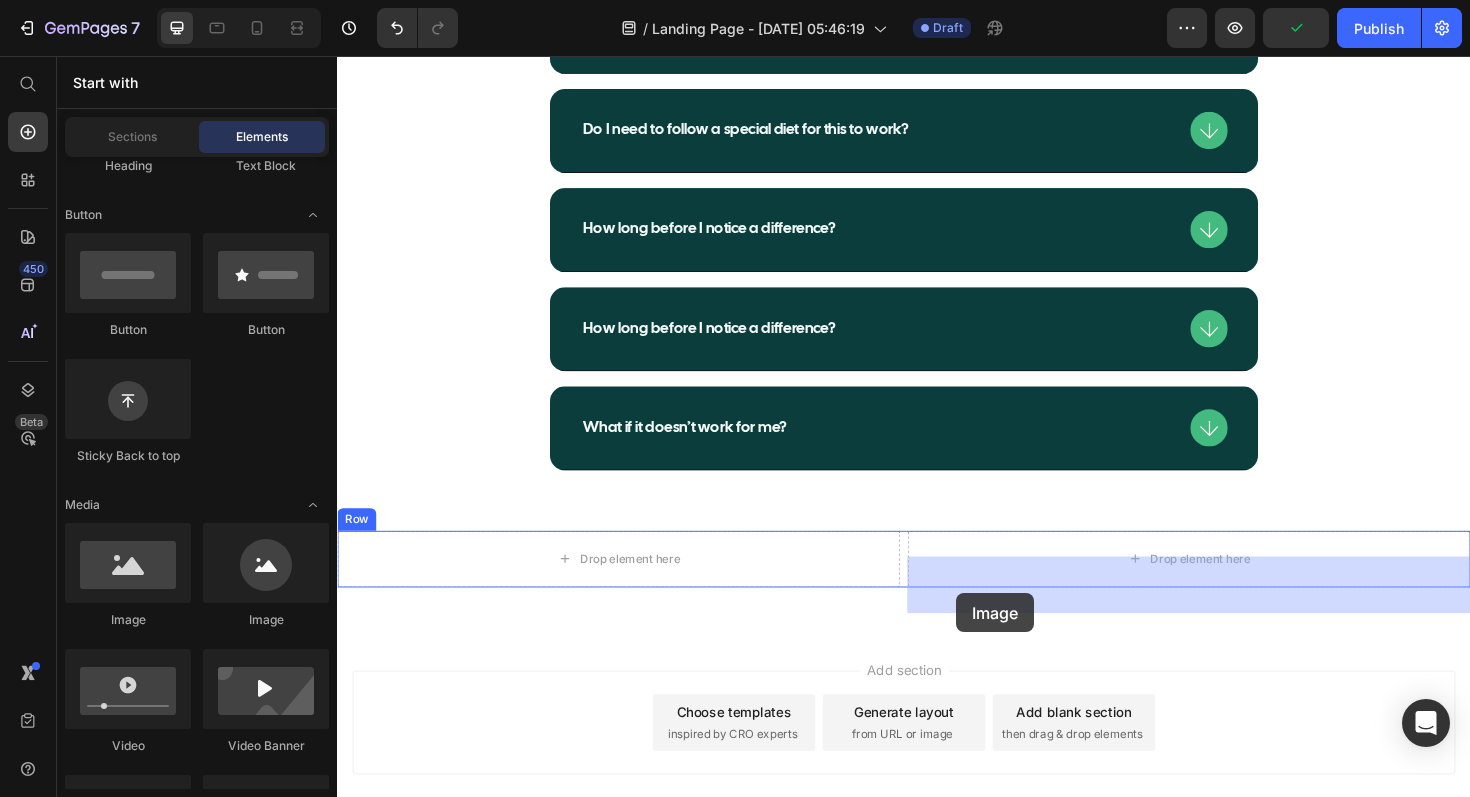 drag, startPoint x: 455, startPoint y: 637, endPoint x: 992, endPoint y: 625, distance: 537.13403 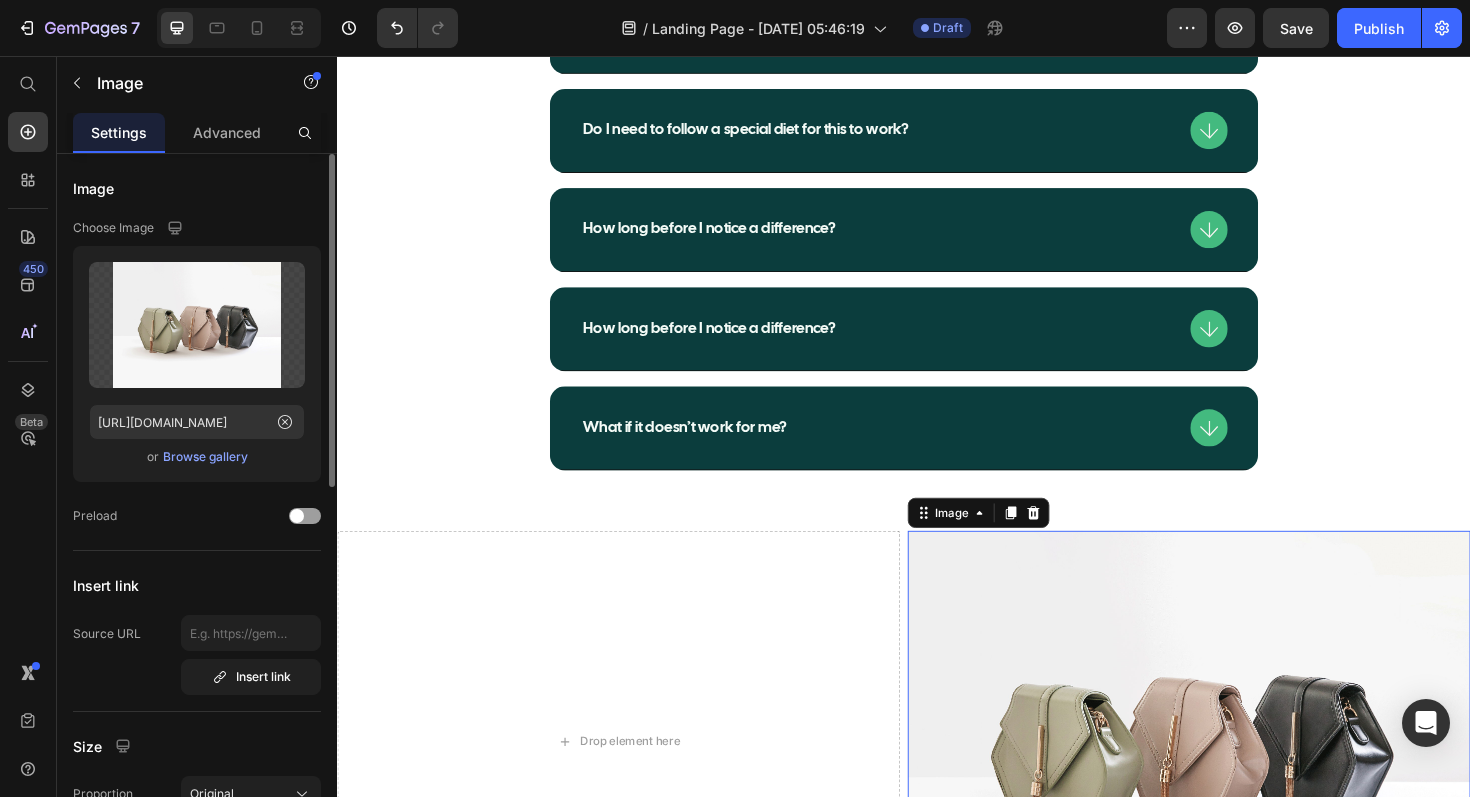 click on "Browse gallery" at bounding box center (205, 457) 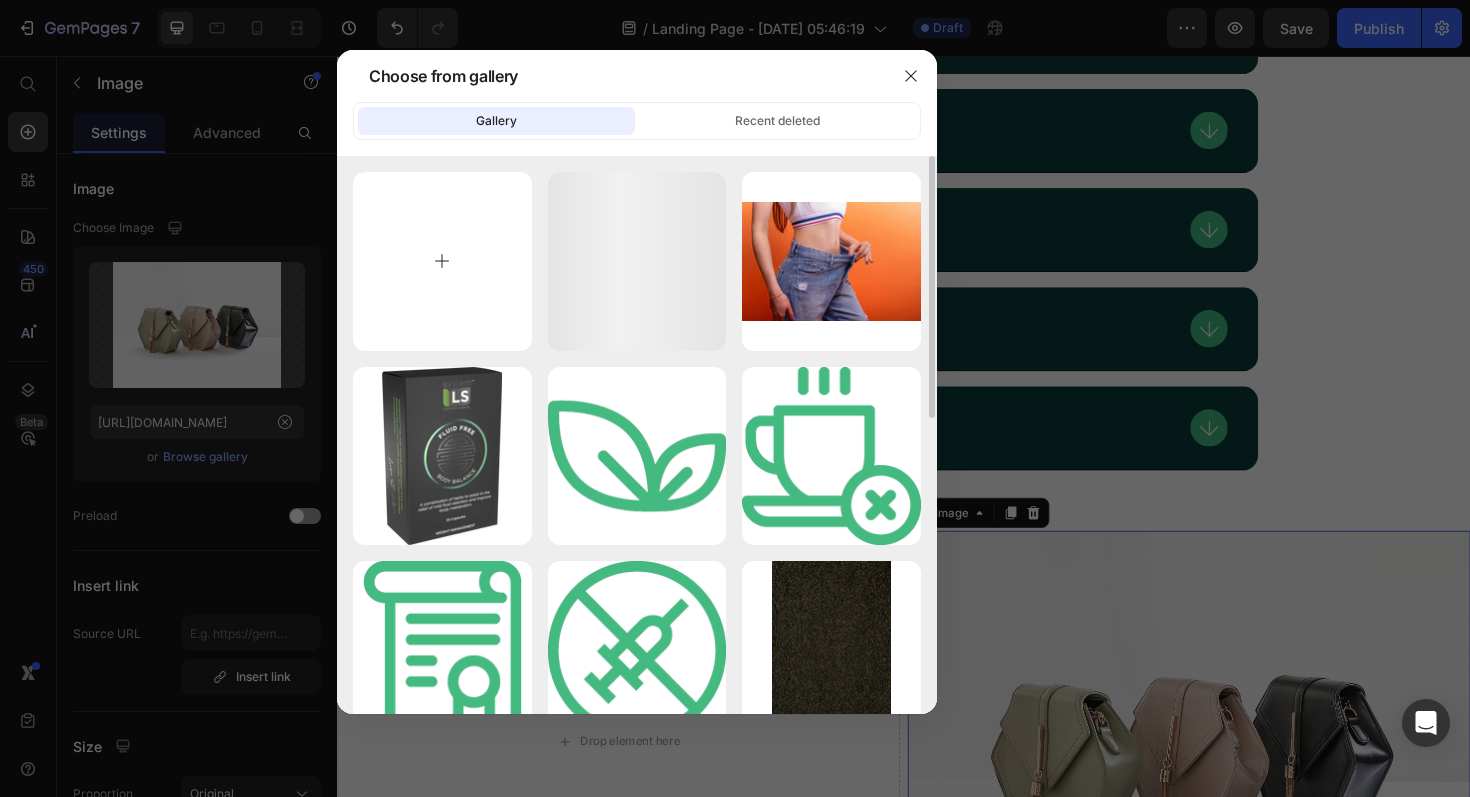 click at bounding box center (442, 261) 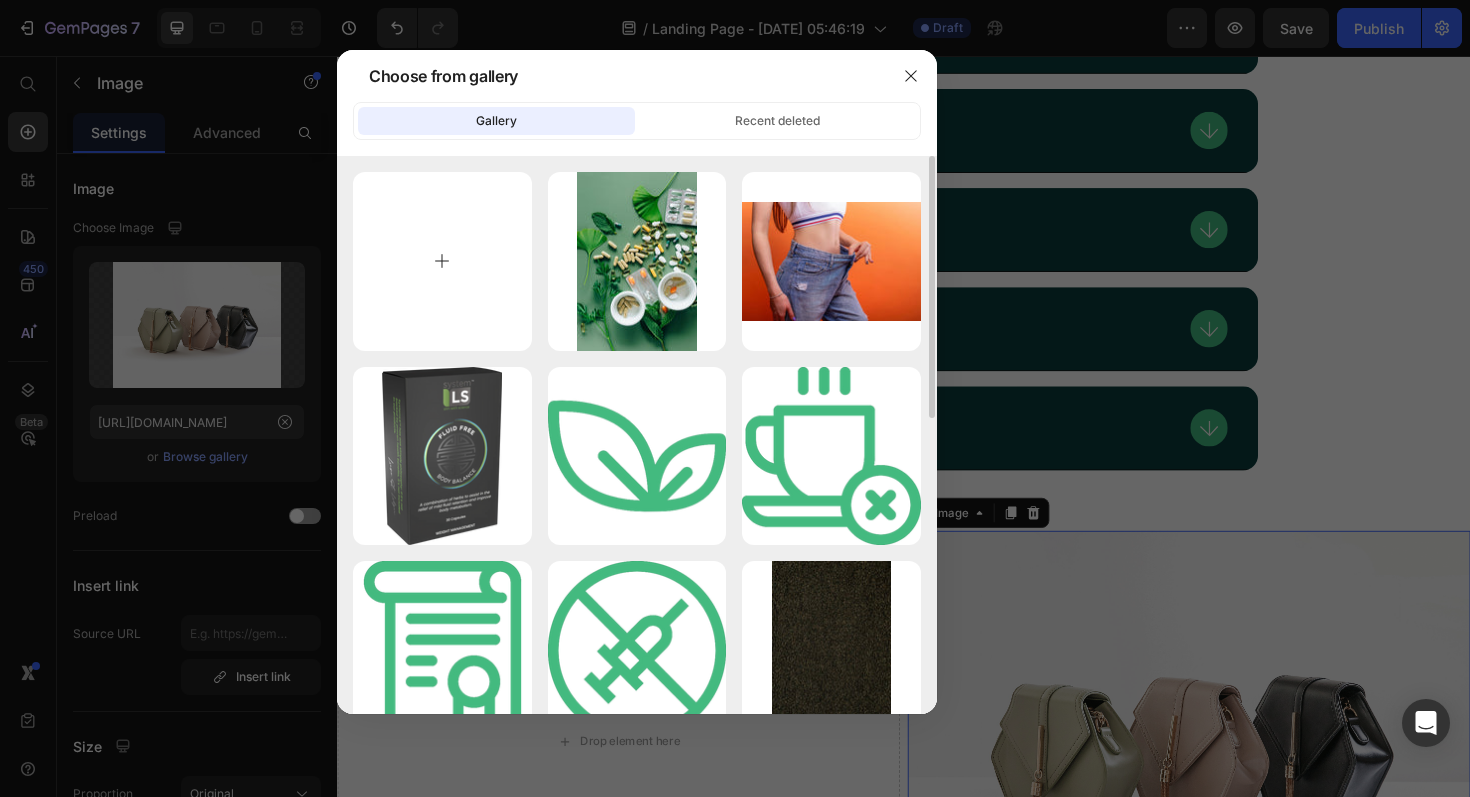 type on "C:\fakepath\20f7ee86222df6a0f64be7b727483bf62e525a7f.png" 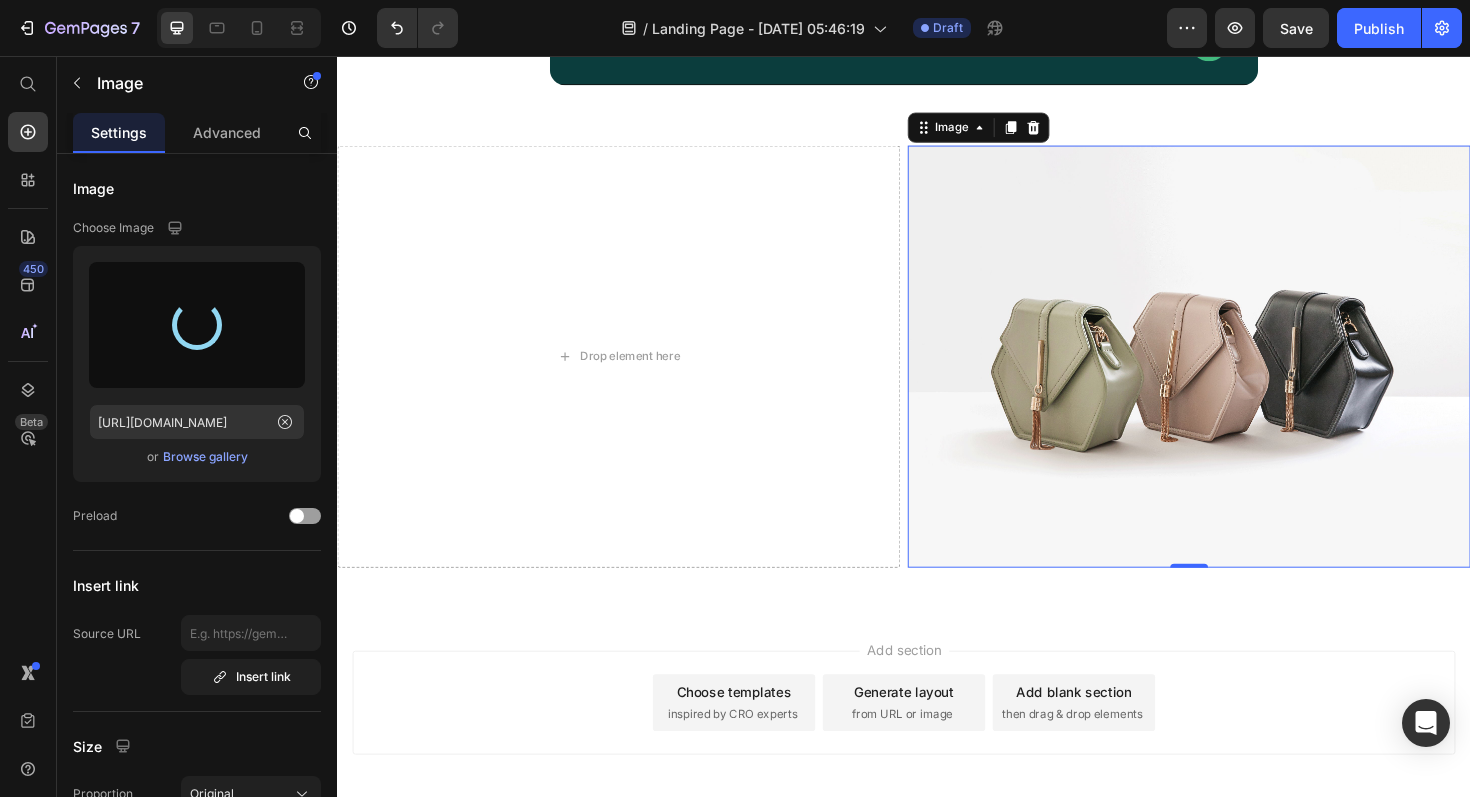 scroll, scrollTop: 12920, scrollLeft: 0, axis: vertical 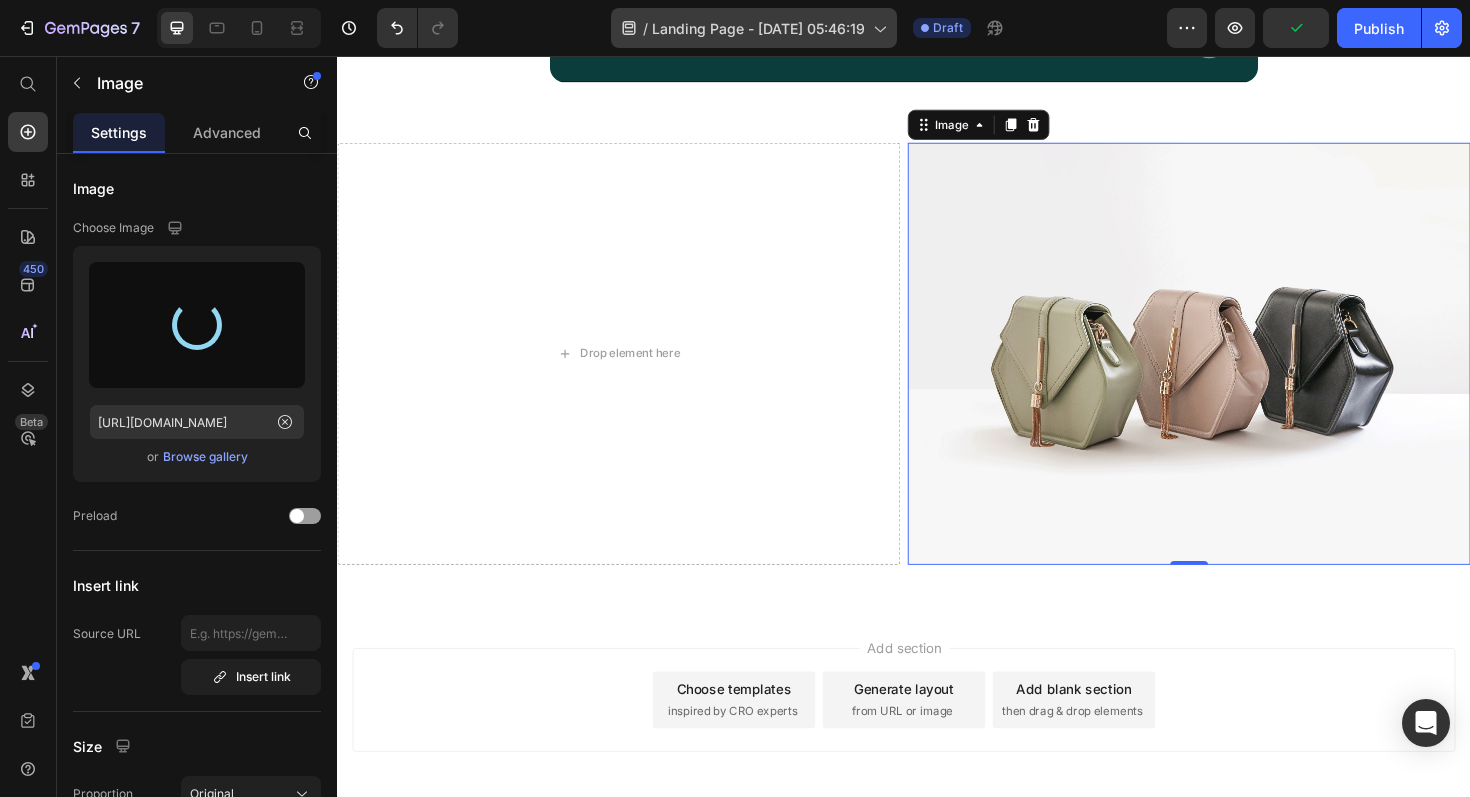 type on "https://cdn.shopify.com/s/files/1/0630/9655/3725/files/gempages_485661803792041214-c2a300be-87a0-4184-ae13-2daf043035cf.png" 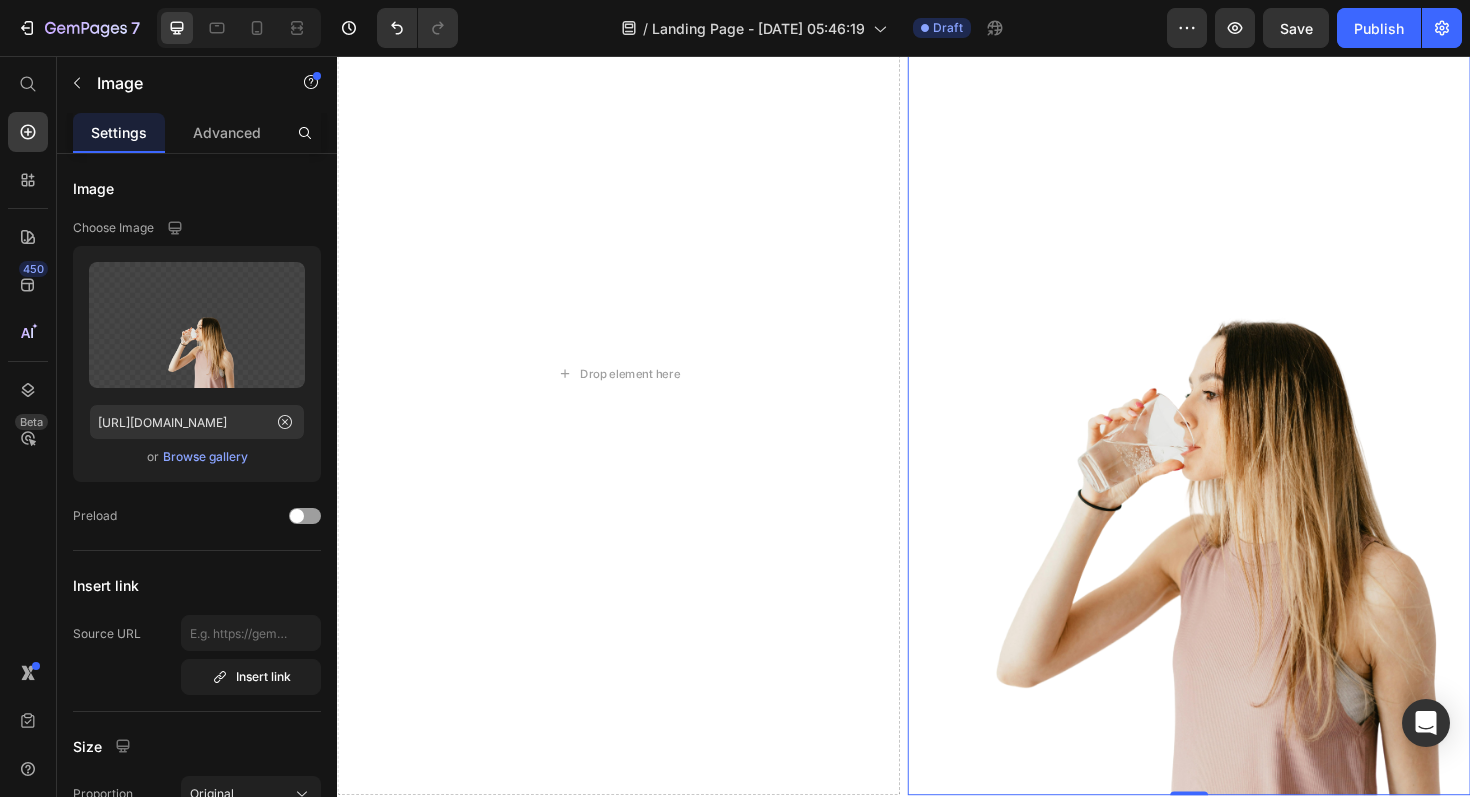 scroll, scrollTop: 13108, scrollLeft: 0, axis: vertical 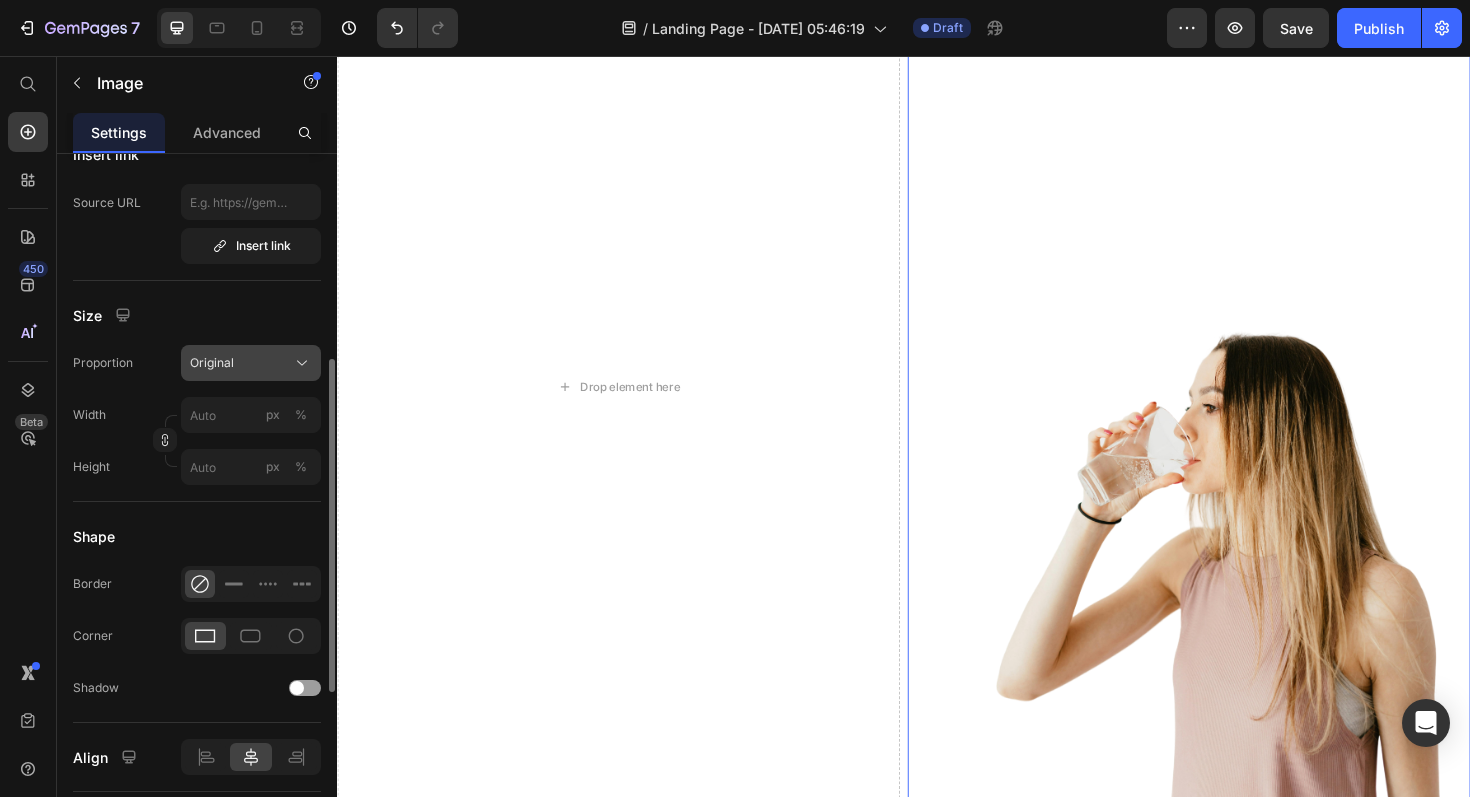 click on "Original" at bounding box center (212, 363) 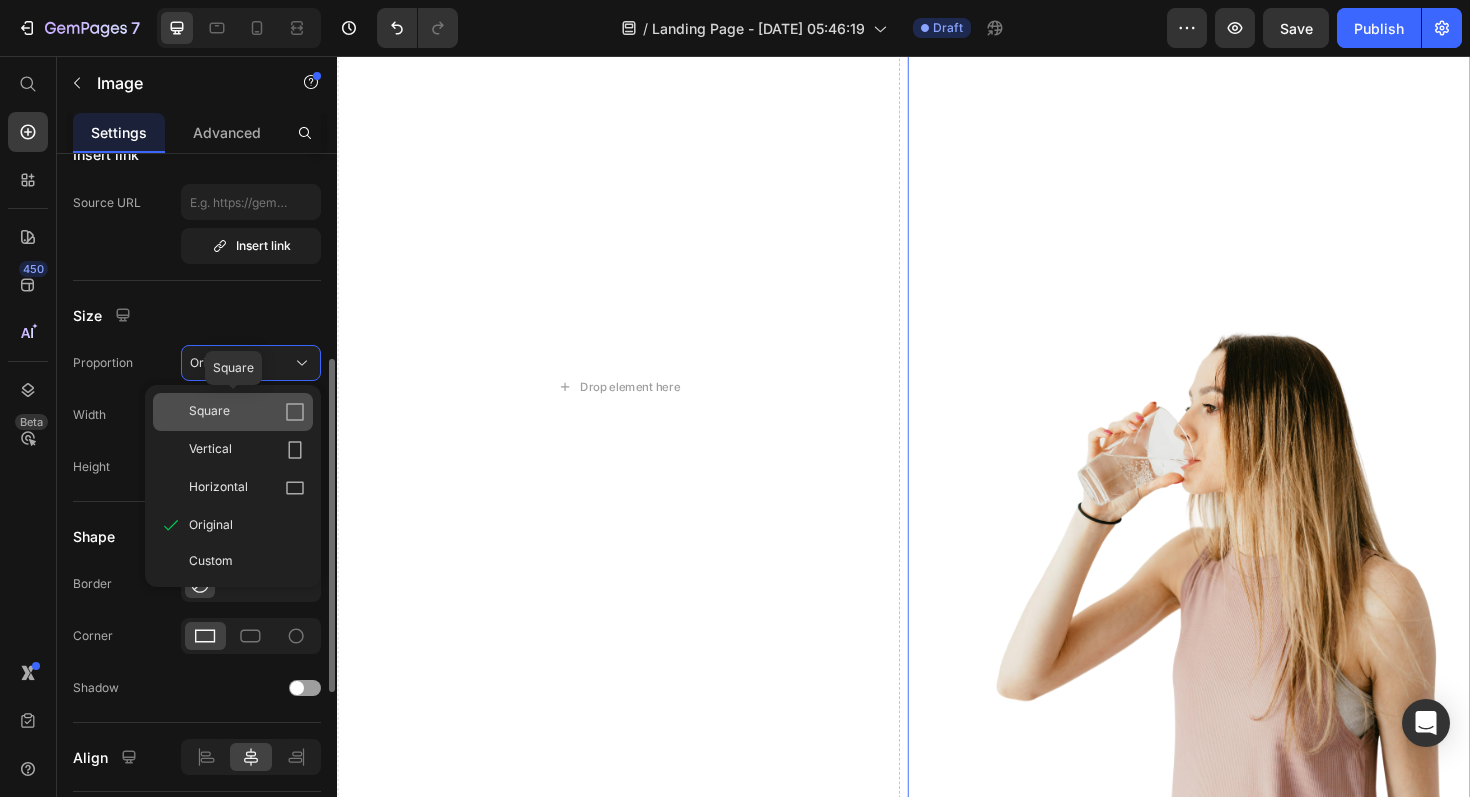 click on "Square" at bounding box center [209, 412] 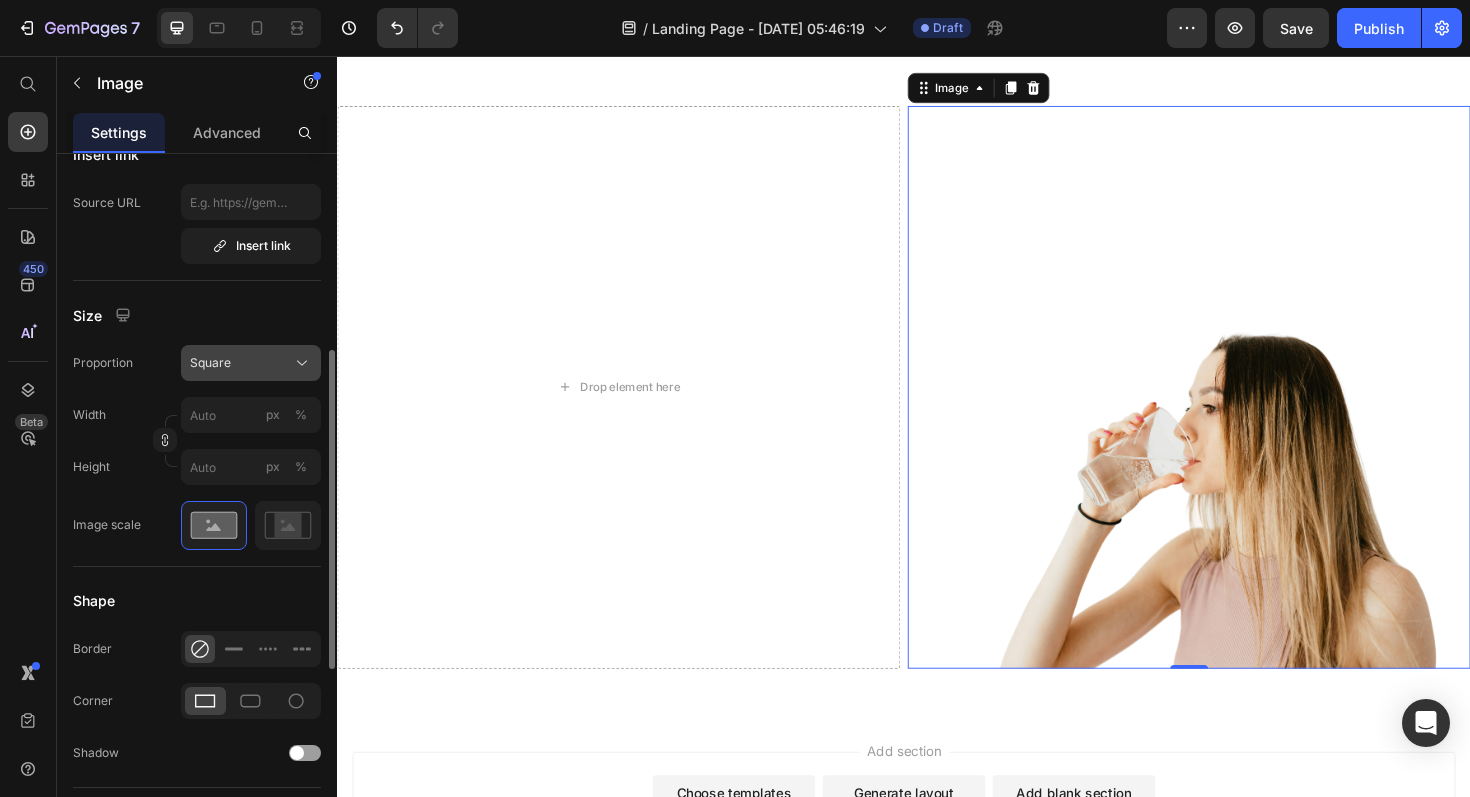 click on "Square" 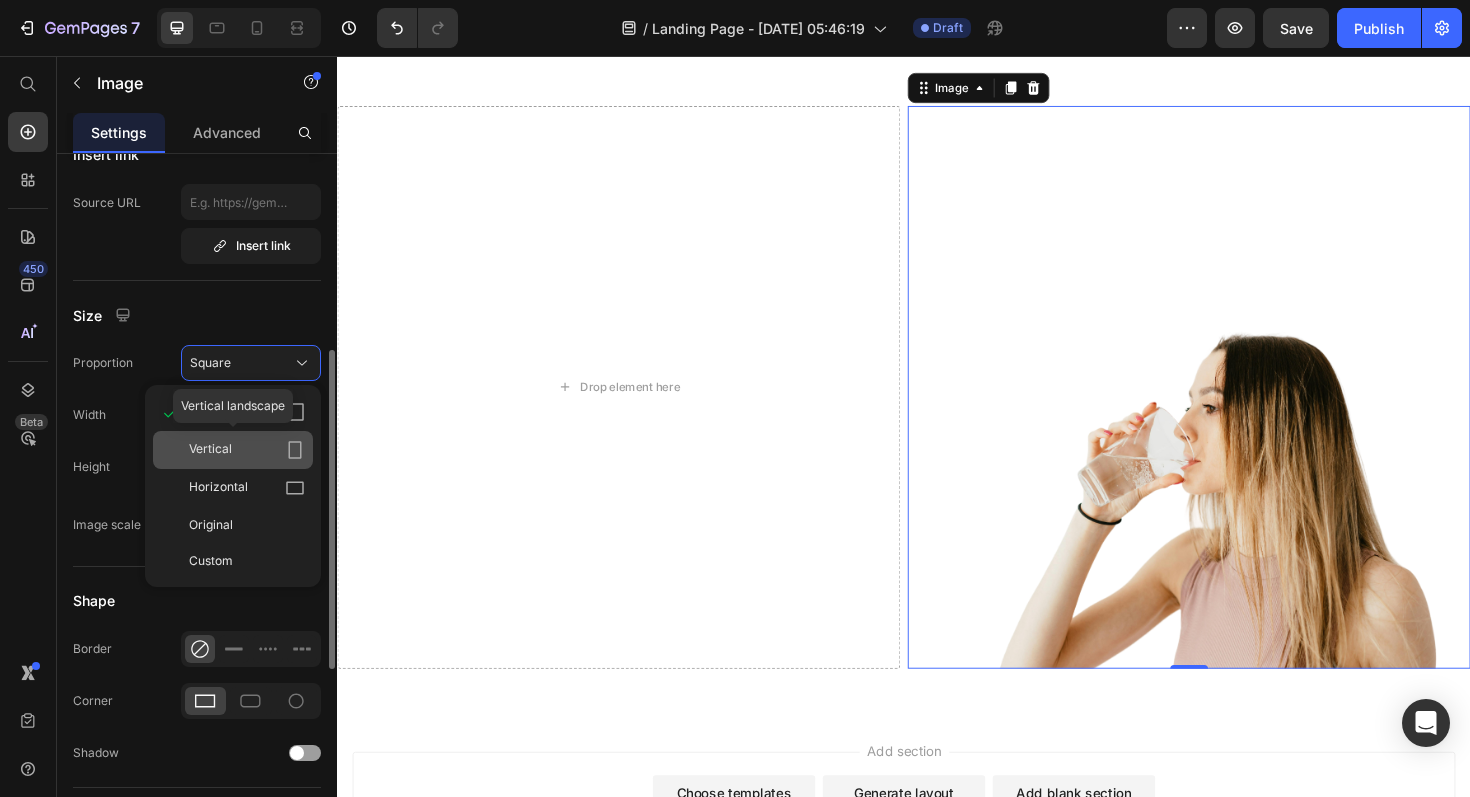 click on "Vertical" at bounding box center (247, 450) 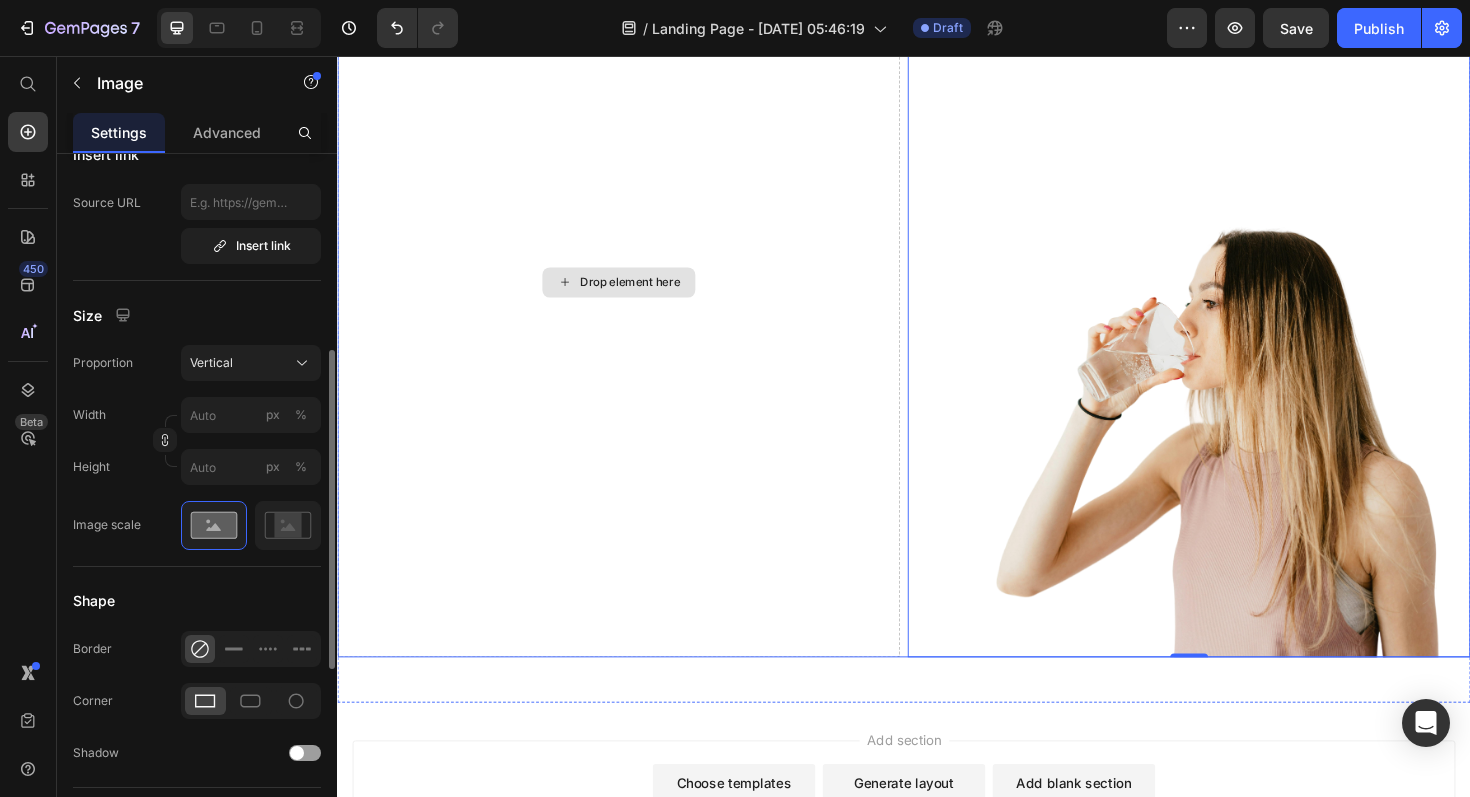 scroll, scrollTop: 13189, scrollLeft: 0, axis: vertical 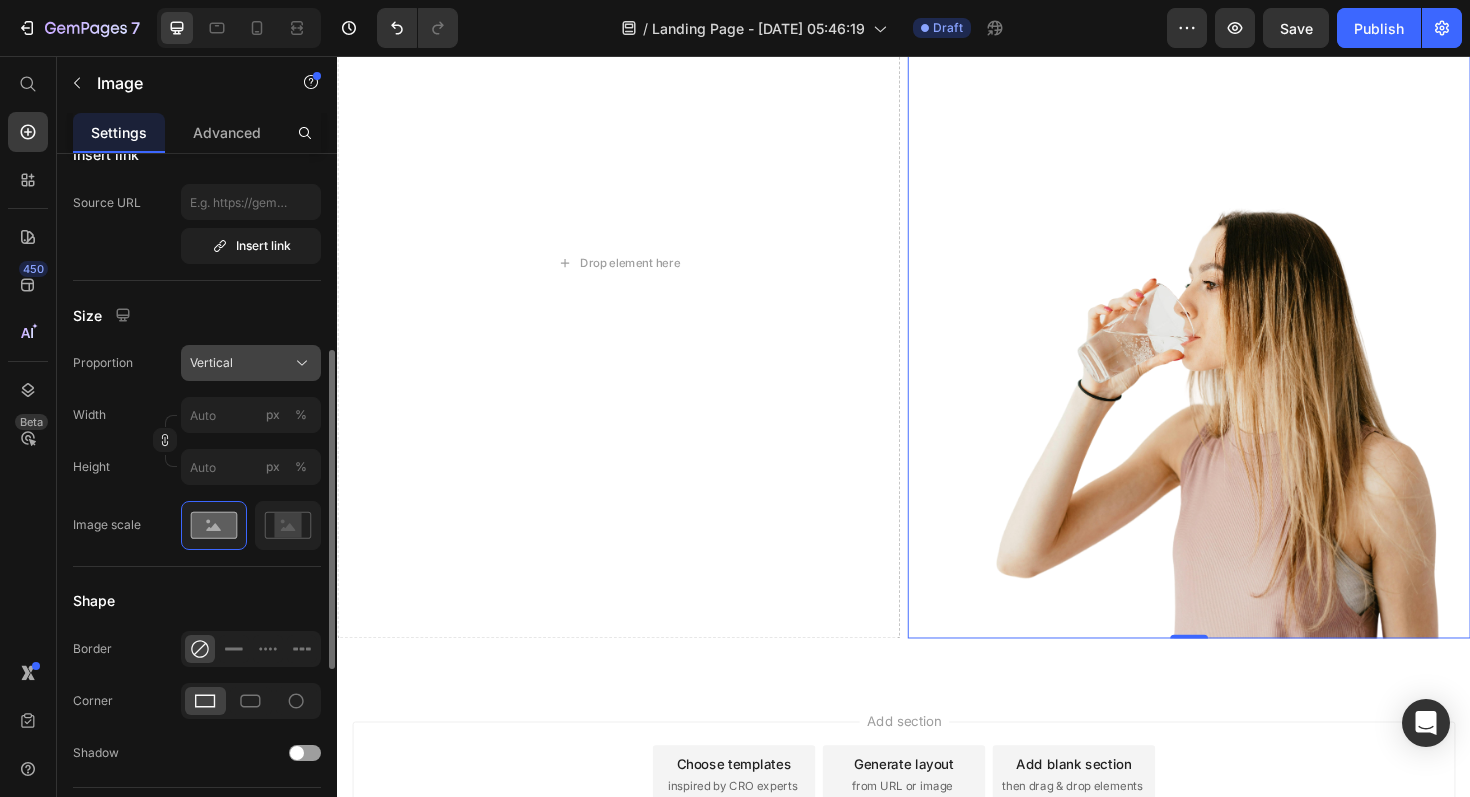 click on "Vertical" 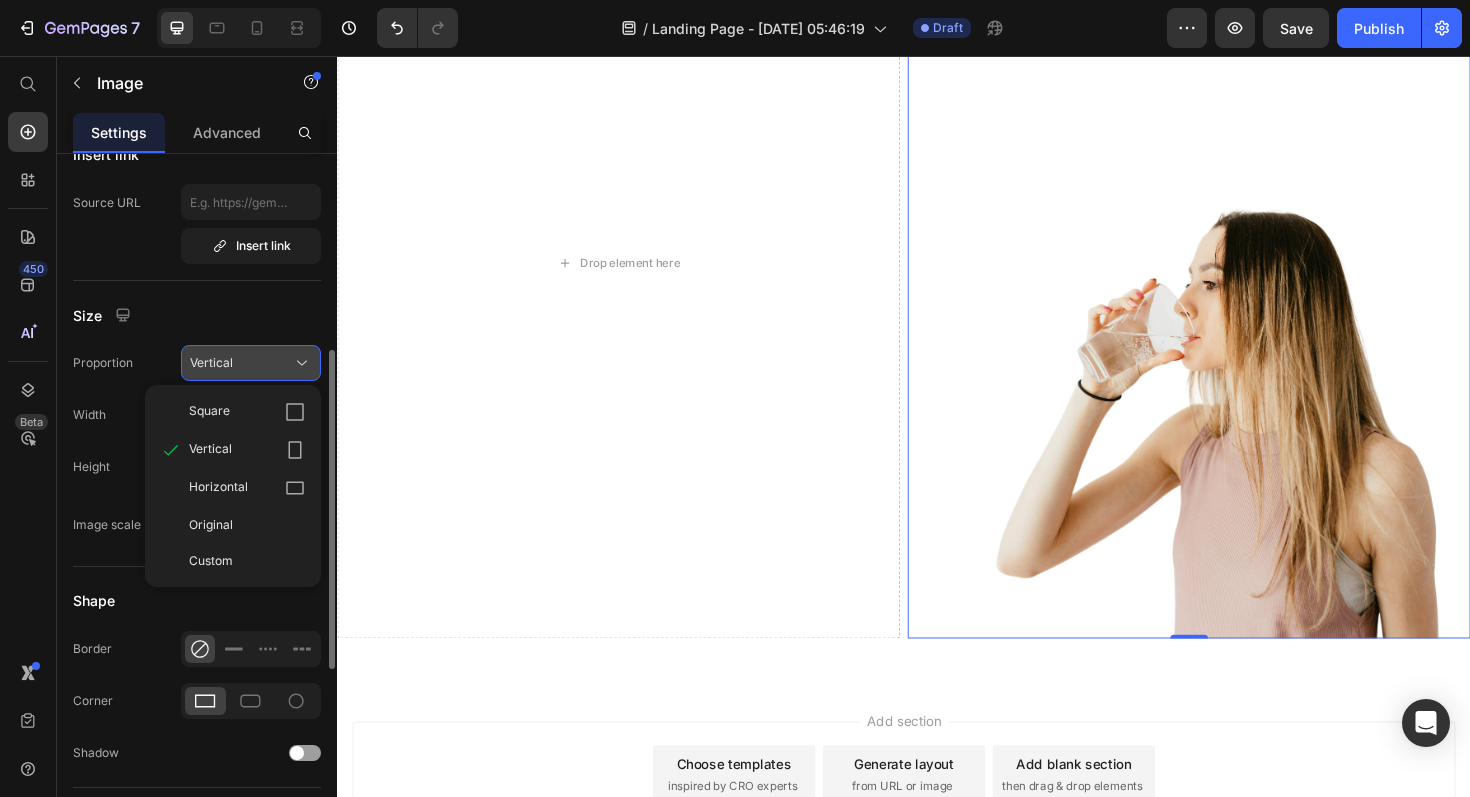click on "Vertical" 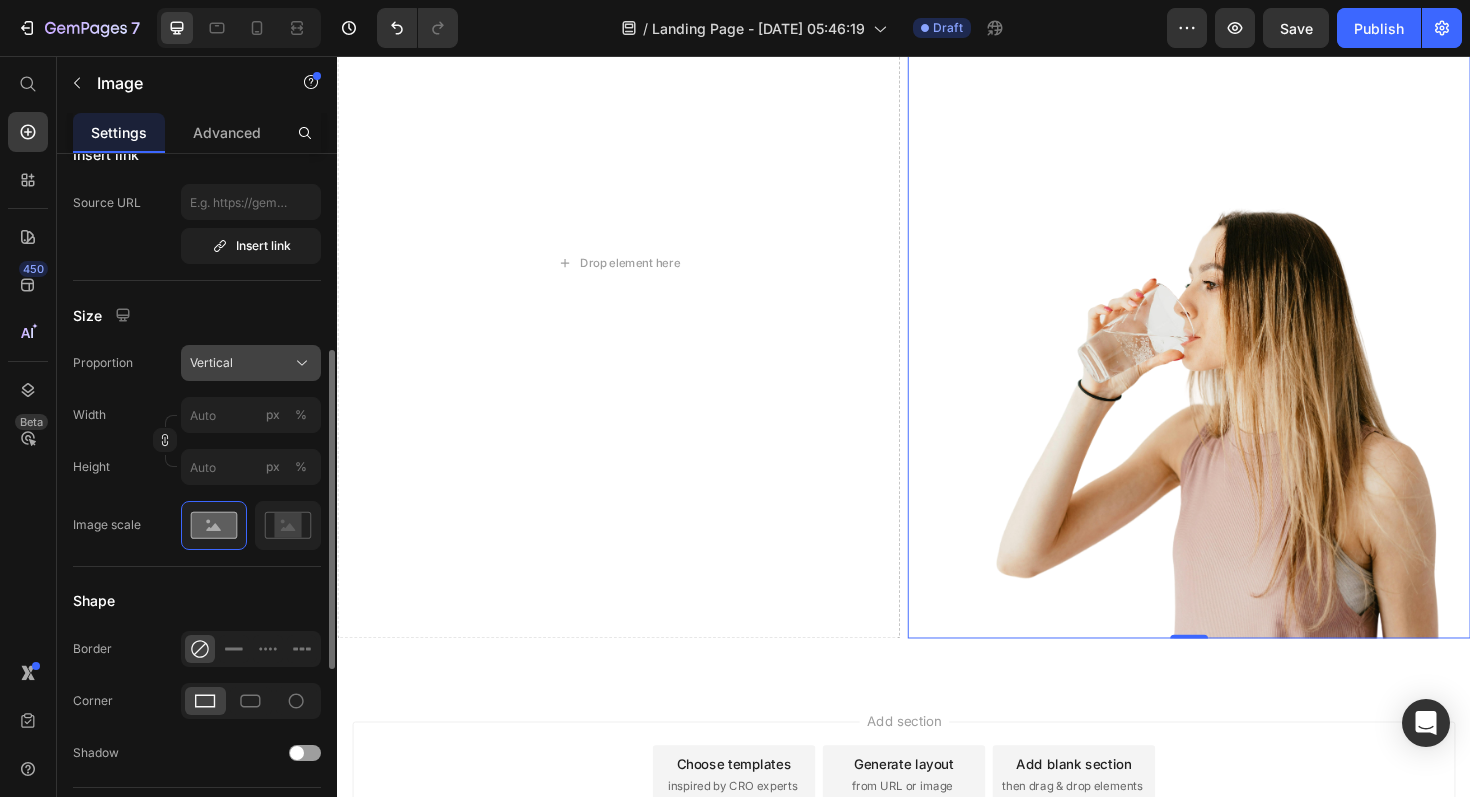 click on "Vertical" at bounding box center (211, 363) 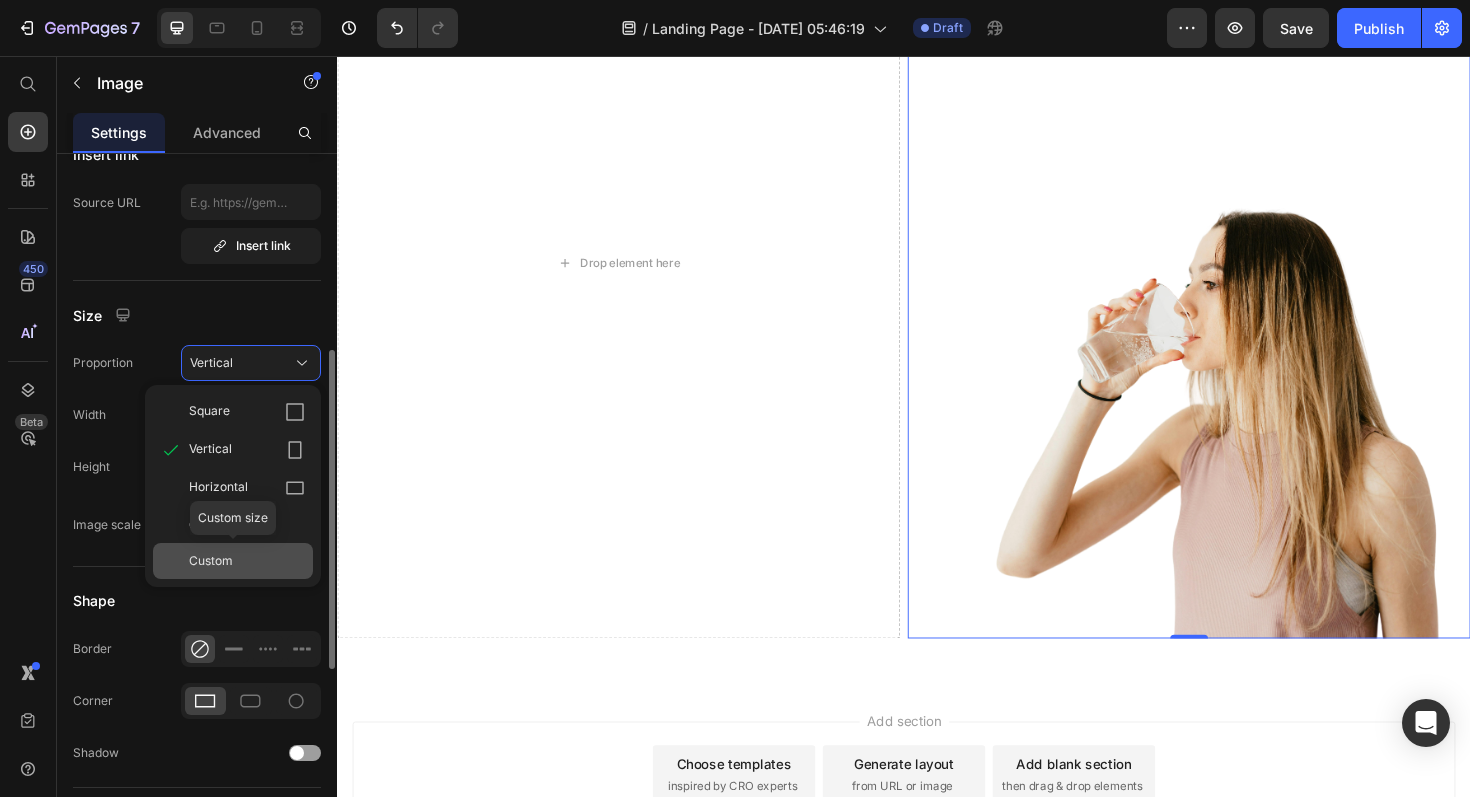 click on "Custom" at bounding box center (211, 561) 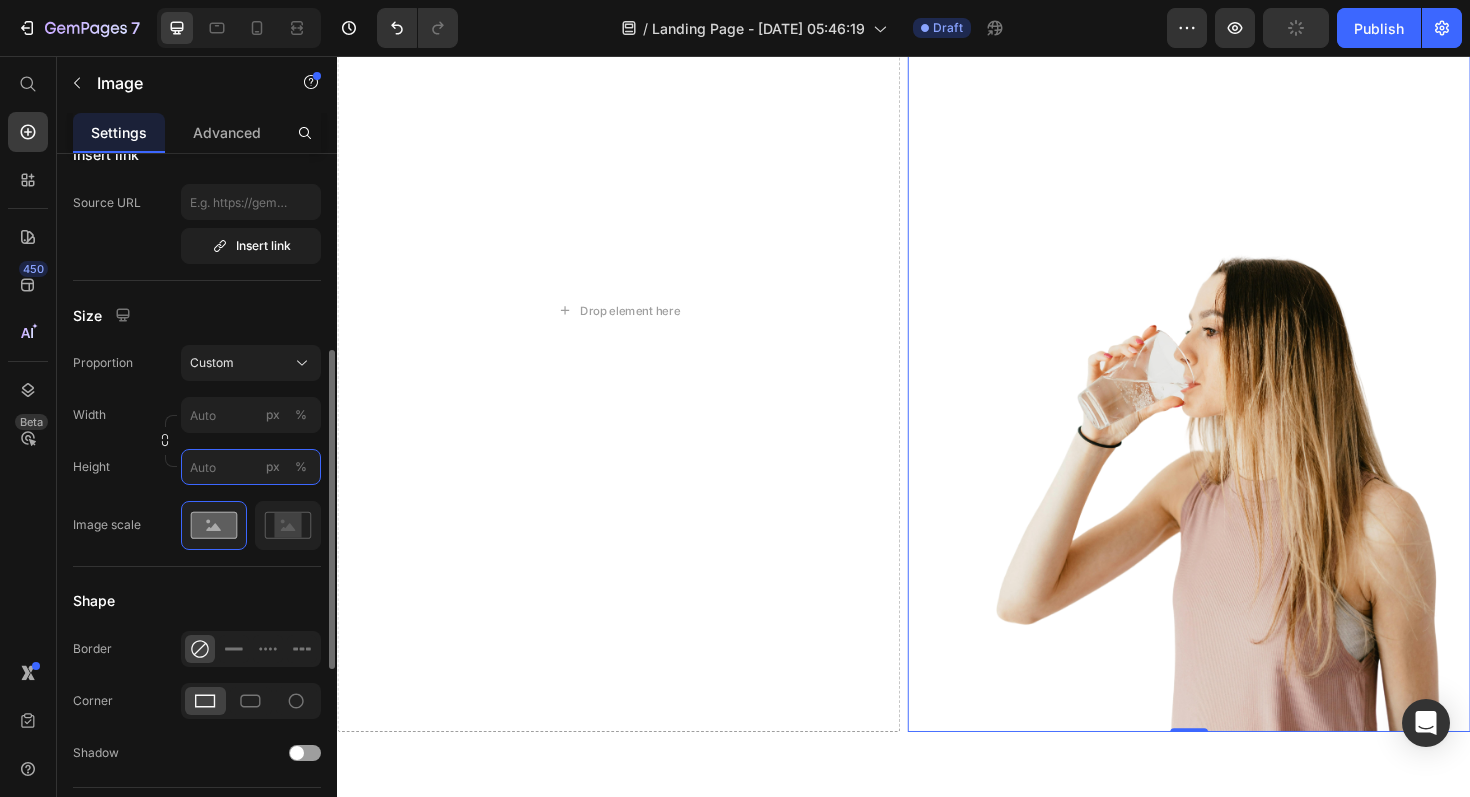 click on "px %" at bounding box center (251, 467) 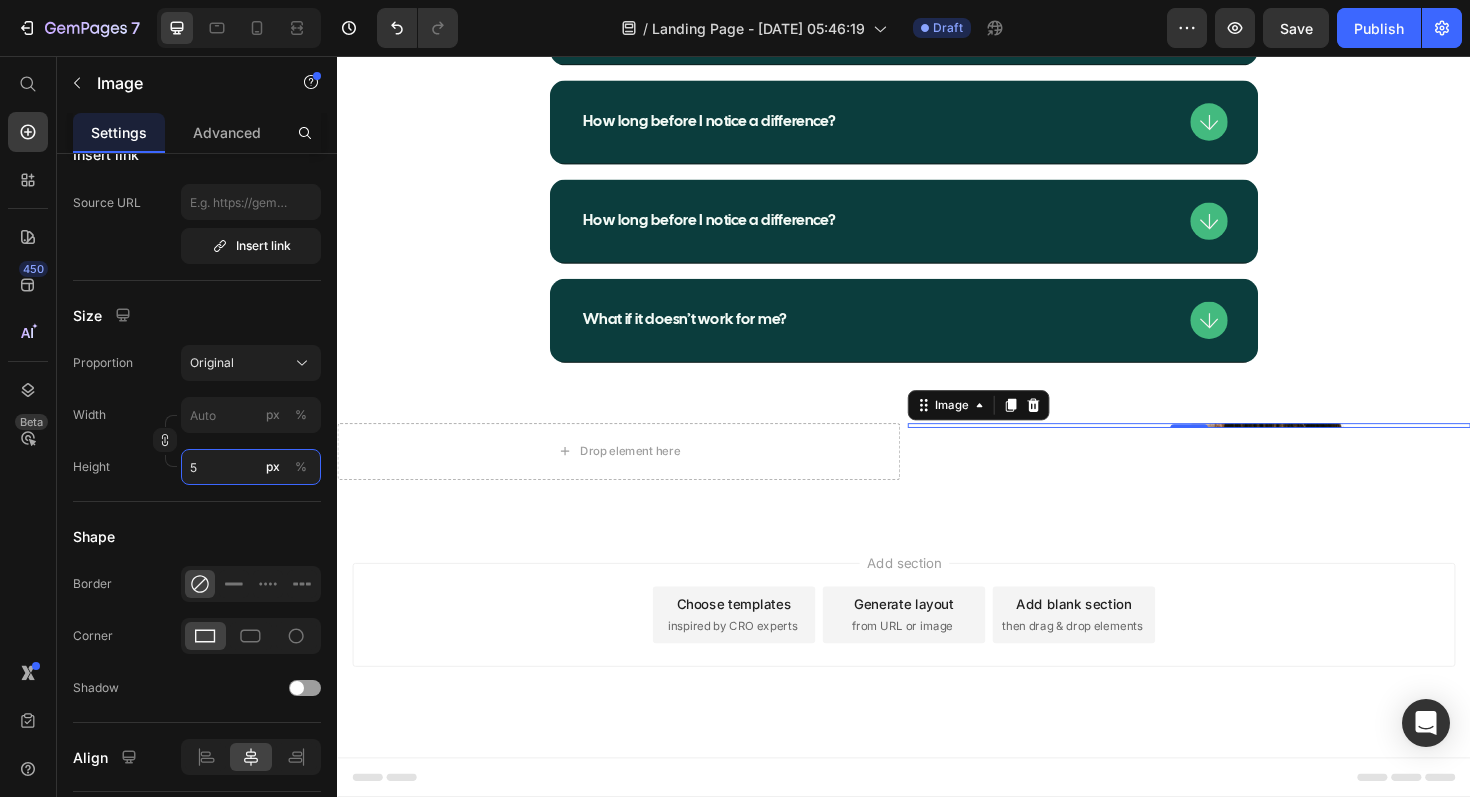 scroll, scrollTop: 12622, scrollLeft: 0, axis: vertical 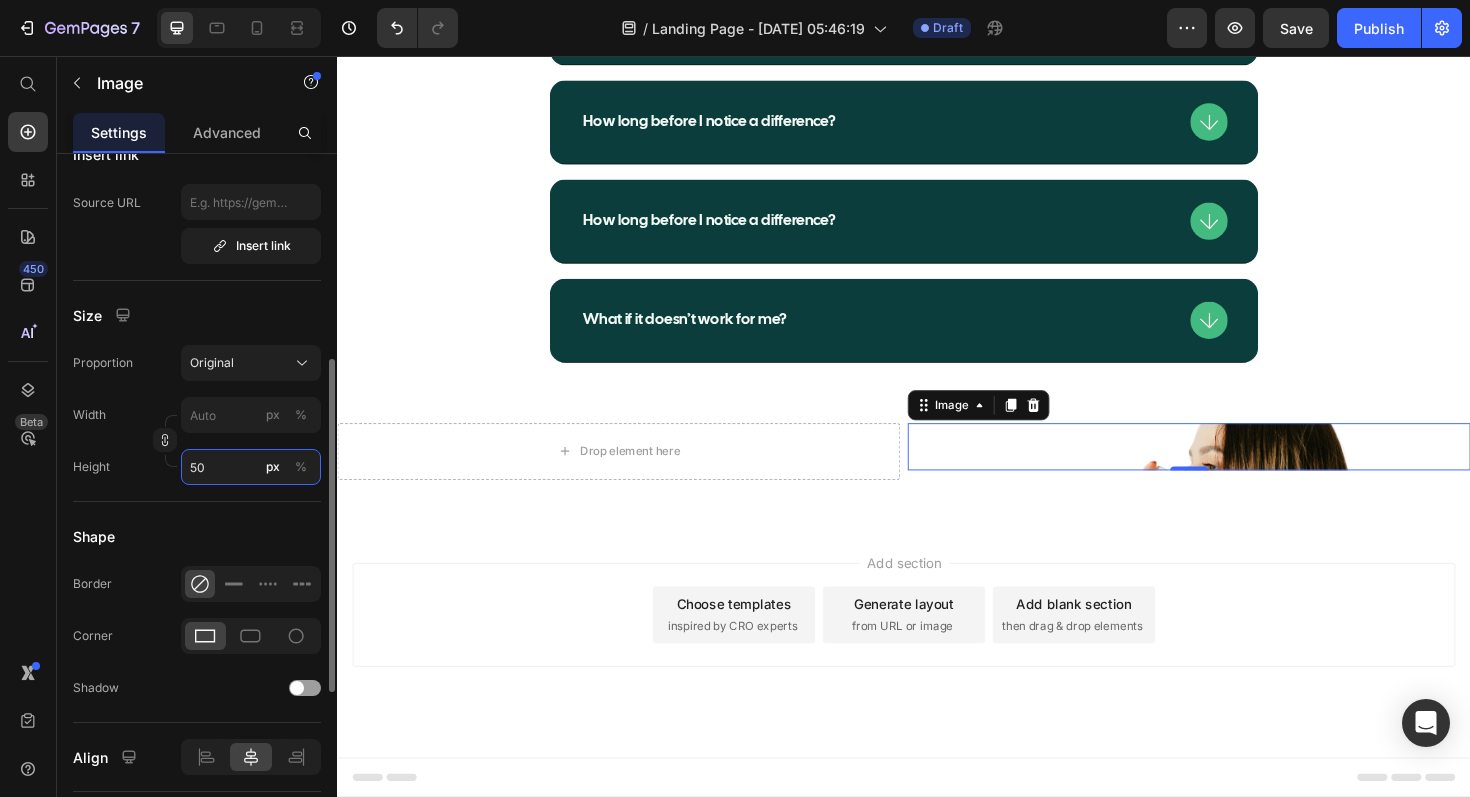 type on "50" 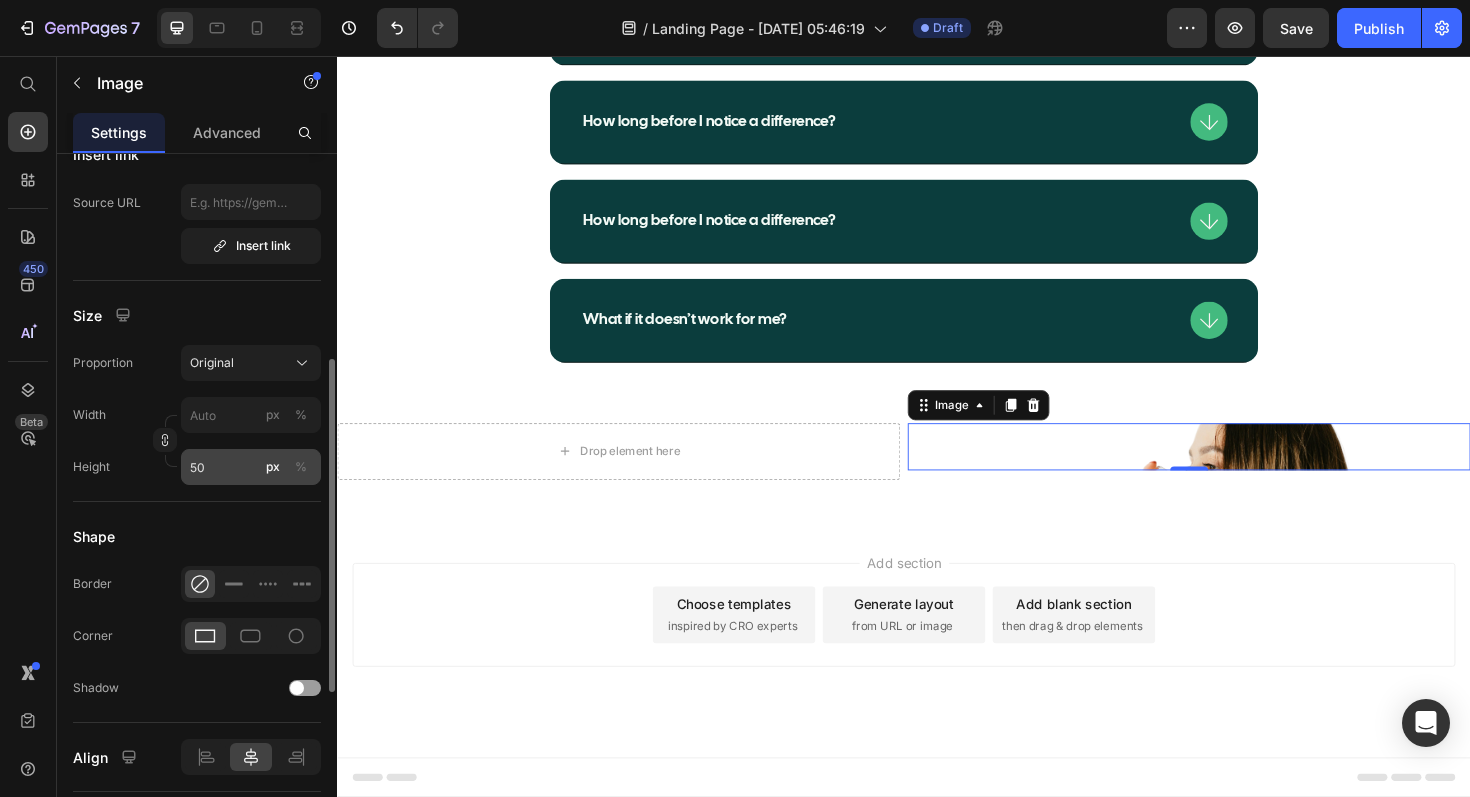 click on "%" at bounding box center (301, 467) 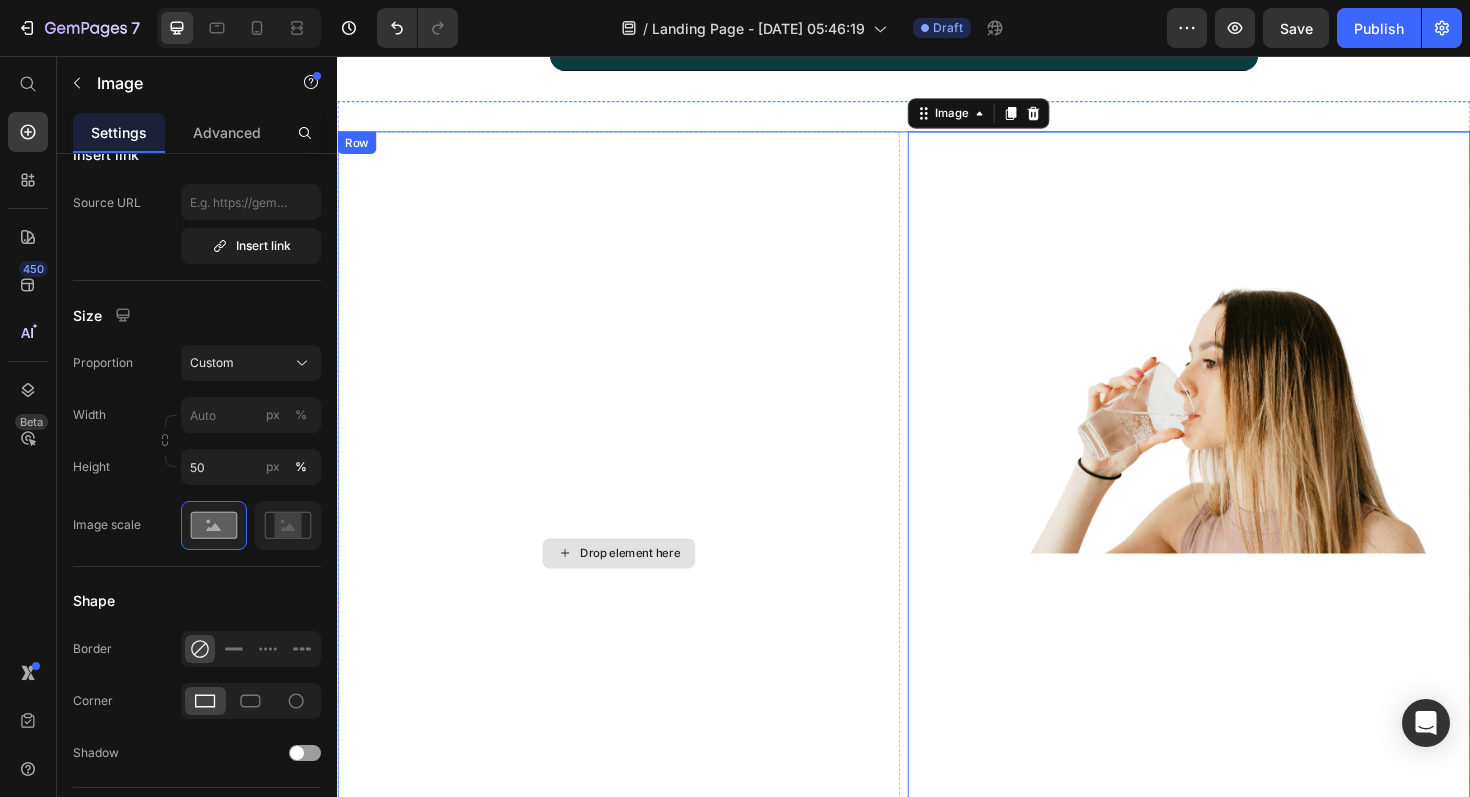 scroll, scrollTop: 12933, scrollLeft: 0, axis: vertical 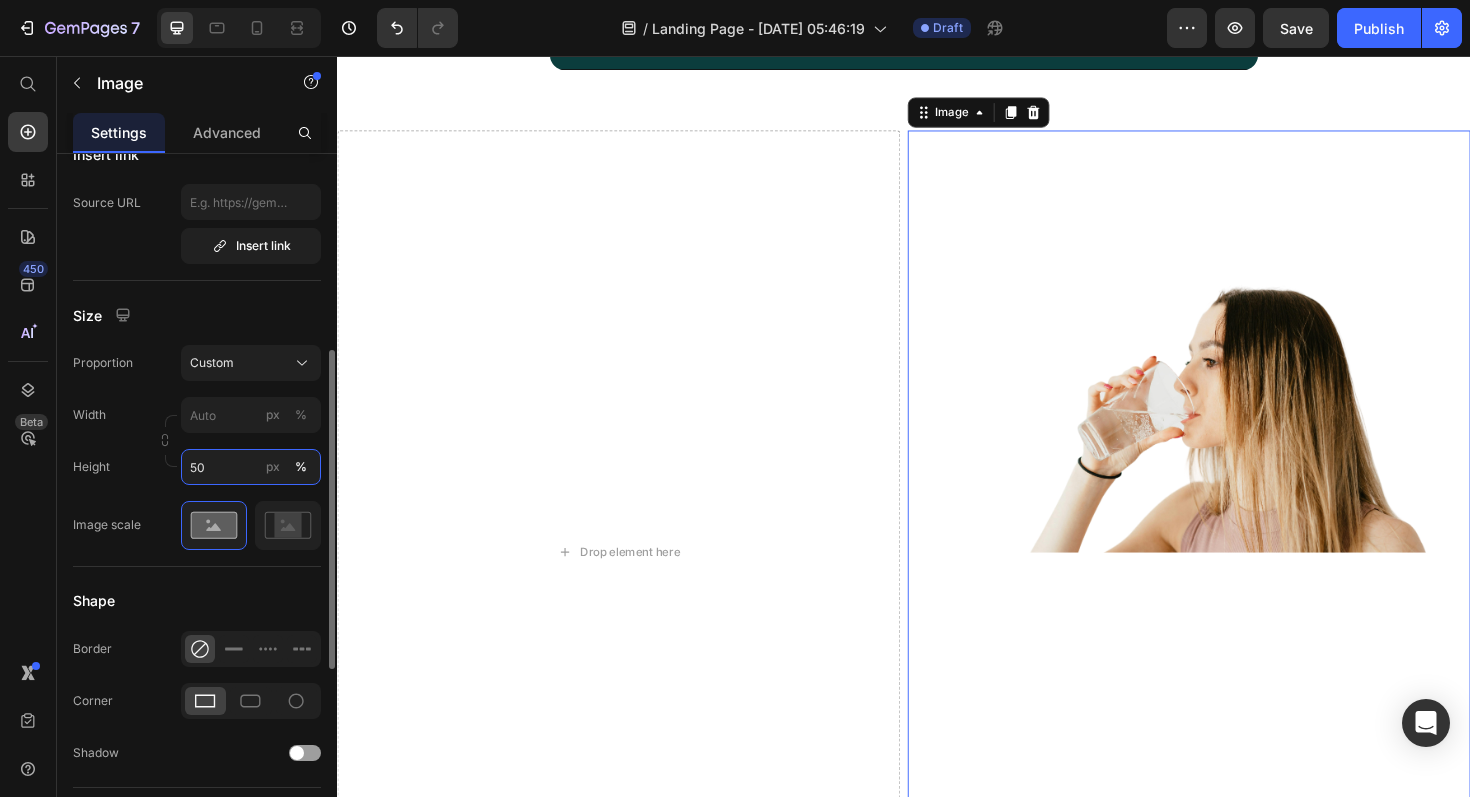 click on "50" at bounding box center [251, 467] 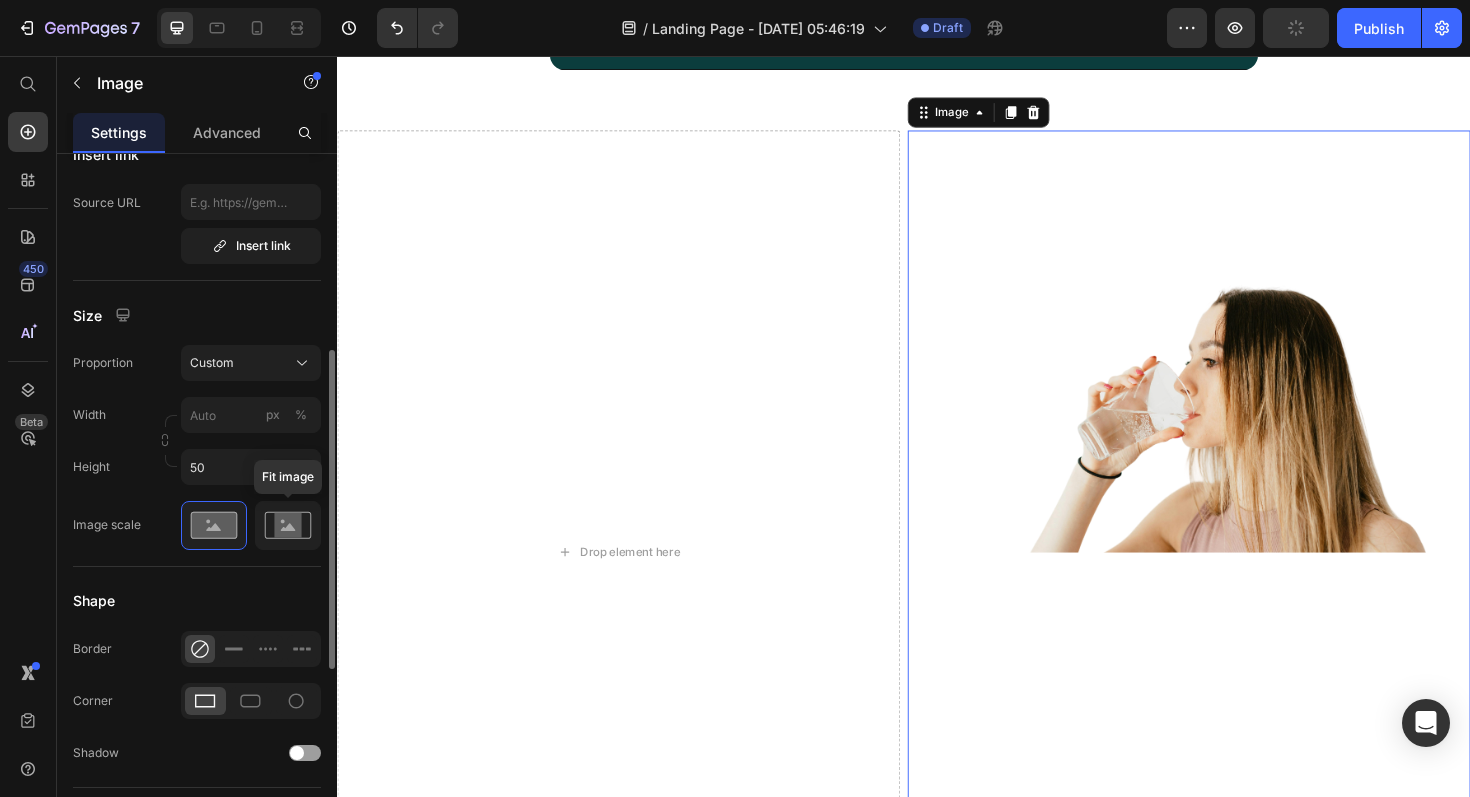click 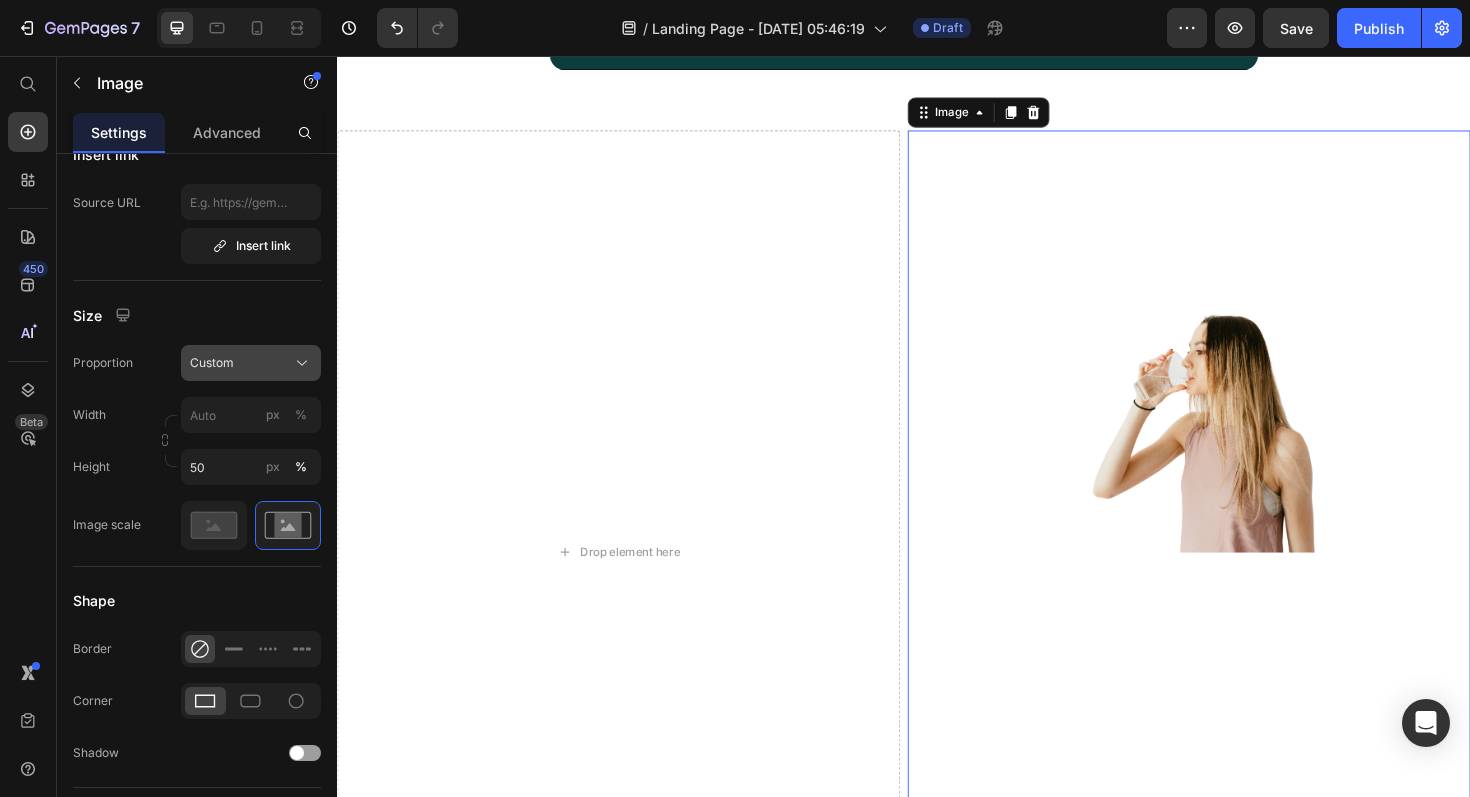 click on "Custom" 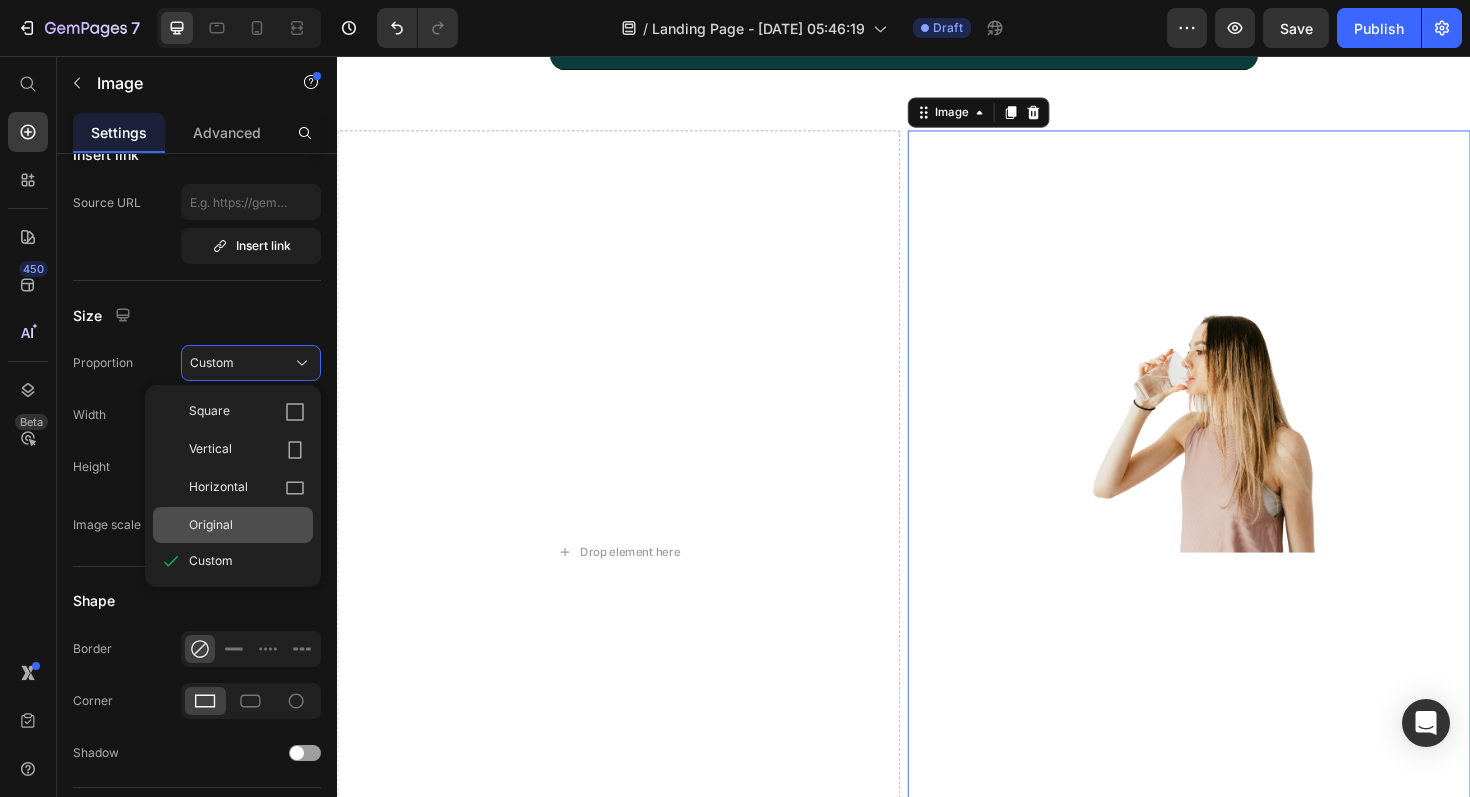 click on "Original" at bounding box center [247, 525] 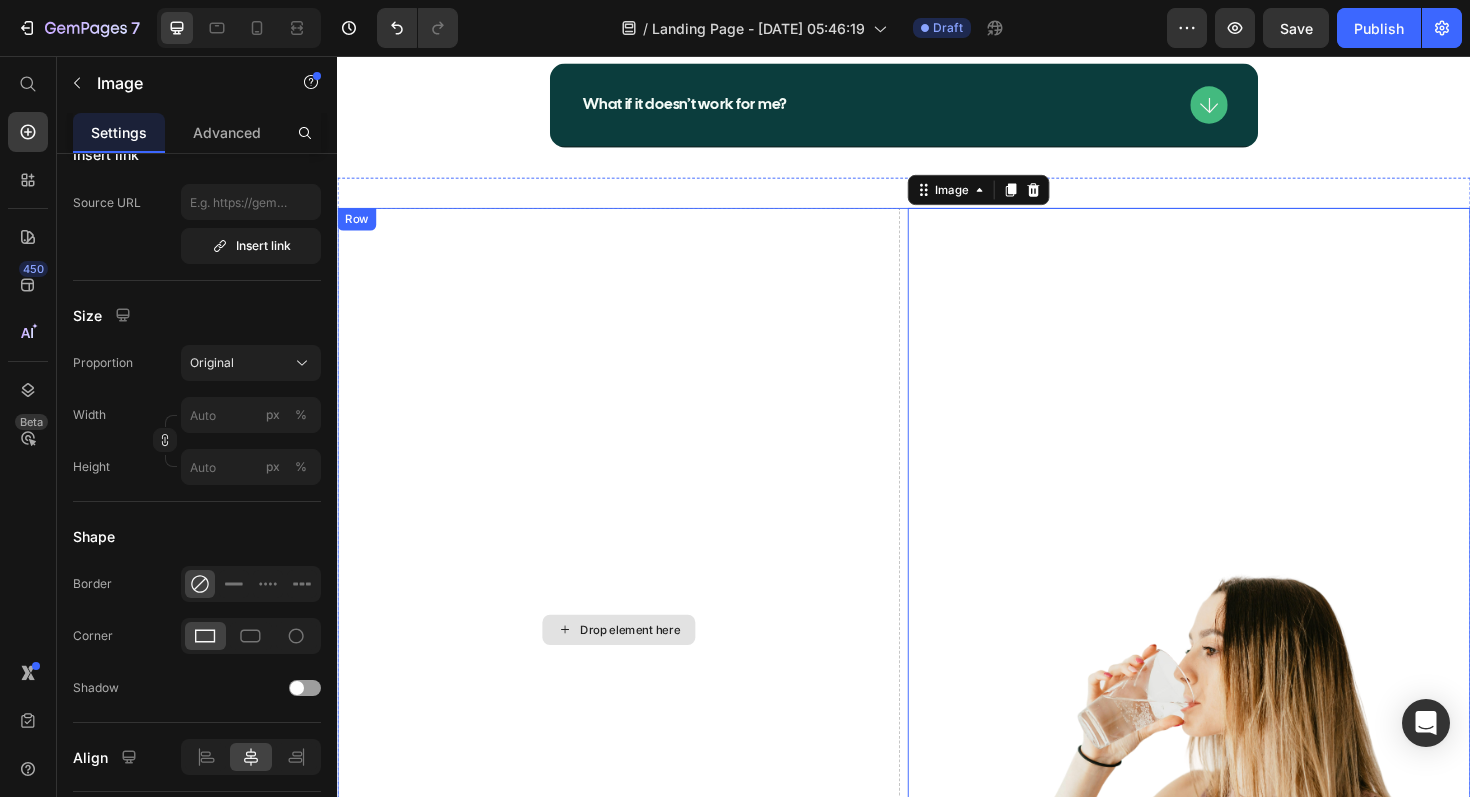 scroll, scrollTop: 12838, scrollLeft: 0, axis: vertical 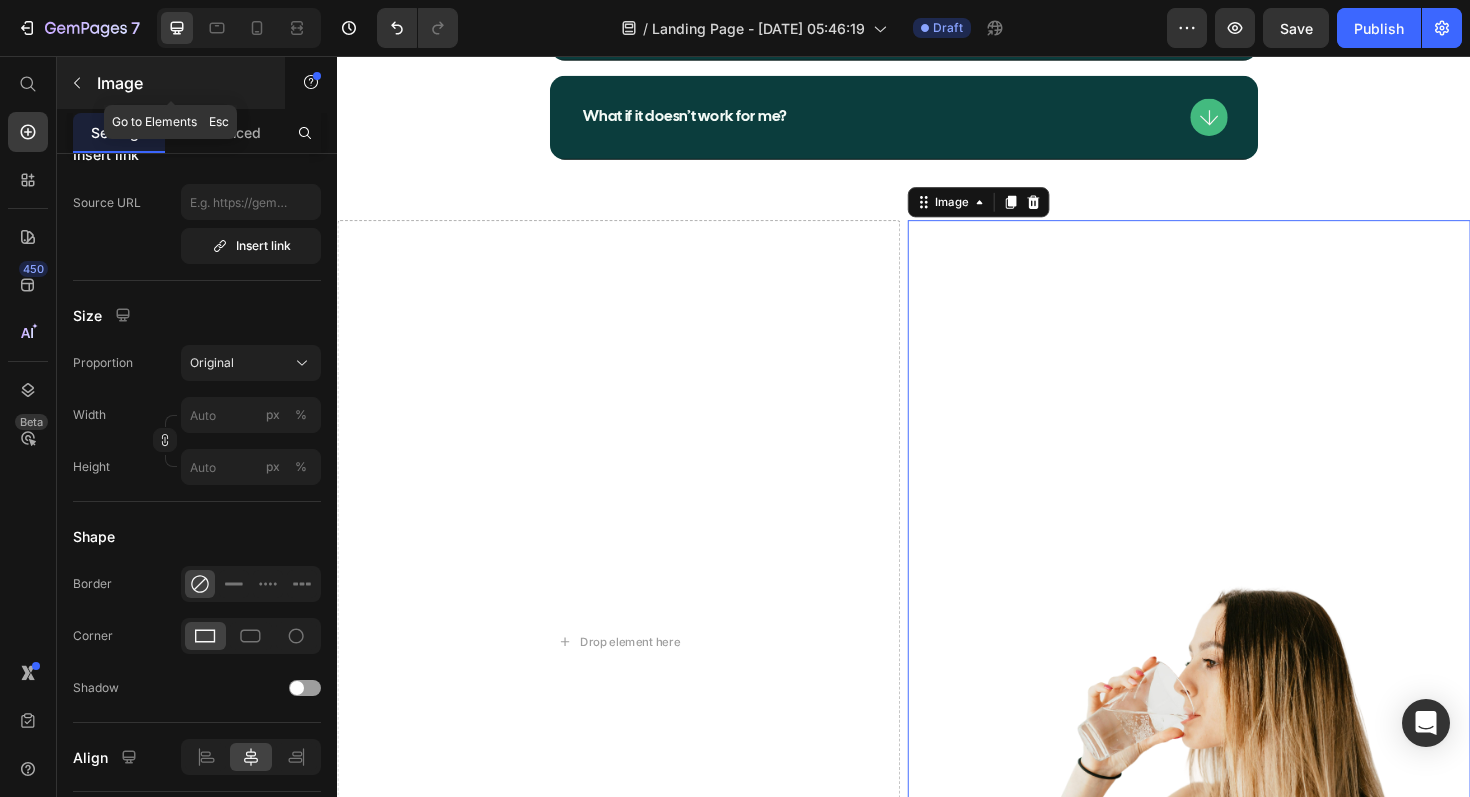 click 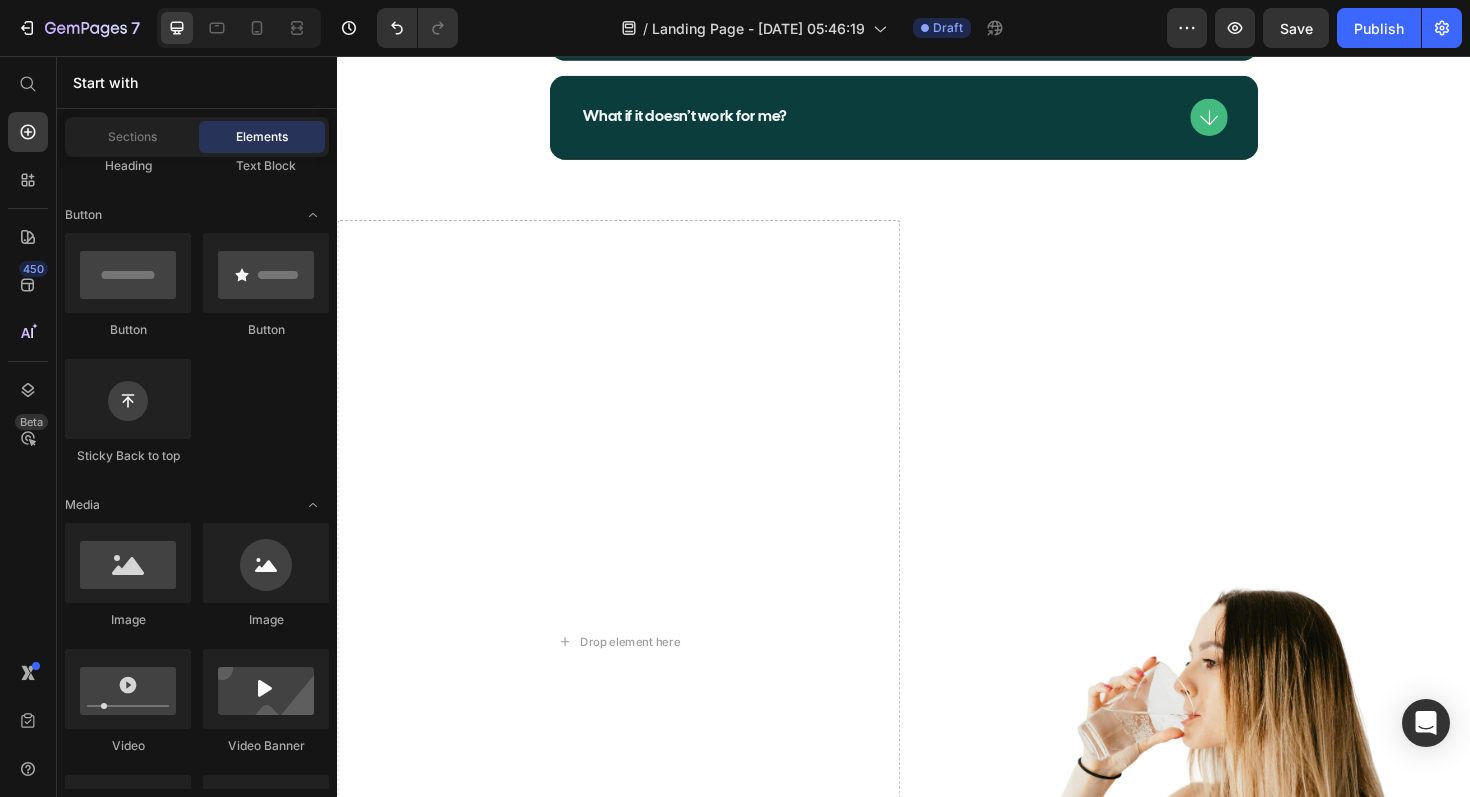 scroll, scrollTop: 0, scrollLeft: 0, axis: both 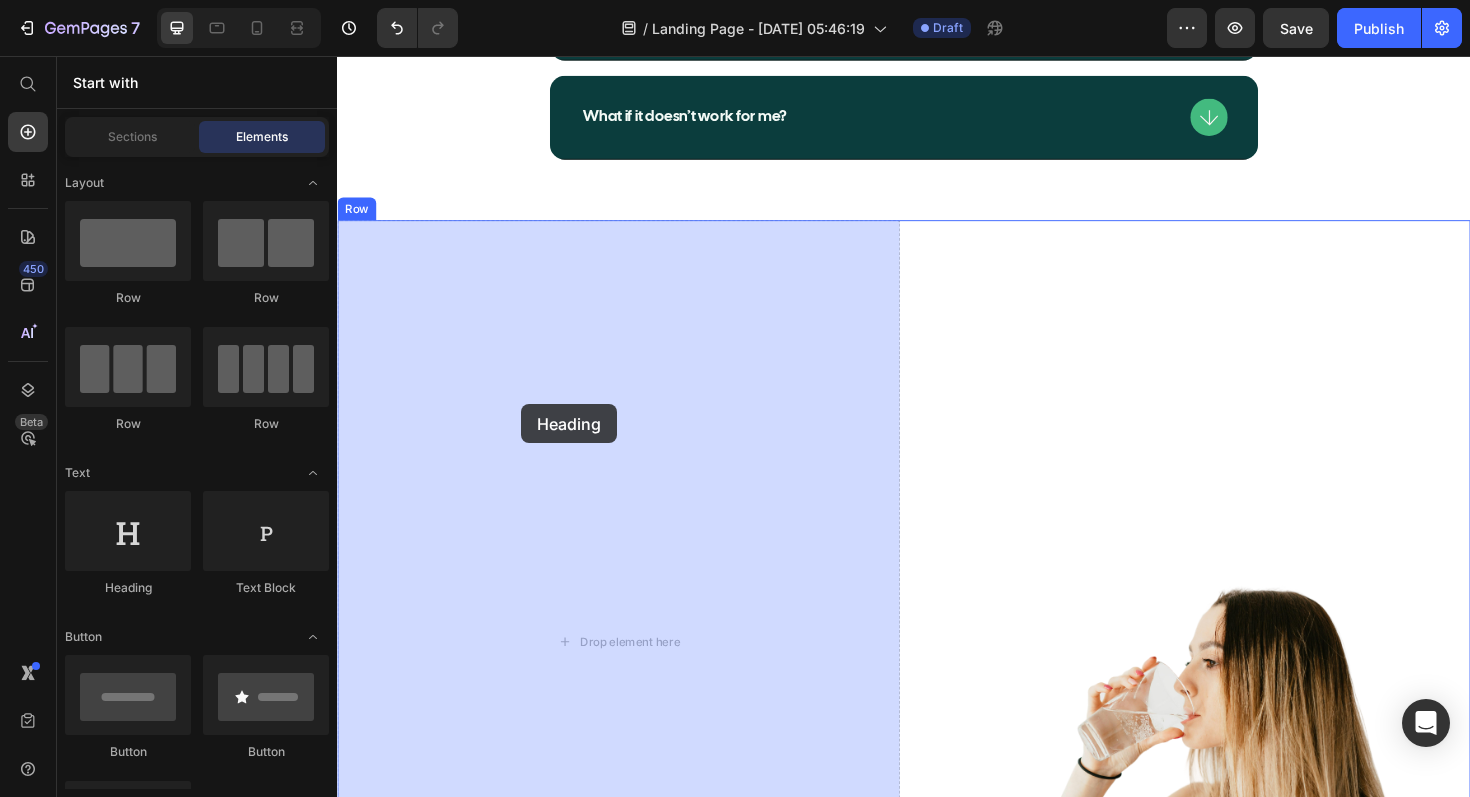 drag, startPoint x: 465, startPoint y: 615, endPoint x: 528, endPoint y: 424, distance: 201.12186 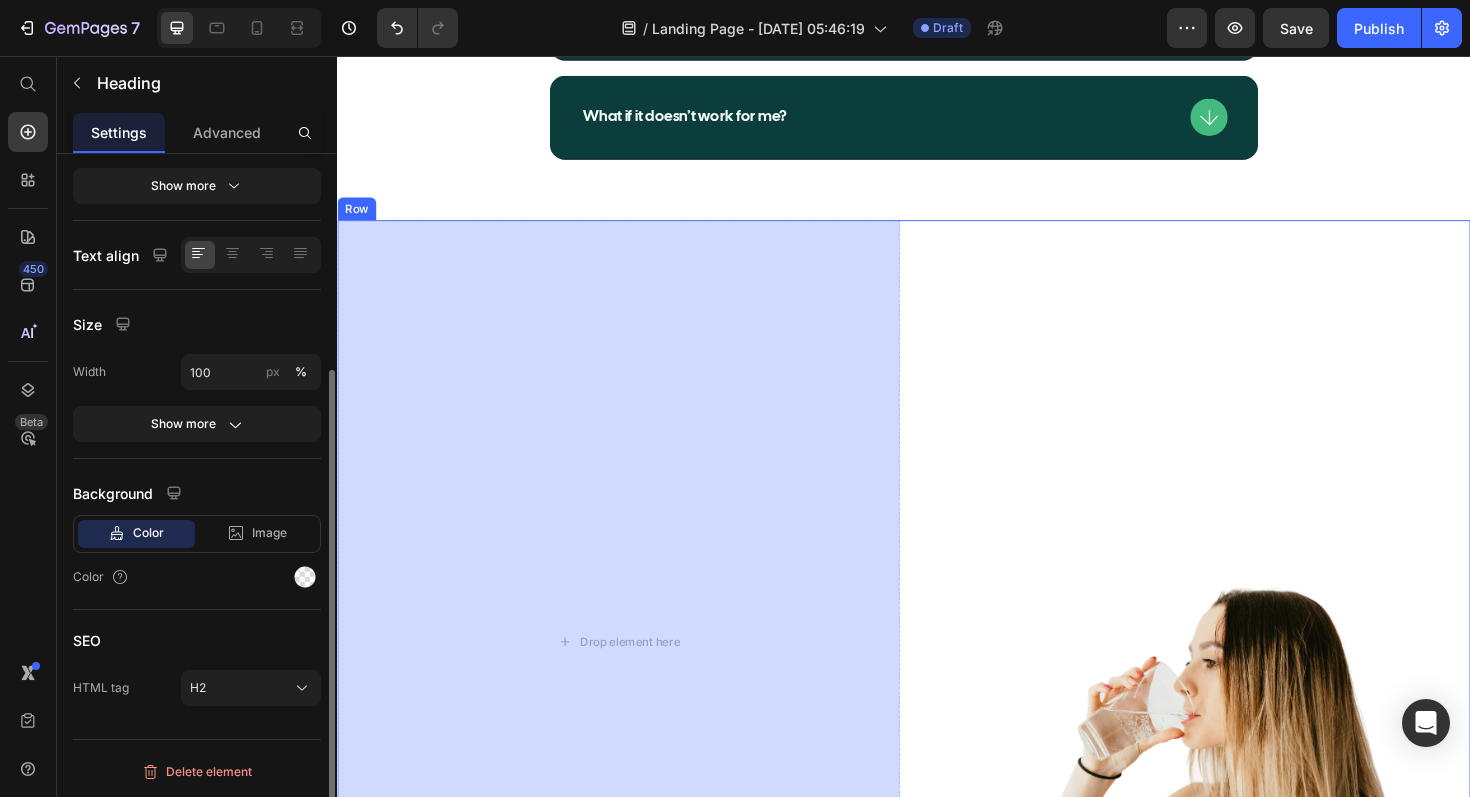 scroll, scrollTop: 0, scrollLeft: 0, axis: both 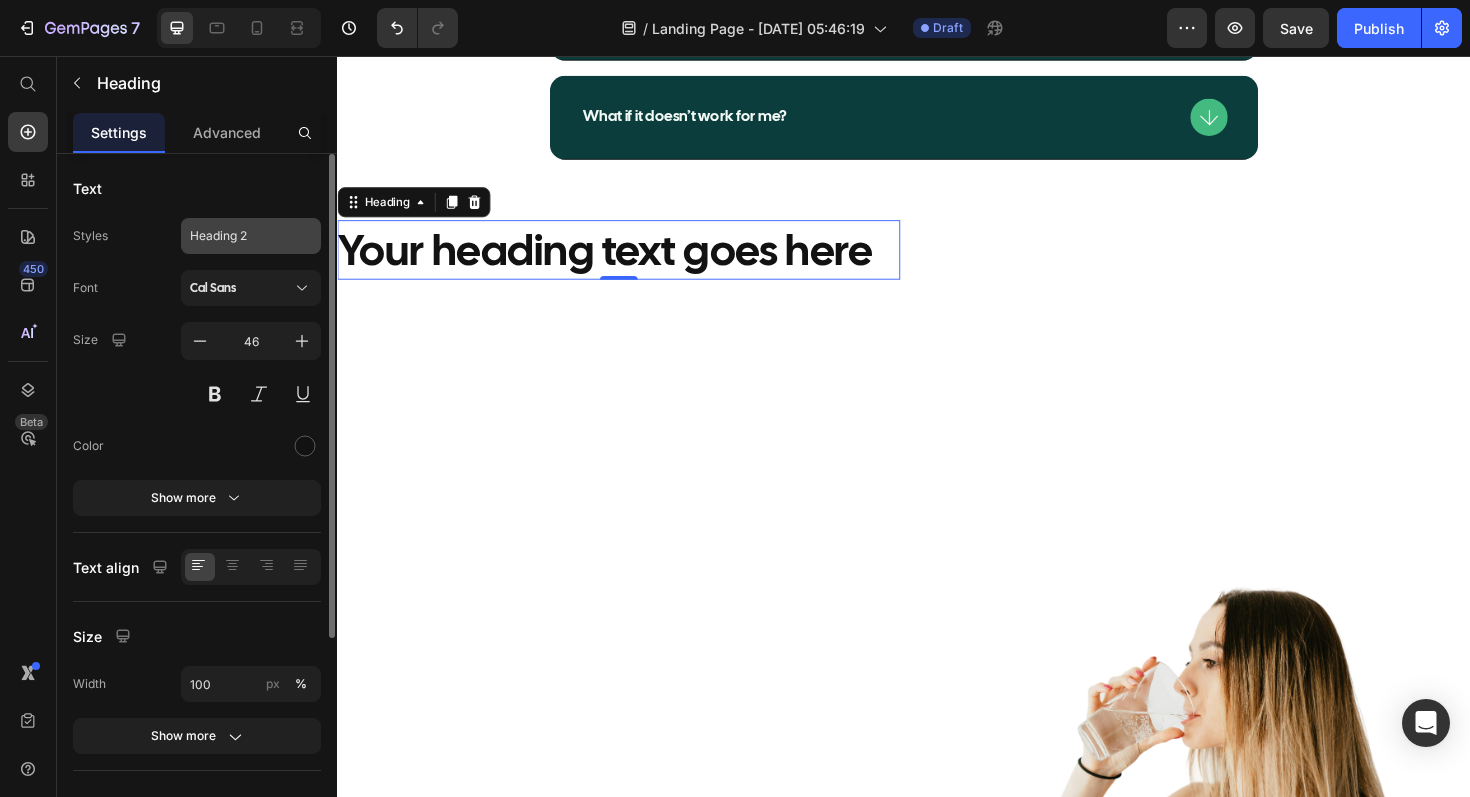 click on "Heading 2" at bounding box center [239, 236] 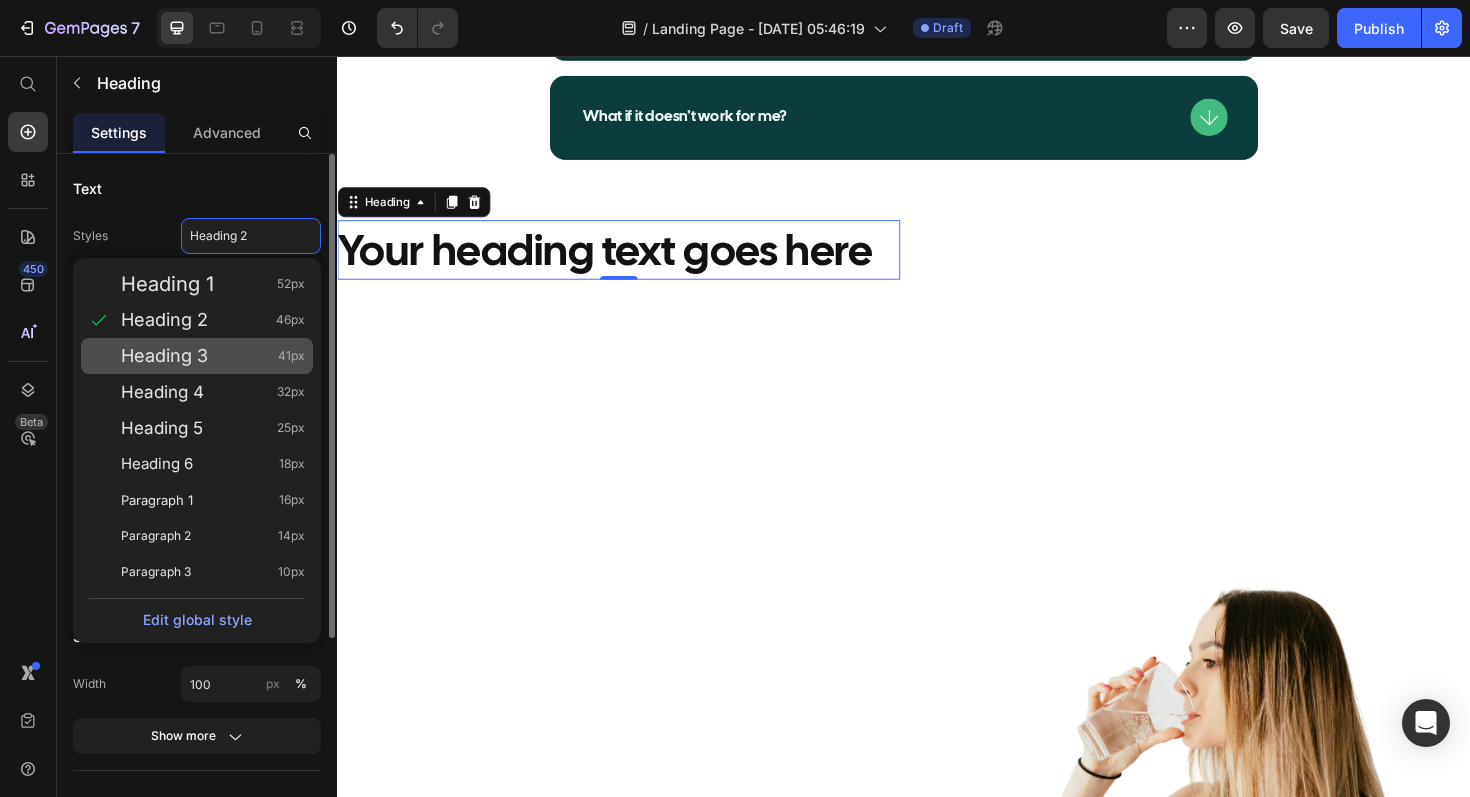 click on "Heading 3 41px" at bounding box center [213, 356] 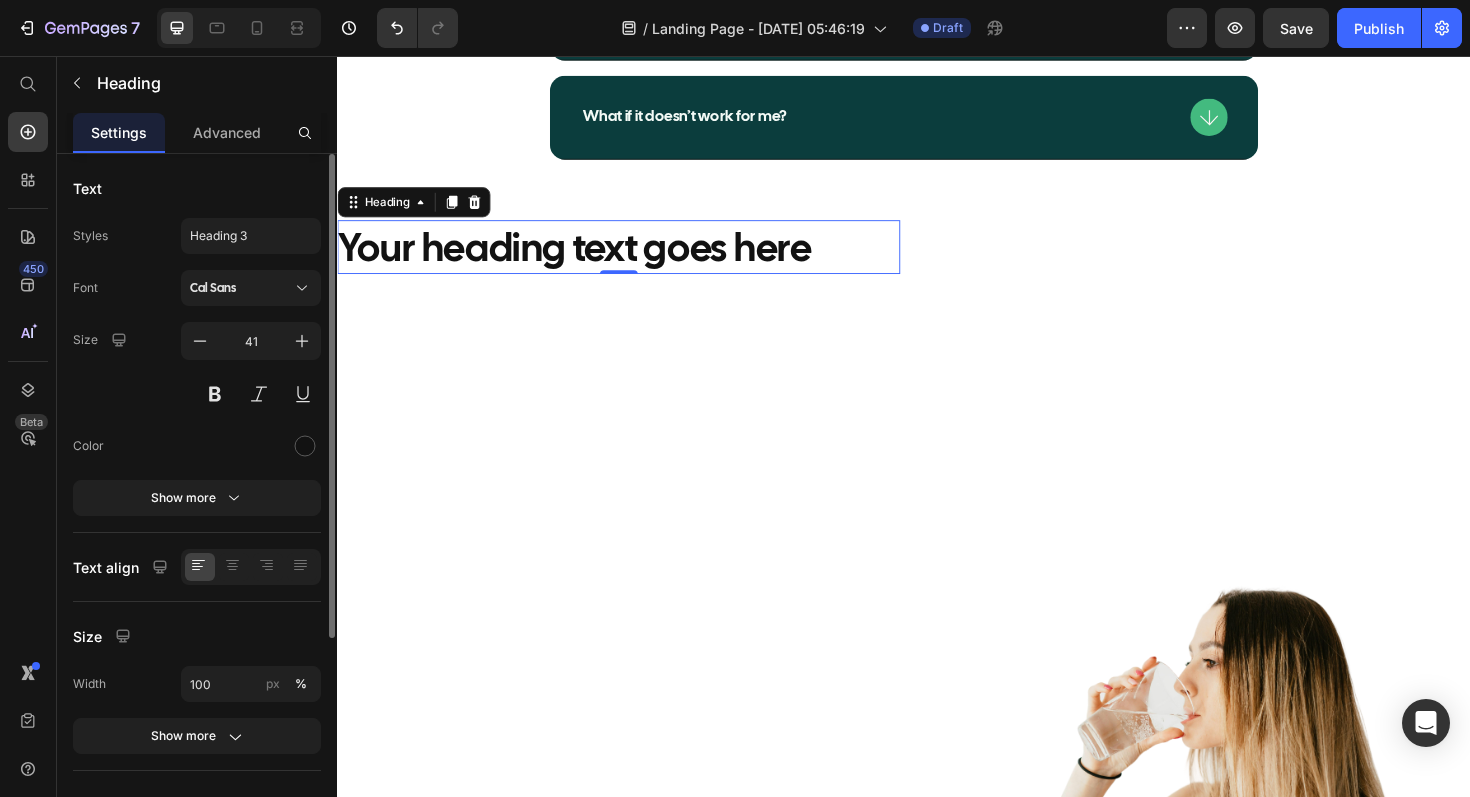 click on "Your heading text goes here" at bounding box center (635, 258) 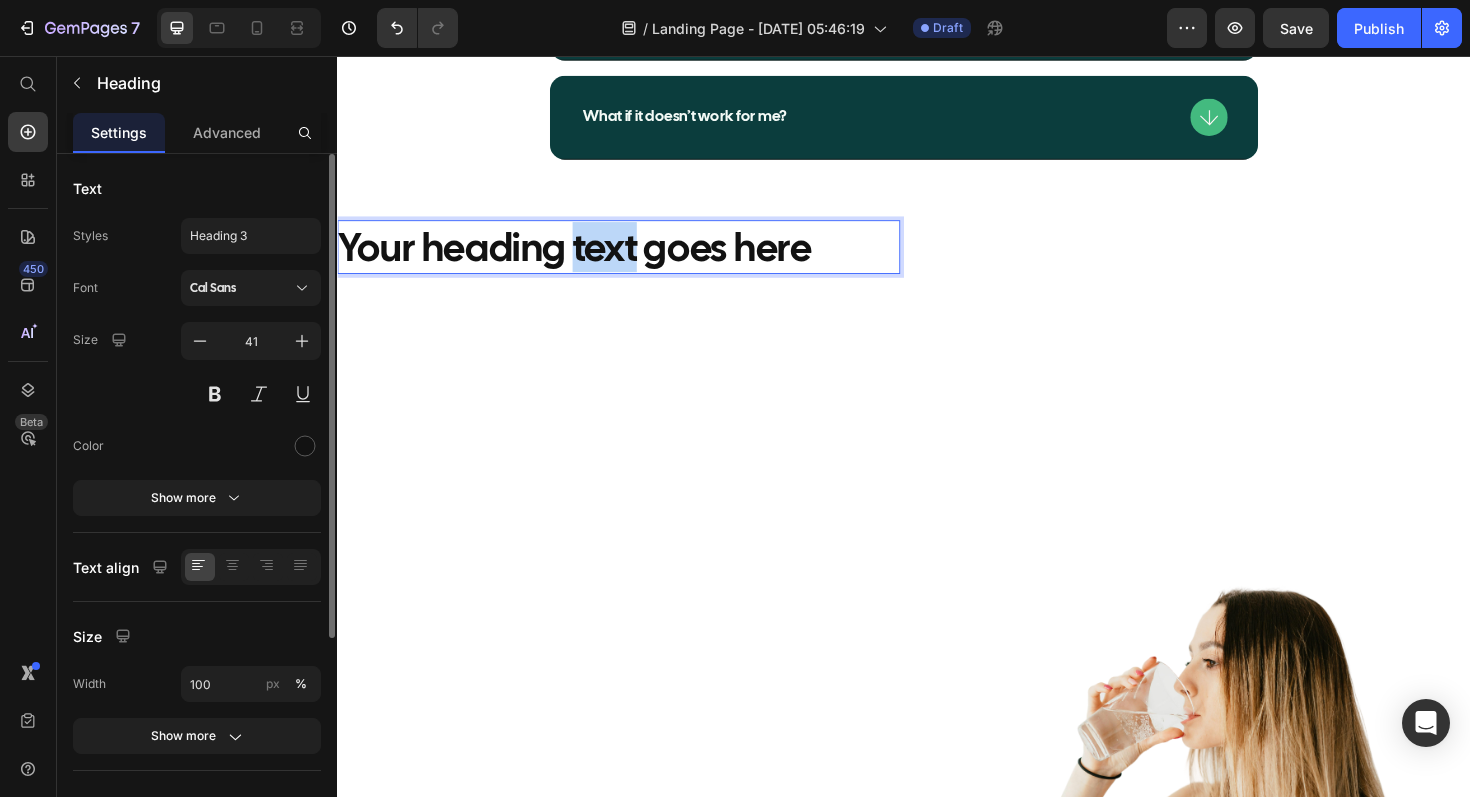 click on "Your heading text goes here" at bounding box center (635, 258) 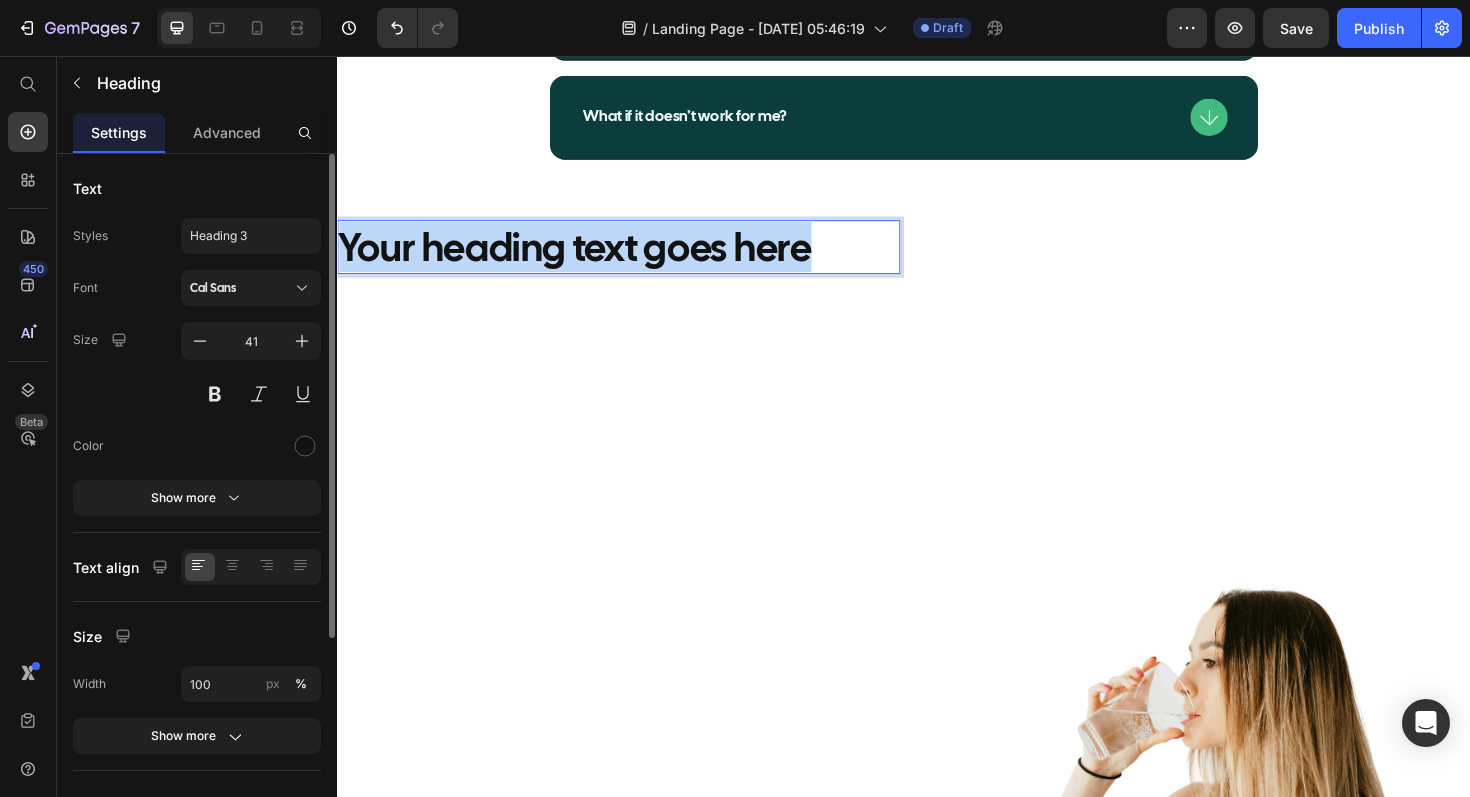 click on "Your heading text goes here" at bounding box center (635, 258) 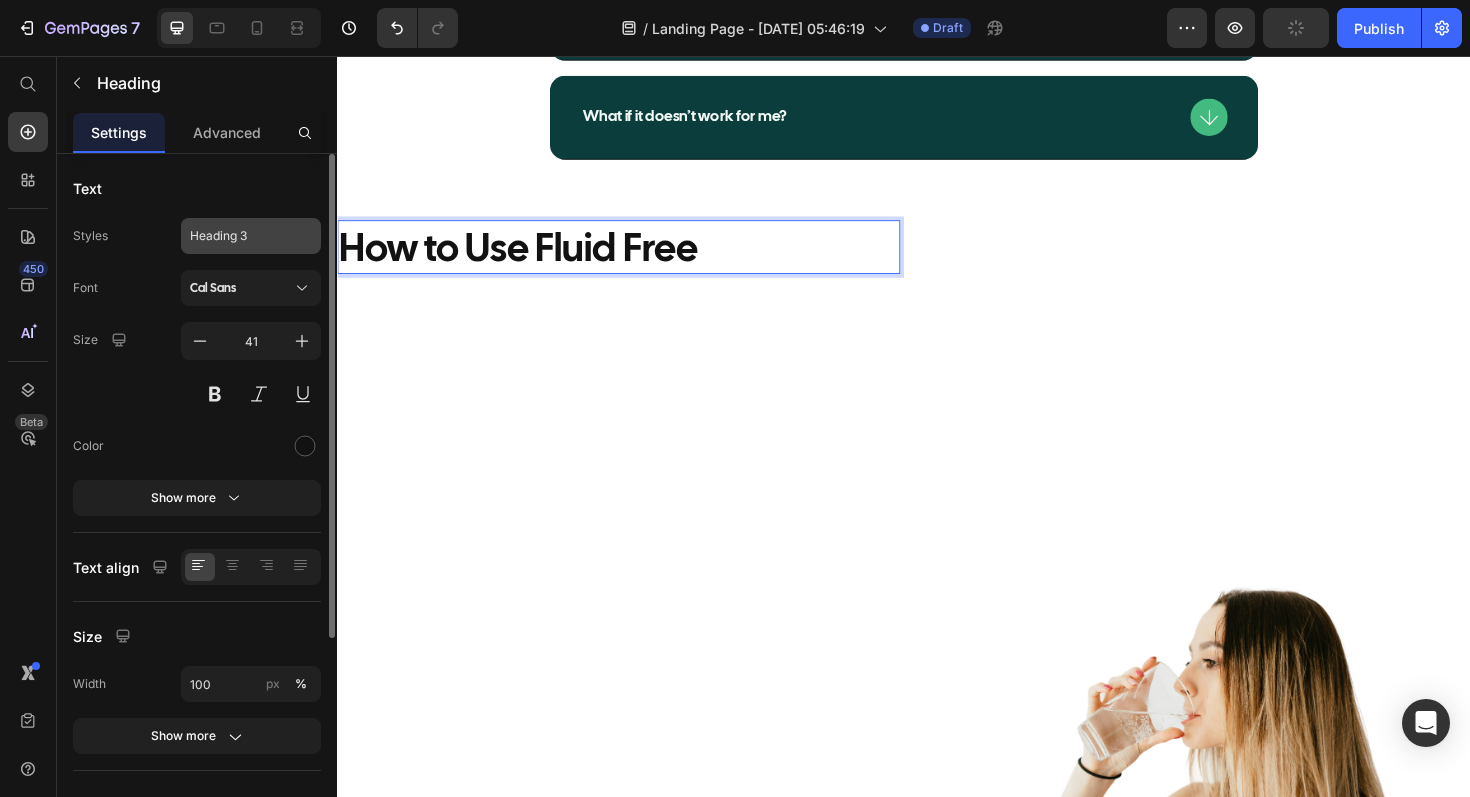 click on "Heading 3" 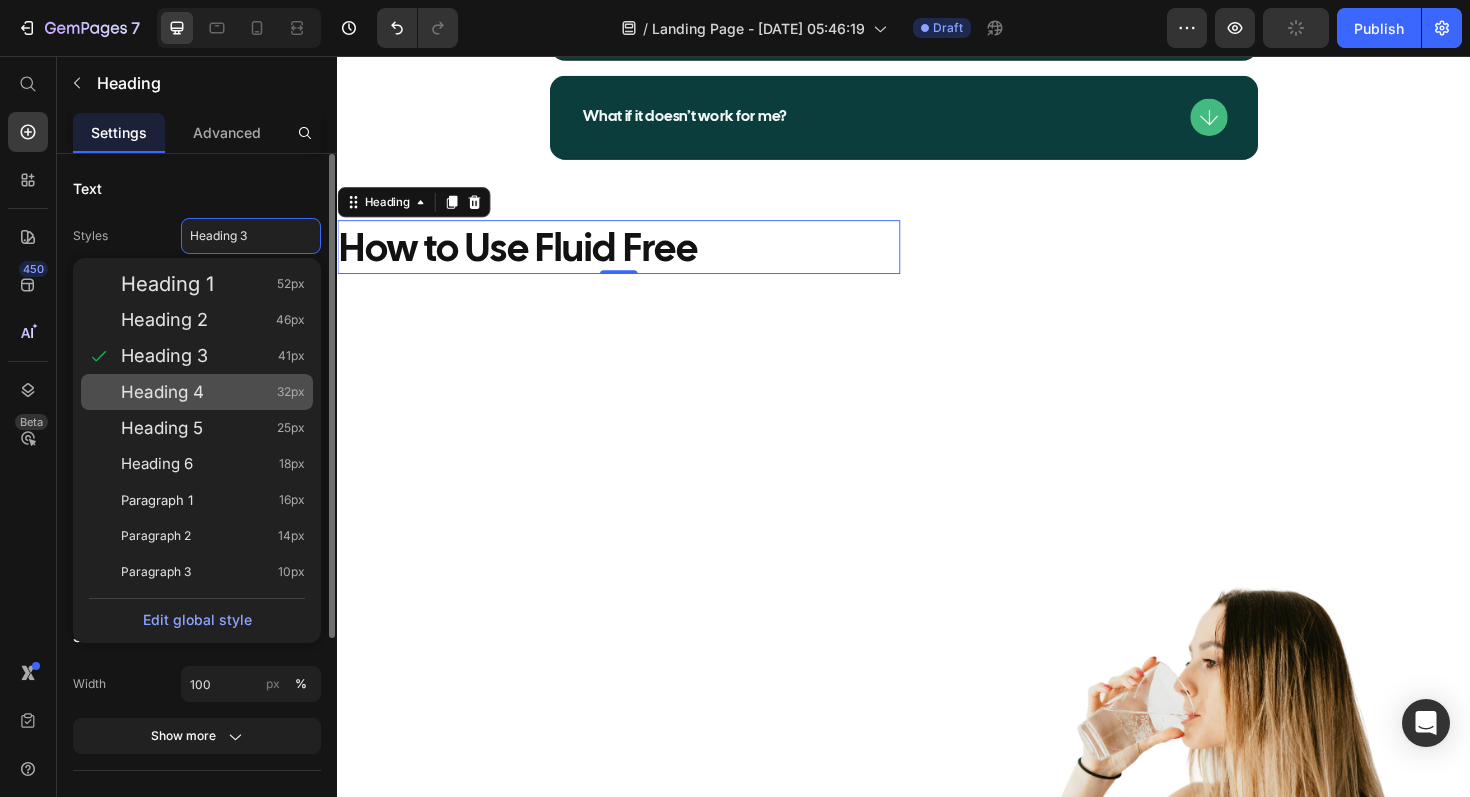 click on "Heading 4 32px" 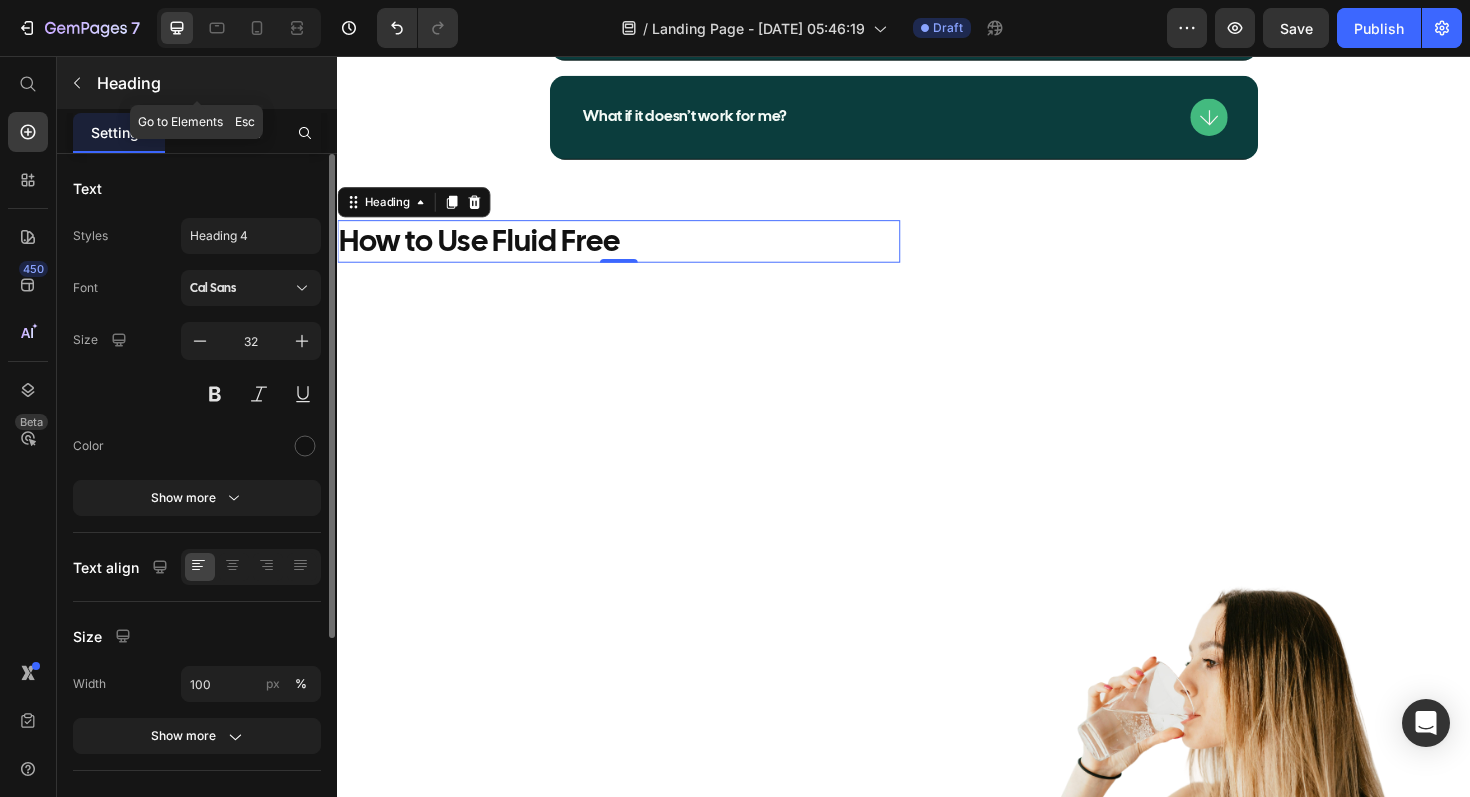 click 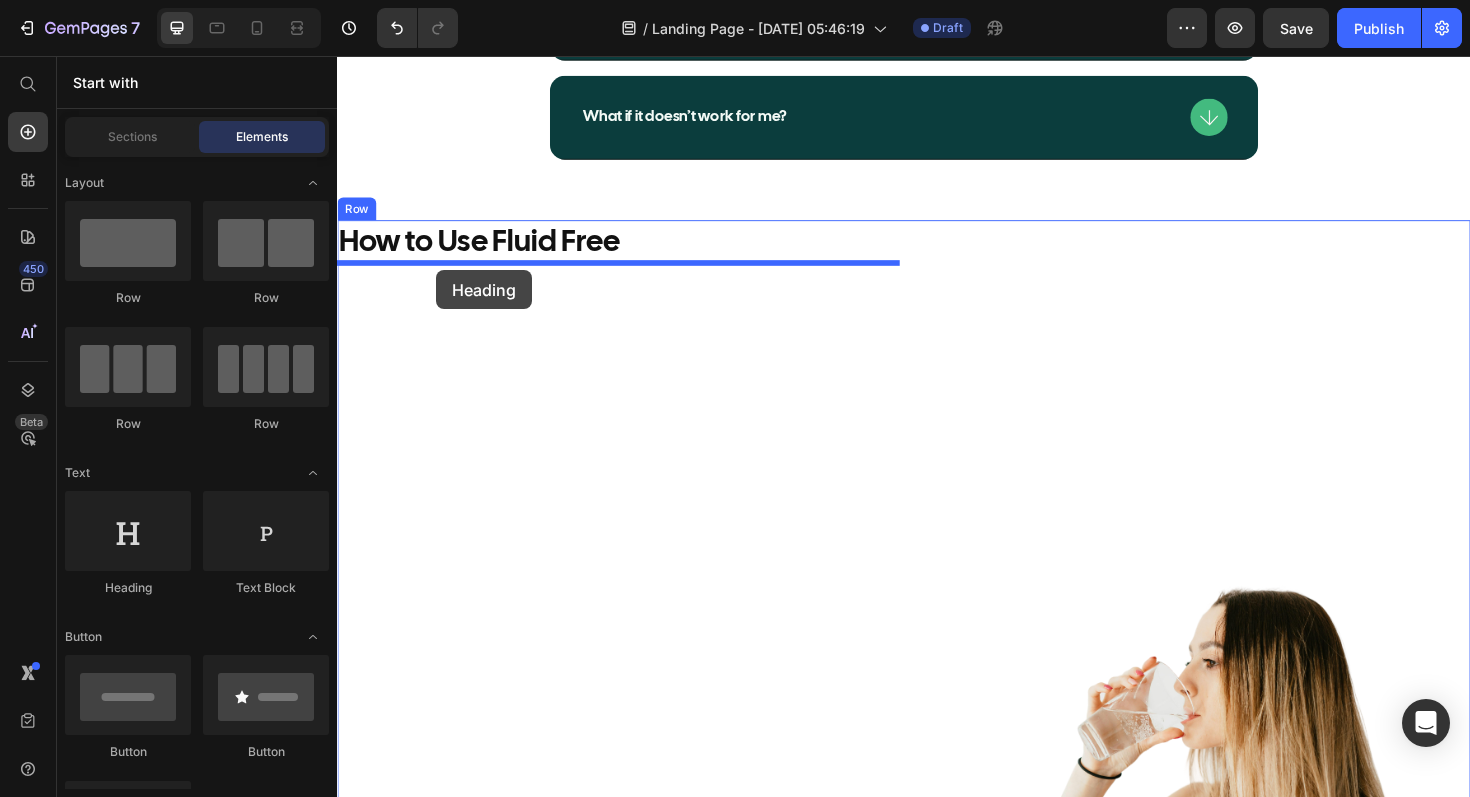 drag, startPoint x: 488, startPoint y: 562, endPoint x: 442, endPoint y: 284, distance: 281.78006 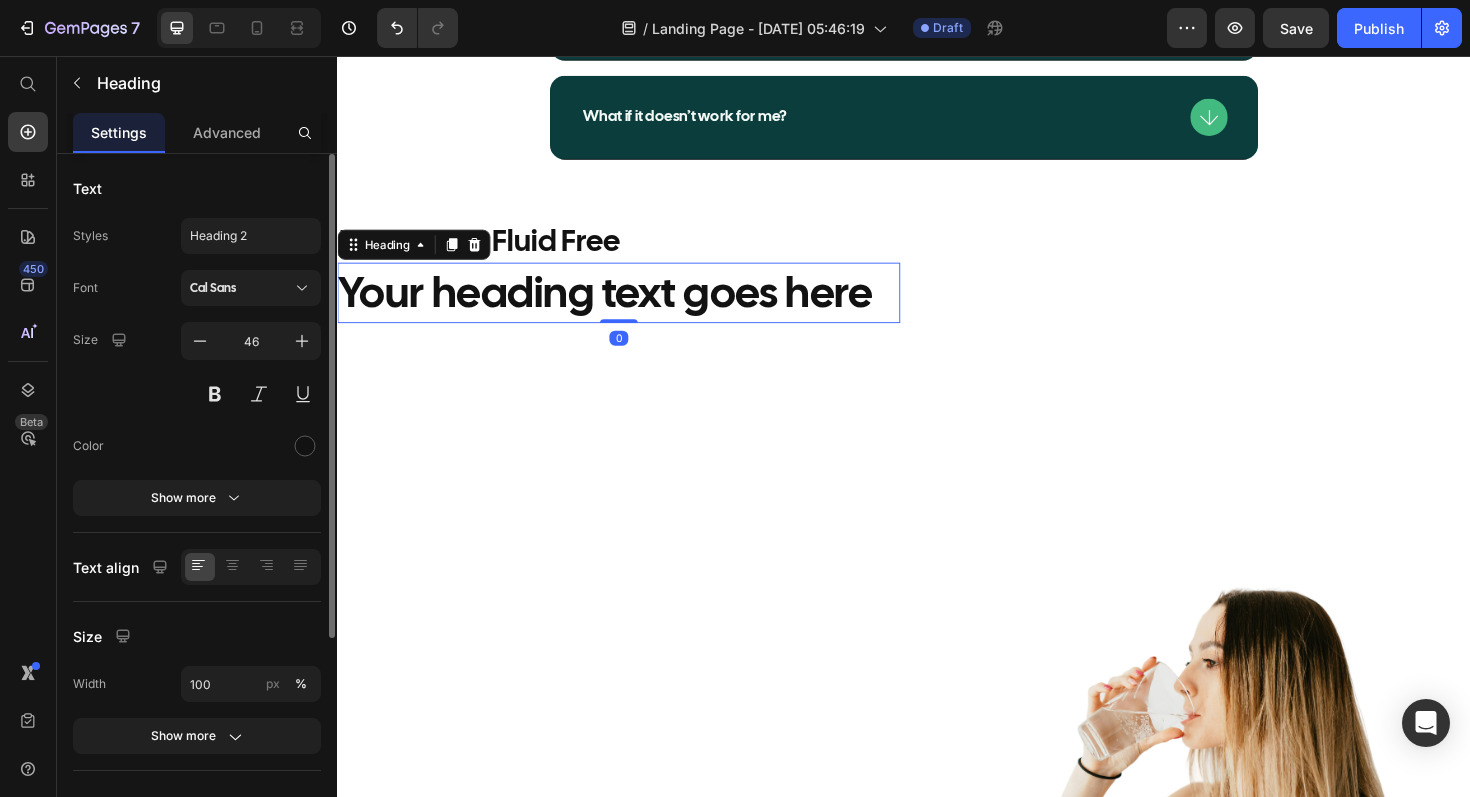 click on "Your heading text goes here" at bounding box center (635, 307) 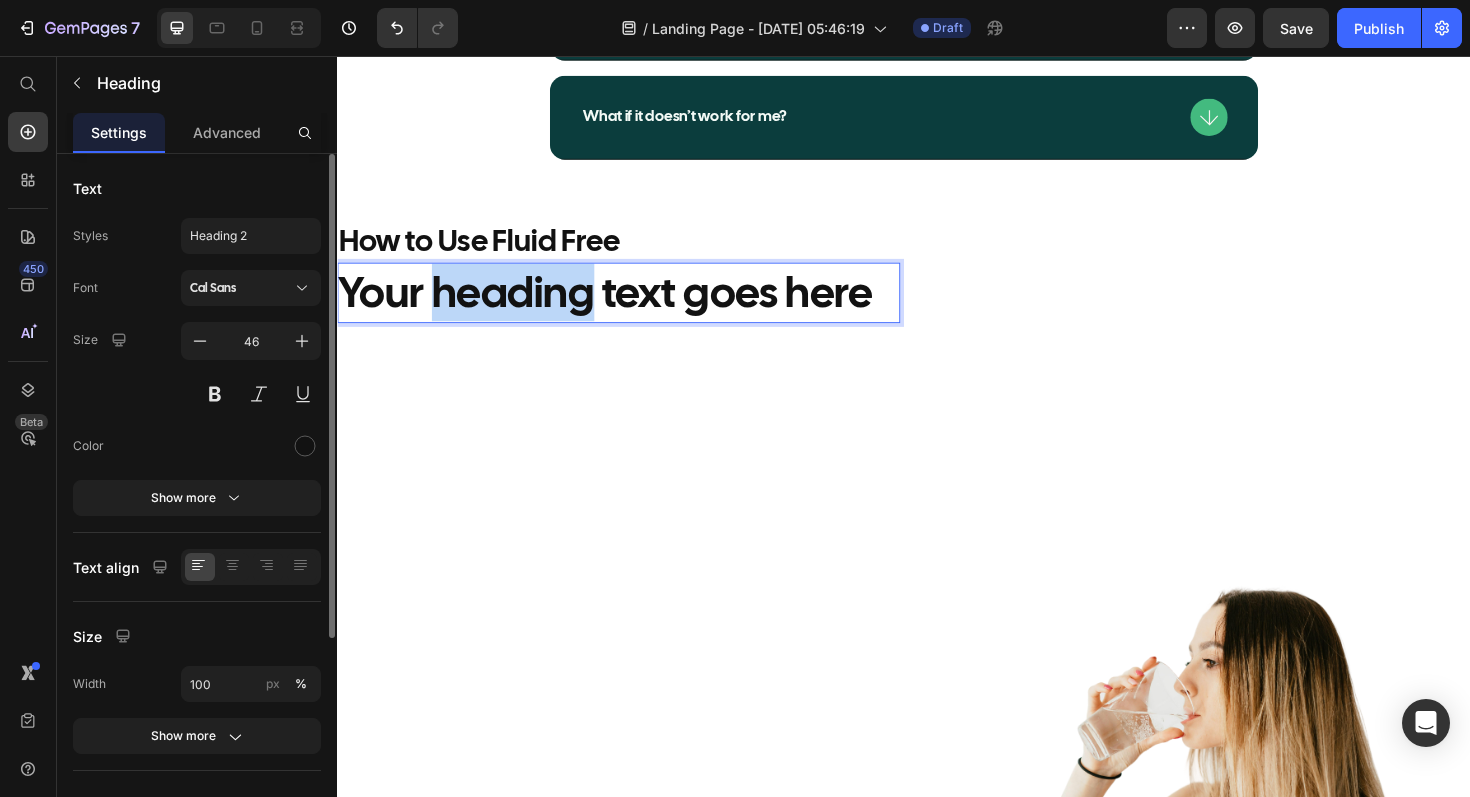 click on "Your heading text goes here" at bounding box center [635, 307] 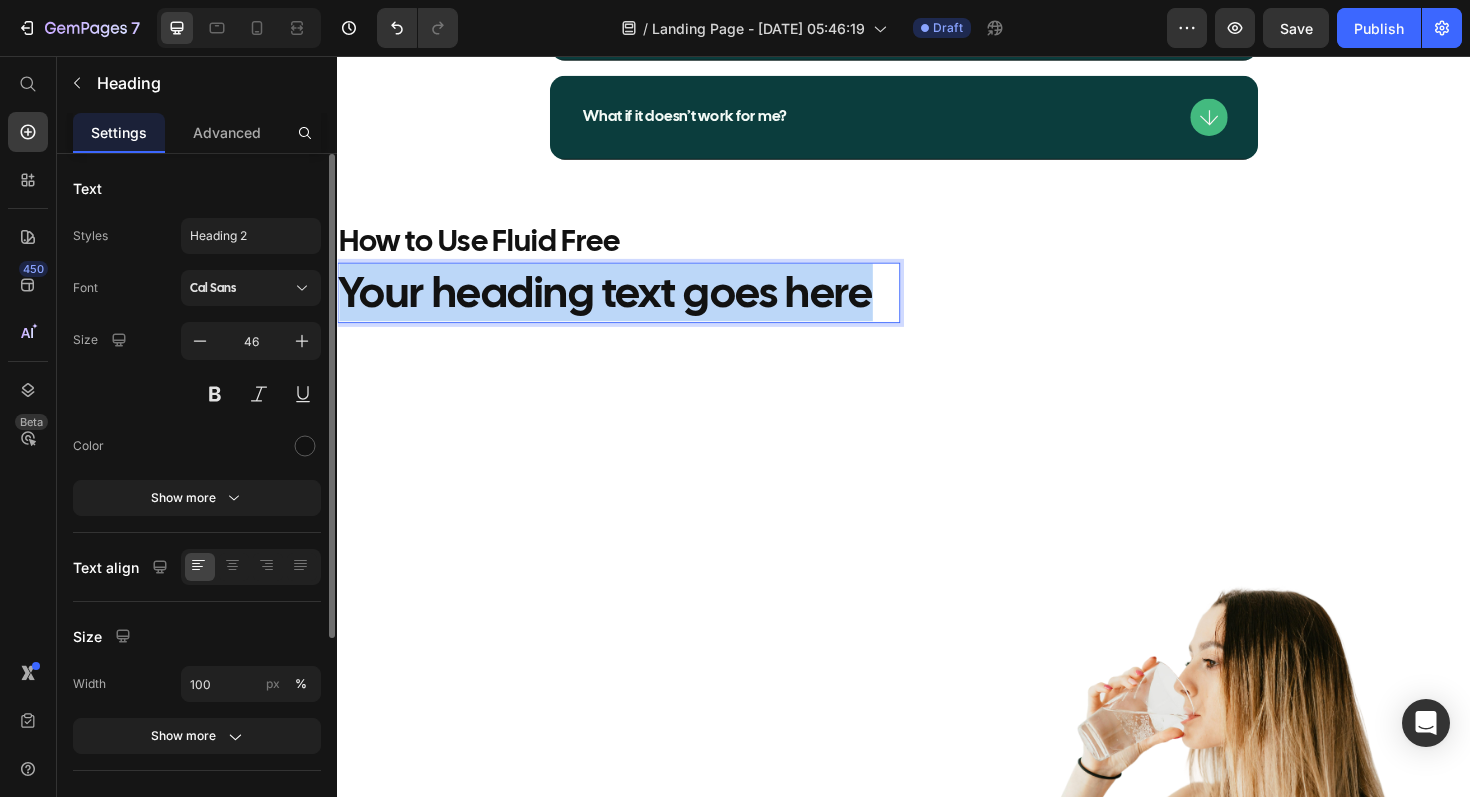 click on "Your heading text goes here" at bounding box center [635, 307] 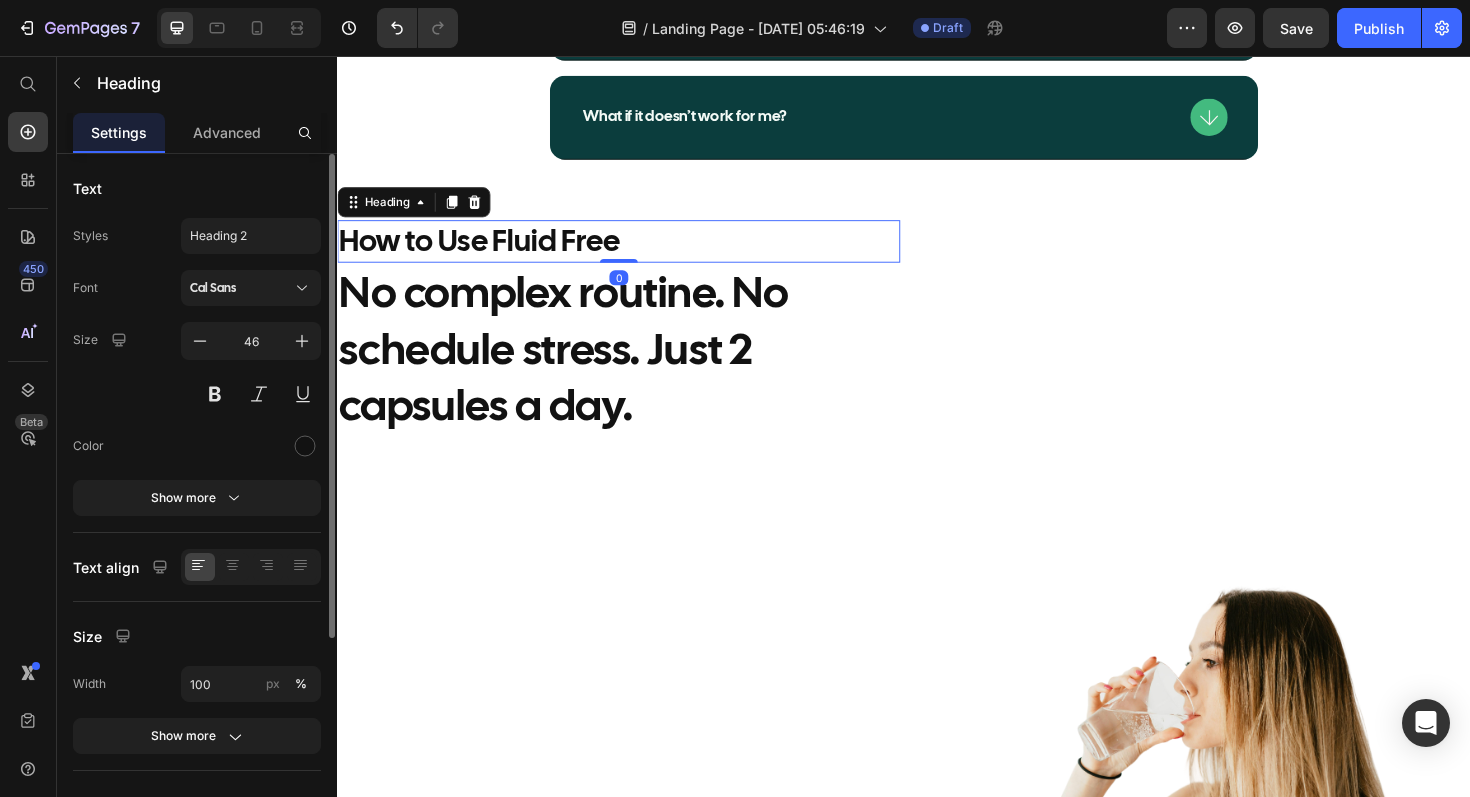 click on "How to Use Fluid Free" at bounding box center [635, 253] 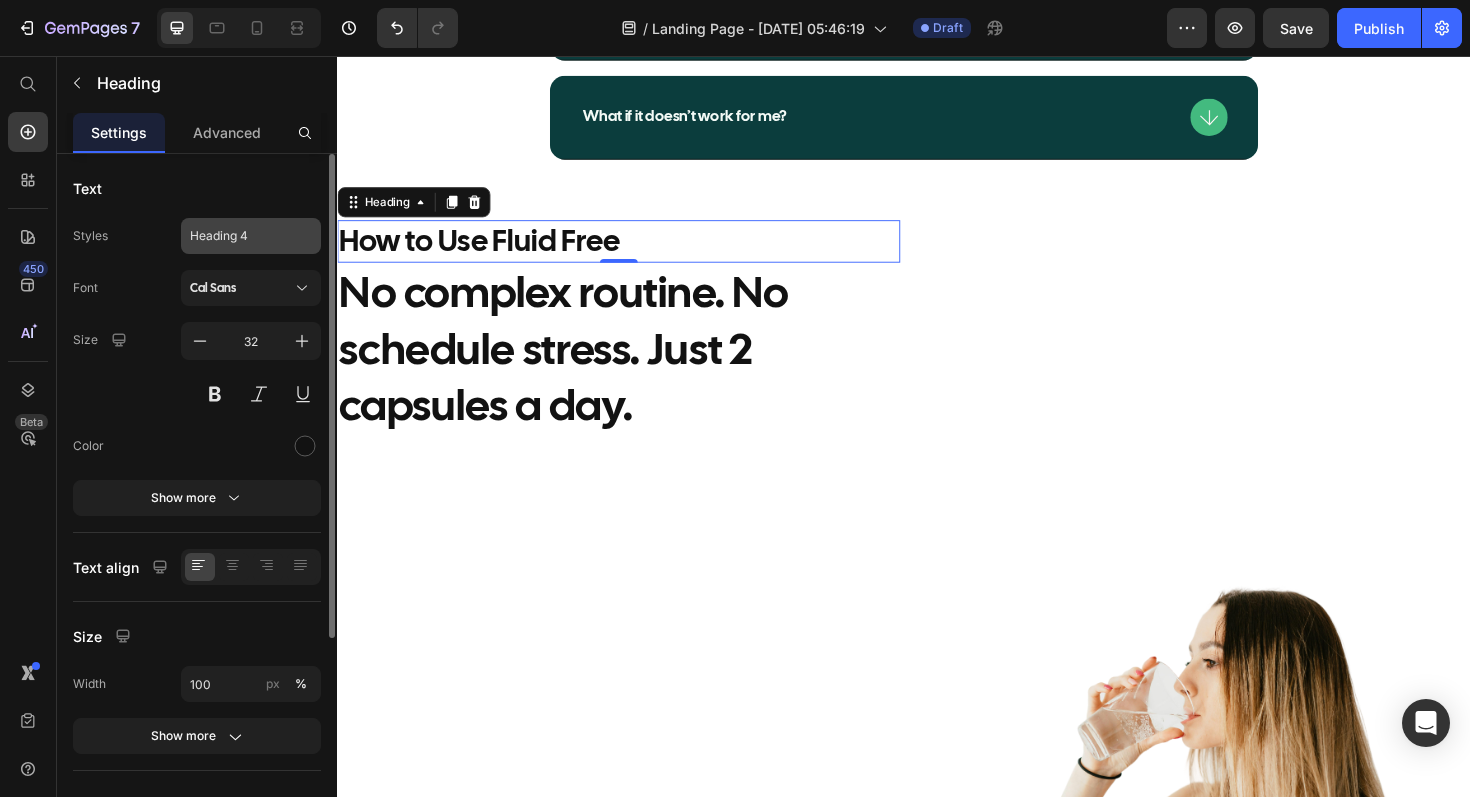 click on "Heading 4" at bounding box center (251, 236) 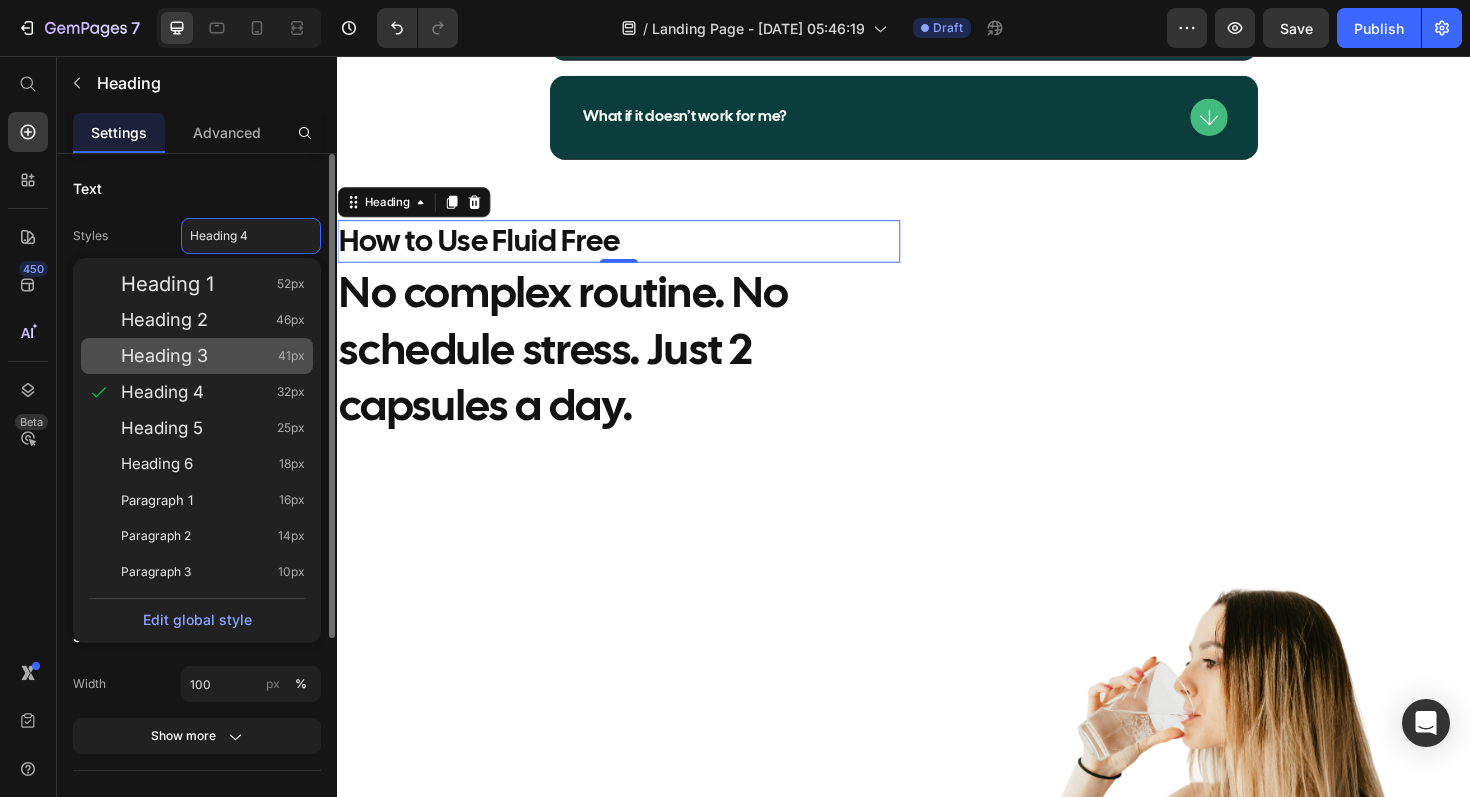 click on "Heading 3" at bounding box center (164, 356) 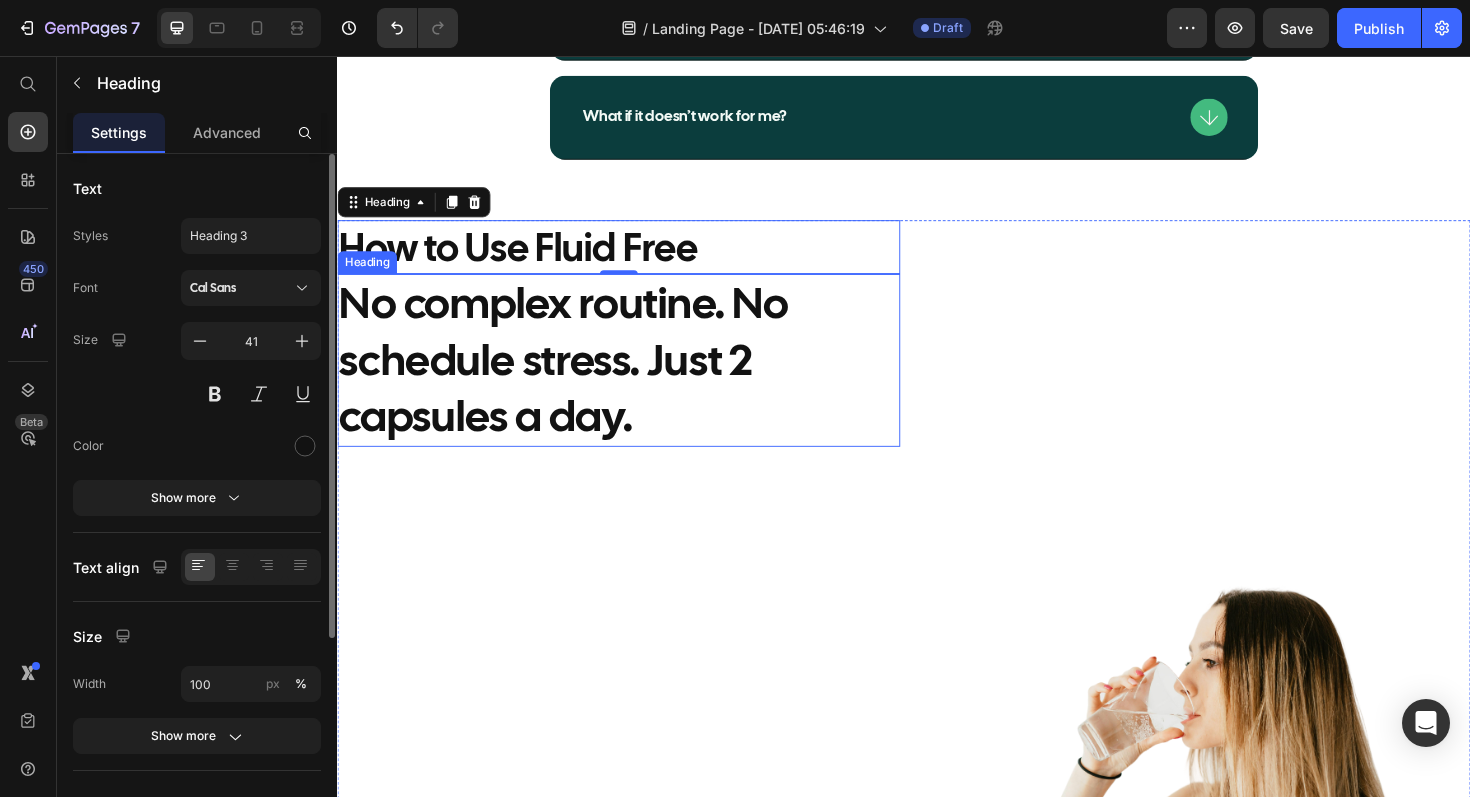 click on "No complex routine. No schedule stress. Just 2 capsules a day." at bounding box center [635, 378] 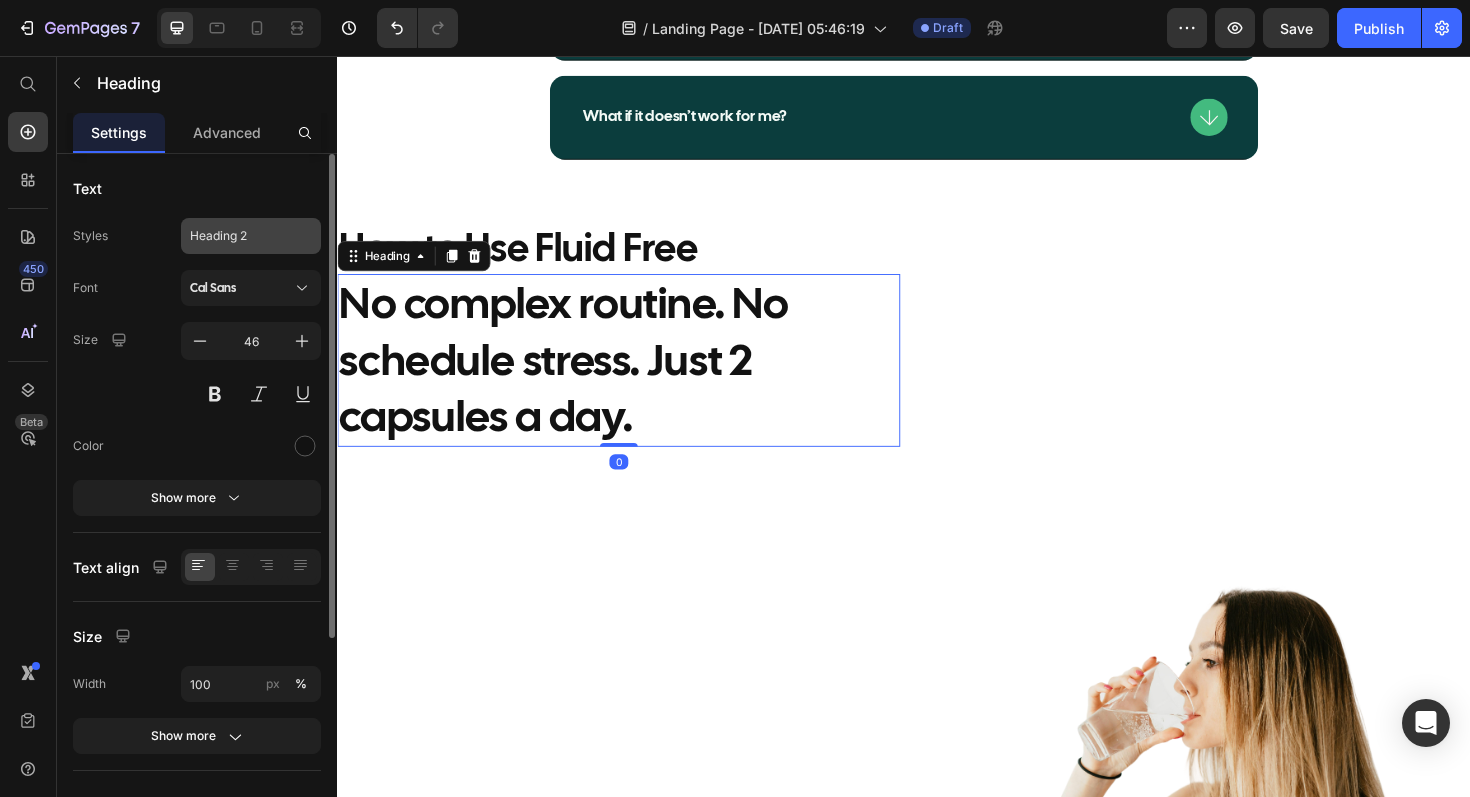 click on "Heading 2" 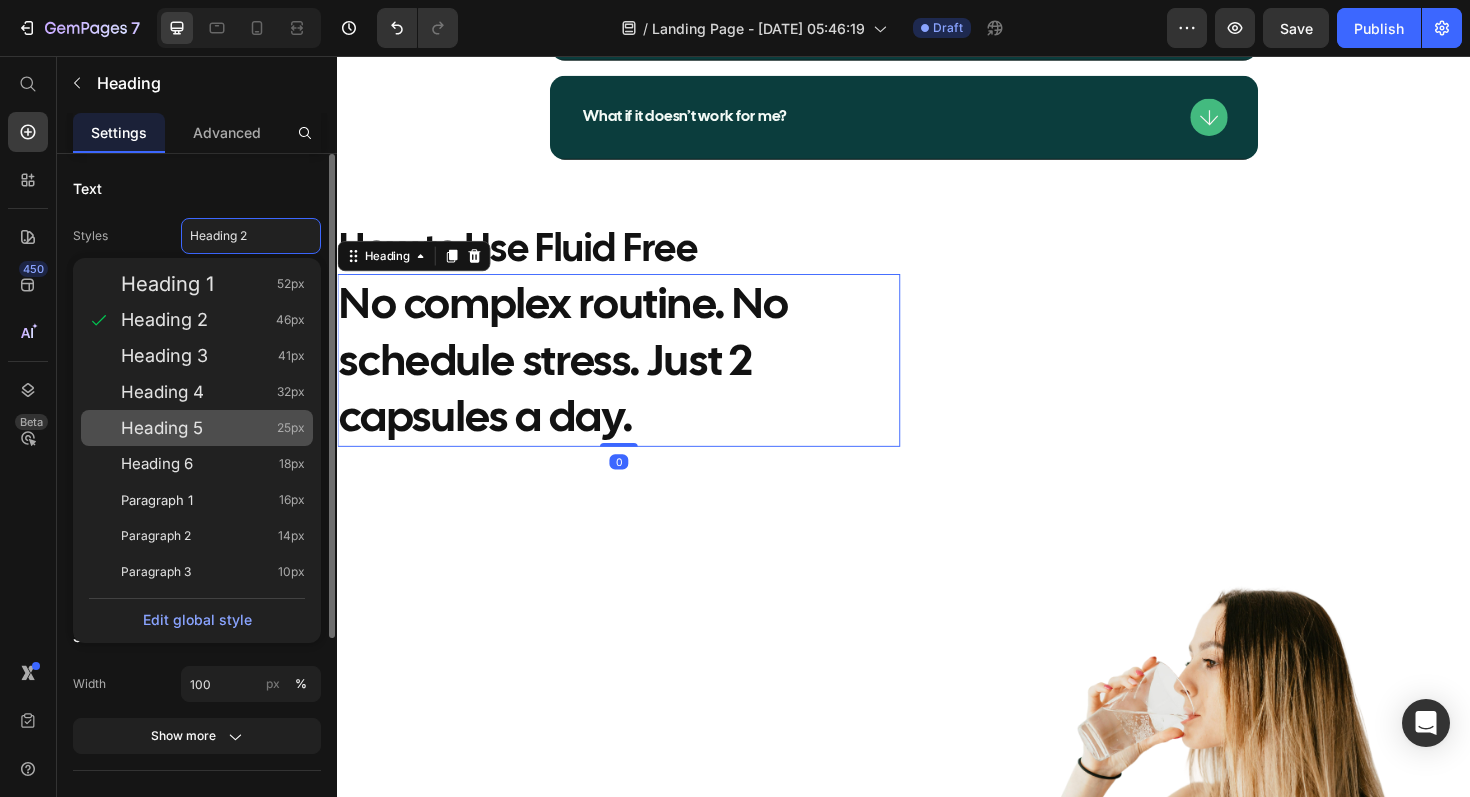 click on "Heading 5 25px" at bounding box center (213, 428) 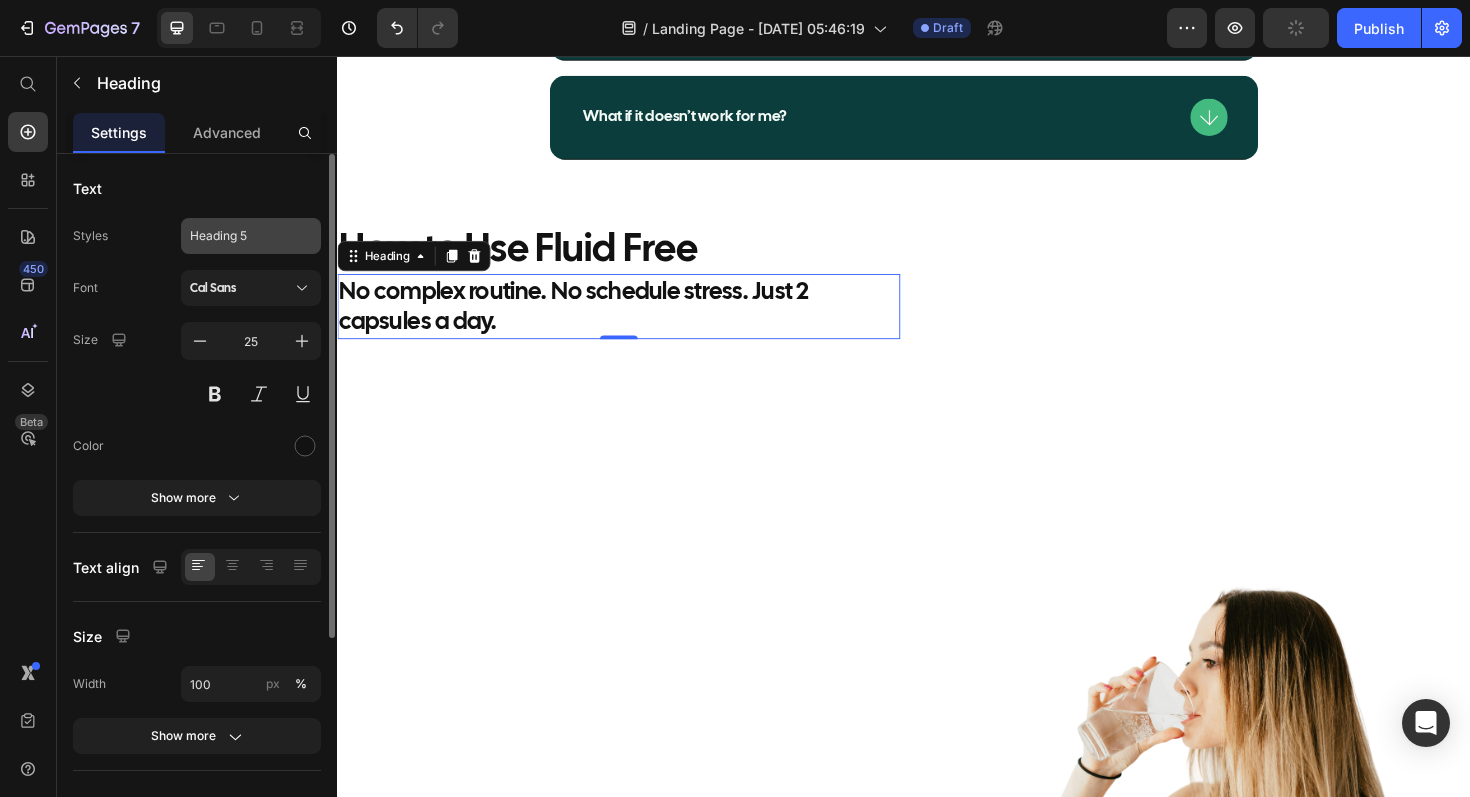 click on "Heading 5" 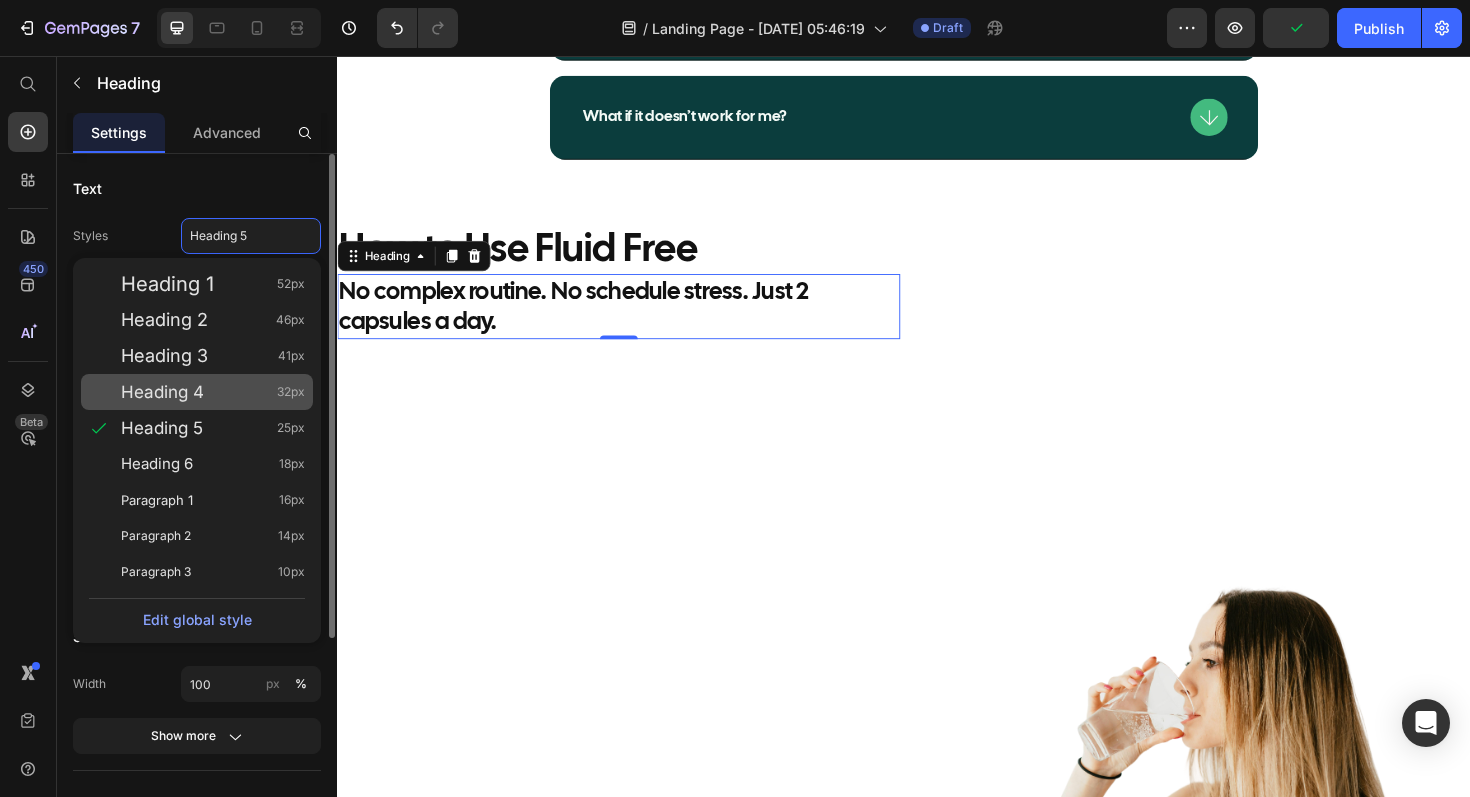 click on "Heading 4 32px" at bounding box center (213, 392) 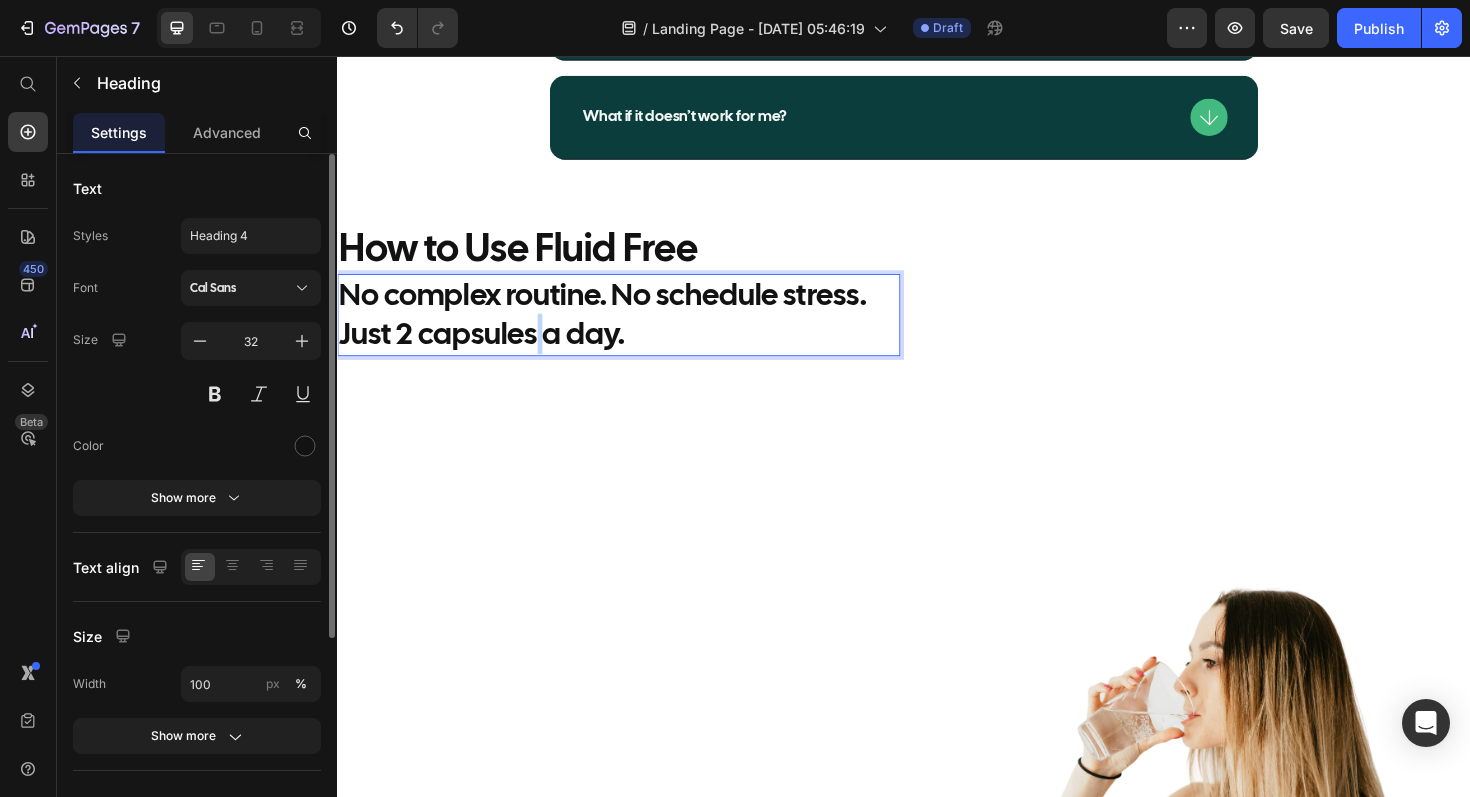 click on "No complex routine. No schedule stress. Just 2 capsules a day." at bounding box center [635, 330] 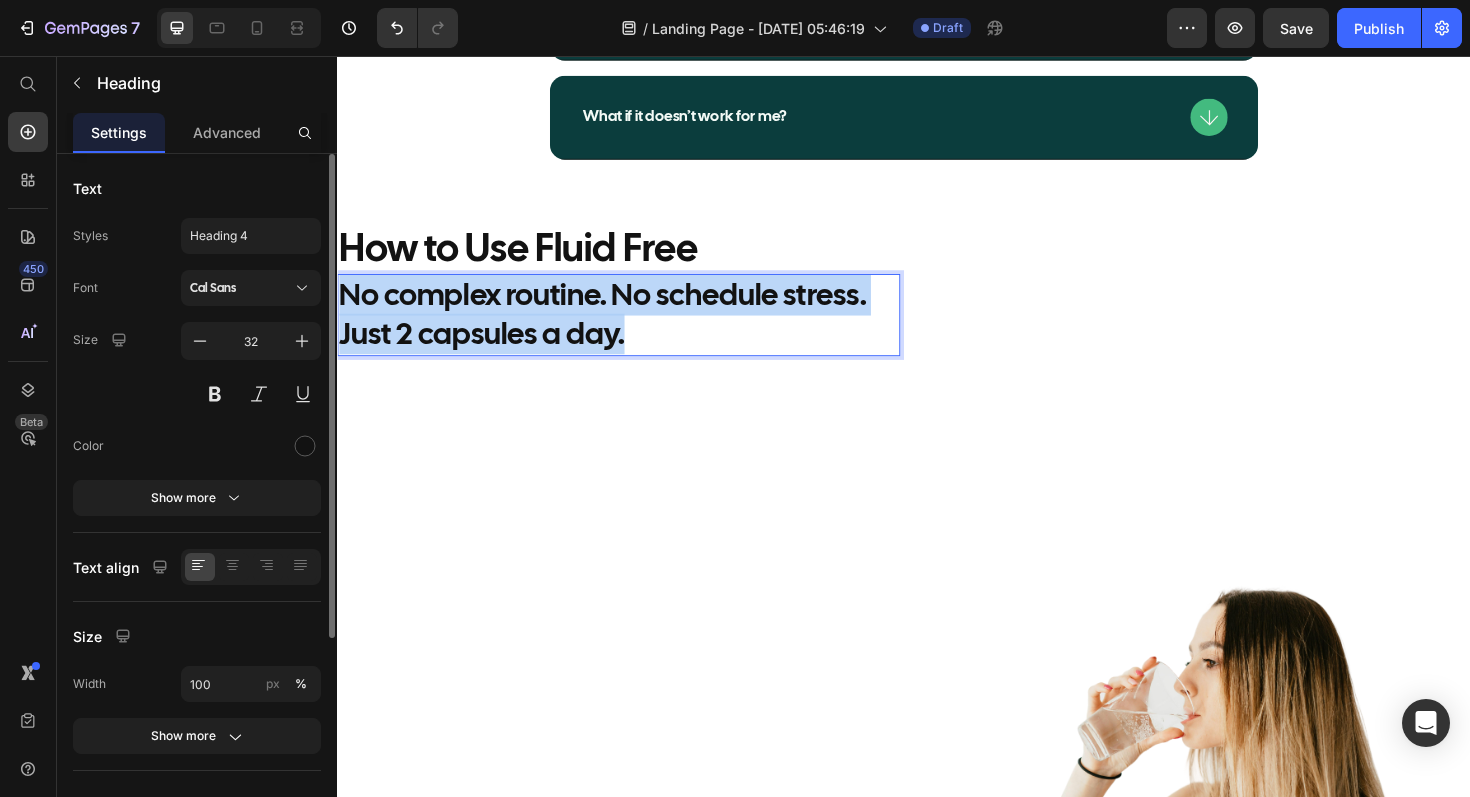 click on "No complex routine. No schedule stress. Just 2 capsules a day." at bounding box center [635, 330] 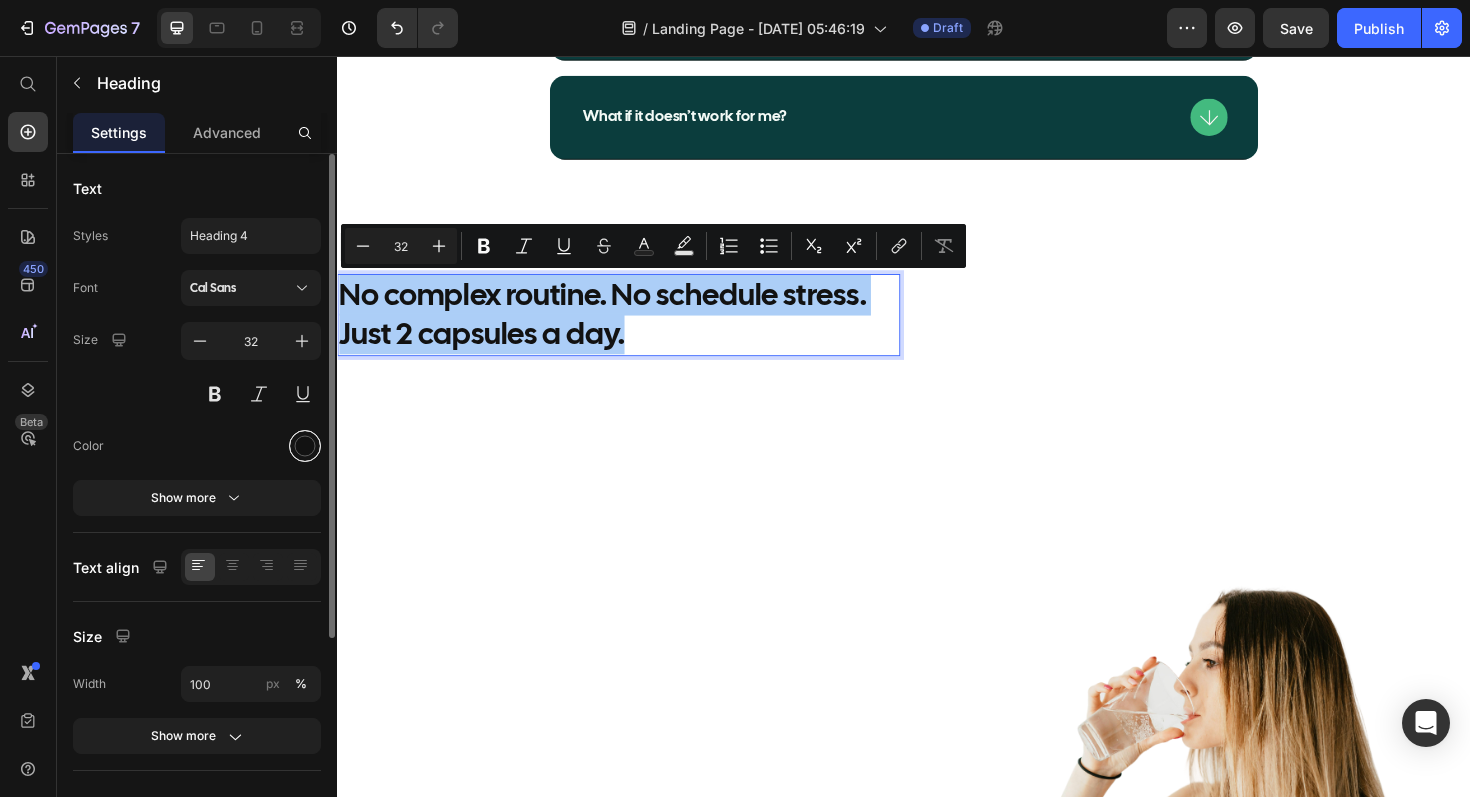 click at bounding box center (305, 446) 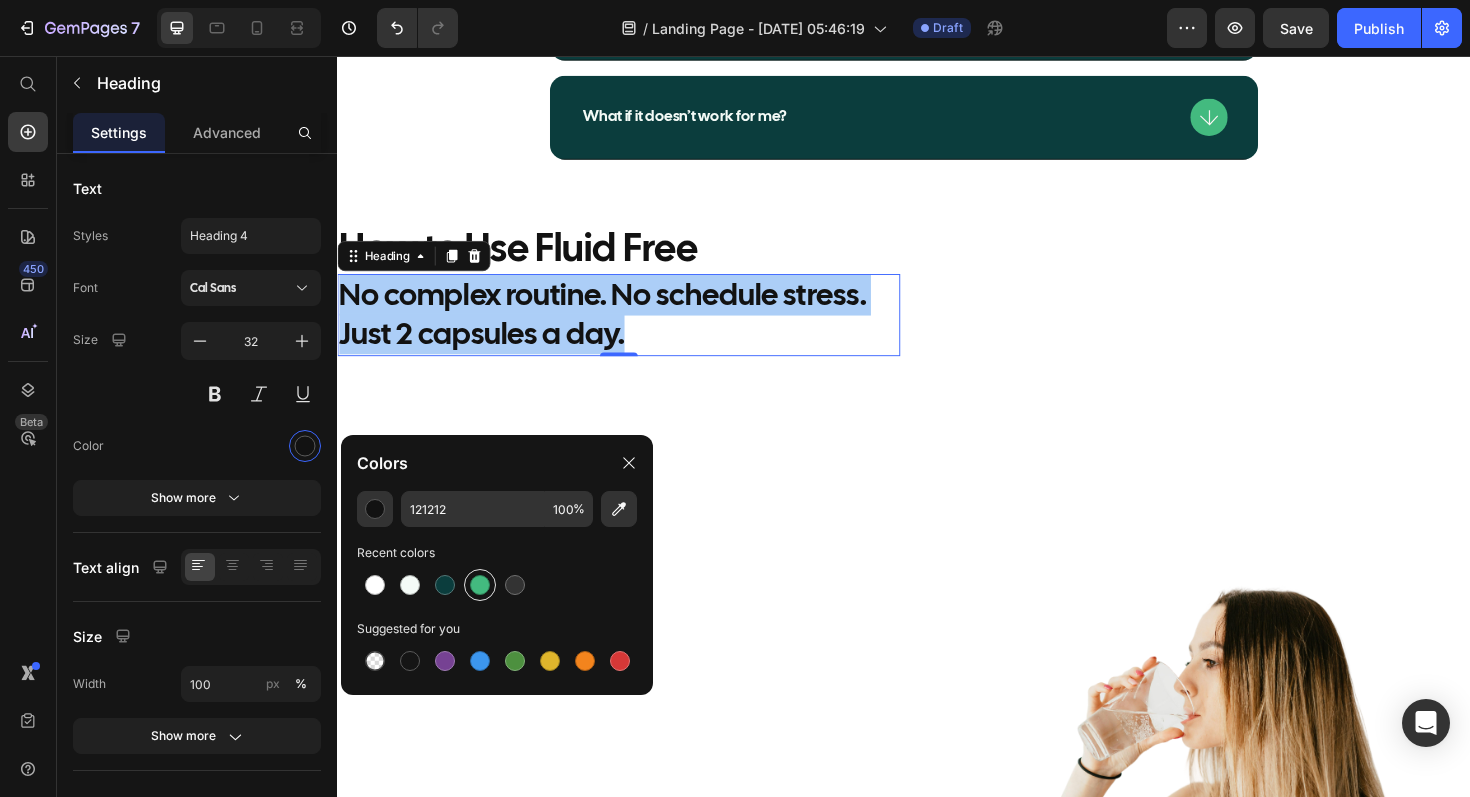 click at bounding box center [480, 585] 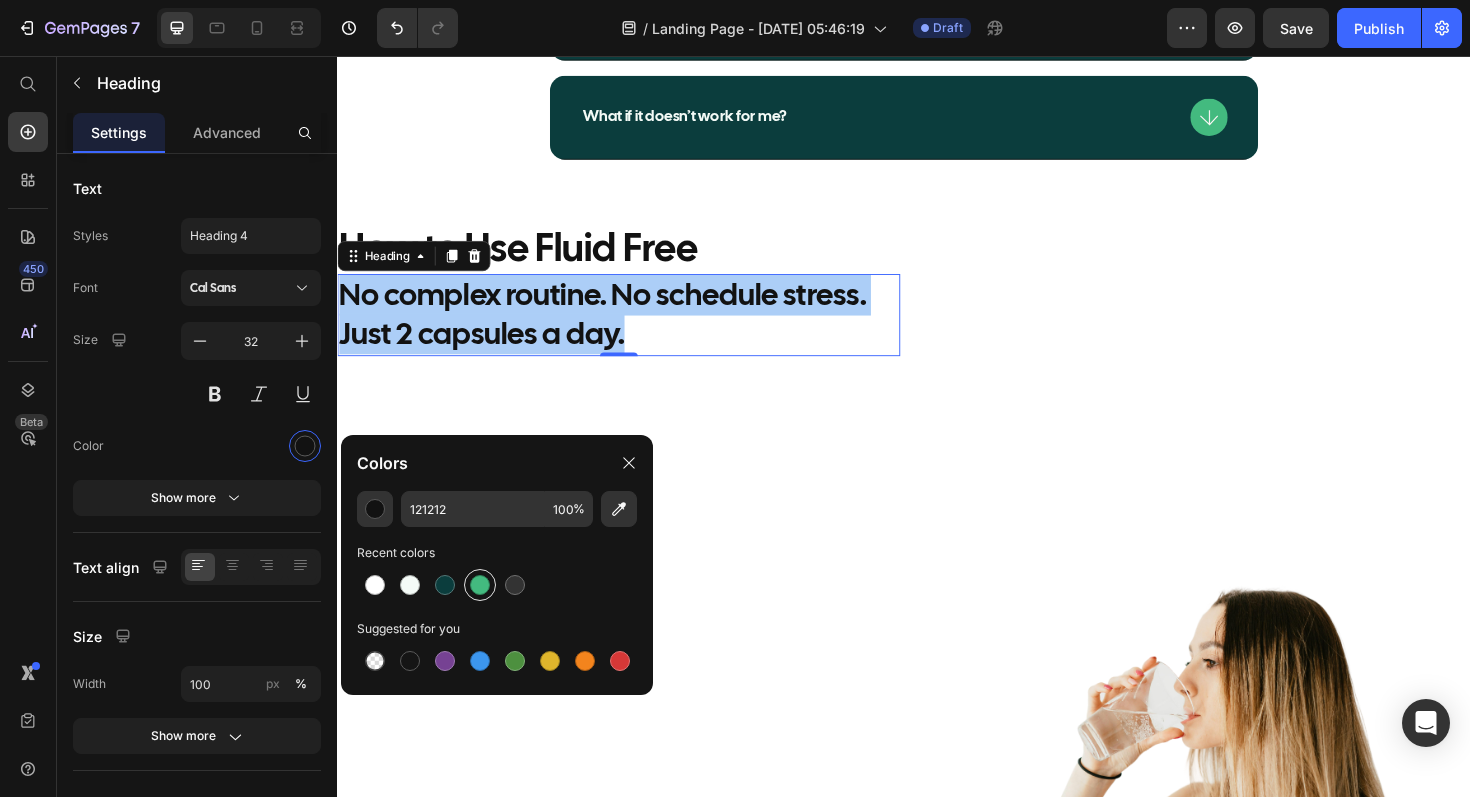 type on "43BA7F" 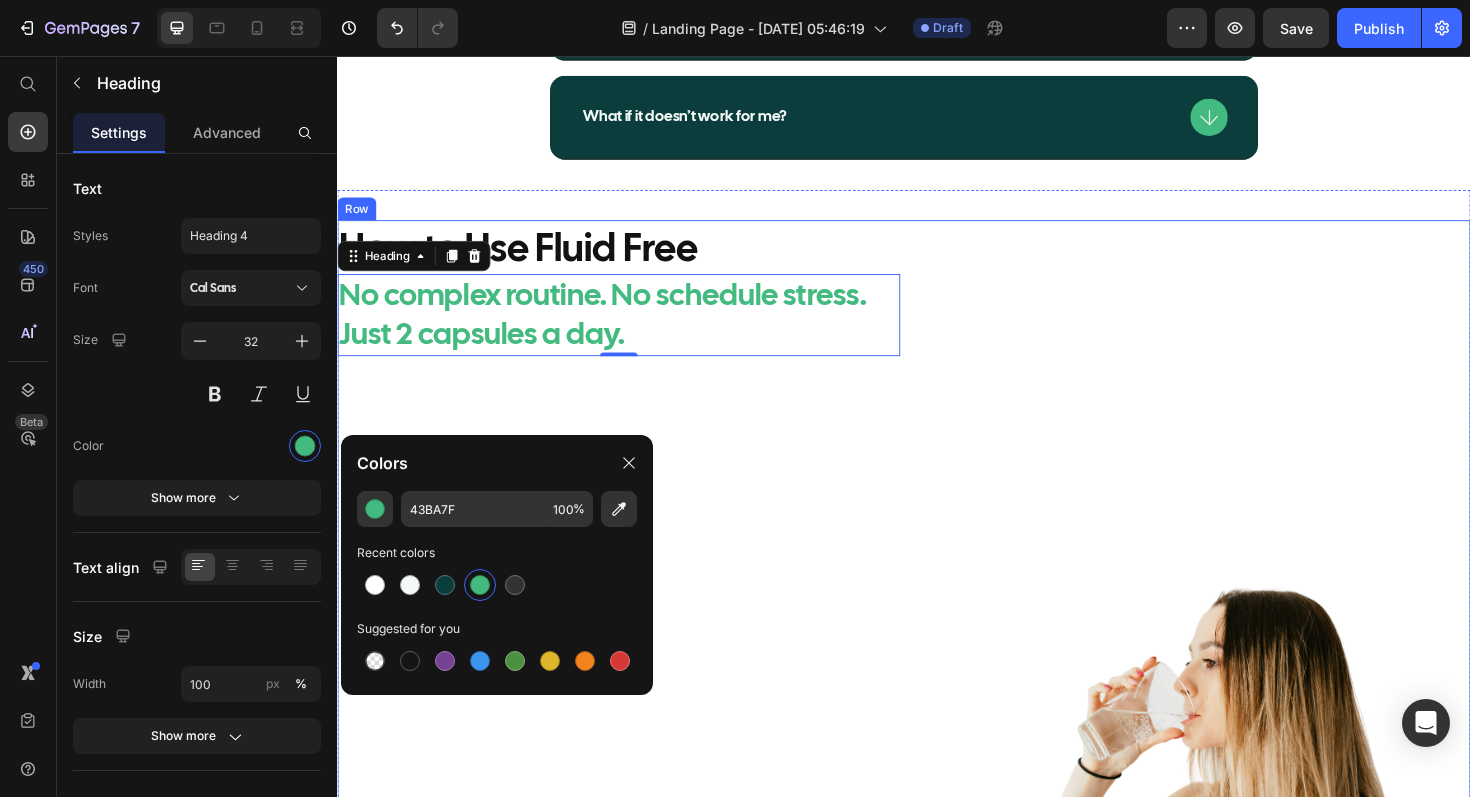 click on "How to Use Fluid Free Heading No complex routine. No schedule stress. Just 2 capsules a day. Heading   0" at bounding box center (635, 677) 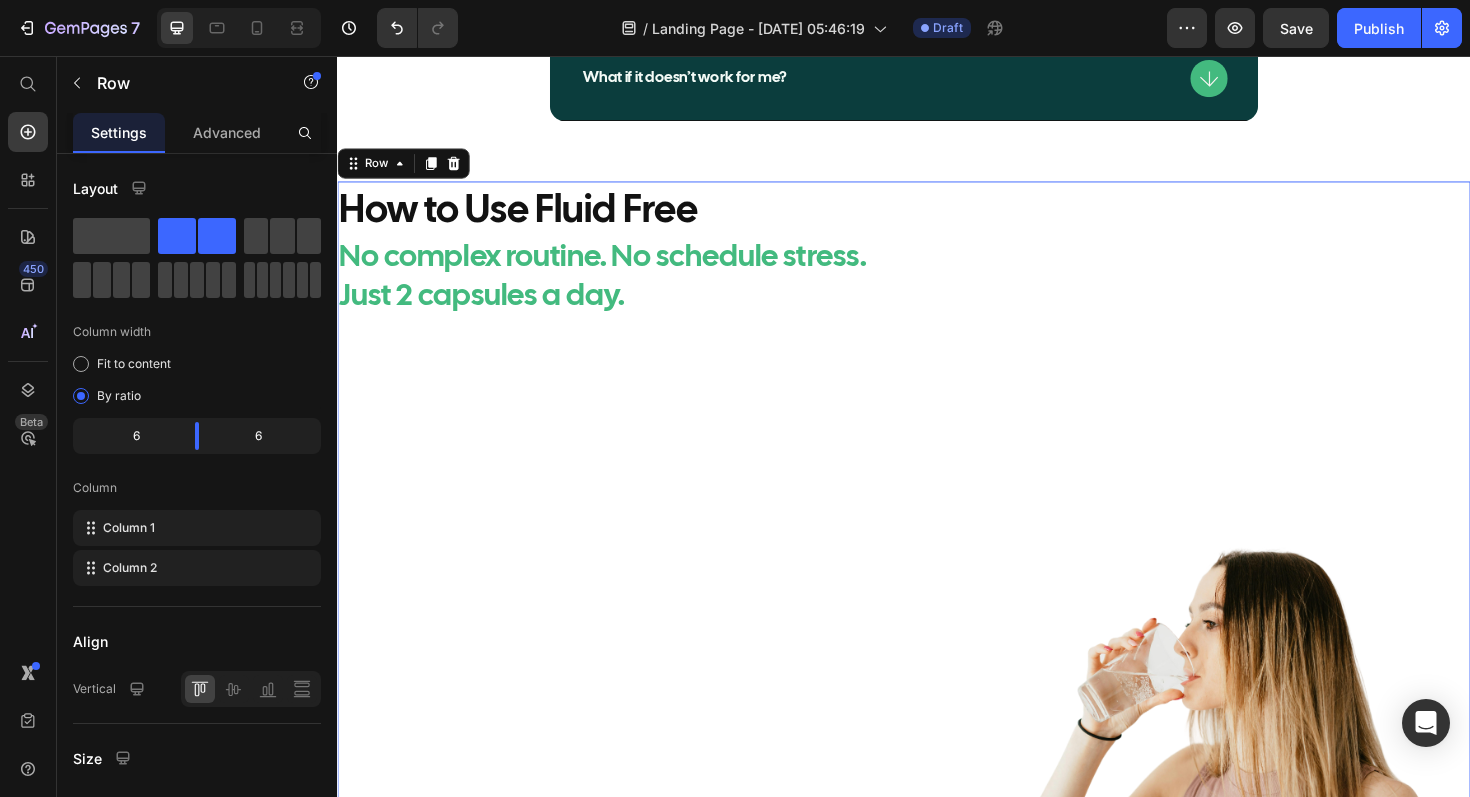 scroll, scrollTop: 12880, scrollLeft: 0, axis: vertical 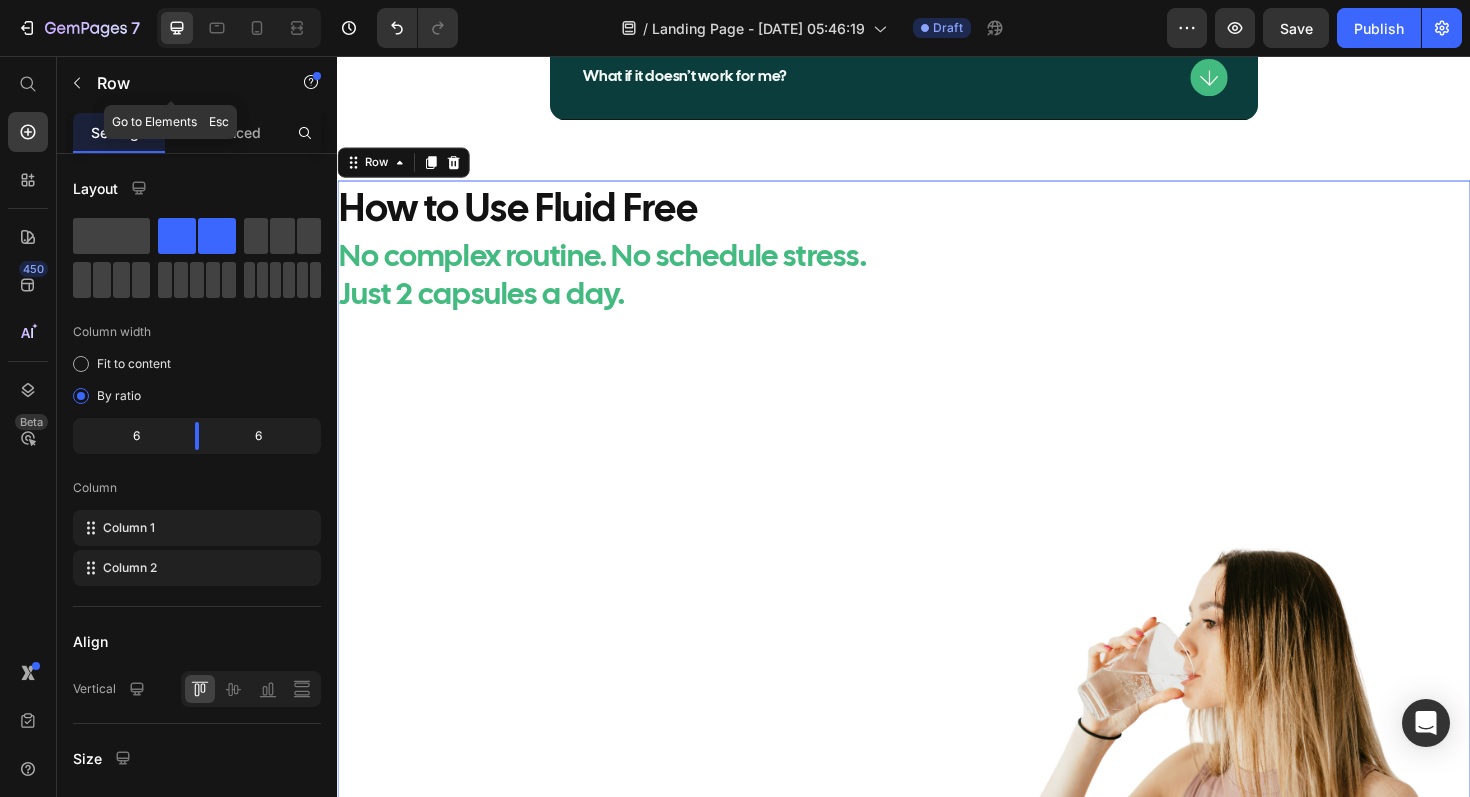 click at bounding box center (77, 83) 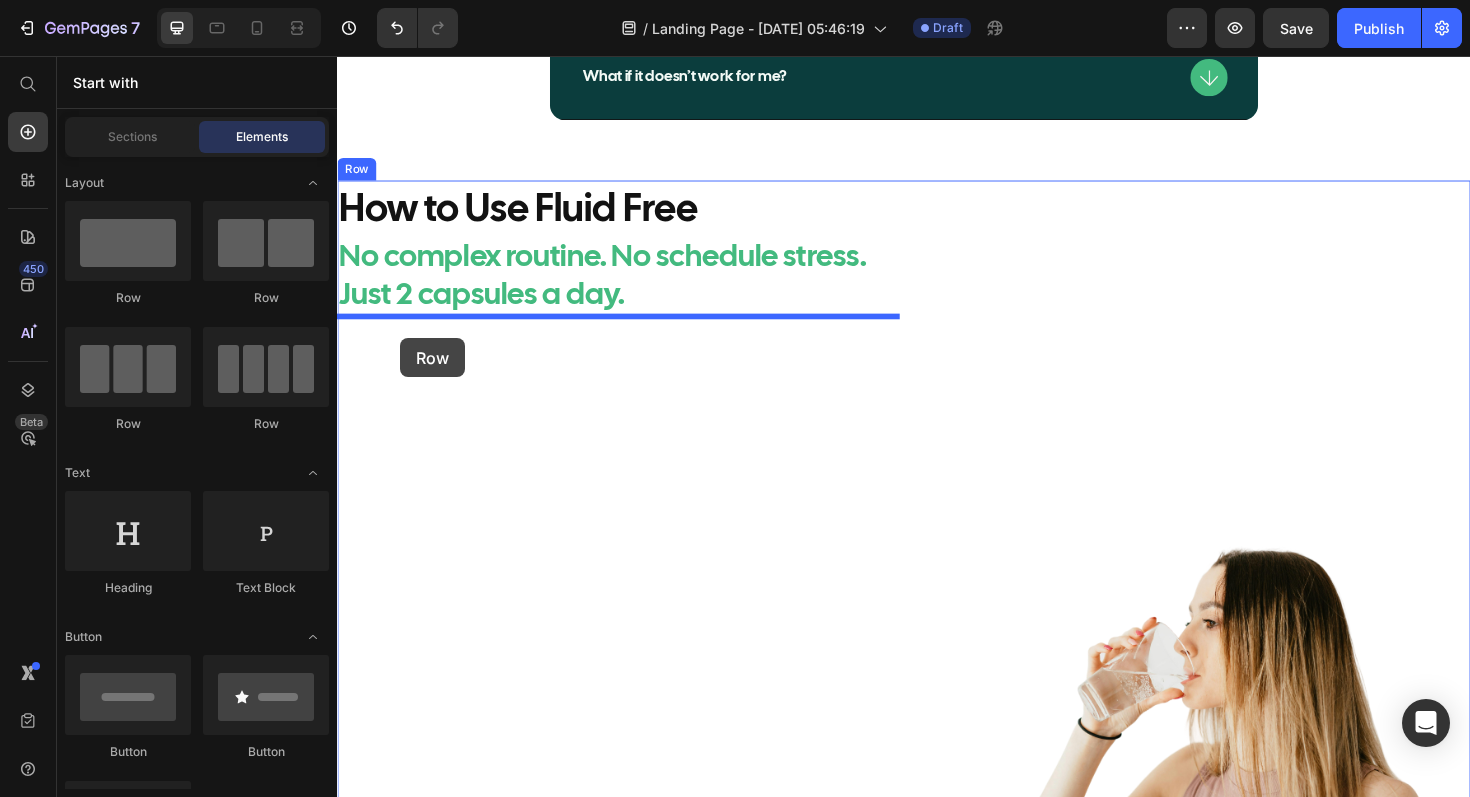 drag, startPoint x: 467, startPoint y: 314, endPoint x: 403, endPoint y: 355, distance: 76.00658 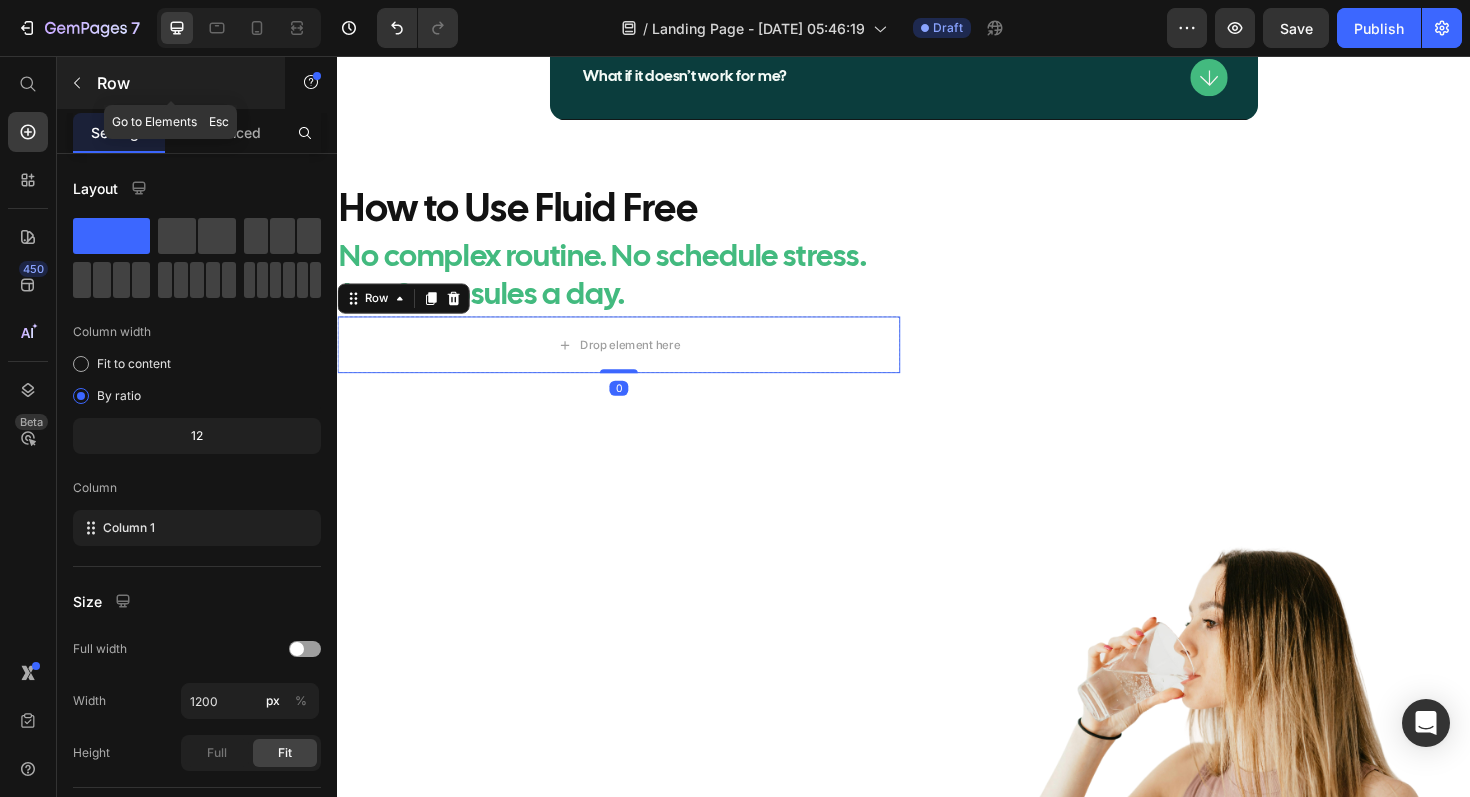 click 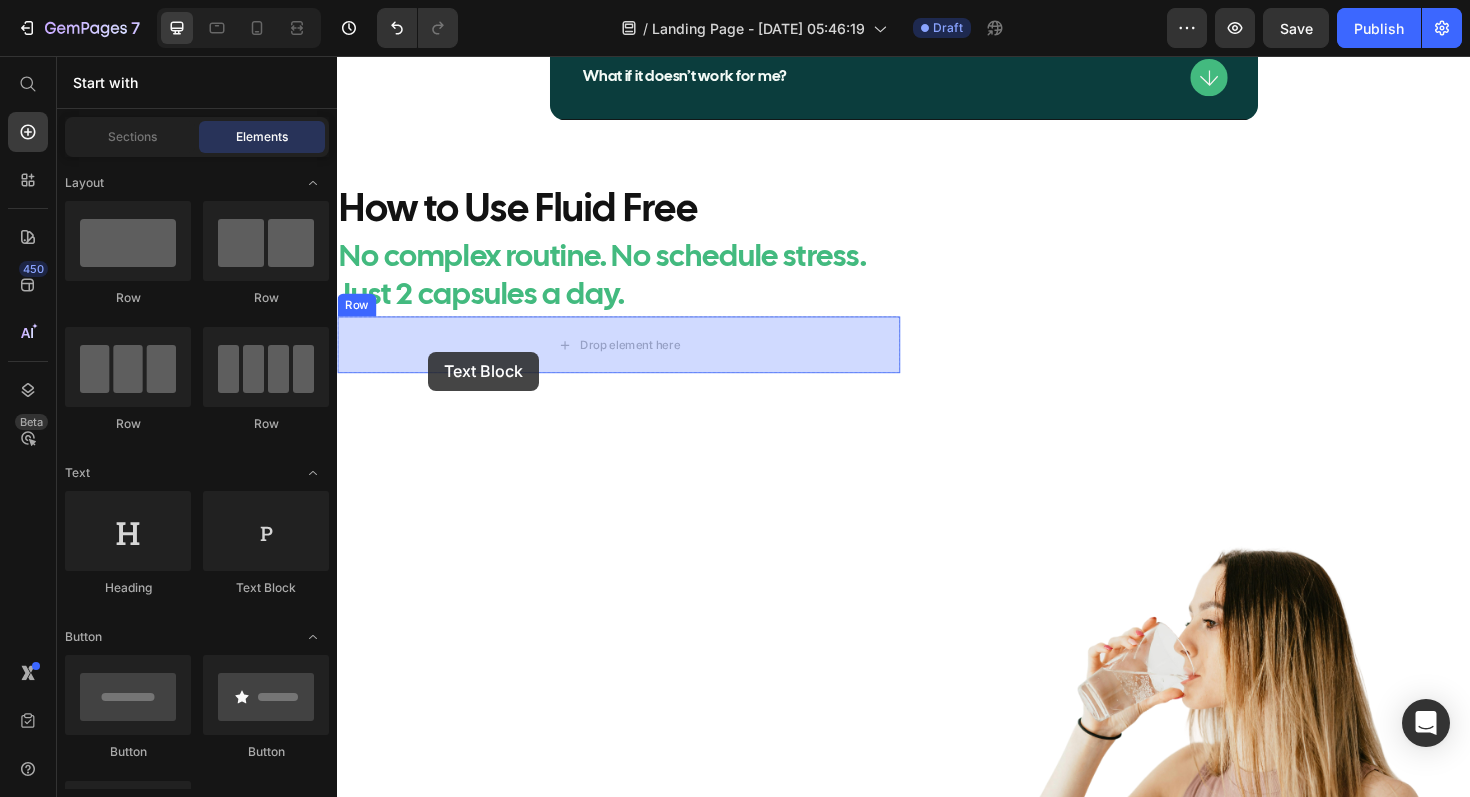 drag, startPoint x: 571, startPoint y: 613, endPoint x: 432, endPoint y: 369, distance: 280.81488 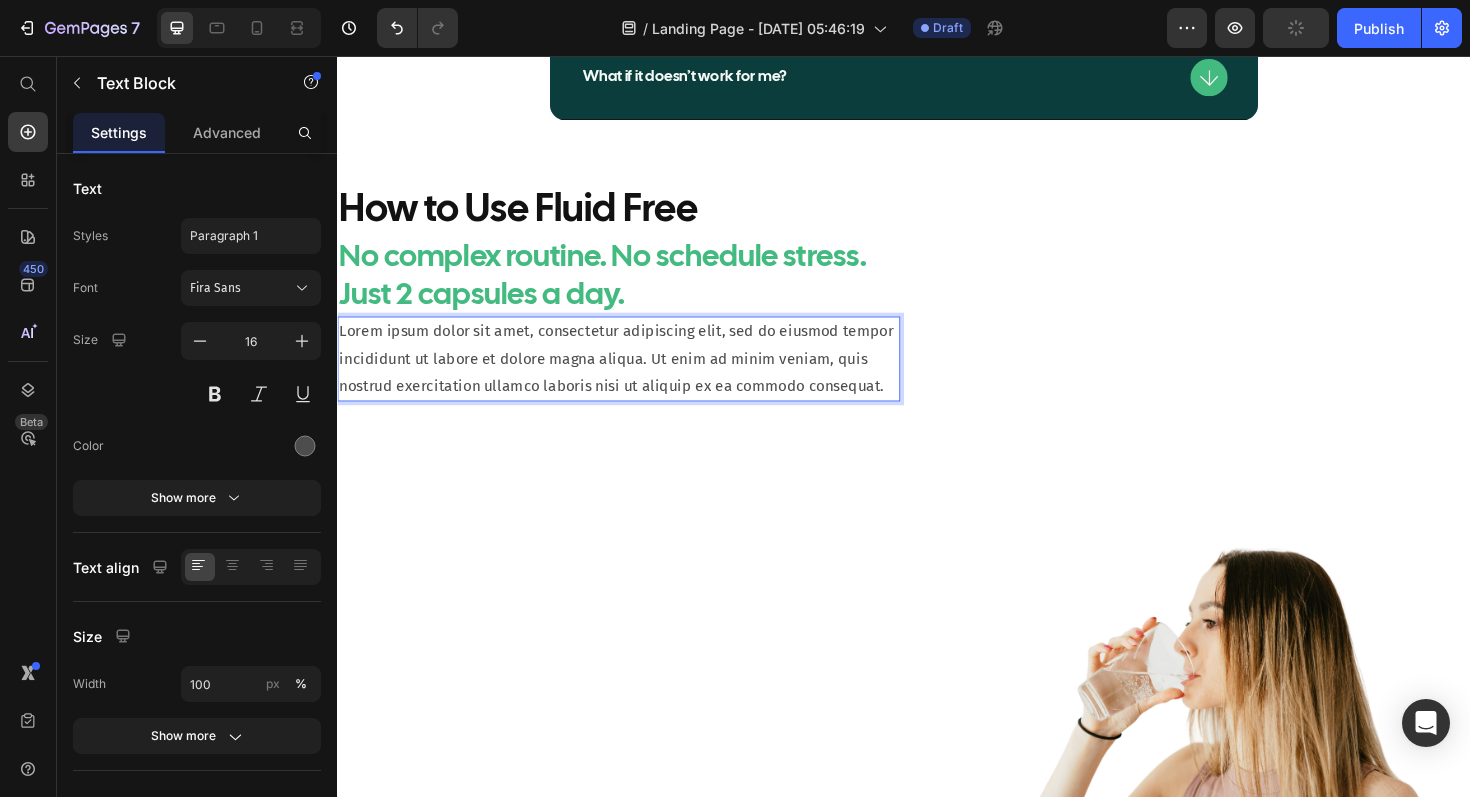 click on "Lorem ipsum dolor sit amet, consectetur adipiscing elit, sed do eiusmod tempor incididunt ut labore et dolore magna aliqua. Ut enim ad minim veniam, quis nostrud exercitation ullamco laboris nisi ut aliquip ex ea commodo consequat." at bounding box center (635, 377) 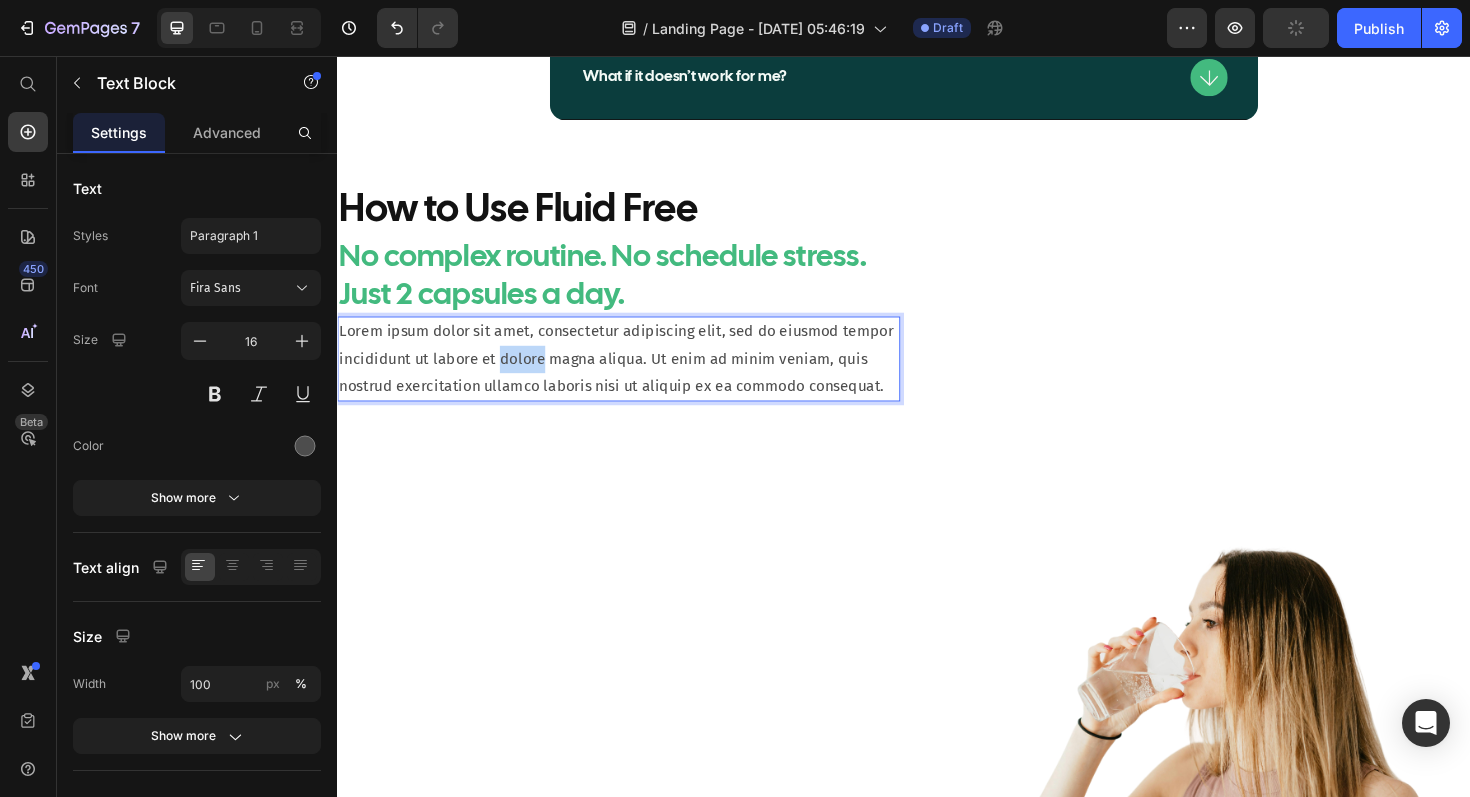 click on "Lorem ipsum dolor sit amet, consectetur adipiscing elit, sed do eiusmod tempor incididunt ut labore et dolore magna aliqua. Ut enim ad minim veniam, quis nostrud exercitation ullamco laboris nisi ut aliquip ex ea commodo consequat." at bounding box center [635, 377] 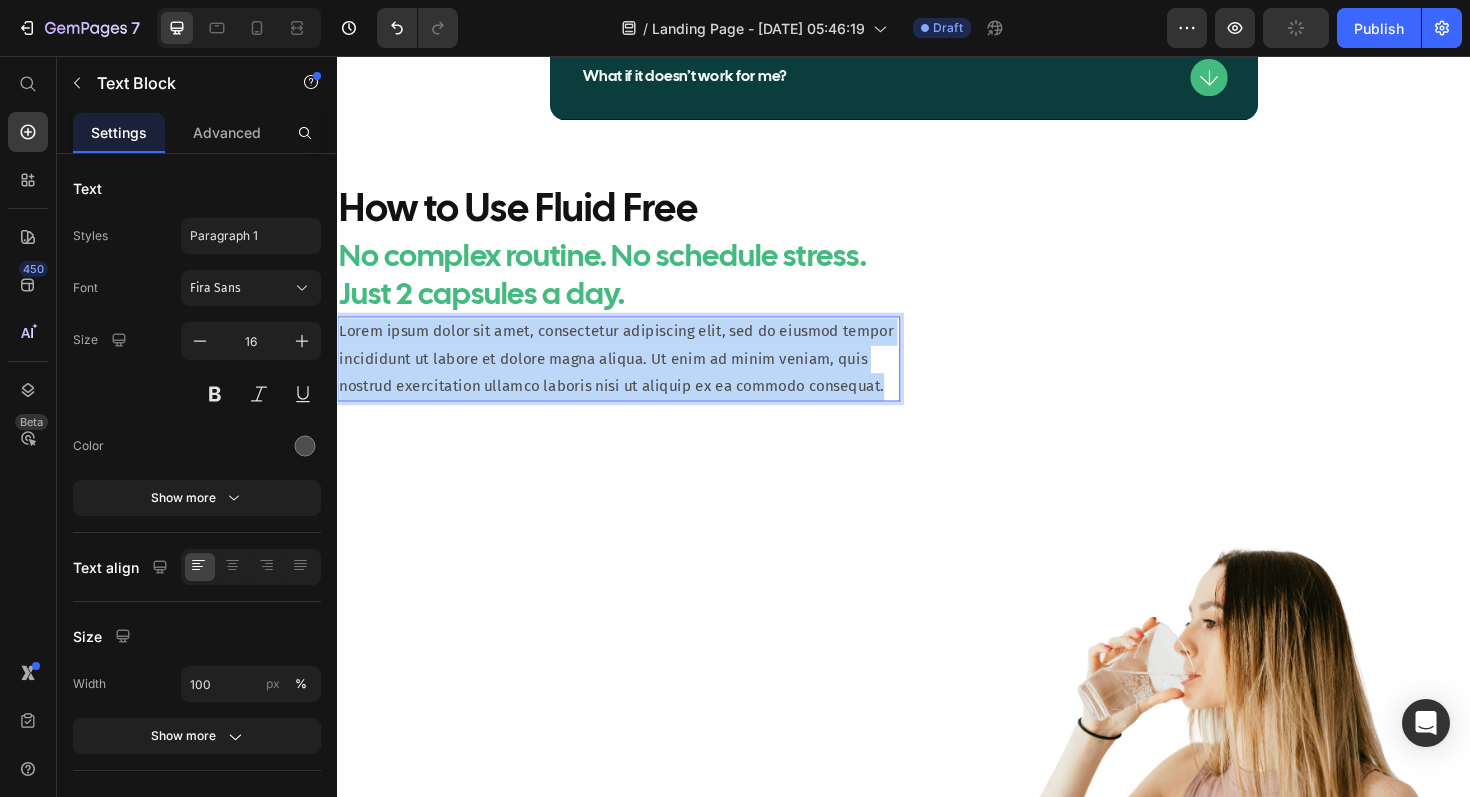 click on "Lorem ipsum dolor sit amet, consectetur adipiscing elit, sed do eiusmod tempor incididunt ut labore et dolore magna aliqua. Ut enim ad minim veniam, quis nostrud exercitation ullamco laboris nisi ut aliquip ex ea commodo consequat." at bounding box center [635, 377] 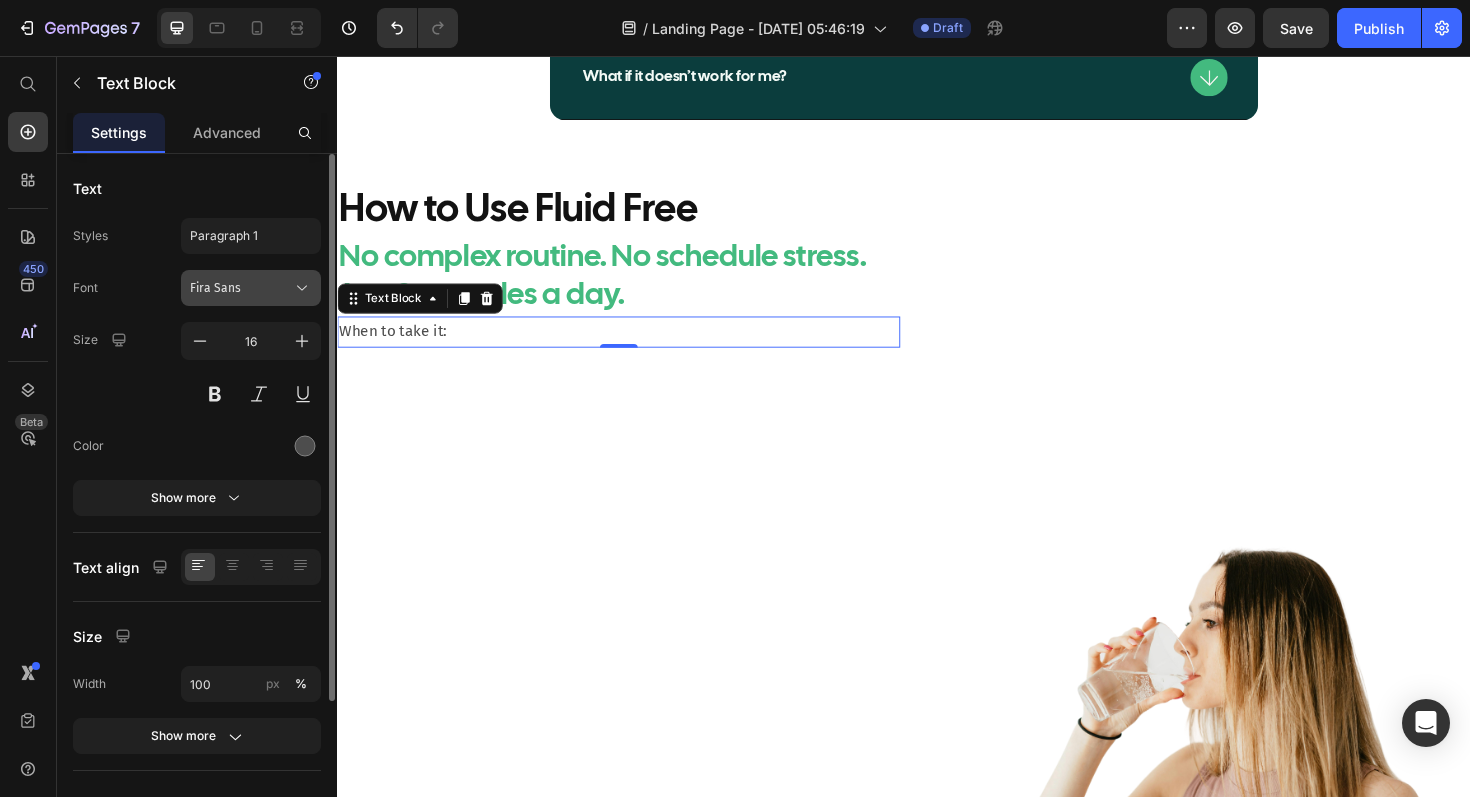 click on "Fira Sans" at bounding box center (241, 288) 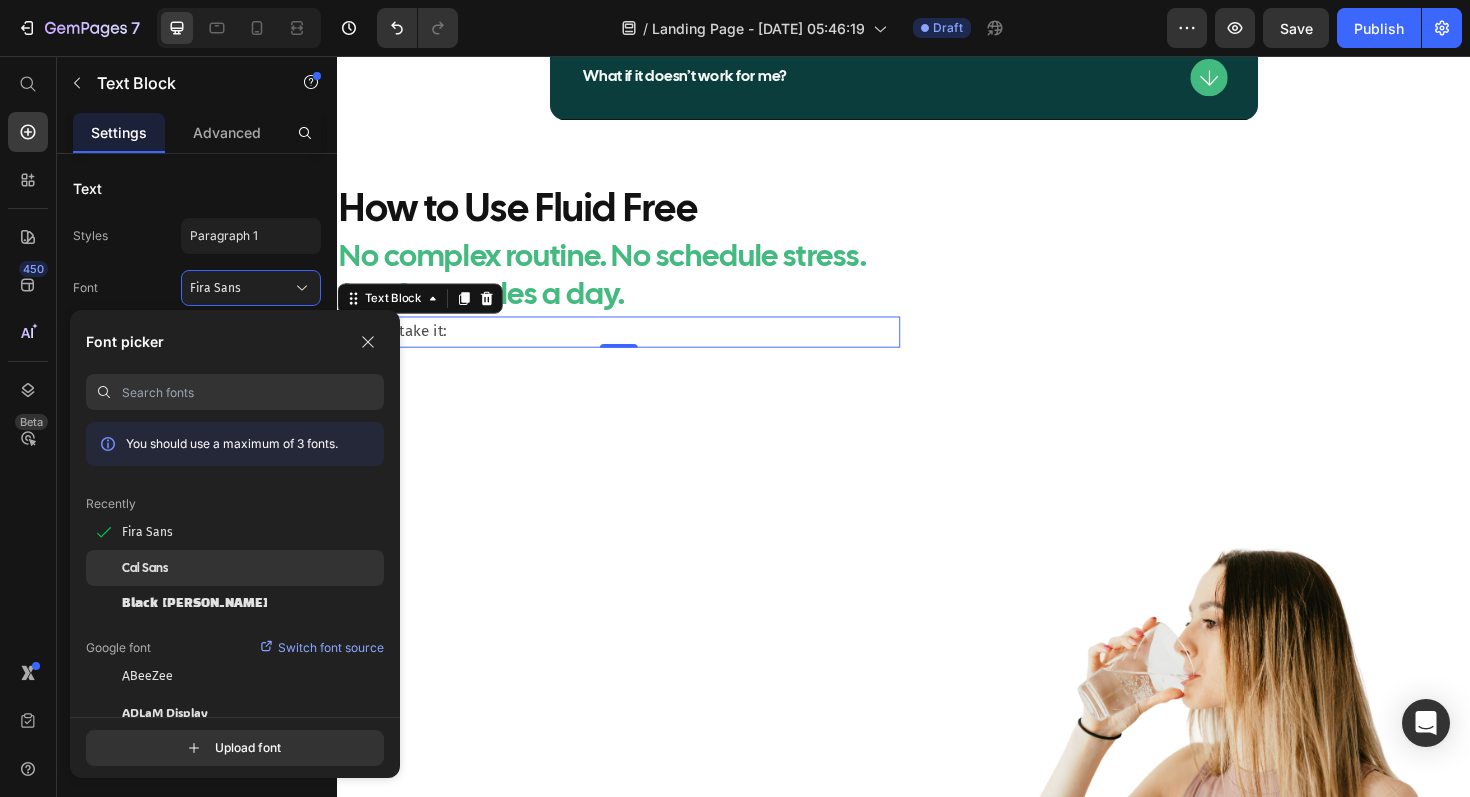 click on "Cal Sans" 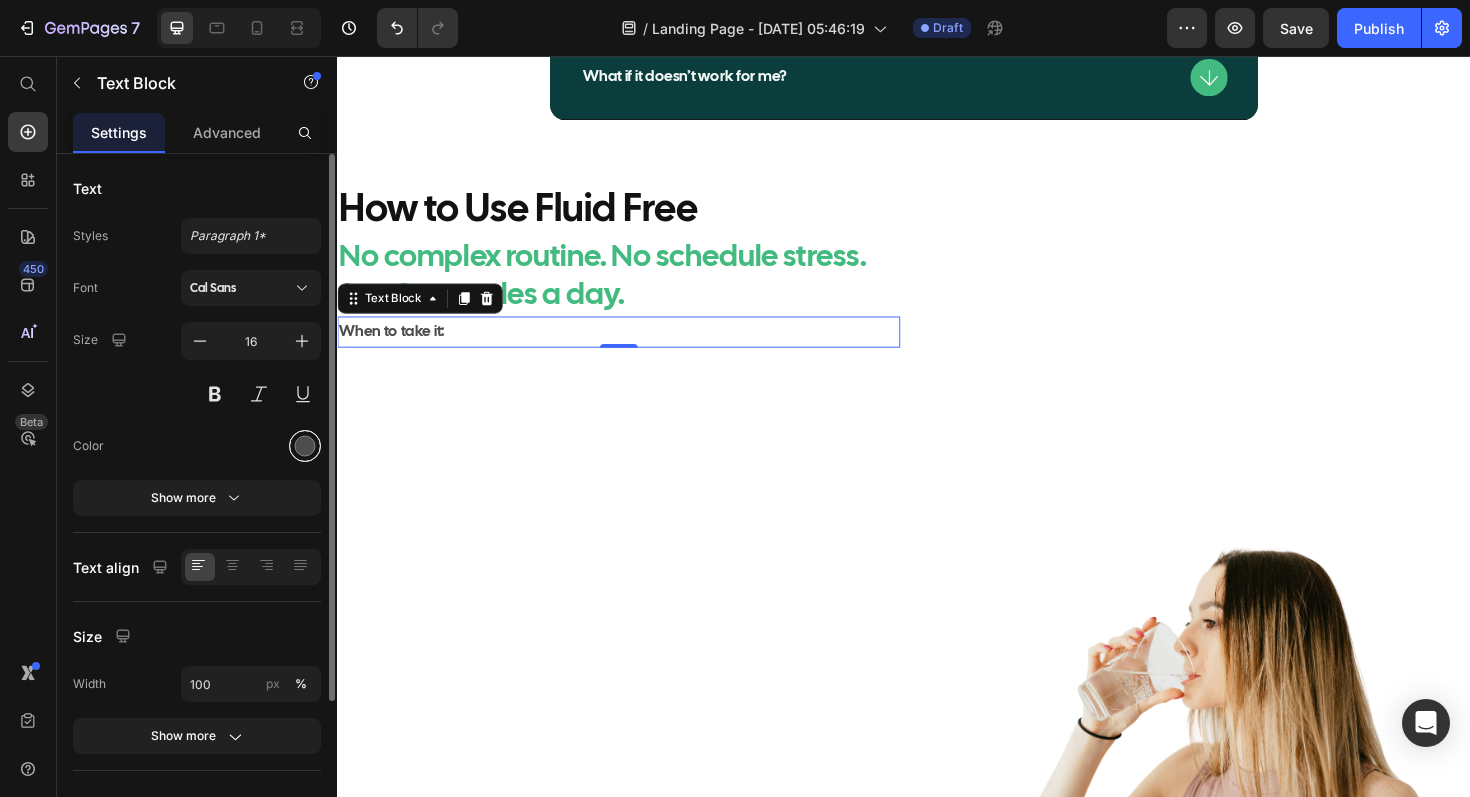 click at bounding box center (305, 446) 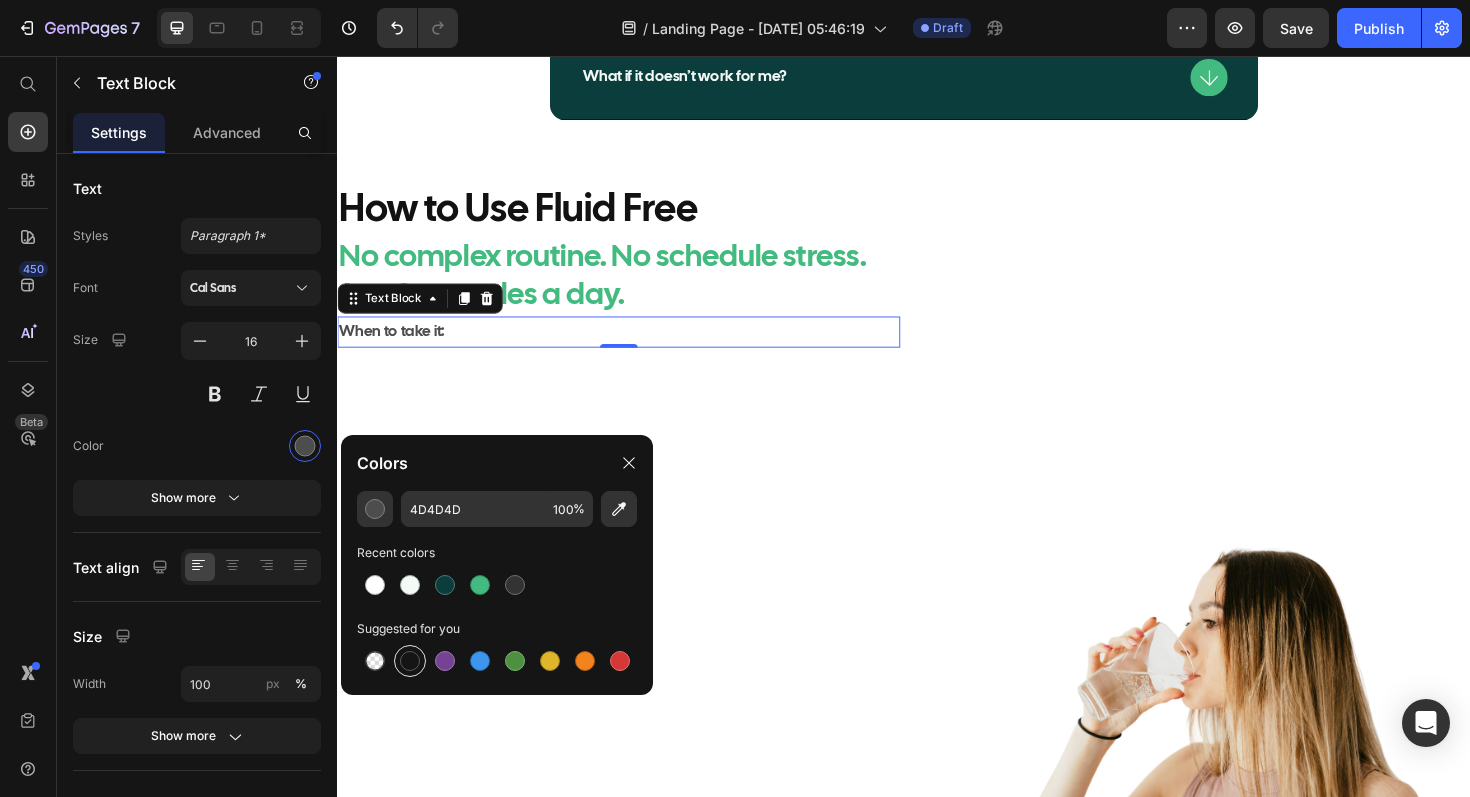 click at bounding box center [410, 661] 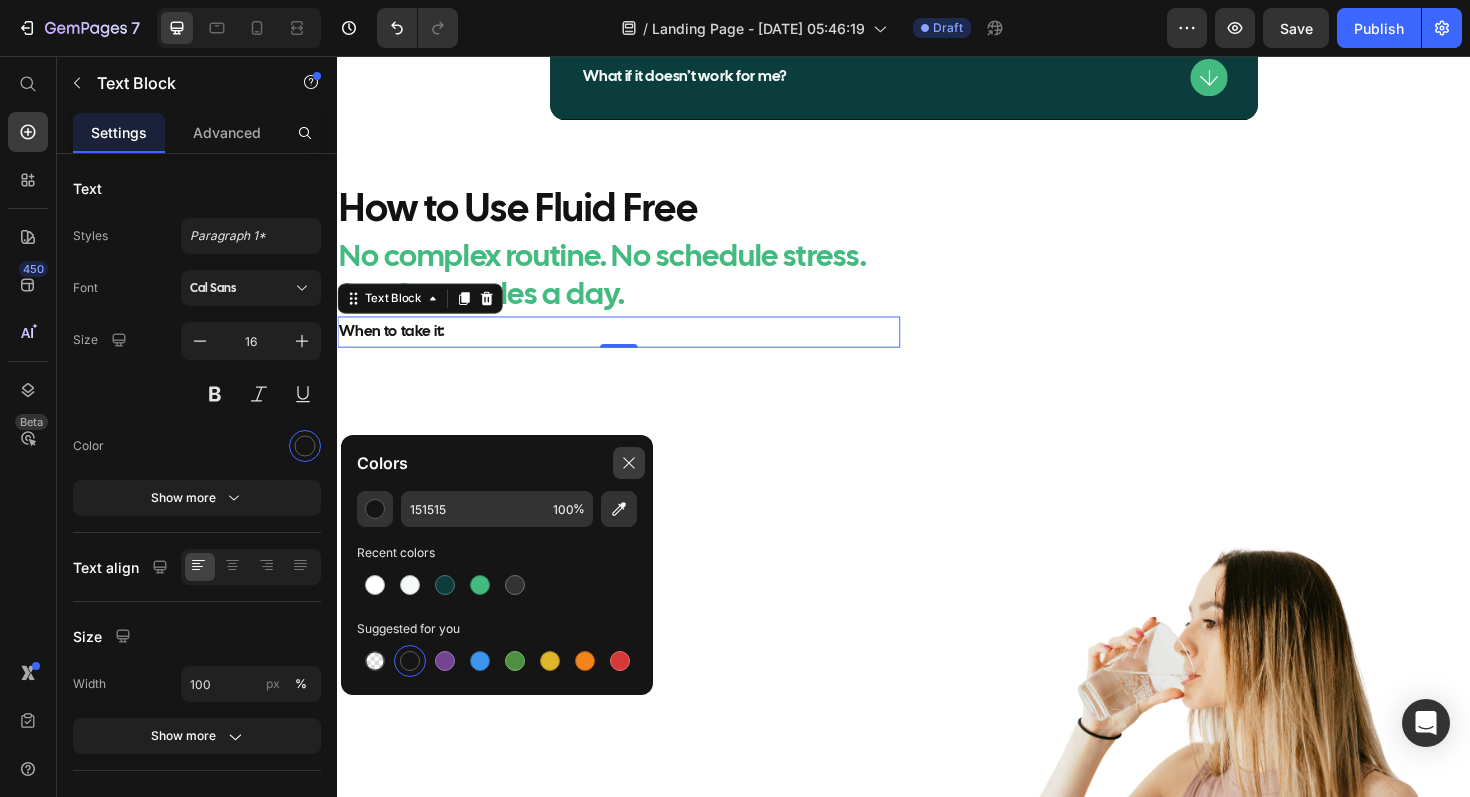 click at bounding box center [629, 463] 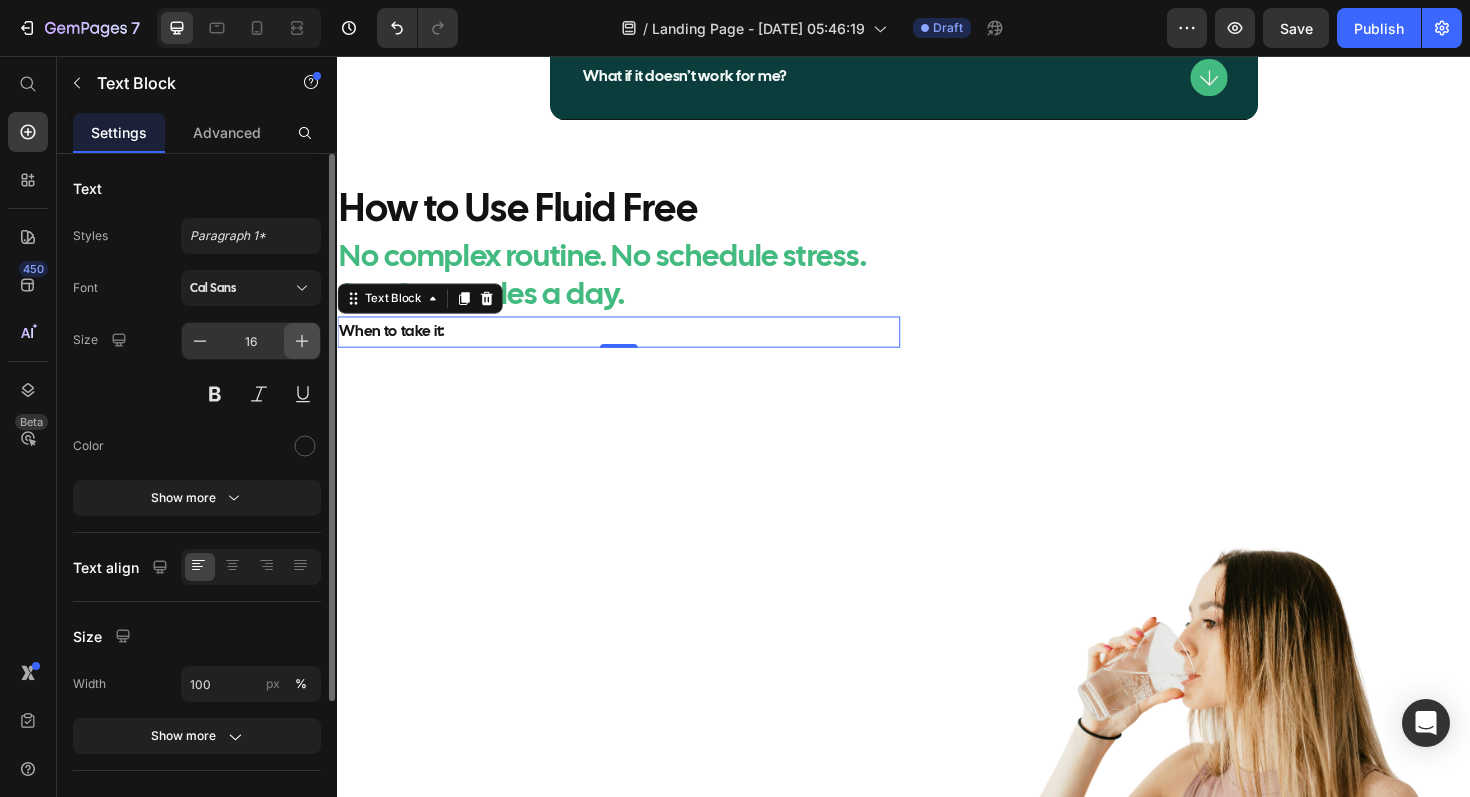 click at bounding box center (302, 341) 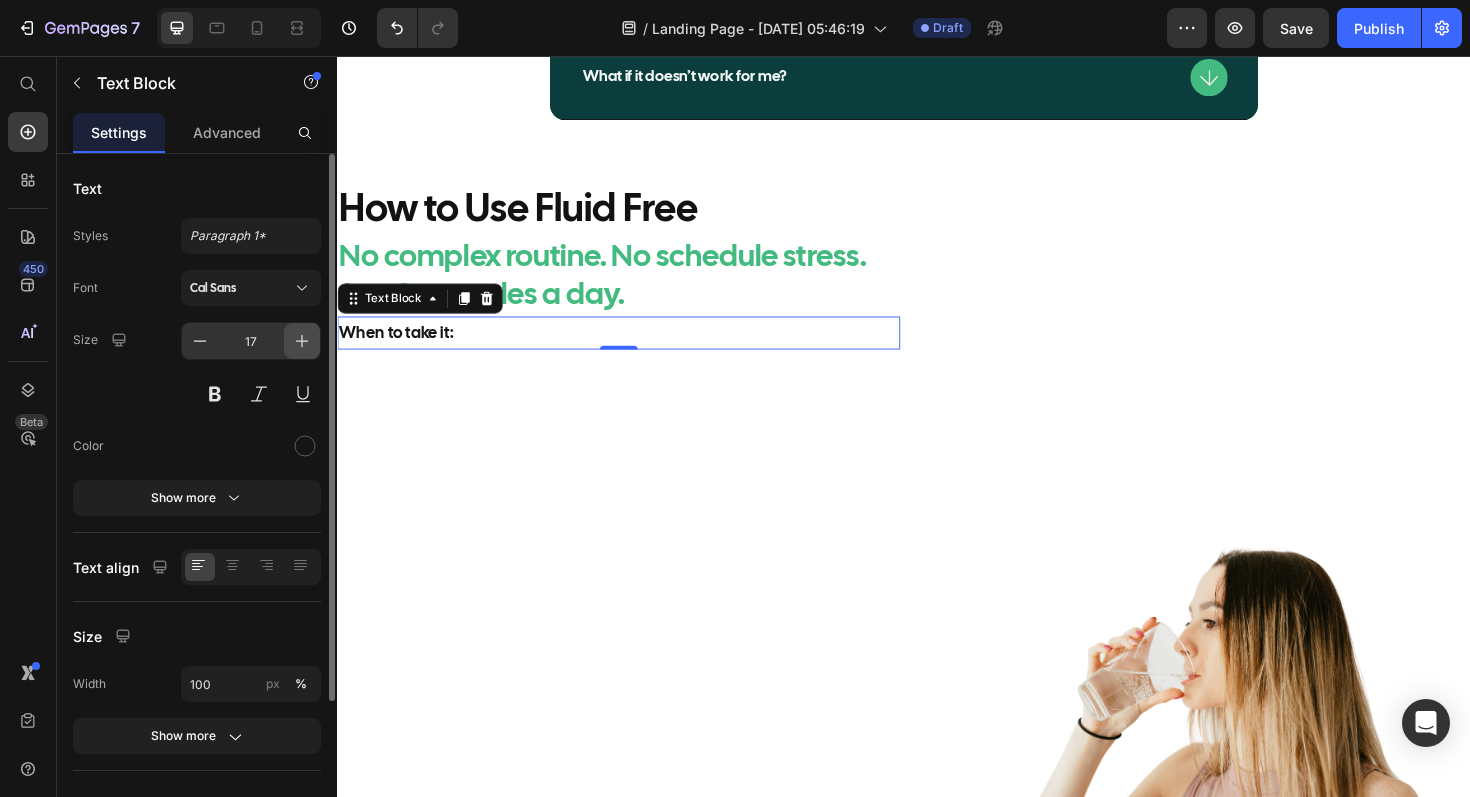 click at bounding box center [302, 341] 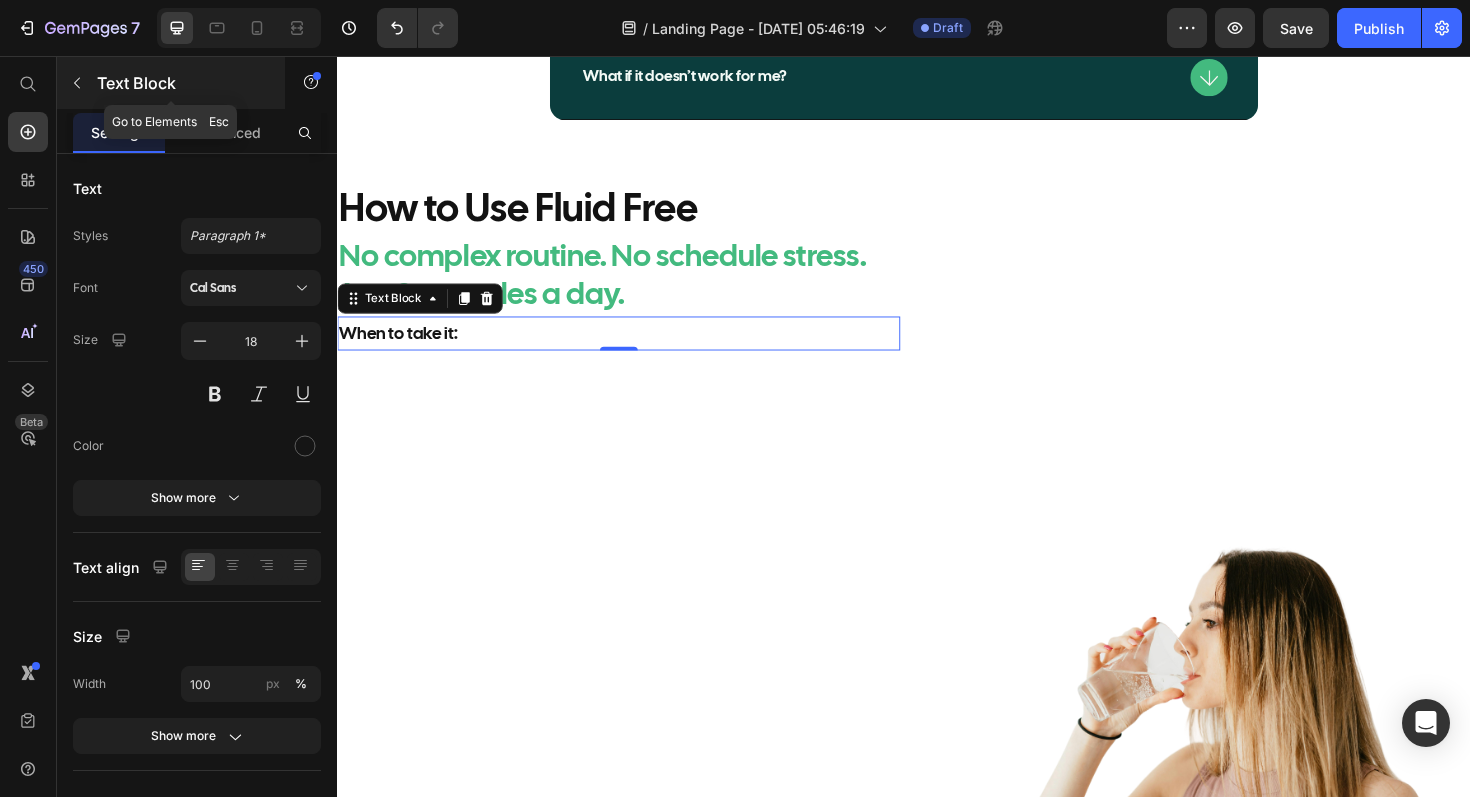click 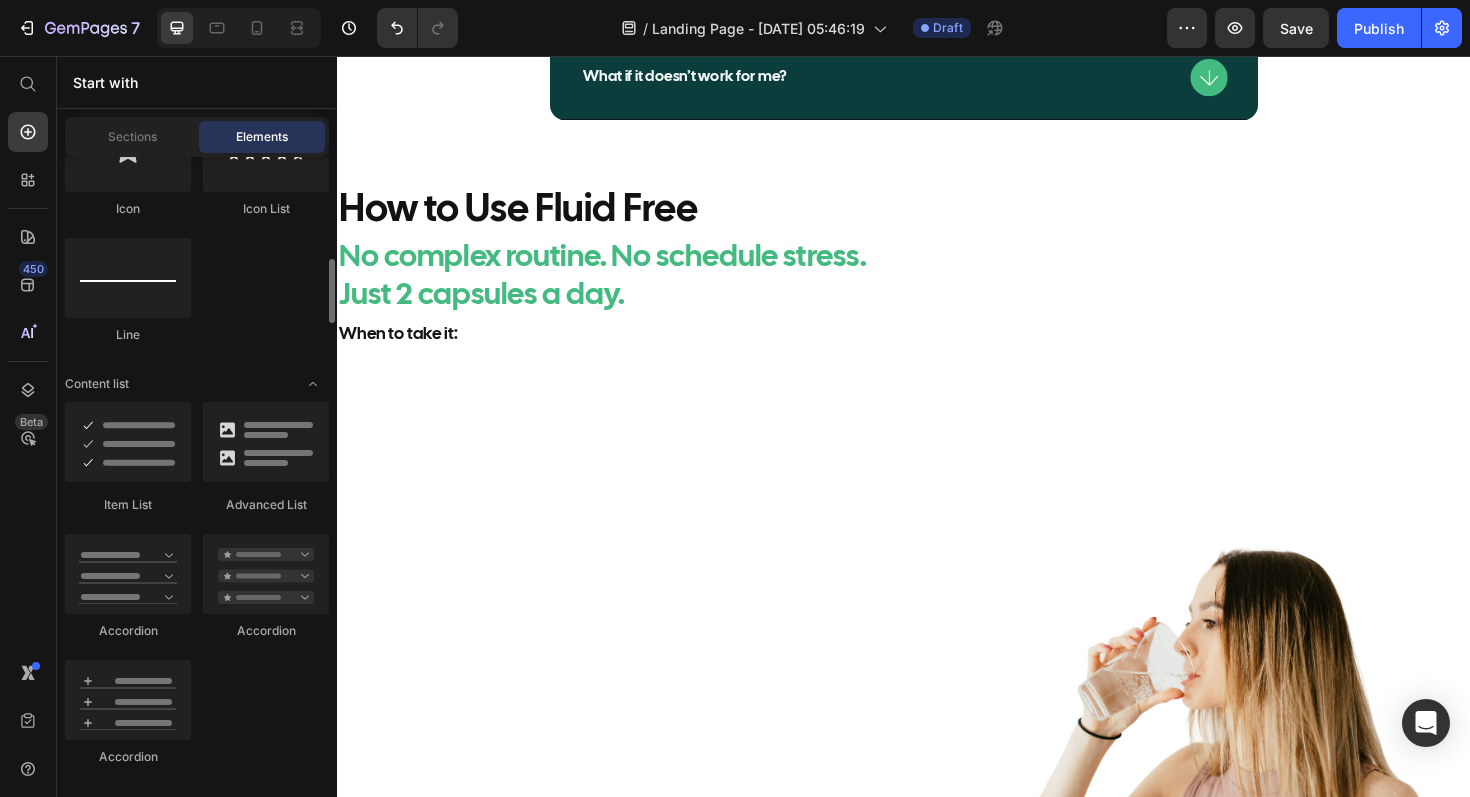 scroll, scrollTop: 1455, scrollLeft: 0, axis: vertical 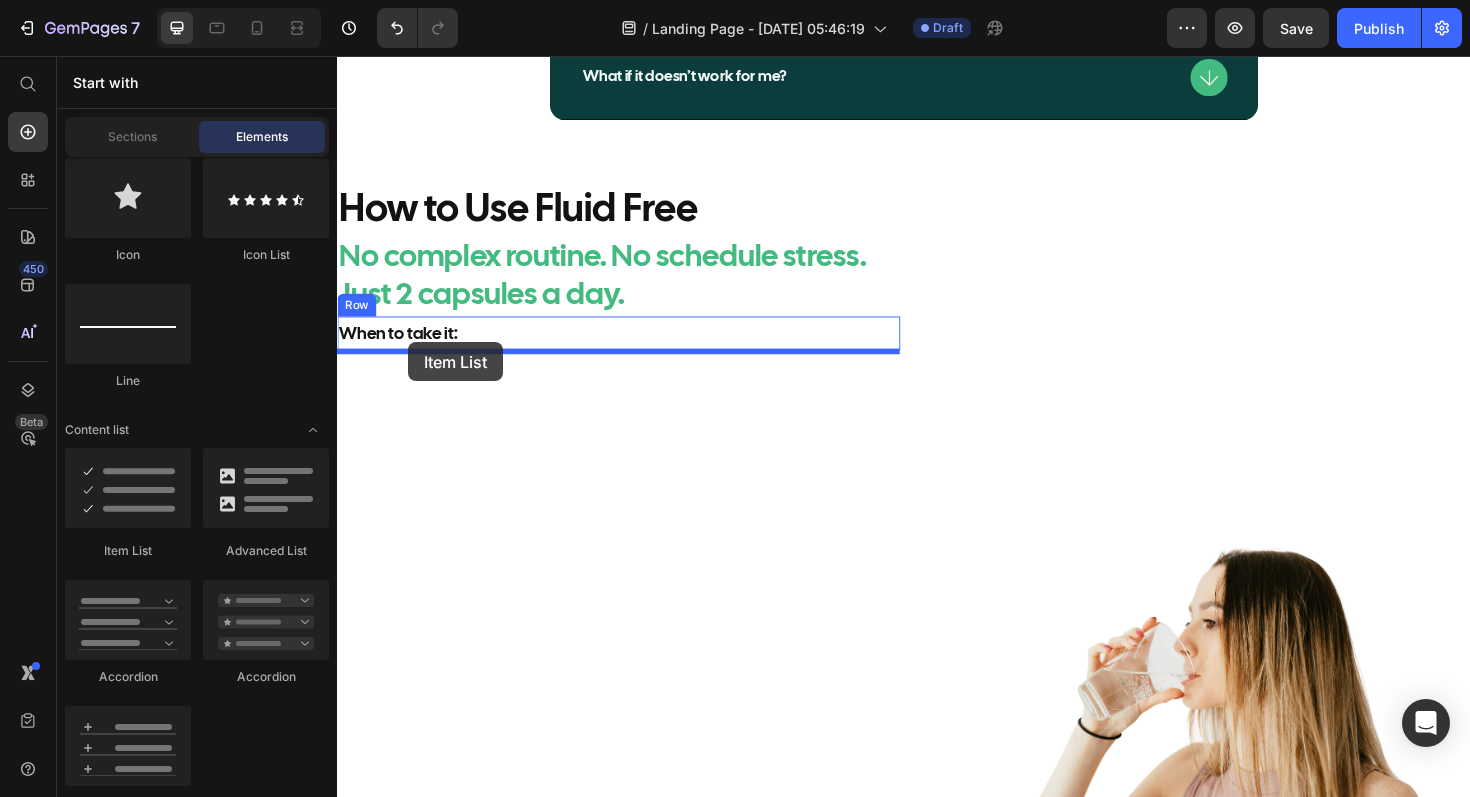 drag, startPoint x: 456, startPoint y: 571, endPoint x: 412, endPoint y: 360, distance: 215.53886 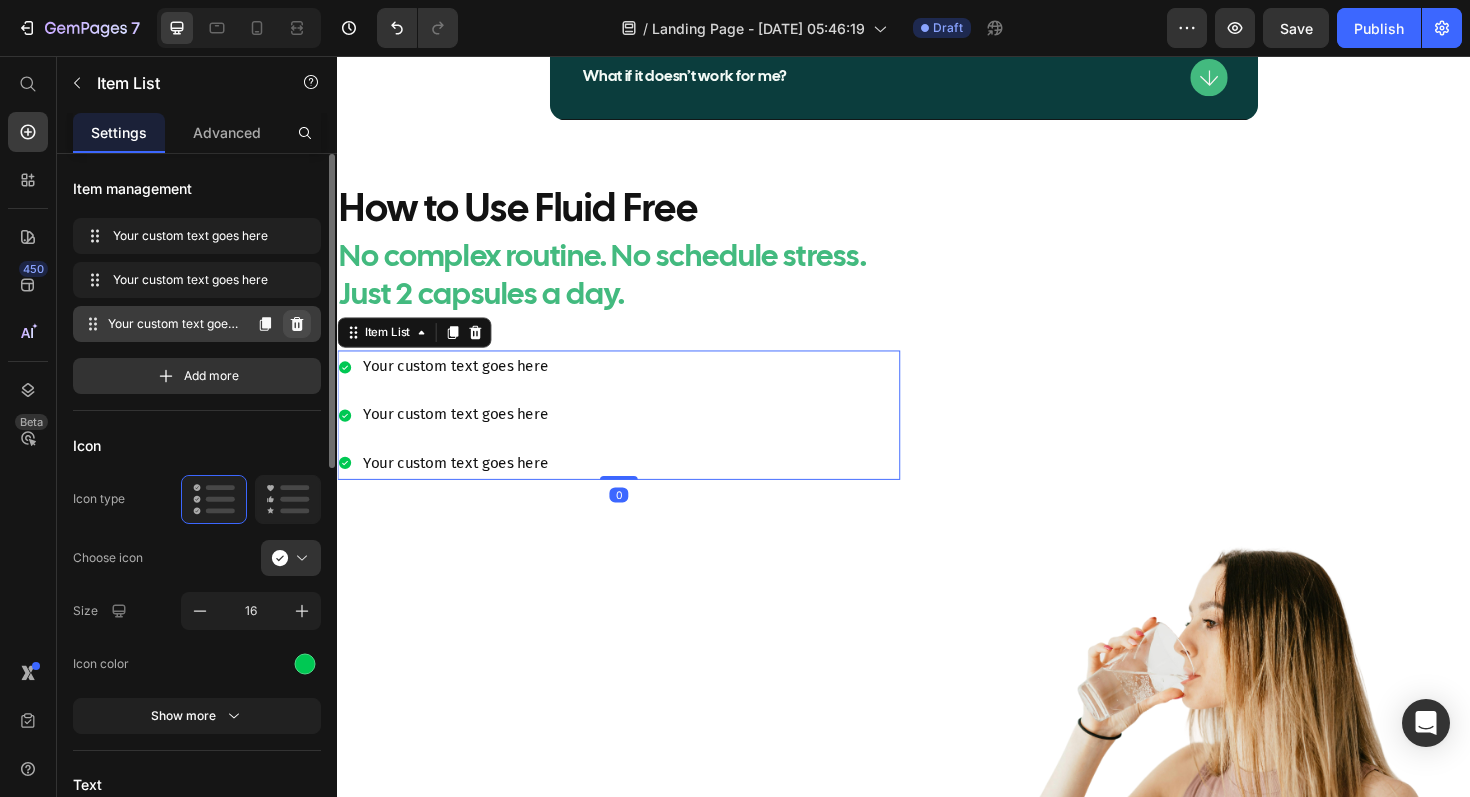 click 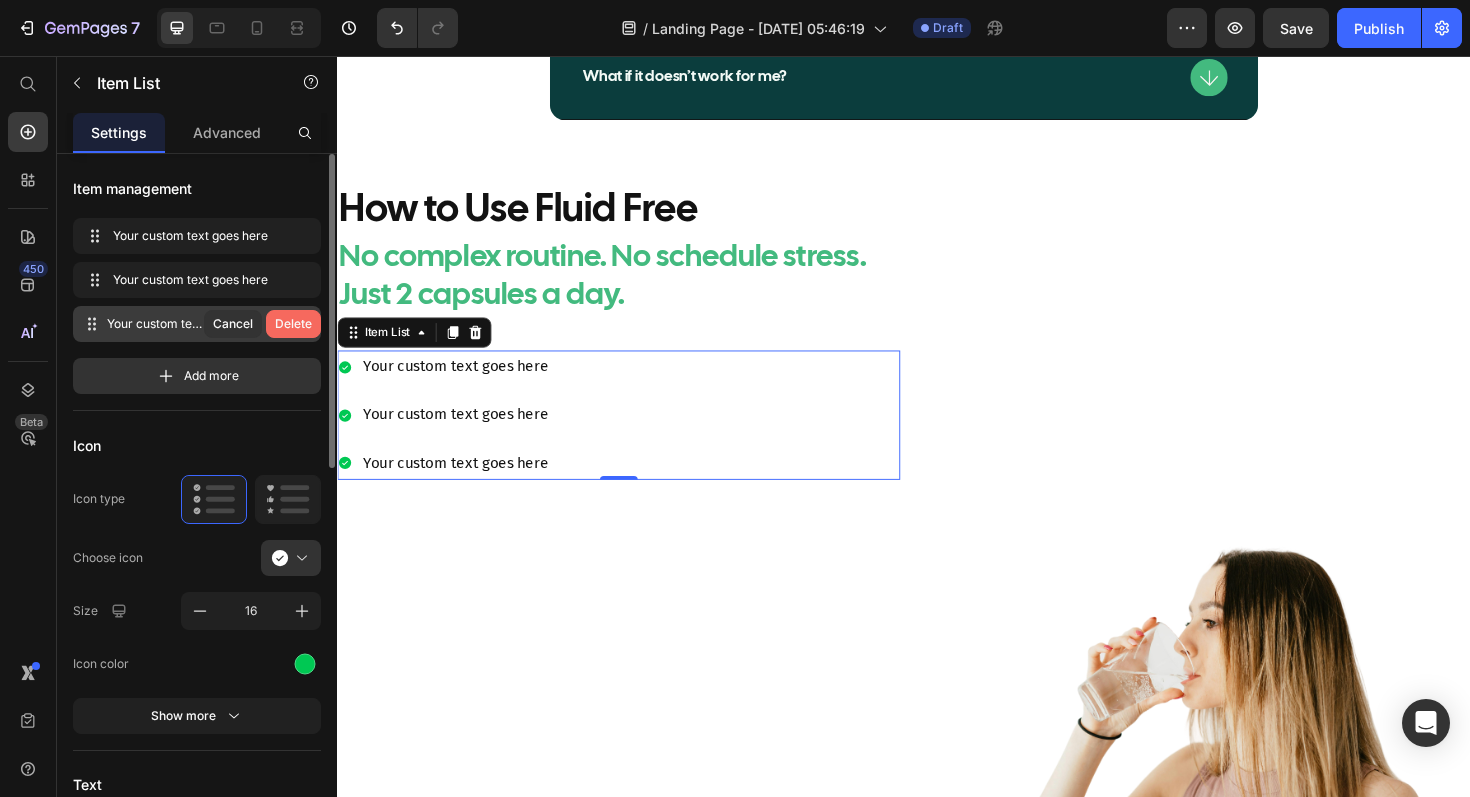 click on "Delete" at bounding box center (293, 324) 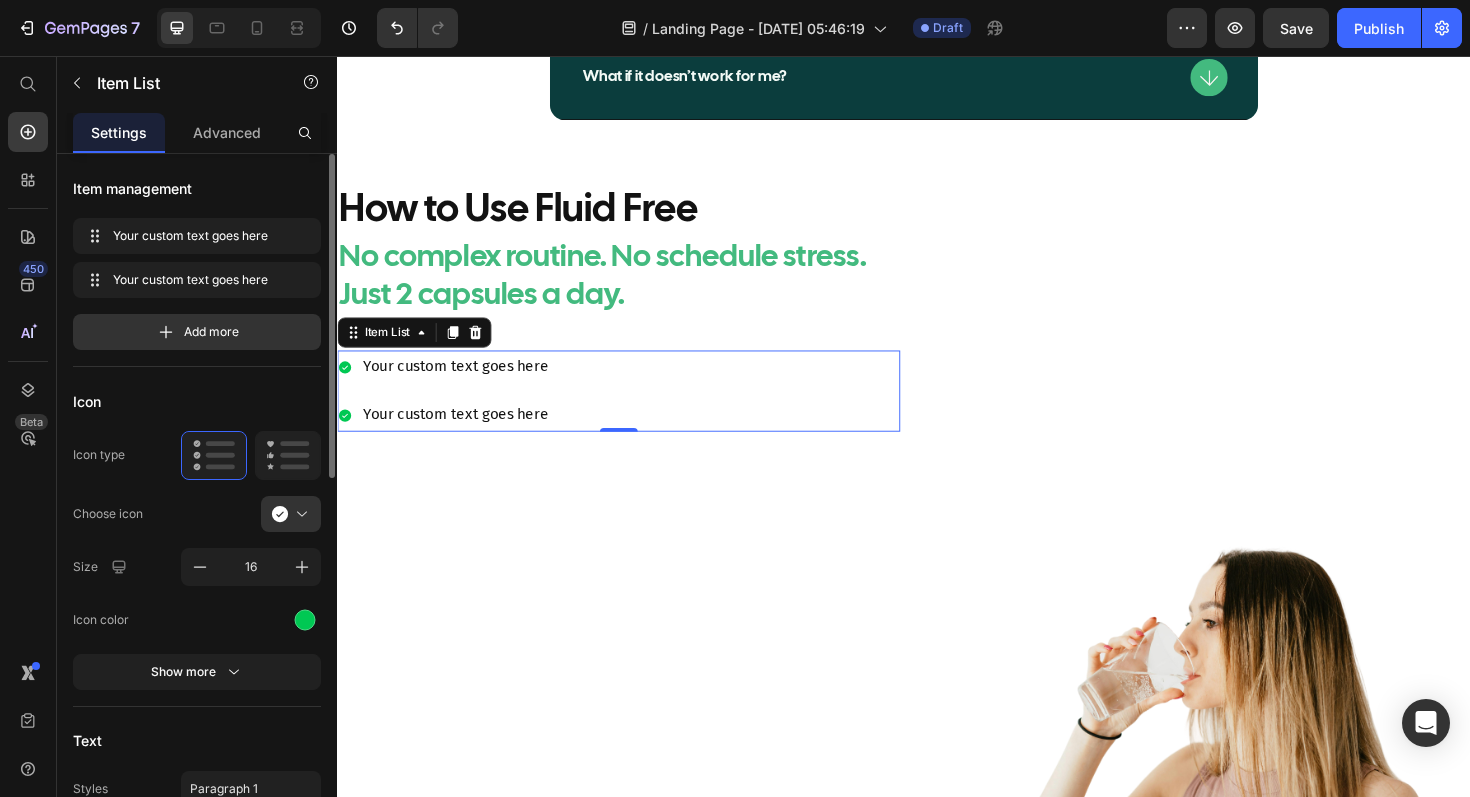 click on "Your custom text goes here" at bounding box center (462, 385) 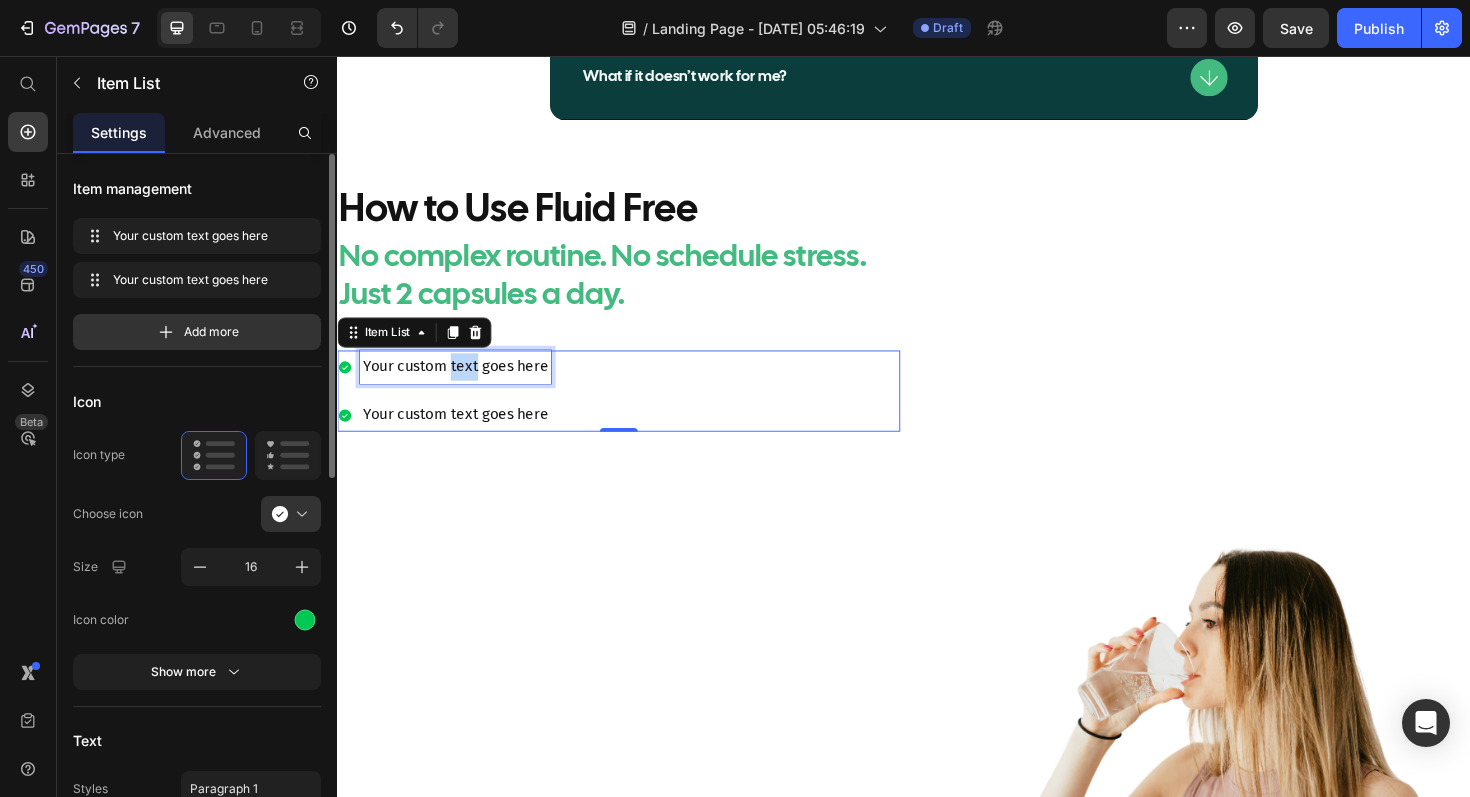 click on "Your custom text goes here" at bounding box center (462, 385) 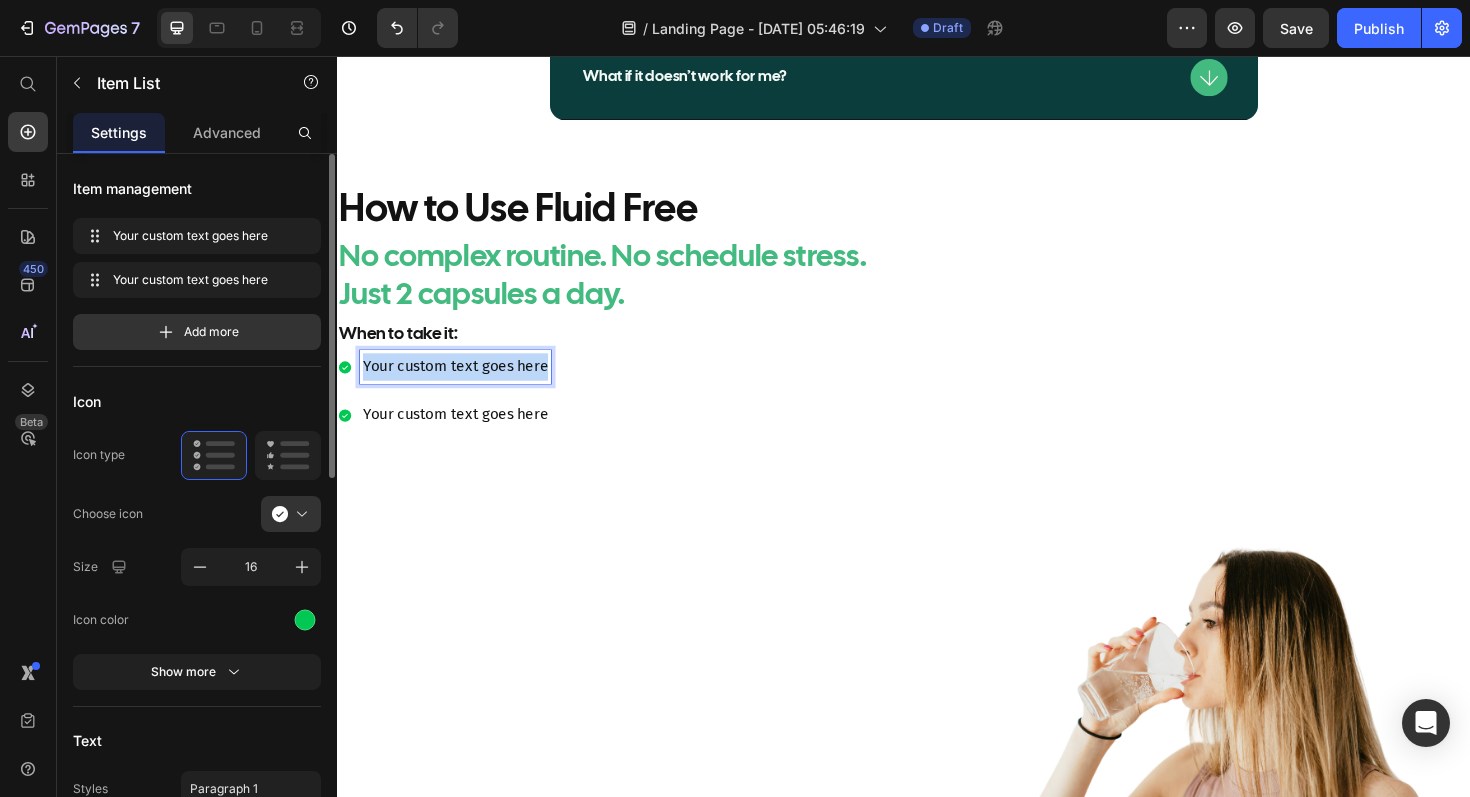click on "Your custom text goes here" at bounding box center (462, 385) 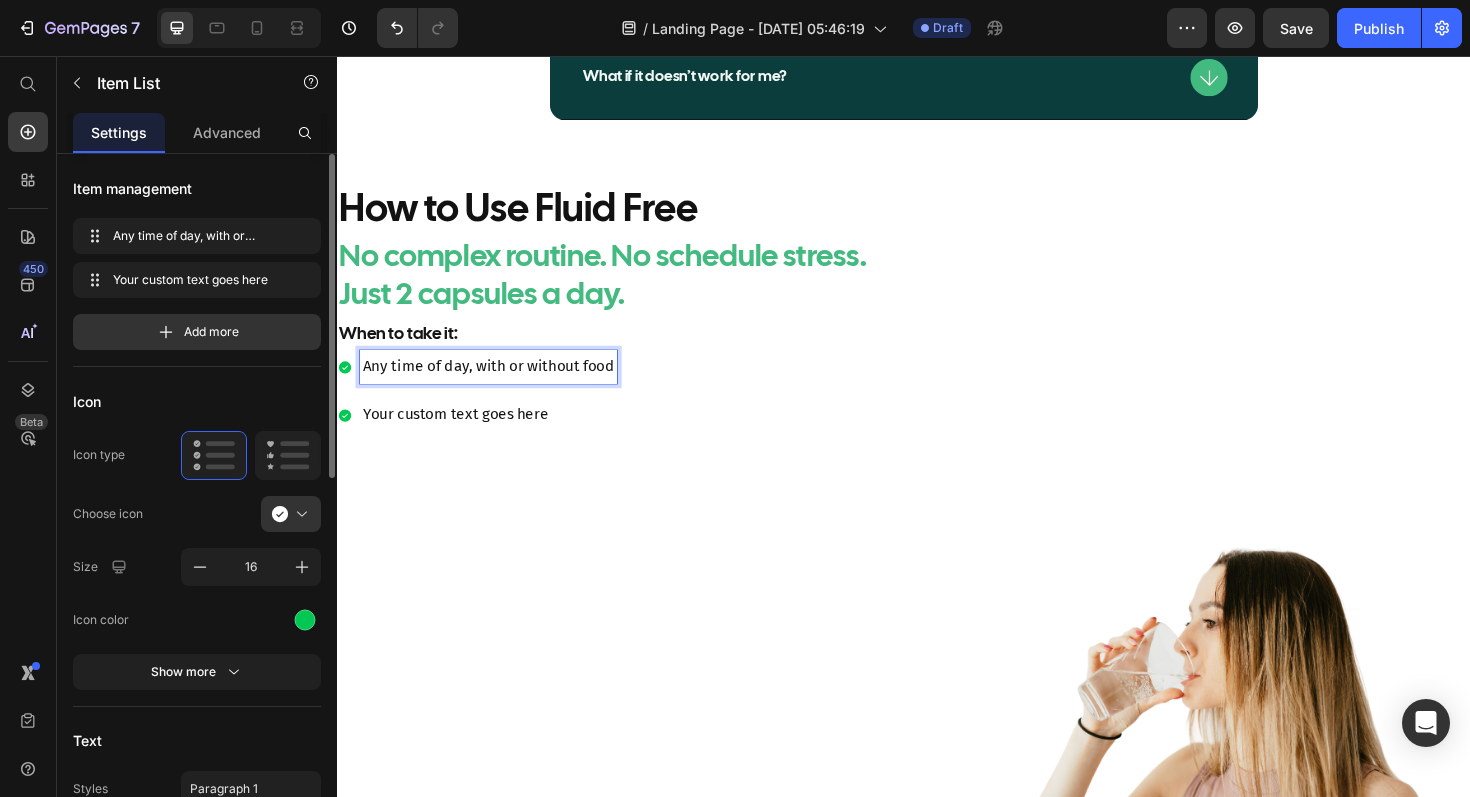click on "Your custom text goes here" at bounding box center [497, 436] 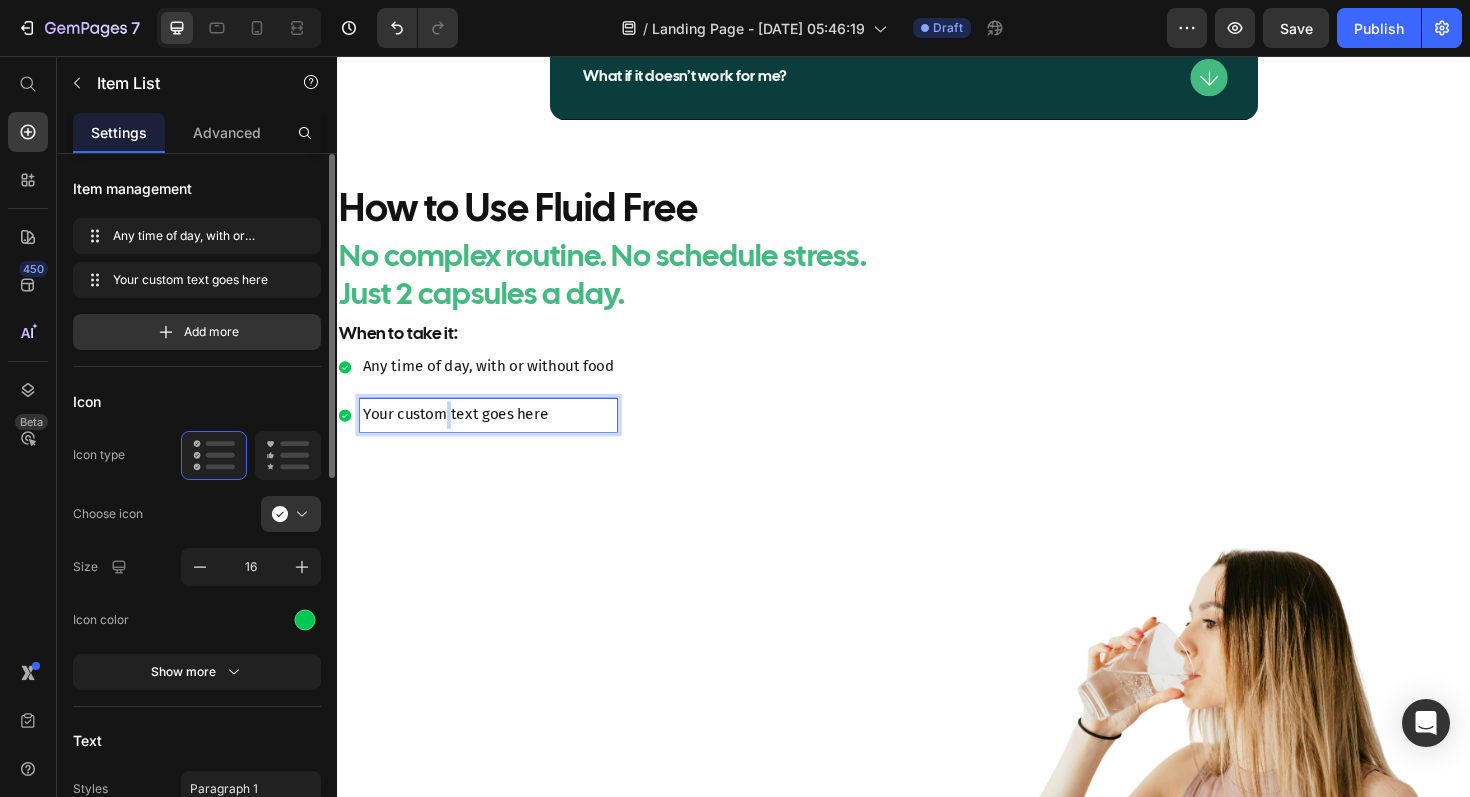 click on "Your custom text goes here" at bounding box center [497, 436] 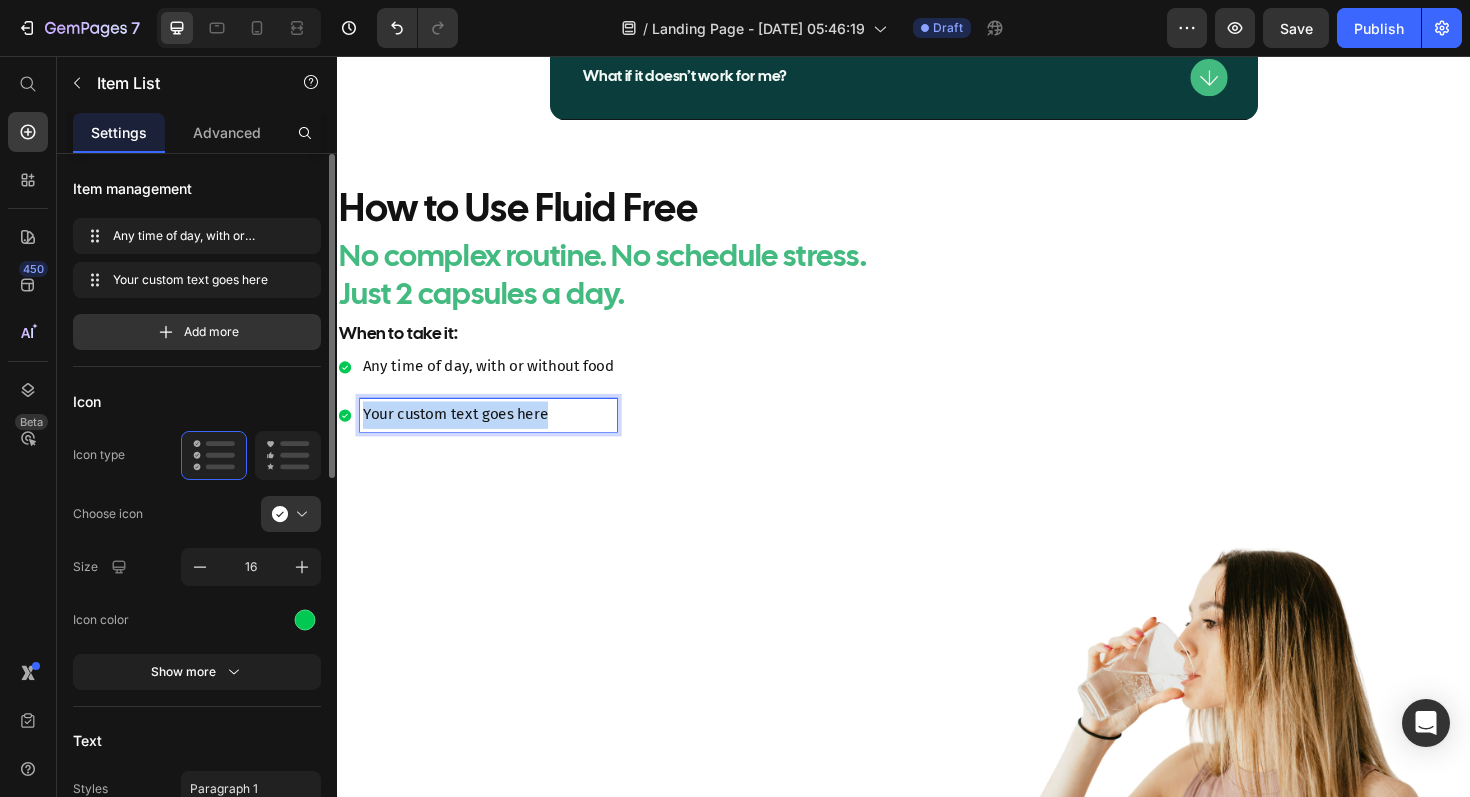 click on "Your custom text goes here" at bounding box center [497, 436] 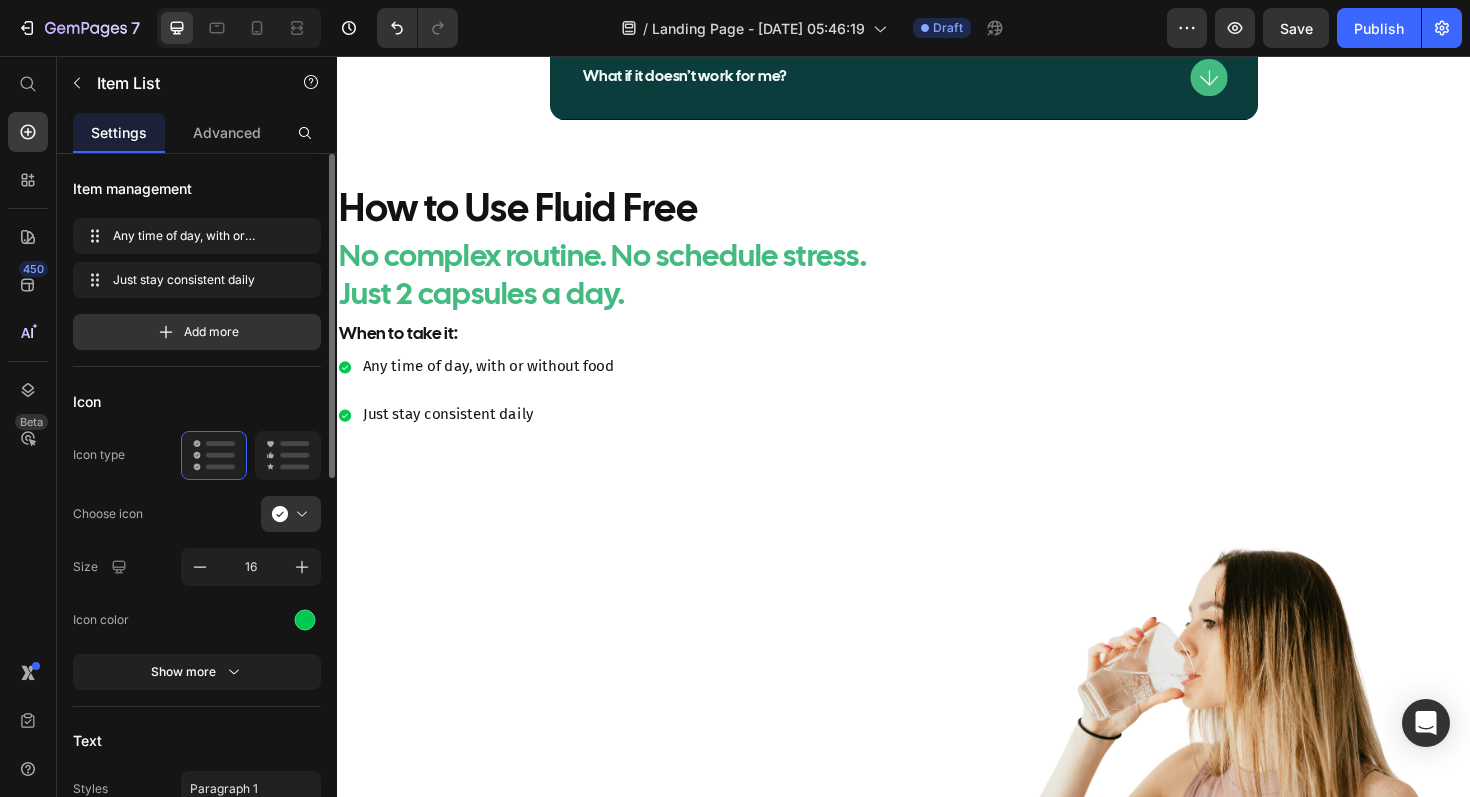 click on "Any time of day, with or without food Just stay consistent daily" at bounding box center [485, 411] 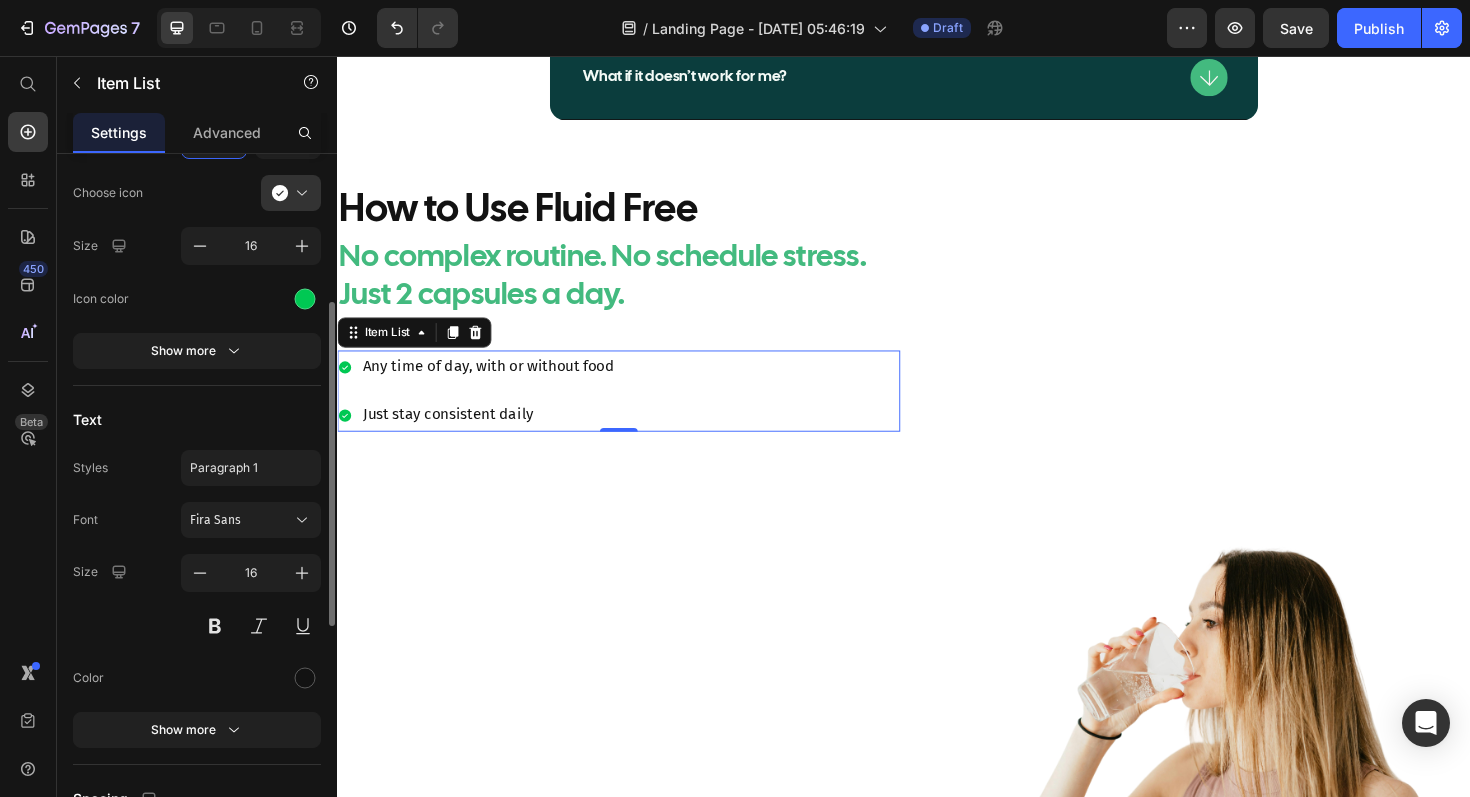 scroll, scrollTop: 351, scrollLeft: 0, axis: vertical 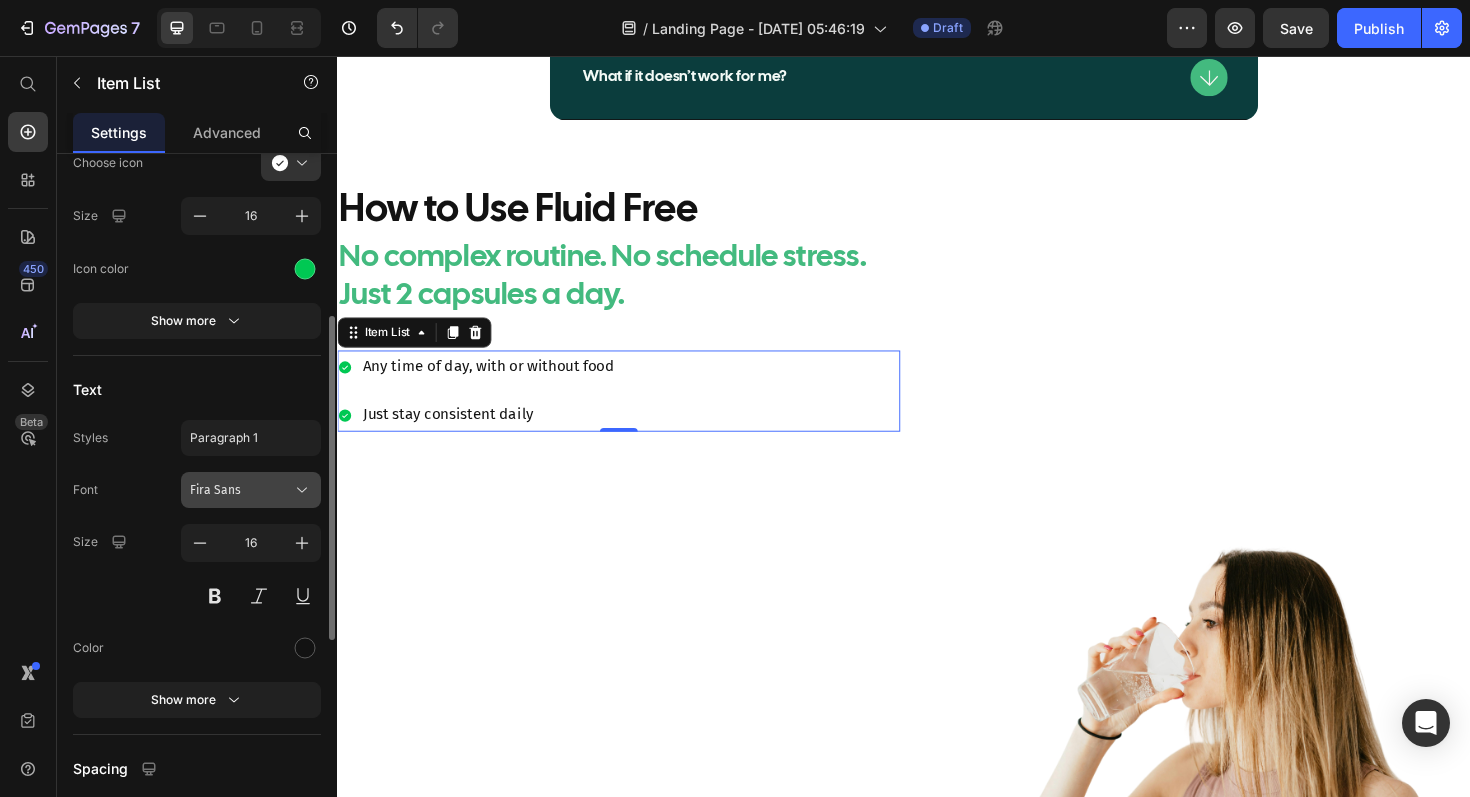 click on "Fira Sans" at bounding box center [241, 490] 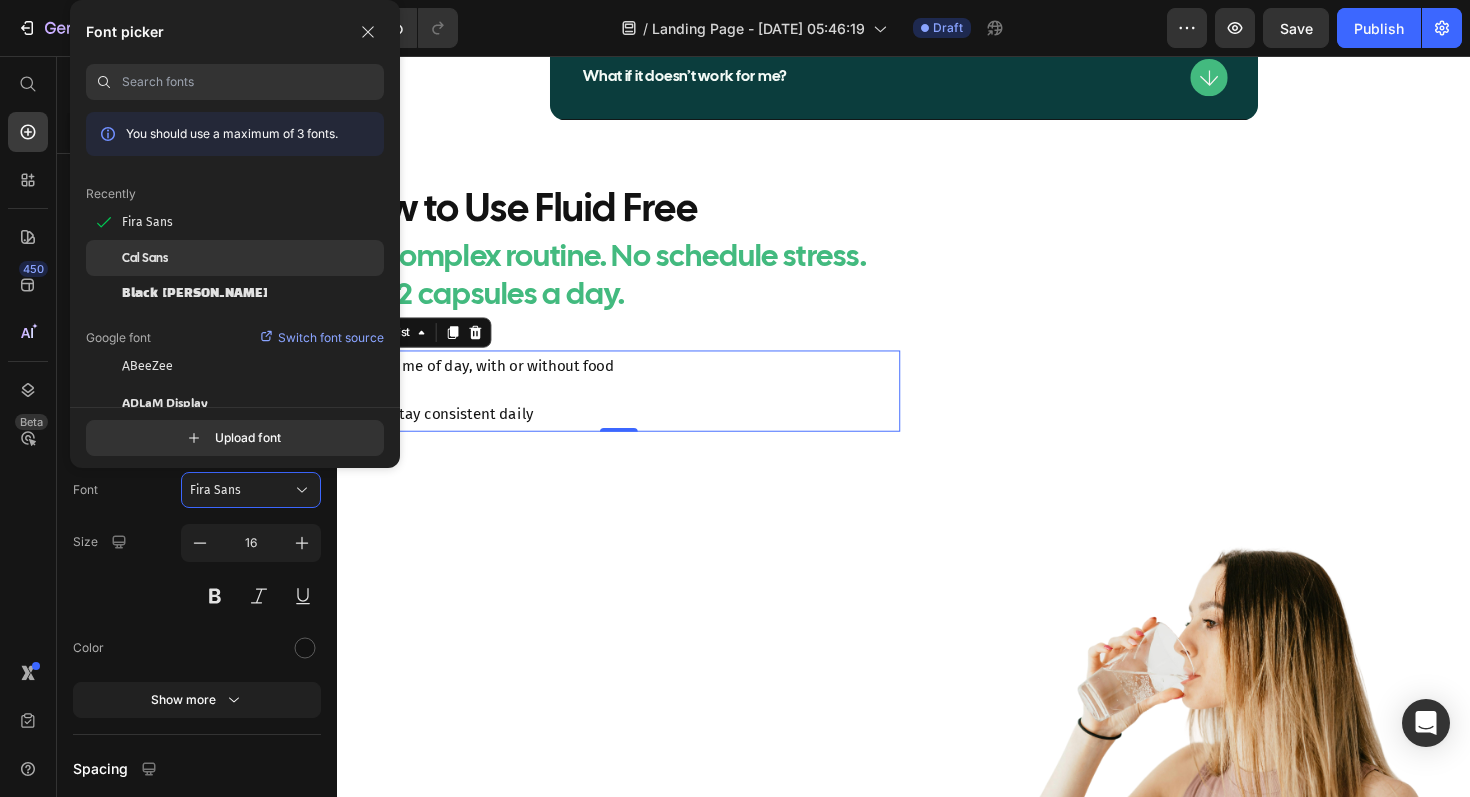 click on "Cal Sans" 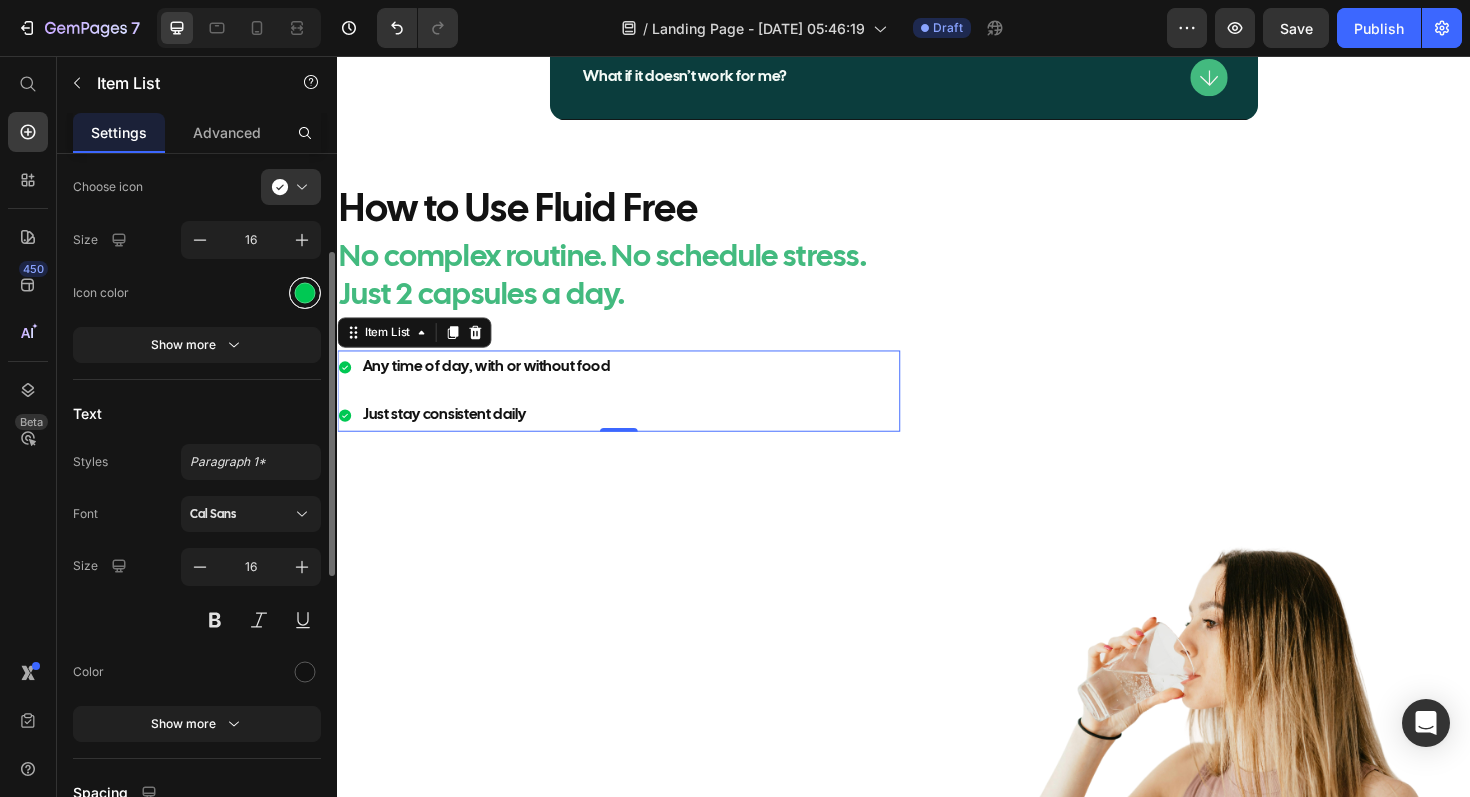 scroll, scrollTop: 286, scrollLeft: 0, axis: vertical 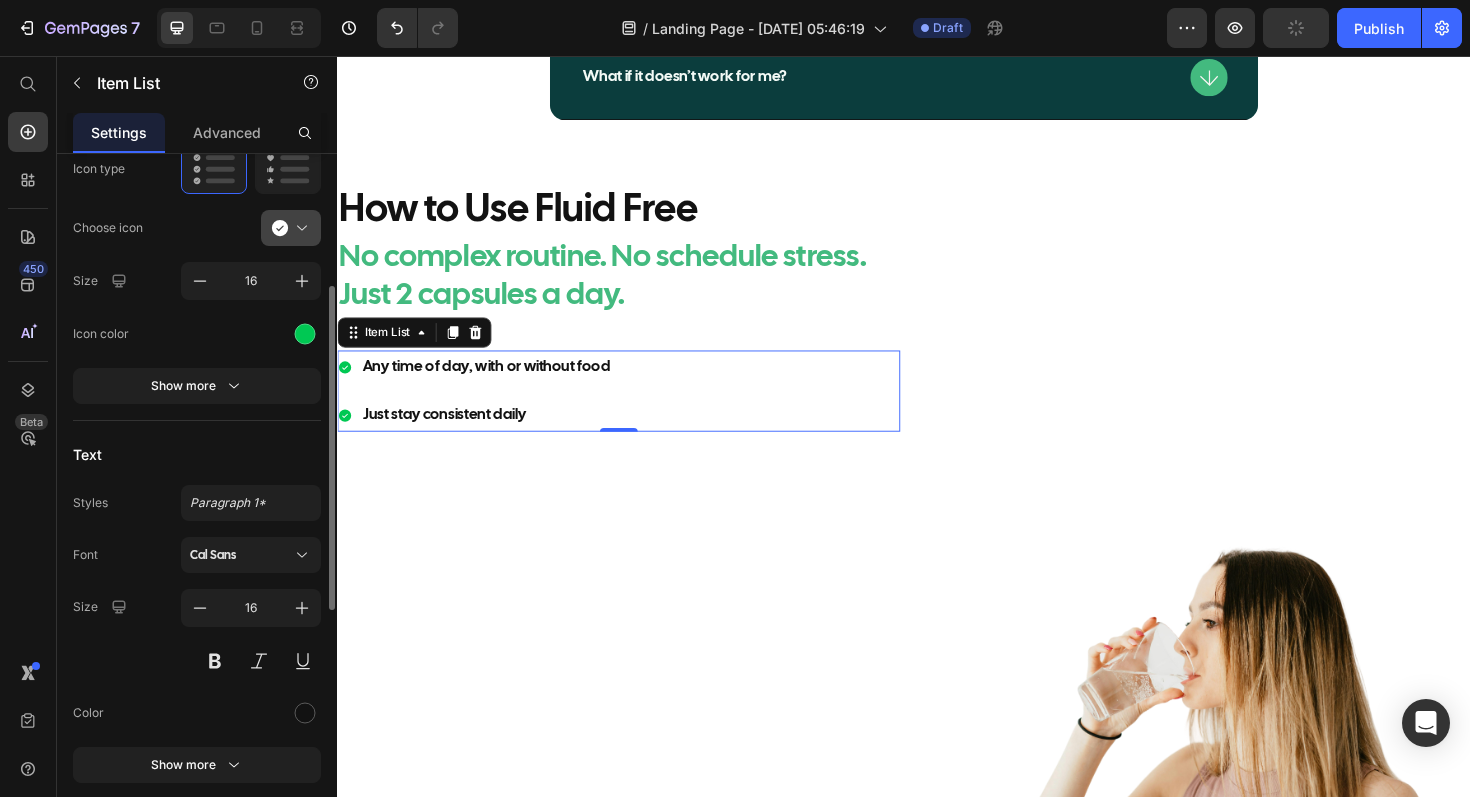 click at bounding box center (299, 228) 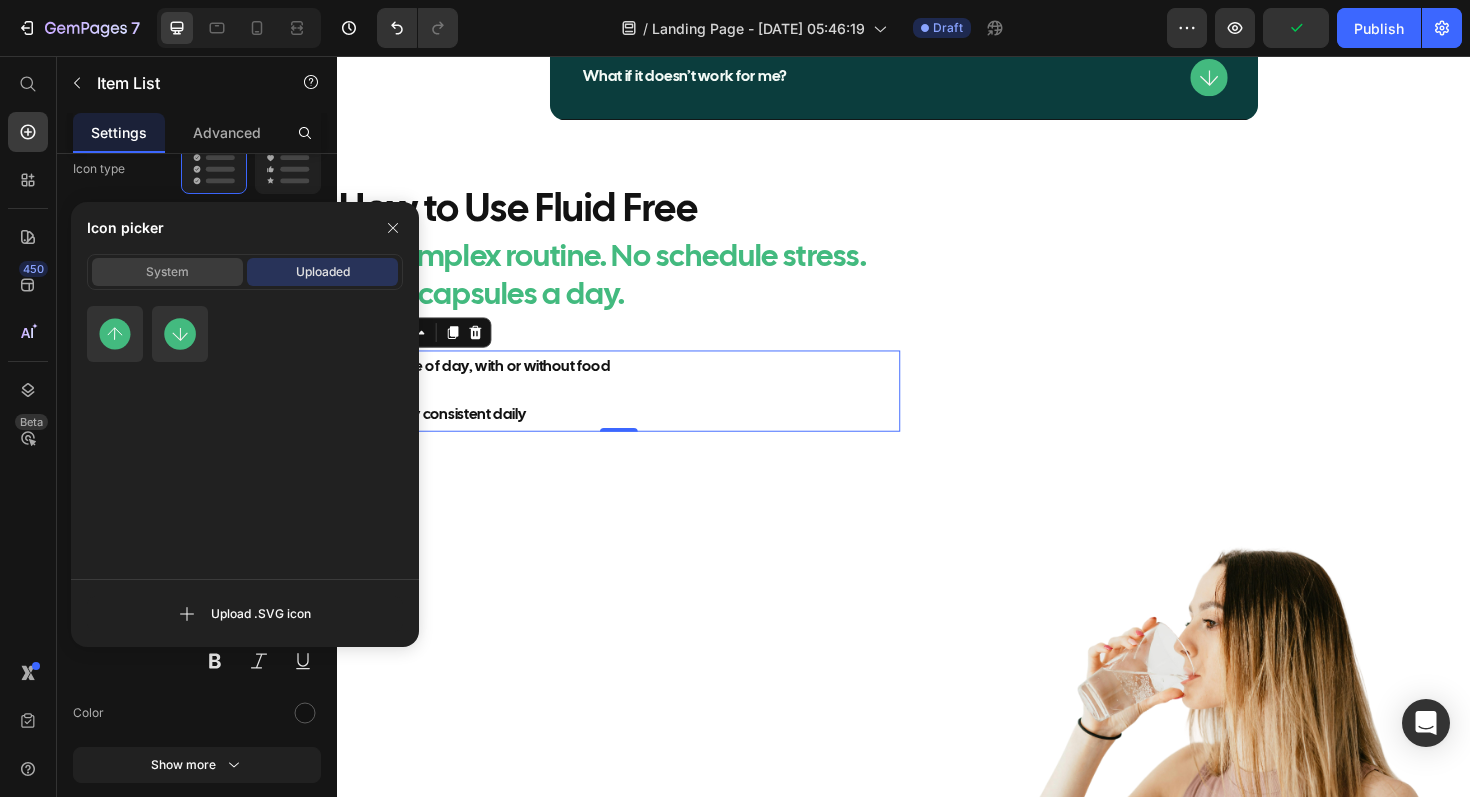 click on "System" at bounding box center [167, 272] 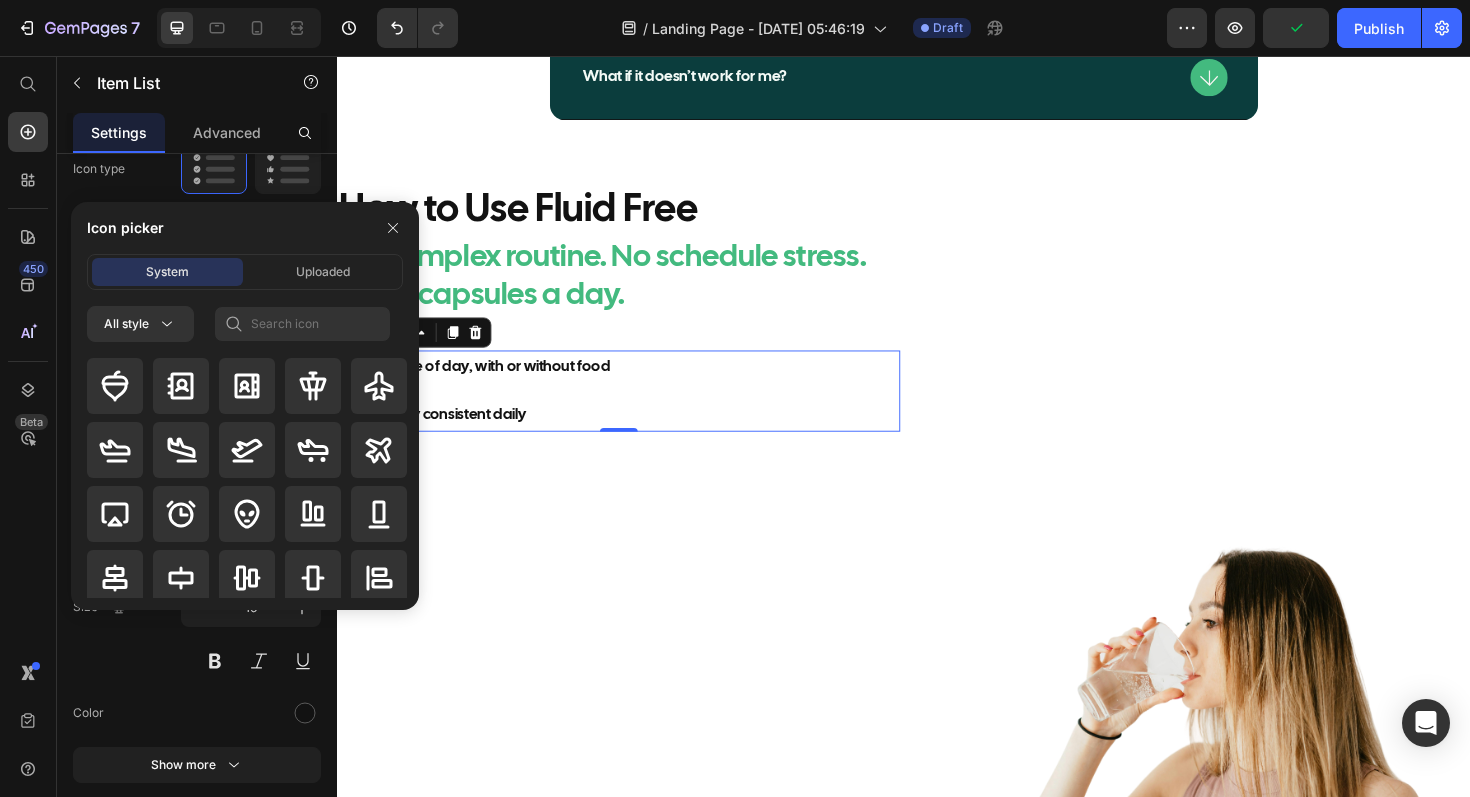 click 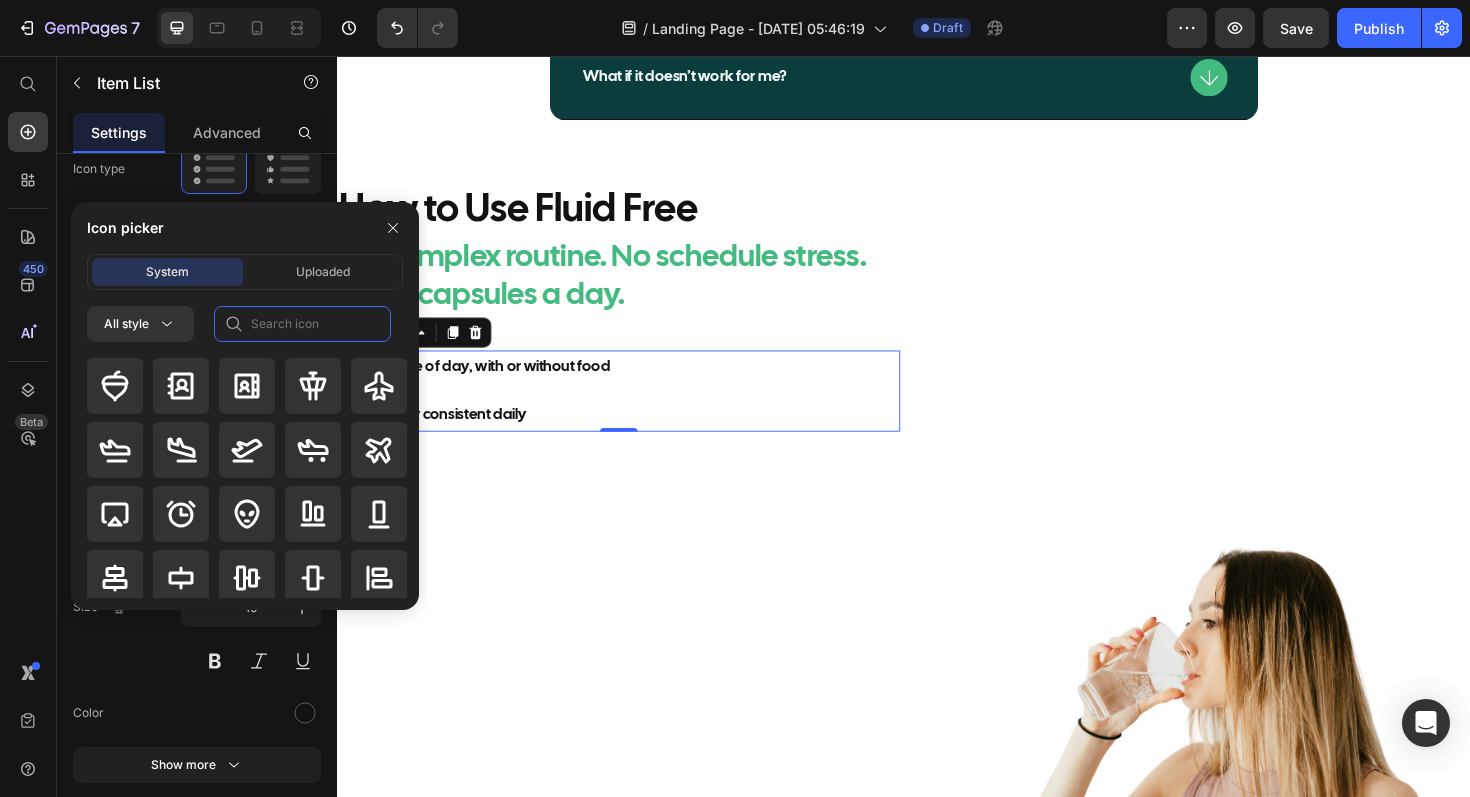 click 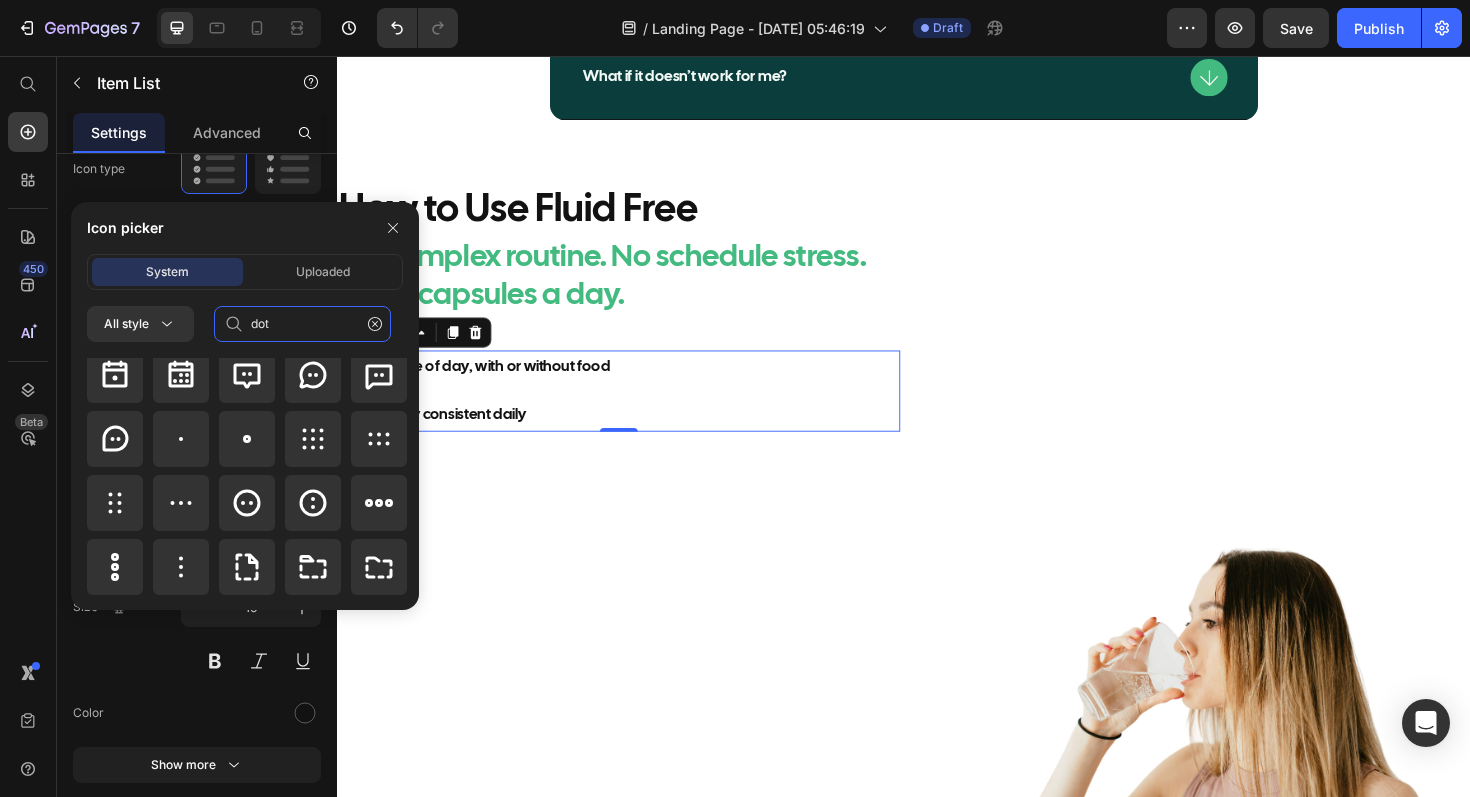 scroll, scrollTop: 0, scrollLeft: 0, axis: both 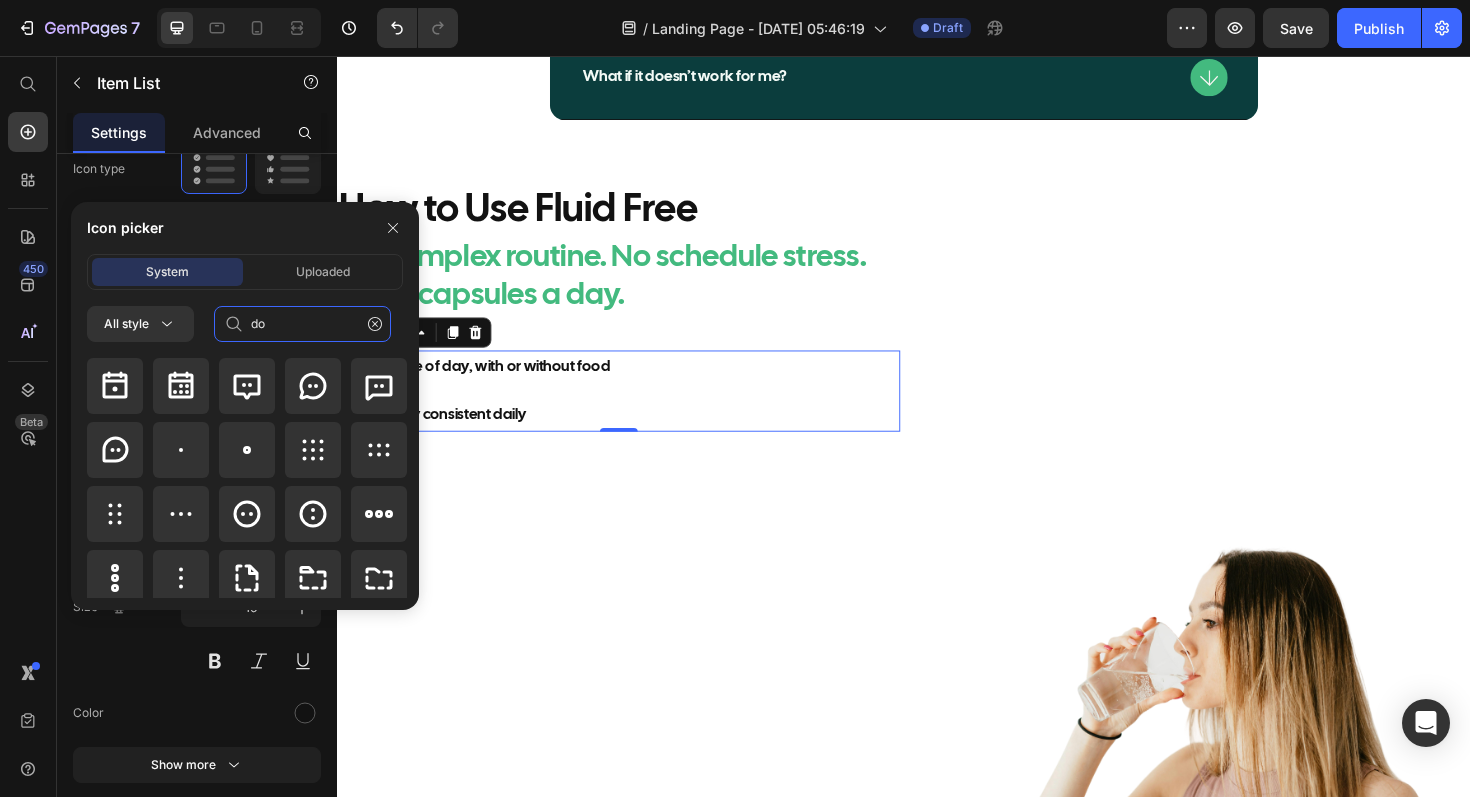 type on "d" 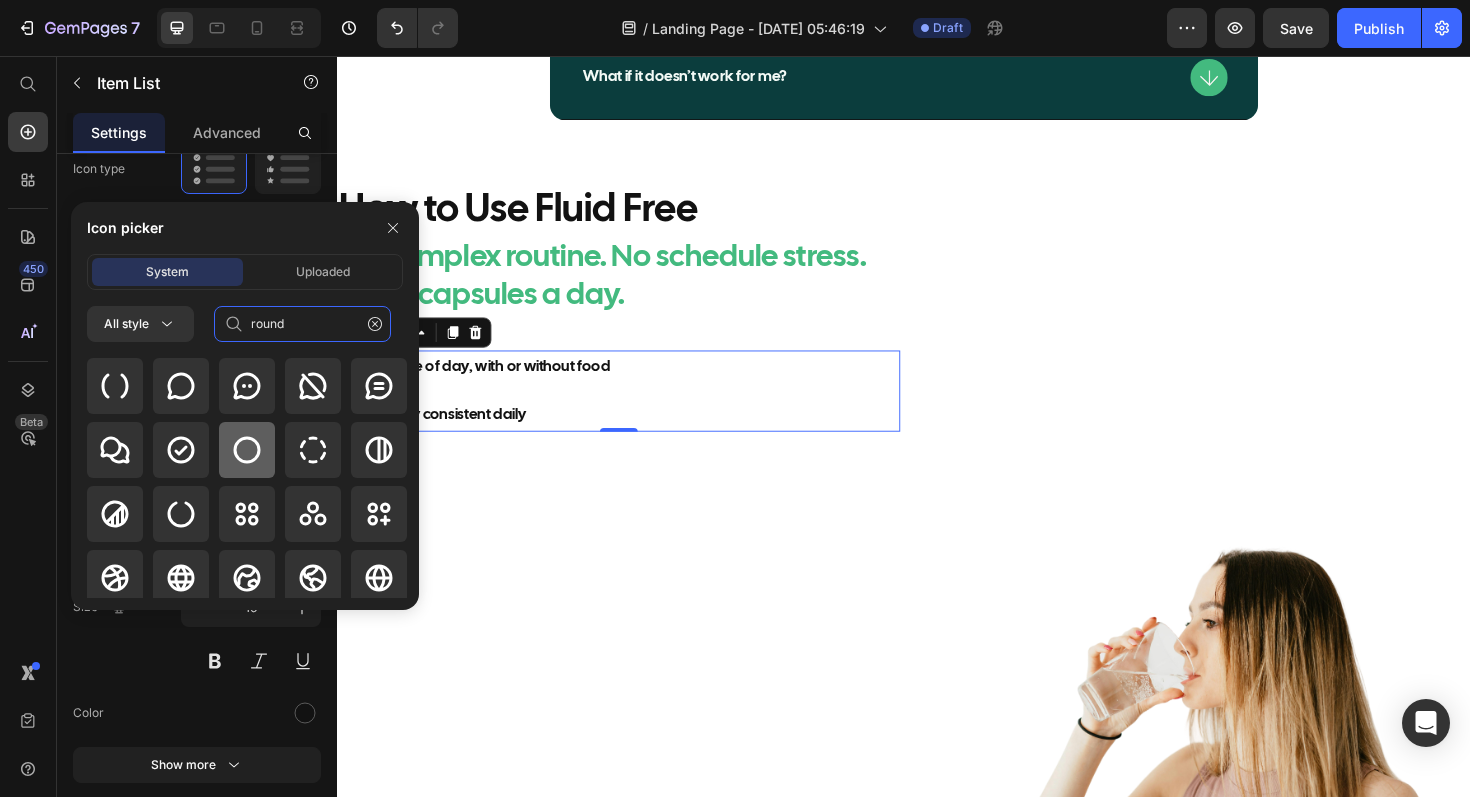 type on "round" 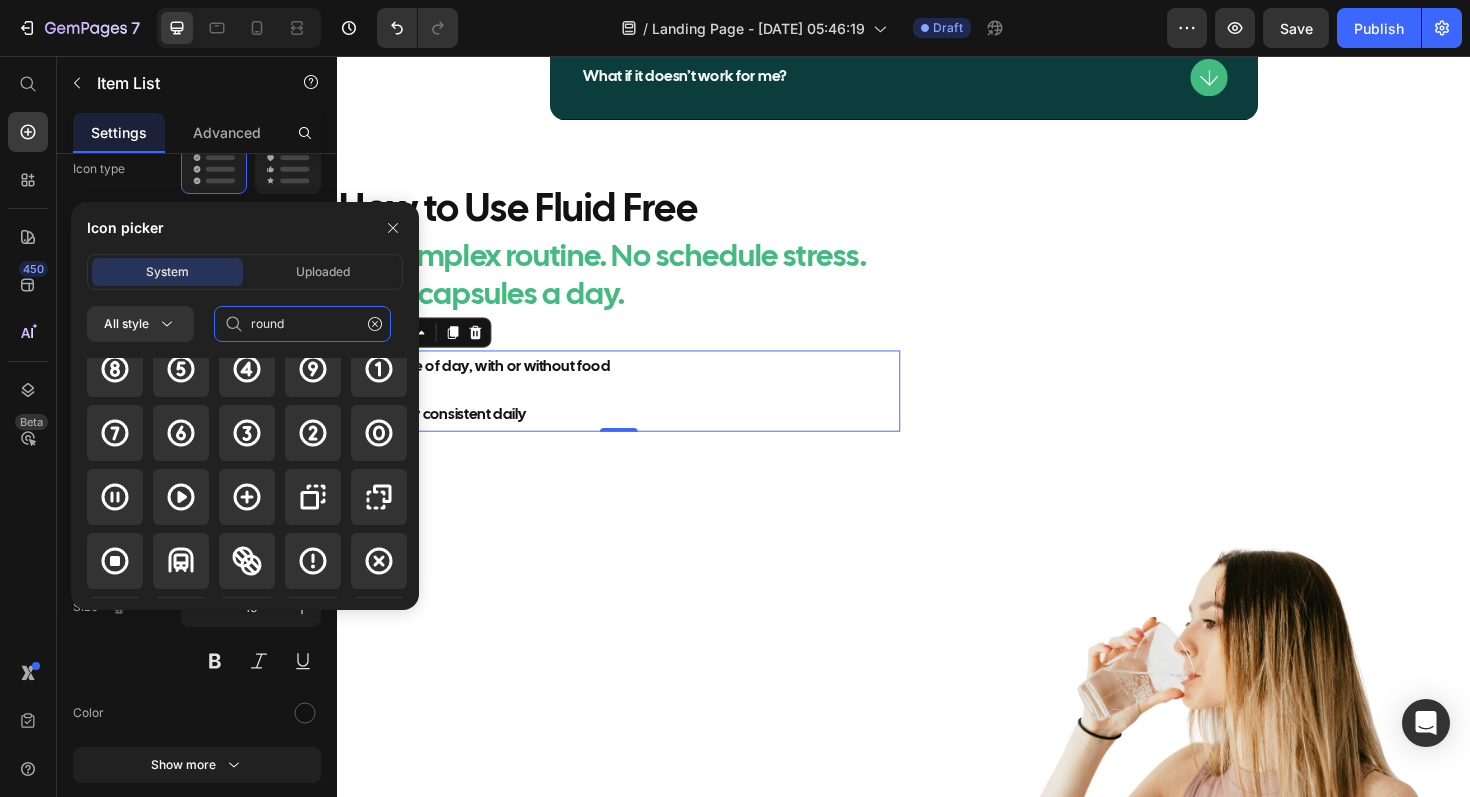 scroll, scrollTop: 324, scrollLeft: 0, axis: vertical 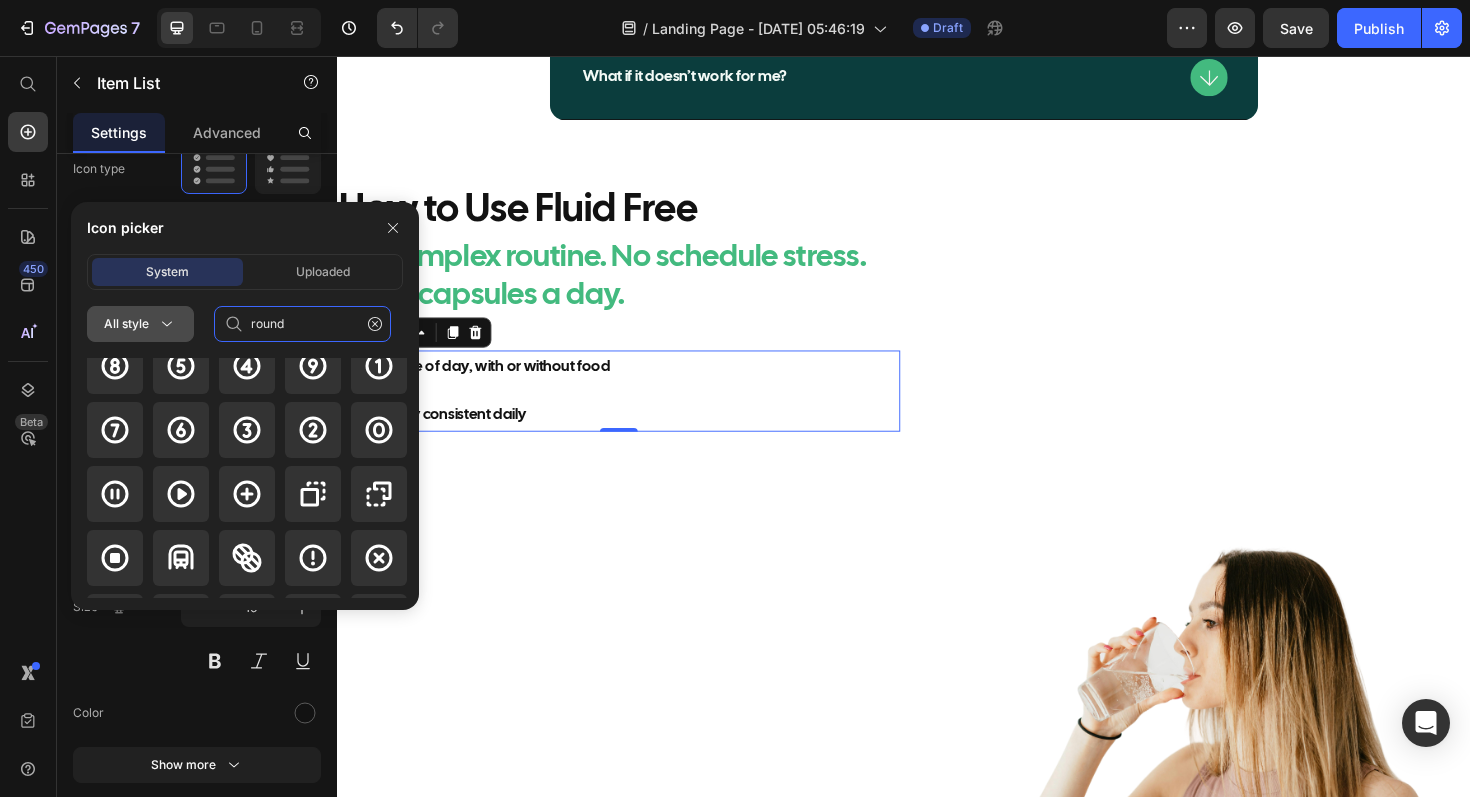 click 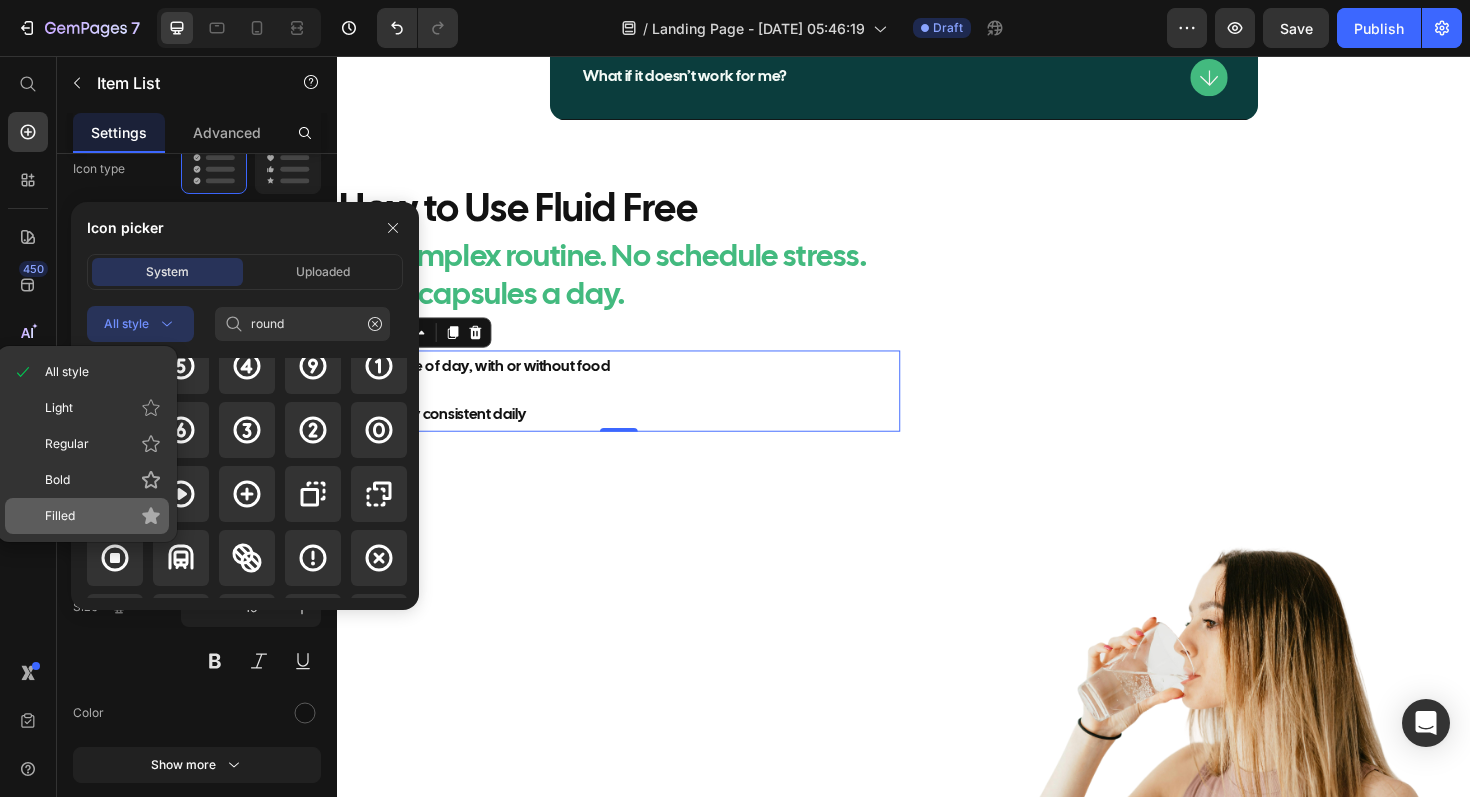 click on "Filled" at bounding box center (103, 516) 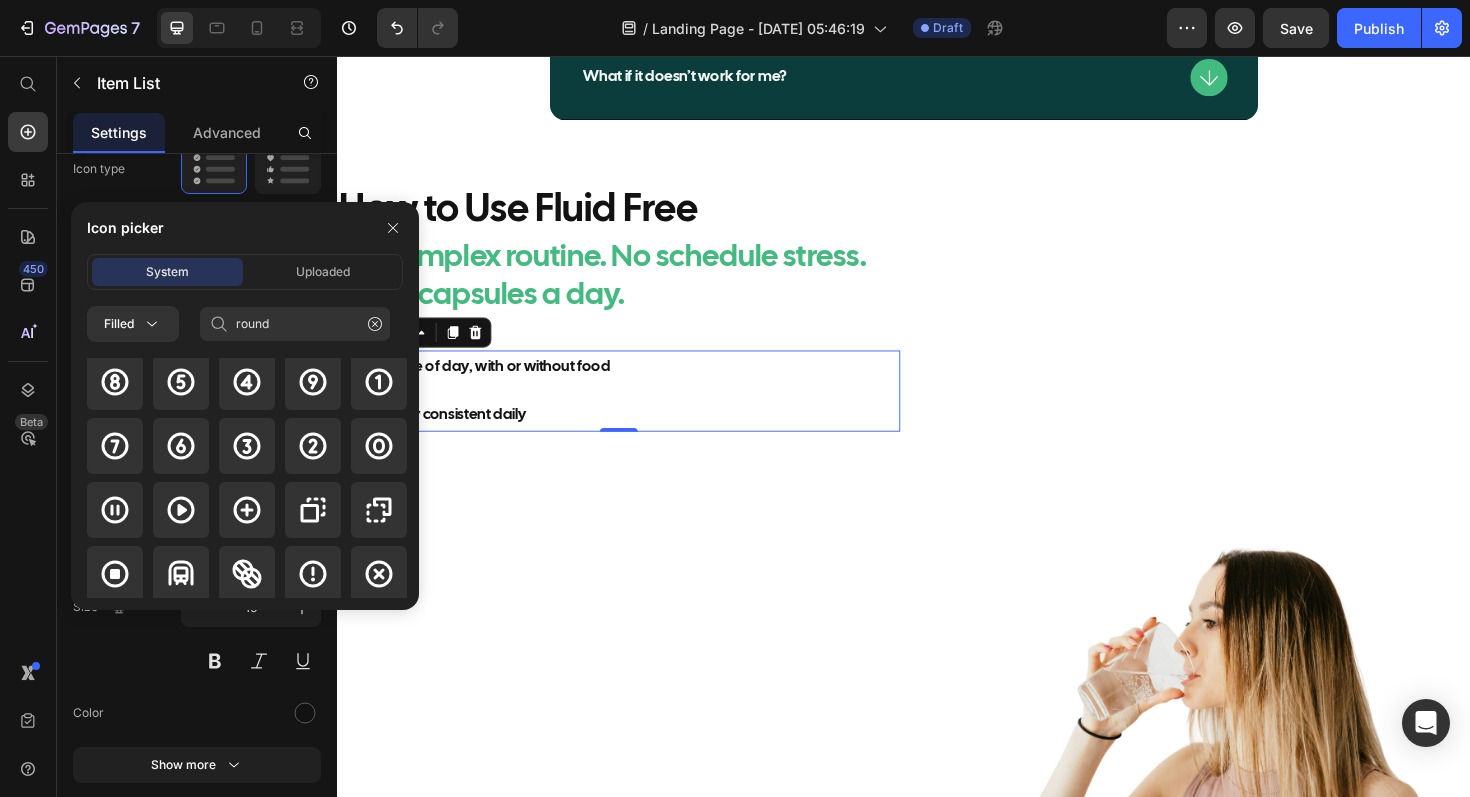 scroll, scrollTop: 0, scrollLeft: 0, axis: both 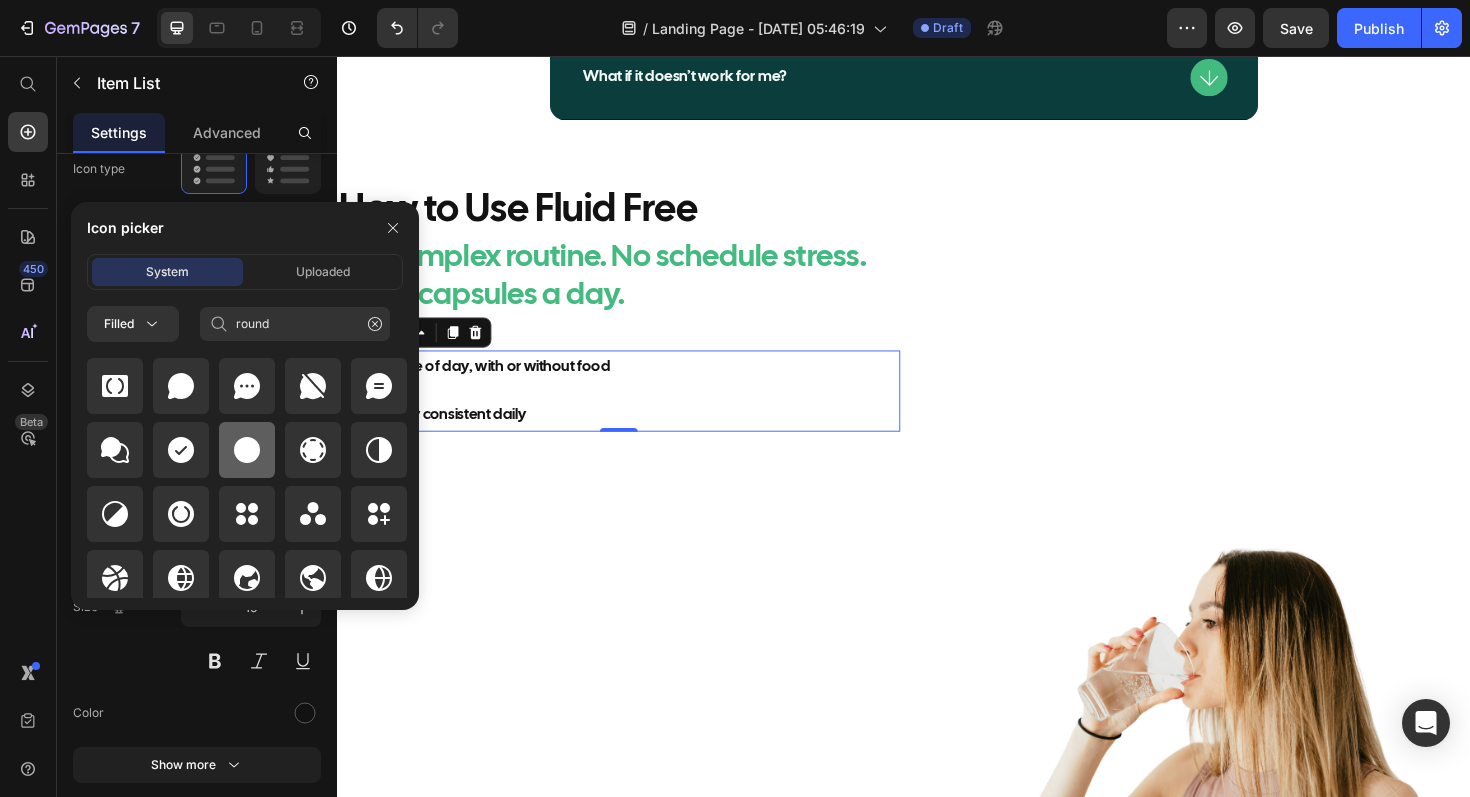 click 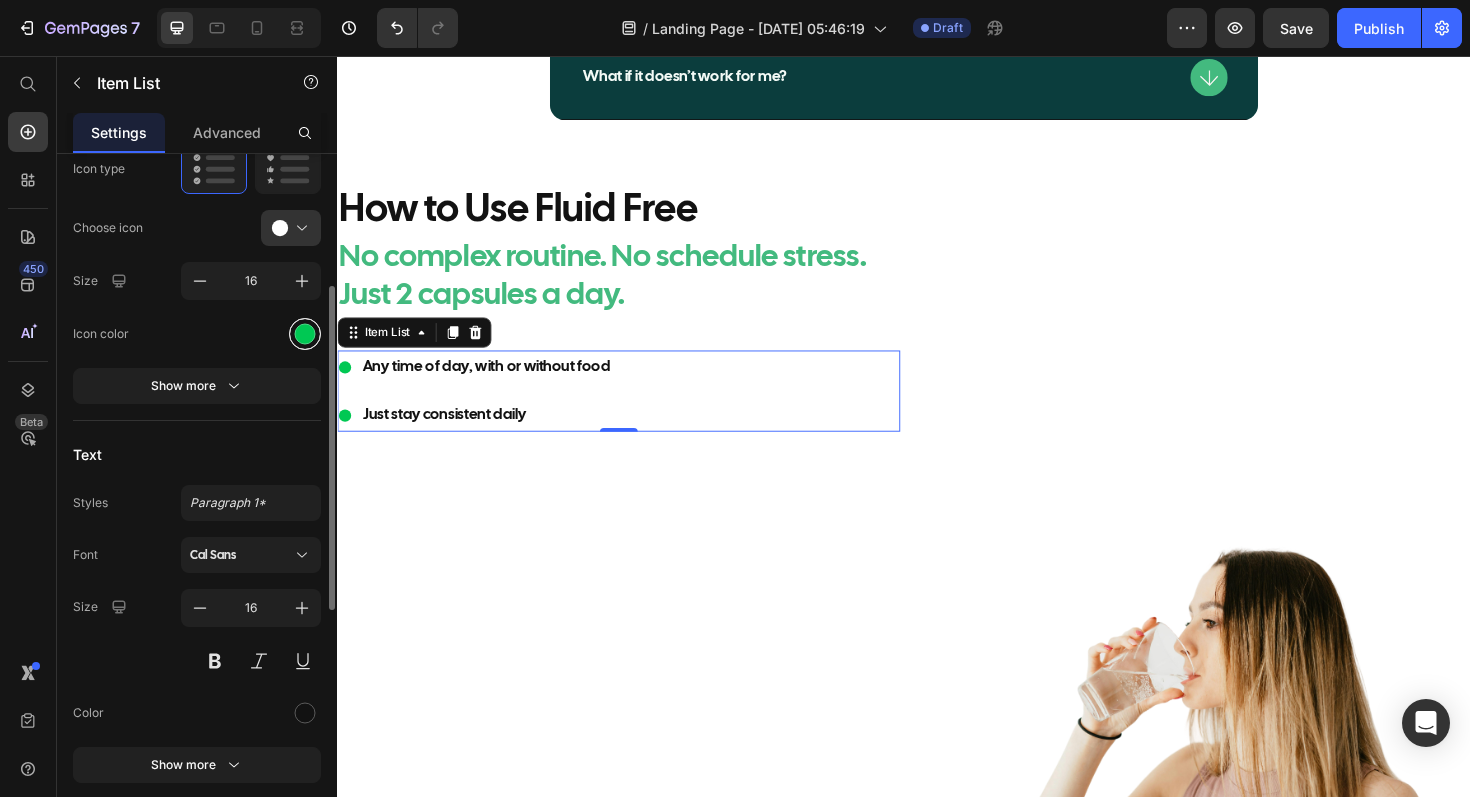 click at bounding box center (305, 333) 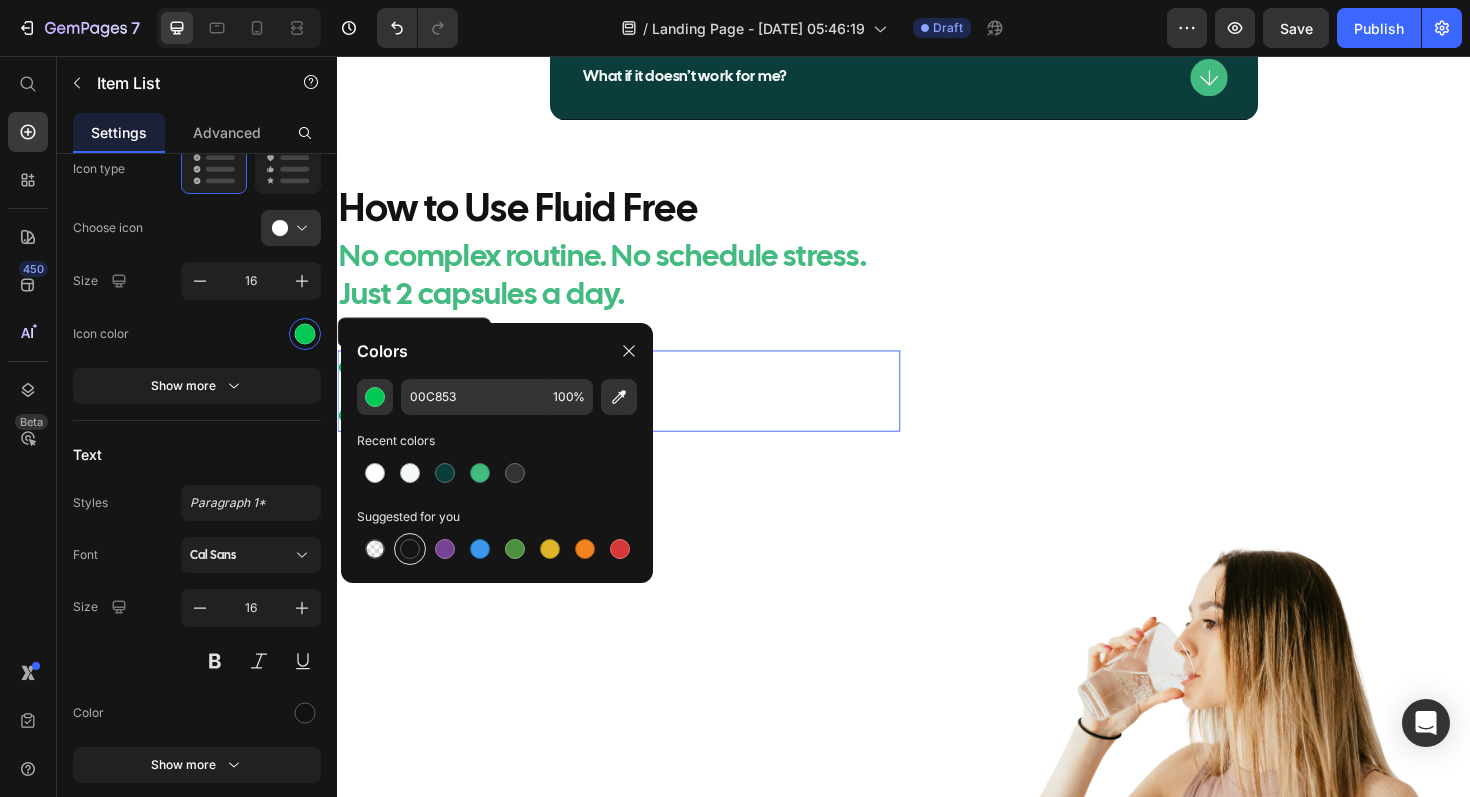 click at bounding box center (410, 549) 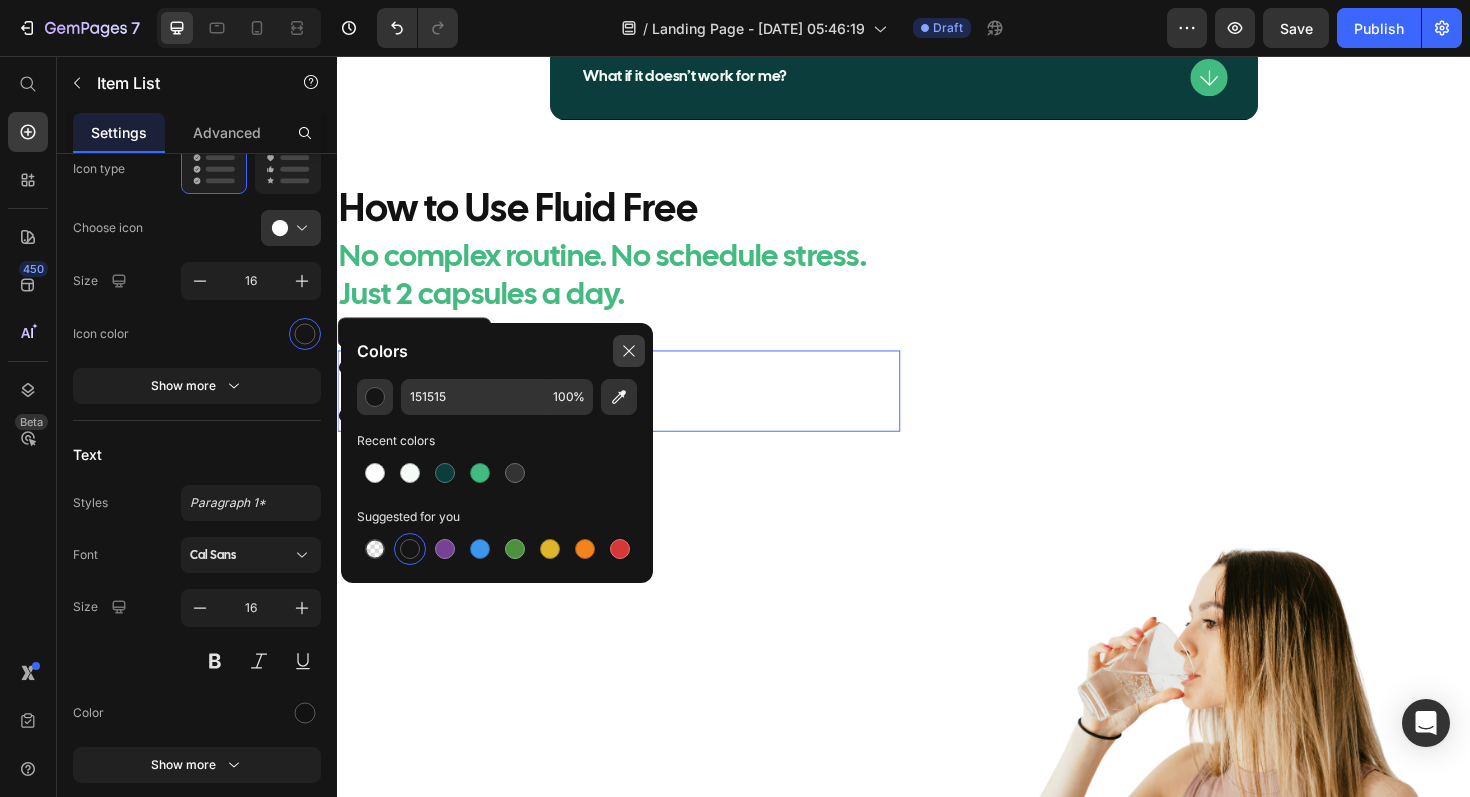 click 